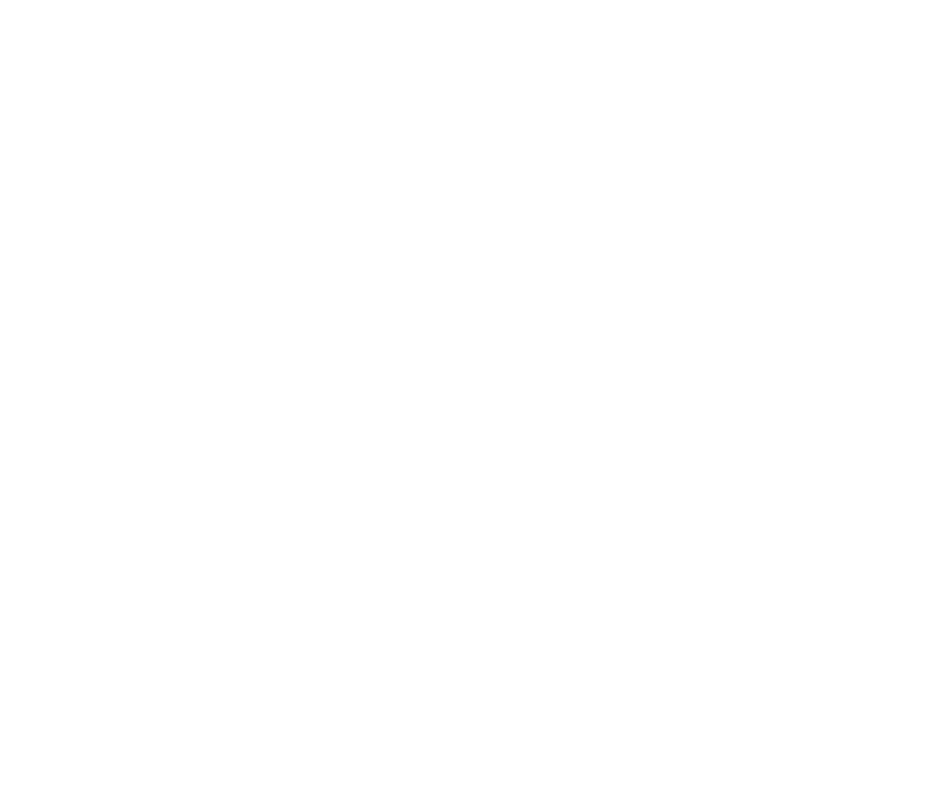 scroll, scrollTop: 0, scrollLeft: 0, axis: both 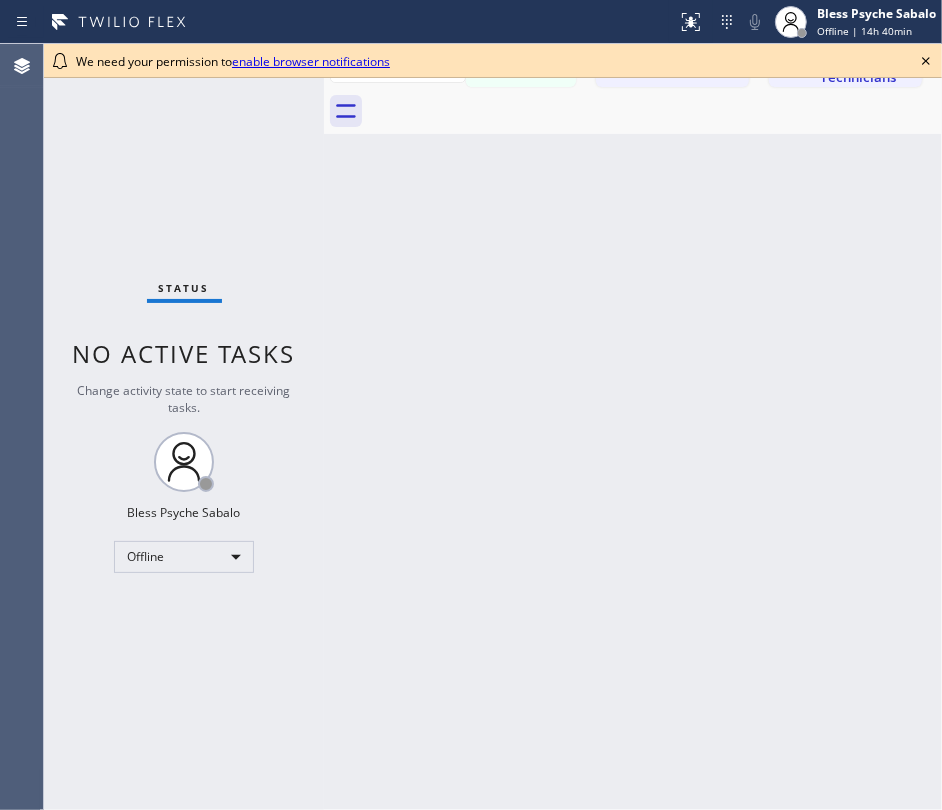 click on "Back to Dashboard Change Sender ID Customers Technicians DM Duat Mai 07/15 03:46 PM Still dealing with the insurance company. Will let you know when we have an answer. Thank you. DC Dory  Cox 07/15 03:35 PM This is Red, one of the dispatch managers here at Faucets & Fixtures. I’m reaching out to follow up on the estimate provided by our technician, Roy, during his visit on 07/12 regarding the shower valve replacement and whole-house repiping.
We just wanted to check in and see if you had any questions about the estimate or if there’s anything we can assist you with as you consider moving forward with the project.
Feel free to reach out at your convenience—we’re here to help! ML Miss Linda 07/15 01:37 PM MY Mary  Yancey 07/11 05:26 PM I'll call you when I have my schedule in front of me, thanks JA Jeffrey  Aristide  07/11 11:43 AM CL Christy Leung 07/09 11:54 AM IY Irene Yu 07/08 01:17 PM MP Mel Peyton 07/07 04:34 PM RL Ross Lee 07/07 11:52 AM AK Allison King  07/02 04:46 PM JC John  Comcocinis AR OK" at bounding box center (633, 427) 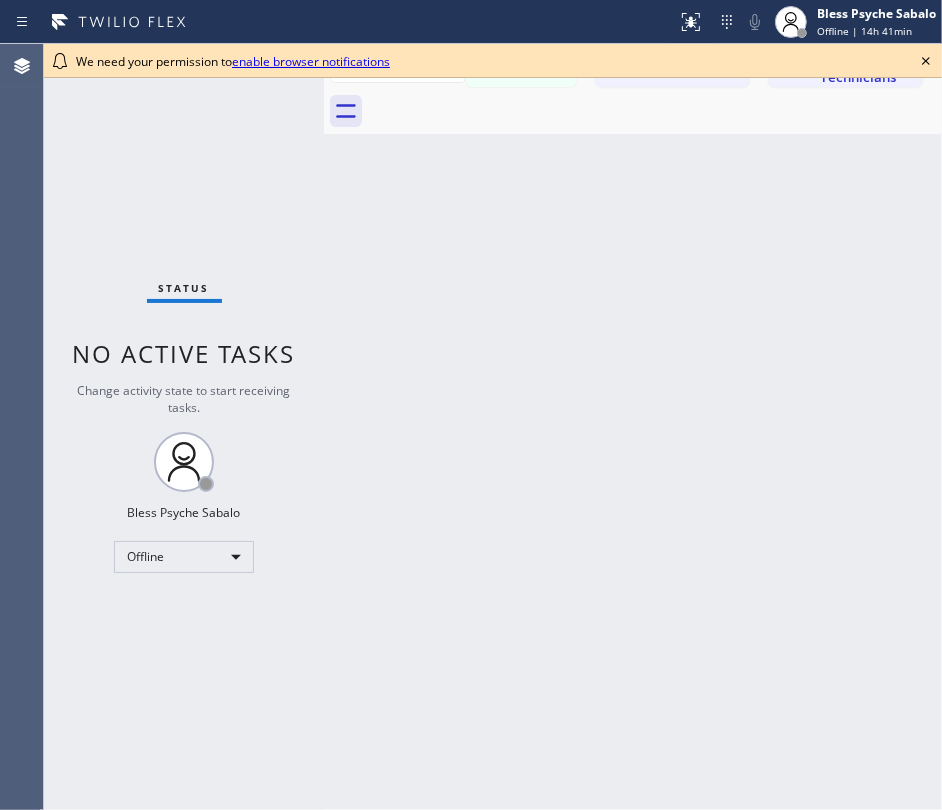 click 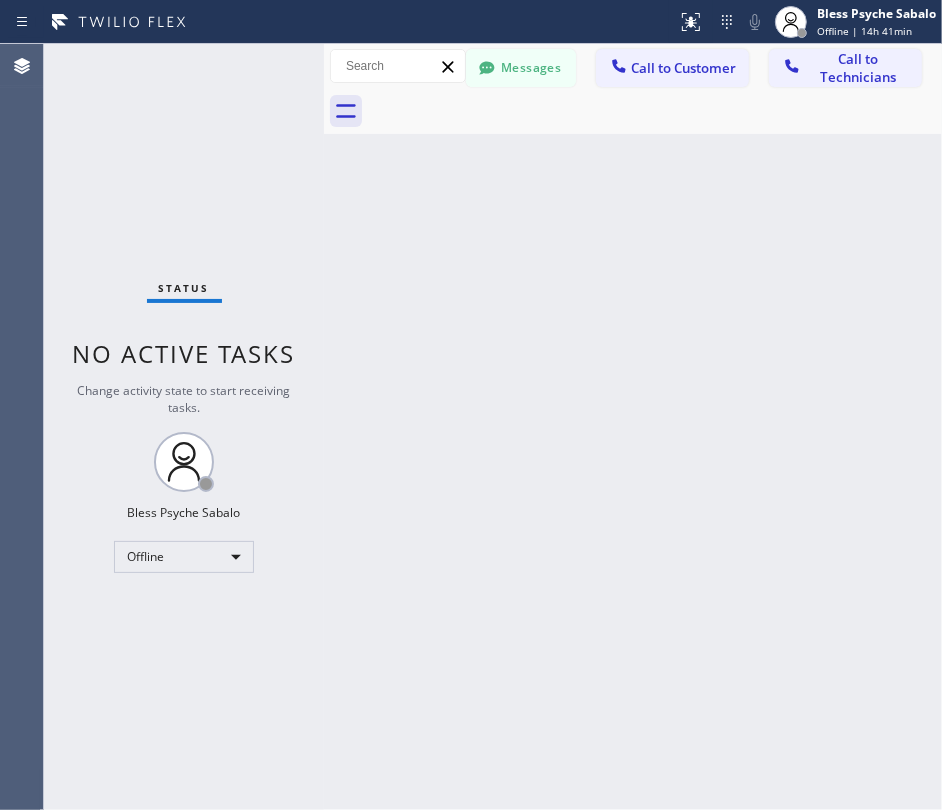 click on "Back to Dashboard Change Sender ID Customers Technicians DM Duat Mai 07/15 03:46 PM Still dealing with the insurance company. Will let you know when we have an answer. Thank you. DC Dory  Cox 07/15 03:35 PM This is Red, one of the dispatch managers here at Faucets & Fixtures. I’m reaching out to follow up on the estimate provided by our technician, Roy, during his visit on 07/12 regarding the shower valve replacement and whole-house repiping.
We just wanted to check in and see if you had any questions about the estimate or if there’s anything we can assist you with as you consider moving forward with the project.
Feel free to reach out at your convenience—we’re here to help! ML Miss Linda 07/15 01:37 PM MY Mary  Yancey 07/11 05:26 PM I'll call you when I have my schedule in front of me, thanks JA Jeffrey  Aristide  07/11 11:43 AM CL Christy Leung 07/09 11:54 AM IY Irene Yu 07/08 01:17 PM MP Mel Peyton 07/07 04:34 PM RL Ross Lee 07/07 11:52 AM AK Allison King  07/02 04:46 PM JC John  Comcocinis AR OK" at bounding box center (633, 427) 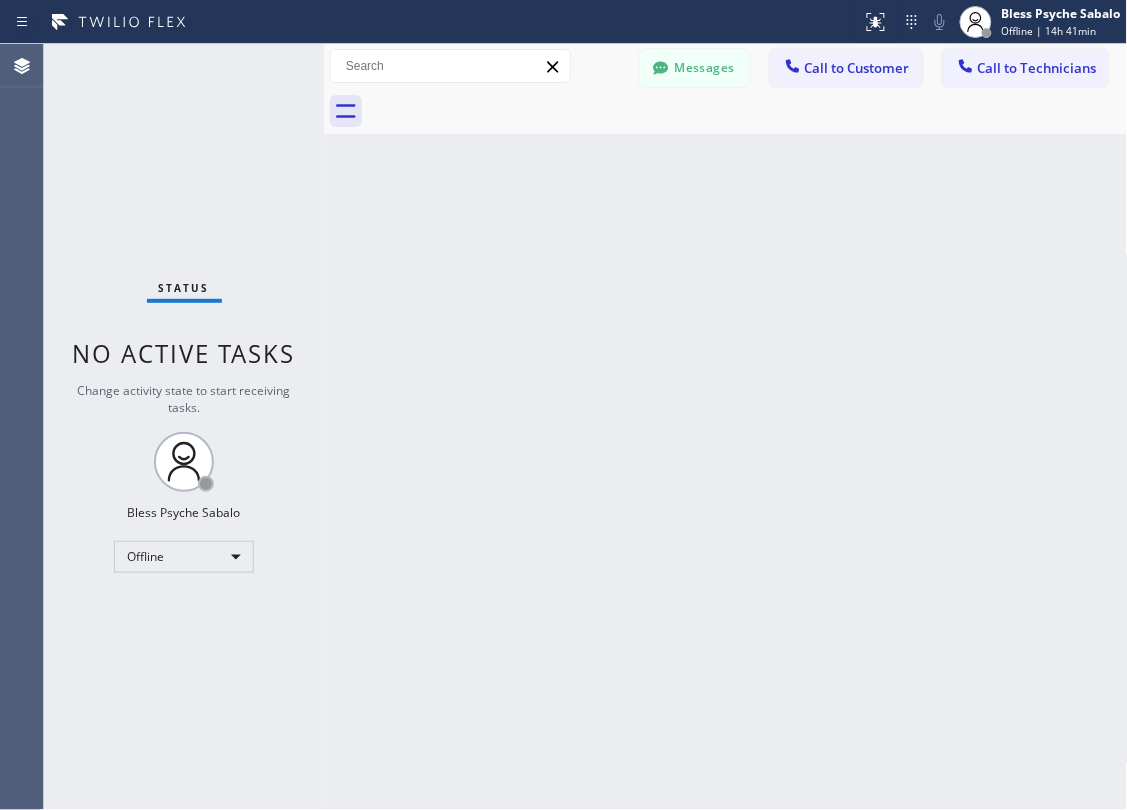 click on "Back to Dashboard Change Sender ID Customers Technicians DM Duat Mai 07/15 03:46 PM Still dealing with the insurance company. Will let you know when we have an answer. Thank you. DC Dory  Cox 07/15 03:35 PM This is Red, one of the dispatch managers here at Faucets & Fixtures. I’m reaching out to follow up on the estimate provided by our technician, Roy, during his visit on 07/12 regarding the shower valve replacement and whole-house repiping.
We just wanted to check in and see if you had any questions about the estimate or if there’s anything we can assist you with as you consider moving forward with the project.
Feel free to reach out at your convenience—we’re here to help! ML Miss Linda 07/15 01:37 PM MY Mary  Yancey 07/11 05:26 PM I'll call you when I have my schedule in front of me, thanks JA Jeffrey  Aristide  07/11 11:43 AM CL Christy Leung 07/09 11:54 AM IY Irene Yu 07/08 01:17 PM MP Mel Peyton 07/07 04:34 PM RL Ross Lee 07/07 11:52 AM AK Allison King  07/02 04:46 PM JC John  Comcocinis AR OK" at bounding box center (726, 427) 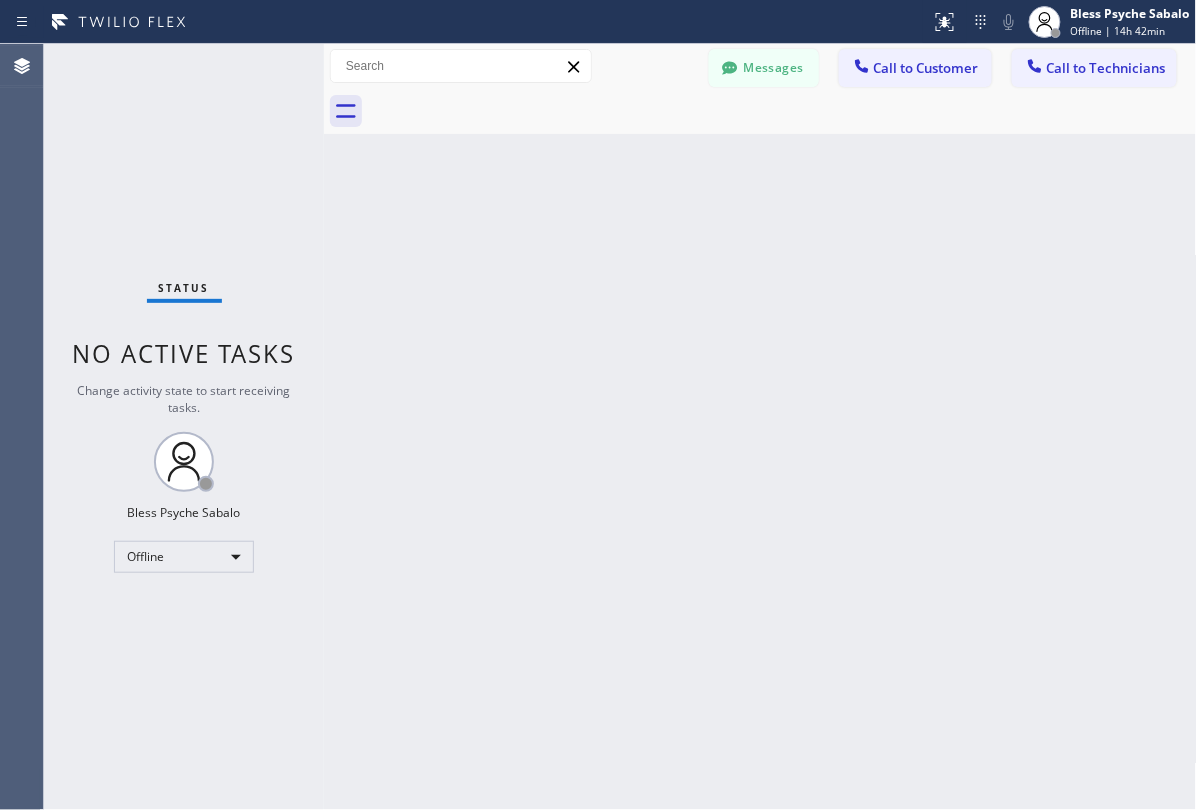 click on "Back to Dashboard Change Sender ID Customers Technicians DM Duat Mai 07/15 03:46 PM Still dealing with the insurance company. Will let you know when we have an answer. Thank you. DC Dory  Cox 07/15 03:35 PM This is Red, one of the dispatch managers here at Faucets & Fixtures. I’m reaching out to follow up on the estimate provided by our technician, Roy, during his visit on 07/12 regarding the shower valve replacement and whole-house repiping.
We just wanted to check in and see if you had any questions about the estimate or if there’s anything we can assist you with as you consider moving forward with the project.
Feel free to reach out at your convenience—we’re here to help! ML Miss Linda 07/15 01:37 PM MY Mary  Yancey 07/11 05:26 PM I'll call you when I have my schedule in front of me, thanks JA Jeffrey  Aristide  07/11 11:43 AM CL Christy Leung 07/09 11:54 AM IY Irene Yu 07/08 01:17 PM MP Mel Peyton 07/07 04:34 PM RL Ross Lee 07/07 11:52 AM AK Allison King  07/02 04:46 PM JC John  Comcocinis AR OK" at bounding box center (760, 427) 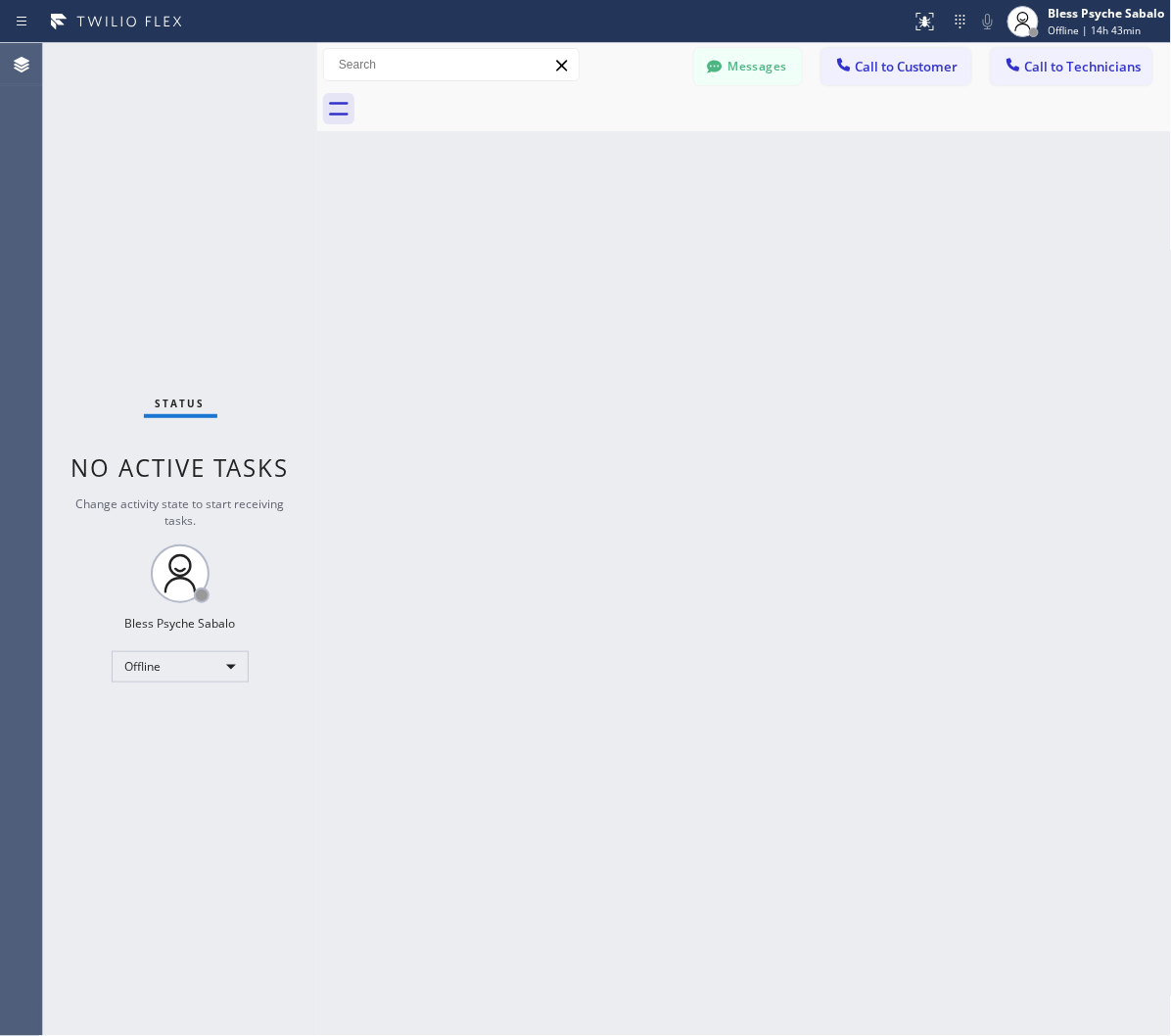 click on "Back to Dashboard Change Sender ID Customers Technicians DM Duat Mai 07/15 03:46 PM Still dealing with the insurance company. Will let you know when we have an answer. Thank you. DC Dory  Cox 07/15 03:35 PM This is Red, one of the dispatch managers here at Faucets & Fixtures. I’m reaching out to follow up on the estimate provided by our technician, Roy, during his visit on 07/12 regarding the shower valve replacement and whole-house repiping.
We just wanted to check in and see if you had any questions about the estimate or if there’s anything we can assist you with as you consider moving forward with the project.
Feel free to reach out at your convenience—we’re here to help! ML Miss Linda 07/15 01:37 PM MY Mary  Yancey 07/11 05:26 PM I'll call you when I have my schedule in front of me, thanks JA Jeffrey  Aristide  07/11 11:43 AM CL Christy Leung 07/09 11:54 AM IY Irene Yu 07/08 01:17 PM MP Mel Peyton 07/07 04:34 PM RL Ross Lee 07/07 11:52 AM AK Allison King  07/02 04:46 PM JC John  Comcocinis AR OK" at bounding box center (744, 540) 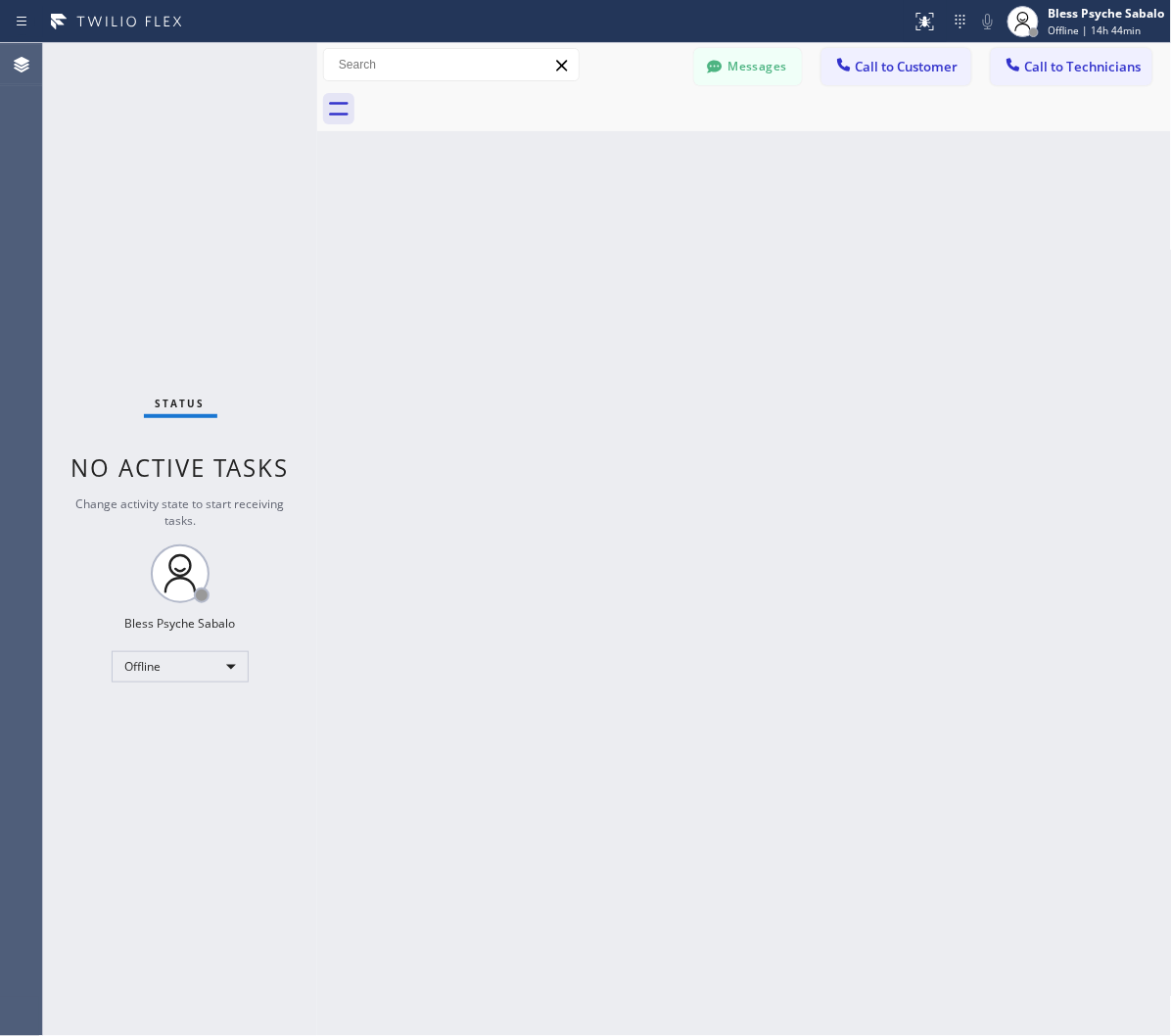 drag, startPoint x: 865, startPoint y: 345, endPoint x: 807, endPoint y: 320, distance: 63.15853 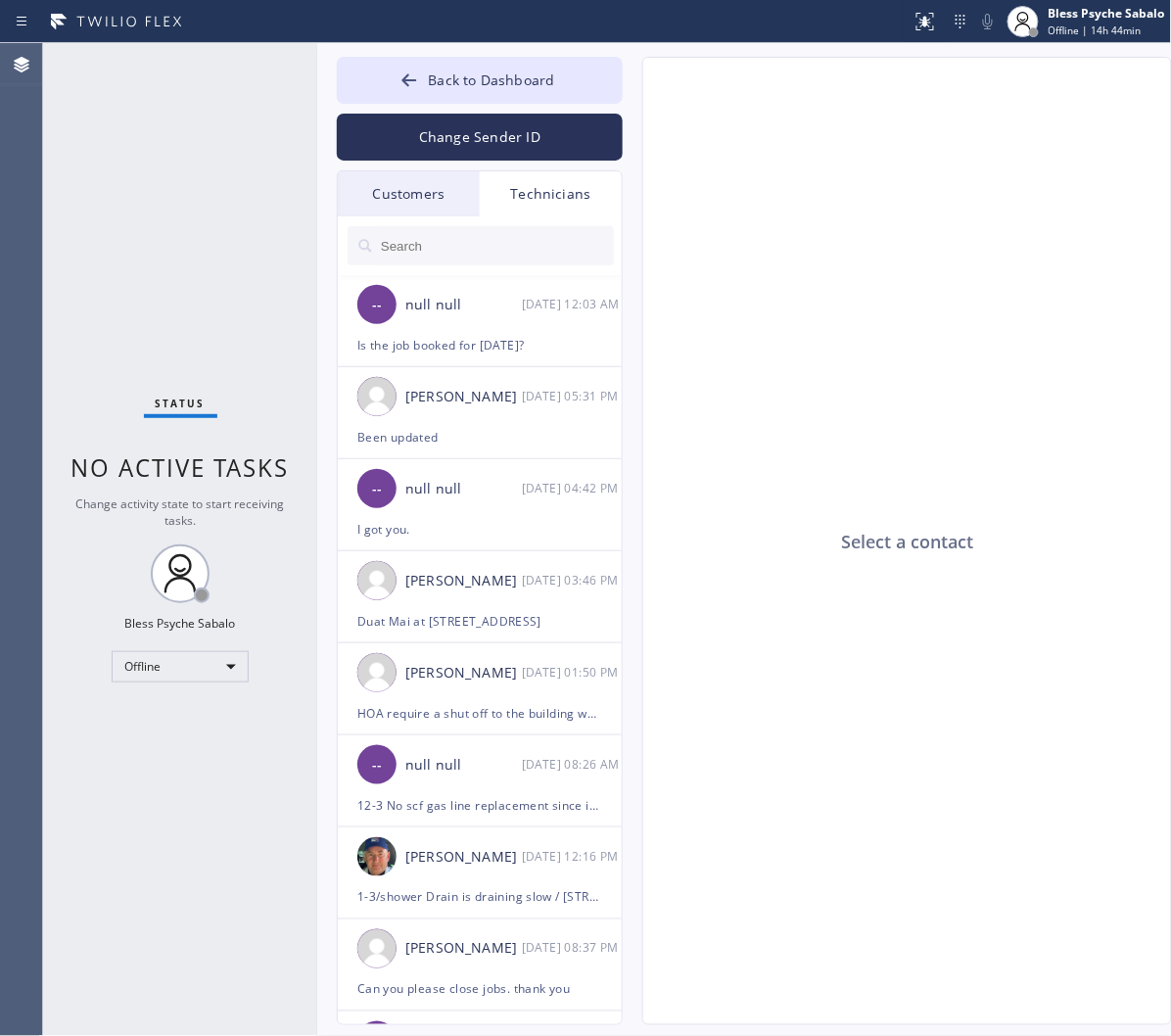 click on "Technicians" at bounding box center (550, 194) 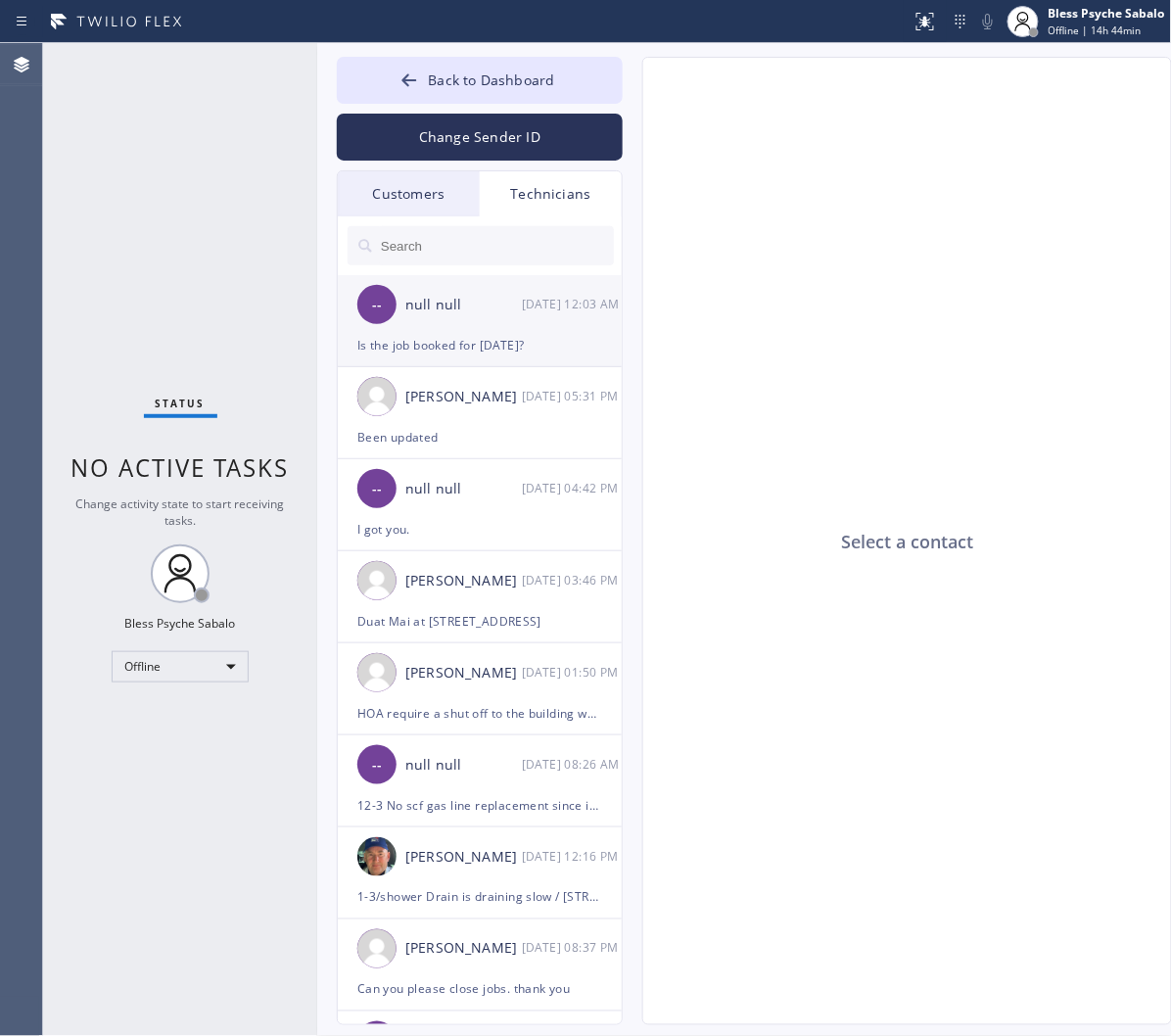 click on "-- null null 07/16 12:03 AM Is the job booked for tomorrow?" 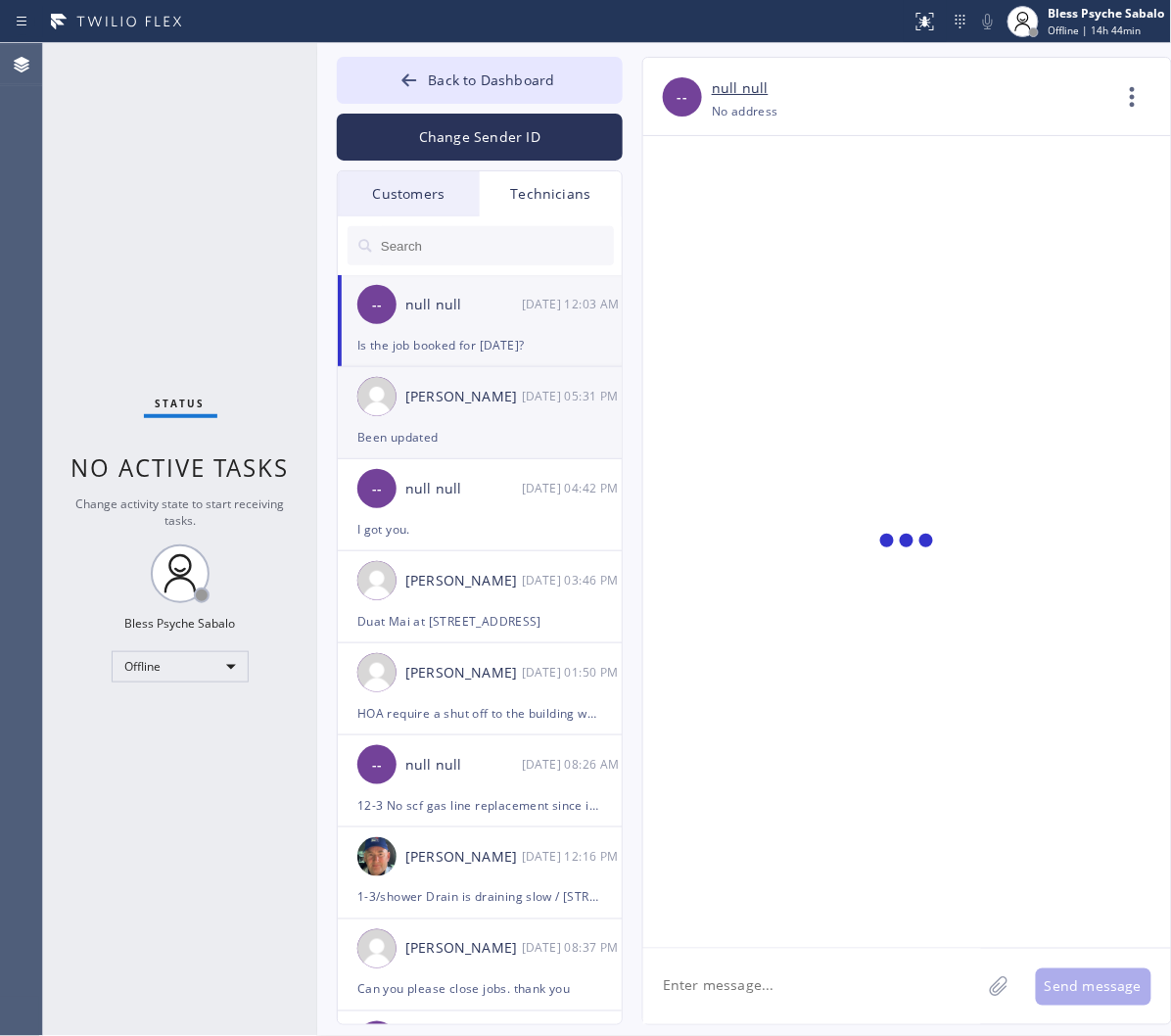 scroll, scrollTop: 13063, scrollLeft: 0, axis: vertical 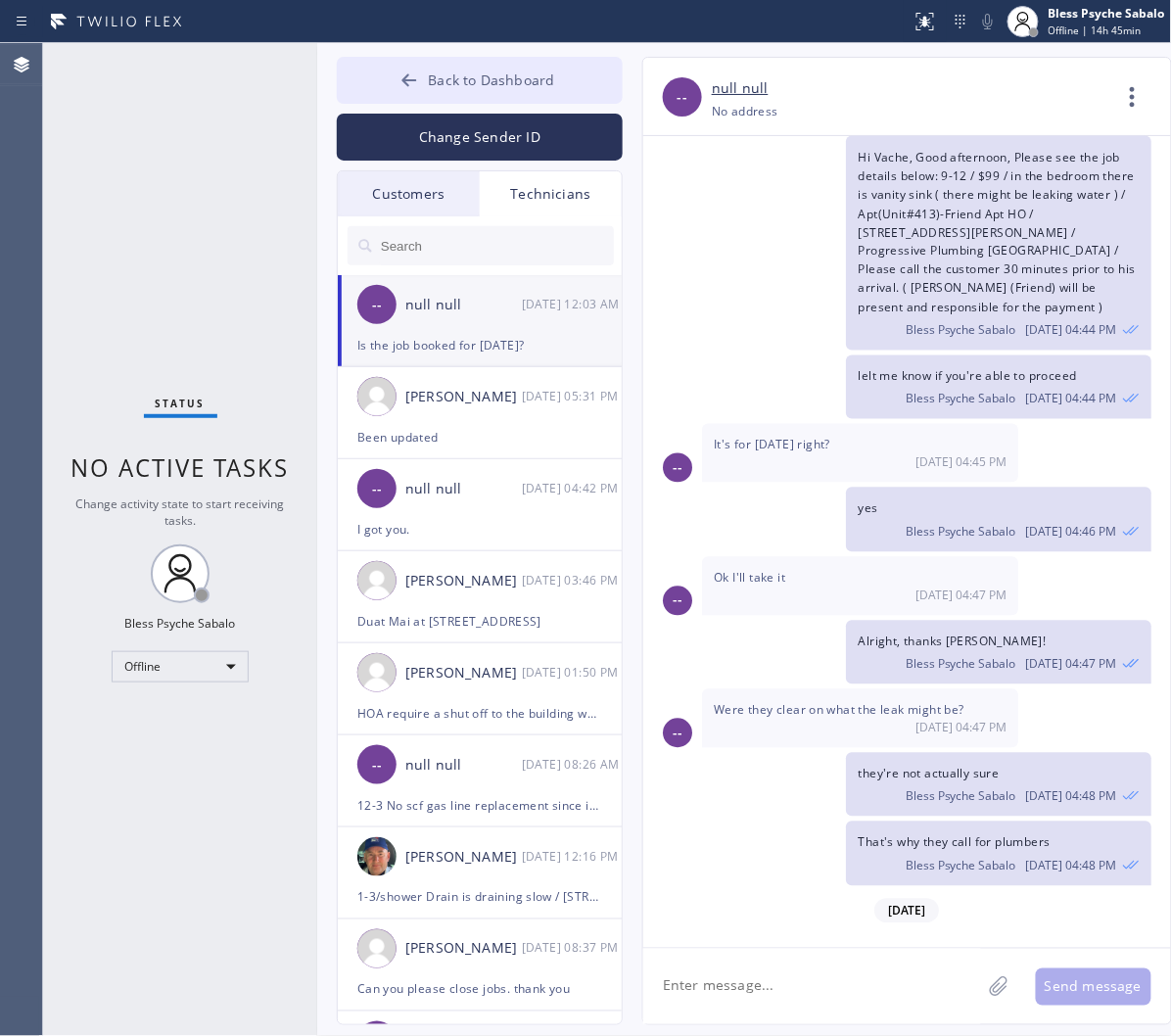 click on "Back to Dashboard" at bounding box center (491, 79) 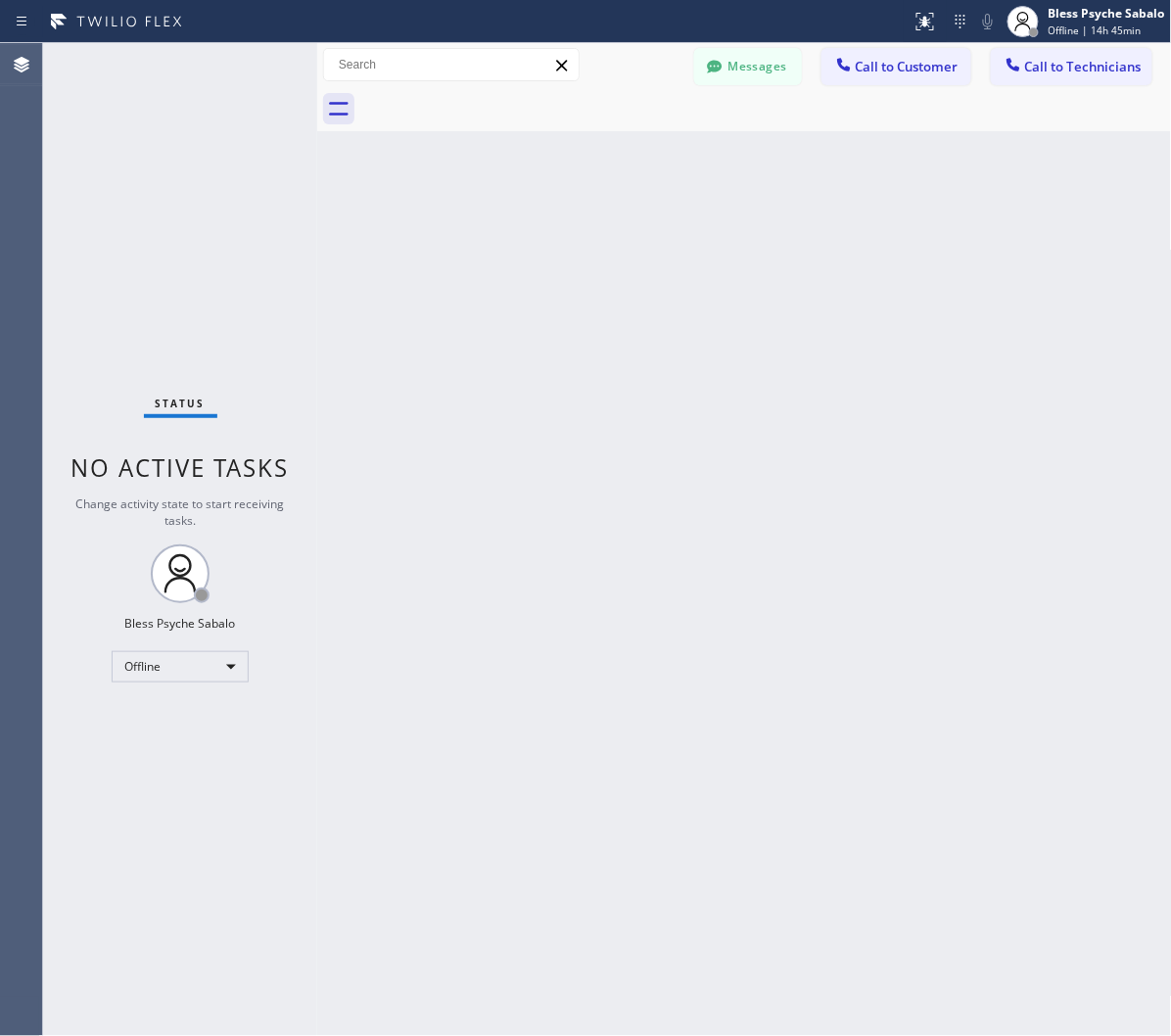 drag, startPoint x: 741, startPoint y: 63, endPoint x: 722, endPoint y: 72, distance: 21.0238 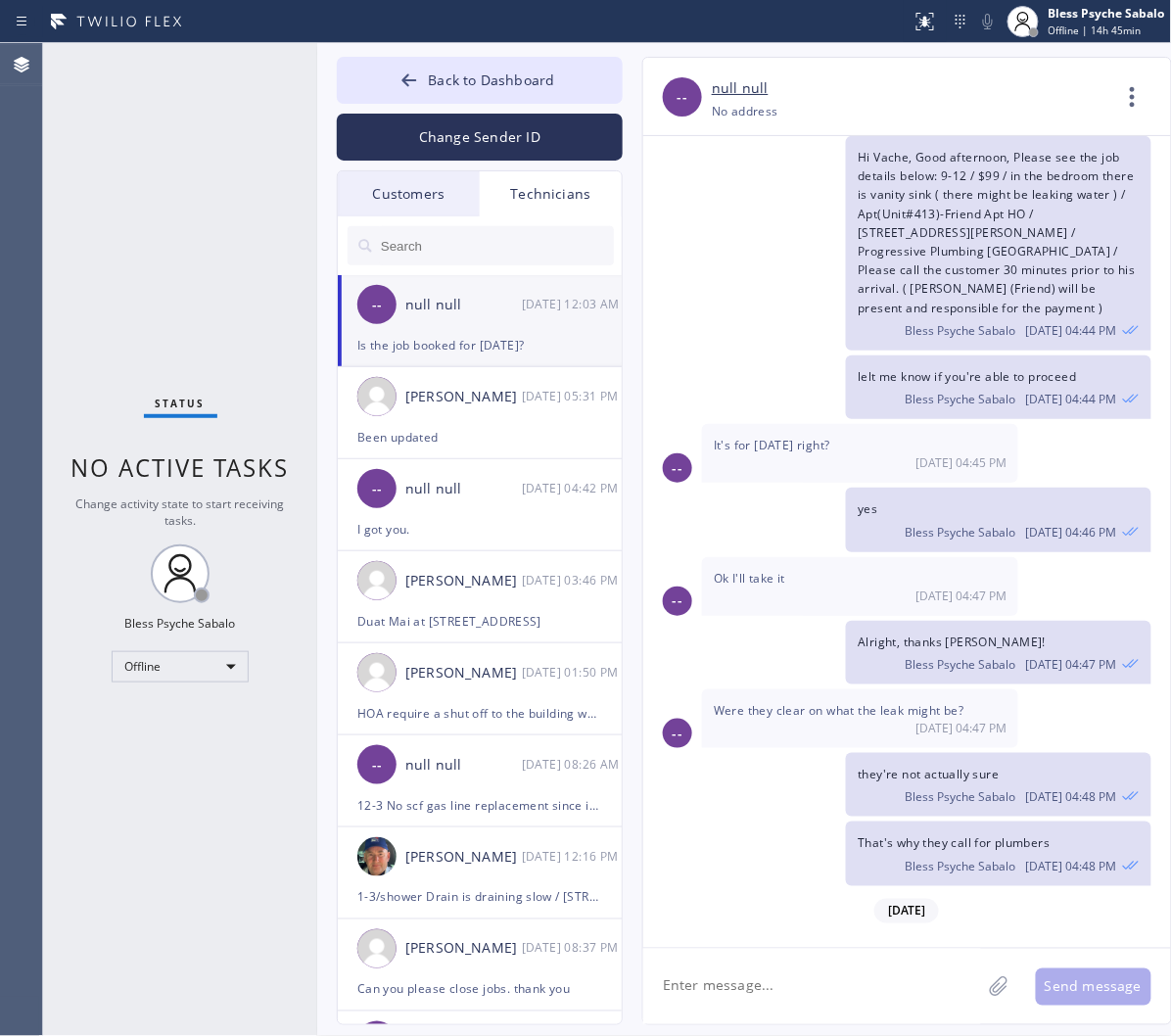 click on "Technicians" at bounding box center (550, 194) 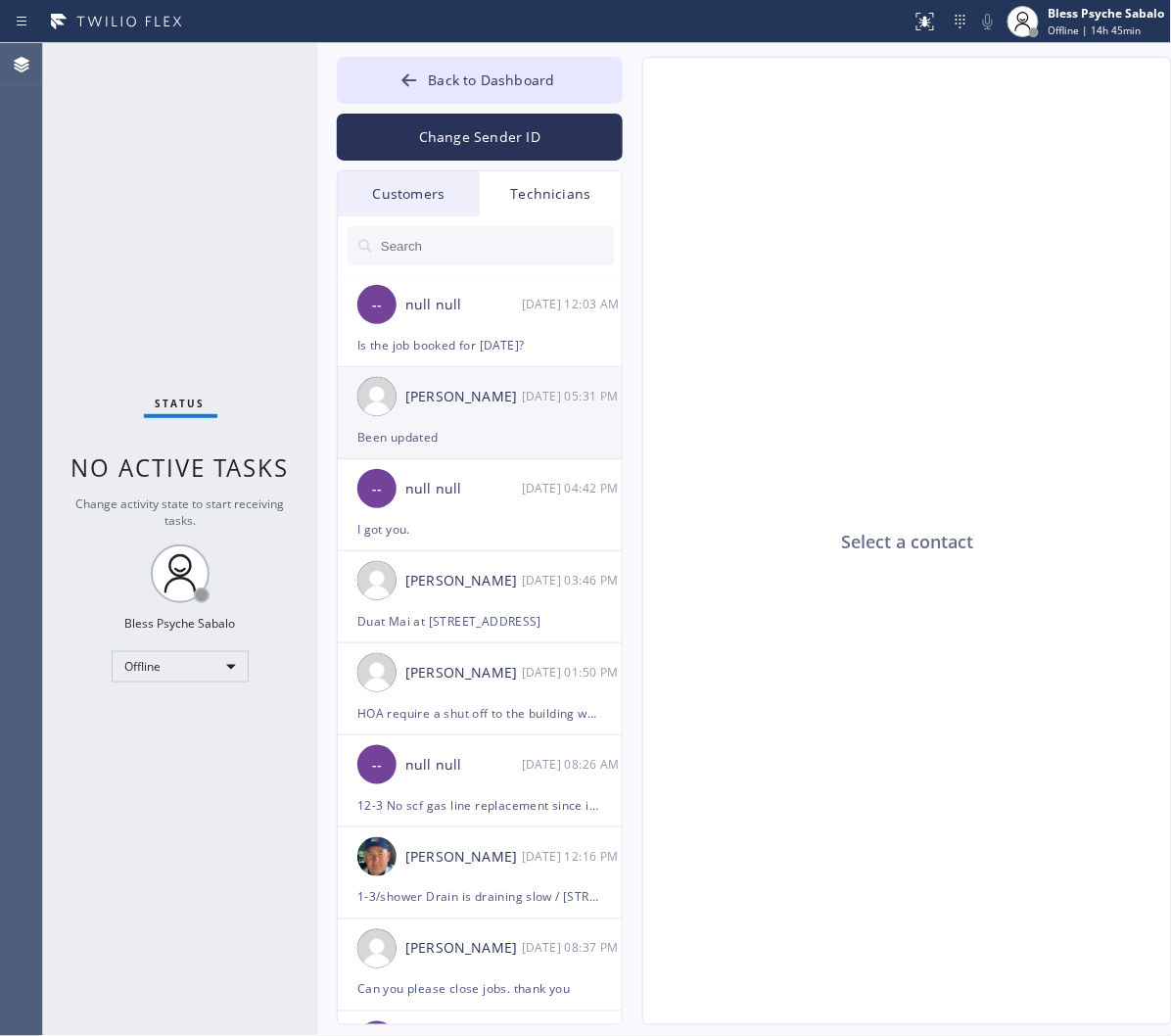 click on "Roy Martin Navarrette" at bounding box center (463, 397) 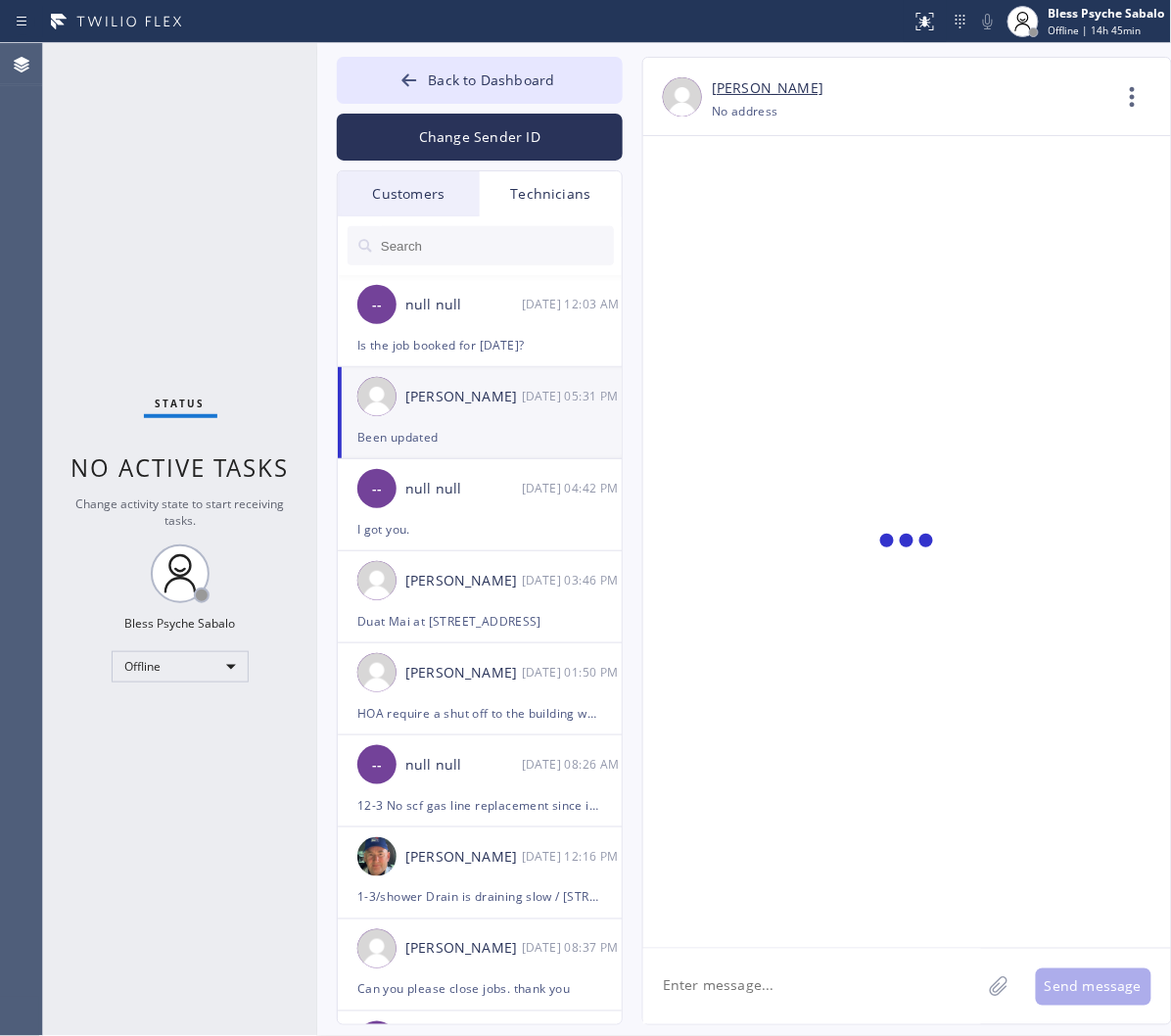 scroll, scrollTop: 6782, scrollLeft: 0, axis: vertical 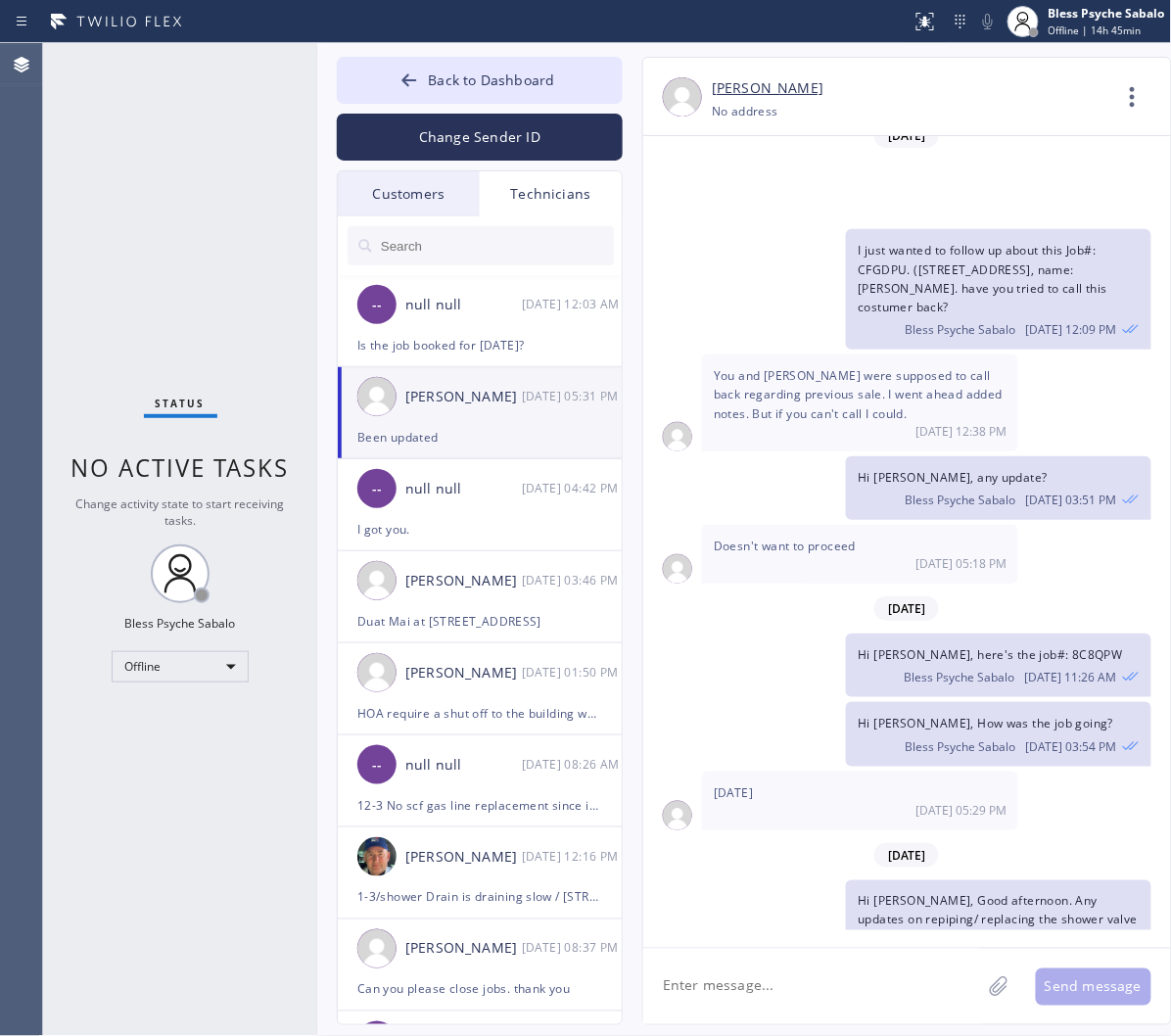 click on "Been updated" at bounding box center (754, 1071) 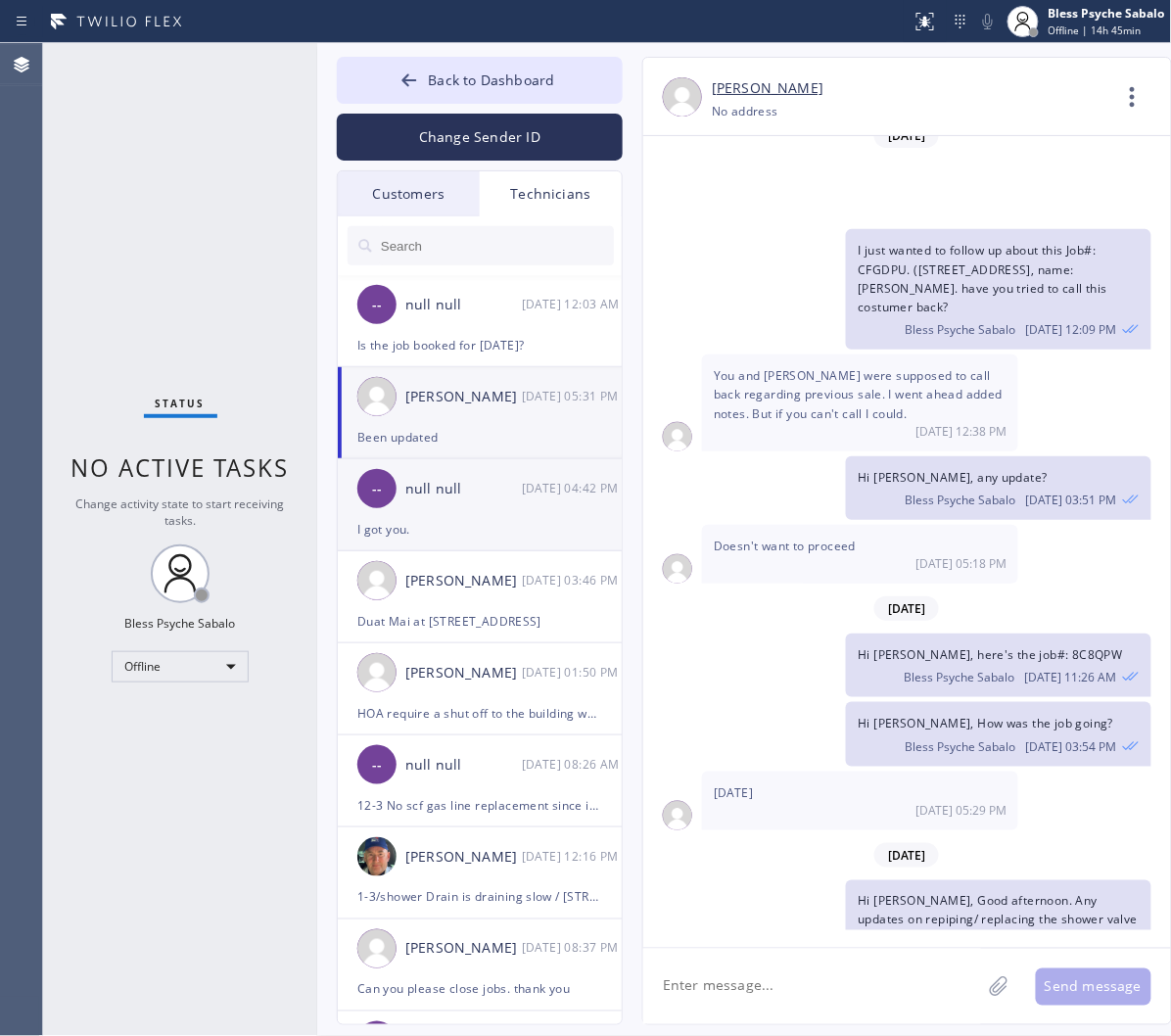 click on "I got you." at bounding box center (480, 529) 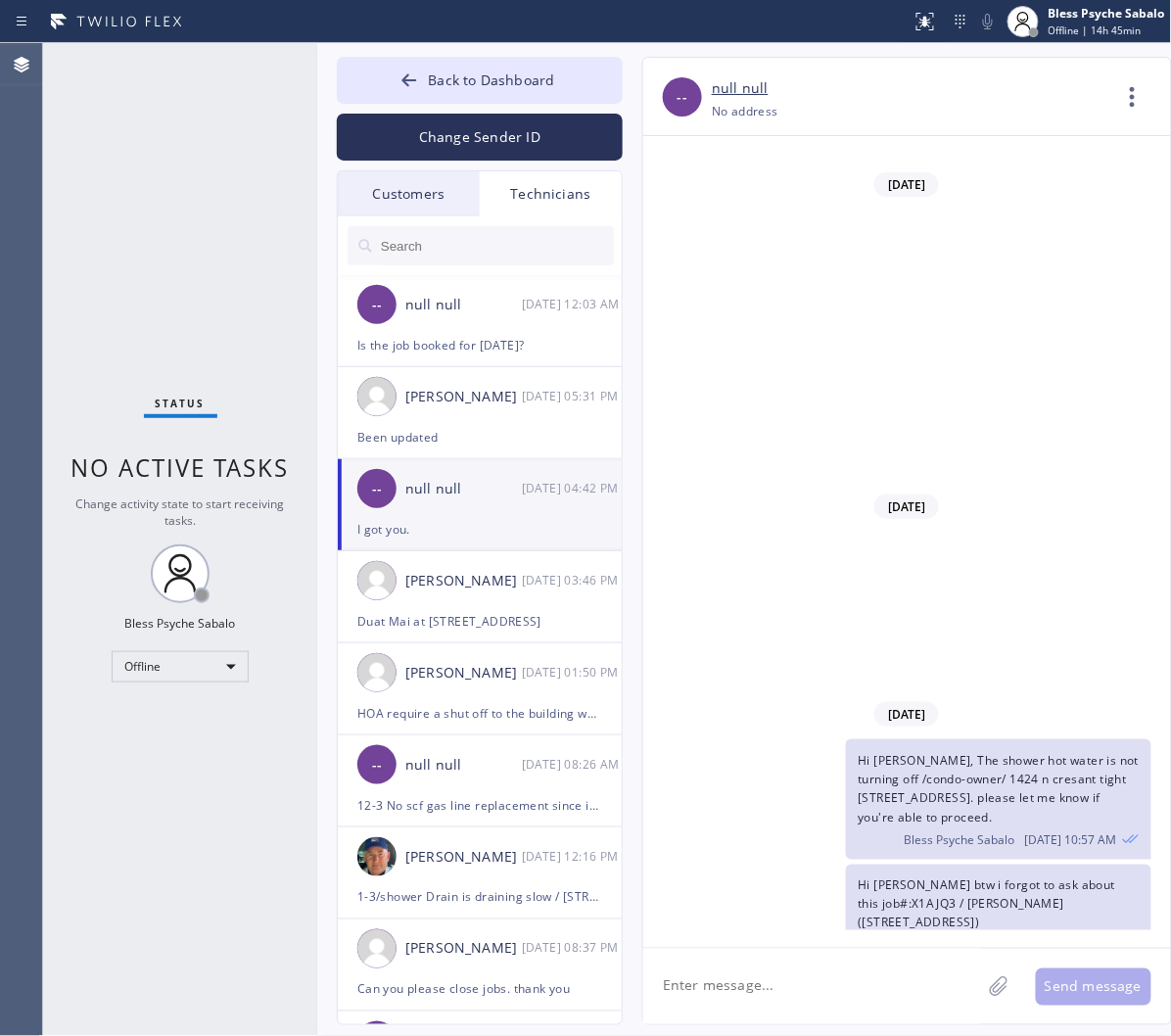 scroll, scrollTop: 9500, scrollLeft: 0, axis: vertical 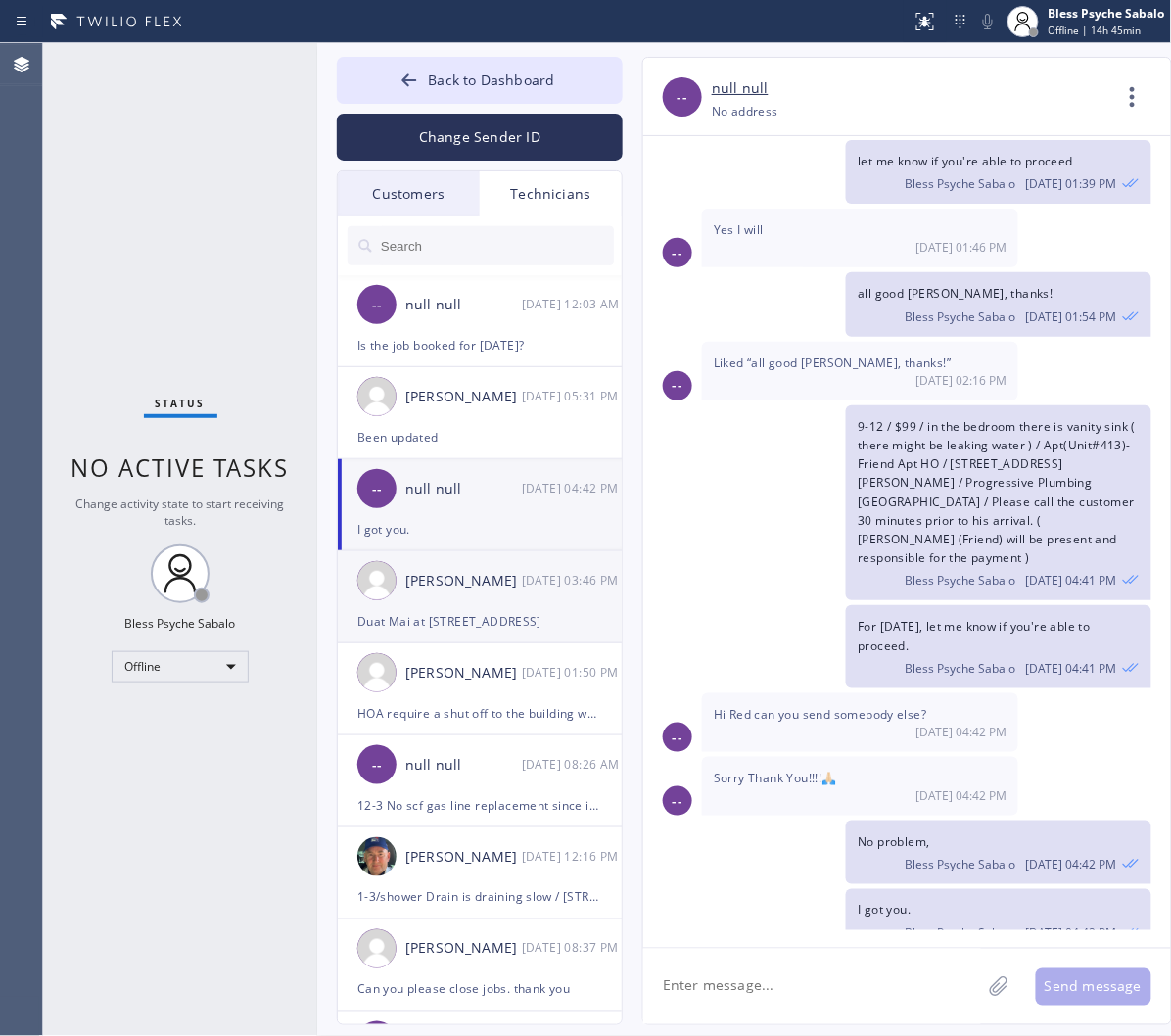 click on "Duat Mai at
15741 Poppy Way , Westminster, CA, 92683" at bounding box center (480, 621) 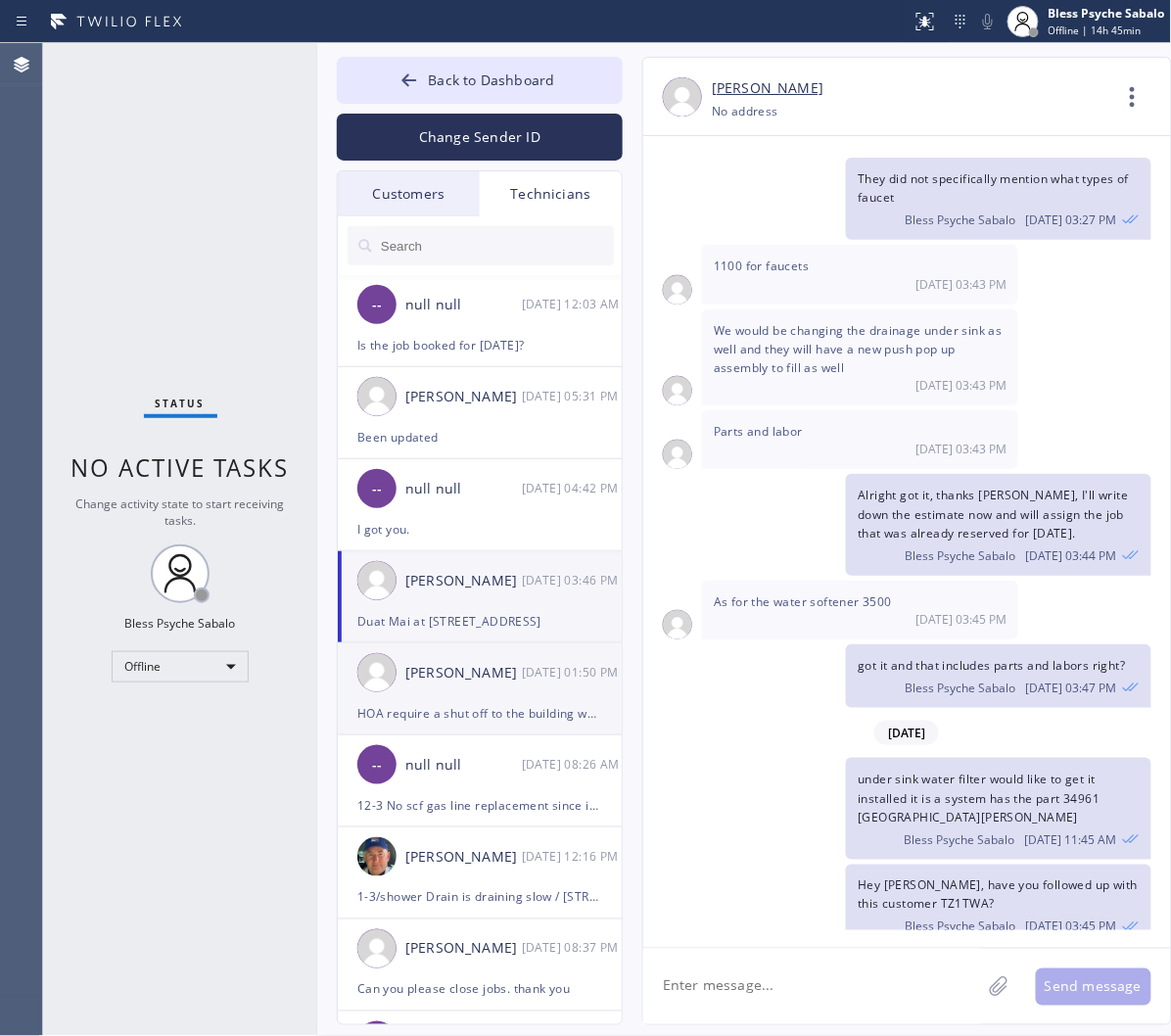 click on "Raymond Ying Ho 07/15 01:50 PM" at bounding box center [481, 673] 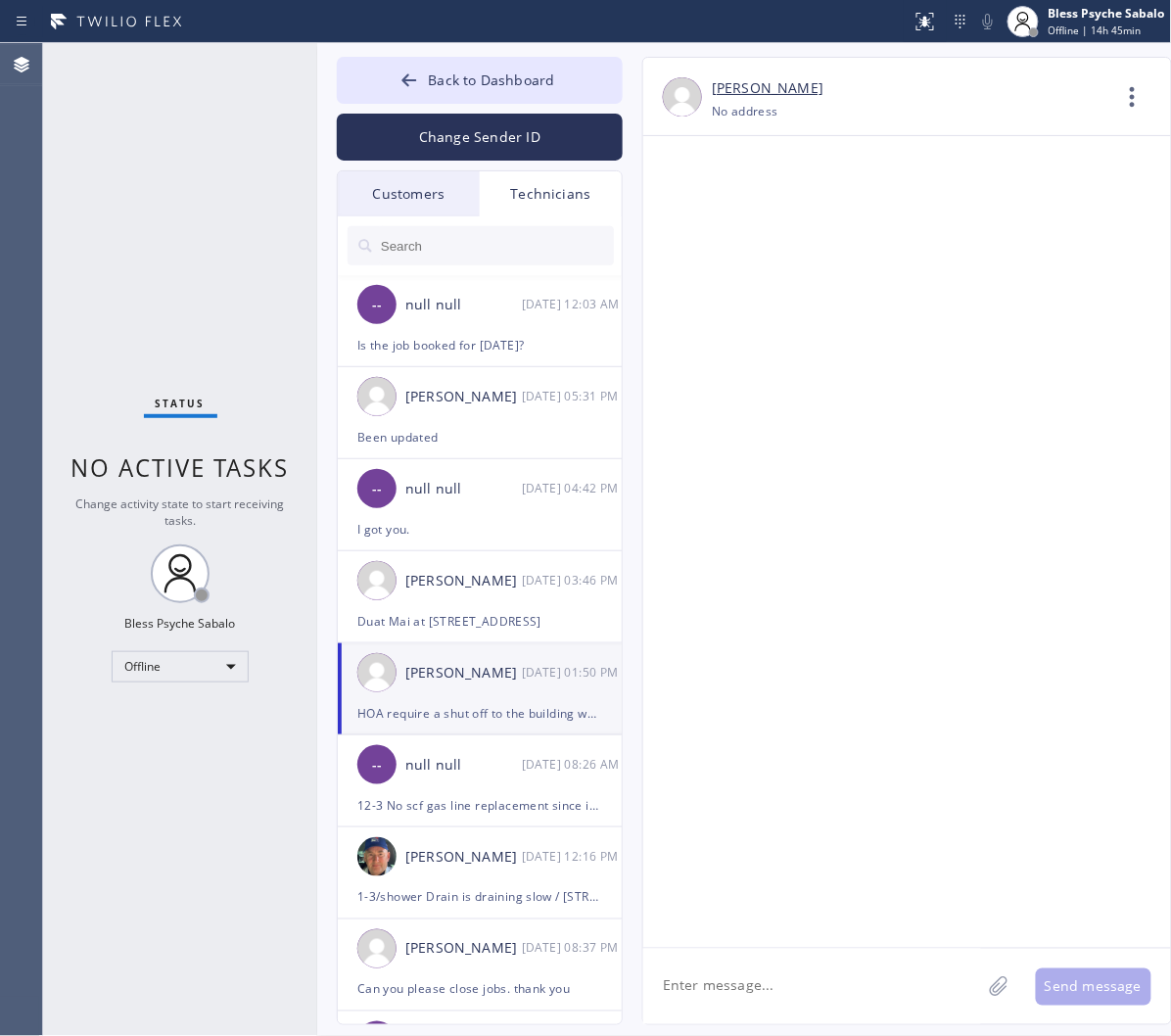scroll, scrollTop: 11901, scrollLeft: 0, axis: vertical 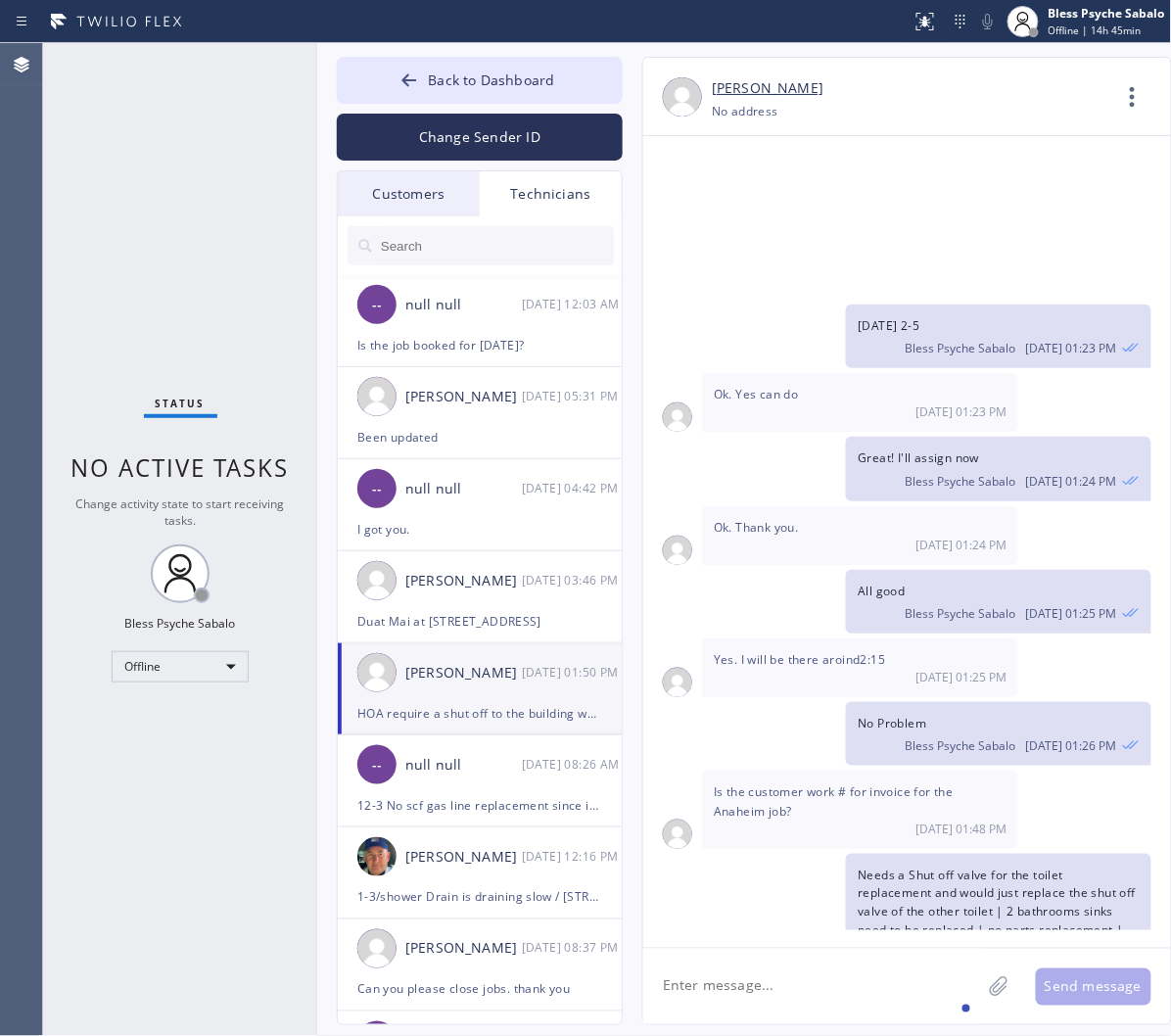 click 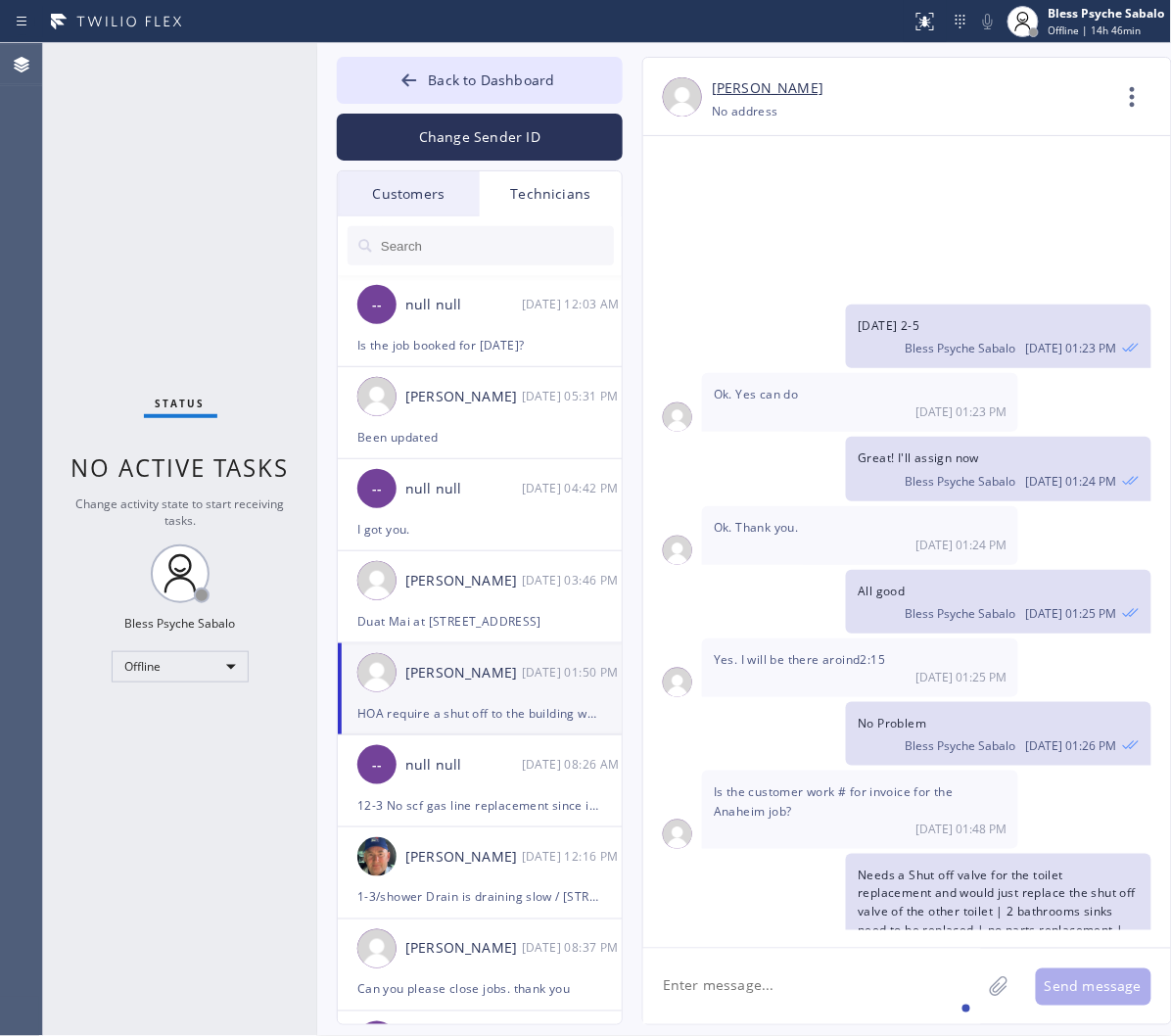click 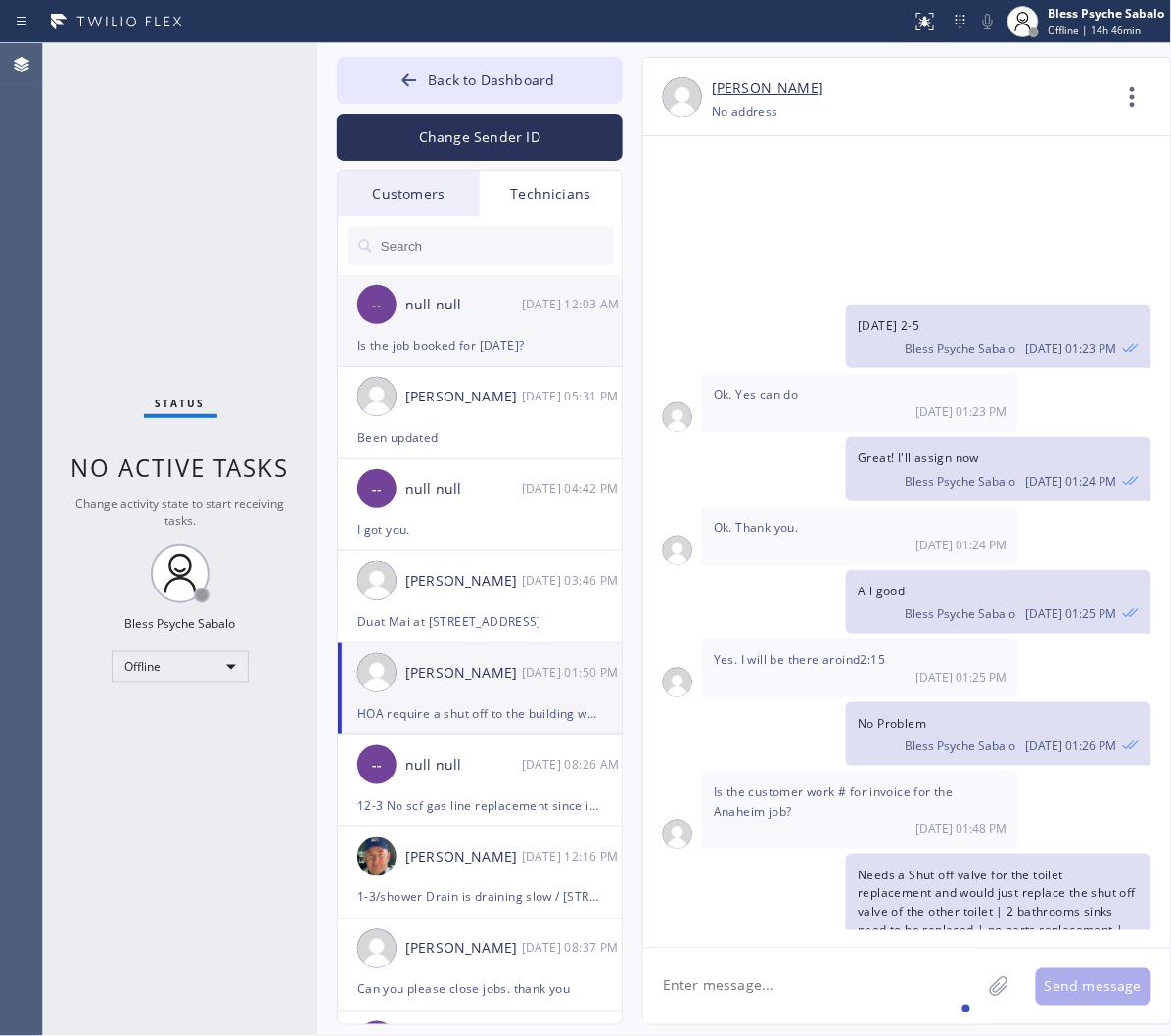 click on "Is the job booked for tomorrow?" at bounding box center [480, 345] 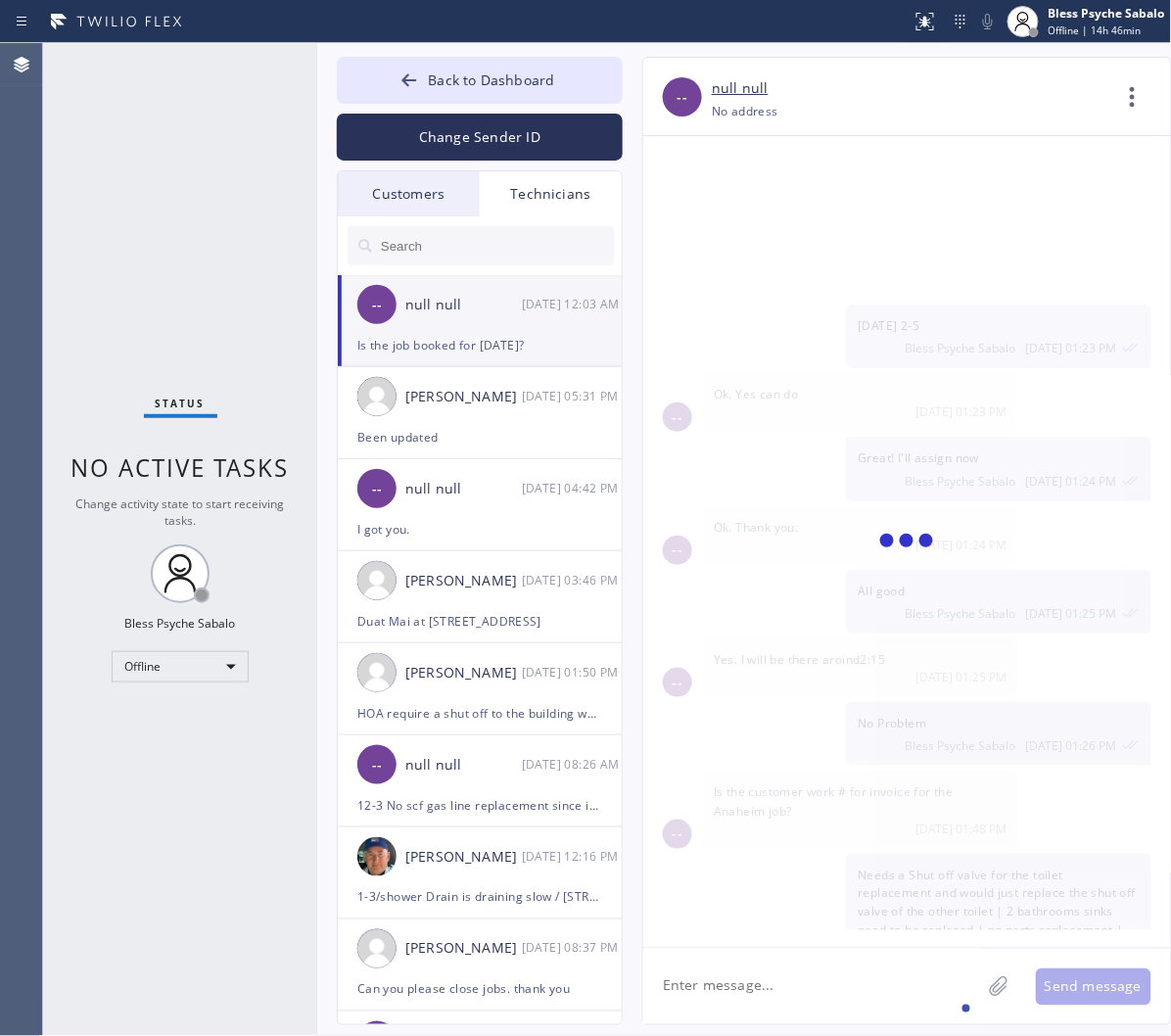 scroll, scrollTop: 13063, scrollLeft: 0, axis: vertical 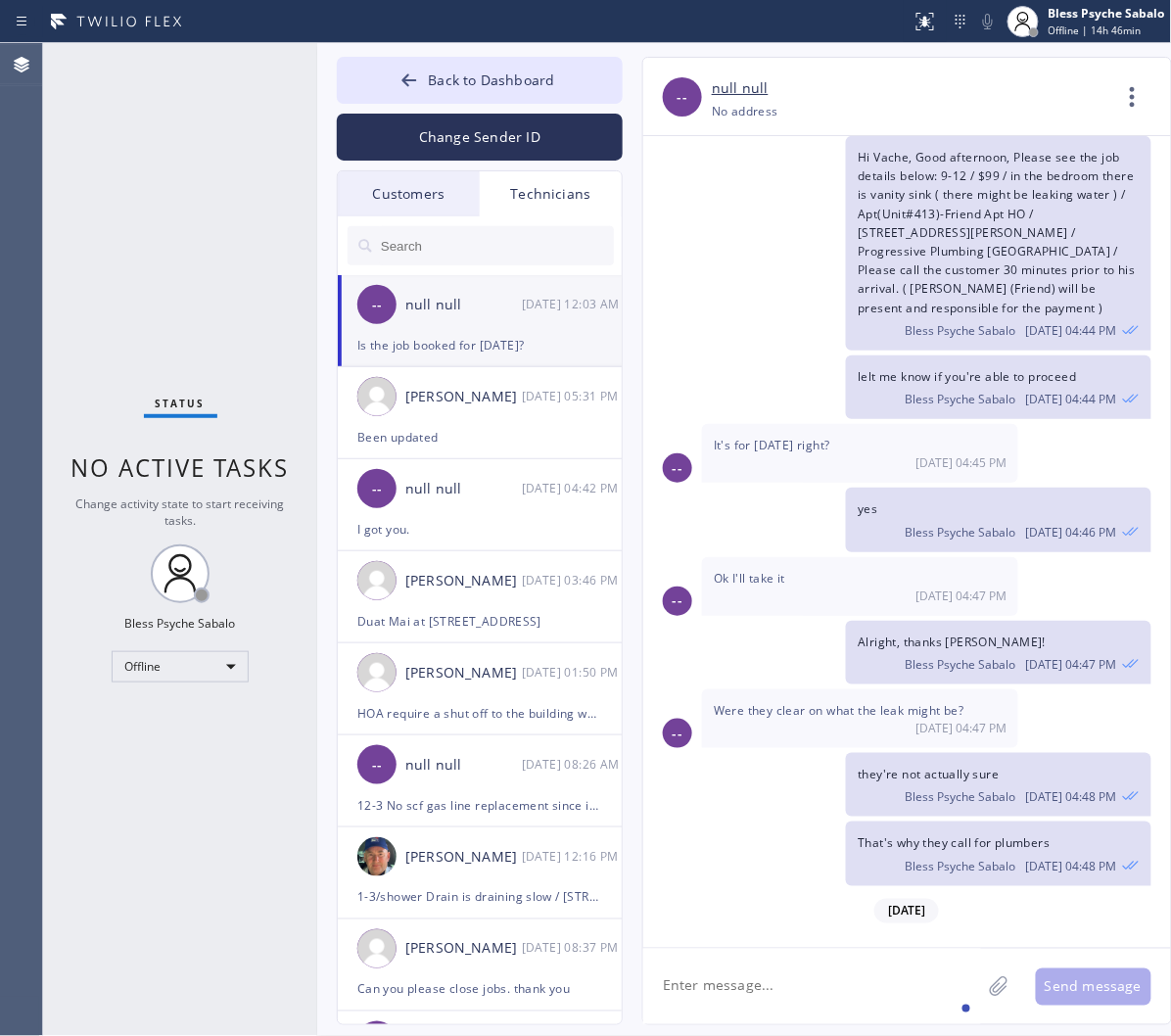 click 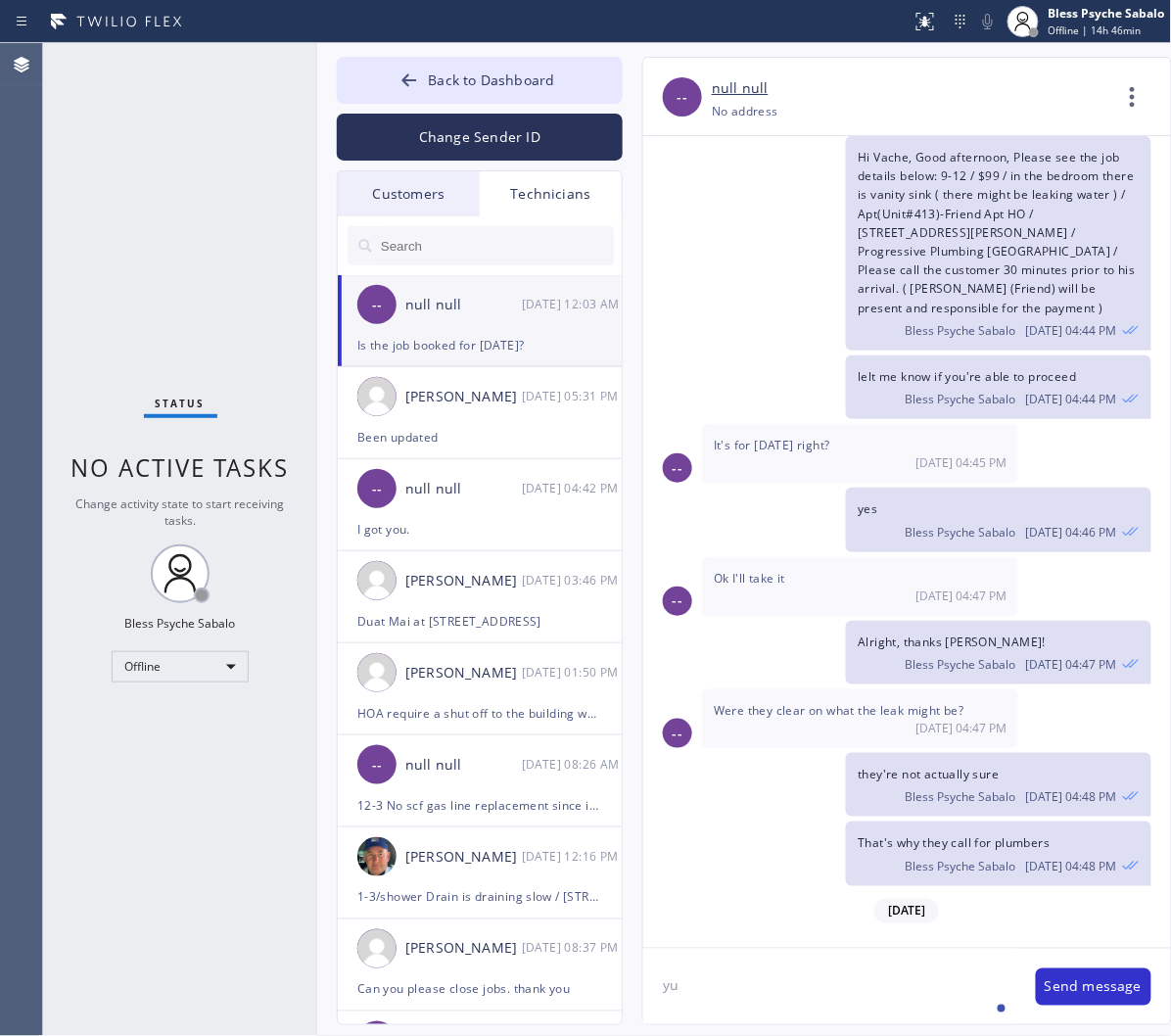 type on "yu" 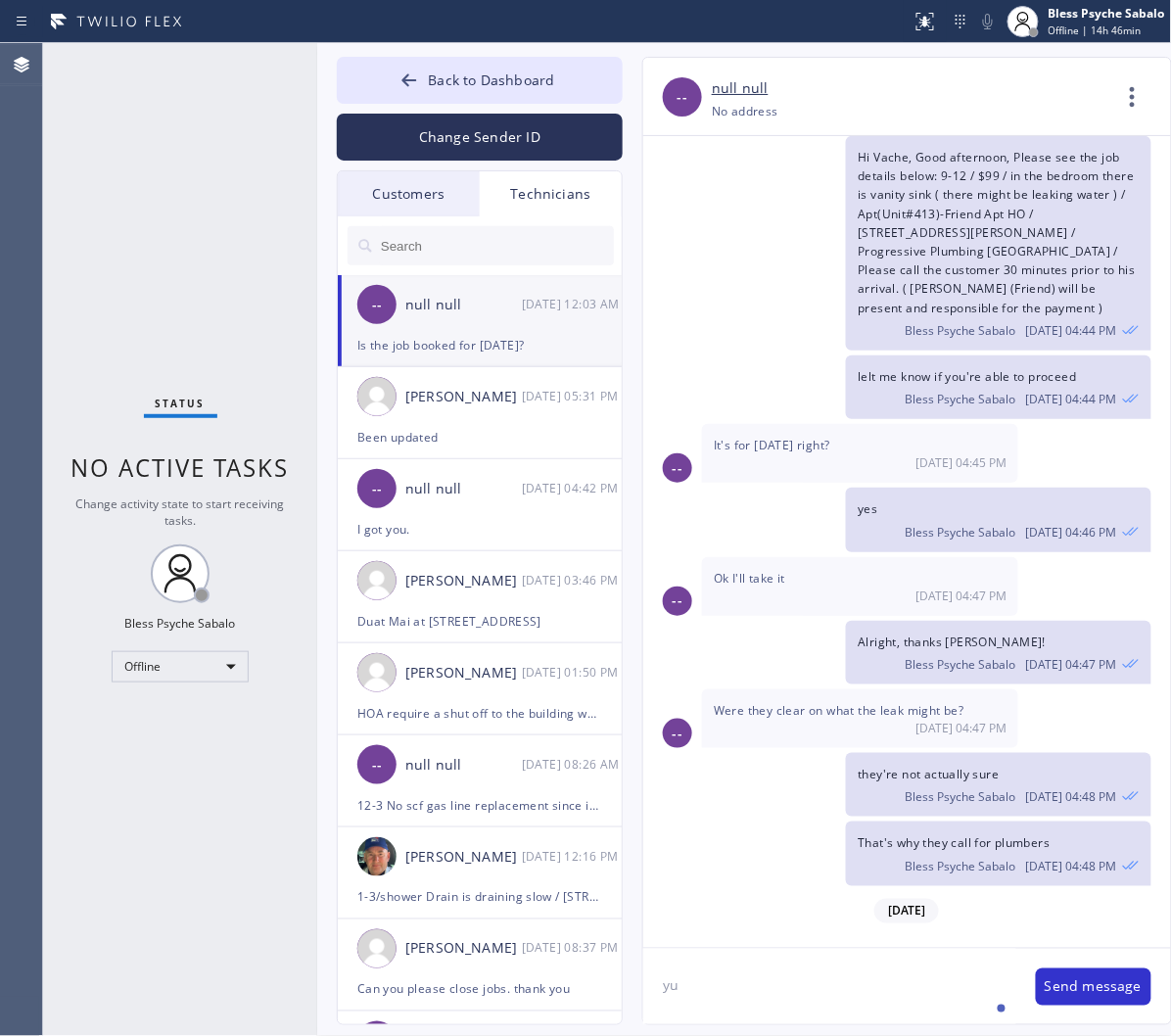 type 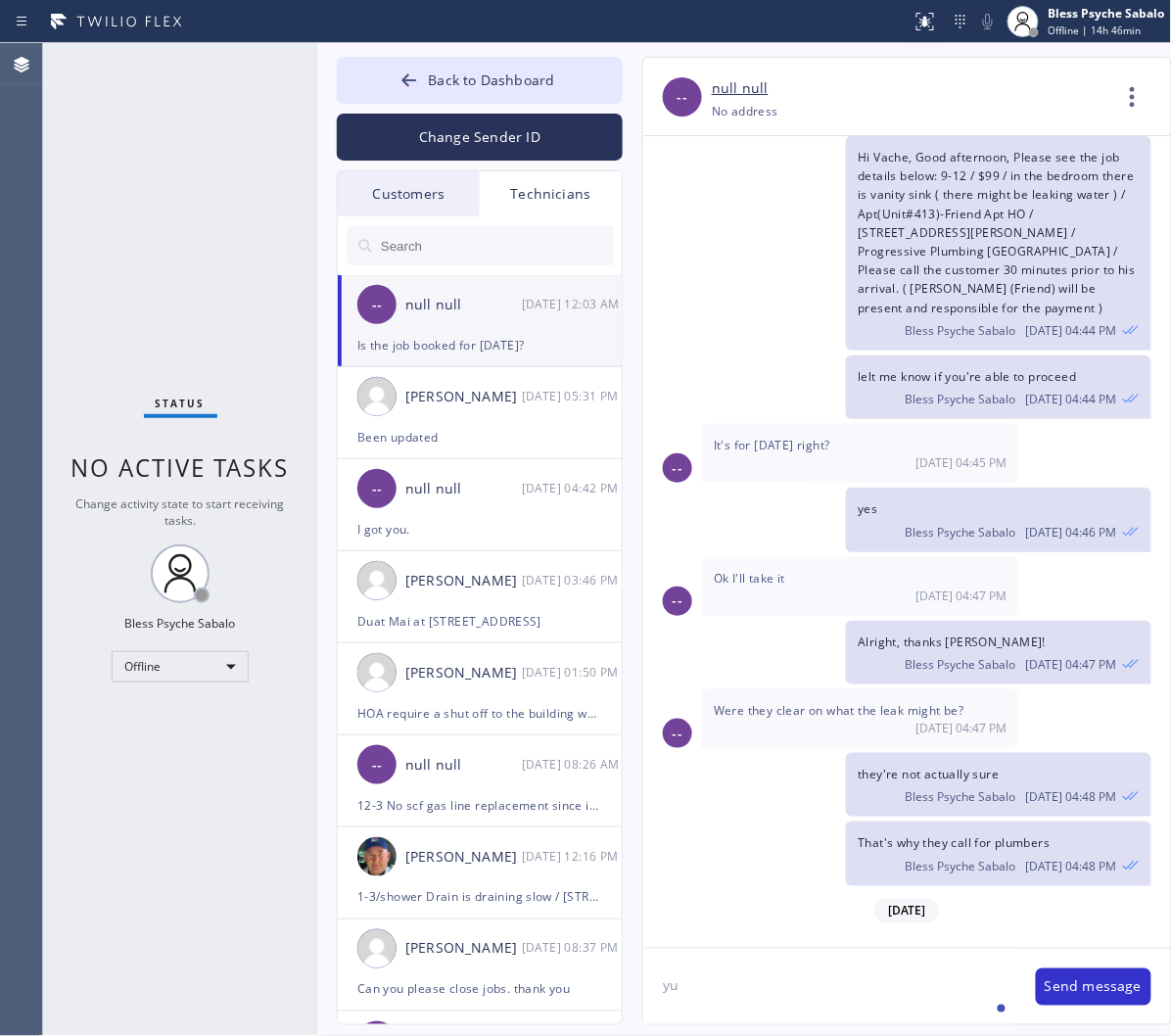 click on "yu" 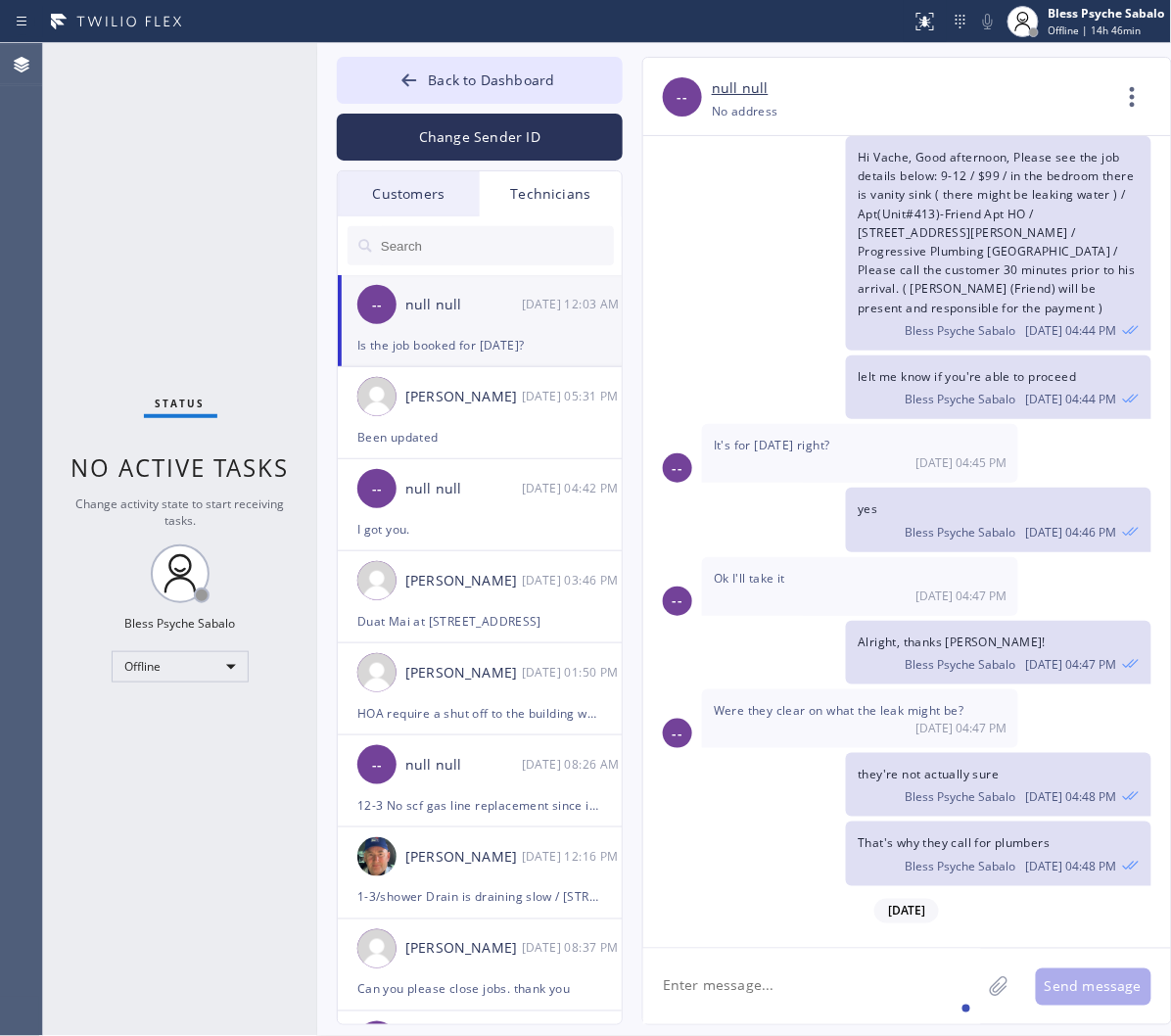 click 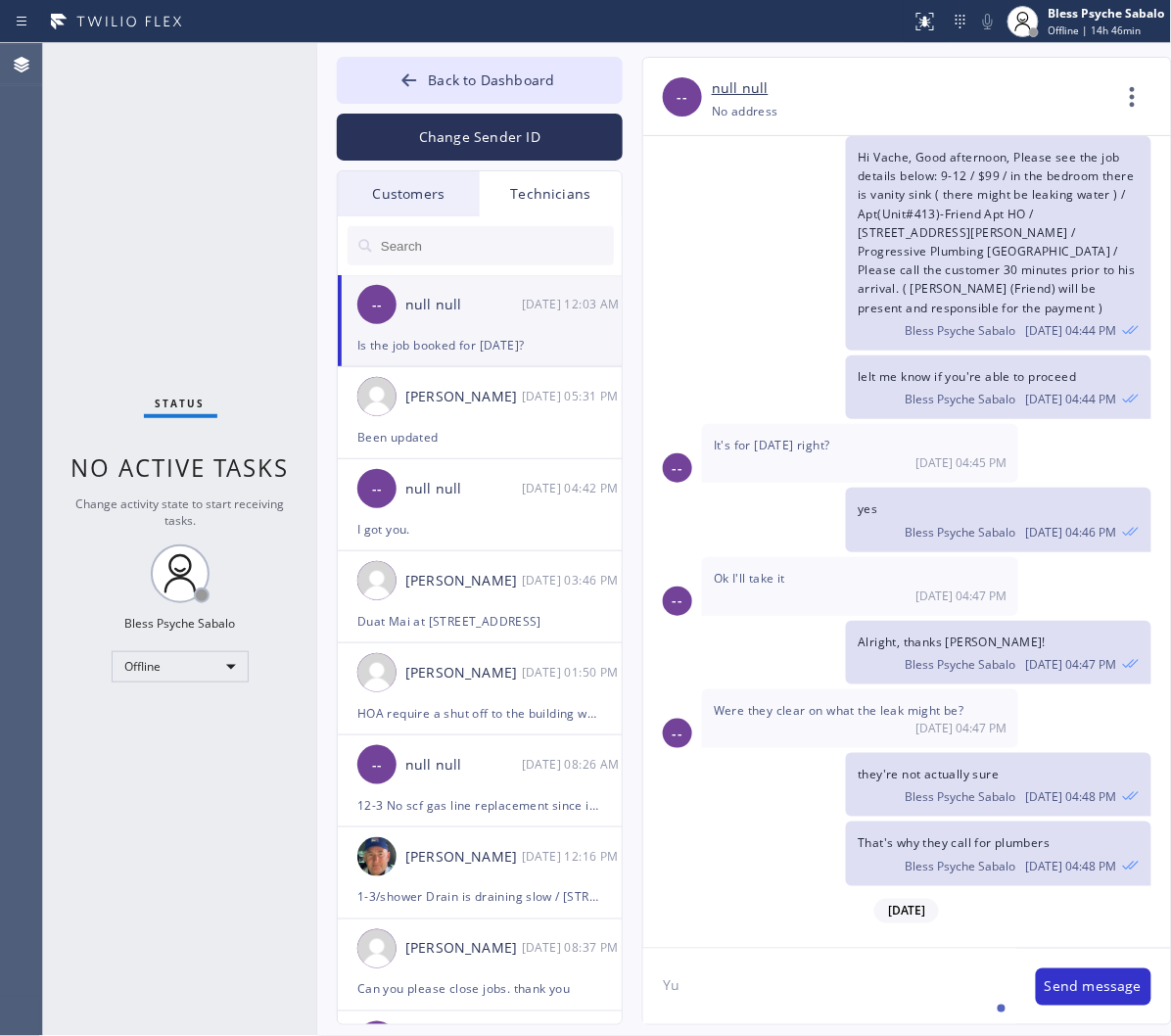 type on "Y" 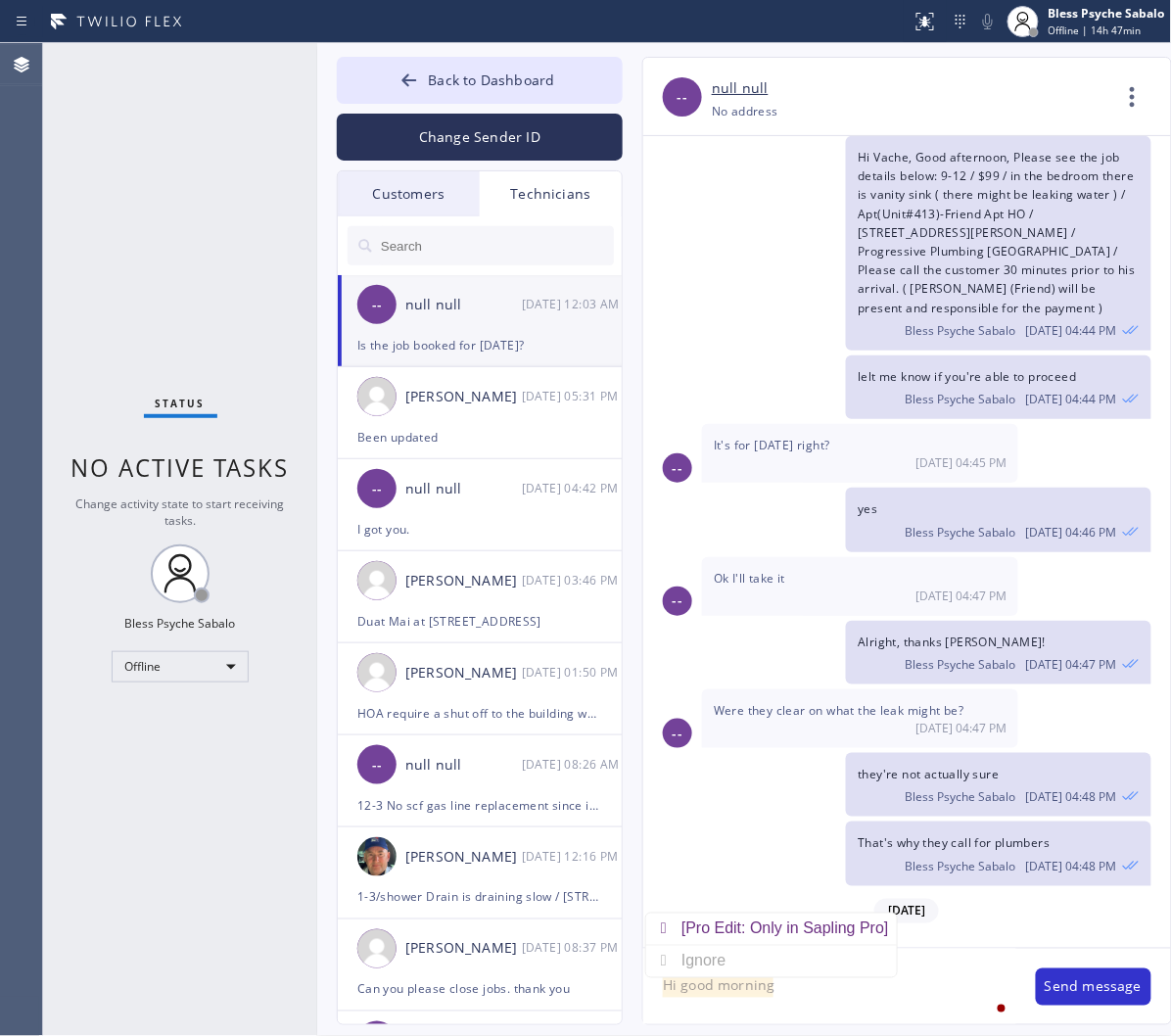 click on "Hi good morning" 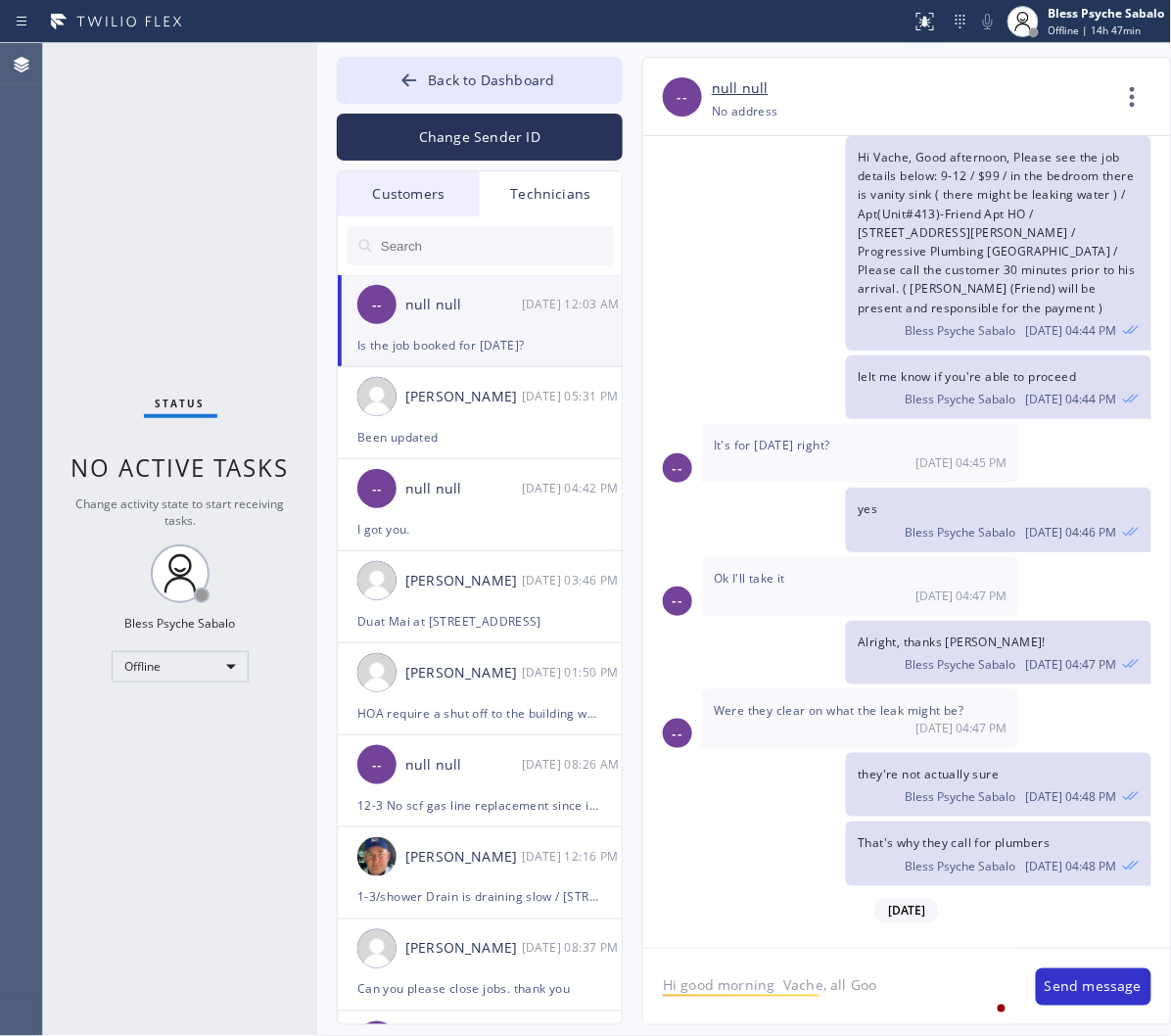 type on "Hi good morning  Vache, all Good" 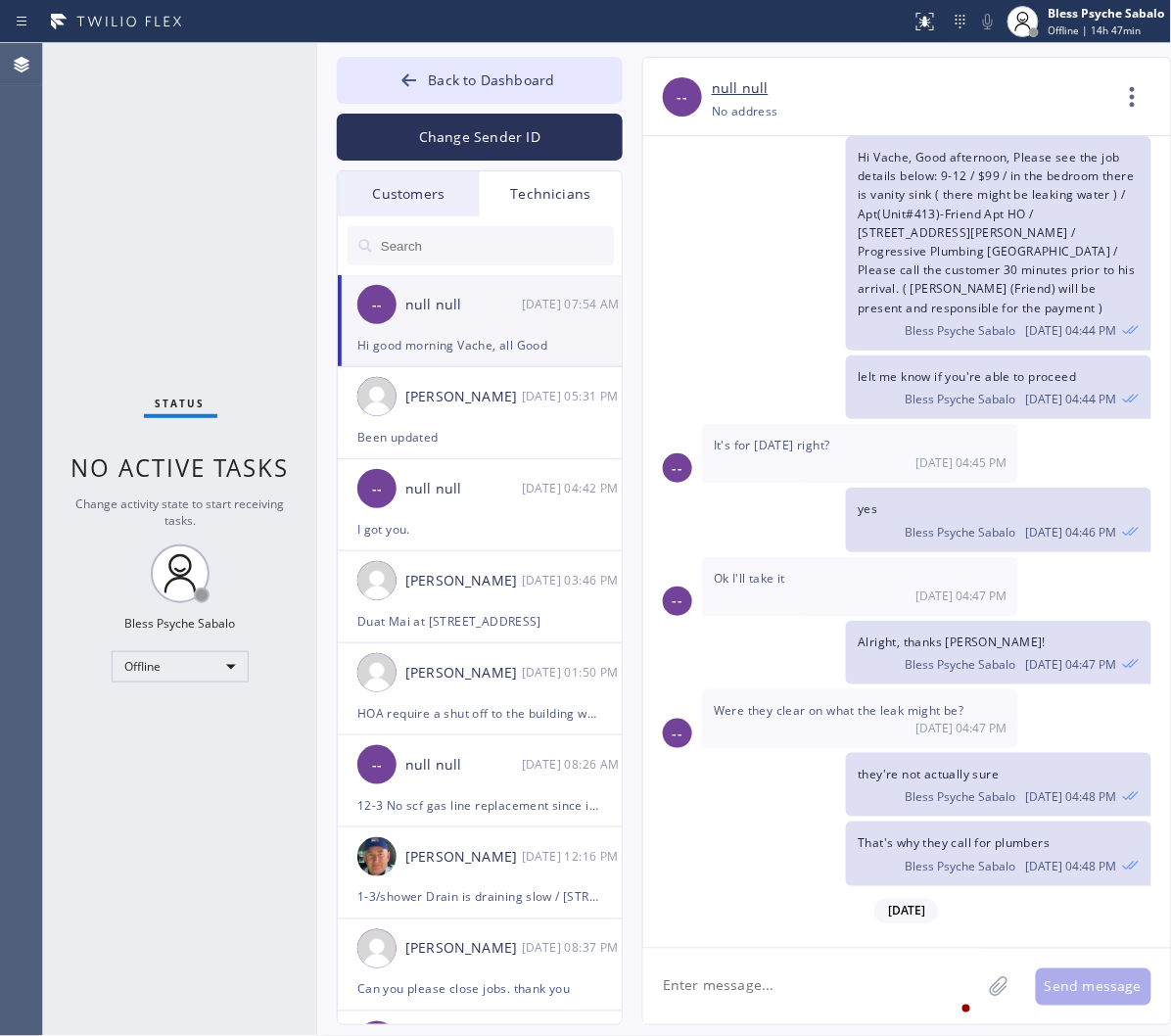 scroll, scrollTop: 13129, scrollLeft: 0, axis: vertical 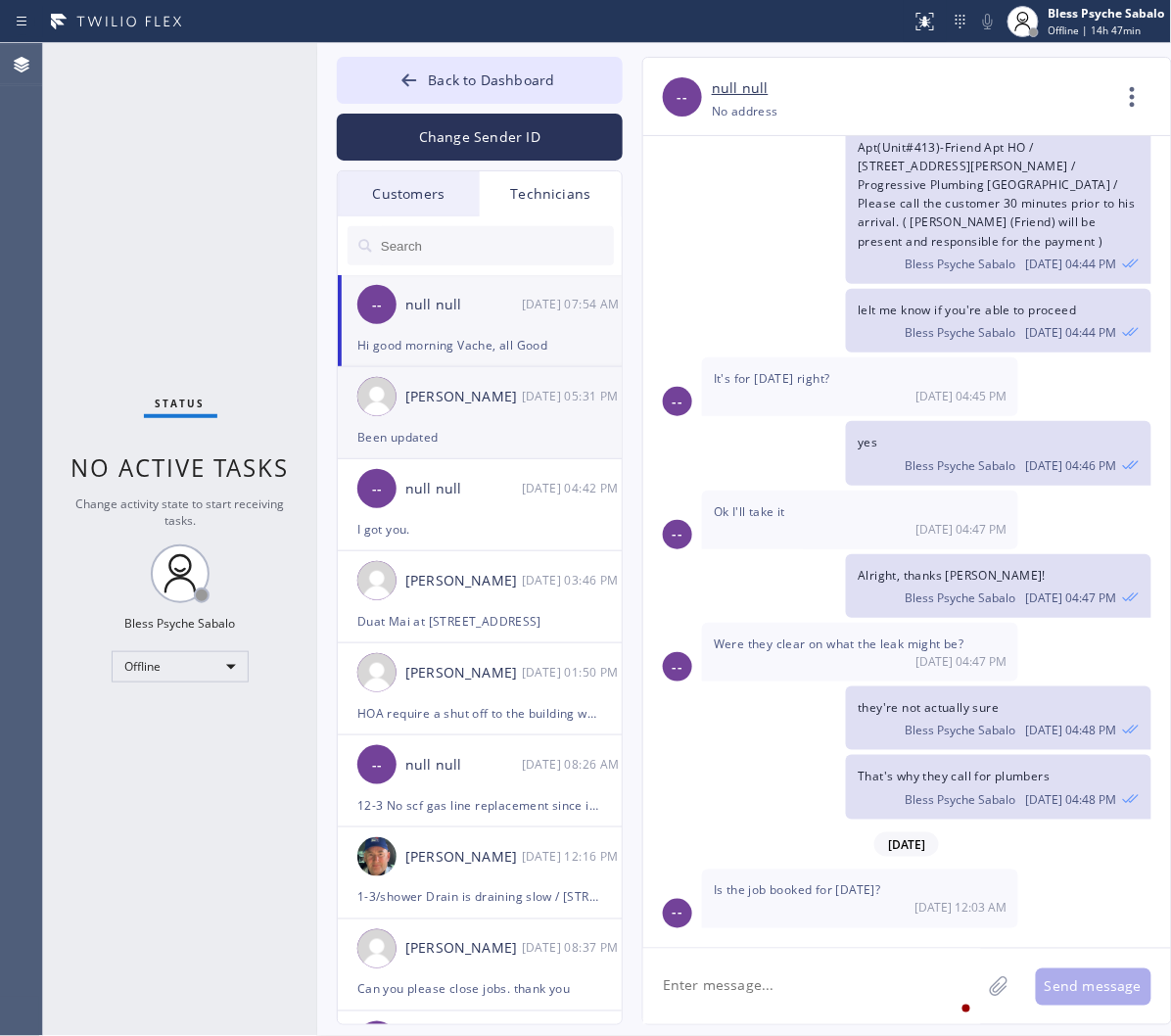 click on "Roy Martin Navarrette 07/15 05:31 PM" at bounding box center [481, 397] 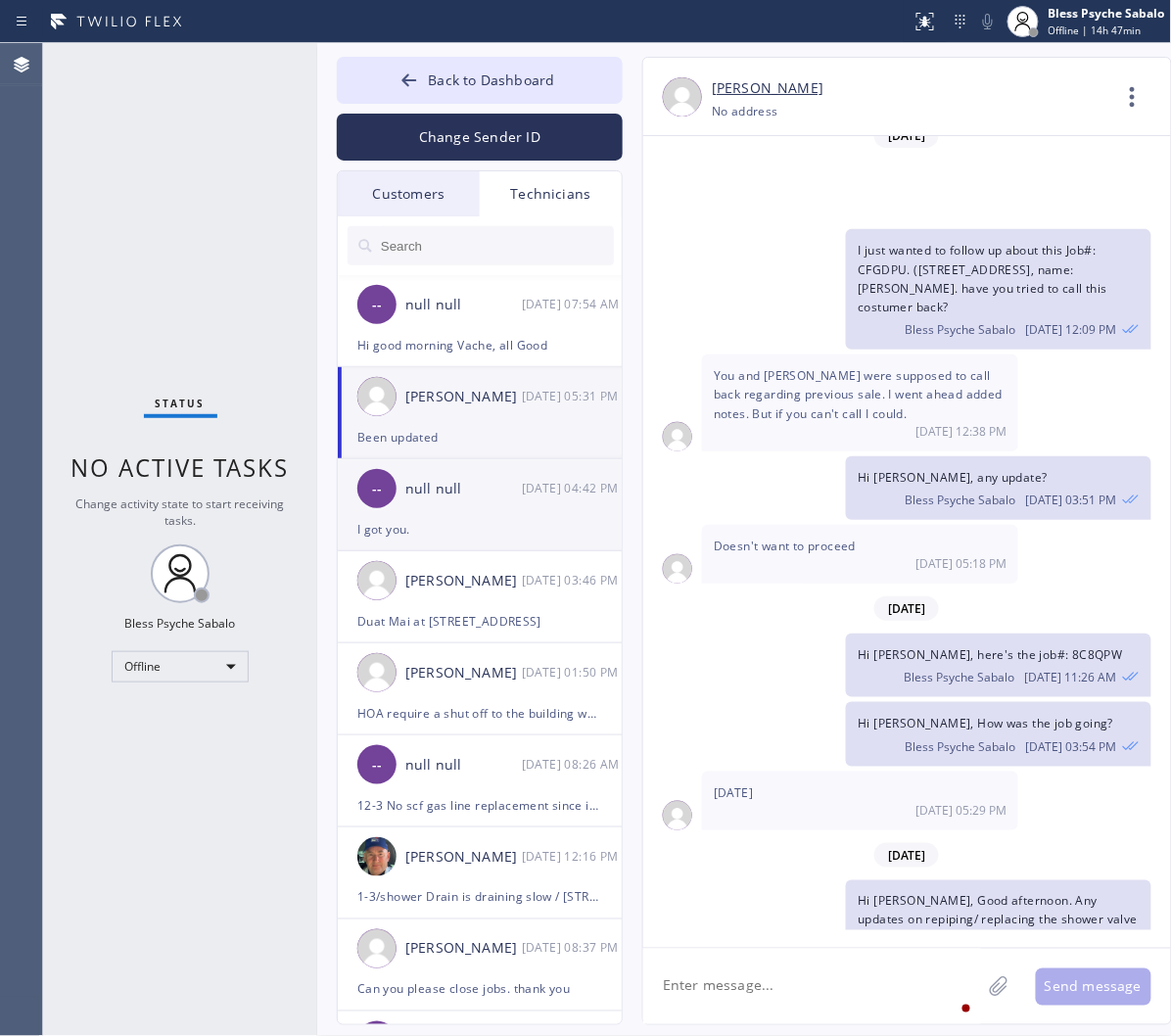 click on "I got you." at bounding box center (480, 529) 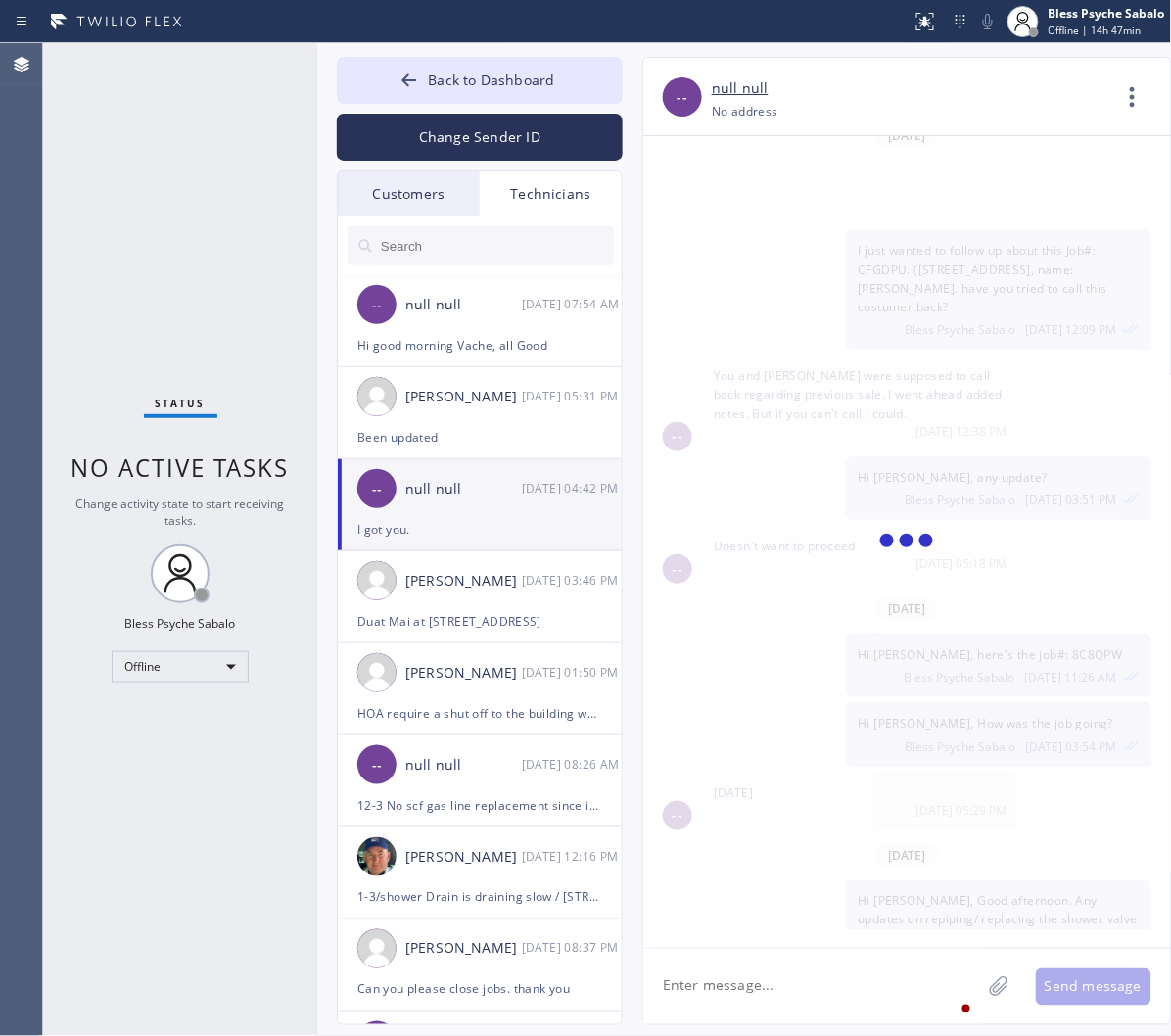 scroll, scrollTop: 9500, scrollLeft: 0, axis: vertical 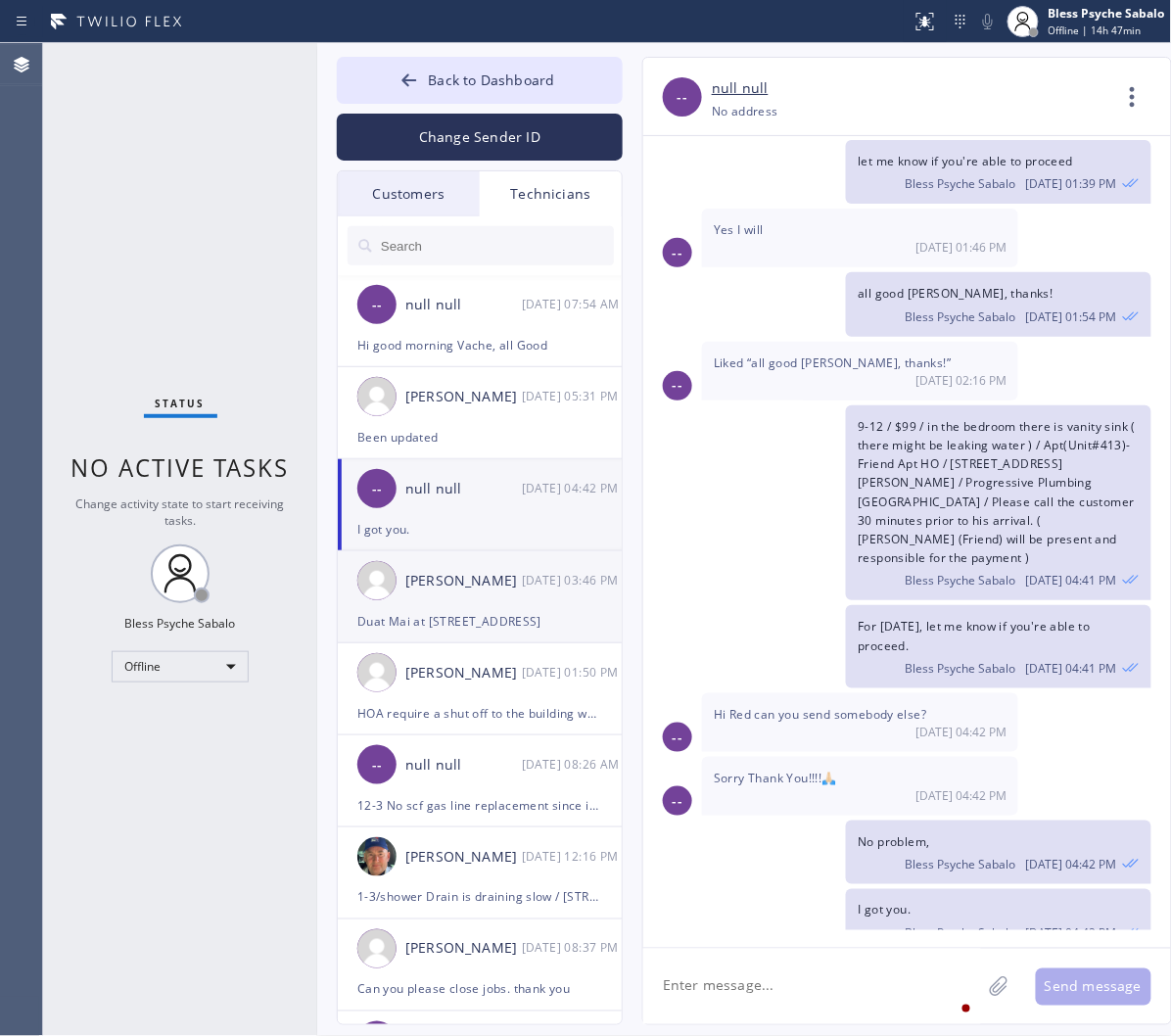 click on "Christopher Gonzales 07/15 03:46 PM" at bounding box center [481, 581] 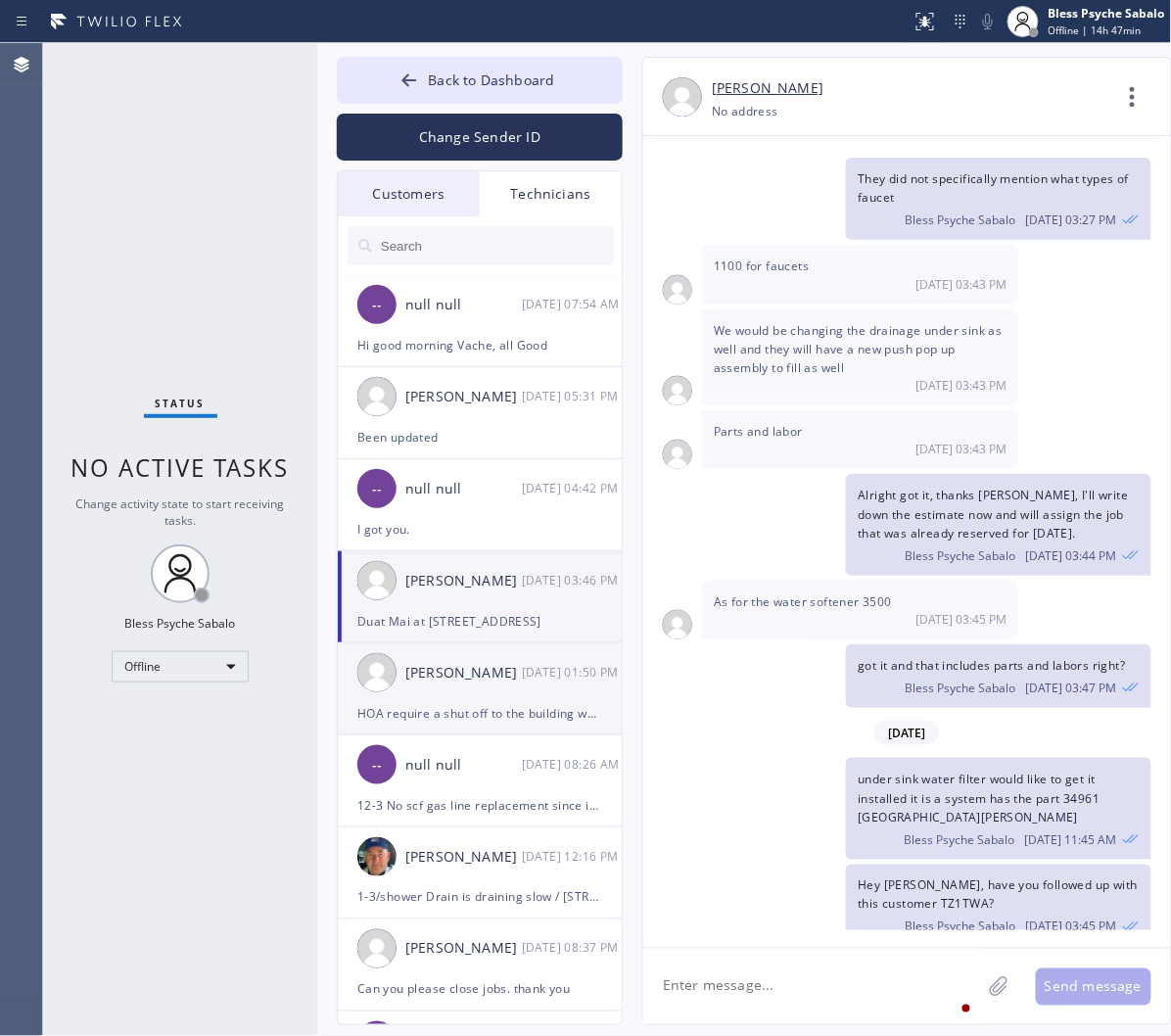 click on "Raymond Ying Ho" at bounding box center [463, 673] 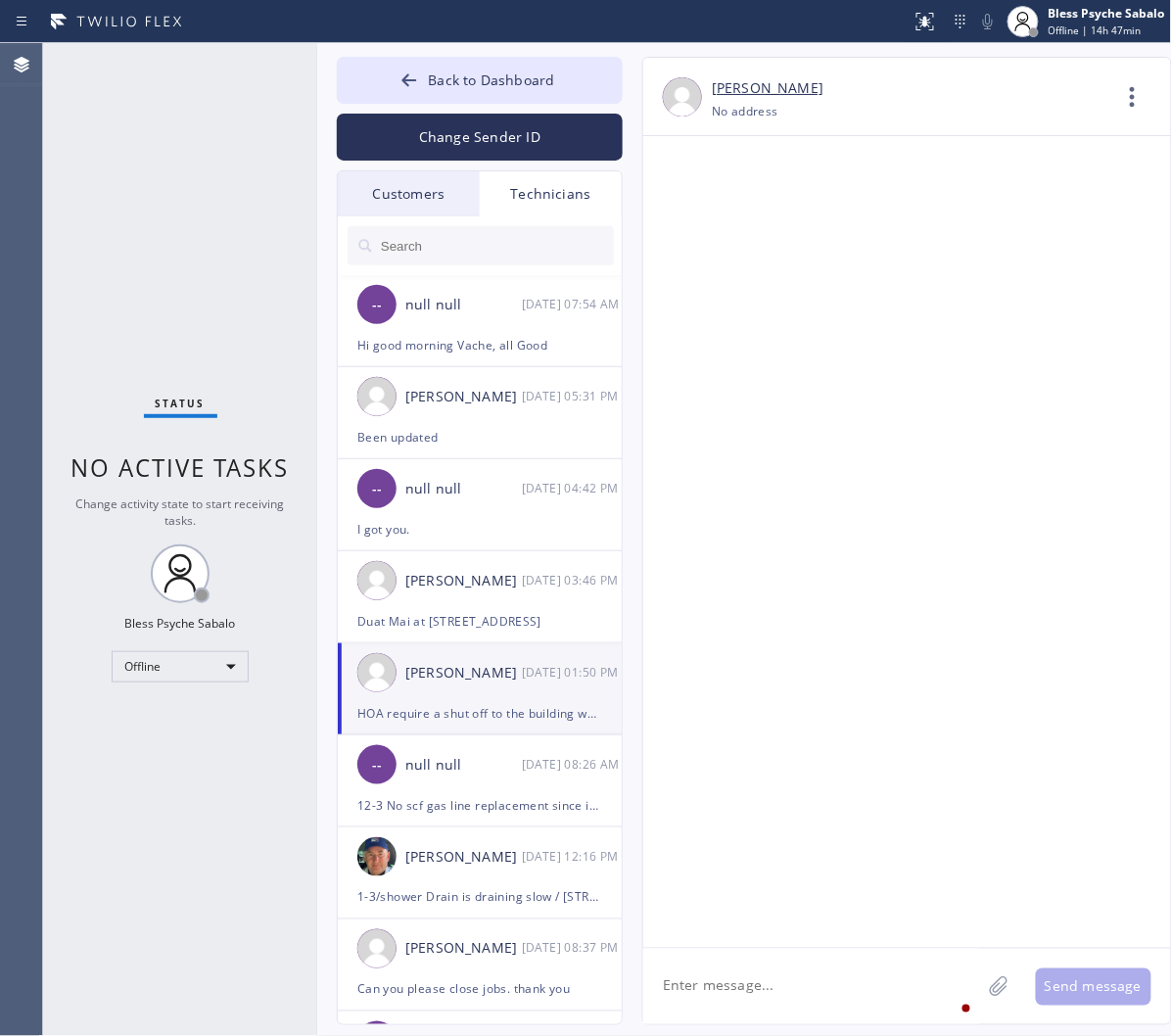 scroll, scrollTop: 11901, scrollLeft: 0, axis: vertical 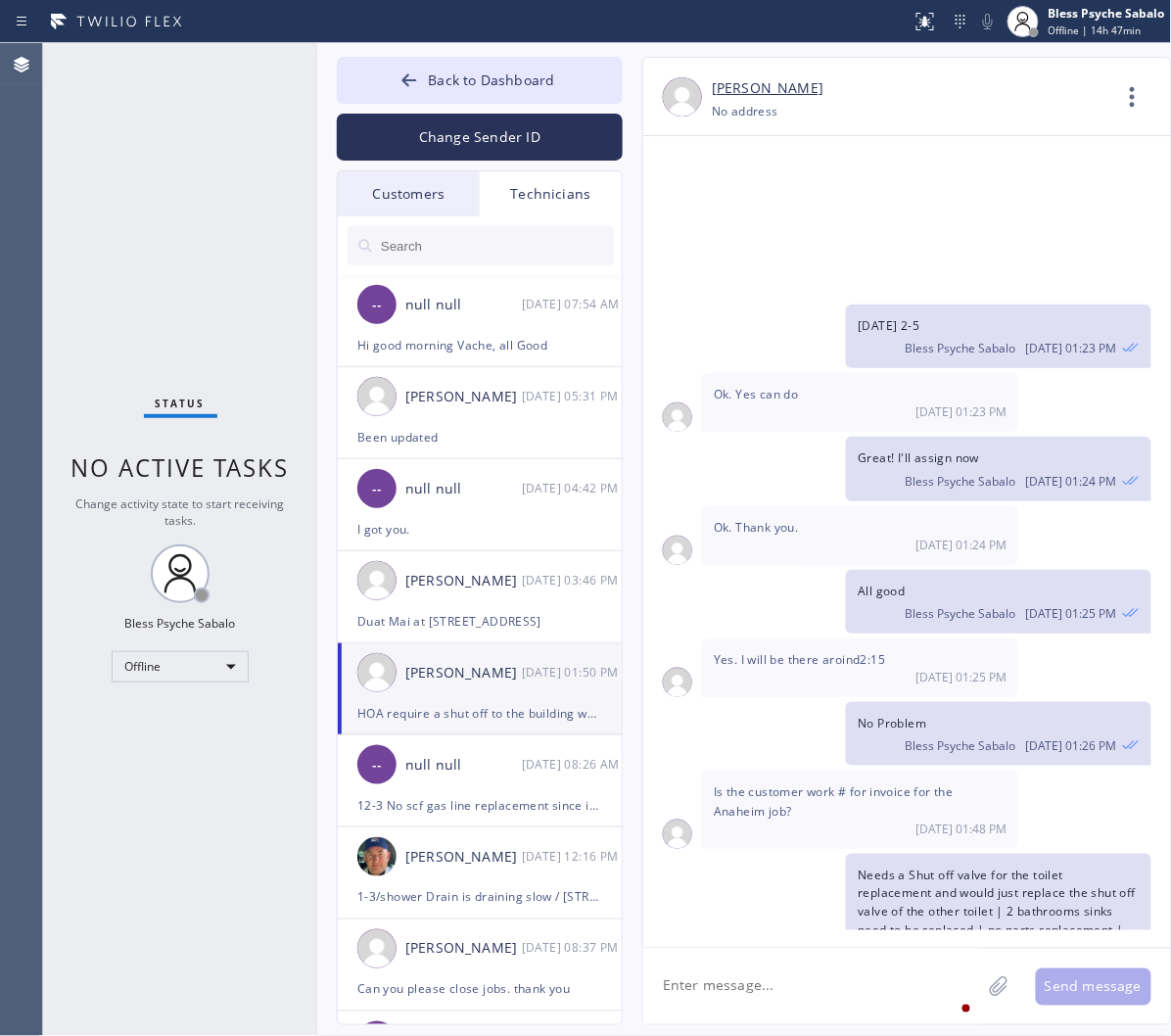 click 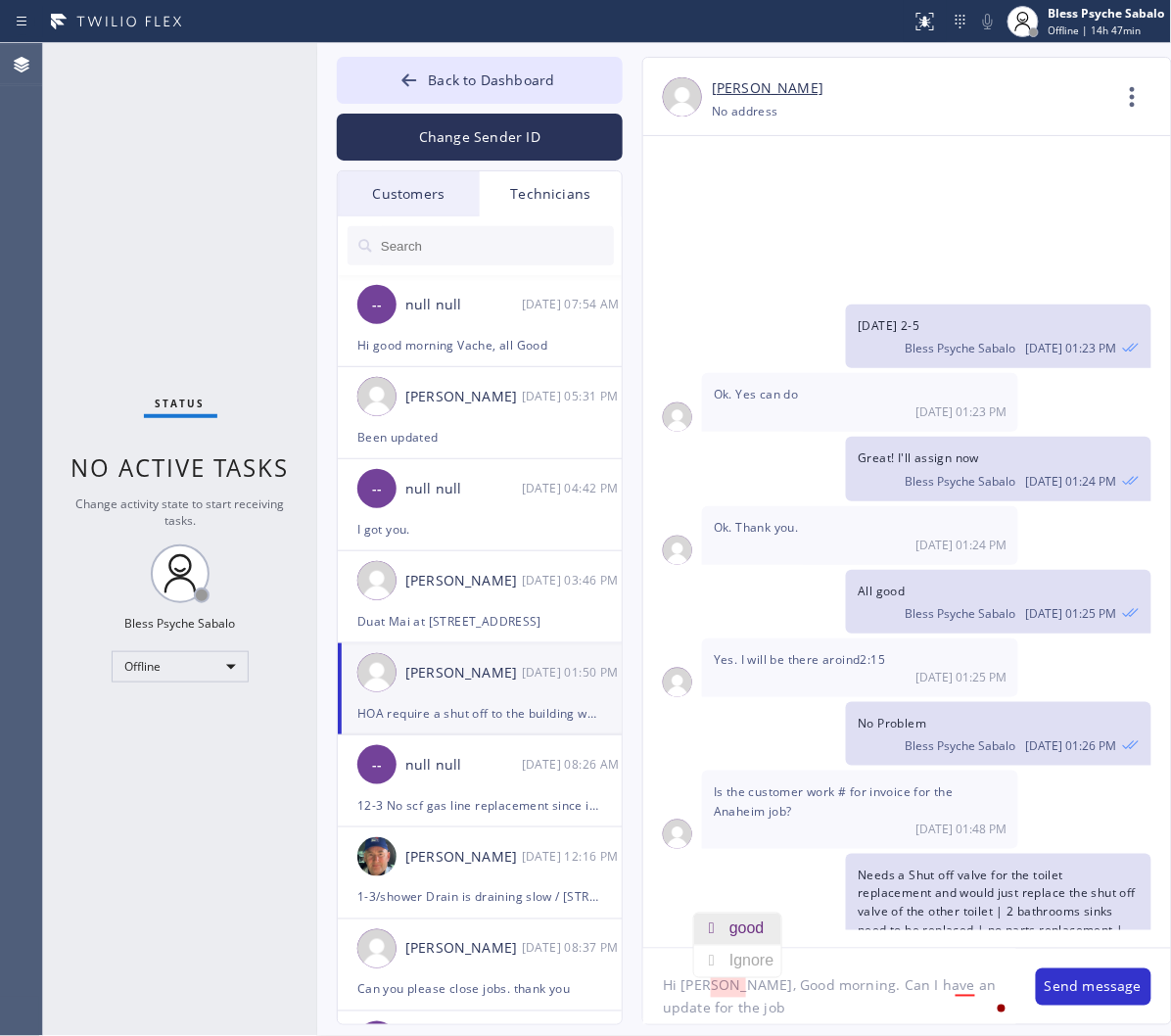 click on "good" at bounding box center [751, 929] 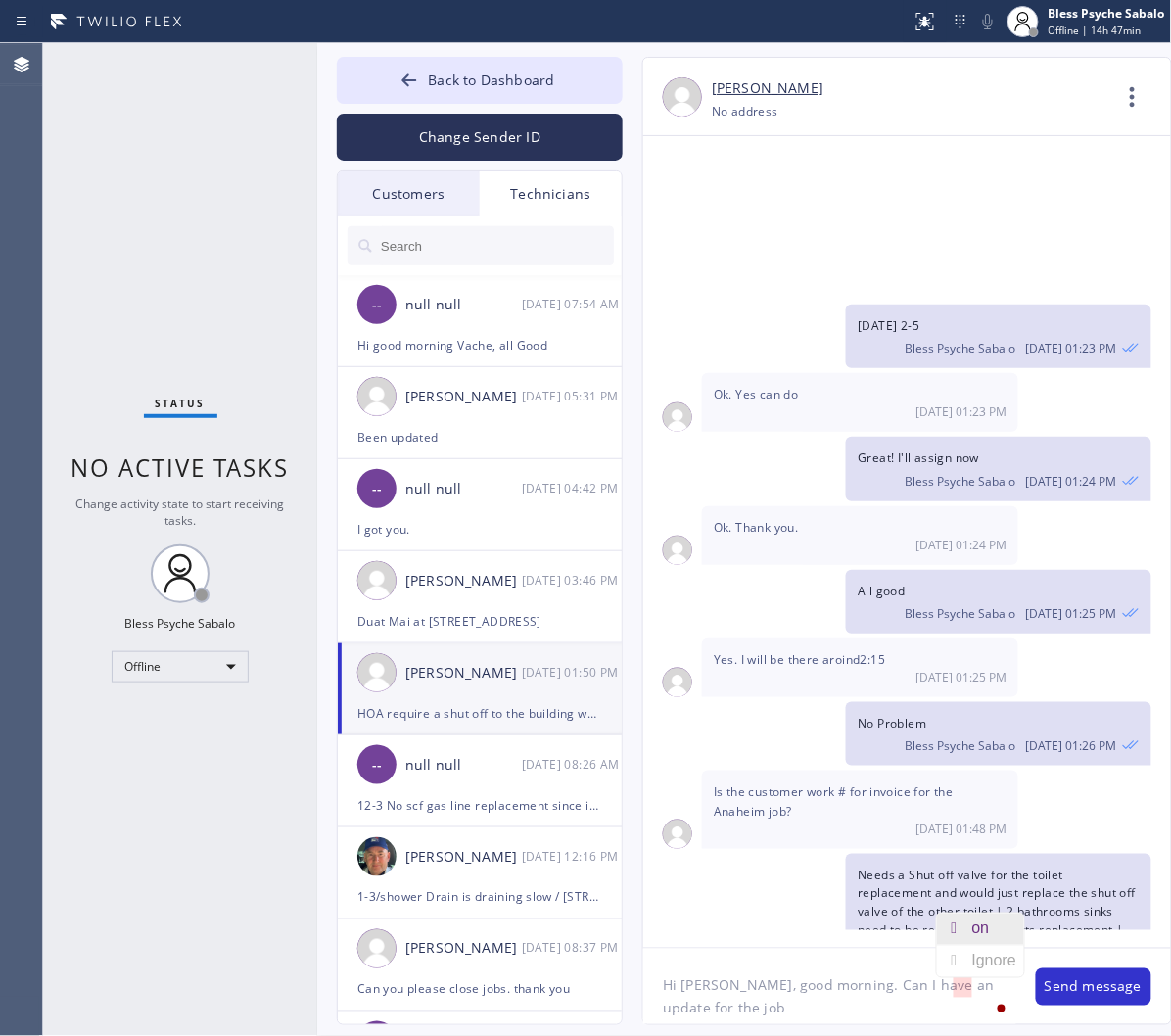 click on "on" at bounding box center [985, 929] 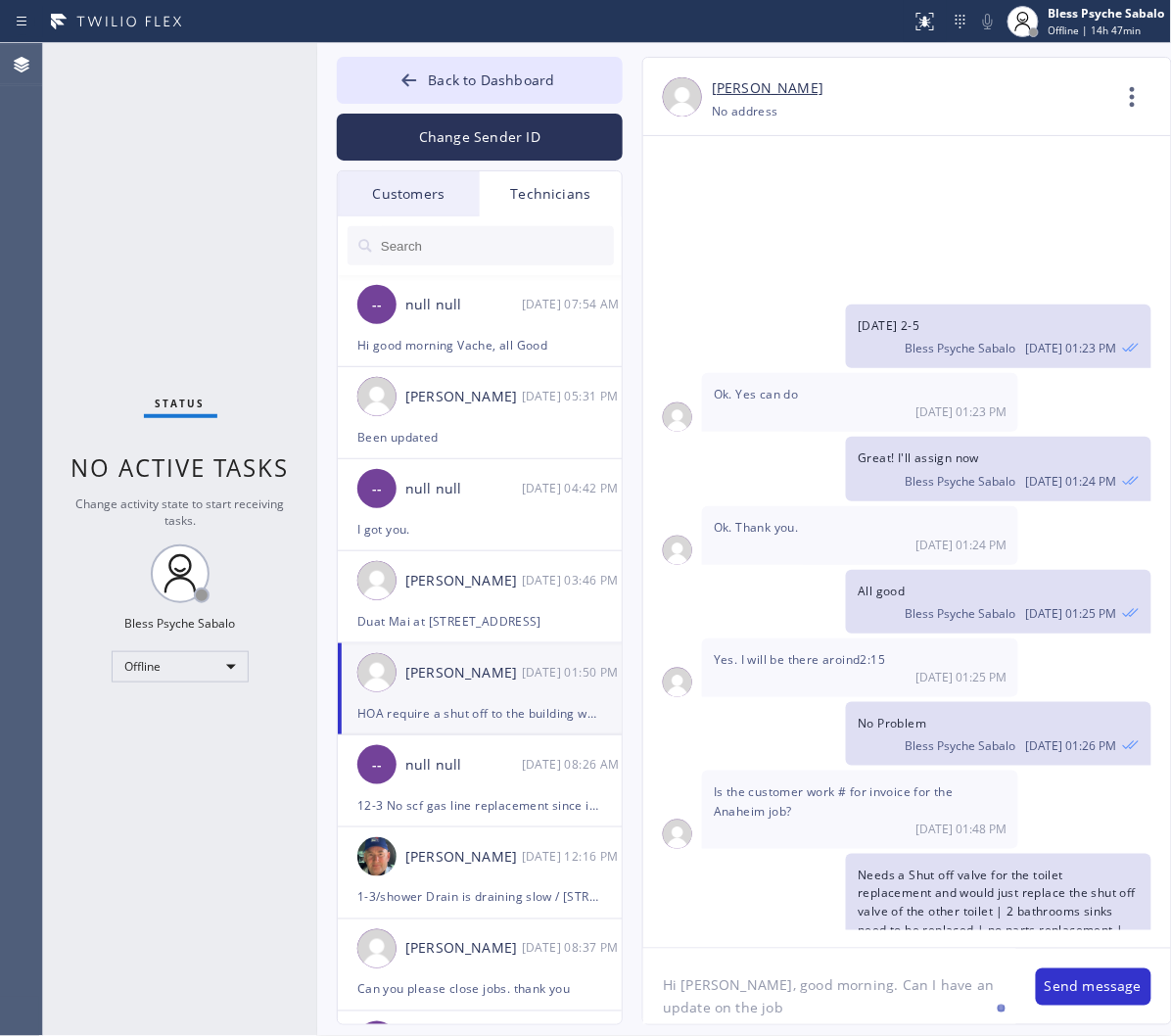 click on "Hi Ray, good morning. Can I have an update on the job" 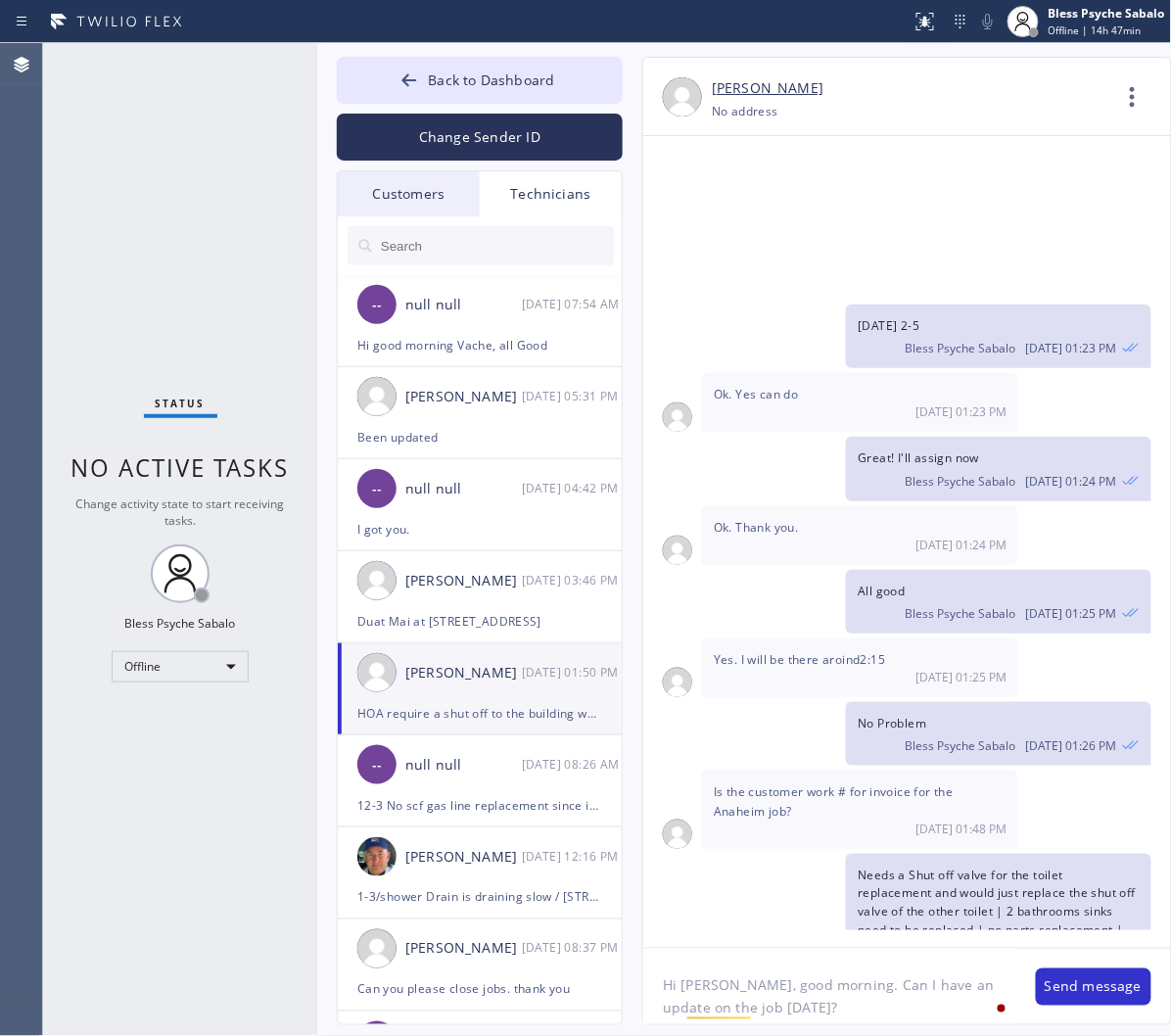 click on "Hi Ray, good morning. Can I have an update on the job yesterday?" 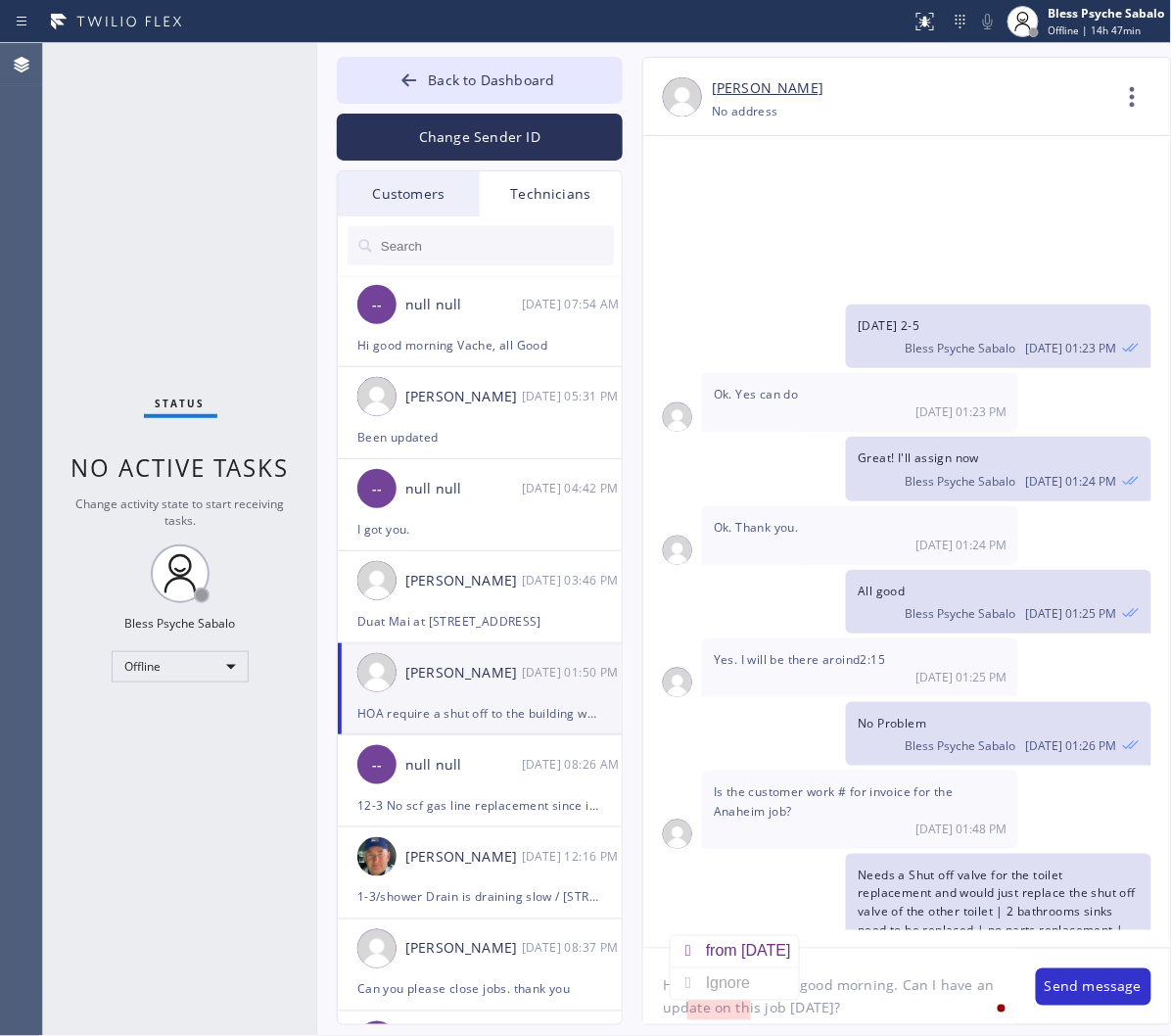 click on "Hi Ray, good morning. Can I have an update on this job yesterday?" 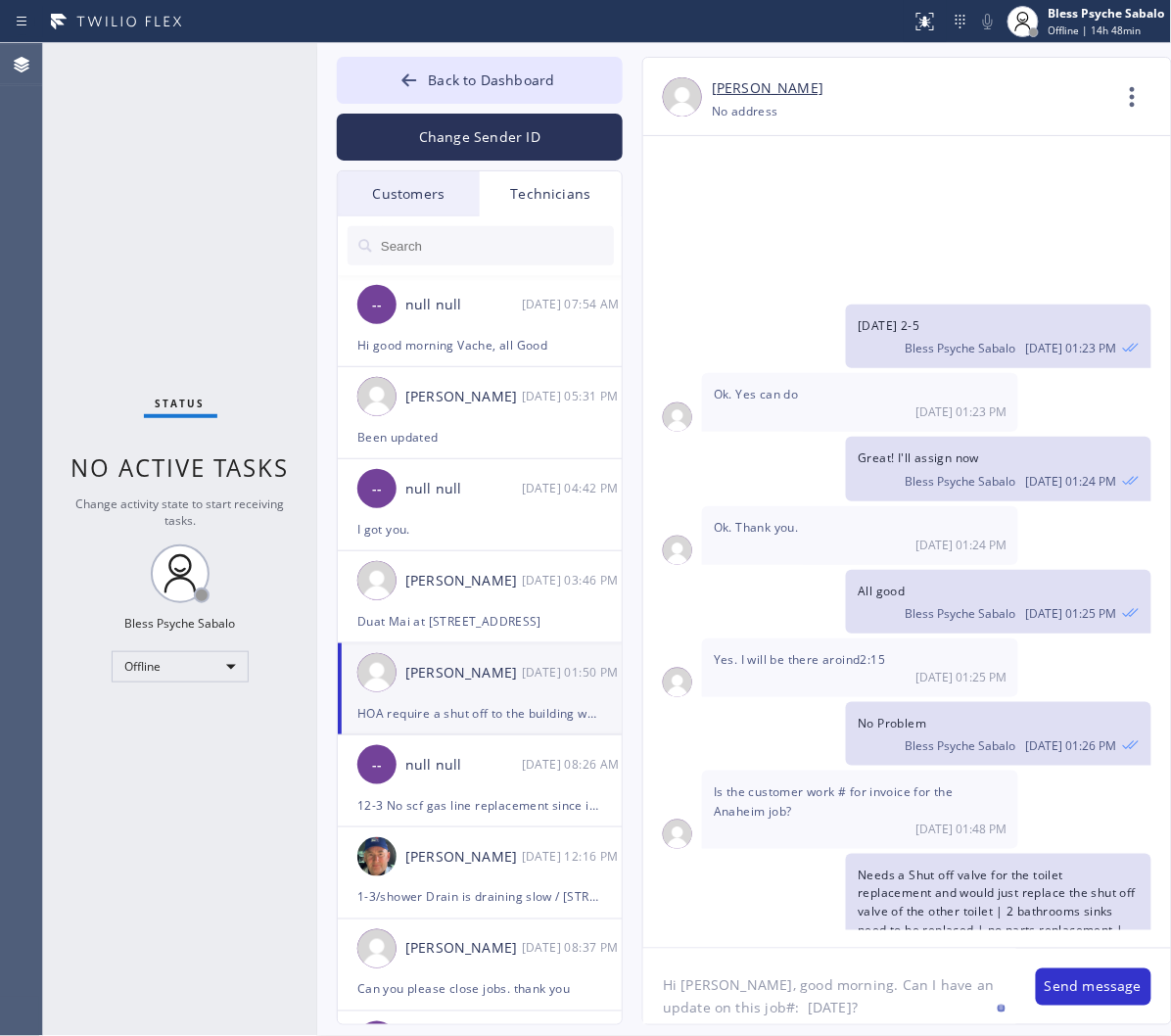paste on "EZWB5B" 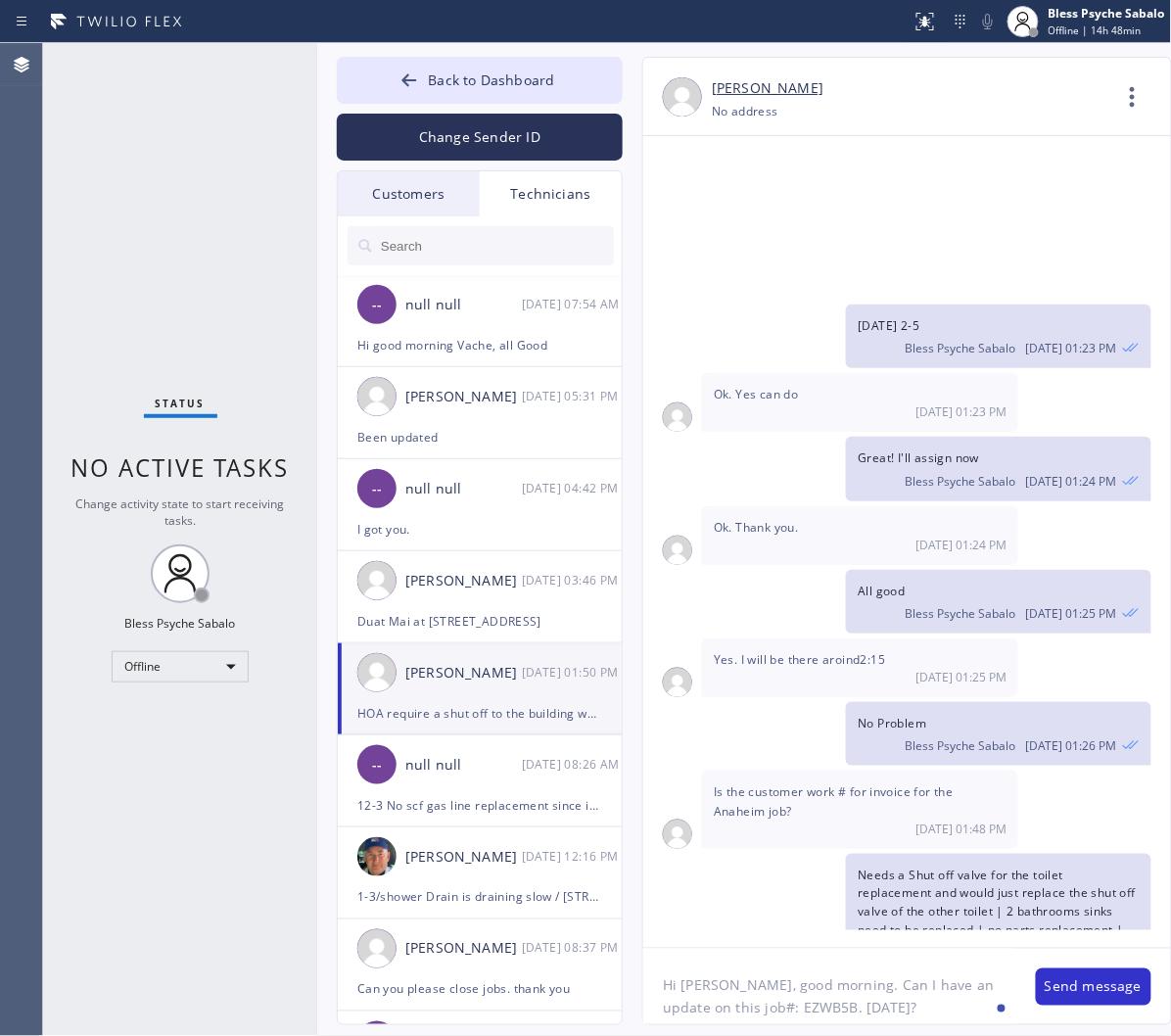 type on "Hi Ray, good morning. Can I have an update on this job#: EZWB5B yesterday?" 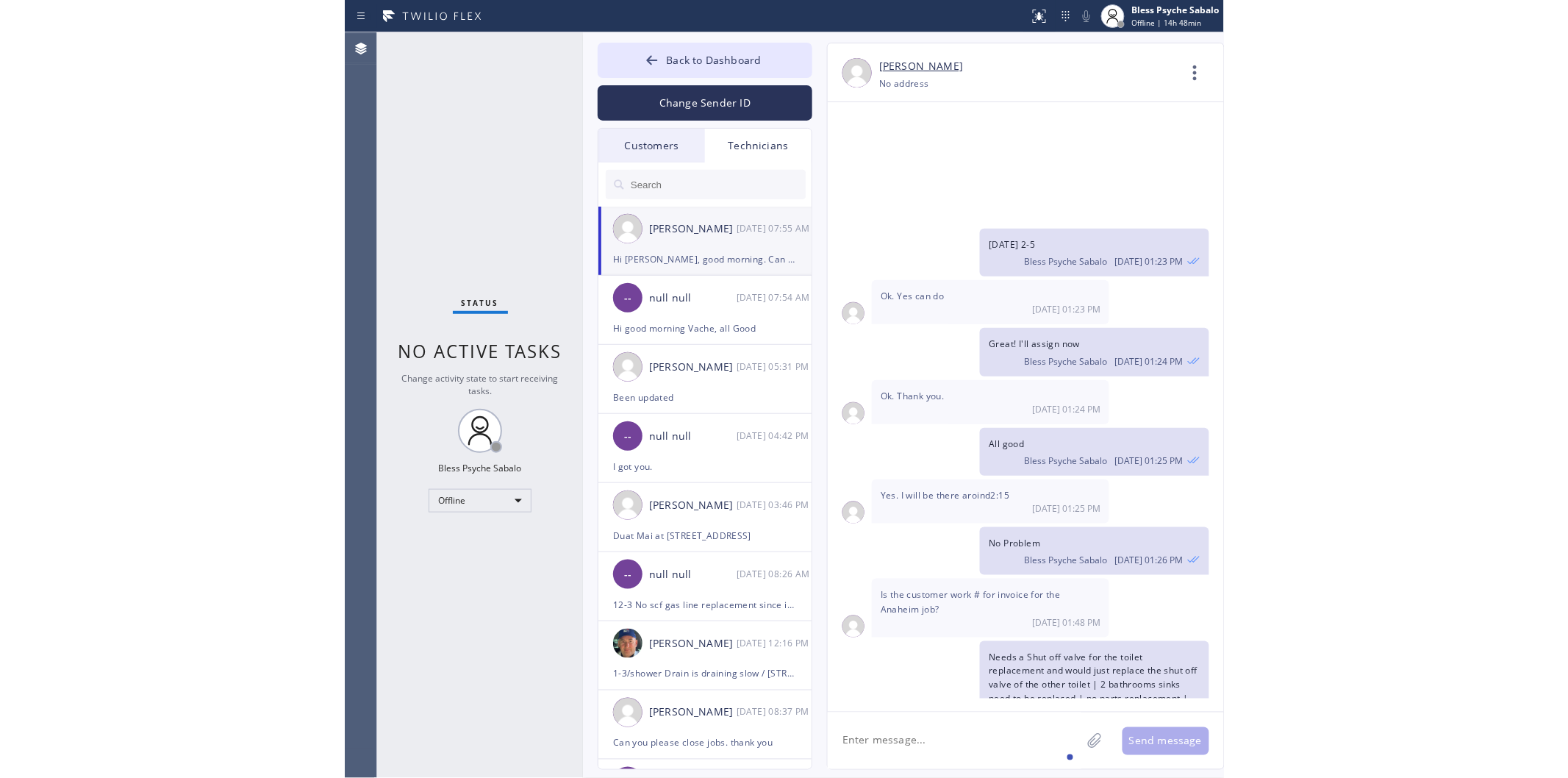 scroll, scrollTop: 9036, scrollLeft: 0, axis: vertical 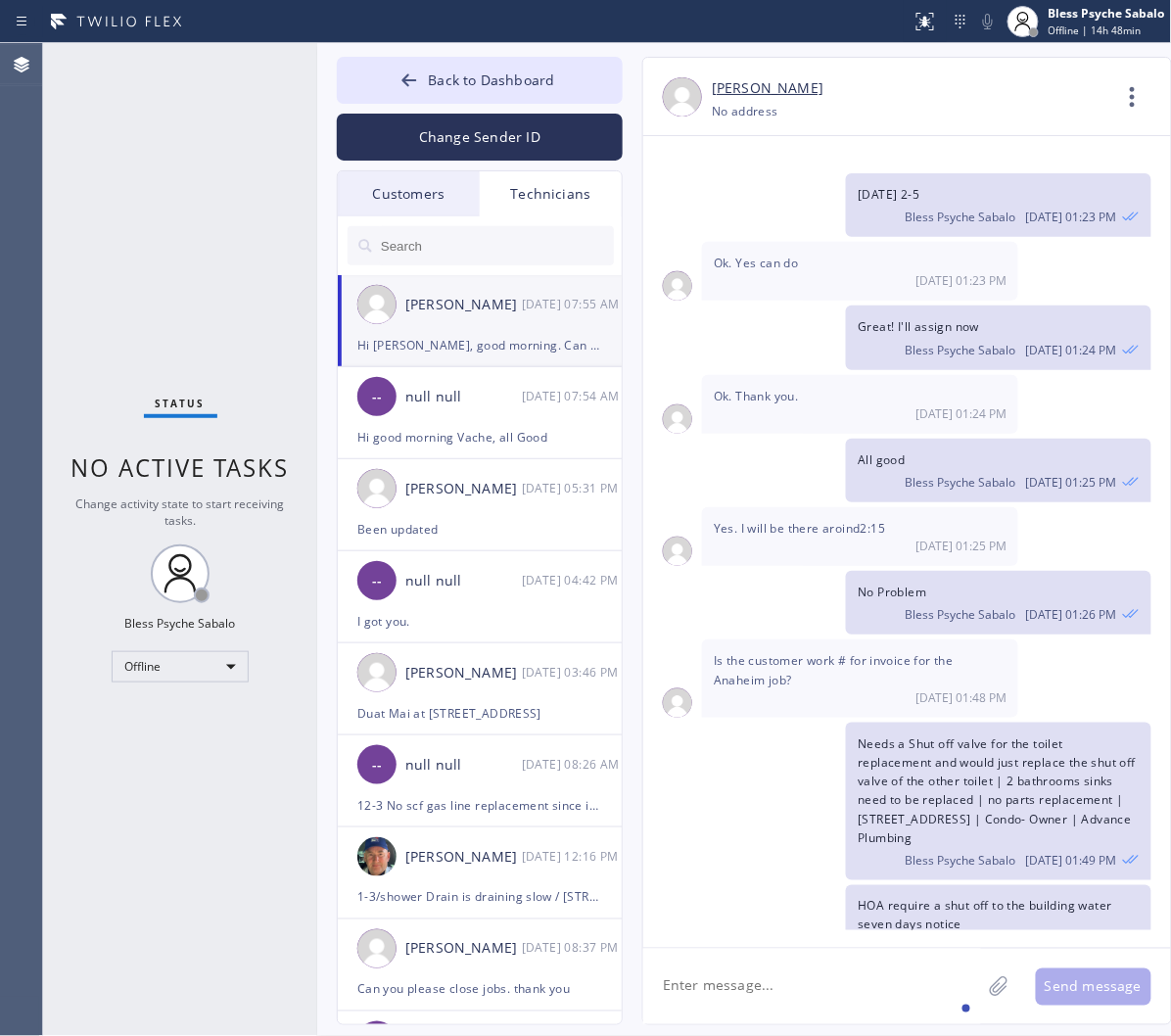 type 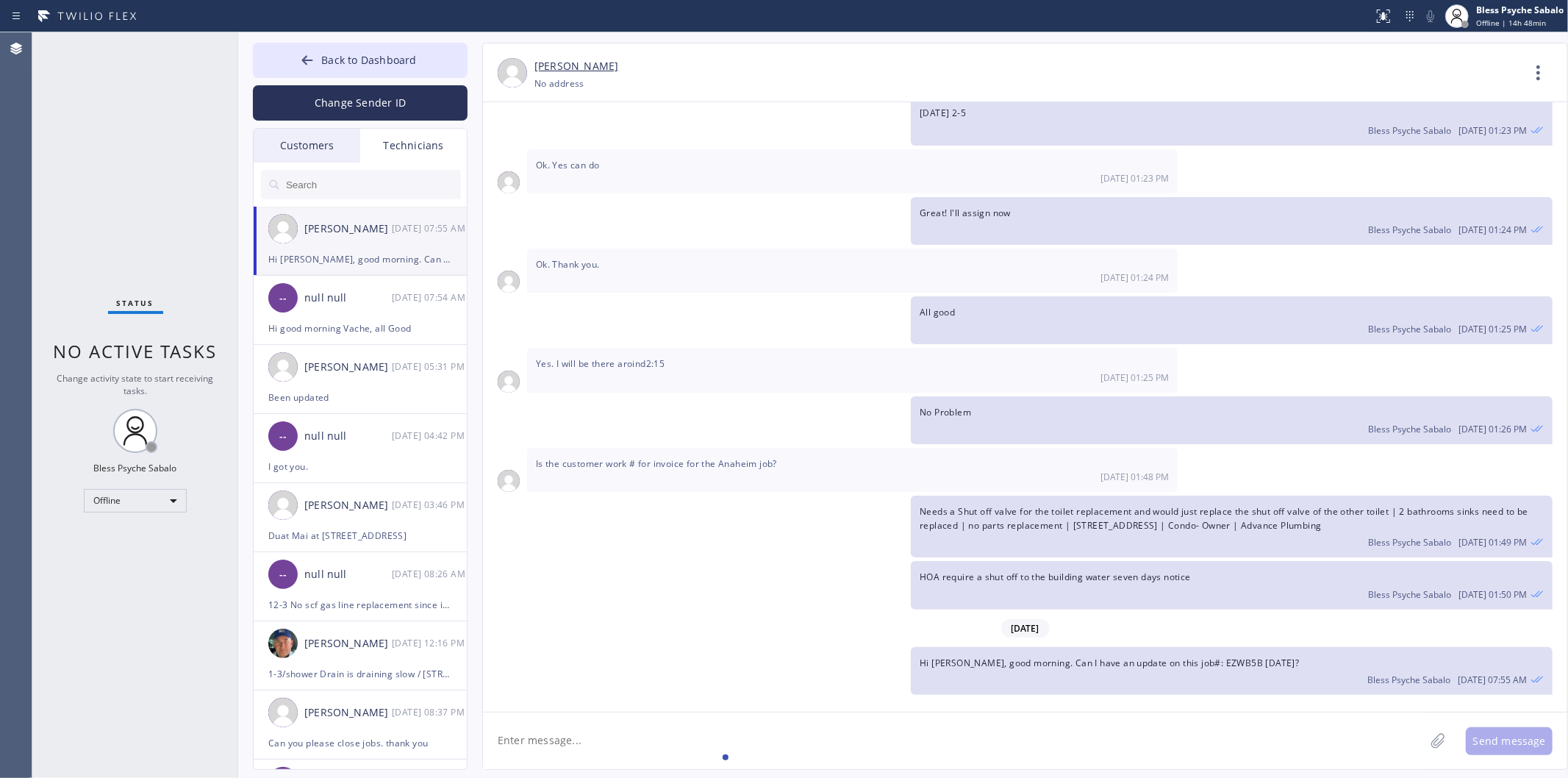 scroll, scrollTop: 7540, scrollLeft: 0, axis: vertical 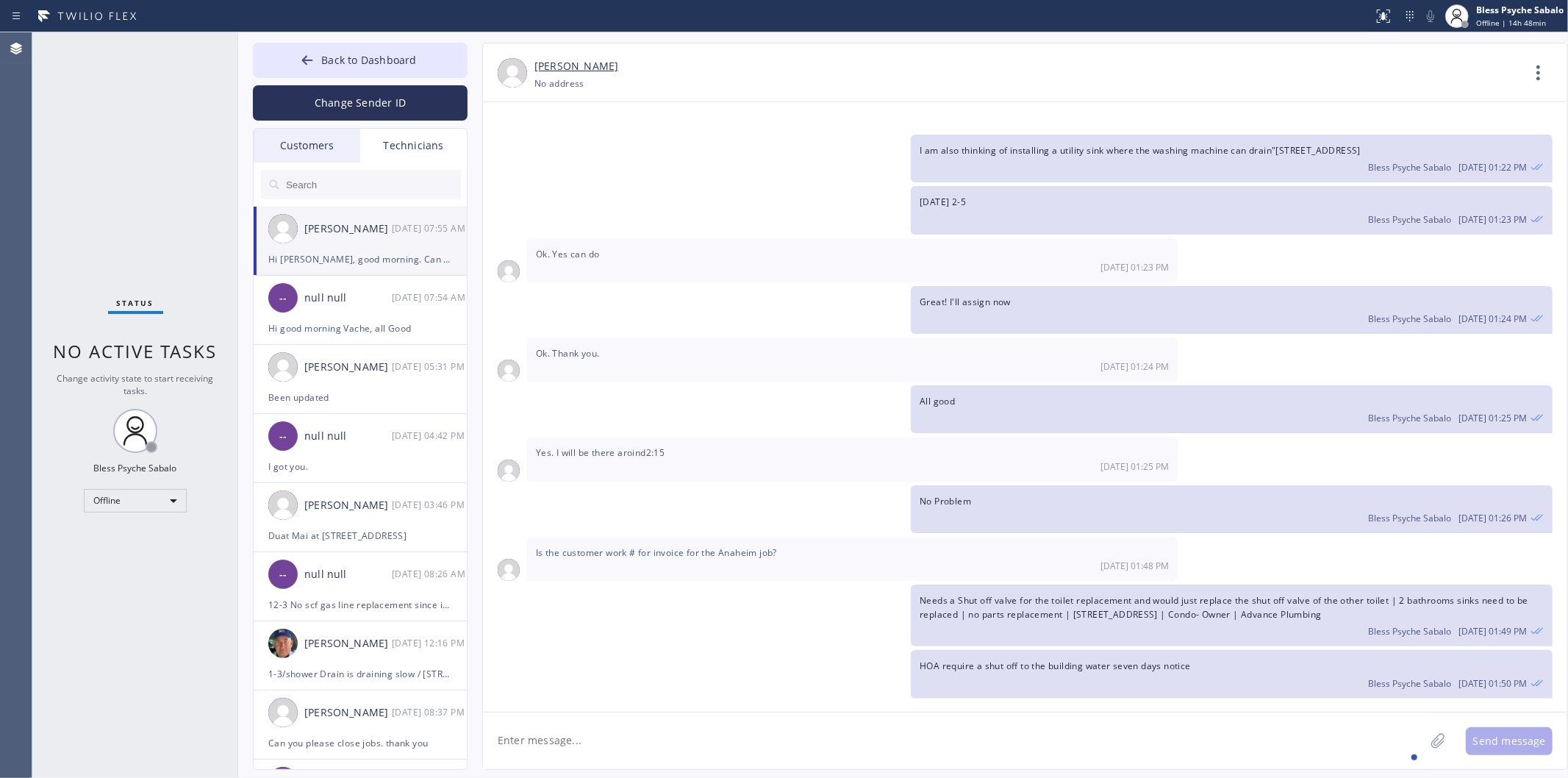 click on "Raymond Ying Ho" at bounding box center (1028, 66) 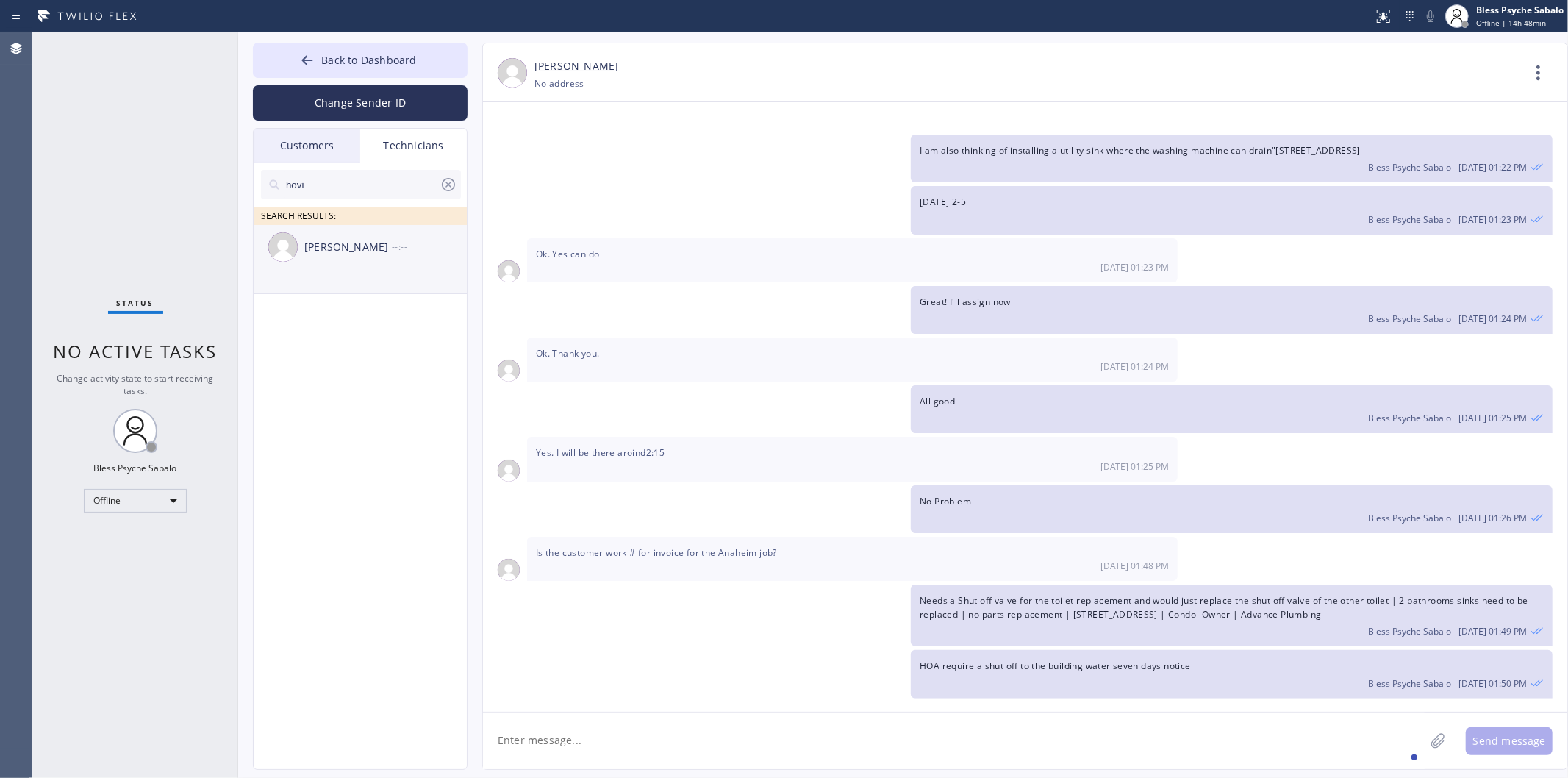 type on "hovi" 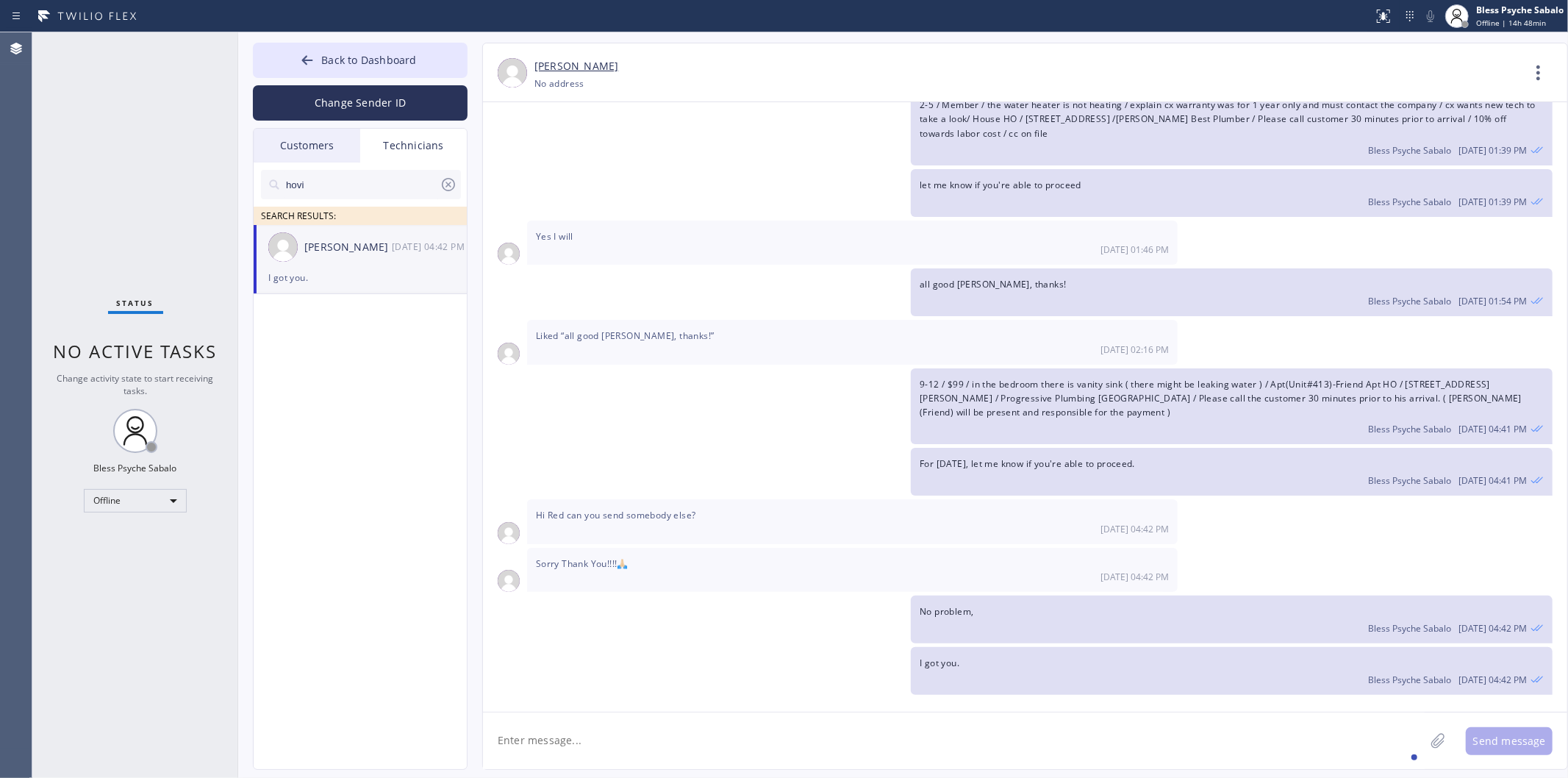 scroll, scrollTop: 5694, scrollLeft: 0, axis: vertical 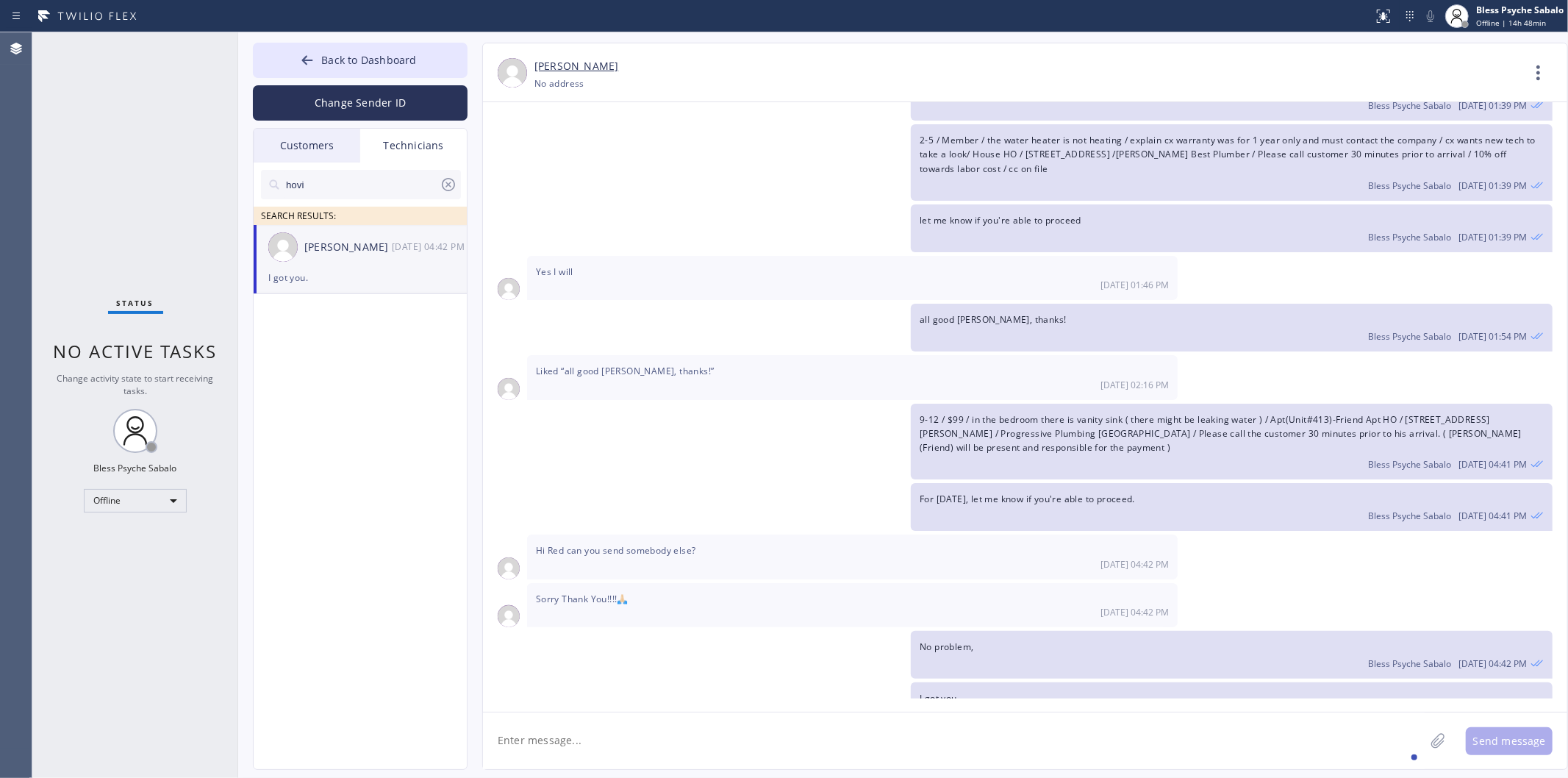 click 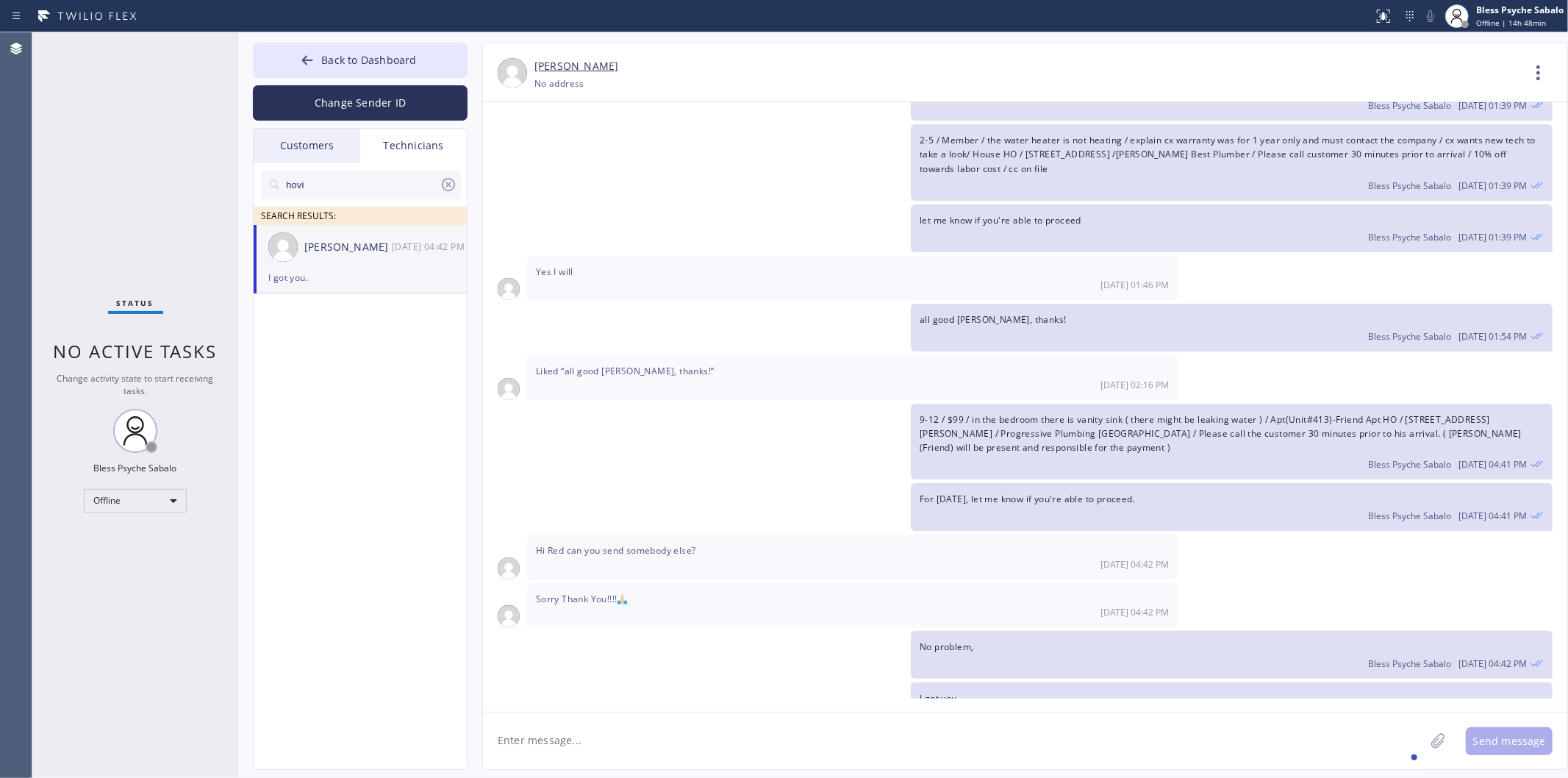 drag, startPoint x: 370, startPoint y: 452, endPoint x: 368, endPoint y: 359, distance: 93.0215 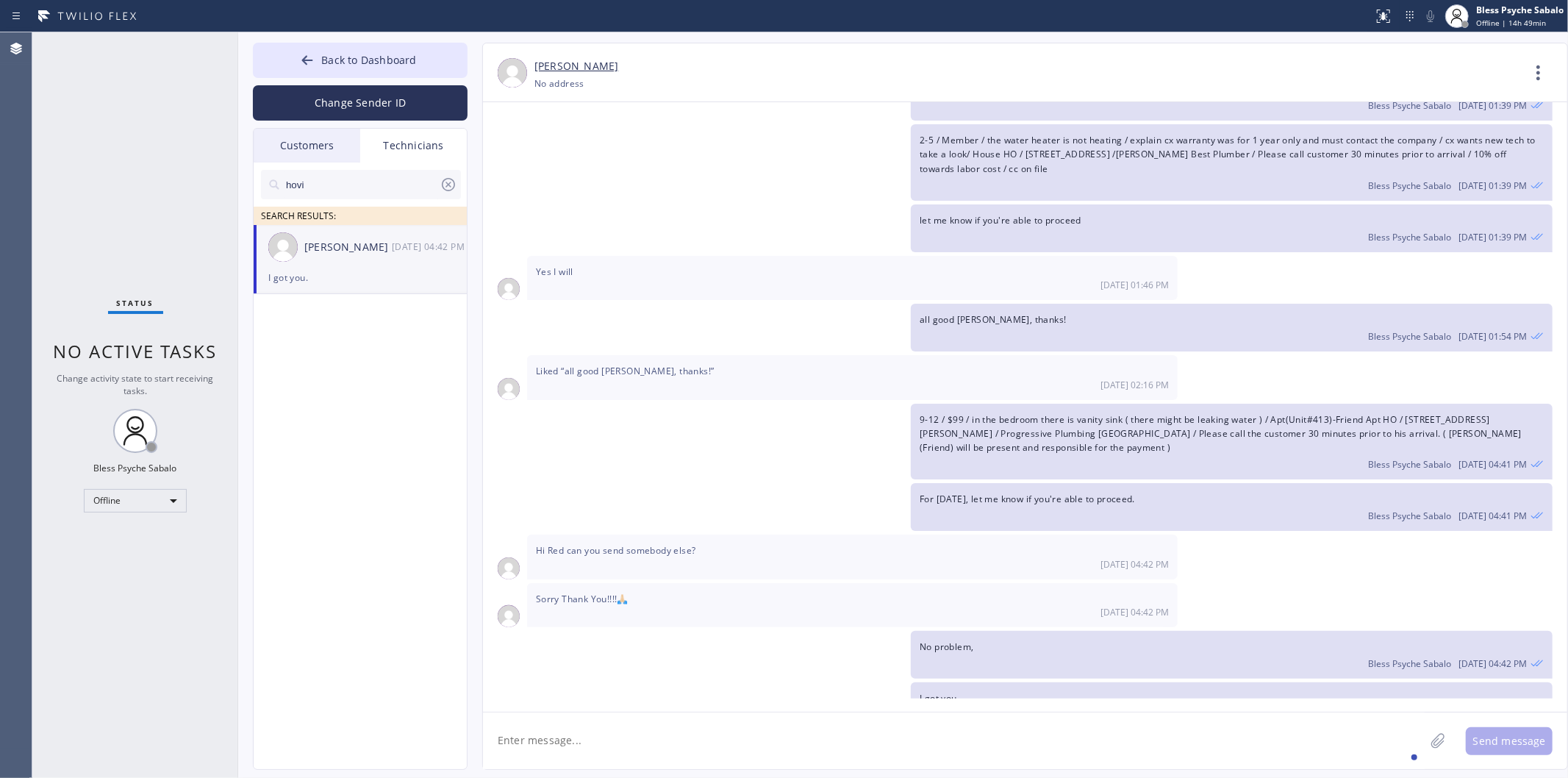 click 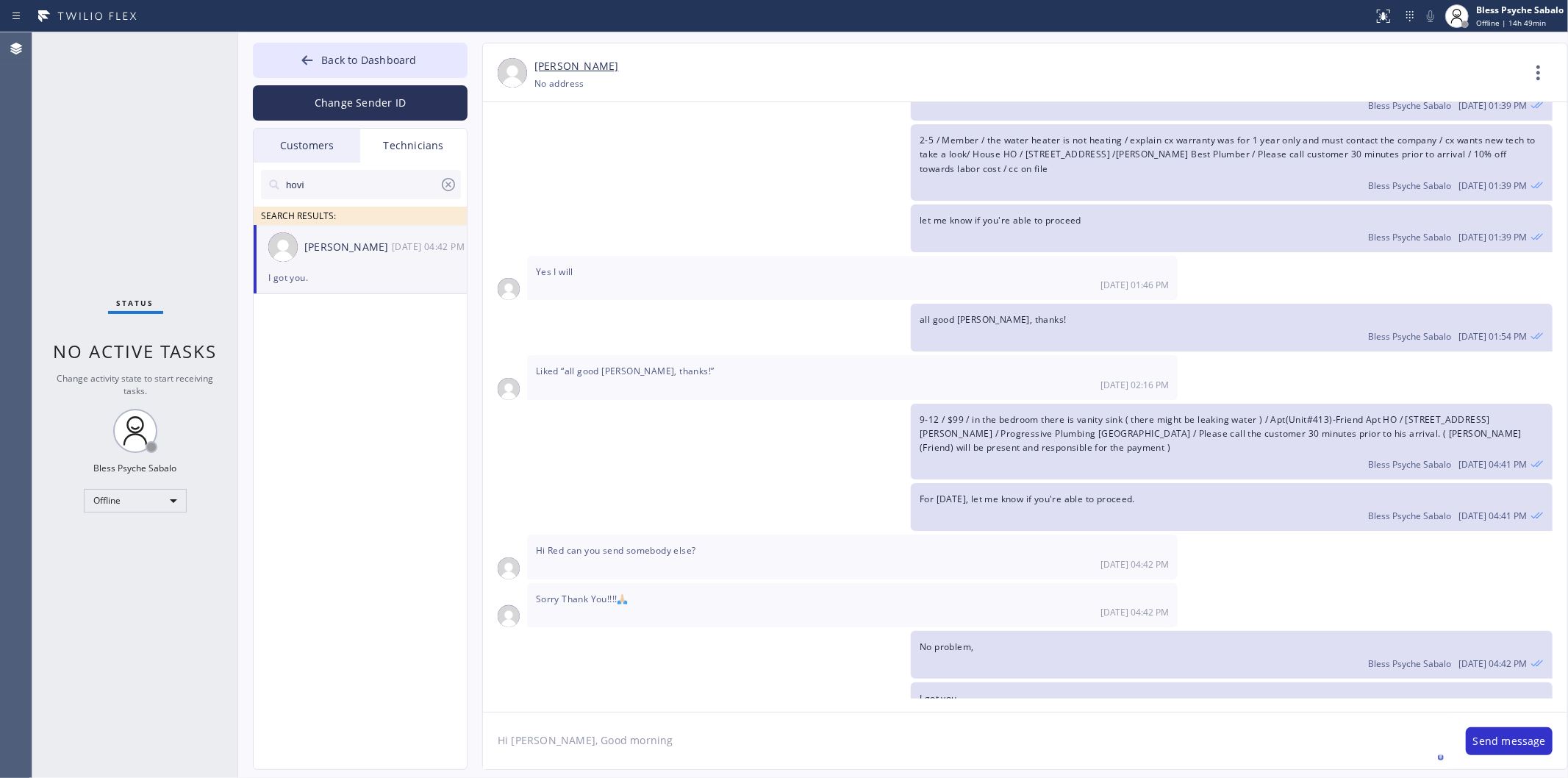 type on "Hi Hovik, Good morning." 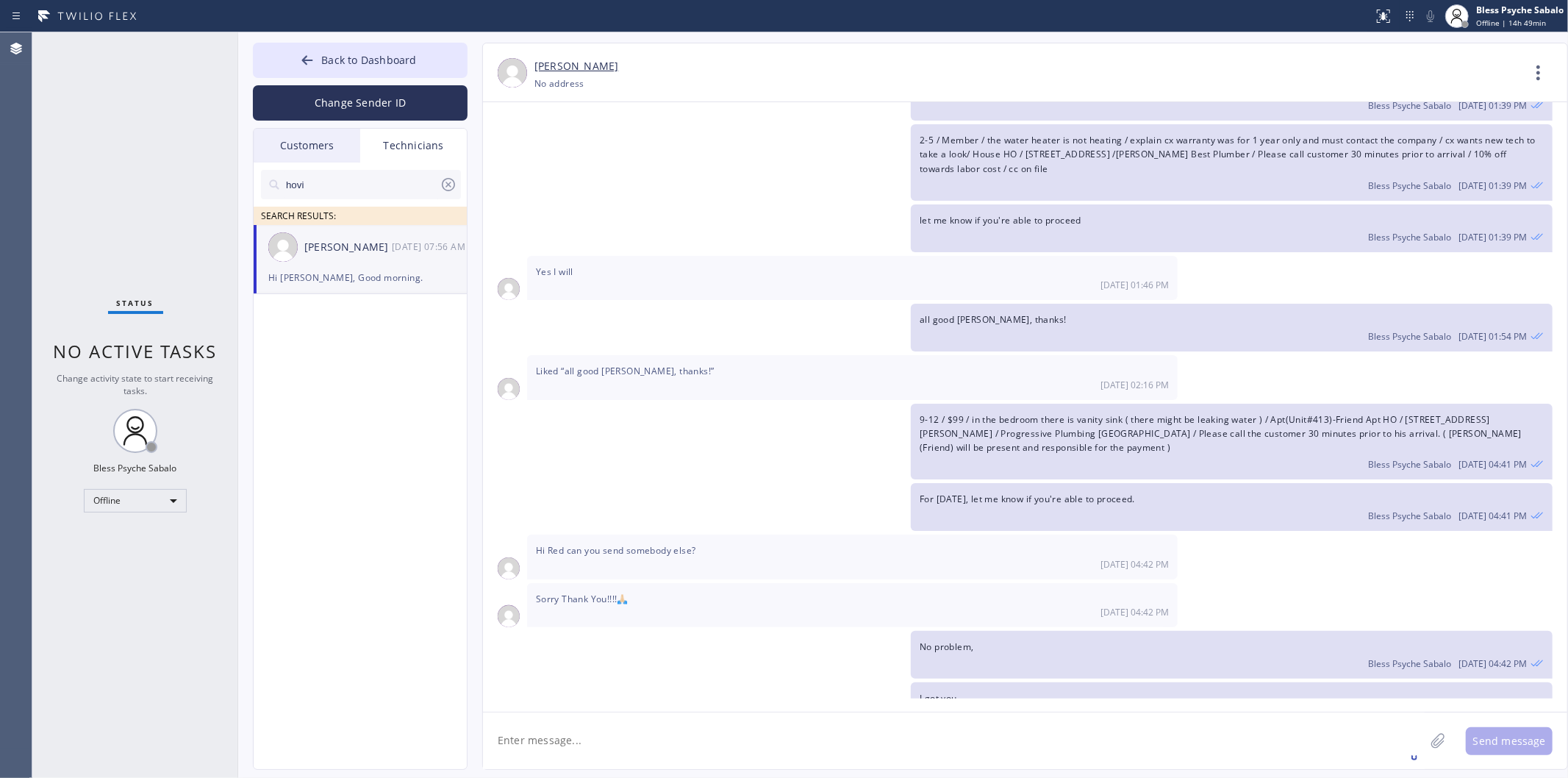scroll, scrollTop: 5778, scrollLeft: 0, axis: vertical 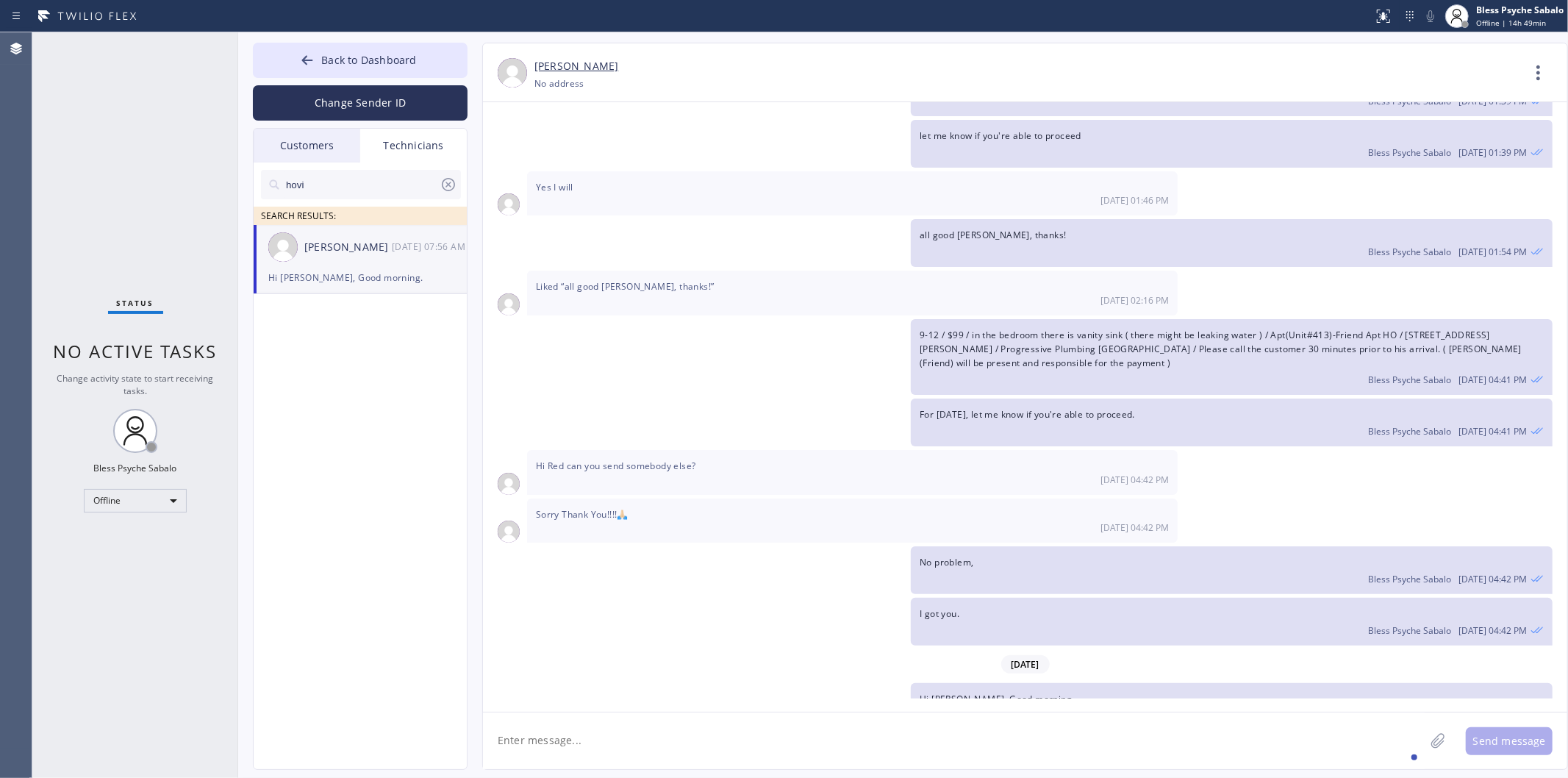 type on "a" 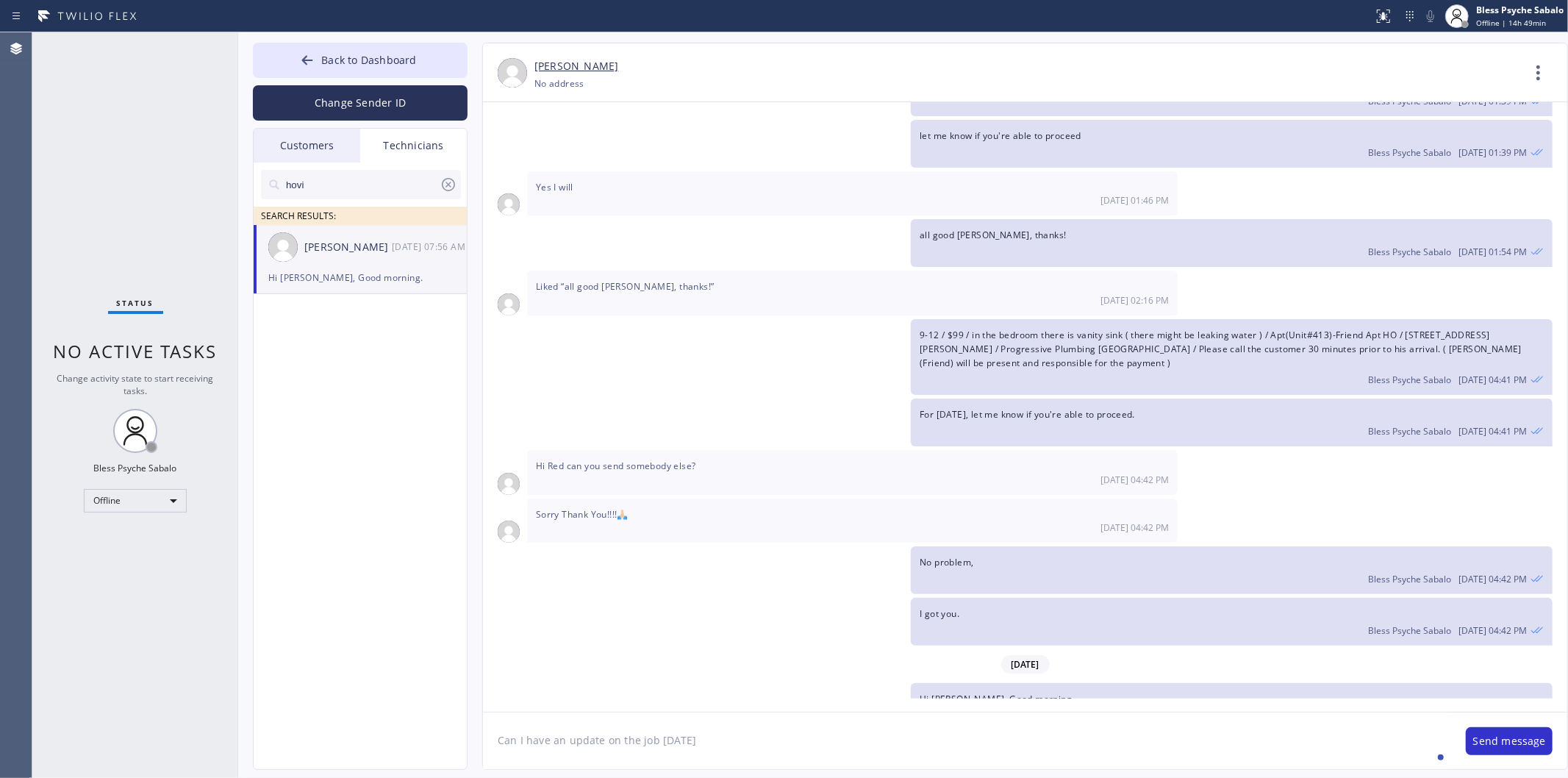 type on "Can I have an update on the job yesterday?" 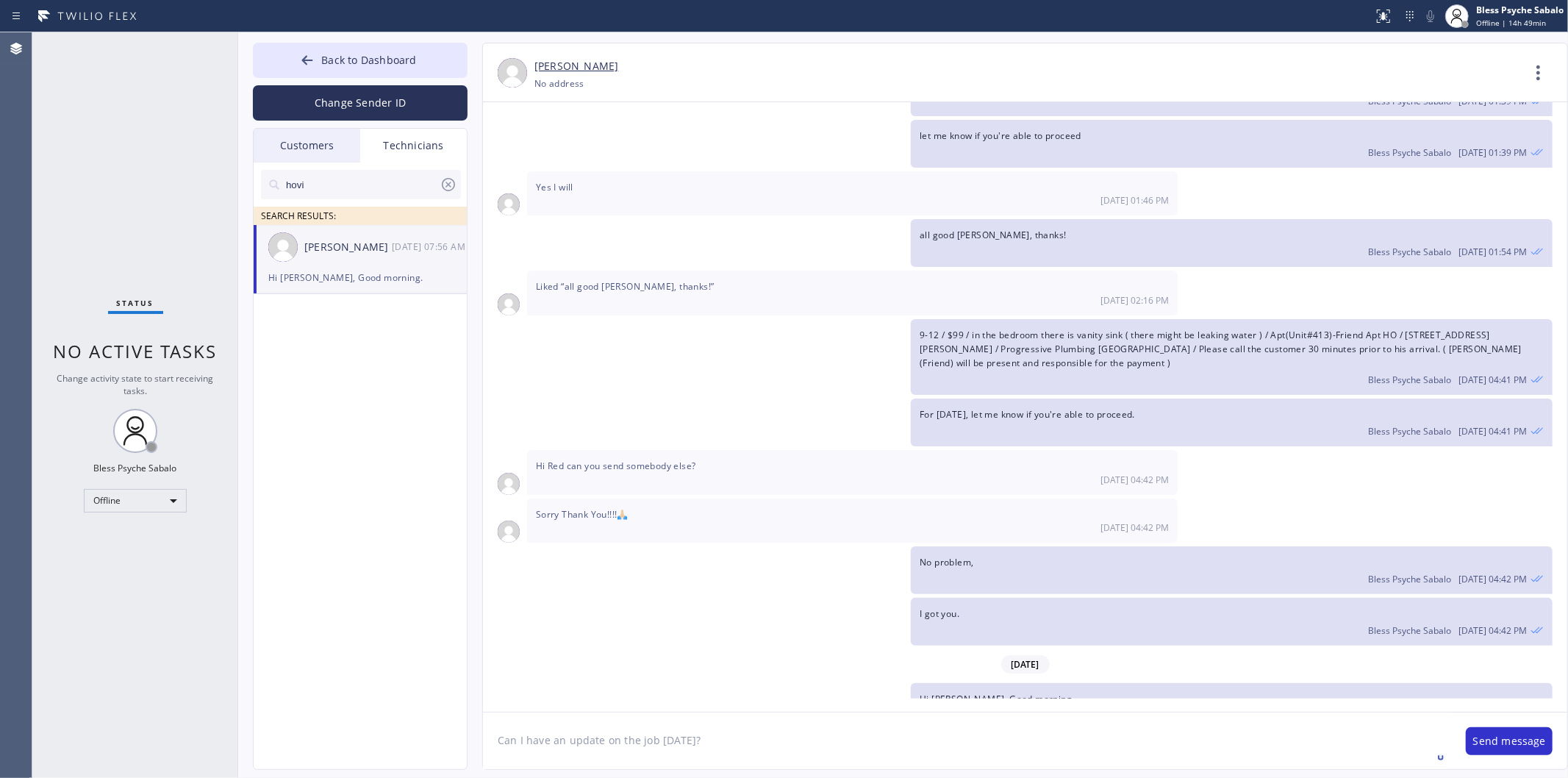 type 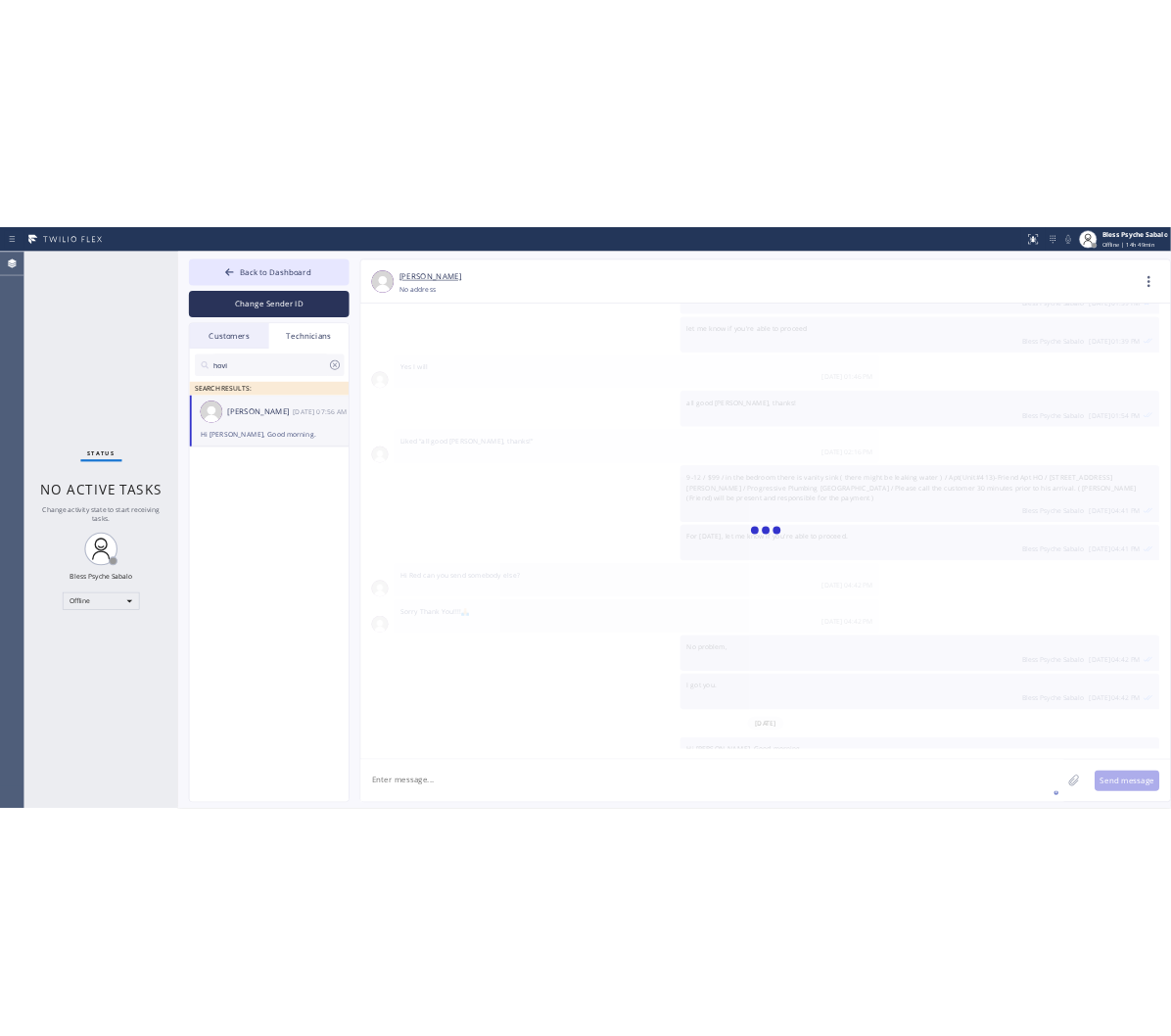 scroll, scrollTop: 7762, scrollLeft: 0, axis: vertical 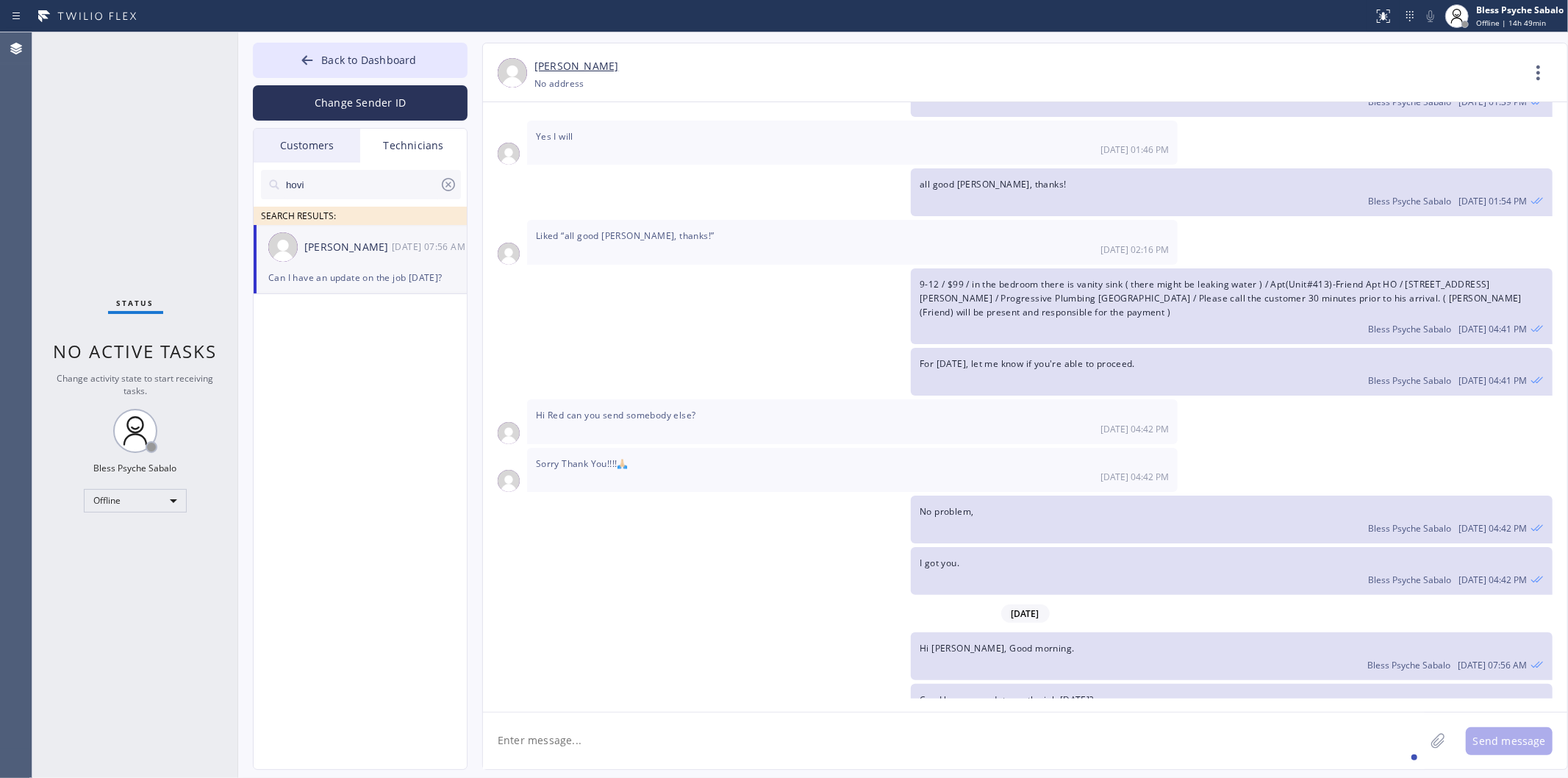 drag, startPoint x: 806, startPoint y: 626, endPoint x: 648, endPoint y: 563, distance: 170.09703 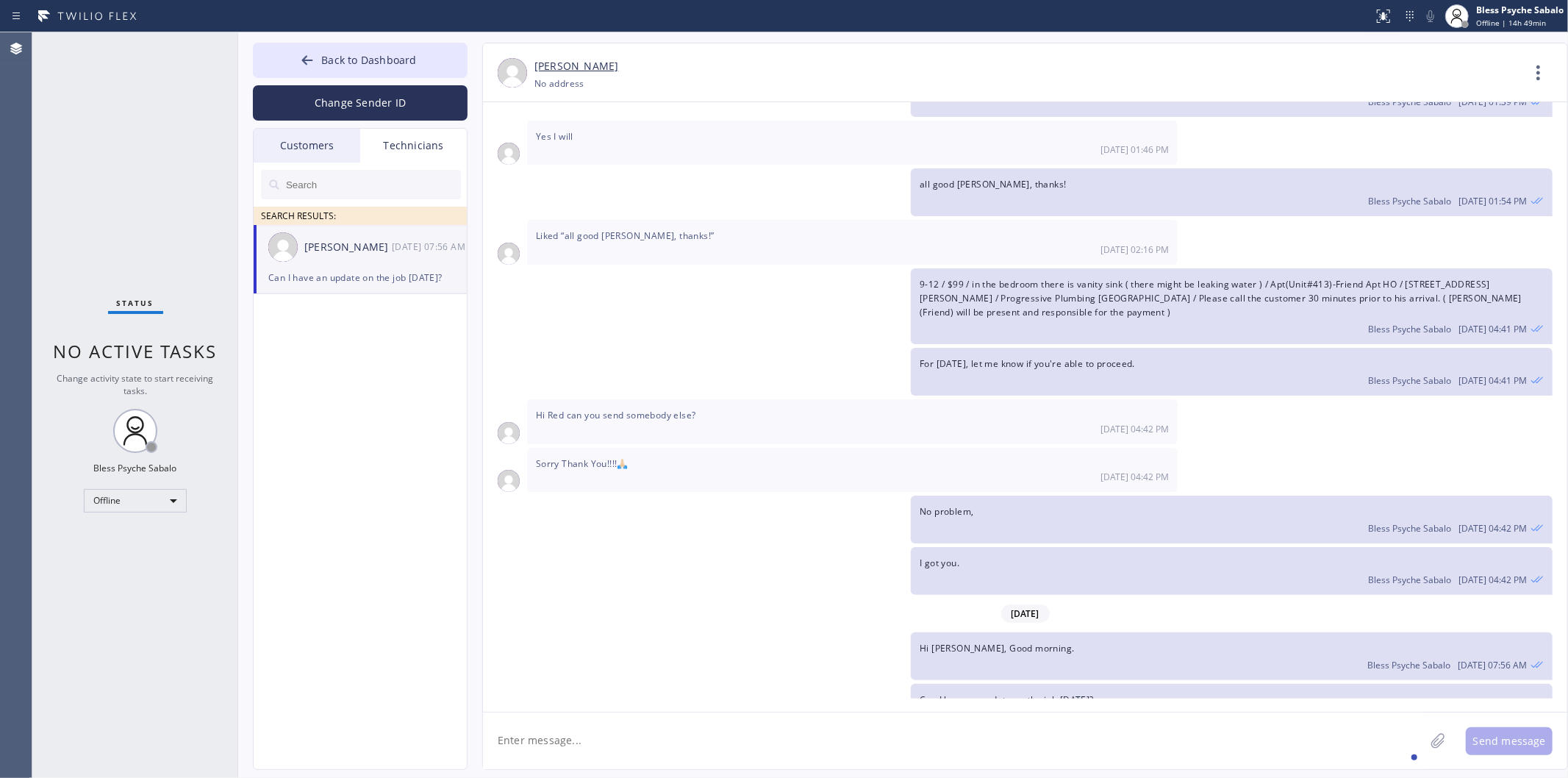 click on "Hovik Khachaturyan  +18189669606 Choose phone number No address Contact Full Information Call to Technician 06/09/2025 Hi Horvick,
My name is Red, and I’m with your new dispatch team. Would you mind if I give you a quick call?
Alex actually ask me about the pending cases on your appointments.
Thanks! Bless Psyche Sabalo 06/09 04:57 PM Hi Red Nice to meet you. Call me when you're free. 06/09 04:59 PM thanks, on it Bless Psyche Sabalo 06/09 05:00 PM 06/12/2025 Hi Hovik,
Just a quick reminder that our training sessions are held every Monday and Thursday at 6:00 PM via Zoom, and attending at least one session per week is mandatory:
🗓 When: Mondays & Thursdays, 6:00 PM
📌 Zoom Link: https://us06web.zoom.us/j/82395834267?...
Meeting ID: 823 9583 4267
Passcode: 953860
These trainings keep us sharp, aligned, and ready for whatever comes next.
Thanks for being part of it!
Best,
Red Bless Psyche Sabalo 06/12 02:27 PM 06/17/2025 Hey Red
Job got booked for Wednesday ? 06/17 02:52 PM 06/17 02:53 PM" at bounding box center [1010, 406] 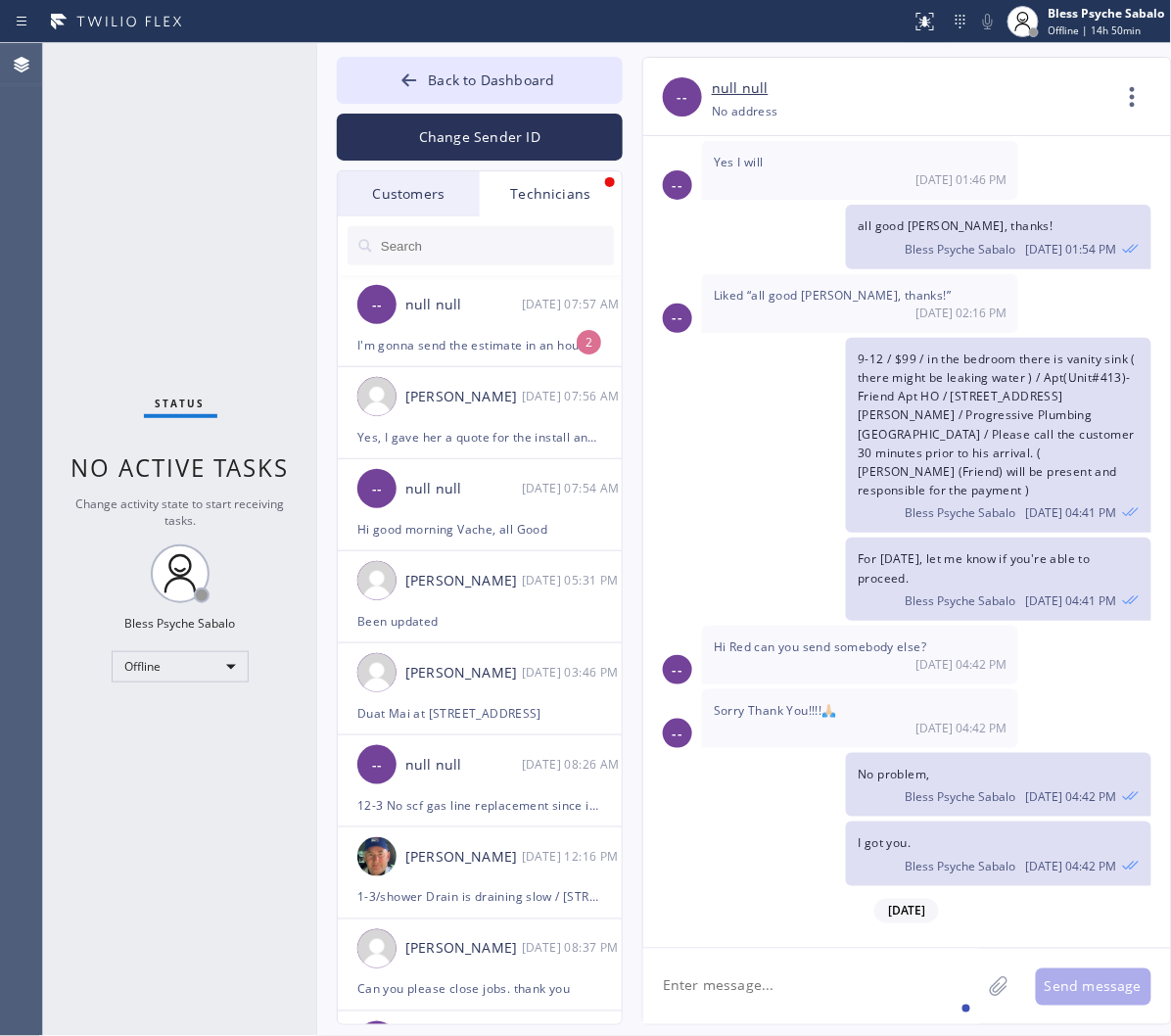 scroll, scrollTop: 9826, scrollLeft: 0, axis: vertical 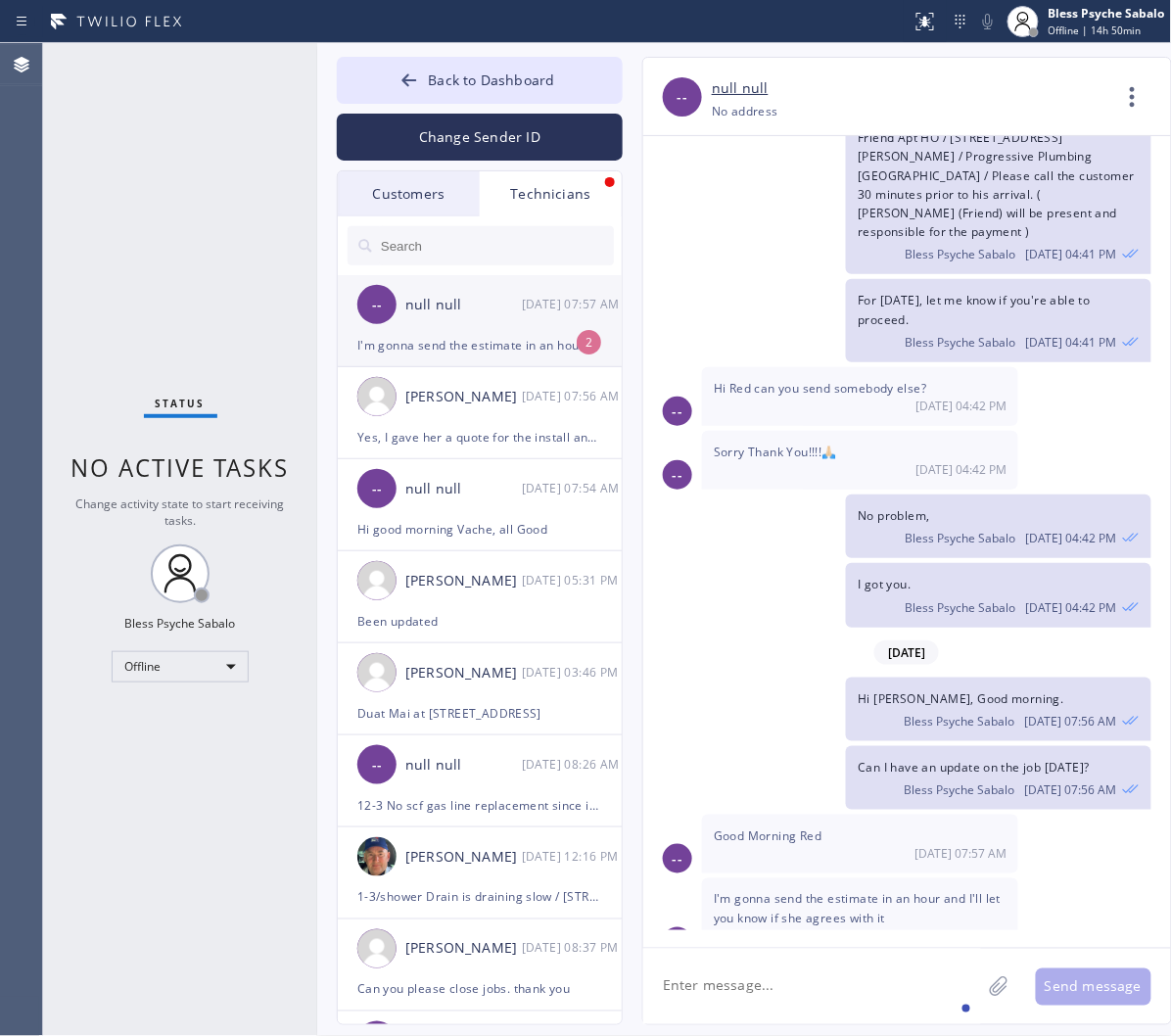 click on "-- null null 07/16 07:57 AM" at bounding box center [481, 305] 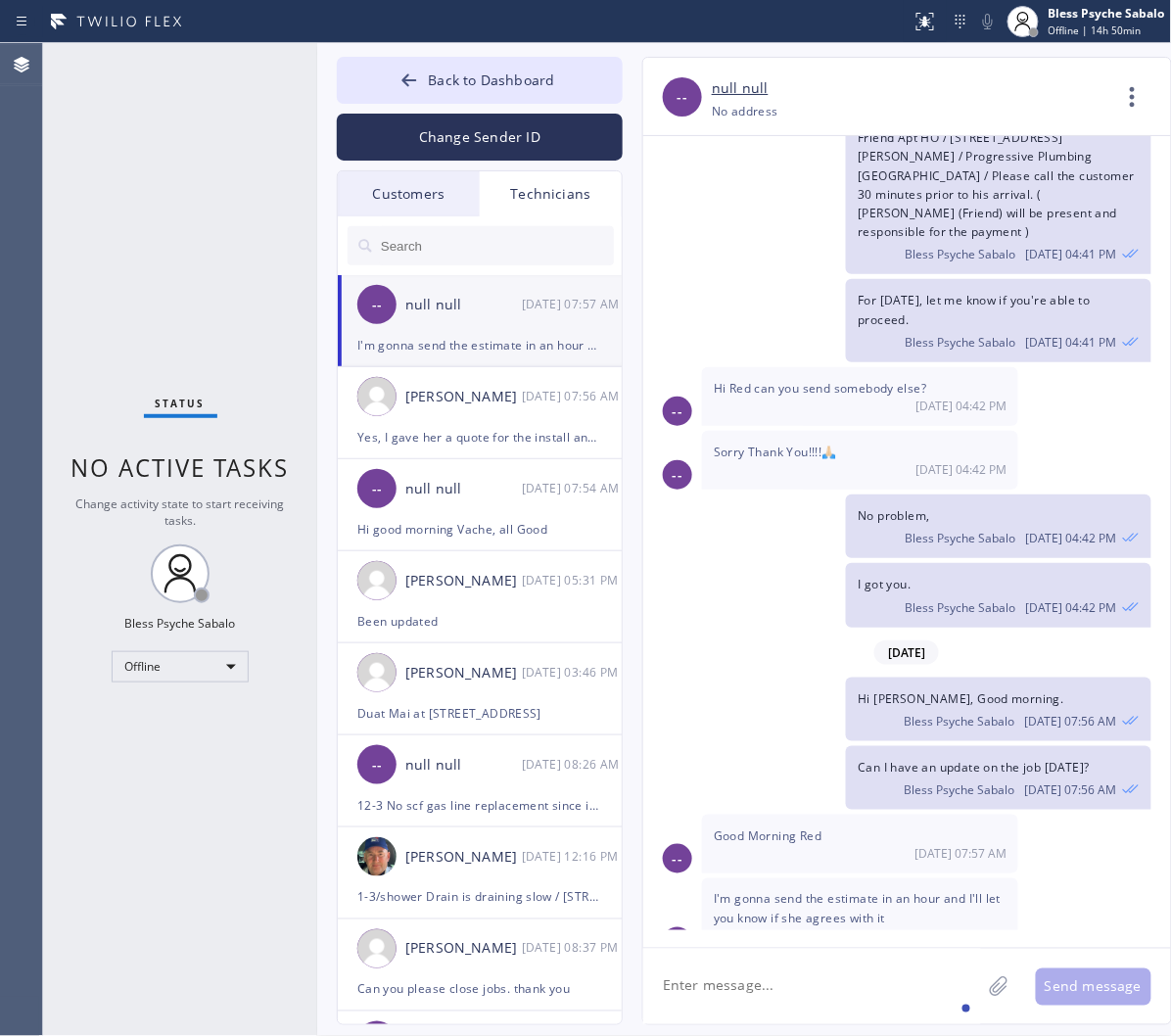 click on "Good Morning Red" at bounding box center [768, 835] 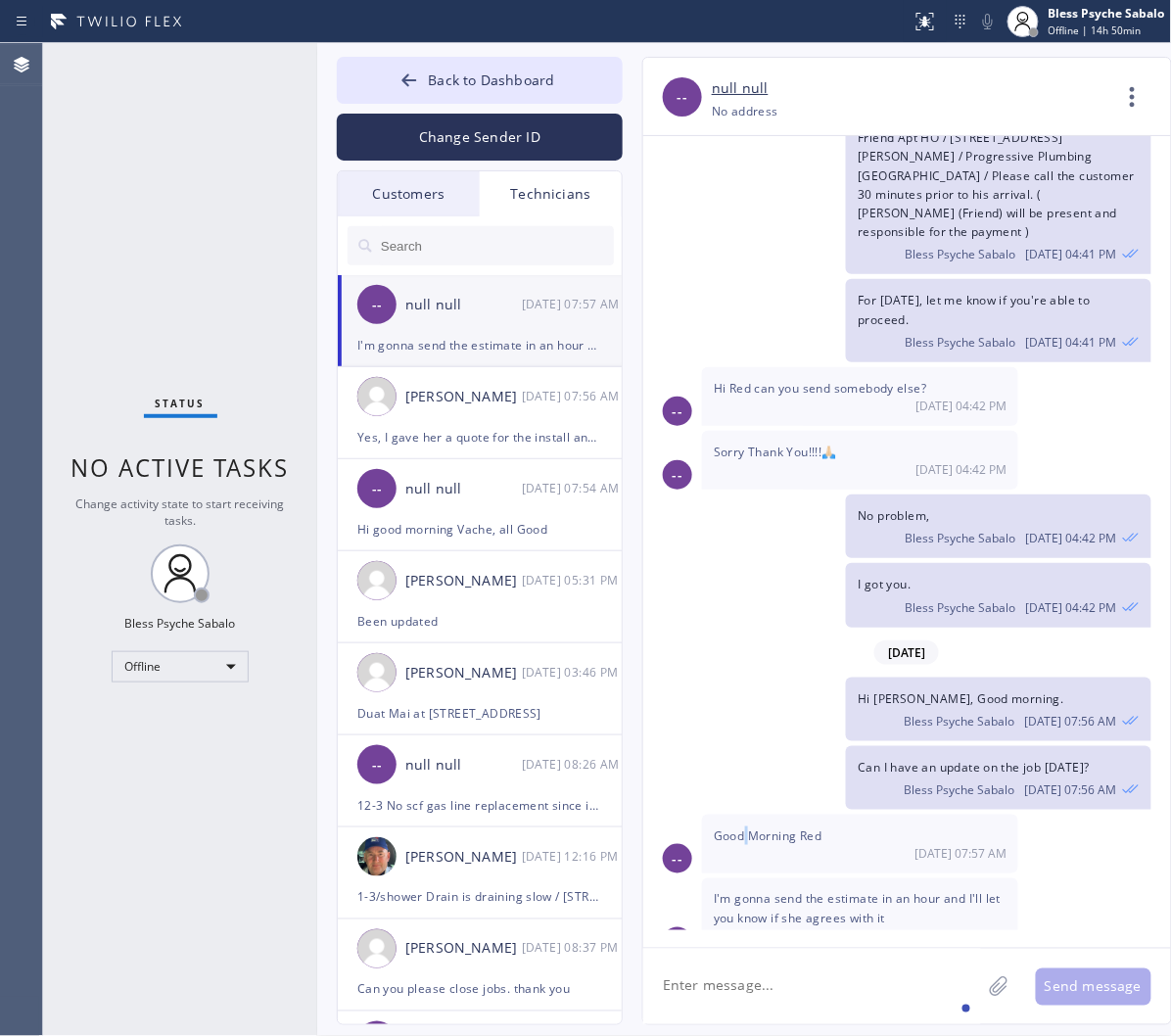 click on "Good Morning Red" at bounding box center (768, 835) 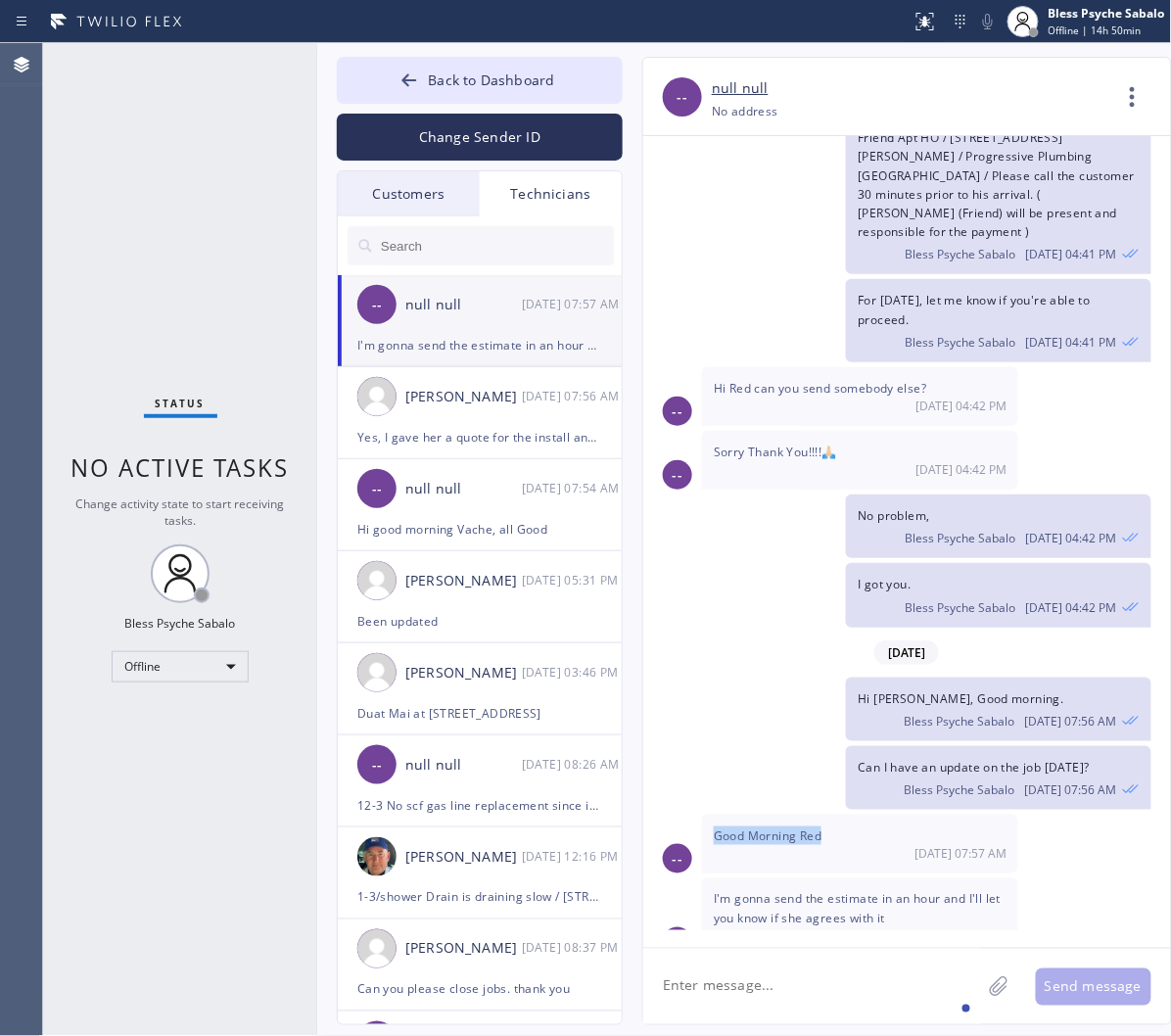 click on "Good Morning Red" at bounding box center (768, 835) 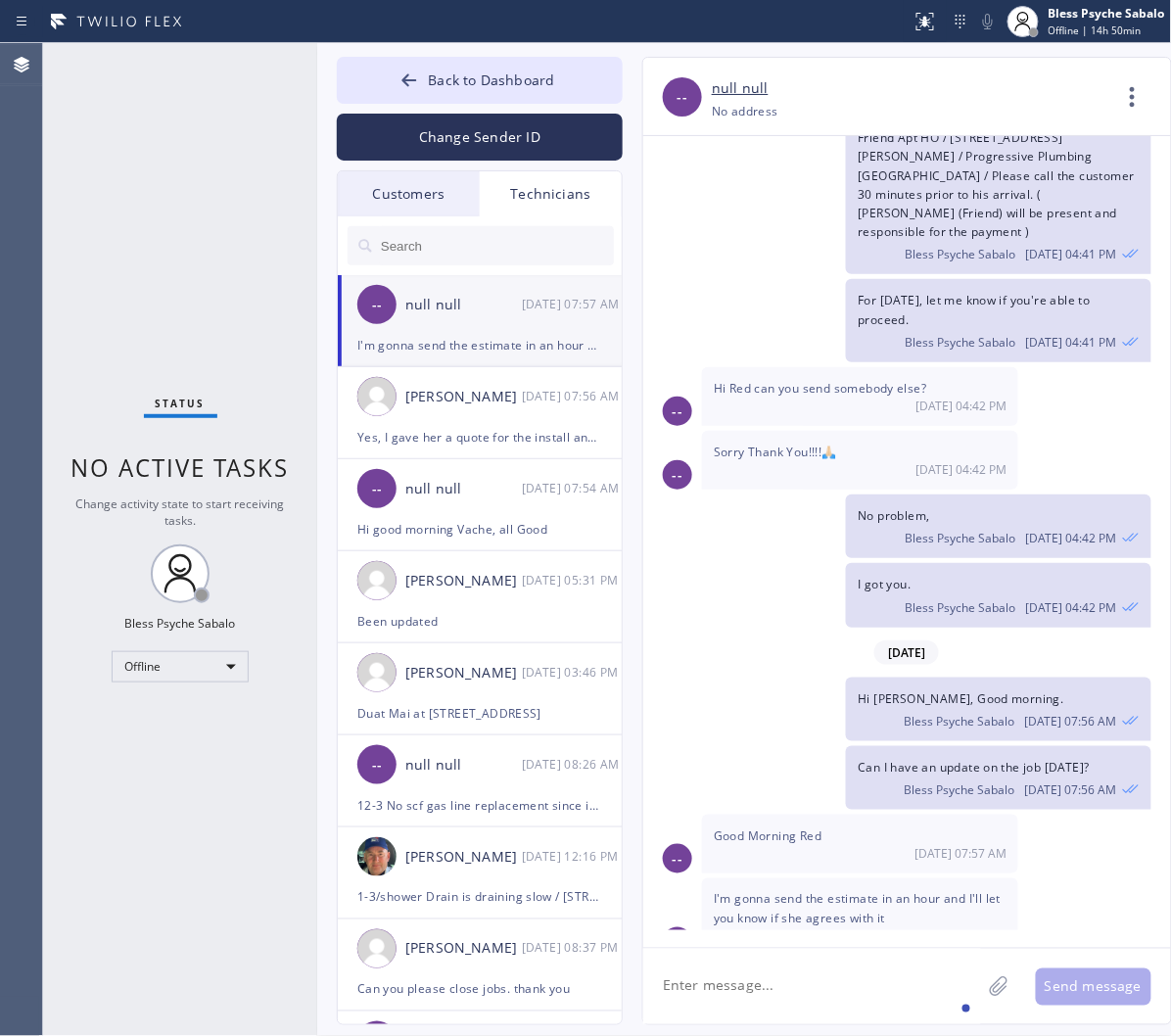 click on "I'm gonna send the estimate in an hour and I'll let you know if she agrees with it" at bounding box center (857, 909) 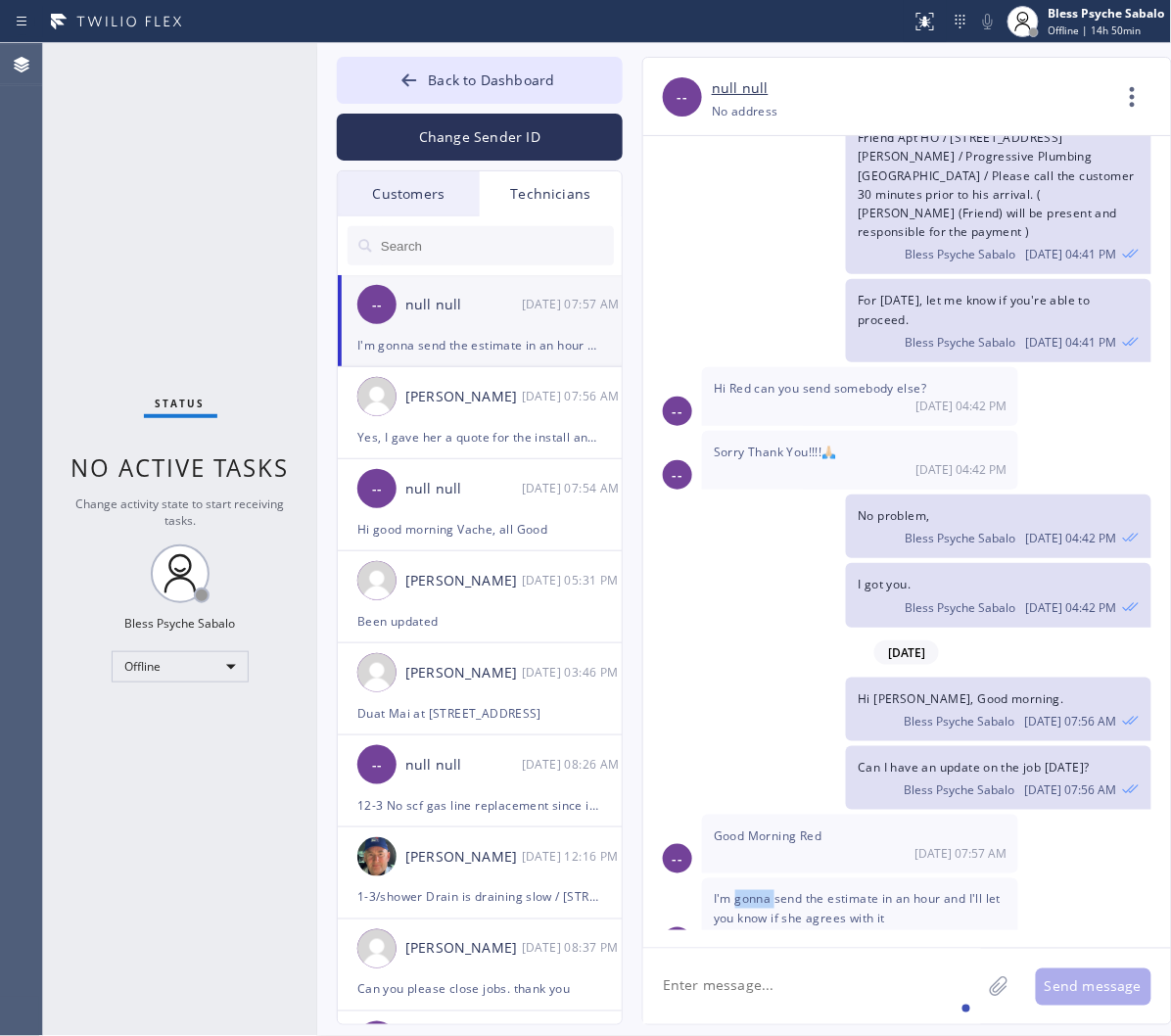 click on "I'm gonna send the estimate in an hour and I'll let you know if she agrees with it" at bounding box center [857, 909] 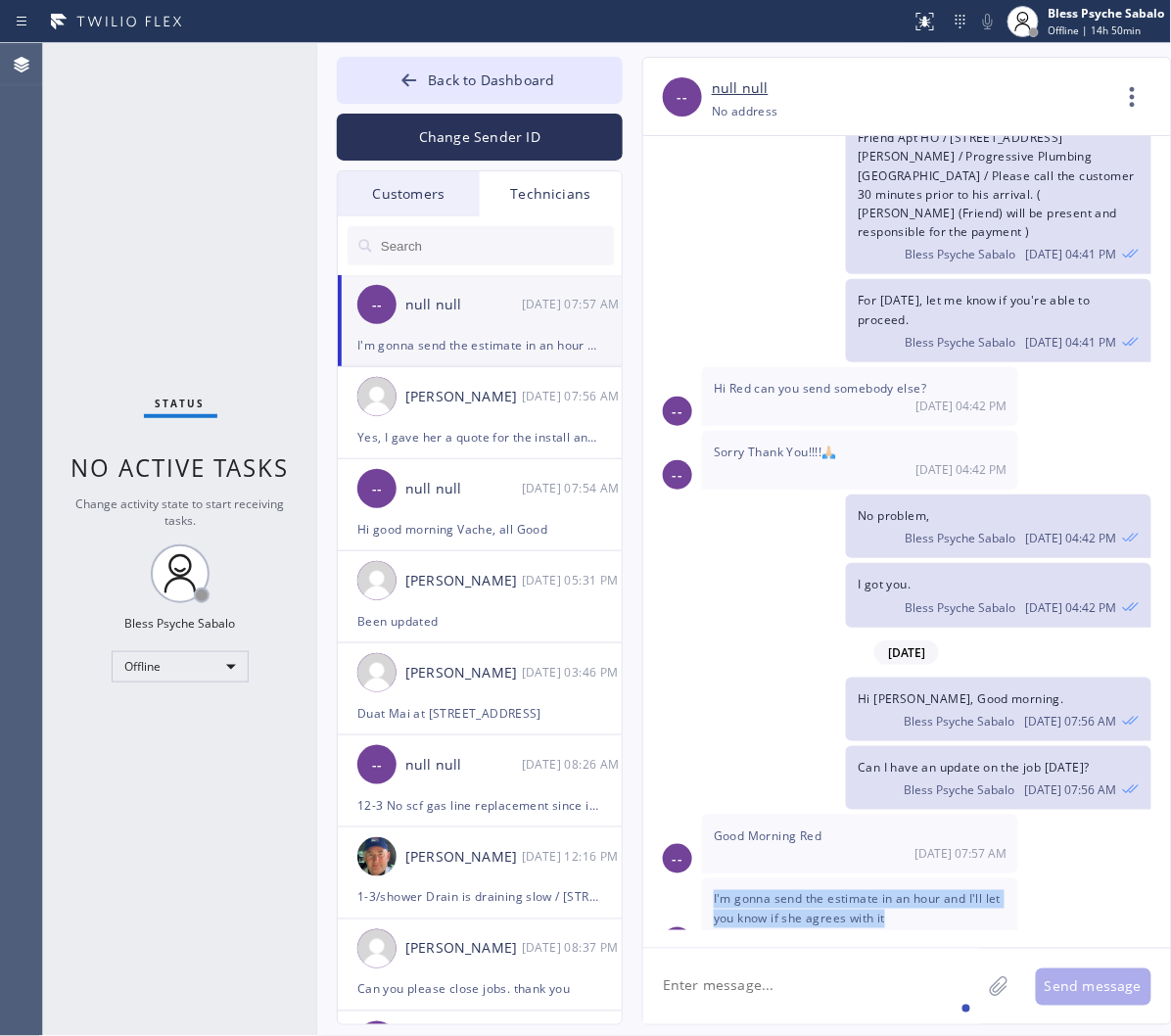 click on "I'm gonna send the estimate in an hour and I'll let you know if she agrees with it" at bounding box center [857, 909] 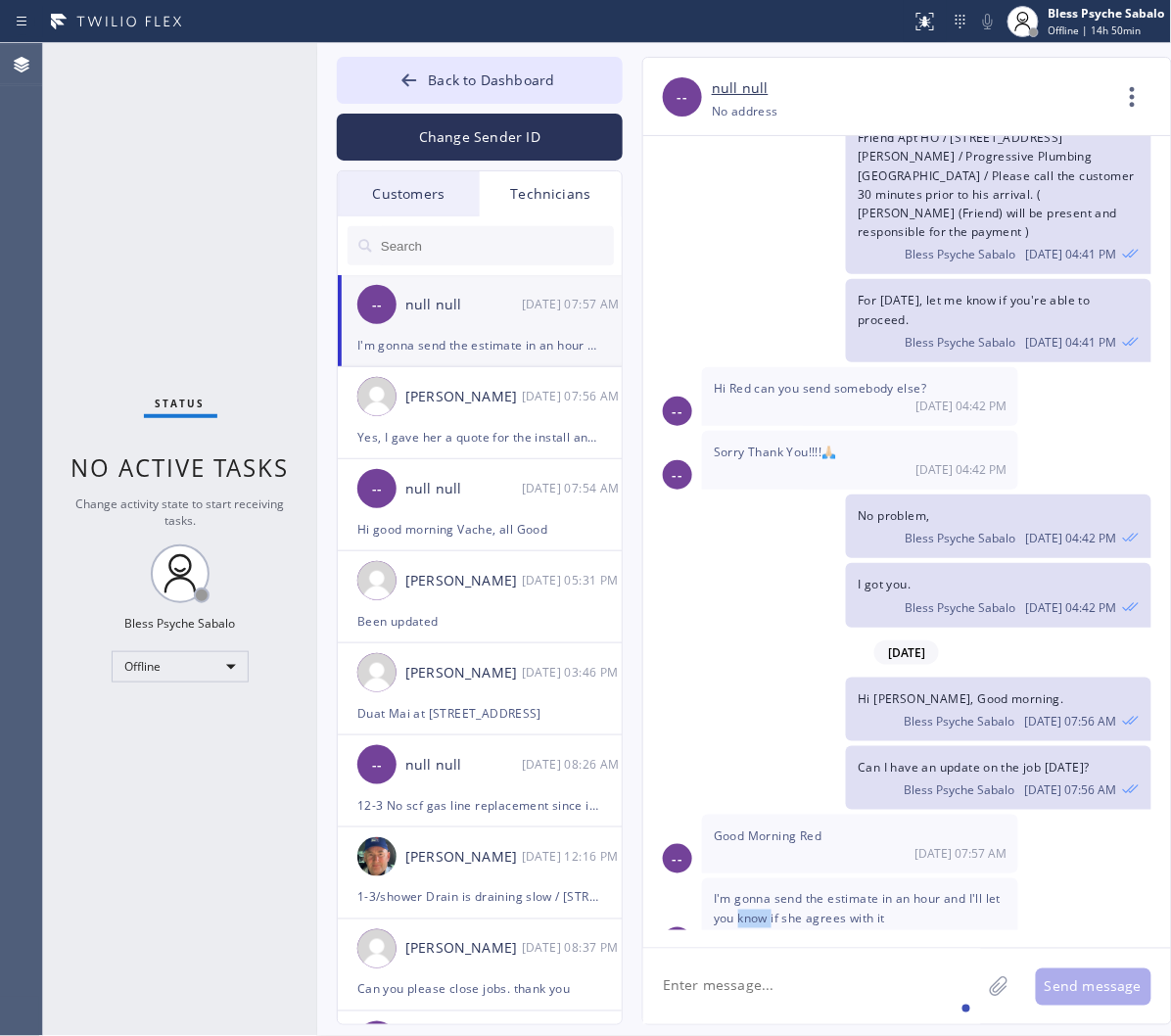 click on "I'm gonna send the estimate in an hour and I'll let you know if she agrees with it" at bounding box center (857, 909) 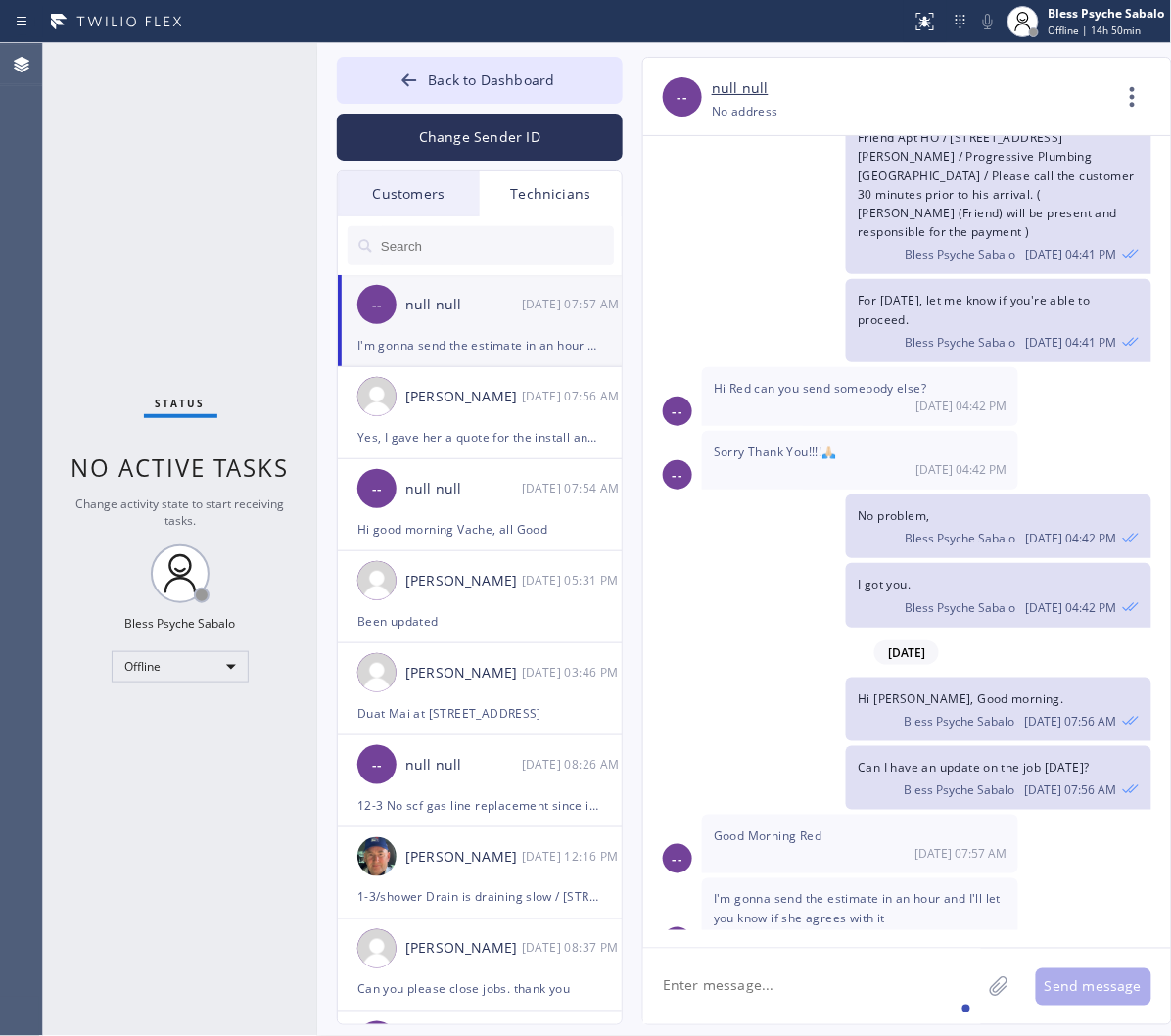 click on "I'm gonna send the estimate in an hour and I'll let you know if she agrees with it" at bounding box center (857, 909) 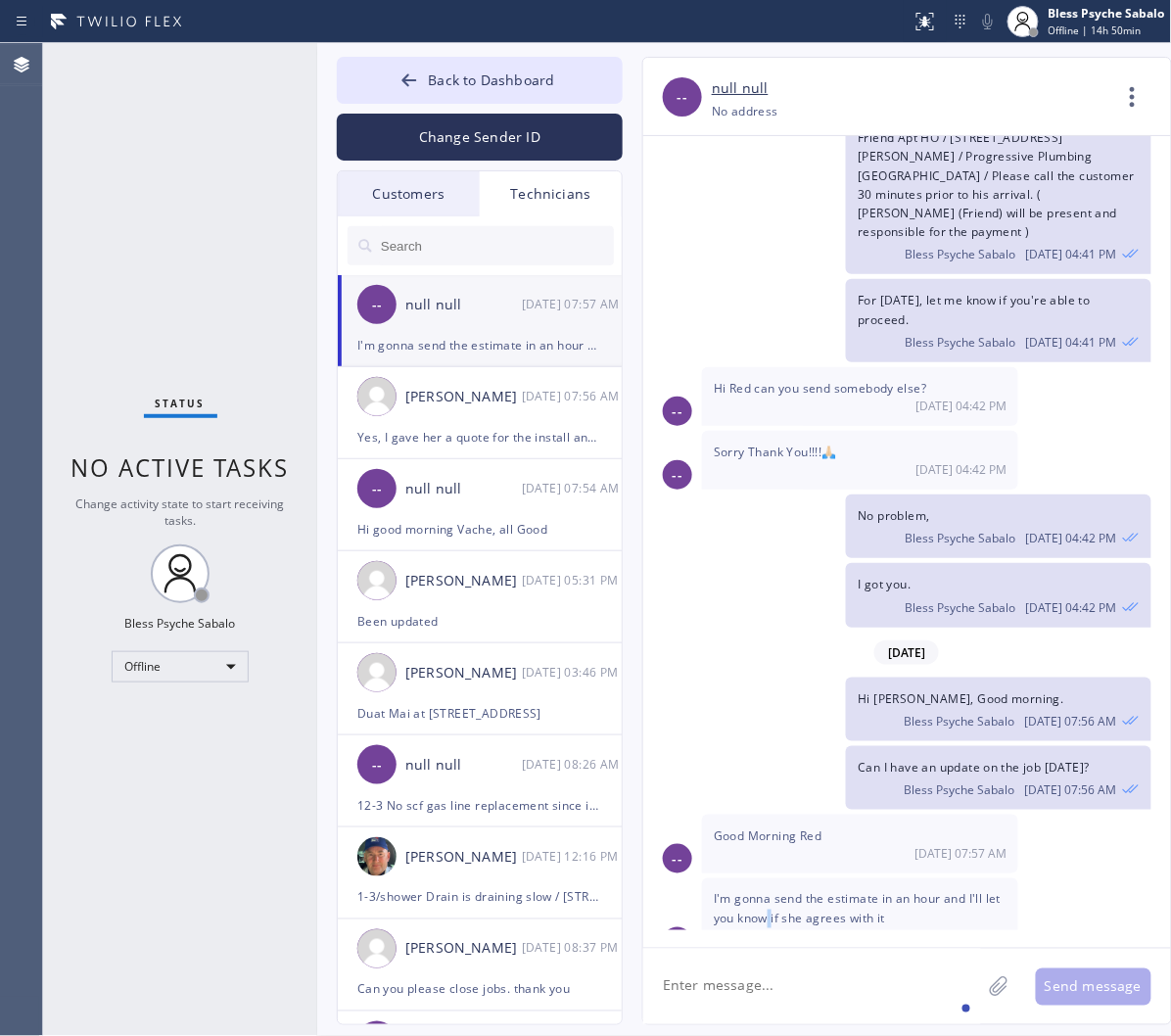 click on "I'm gonna send the estimate in an hour and I'll let you know if she agrees with it" at bounding box center [857, 909] 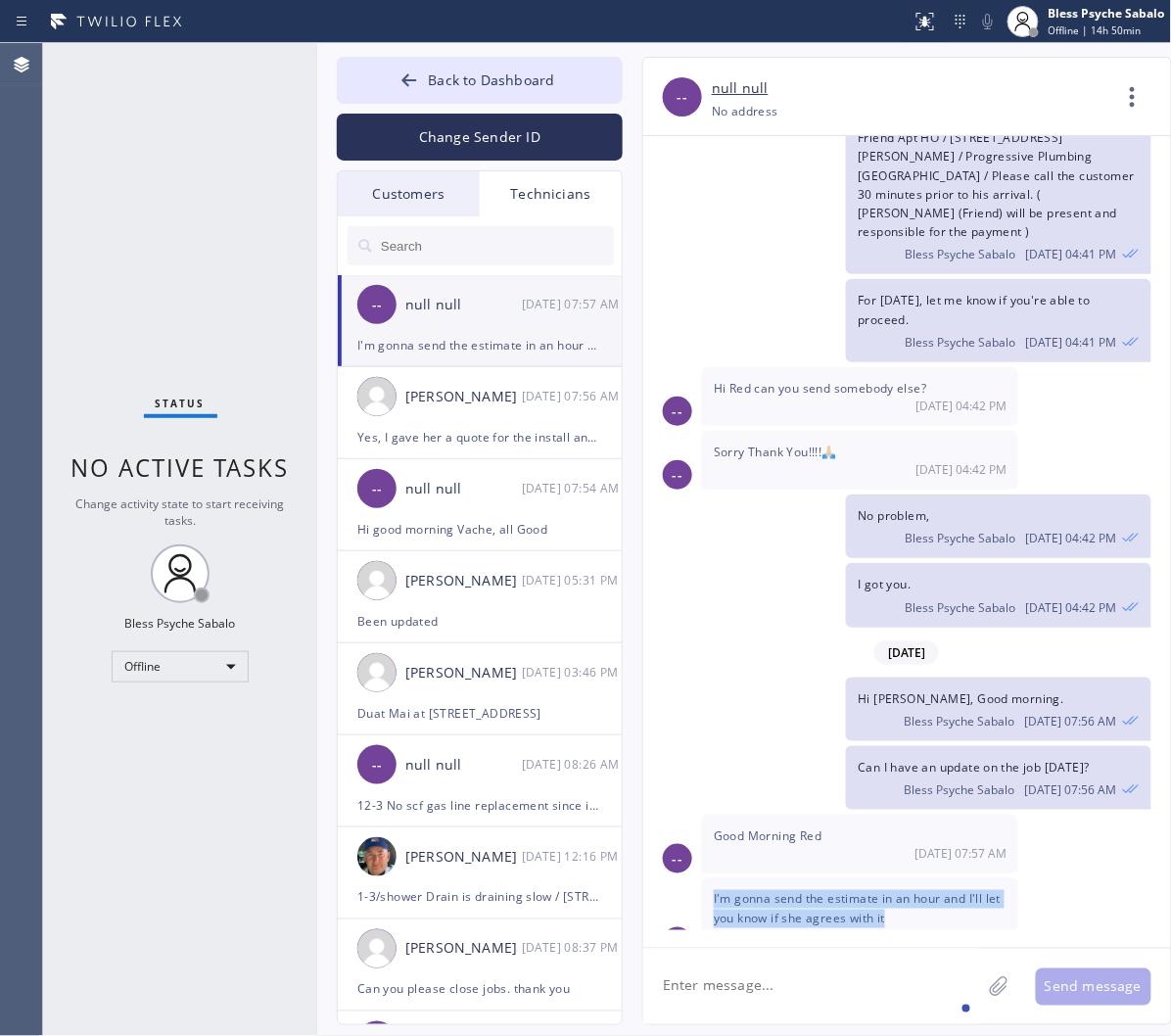 click on "I'm gonna send the estimate in an hour and I'll let you know if she agrees with it" at bounding box center (857, 909) 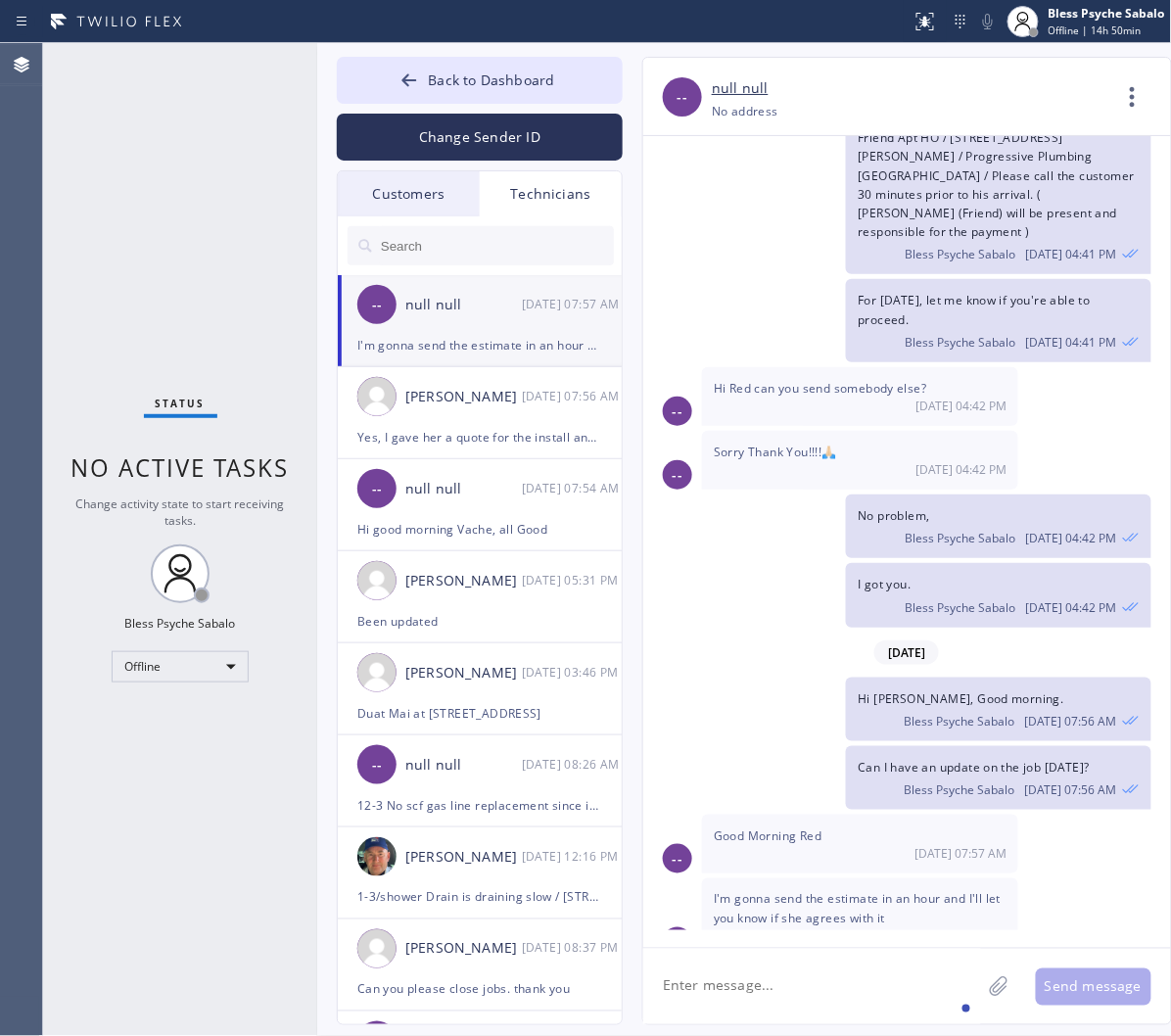 click 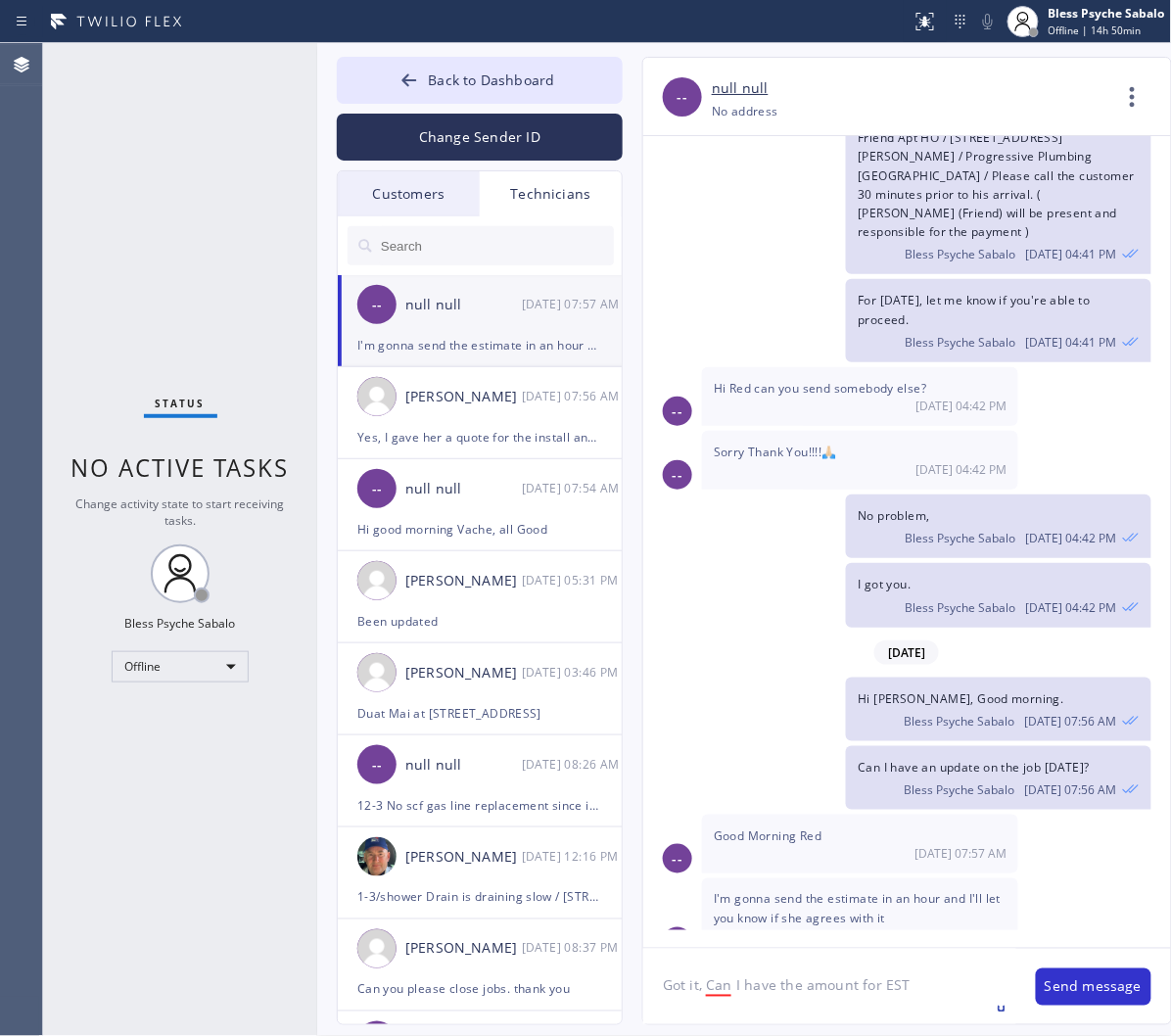 type on "Got it, Can I have the amount for EST?" 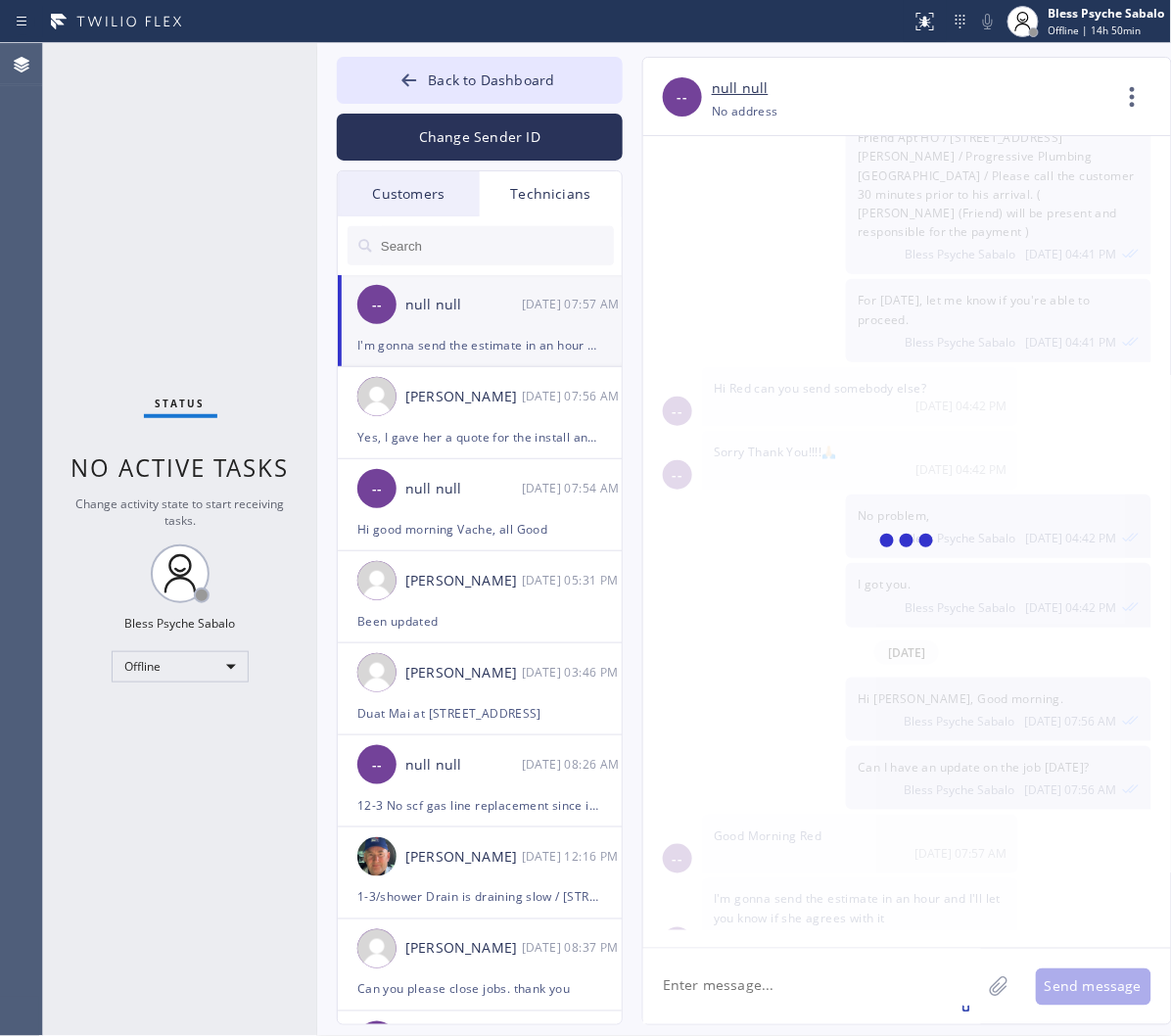 scroll, scrollTop: 9895, scrollLeft: 0, axis: vertical 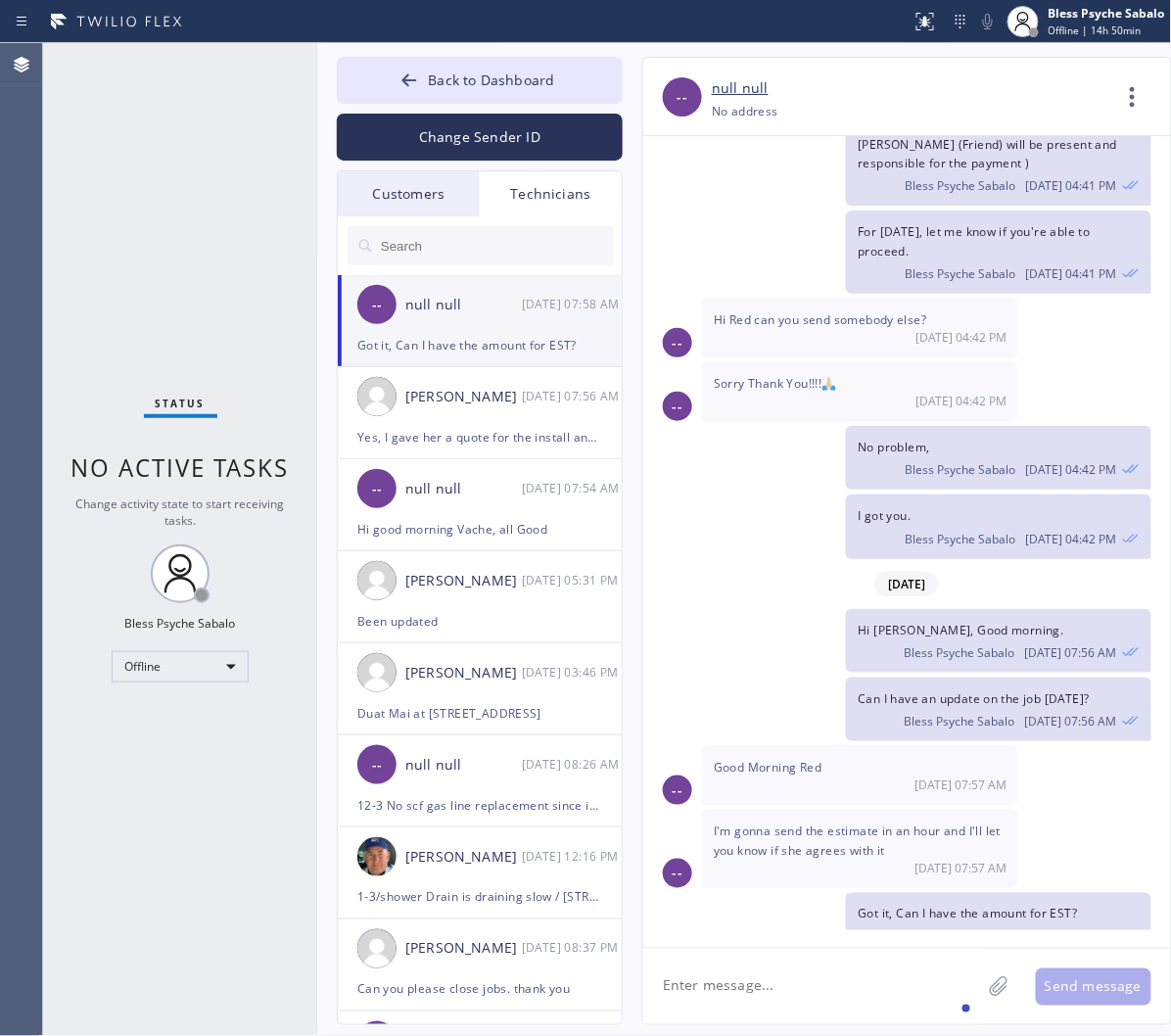 click on "Can I have an update on the job yesterday? Bless Psyche Sabalo 07/16 07:56 AM" at bounding box center [897, 709] 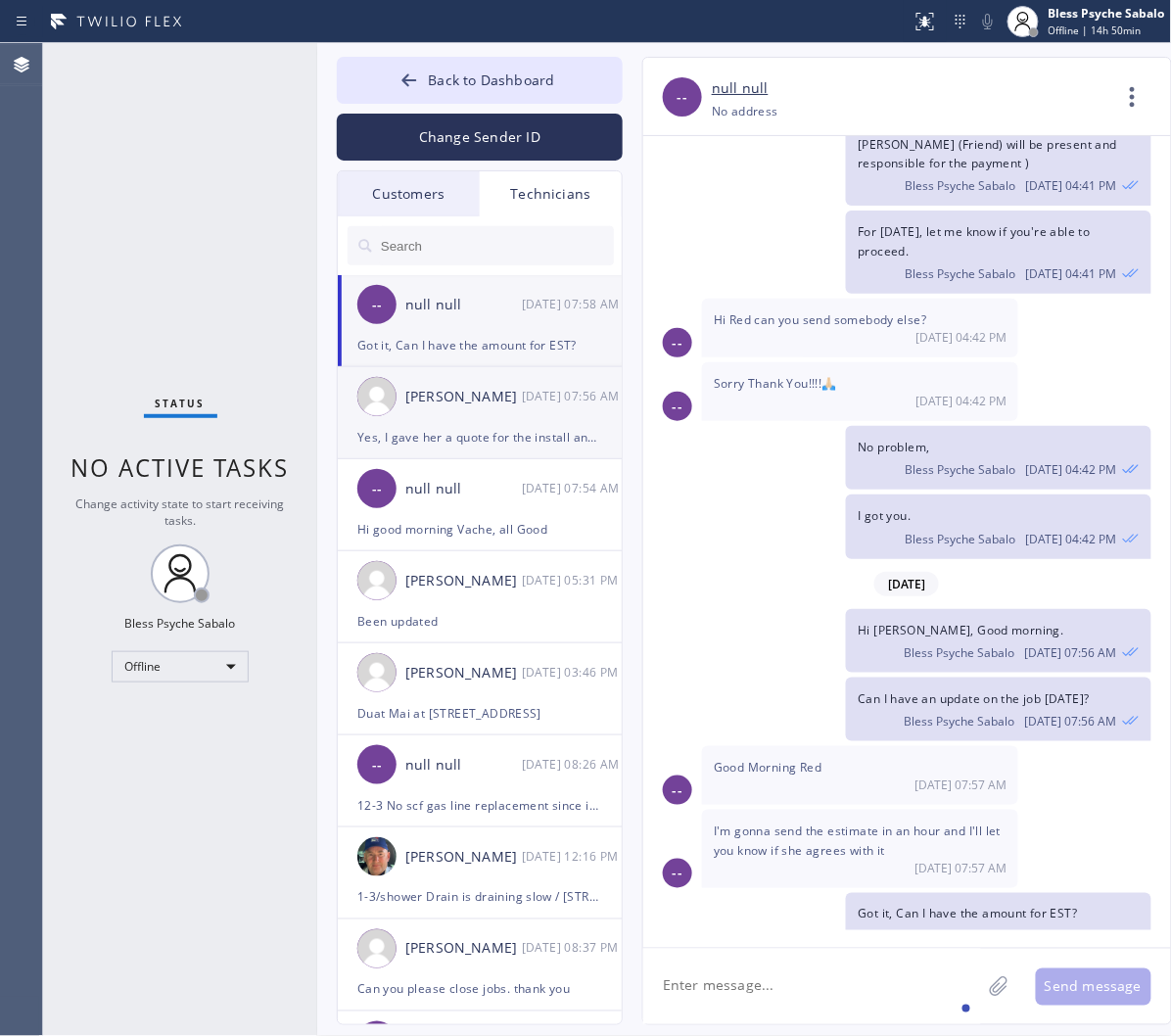 click on "Raymond Ying Ho 07/16 07:56 AM" at bounding box center (481, 397) 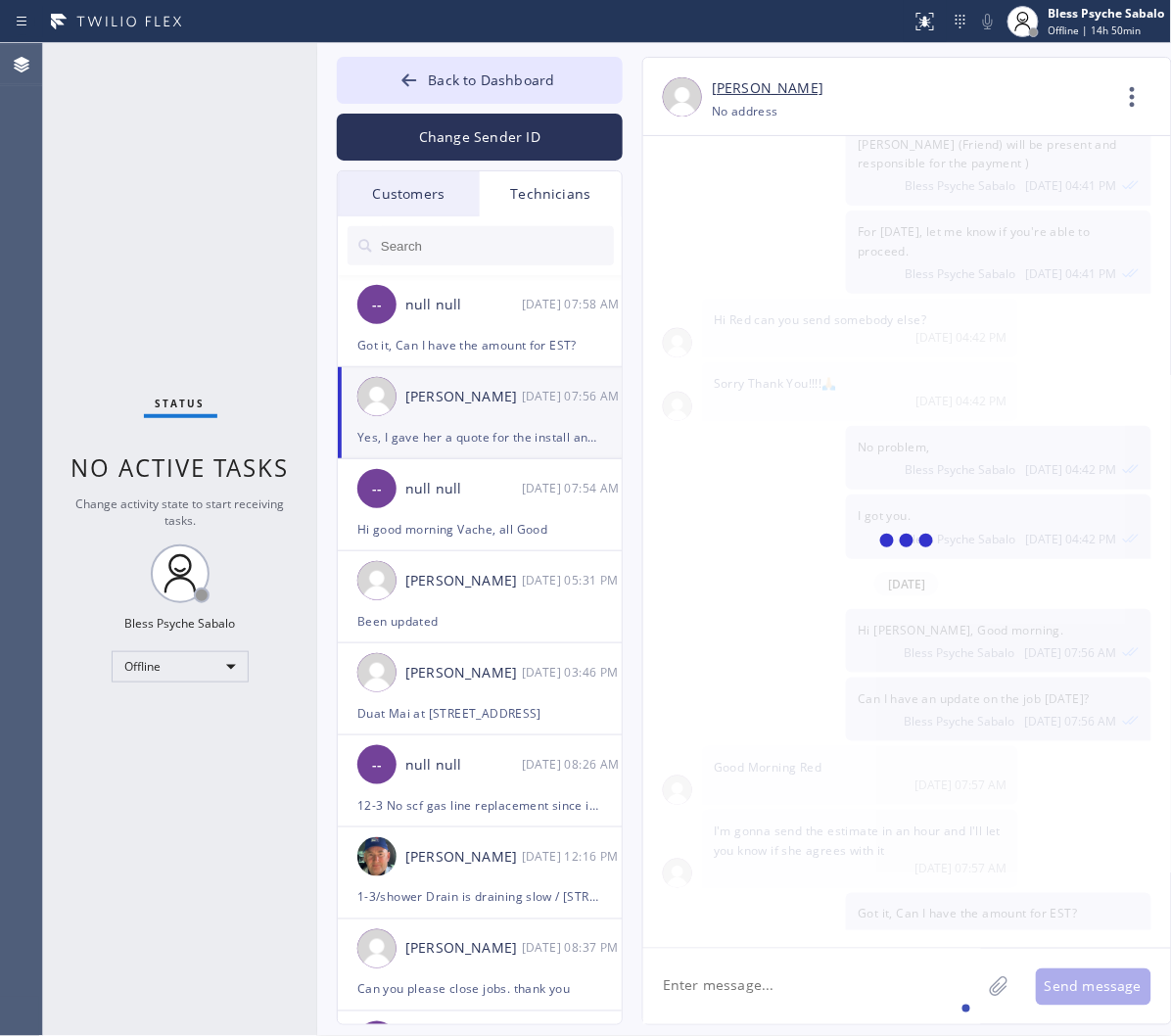scroll, scrollTop: 12133, scrollLeft: 0, axis: vertical 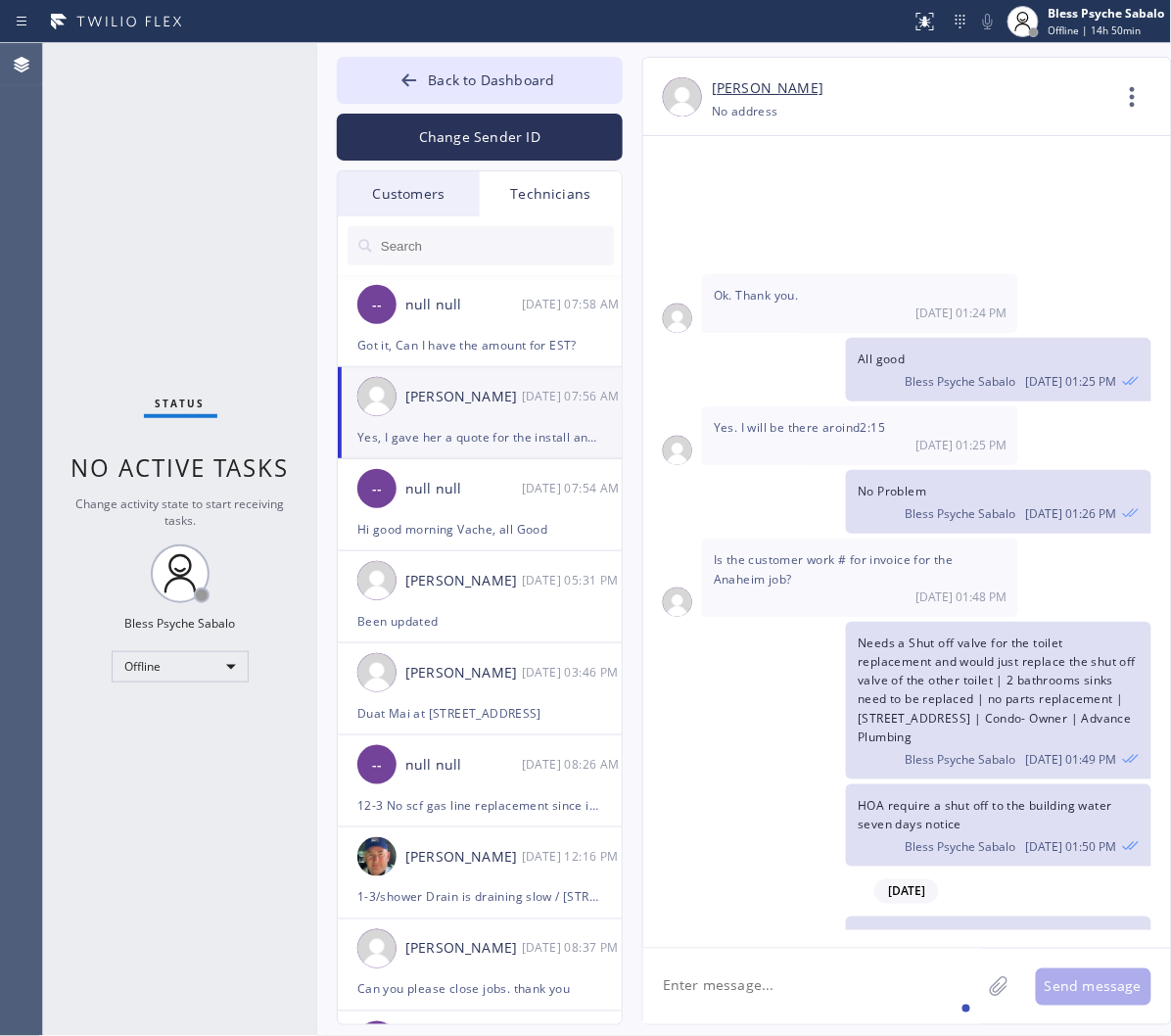 click on "Yes, I gave her a quote for the install and how much it would cost. It was gonna be 850 for a sink install that they wanted." at bounding box center (858, 1044) 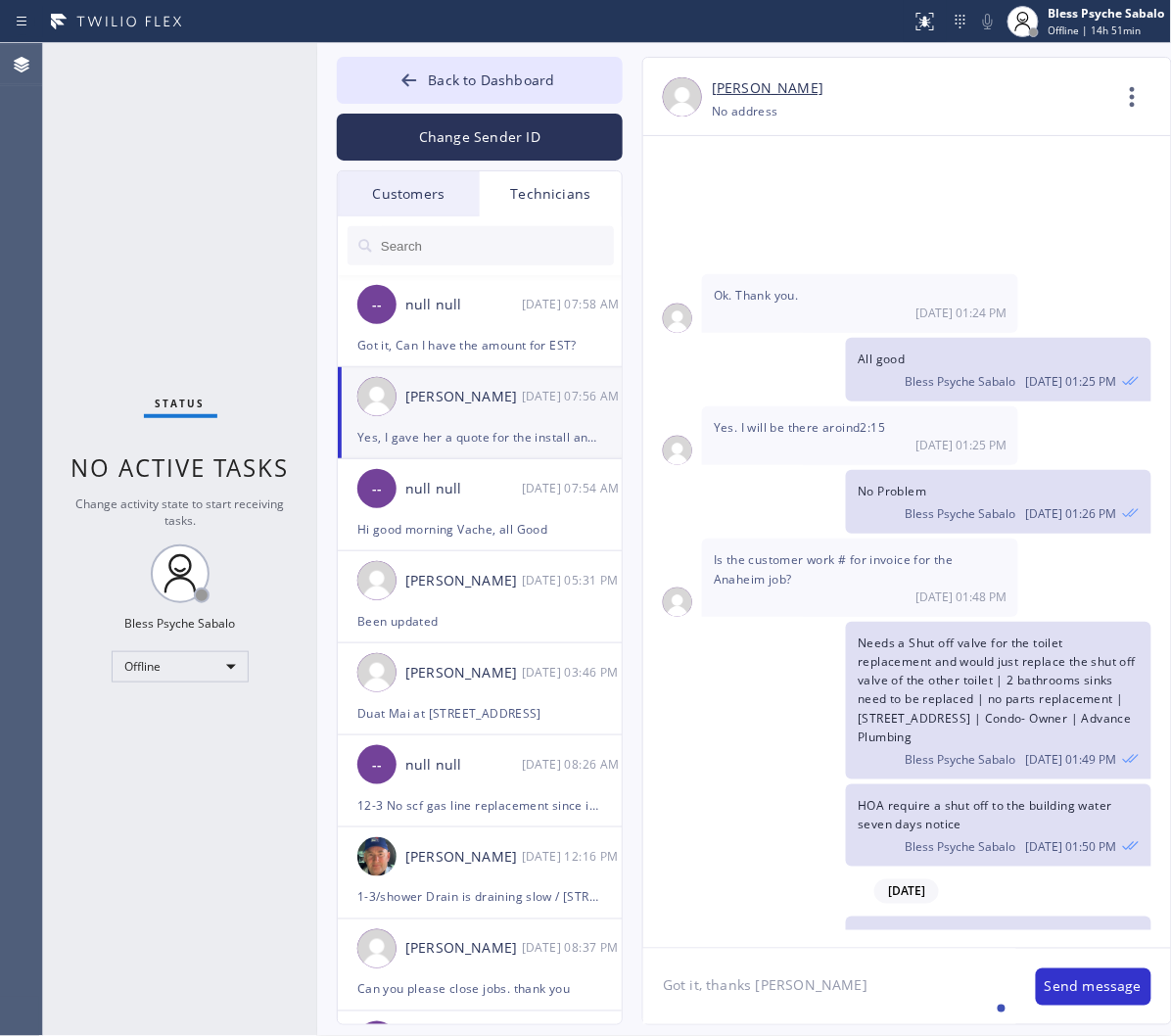 type on "Got it, thanks Ray." 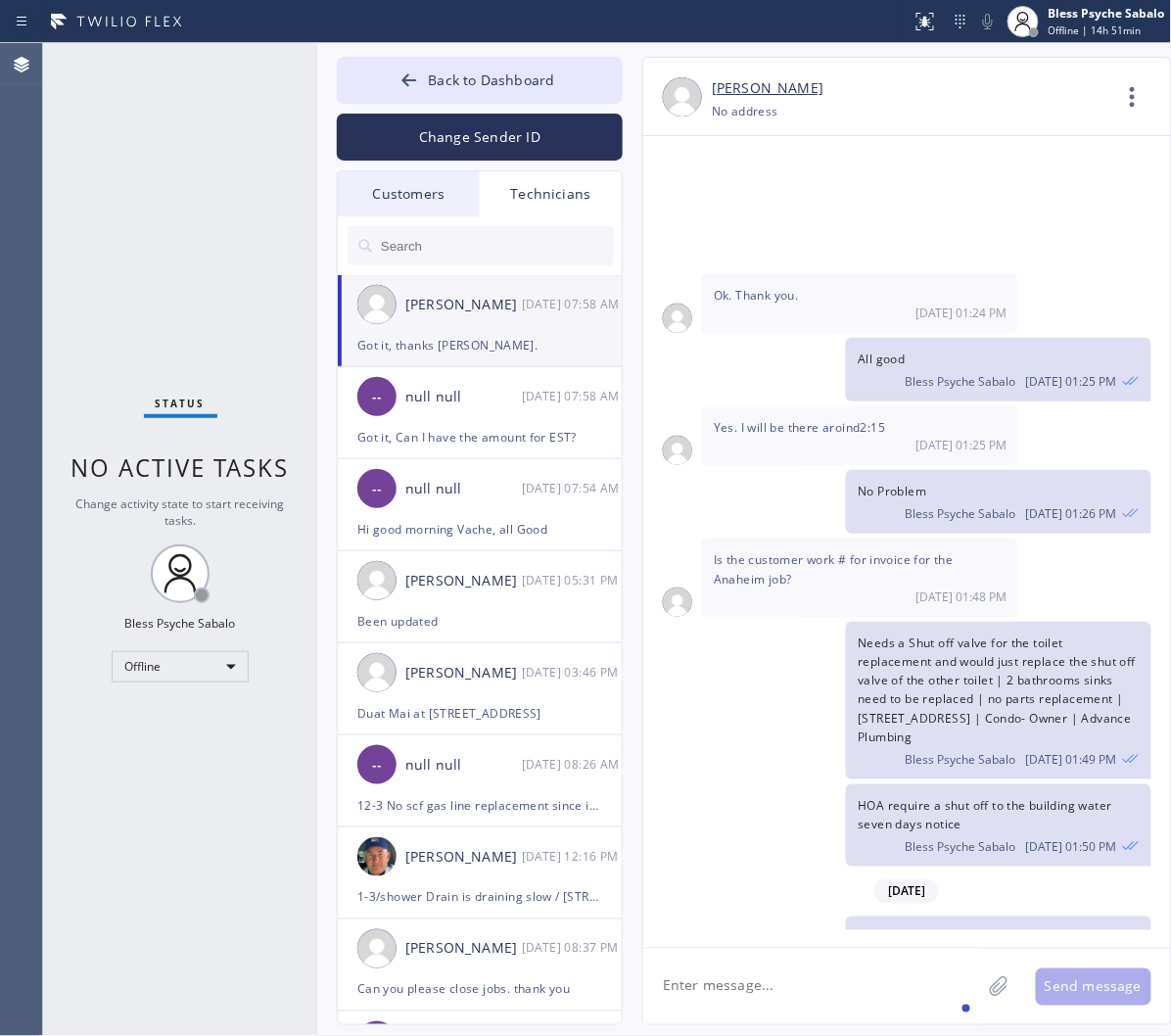 scroll, scrollTop: 12202, scrollLeft: 0, axis: vertical 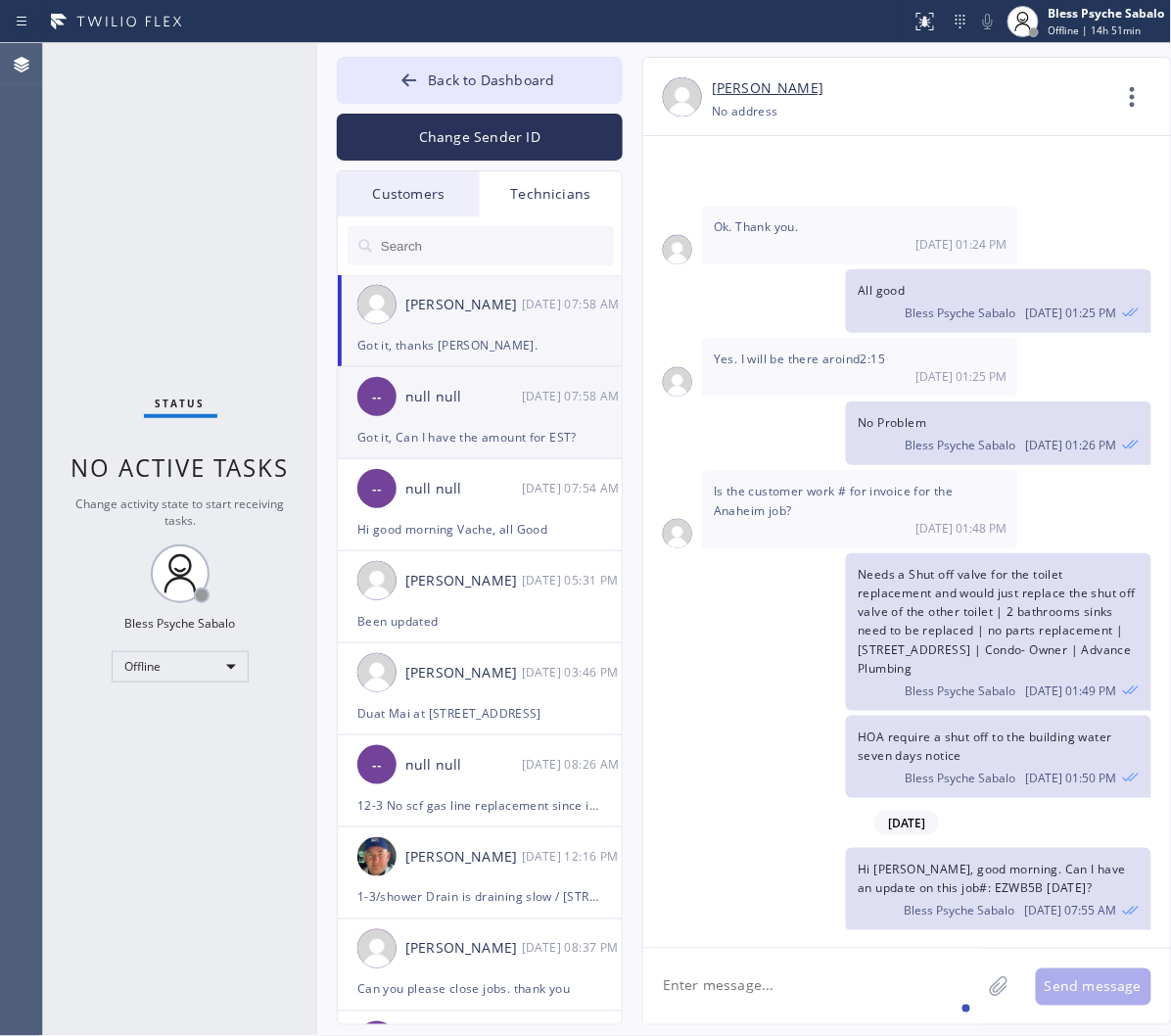 click on "Got it, Can I have the amount for EST?" at bounding box center [480, 437] 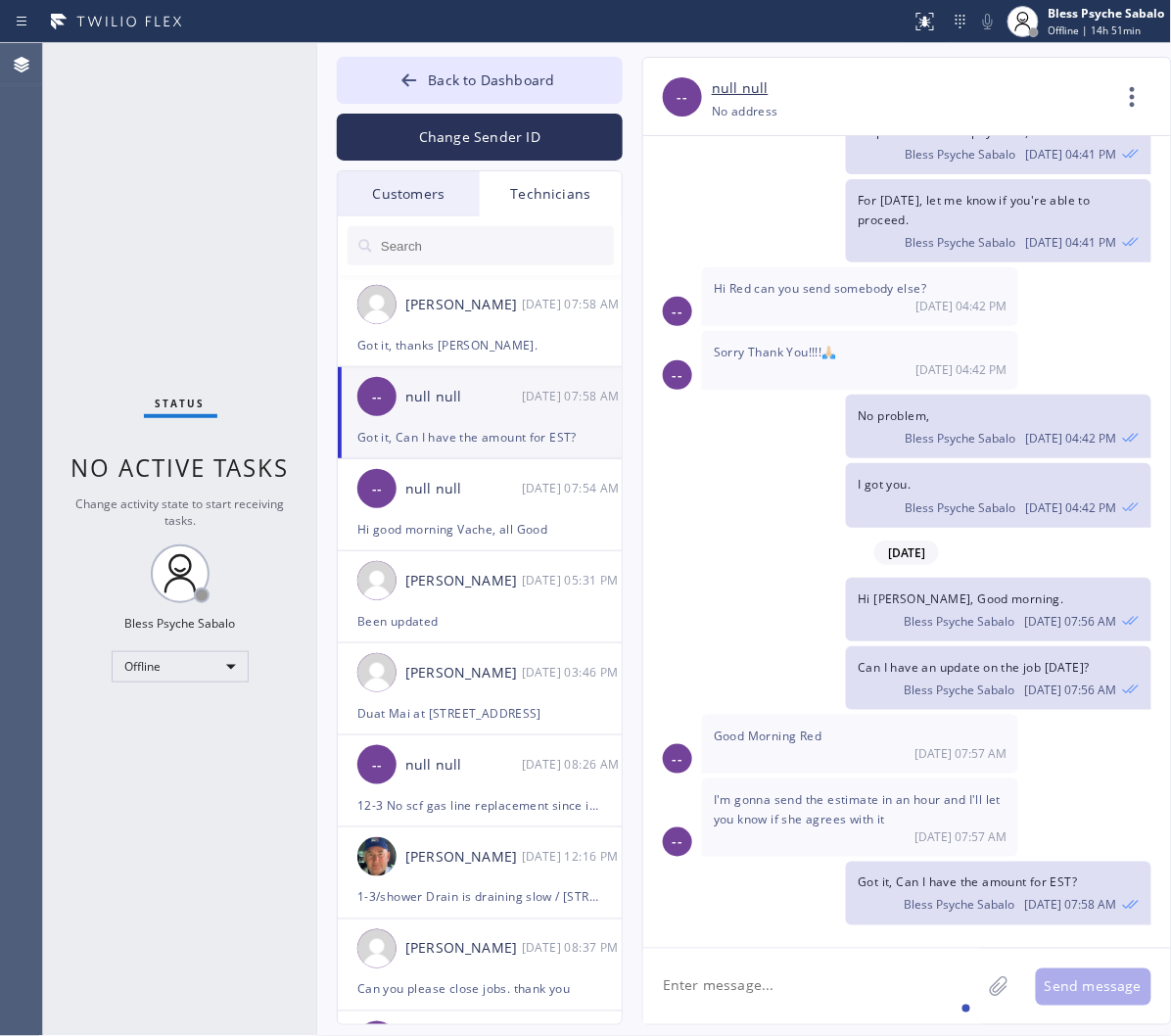 scroll, scrollTop: 9895, scrollLeft: 0, axis: vertical 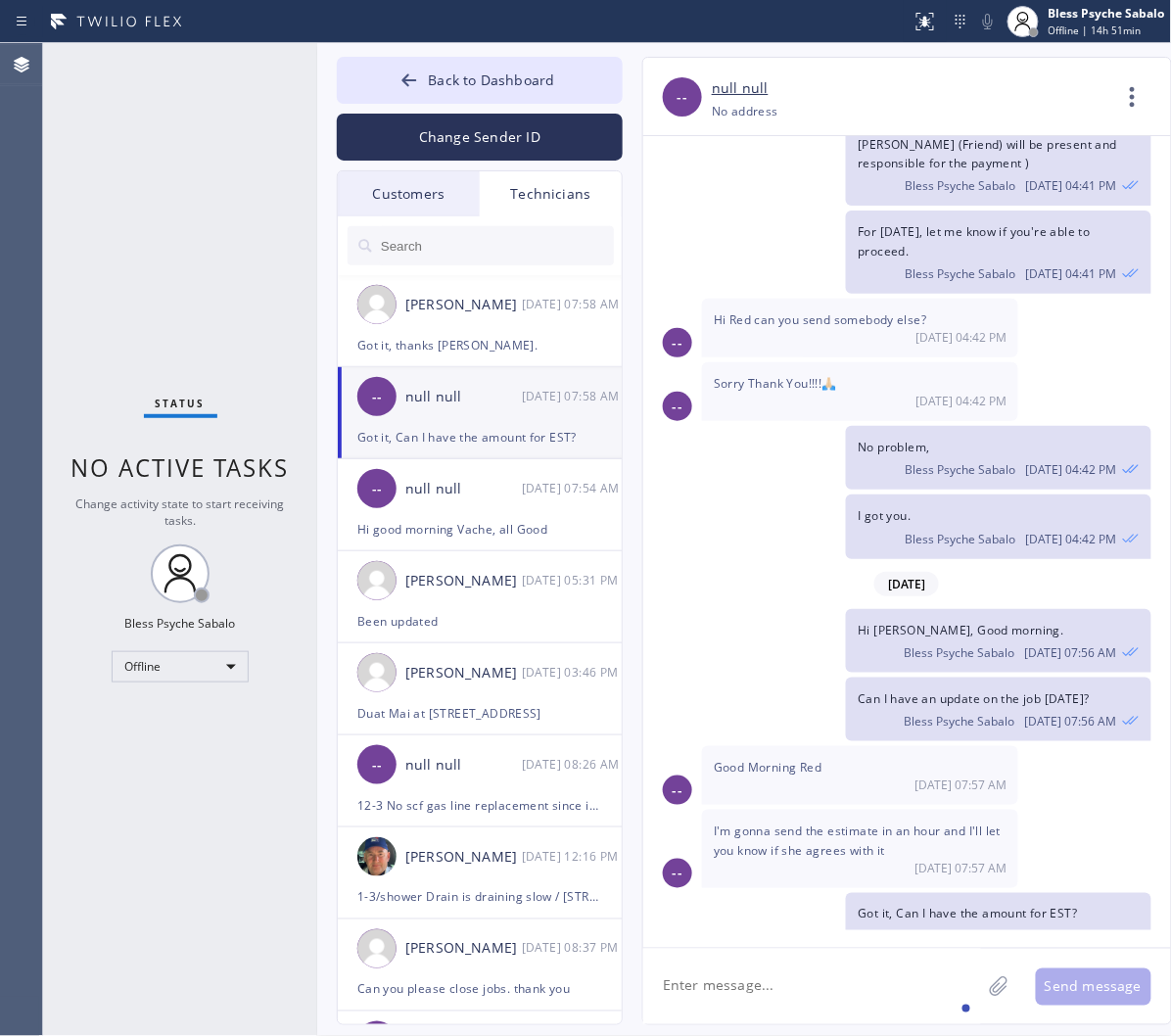 click 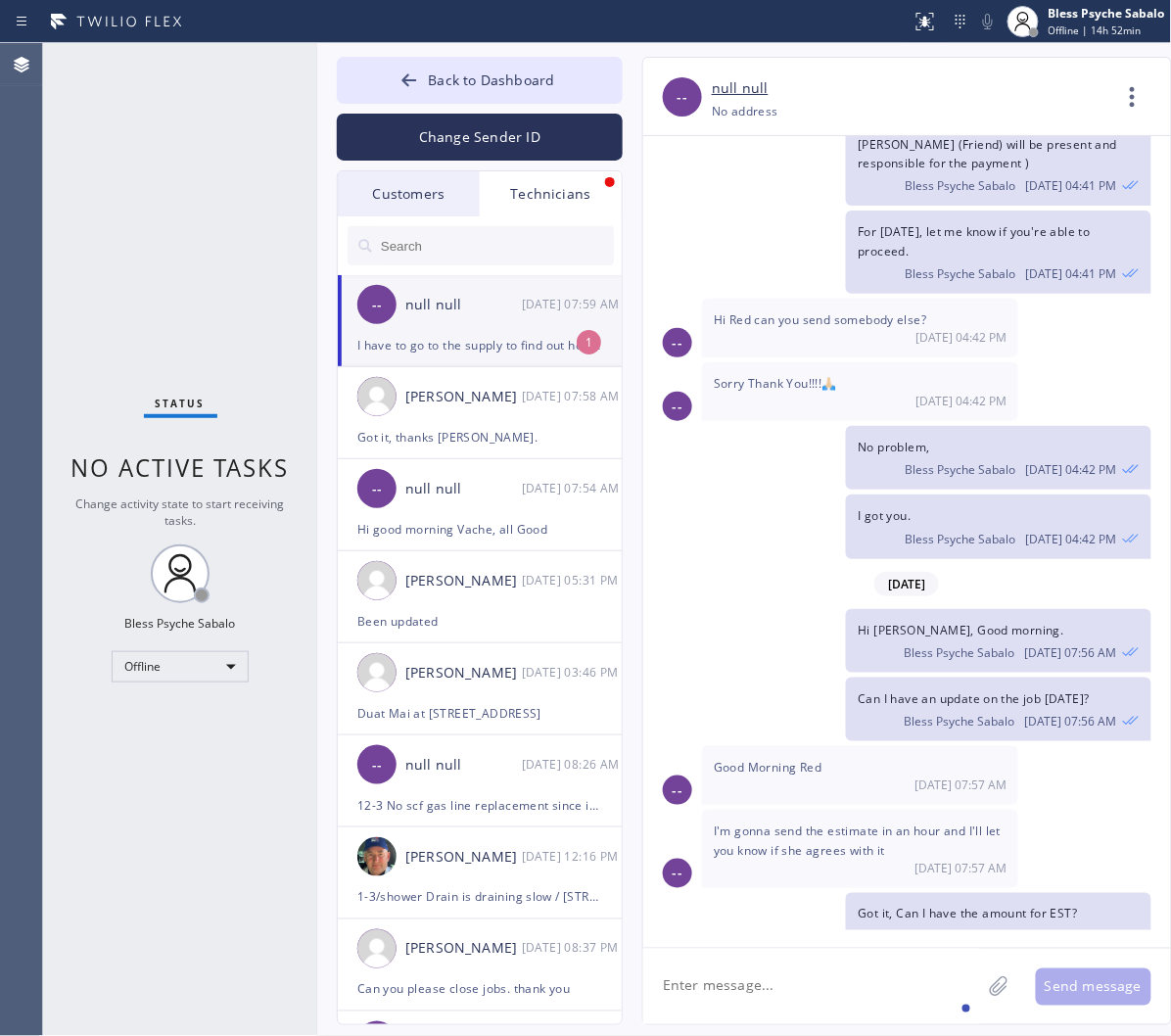 scroll, scrollTop: 9976, scrollLeft: 0, axis: vertical 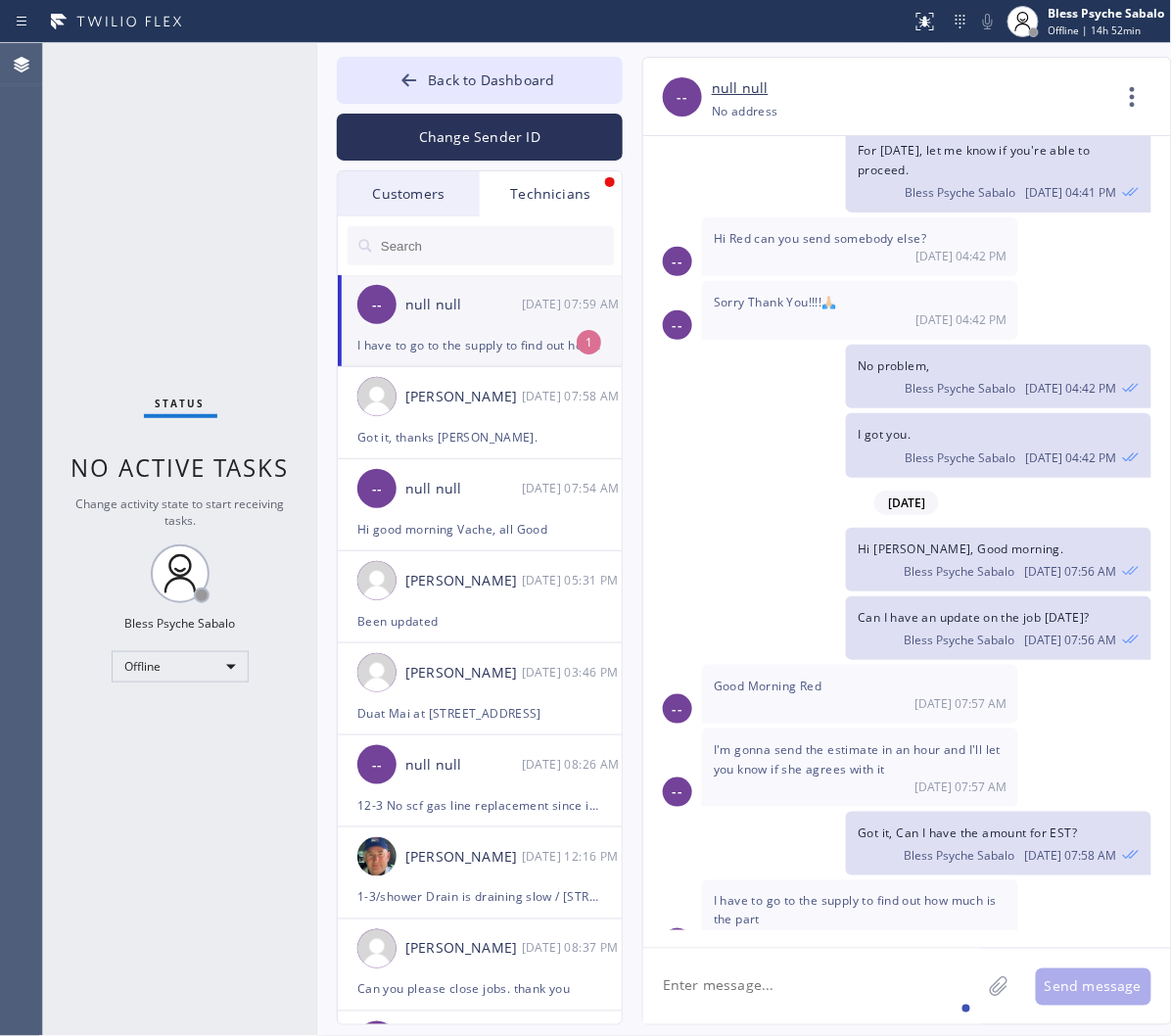 click on "No problem, Bless Psyche Sabalo 07/15 04:42 PM" at bounding box center (897, 376) 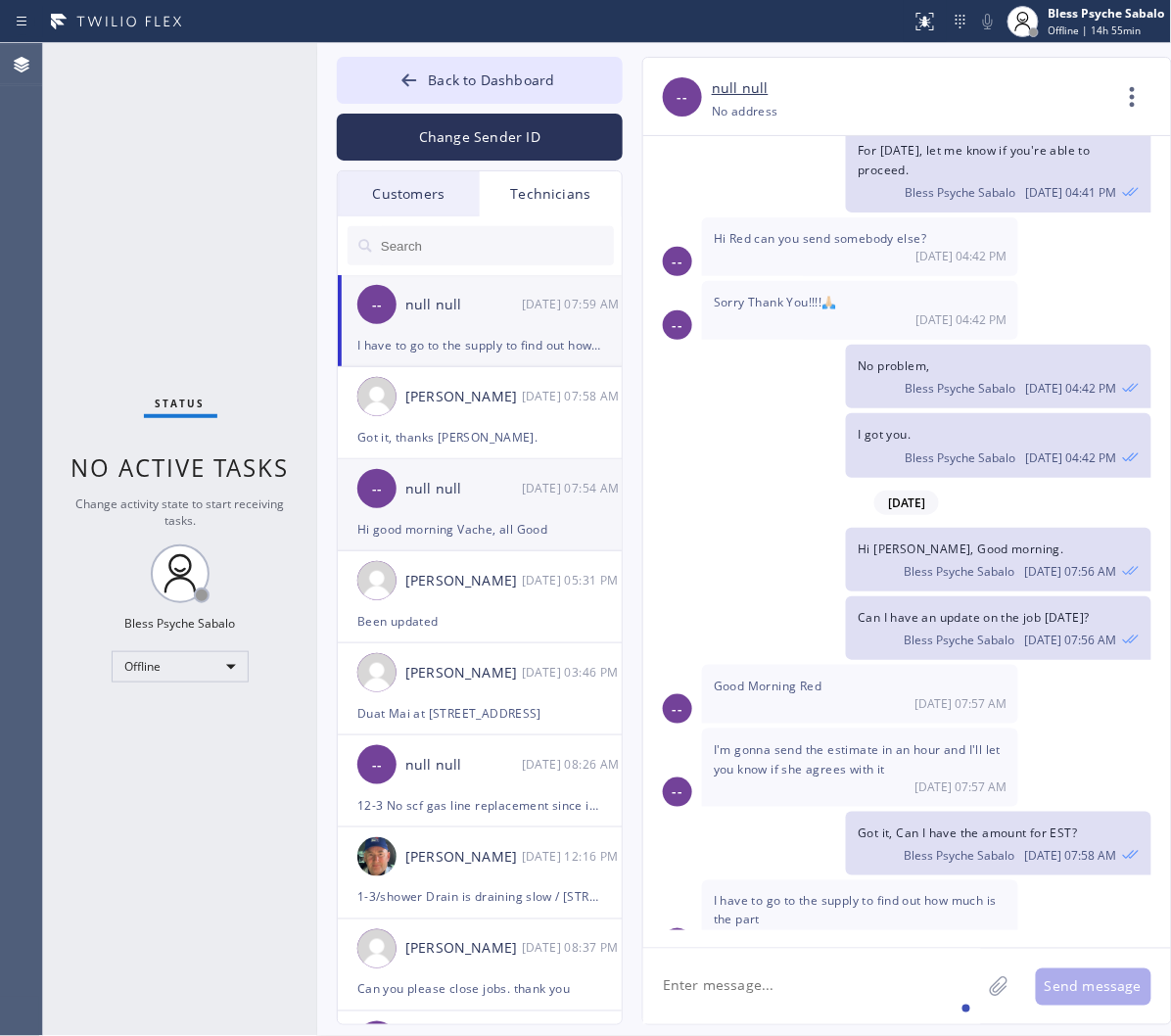 click on "07/16 07:54 AM" at bounding box center [573, 488] 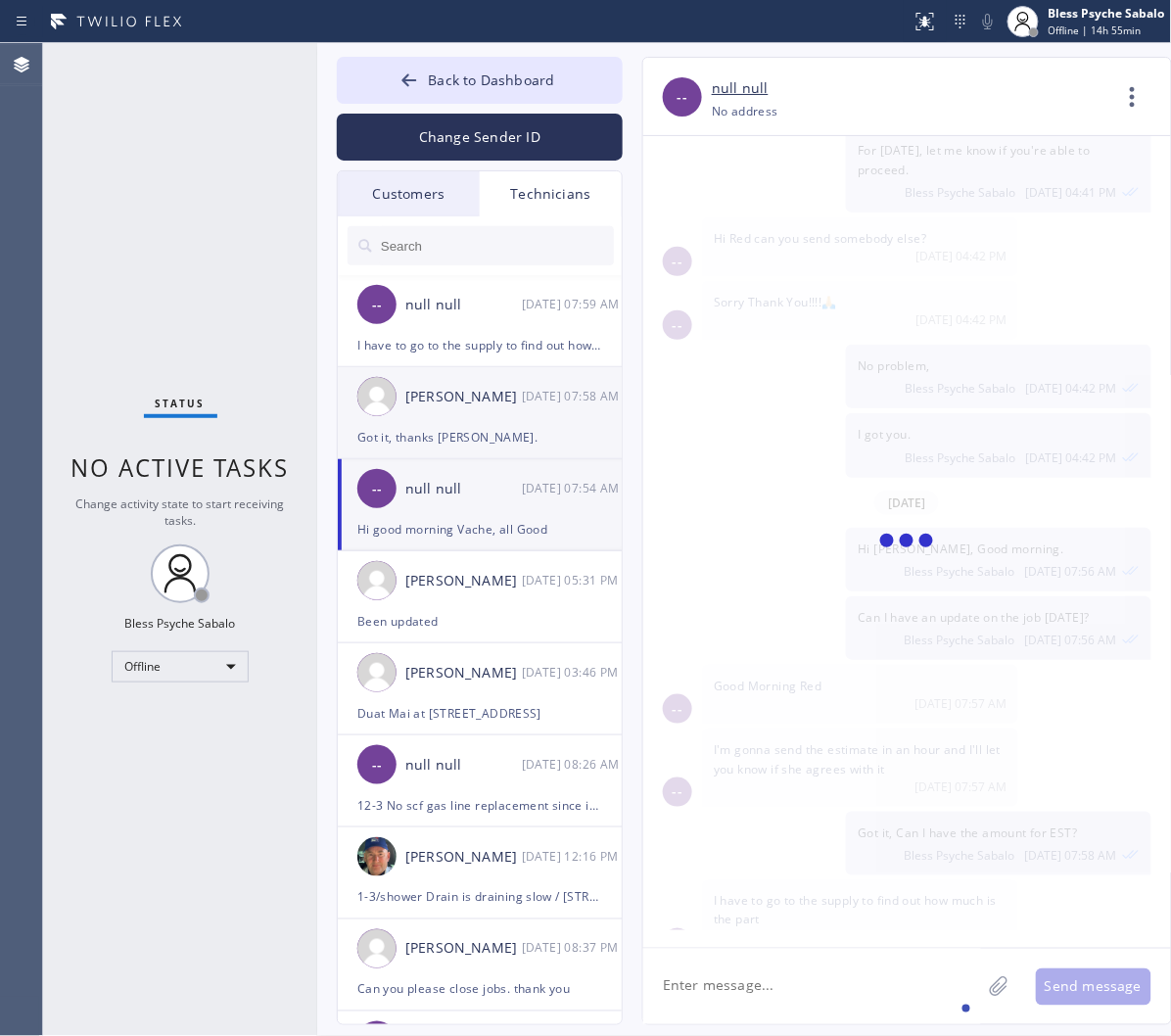 click on "Got it, thanks Ray." at bounding box center [480, 437] 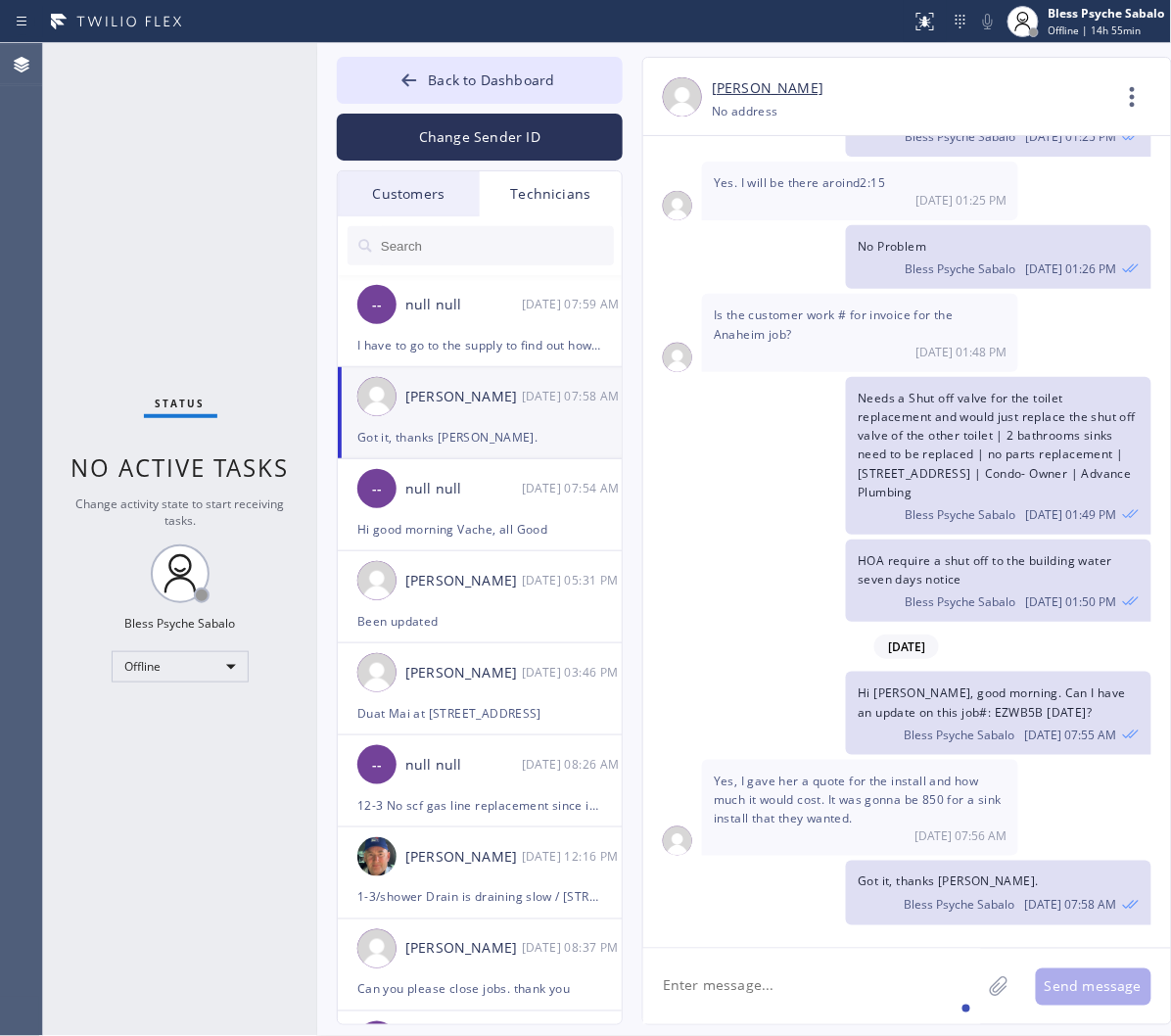 scroll, scrollTop: 12202, scrollLeft: 0, axis: vertical 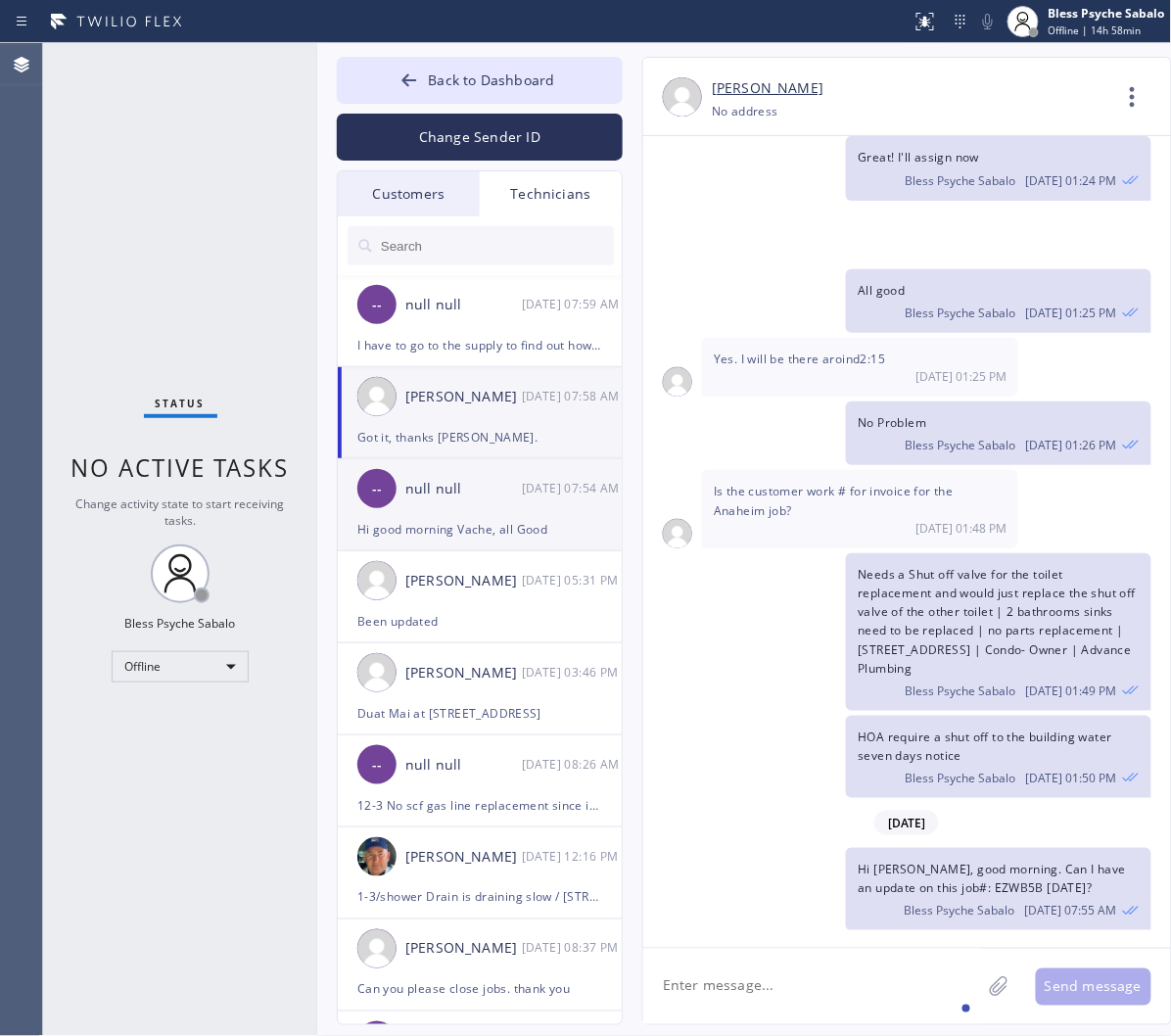 click on "Hi good morning  Vache, all Good" at bounding box center (480, 529) 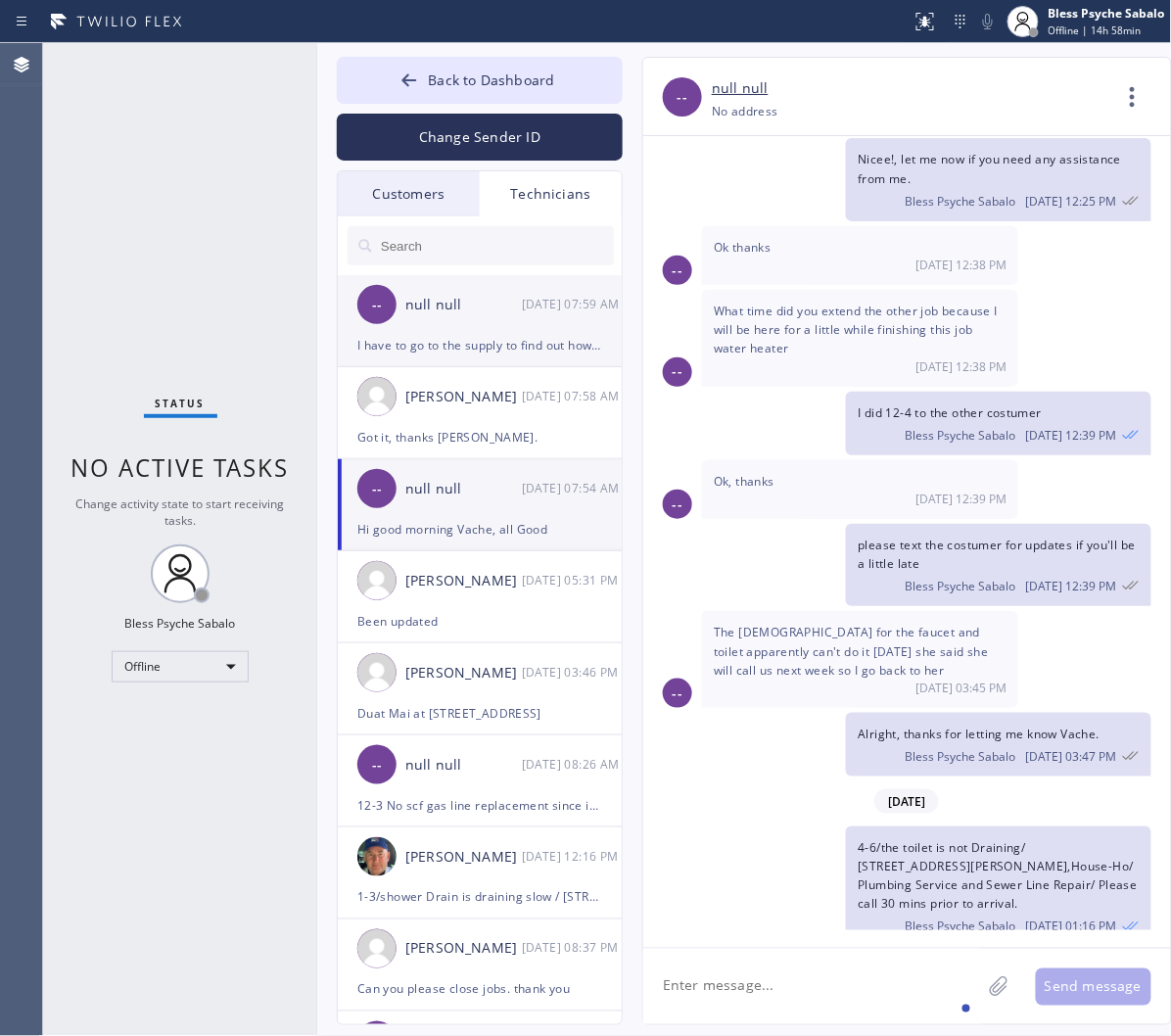 click on "I have to go to the supply to find out how much is the part" at bounding box center [480, 345] 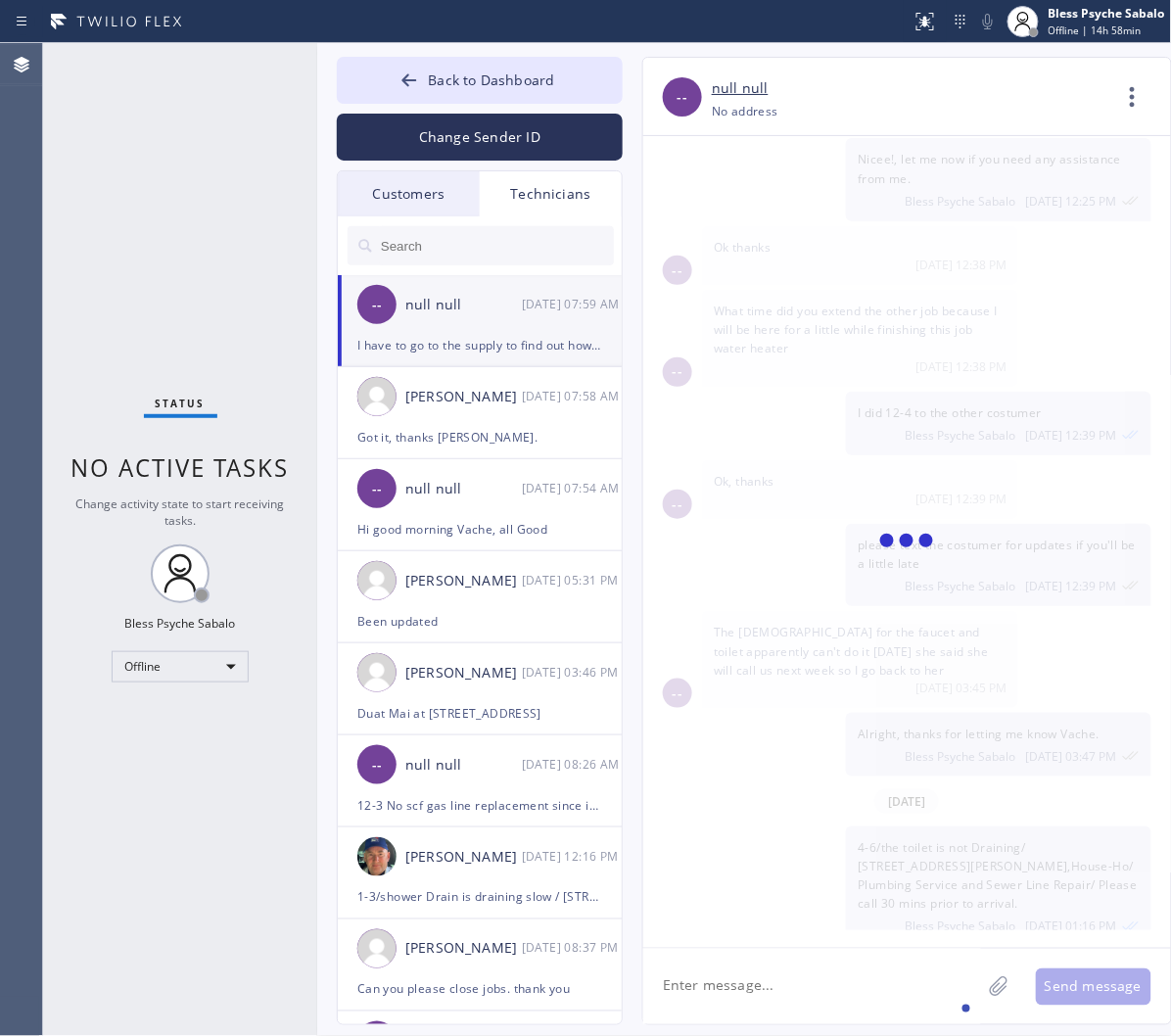 scroll, scrollTop: 9976, scrollLeft: 0, axis: vertical 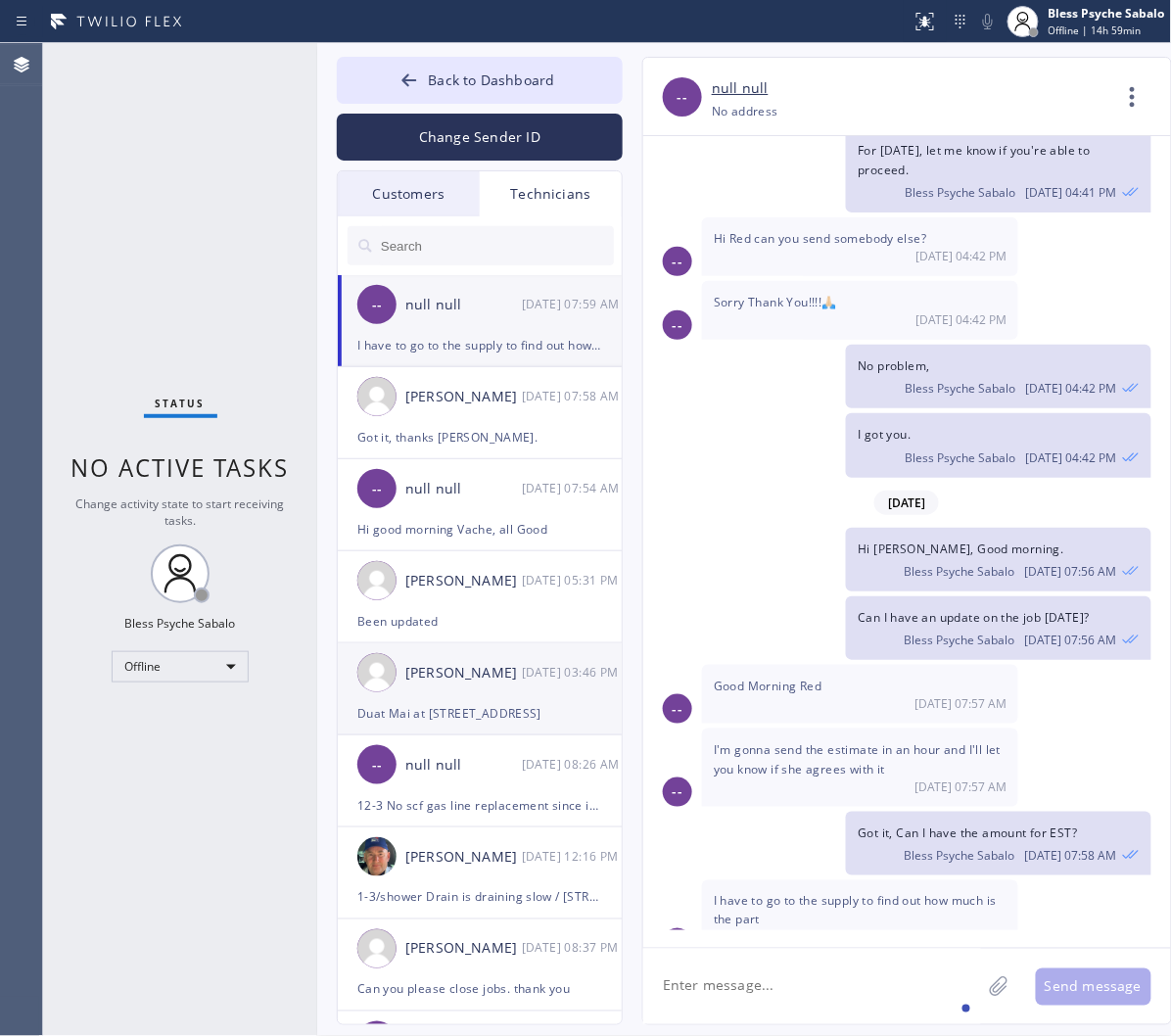 click on "Christopher Gonzales" at bounding box center (463, 673) 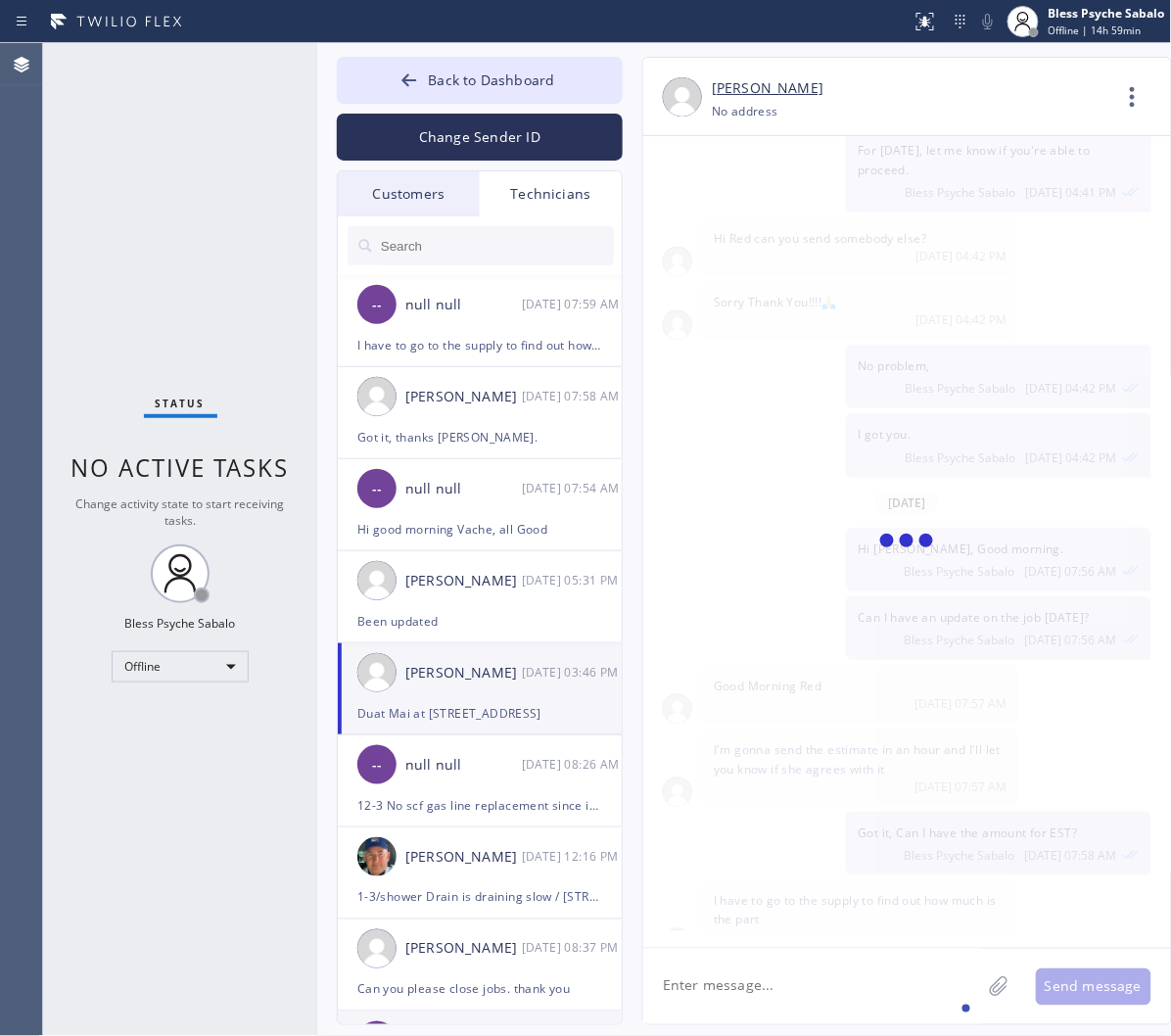 scroll, scrollTop: 11203, scrollLeft: 0, axis: vertical 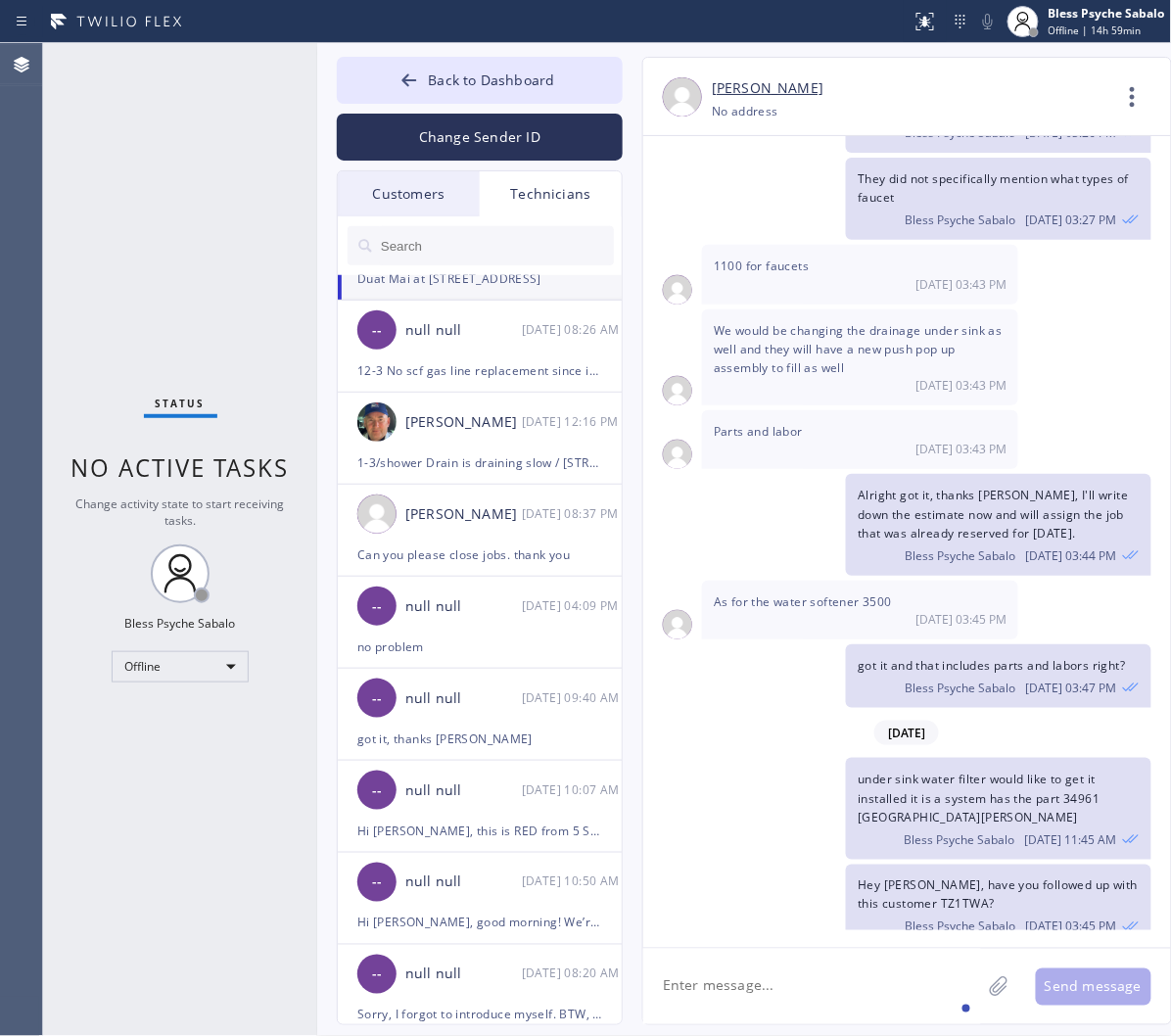 click 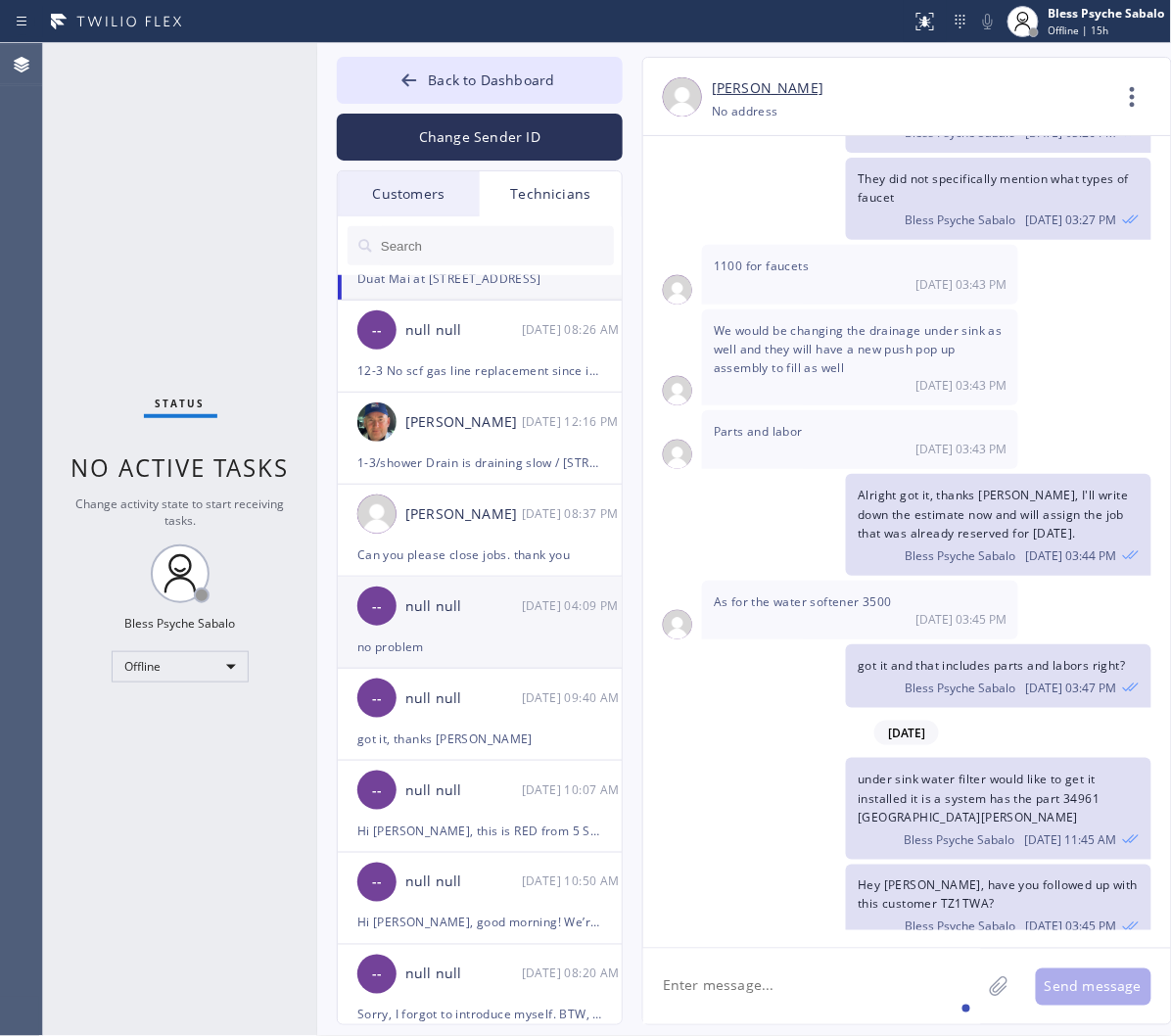scroll, scrollTop: 0, scrollLeft: 0, axis: both 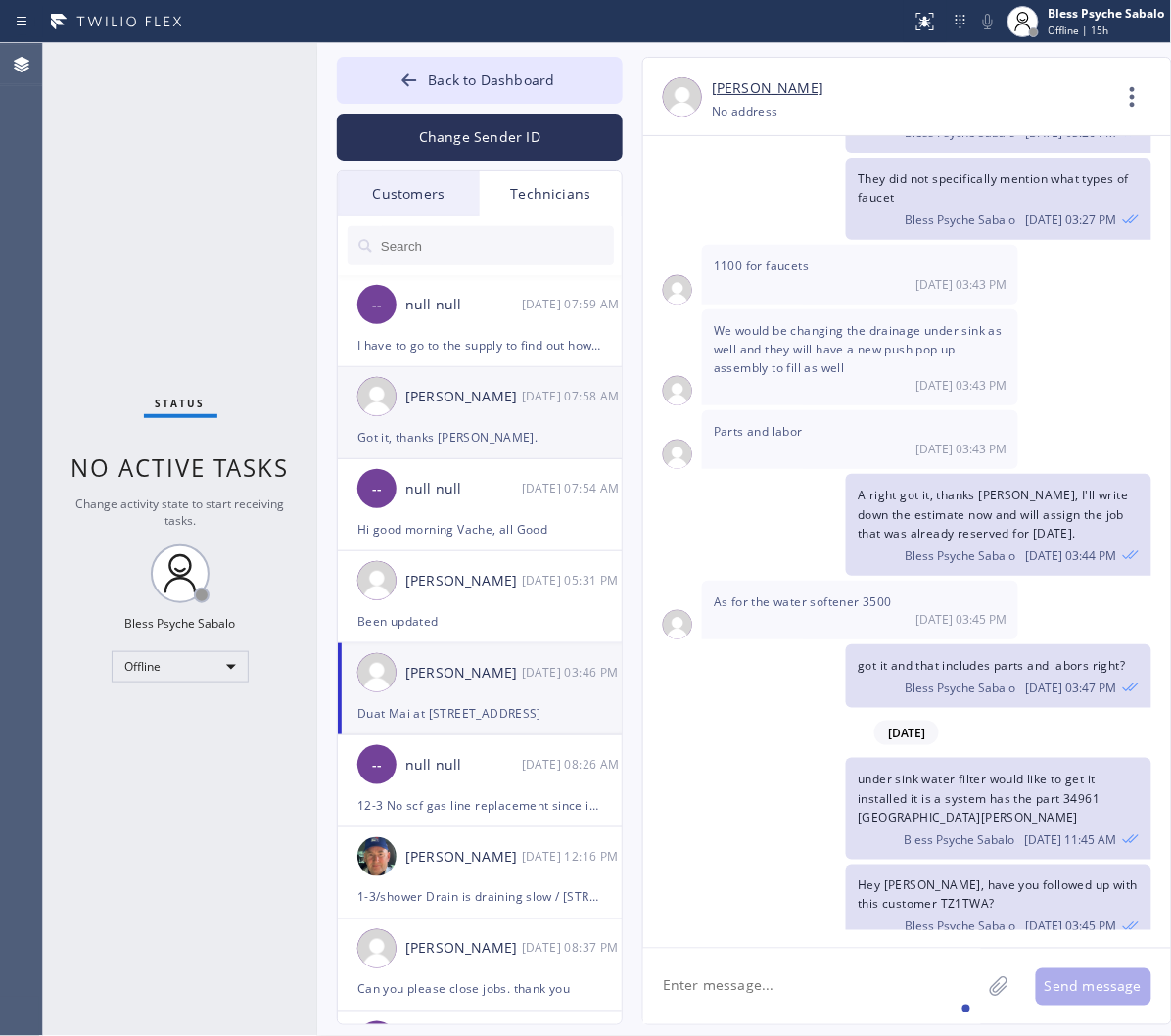 click on "Raymond Ying Ho 07/16 07:58 AM" at bounding box center [481, 397] 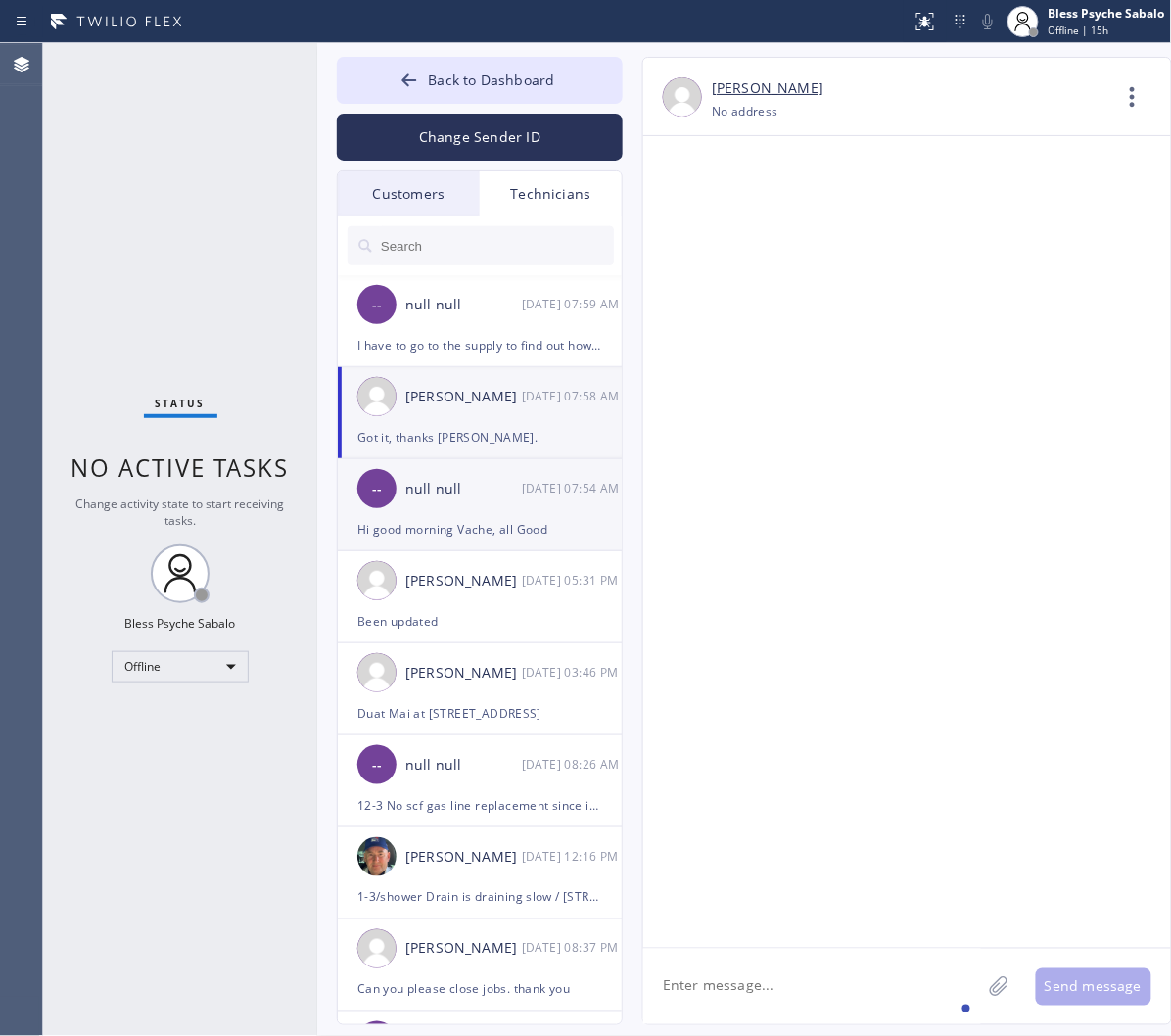 scroll, scrollTop: 12202, scrollLeft: 0, axis: vertical 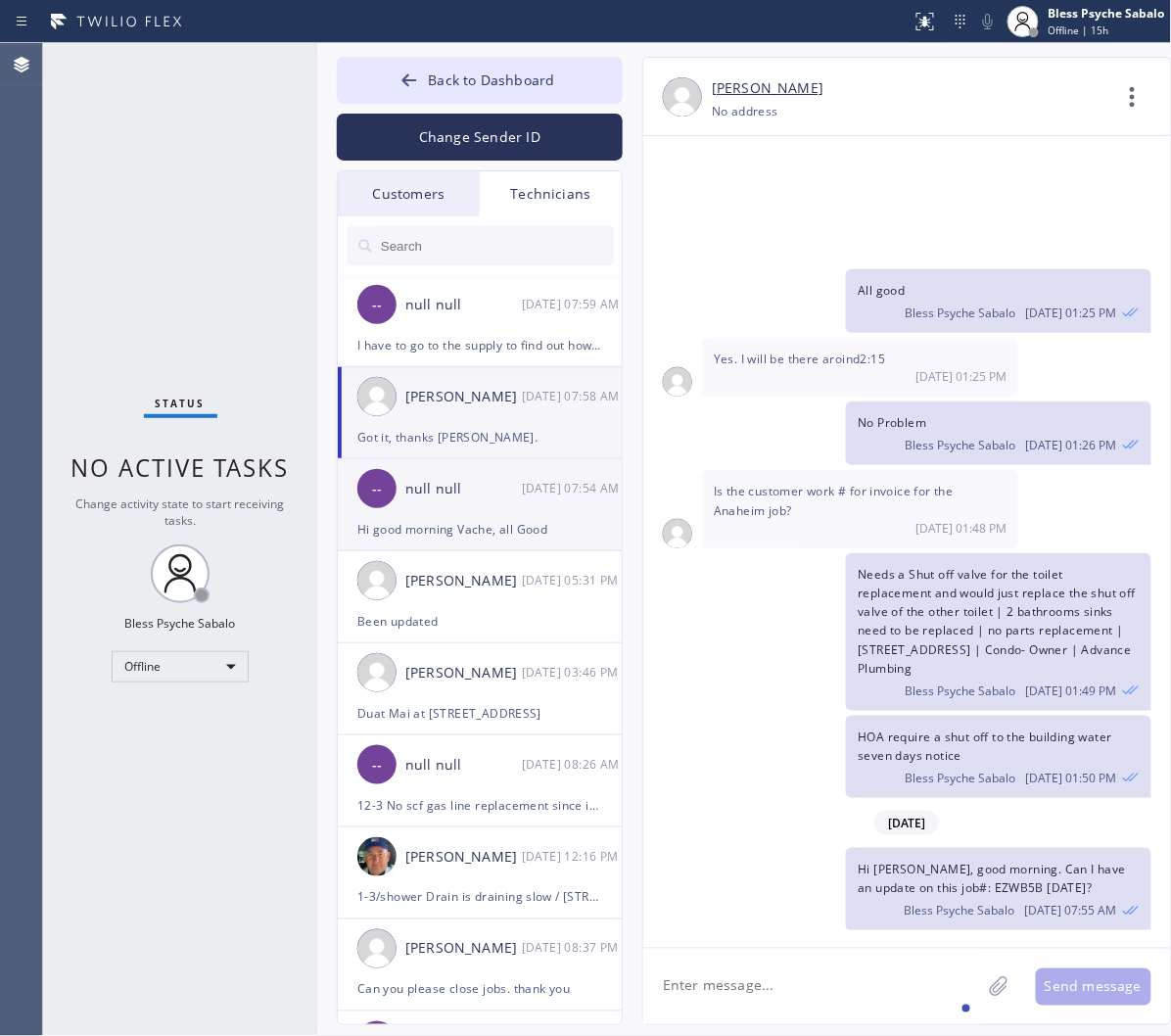 click on "-- null null 07/16 07:54 AM" at bounding box center (481, 489) 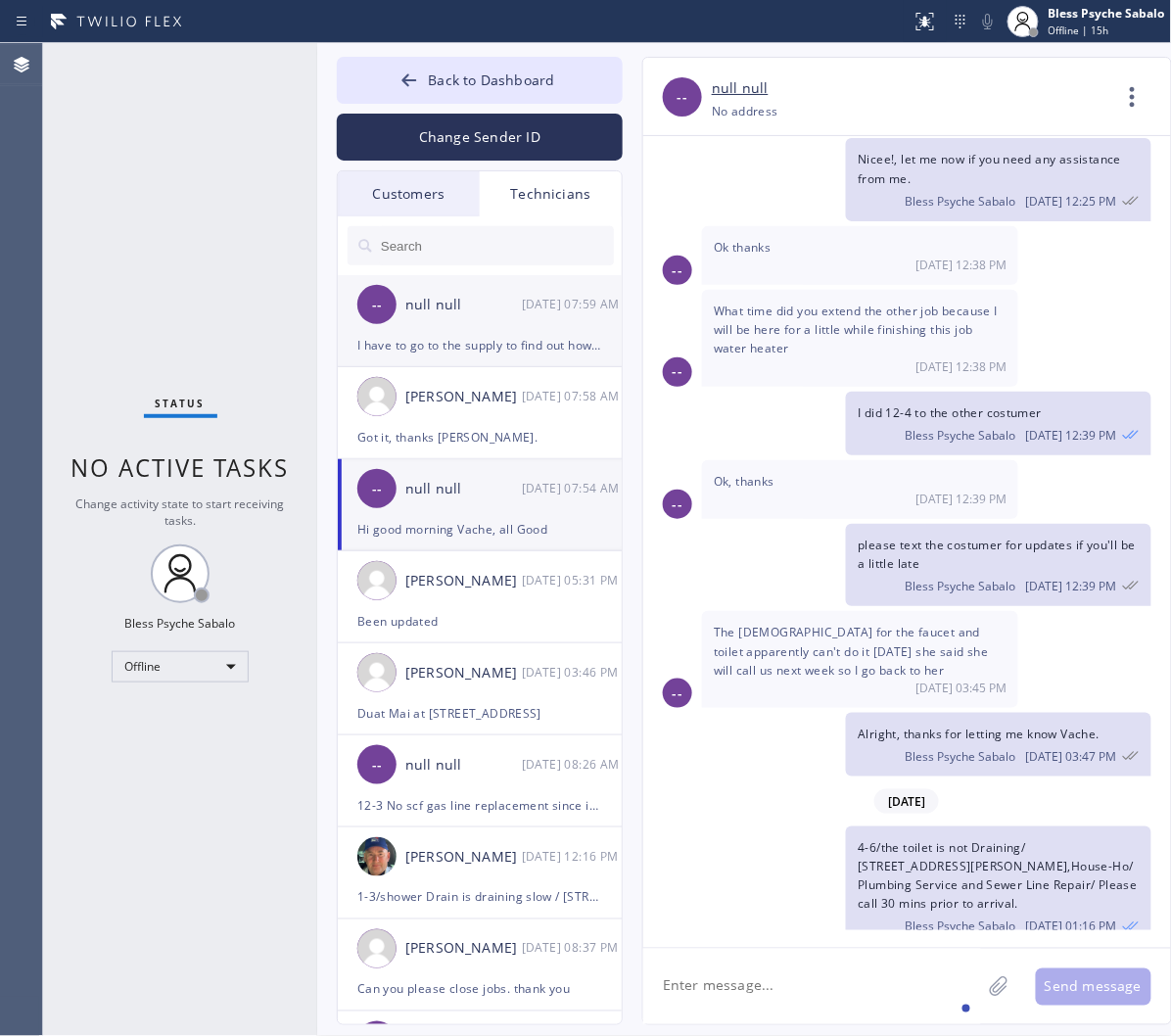 click on "I have to go to the supply to find out how much is the part" at bounding box center (480, 345) 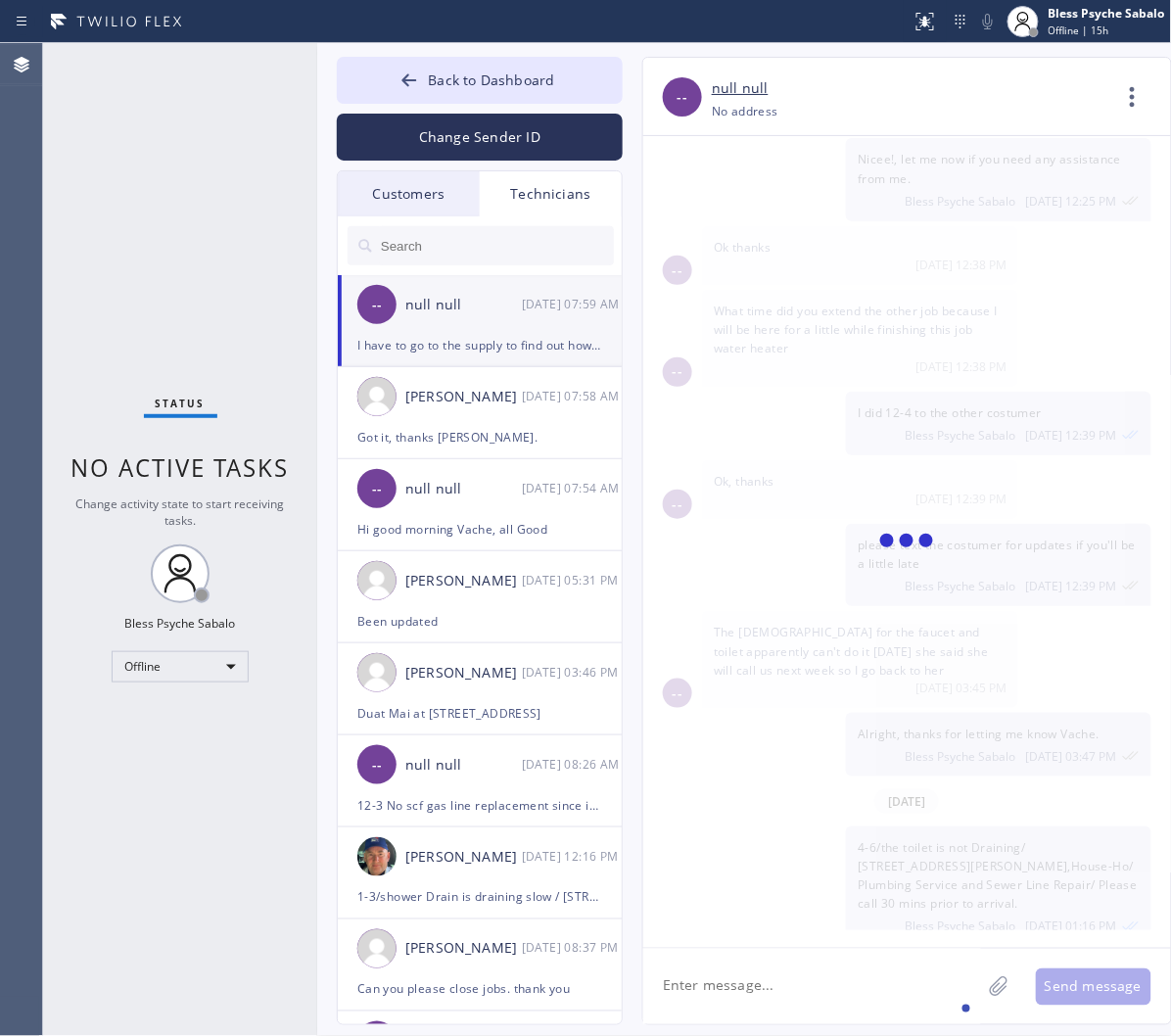 scroll, scrollTop: 9976, scrollLeft: 0, axis: vertical 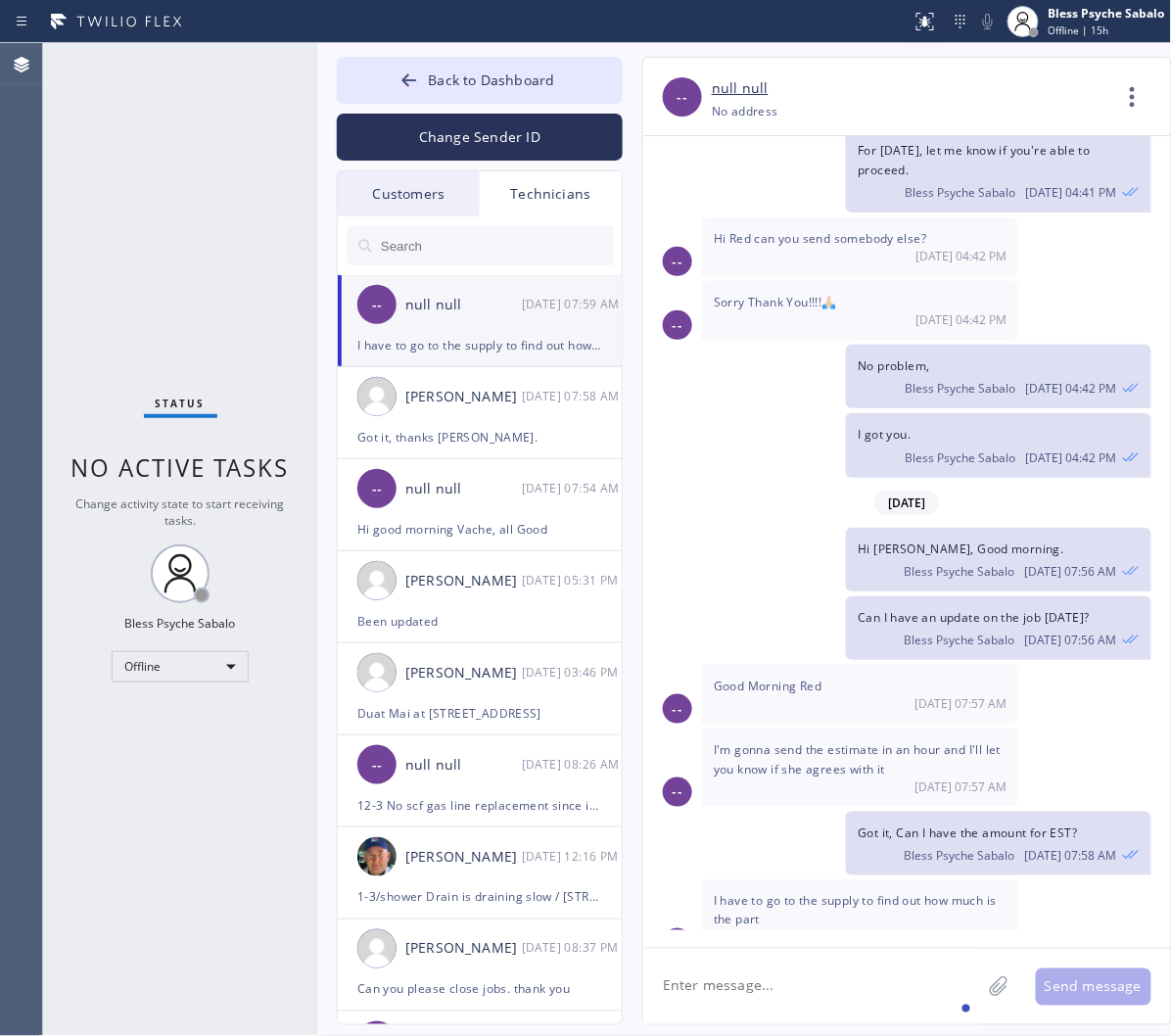 click on "I have to go to the supply to find out how much is the part 07/16 07:59 AM" at bounding box center (860, 918) 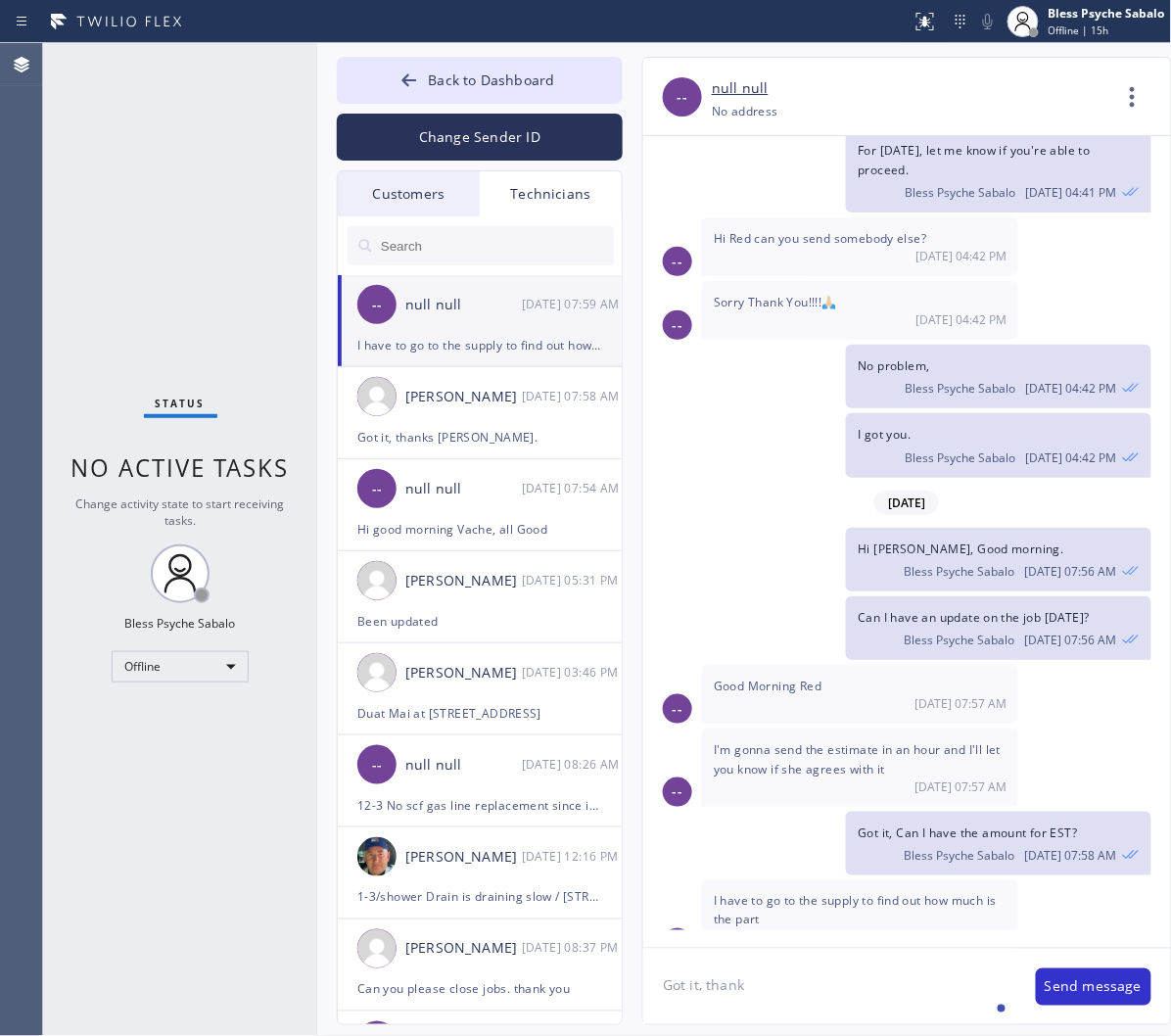 type on "Got it, thanks" 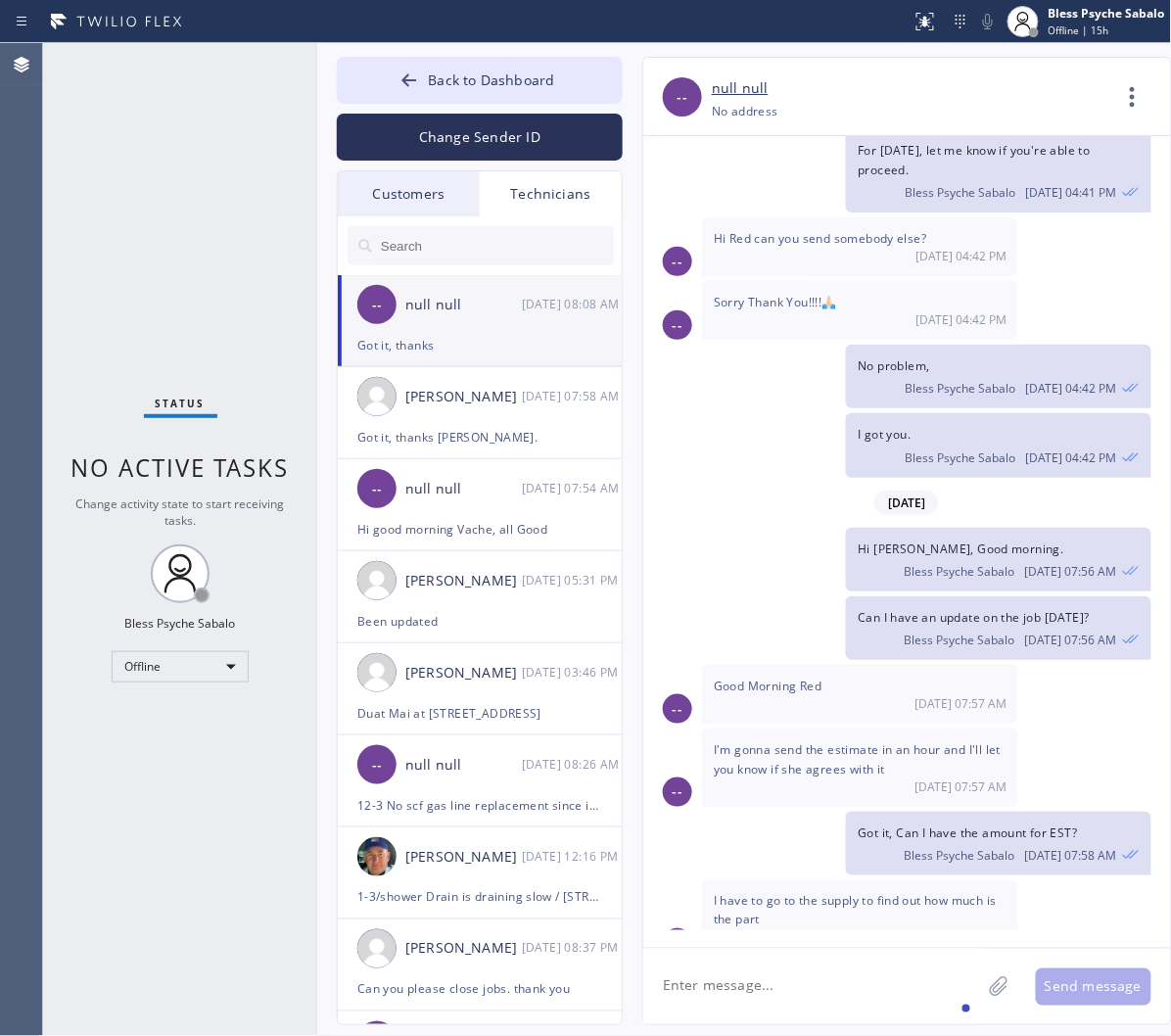 scroll, scrollTop: 10045, scrollLeft: 0, axis: vertical 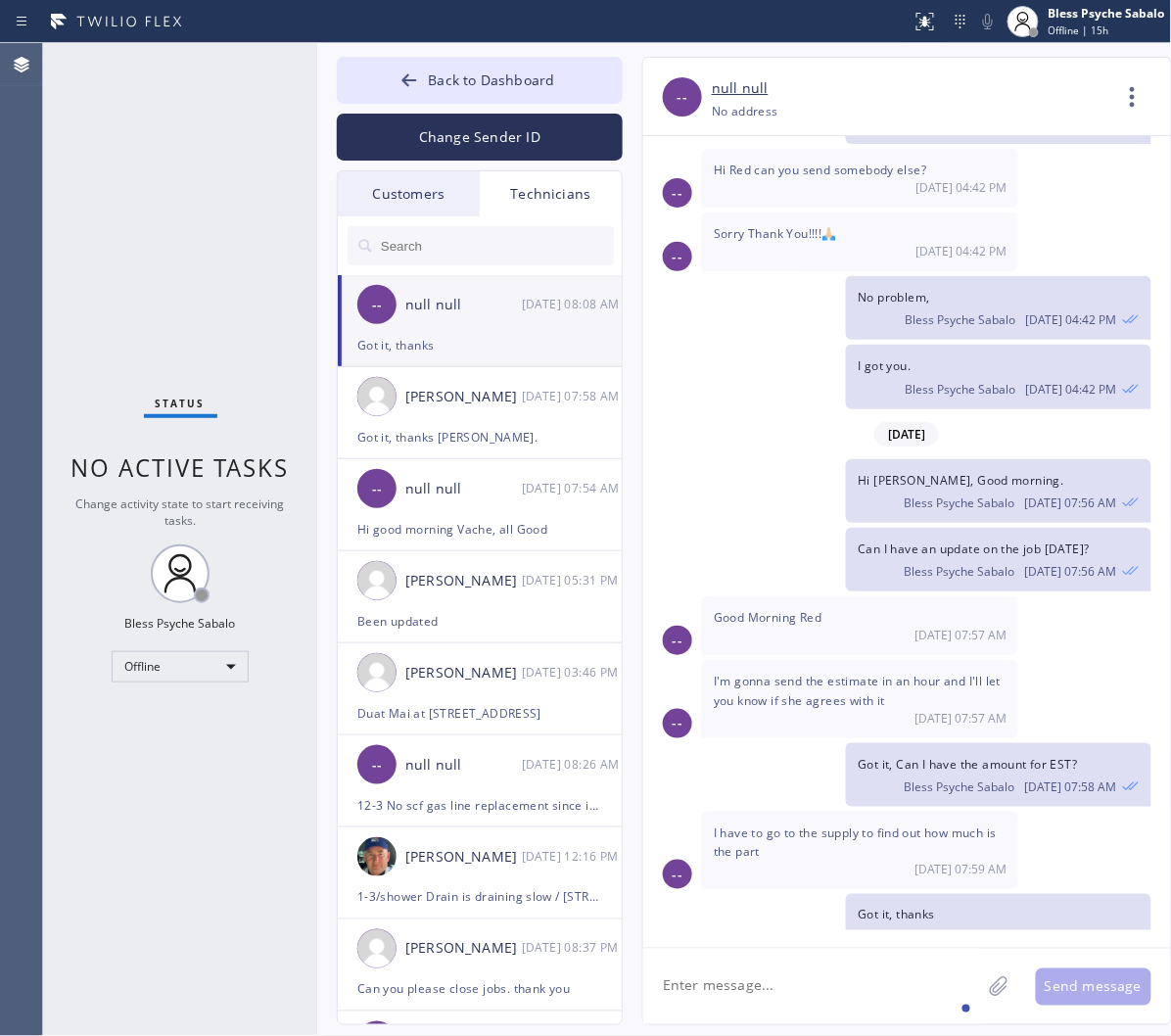 click on "07/16 07:59 AM" at bounding box center (860, 869) 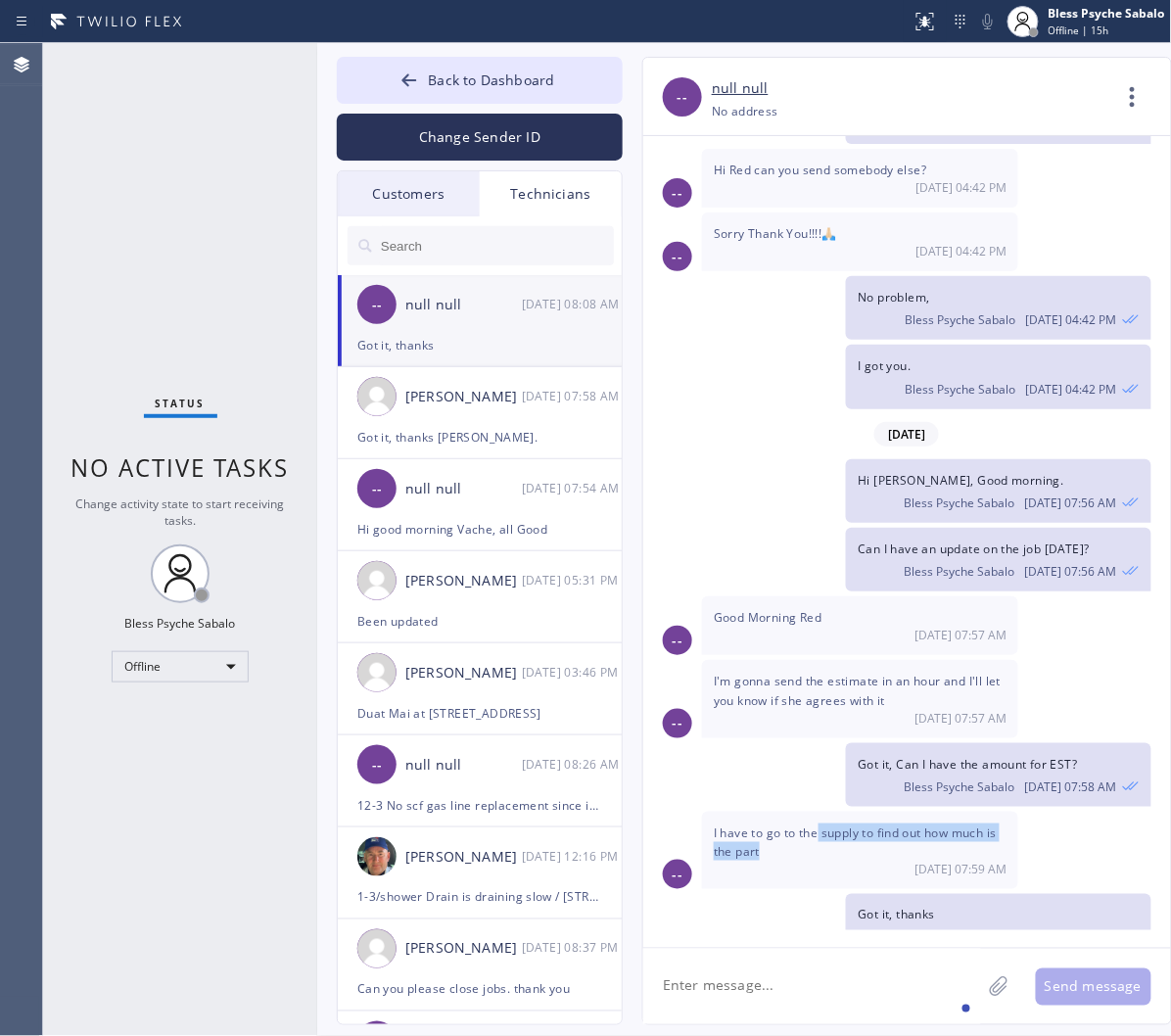drag, startPoint x: 820, startPoint y: 806, endPoint x: 826, endPoint y: 835, distance: 29.614186 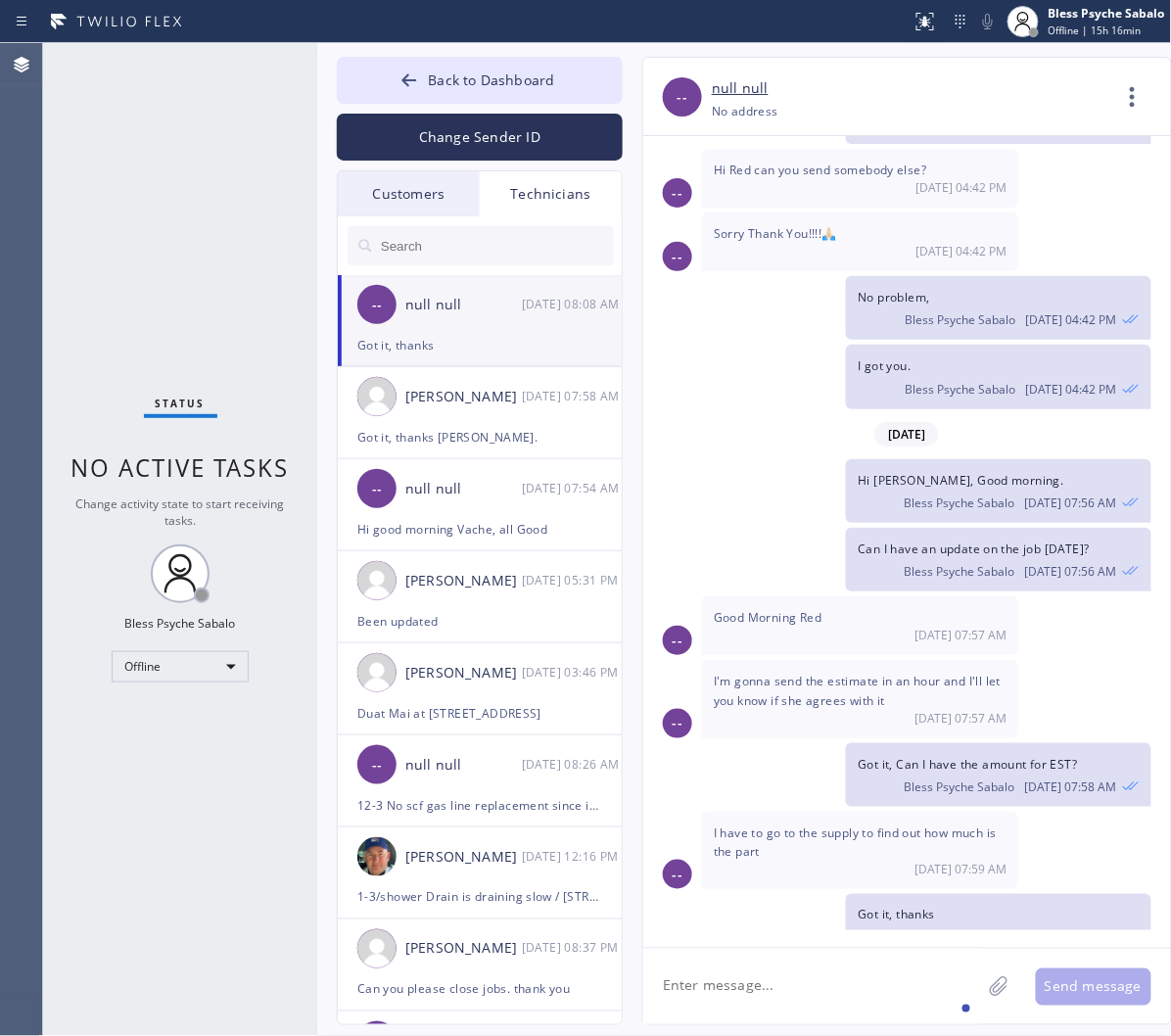 click on "Got it, thanks" at bounding box center [480, 345] 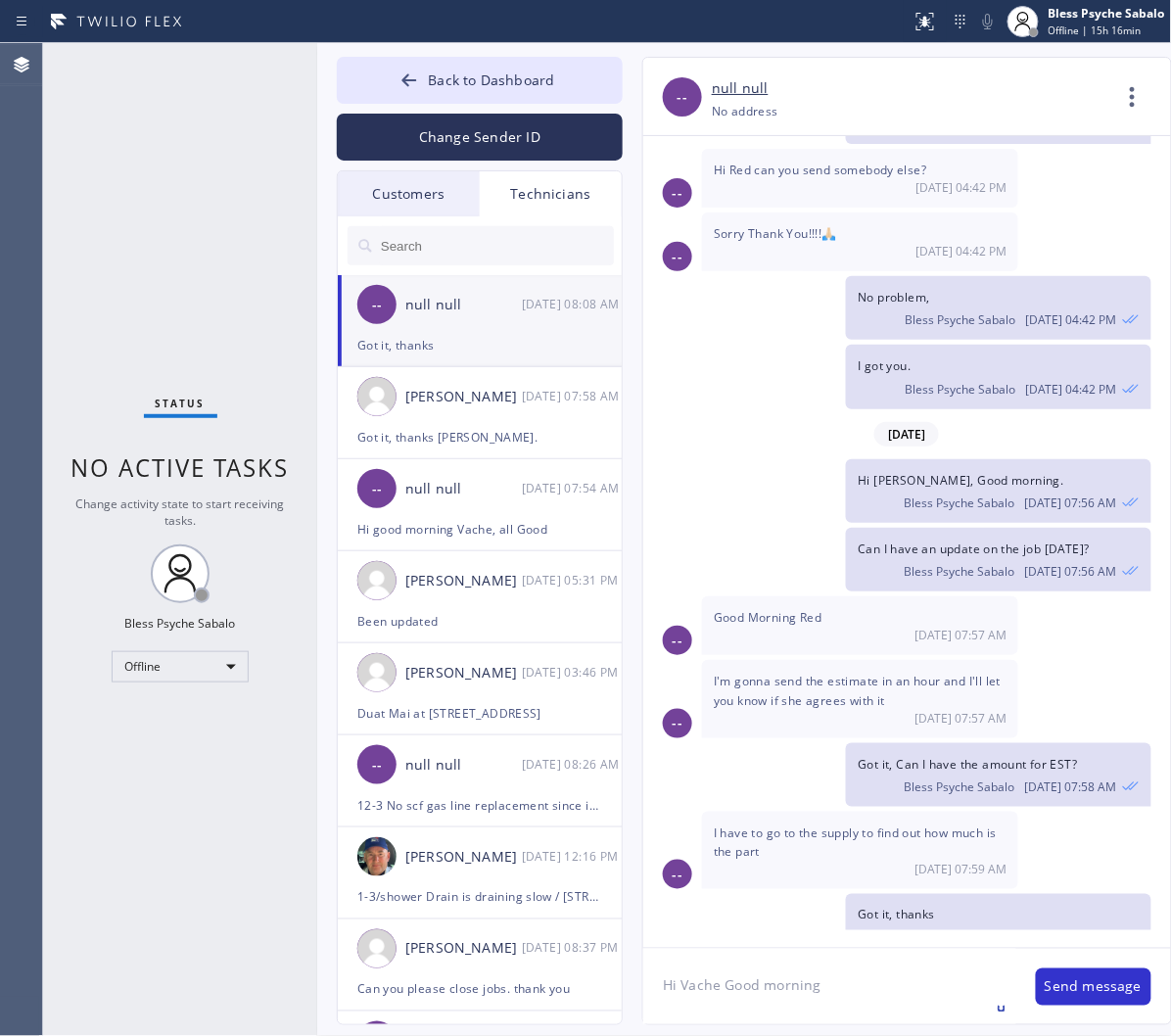 type on "Hi Vache Good morning." 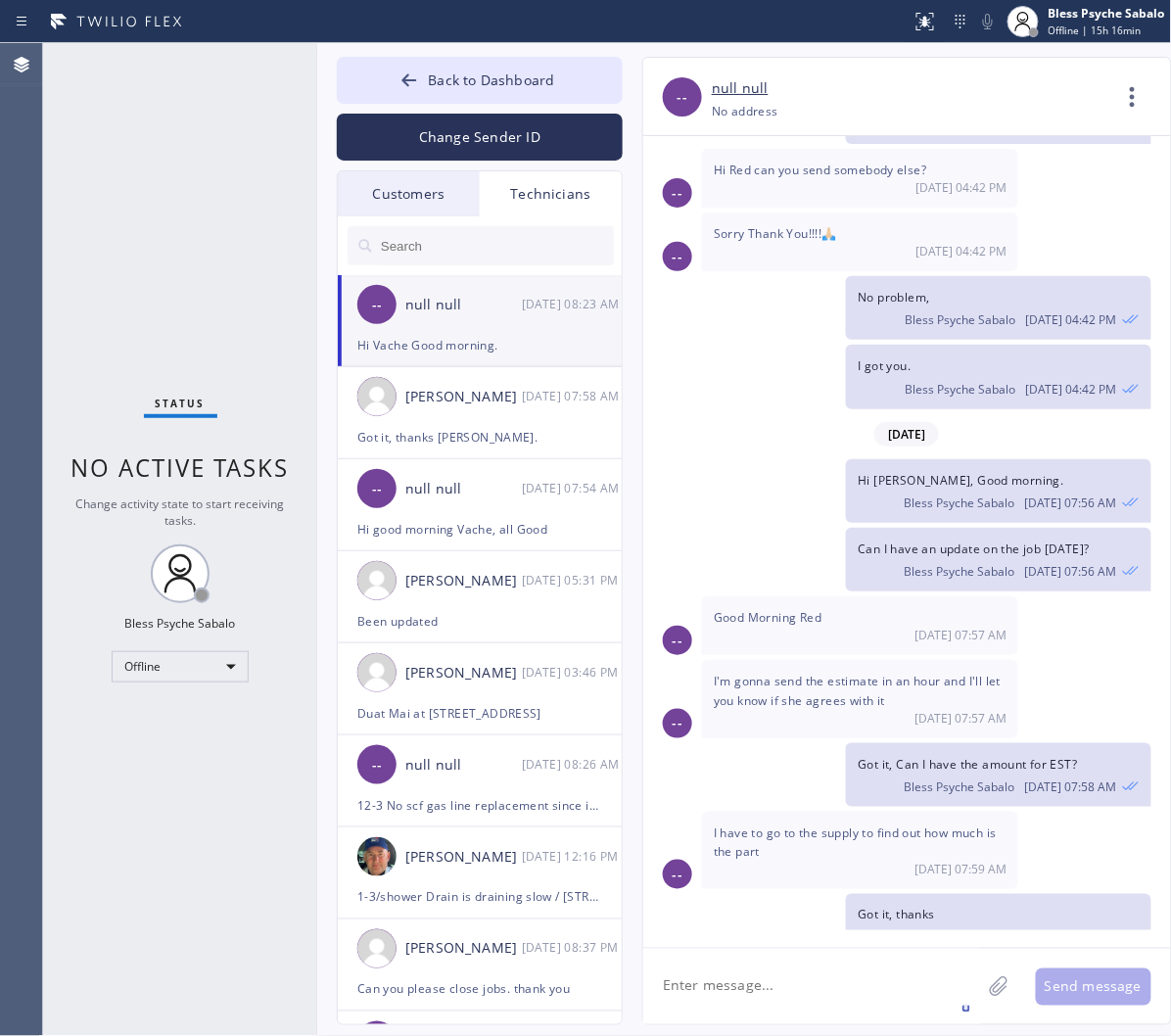 scroll, scrollTop: 10112, scrollLeft: 0, axis: vertical 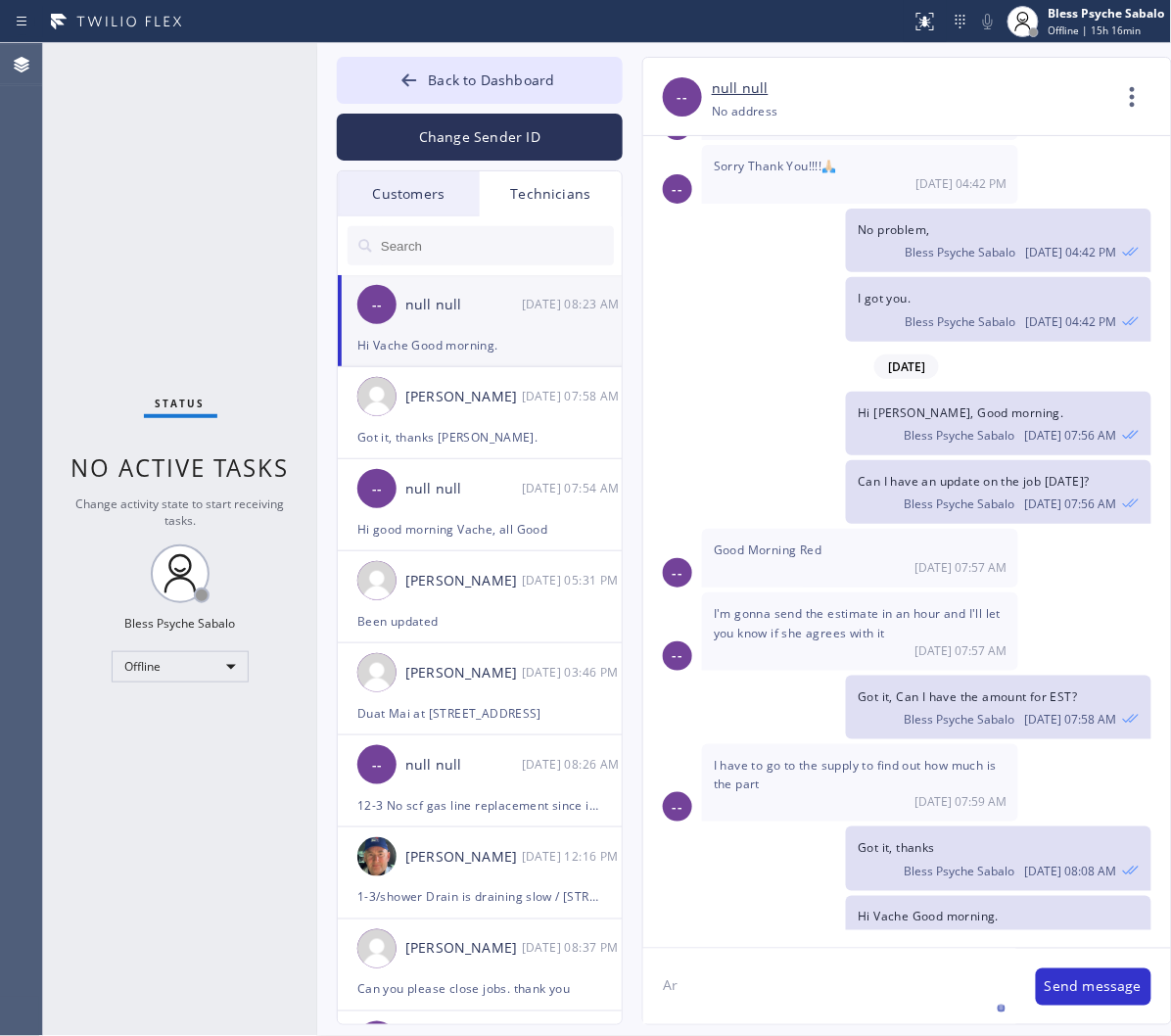 type on "A" 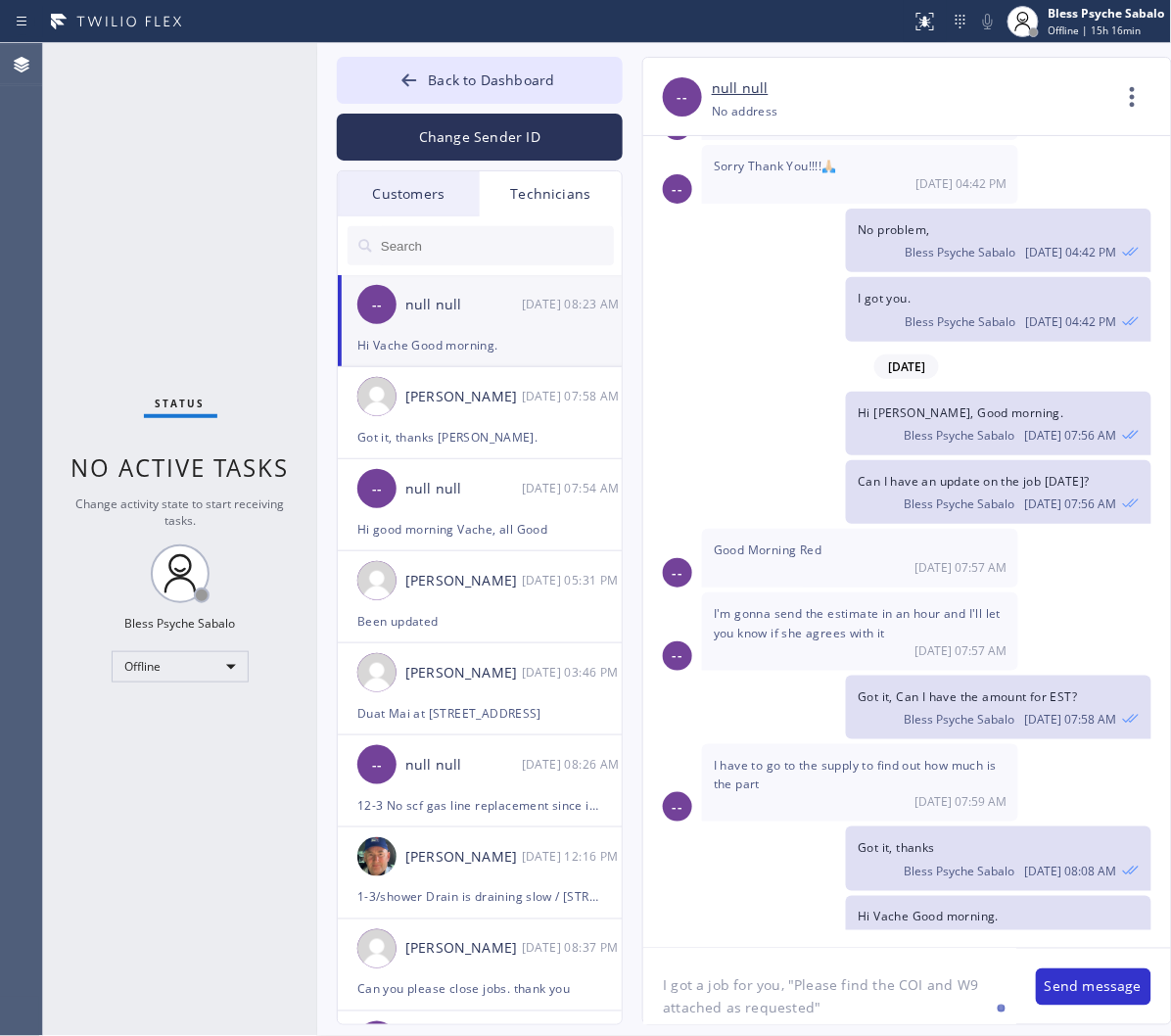 scroll, scrollTop: 39, scrollLeft: 0, axis: vertical 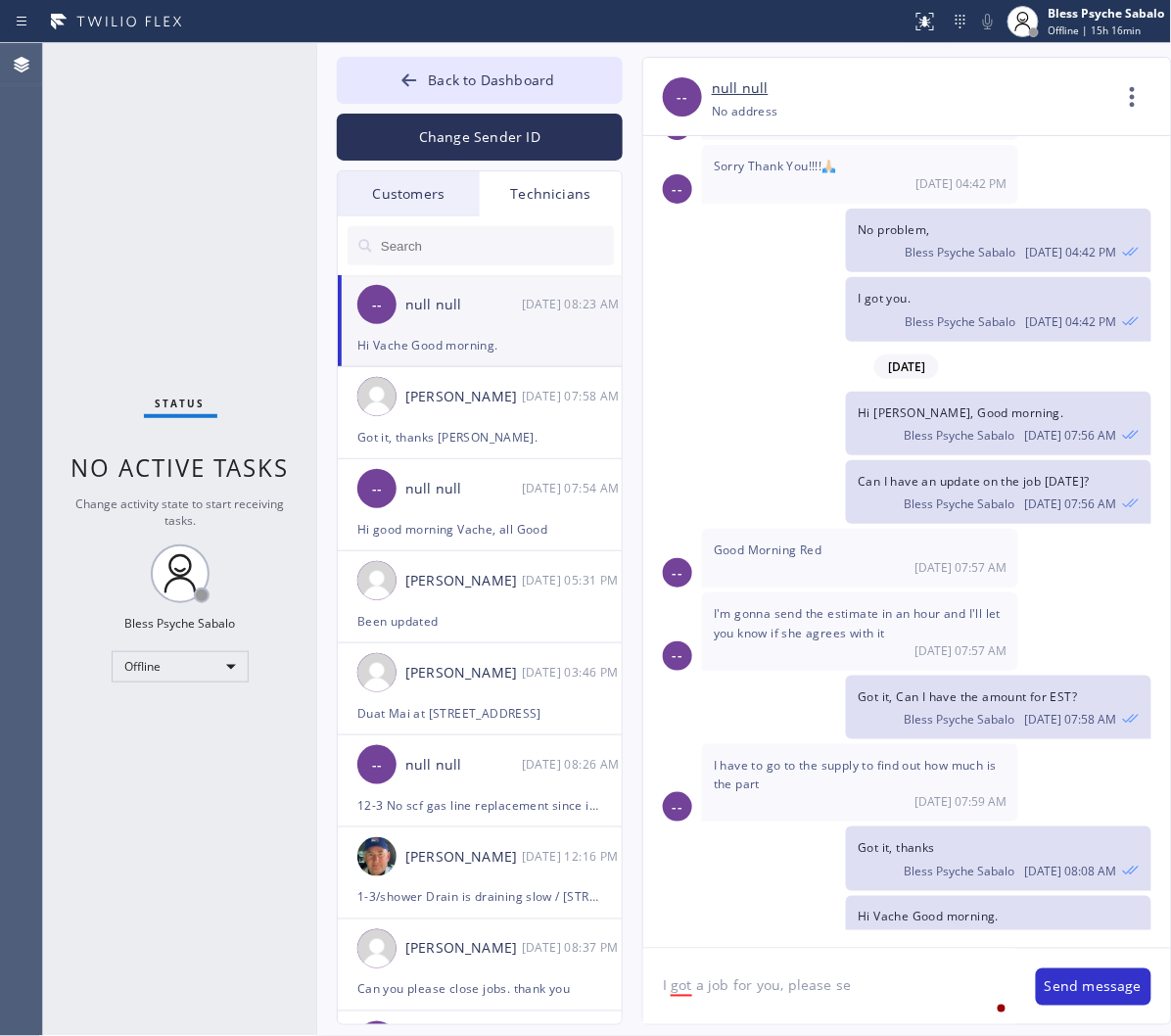 click on "I got a job for you, please se" 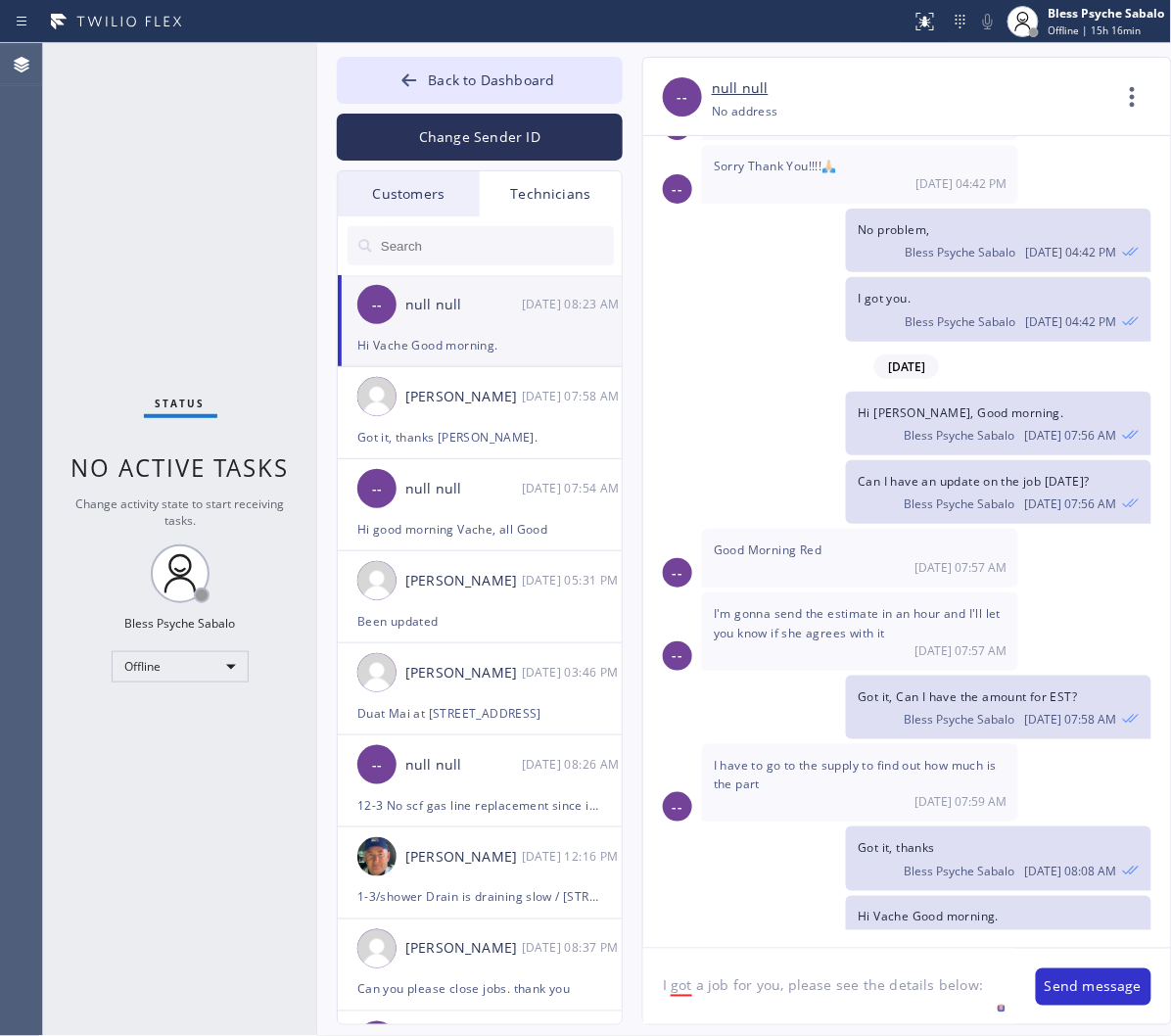 scroll, scrollTop: 16, scrollLeft: 0, axis: vertical 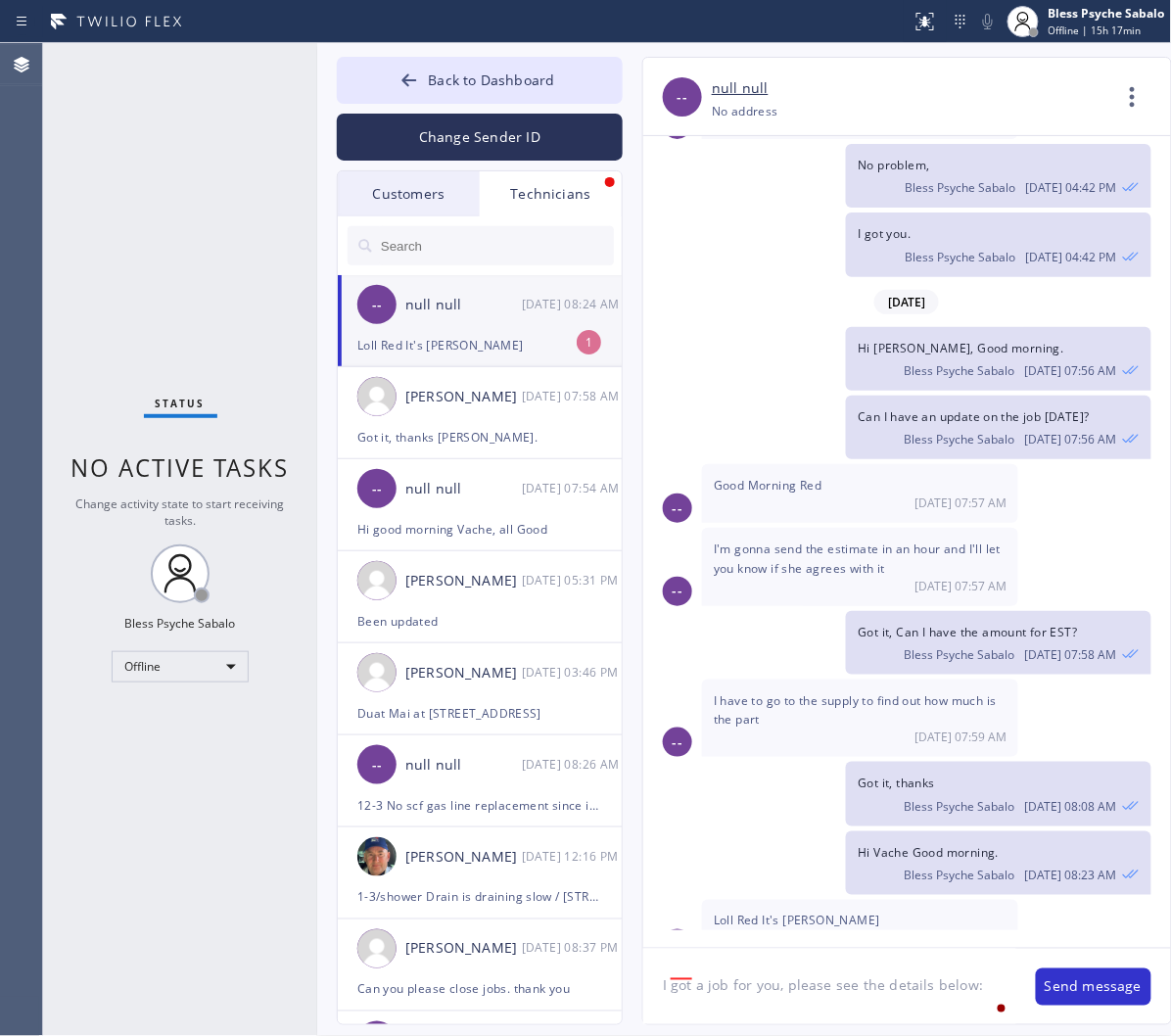 click on "I got a job for you, please see the details below:" 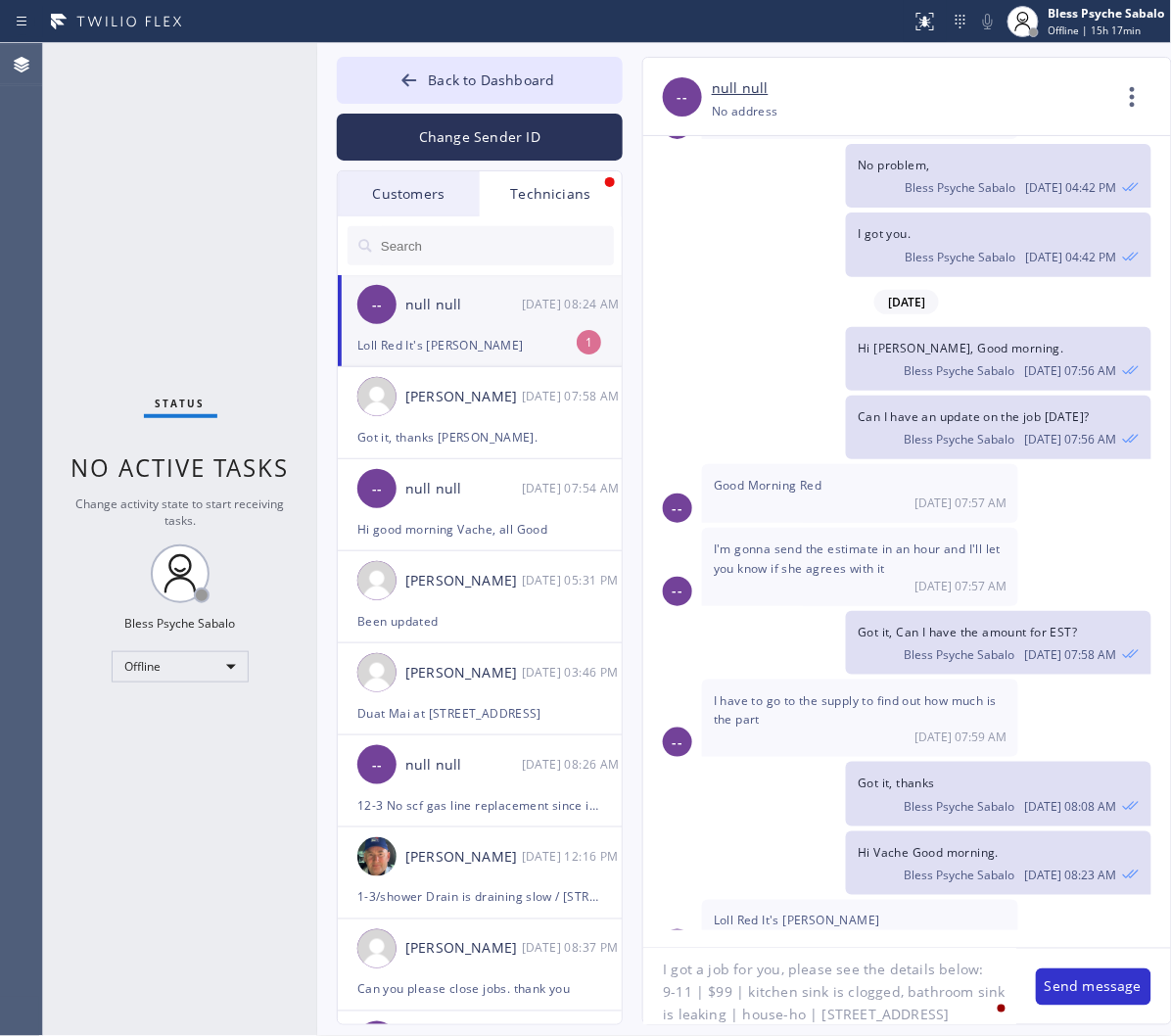 scroll, scrollTop: 83, scrollLeft: 0, axis: vertical 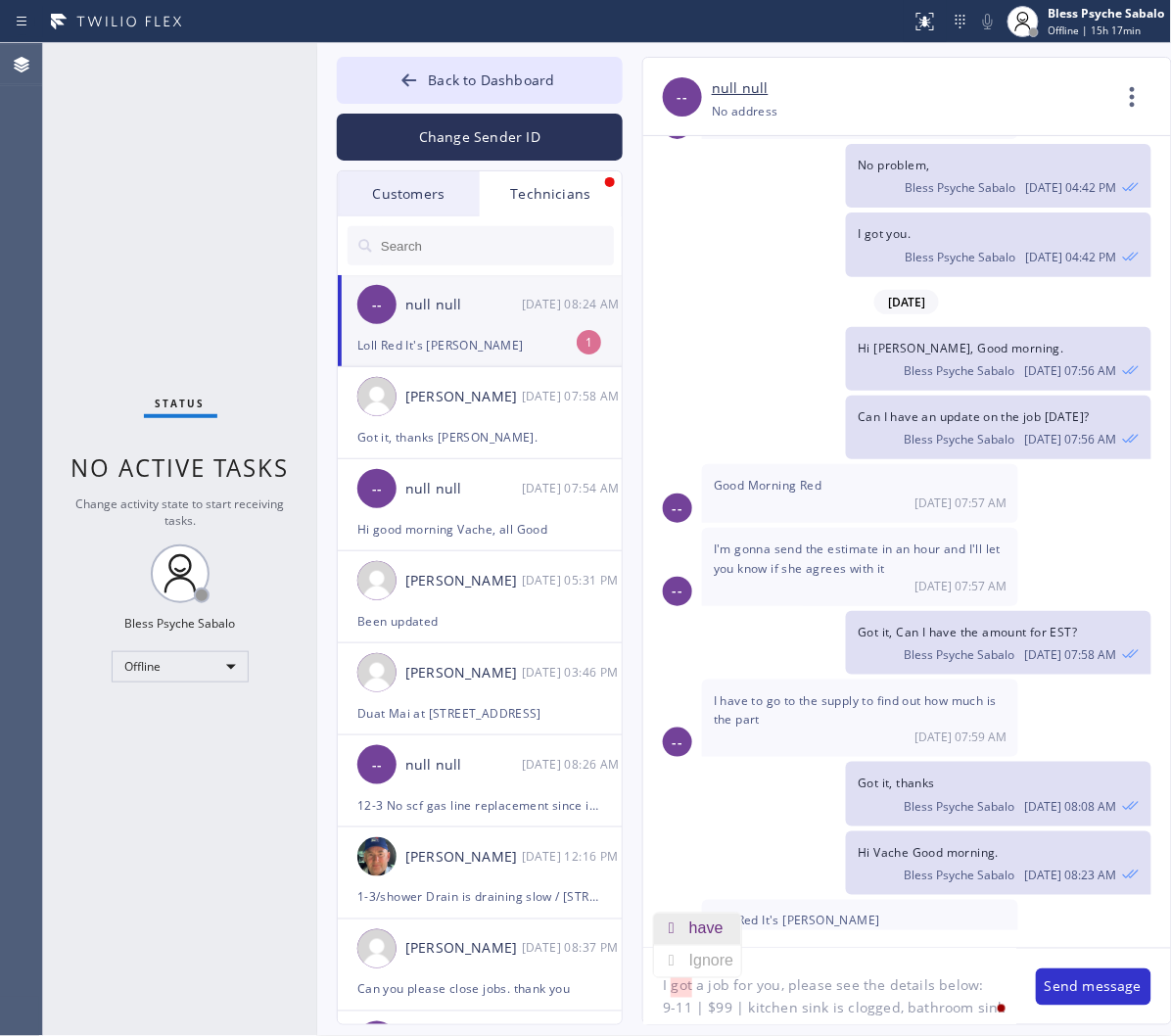 click on "have" at bounding box center [710, 929] 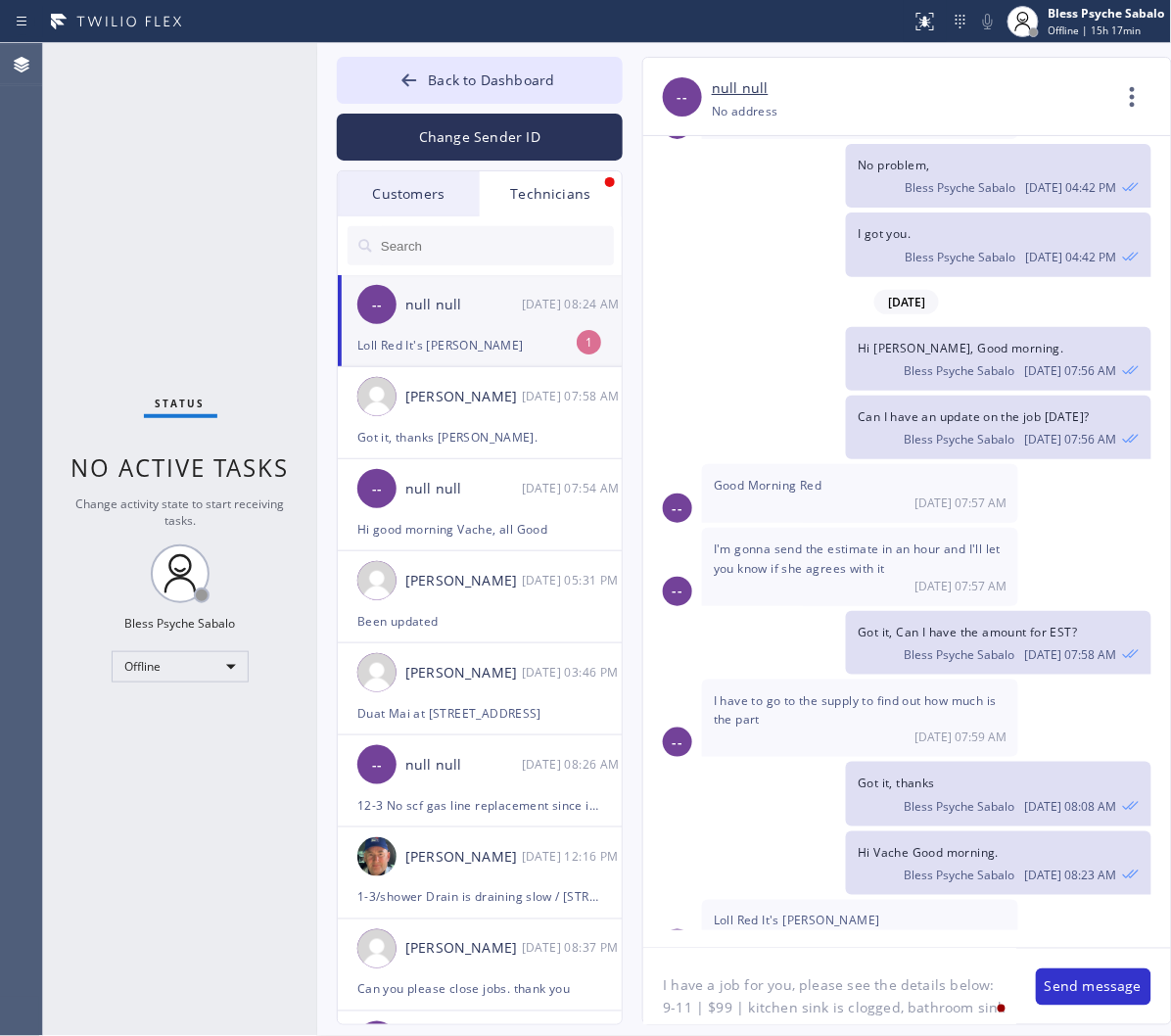 click on "I have a job for you, please see the details below:
9-11 | $99 | kitchen sink is clogged, bathroom sink is leaking | house-ho | 2547 S Bundy DrLos Angeles, CA 90064, USA  | Plumber and Drain Cleaning Services LA | Please call 30 mins prior to arrival" 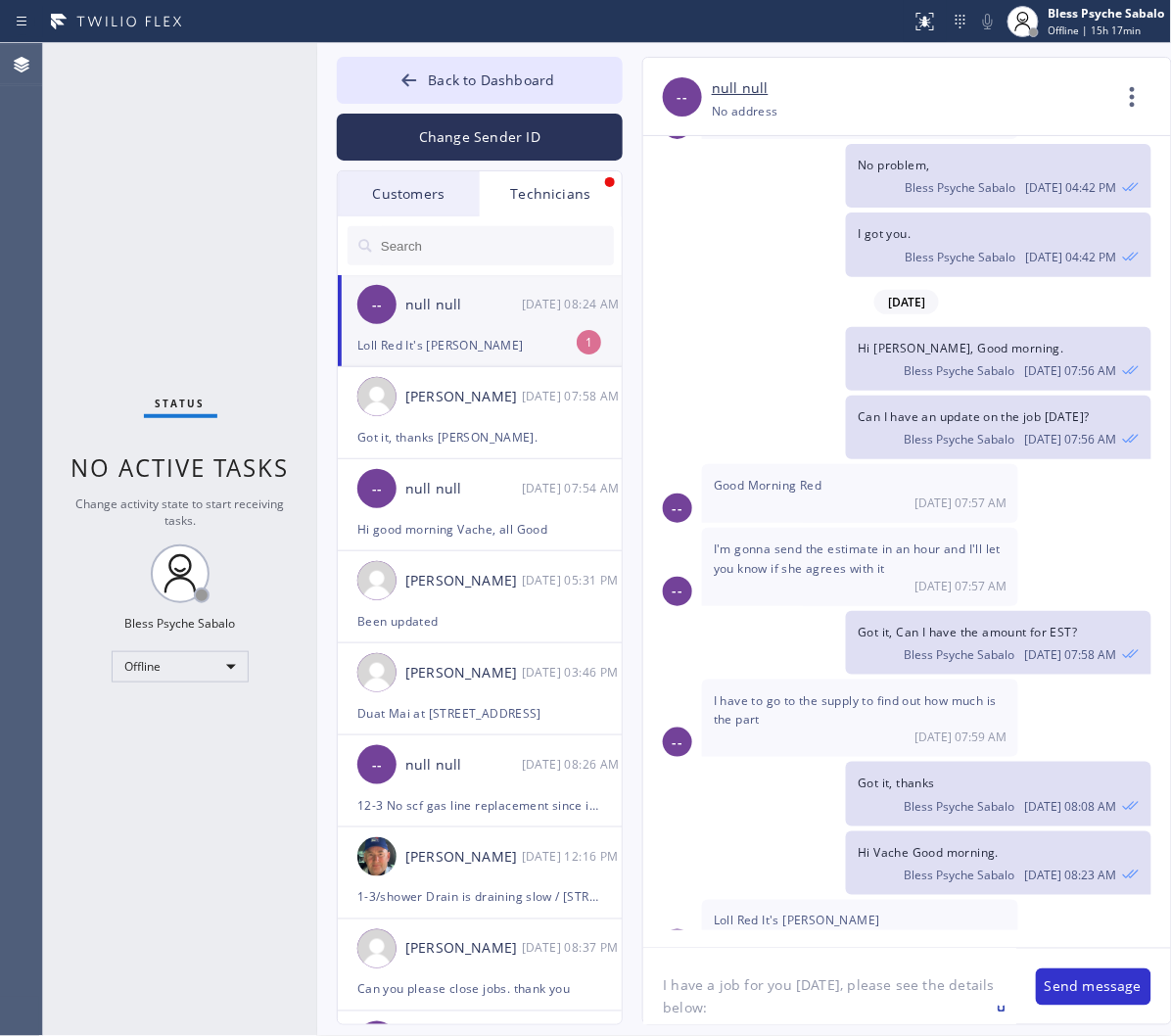 type on "I have a job for you today , please see the details below:
9-11 | $99 | kitchen sink is clogged, bathroom sink is leaking | house-ho | 2547 S Bundy DrLos Angeles, CA 90064, USA  | Plumber and Drain Cleaning Services LA | Please call 30 mins prior to arrival" 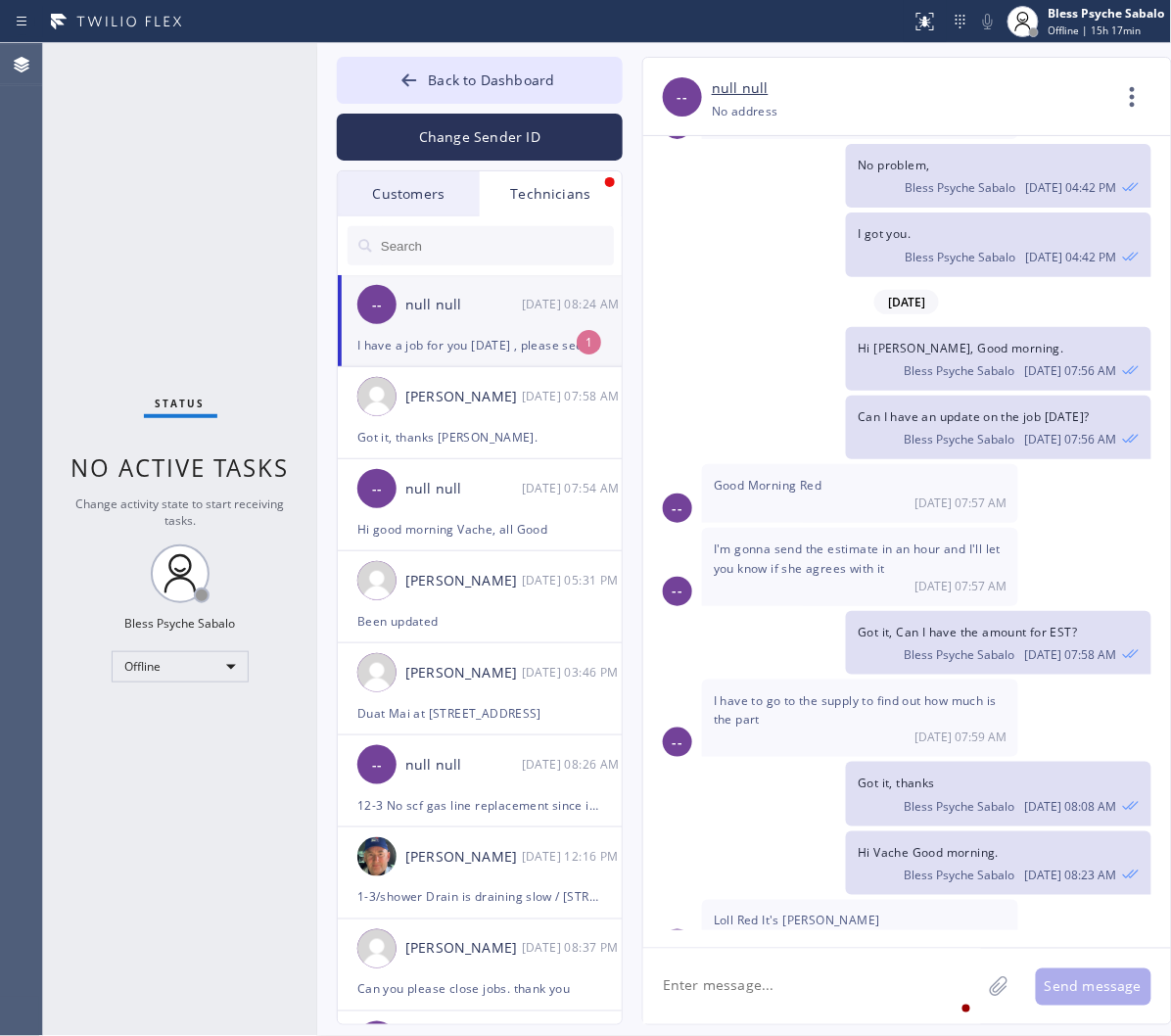 scroll, scrollTop: 10338, scrollLeft: 0, axis: vertical 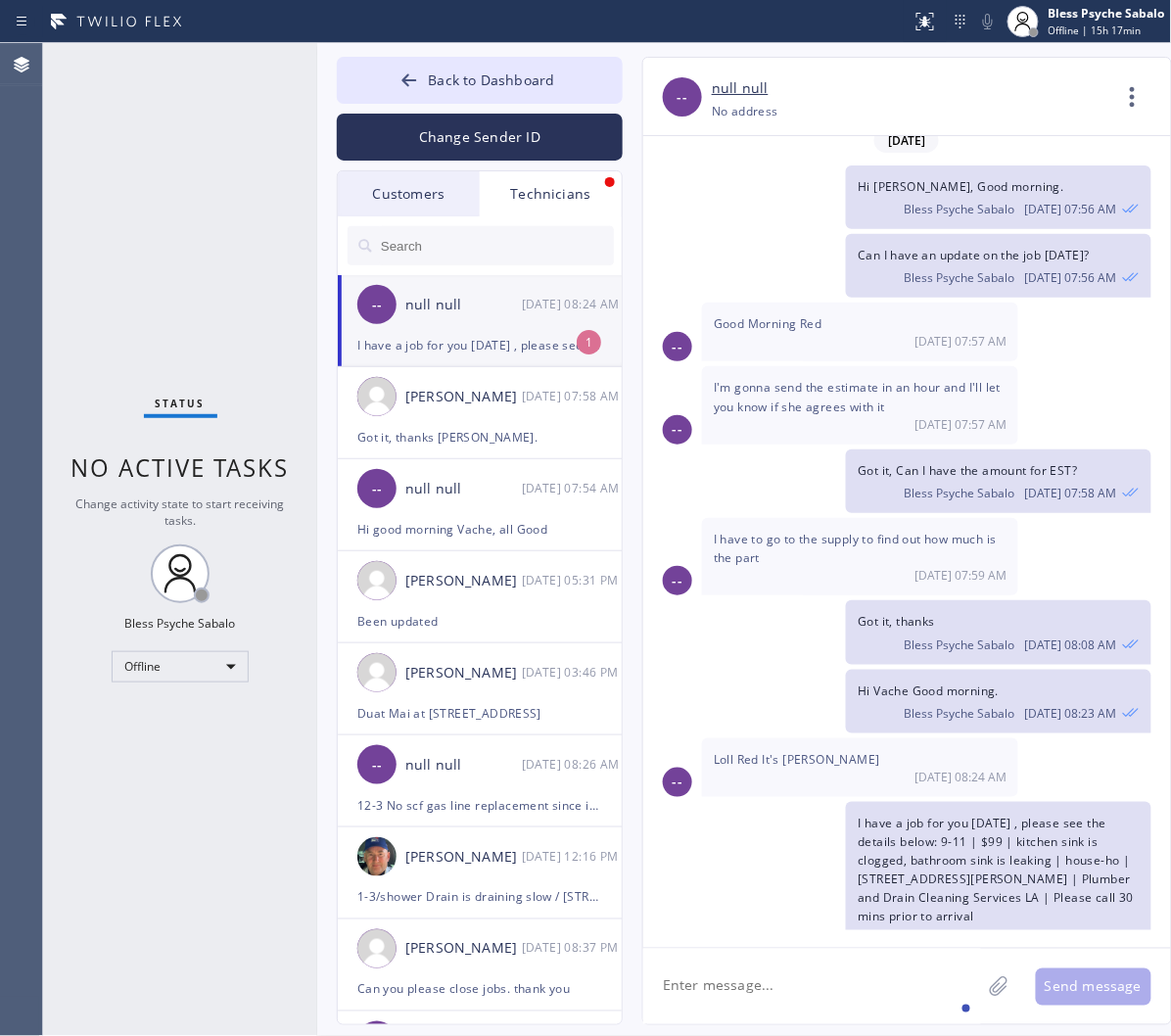 click 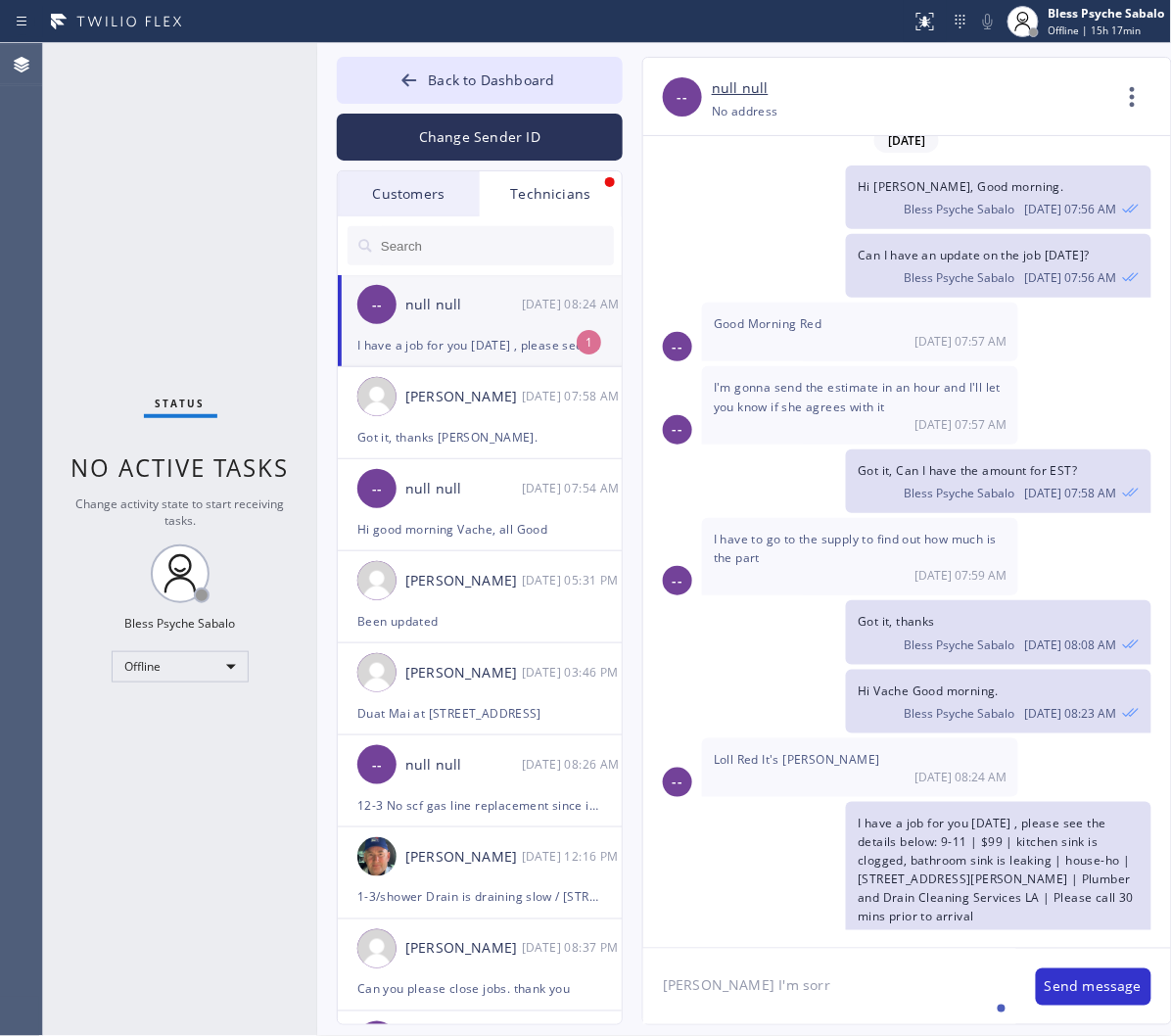type on "Hovik I'm sorry" 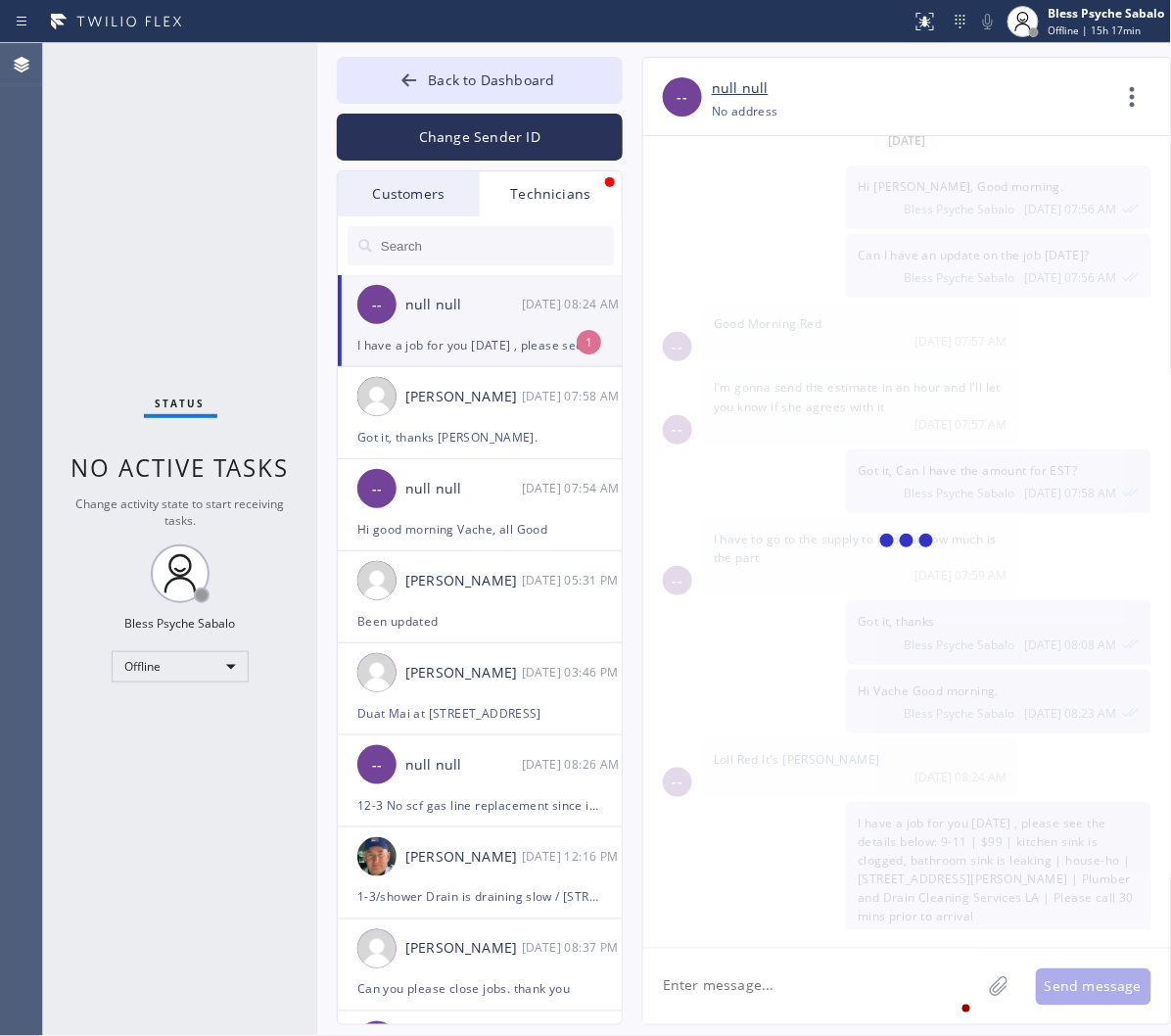 scroll, scrollTop: 10406, scrollLeft: 0, axis: vertical 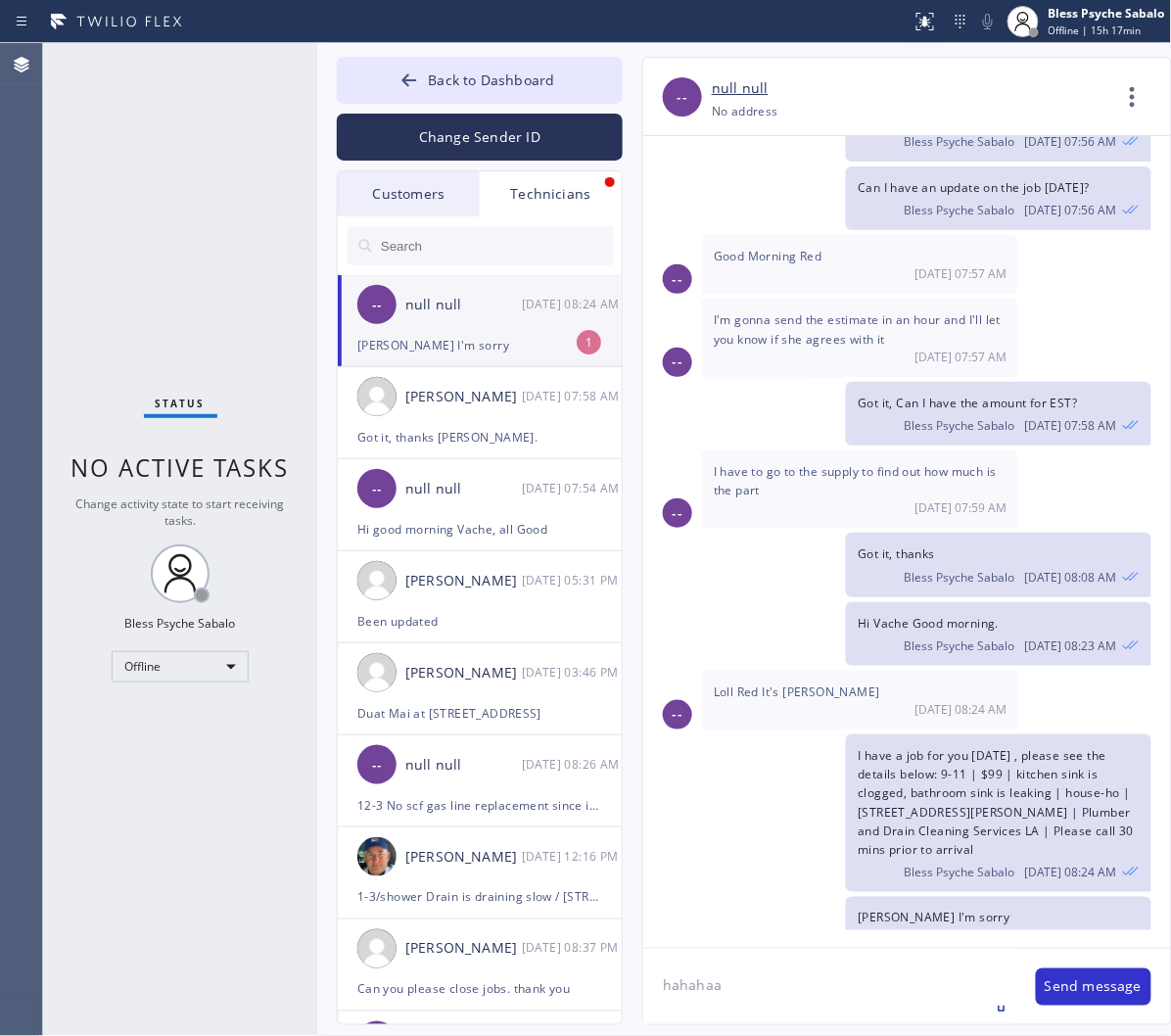 type on "hahaha" 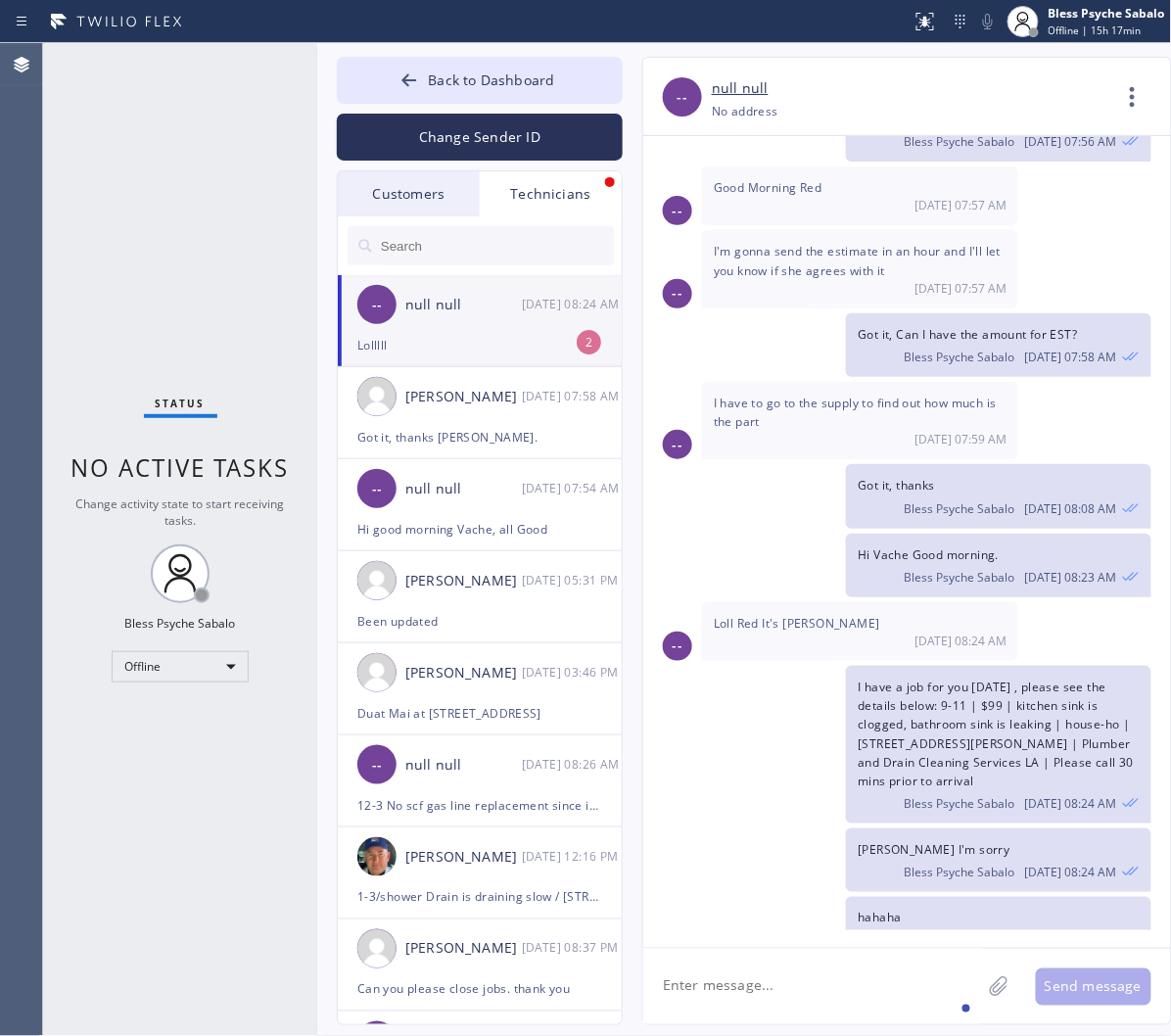 scroll, scrollTop: 10538, scrollLeft: 0, axis: vertical 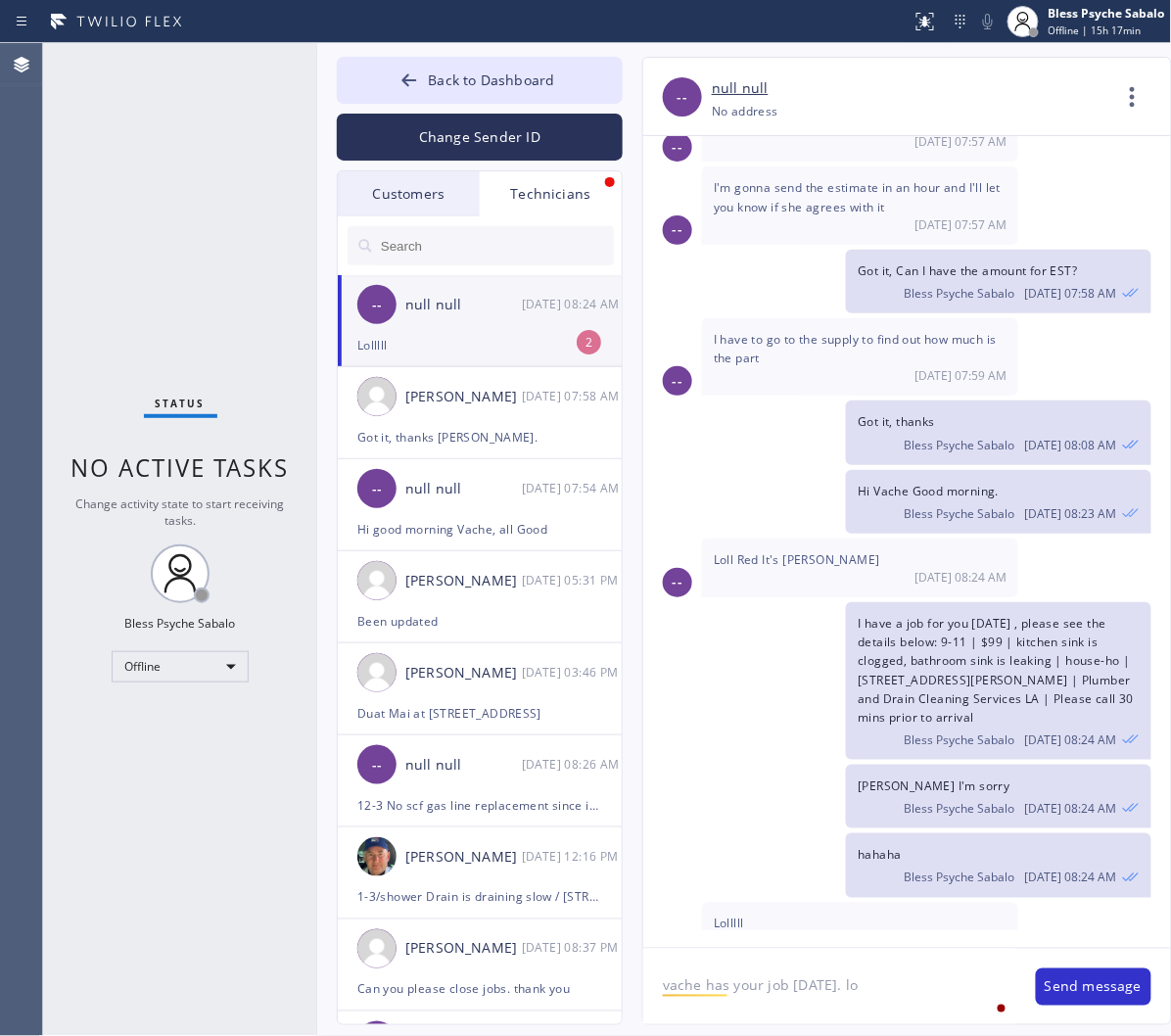 type on "vache has your job yesterday. lol" 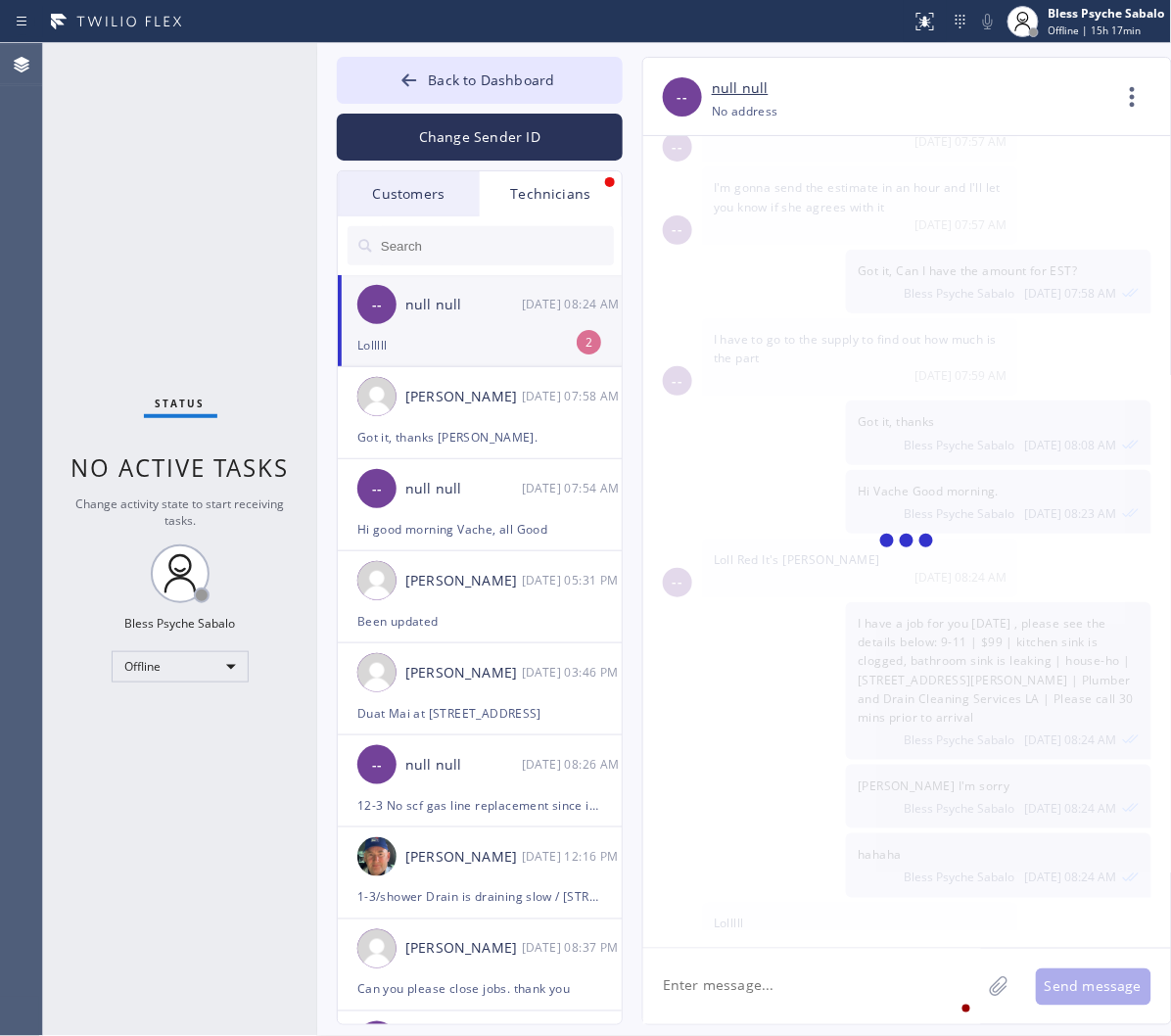 scroll, scrollTop: 10607, scrollLeft: 0, axis: vertical 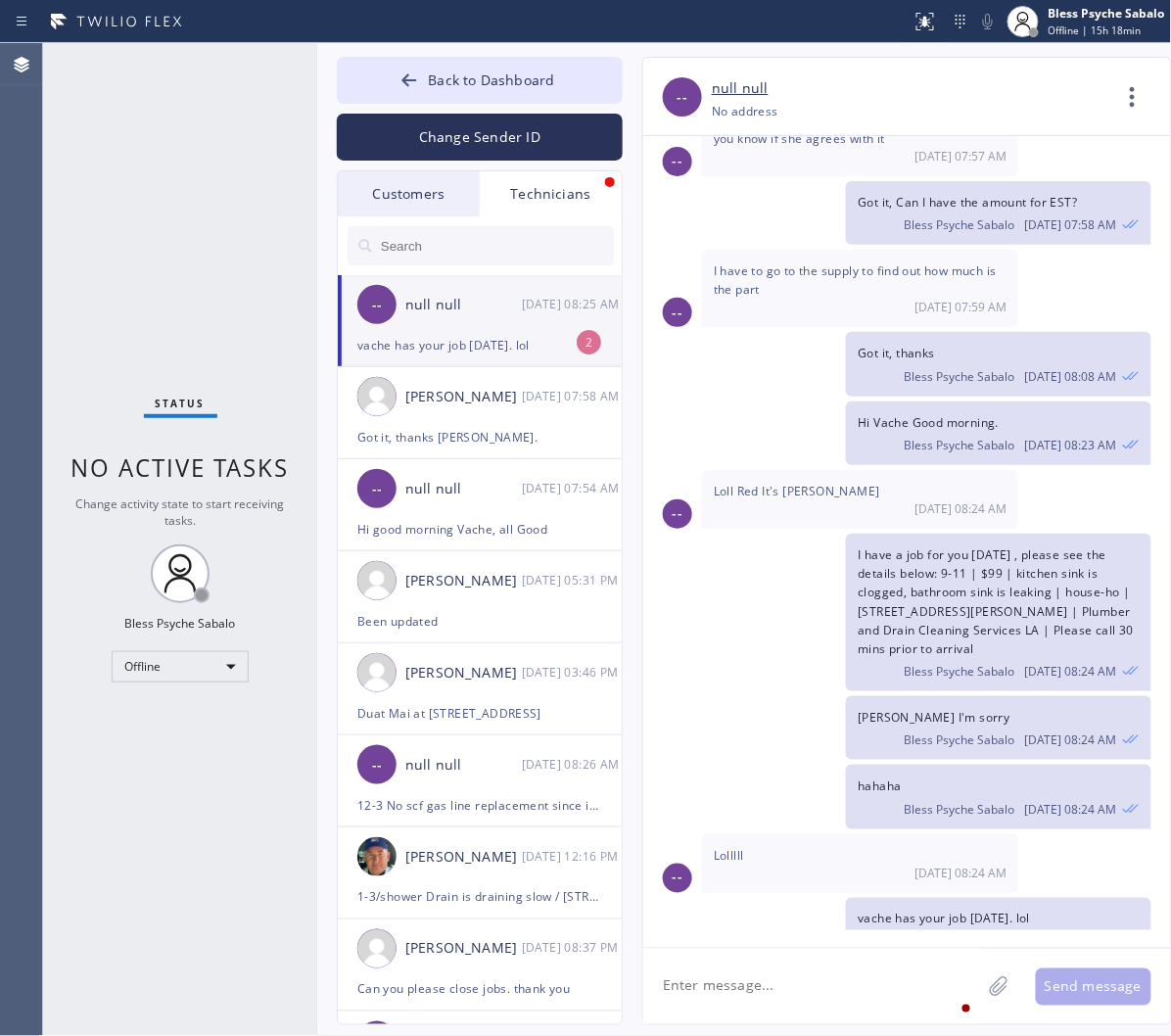 type 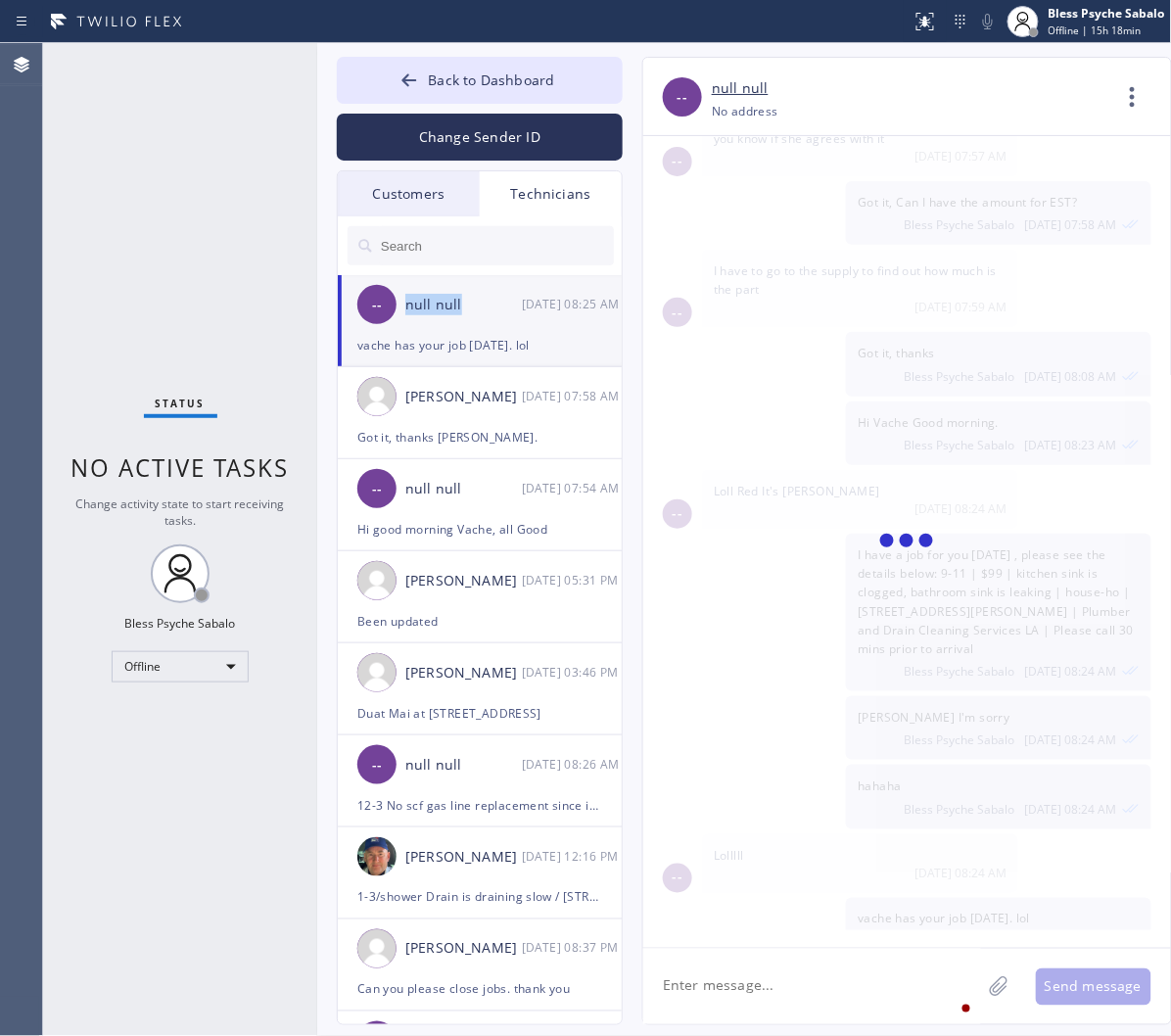 click on "-- null null 07/16 08:25 AM" at bounding box center (481, 305) 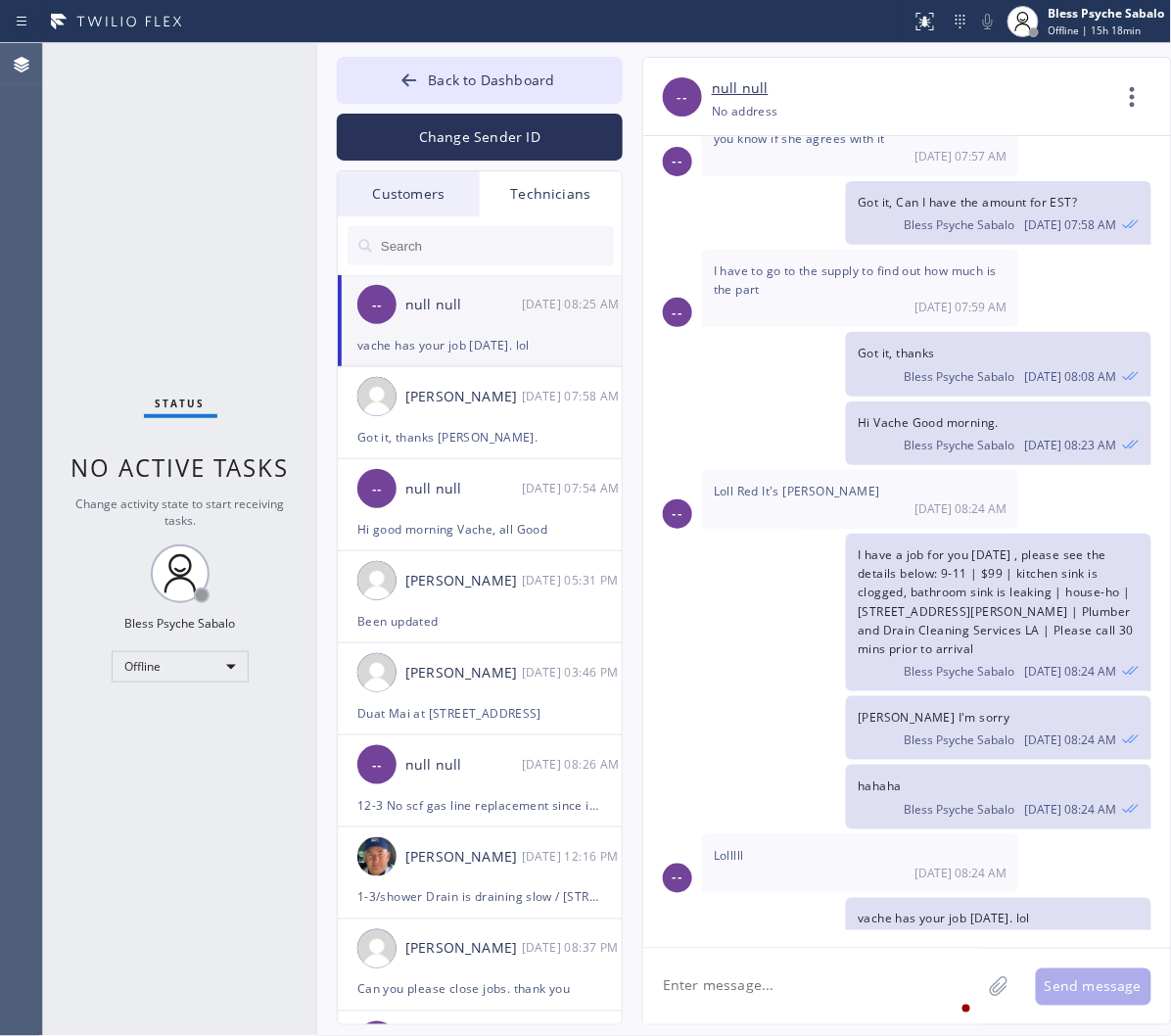 click on "Technicians" at bounding box center [550, 194] 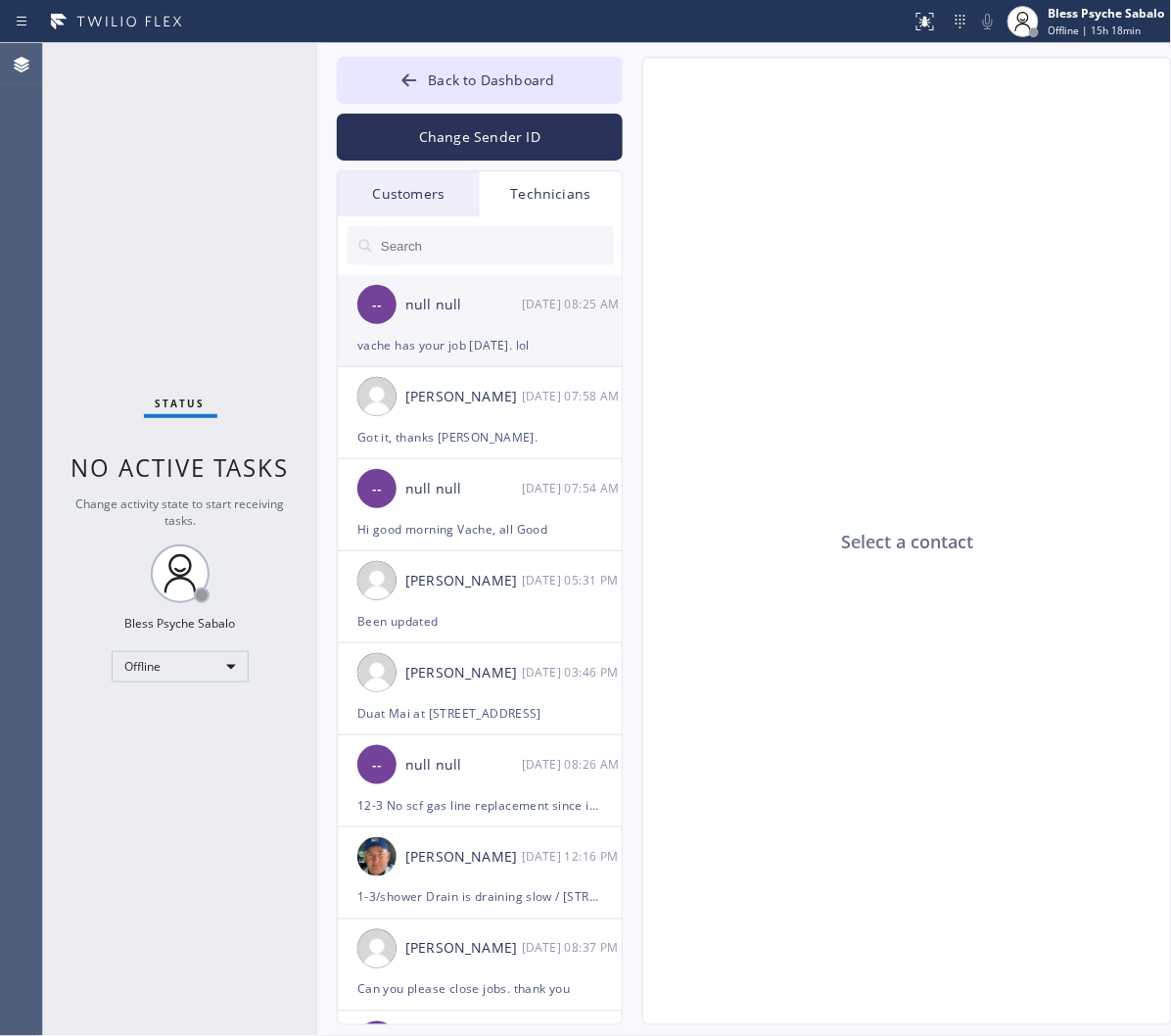 click on "-- null null 07/16 08:25 AM" at bounding box center (481, 305) 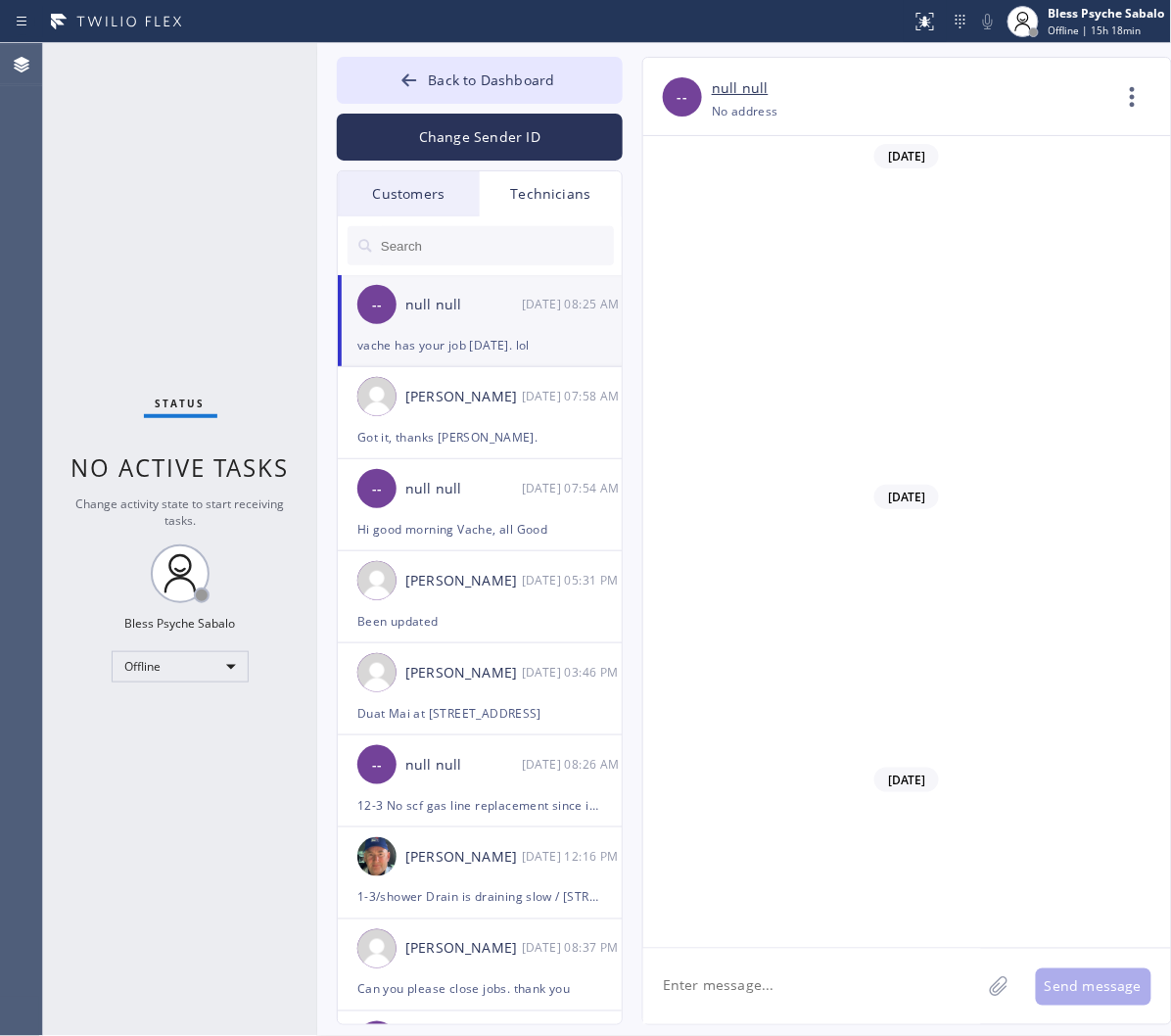 scroll, scrollTop: 10607, scrollLeft: 0, axis: vertical 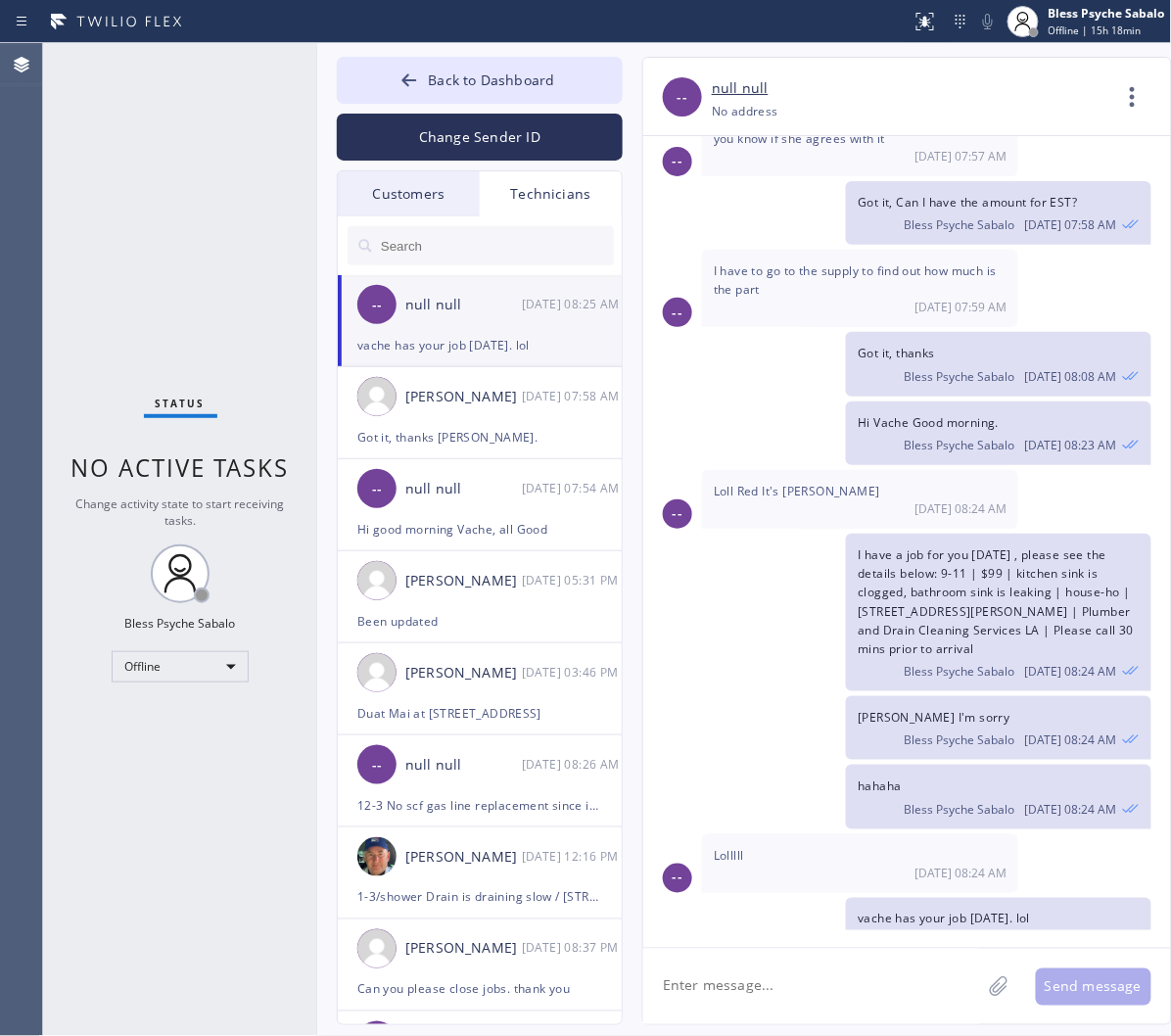 click on "Loll Red It's Hovik" at bounding box center (797, 491) 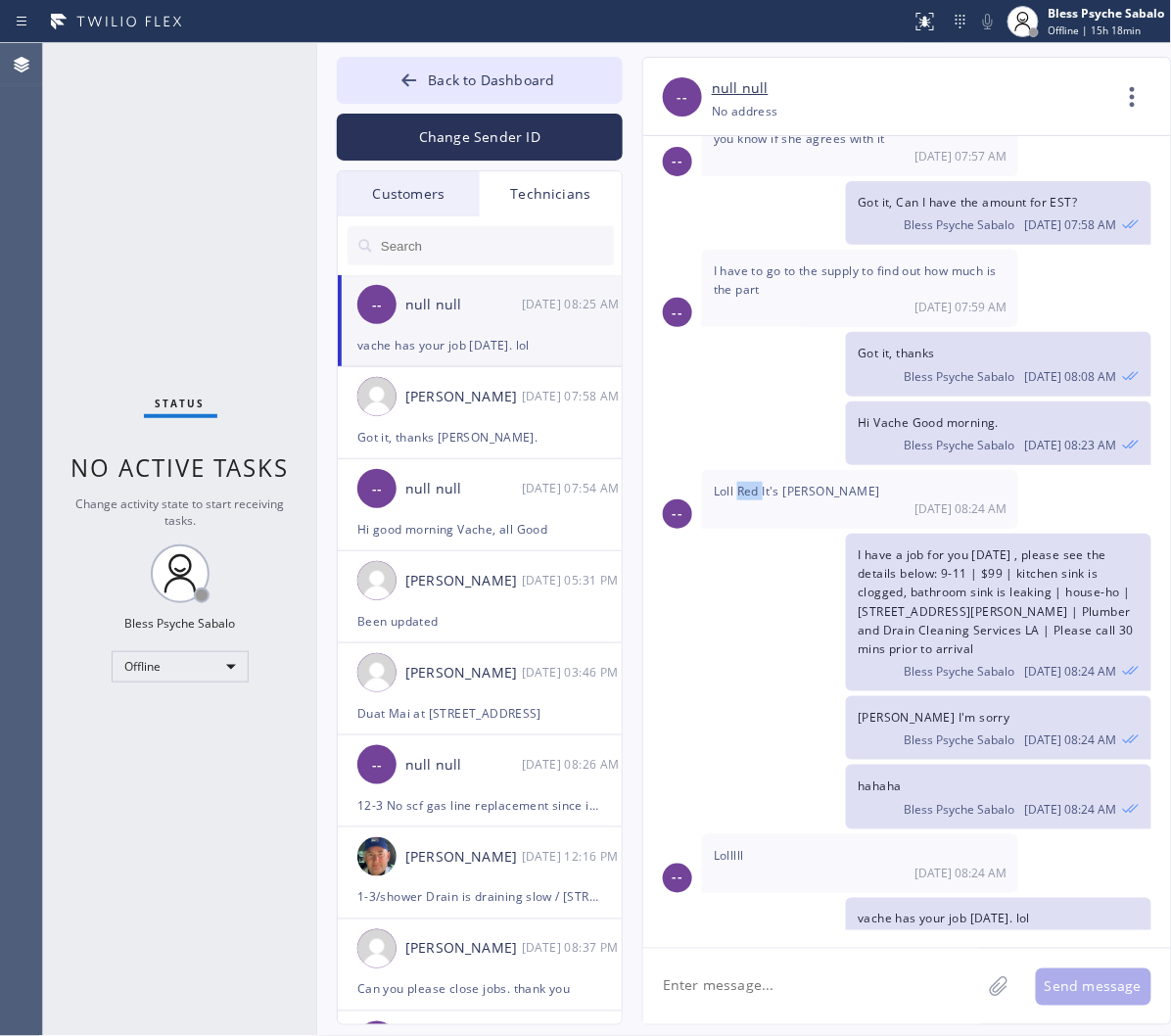 click on "Loll Red It's Hovik" at bounding box center [797, 491] 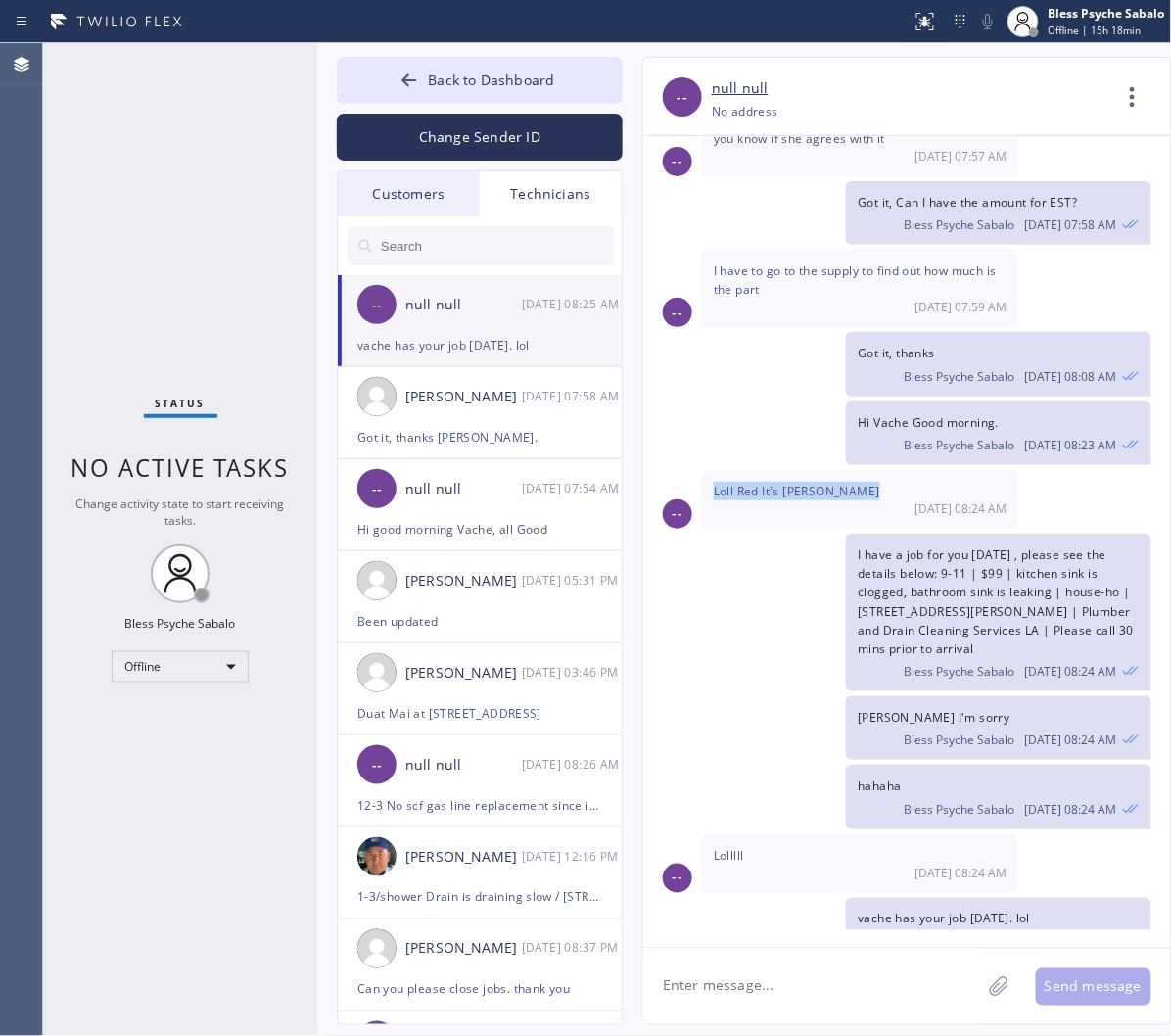 click on "Loll Red It's Hovik" at bounding box center (797, 491) 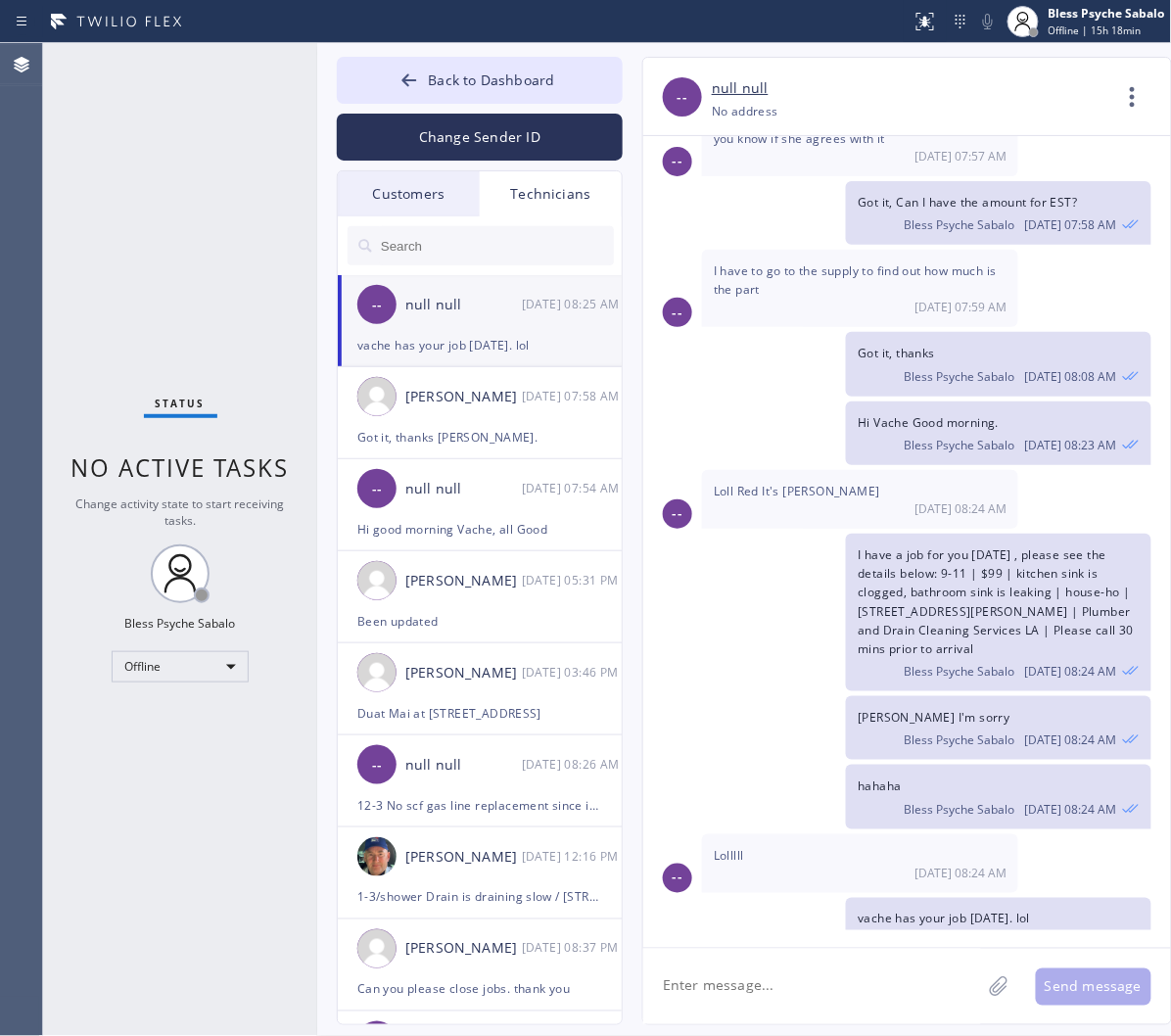click on "I have a job for you today , please see the details below:
9-11 | $99 | kitchen sink is clogged, bathroom sink is leaking | house-ho | 2547 S Bundy DrLos Angeles, CA 90064, USA  | Plumber and Drain Cleaning Services LA | Please call 30 mins prior to arrival
Bless Psyche Sabalo 07/16 08:24 AM" at bounding box center [897, 612] 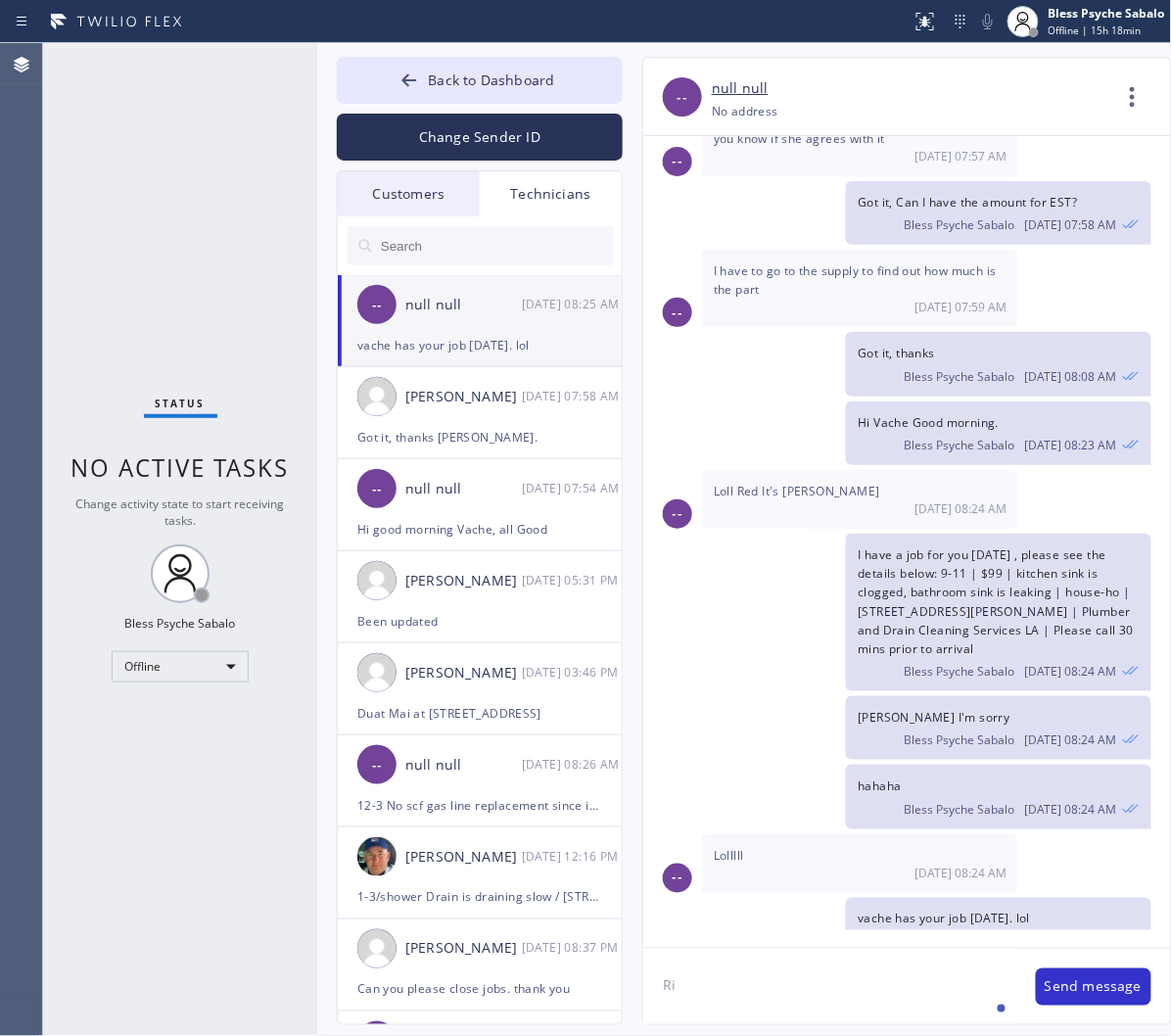 type on "R" 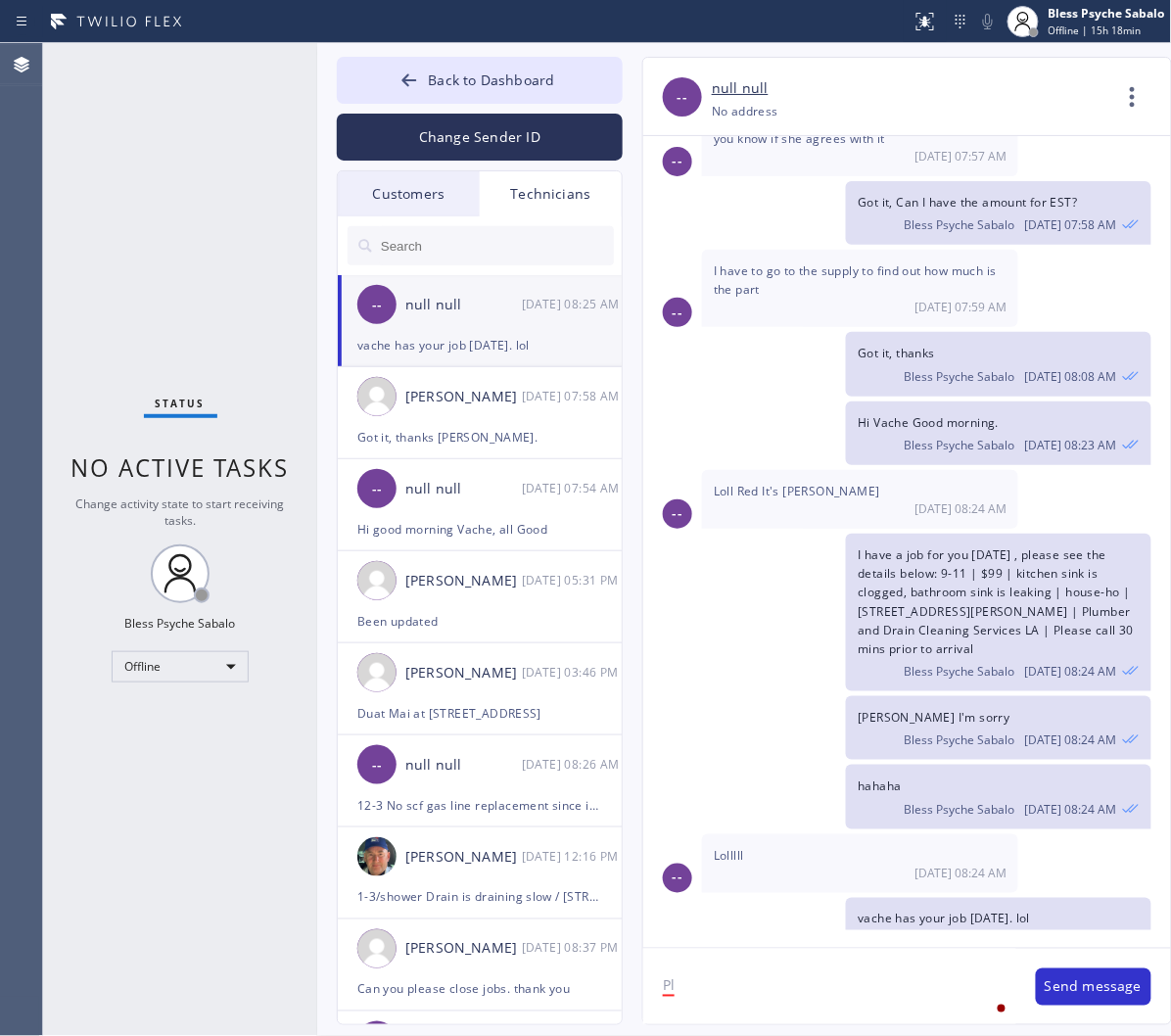 type on "P" 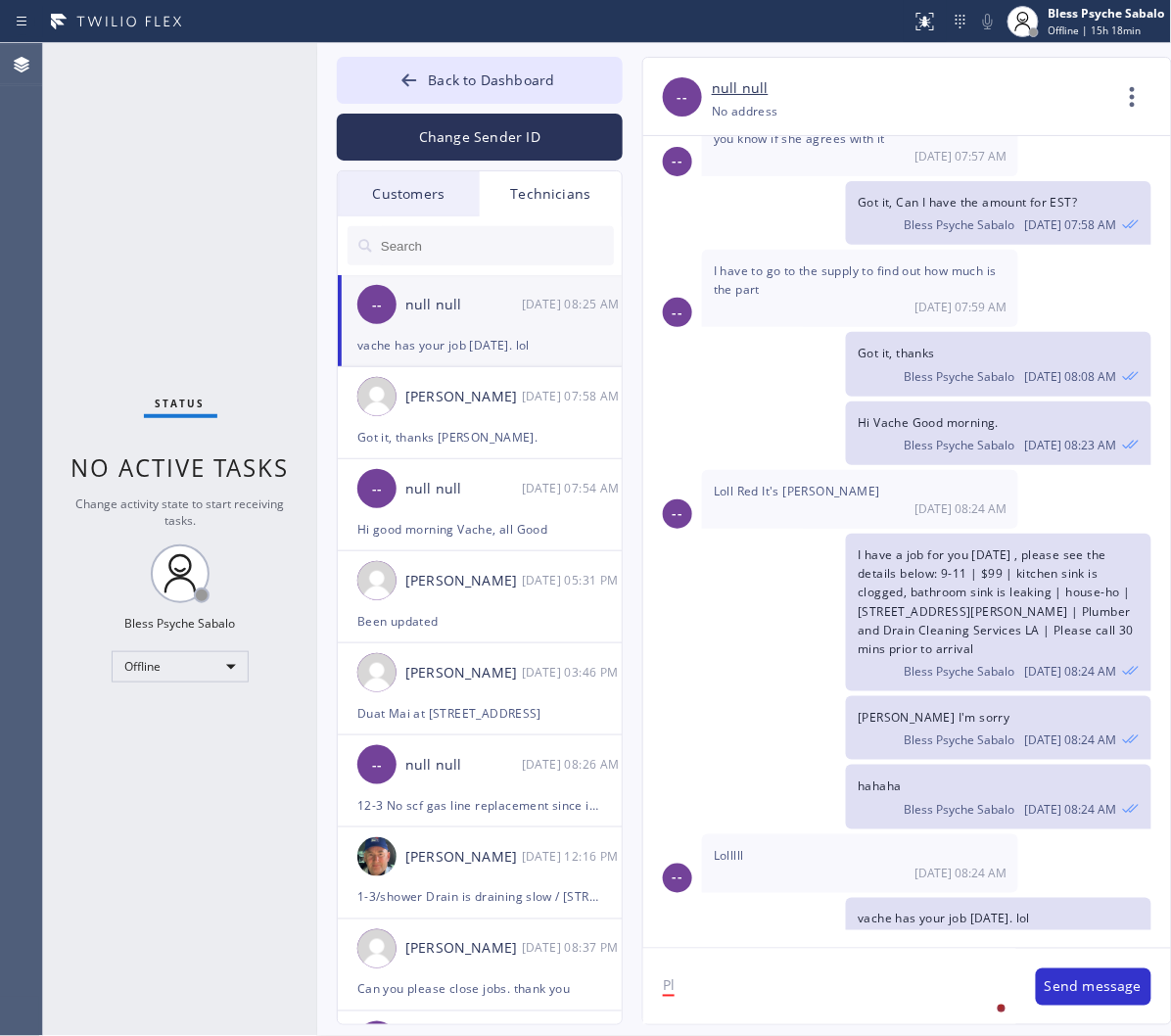 type on "P" 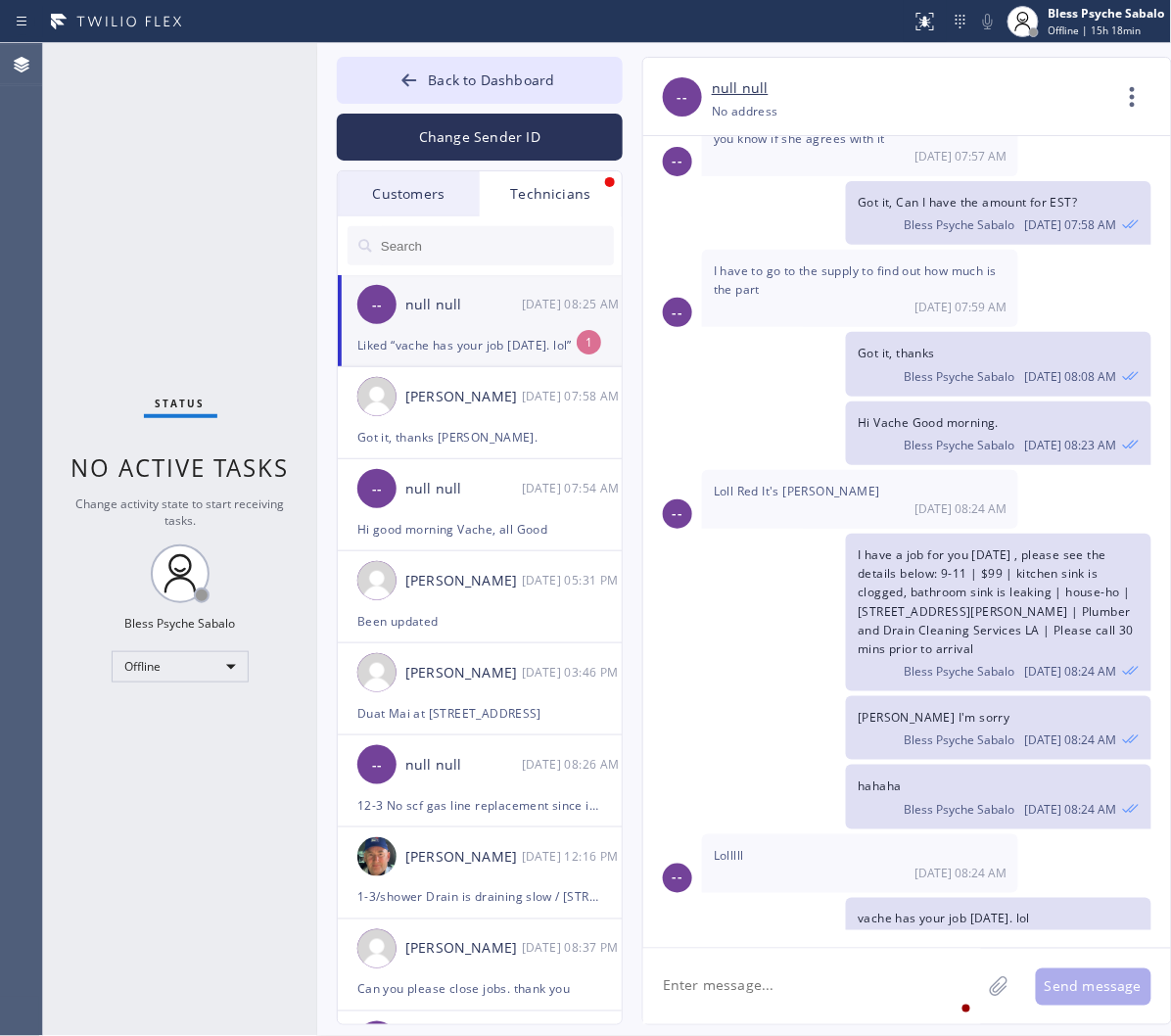 scroll, scrollTop: 10669, scrollLeft: 0, axis: vertical 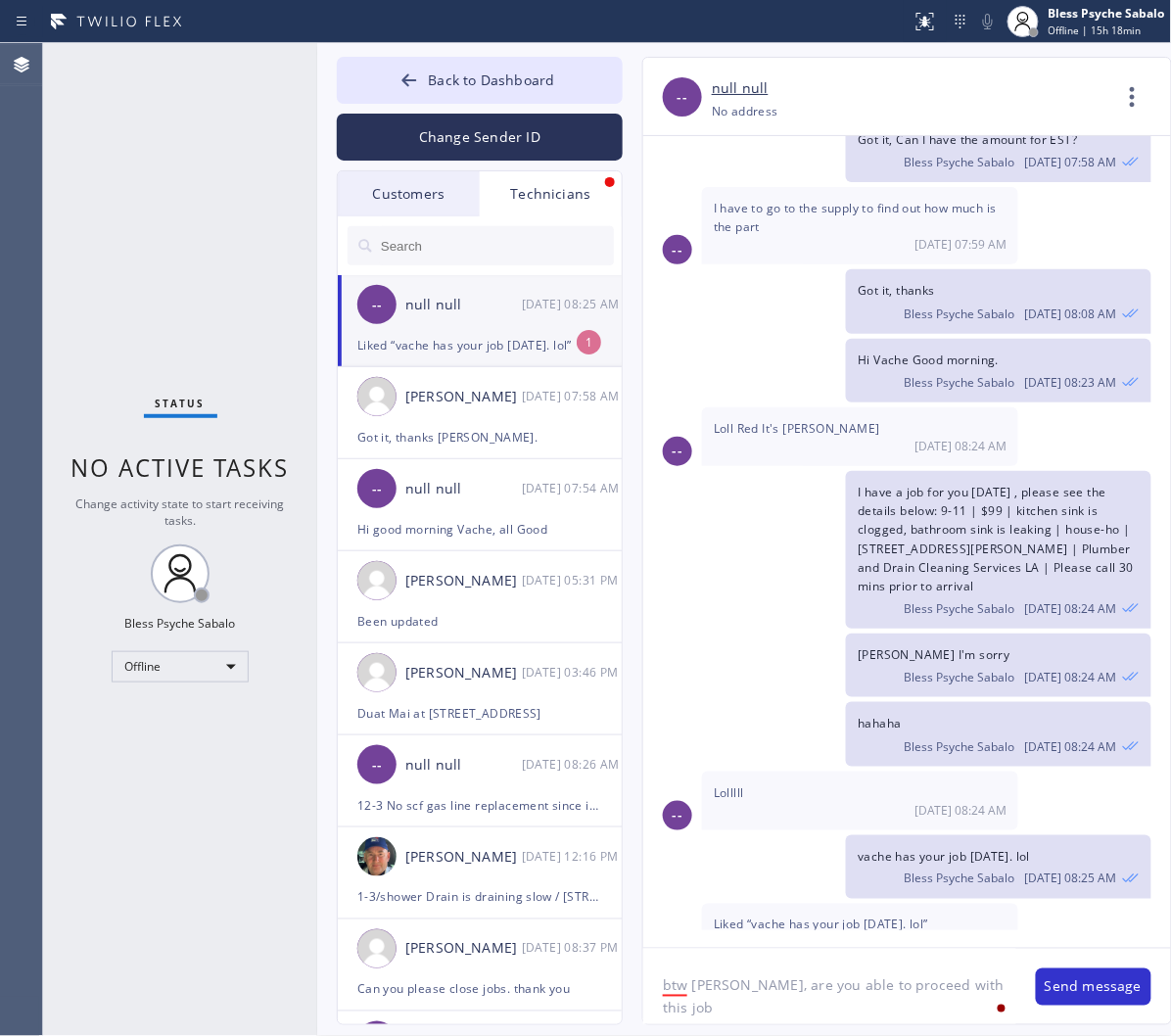 type on "btw Hovik, are you able to proceed with this job?" 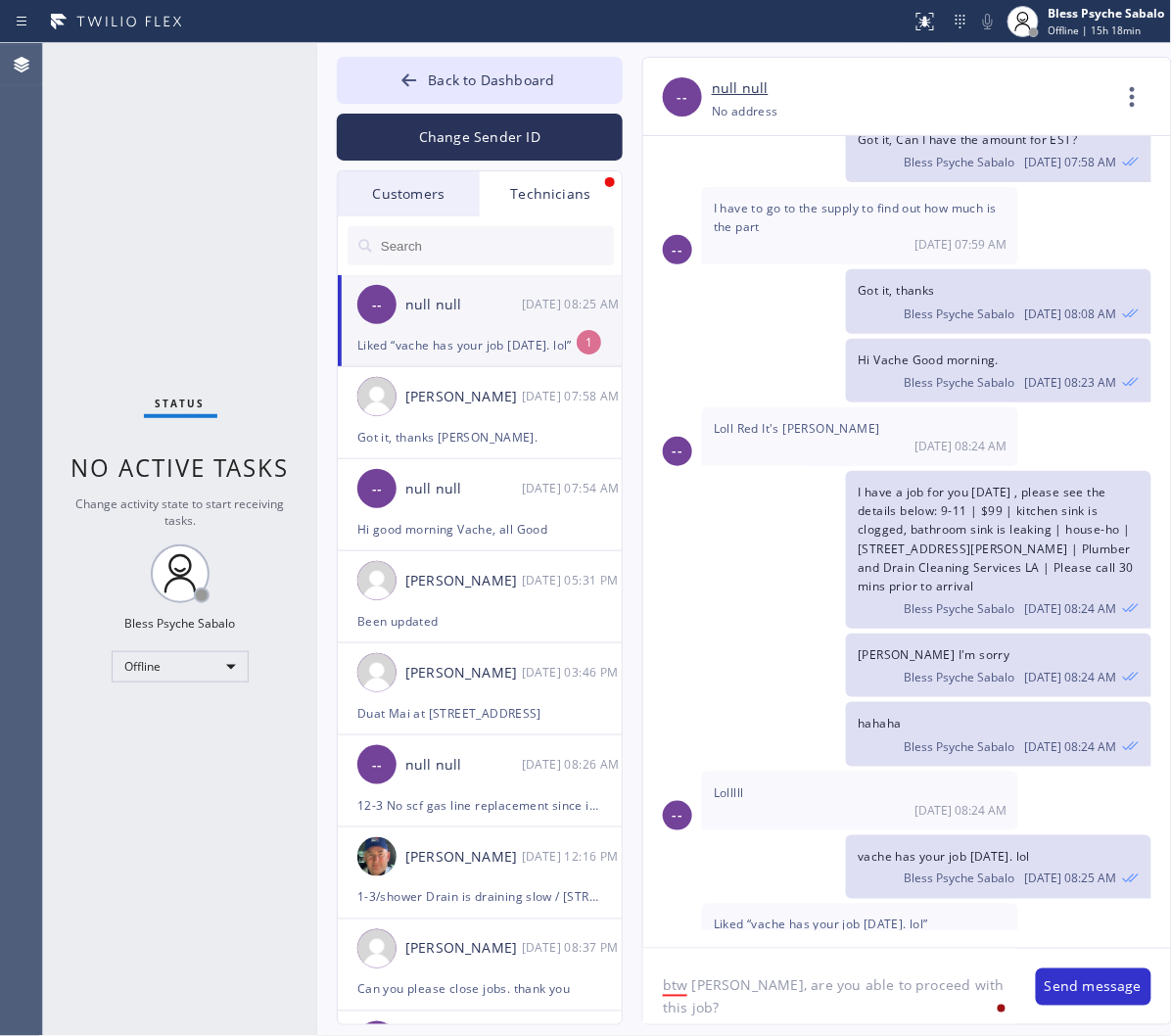type 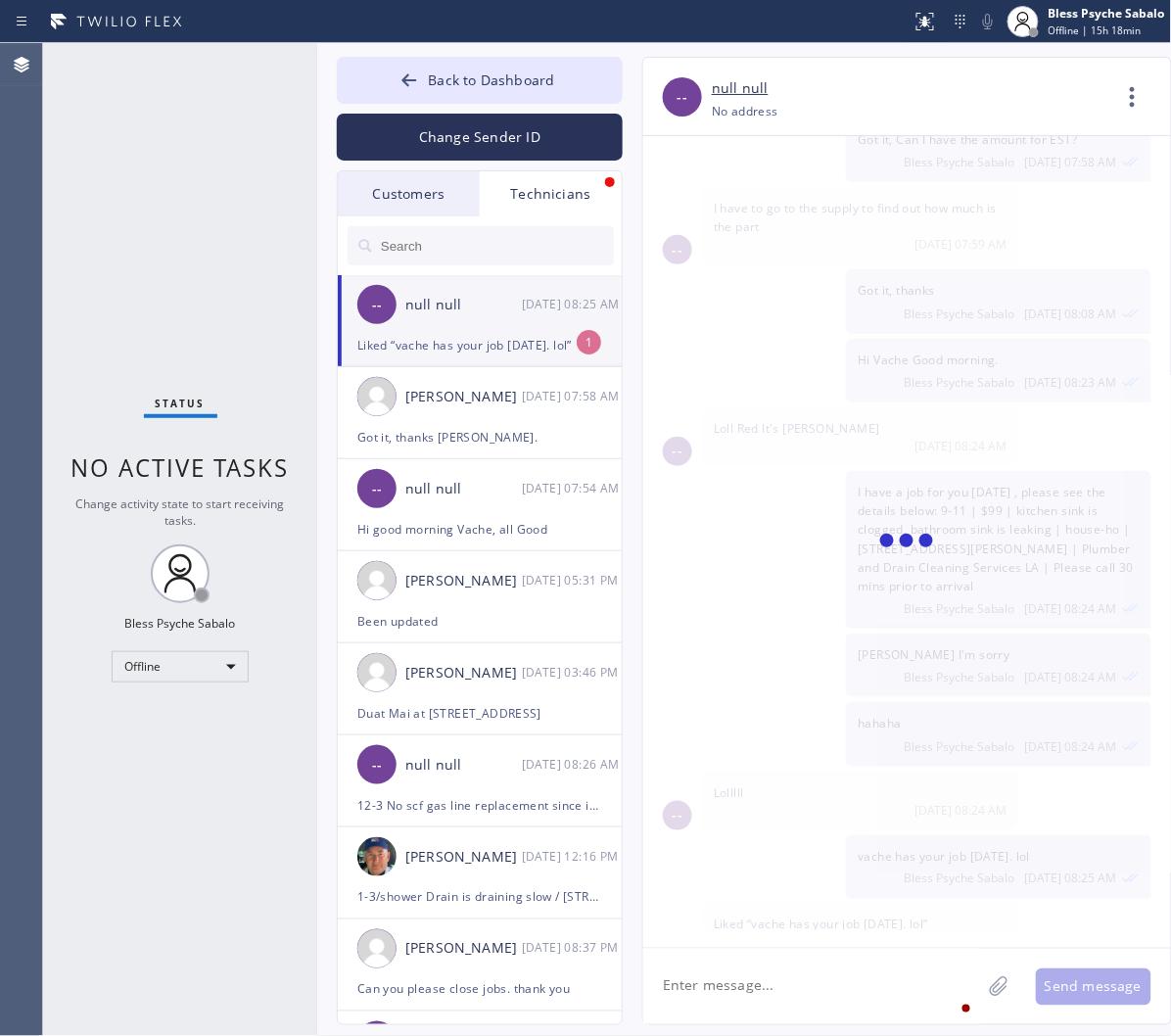scroll, scrollTop: 10757, scrollLeft: 0, axis: vertical 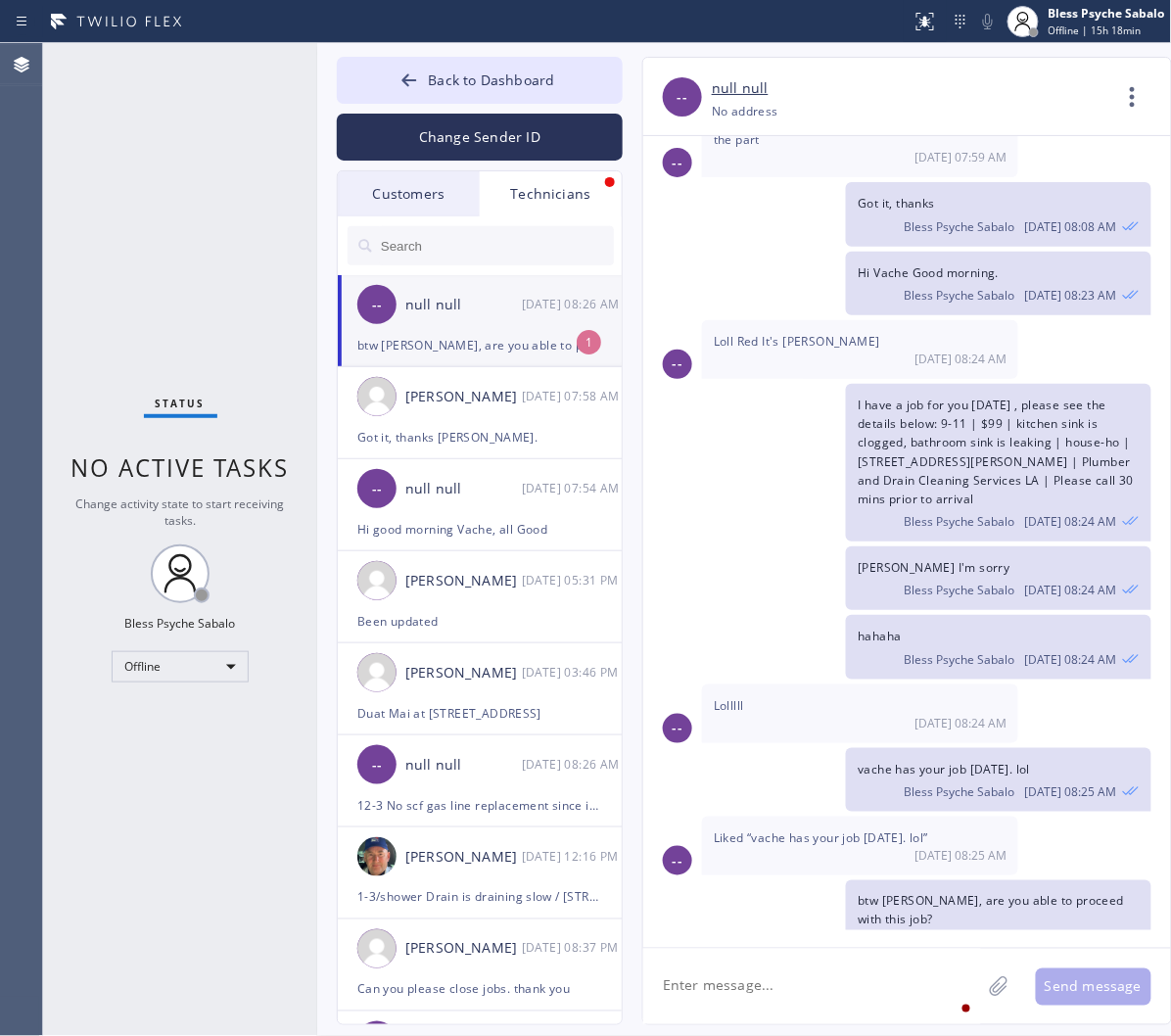 click on "-- null null 07/16 08:26 AM btw Hovik, are you able to proceed with this job? 1" 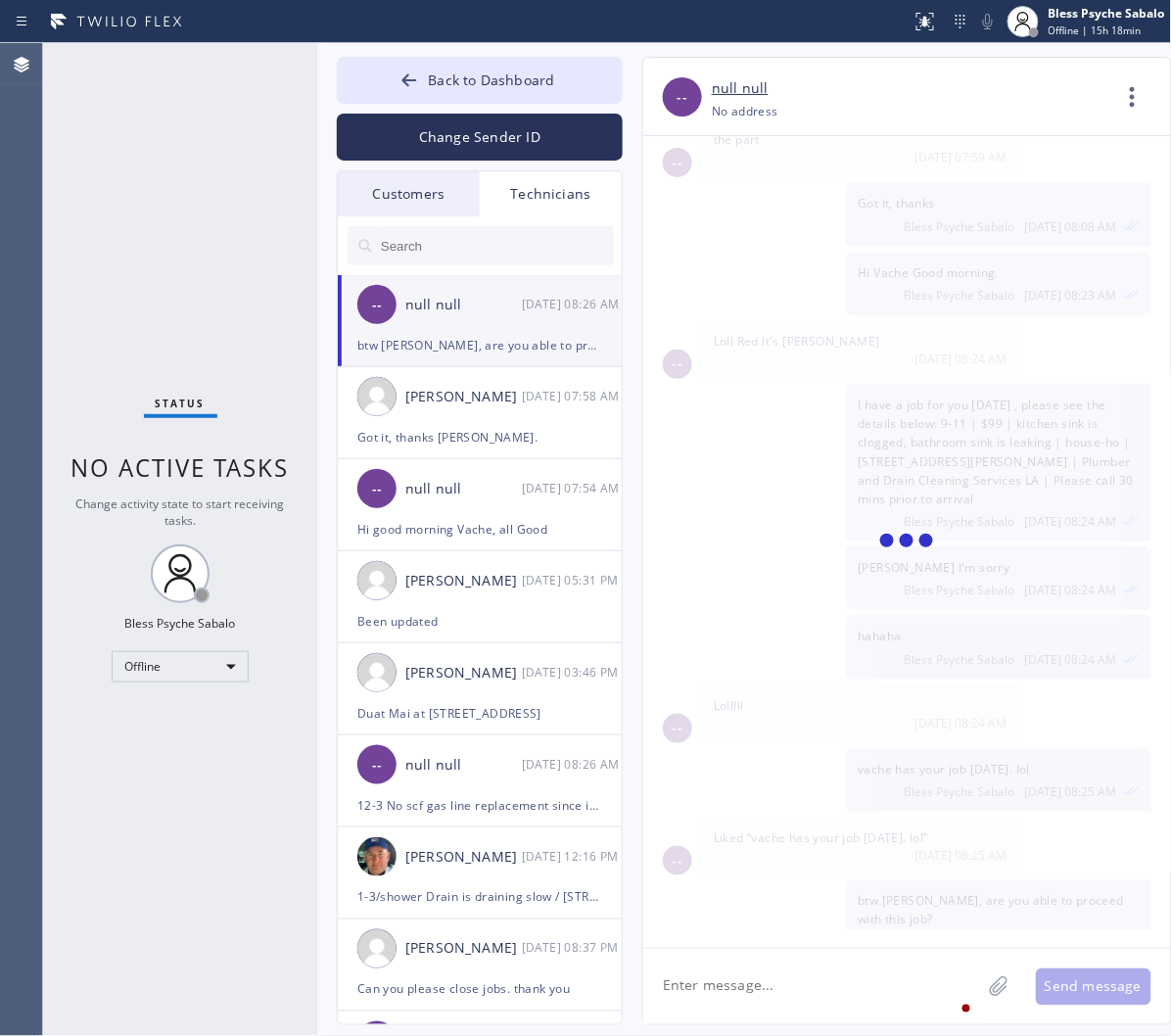 click on "btw Hovik, are you able to proceed with this job?" at bounding box center [480, 345] 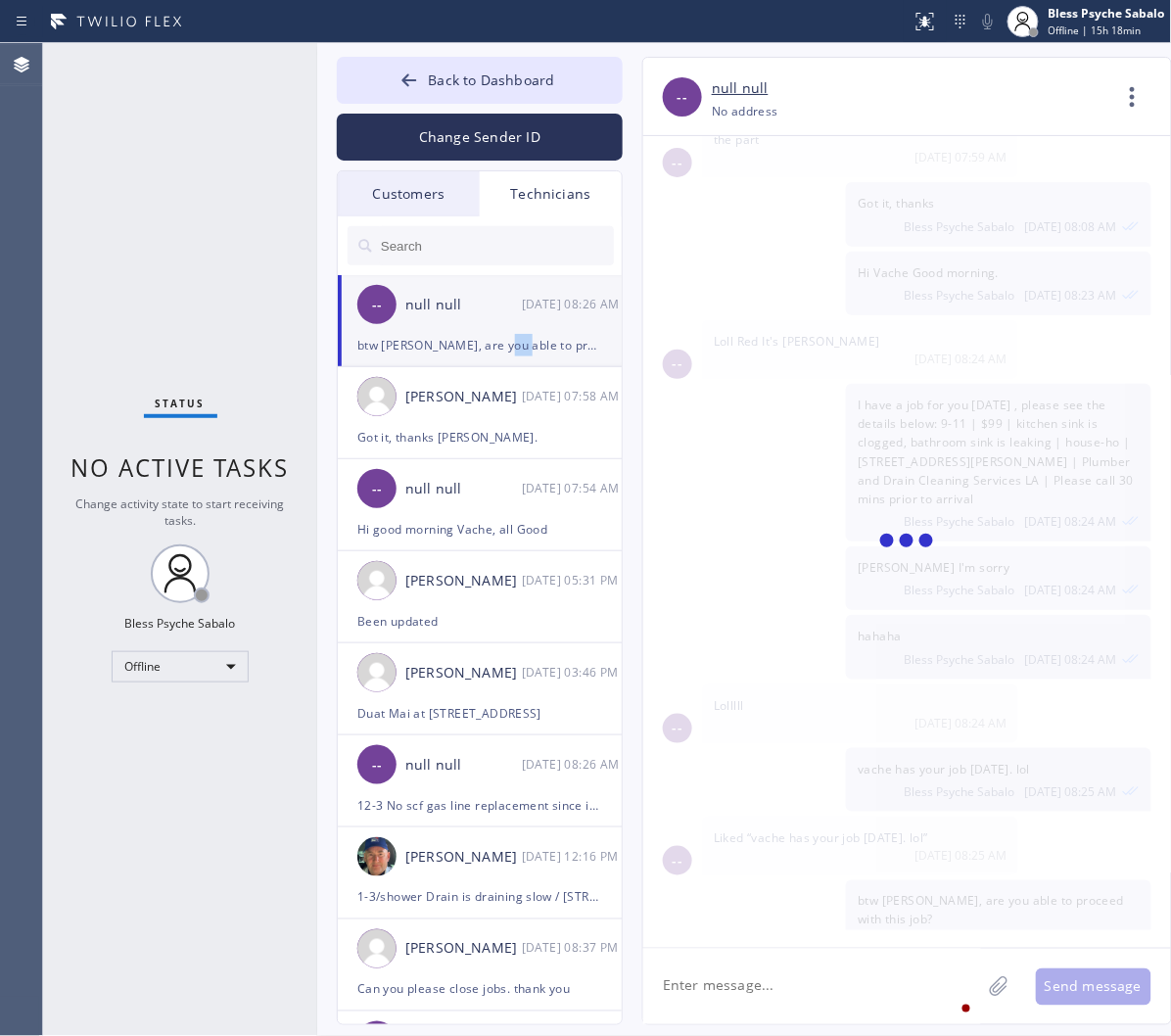 click on "btw Hovik, are you able to proceed with this job?" at bounding box center [480, 345] 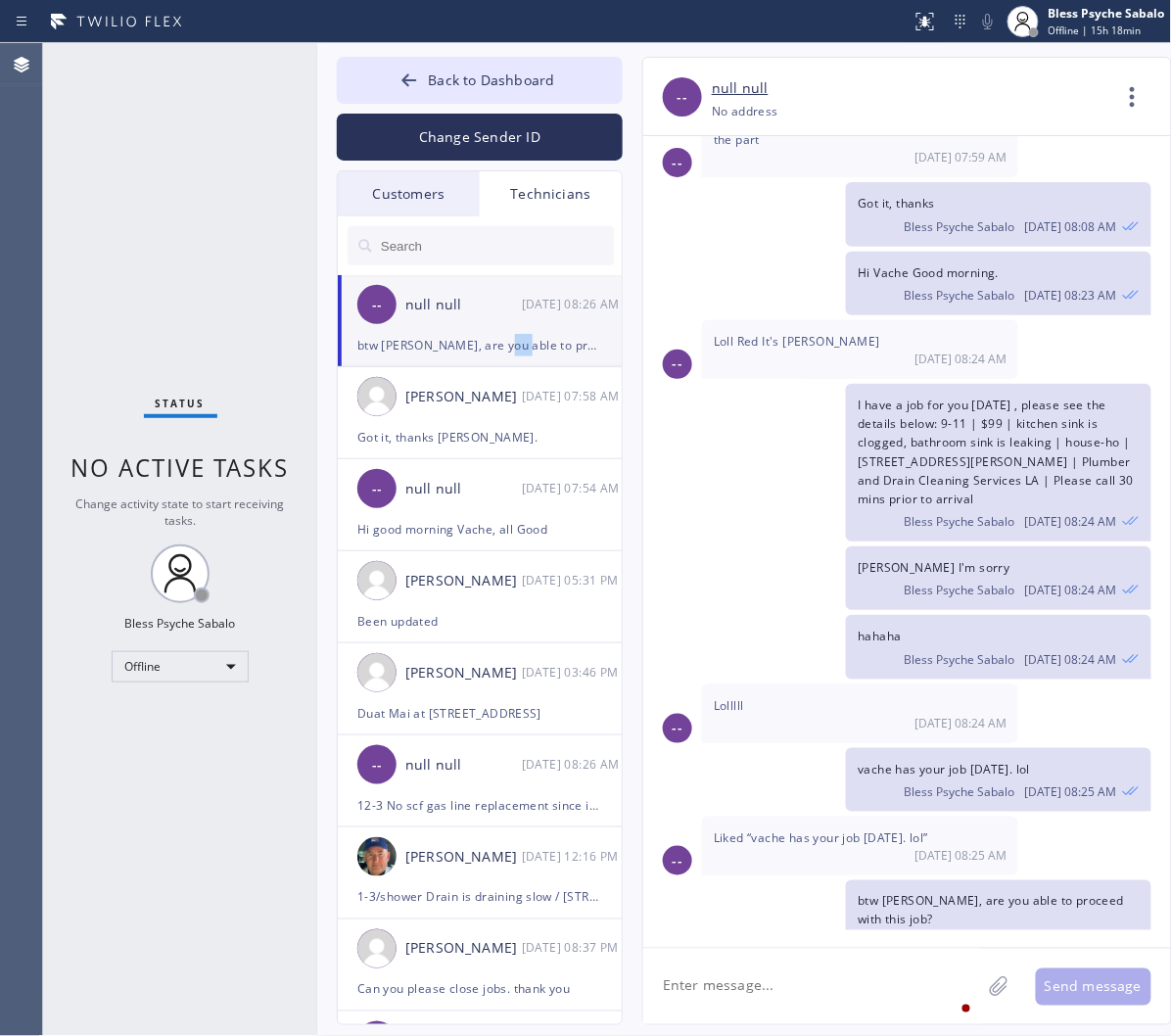 click on "-- null null 07/16 08:26 AM btw Hovik, are you able to proceed with this job?" 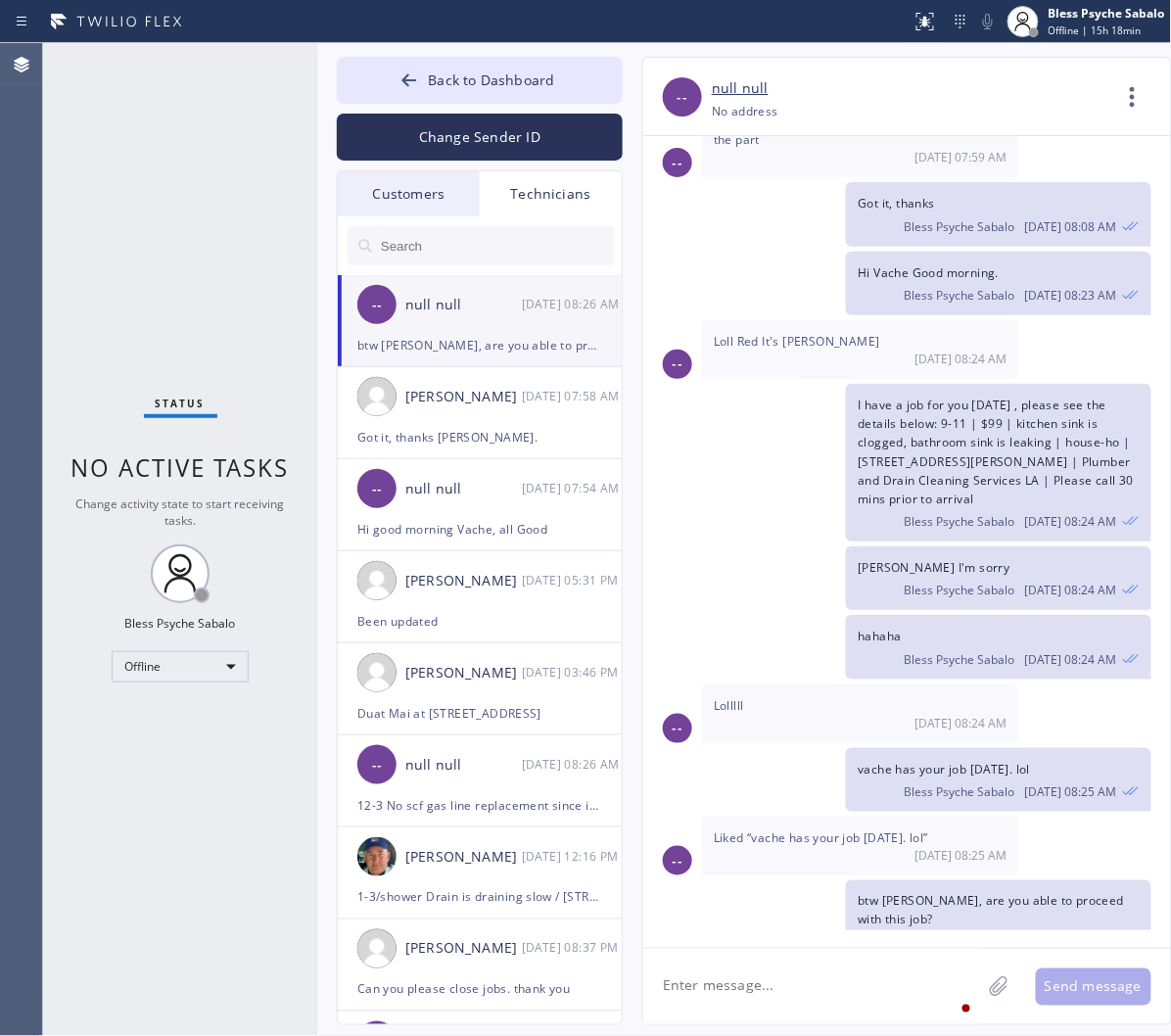 click on "Technicians" at bounding box center (550, 194) 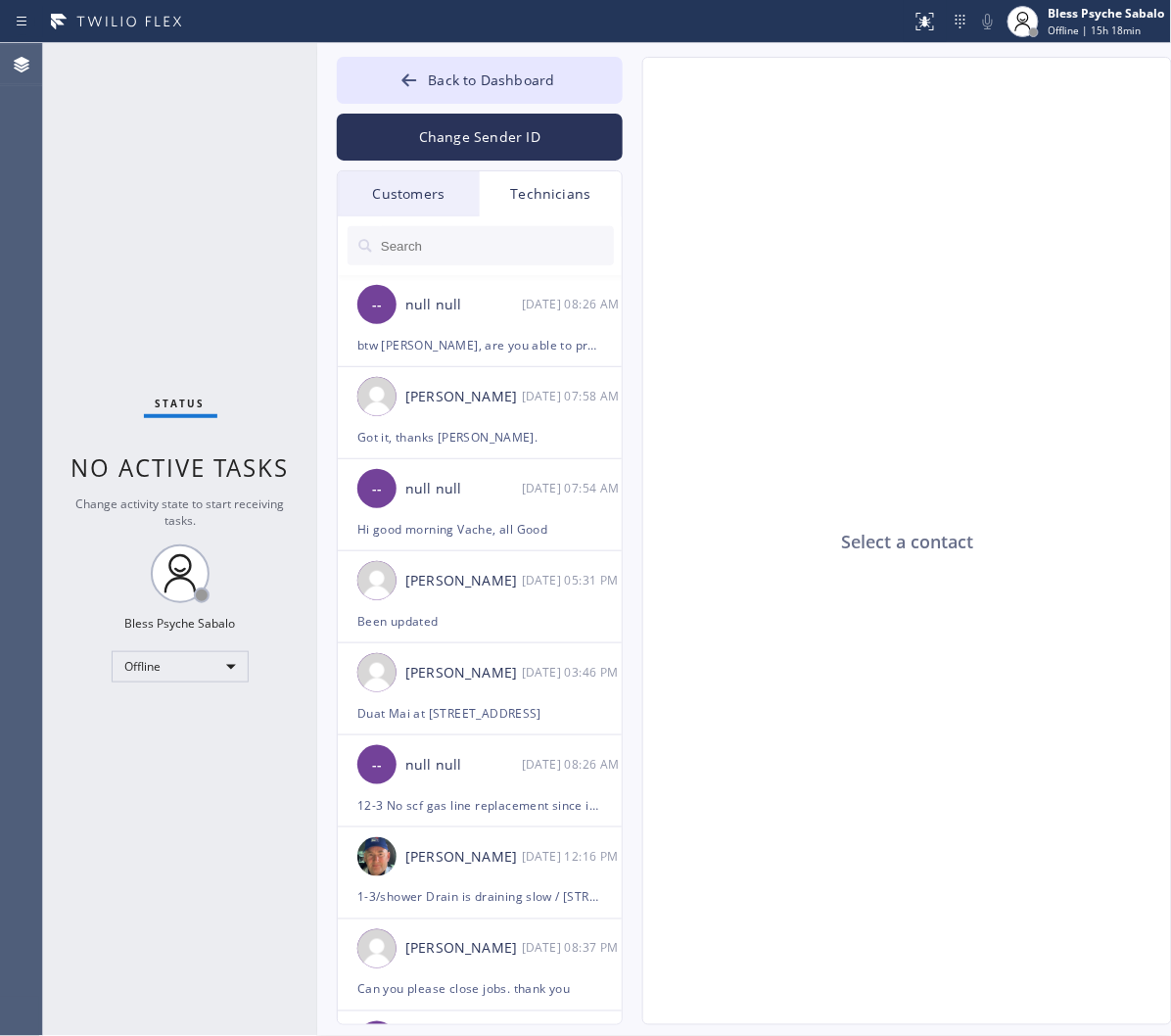 click on "Customers" at bounding box center (408, 194) 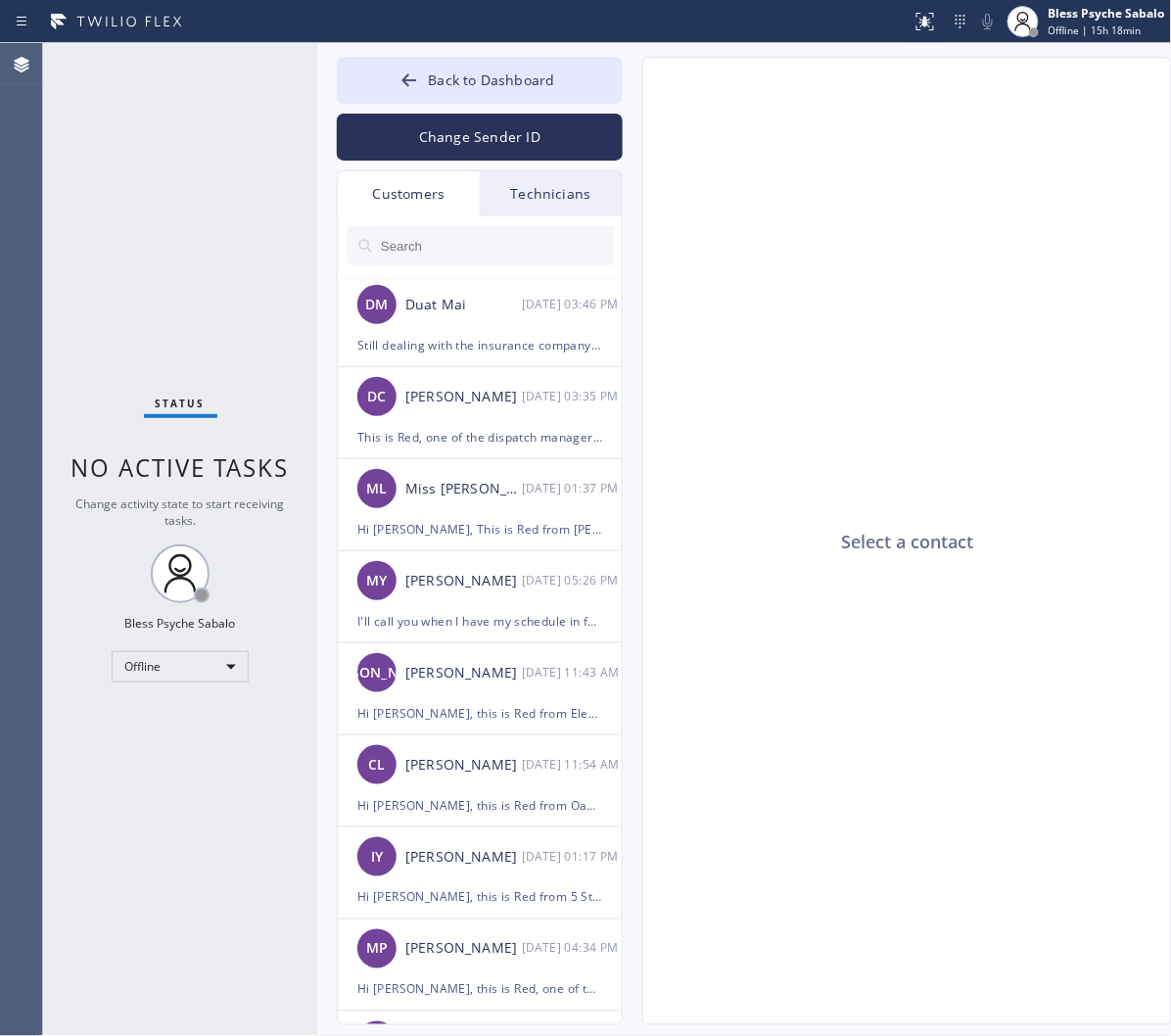 click on "Technicians" at bounding box center (550, 194) 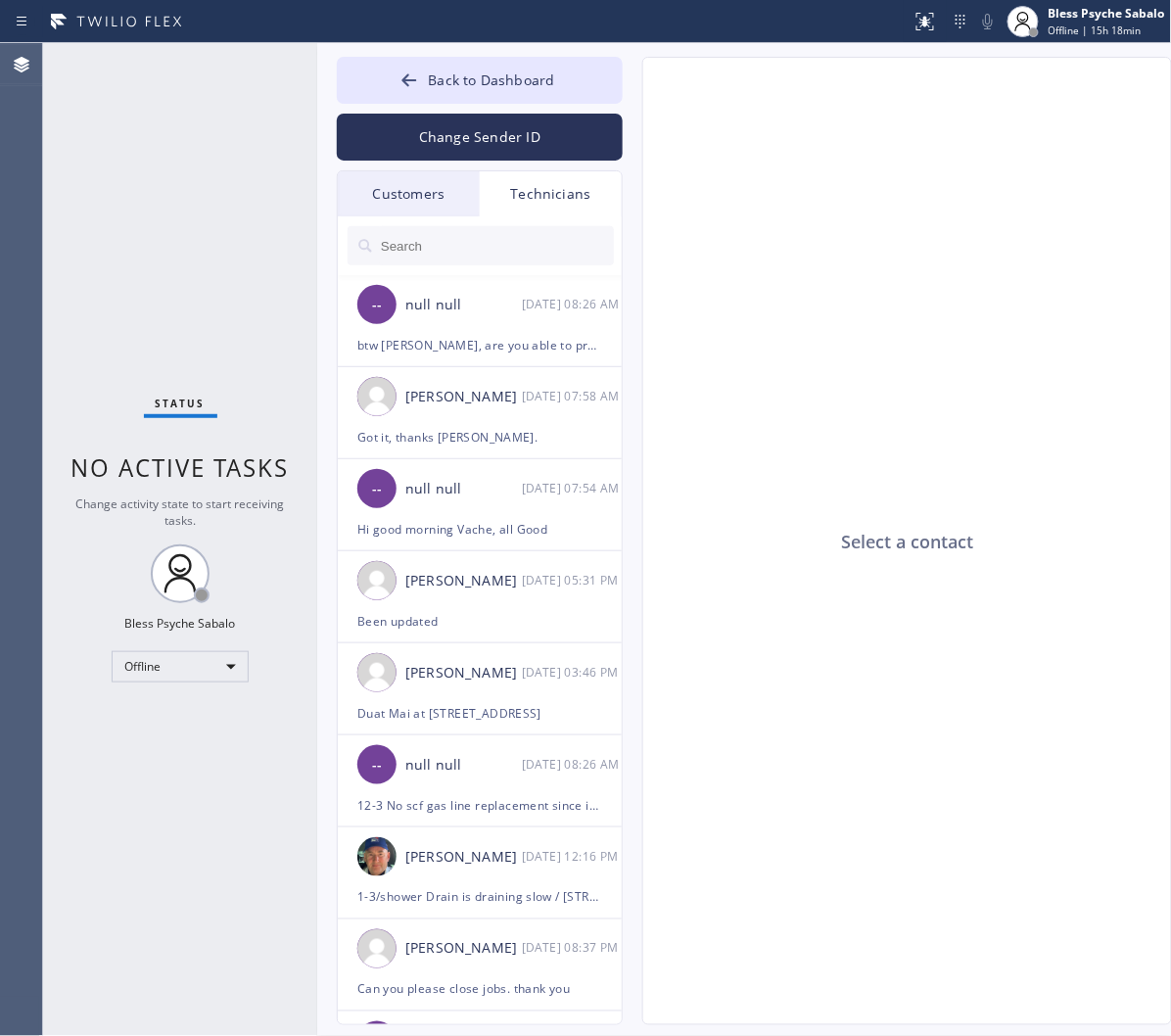 click on "Select a contact" 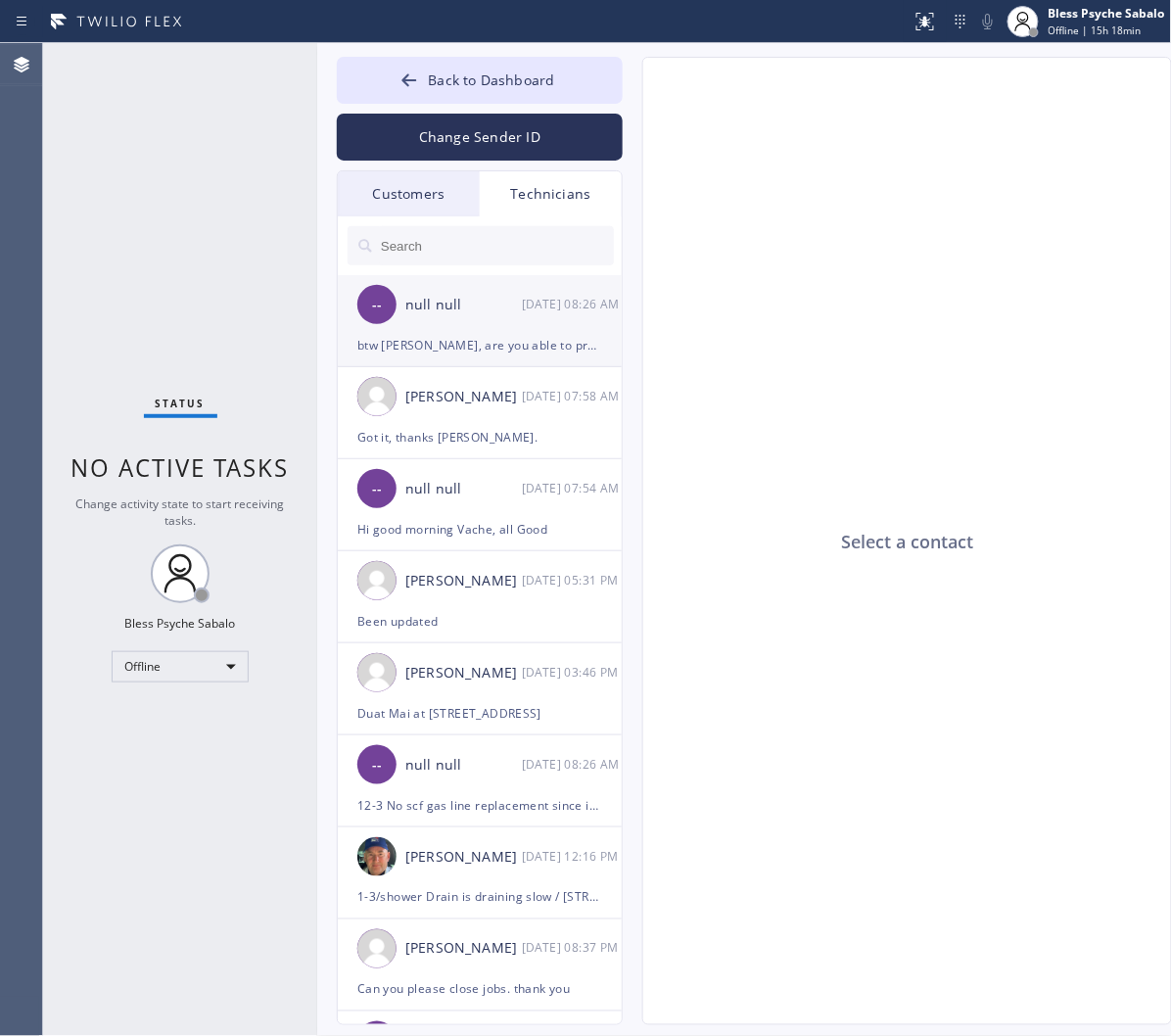 click on "-- null null 07/16 08:26 AM" at bounding box center [481, 305] 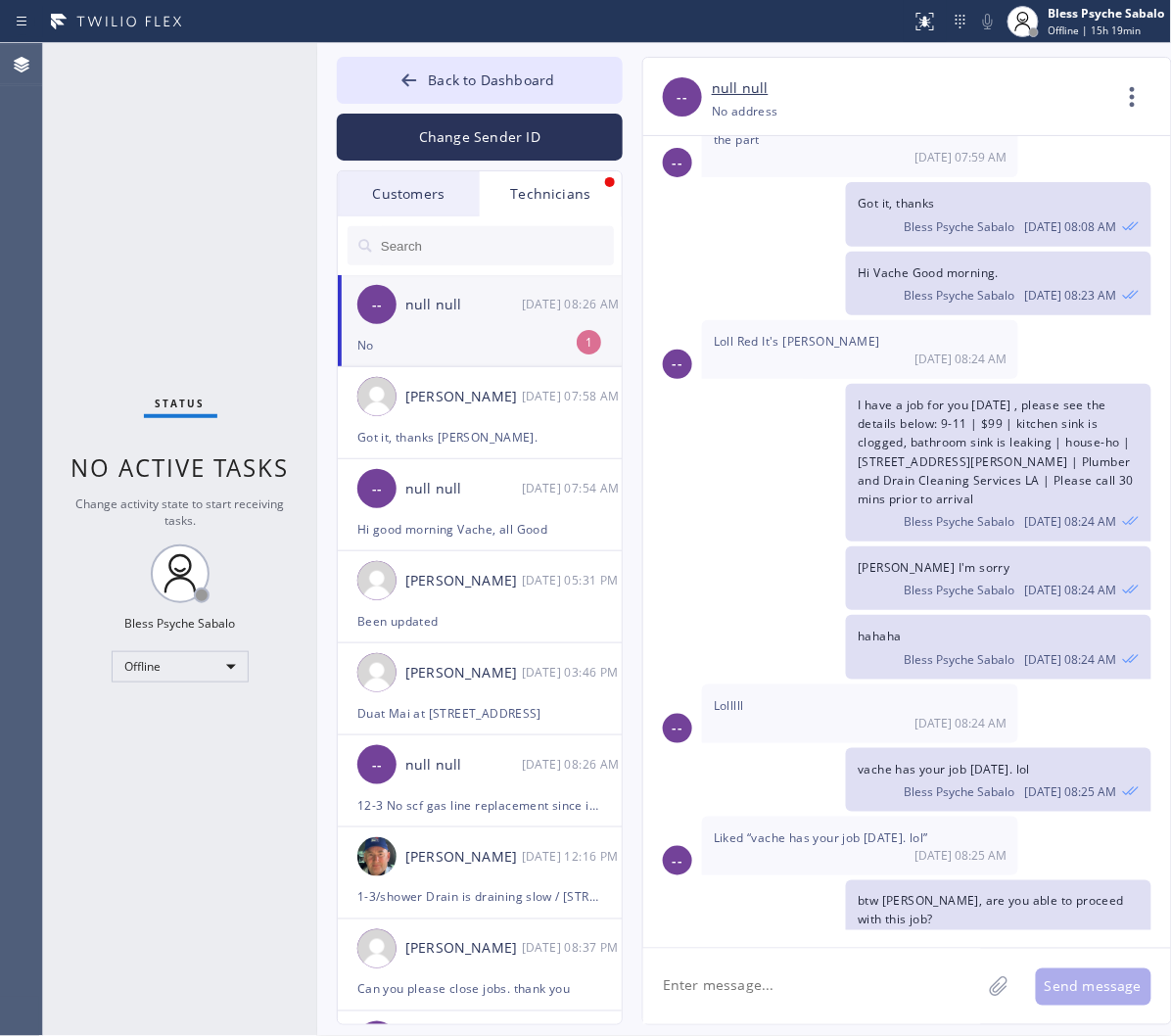 scroll, scrollTop: 10820, scrollLeft: 0, axis: vertical 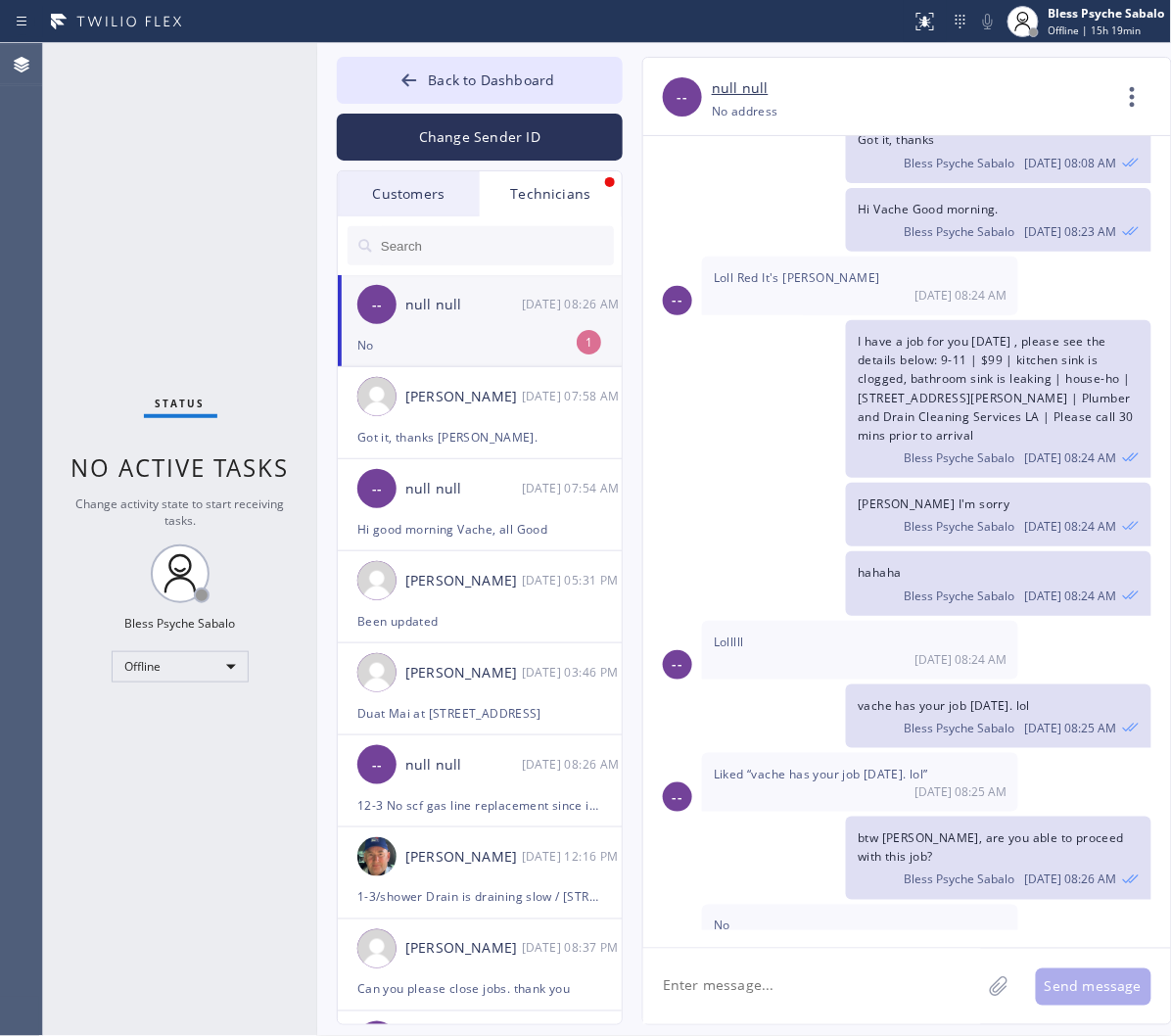 click 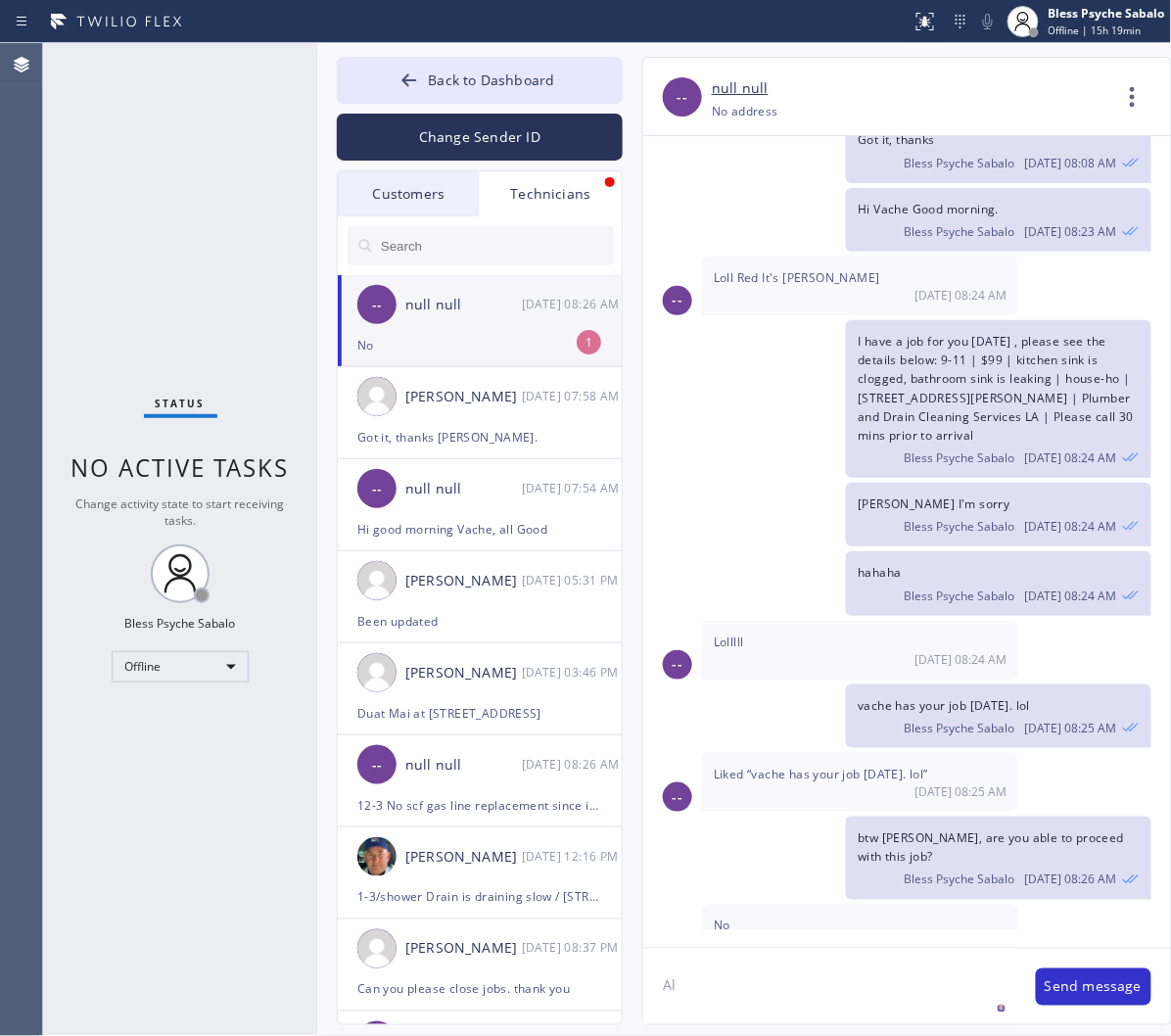 type on "A" 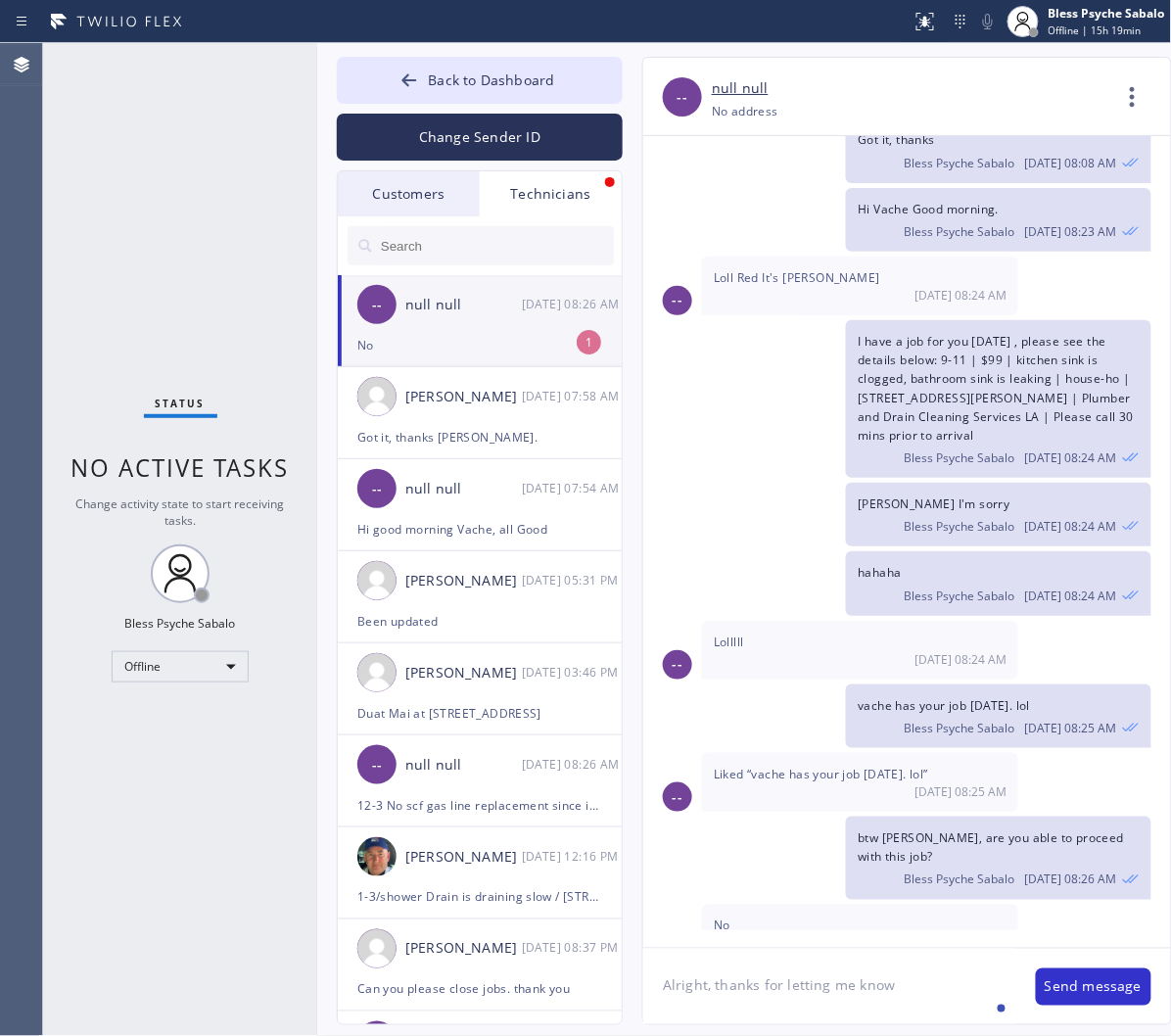 click on "Alright, thanks for letting me know" 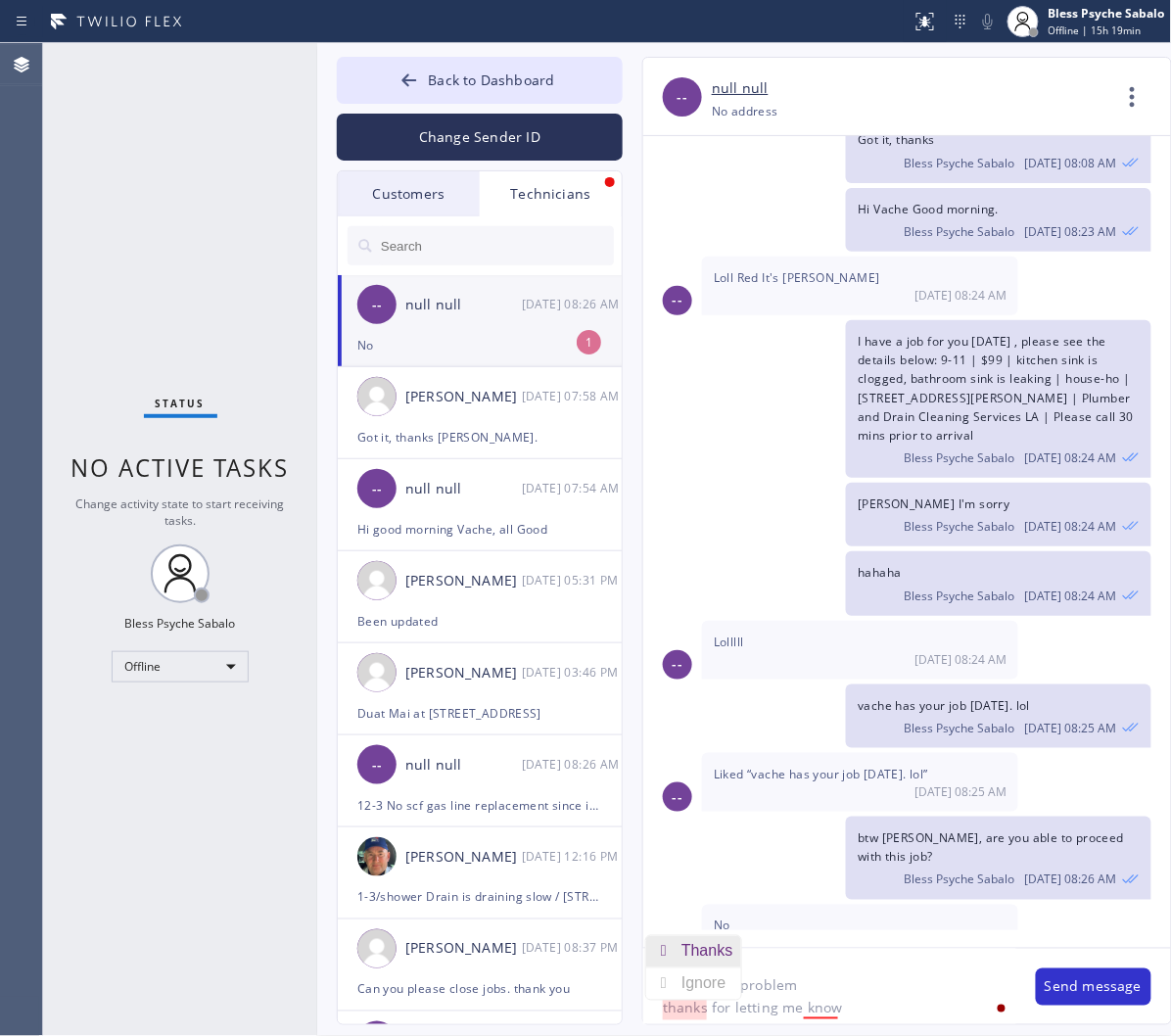 click on "Thanks" at bounding box center (711, 952) 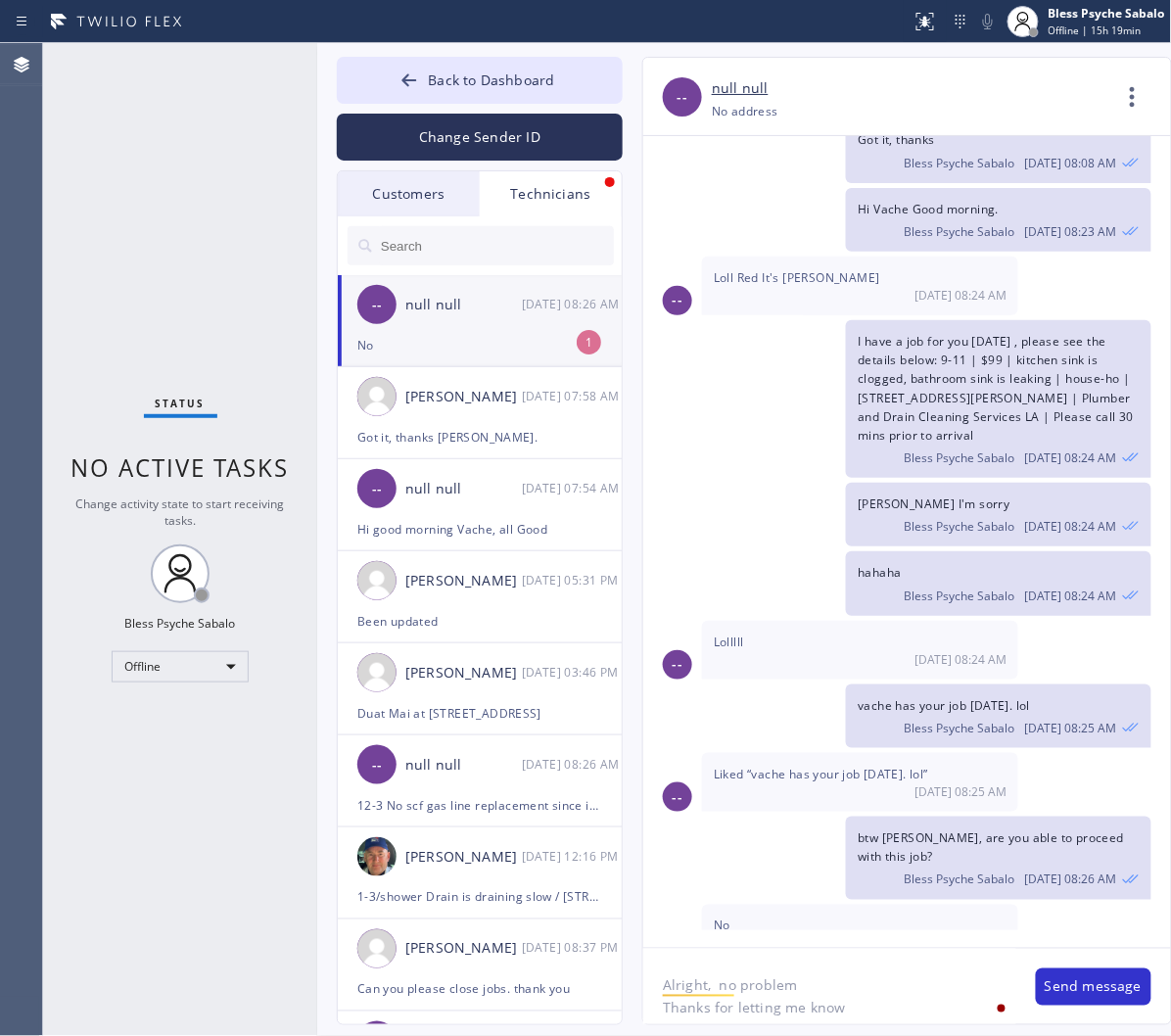click on "Alright,  no problem
Thanks for letting me know" 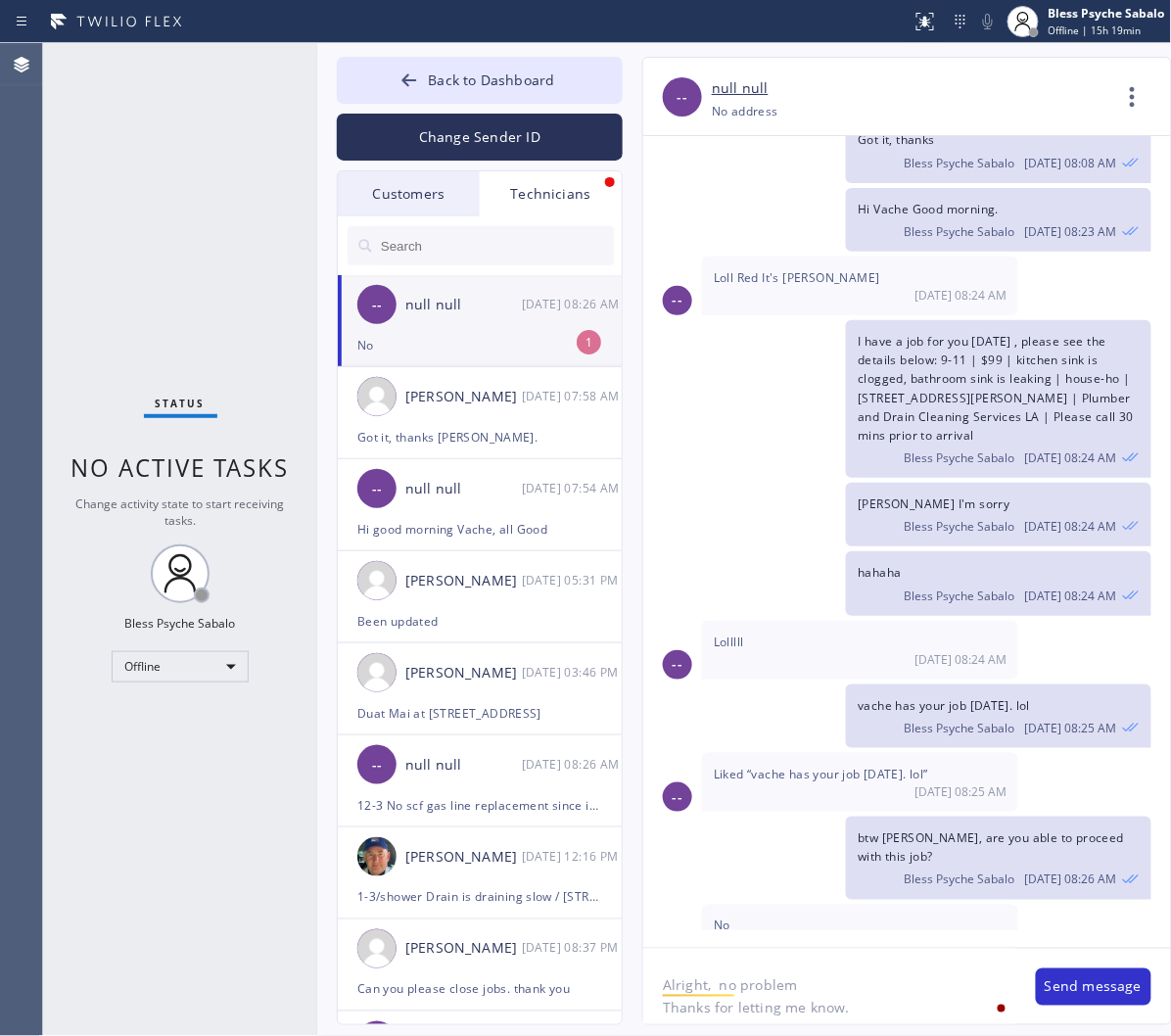 type 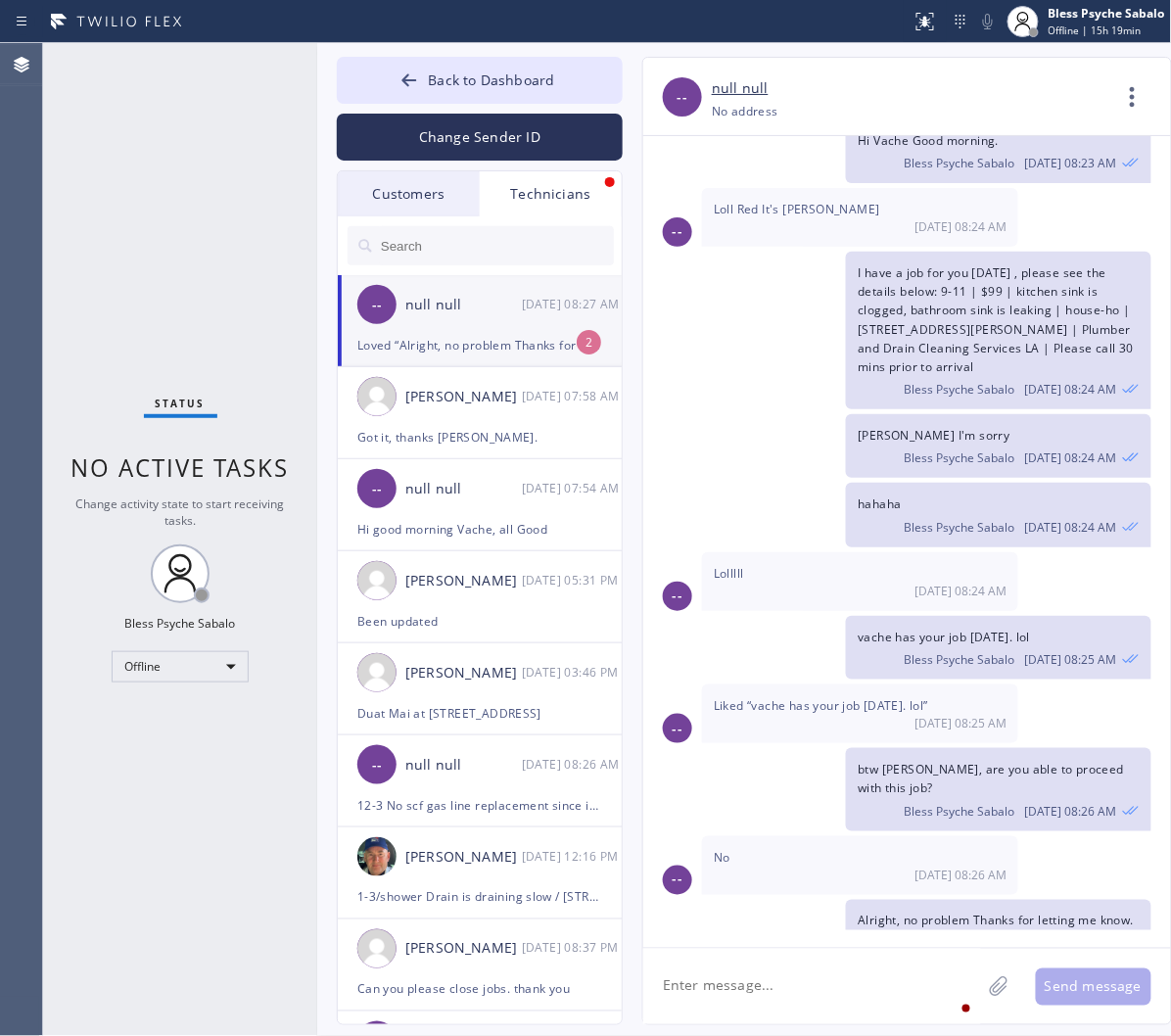scroll, scrollTop: 10971, scrollLeft: 0, axis: vertical 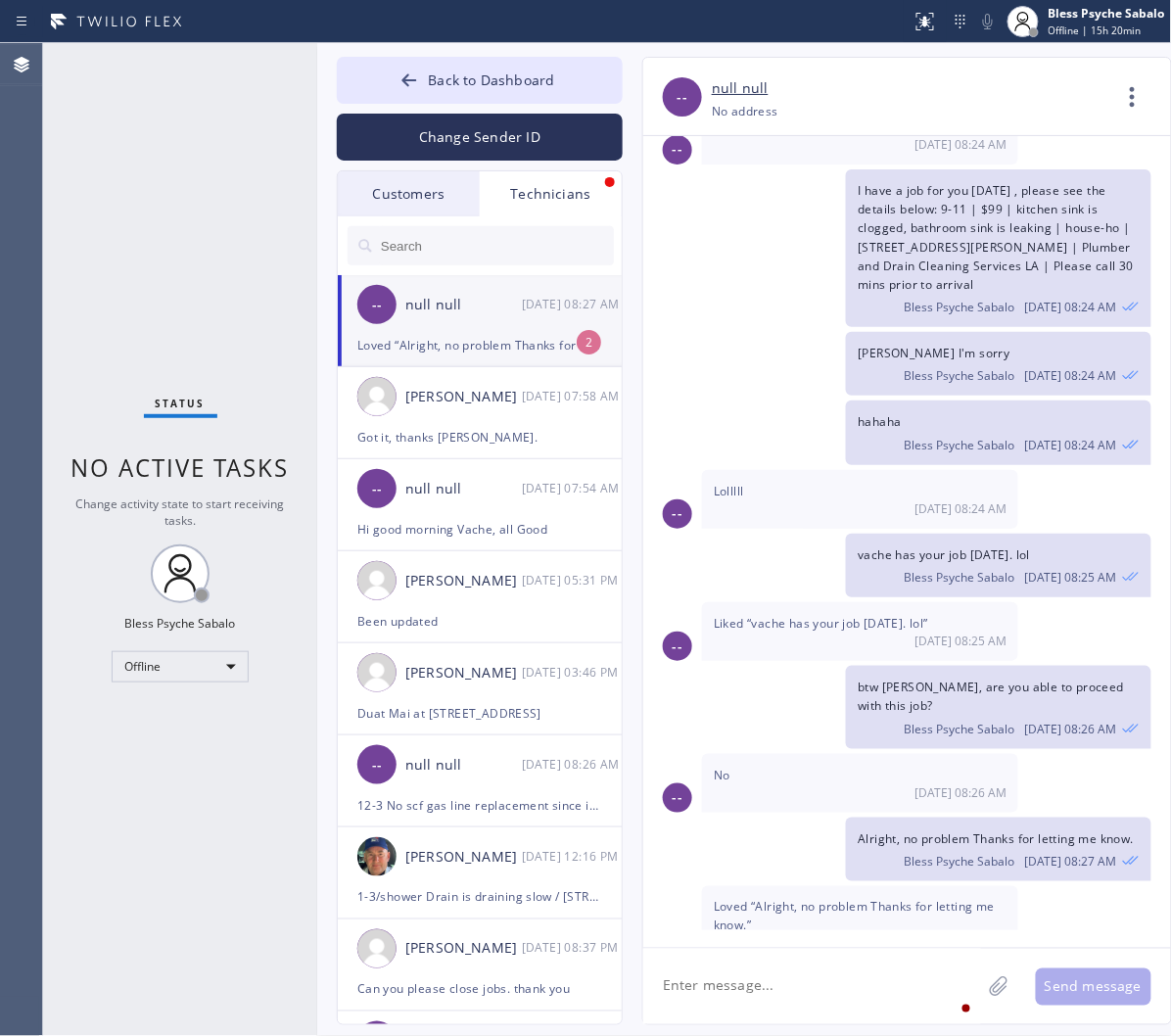 click on "-- null null 07/16 08:27 AM" at bounding box center (481, 305) 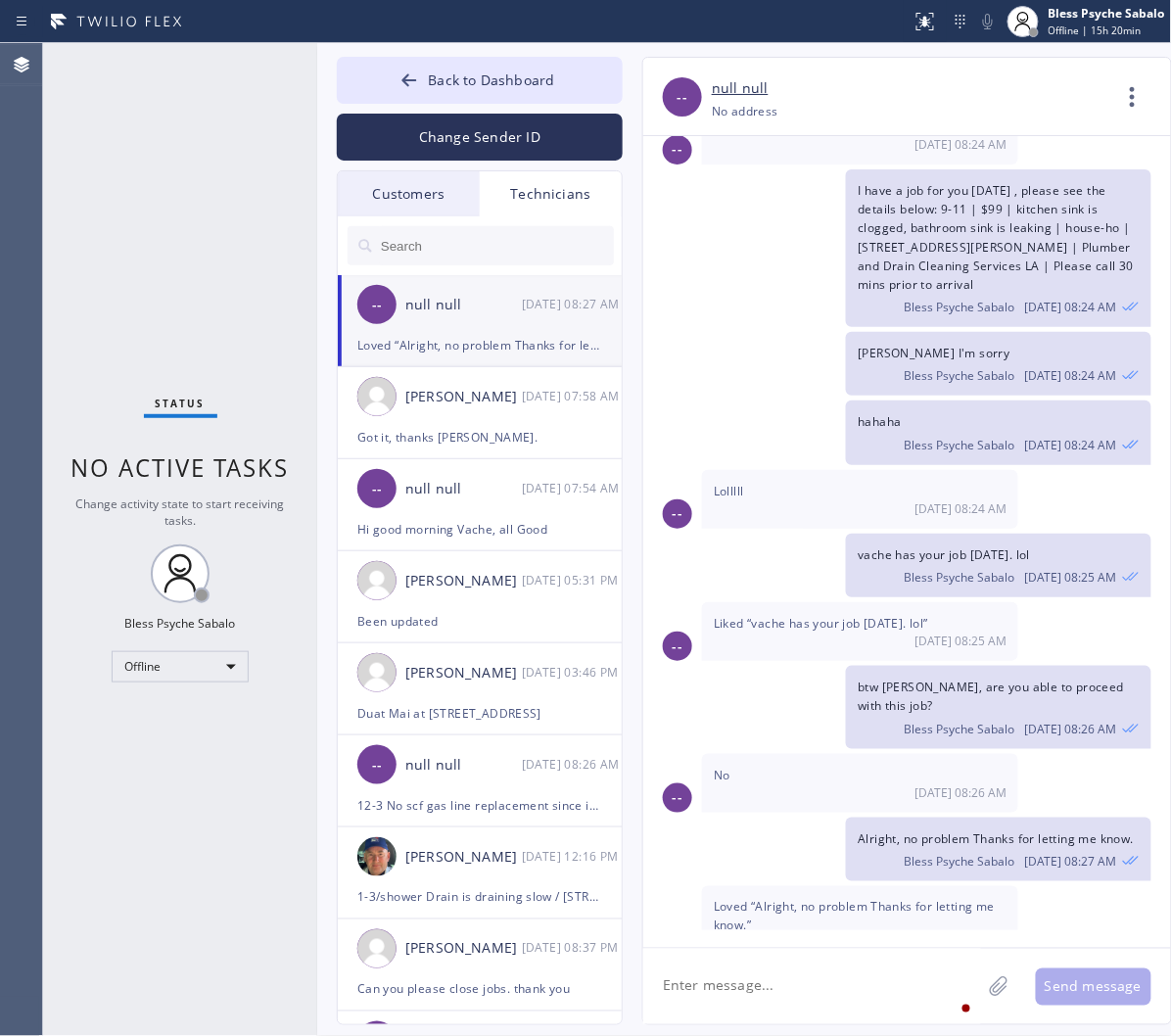 click on "Technicians" at bounding box center (550, 194) 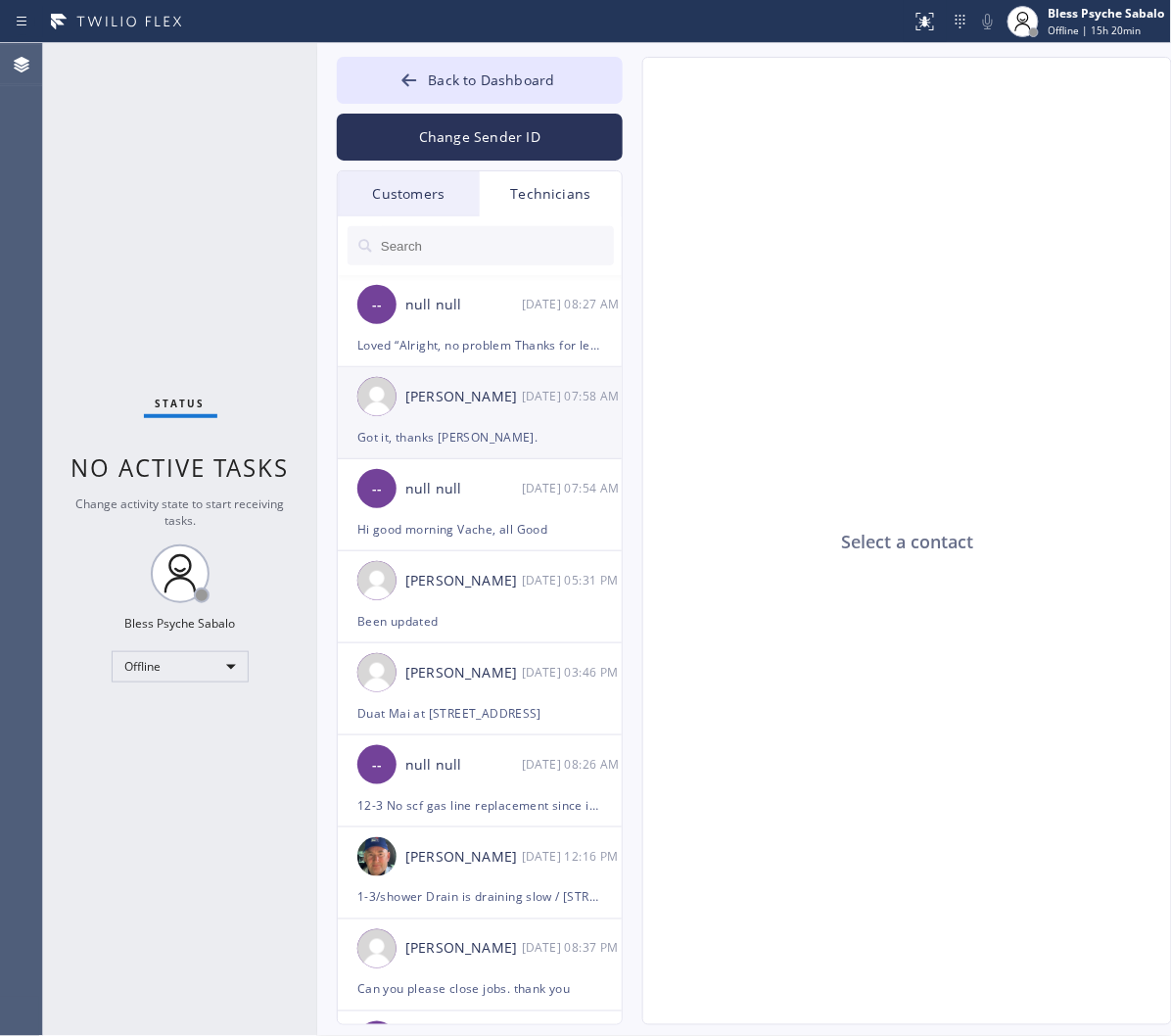 click on "Got it, thanks Ray." at bounding box center (480, 437) 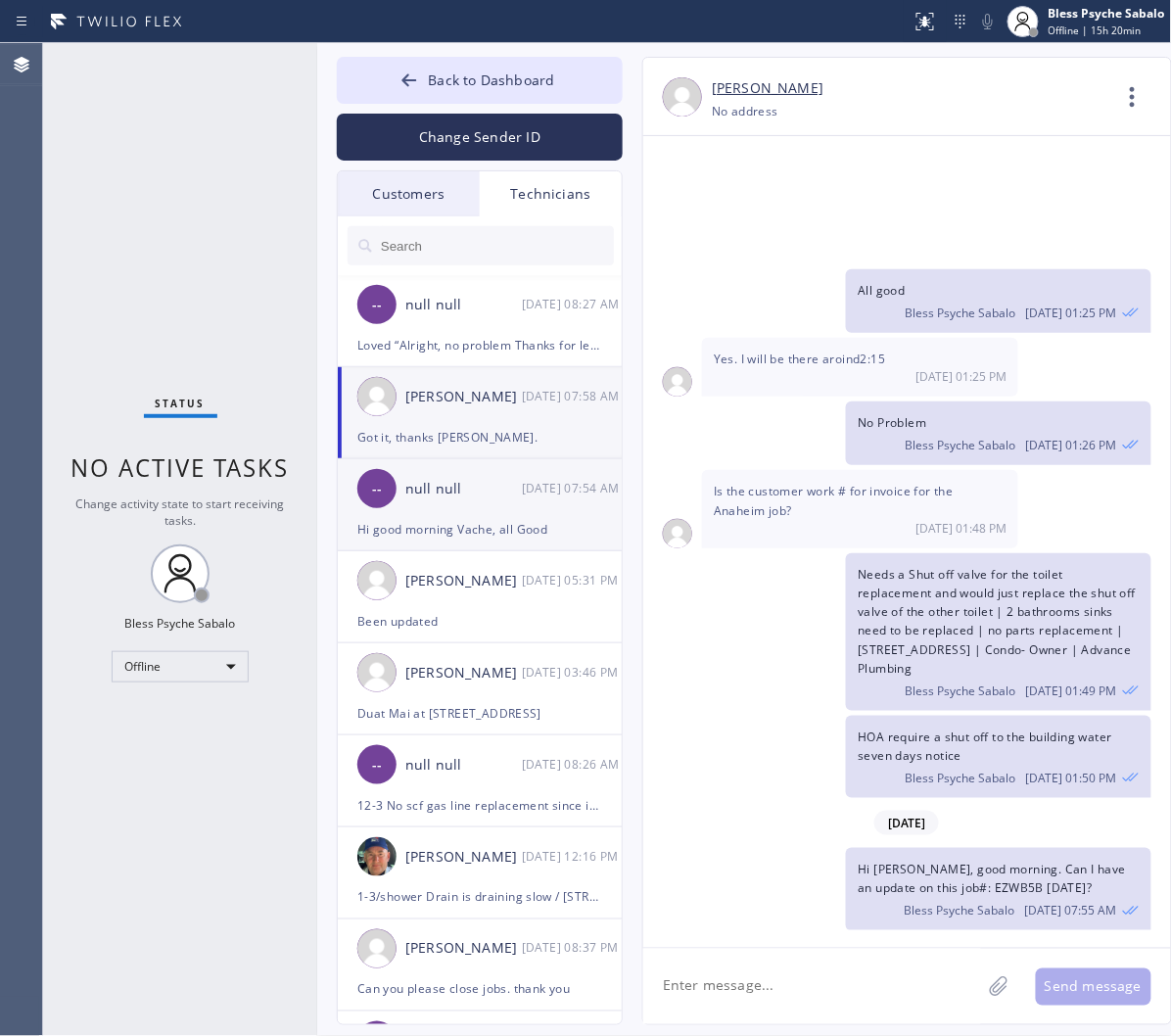 click on "-- null null 07/16 07:54 AM" at bounding box center (481, 489) 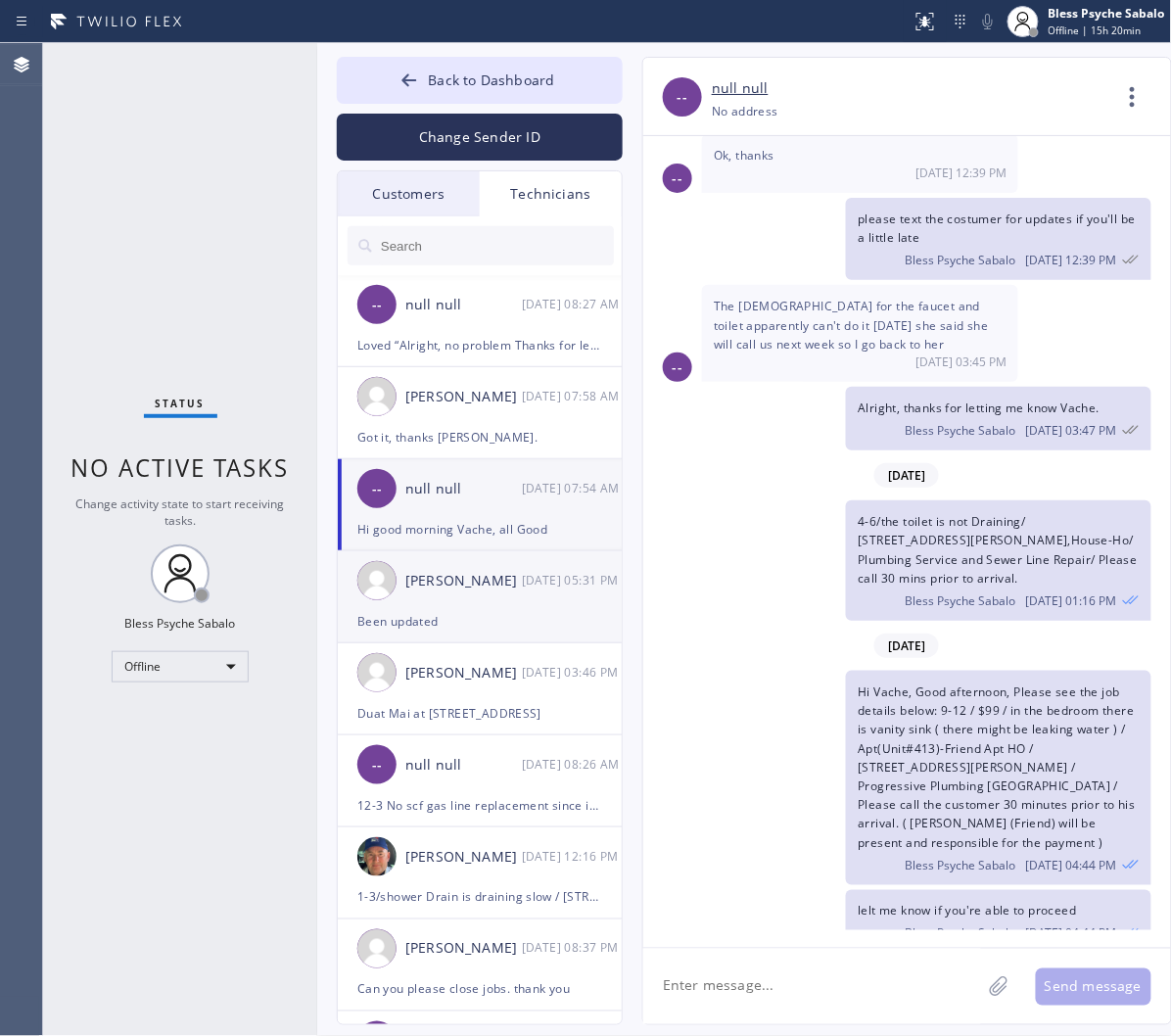 click on "Roy Martin Navarrette 07/15 05:31 PM" at bounding box center [481, 581] 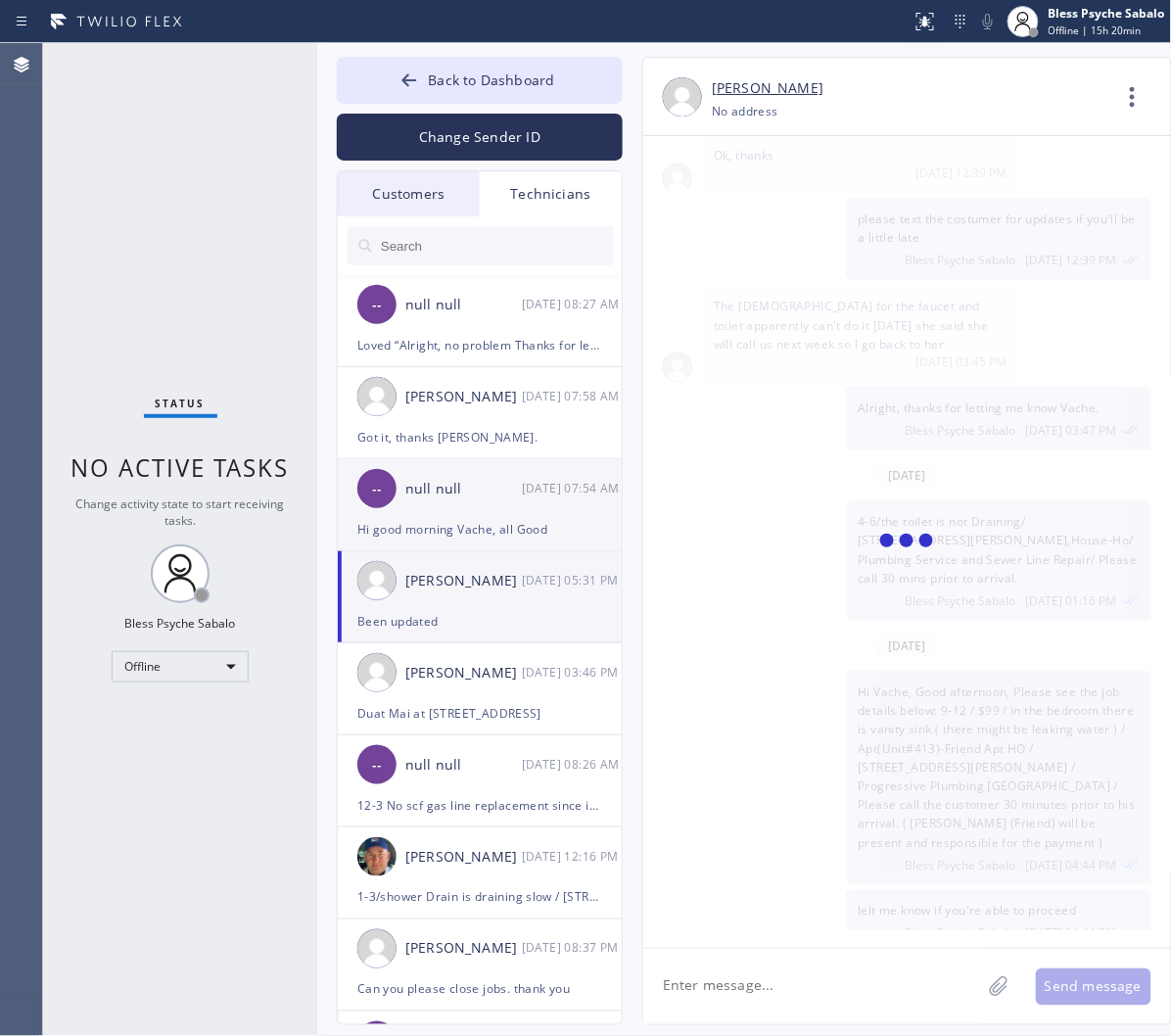 scroll, scrollTop: 6782, scrollLeft: 0, axis: vertical 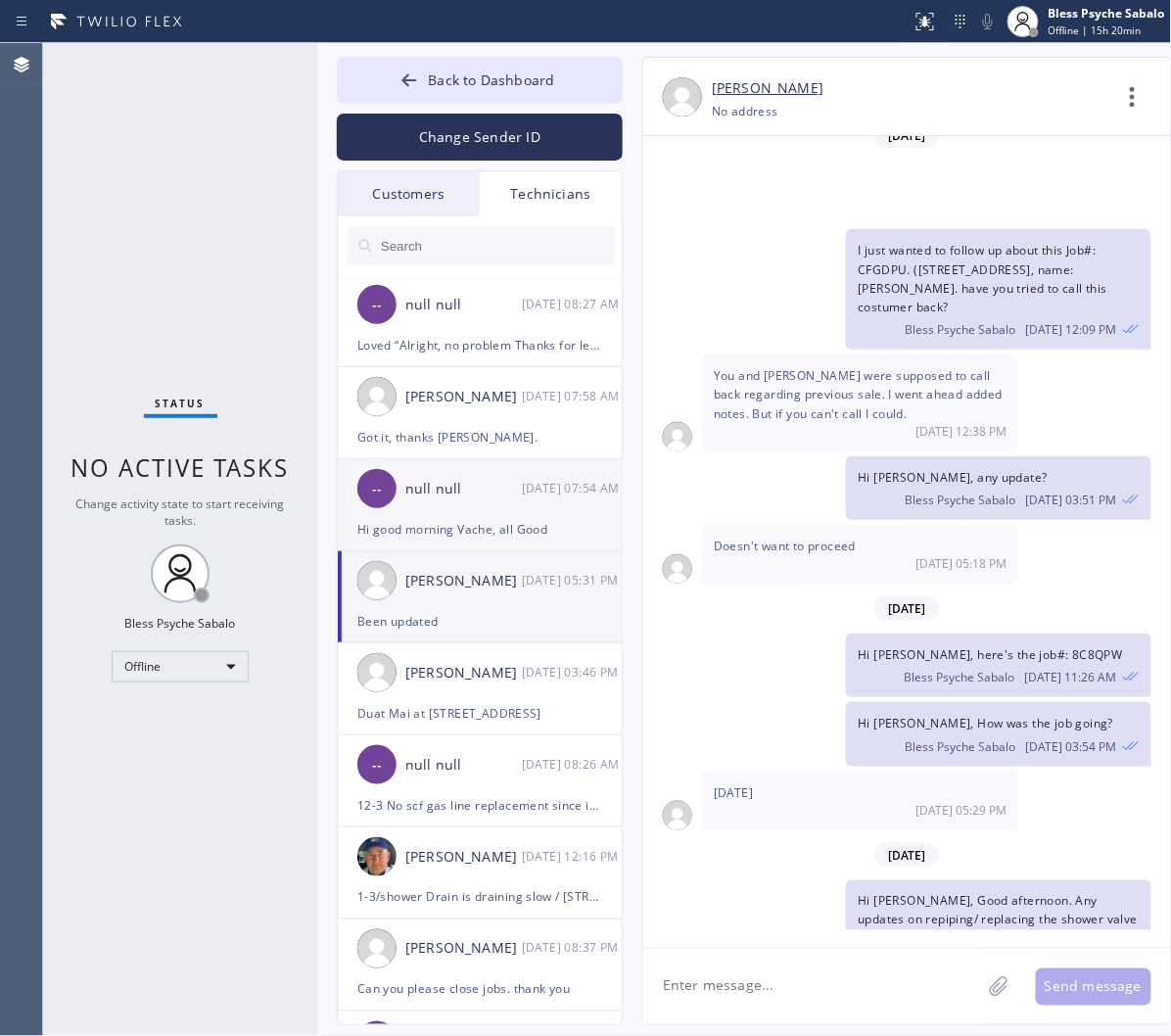 click on "Hi good morning  Vache, all Good" at bounding box center (480, 529) 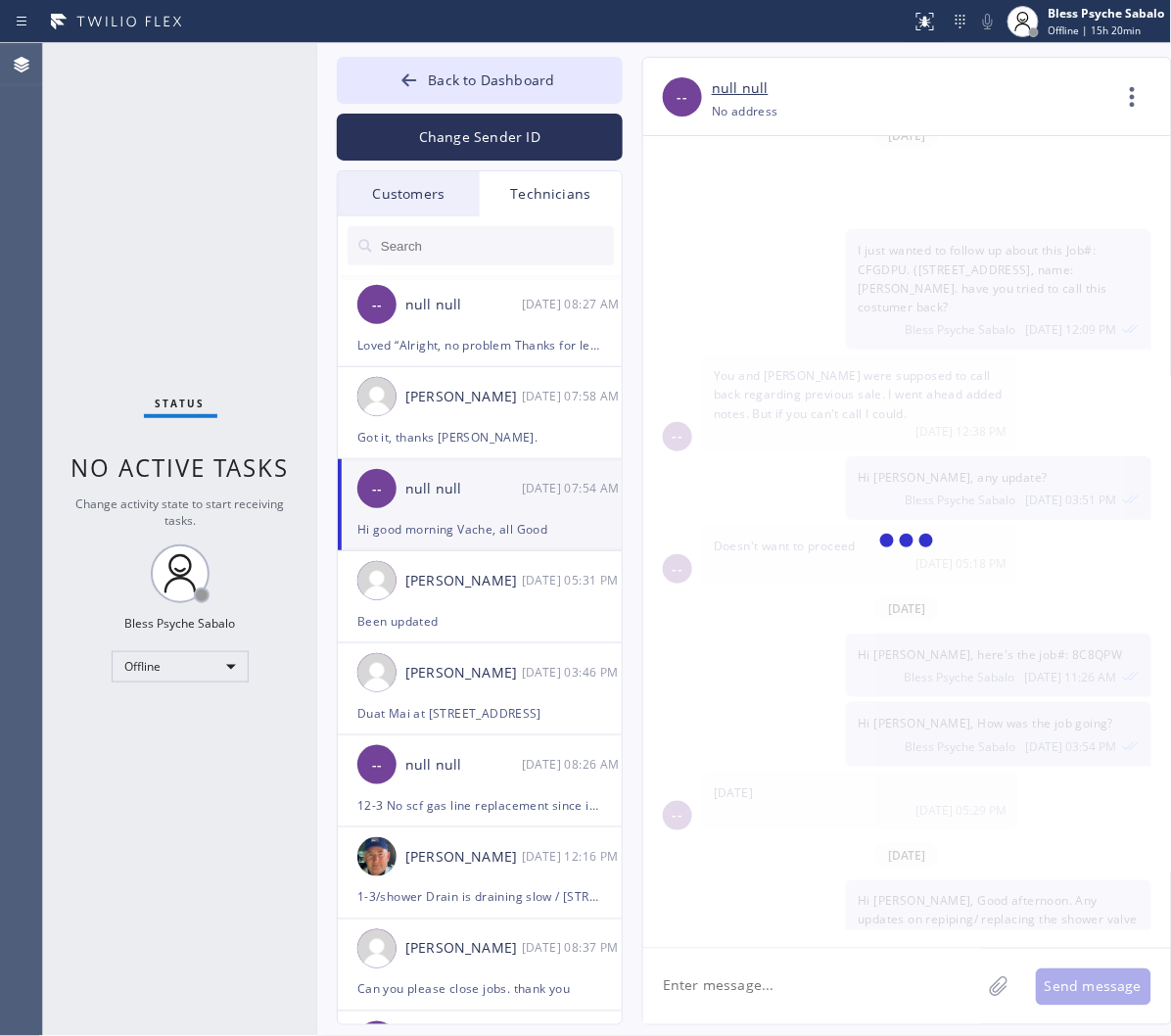 scroll, scrollTop: 13129, scrollLeft: 0, axis: vertical 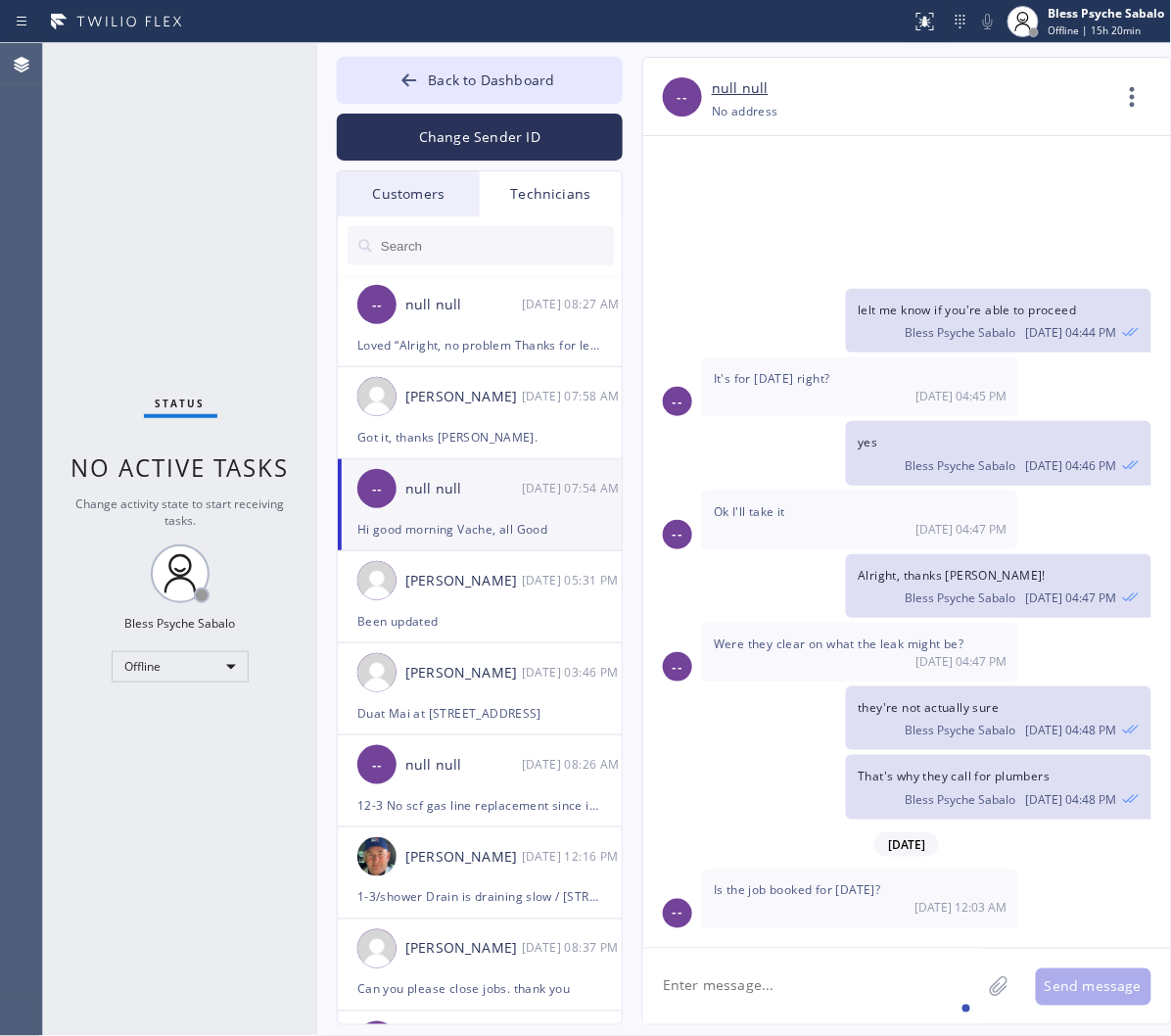 click 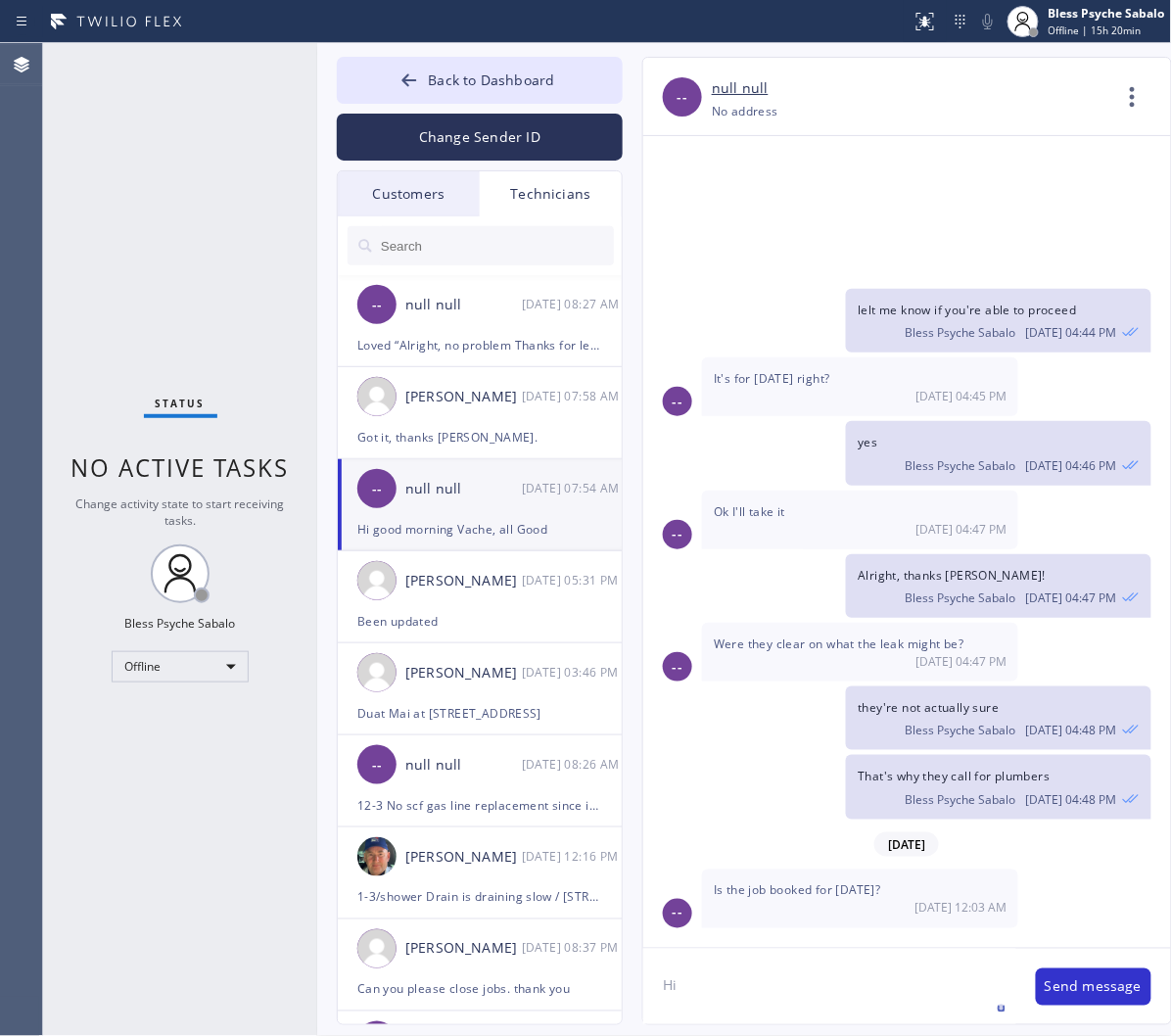 type on "H" 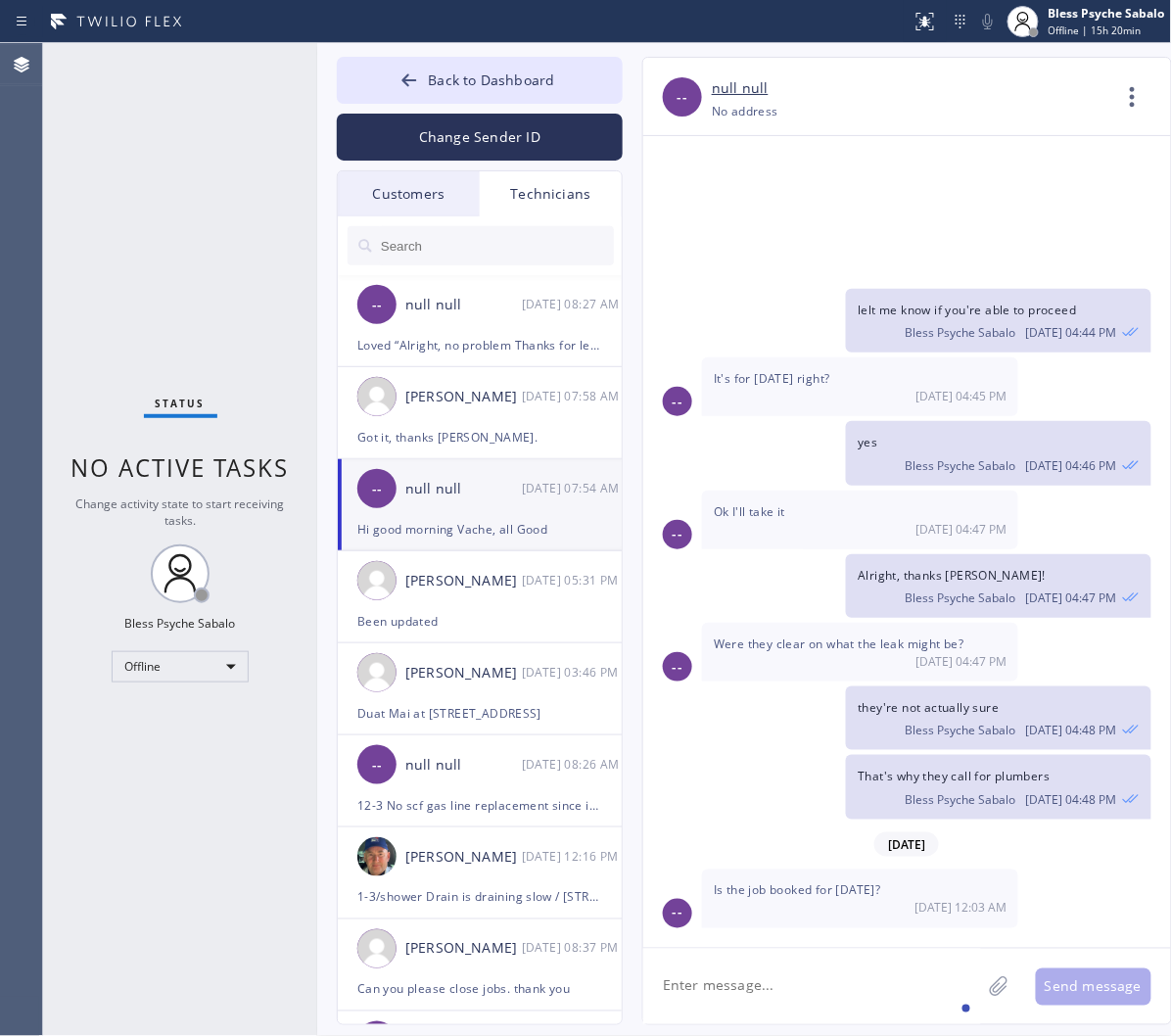 click on "Hi Vache, Good afternoon, Please see the job details below:
9-12 / $99 / in the bedroom there is vanity sink ( there might be leaking water ) / Apt(Unit#413)-Friend Apt HO / 1136 N Larrabee St #413, West Hollywood, CA 90069 / Progressive Plumbing West Hollywood / Please call the customer 30 minutes prior to his arrival. ( Steffenay (Friend) will be present and responsible for the payment )
Bless Psyche Sabalo 07/15 04:44 PM" at bounding box center [897, 176] 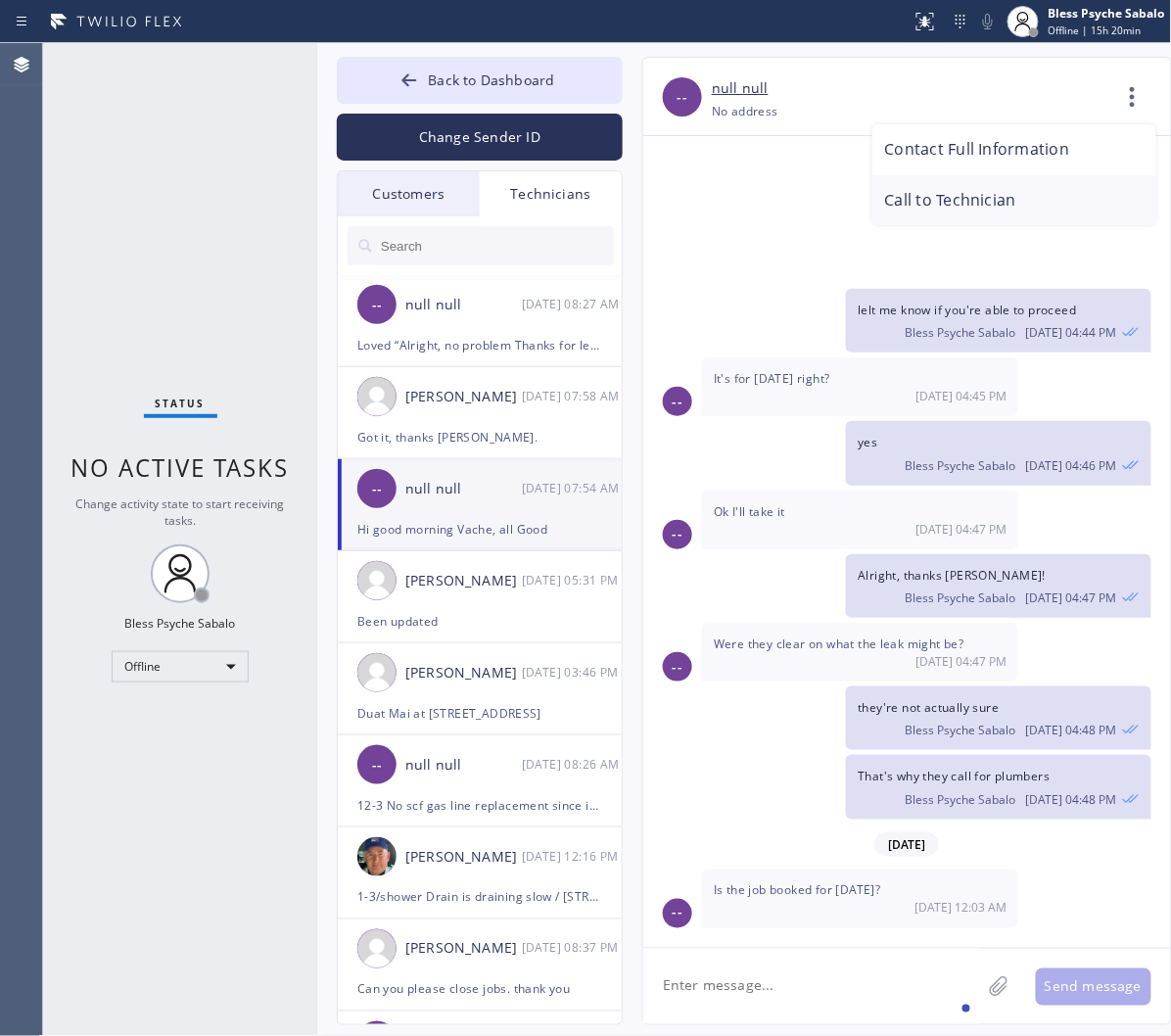 click on "Call to Technician" at bounding box center (1014, 201) 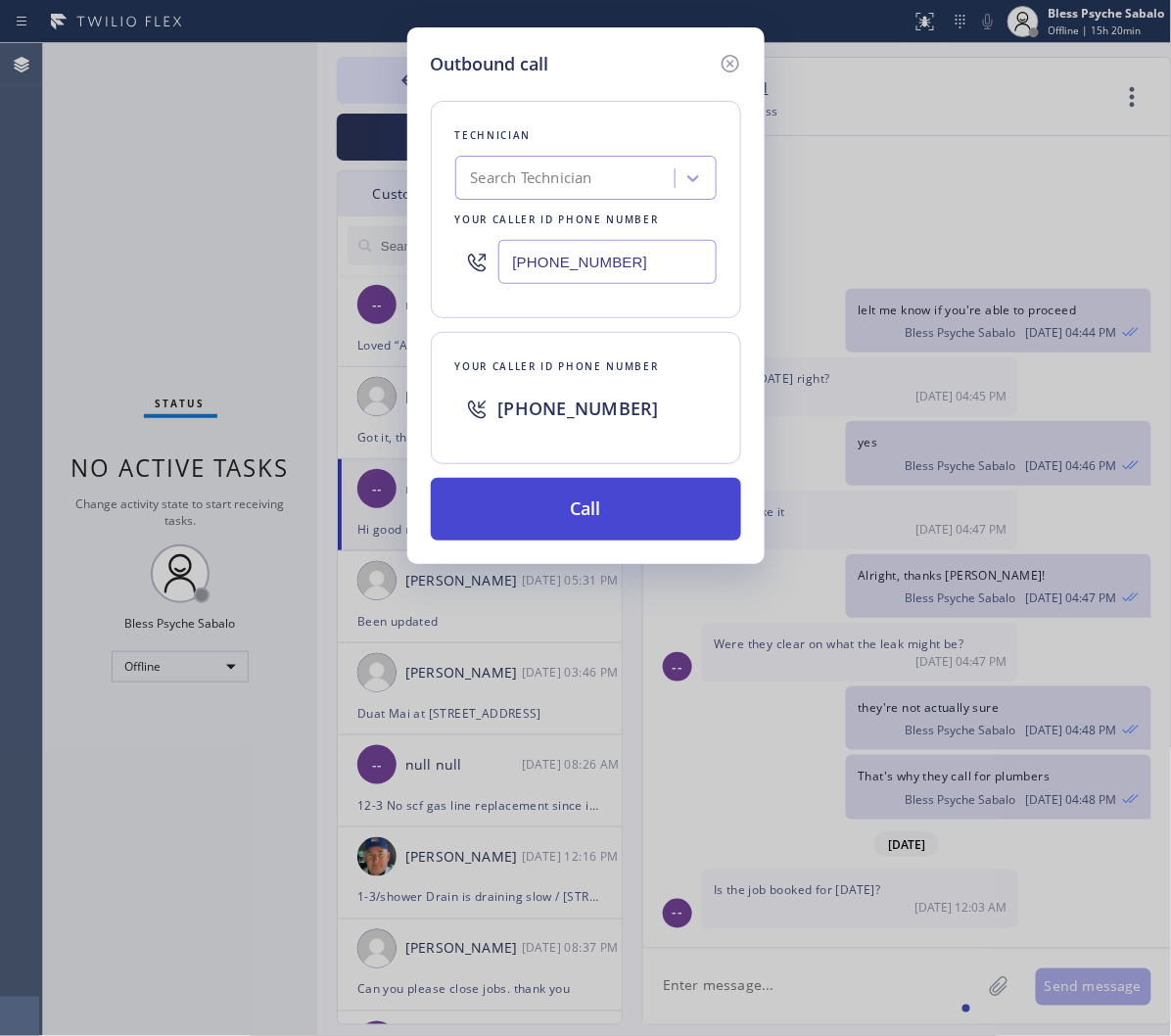 click on "Call" at bounding box center (586, 509) 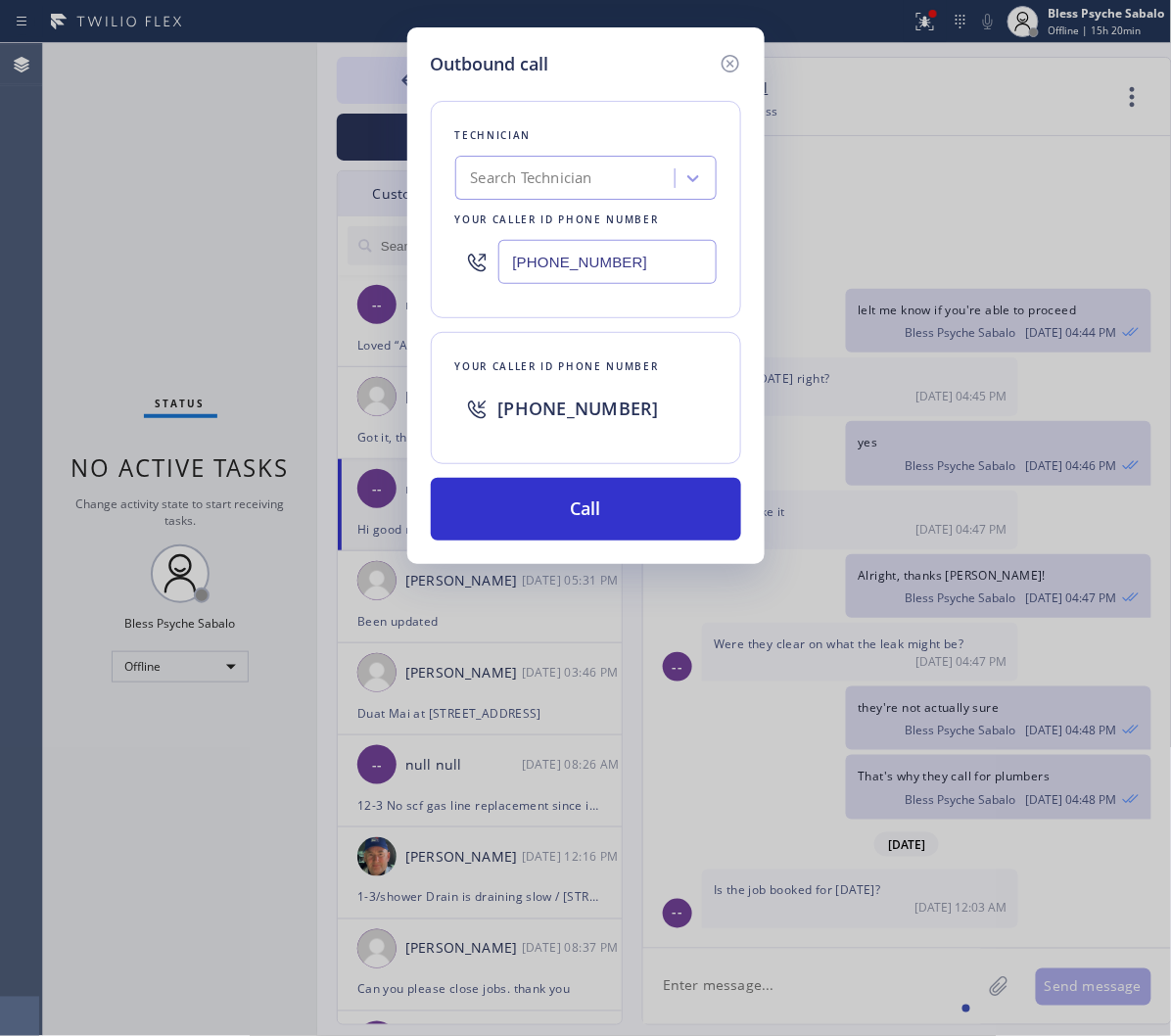 click on "Outbound call Technician Search Technician Your caller id phone number (818) 261-4699 Your caller id phone number +12138161472 Call" at bounding box center [586, 518] 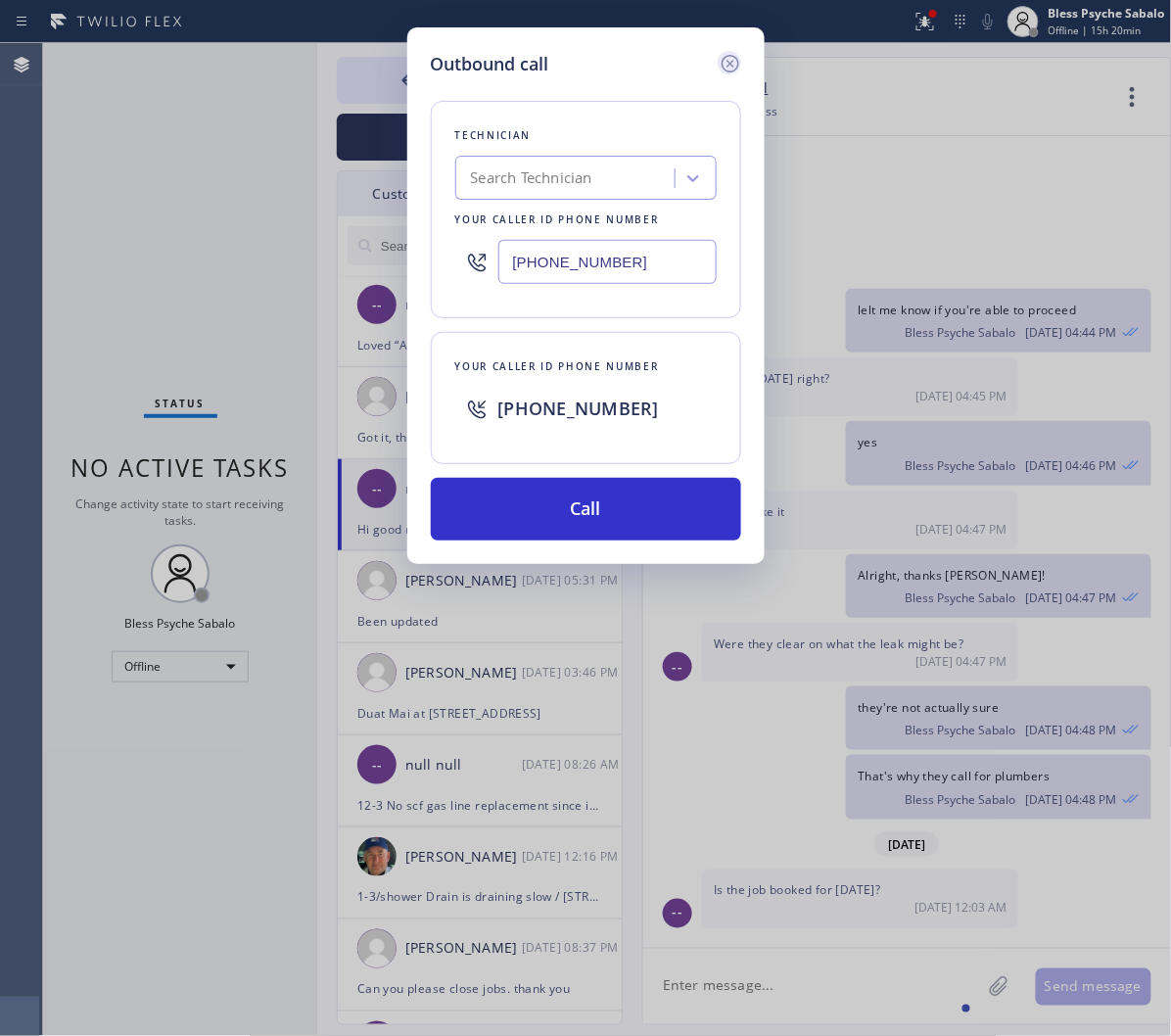 click 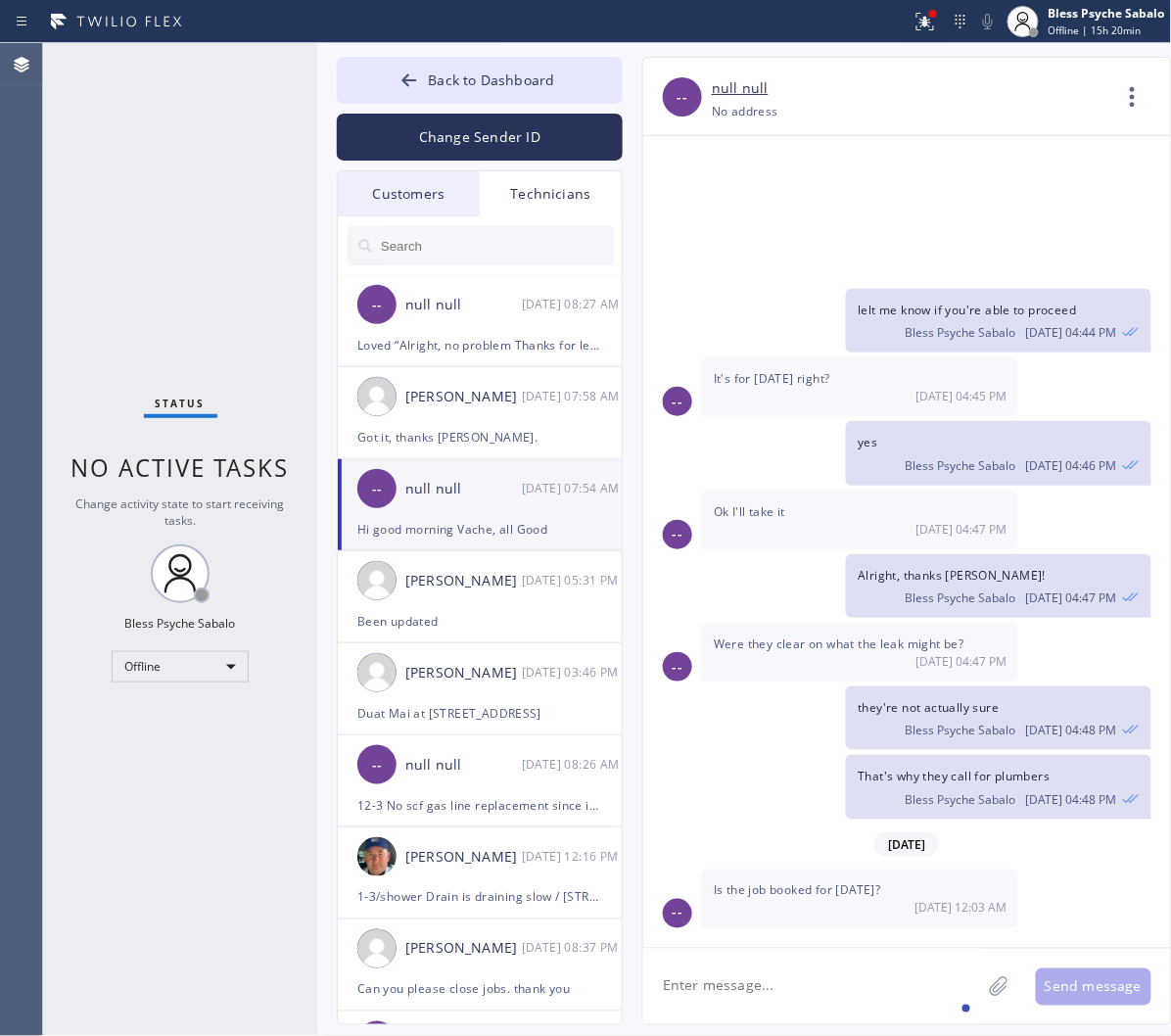 click on "Hi Vache, Good afternoon, Please see the job details below:
9-12 / $99 / in the bedroom there is vanity sink ( there might be leaking water ) / Apt(Unit#413)-Friend Apt HO / 1136 N Larrabee St #413, West Hollywood, CA 90069 / Progressive Plumbing West Hollywood / Please call the customer 30 minutes prior to his arrival. ( Steffenay (Friend) will be present and responsible for the payment )
Bless Psyche Sabalo 07/15 04:44 PM" at bounding box center (897, 176) 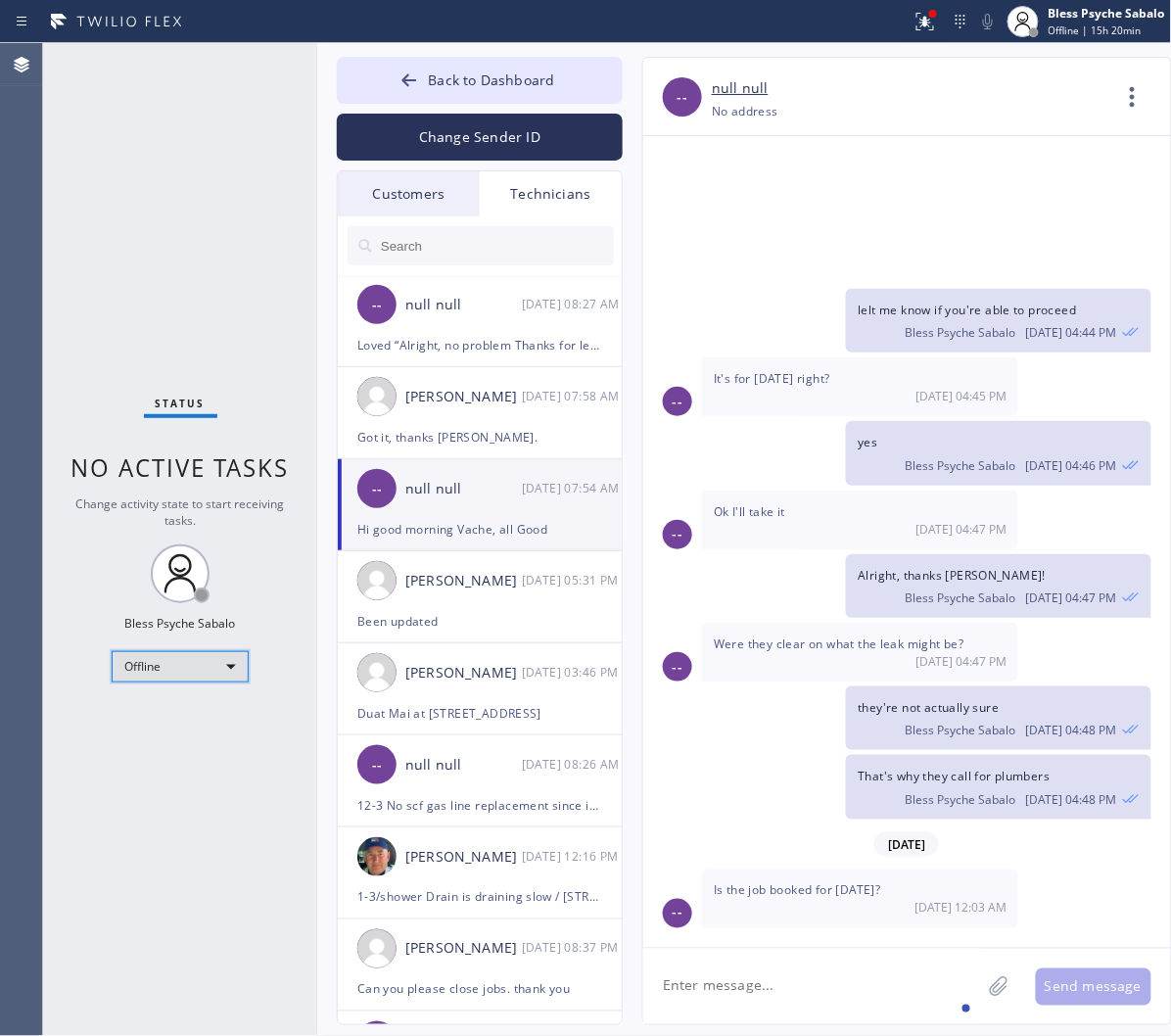 click on "Offline" at bounding box center [180, 667] 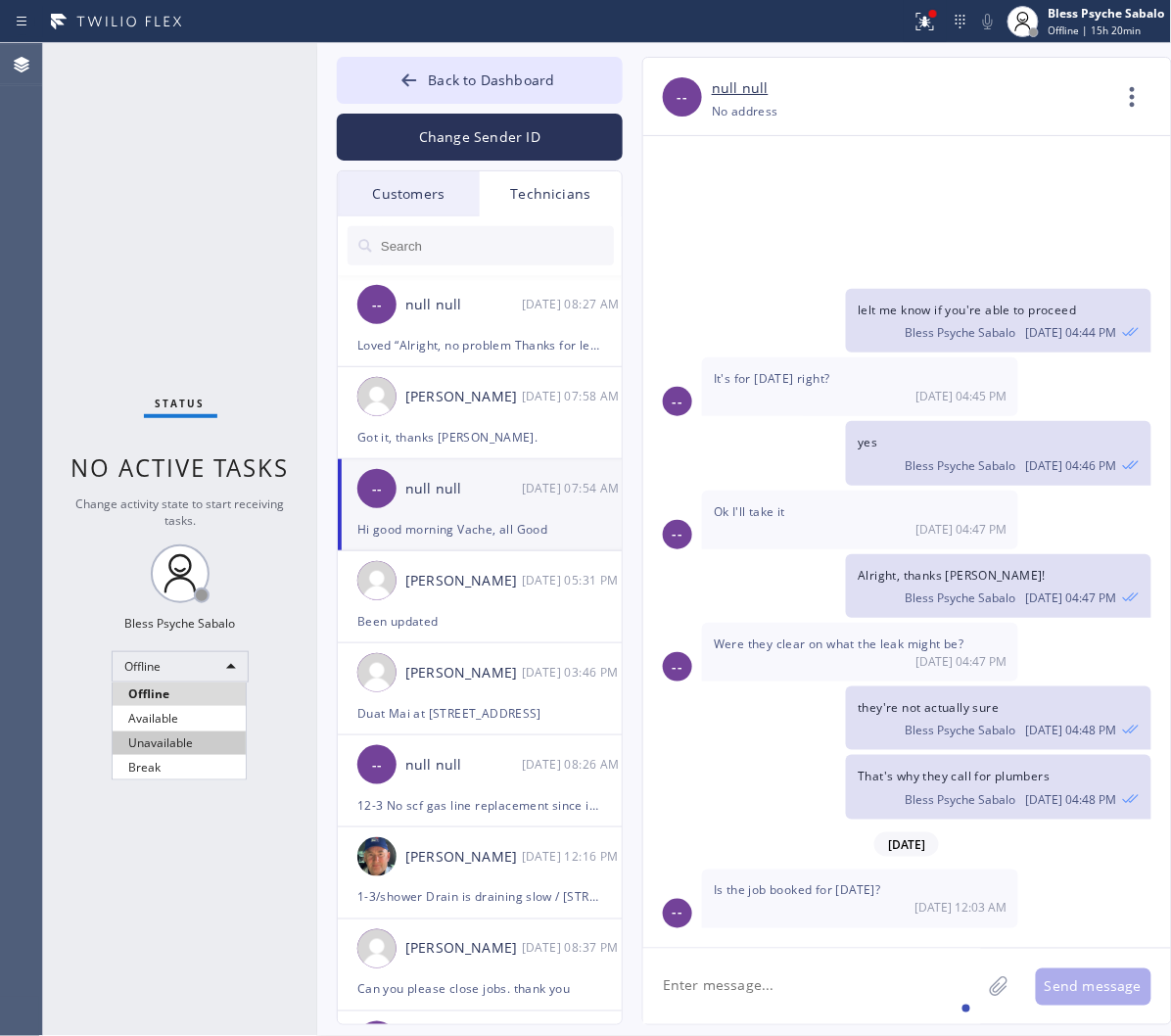 click on "Unavailable" at bounding box center (179, 743) 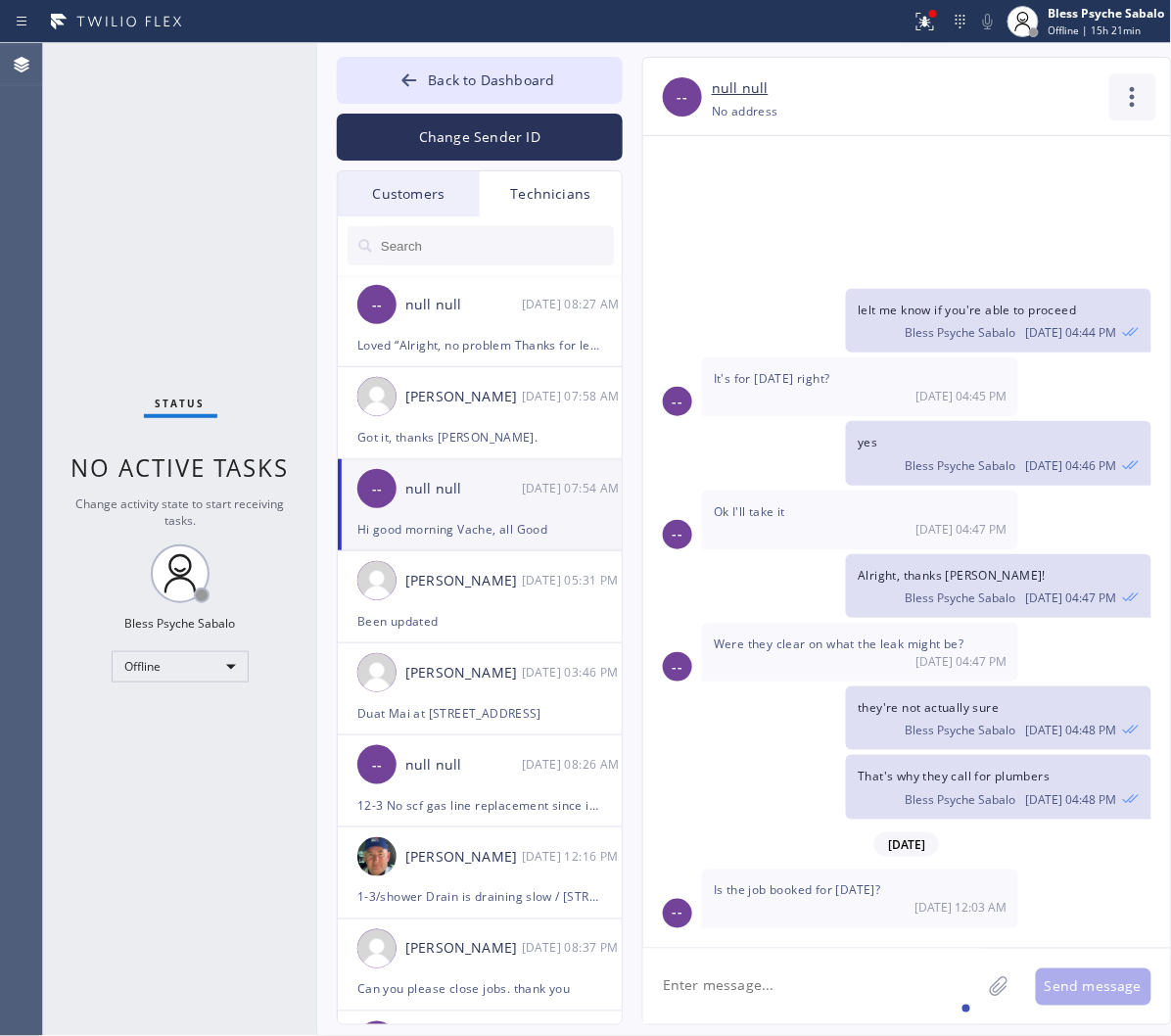 click 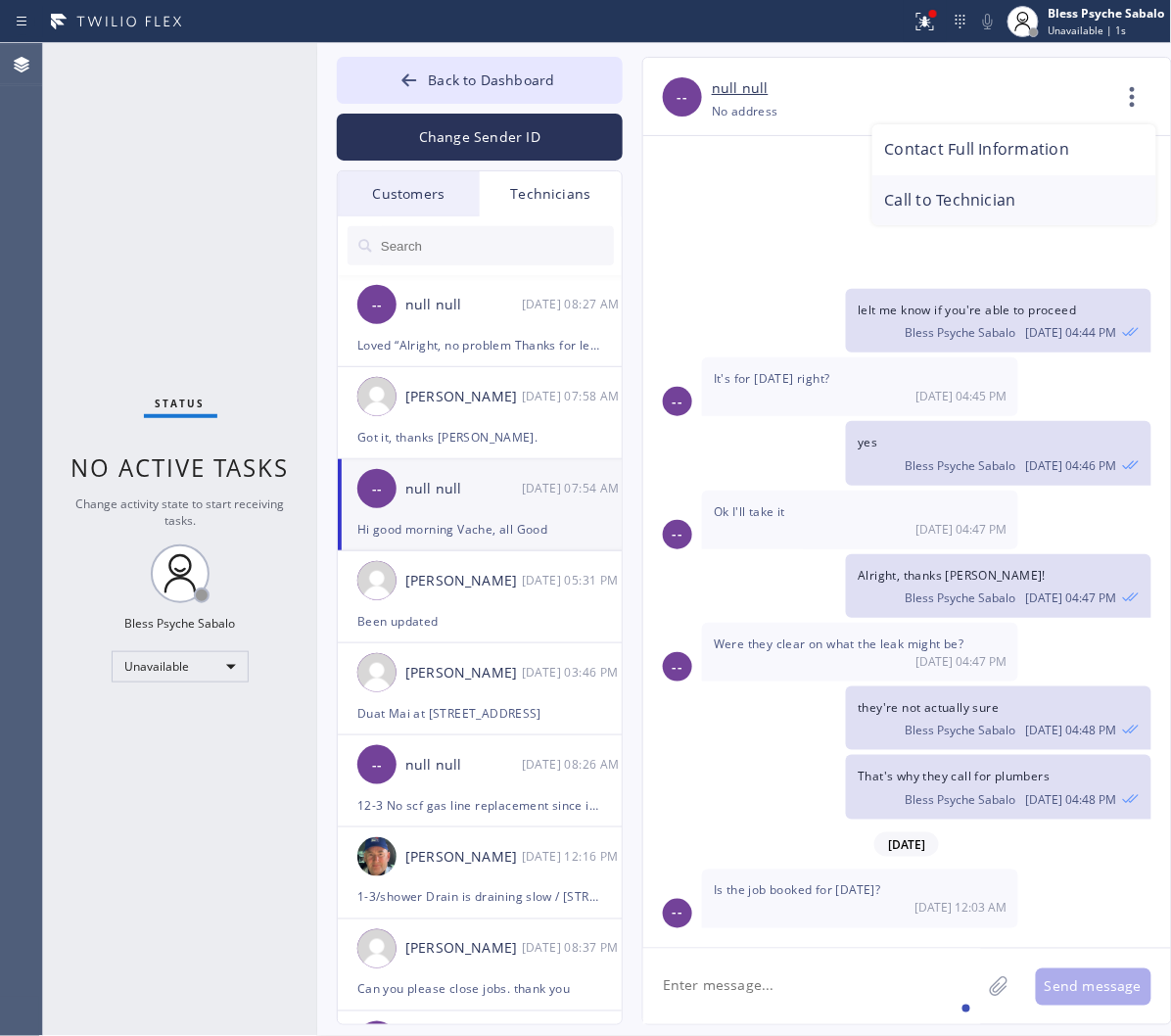 click on "Call to Technician" at bounding box center [1014, 201] 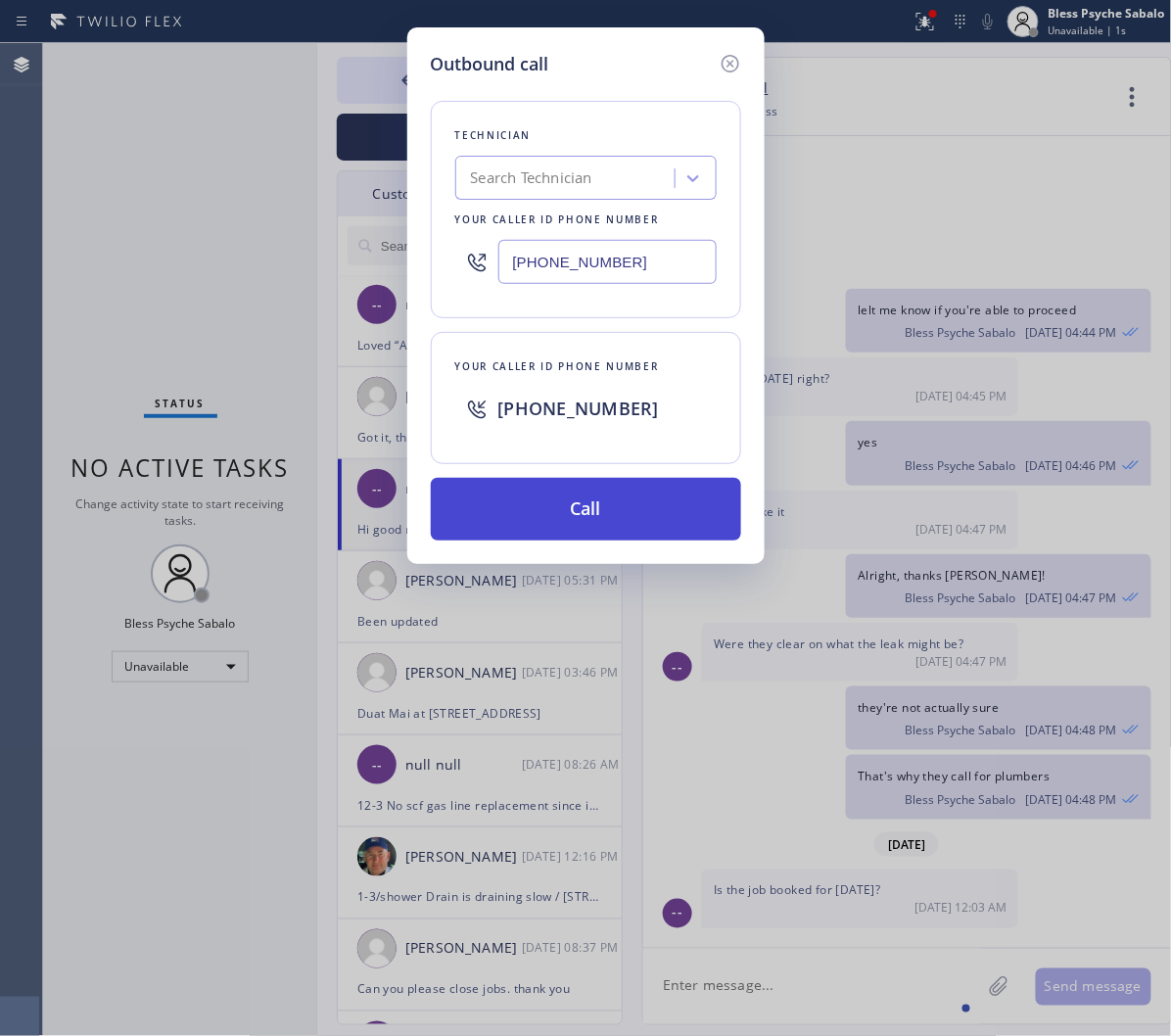 click on "Call" at bounding box center (586, 509) 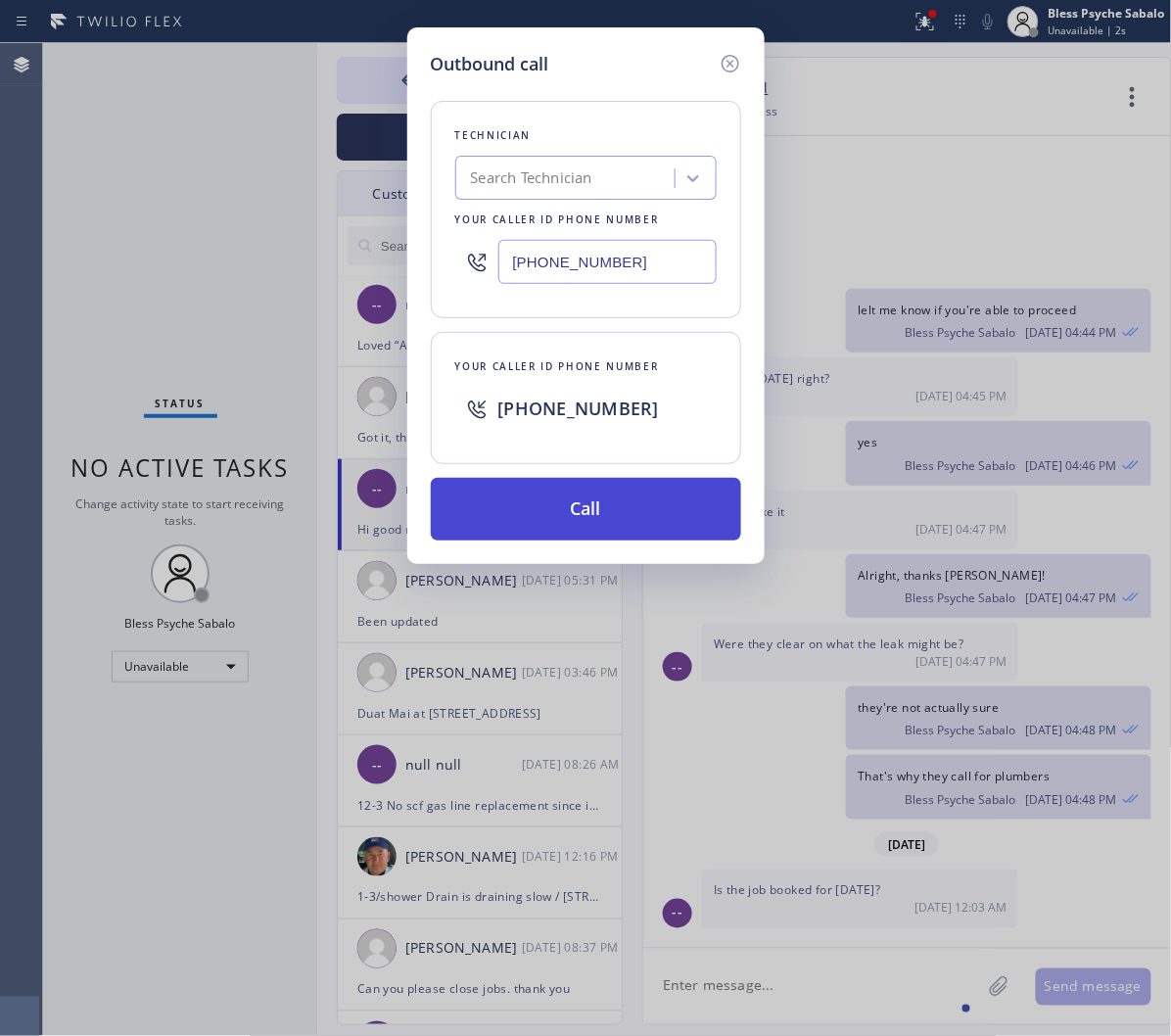 click on "Call" at bounding box center [586, 509] 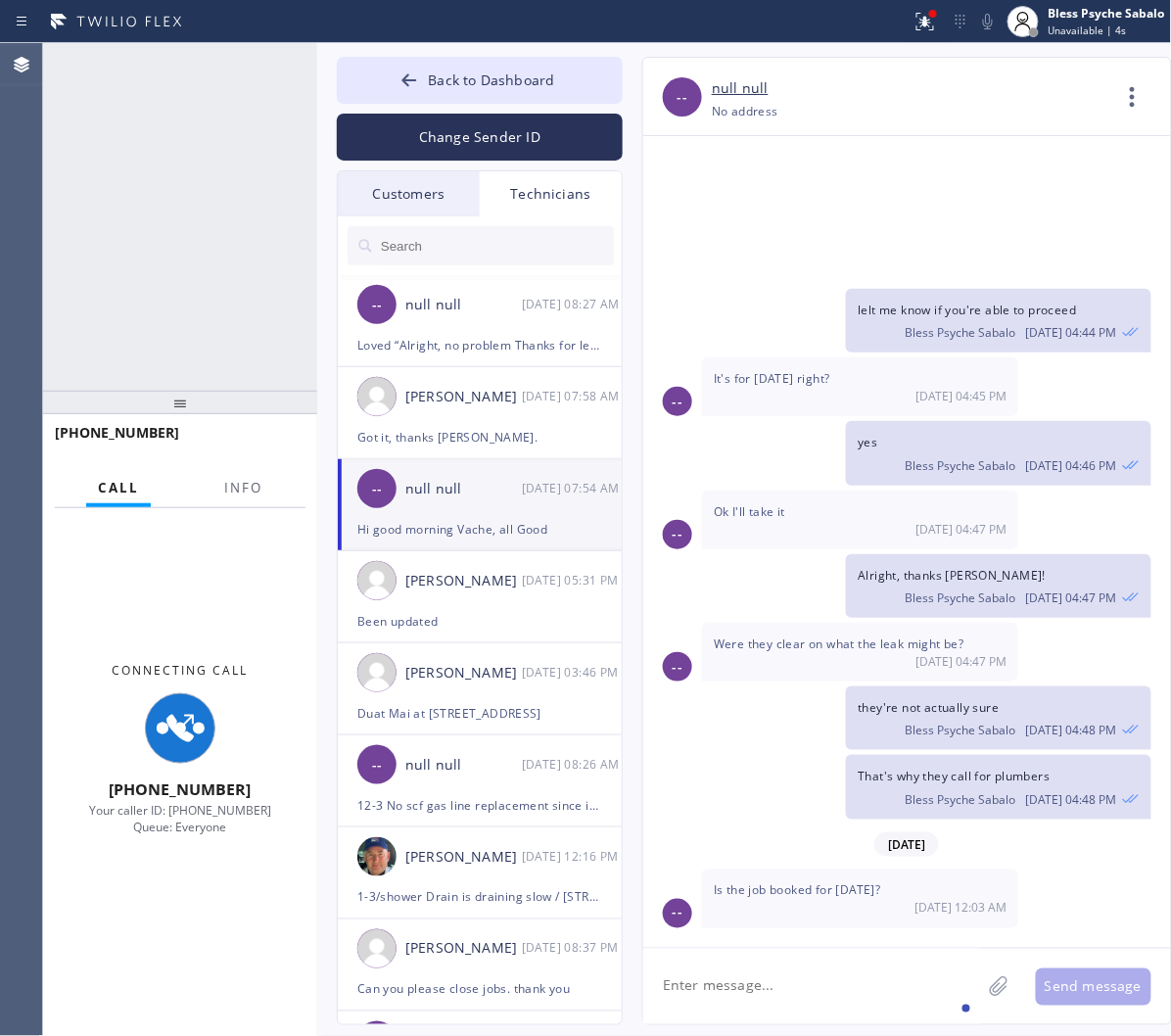 click on "+18182614699 Choose phone number +18182614699 No address" at bounding box center (911, 111) 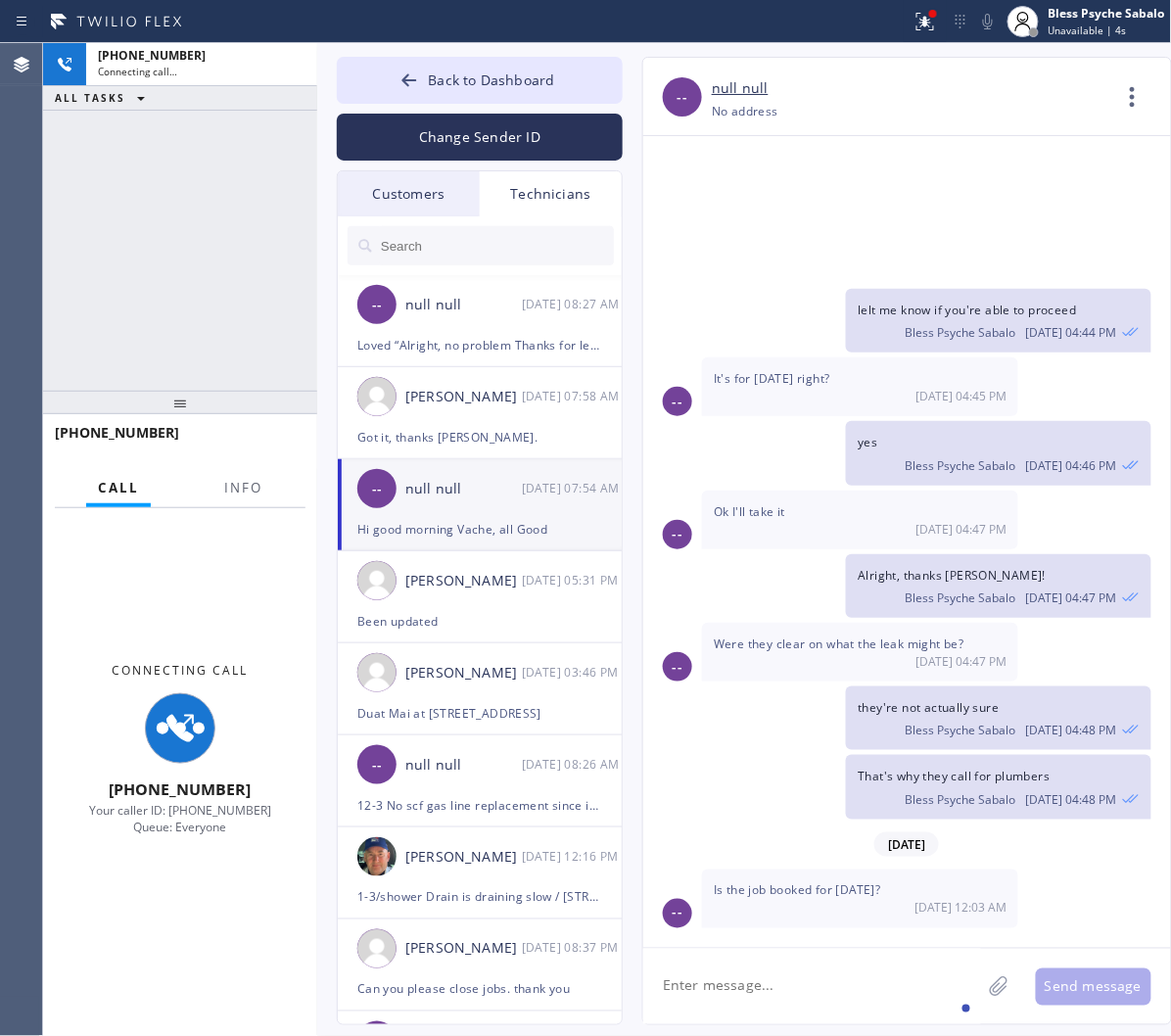 click on "07/15 04:45 PM" at bounding box center [860, 396] 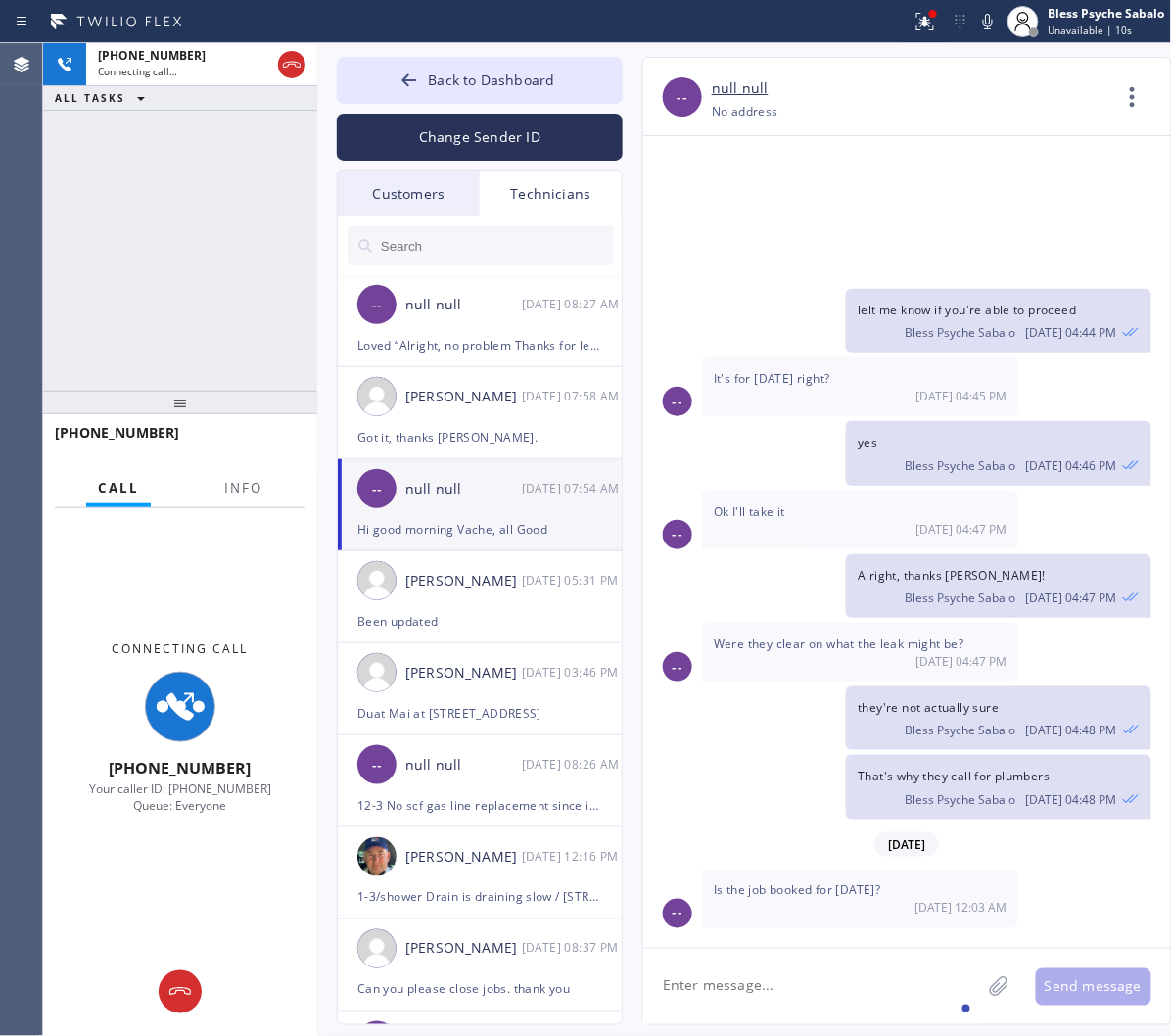click 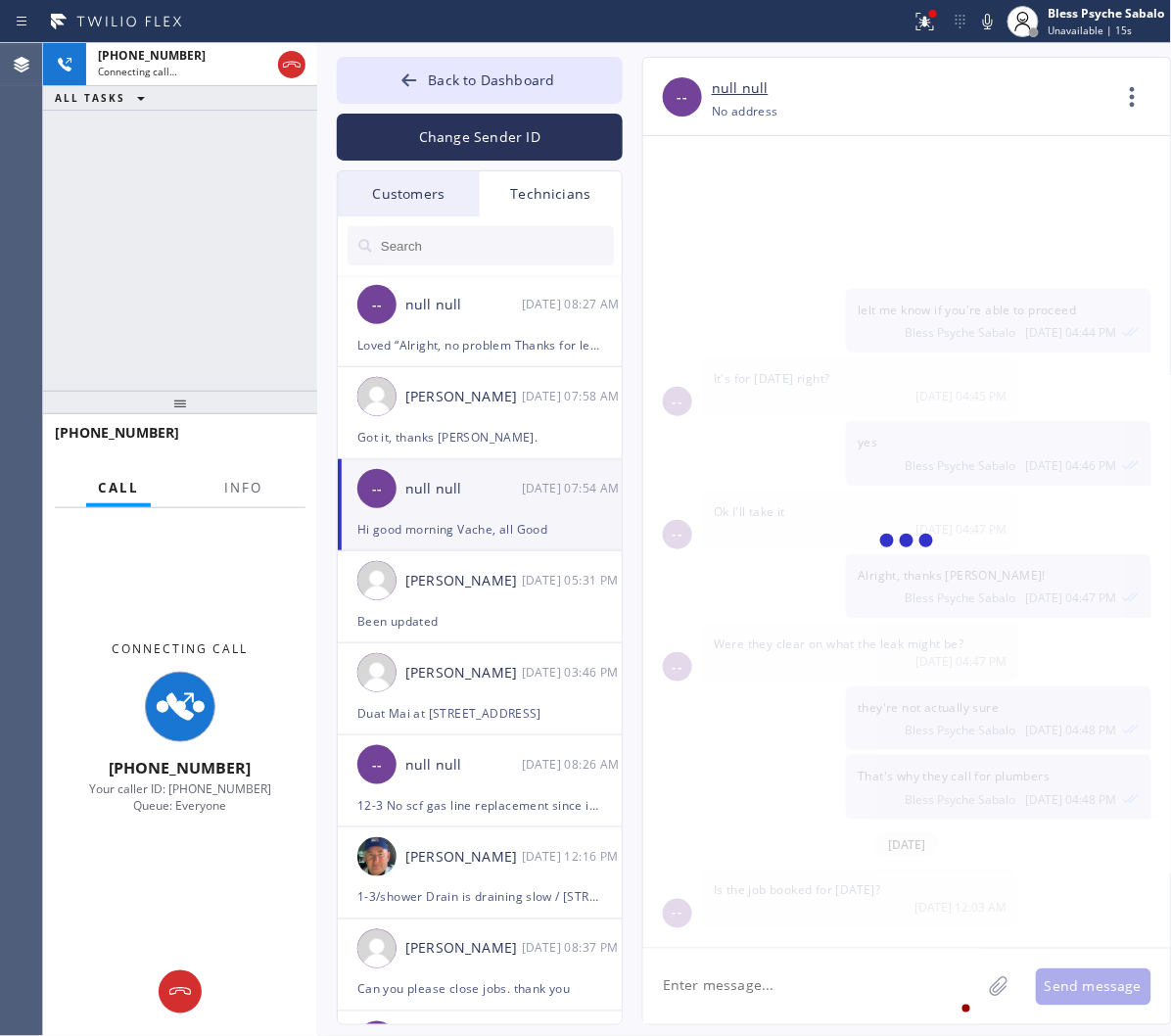 scroll, scrollTop: 0, scrollLeft: 0, axis: both 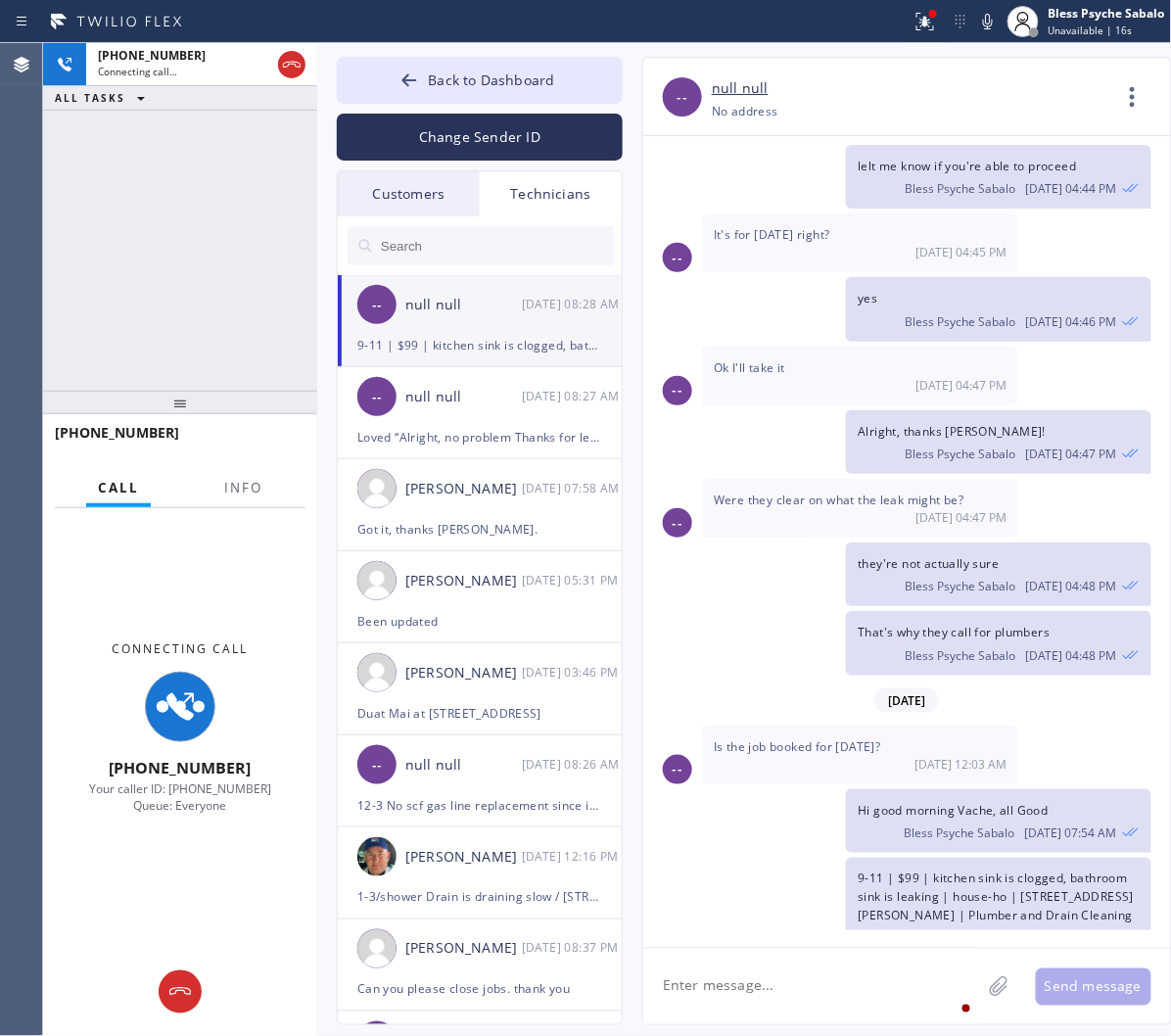 click 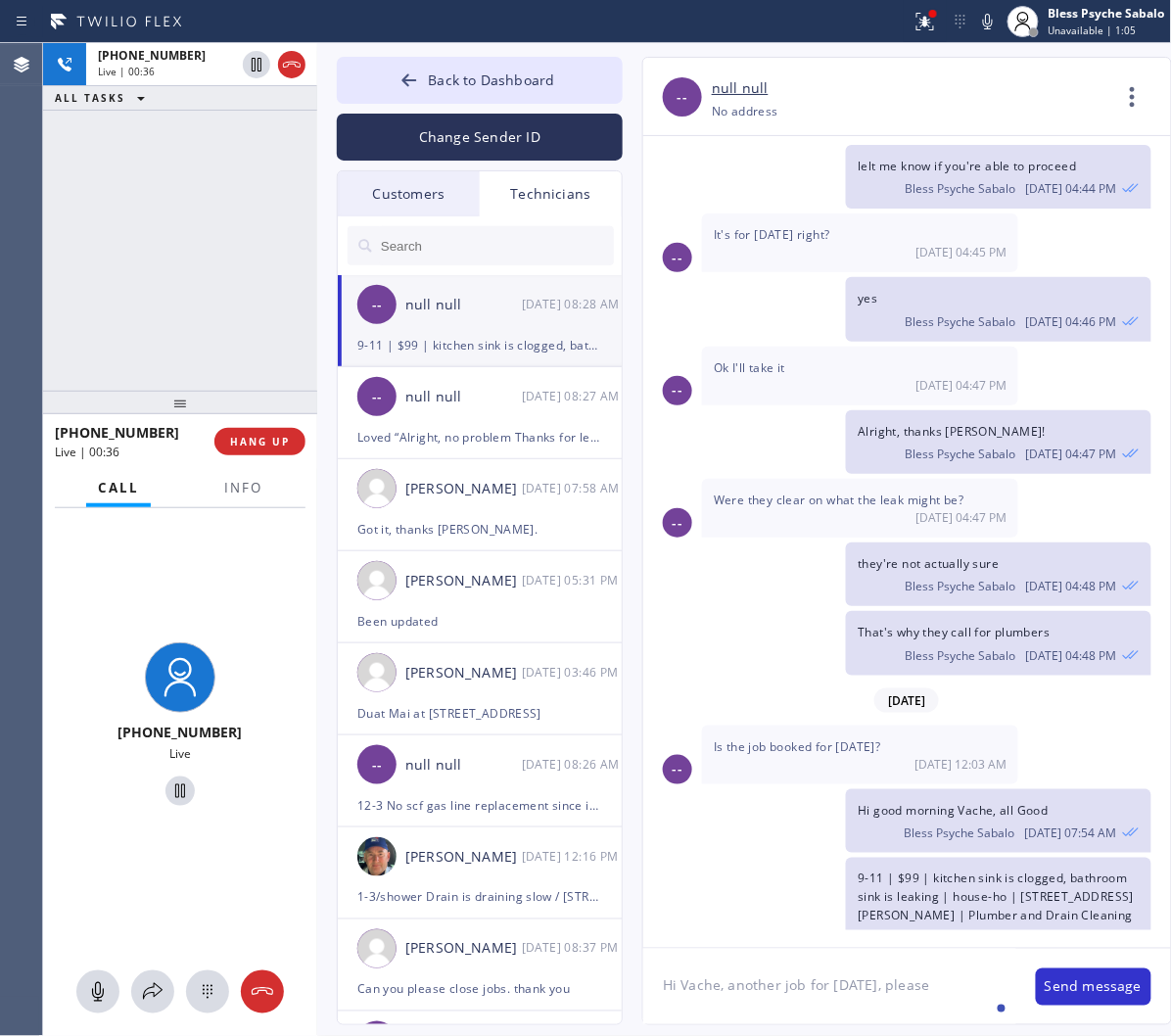 click on "Hi Vache, another job for today, please" 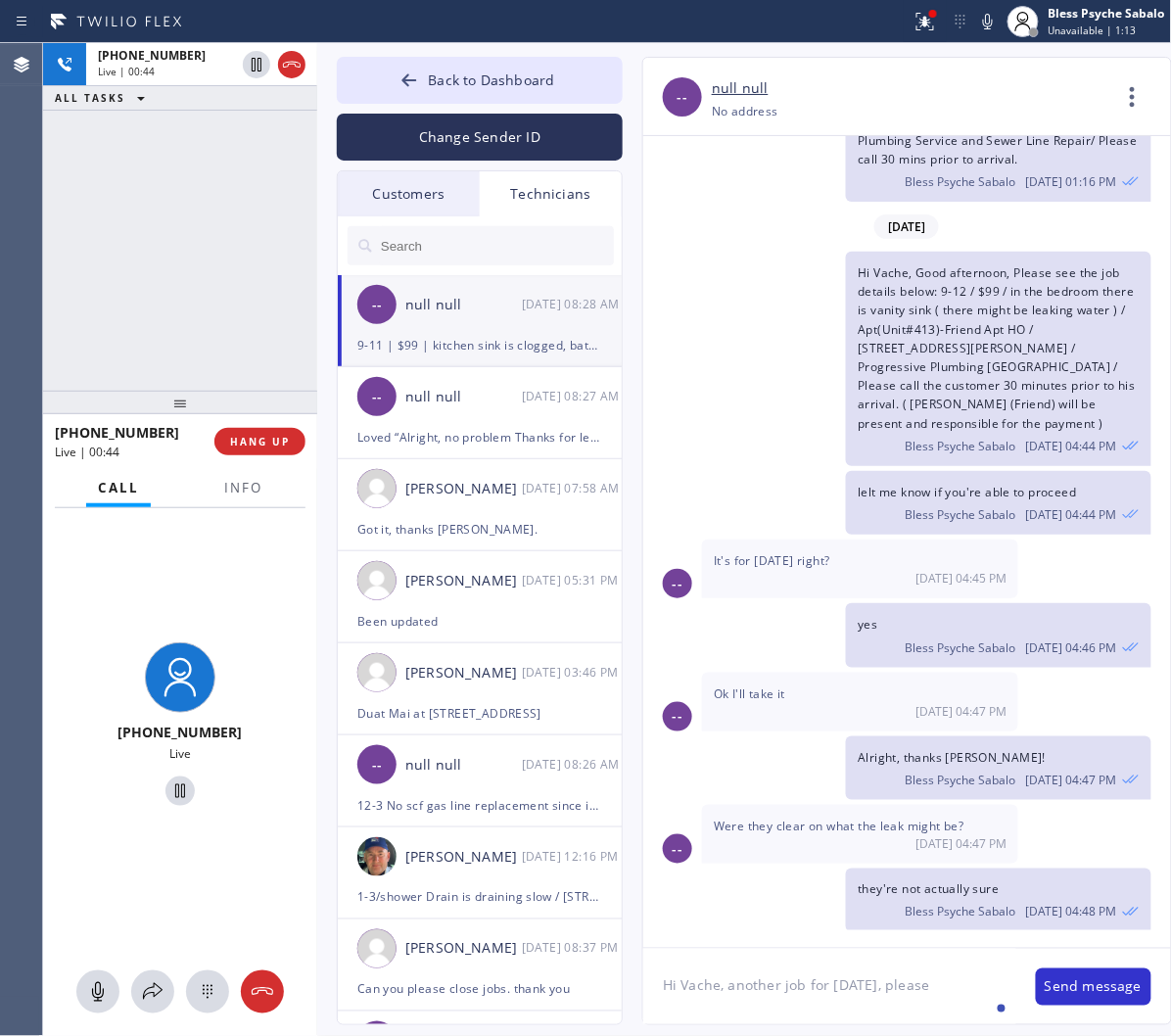 scroll, scrollTop: 13273, scrollLeft: 0, axis: vertical 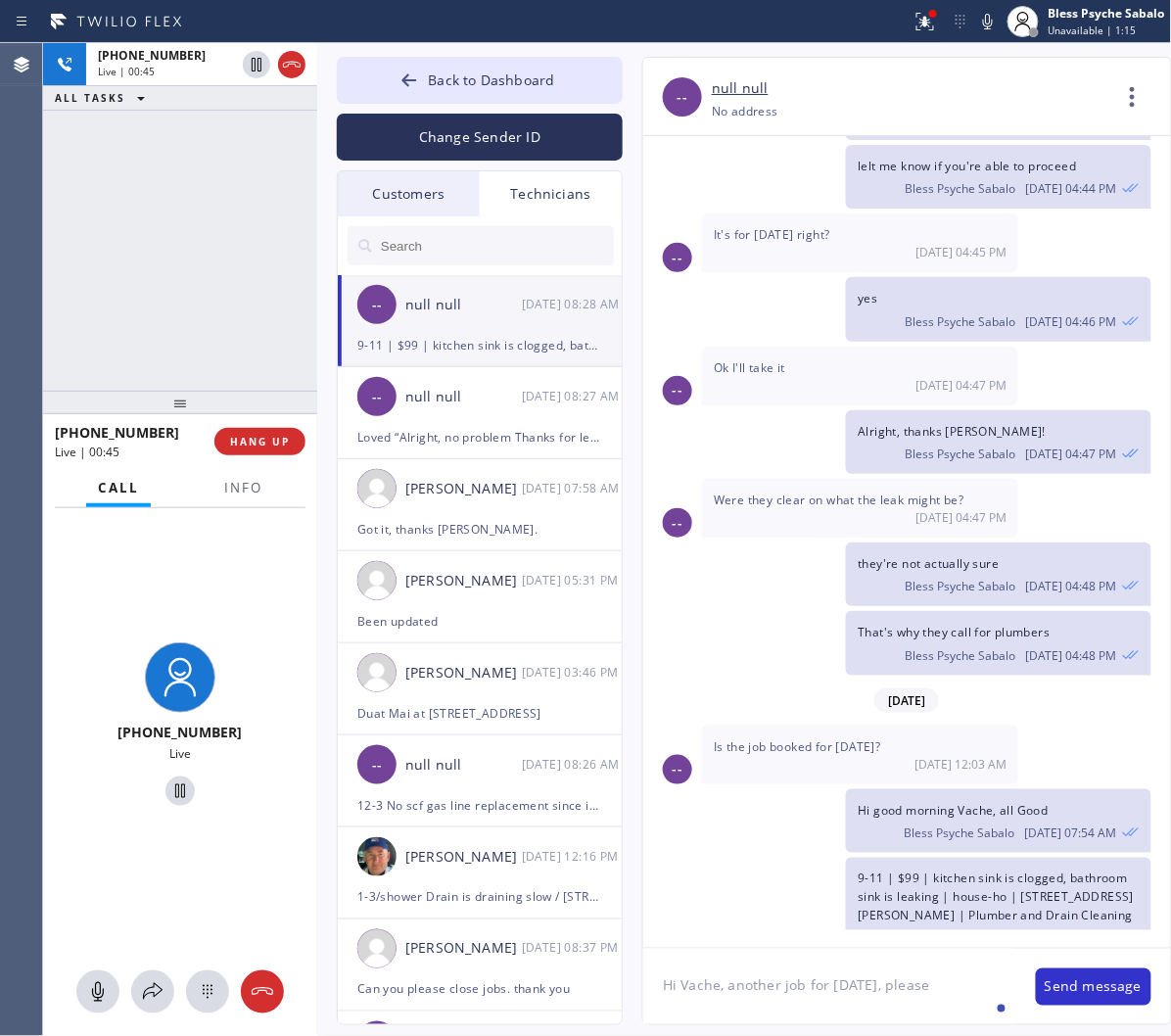 click on "Hi Vache, another job for today, please" 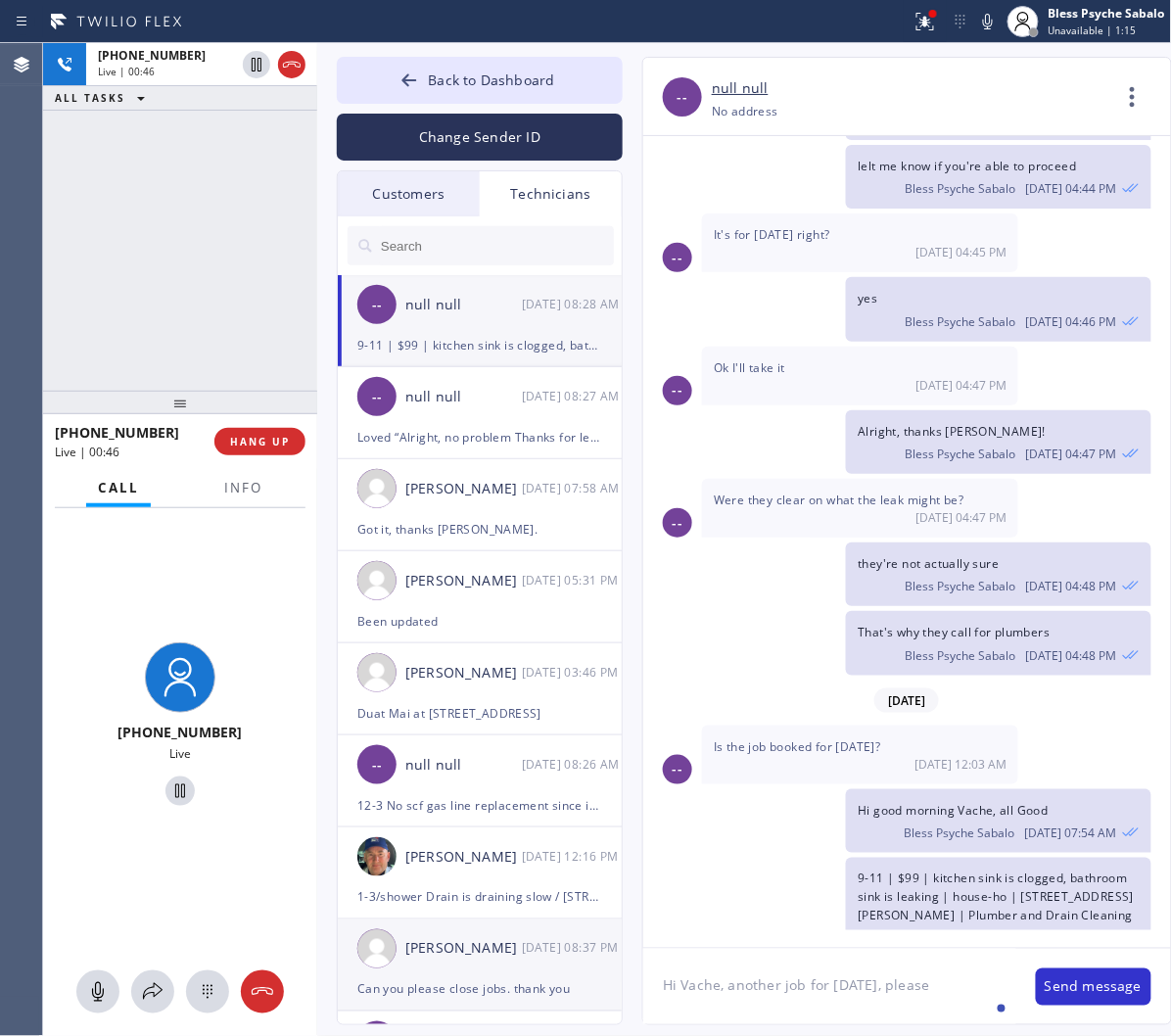 drag, startPoint x: 844, startPoint y: 992, endPoint x: 511, endPoint y: 980, distance: 333.2161 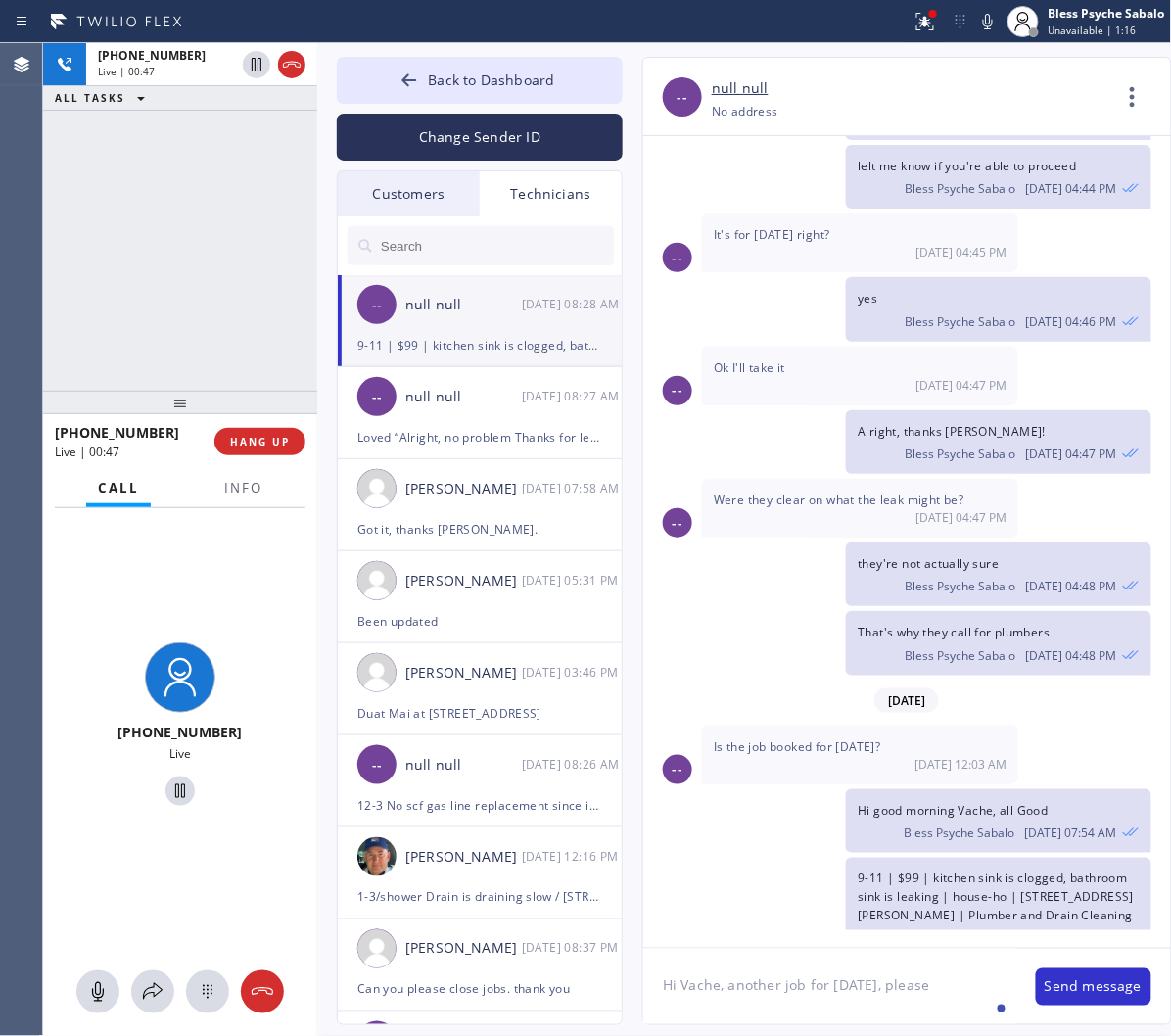 click on "Hi Vache, another job for today, please" 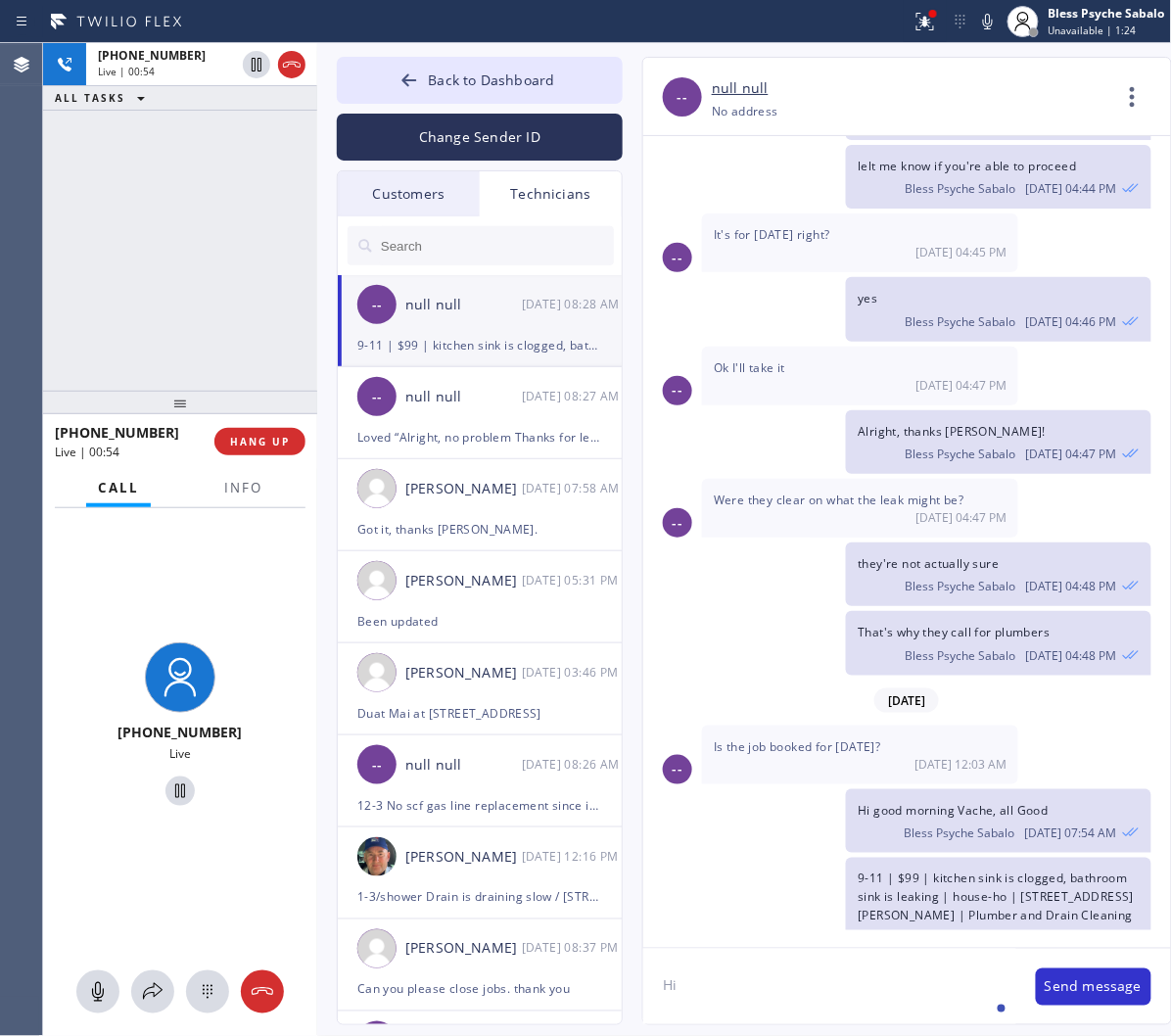 type on "H" 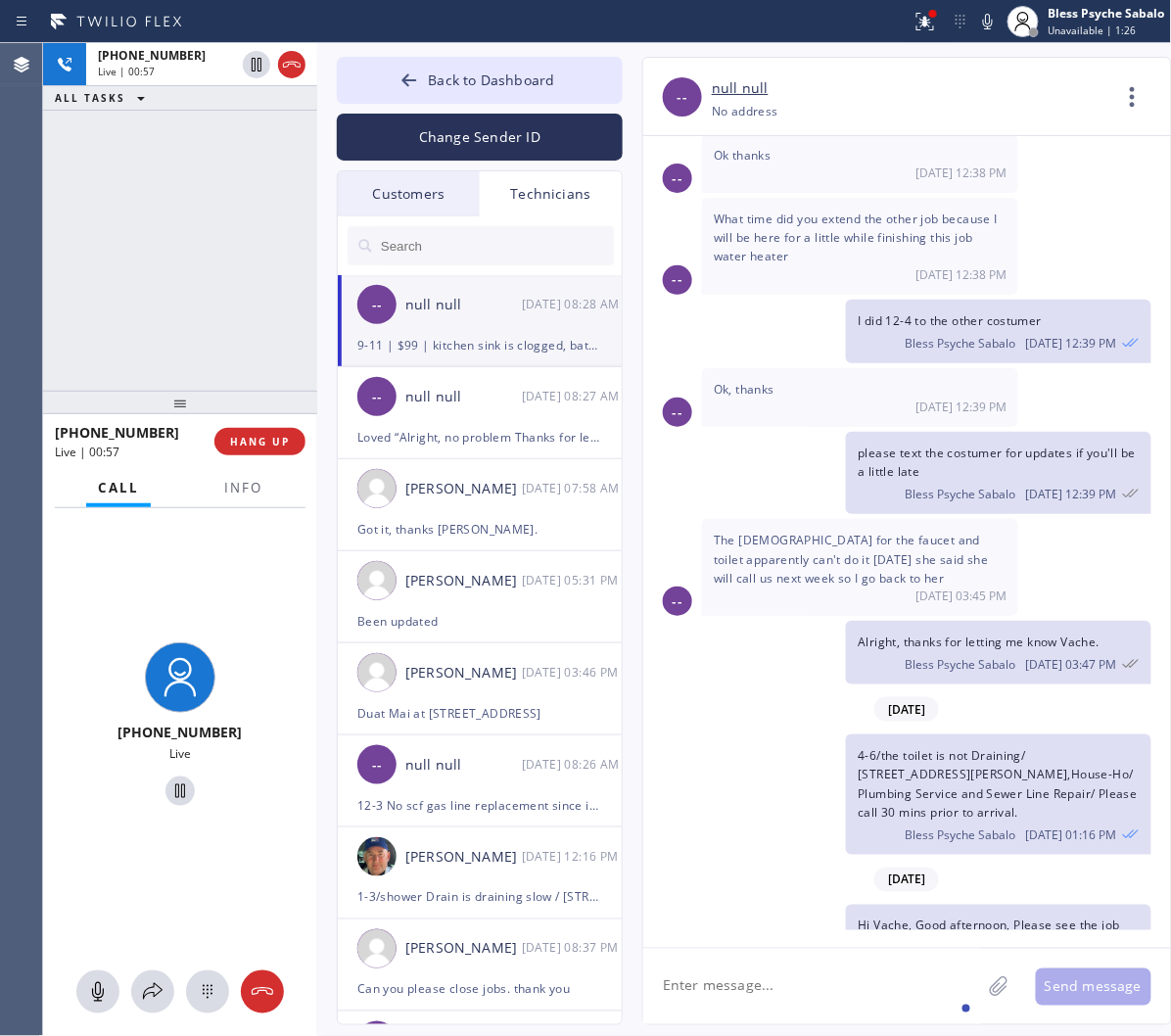 scroll, scrollTop: 12403, scrollLeft: 0, axis: vertical 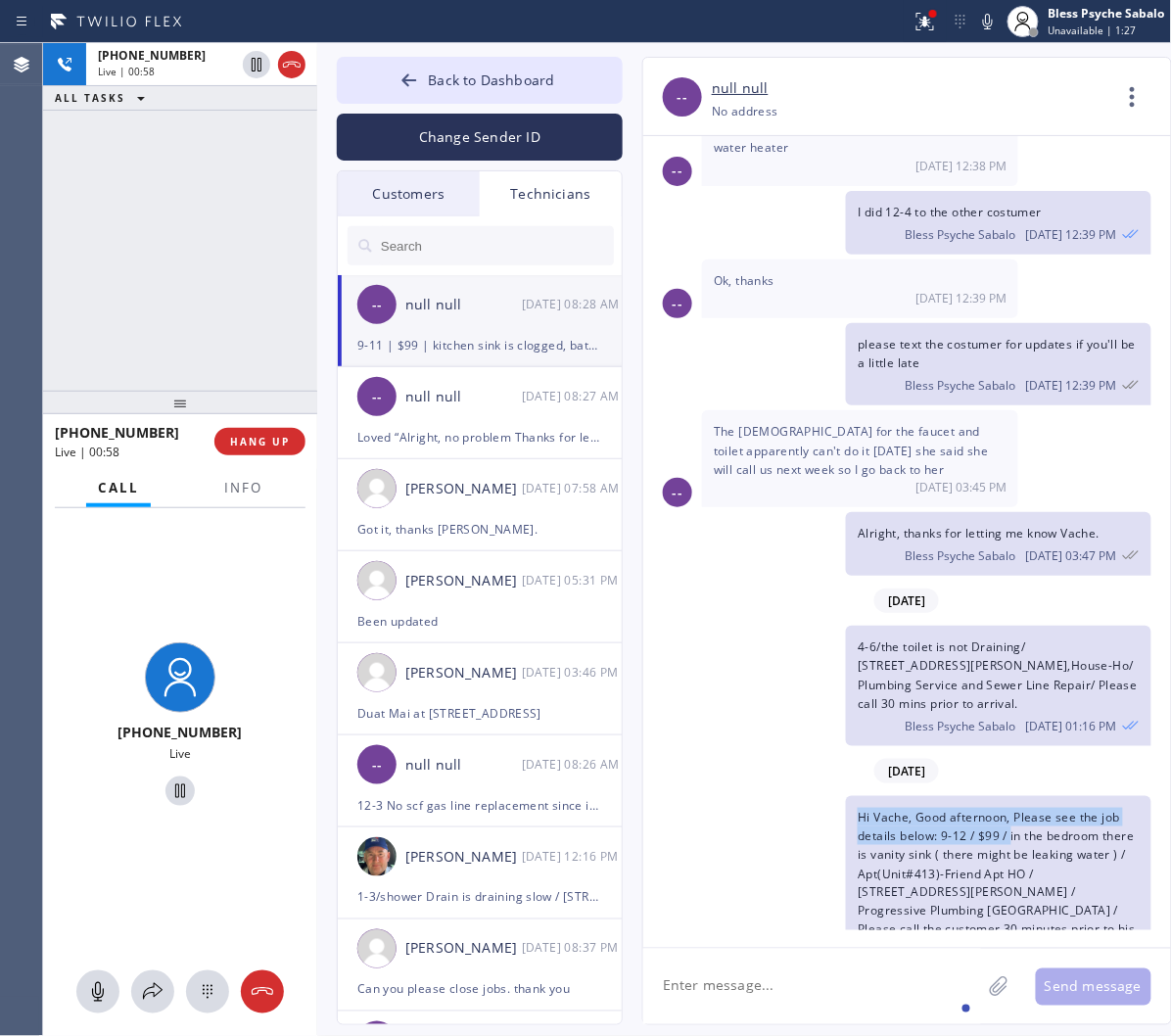 drag, startPoint x: 928, startPoint y: 762, endPoint x: 1020, endPoint y: 783, distance: 94.366308 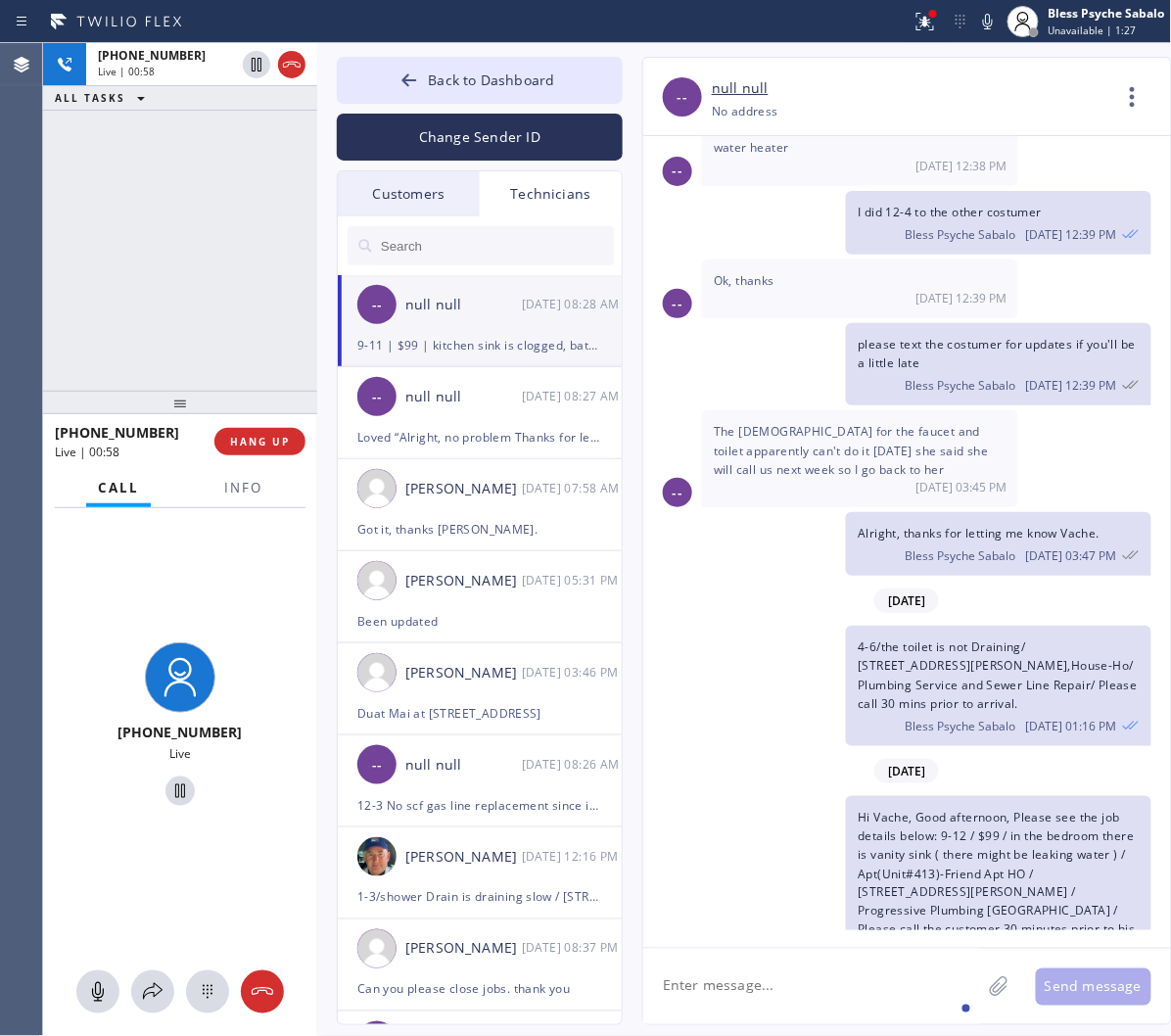 click on "Hi Vache, Good afternoon, Please see the job details below:
9-12 / $99 / in the bedroom there is vanity sink ( there might be leaking water ) / Apt(Unit#413)-Friend Apt HO / 1136 N Larrabee St #413, West Hollywood, CA 90069 / Progressive Plumbing West Hollywood / Please call the customer 30 minutes prior to his arrival. ( Steffenay (Friend) will be present and responsible for the payment )" at bounding box center (996, 892) 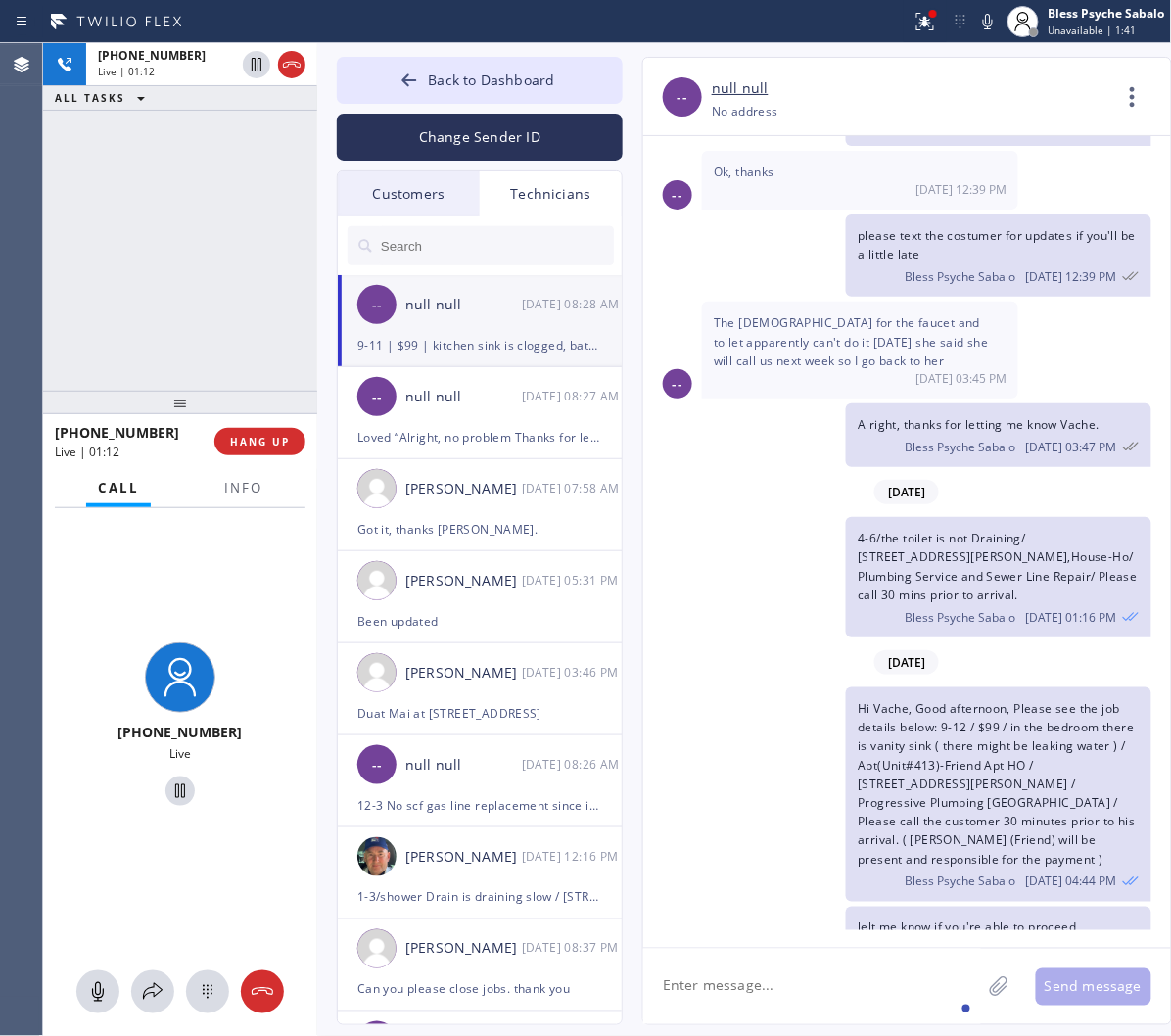 scroll, scrollTop: 13273, scrollLeft: 0, axis: vertical 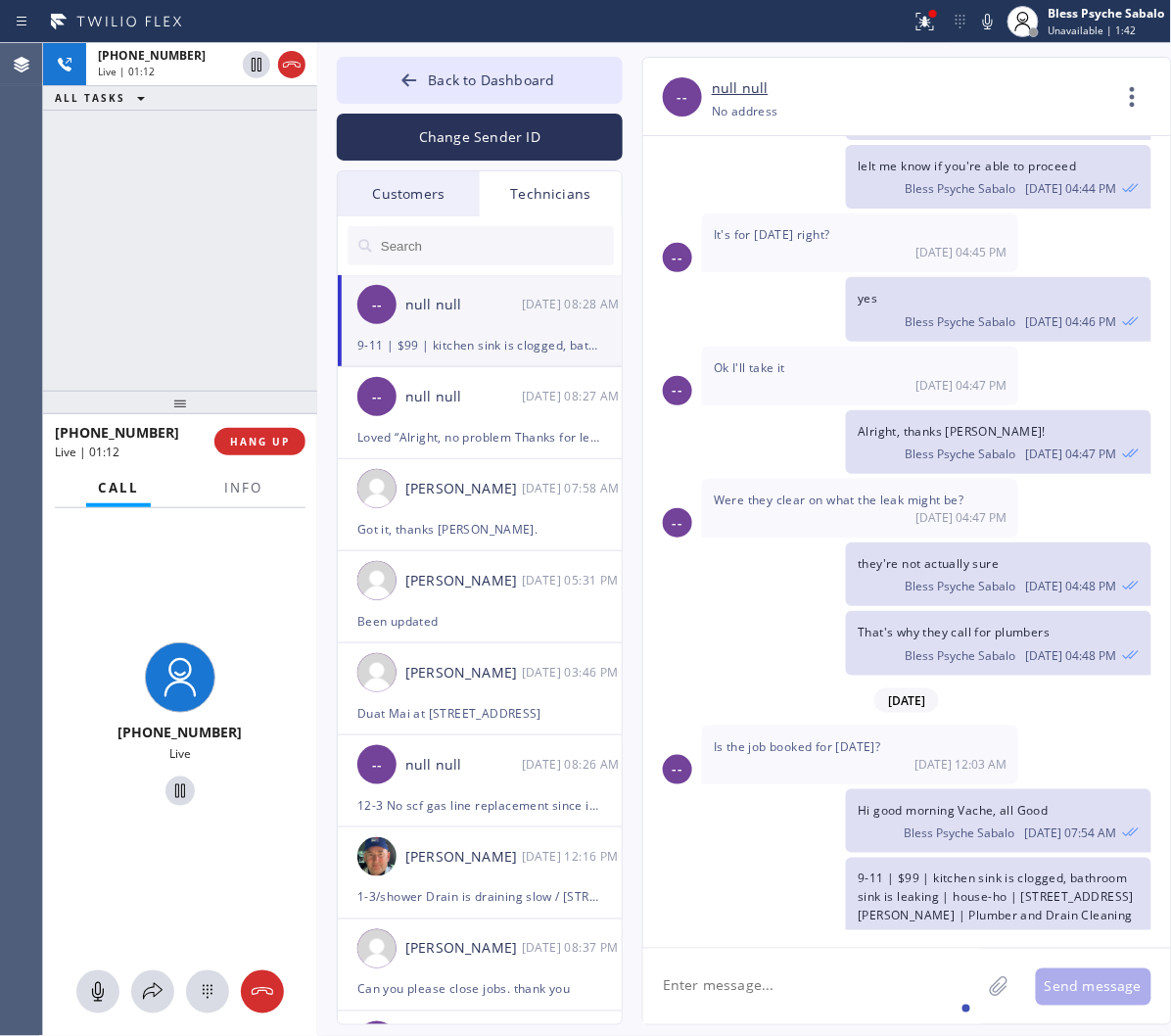 click 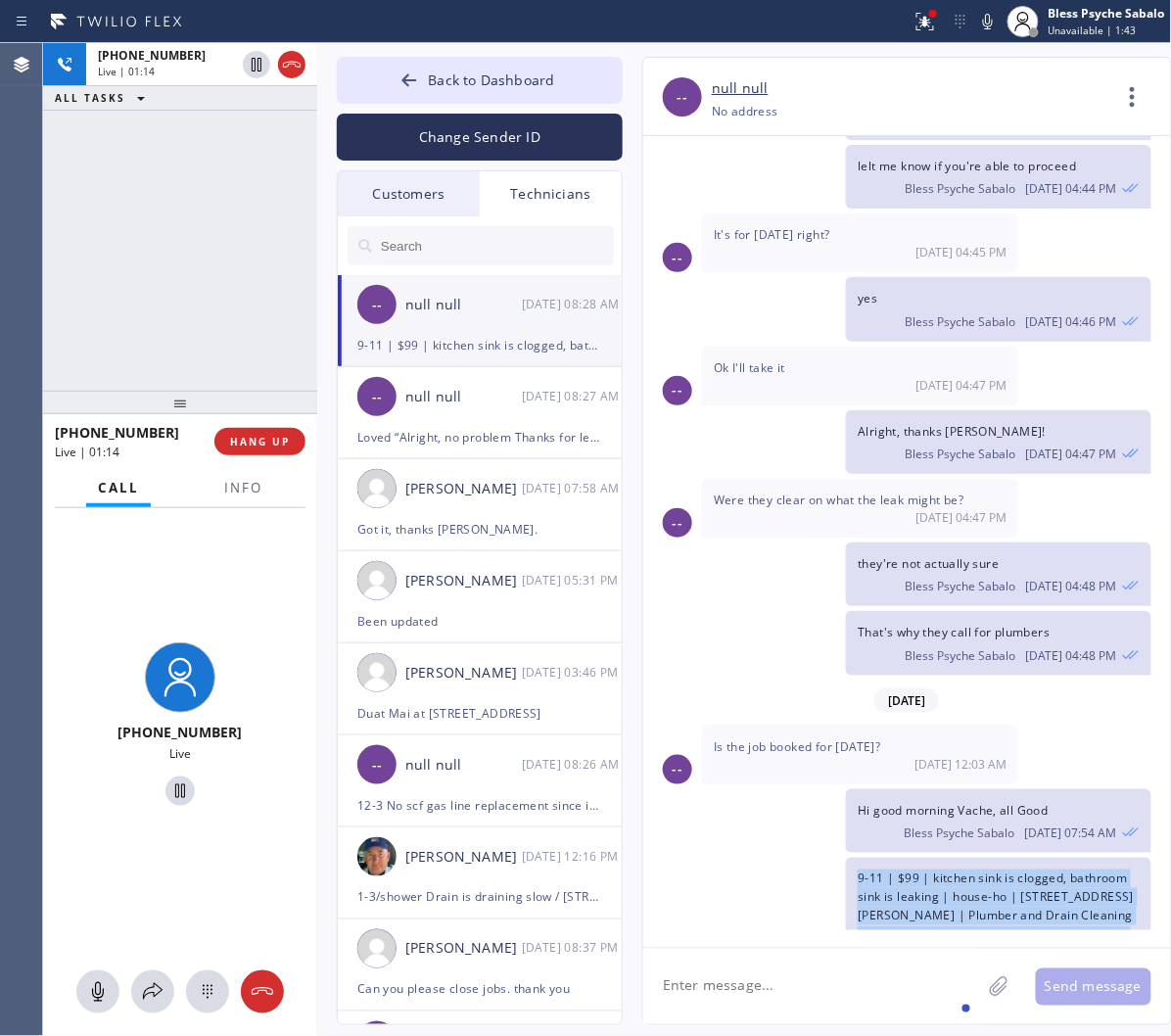 drag, startPoint x: 952, startPoint y: 885, endPoint x: 817, endPoint y: 794, distance: 162.80663 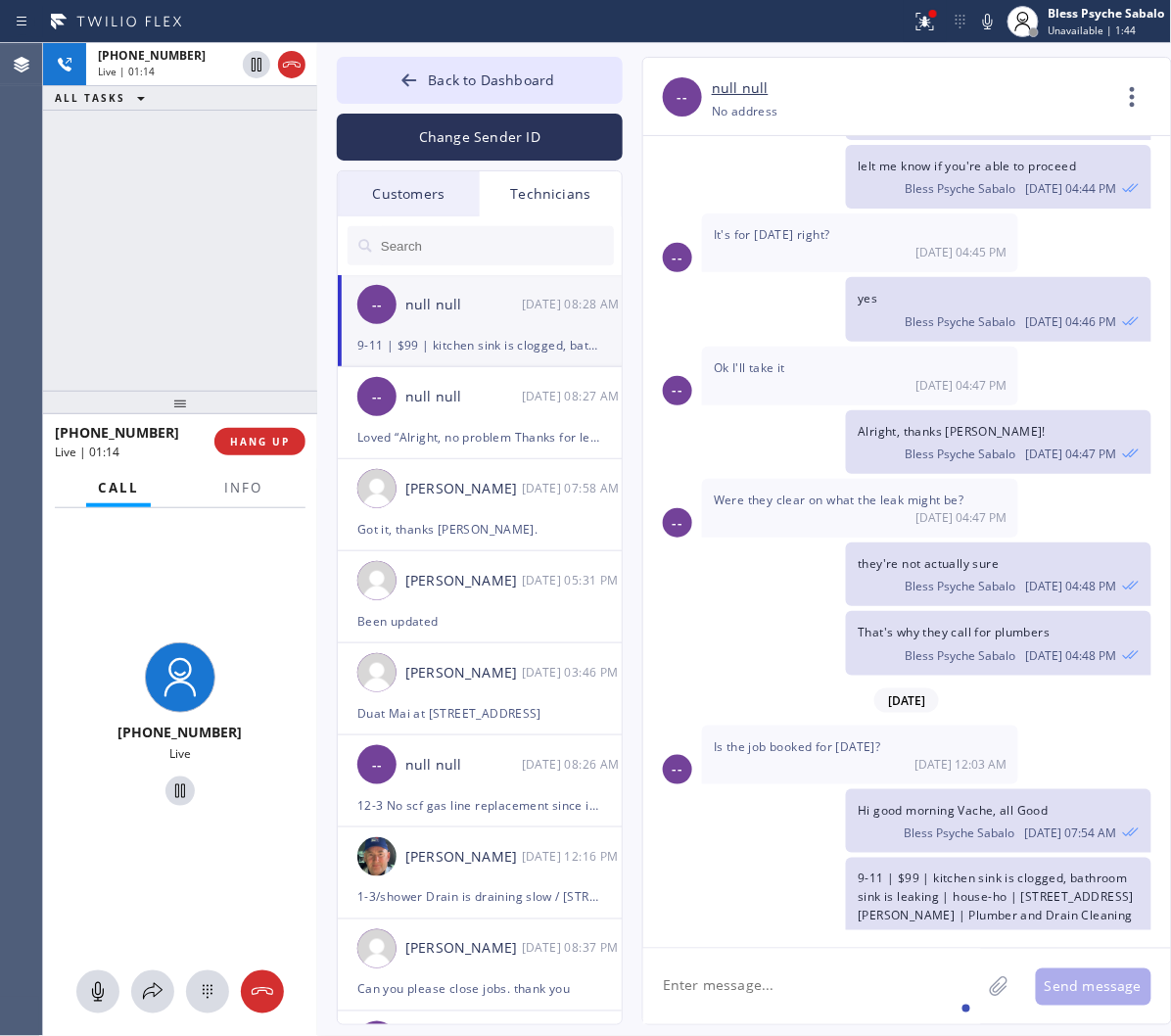 click 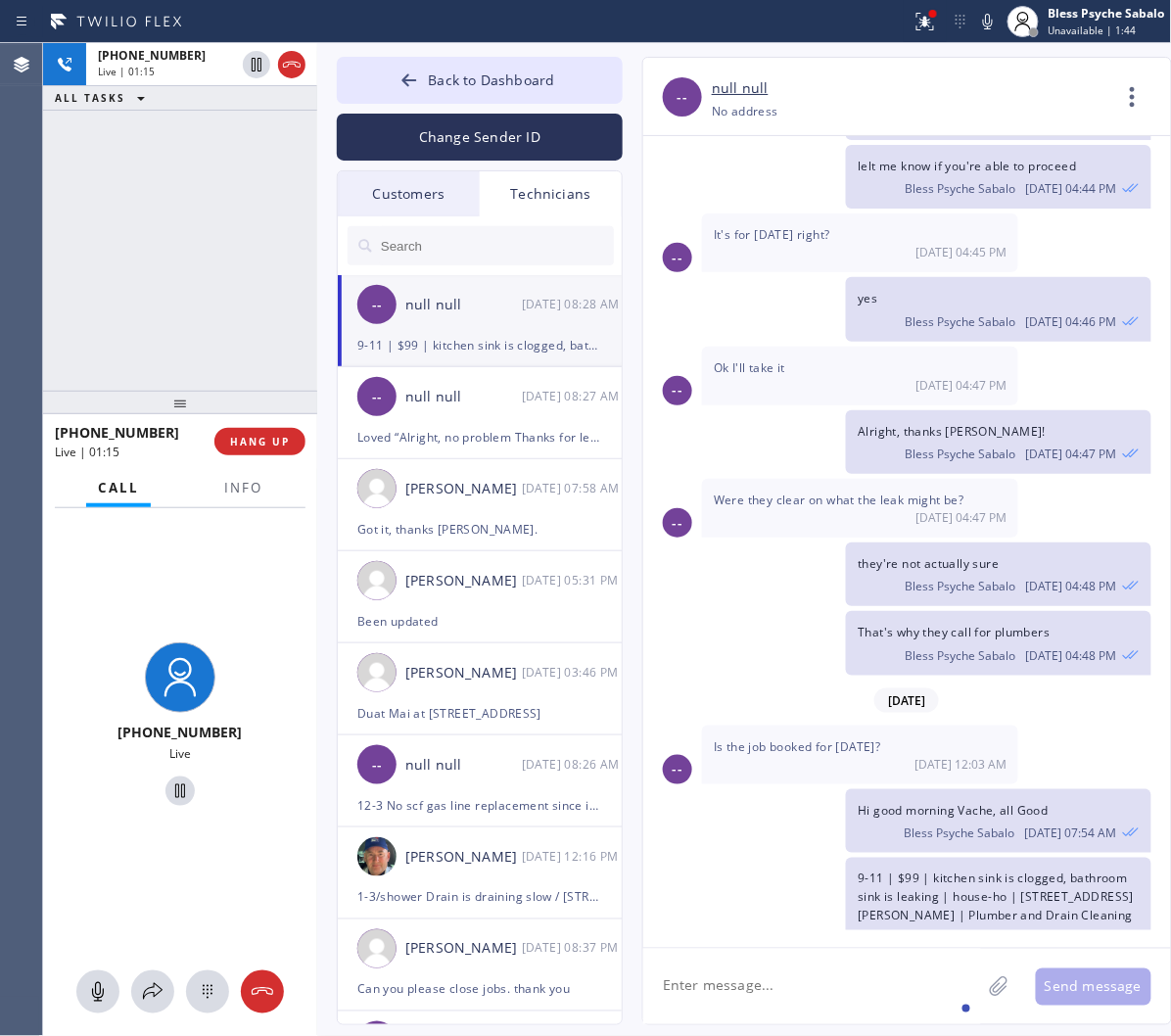 paste on "9-11 | $99 | kitchen sink is clogged, bathroom sink is leaking | house-ho | 2547 S Bundy DrLos Angeles, CA 90064, USA | Plumber and Drain Cleaning Services LA | Please call 30 mins prior to arrival" 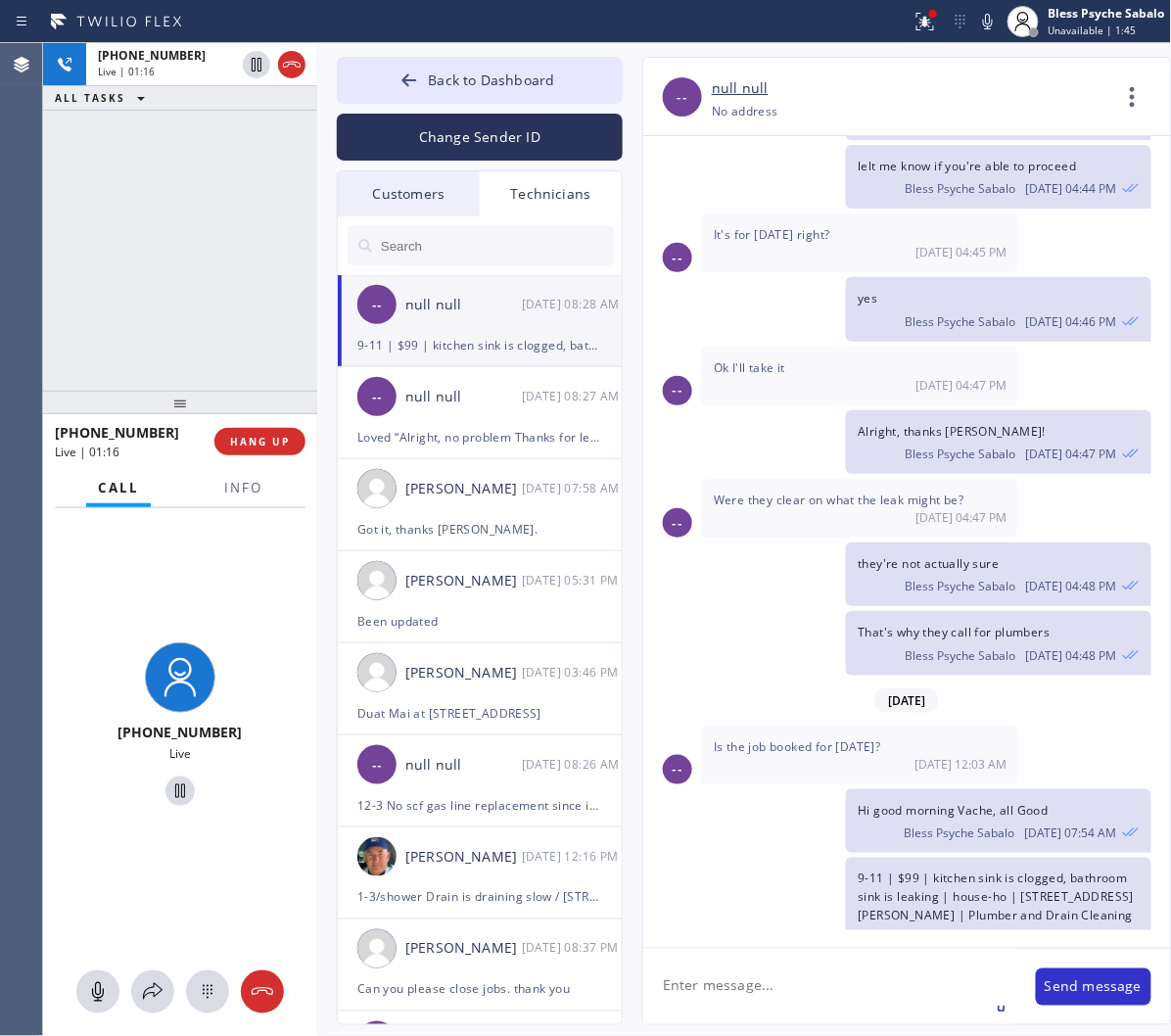 scroll, scrollTop: 0, scrollLeft: 0, axis: both 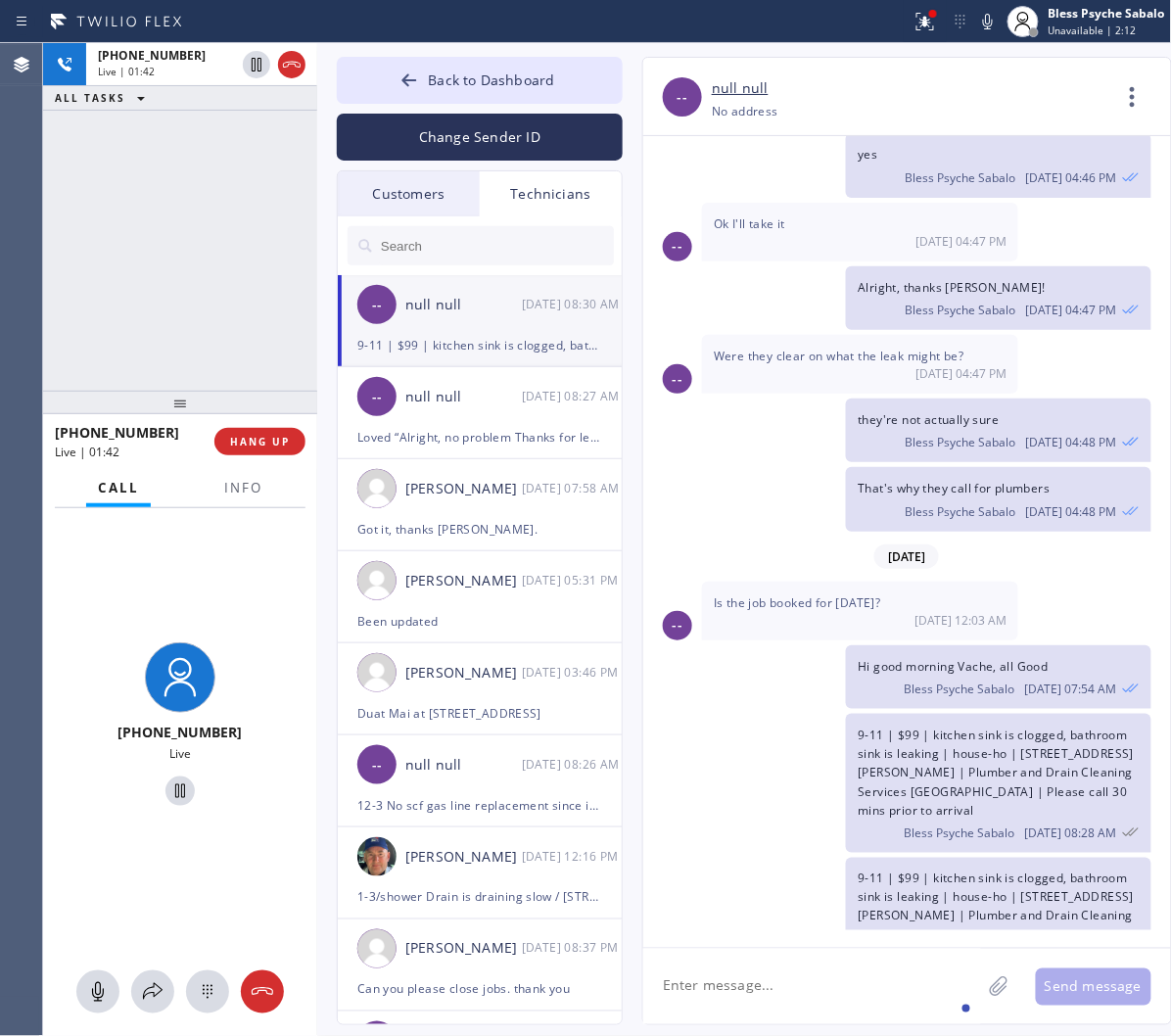 click on "9-11 | $99 | kitchen sink is clogged, bathroom sink is leaking | house-ho | 2547 S Bundy DrLos Angeles, CA 90064, USA | Plumber and Drain Cleaning Services LA | Please call 30 mins prior to arrival Bless Psyche Sabalo 07/16 08:30 AM" at bounding box center (897, 927) 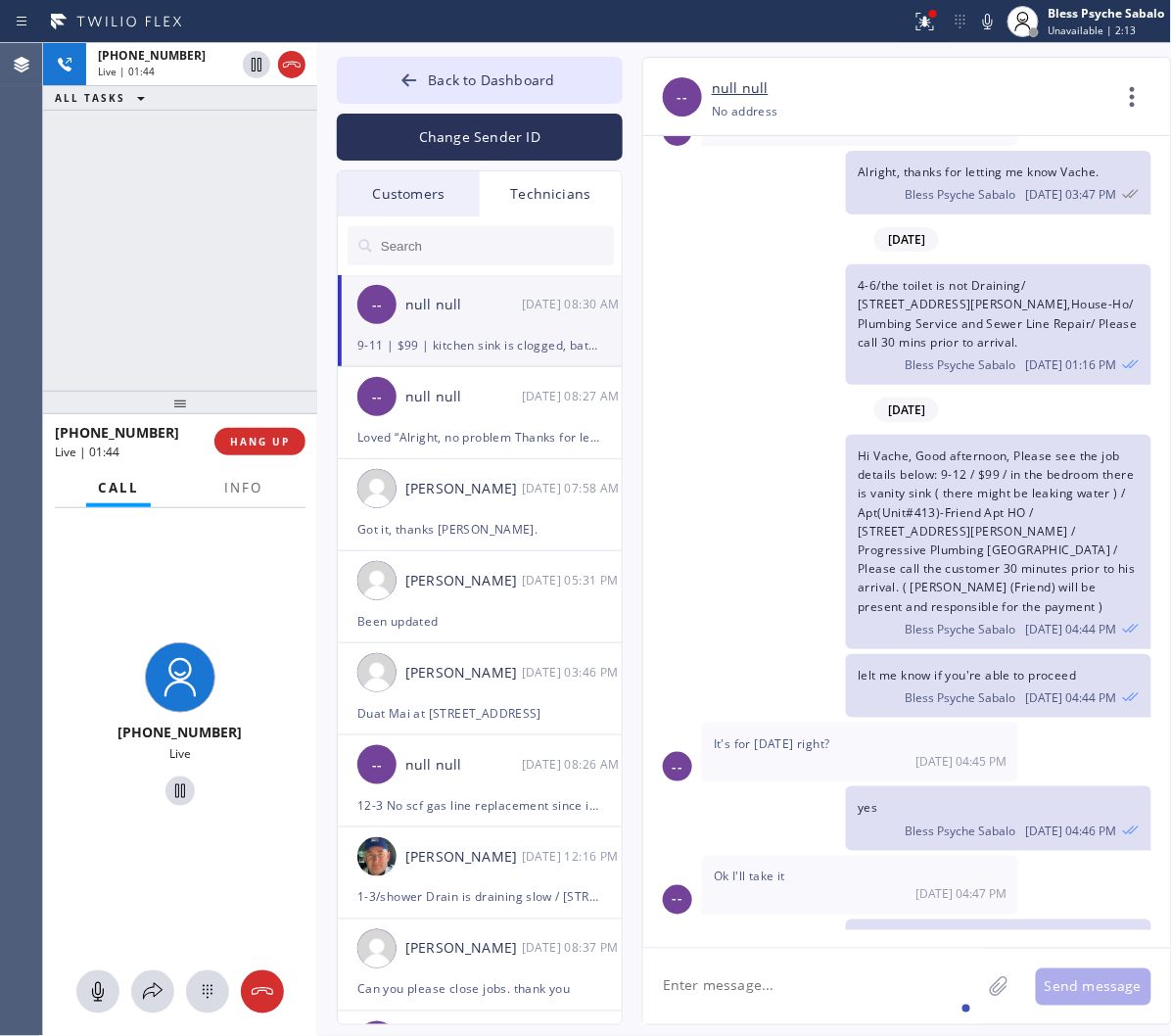 scroll, scrollTop: 12655, scrollLeft: 0, axis: vertical 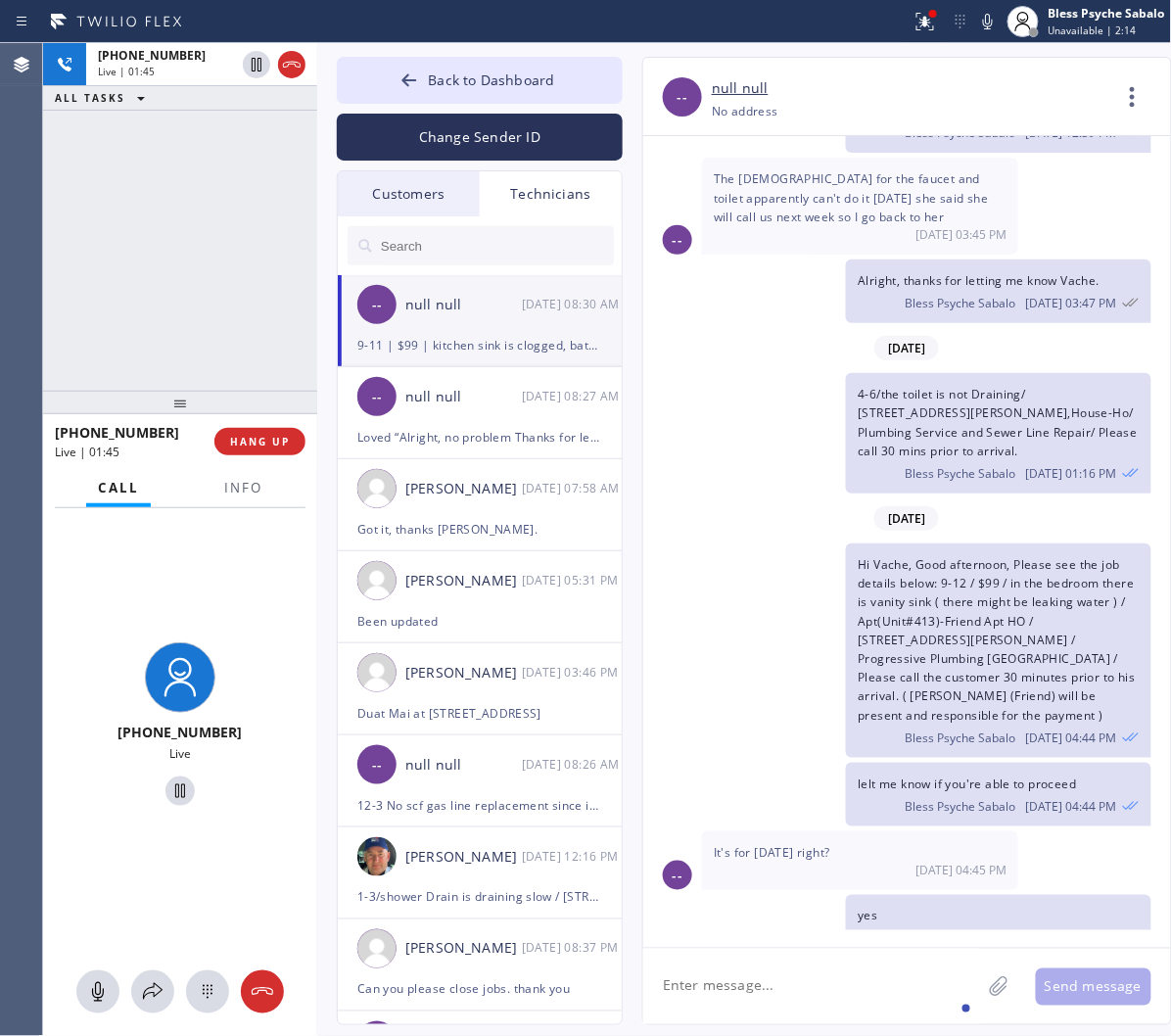 drag, startPoint x: 1003, startPoint y: 649, endPoint x: 853, endPoint y: 494, distance: 215.69655 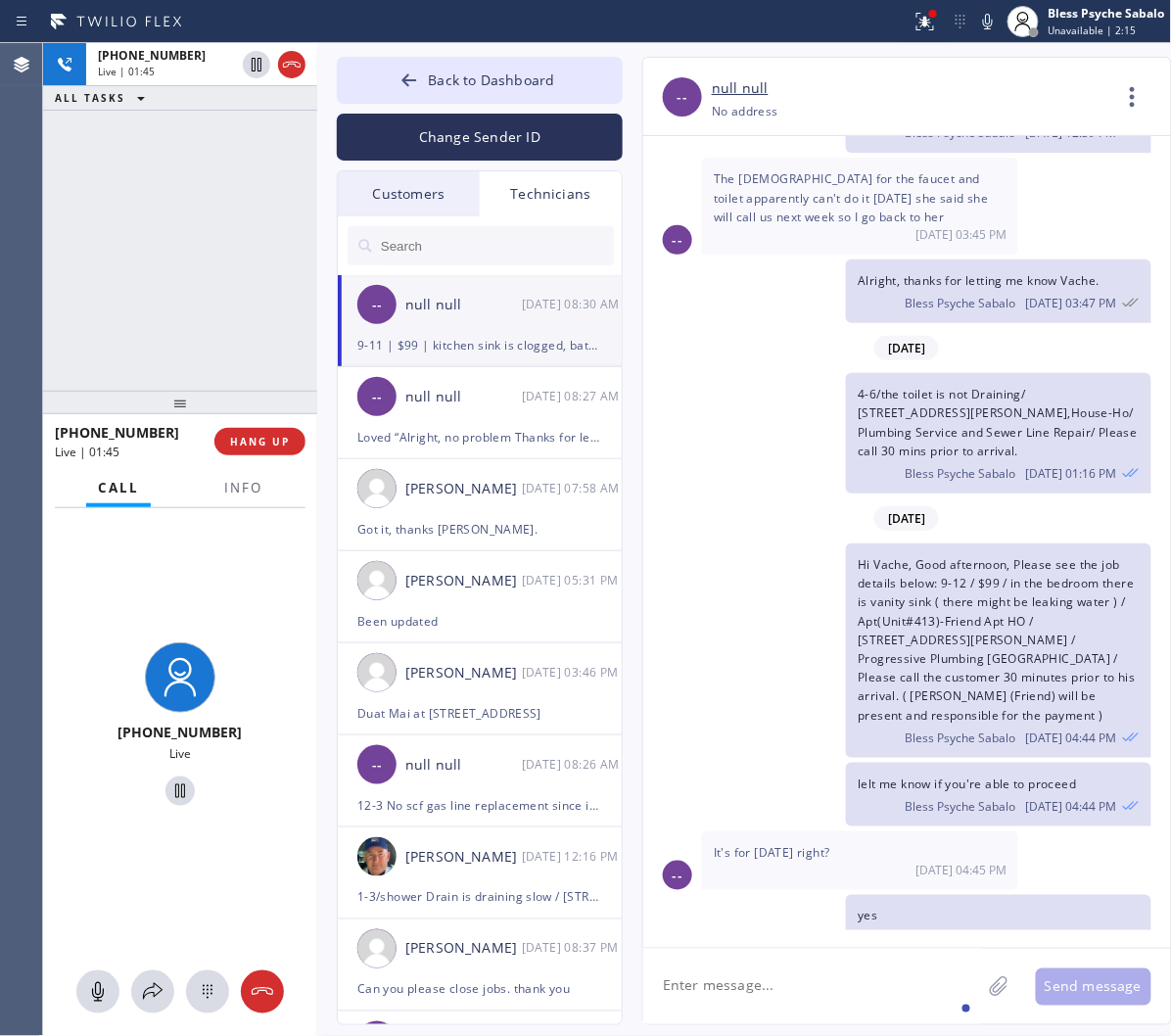 click on "Hi Vache, Good afternoon, Please see the job details below:
9-12 / $99 / in the bedroom there is vanity sink ( there might be leaking water ) / Apt(Unit#413)-Friend Apt HO / 1136 N Larrabee St #413, West Hollywood, CA 90069 / Progressive Plumbing West Hollywood / Please call the customer 30 minutes prior to his arrival. ( Steffenay (Friend) will be present and responsible for the payment )" at bounding box center [996, 639] 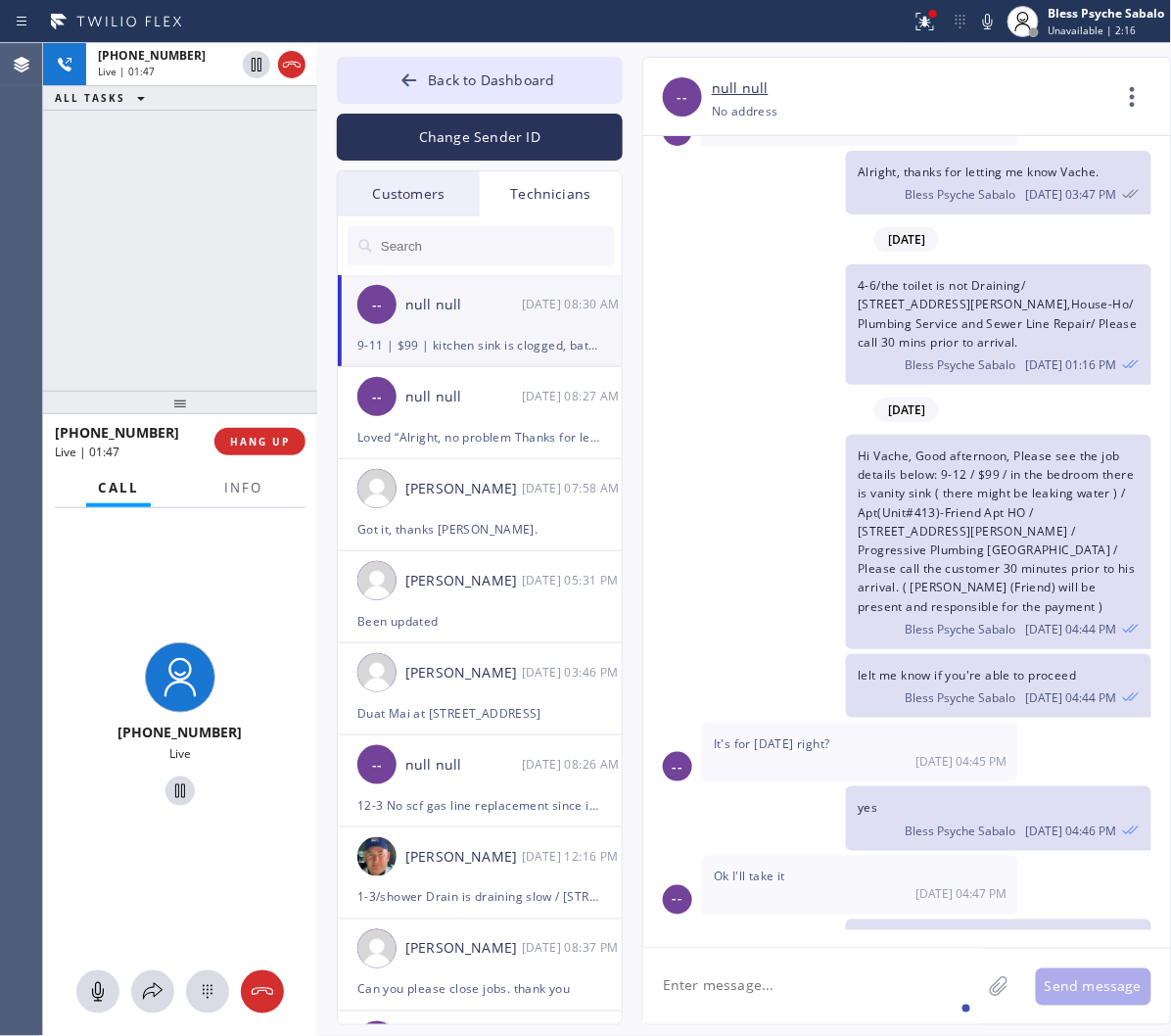 scroll, scrollTop: 13090, scrollLeft: 0, axis: vertical 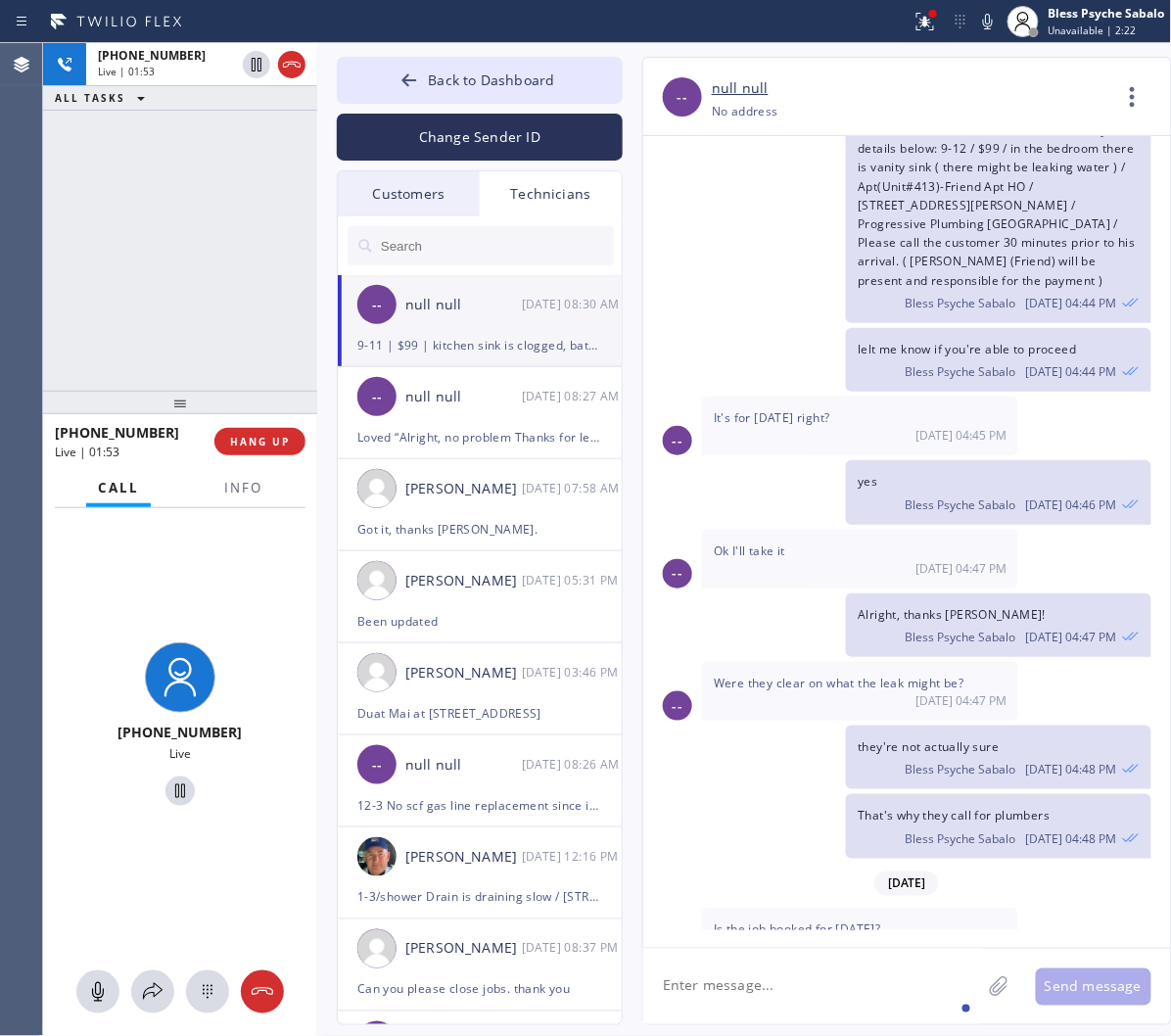 click on "07/15 04:47 PM" at bounding box center [860, 700] 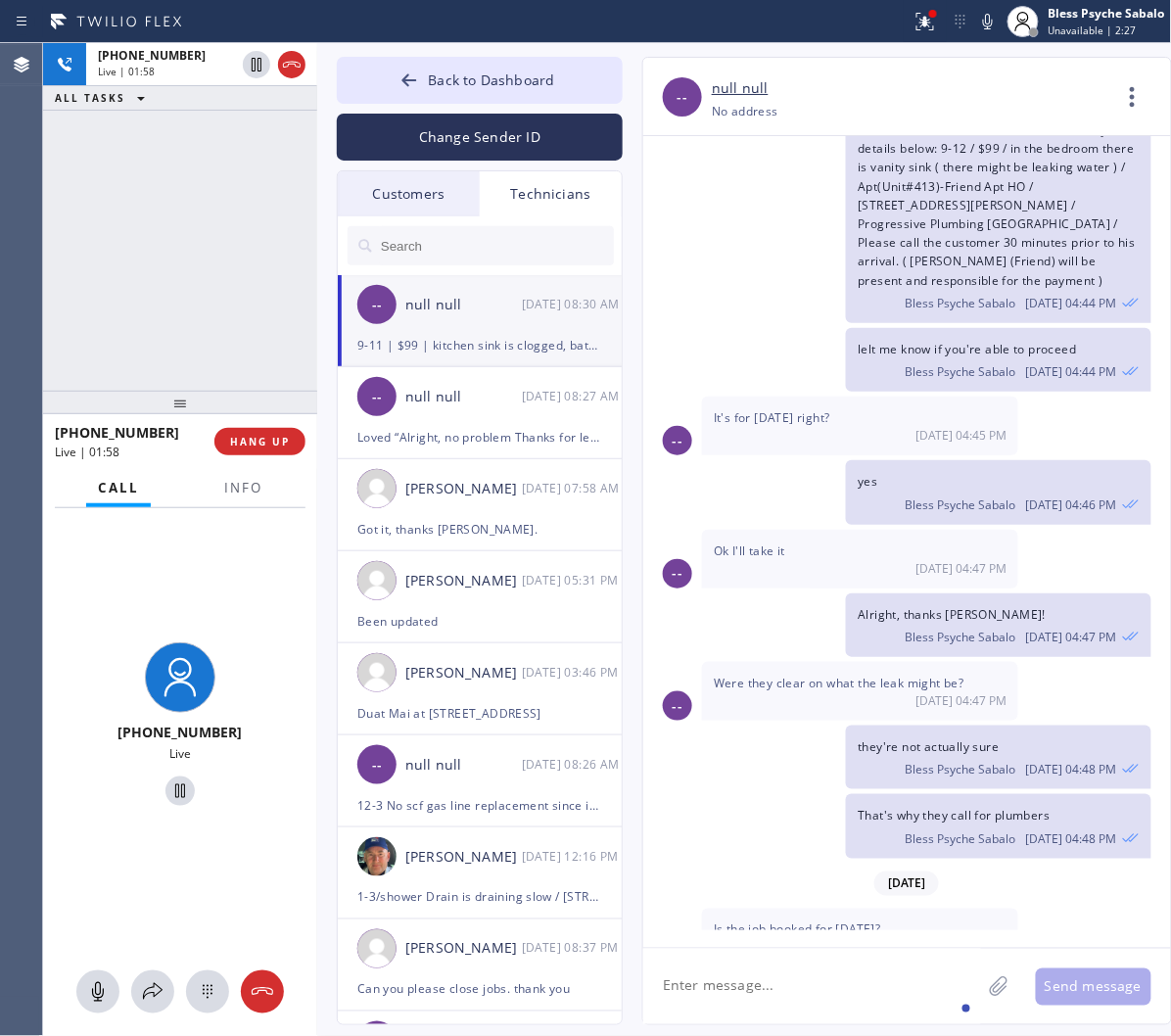 scroll, scrollTop: 13417, scrollLeft: 0, axis: vertical 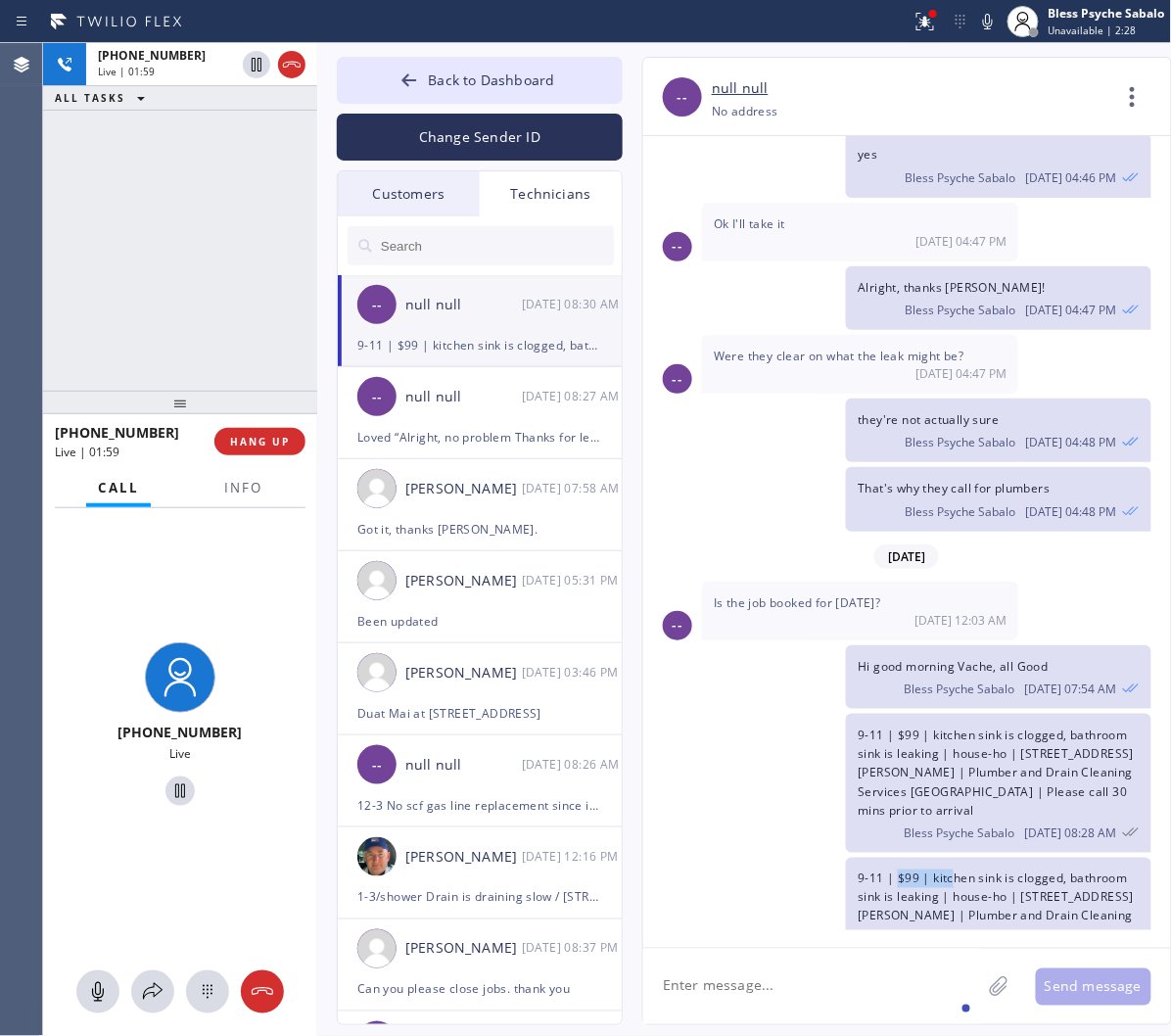 click on "9-11 | $99 | kitchen sink is clogged, bathroom sink is leaking | house-ho | 2547 S Bundy DrLos Angeles, CA 90064, USA | Plumber and Drain Cleaning Services LA | Please call 30 mins prior to arrival" at bounding box center [996, 917] 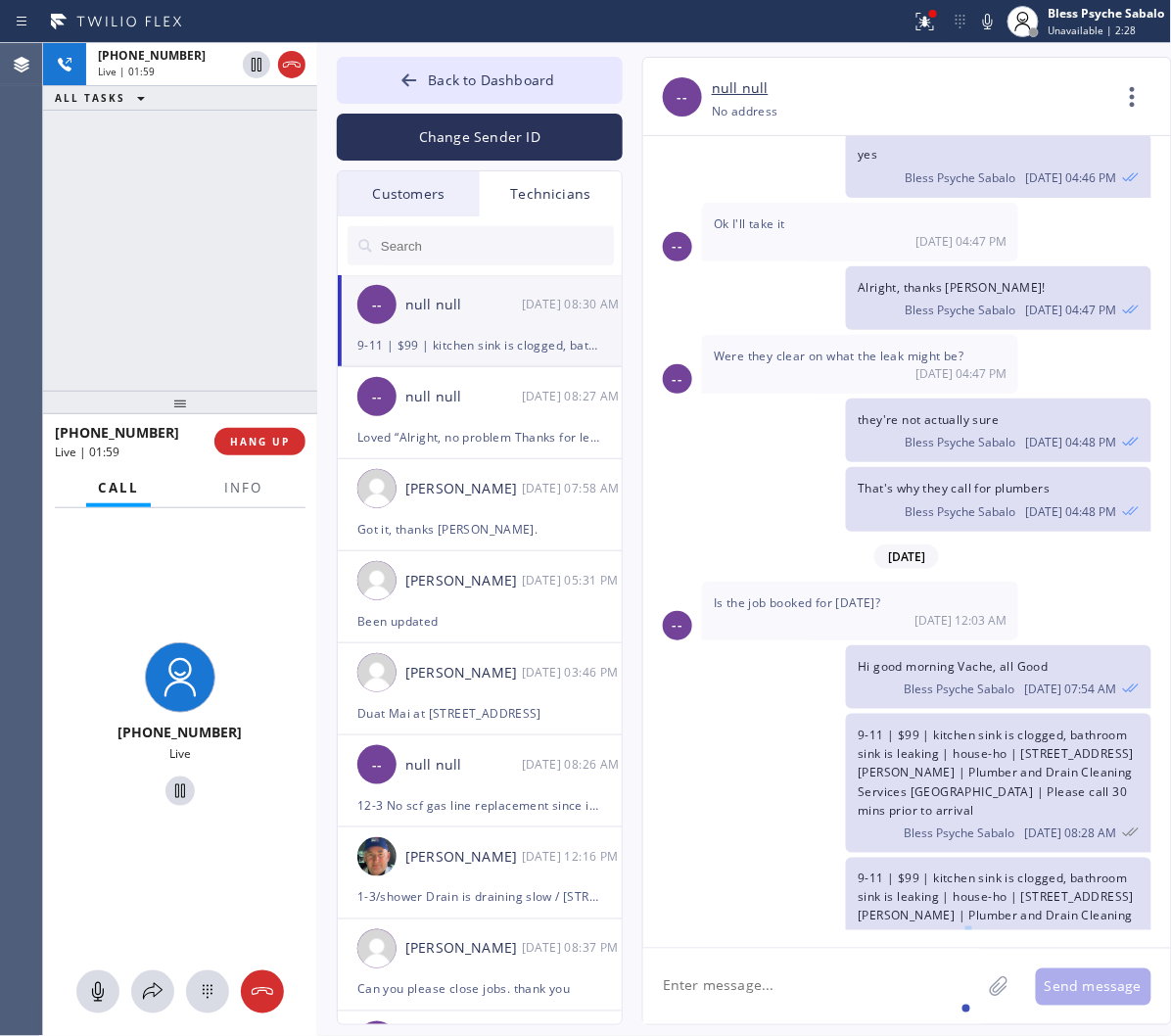 click on "9-11 | $99 | kitchen sink is clogged, bathroom sink is leaking | house-ho | 2547 S Bundy DrLos Angeles, CA 90064, USA | Plumber and Drain Cleaning Services LA | Please call 30 mins prior to arrival" at bounding box center (996, 917) 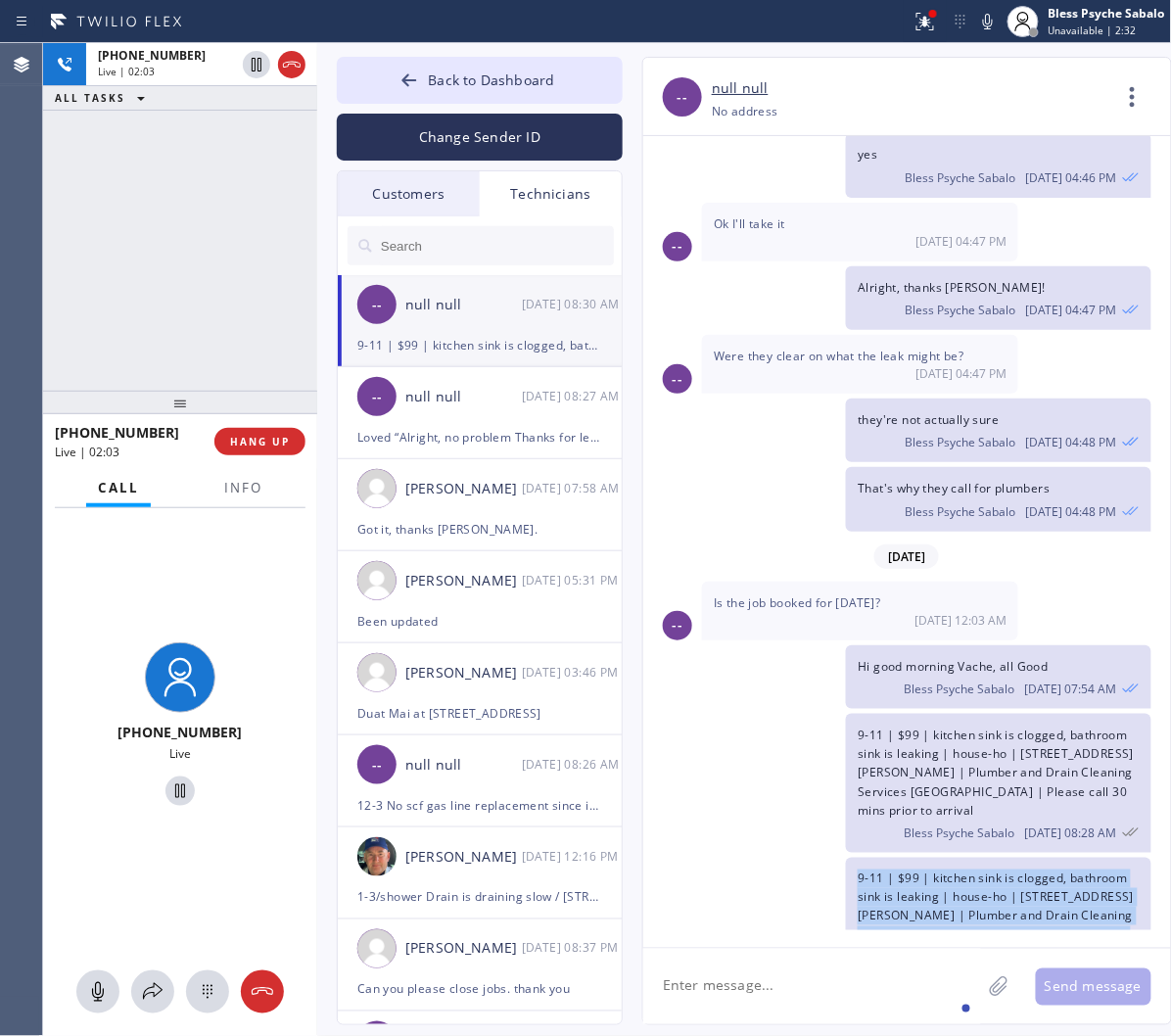 drag, startPoint x: 940, startPoint y: 897, endPoint x: 820, endPoint y: 811, distance: 147.63468 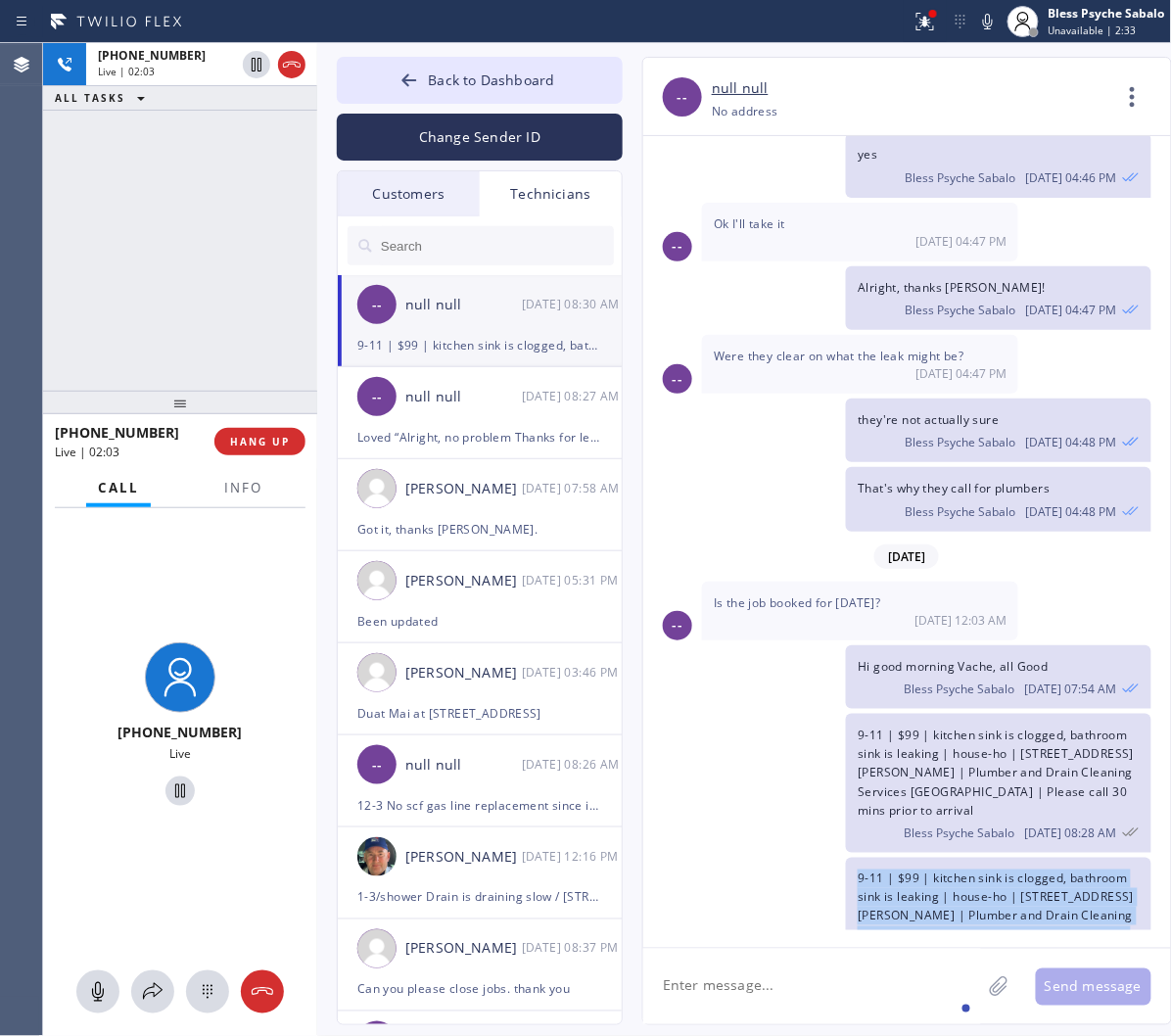 click on "9-11 | $99 | kitchen sink is clogged, bathroom sink is leaking | house-ho | 2547 S Bundy DrLos Angeles, CA 90064, USA | Plumber and Drain Cleaning Services LA | Please call 30 mins prior to arrival" at bounding box center [996, 917] 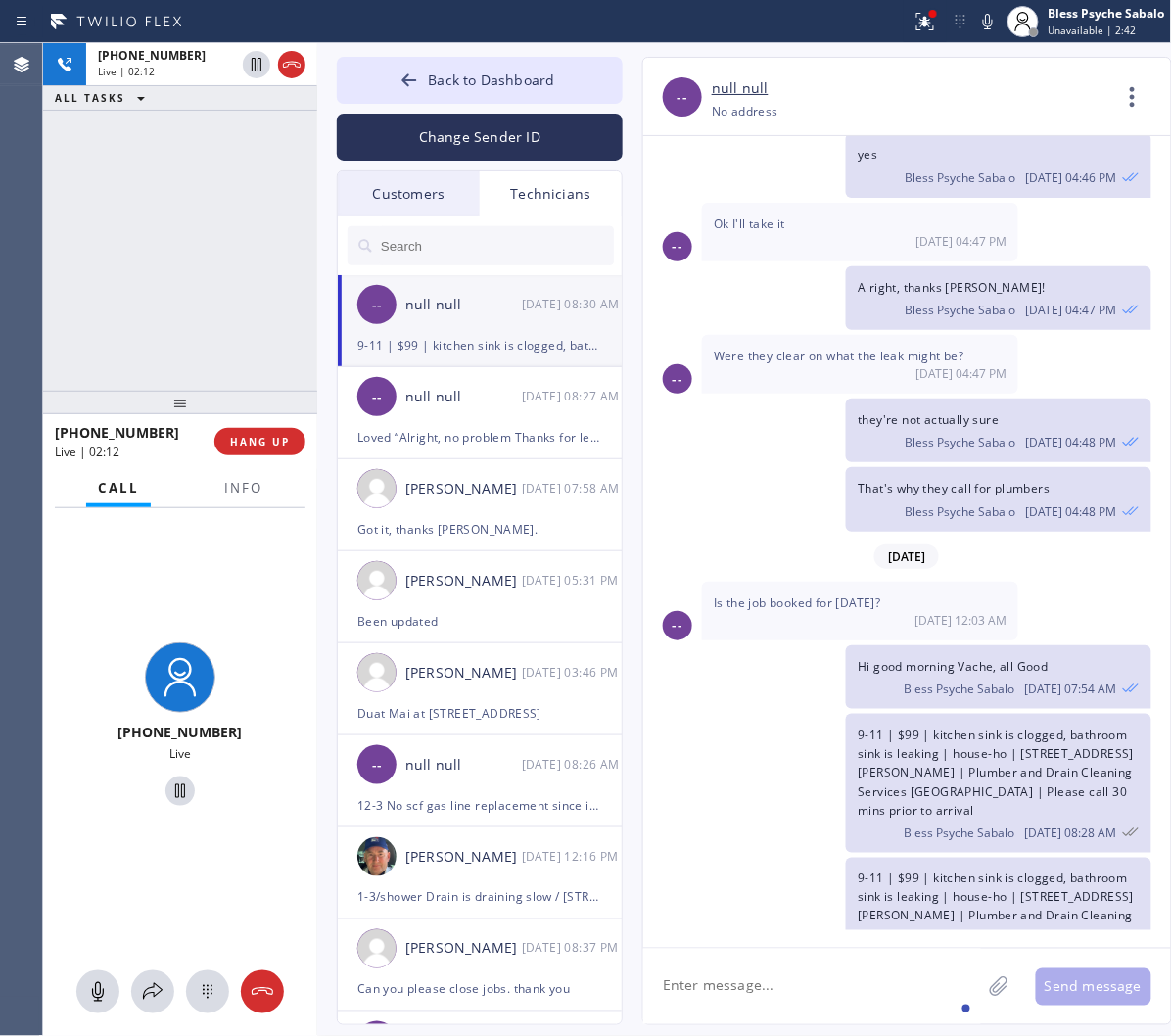 click on "9-11 | $99 | kitchen sink is clogged, bathroom sink is leaking | house-ho | 2547 S Bundy DrLos Angeles, CA 90064, USA | Plumber and Drain Cleaning Services LA | Please call 30 mins prior to arrival" at bounding box center [996, 917] 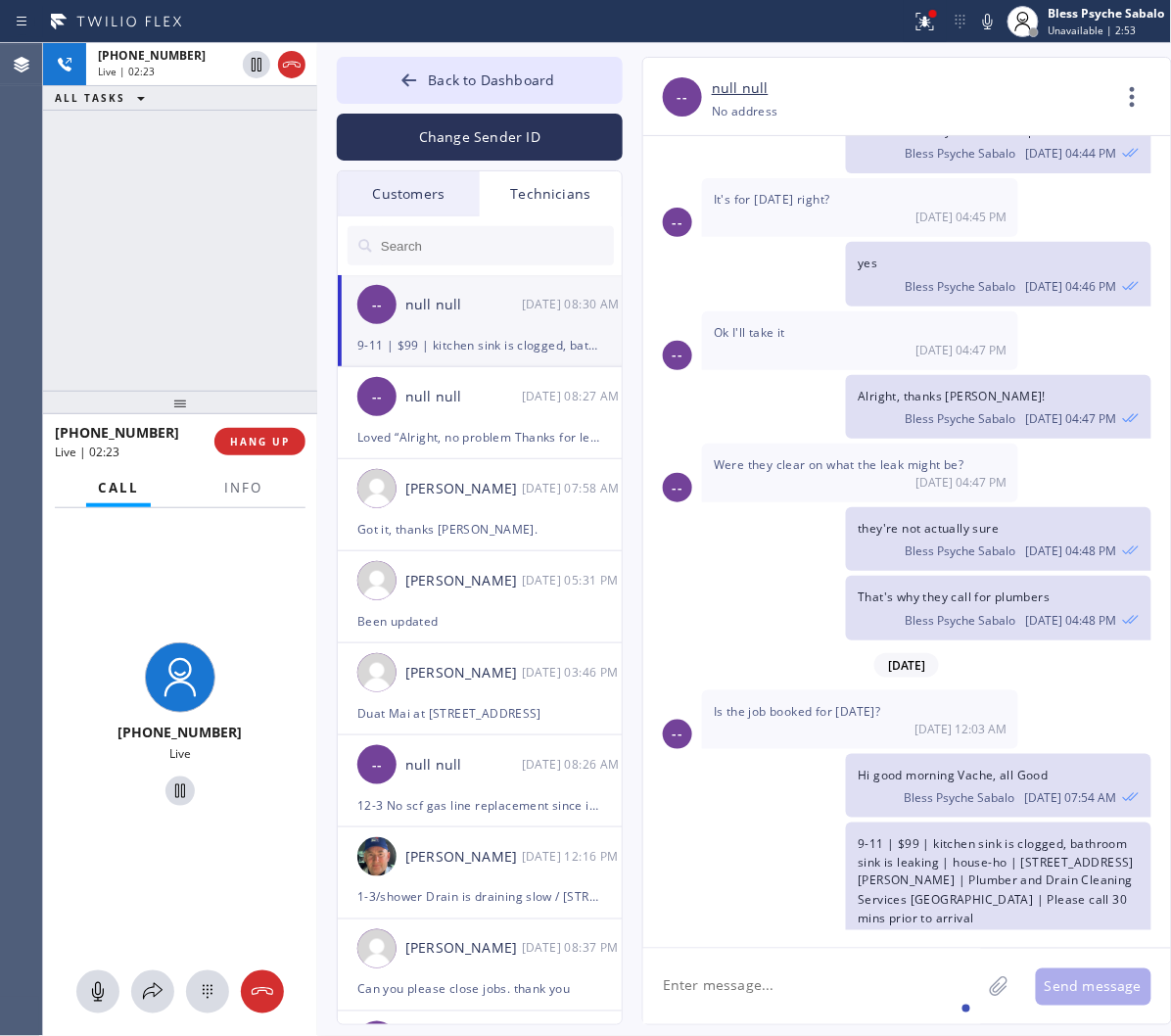 scroll, scrollTop: 13417, scrollLeft: 0, axis: vertical 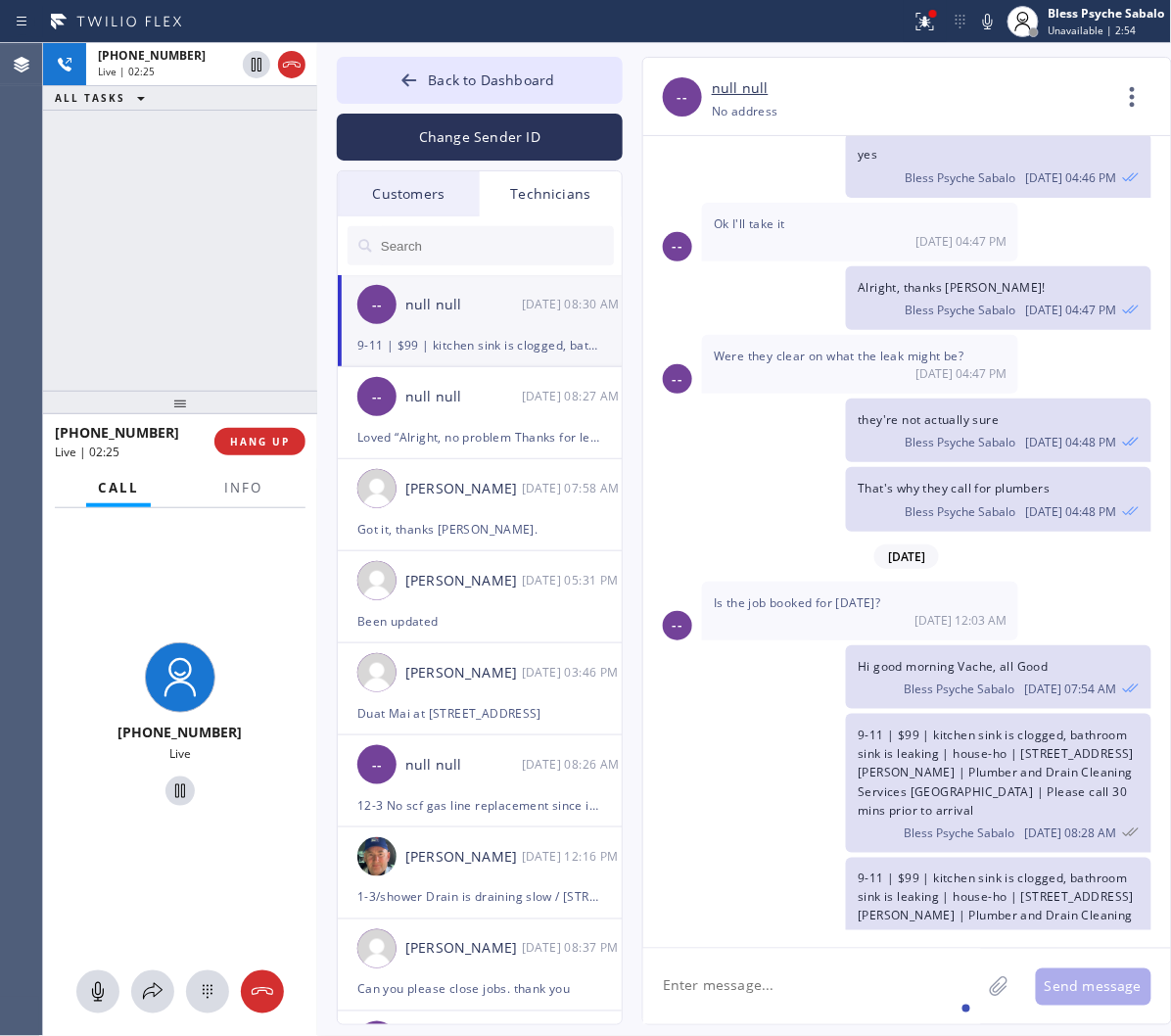 click on "9-11 | $99 | kitchen sink is clogged, bathroom sink is leaking | house-ho | 2547 S Bundy DrLos Angeles, CA 90064, USA  | Plumber and Drain Cleaning Services LA | Please call 30 mins prior to arrival Bless Psyche Sabalo 07/16 08:28 AM" 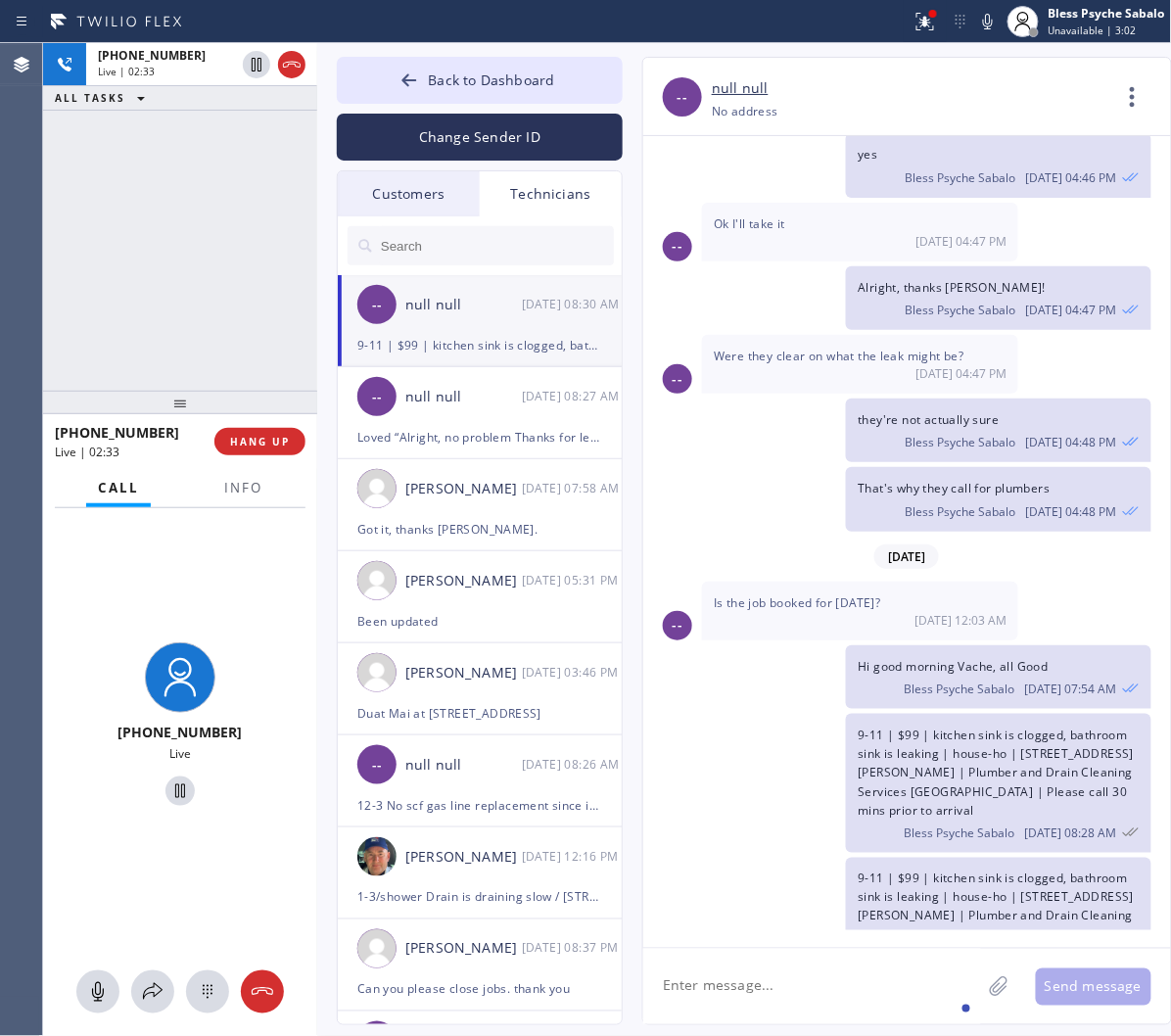 click on "Hi good morning  Vache, all Good" at bounding box center [953, 666] 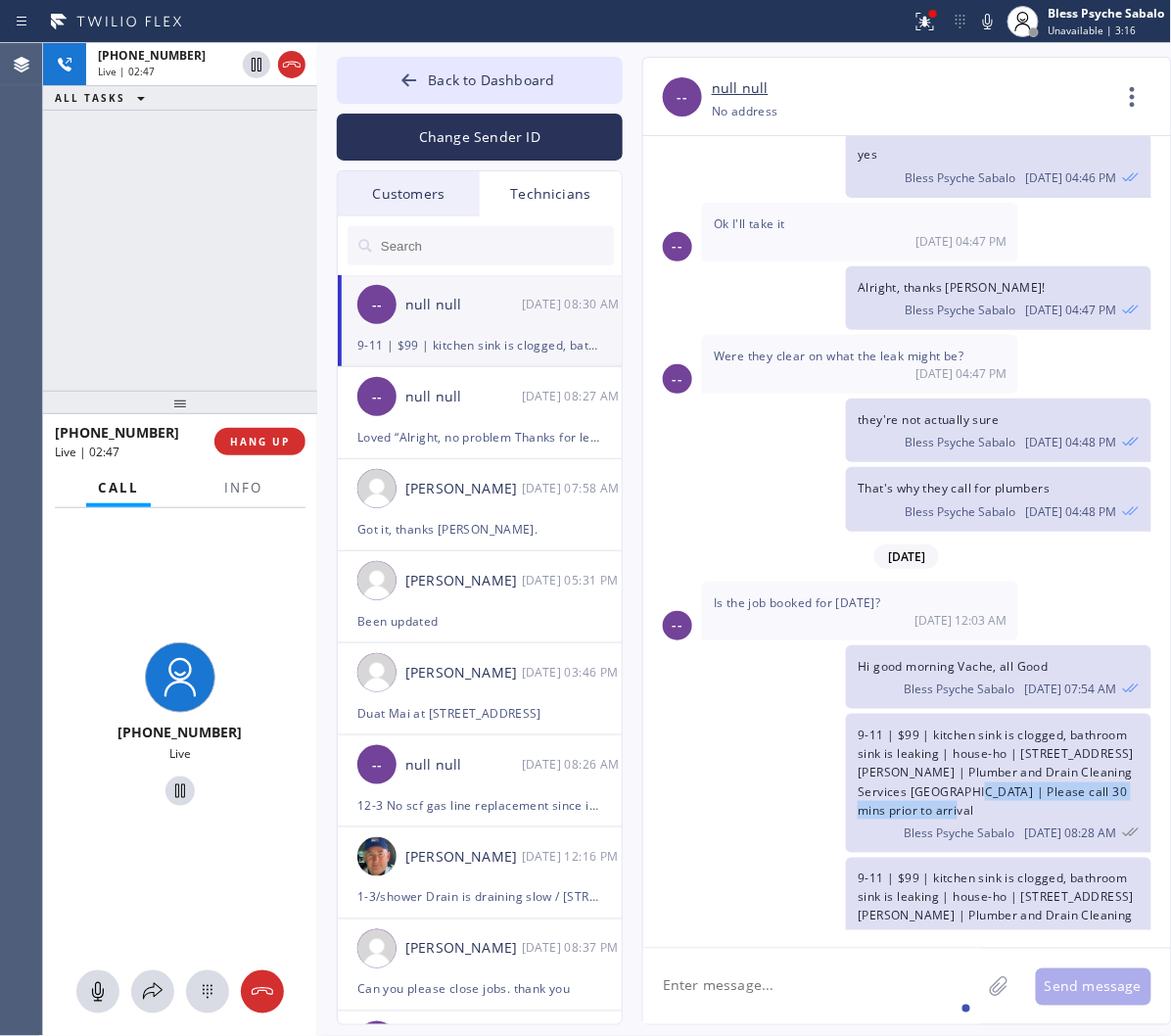 drag, startPoint x: 952, startPoint y: 730, endPoint x: 951, endPoint y: 741, distance: 11.045361 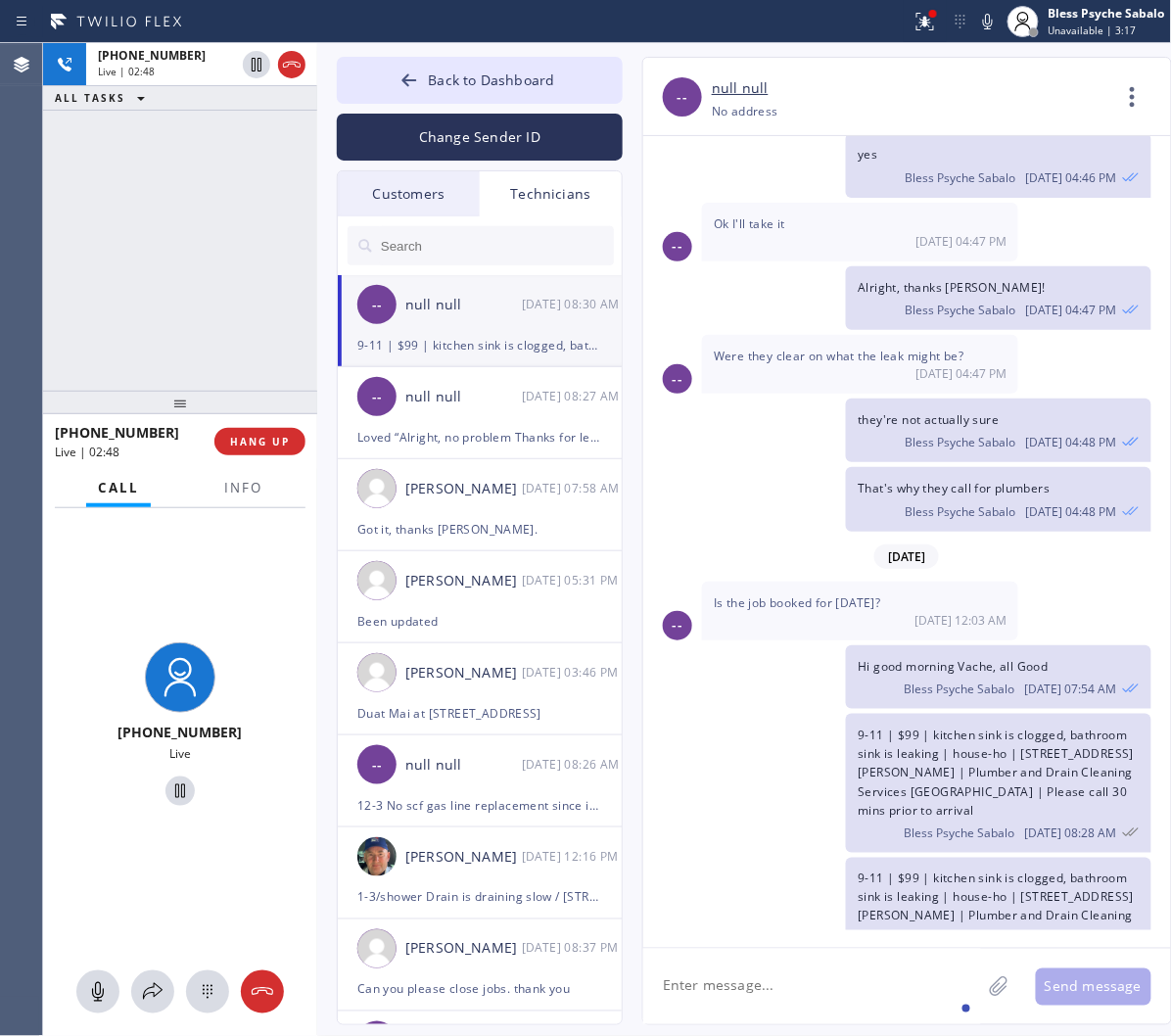 click on "Bless Psyche Sabalo 07/16 08:28 AM" at bounding box center (998, 830) 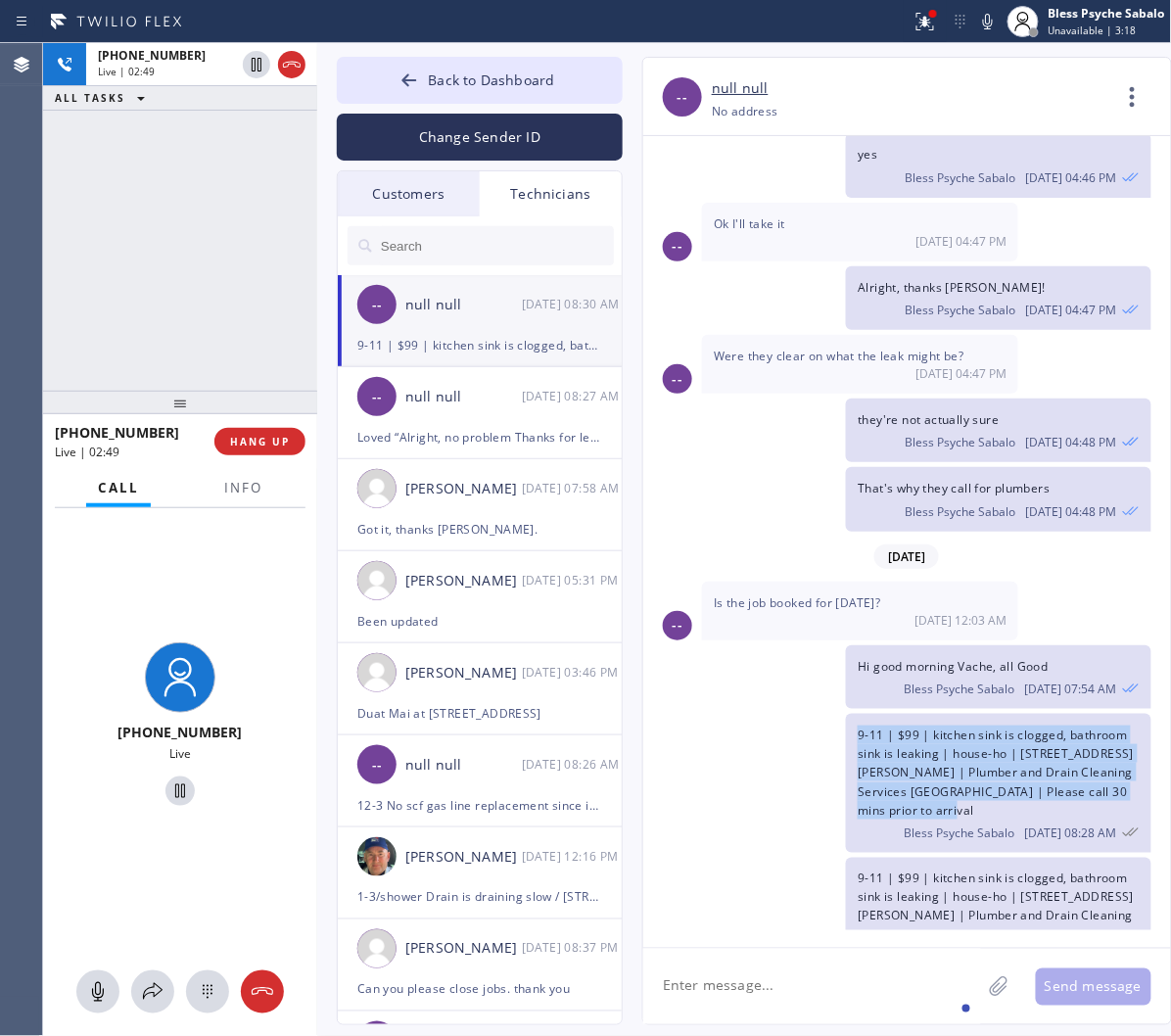 drag, startPoint x: 923, startPoint y: 745, endPoint x: 845, endPoint y: 664, distance: 112.44999 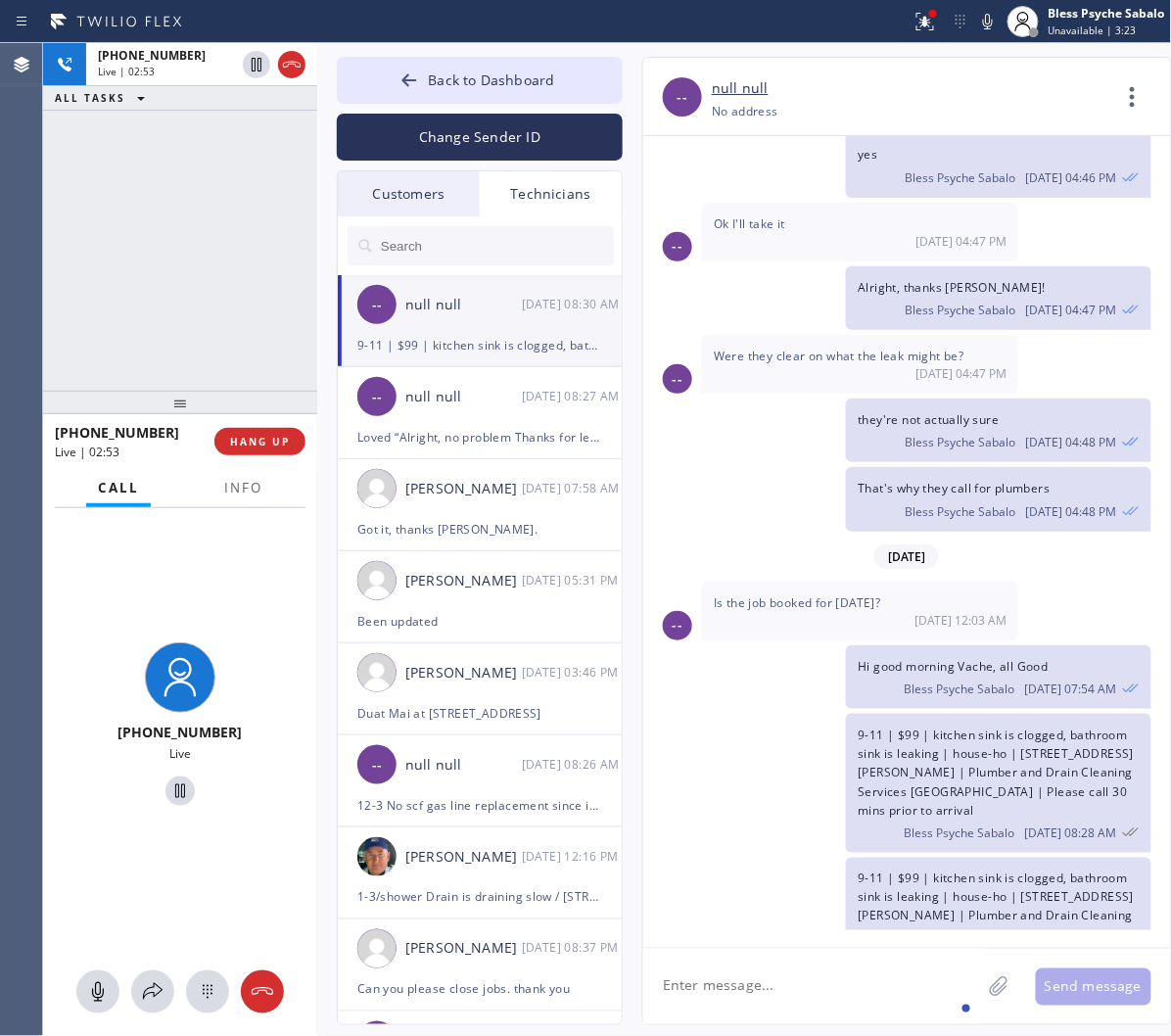 click on "9-11 | $99 | kitchen sink is clogged, bathroom sink is leaking | house-ho | 2547 S Bundy DrLos Angeles, CA 90064, USA  | Plumber and Drain Cleaning Services LA | Please call 30 mins prior to arrival Bless Psyche Sabalo 07/16 08:28 AM" 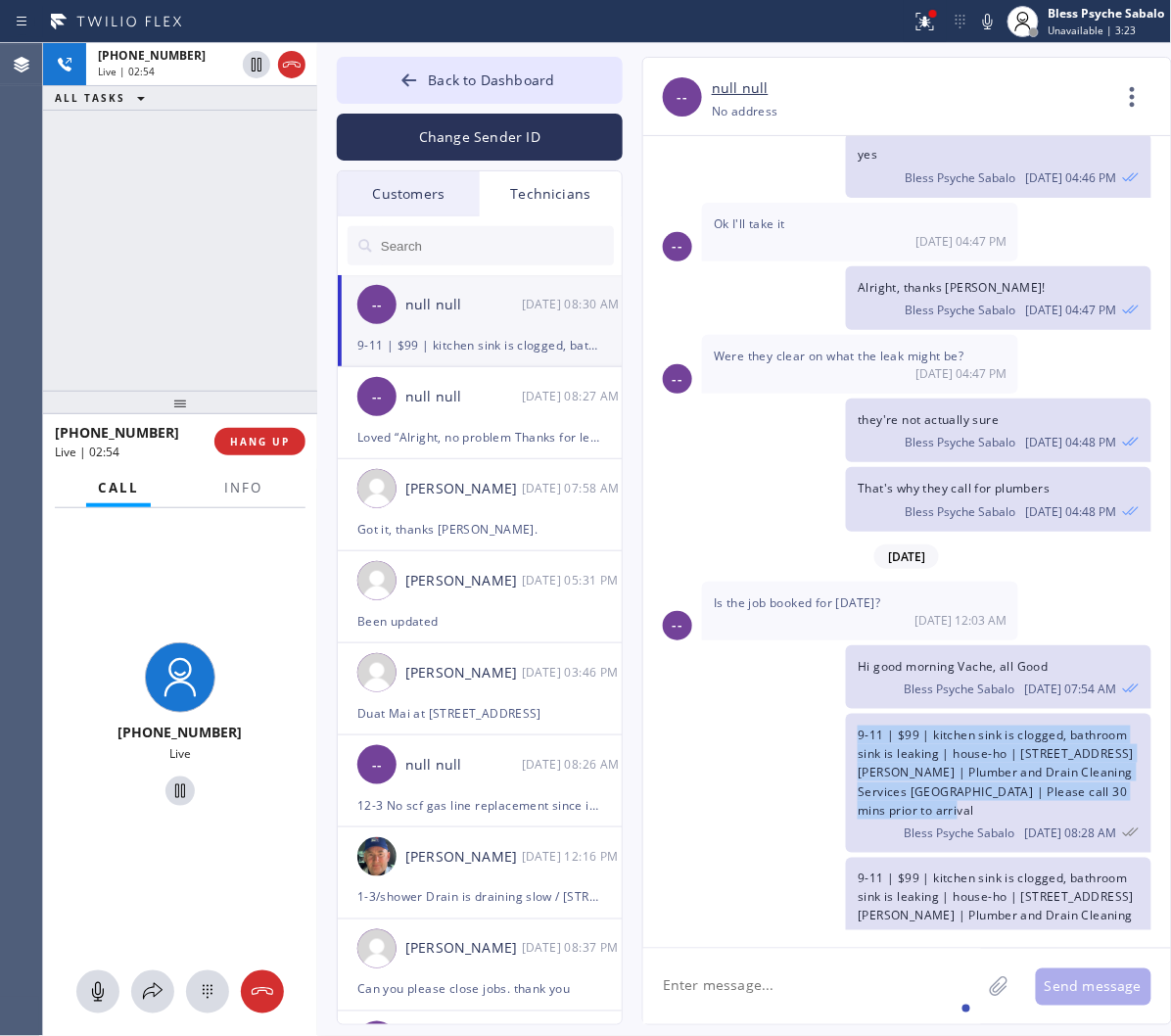drag, startPoint x: 941, startPoint y: 736, endPoint x: 842, endPoint y: 663, distance: 123.00406 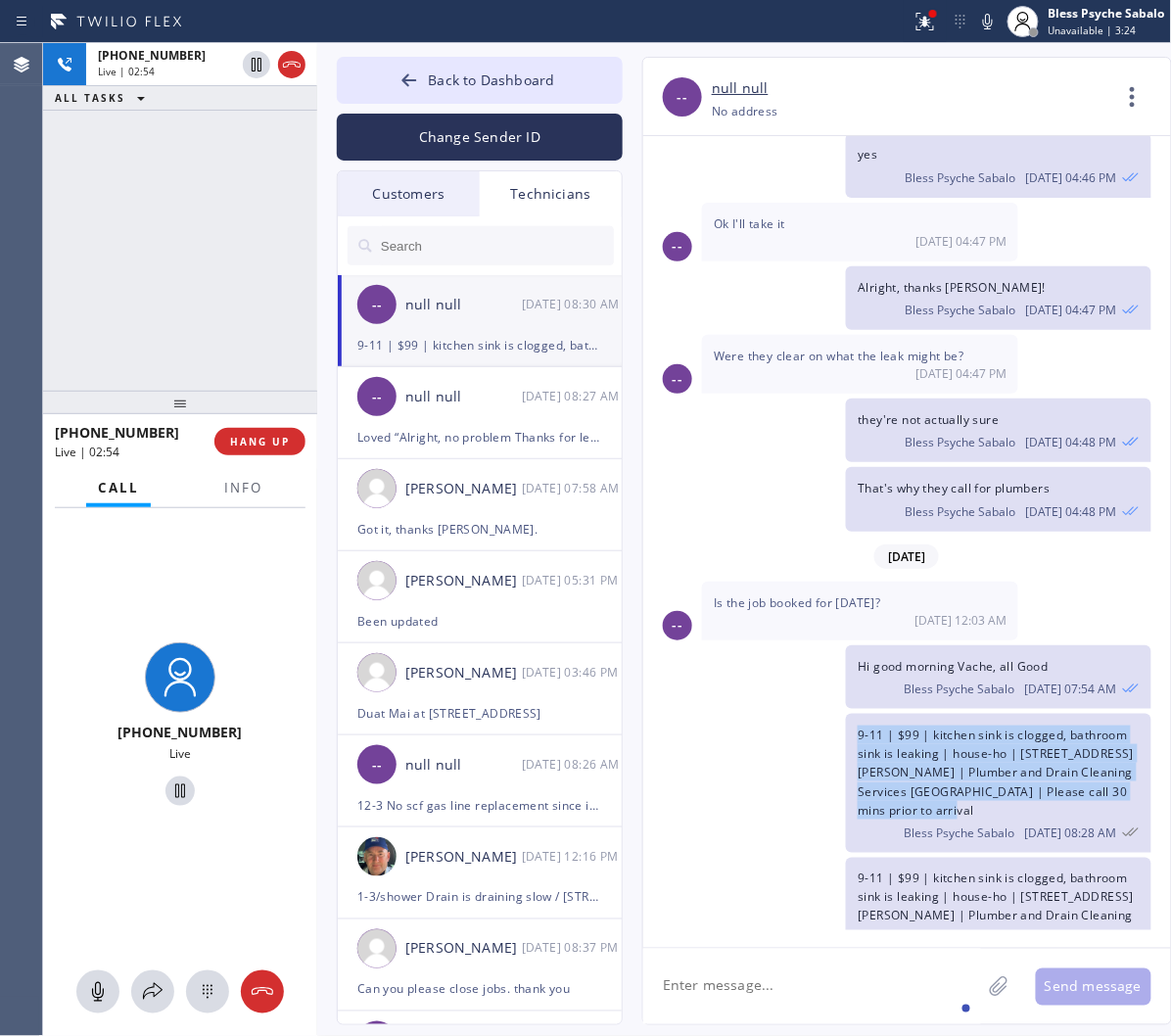 click on "9-11 | $99 | kitchen sink is clogged, bathroom sink is leaking | house-ho | 2547 S Bundy DrLos Angeles, CA 90064, USA  | Plumber and Drain Cleaning Services LA | Please call 30 mins prior to arrival" at bounding box center [996, 773] 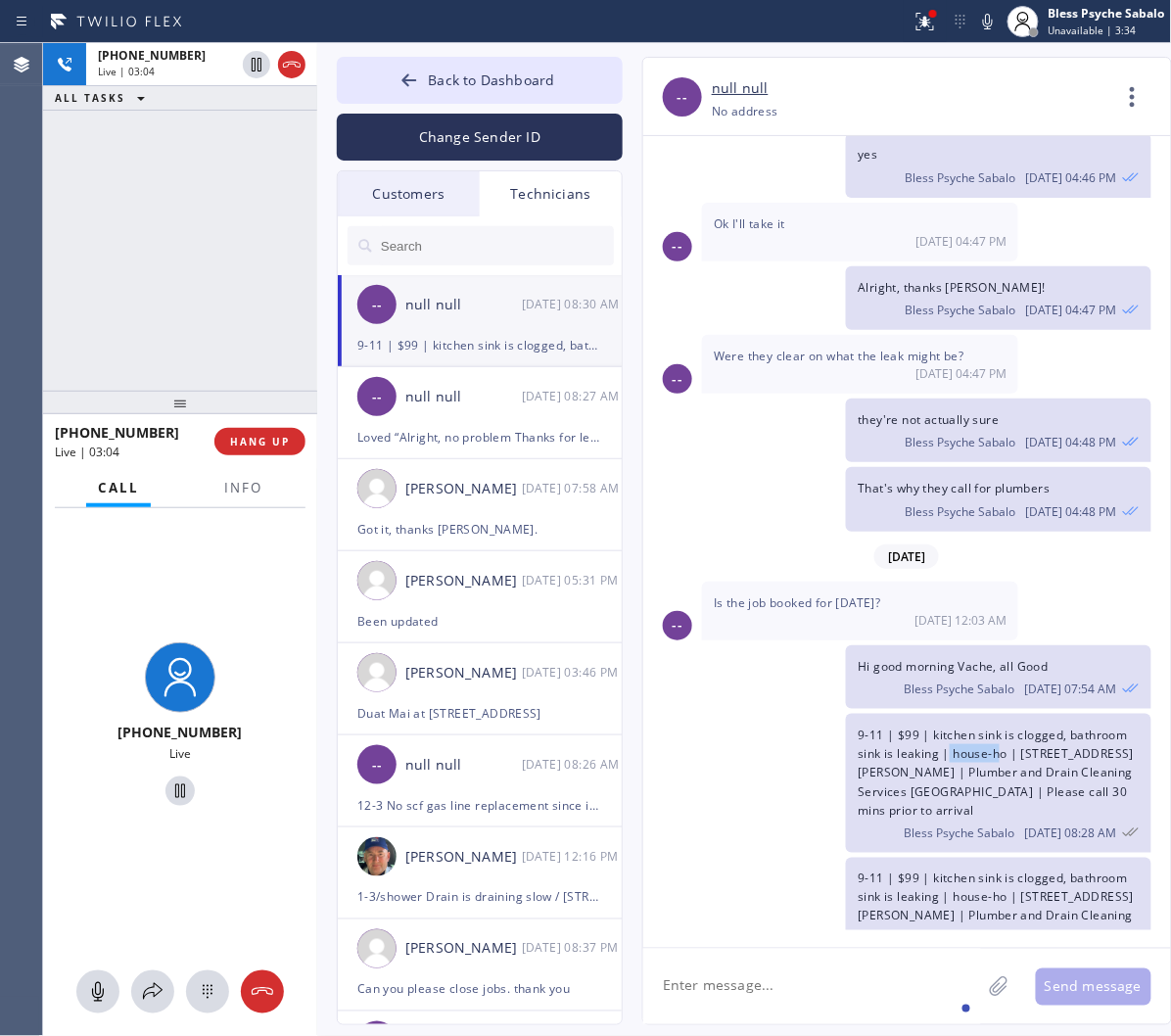 drag, startPoint x: 977, startPoint y: 683, endPoint x: 1003, endPoint y: 683, distance: 26 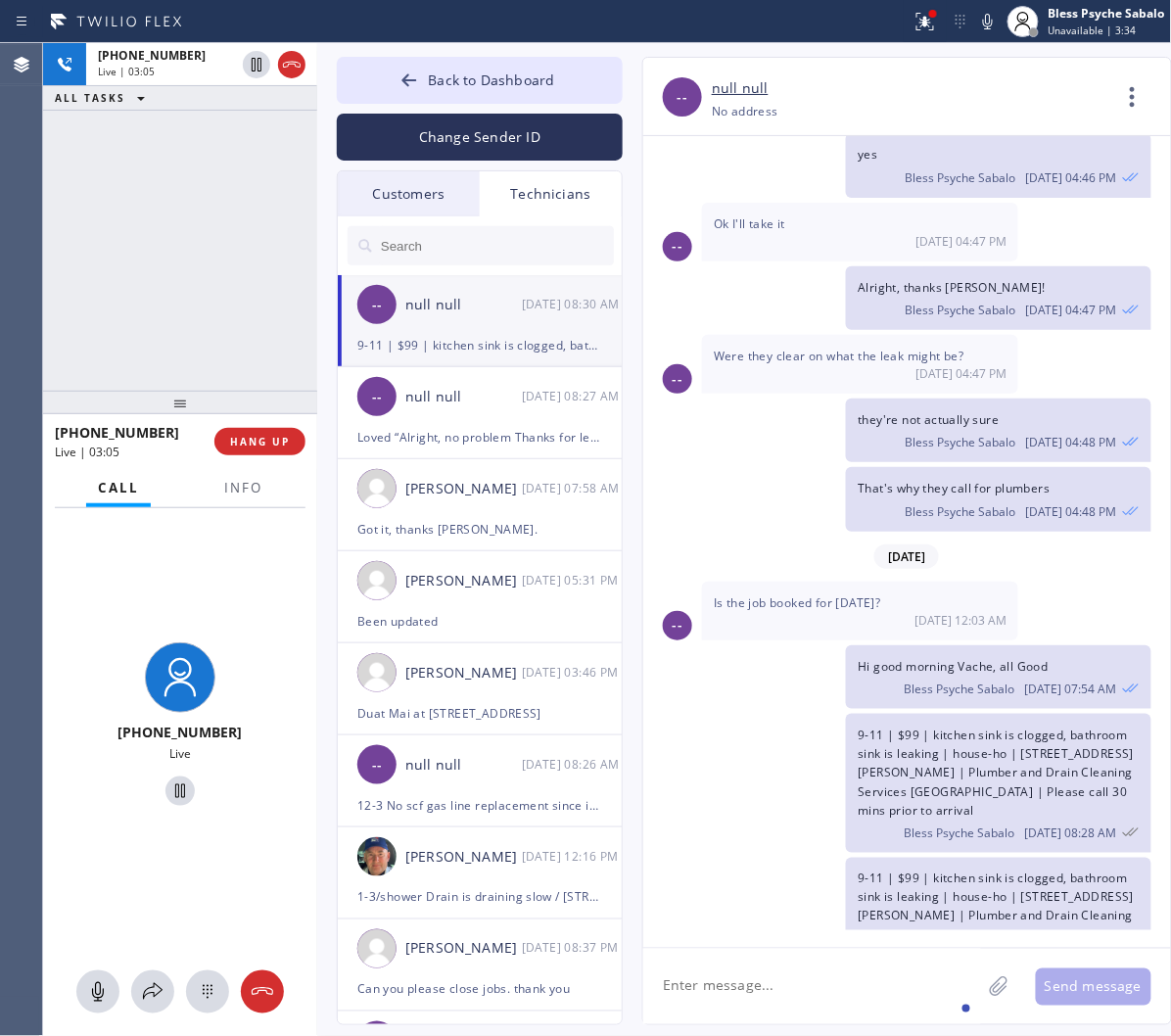 click on "9-11 | $99 | kitchen sink is clogged, bathroom sink is leaking | house-ho | 2547 S Bundy DrLos Angeles, CA 90064, USA  | Plumber and Drain Cleaning Services LA | Please call 30 mins prior to arrival" at bounding box center (996, 773) 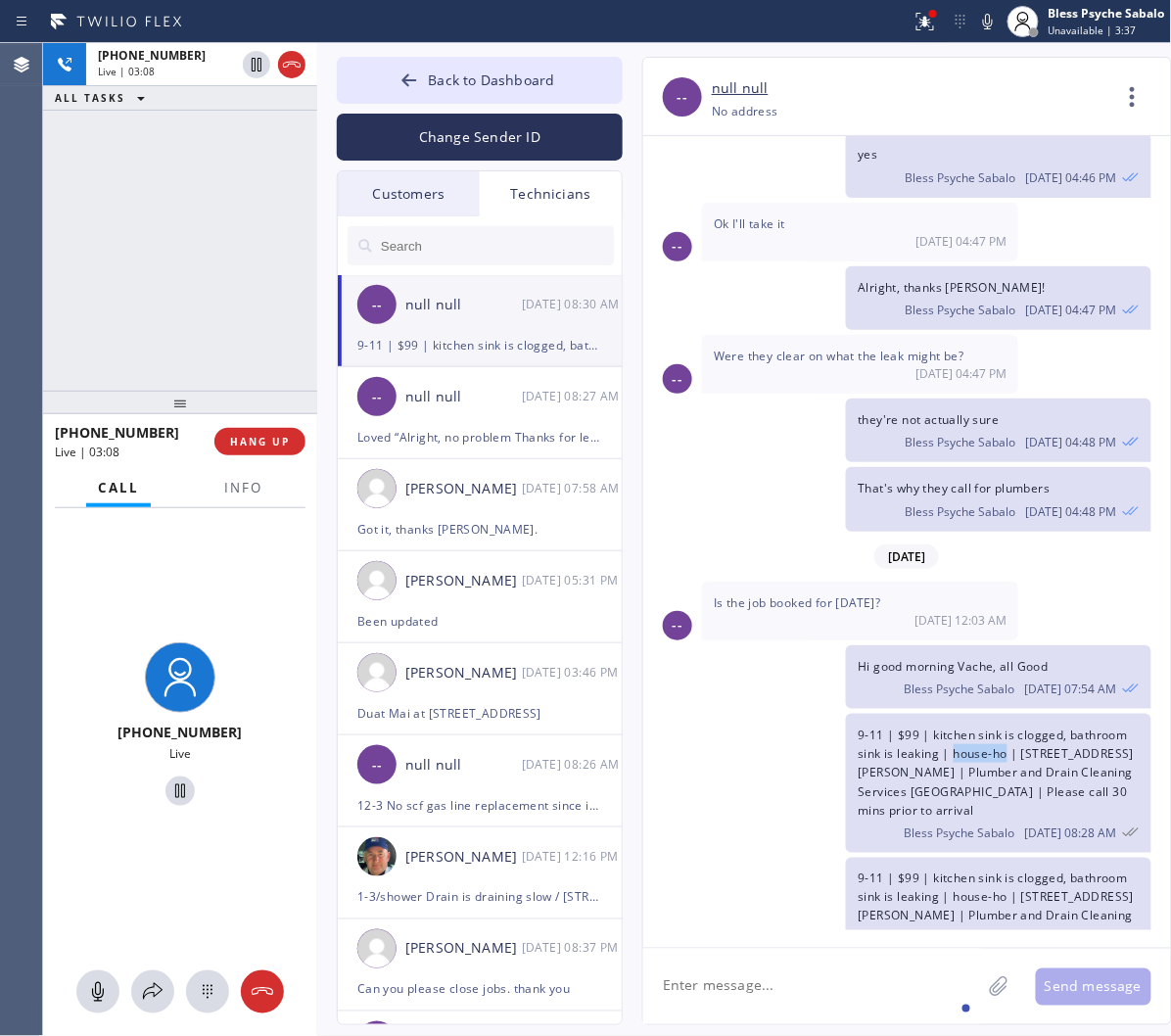 drag, startPoint x: 954, startPoint y: 687, endPoint x: 1007, endPoint y: 682, distance: 53.23533 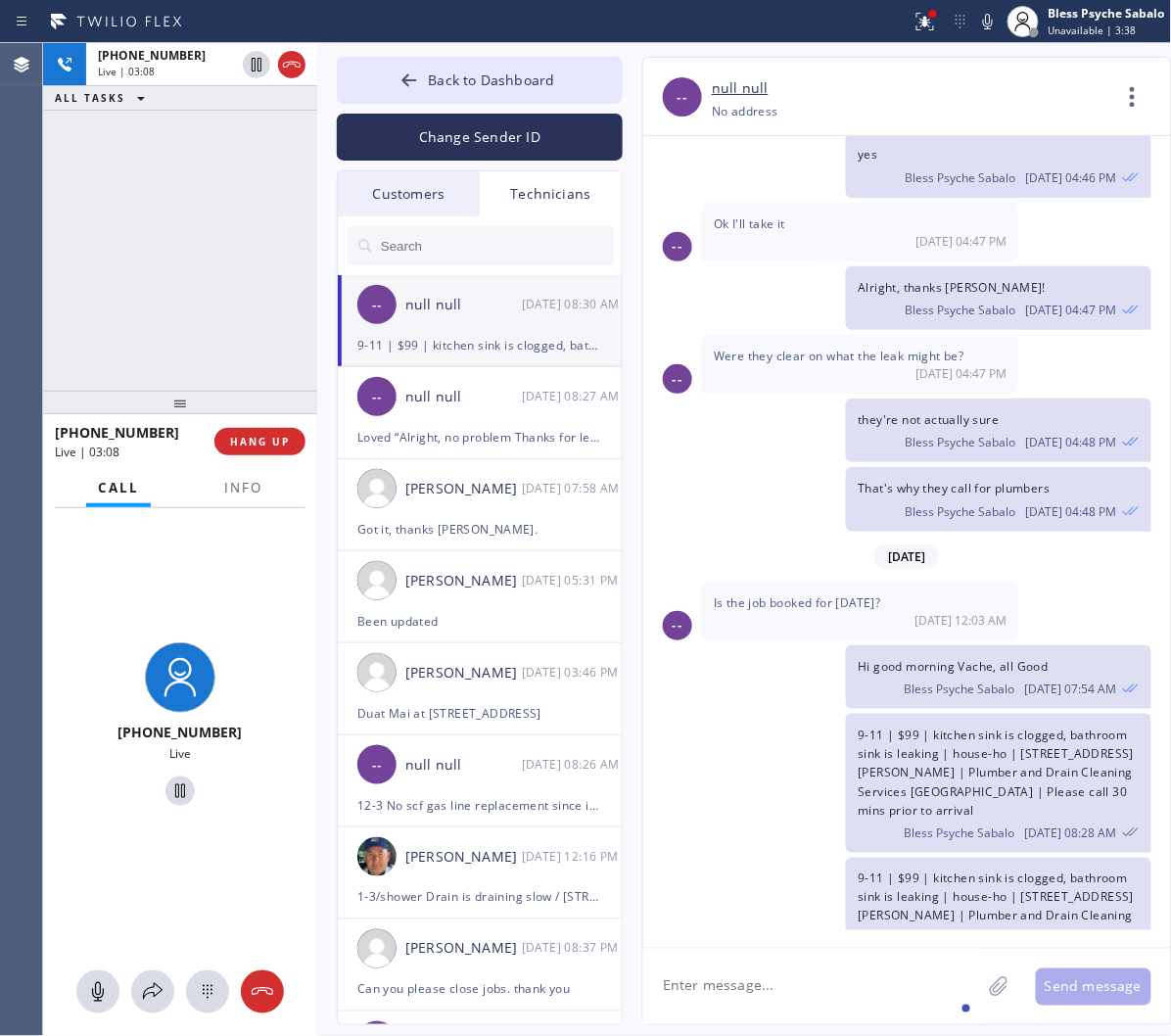 click on "9-11 | $99 | kitchen sink is clogged, bathroom sink is leaking | house-ho | 2547 S Bundy DrLos Angeles, CA 90064, USA  | Plumber and Drain Cleaning Services LA | Please call 30 mins prior to arrival" at bounding box center [996, 773] 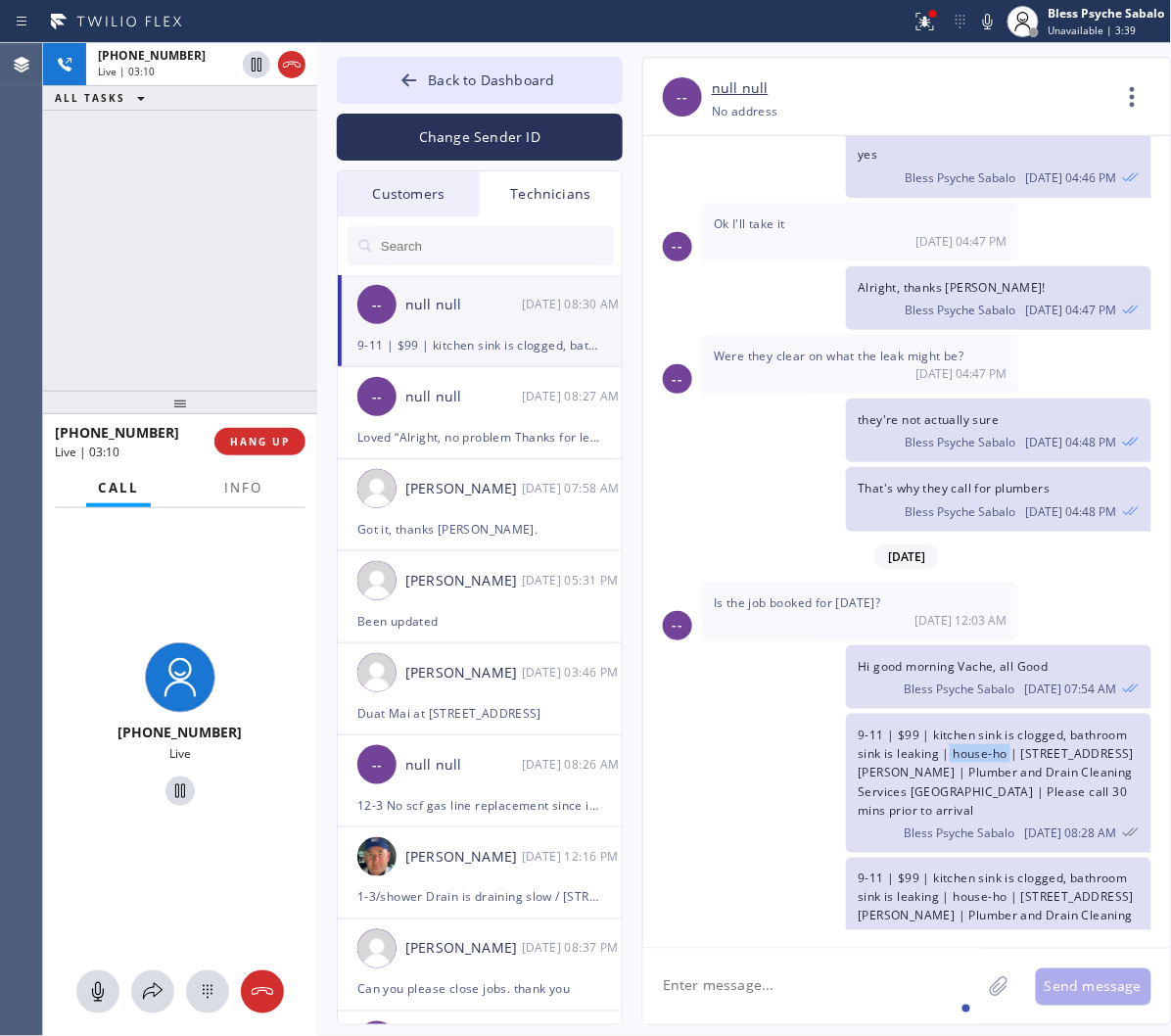 drag, startPoint x: 947, startPoint y: 683, endPoint x: 1007, endPoint y: 709, distance: 65.391131 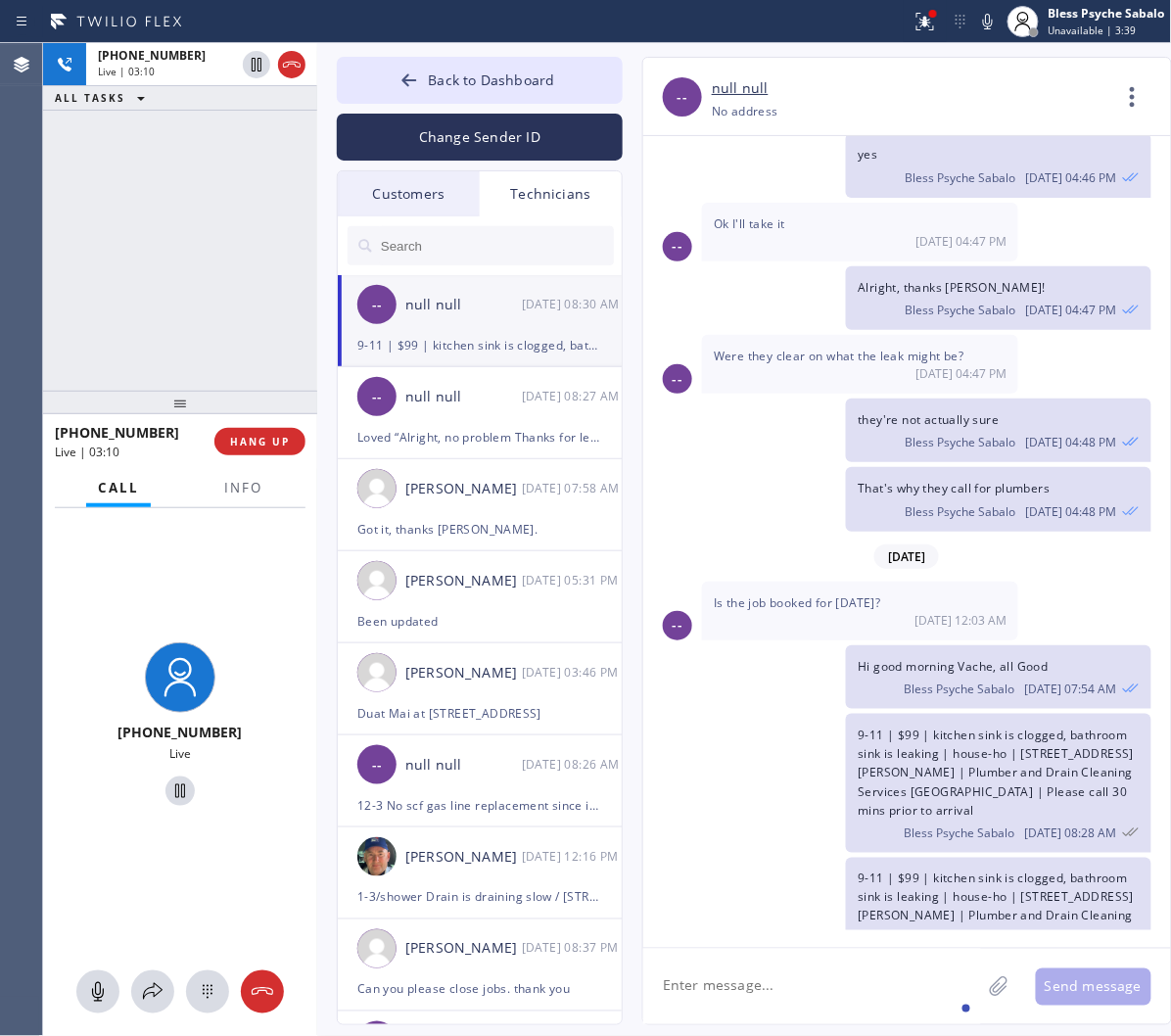click on "9-11 | $99 | kitchen sink is clogged, bathroom sink is leaking | house-ho | 2547 S Bundy DrLos Angeles, CA 90064, USA  | Plumber and Drain Cleaning Services LA | Please call 30 mins prior to arrival Bless Psyche Sabalo 07/16 08:28 AM" 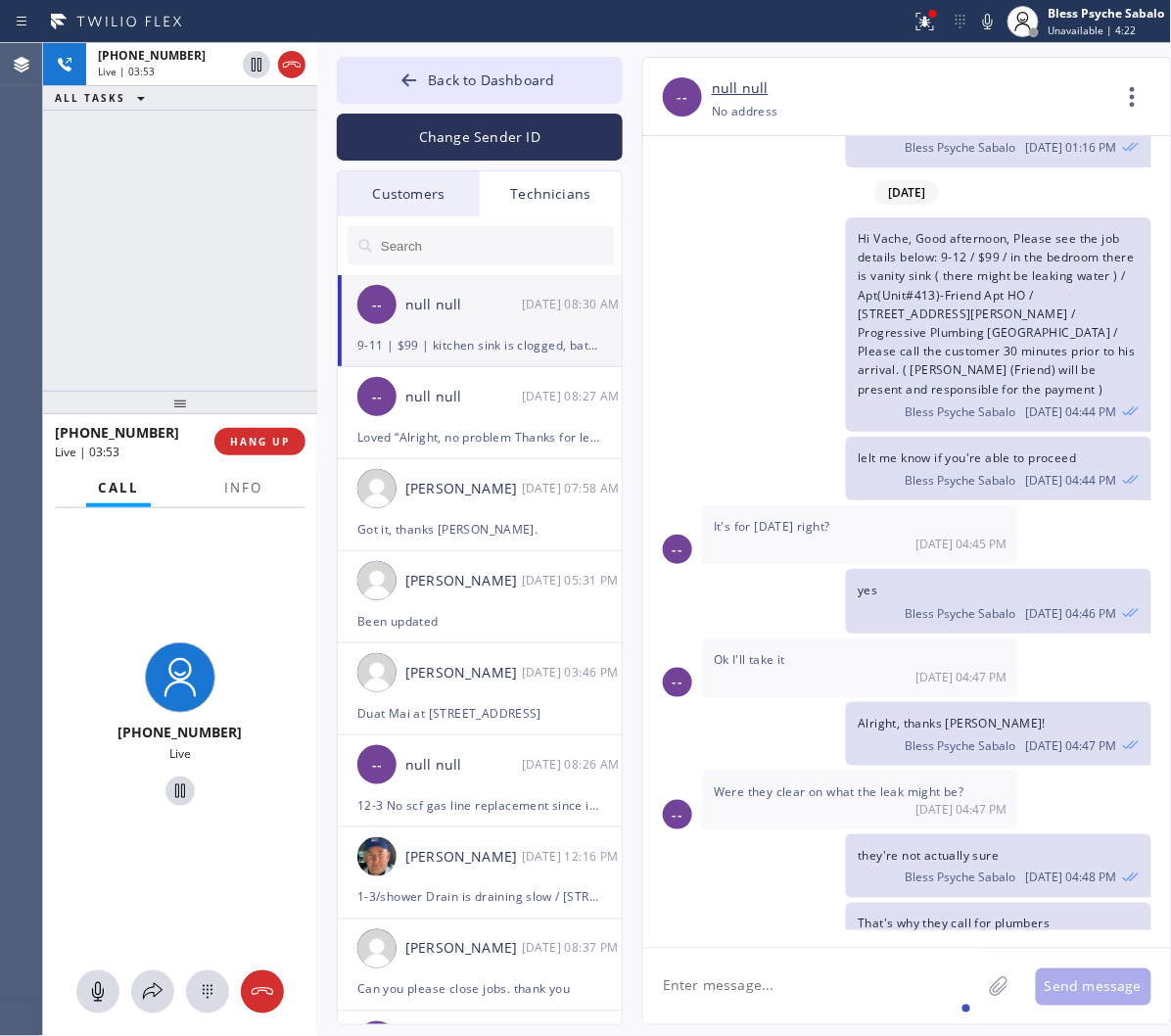 scroll, scrollTop: 12873, scrollLeft: 0, axis: vertical 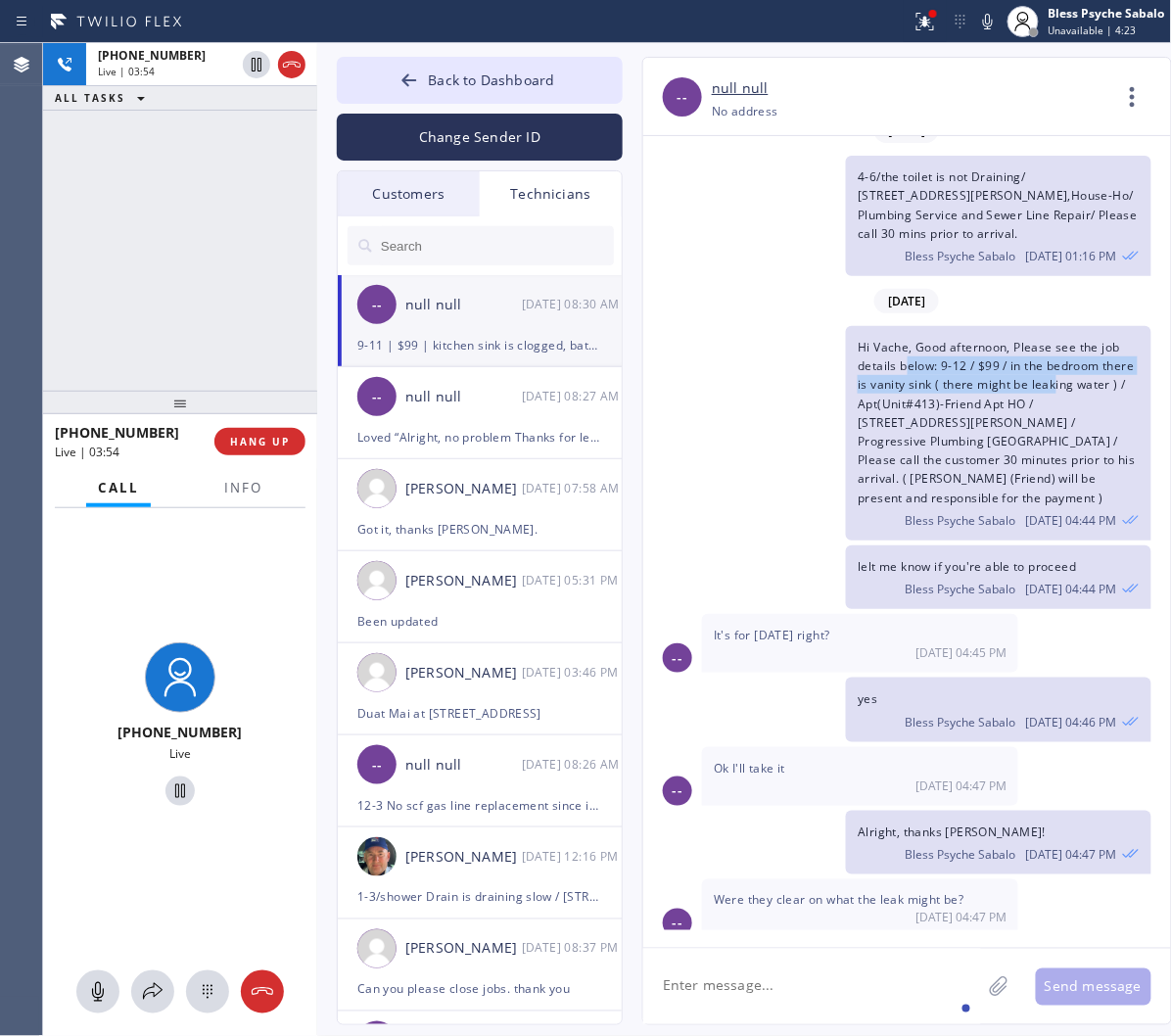 drag, startPoint x: 941, startPoint y: 308, endPoint x: 1058, endPoint y: 317, distance: 117.34564 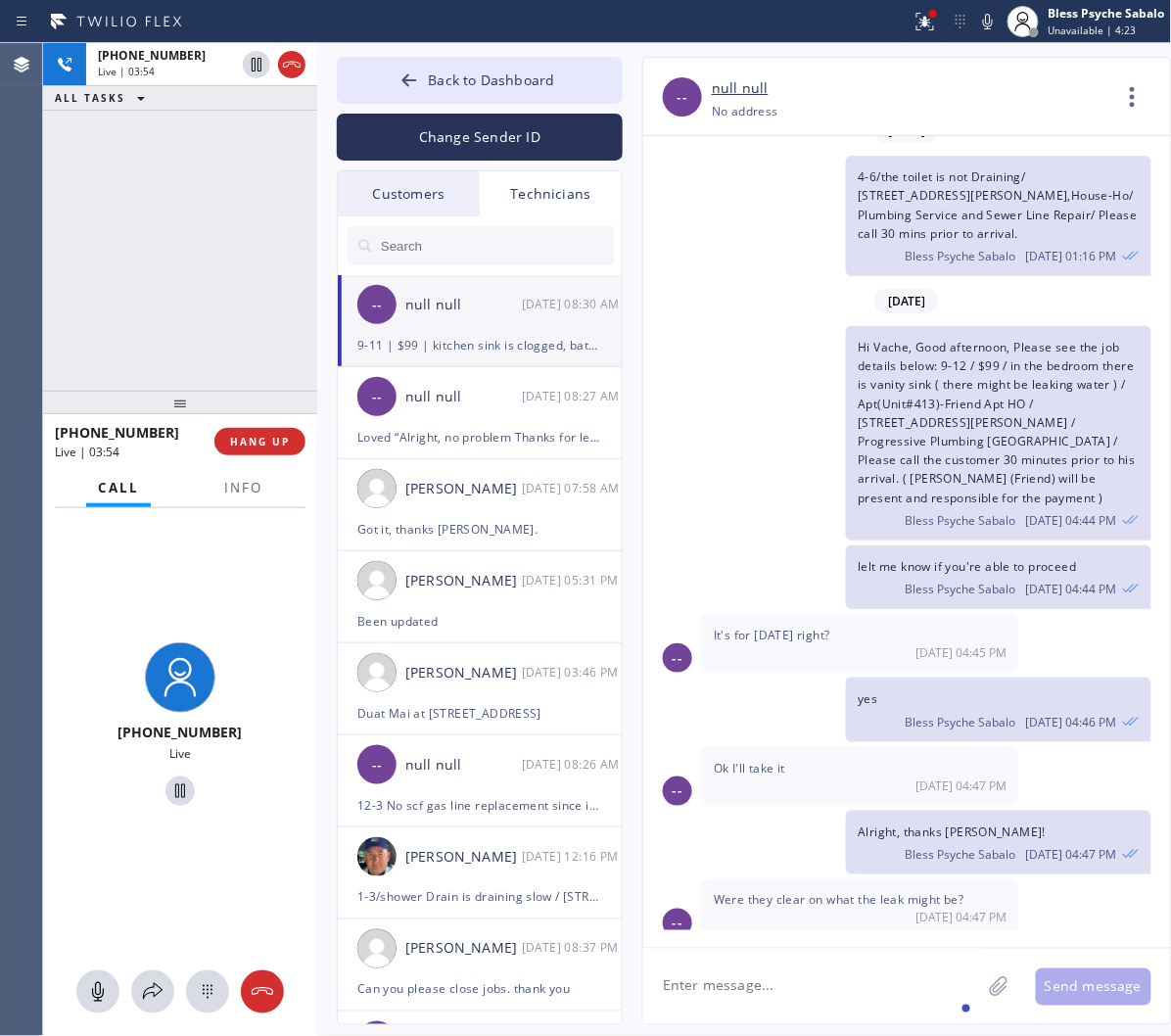click on "Hi Vache, Good afternoon, Please see the job details below:
9-12 / $99 / in the bedroom there is vanity sink ( there might be leaking water ) / Apt(Unit#413)-Friend Apt HO / 1136 N Larrabee St #413, West Hollywood, CA 90069 / Progressive Plumbing West Hollywood / Please call the customer 30 minutes prior to his arrival. ( Steffenay (Friend) will be present and responsible for the payment )" at bounding box center (996, 422) 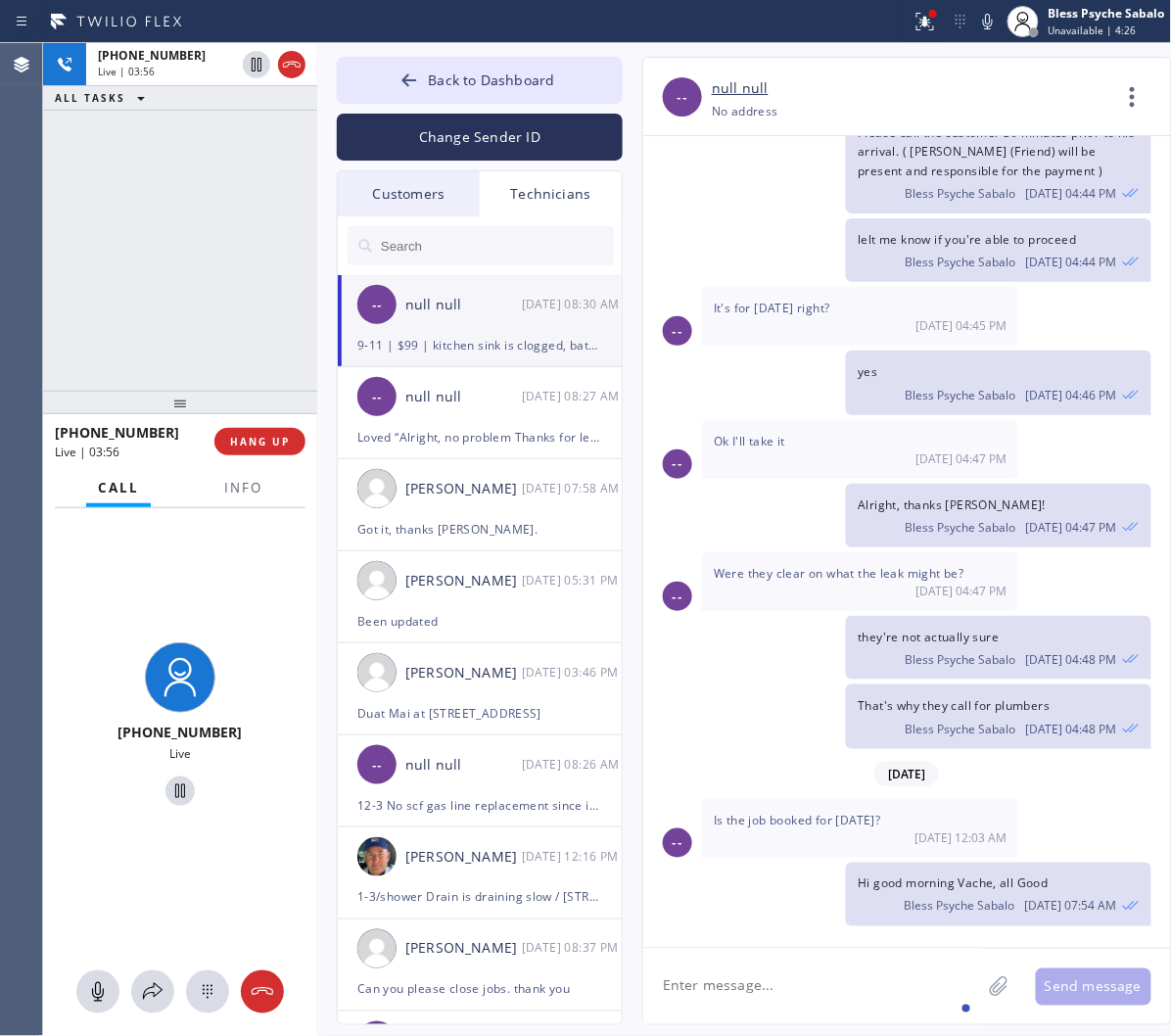 scroll, scrollTop: 13417, scrollLeft: 0, axis: vertical 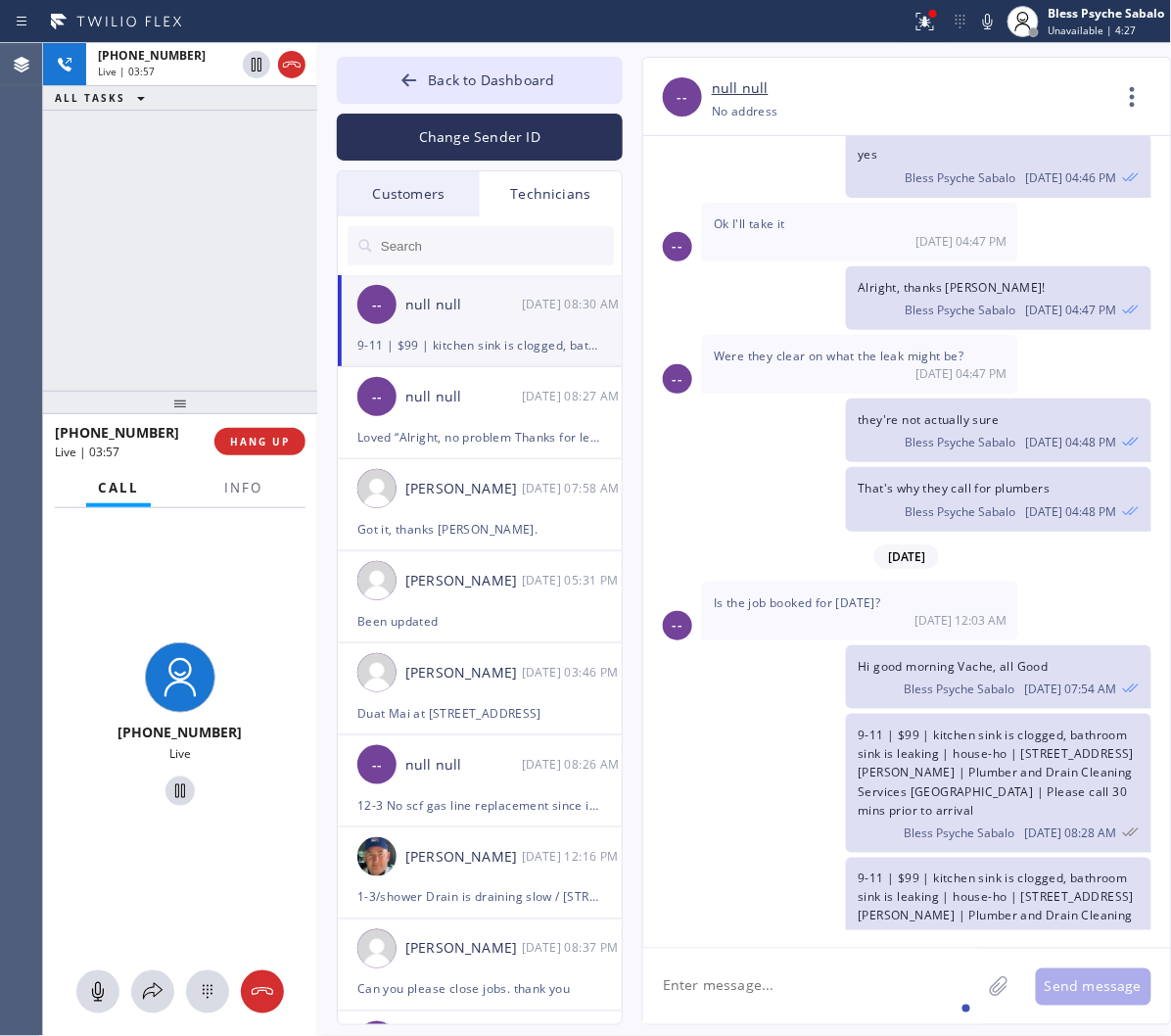 click on "Bless Psyche Sabalo 07/16 08:28 AM" at bounding box center [998, 830] 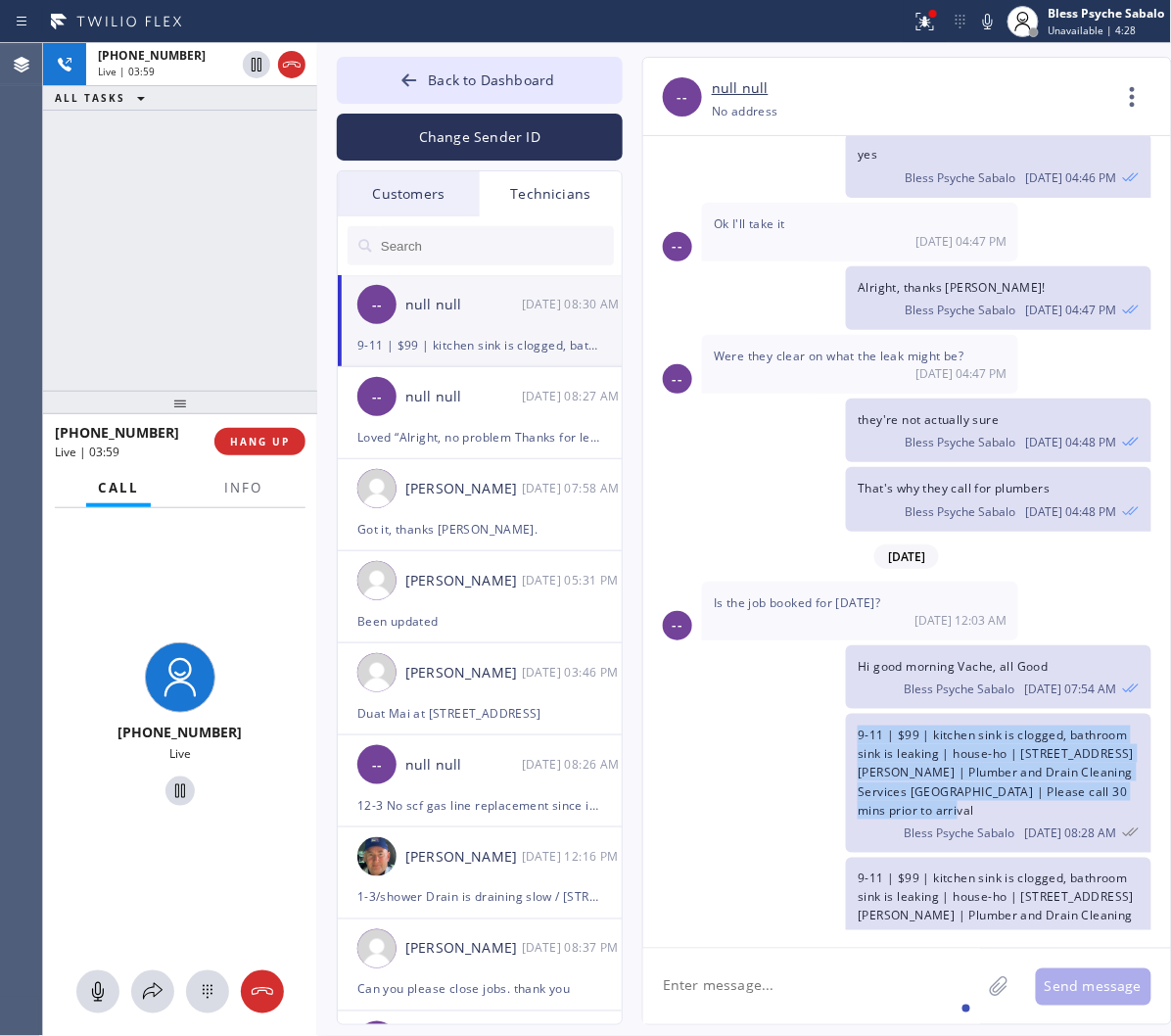 drag, startPoint x: 922, startPoint y: 746, endPoint x: 857, endPoint y: 661, distance: 107.00467 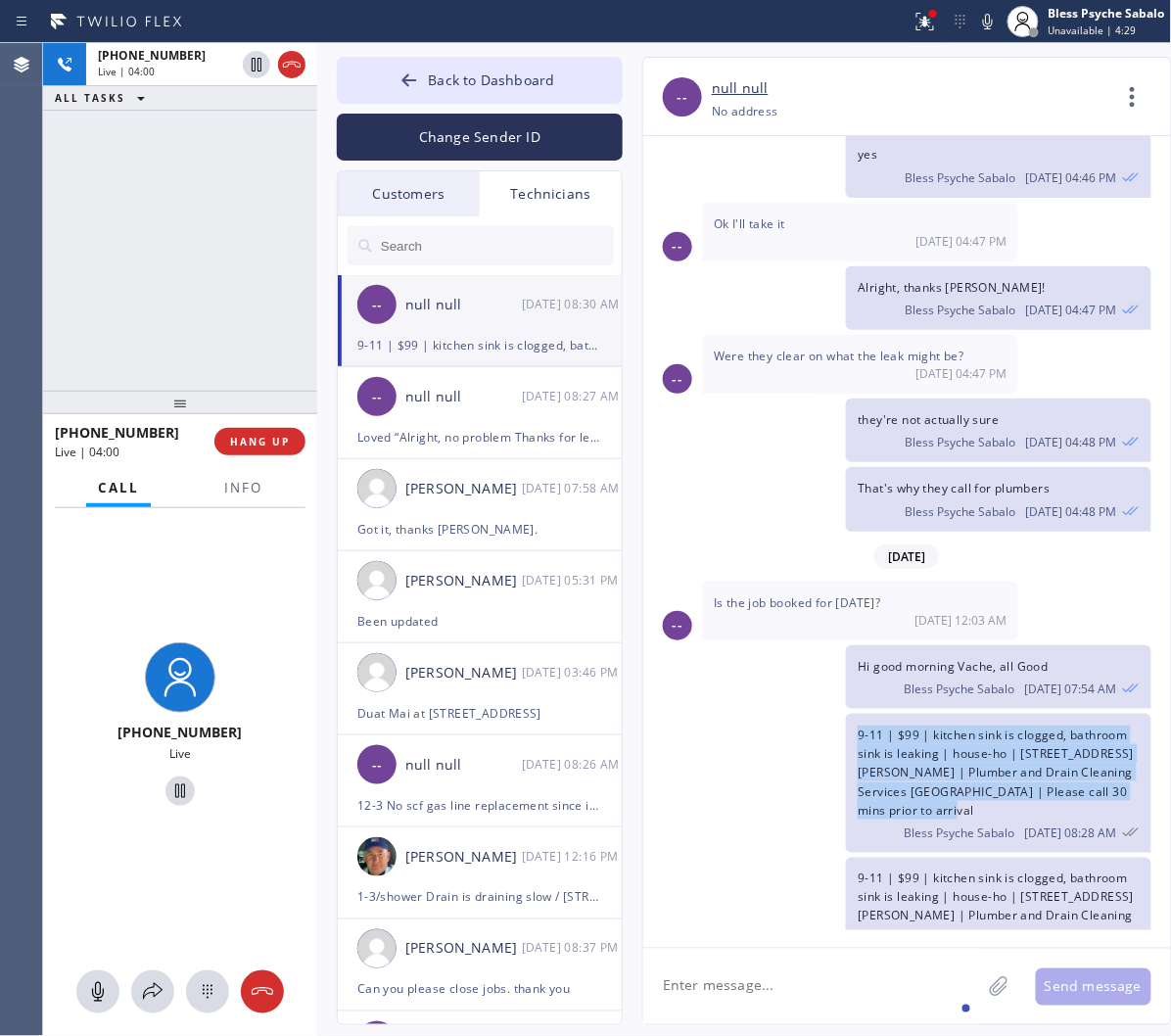 drag, startPoint x: 927, startPoint y: 740, endPoint x: 850, endPoint y: 666, distance: 106.79419 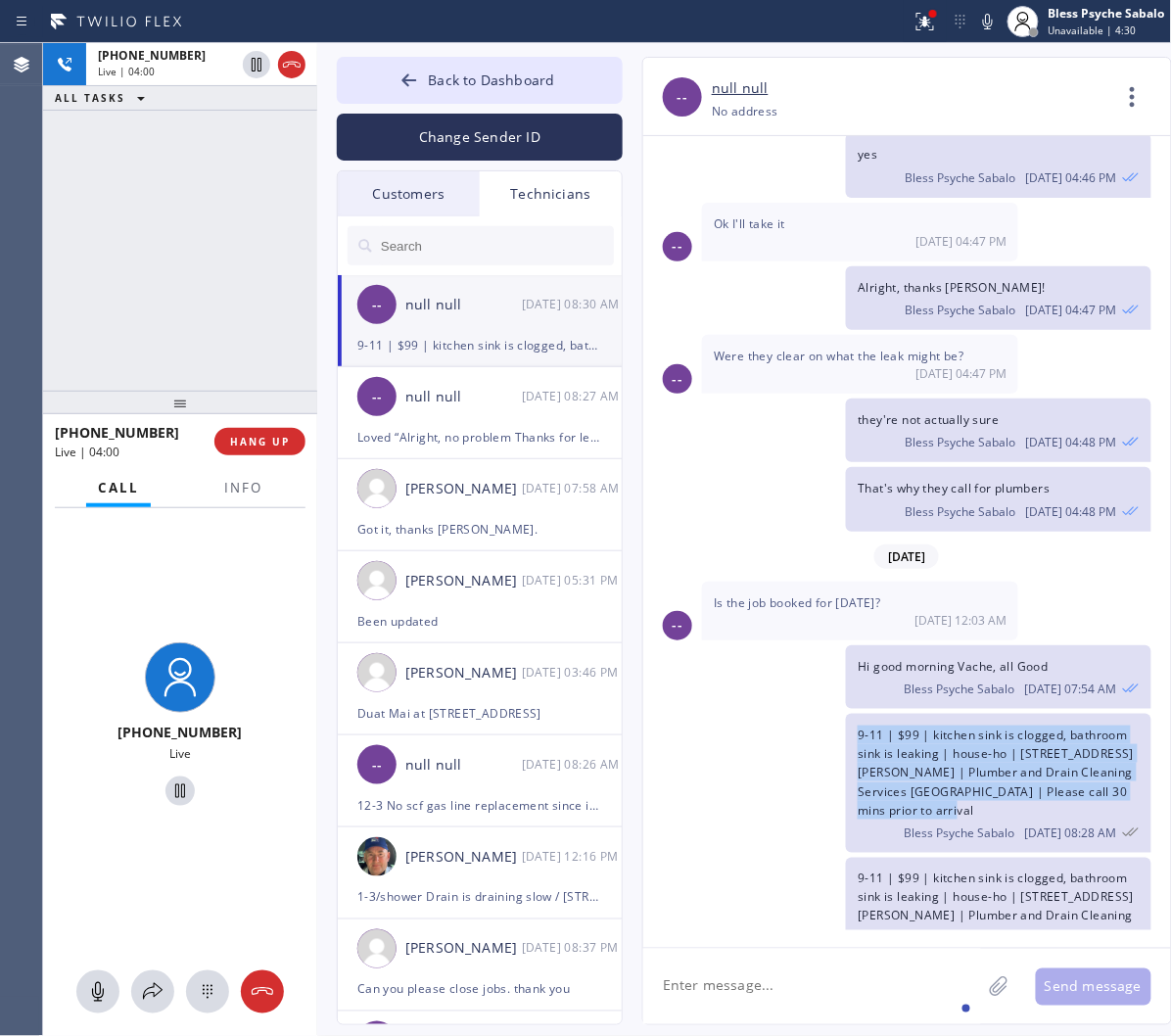 click on "9-11 | $99 | kitchen sink is clogged, bathroom sink is leaking | house-ho | 2547 S Bundy DrLos Angeles, CA 90064, USA  | Plumber and Drain Cleaning Services LA | Please call 30 mins prior to arrival Bless Psyche Sabalo 07/16 08:28 AM" 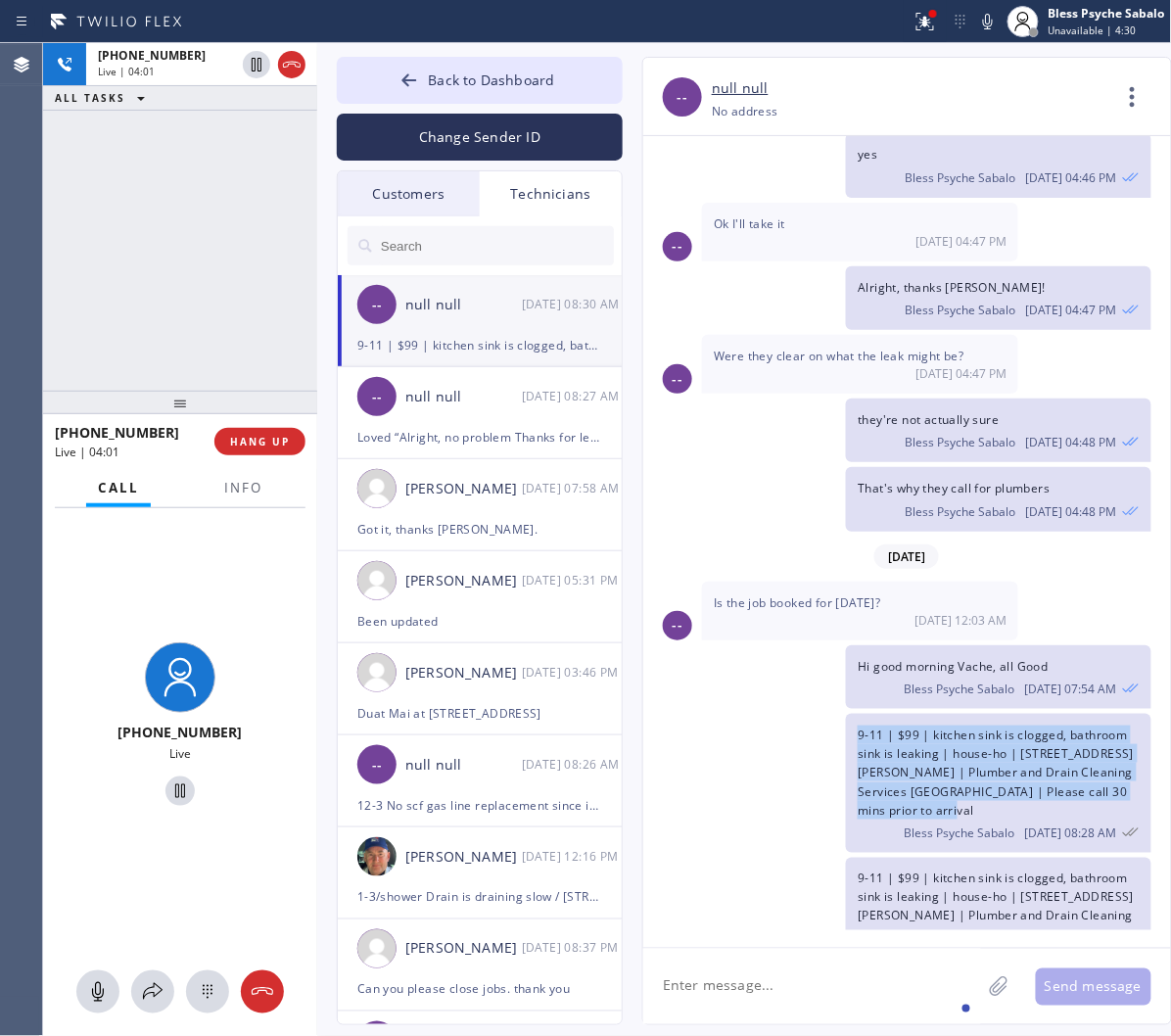 click on "9-11 | $99 | kitchen sink is clogged, bathroom sink is leaking | house-ho | 2547 S Bundy DrLos Angeles, CA 90064, USA  | Plumber and Drain Cleaning Services LA | Please call 30 mins prior to arrival Bless Psyche Sabalo 07/16 08:28 AM" 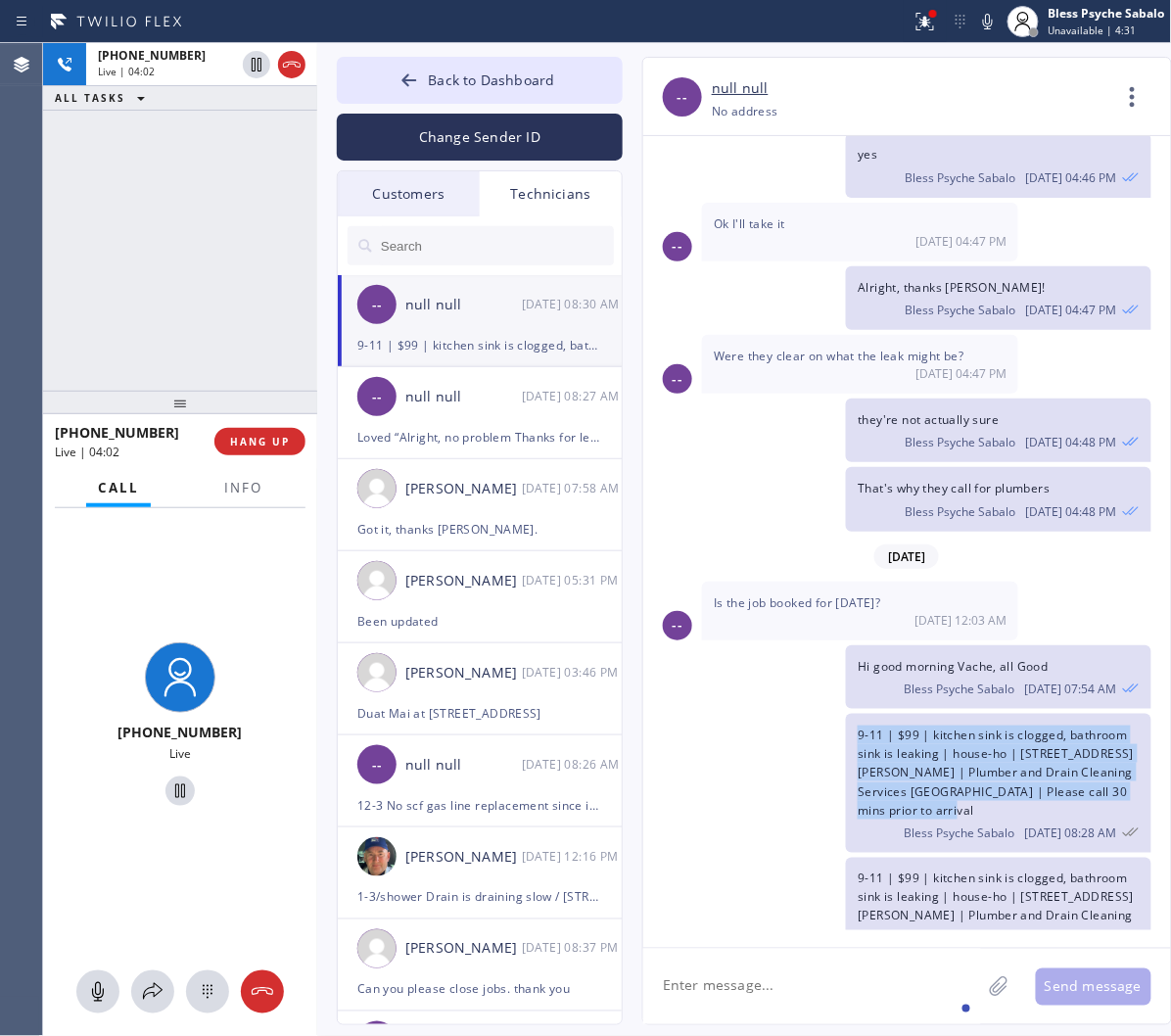 drag, startPoint x: 857, startPoint y: 663, endPoint x: 918, endPoint y: 741, distance: 99.0202 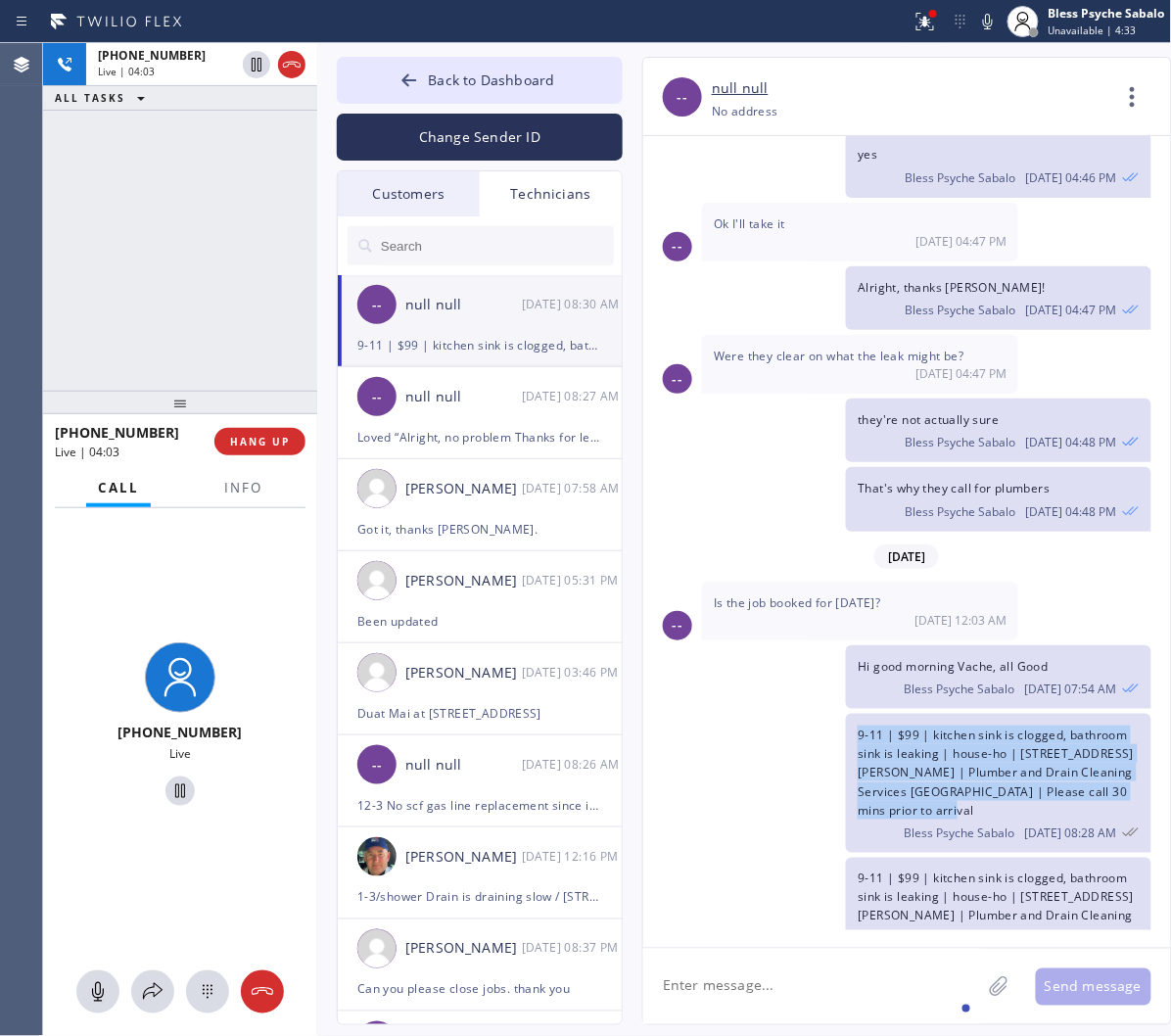 drag, startPoint x: 915, startPoint y: 736, endPoint x: 856, endPoint y: 663, distance: 93.8616 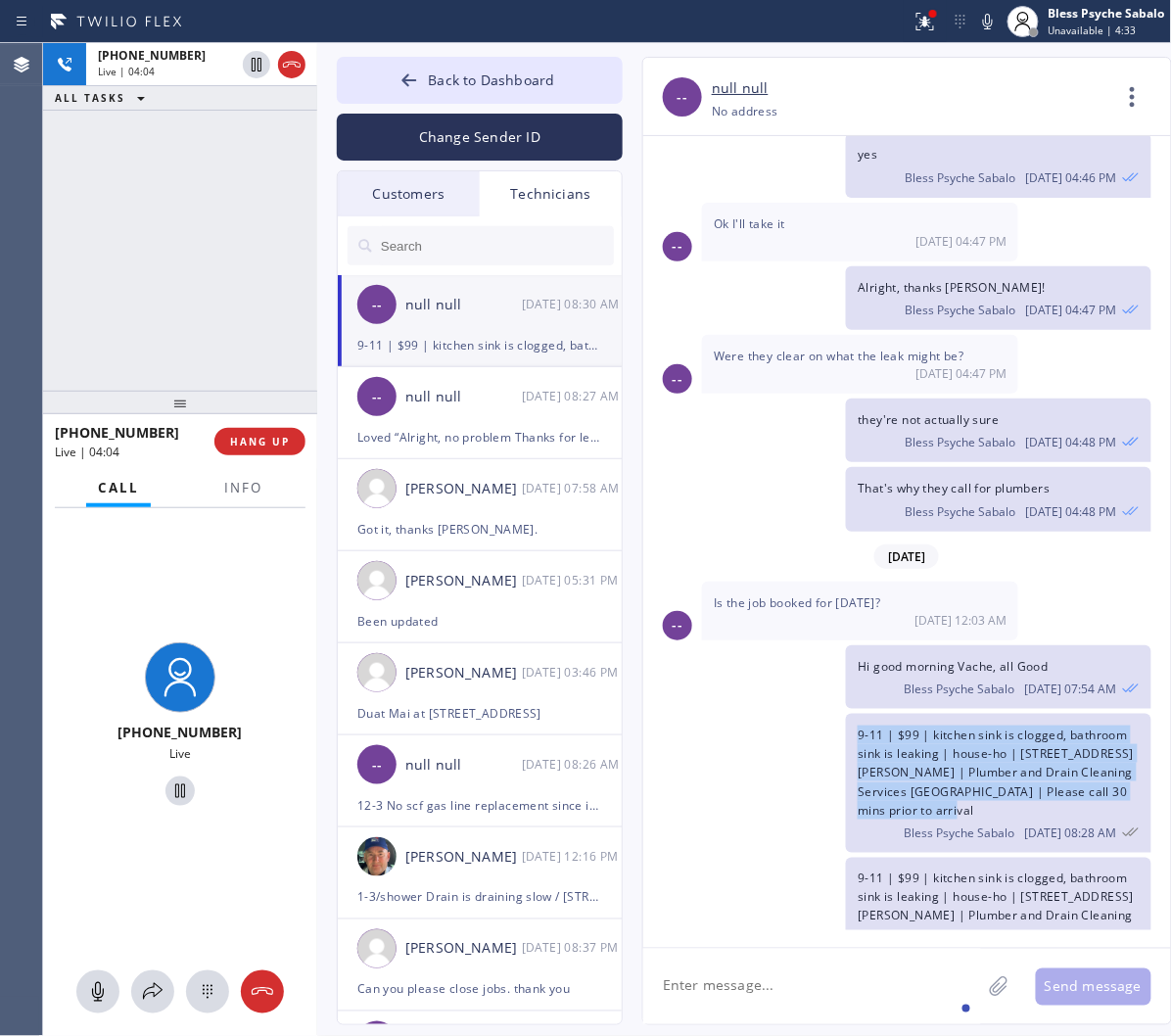 click on "9-11 | $99 | kitchen sink is clogged, bathroom sink is leaking | house-ho | 2547 S Bundy DrLos Angeles, CA 90064, USA  | Plumber and Drain Cleaning Services LA | Please call 30 mins prior to arrival" at bounding box center [996, 773] 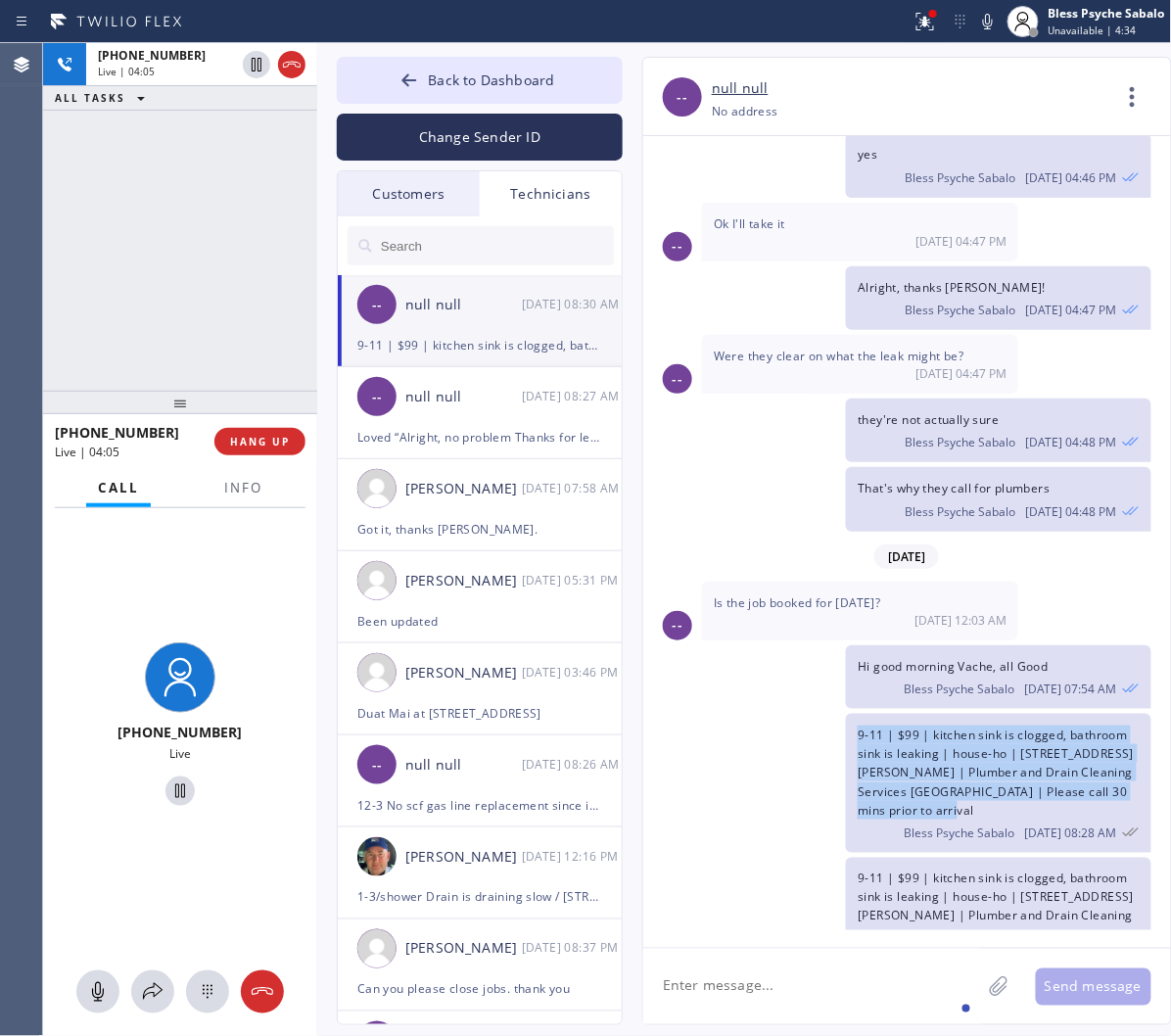 drag, startPoint x: 924, startPoint y: 738, endPoint x: 839, endPoint y: 664, distance: 112.69871 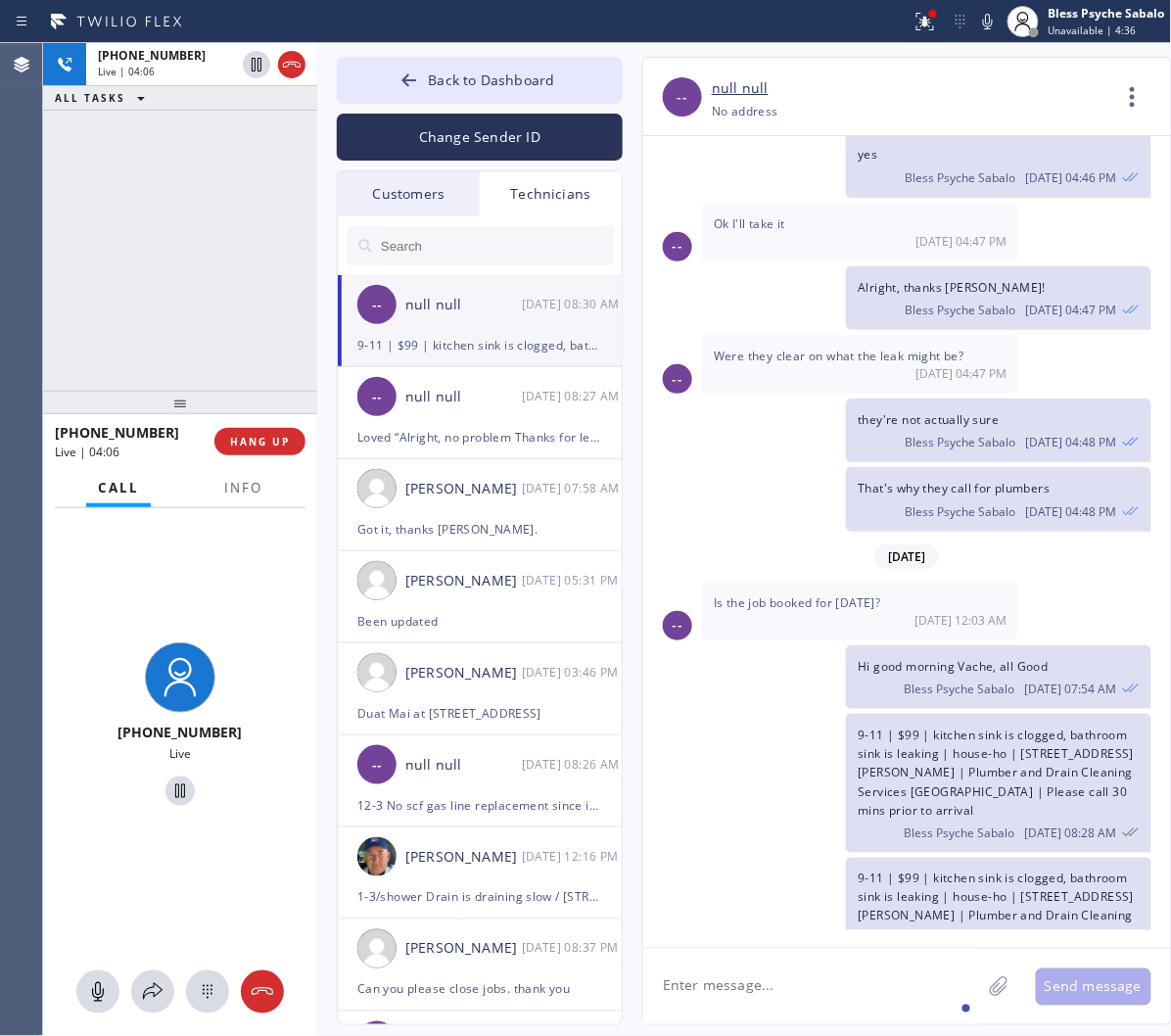 click on "Bless Psyche Sabalo" at bounding box center [960, 832] 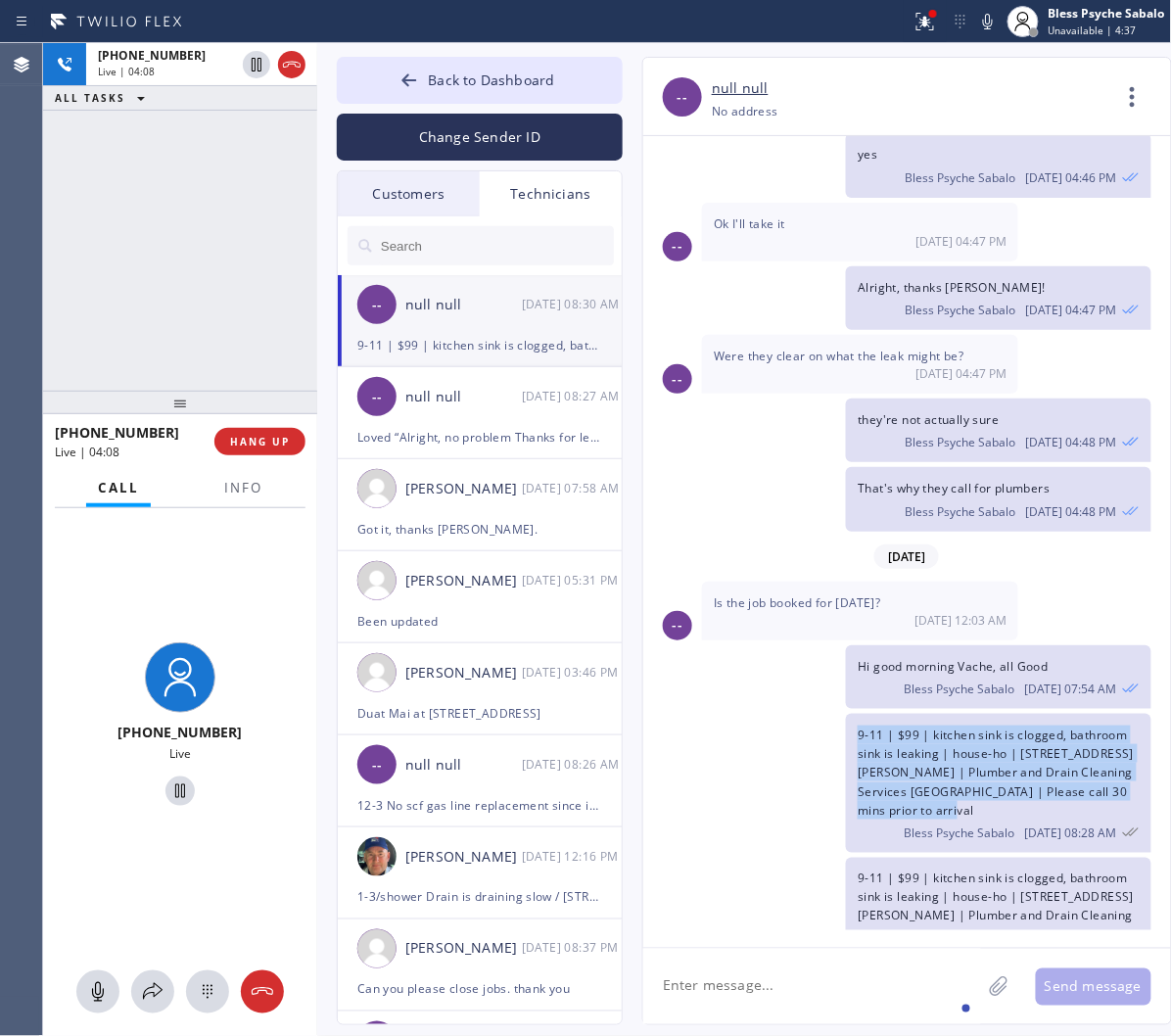 drag, startPoint x: 931, startPoint y: 742, endPoint x: 852, endPoint y: 664, distance: 111.01802 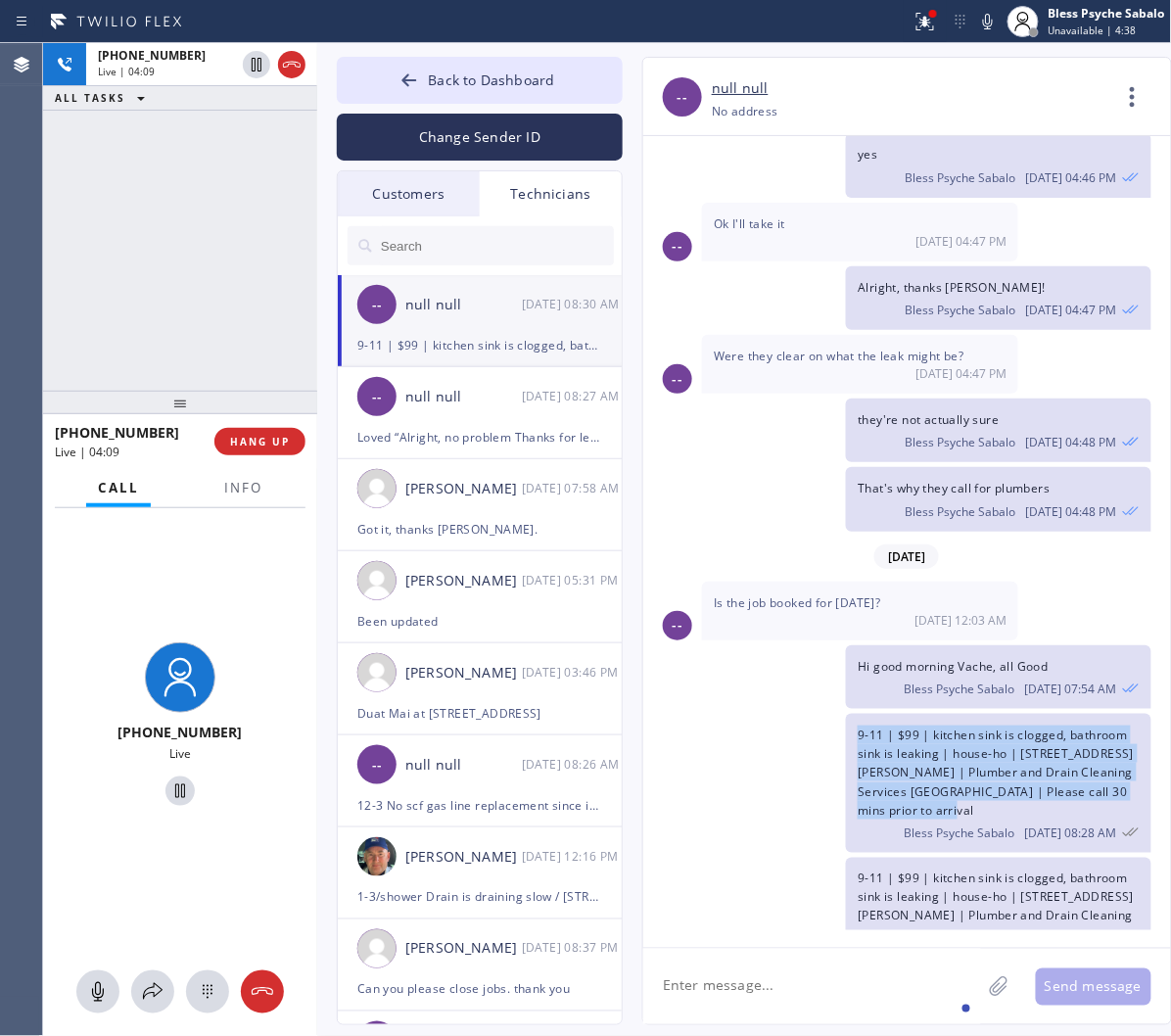drag, startPoint x: 858, startPoint y: 664, endPoint x: 934, endPoint y: 748, distance: 113.2784 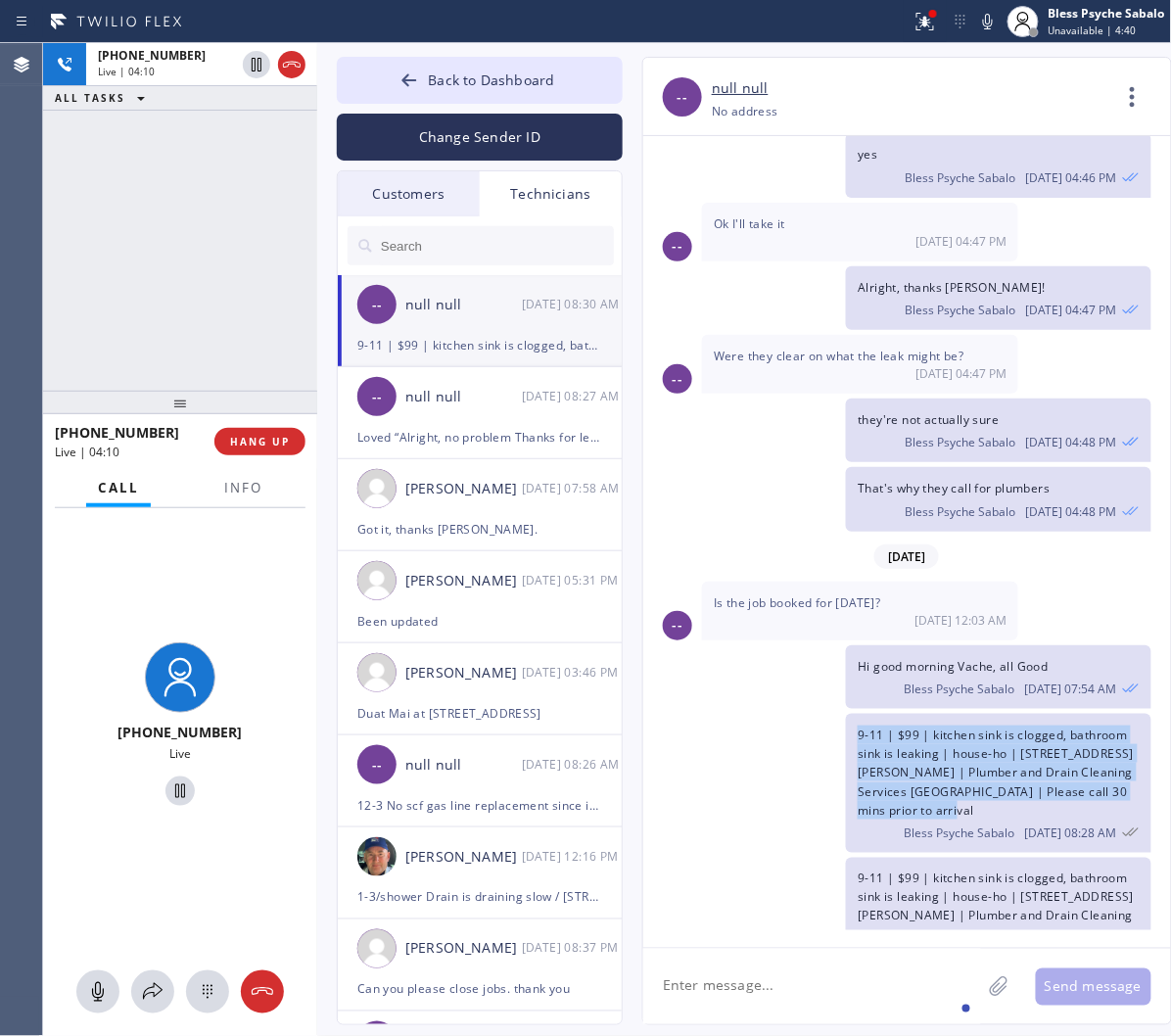 drag, startPoint x: 897, startPoint y: 726, endPoint x: 859, endPoint y: 660, distance: 76.15773 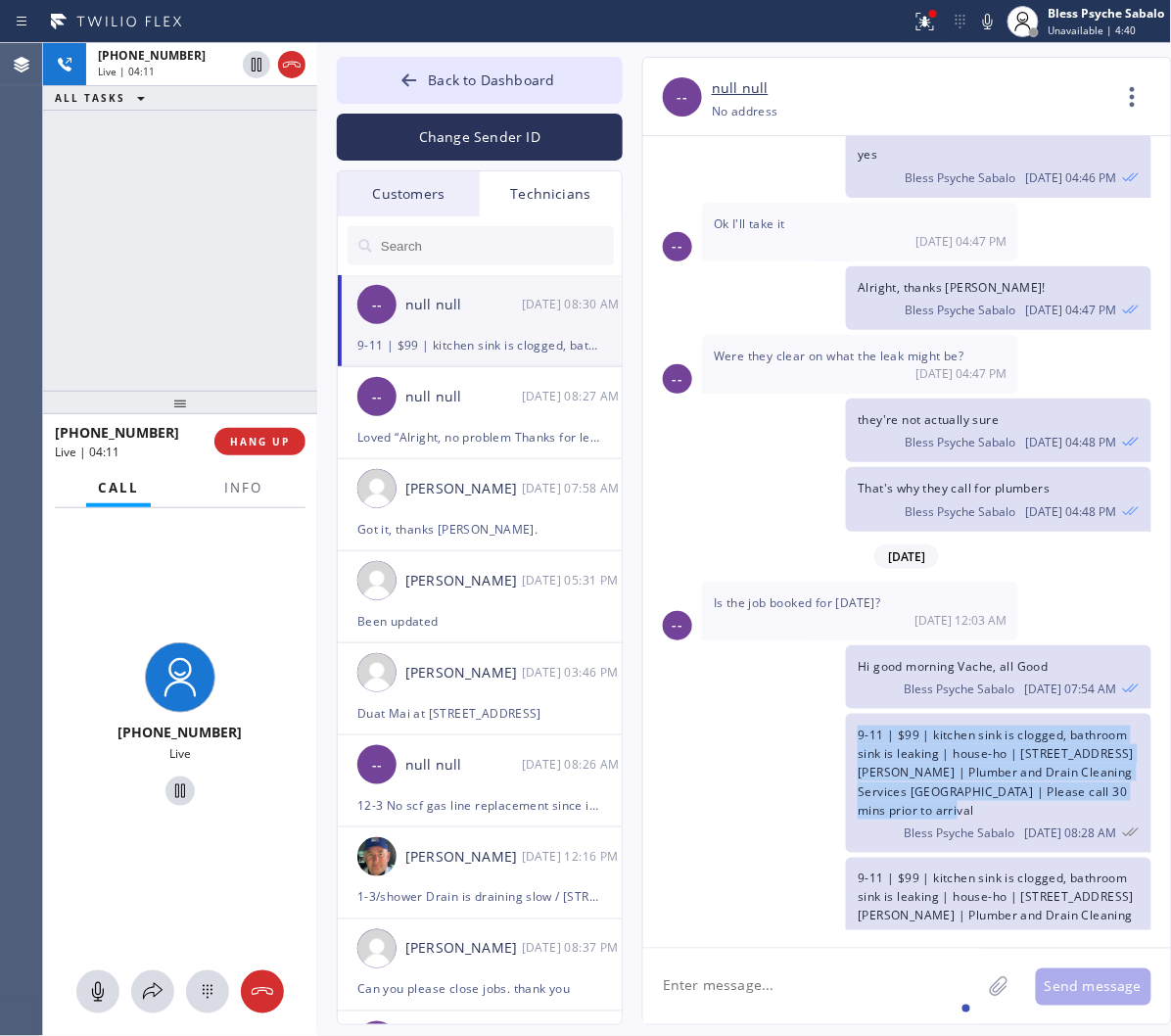 click on "9-11 | $99 | kitchen sink is clogged, bathroom sink is leaking | house-ho | 2547 S Bundy DrLos Angeles, CA 90064, USA  | Plumber and Drain Cleaning Services LA | Please call 30 mins prior to arrival" at bounding box center [996, 773] 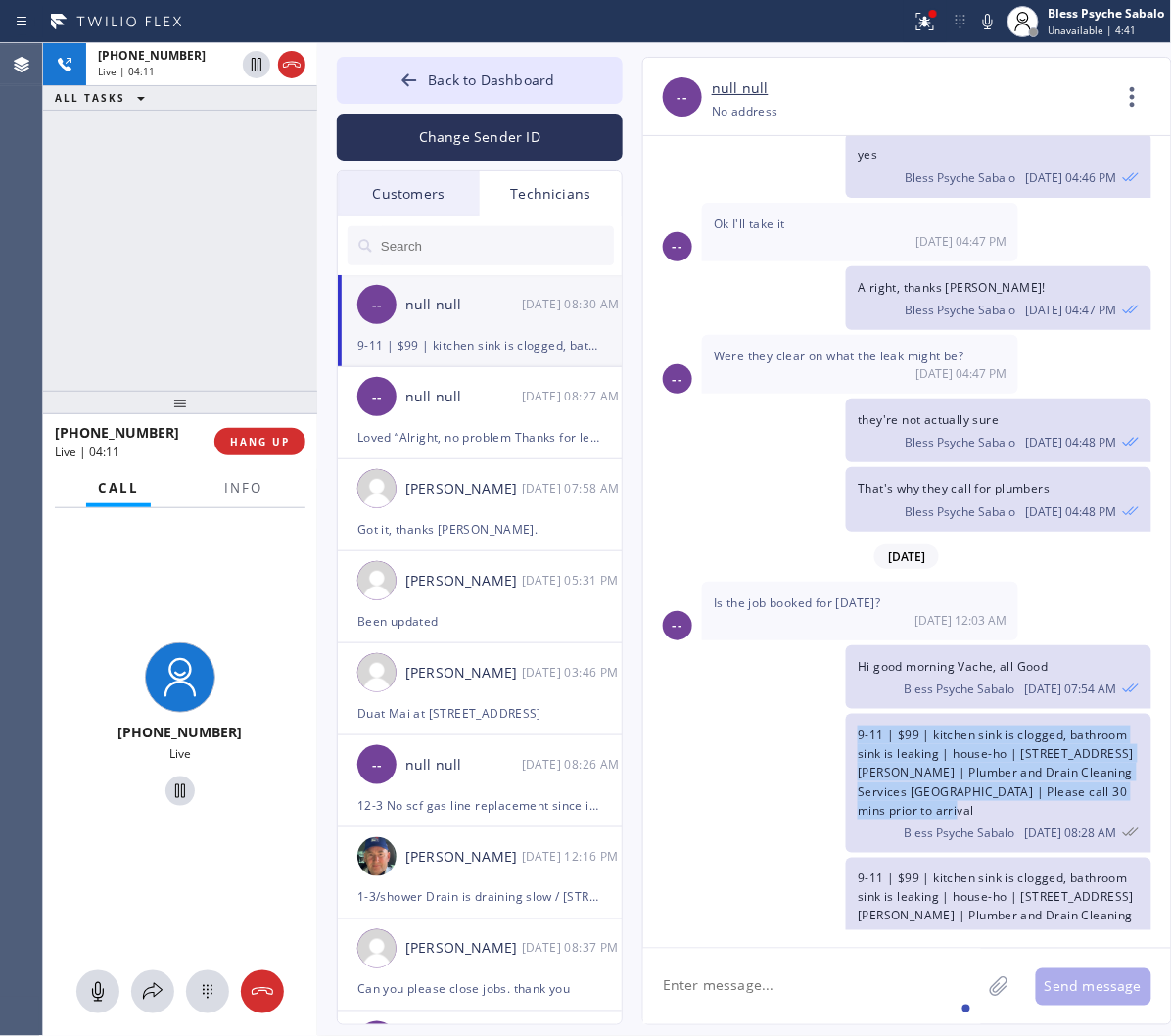 click on "9-11 | $99 | kitchen sink is clogged, bathroom sink is leaking | house-ho | 2547 S Bundy DrLos Angeles, CA 90064, USA  | Plumber and Drain Cleaning Services LA | Please call 30 mins prior to arrival Bless Psyche Sabalo 07/16 08:28 AM" 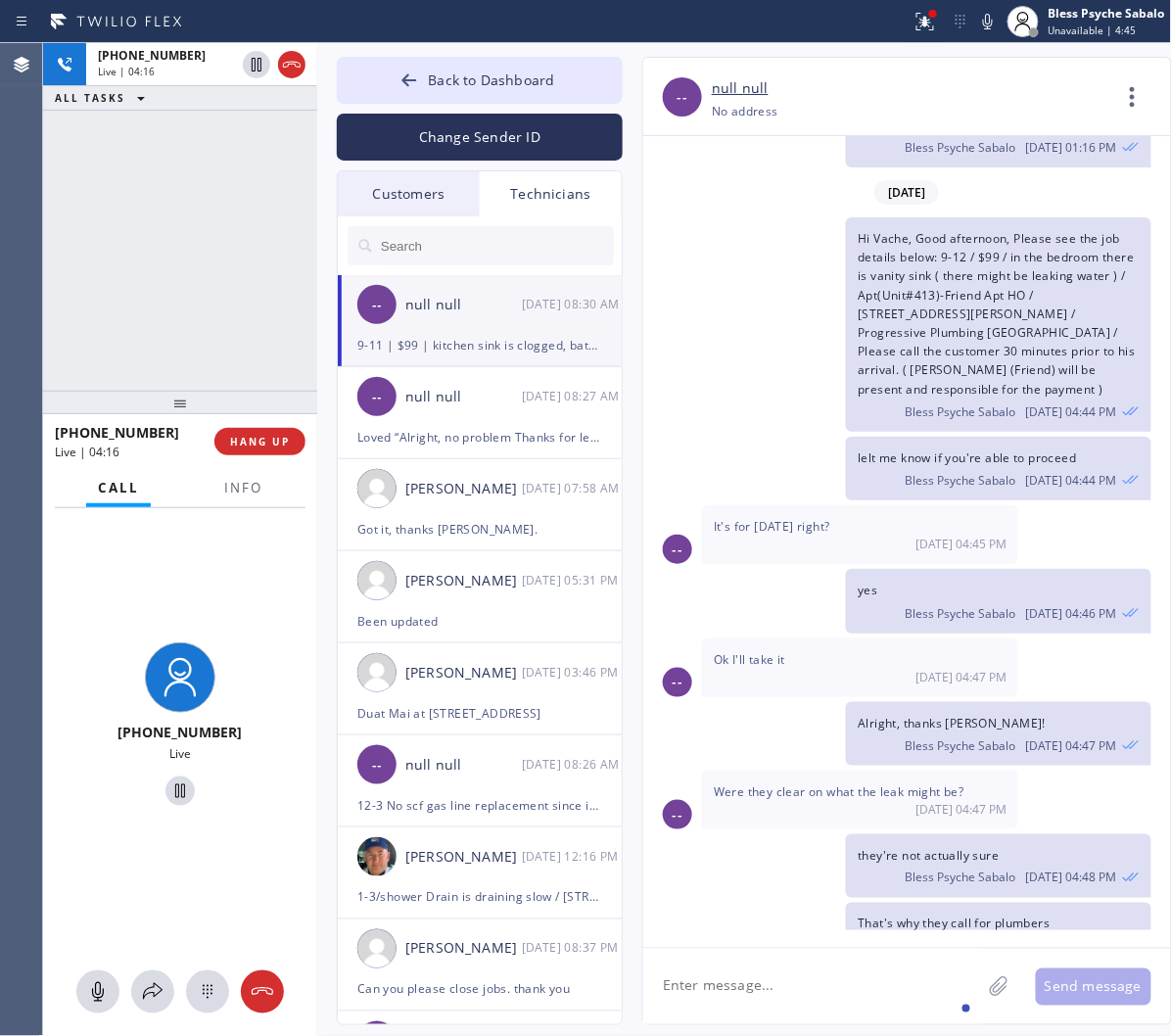 scroll, scrollTop: 12764, scrollLeft: 0, axis: vertical 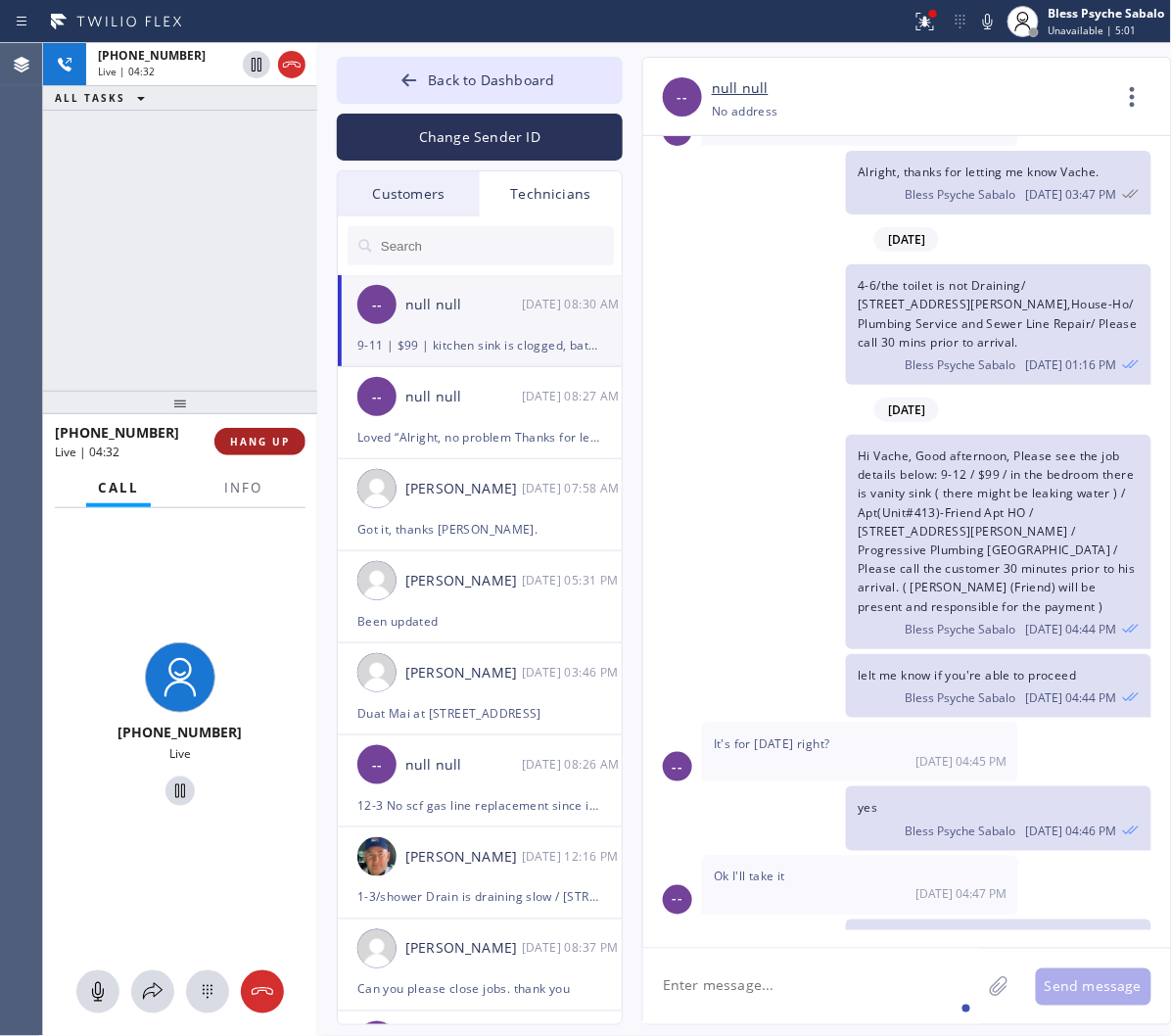 click on "HANG UP" at bounding box center [259, 442] 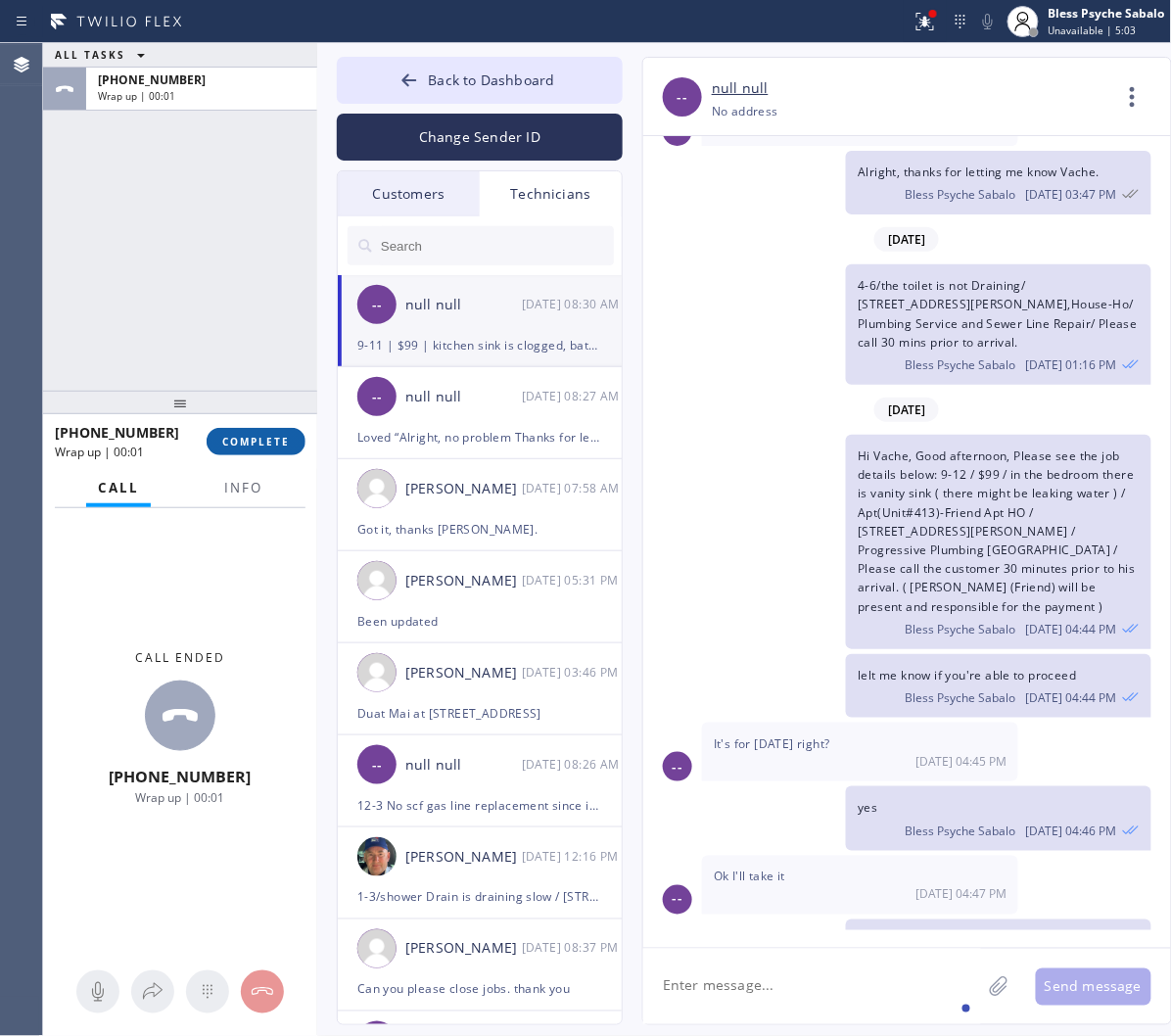 click on "COMPLETE" at bounding box center [256, 442] 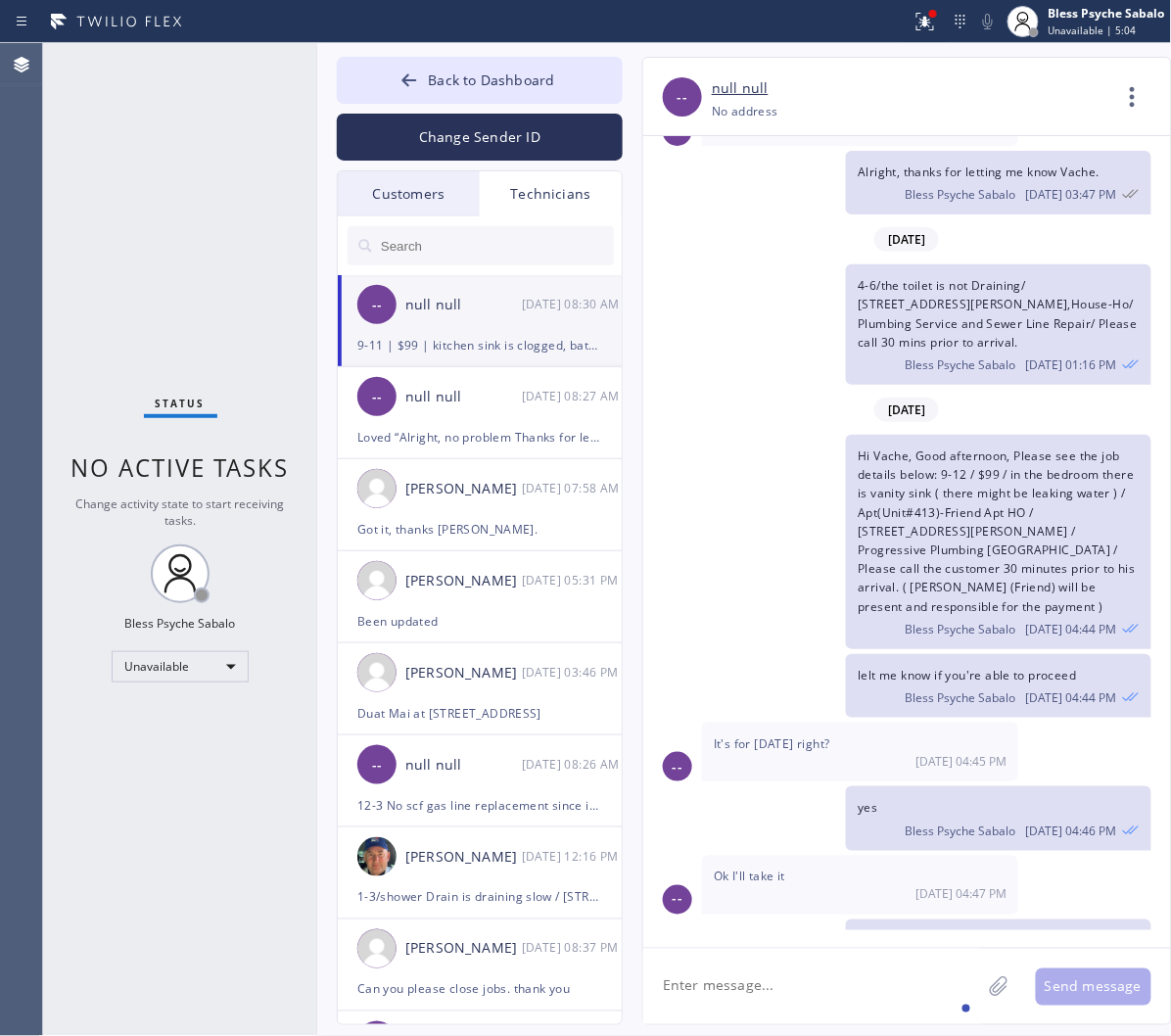 click on "Status   No active tasks     Change activity state to start receiving tasks.   Bless Psyche Sabalo Unavailable" at bounding box center [180, 540] 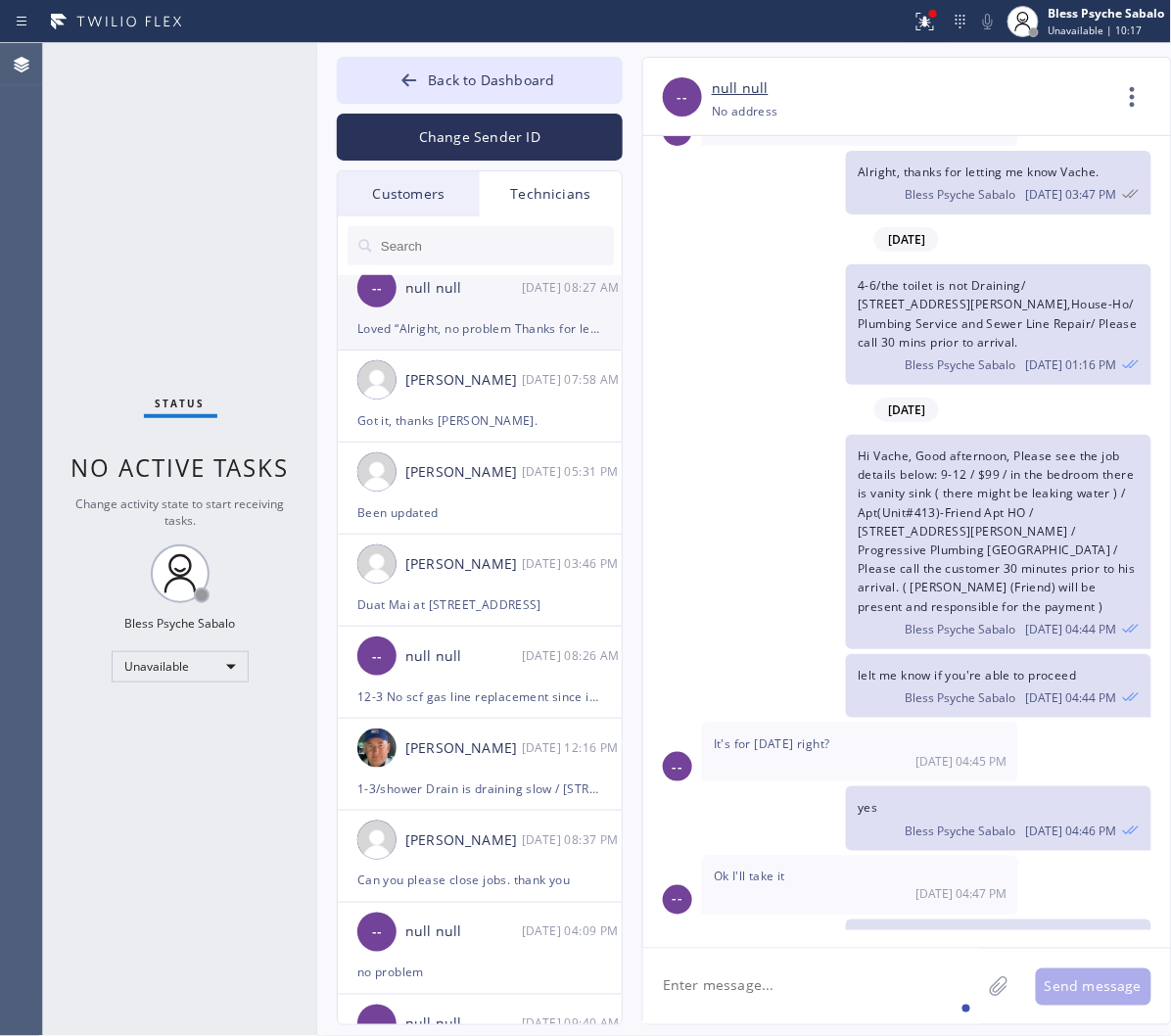 scroll, scrollTop: 0, scrollLeft: 0, axis: both 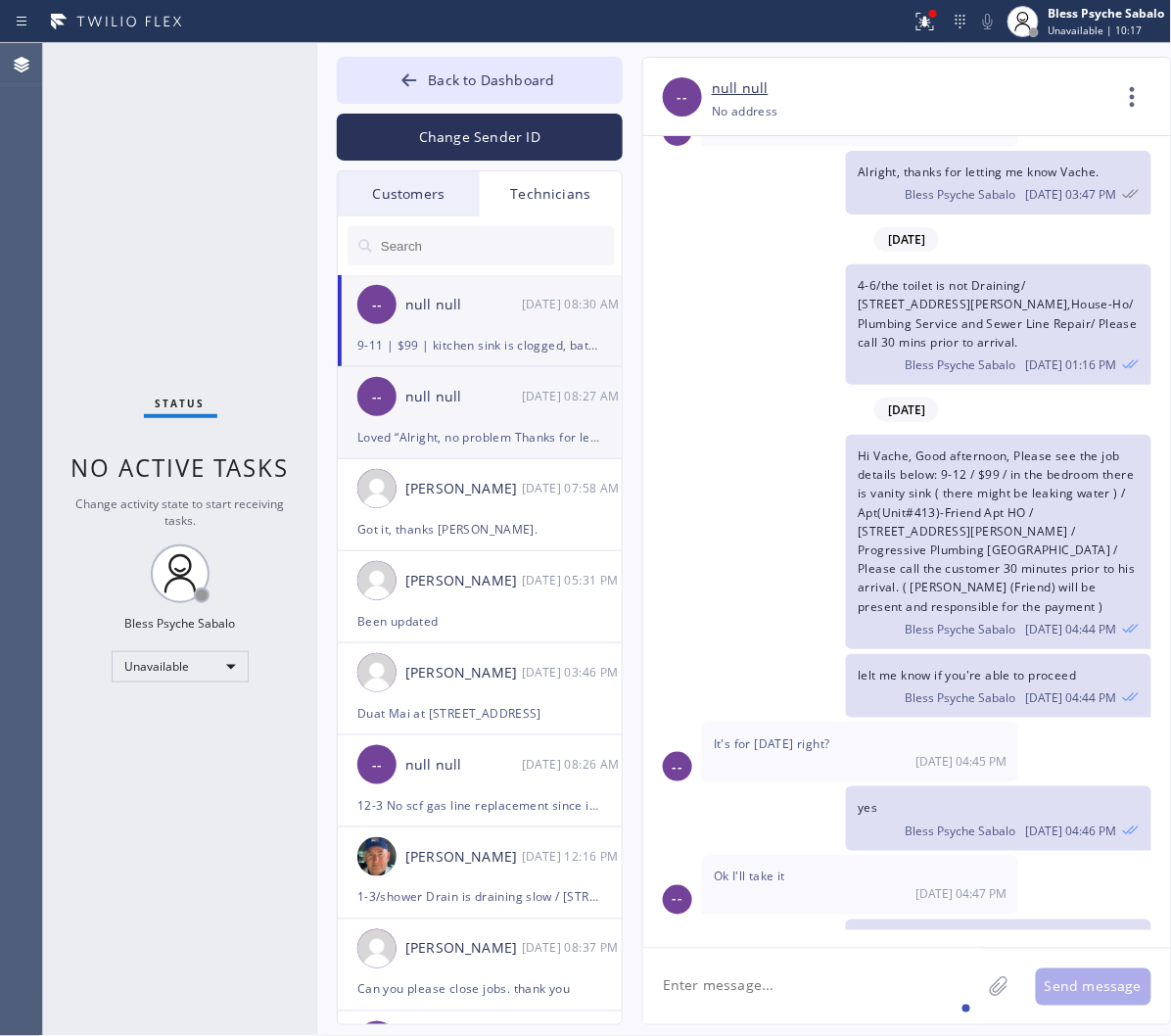 click on "-- null null 07/16 08:27 AM" at bounding box center (481, 397) 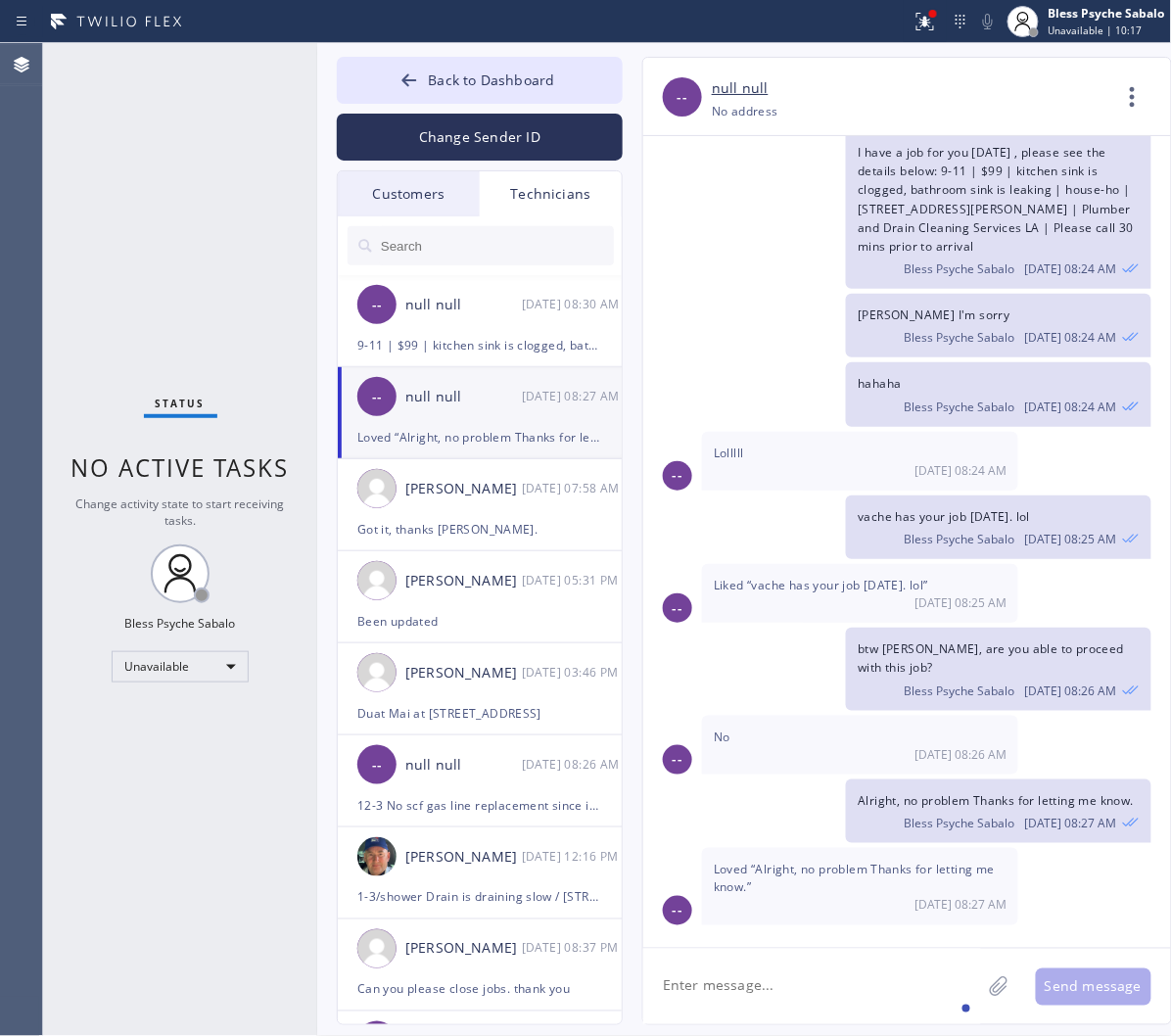 scroll, scrollTop: 10971, scrollLeft: 0, axis: vertical 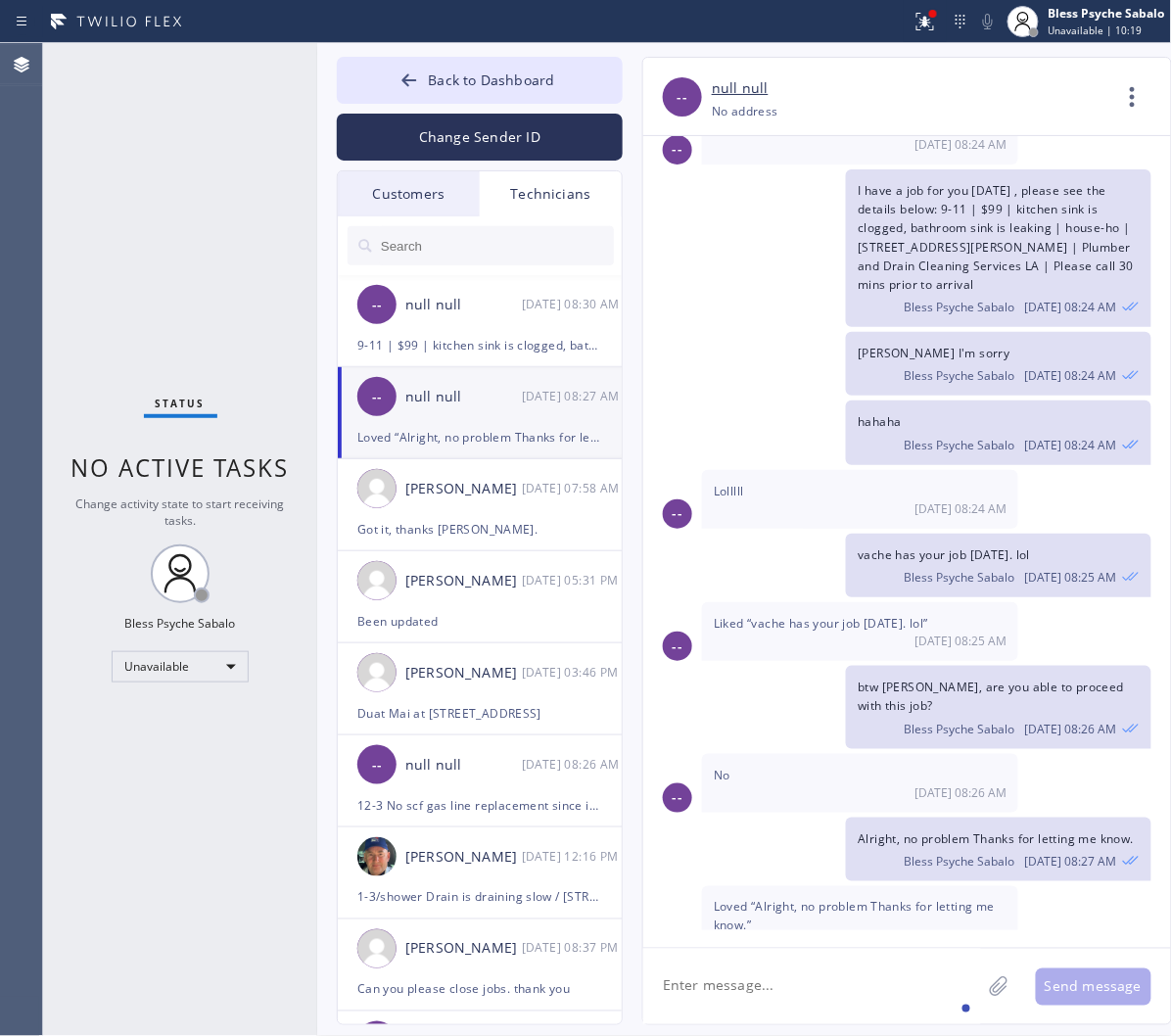 click 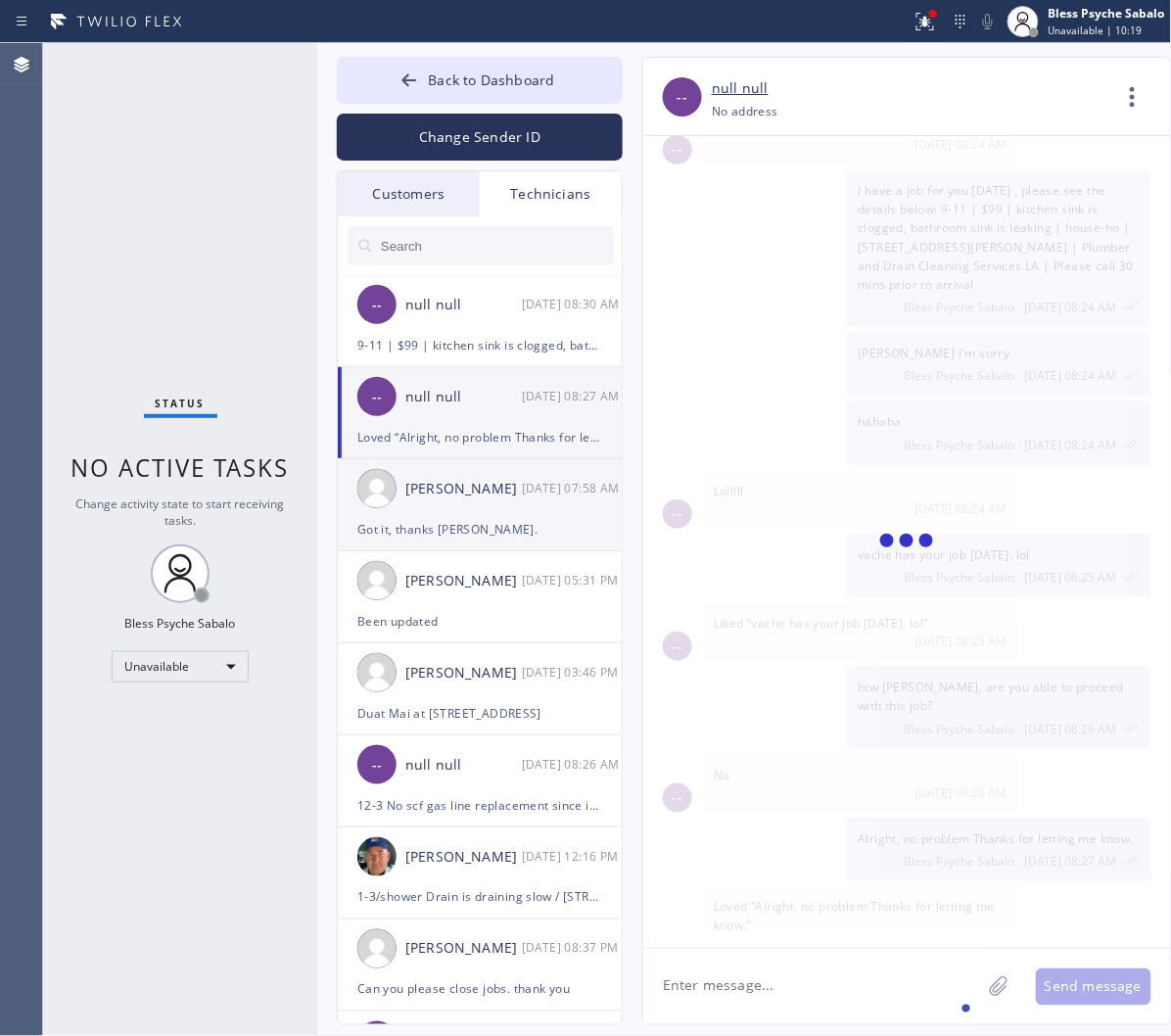 click on "Got it, thanks Ray." at bounding box center (480, 529) 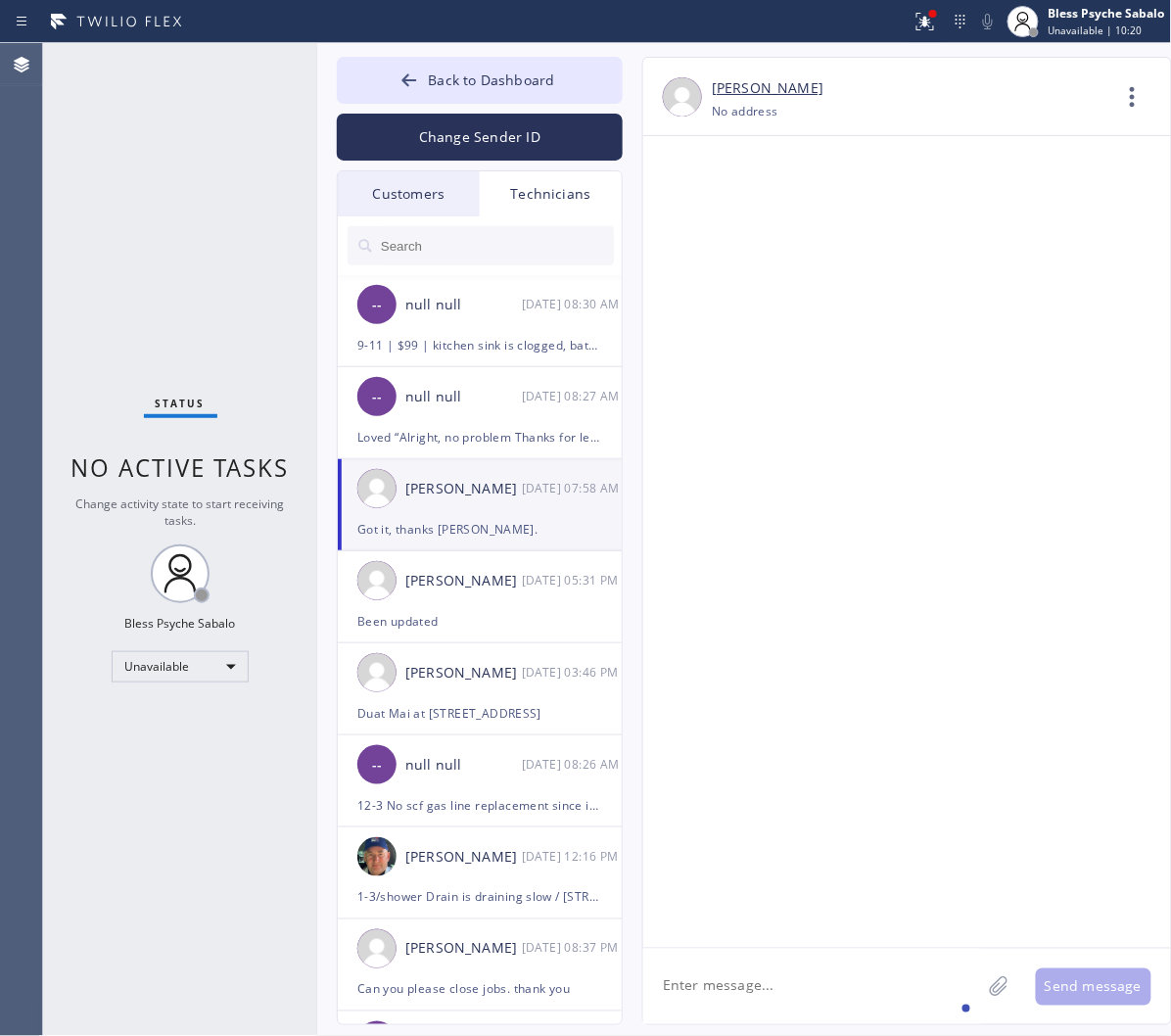 scroll, scrollTop: 12202, scrollLeft: 0, axis: vertical 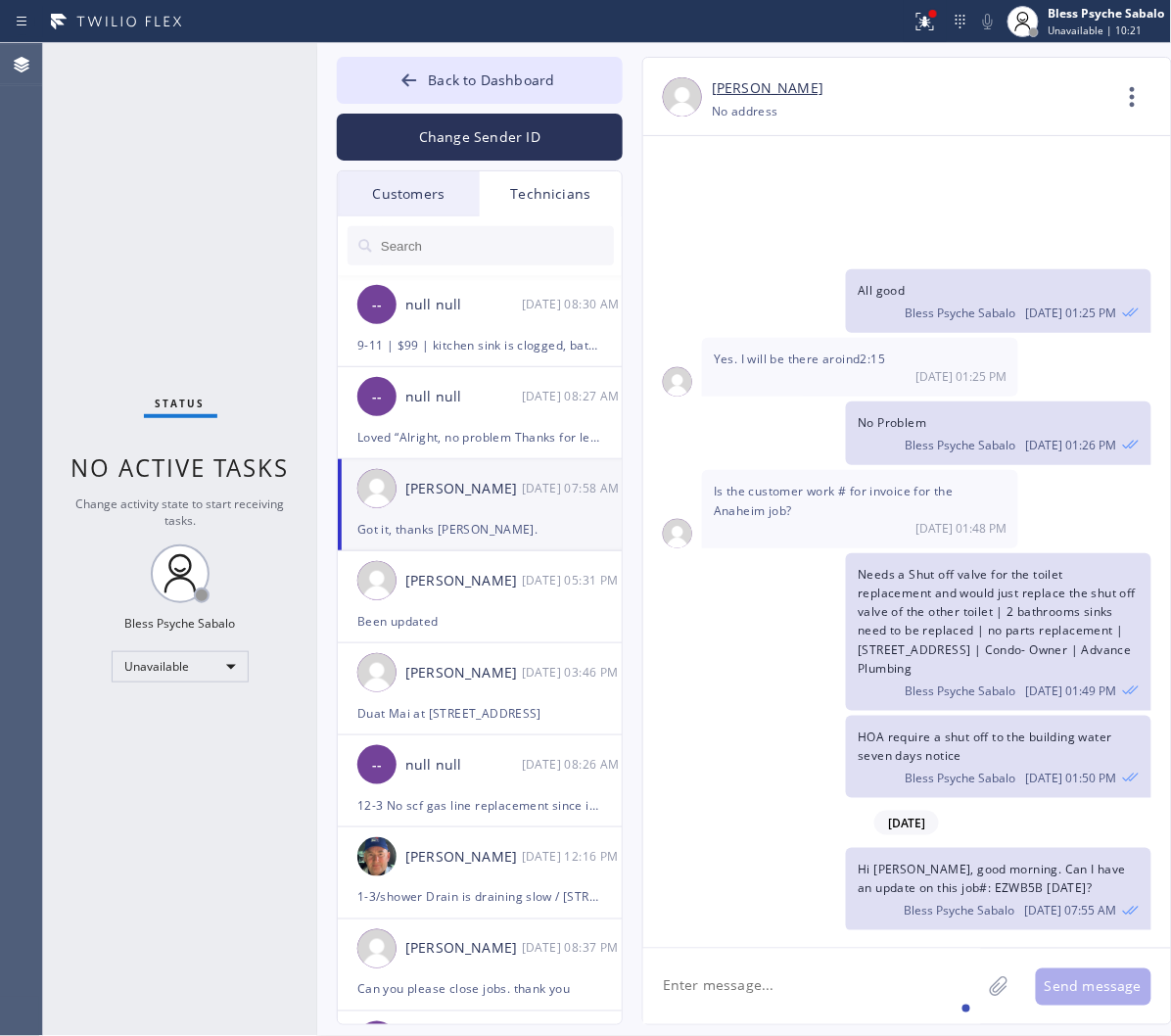 drag, startPoint x: 756, startPoint y: 798, endPoint x: 885, endPoint y: 845, distance: 137.2953 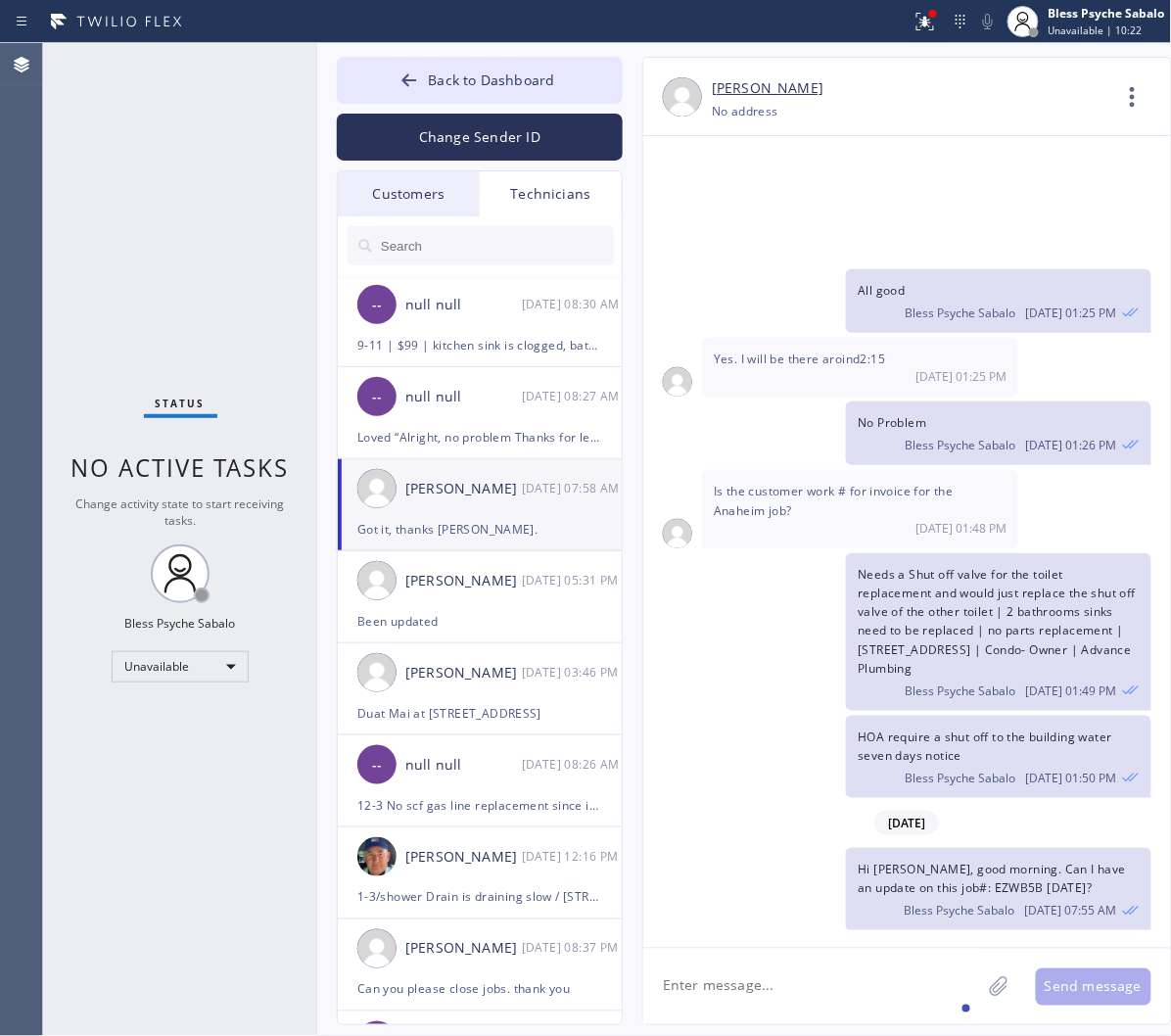 click on "Got it, thanks Ray." at bounding box center (948, 1058) 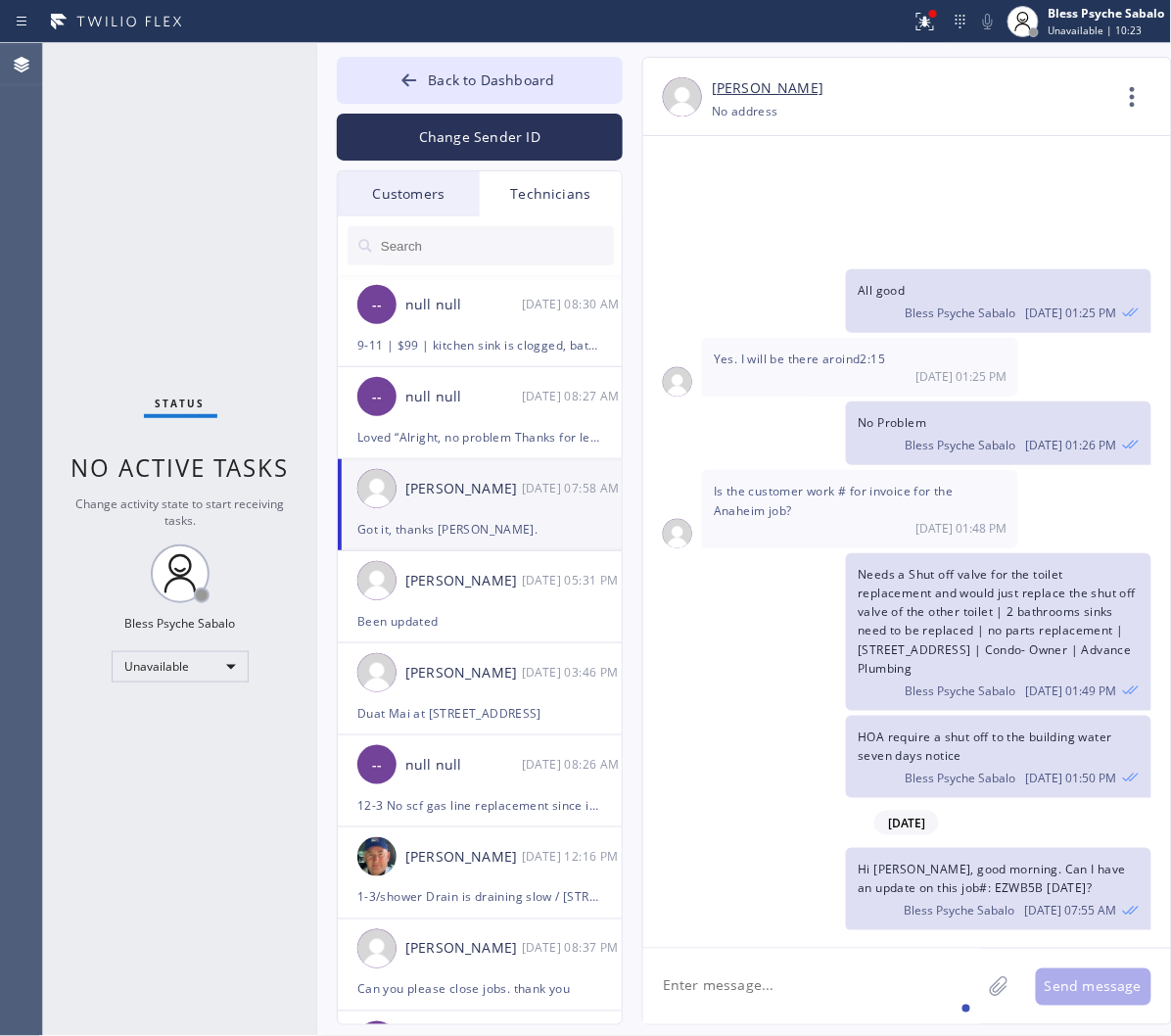 click on "Got it, thanks Ray." at bounding box center (948, 1058) 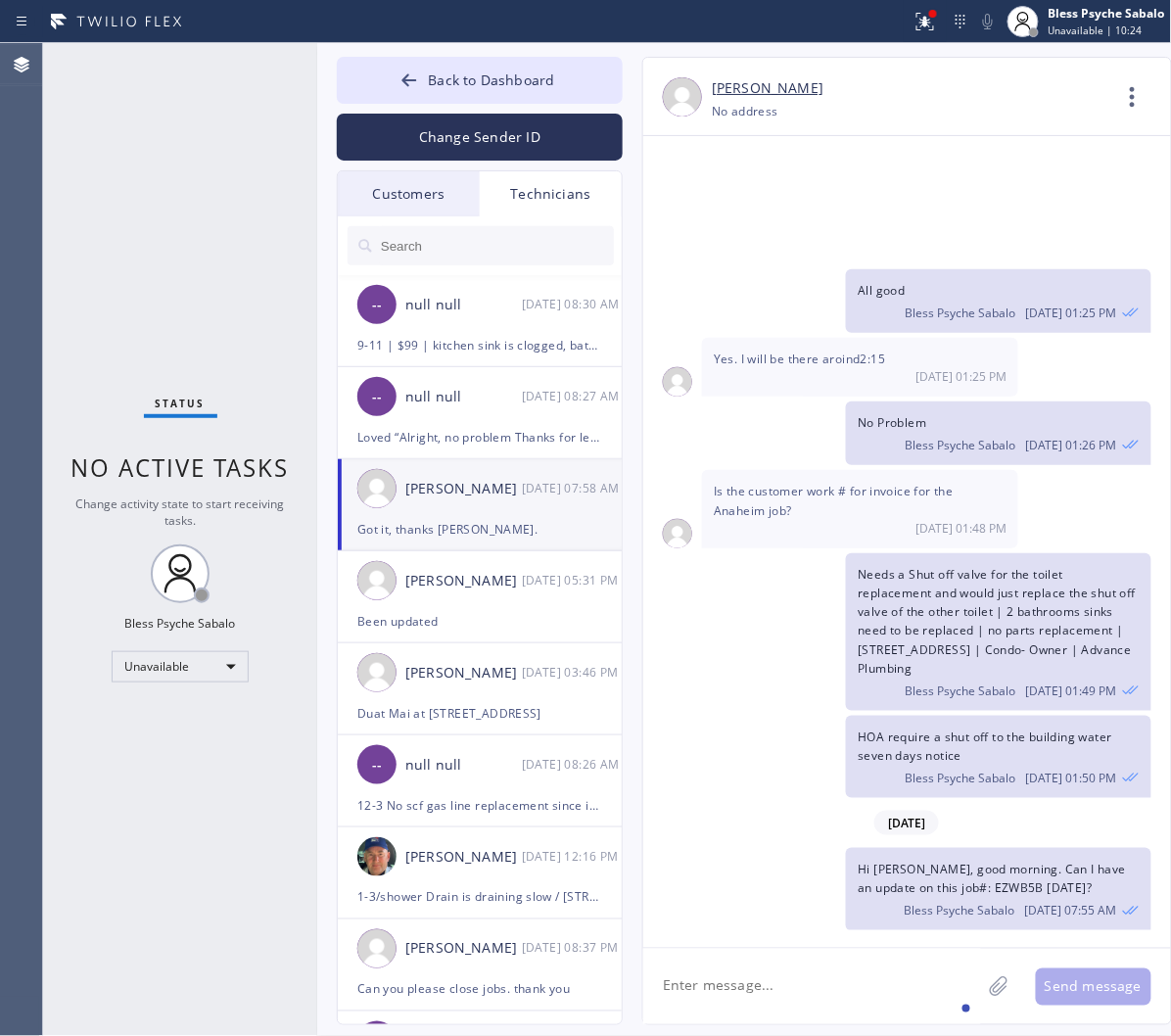 click on "Yes, I gave her a quote for the install and how much it would cost. It was gonna be 850 for a sink install that they wanted. 07/16 07:56 AM" at bounding box center (860, 984) 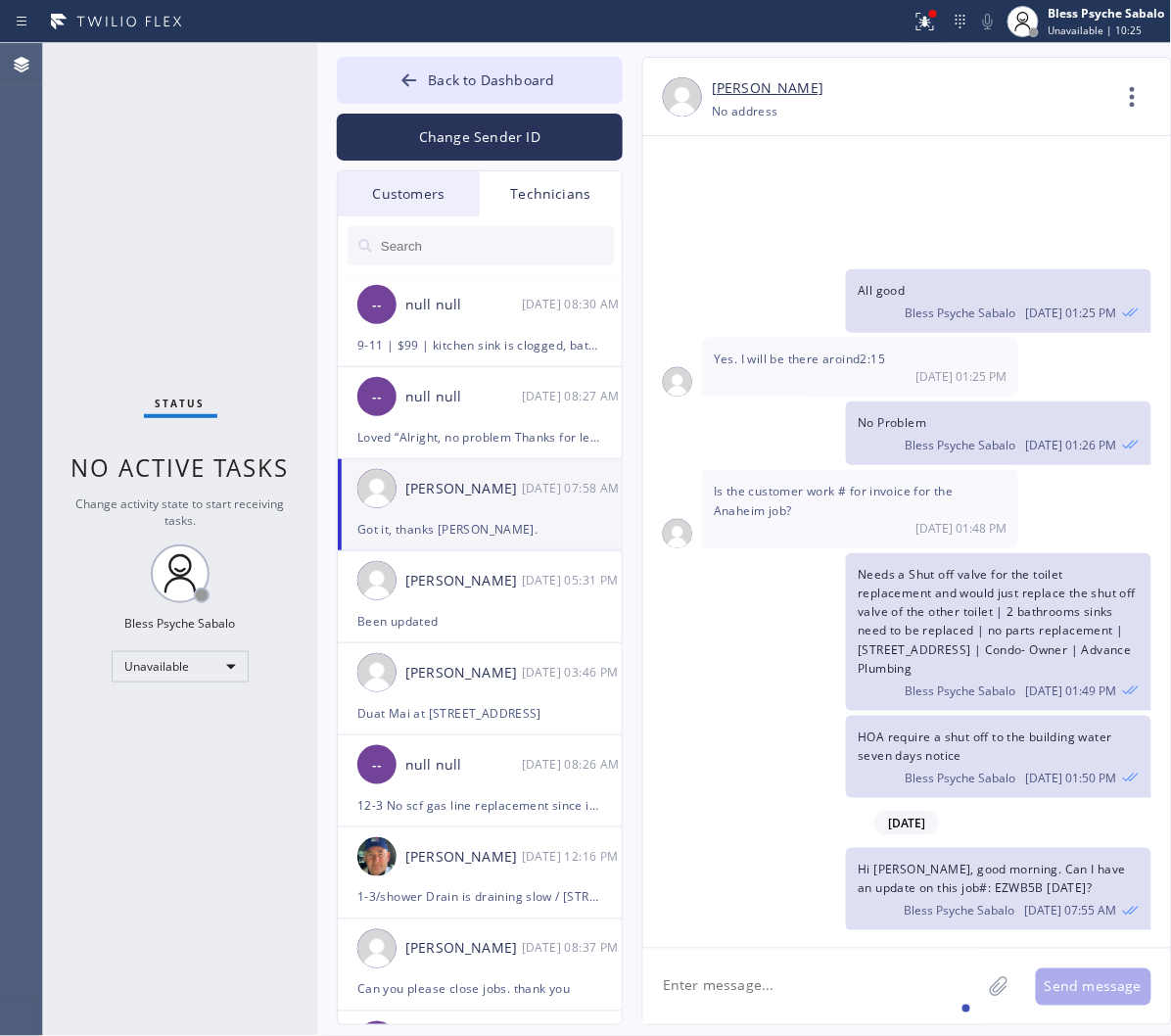 click on "Yes, I gave her a quote for the install and how much it would cost. It was gonna be 850 for a sink install that they wanted. 07/16 07:56 AM" at bounding box center [860, 984] 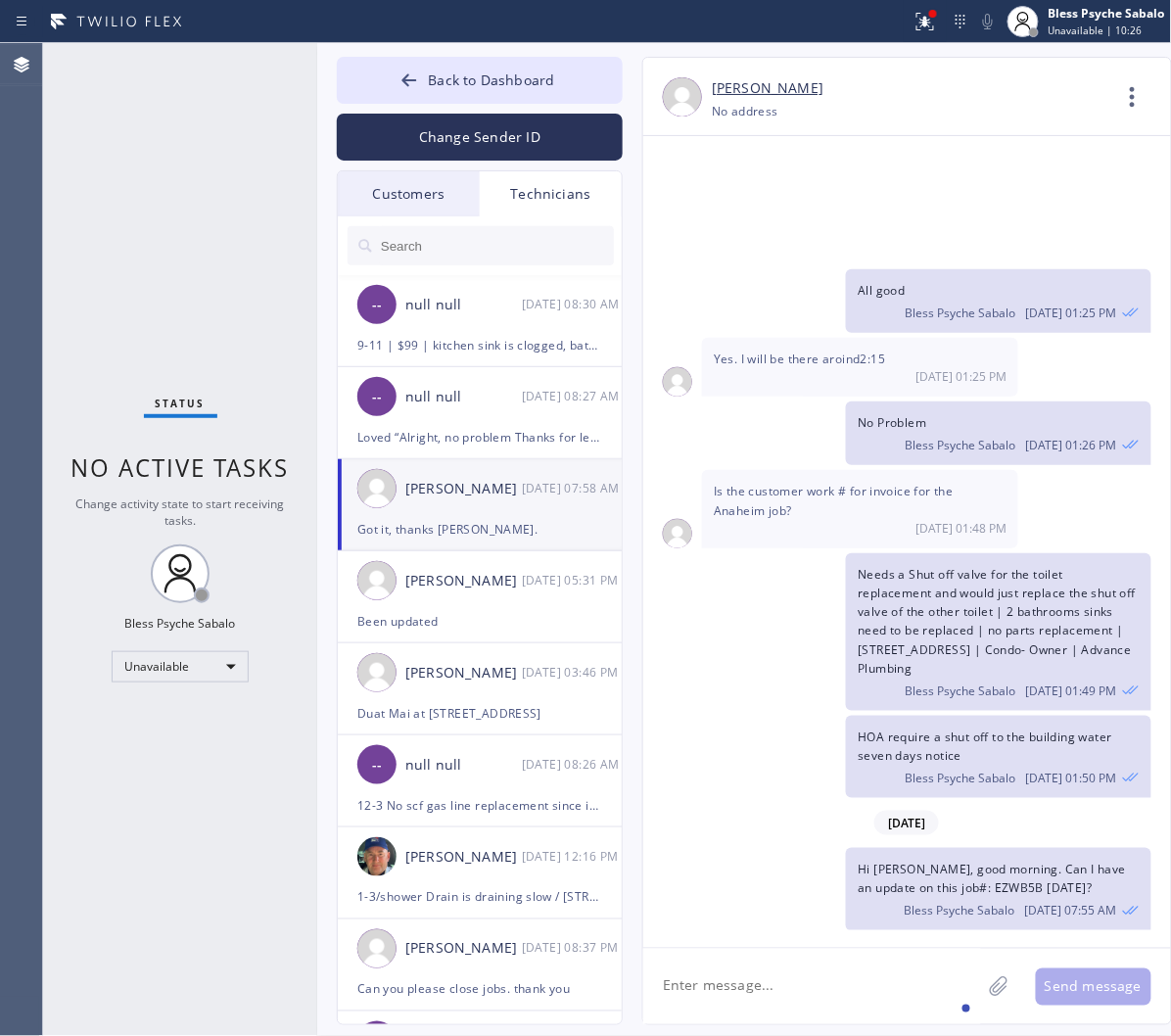 drag, startPoint x: 867, startPoint y: 823, endPoint x: 756, endPoint y: 772, distance: 122.15564 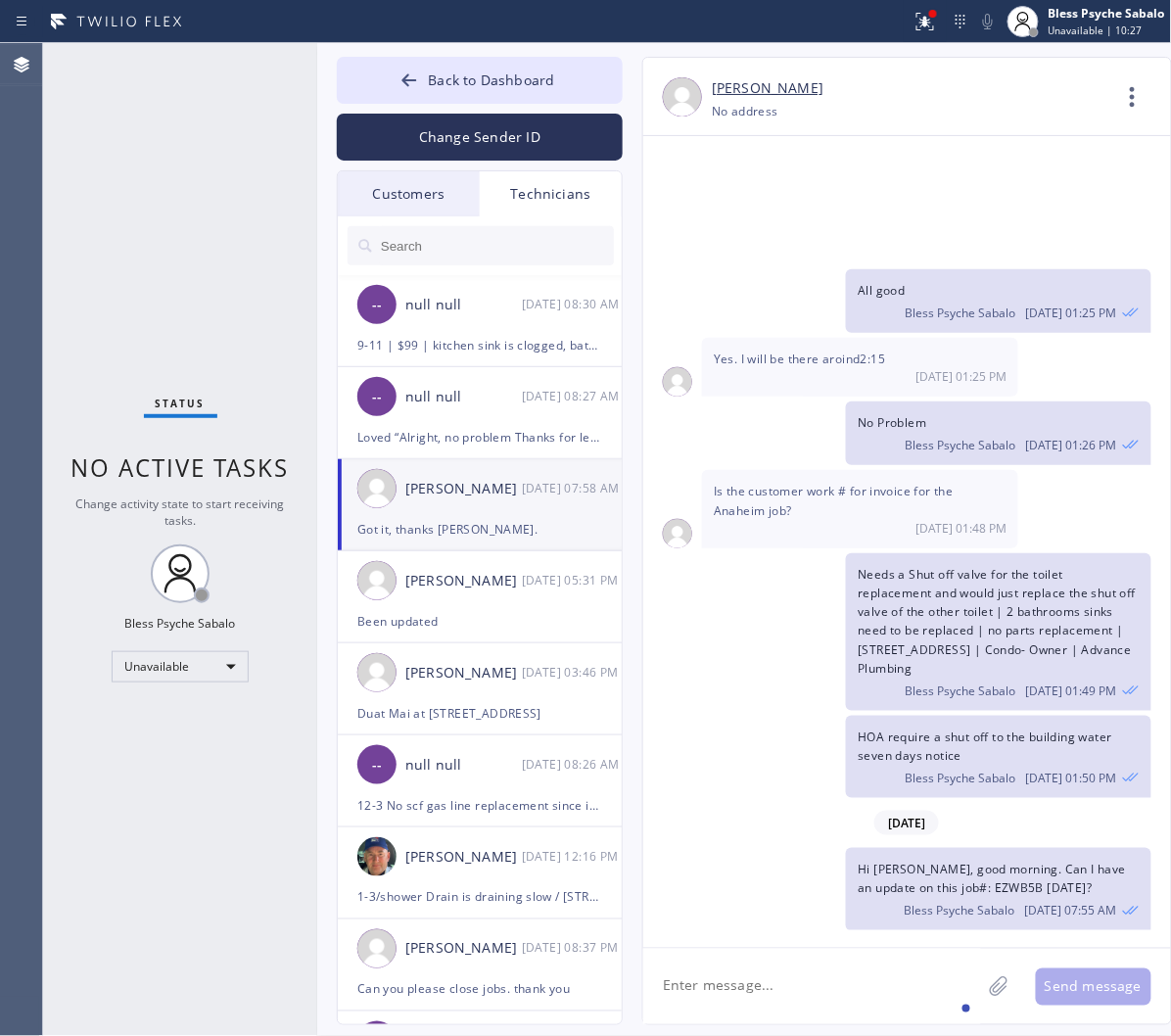 scroll, scrollTop: 11766, scrollLeft: 0, axis: vertical 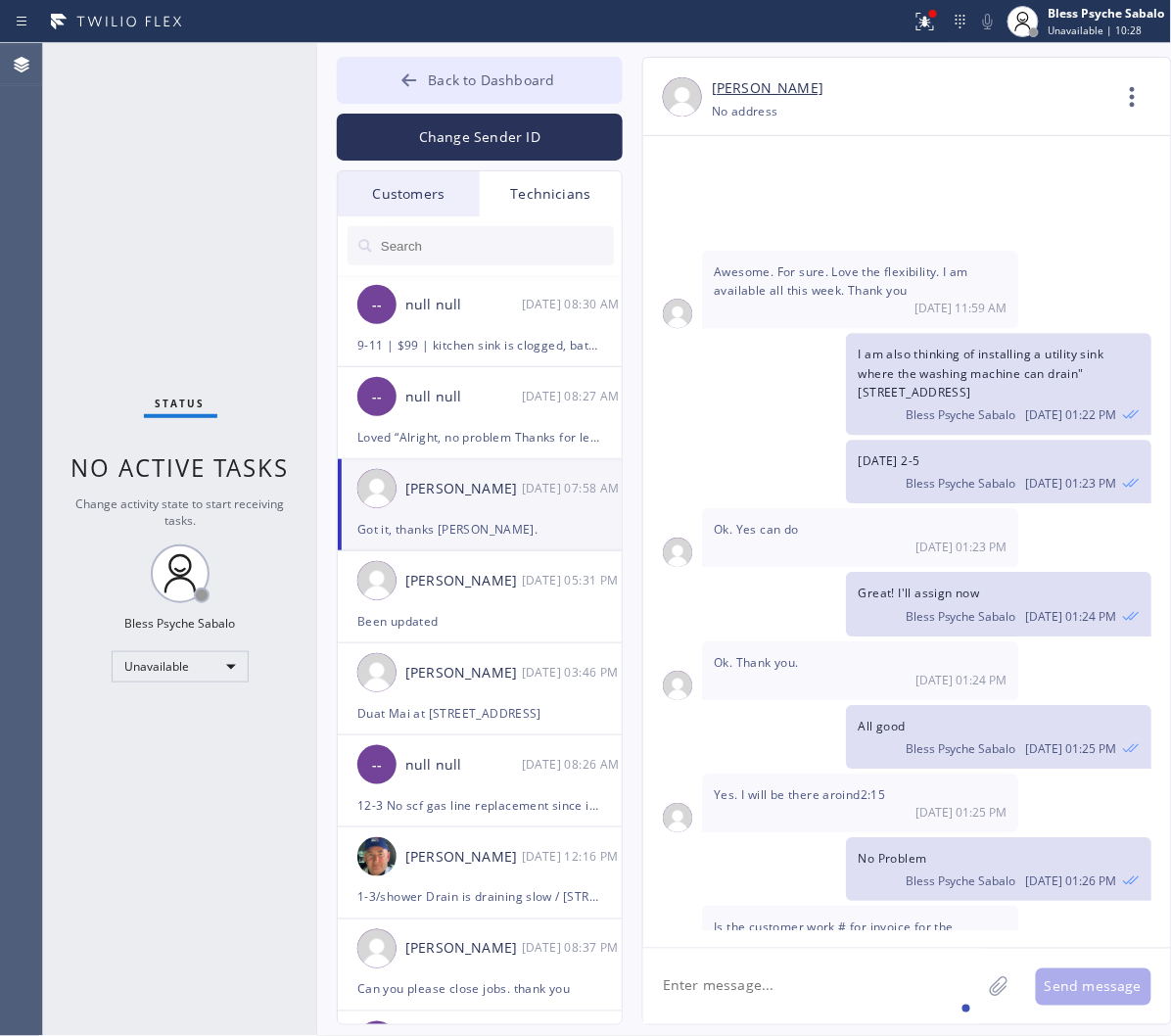 click on "Back to Dashboard" at bounding box center [491, 79] 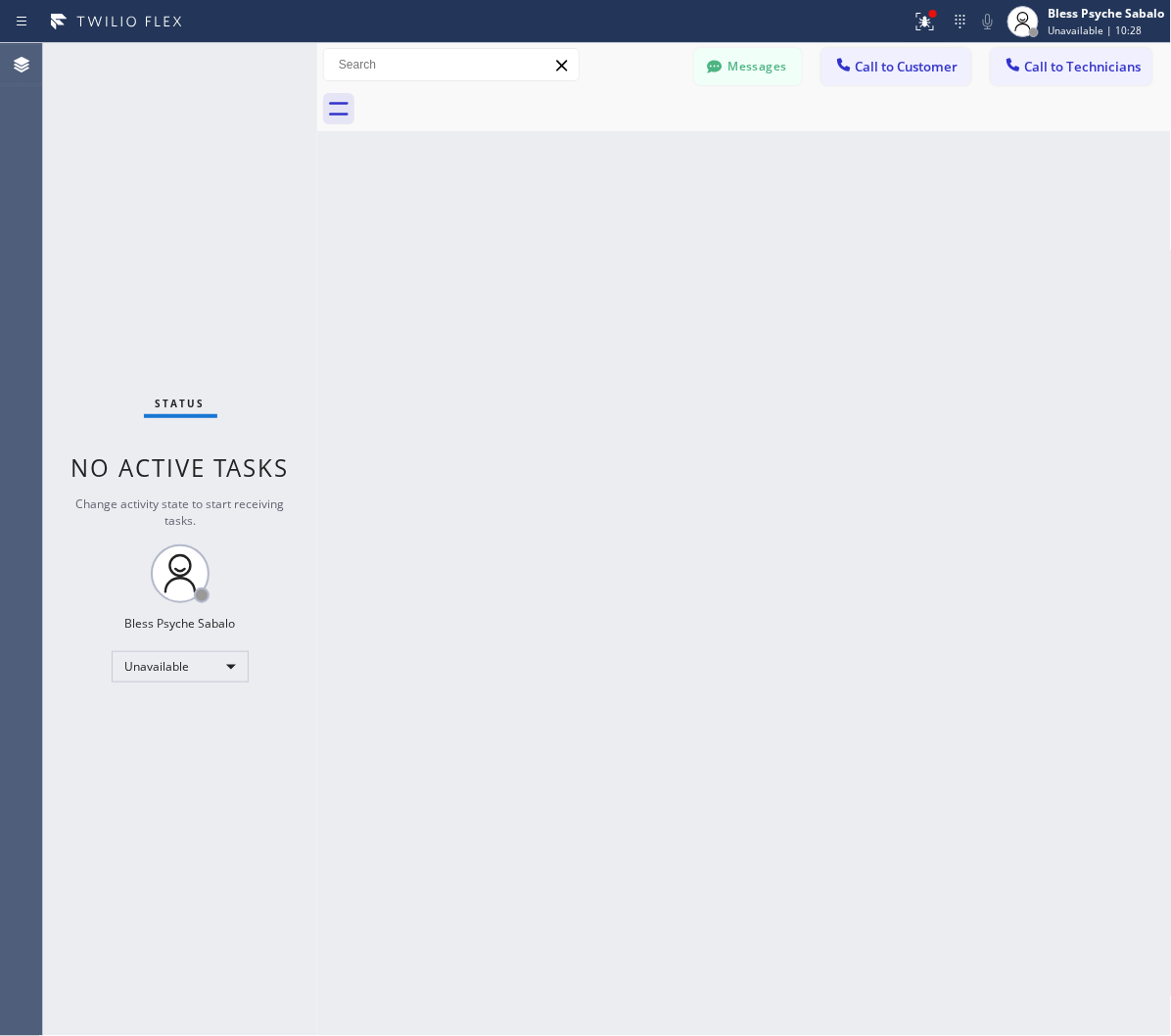 drag, startPoint x: 728, startPoint y: 257, endPoint x: 677, endPoint y: 199, distance: 77.23341 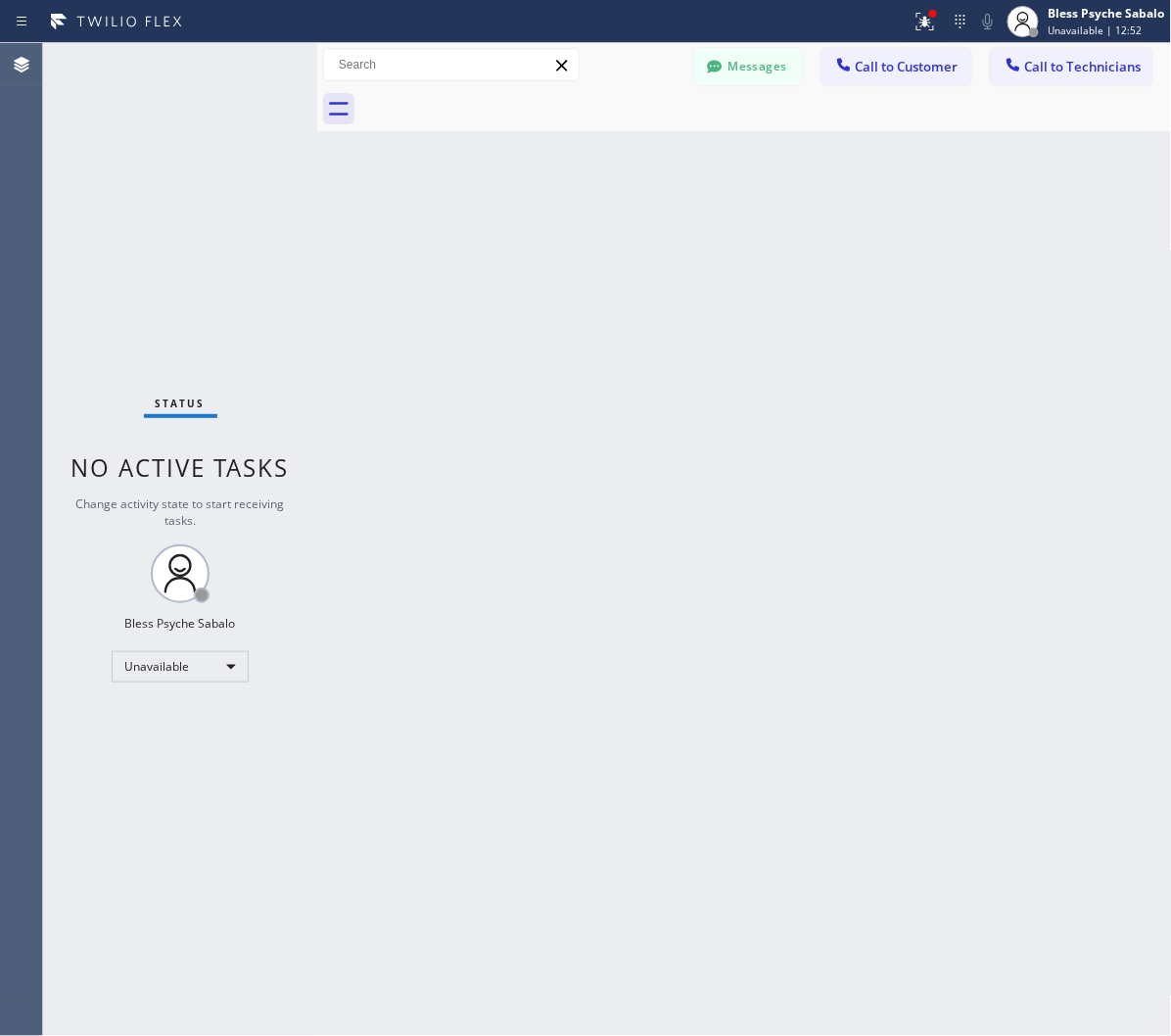 drag, startPoint x: 672, startPoint y: 157, endPoint x: 718, endPoint y: 111, distance: 65.05382 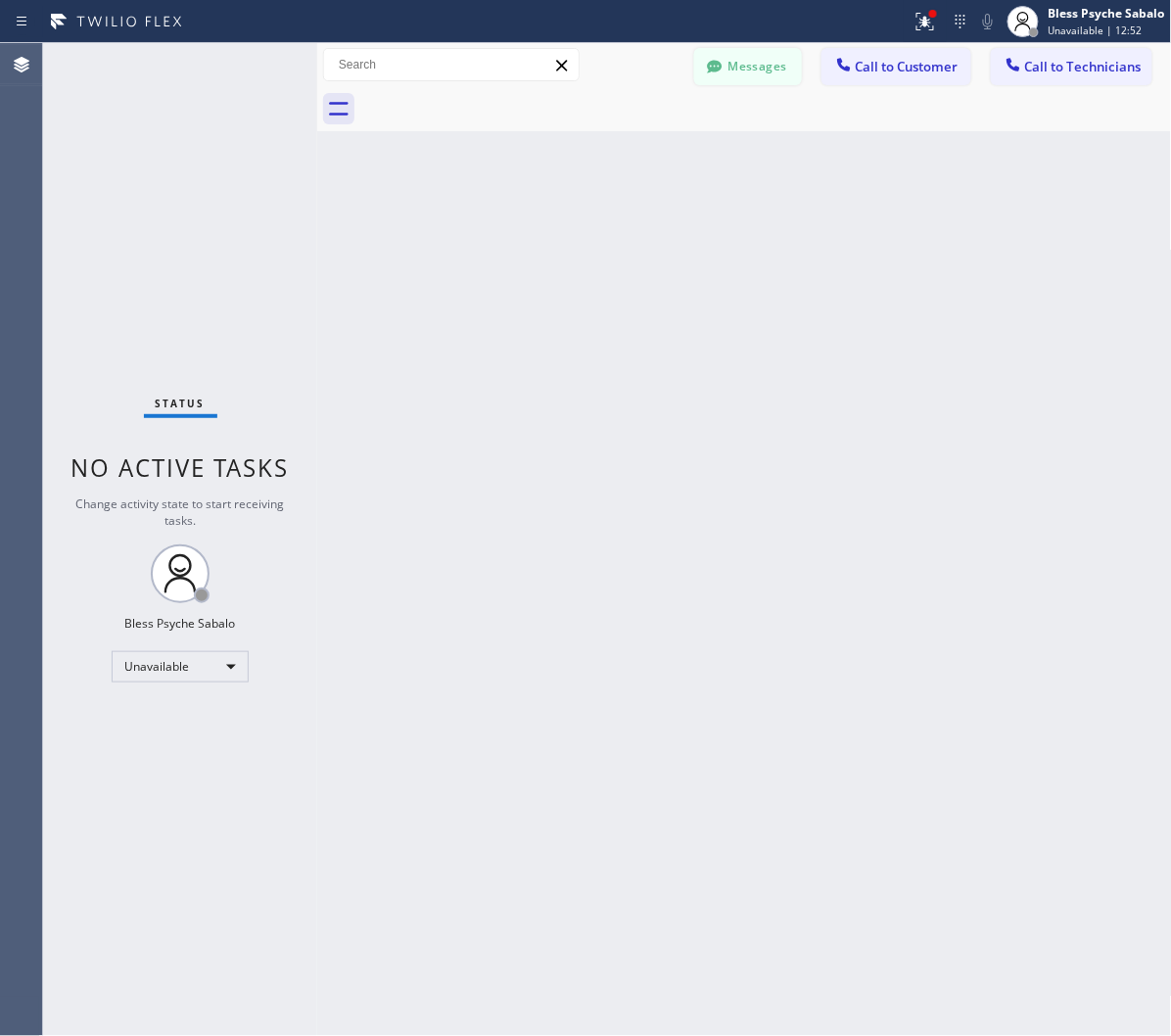 click on "Messages" at bounding box center [748, 67] 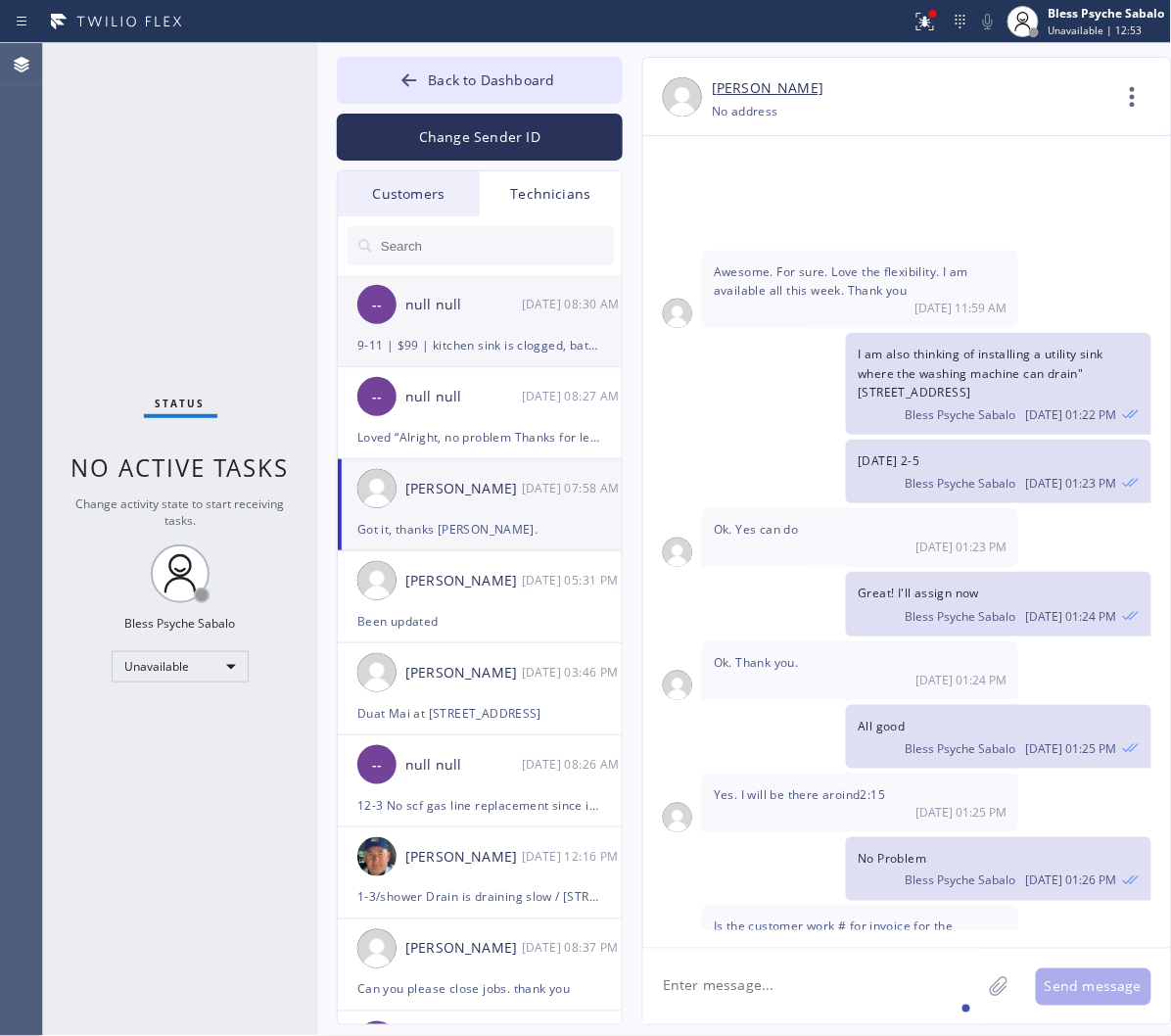 click on "9-11 | $99 | kitchen sink is clogged, bathroom sink is leaking | house-ho | 2547 S Bundy DrLos Angeles, CA 90064, USA | Plumber and Drain Cleaning Services LA | Please call 30 mins prior to arrival" at bounding box center [480, 345] 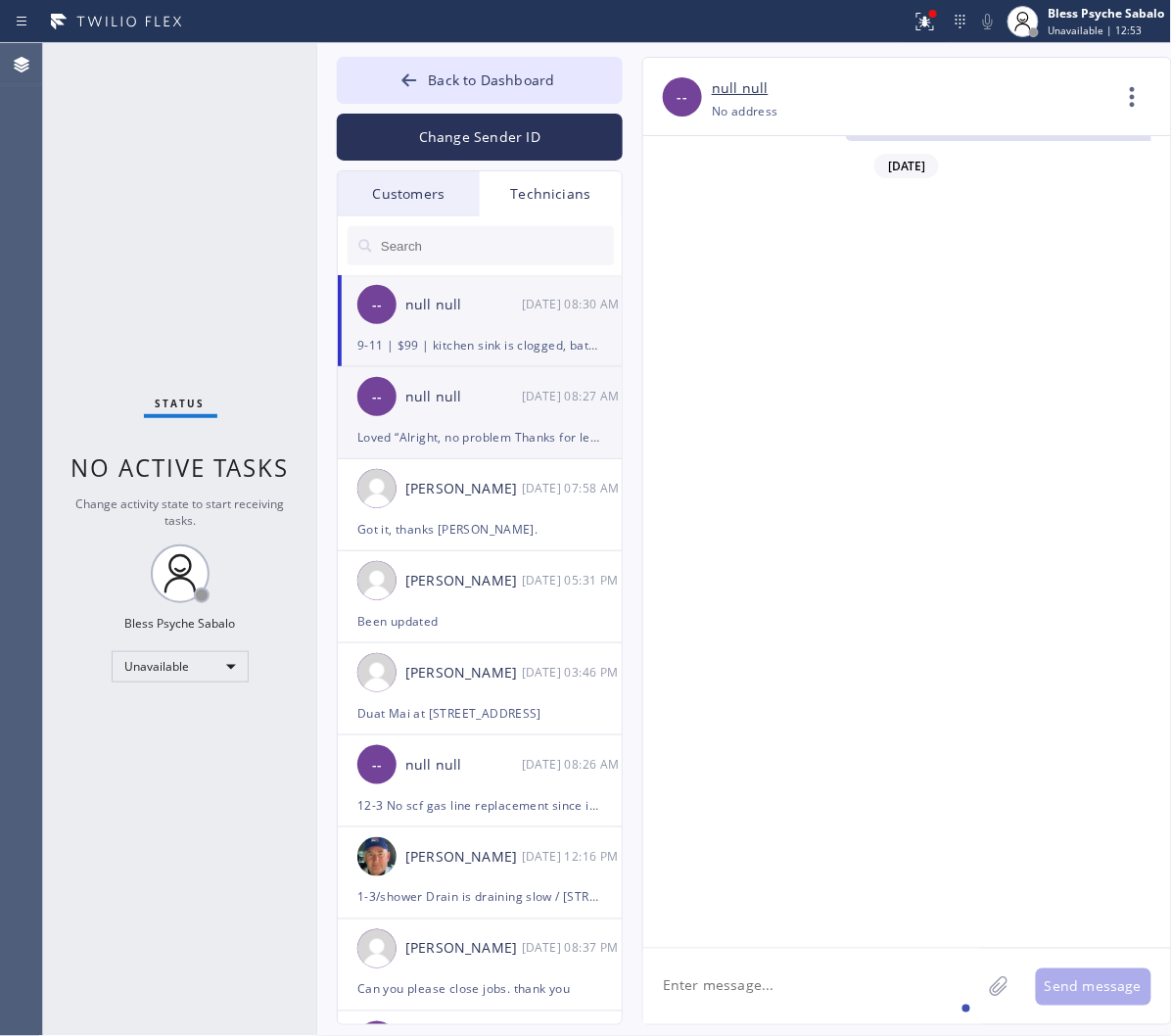 scroll, scrollTop: 13417, scrollLeft: 0, axis: vertical 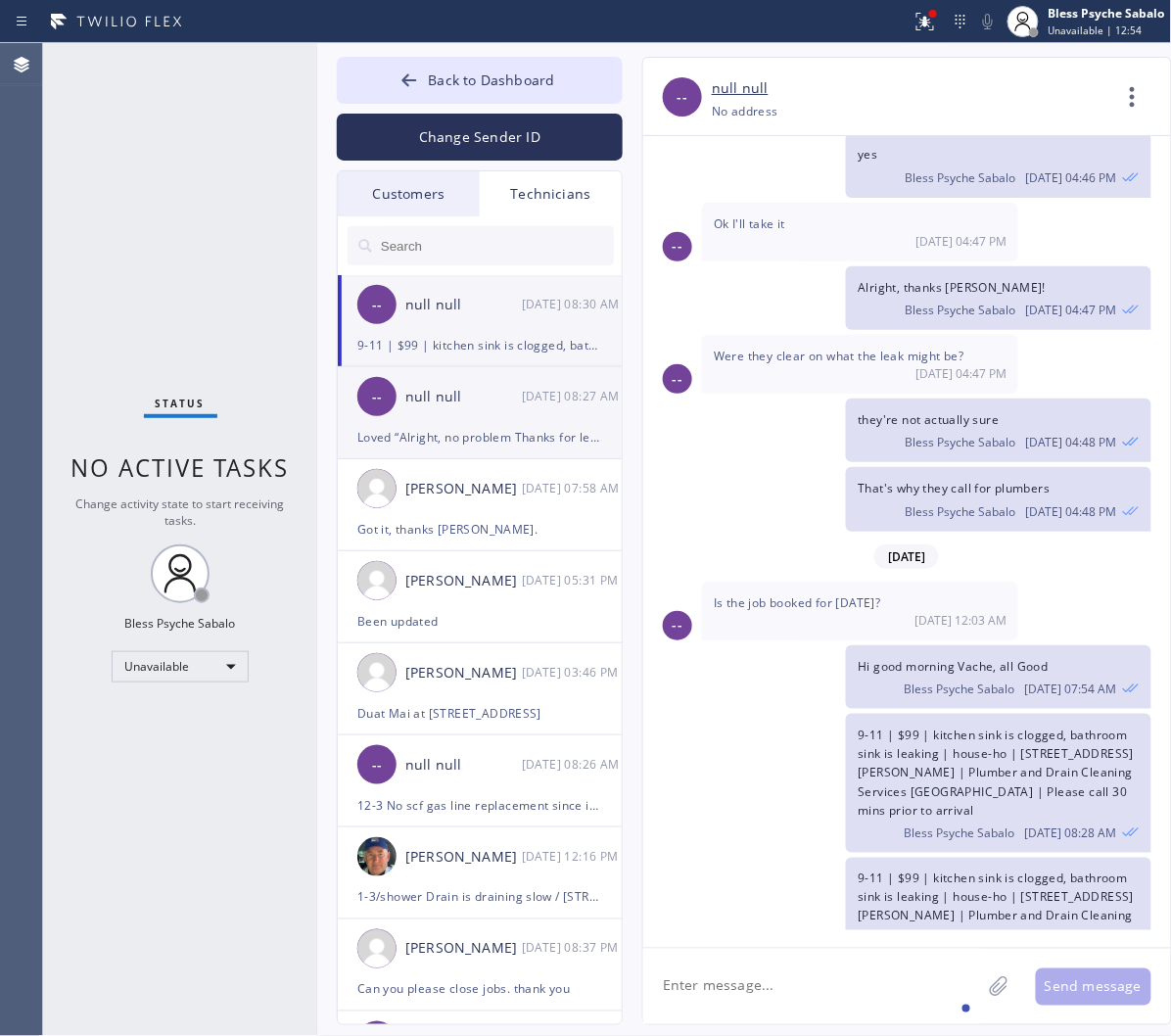 click on "Loved “Alright,  no problem
Thanks for letting me know.”" at bounding box center (480, 437) 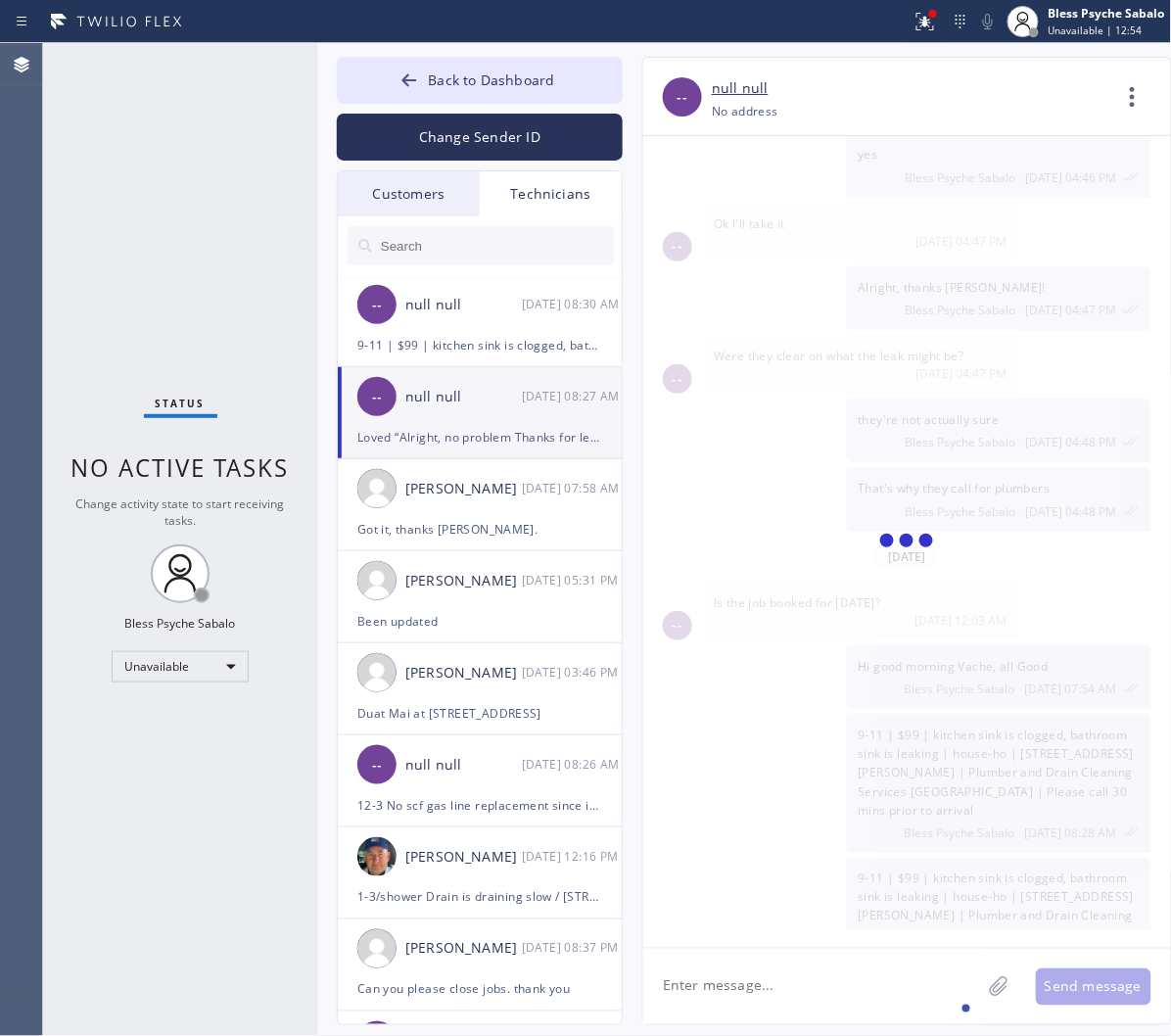 scroll, scrollTop: 10971, scrollLeft: 0, axis: vertical 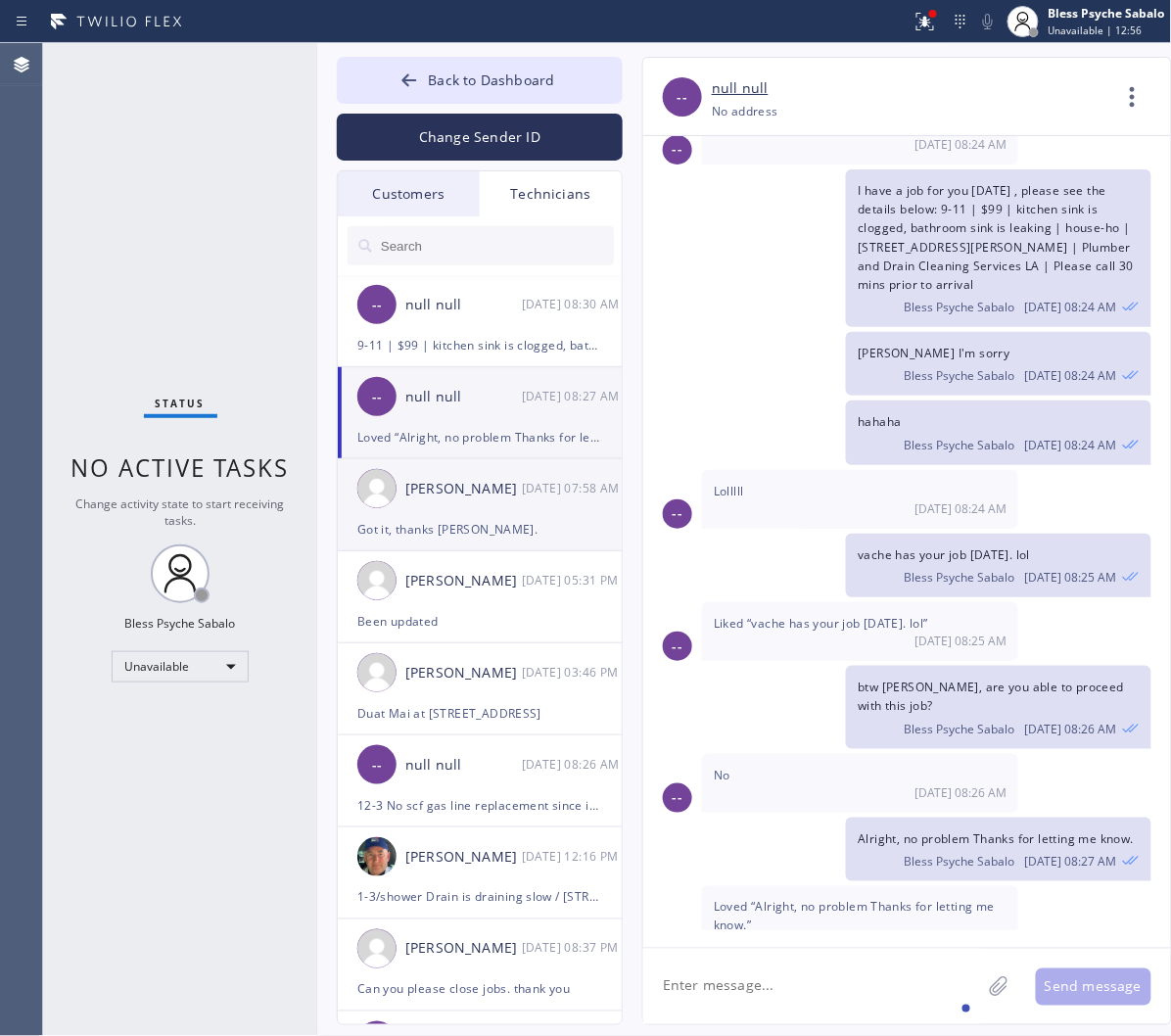 click on "Got it, thanks Ray." at bounding box center (480, 529) 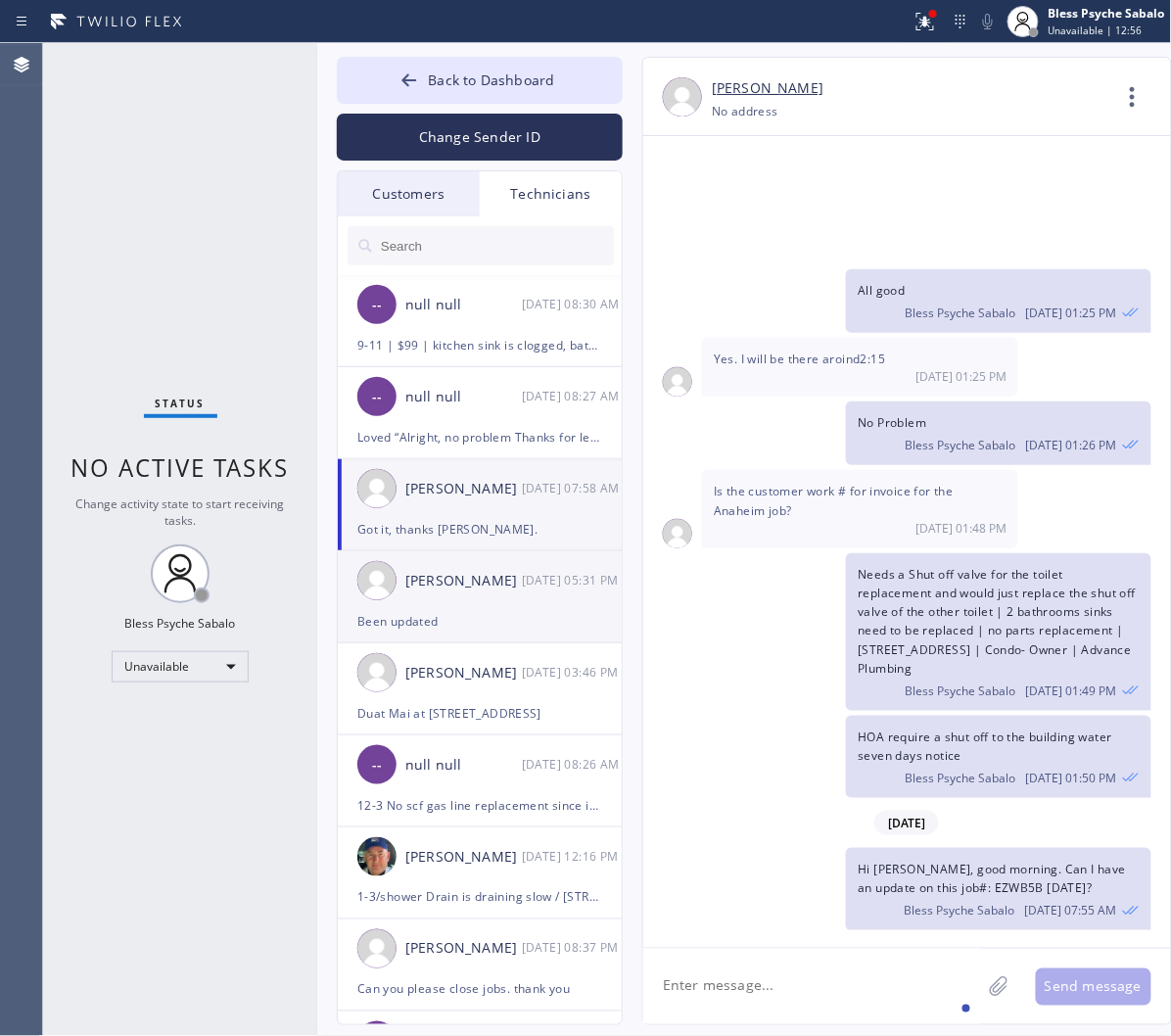 click on "Roy Martin Navarrette" at bounding box center (463, 581) 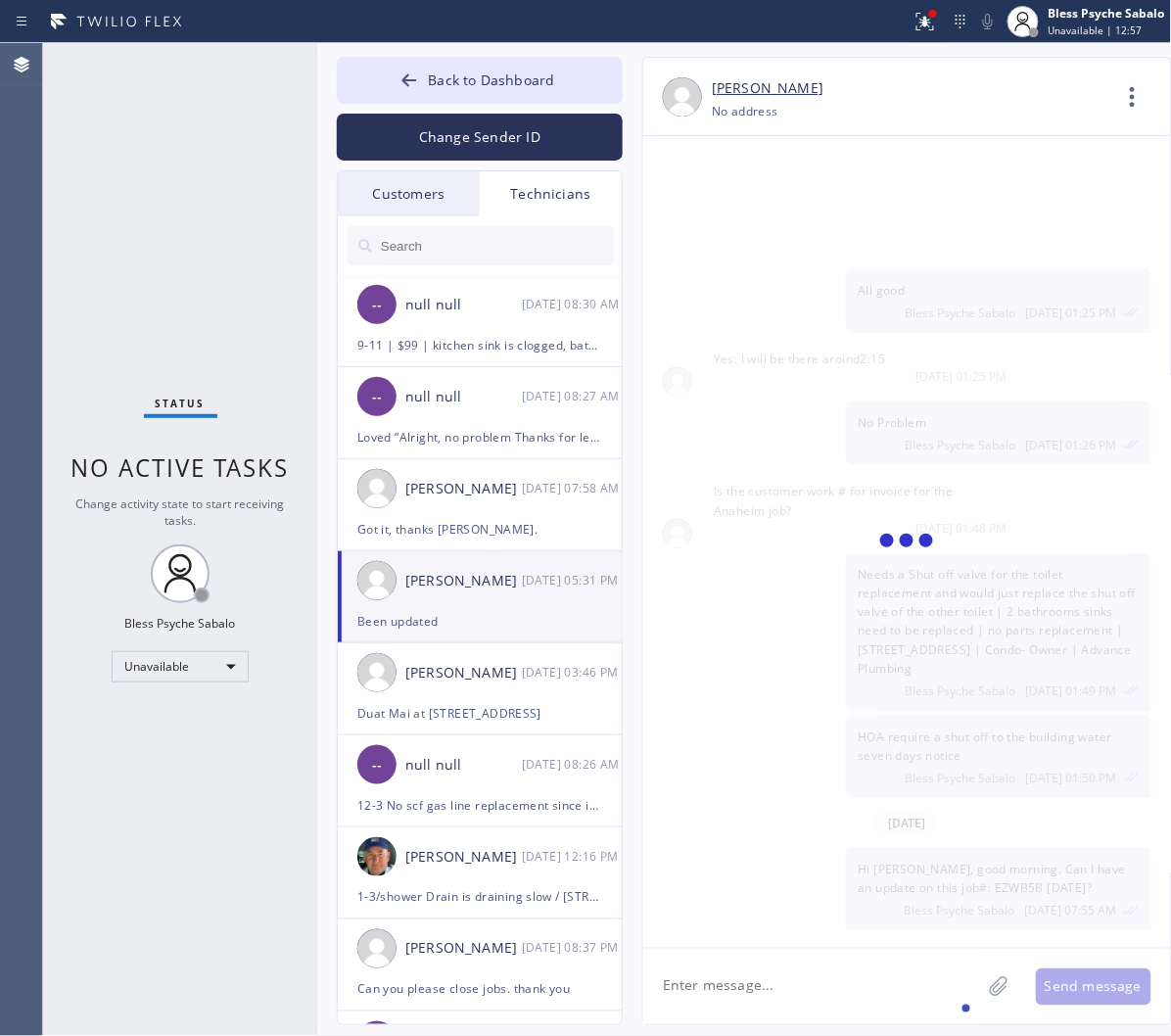 scroll, scrollTop: 6782, scrollLeft: 0, axis: vertical 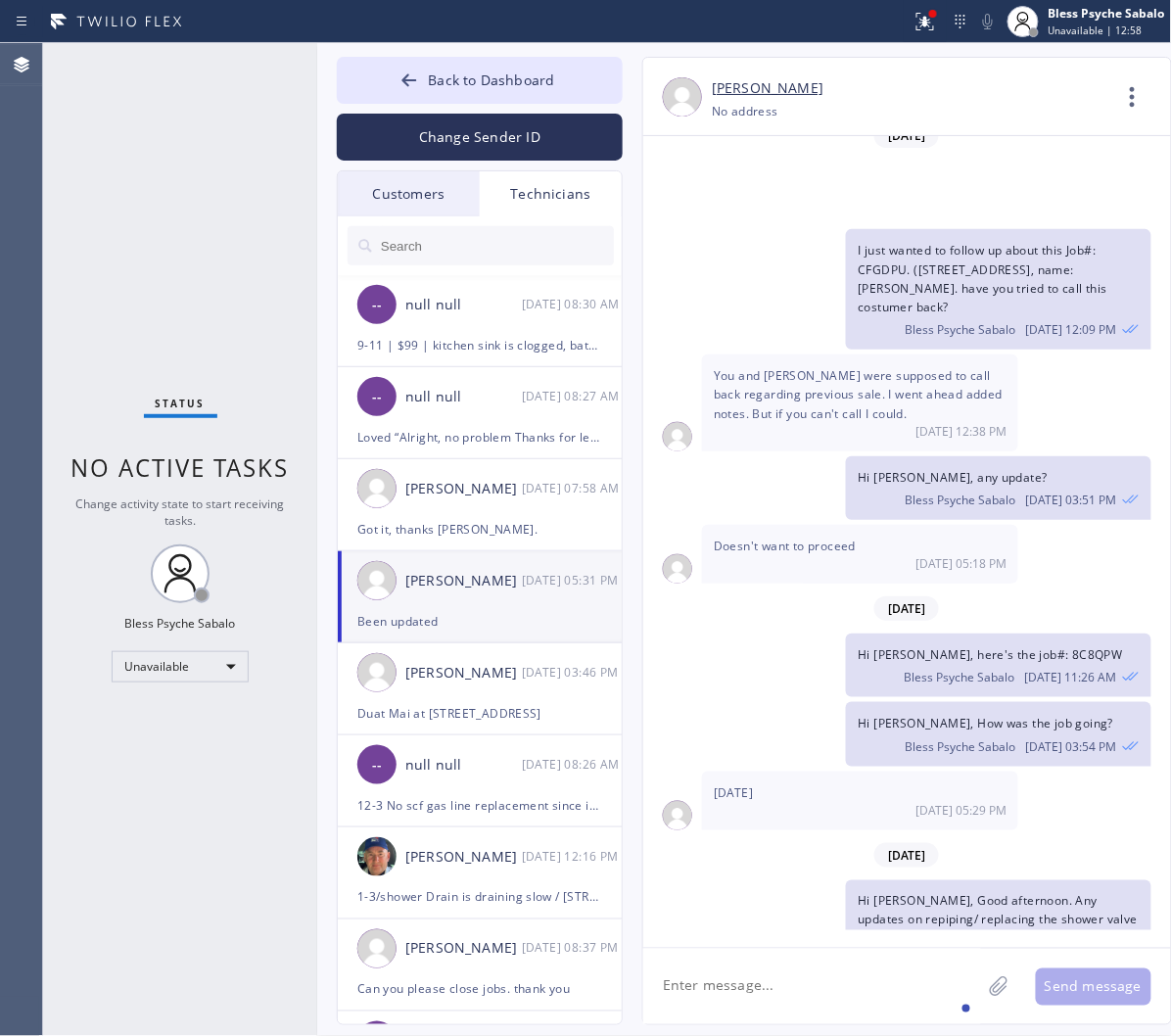 click 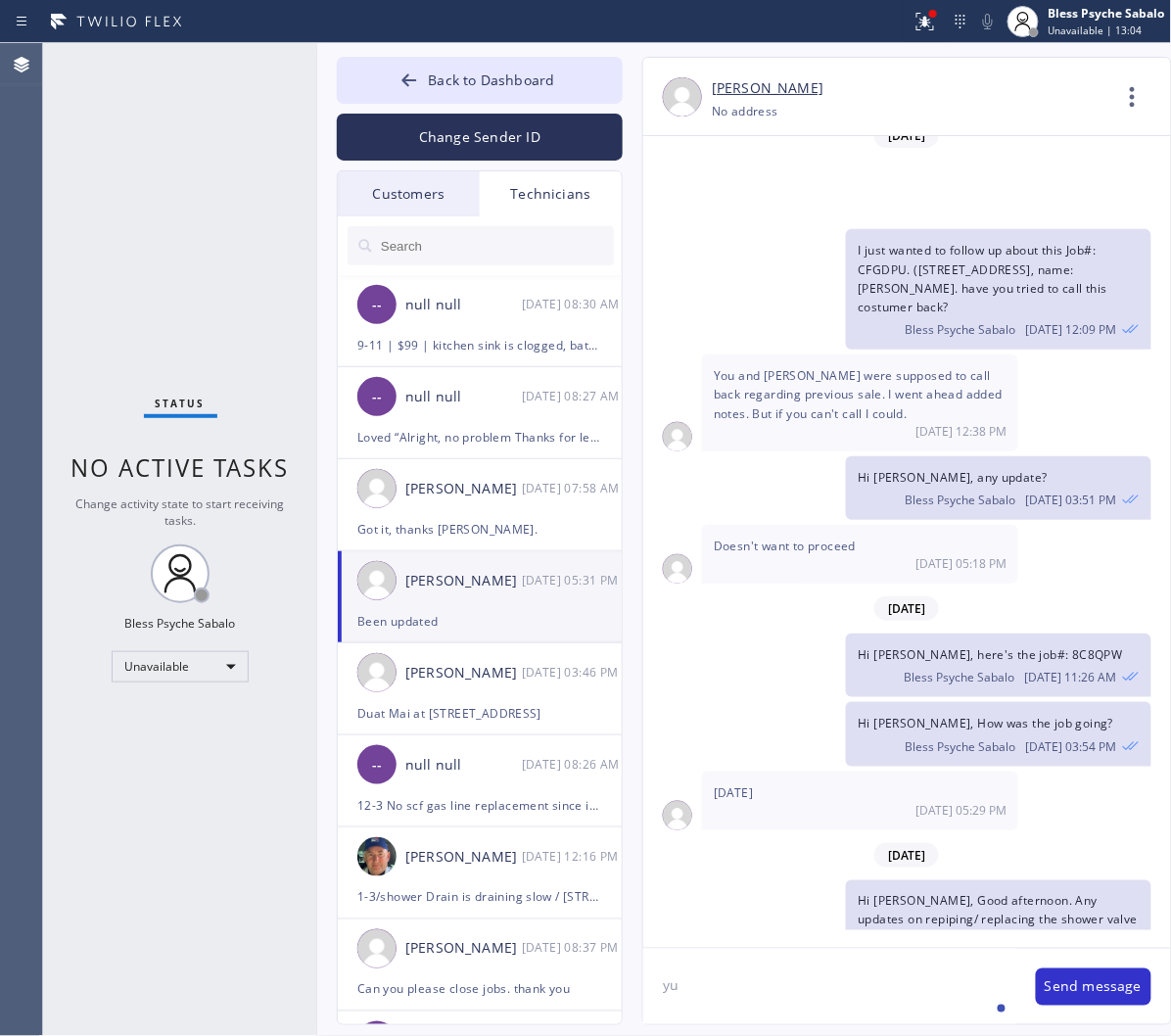 type on "yup" 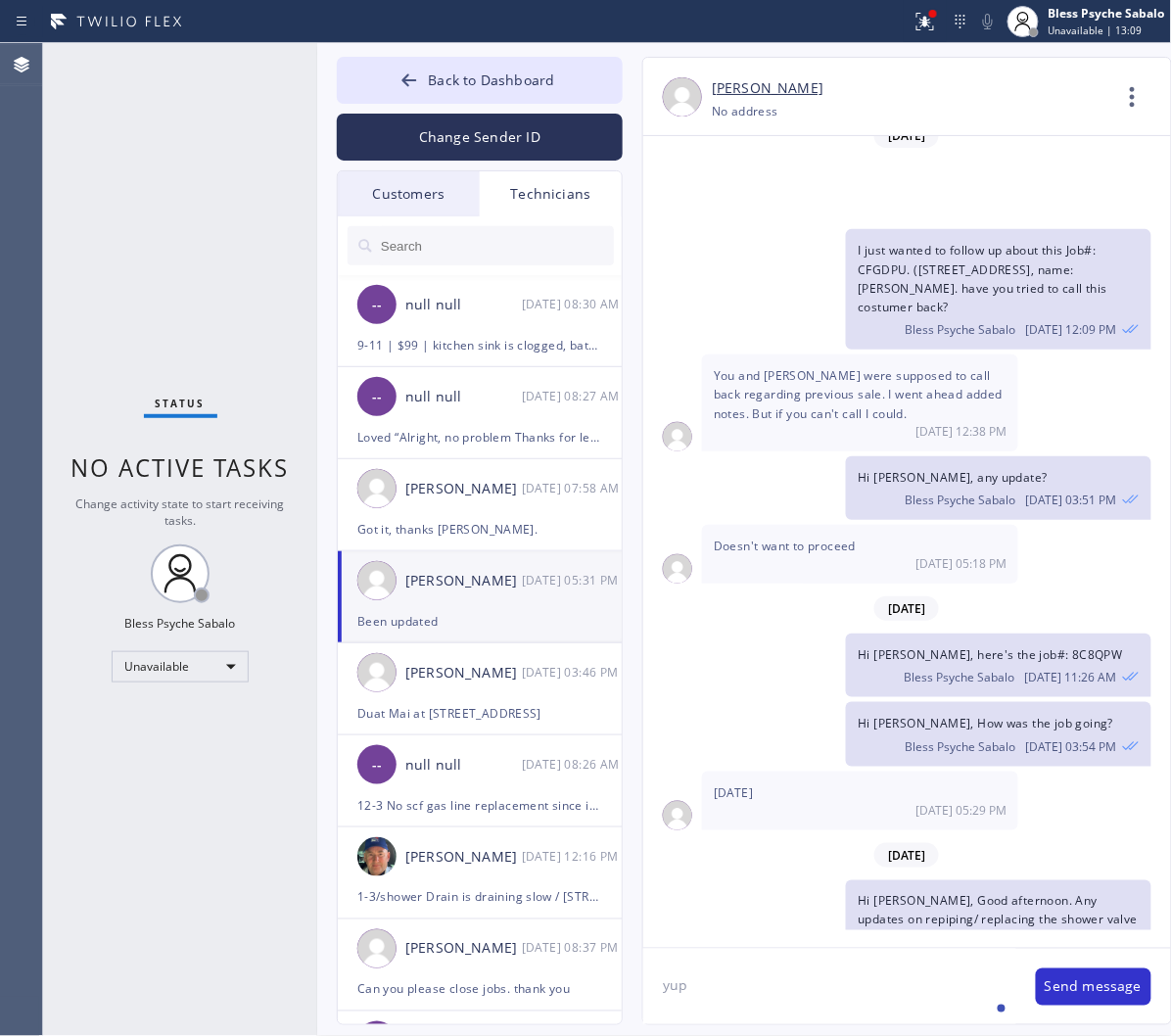 click on "yup" 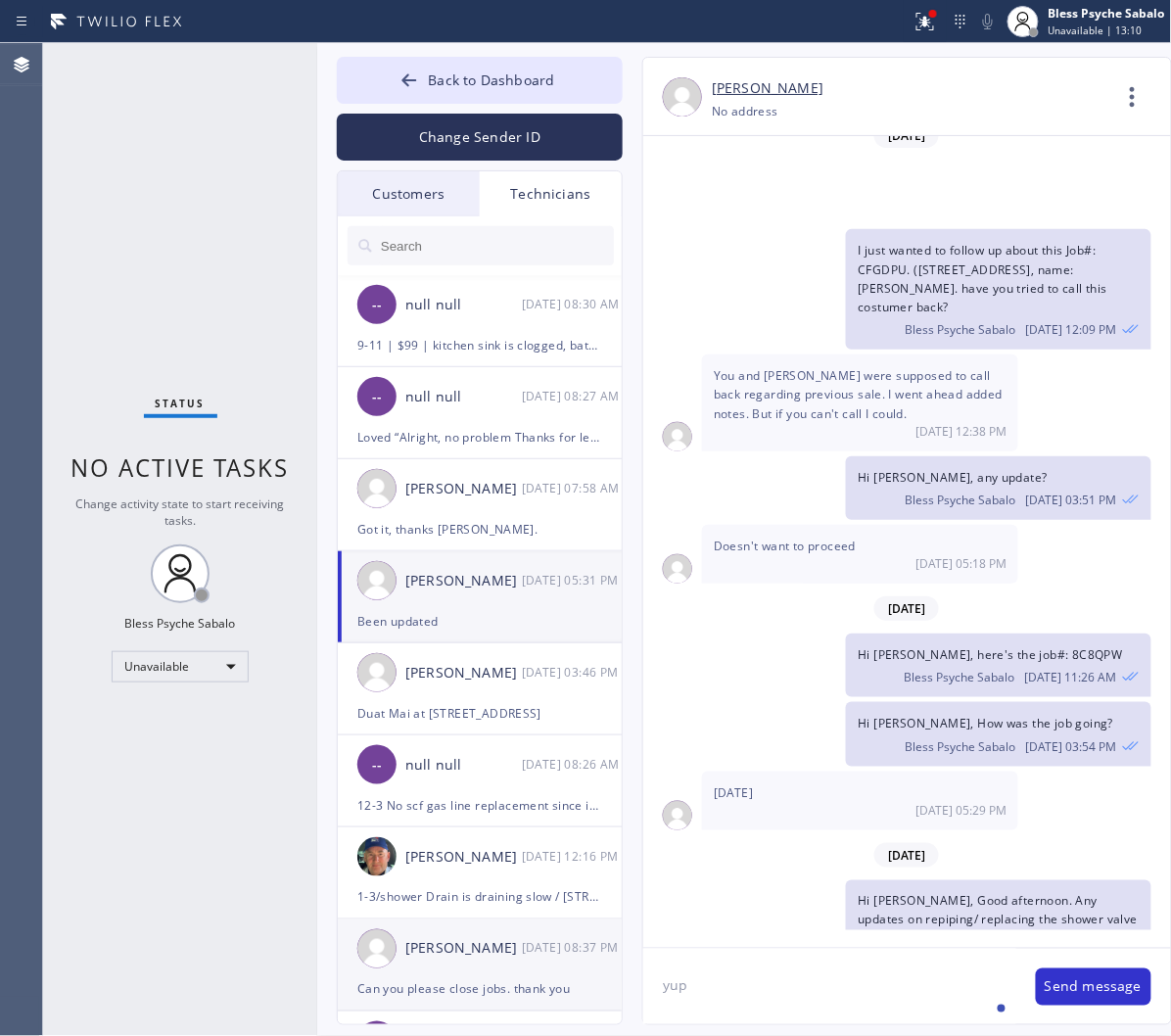 drag, startPoint x: 809, startPoint y: 985, endPoint x: 603, endPoint y: 991, distance: 206.0874 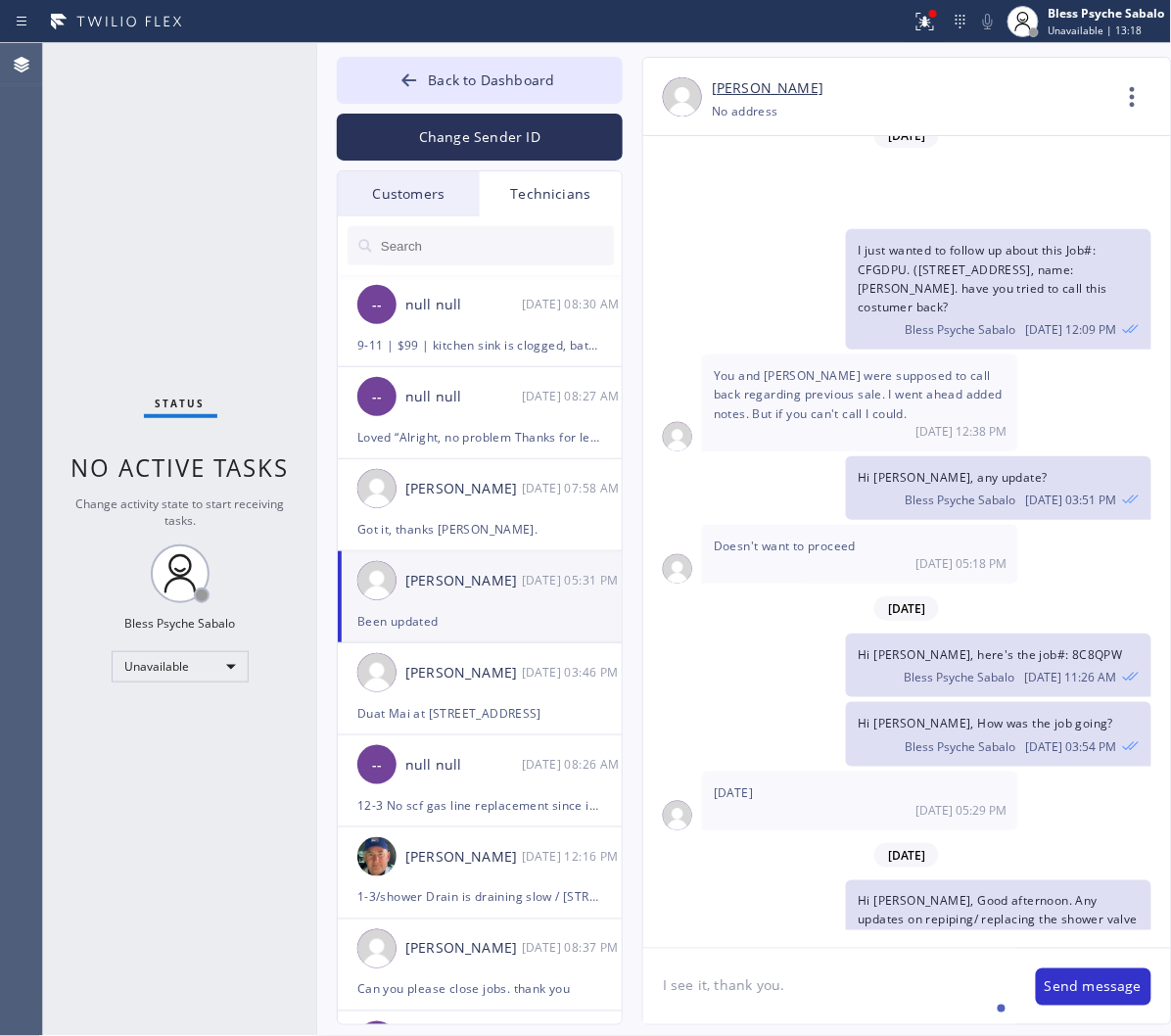 scroll, scrollTop: 0, scrollLeft: 0, axis: both 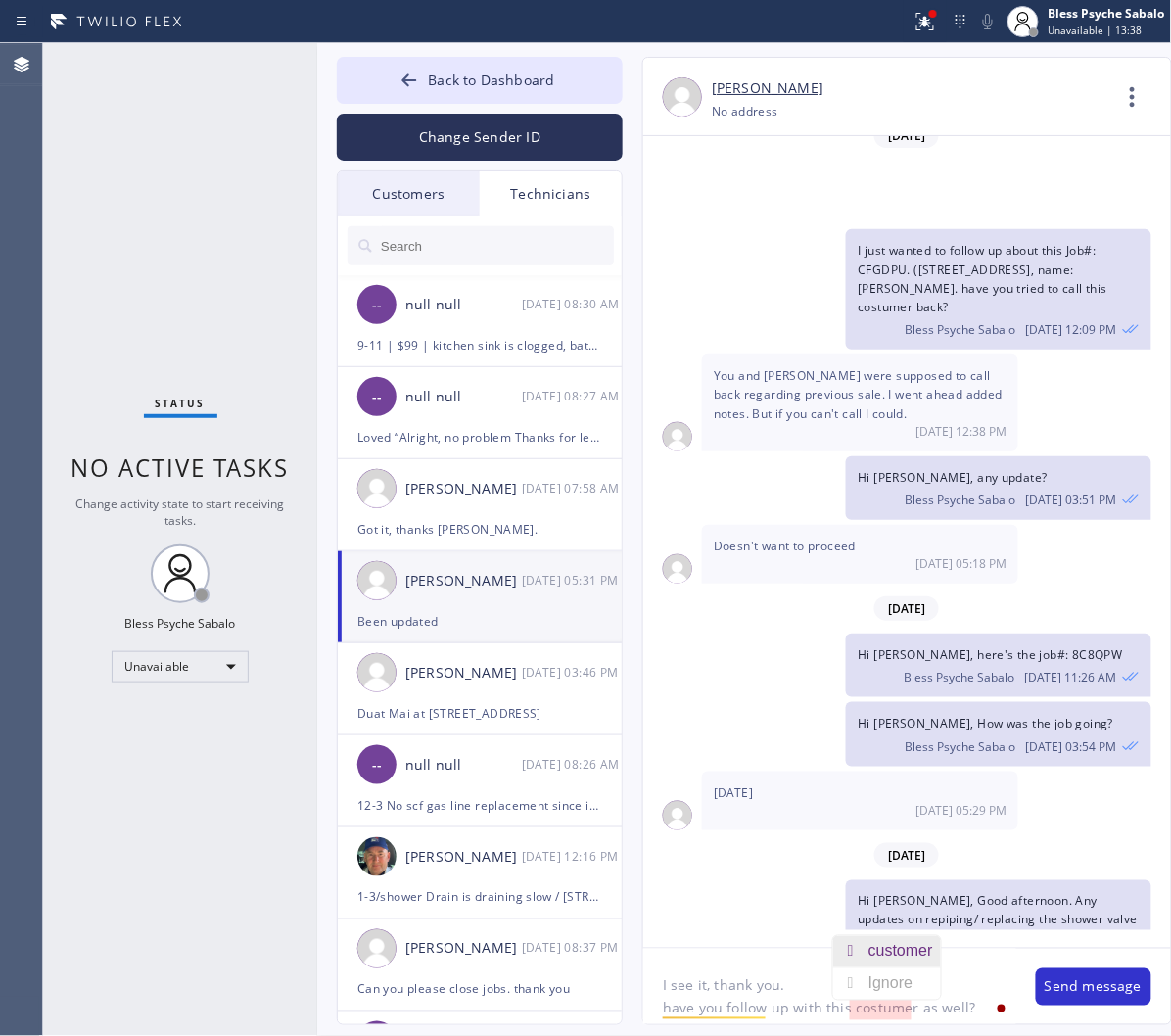 click on "customer" at bounding box center [905, 952] 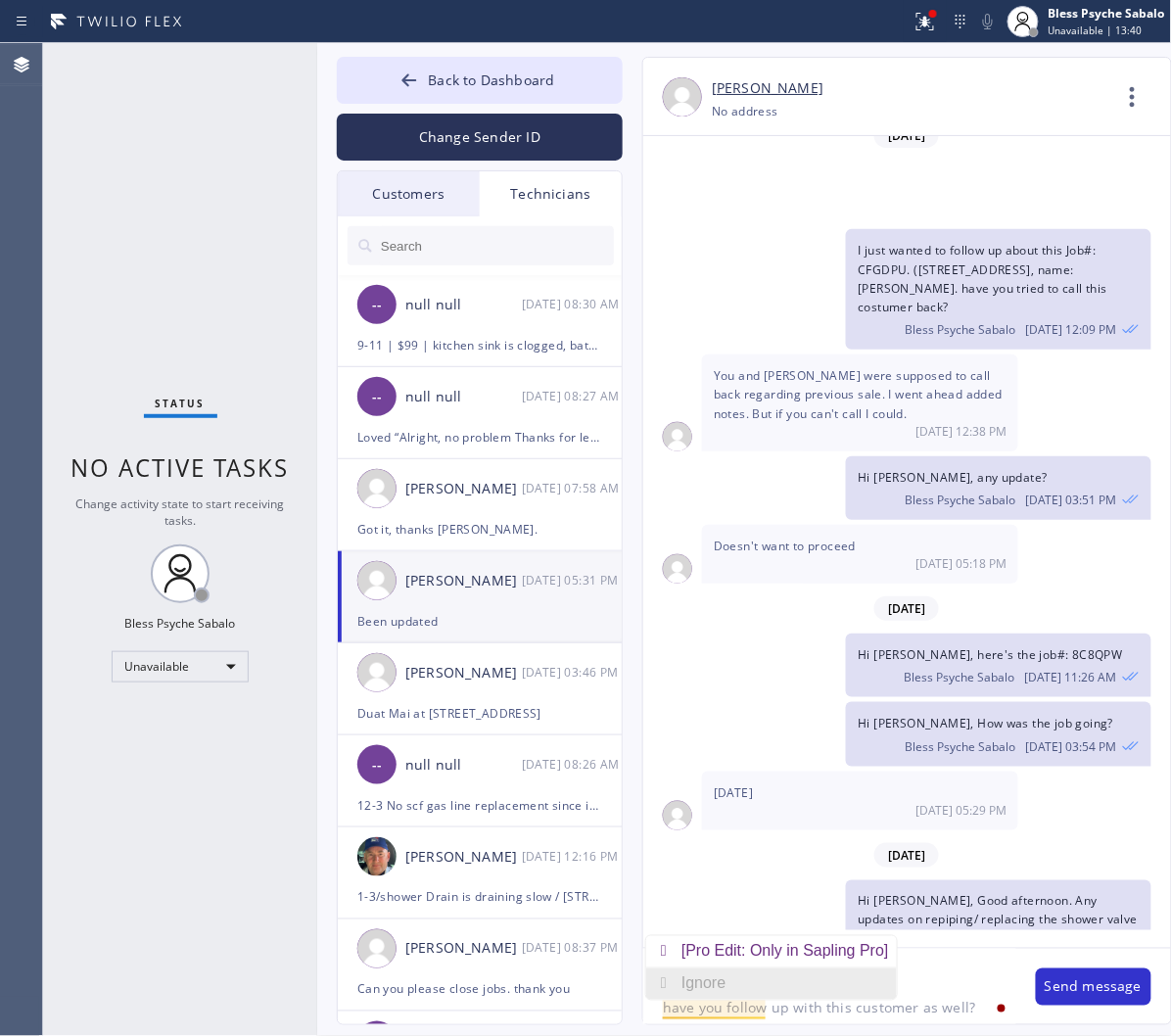 click on "Ignore" at bounding box center [772, 984] 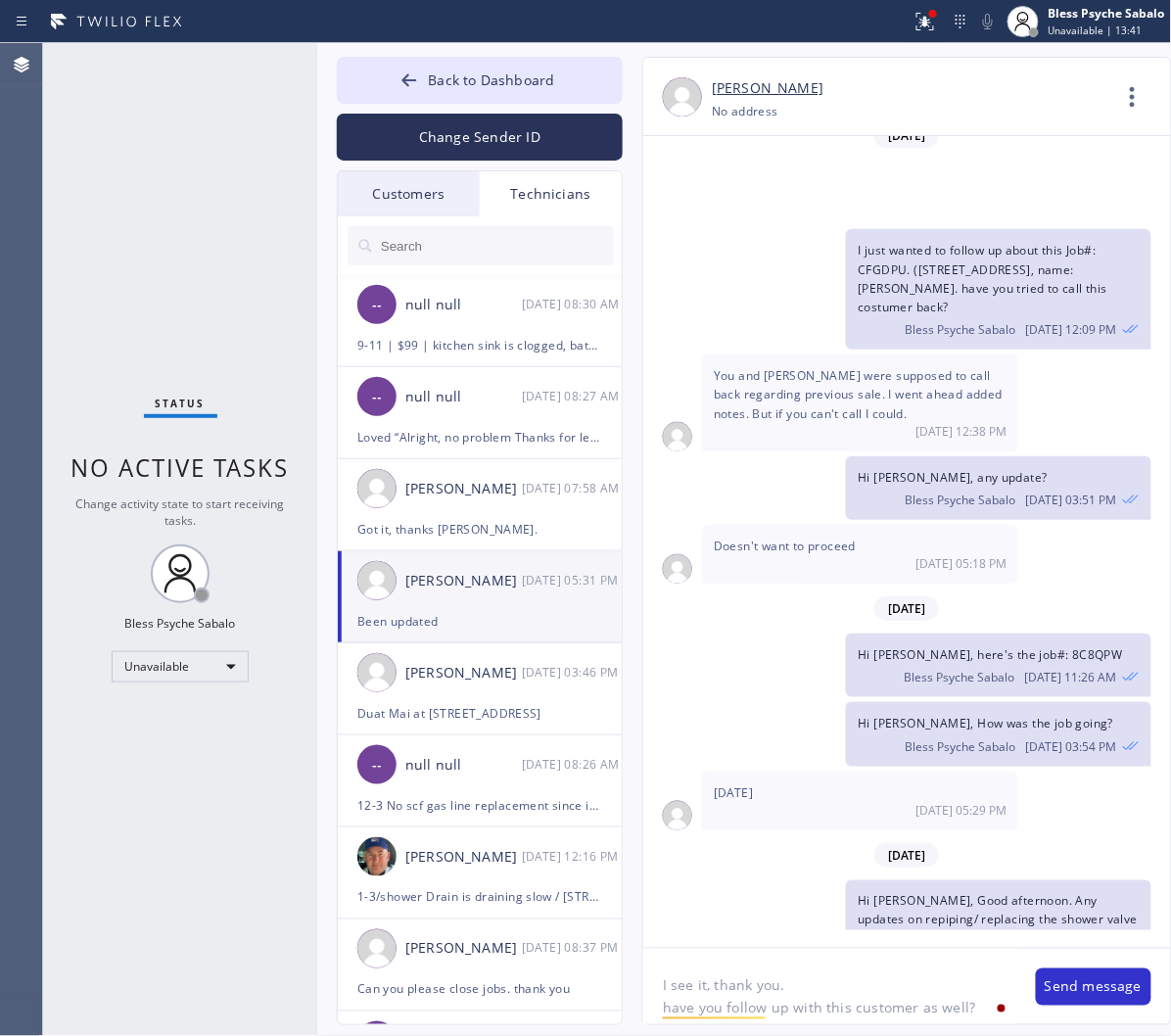 click on "I see it, thank you.
have you follow up with this customer as well?" 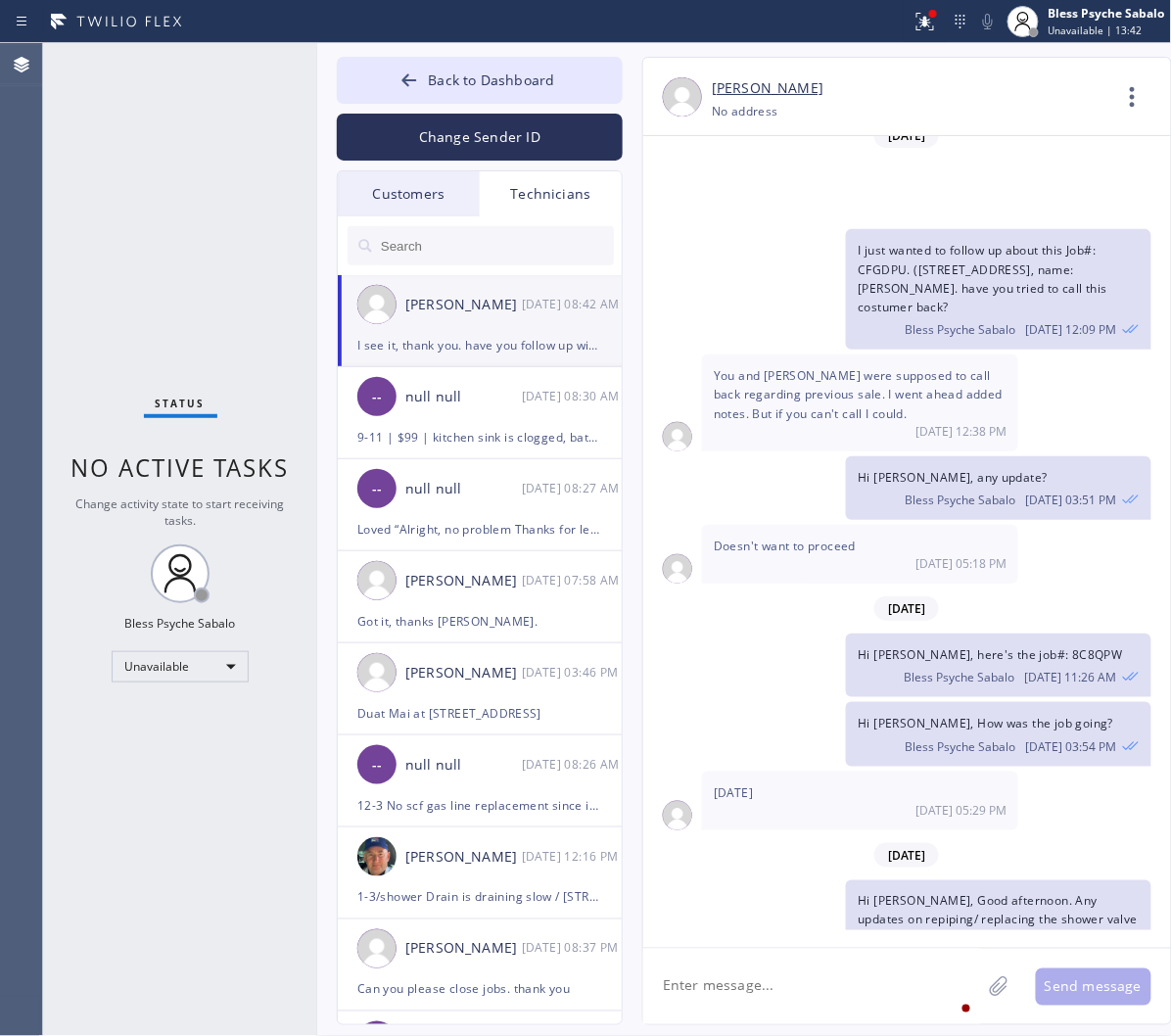 scroll, scrollTop: 6914, scrollLeft: 0, axis: vertical 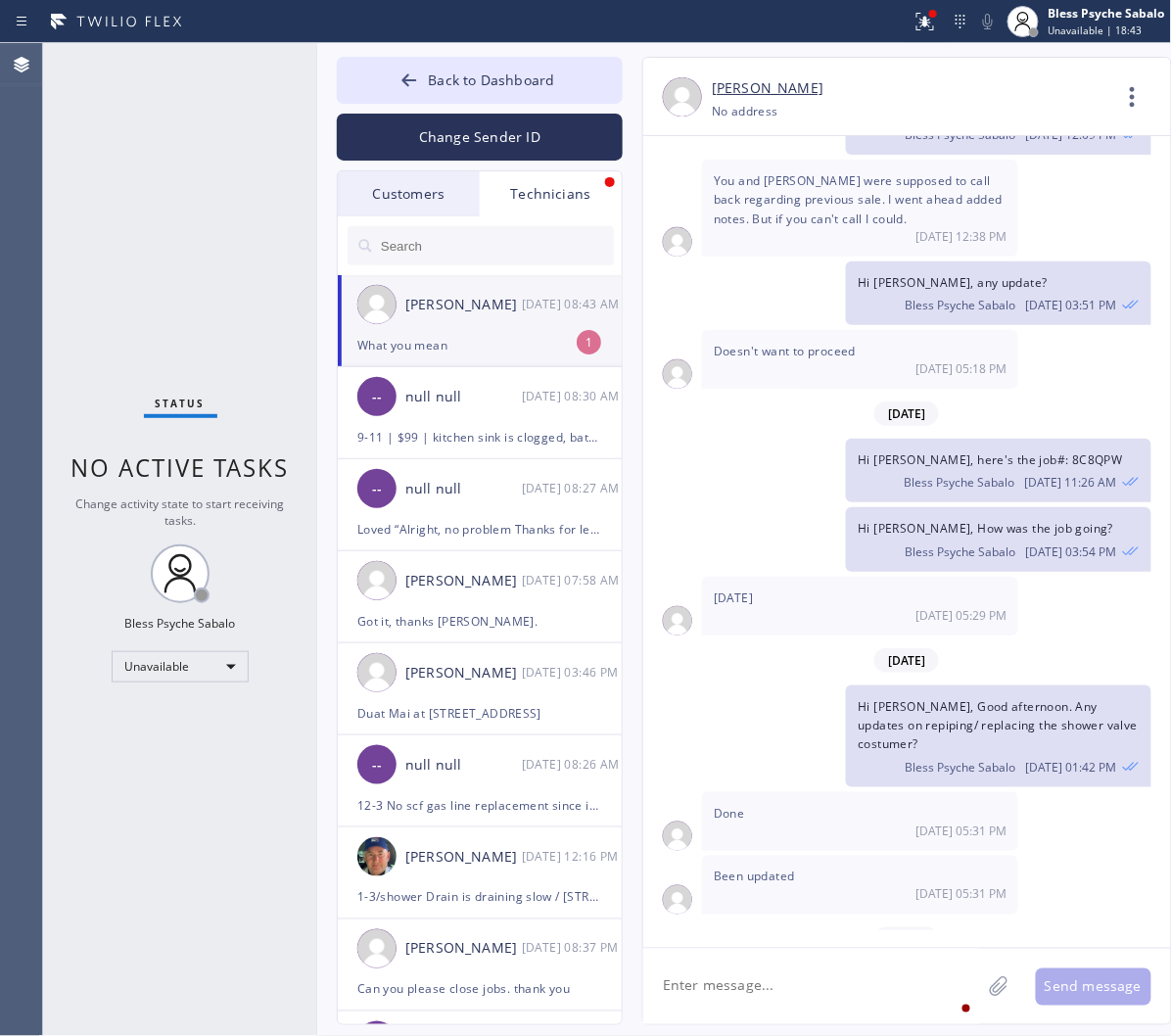 click on "Roy Martin Navarrette 07/16 08:43 AM What you mean 1" 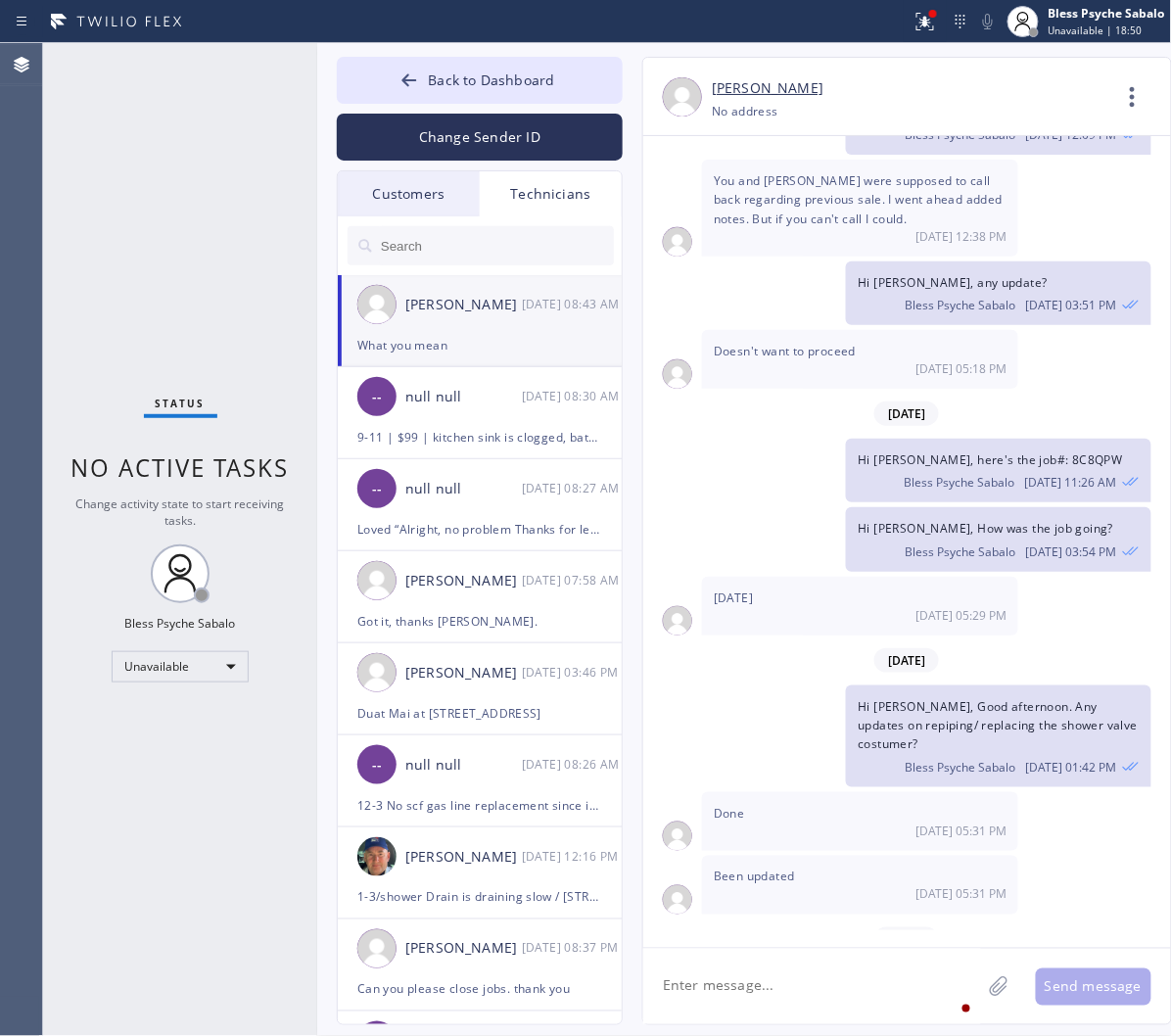 click 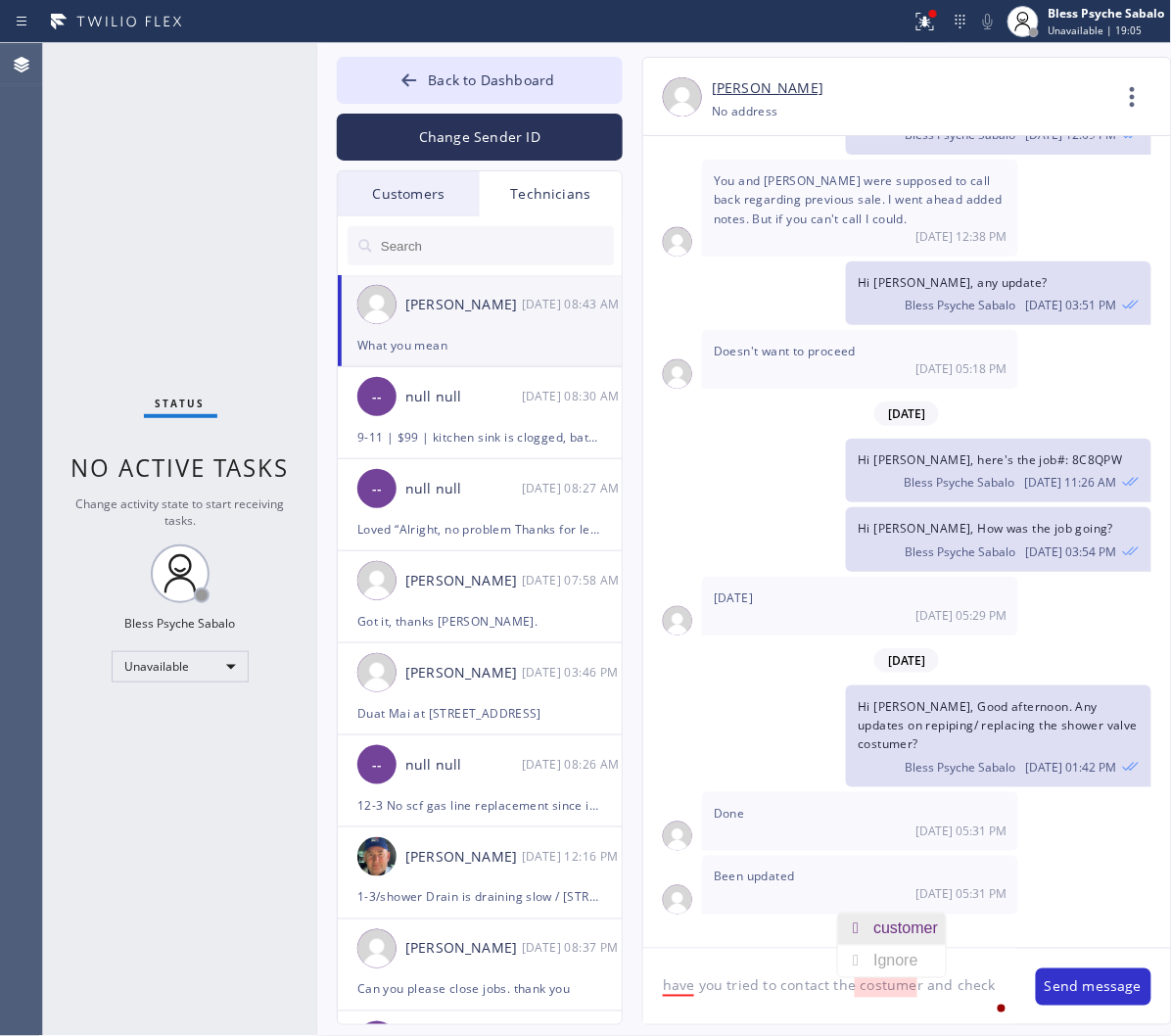click on "customer" at bounding box center (910, 929) 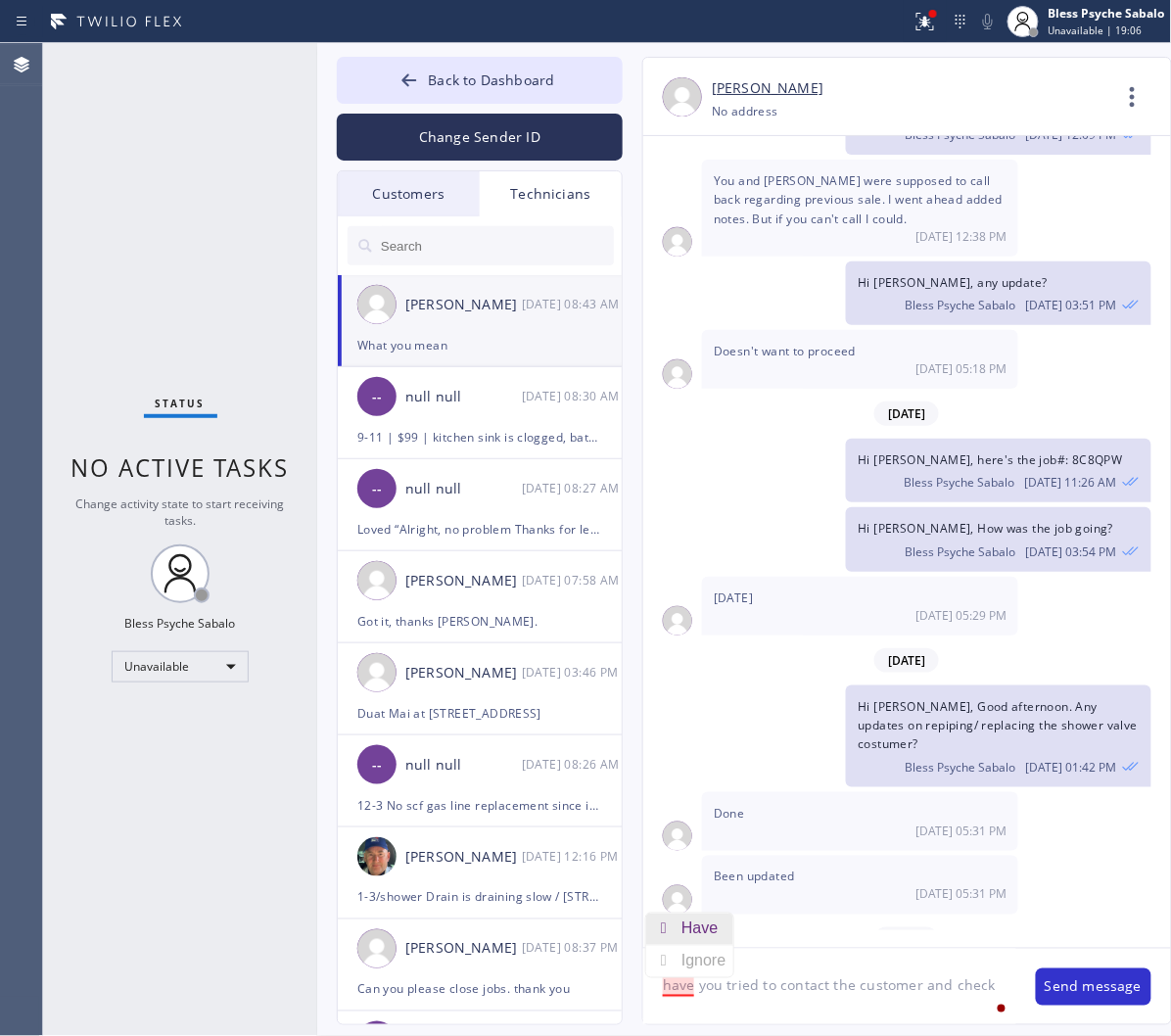 click on "Have" at bounding box center [703, 929] 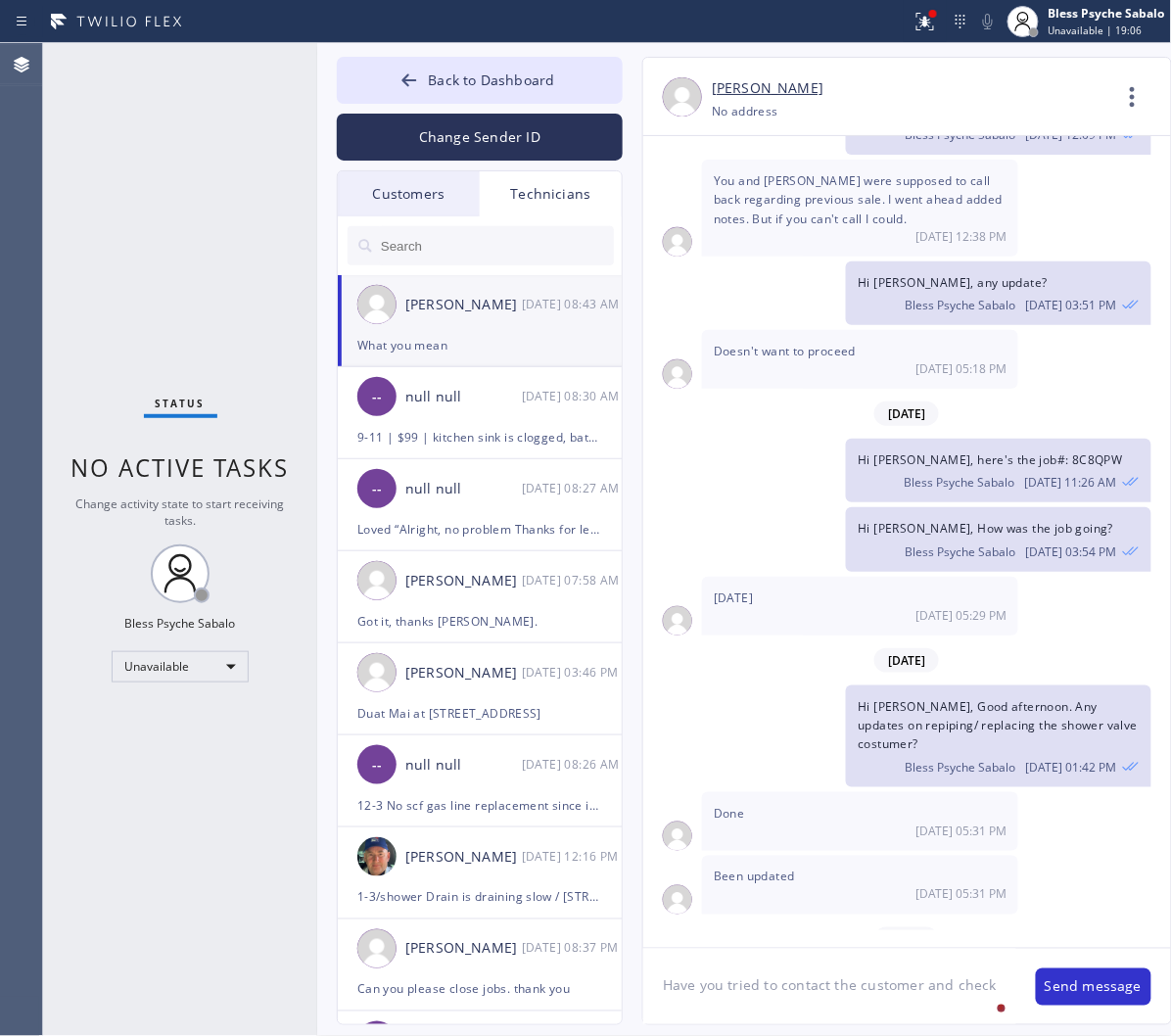 click on "Have you tried to contact the customer and check" 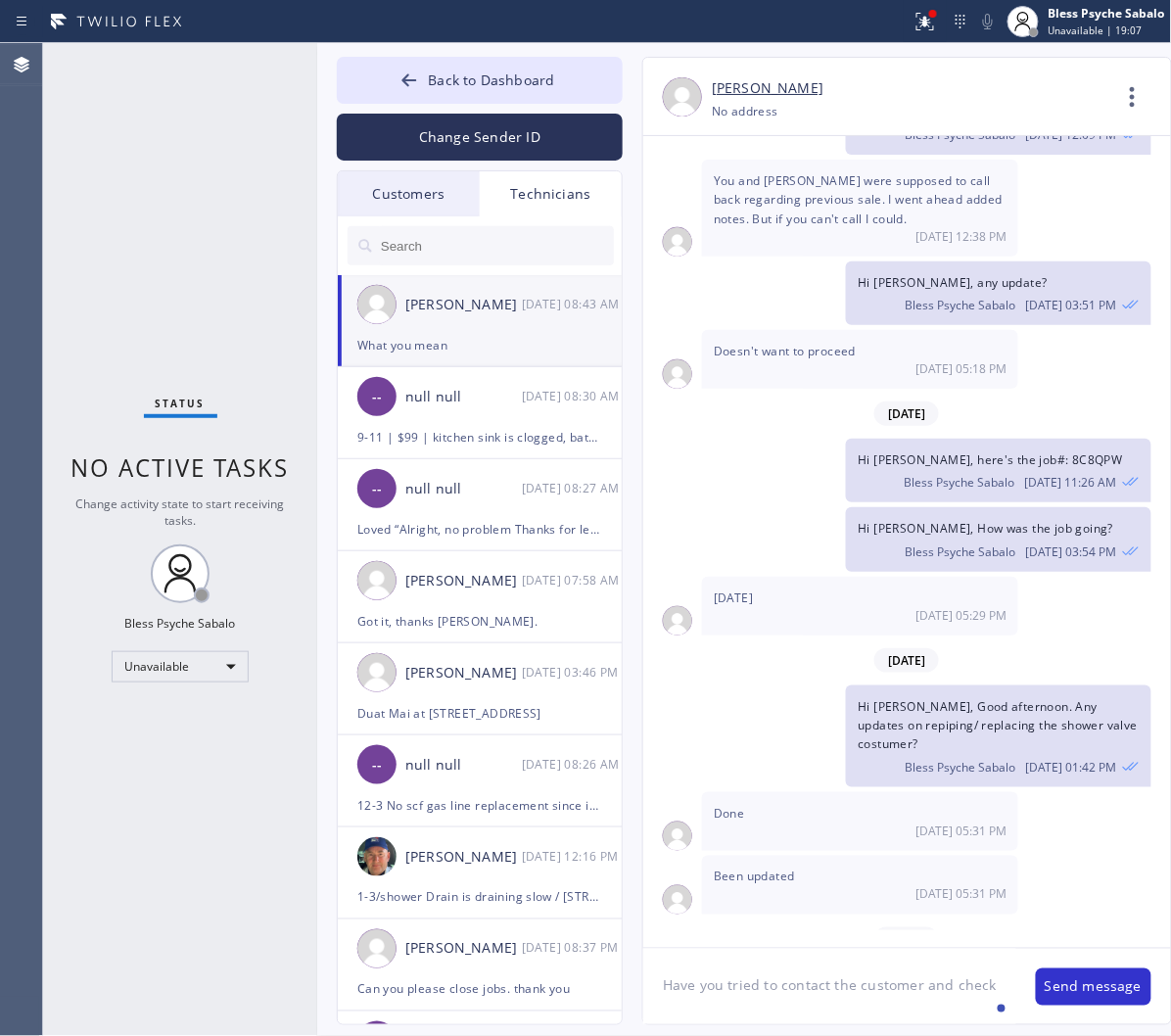 click on "Have you tried to contact the customer and check" 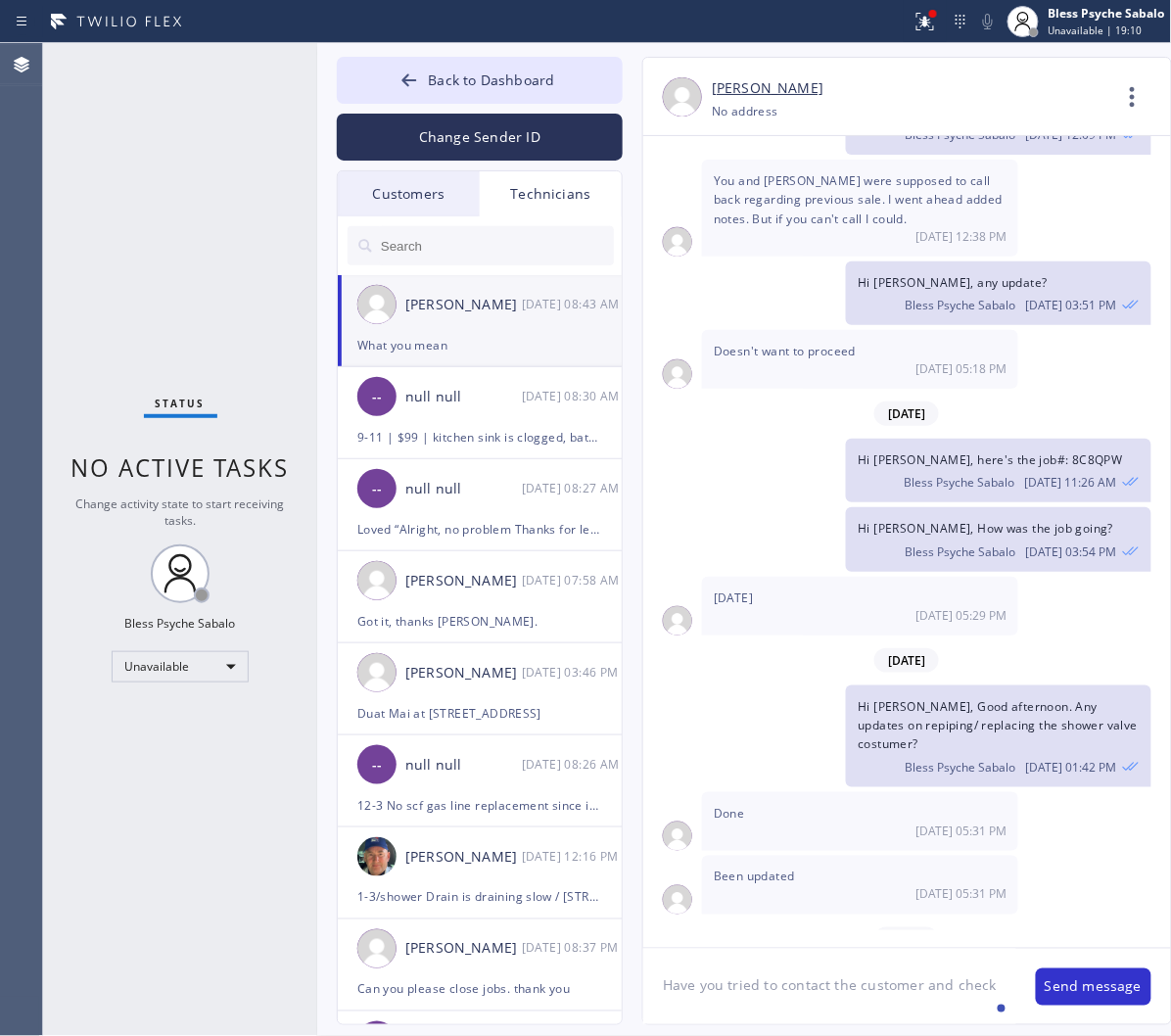 click on "Have you tried to contact the customer and check  Have you tried to contact the customer and check
Send message" at bounding box center (907, 986) 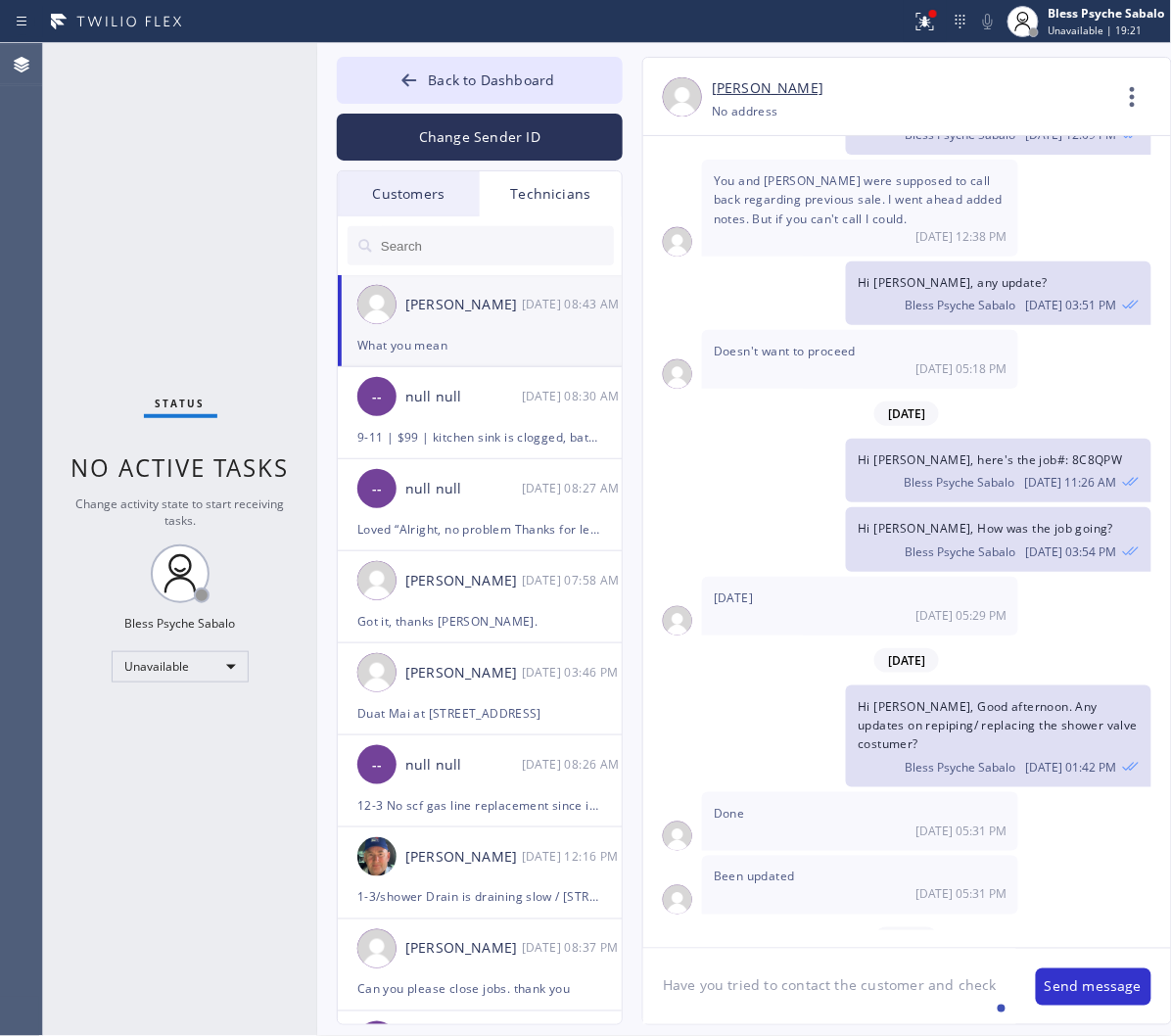 click on "Have you tried to contact the customer and check" 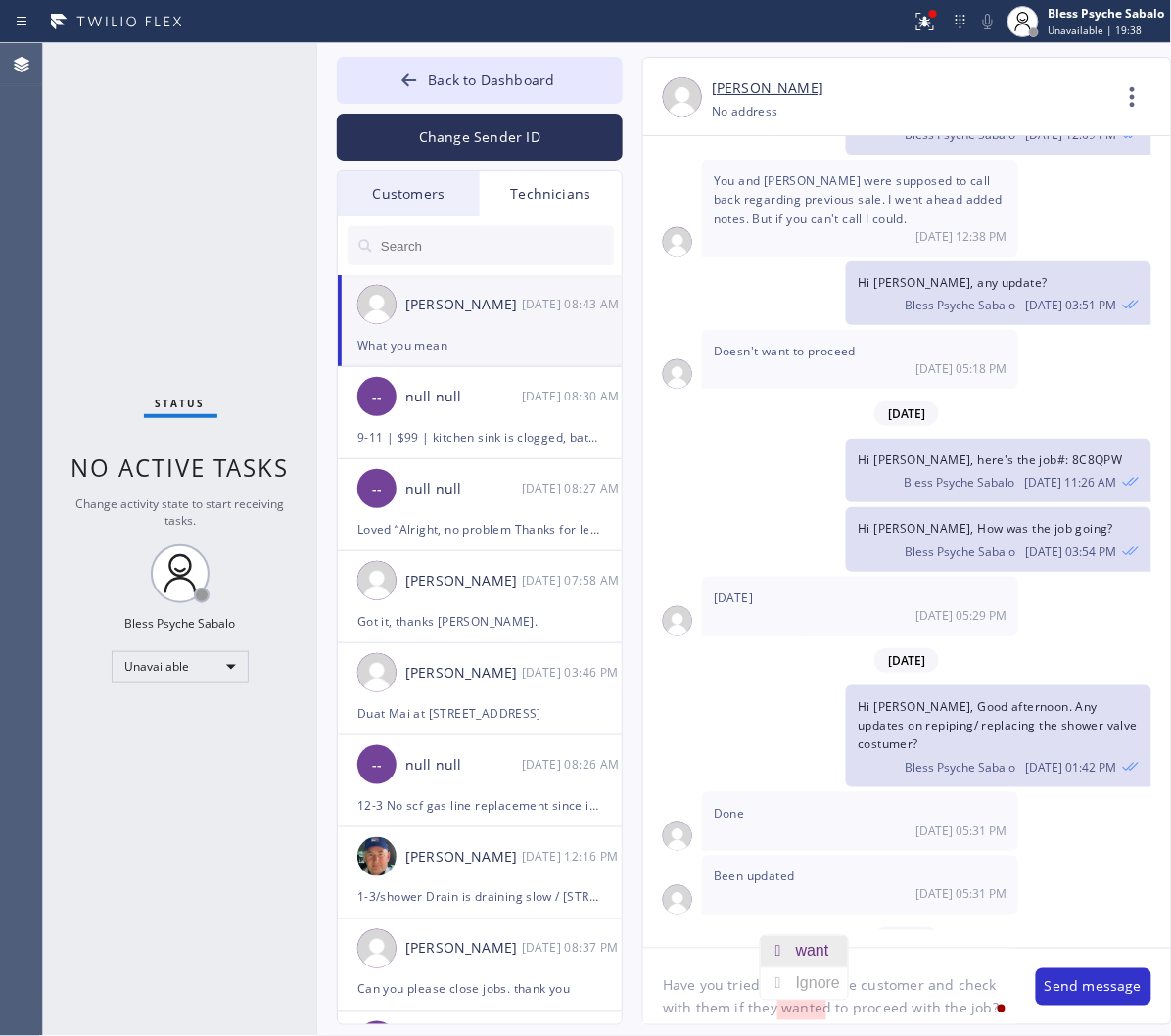click on "want" at bounding box center (817, 952) 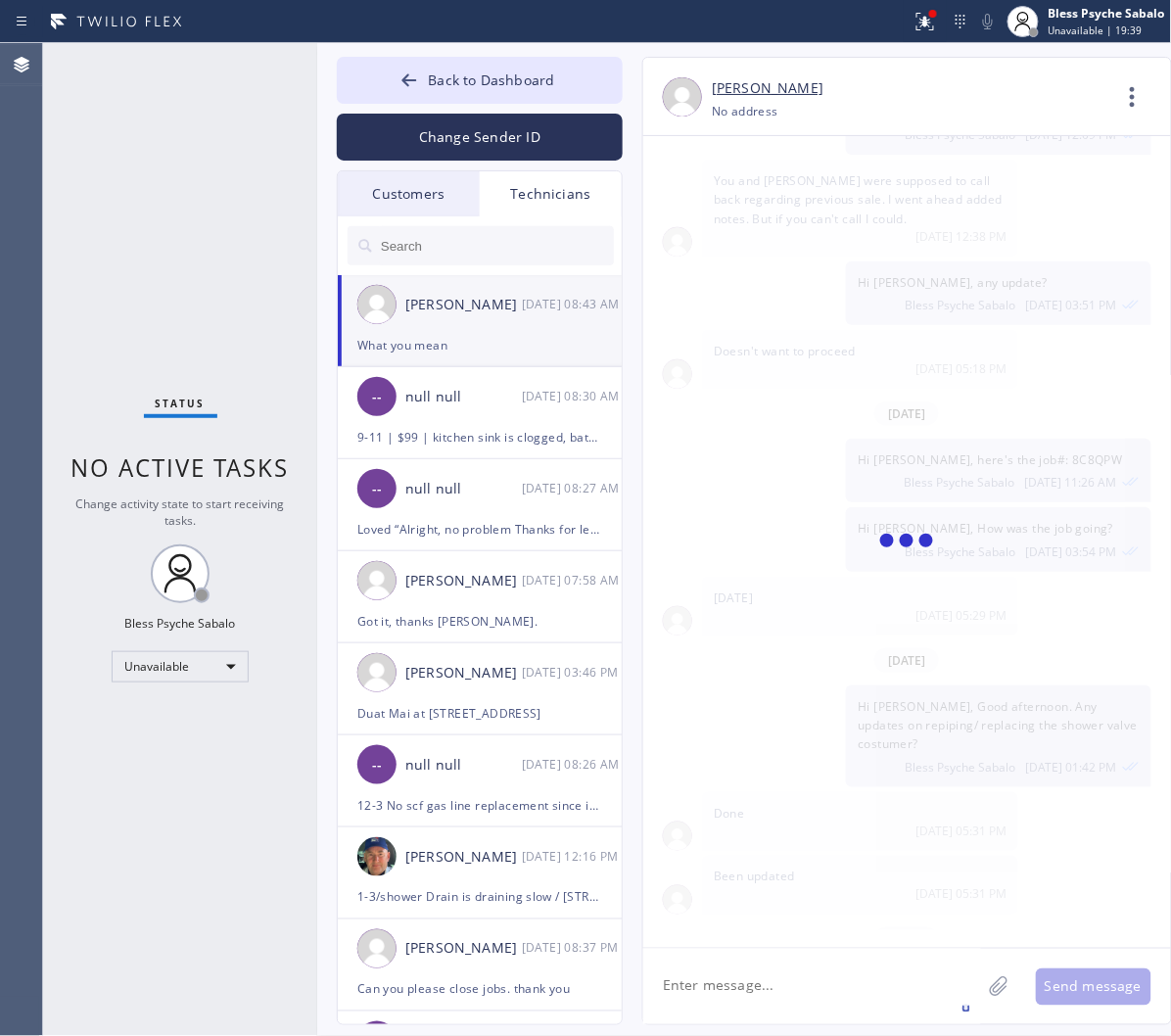 scroll, scrollTop: 7083, scrollLeft: 0, axis: vertical 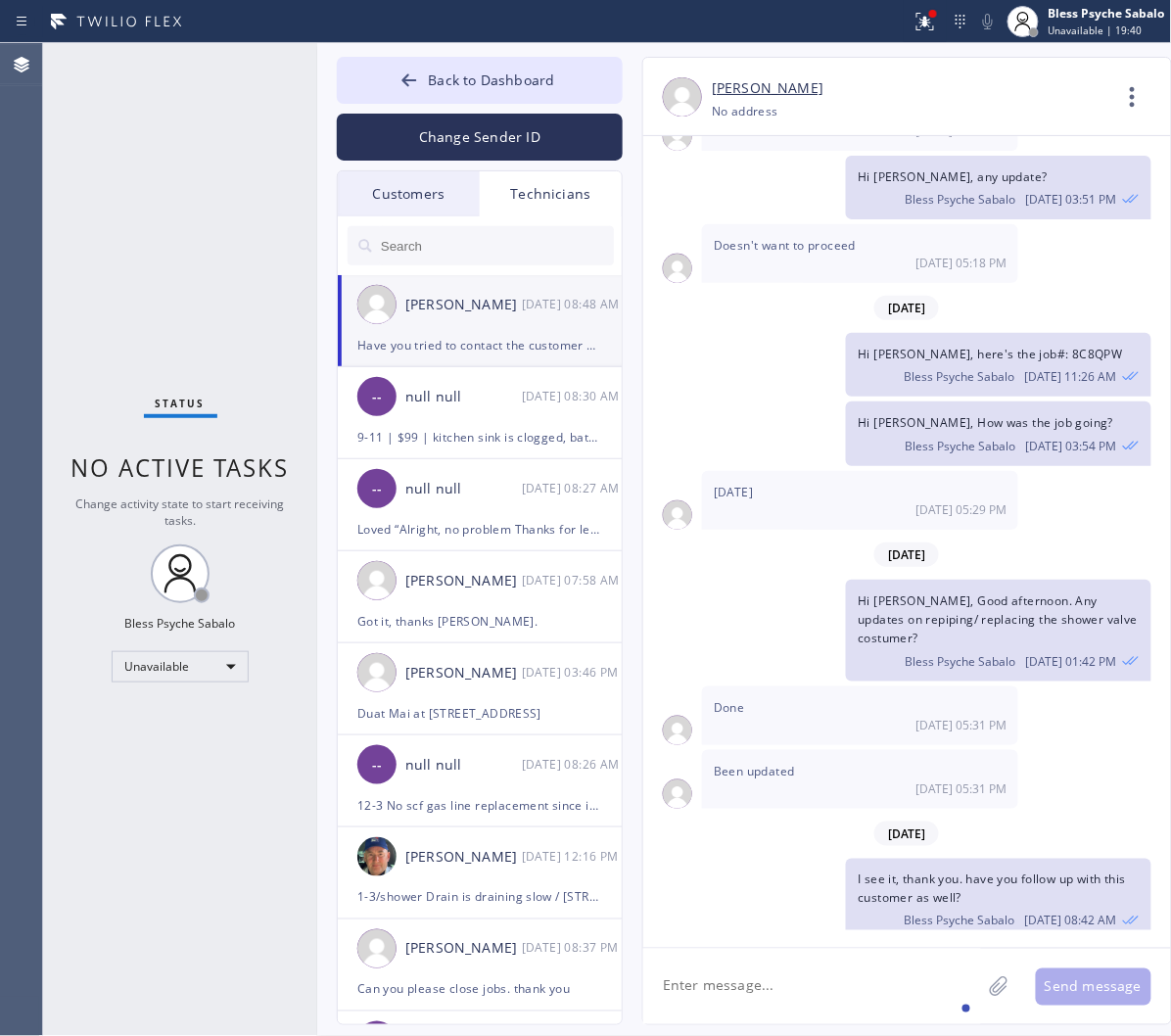 type 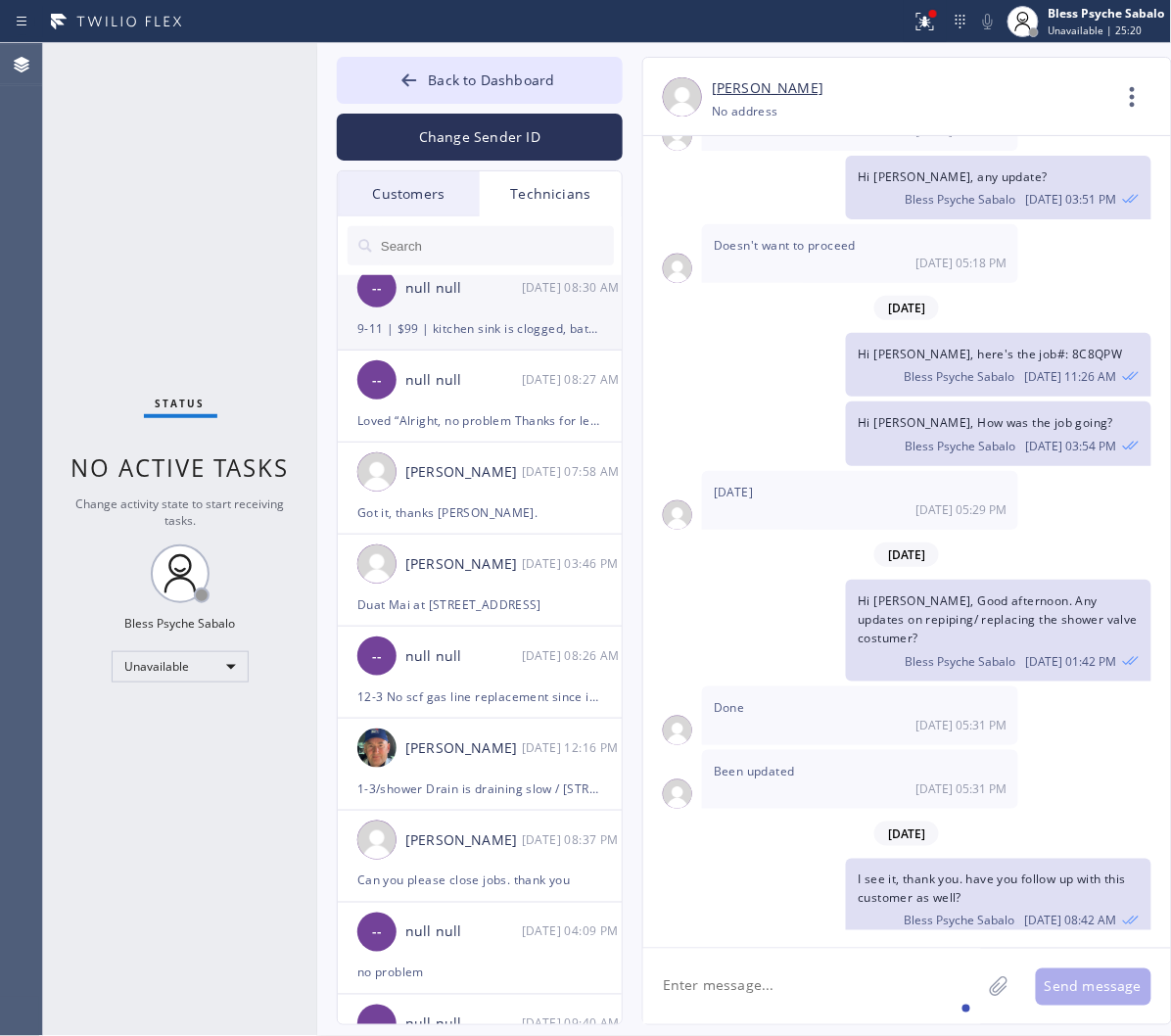 scroll, scrollTop: 0, scrollLeft: 0, axis: both 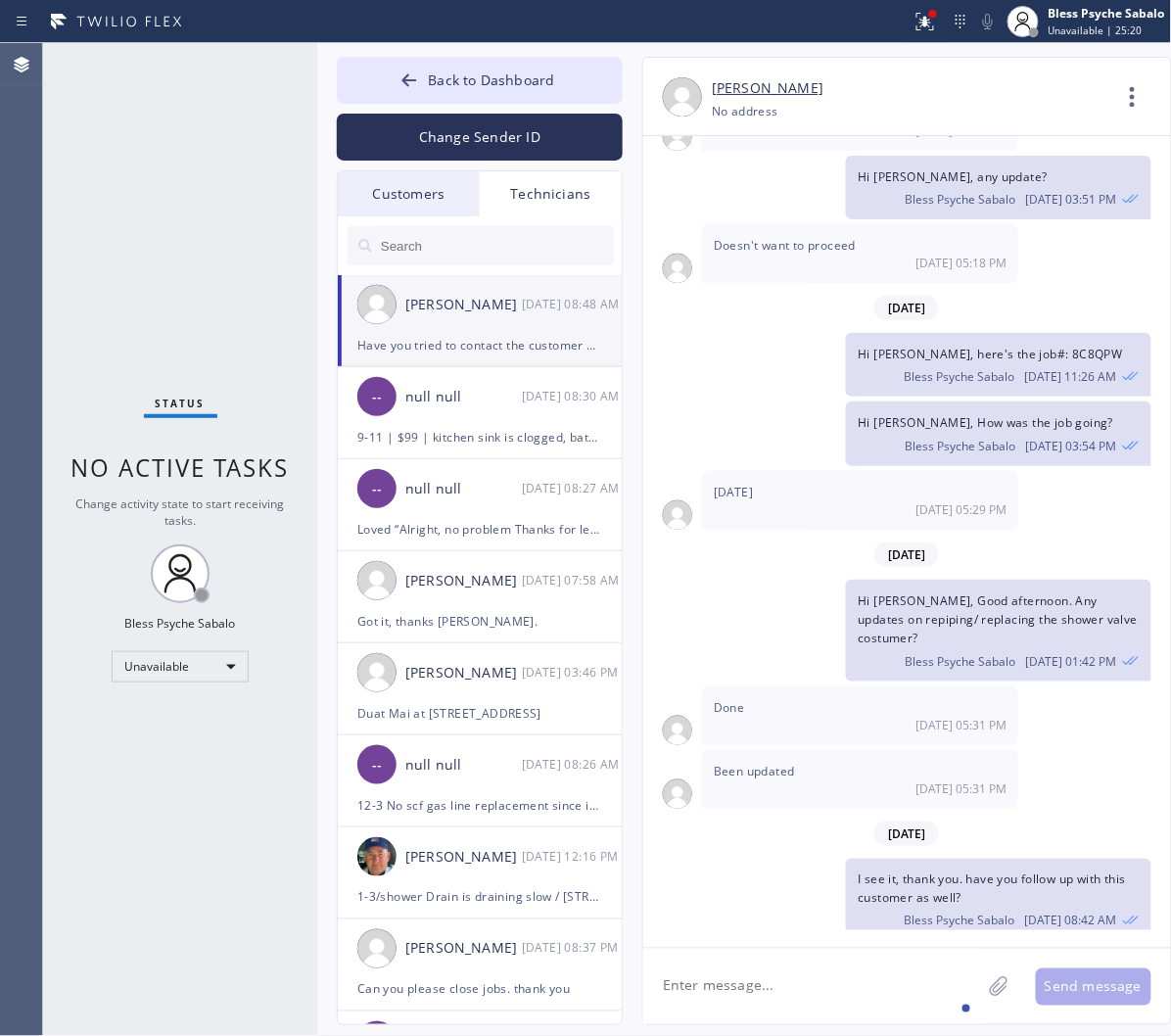 click on "Roy Martin Navarrette 07/16 08:48 AM" at bounding box center [481, 305] 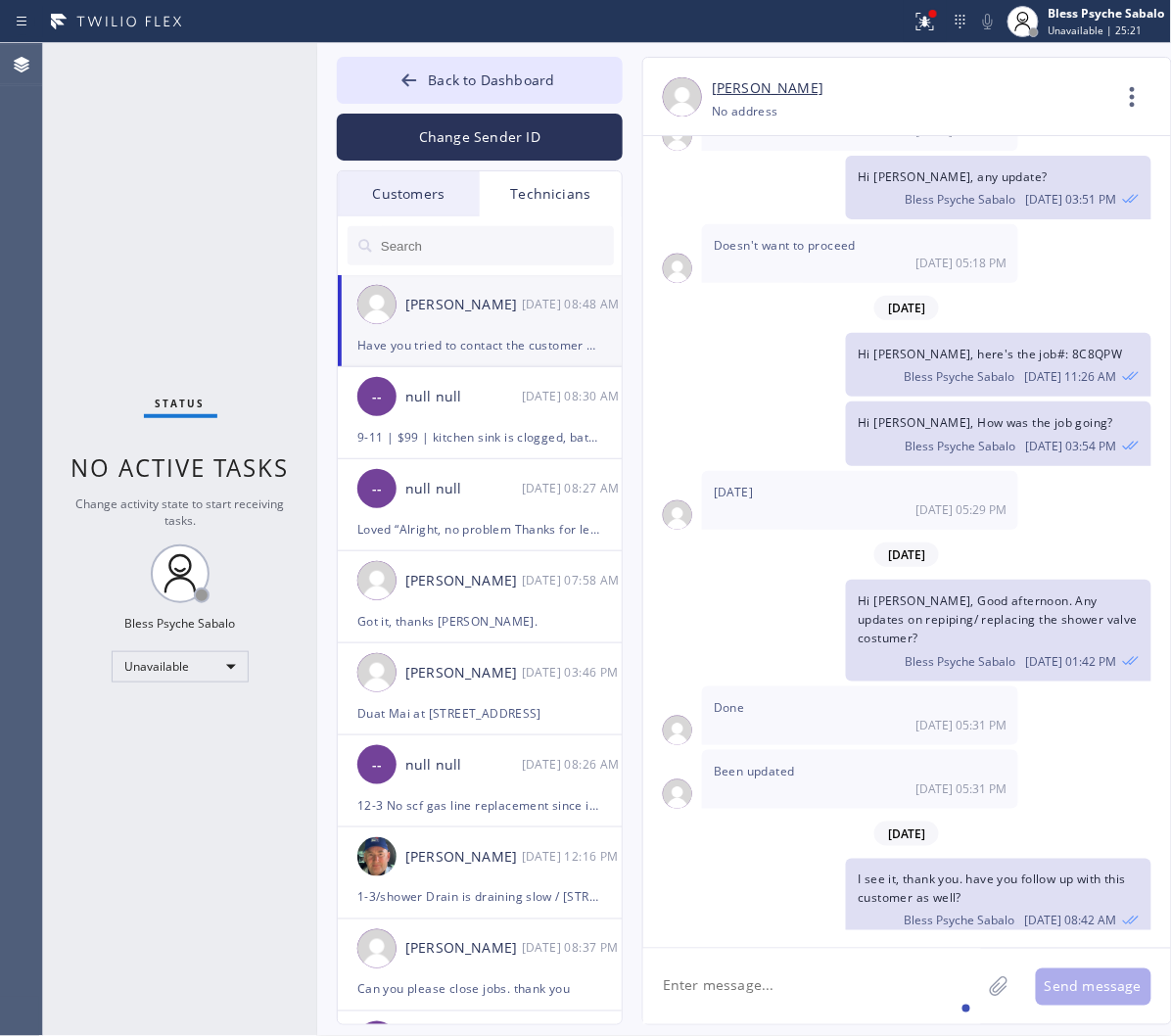 click on "Technicians" at bounding box center [550, 194] 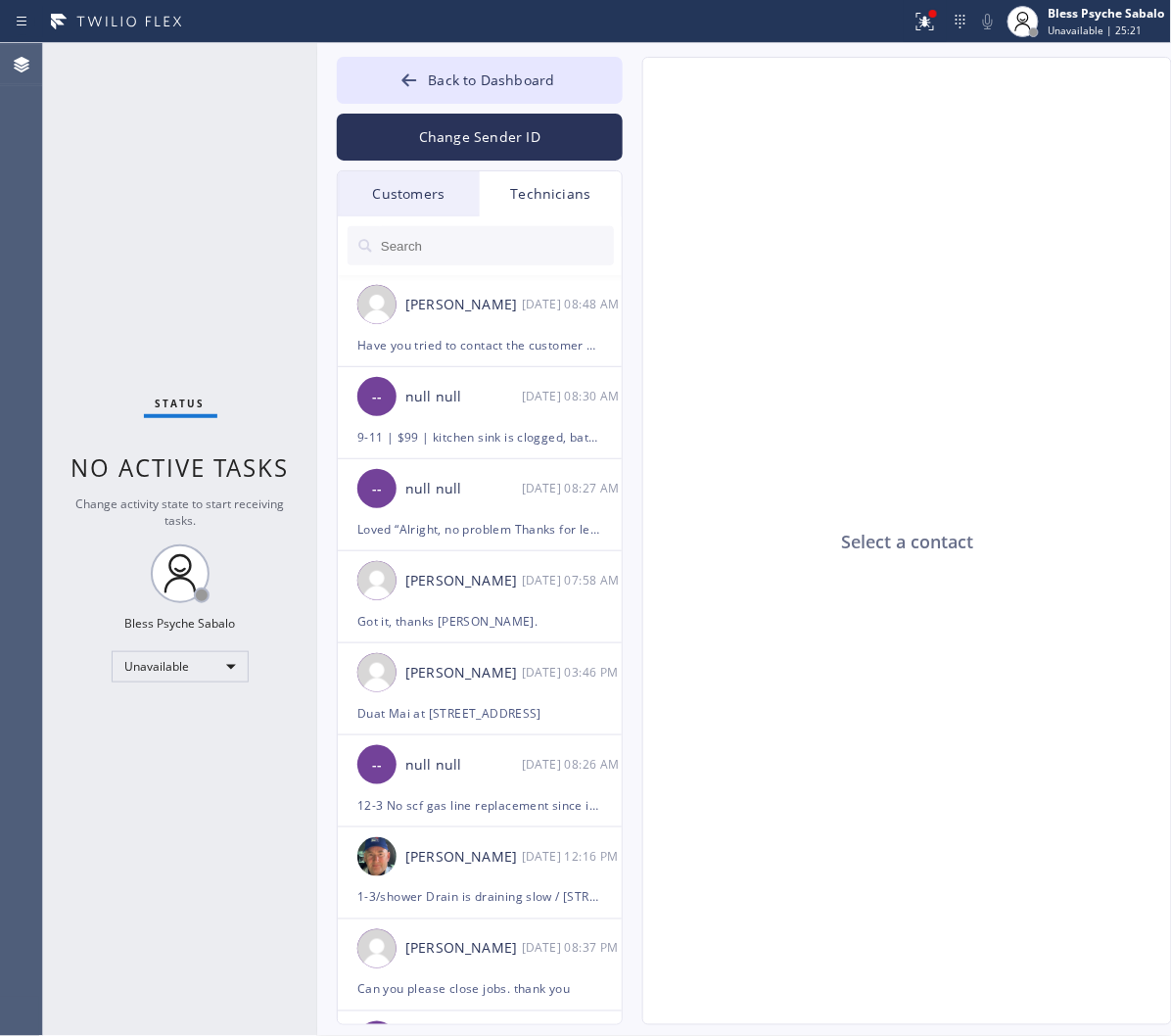 click on "Customers" at bounding box center (408, 194) 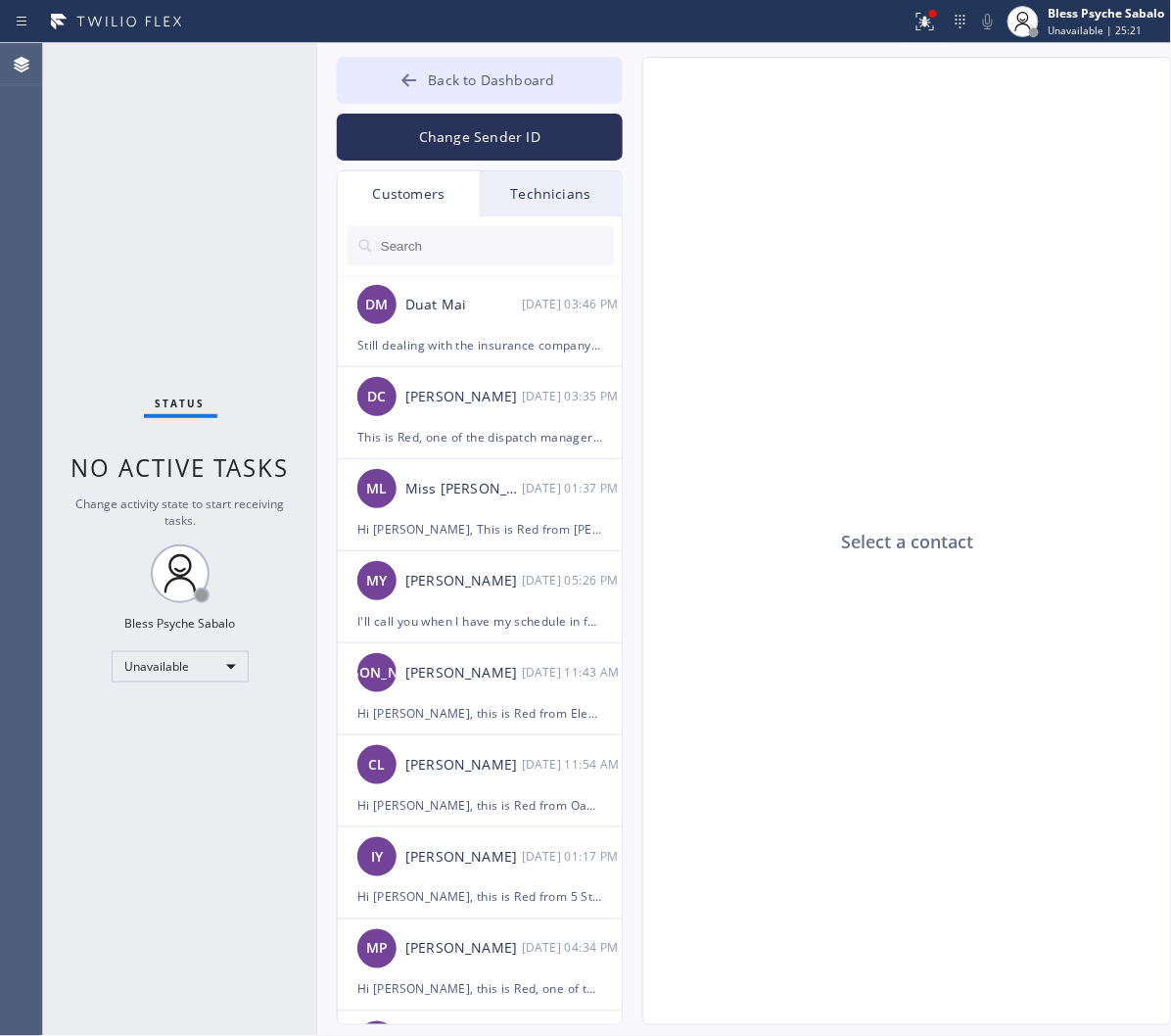 click on "Back to Dashboard Change Sender ID Customers Technicians DM Duat Mai 07/15 03:46 PM Still dealing with the insurance company. Will let you know when we have an answer. Thank you. DC Dory  Cox 07/15 03:35 PM This is Red, one of the dispatch managers here at Faucets & Fixtures. I’m reaching out to follow up on the estimate provided by our technician, Roy, during his visit on 07/12 regarding the shower valve replacement and whole-house repiping.
We just wanted to check in and see if you had any questions about the estimate or if there’s anything we can assist you with as you consider moving forward with the project.
Feel free to reach out at your convenience—we’re here to help! ML Miss Linda 07/15 01:37 PM MY Mary  Yancey 07/11 05:26 PM I'll call you when I have my schedule in front of me, thanks JA Jeffrey  Aristide  07/11 11:43 AM CL Christy Leung 07/09 11:54 AM IY Irene Yu 07/08 01:17 PM MP Mel Peyton 07/07 04:34 PM RL Ross Lee 07/07 11:52 AM AK Allison King  07/02 04:46 PM JC John  Comcocinis AR OK" at bounding box center (480, 541) 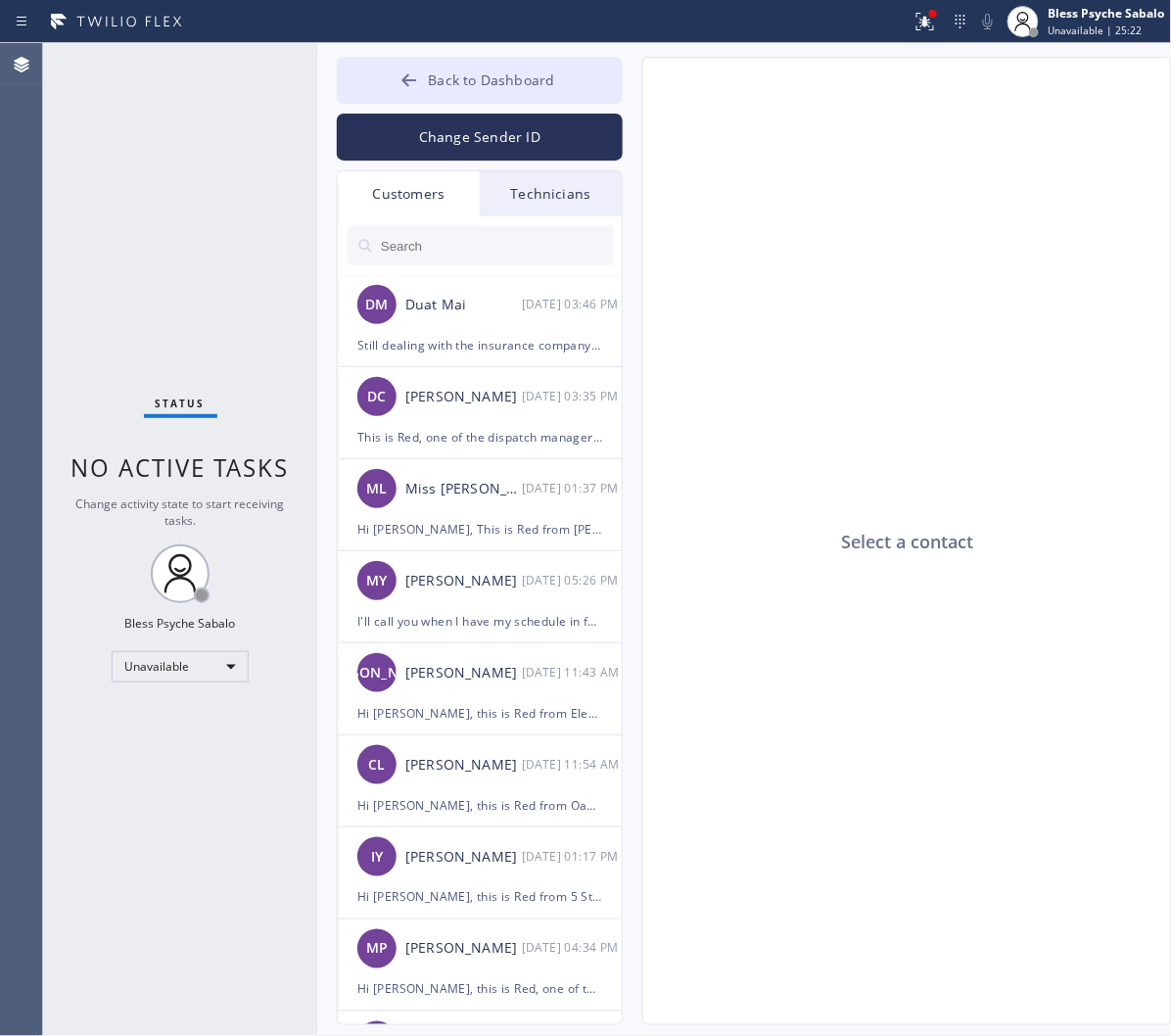 click on "Back to Dashboard" at bounding box center (491, 79) 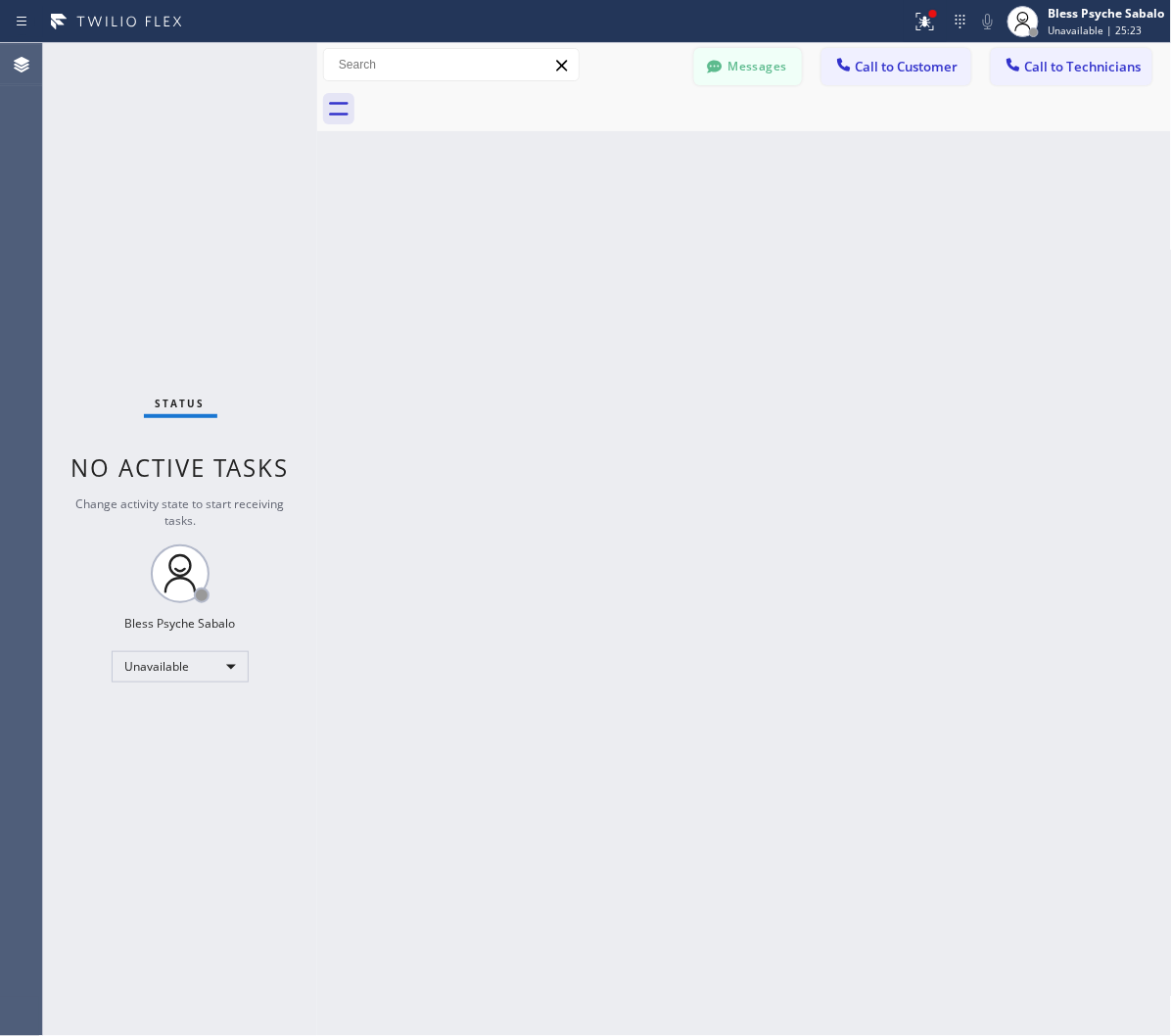 click on "Messages" at bounding box center (748, 67) 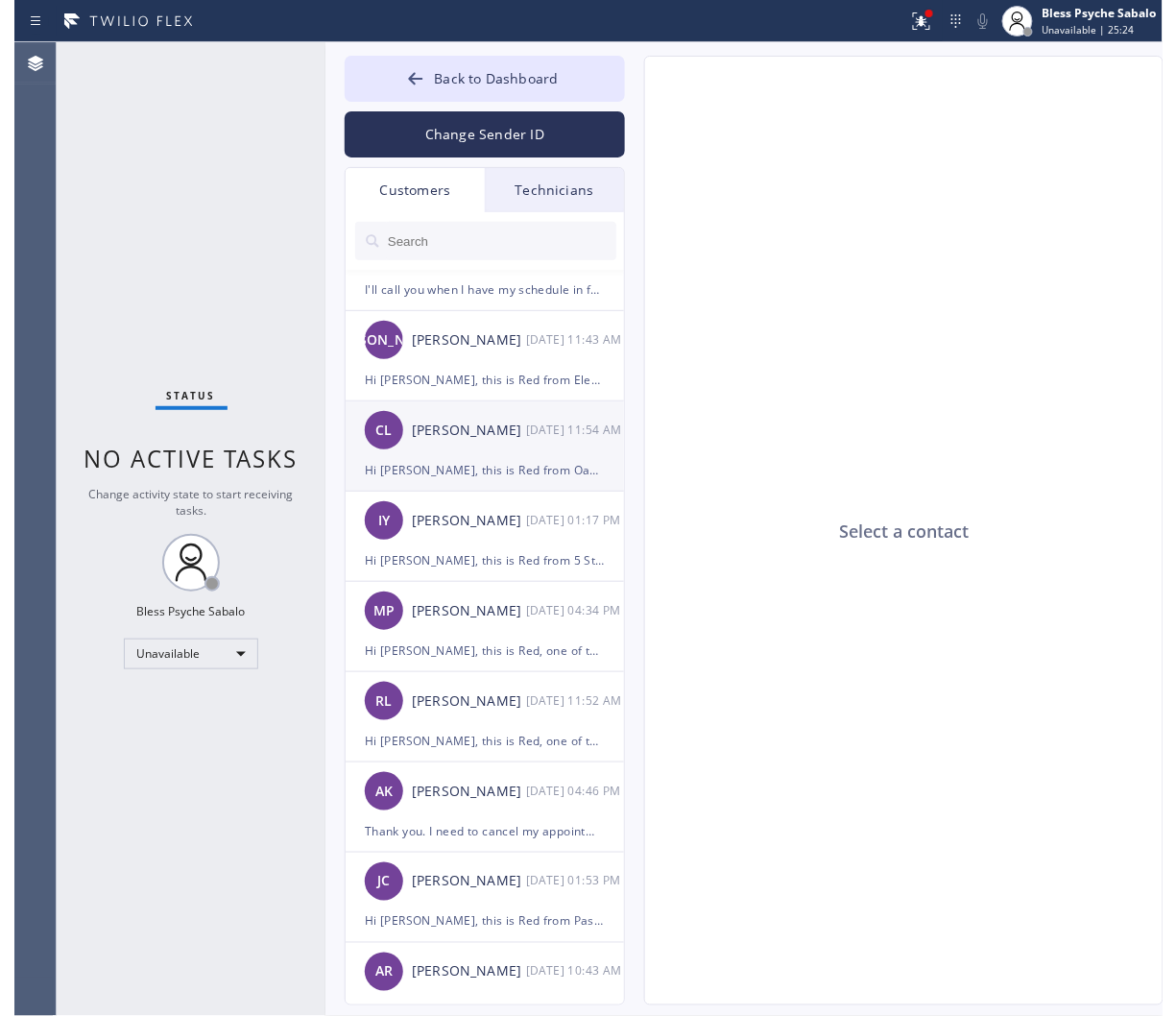 scroll, scrollTop: 0, scrollLeft: 0, axis: both 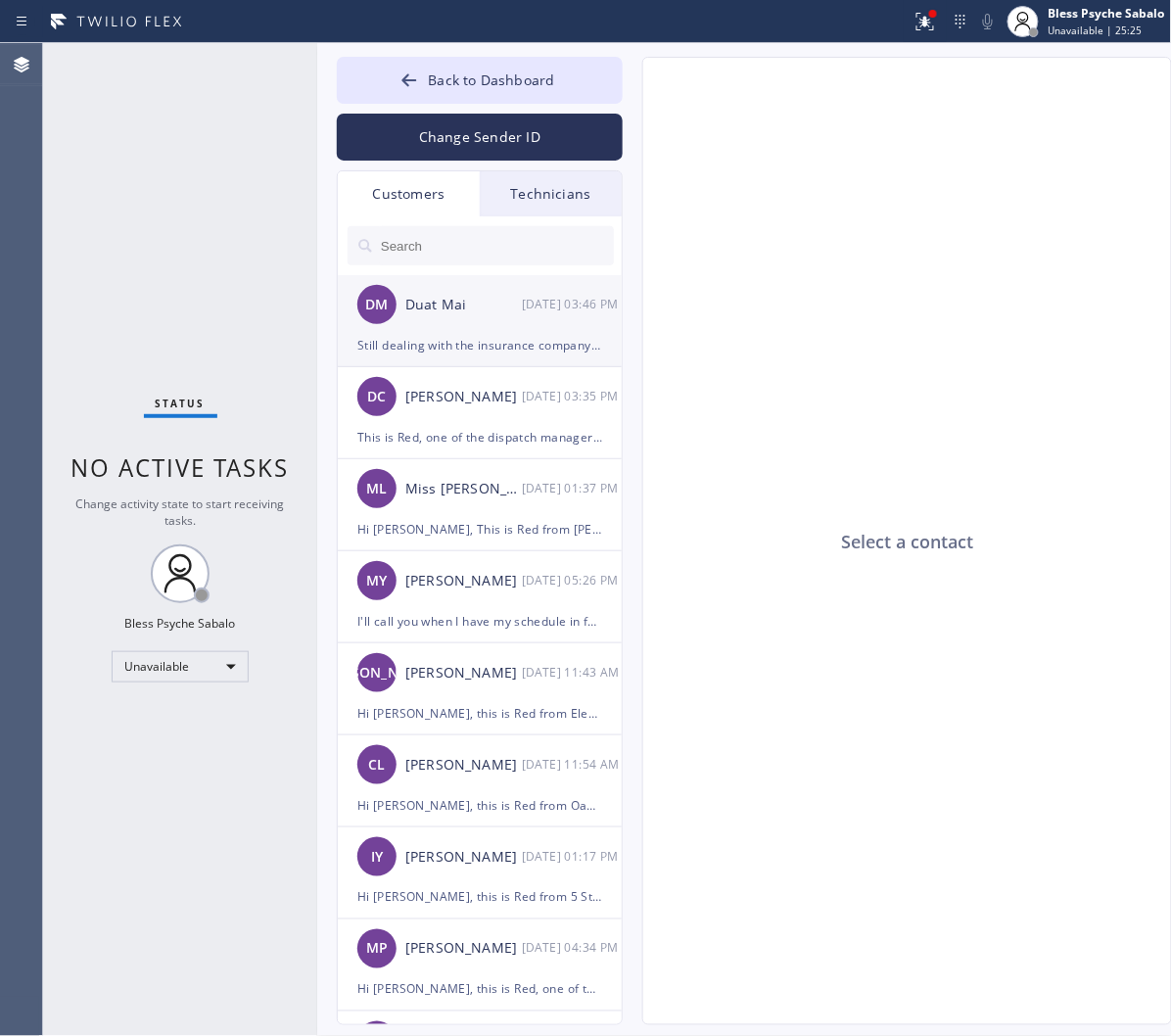 click on "Still dealing with the insurance company. Will let you know when we have an answer. Thank you." at bounding box center (480, 345) 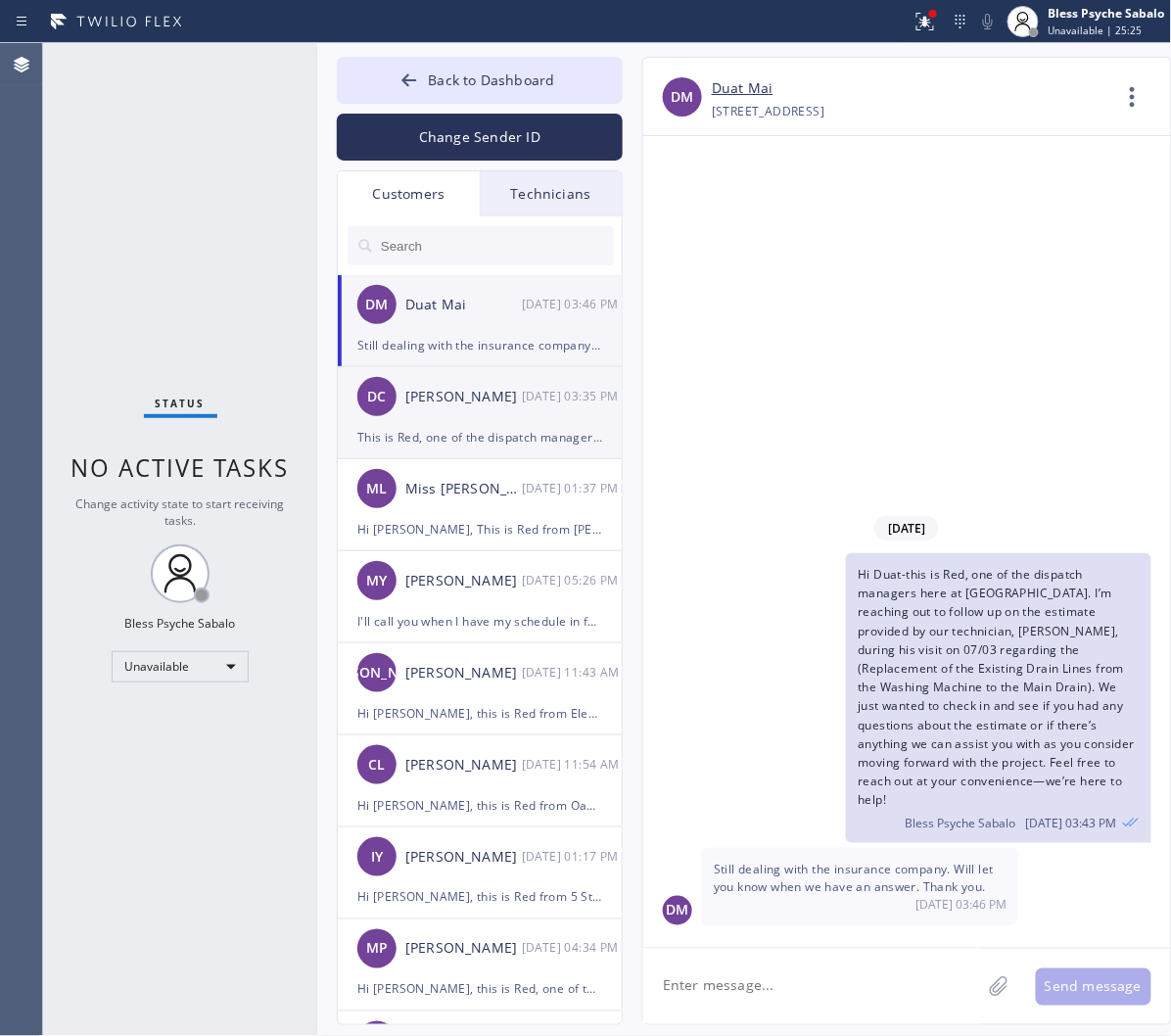 click on "This is Red, one of the dispatch managers here at Faucets & Fixtures. I’m reaching out to follow up on the estimate provided by our technician, Roy, during his visit on 07/12 regarding the shower valve replacement and whole-house repiping.
We just wanted to check in and see if you had any questions about the estimate or if there’s anything we can assist you with as you consider moving forward with the project.
Feel free to reach out at your convenience—we’re here to help!" at bounding box center [480, 437] 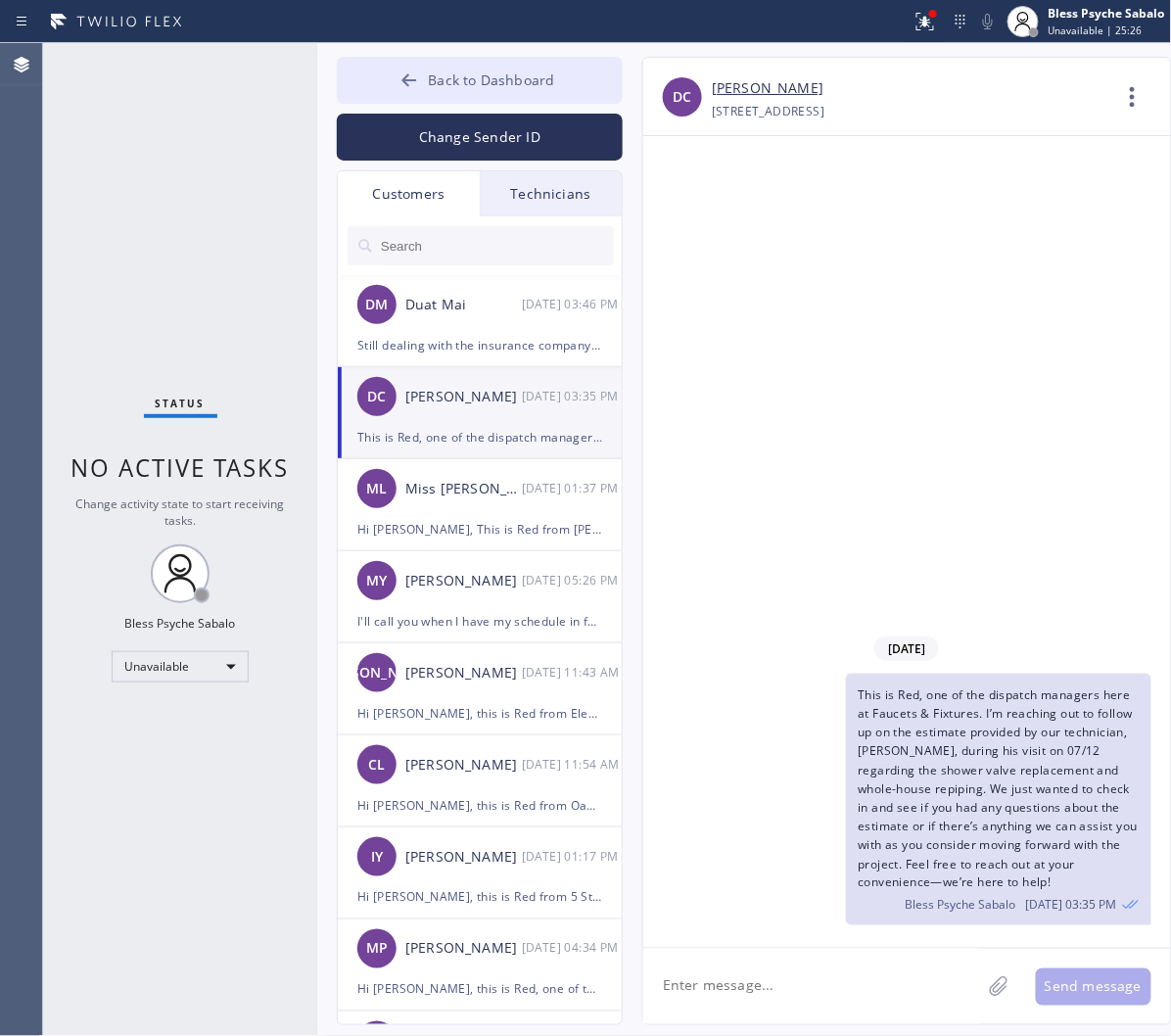 drag, startPoint x: 525, startPoint y: 52, endPoint x: 522, endPoint y: 74, distance: 22.203603 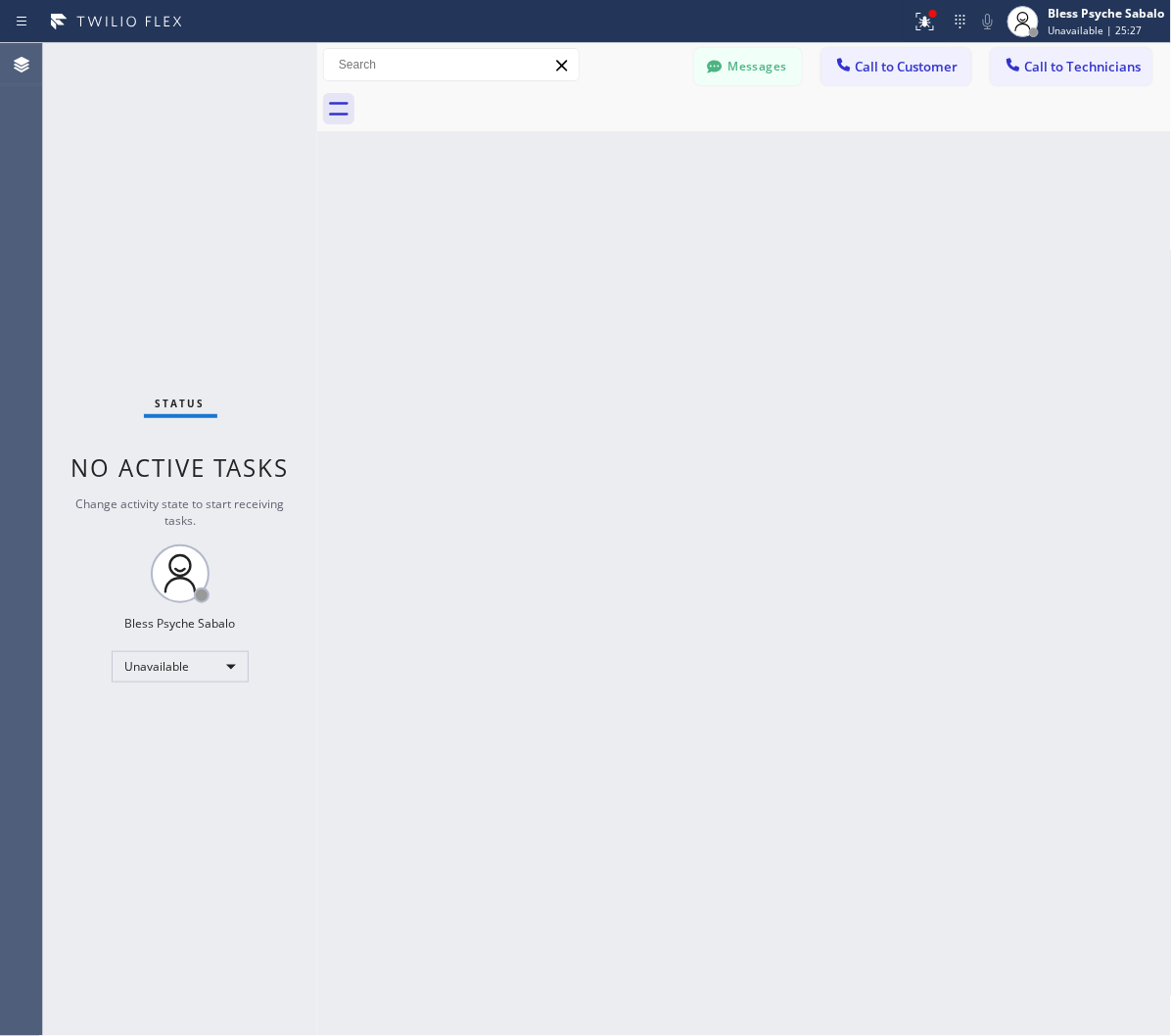 click on "Back to Dashboard Change Sender ID Customers Technicians DM Duat Mai 07/15 03:46 PM Still dealing with the insurance company. Will let you know when we have an answer. Thank you. DC Dory  Cox 07/15 03:35 PM This is Red, one of the dispatch managers here at Faucets & Fixtures. I’m reaching out to follow up on the estimate provided by our technician, Roy, during his visit on 07/12 regarding the shower valve replacement and whole-house repiping.
We just wanted to check in and see if you had any questions about the estimate or if there’s anything we can assist you with as you consider moving forward with the project.
Feel free to reach out at your convenience—we’re here to help! ML Miss Linda 07/15 01:37 PM MY Mary  Yancey 07/11 05:26 PM I'll call you when I have my schedule in front of me, thanks JA Jeffrey  Aristide  07/11 11:43 AM CL Christy Leung 07/09 11:54 AM IY Irene Yu 07/08 01:17 PM MP Mel Peyton 07/07 04:34 PM RL Ross Lee 07/07 11:52 AM AK Allison King  07/02 04:46 PM JC John  Comcocinis AR OK" at bounding box center [744, 540] 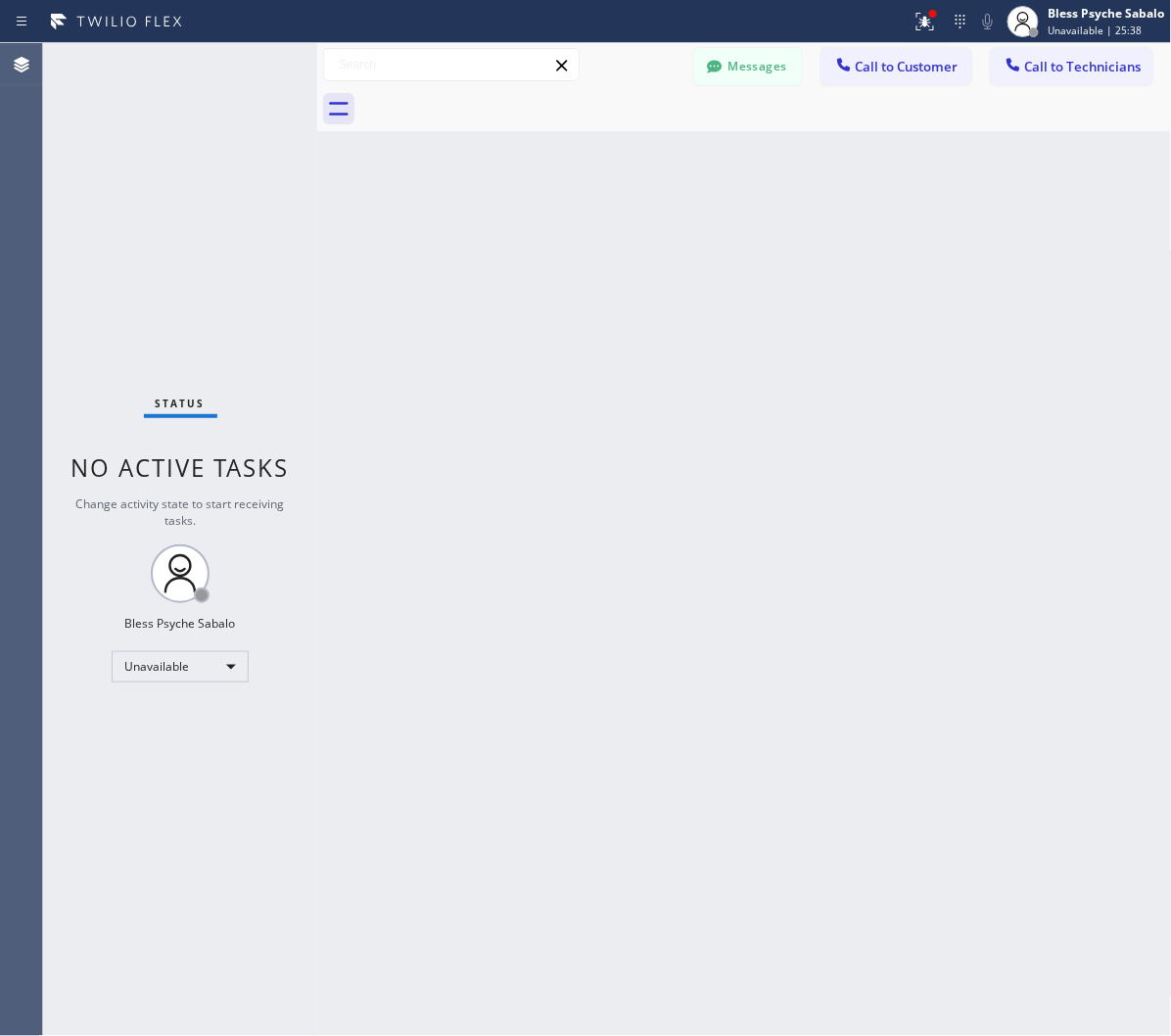 drag, startPoint x: 488, startPoint y: 66, endPoint x: 828, endPoint y: 235, distance: 379.6854 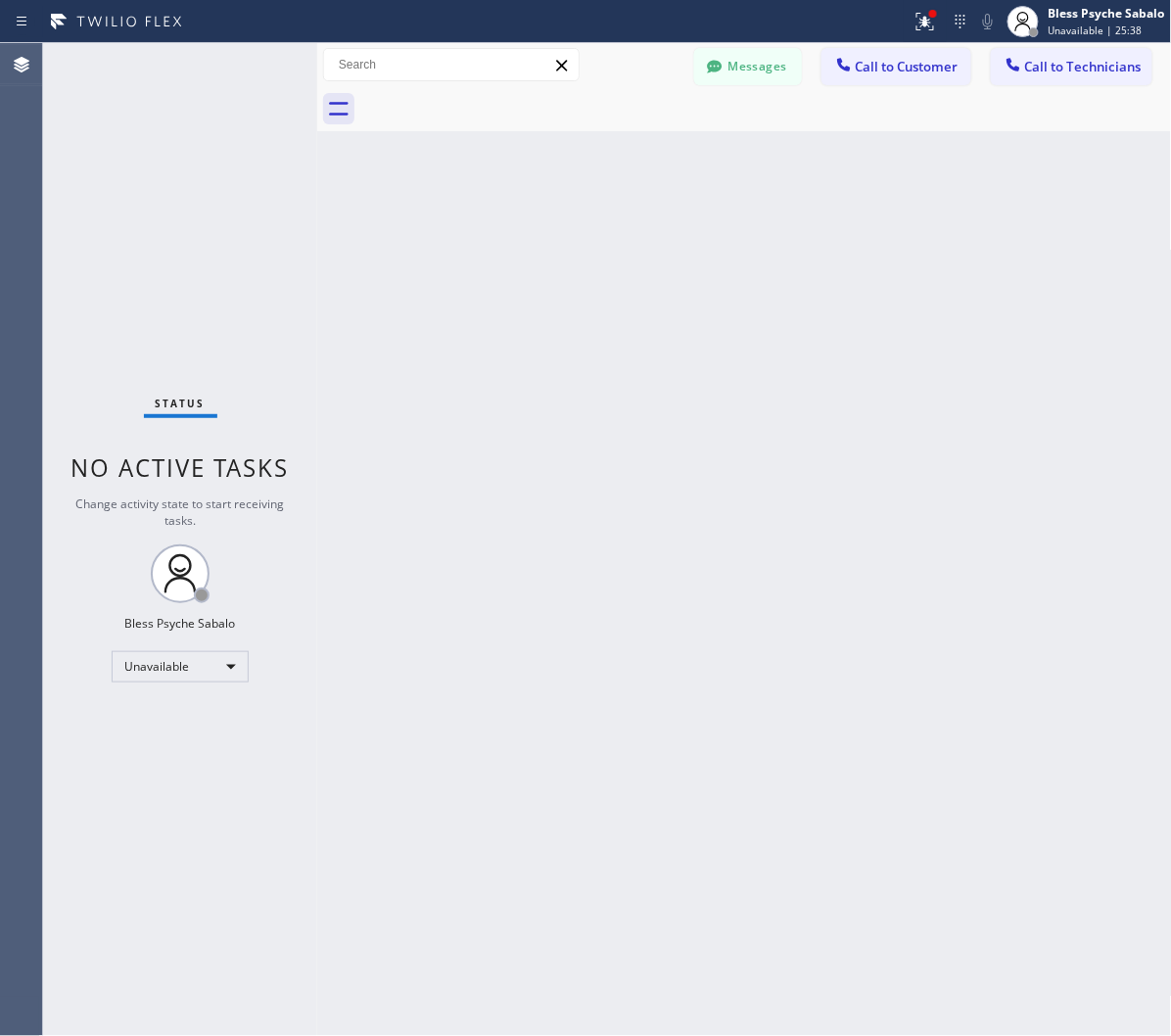 click on "Back to Dashboard Change Sender ID Customers Technicians DM Duat Mai 07/15 03:46 PM Still dealing with the insurance company. Will let you know when we have an answer. Thank you. DC Dory  Cox 07/15 03:35 PM This is Red, one of the dispatch managers here at Faucets & Fixtures. I’m reaching out to follow up on the estimate provided by our technician, Roy, during his visit on 07/12 regarding the shower valve replacement and whole-house repiping.
We just wanted to check in and see if you had any questions about the estimate or if there’s anything we can assist you with as you consider moving forward with the project.
Feel free to reach out at your convenience—we’re here to help! ML Miss Linda 07/15 01:37 PM MY Mary  Yancey 07/11 05:26 PM I'll call you when I have my schedule in front of me, thanks JA Jeffrey  Aristide  07/11 11:43 AM CL Christy Leung 07/09 11:54 AM IY Irene Yu 07/08 01:17 PM MP Mel Peyton 07/07 04:34 PM RL Ross Lee 07/07 11:52 AM AK Allison King  07/02 04:46 PM JC John  Comcocinis AR OK" at bounding box center [744, 540] 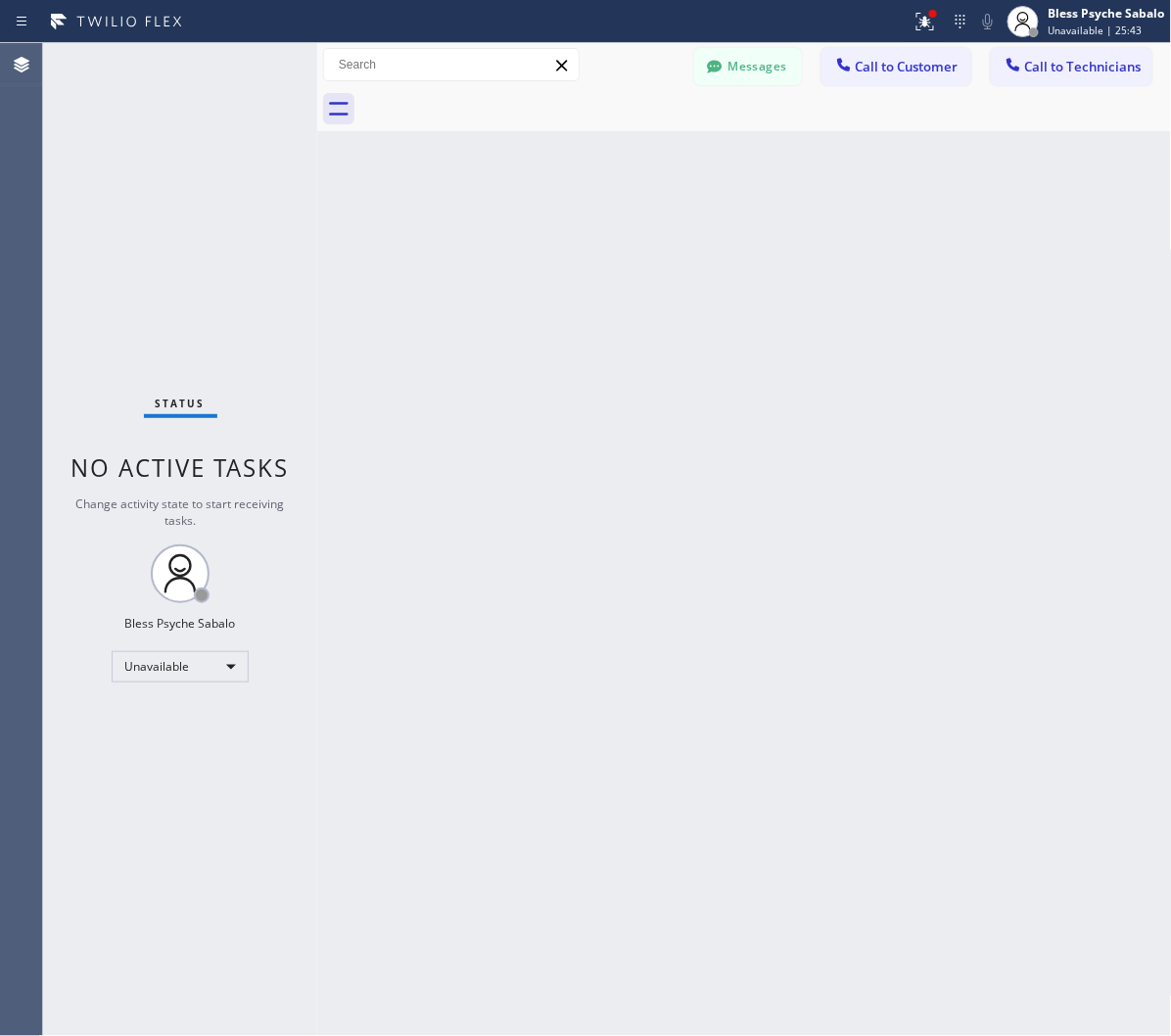 click on "Back to Dashboard Change Sender ID Customers Technicians DM Duat Mai 07/15 03:46 PM Still dealing with the insurance company. Will let you know when we have an answer. Thank you. DC Dory  Cox 07/15 03:35 PM This is Red, one of the dispatch managers here at Faucets & Fixtures. I’m reaching out to follow up on the estimate provided by our technician, Roy, during his visit on 07/12 regarding the shower valve replacement and whole-house repiping.
We just wanted to check in and see if you had any questions about the estimate or if there’s anything we can assist you with as you consider moving forward with the project.
Feel free to reach out at your convenience—we’re here to help! ML Miss Linda 07/15 01:37 PM MY Mary  Yancey 07/11 05:26 PM I'll call you when I have my schedule in front of me, thanks JA Jeffrey  Aristide  07/11 11:43 AM CL Christy Leung 07/09 11:54 AM IY Irene Yu 07/08 01:17 PM MP Mel Peyton 07/07 04:34 PM RL Ross Lee 07/07 11:52 AM AK Allison King  07/02 04:46 PM JC John  Comcocinis AR OK" at bounding box center (744, 540) 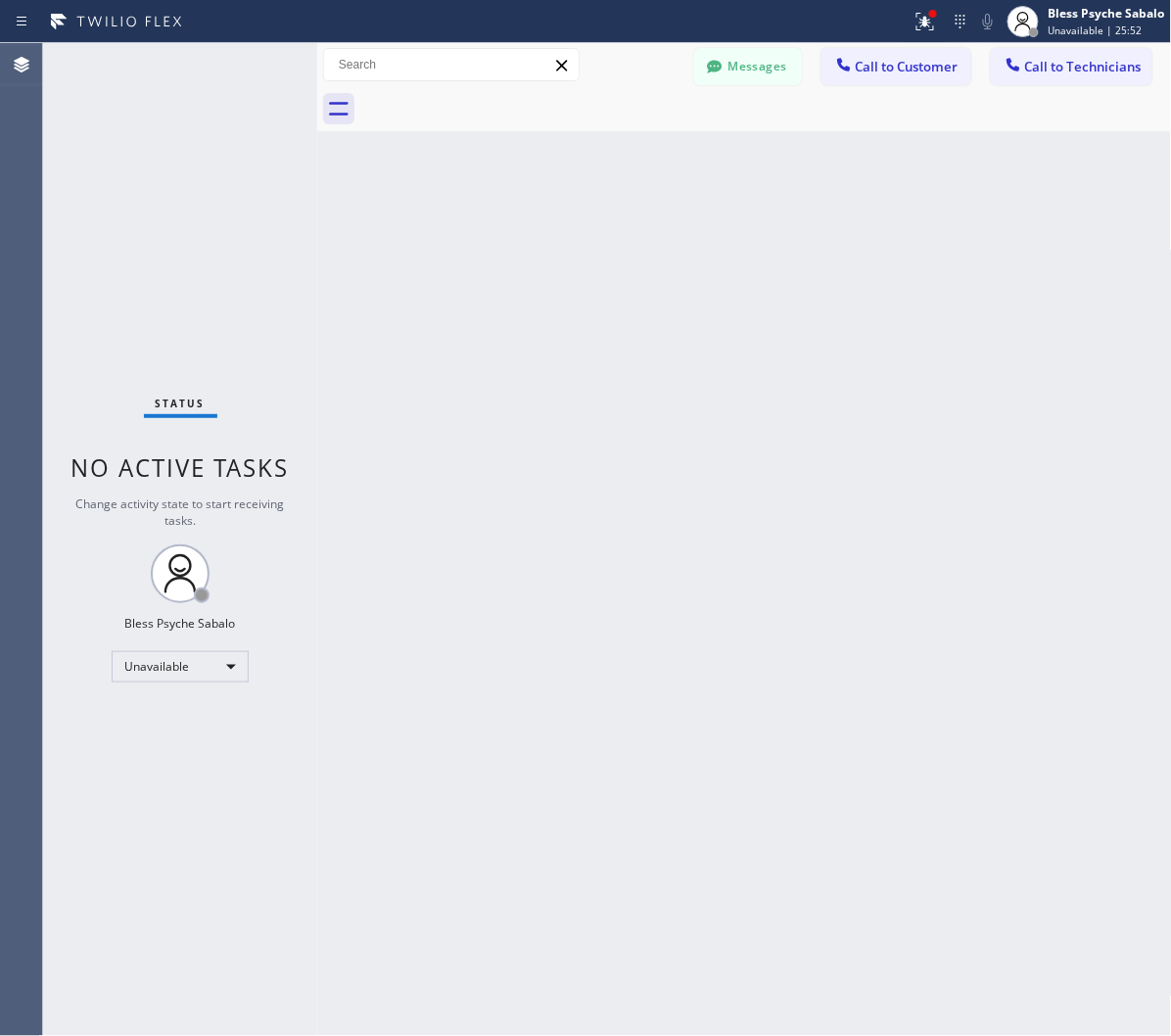 click on "Back to Dashboard Change Sender ID Customers Technicians DM Duat Mai 07/15 03:46 PM Still dealing with the insurance company. Will let you know when we have an answer. Thank you. DC Dory  Cox 07/15 03:35 PM This is Red, one of the dispatch managers here at Faucets & Fixtures. I’m reaching out to follow up on the estimate provided by our technician, Roy, during his visit on 07/12 regarding the shower valve replacement and whole-house repiping.
We just wanted to check in and see if you had any questions about the estimate or if there’s anything we can assist you with as you consider moving forward with the project.
Feel free to reach out at your convenience—we’re here to help! ML Miss Linda 07/15 01:37 PM MY Mary  Yancey 07/11 05:26 PM I'll call you when I have my schedule in front of me, thanks JA Jeffrey  Aristide  07/11 11:43 AM CL Christy Leung 07/09 11:54 AM IY Irene Yu 07/08 01:17 PM MP Mel Peyton 07/07 04:34 PM RL Ross Lee 07/07 11:52 AM AK Allison King  07/02 04:46 PM JC John  Comcocinis AR OK" at bounding box center [744, 540] 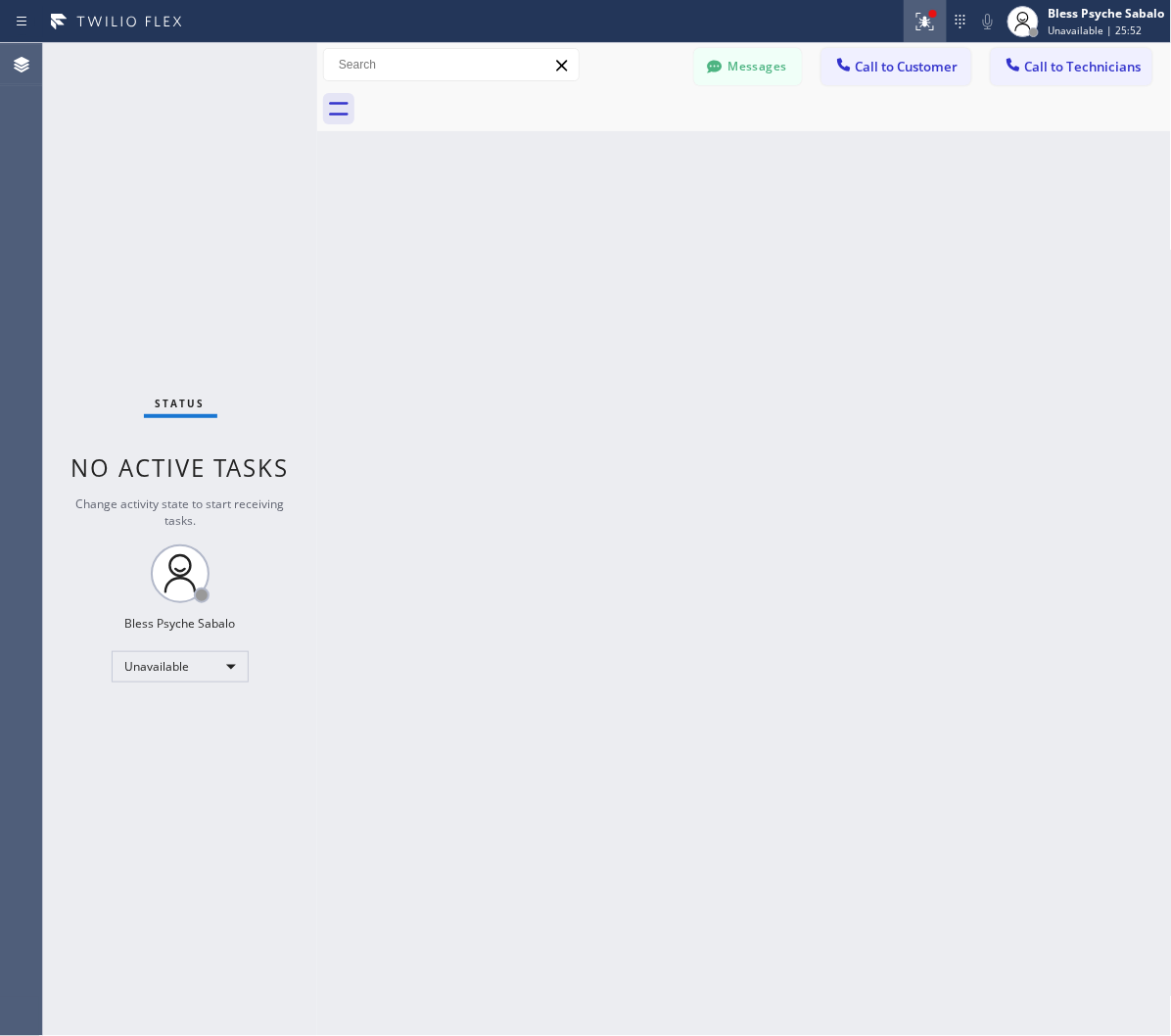click 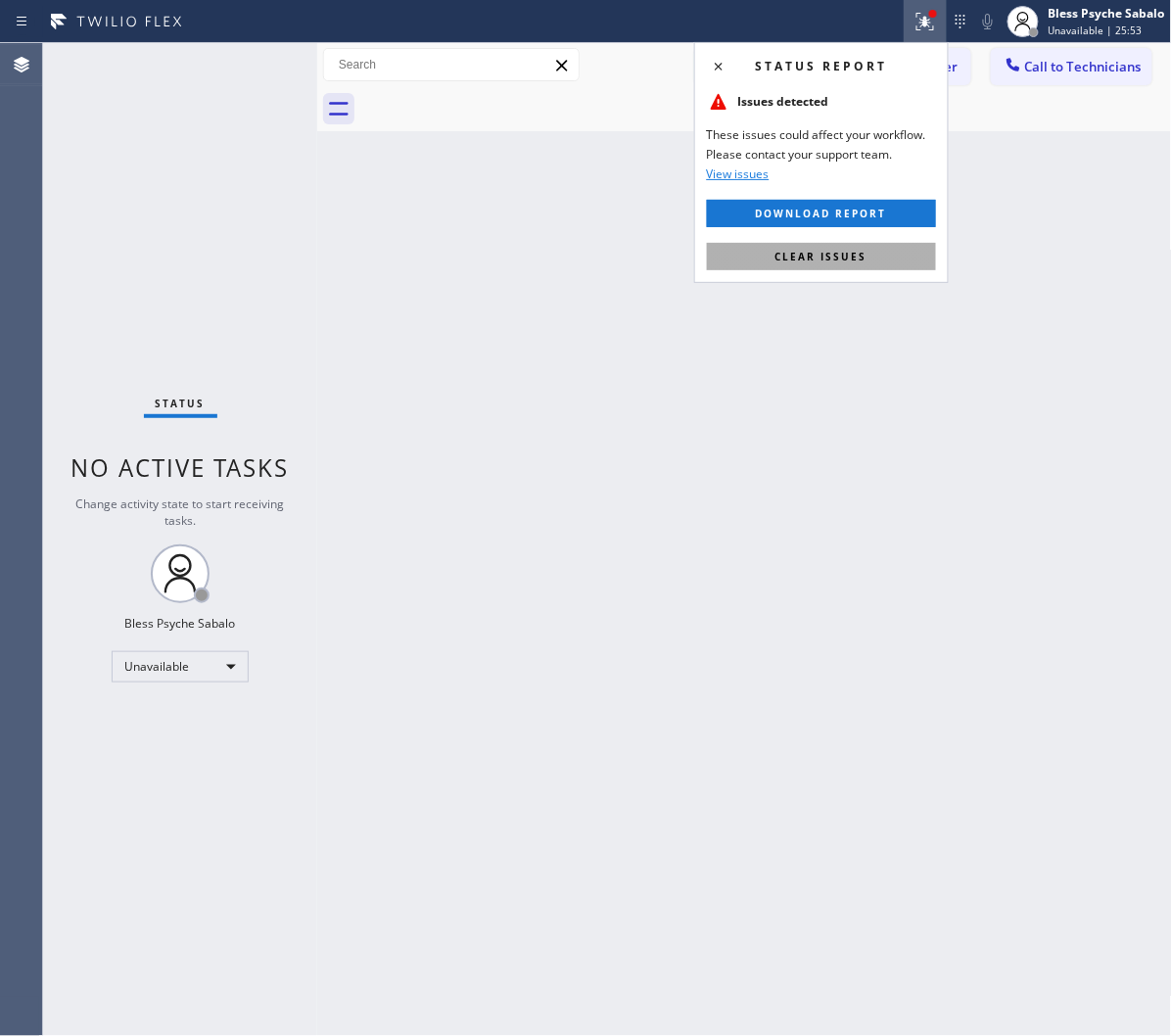 click on "Clear issues" at bounding box center (821, 257) 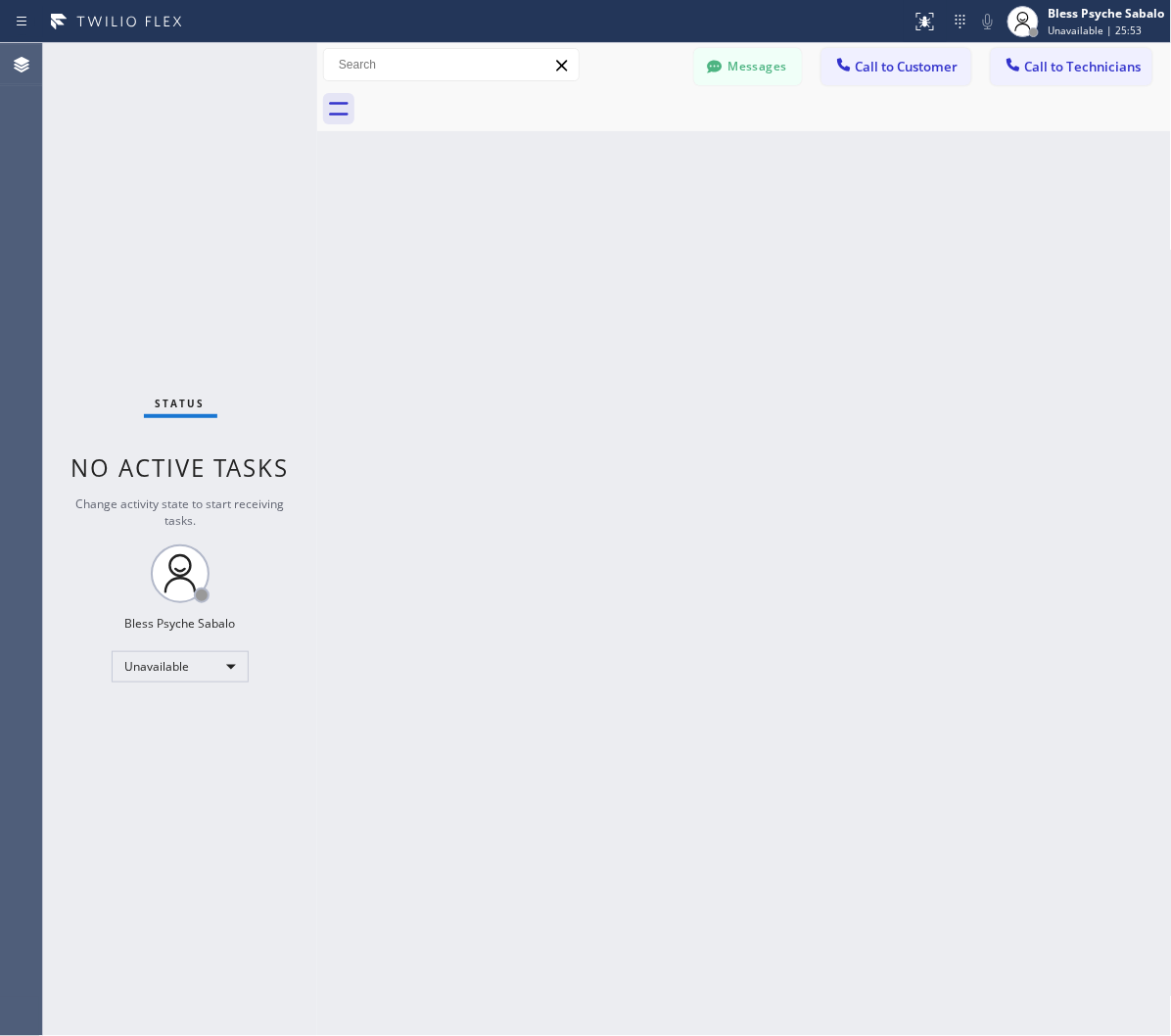 click on "Back to Dashboard Change Sender ID Customers Technicians DM Duat Mai 07/15 03:46 PM Still dealing with the insurance company. Will let you know when we have an answer. Thank you. DC Dory  Cox 07/15 03:35 PM This is Red, one of the dispatch managers here at Faucets & Fixtures. I’m reaching out to follow up on the estimate provided by our technician, Roy, during his visit on 07/12 regarding the shower valve replacement and whole-house repiping.
We just wanted to check in and see if you had any questions about the estimate or if there’s anything we can assist you with as you consider moving forward with the project.
Feel free to reach out at your convenience—we’re here to help! ML Miss Linda 07/15 01:37 PM MY Mary  Yancey 07/11 05:26 PM I'll call you when I have my schedule in front of me, thanks JA Jeffrey  Aristide  07/11 11:43 AM CL Christy Leung 07/09 11:54 AM IY Irene Yu 07/08 01:17 PM MP Mel Peyton 07/07 04:34 PM RL Ross Lee 07/07 11:52 AM AK Allison King  07/02 04:46 PM JC John  Comcocinis AR OK" at bounding box center (744, 540) 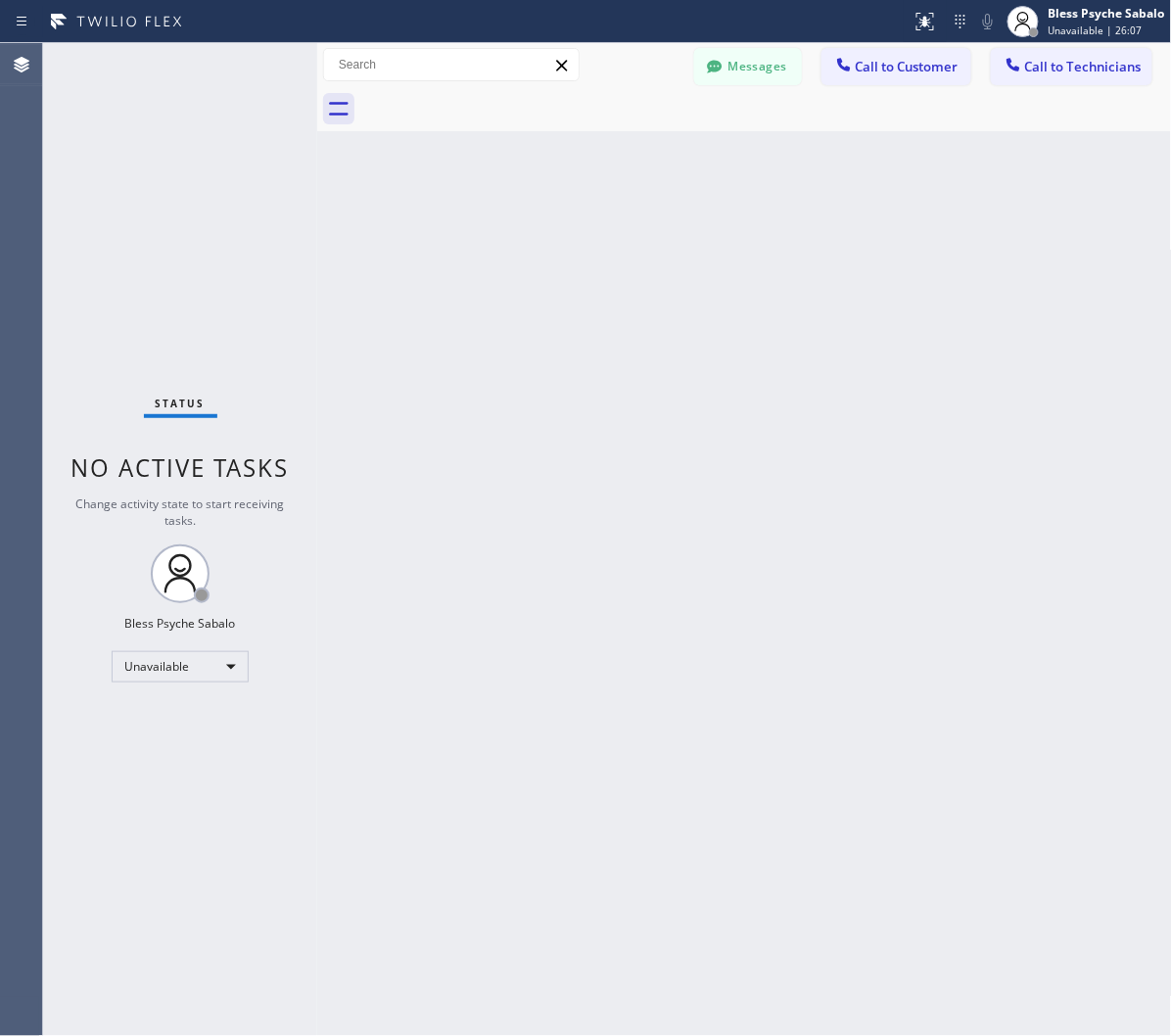 drag, startPoint x: 971, startPoint y: 667, endPoint x: 1134, endPoint y: 646, distance: 164.34719 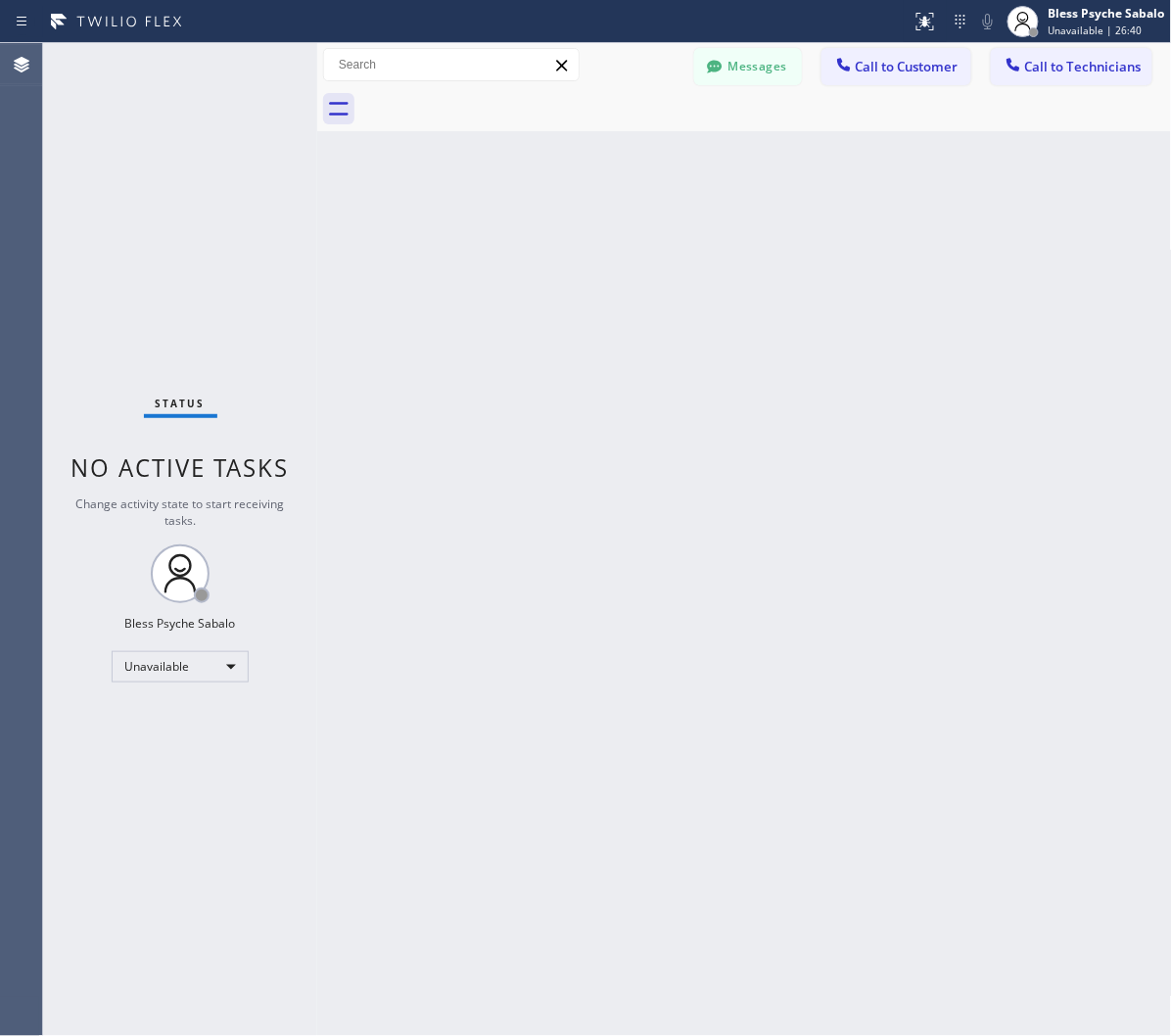 click on "Back to Dashboard Change Sender ID Customers Technicians DM Duat Mai 07/15 03:46 PM Still dealing with the insurance company. Will let you know when we have an answer. Thank you. DC Dory  Cox 07/15 03:35 PM This is Red, one of the dispatch managers here at Faucets & Fixtures. I’m reaching out to follow up on the estimate provided by our technician, Roy, during his visit on 07/12 regarding the shower valve replacement and whole-house repiping.
We just wanted to check in and see if you had any questions about the estimate or if there’s anything we can assist you with as you consider moving forward with the project.
Feel free to reach out at your convenience—we’re here to help! ML Miss Linda 07/15 01:37 PM MY Mary  Yancey 07/11 05:26 PM I'll call you when I have my schedule in front of me, thanks JA Jeffrey  Aristide  07/11 11:43 AM CL Christy Leung 07/09 11:54 AM IY Irene Yu 07/08 01:17 PM MP Mel Peyton 07/07 04:34 PM RL Ross Lee 07/07 11:52 AM AK Allison King  07/02 04:46 PM JC John  Comcocinis AR OK" at bounding box center [744, 540] 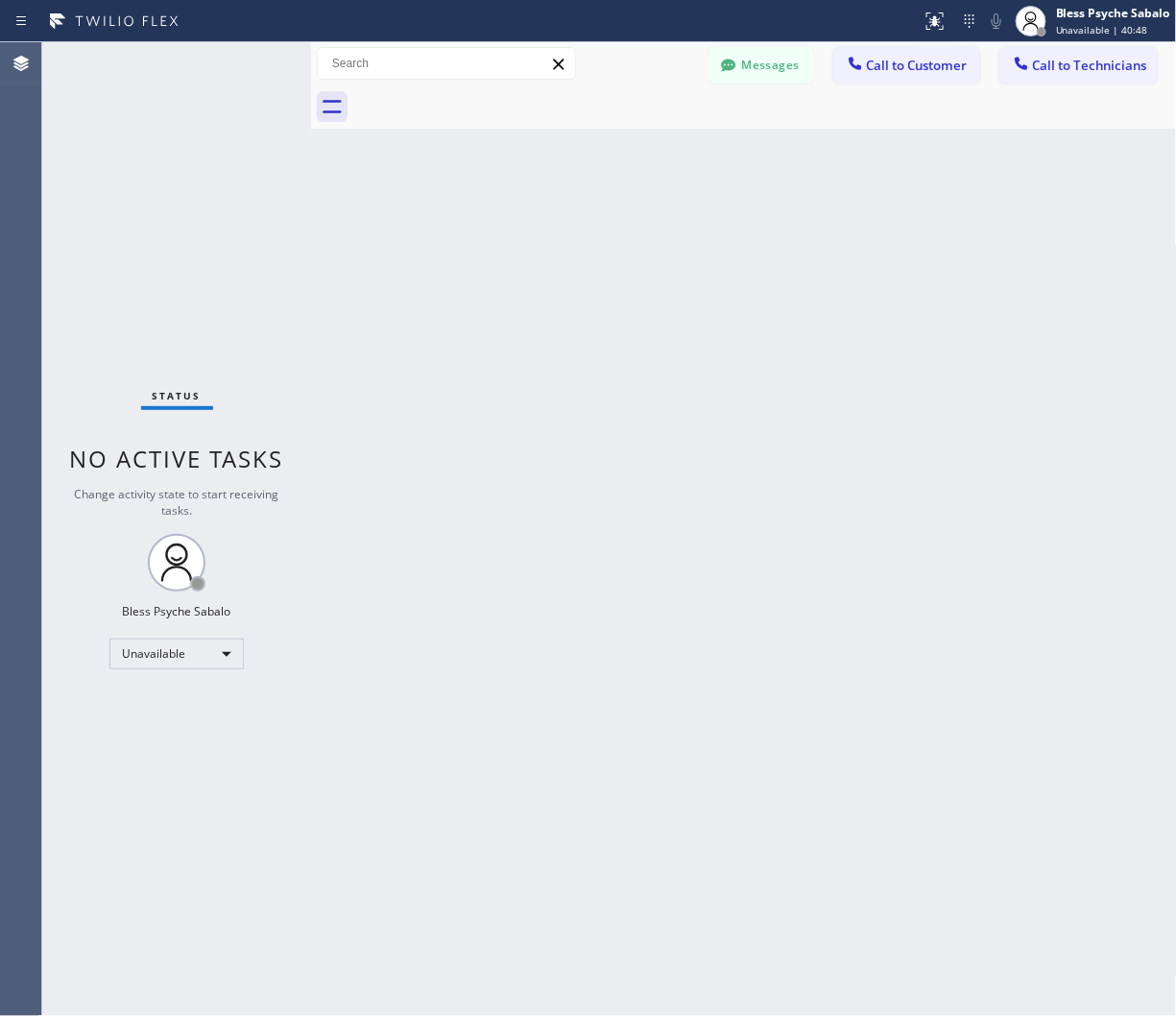click on "Back to Dashboard Change Sender ID Customers Technicians DM Duat Mai 07/15 03:46 PM Still dealing with the insurance company. Will let you know when we have an answer. Thank you. DC Dory  Cox 07/15 03:35 PM This is Red, one of the dispatch managers here at Faucets & Fixtures. I’m reaching out to follow up on the estimate provided by our technician, Roy, during his visit on 07/12 regarding the shower valve replacement and whole-house repiping.
We just wanted to check in and see if you had any questions about the estimate or if there’s anything we can assist you with as you consider moving forward with the project.
Feel free to reach out at your convenience—we’re here to help! ML Miss Linda 07/15 01:37 PM MY Mary  Yancey 07/11 05:26 PM I'll call you when I have my schedule in front of me, thanks JA Jeffrey  Aristide  07/11 11:43 AM CL Christy Leung 07/09 11:54 AM IY Irene Yu 07/08 01:17 PM MP Mel Peyton 07/07 04:34 PM RL Ross Lee 07/07 11:52 AM AK Allison King  07/02 04:46 PM JC John  Comcocinis AR OK" at bounding box center (744, 529) 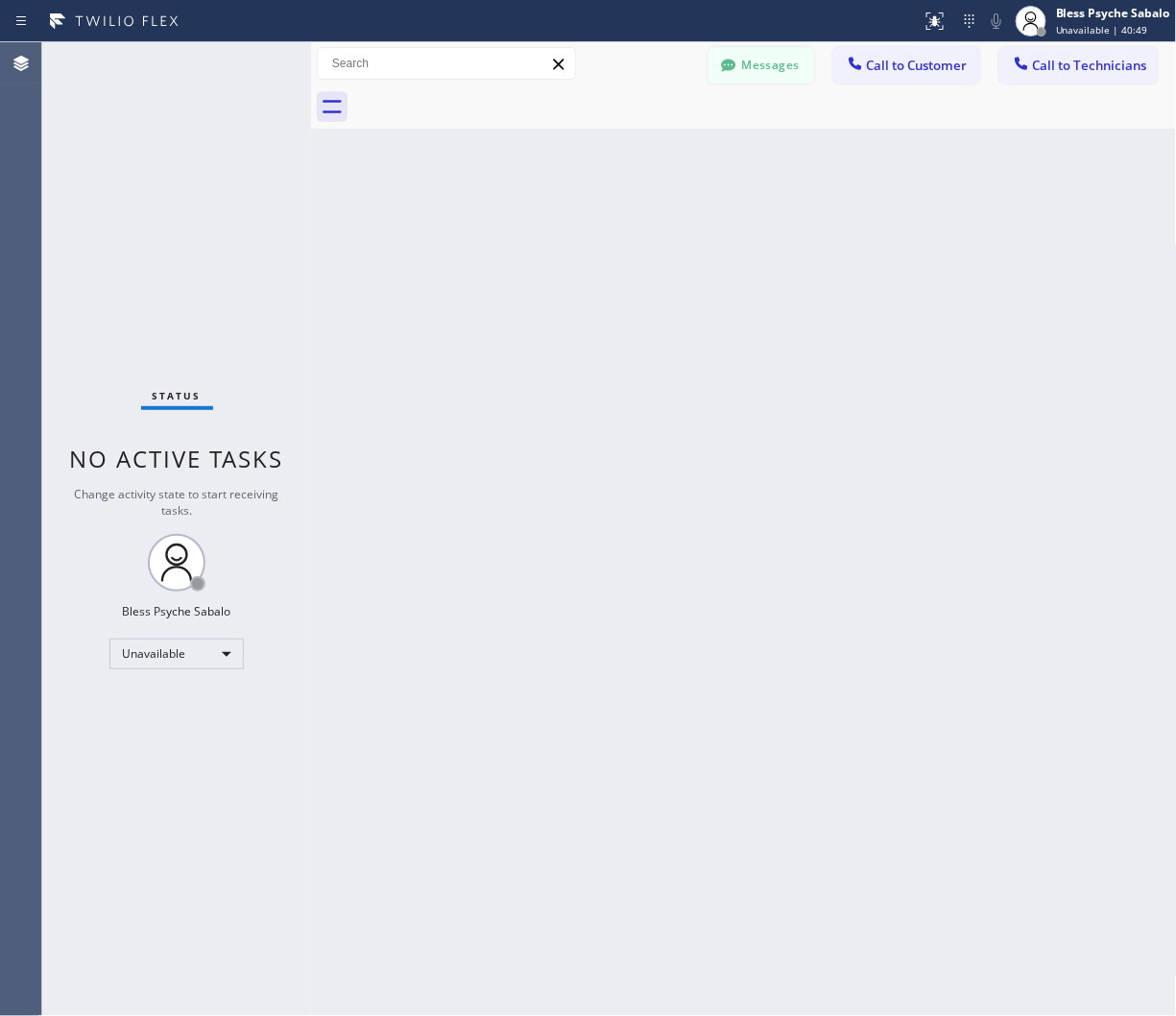 click on "Messages" at bounding box center (761, 65) 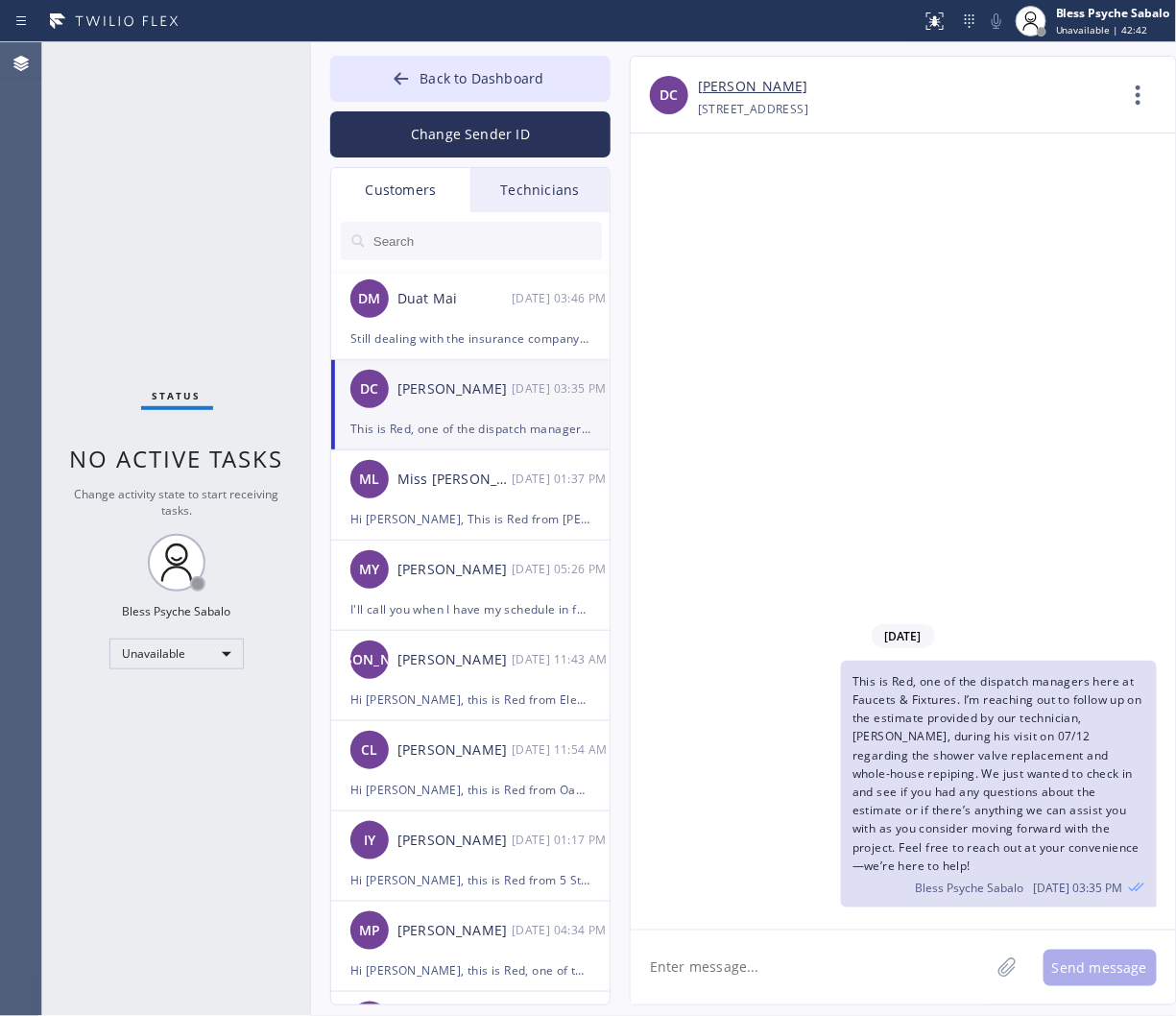 drag, startPoint x: 864, startPoint y: 394, endPoint x: 386, endPoint y: 30, distance: 600.8161 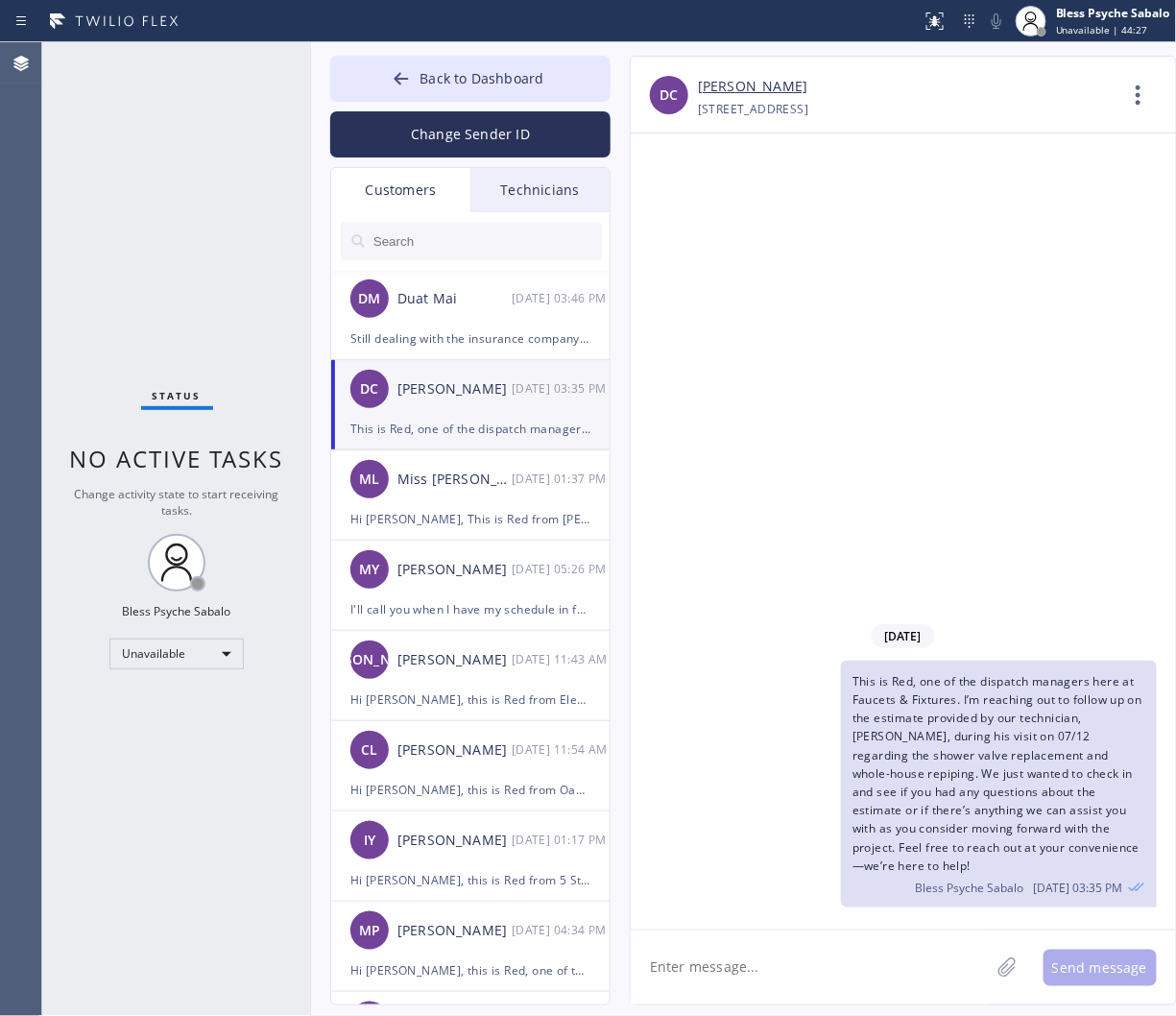 click on "07/15/2025 This is Red, one of the dispatch managers here at Faucets & Fixtures. I’m reaching out to follow up on the estimate provided by our technician, Roy, during his visit on 07/12 regarding the shower valve replacement and whole-house repiping.
We just wanted to check in and see if you had any questions about the estimate or if there’s anything we can assist you with as you consider moving forward with the project.
Feel free to reach out at your convenience—we’re here to help! Bless Psyche Sabalo 07/15 03:35 PM" at bounding box center (903, 531) 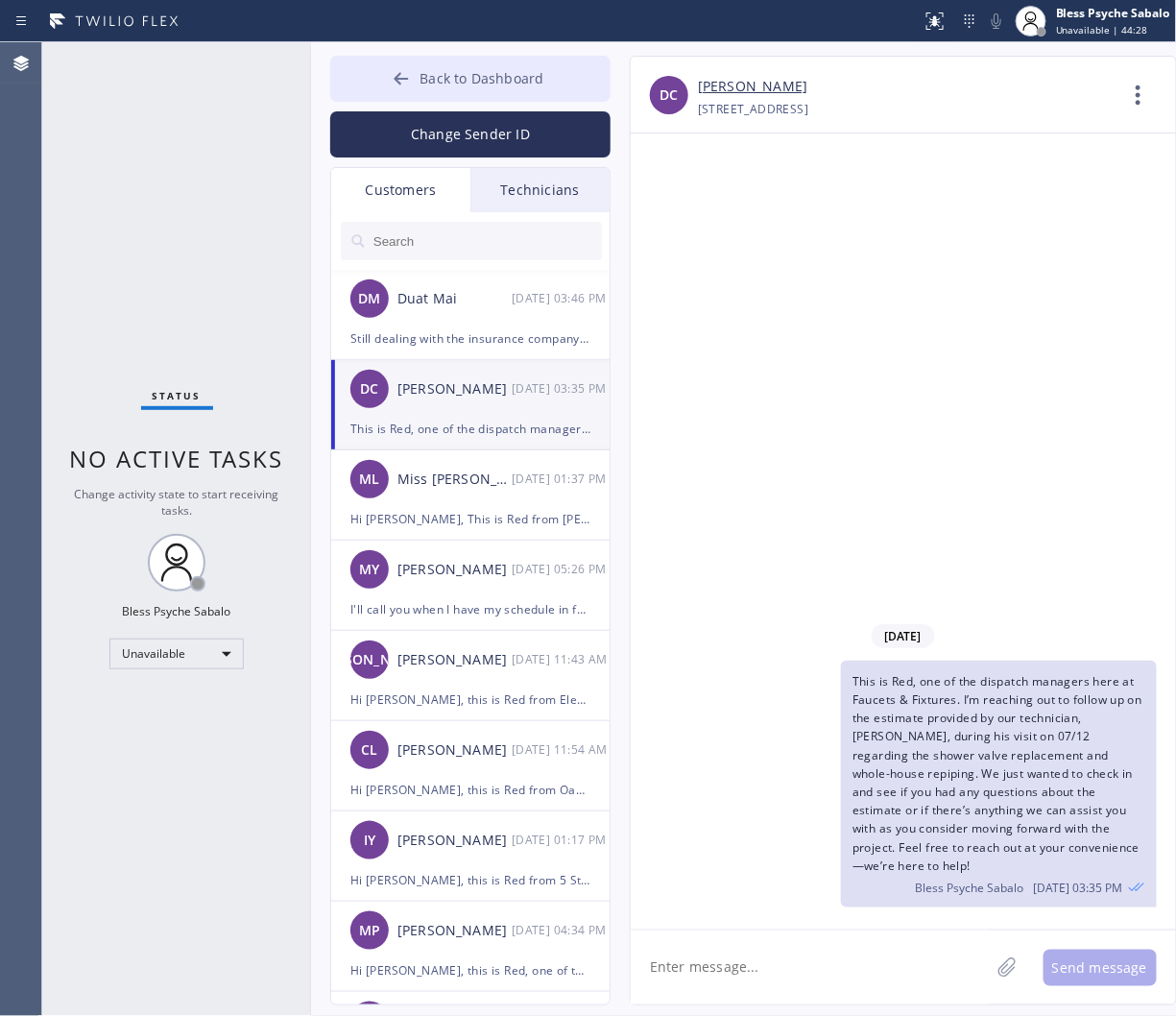 click on "Back to Dashboard" at bounding box center (481, 78) 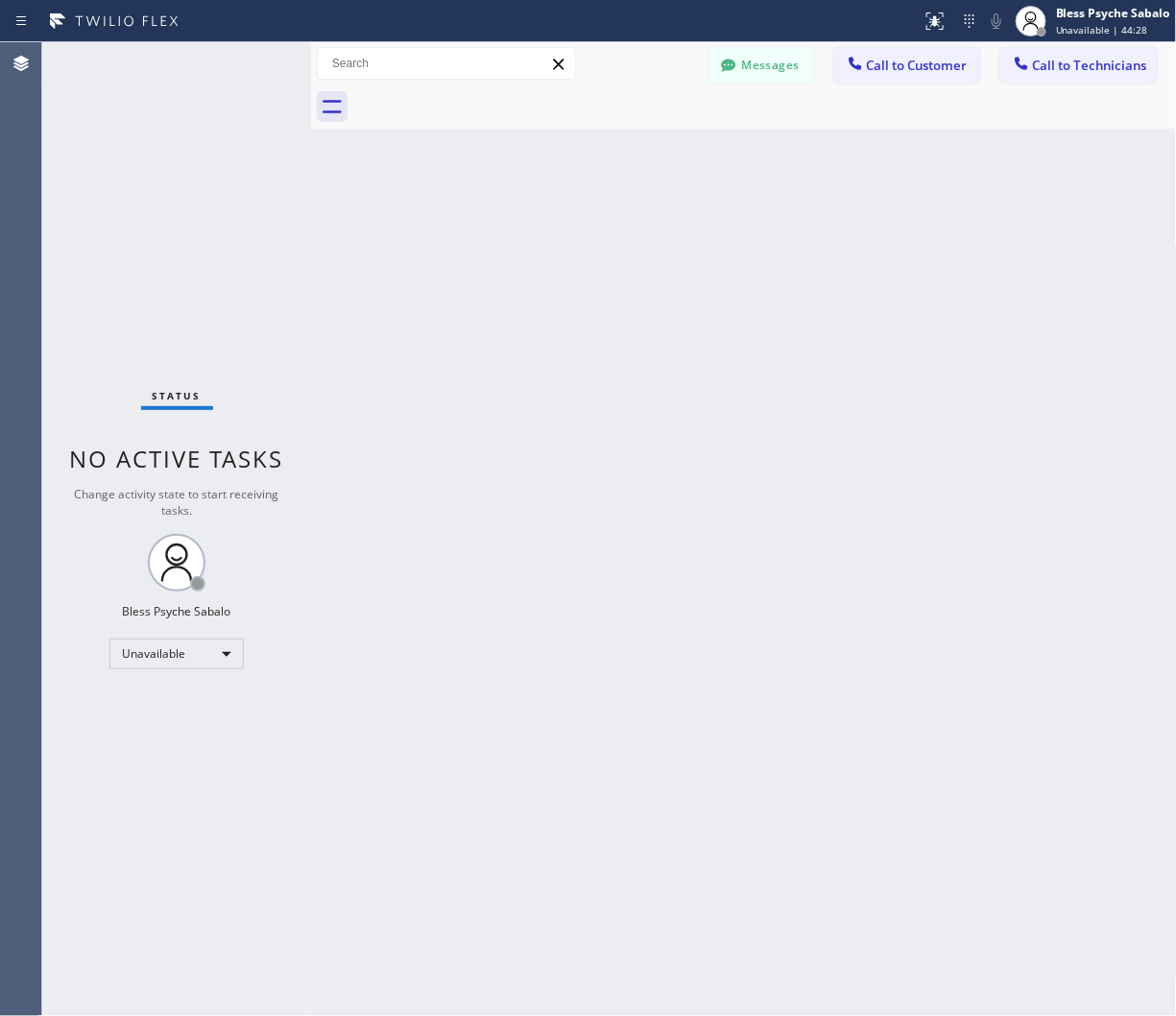 click on "Back to Dashboard Change Sender ID Customers Technicians DM Duat Mai 07/15 03:46 PM Still dealing with the insurance company. Will let you know when we have an answer. Thank you. DC Dory  Cox 07/15 03:35 PM This is Red, one of the dispatch managers here at Faucets & Fixtures. I’m reaching out to follow up on the estimate provided by our technician, Roy, during his visit on 07/12 regarding the shower valve replacement and whole-house repiping.
We just wanted to check in and see if you had any questions about the estimate or if there’s anything we can assist you with as you consider moving forward with the project.
Feel free to reach out at your convenience—we’re here to help! ML Miss Linda 07/15 01:37 PM MY Mary  Yancey 07/11 05:26 PM I'll call you when I have my schedule in front of me, thanks JA Jeffrey  Aristide  07/11 11:43 AM CL Christy Leung 07/09 11:54 AM IY Irene Yu 07/08 01:17 PM MP Mel Peyton 07/07 04:34 PM RL Ross Lee 07/07 11:52 AM AK Allison King  07/02 04:46 PM JC John  Comcocinis AR OK" at bounding box center [744, 529] 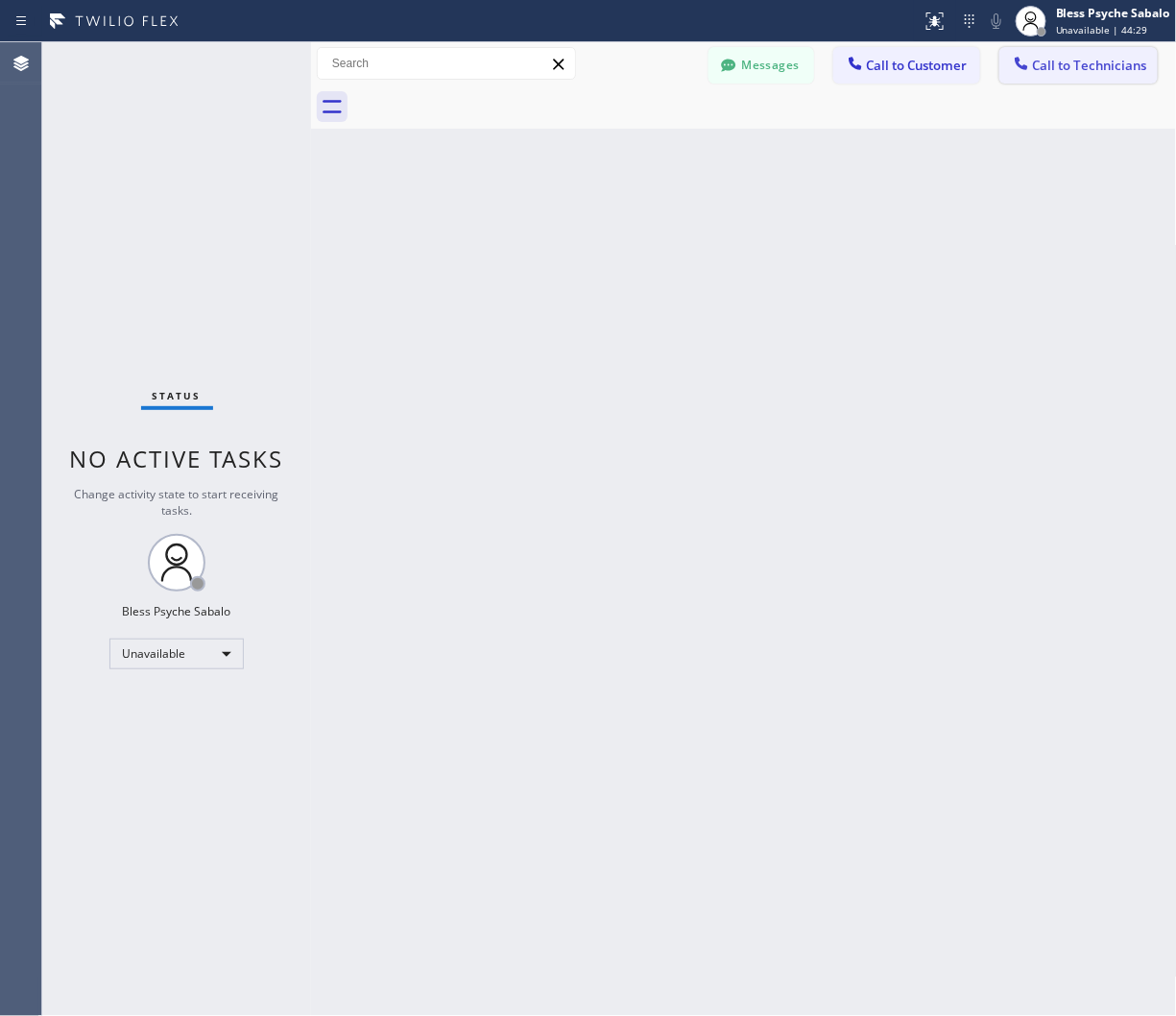 click on "Call to Technicians" at bounding box center [1090, 65] 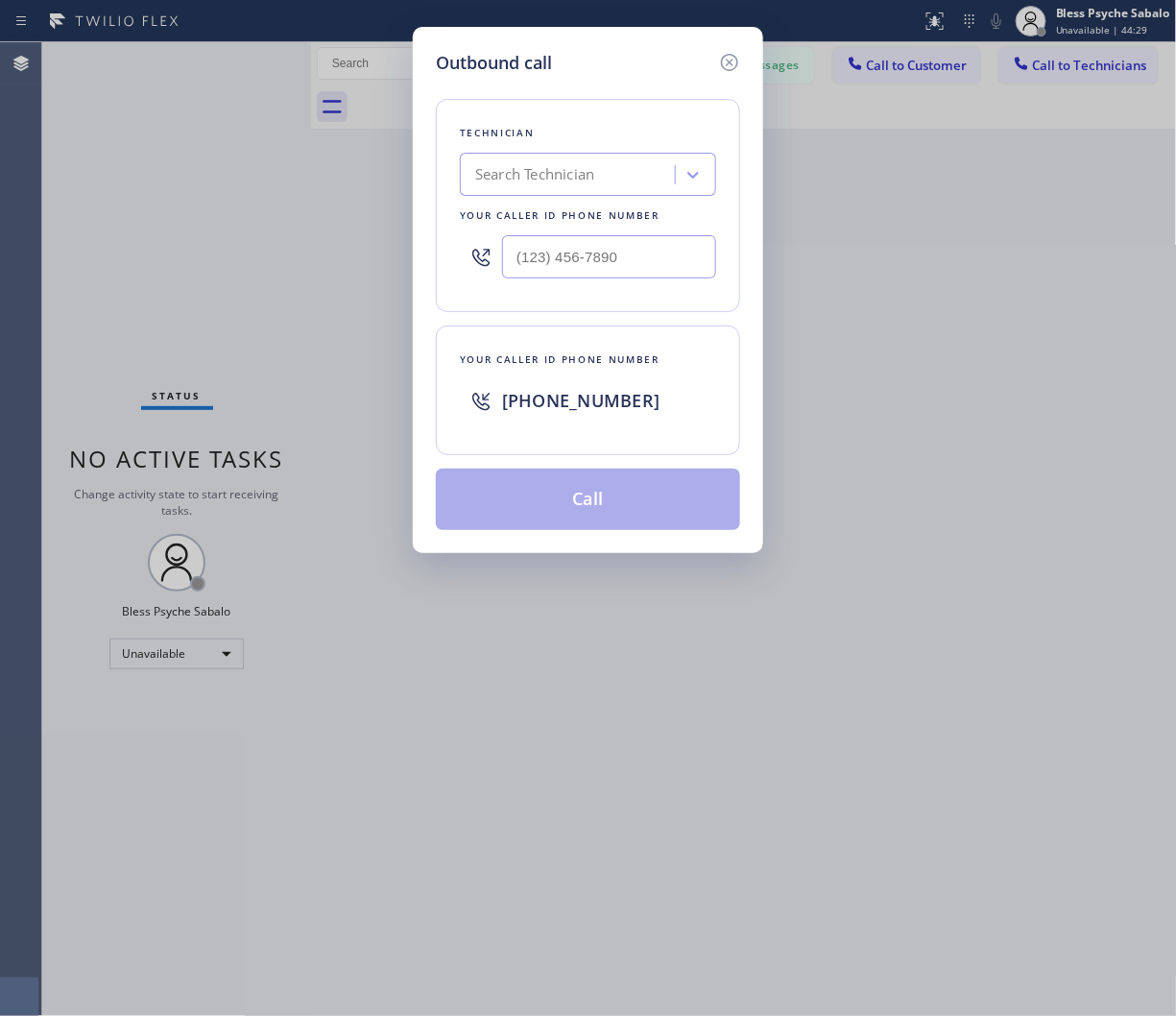 click on "Search Technician" at bounding box center [570, 175] 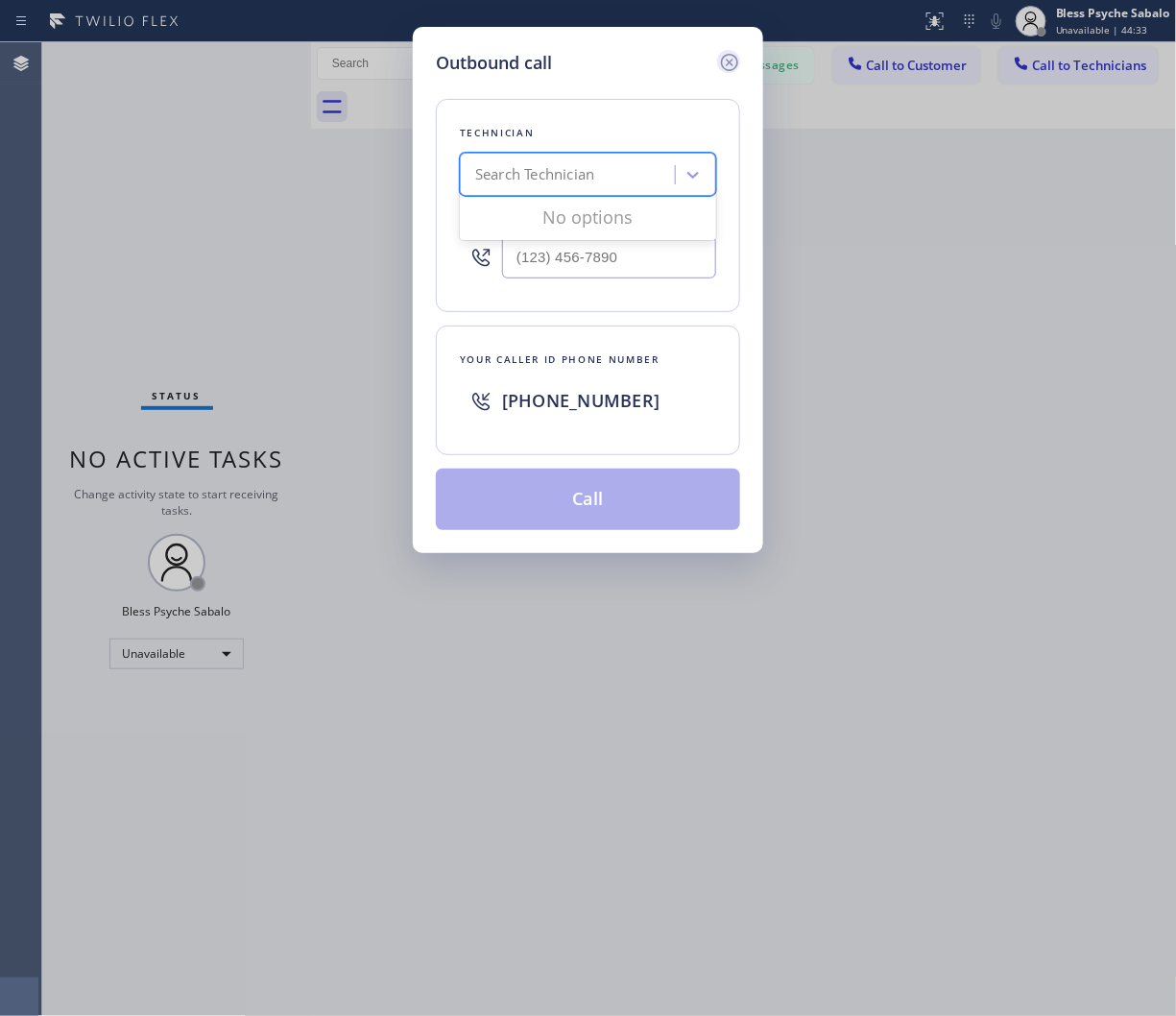 click 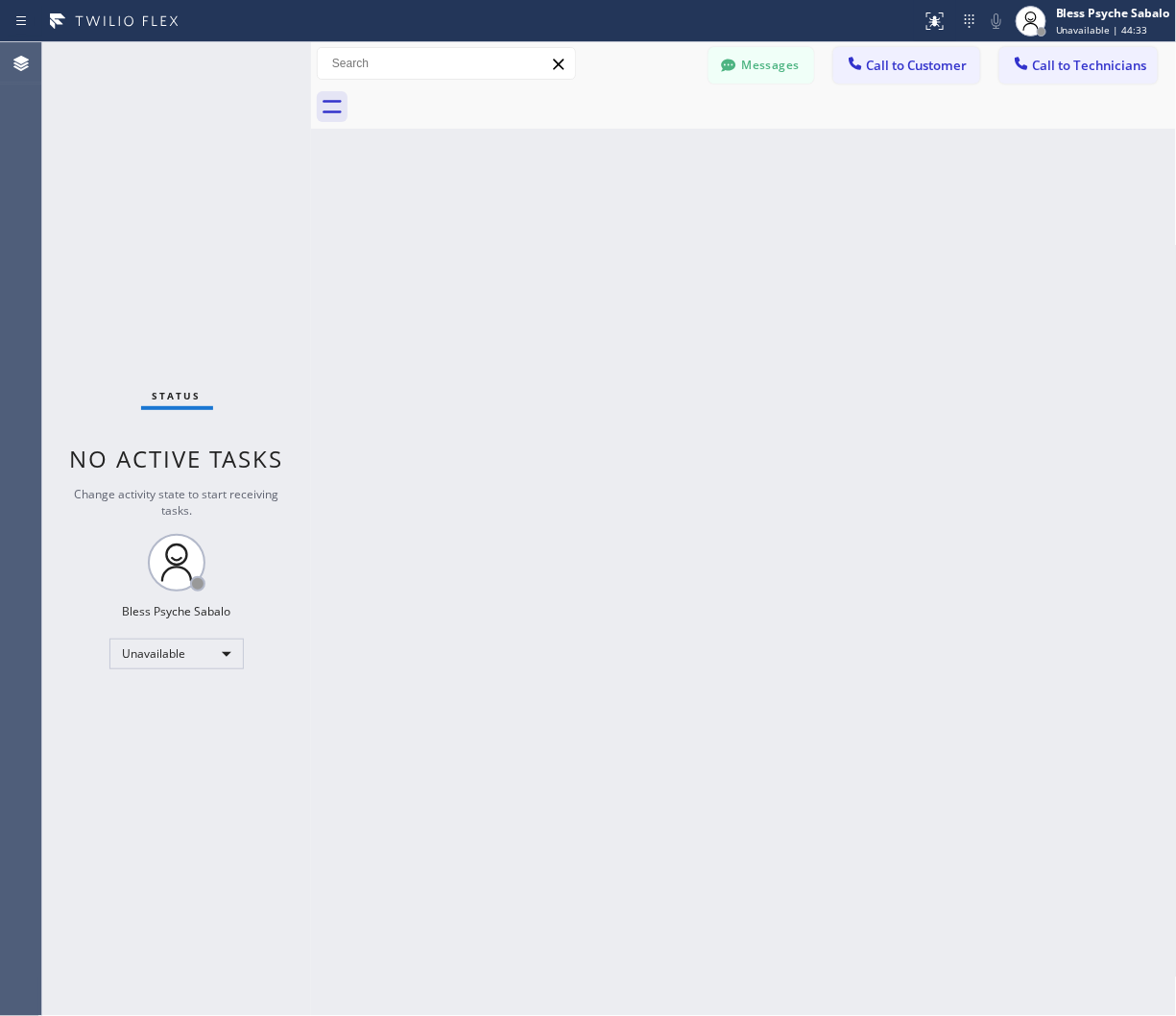 click at bounding box center (765, 107) 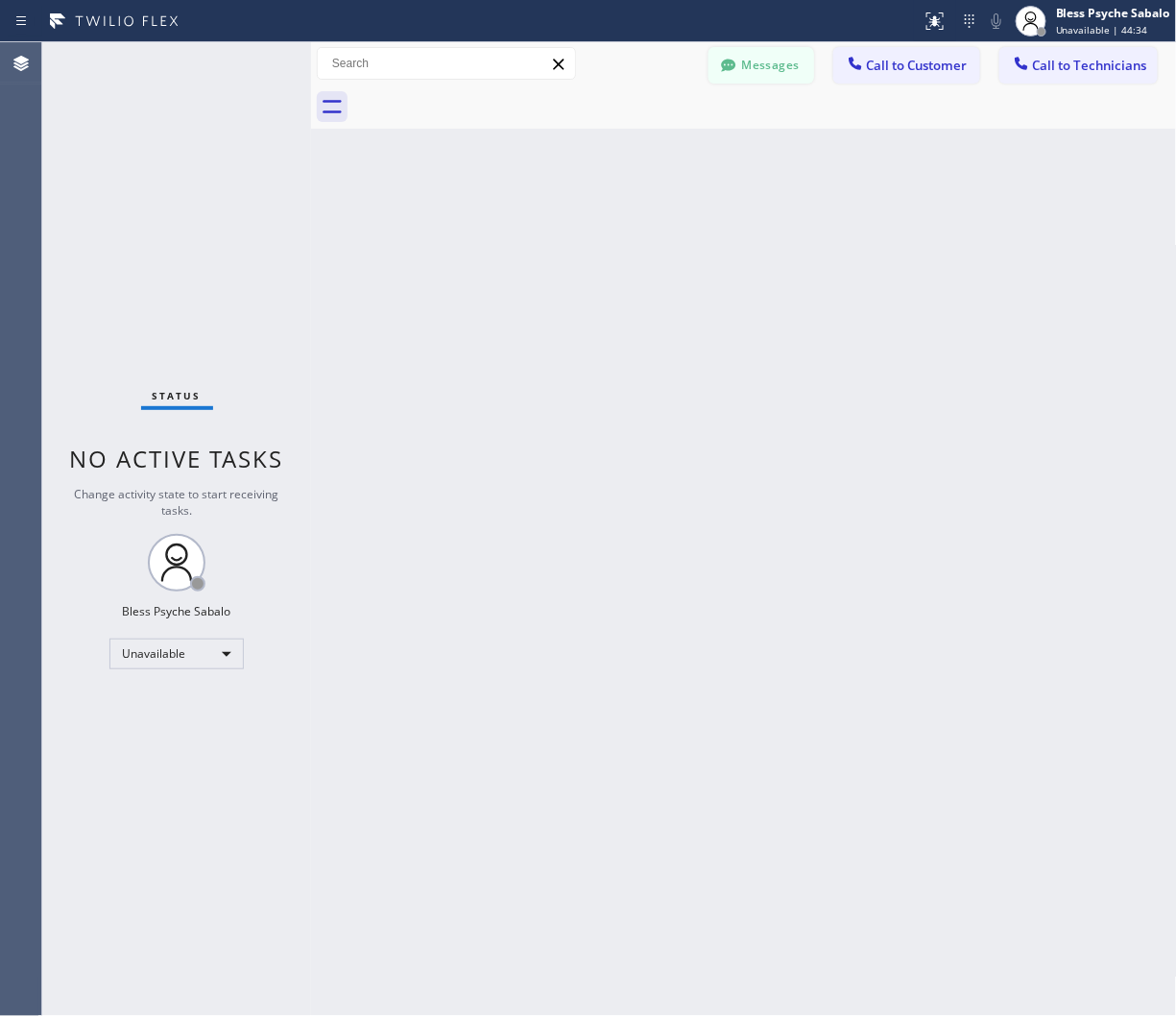 click on "Messages" at bounding box center [761, 65] 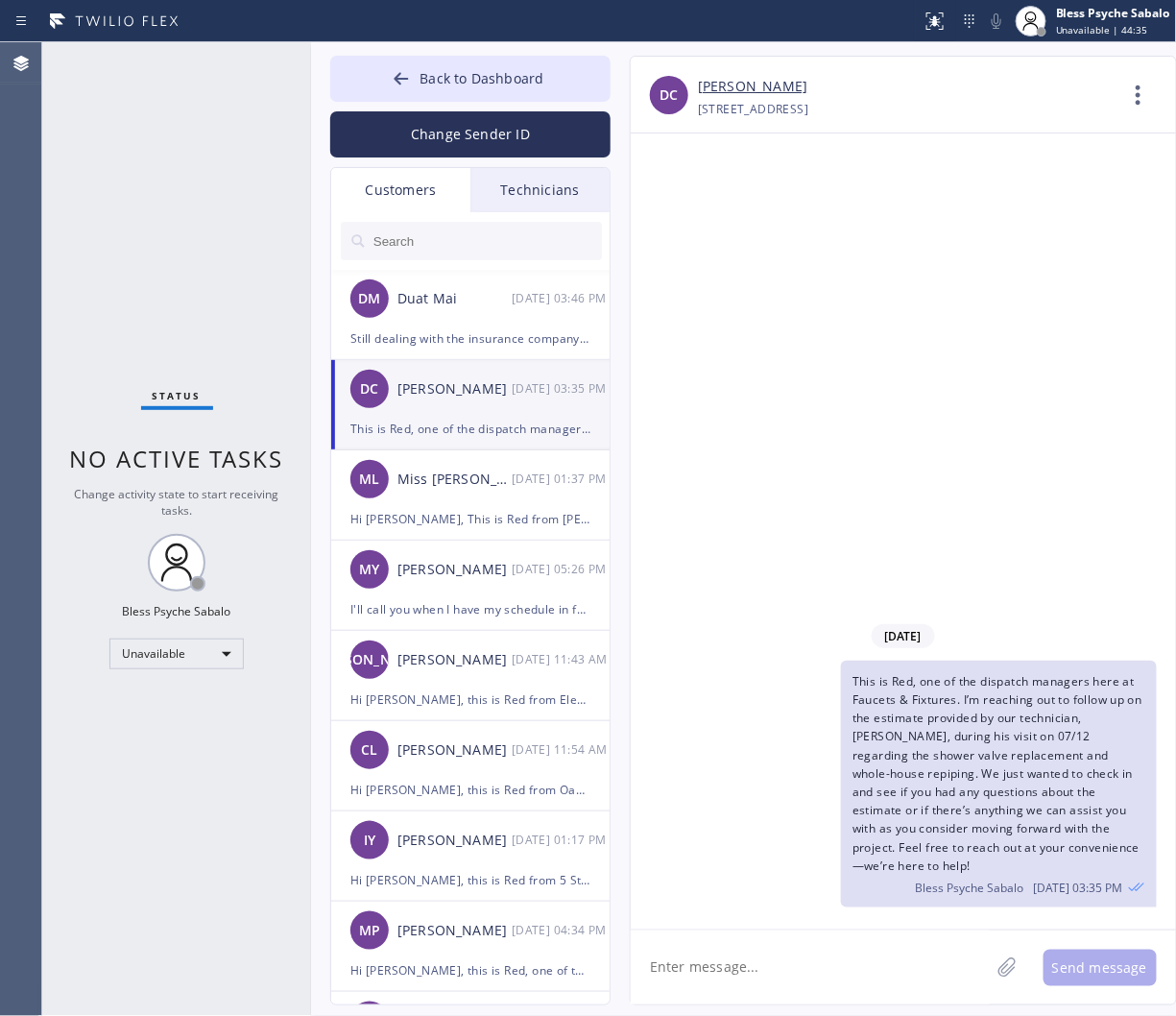 click at bounding box center (487, 241) 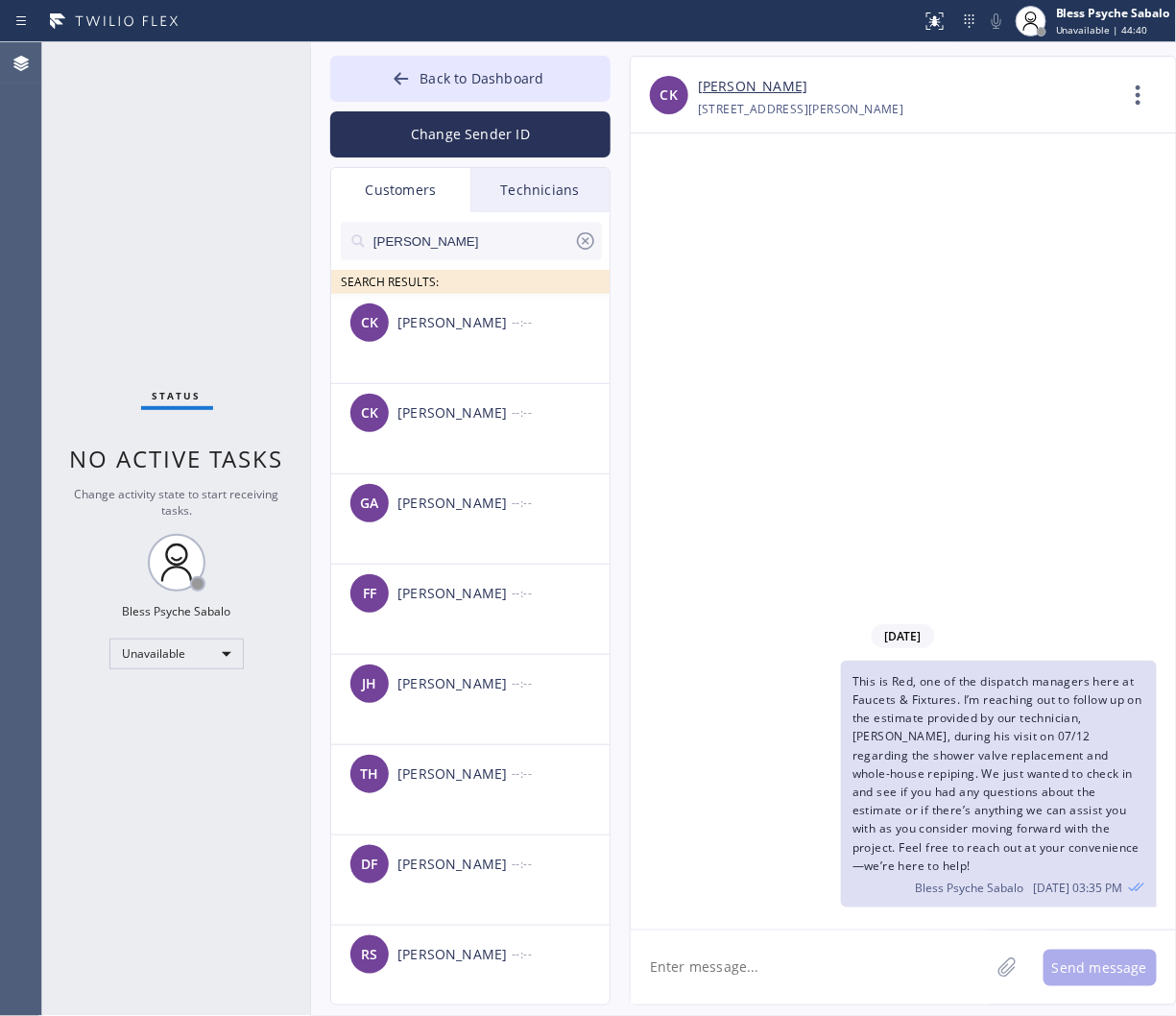 type on "roy" 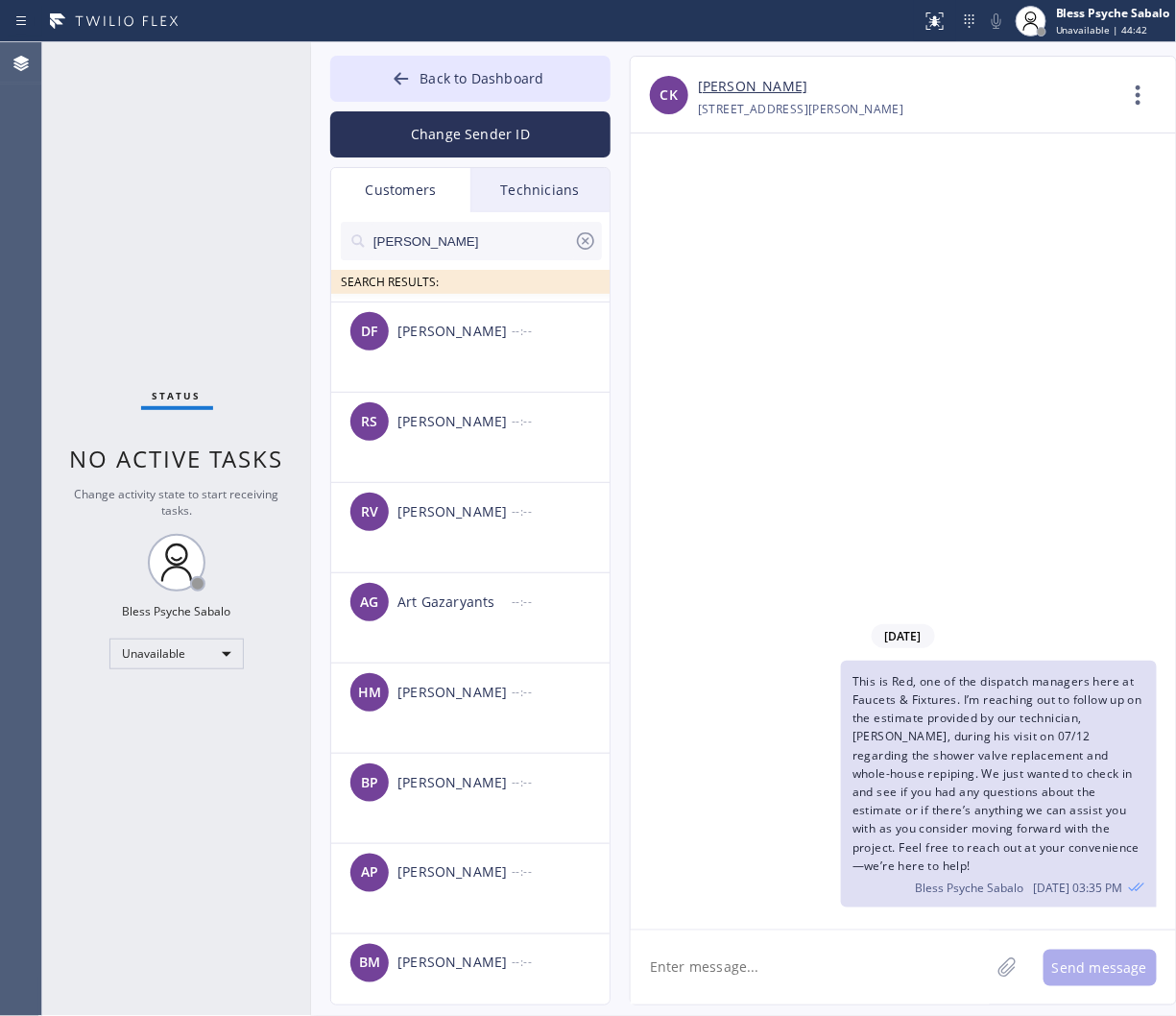 scroll, scrollTop: 107, scrollLeft: 0, axis: vertical 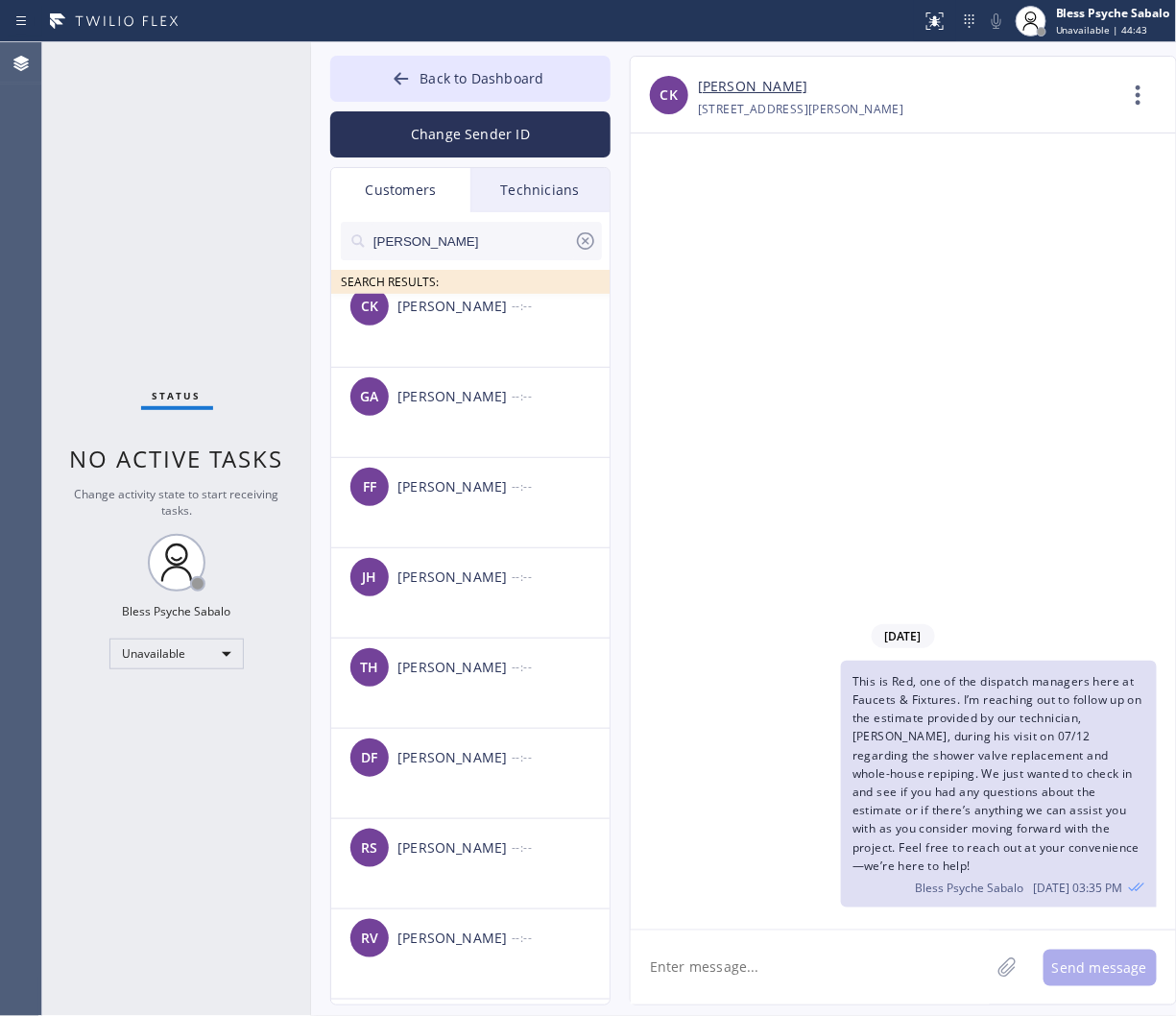 click on "Technicians" at bounding box center [540, 190] 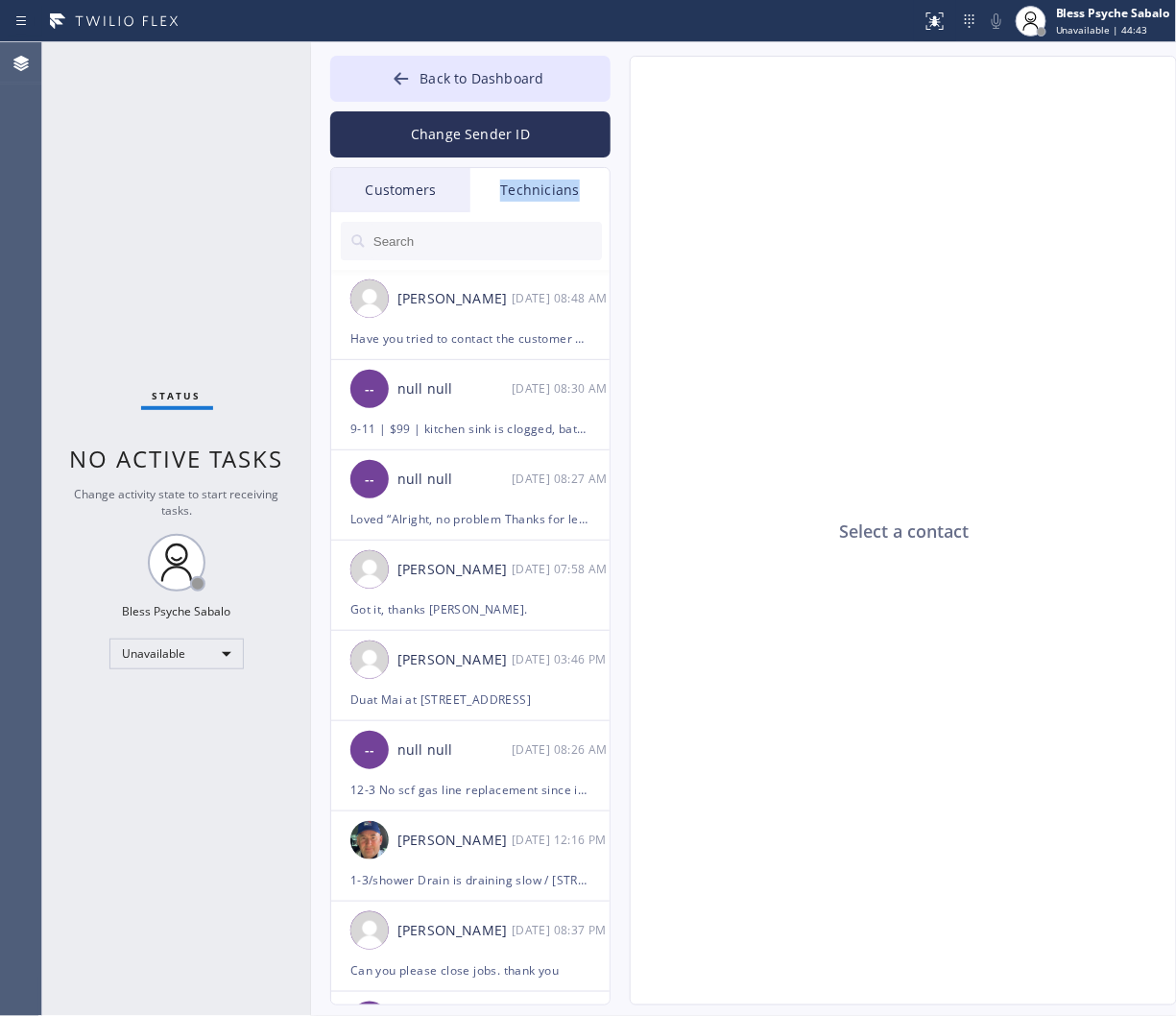 click on "Technicians" at bounding box center [540, 190] 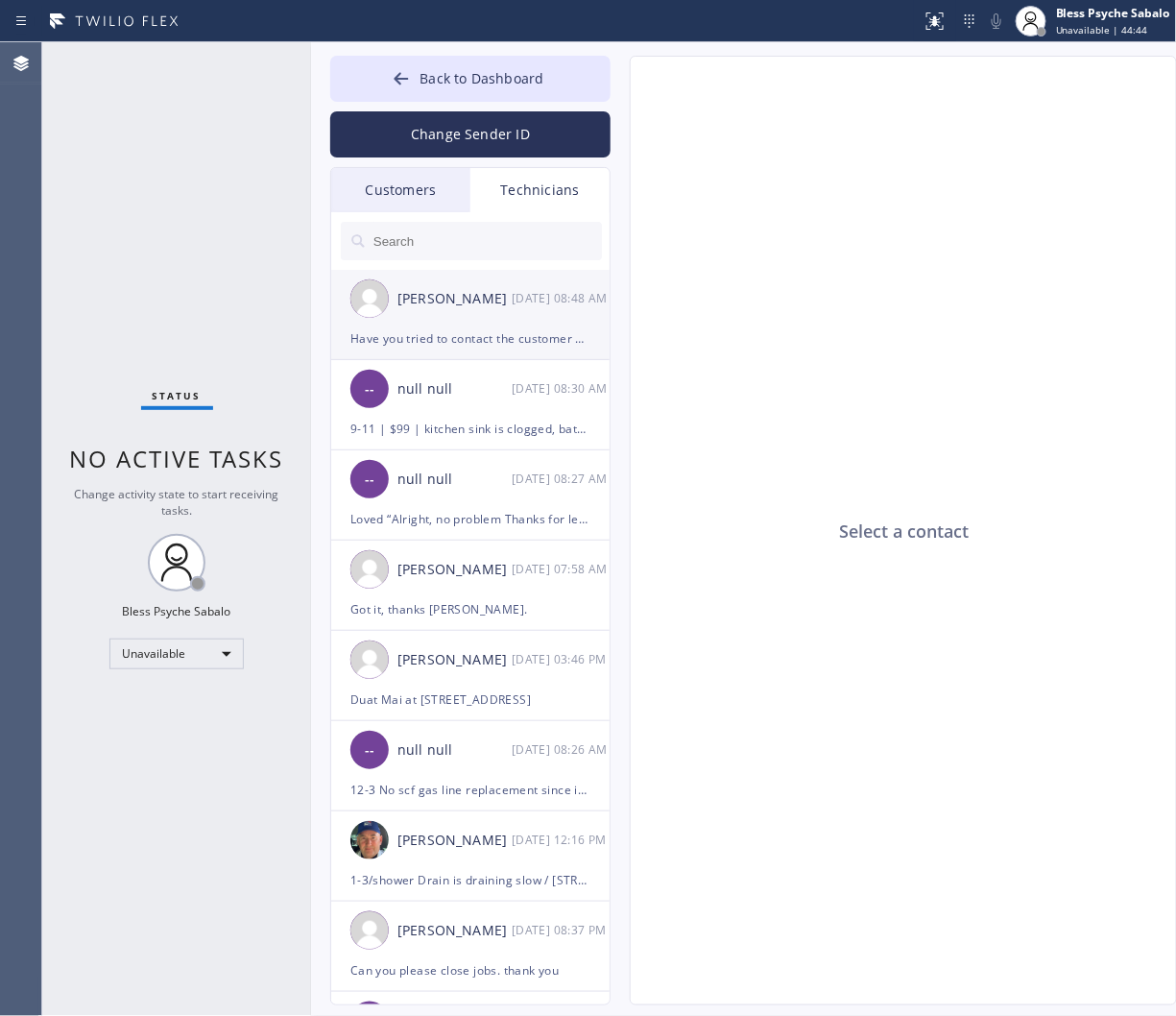 click on "Roy Martin Navarrette" at bounding box center [454, 299] 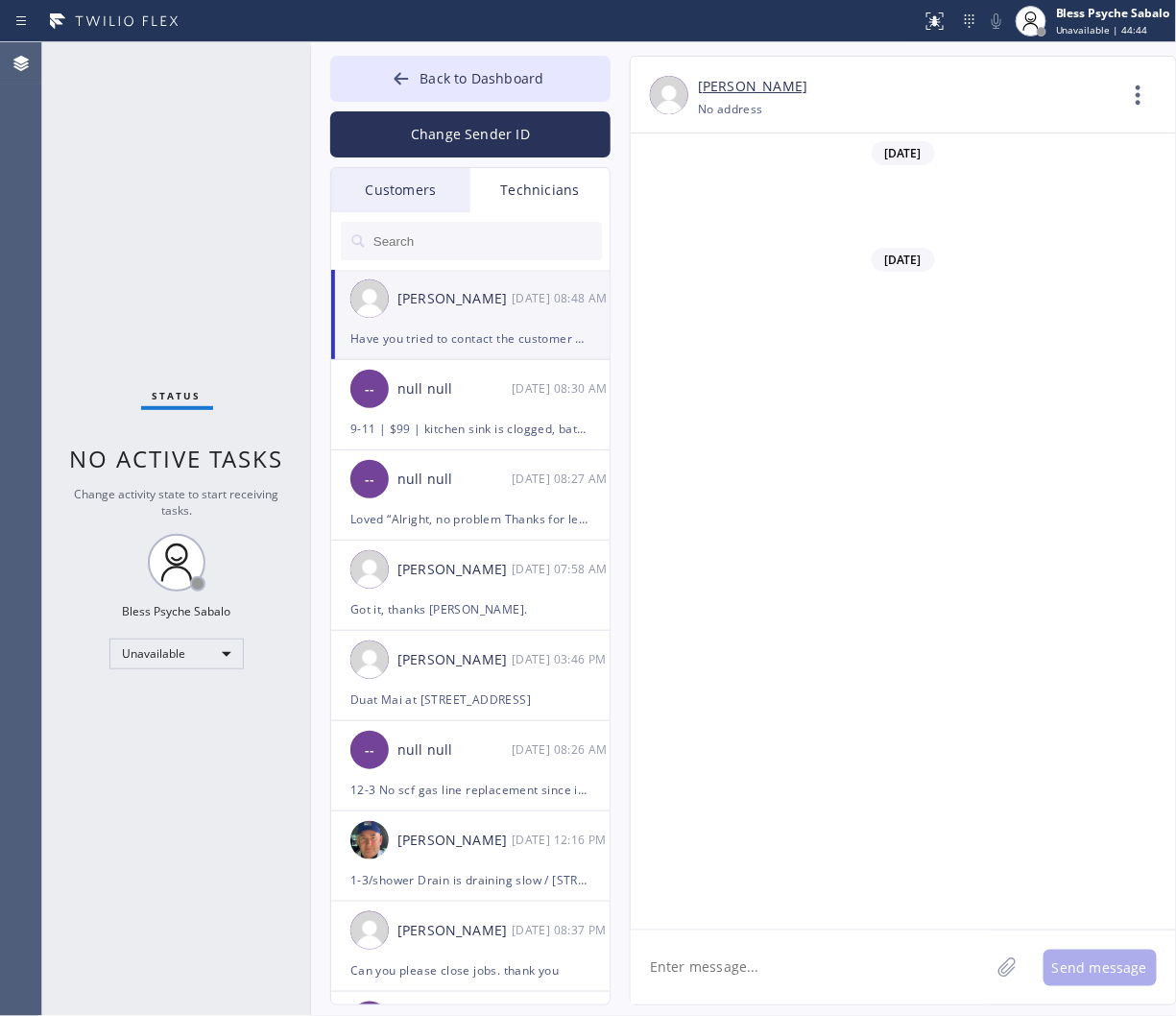 type on "(657) 799-6035" 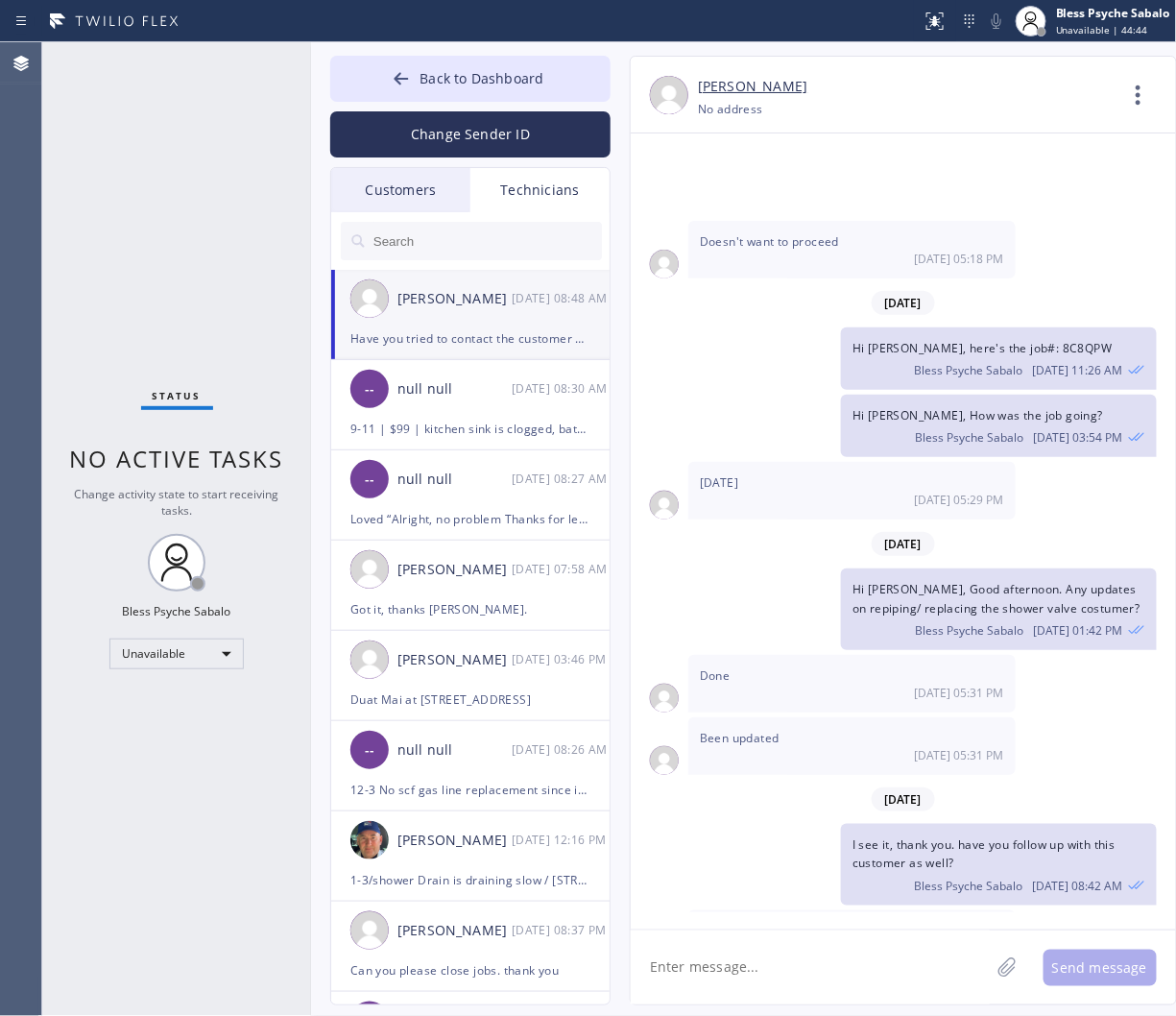 click on "07/15/2025" at bounding box center (903, 544) 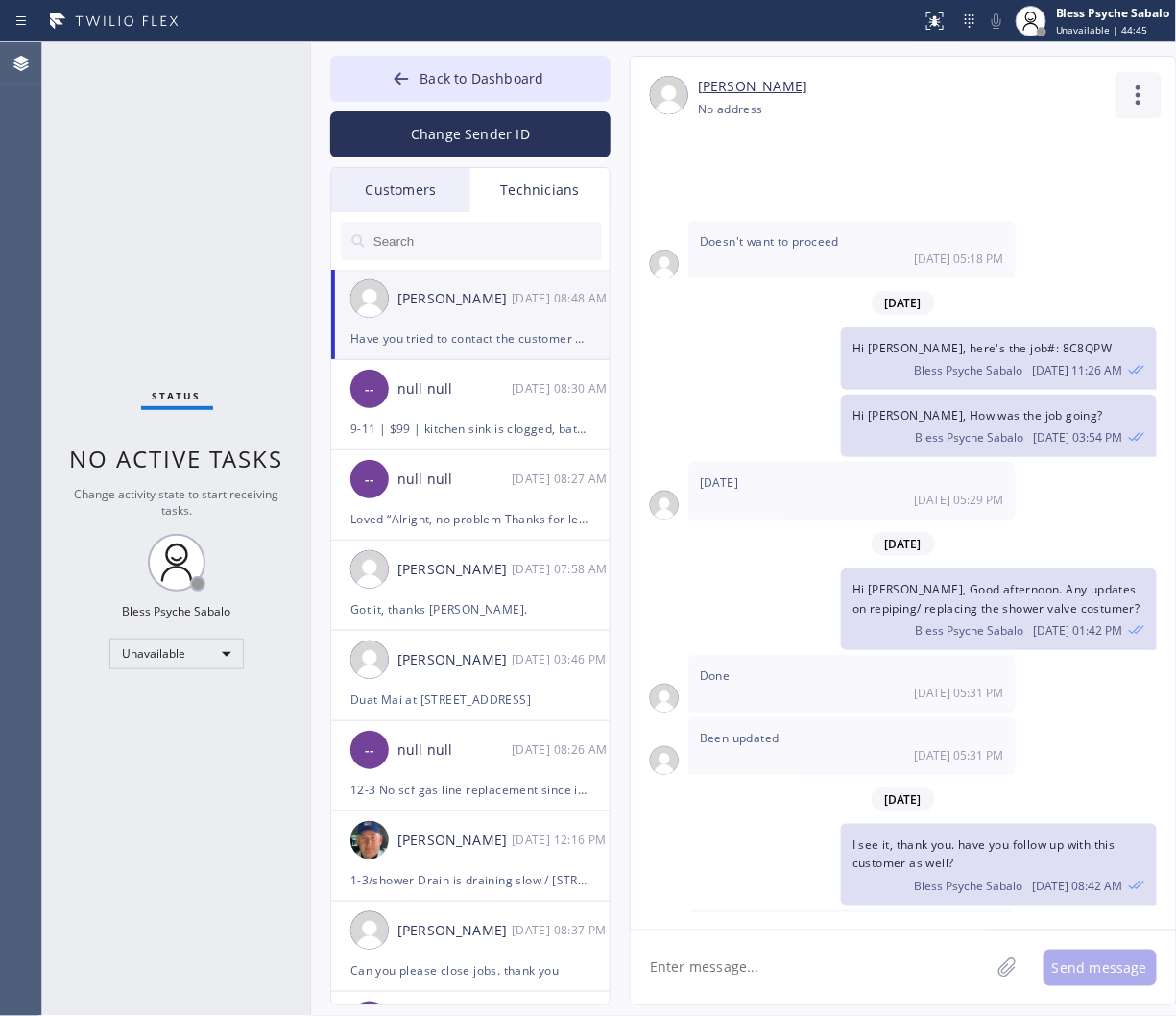 click 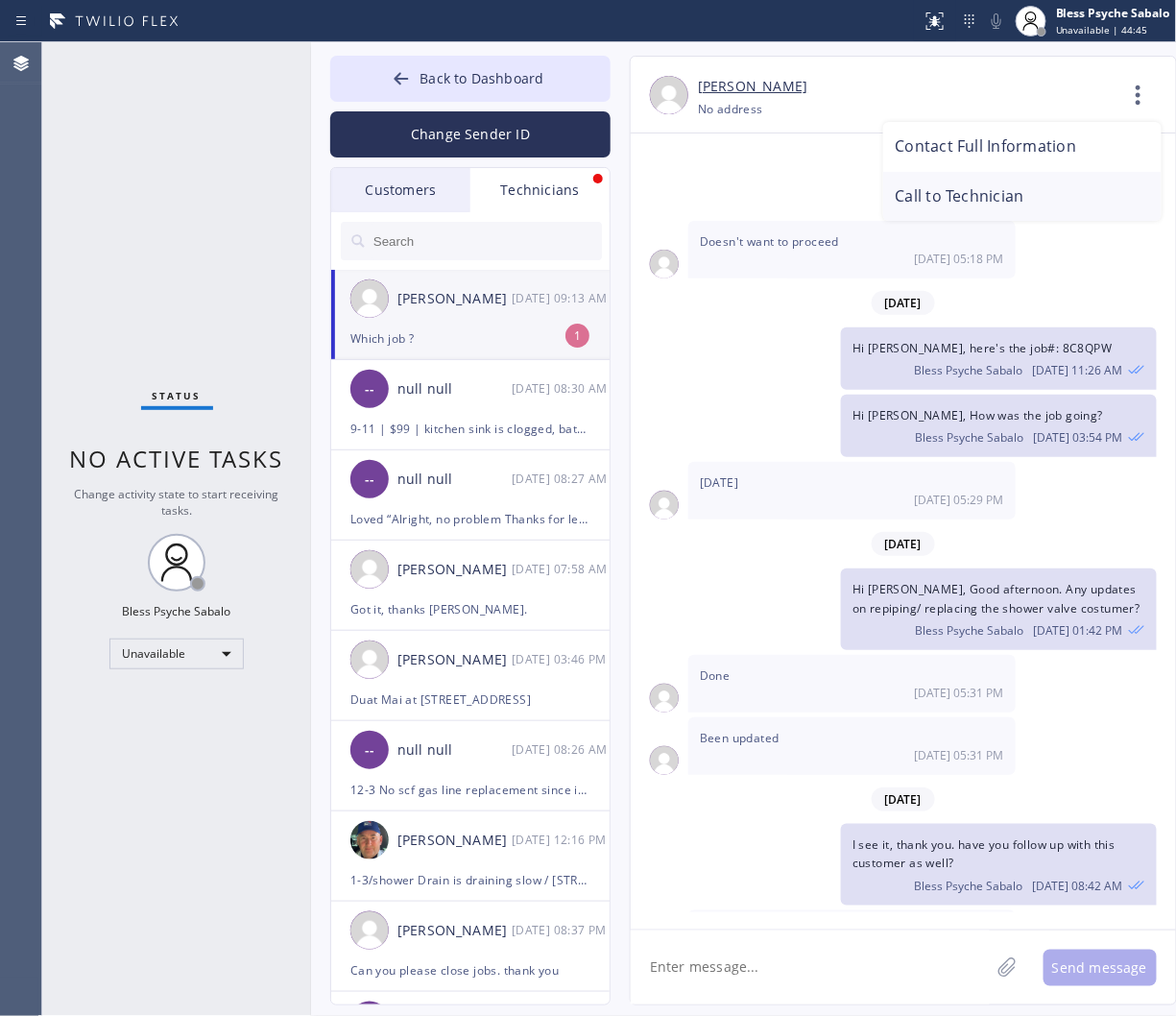 scroll, scrollTop: 6879, scrollLeft: 0, axis: vertical 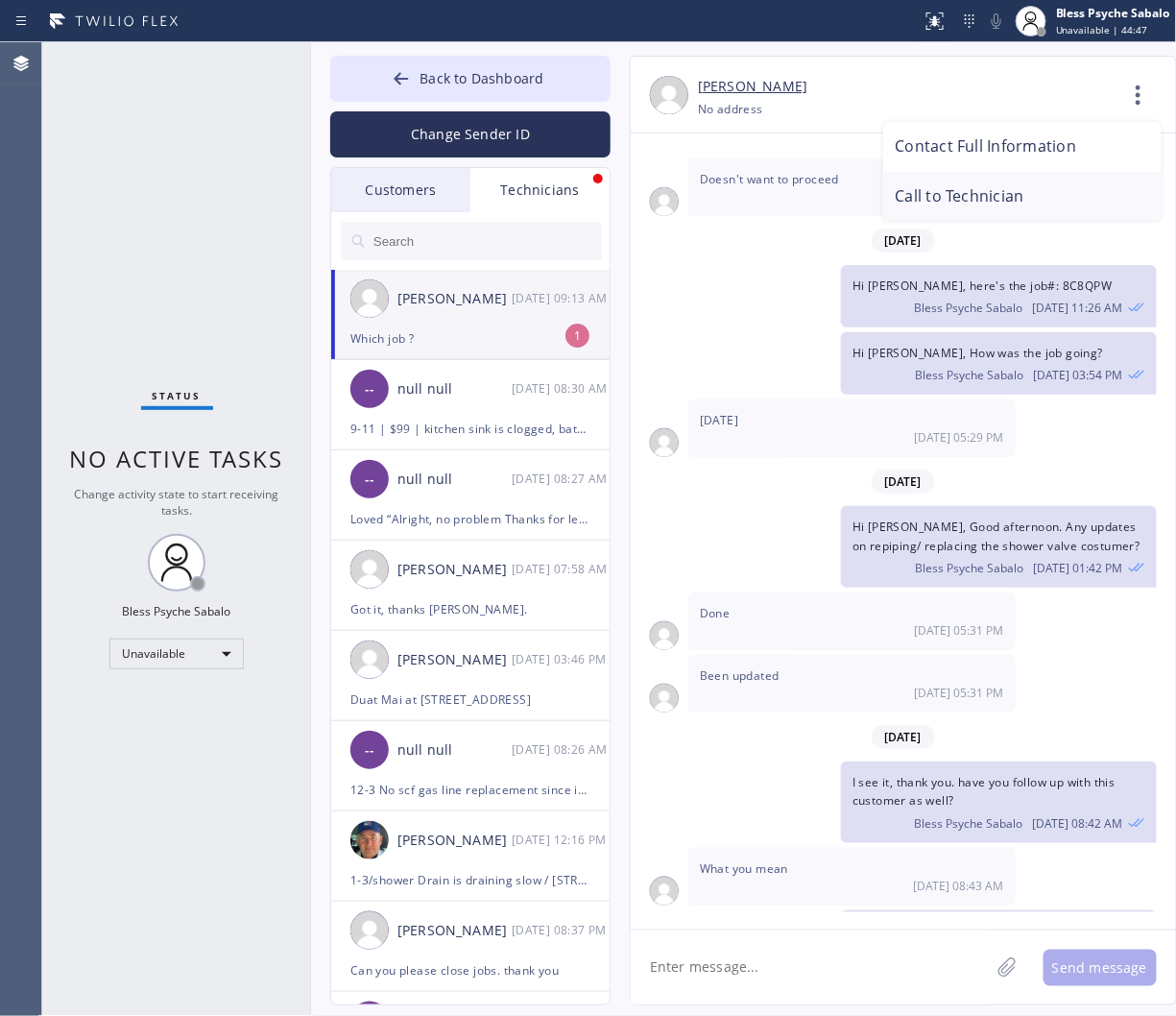 click on "Call to Technician" at bounding box center [1022, 197] 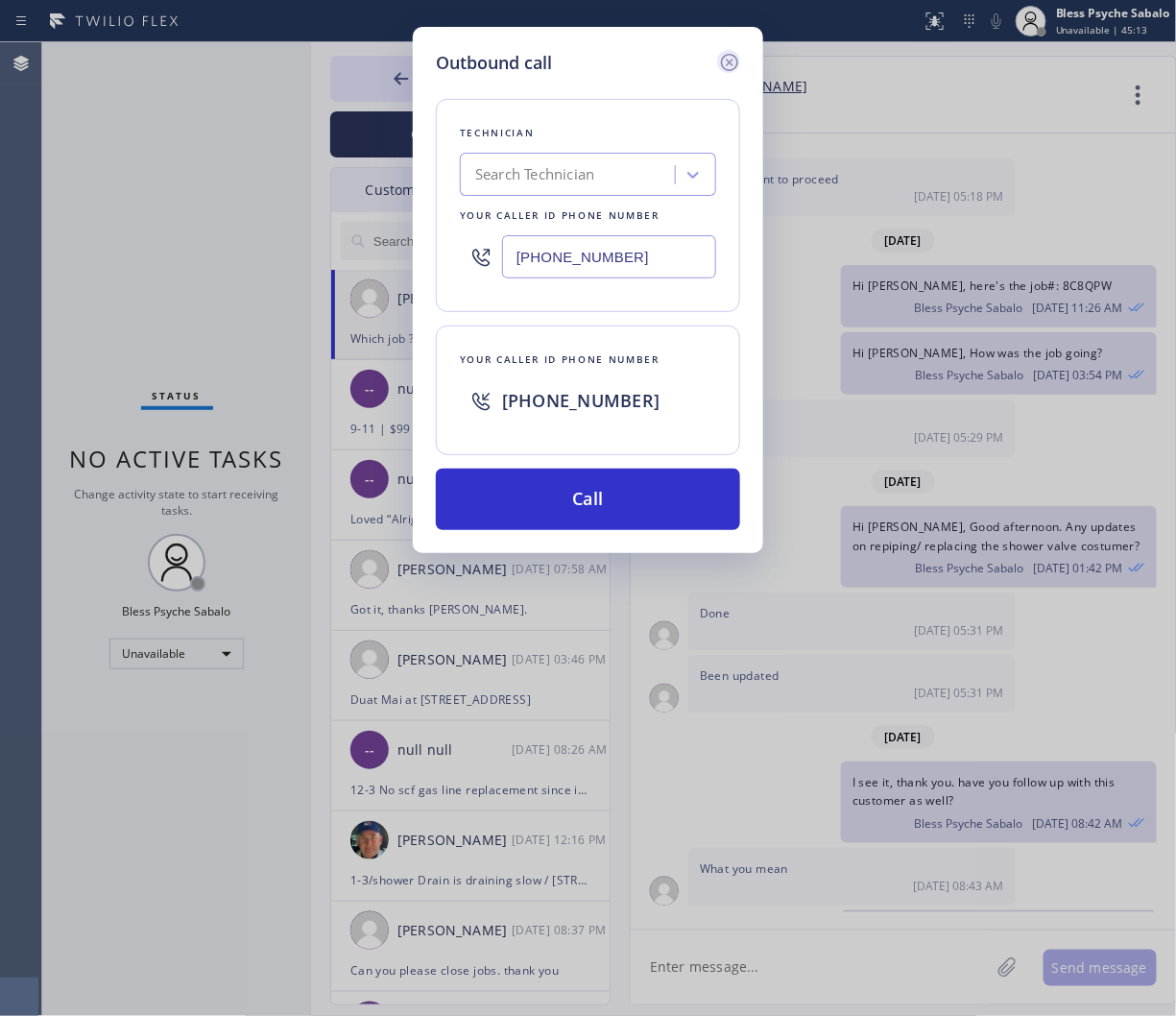 click 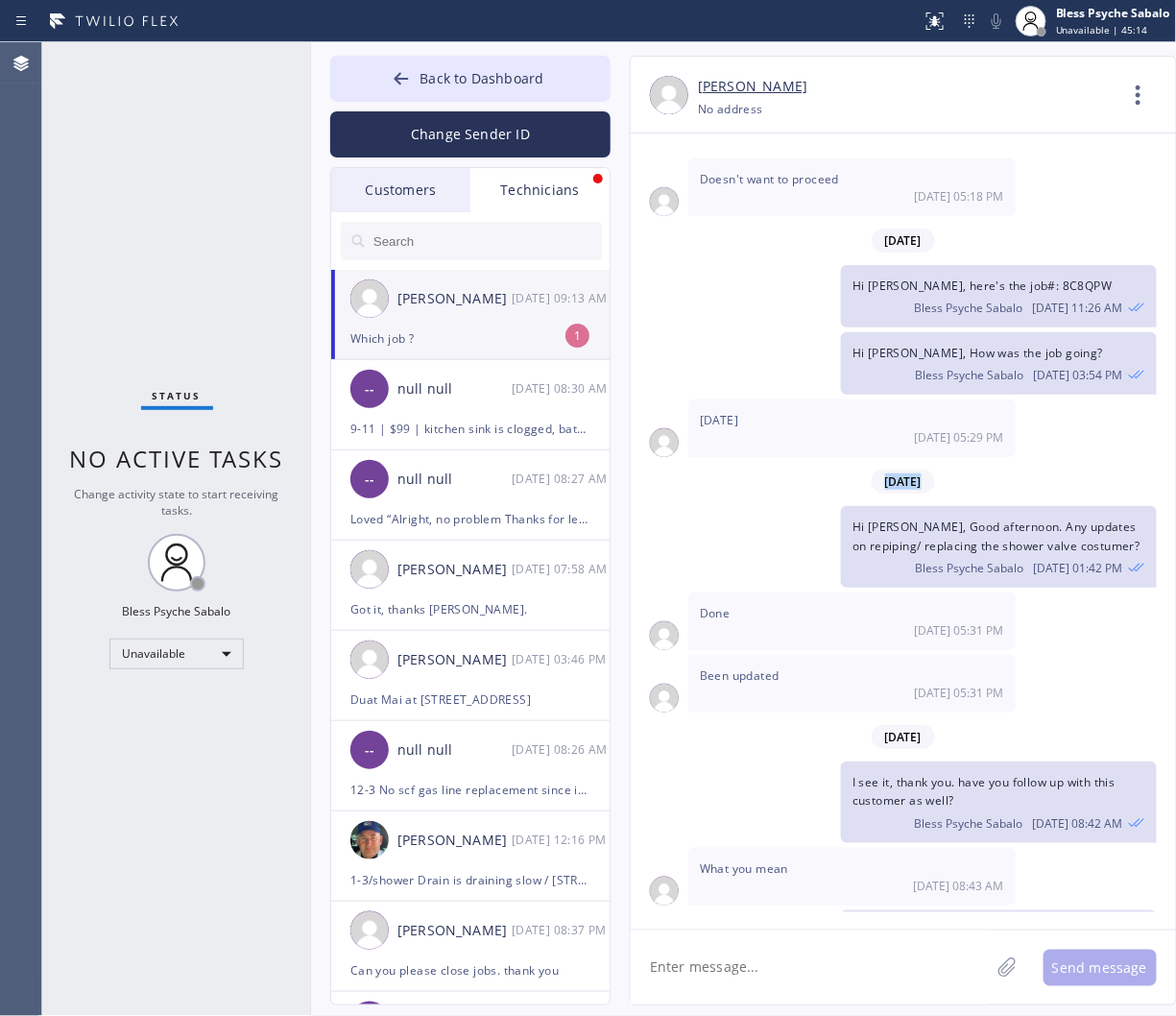 click on "06/09/2025 Please text me. 06/09 01:27 PM 06/12/2025 Hi Roy,
Just a quick reminder that our training sessions are held every Monday and Thursday at 6:00 PM via Zoom, and attending at least one session per week is mandatory:
🗓 When: Mondays & Thursdays, 6:00 PM
📌 Zoom Link: https://us06web.zoom.us/j/82395834267?...
Meeting ID: 823 9583 4267
Passcode: 953860
These trainings keep us sharp, aligned, and ready for whatever comes next.
Thanks for being part of it!
Best,
Red Bless Psyche Sabalo 06/12 02:32 PM Thank you. 06/12 02:33 PM No probs. Bless Psyche Sabalo 06/12 02:33 PM Offer water heater right now where is it  06/12 04:14 PM I'm in Alliso Viejo  06/12 04:15 PM If possible  06/12 04:15 PM let me see, one sec Bless Psyche Sabalo 06/12 04:18 PM located in  116 Playa Circle , Aliso Viejo, CA, 92656 Bless Psyche Sabalo 06/12 04:19 PM Ok 06/12 04:20 PM I'll call the customer to see if he's available to do the job right now Bless Psyche Sabalo 06/12 04:21 PM Okay, thanks! 06/12 04:23 PM Okay" 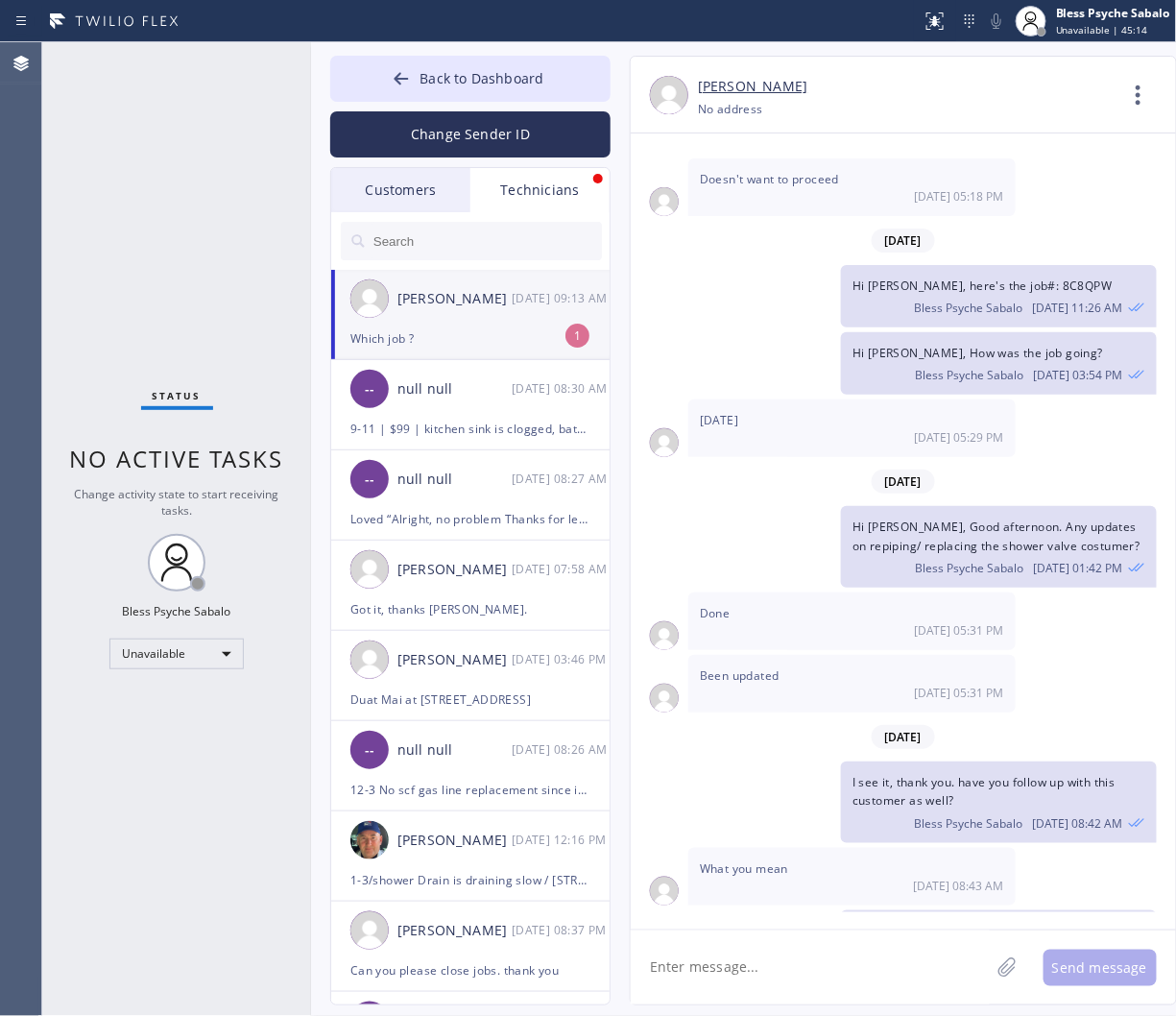 click on "Roy Martin Navarrette 07/16 09:13 AM" at bounding box center (471, 299) 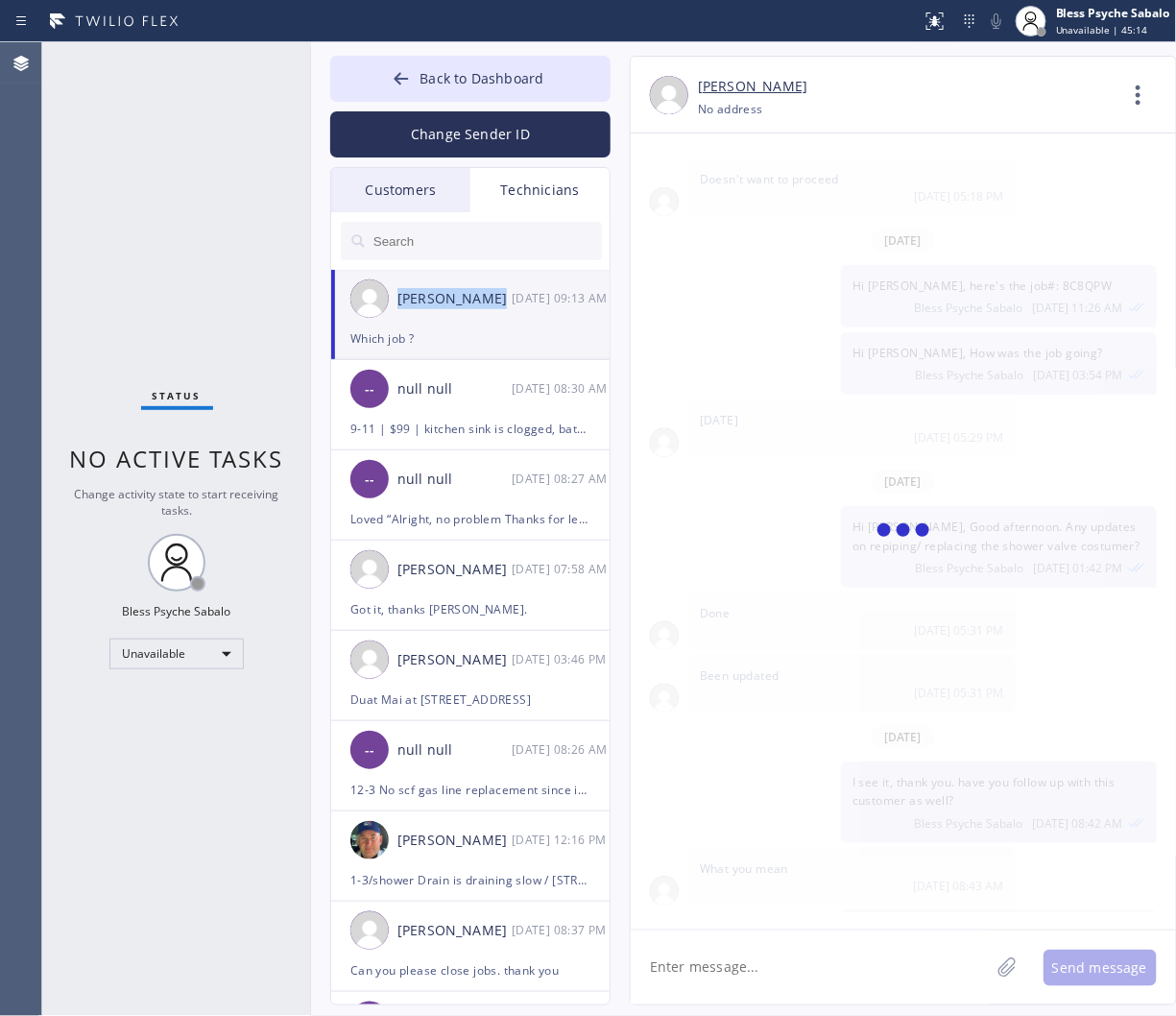 click on "Roy Martin Navarrette 07/16 09:13 AM" at bounding box center (471, 299) 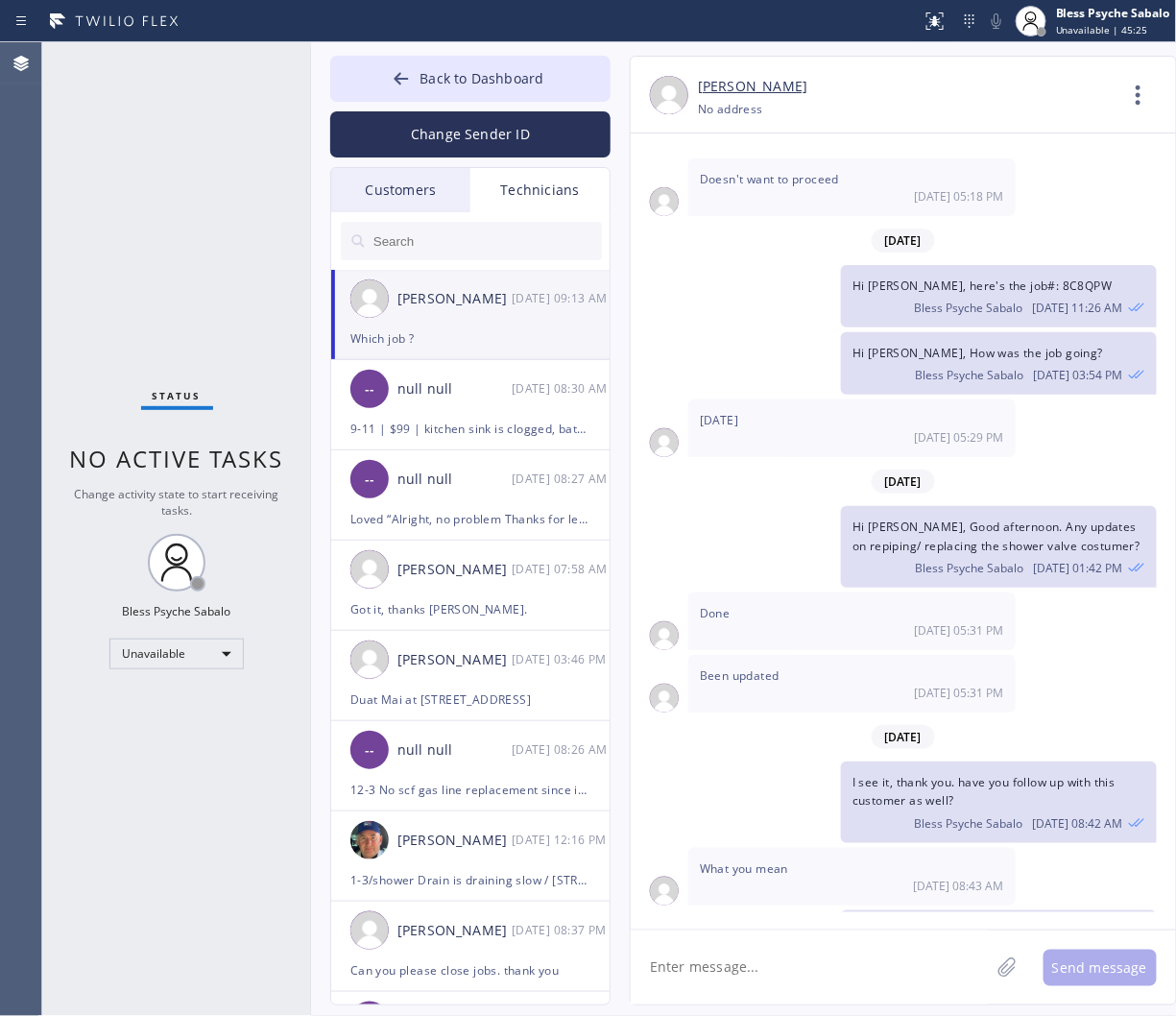 click on "Status   No active tasks     Change activity state to start receiving tasks.   Bless Psyche Sabalo Unavailable" at bounding box center (177, 529) 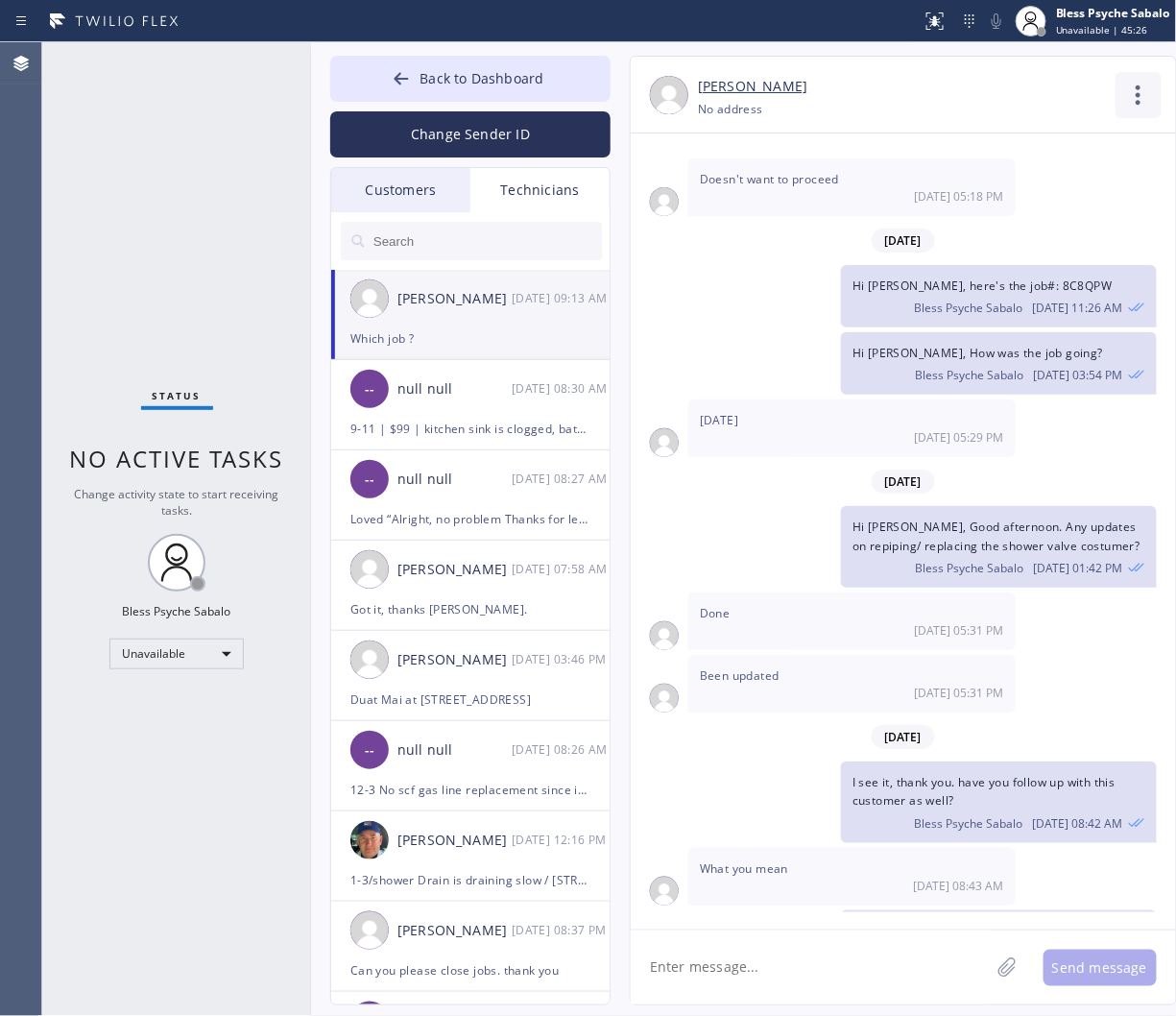 click 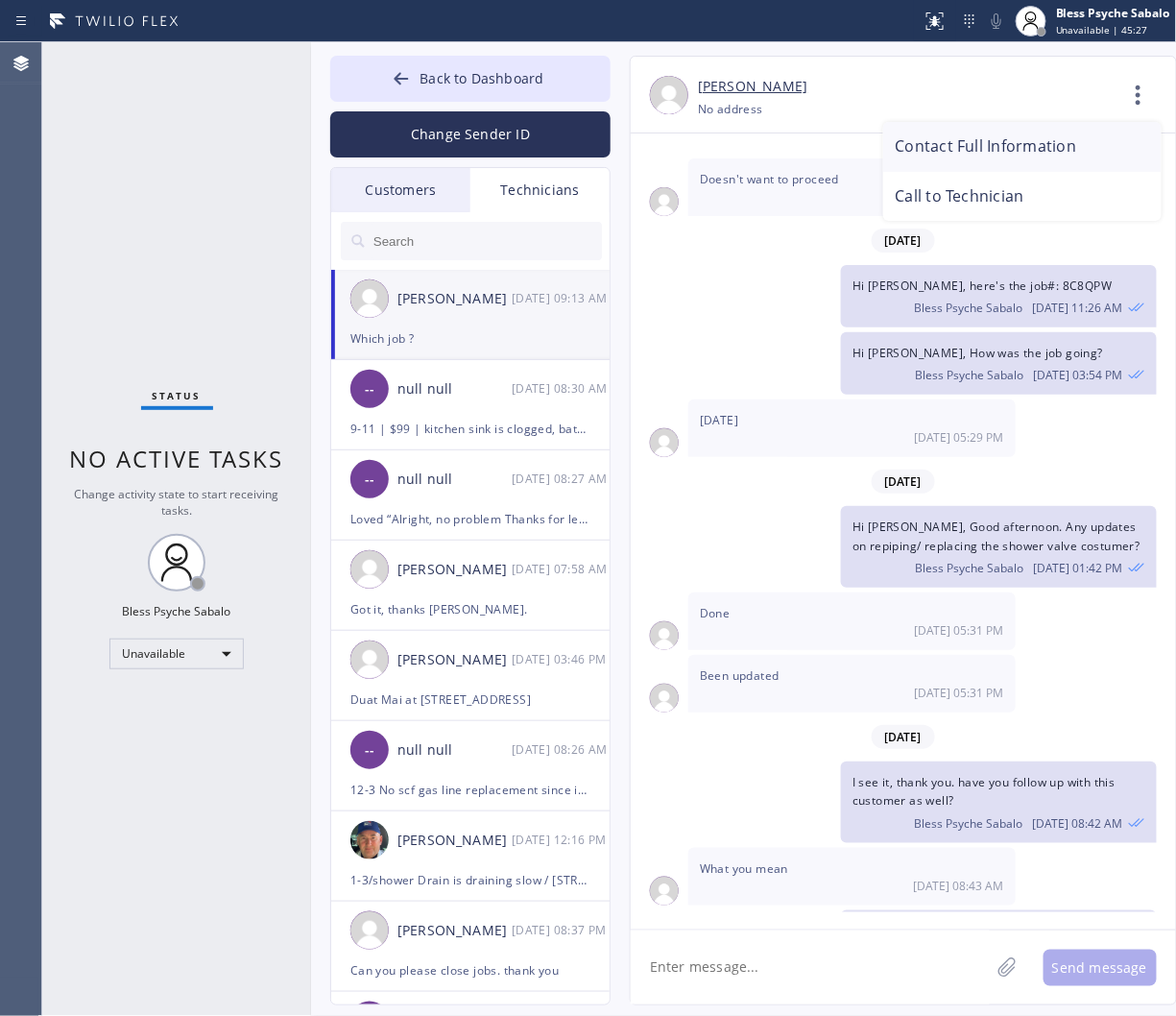 click on "Contact Full Information" at bounding box center [1022, 147] 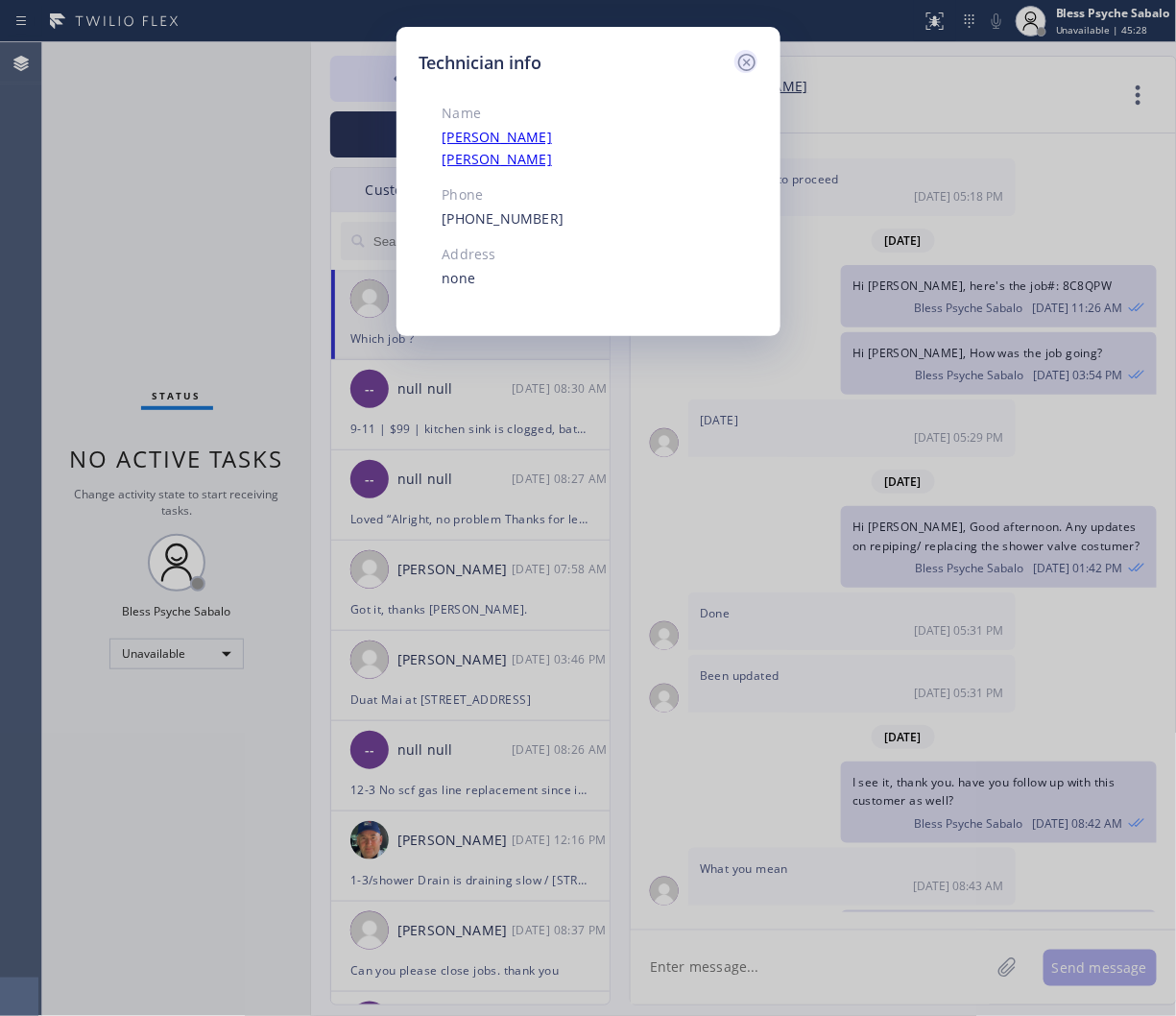 click 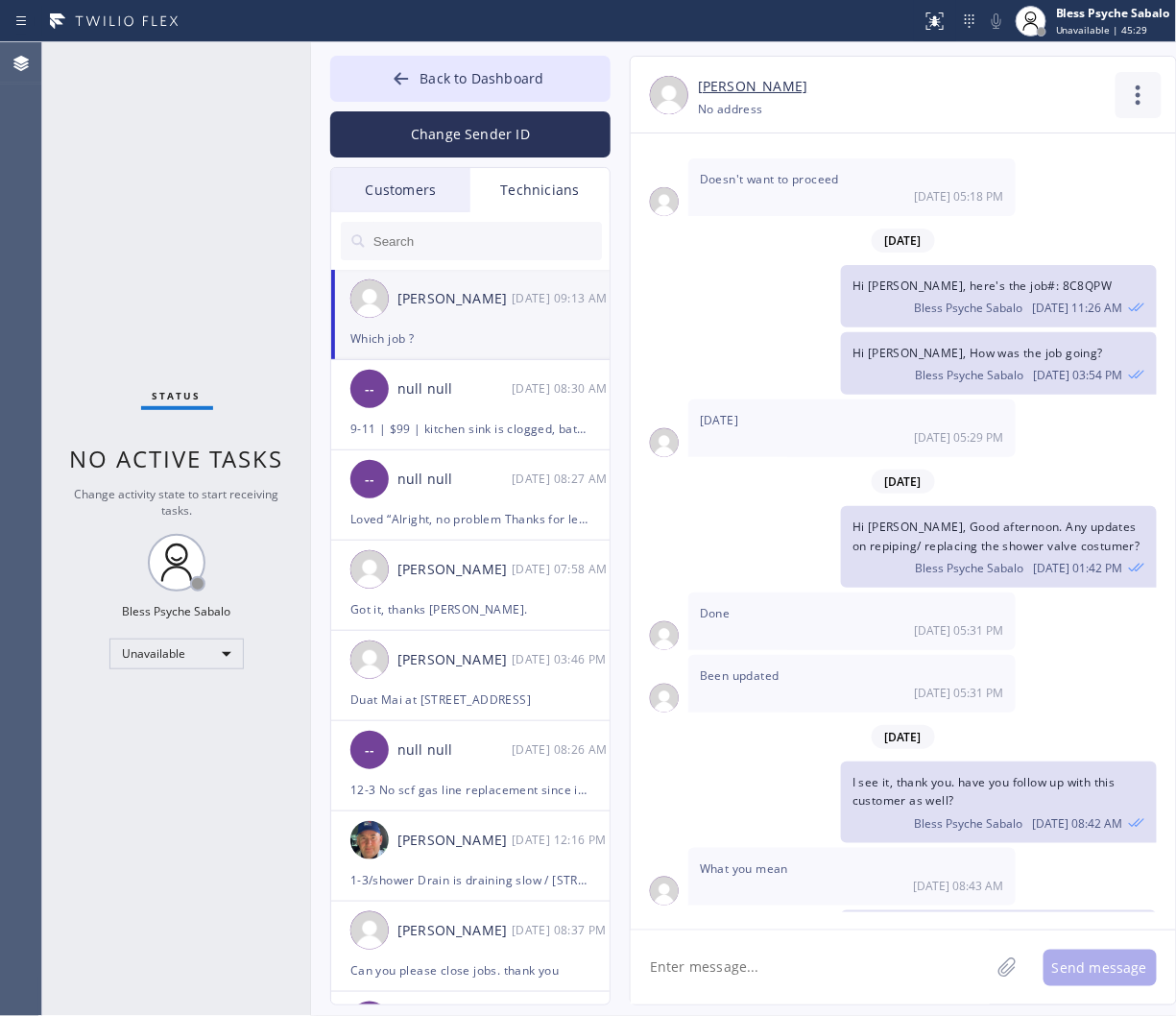 click 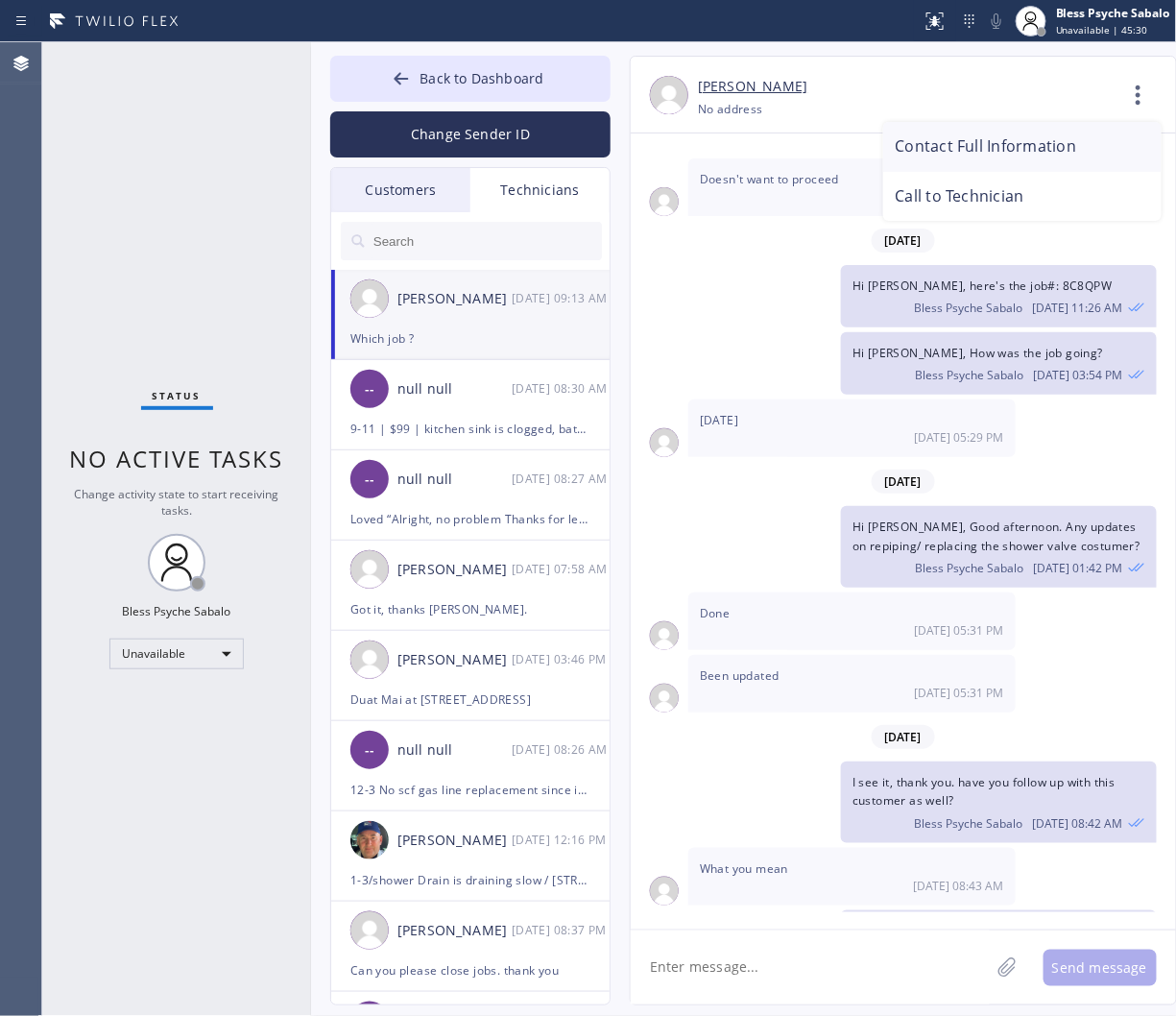 click on "Contact Full Information" at bounding box center (1022, 147) 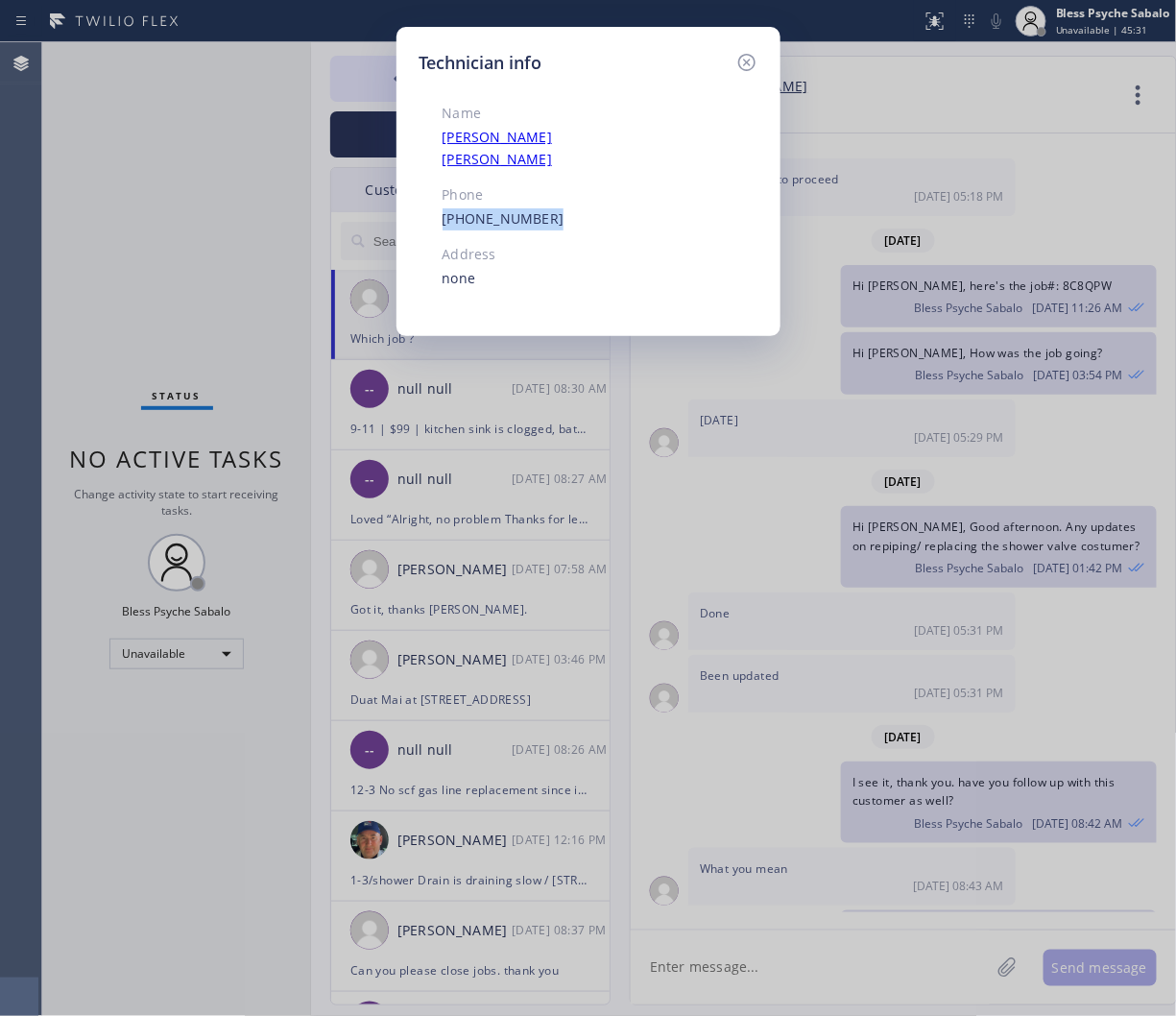 drag, startPoint x: 573, startPoint y: 196, endPoint x: 400, endPoint y: 194, distance: 173.01156 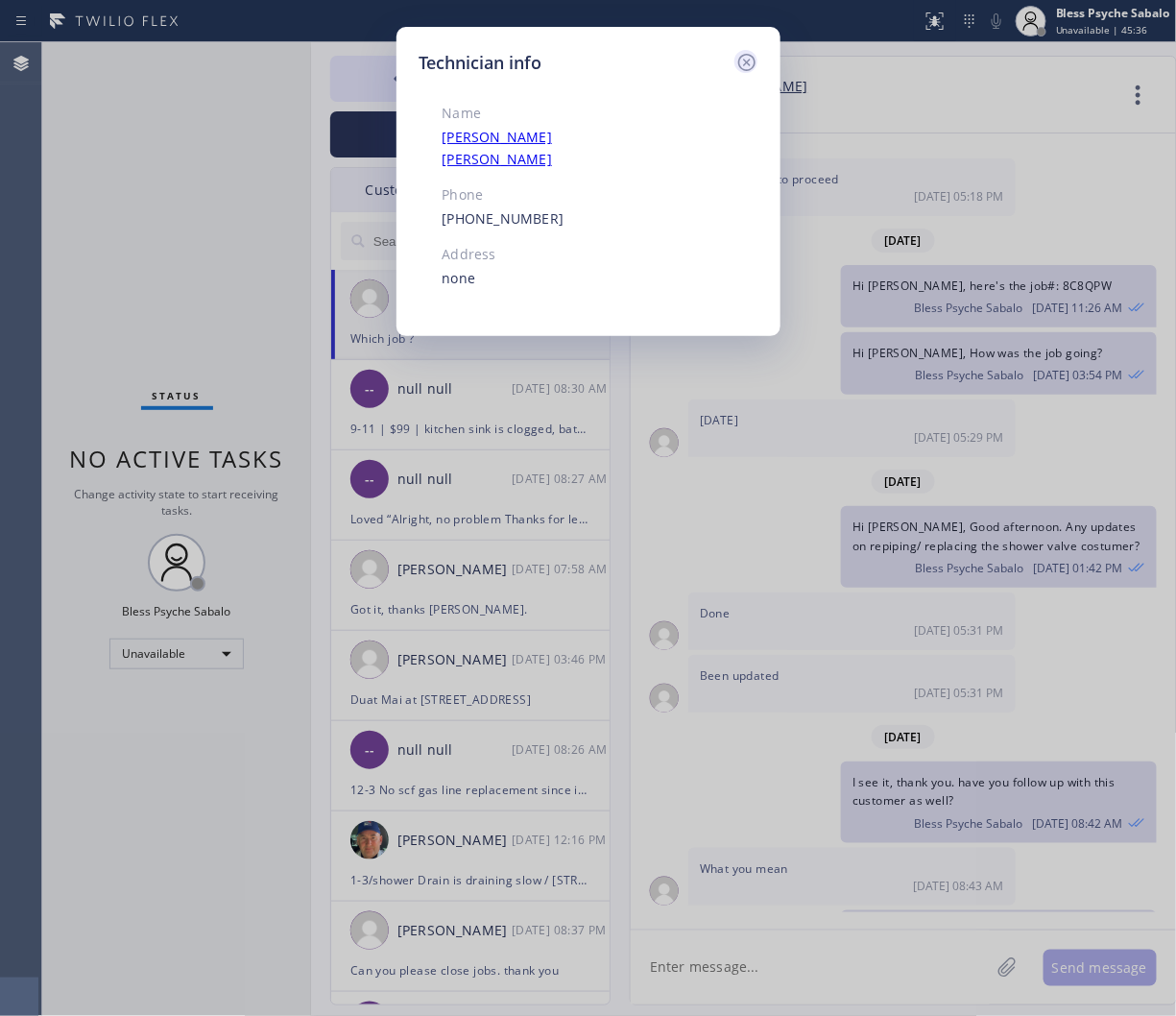 click 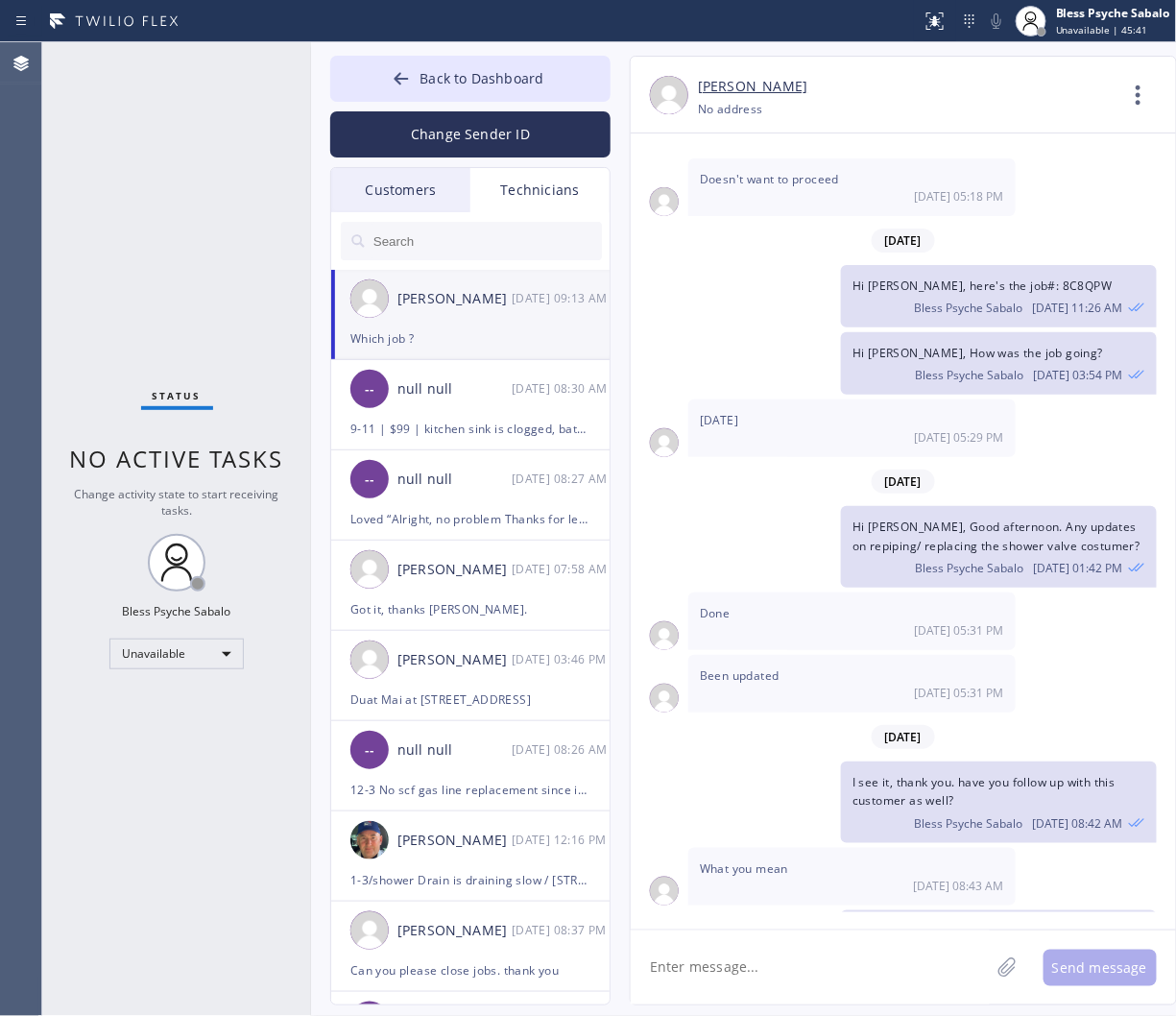 click on "07/15 05:31 PM" at bounding box center (852, 630) 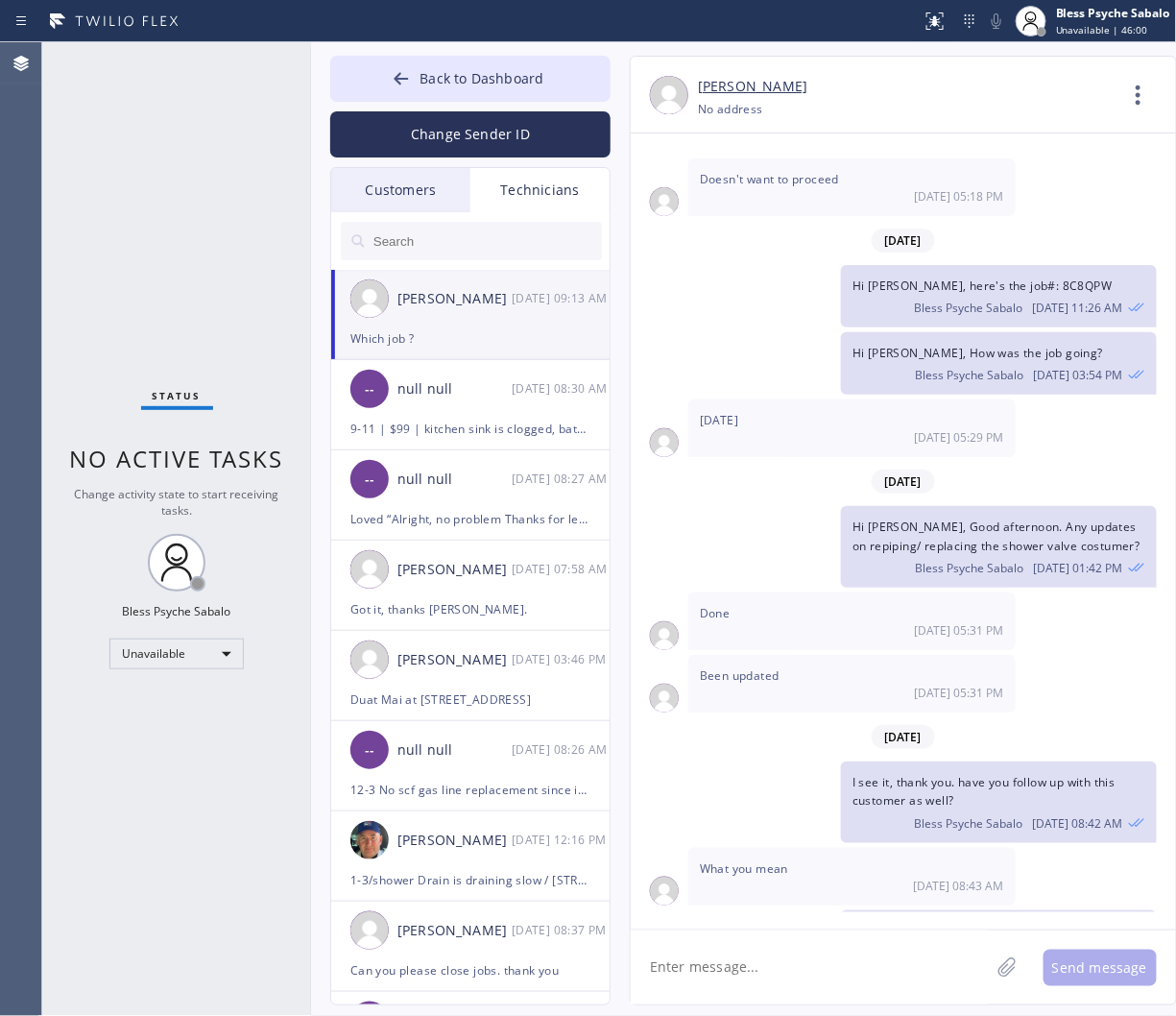 click on "Done  07/15 05:31 PM" at bounding box center [852, 621] 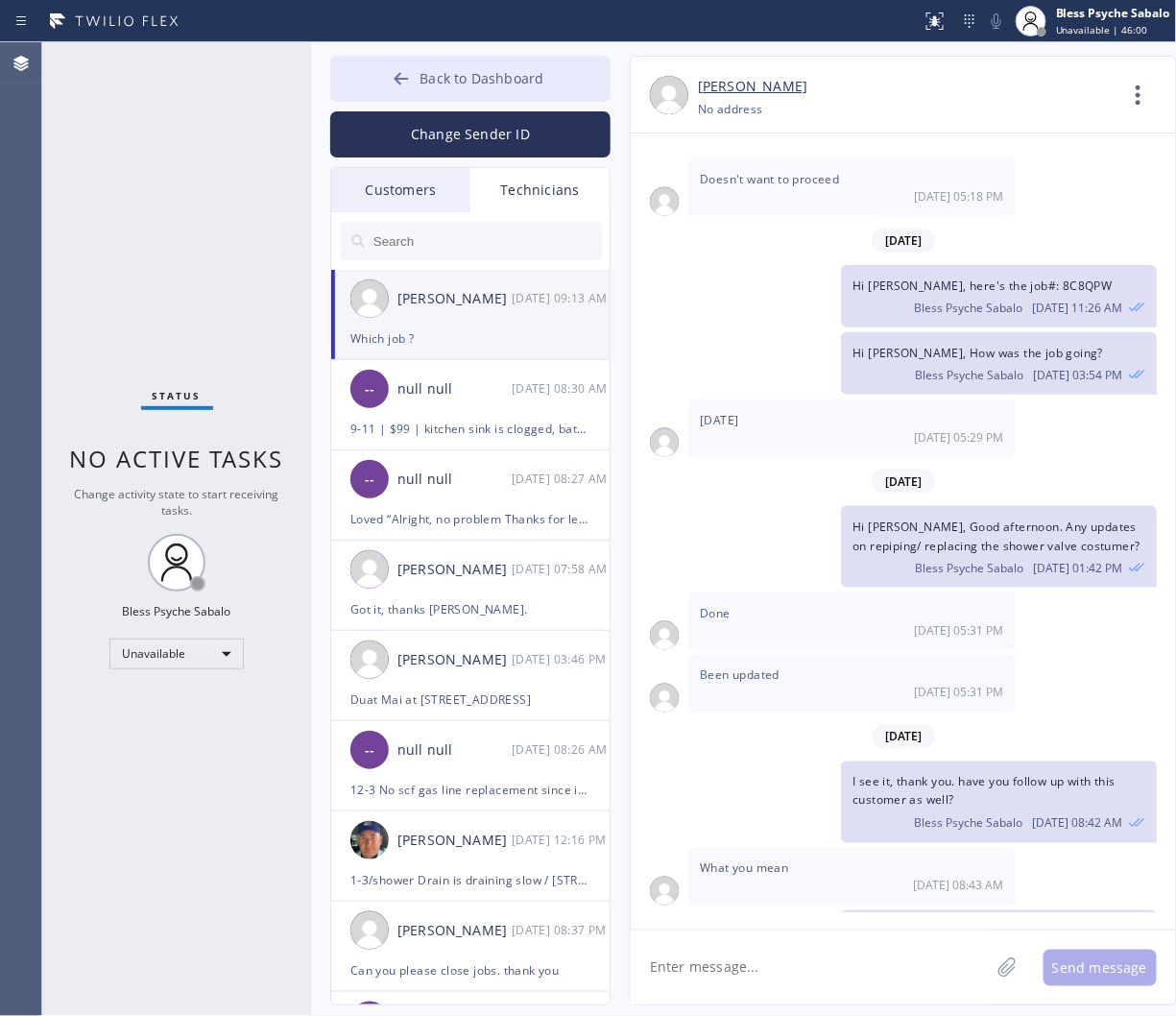 click on "Back to Dashboard" at bounding box center [470, 79] 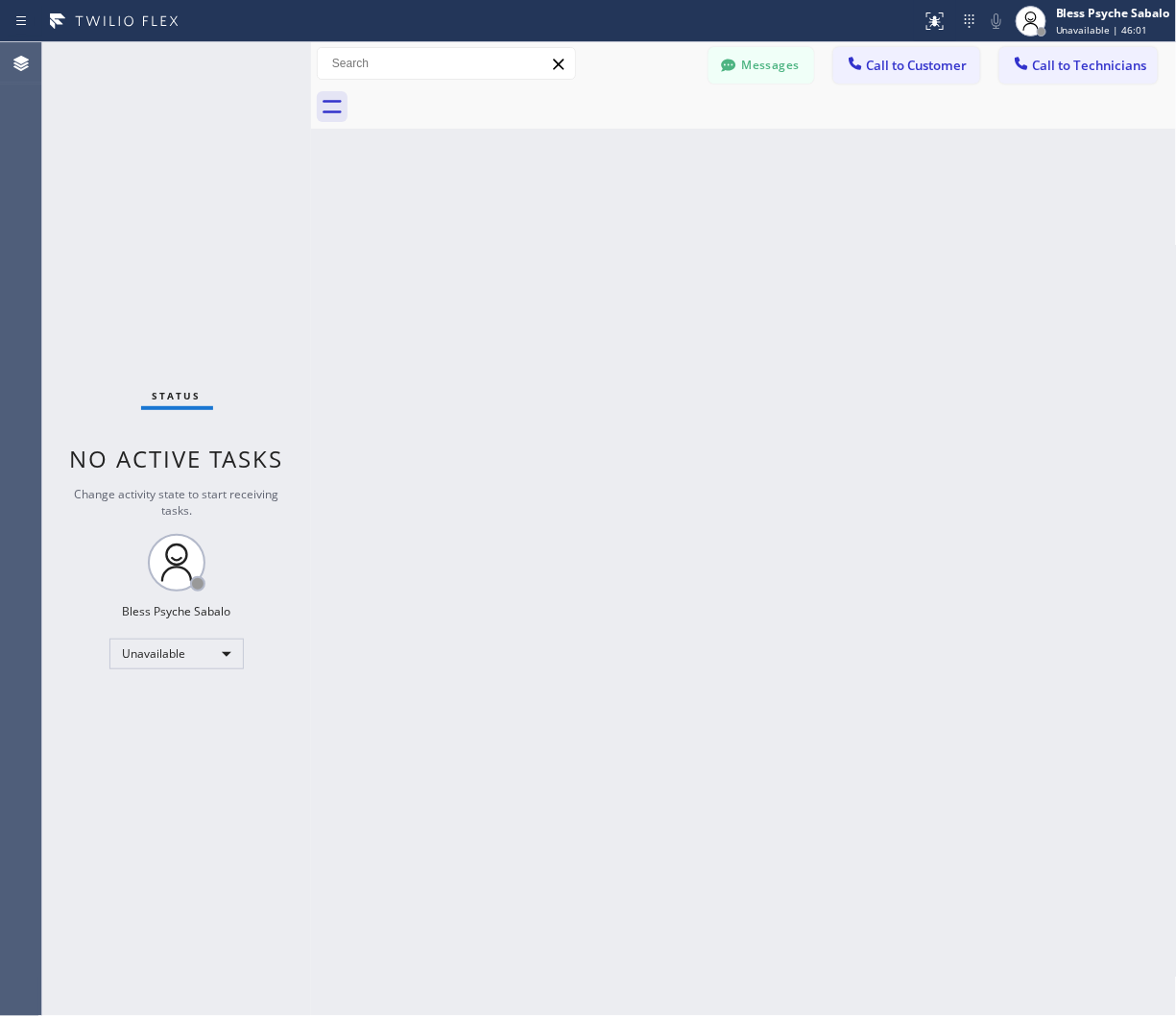 click on "Back to Dashboard Change Sender ID Customers Technicians roy SEARCH RESULTS: CK Cathryn Kanter --:-- CK Cathryn Kanter --:-- GA Gorge  Arroyo --:-- FF Fred Faulkner --:-- JH Joey Harden --:-- TH Troy Hanson --:-- DF Debbie Frank --:-- RS Ryan Scalmanini --:-- RV Roy Varghese --:-- AG Art Gazaryants --:-- HM Harry Montgomery --:-- BP Blake Pomeroy --:-- AP Alan Perris --:-- BM Bill Michaels --:-- RL Romy Leroy --:-- RS Roy Sh --:-- TT Tim Toohey --:-- SR Scott Roysner --:-- BH Brian Howell --:-- PS Patricia Sands --:-- ML Mark Leroy --:-- RB Roya Burns --:-- BS Bob Scannell --:-- TC Tim Conroy --:-- CH Charles Hinkin --:-- AC Amy Conroy --:-- HA Heidi Arroyo --:-- JH Jill Hagelganz --:-- RF Roy Faerber --:-- LR Linda Royer --:-- AL Andrea Lublin --:-- DL Dan Leiner --:-- RP Richard Parcells --:-- KL Kirk Linehan --:-- KH Karen Harbaugh --:-- RB Royal Barber --:-- AB Alicia Bean --:-- BT Bruce Tha --:-- LM Lou Moreno --:-- JH John Howard --:-- JC Jeff Conroy --:-- RO Roy Otis --:-- GC Gary Cowles --:-- KC --:--" at bounding box center [744, 529] 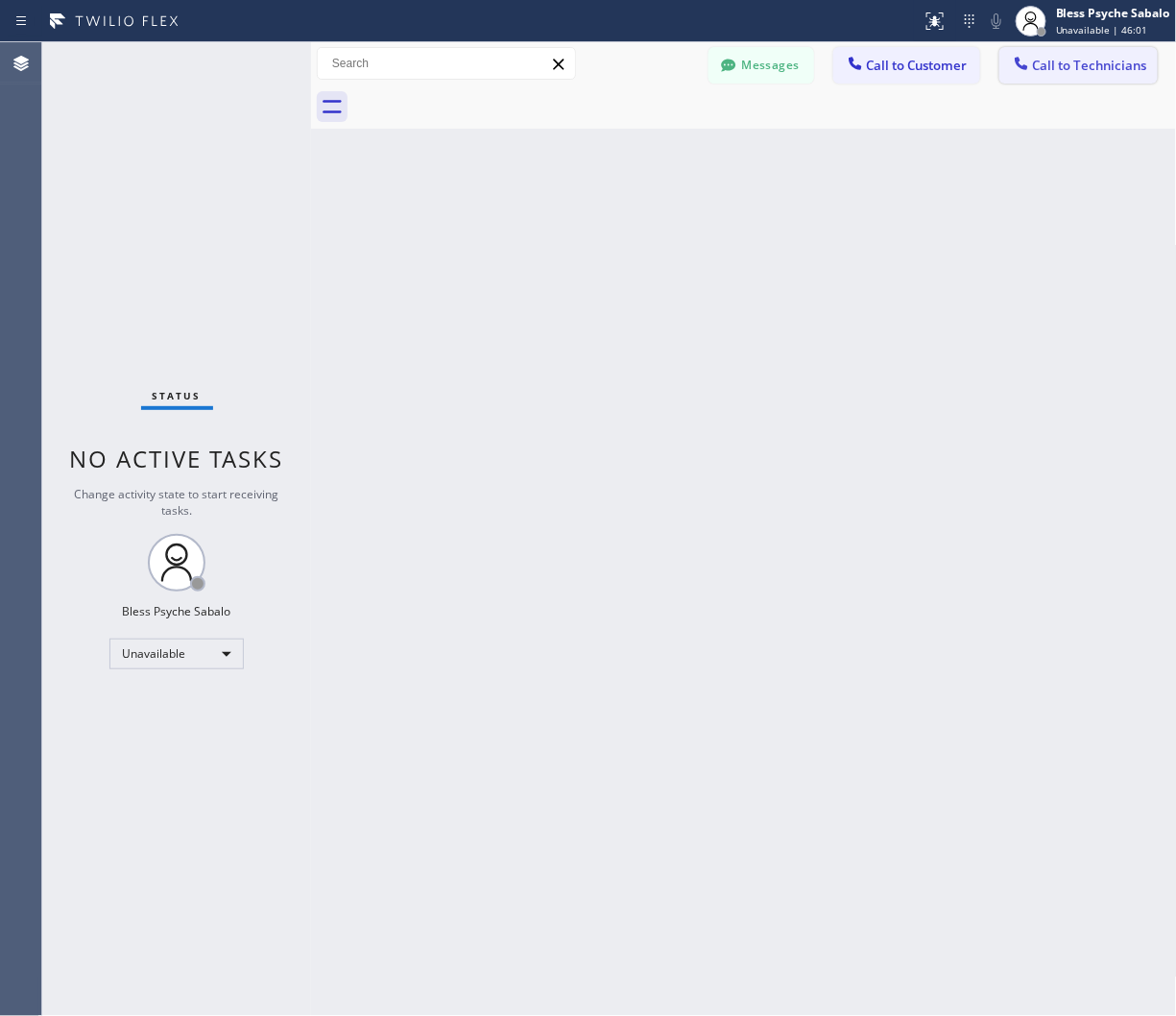 click on "Call to Technicians" at bounding box center (1090, 65) 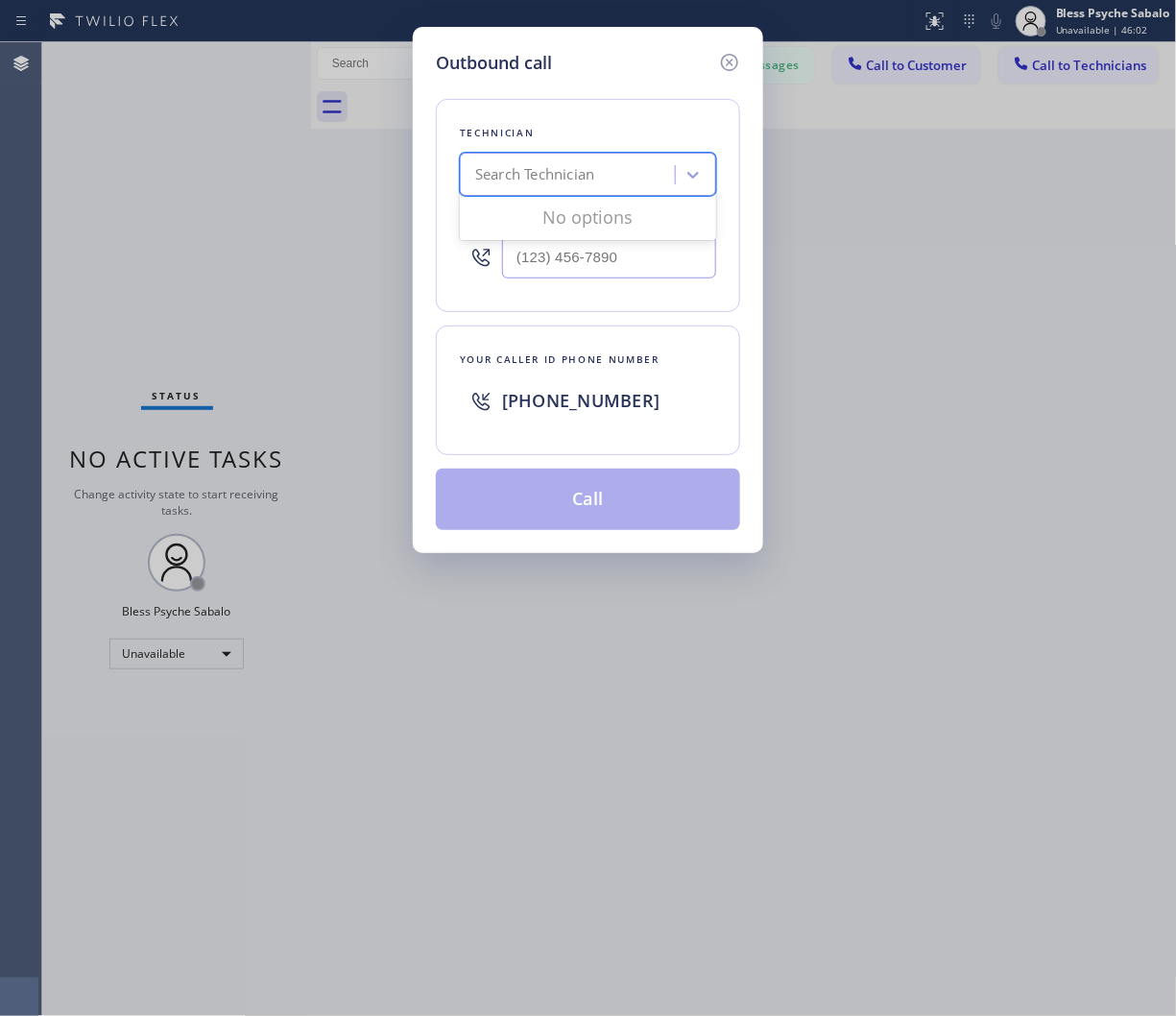 click on "Search Technician" at bounding box center [535, 175] 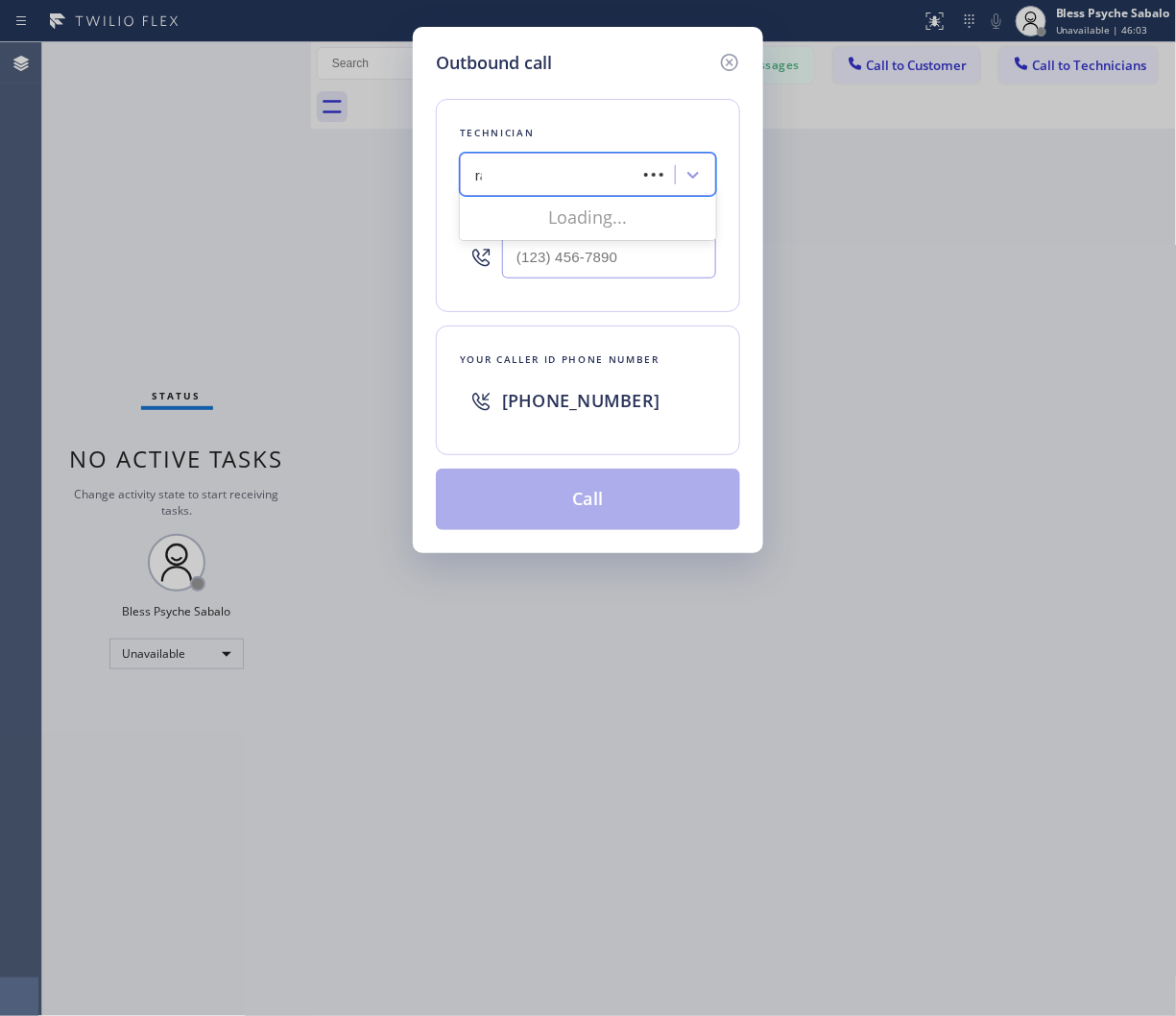 type on "ray" 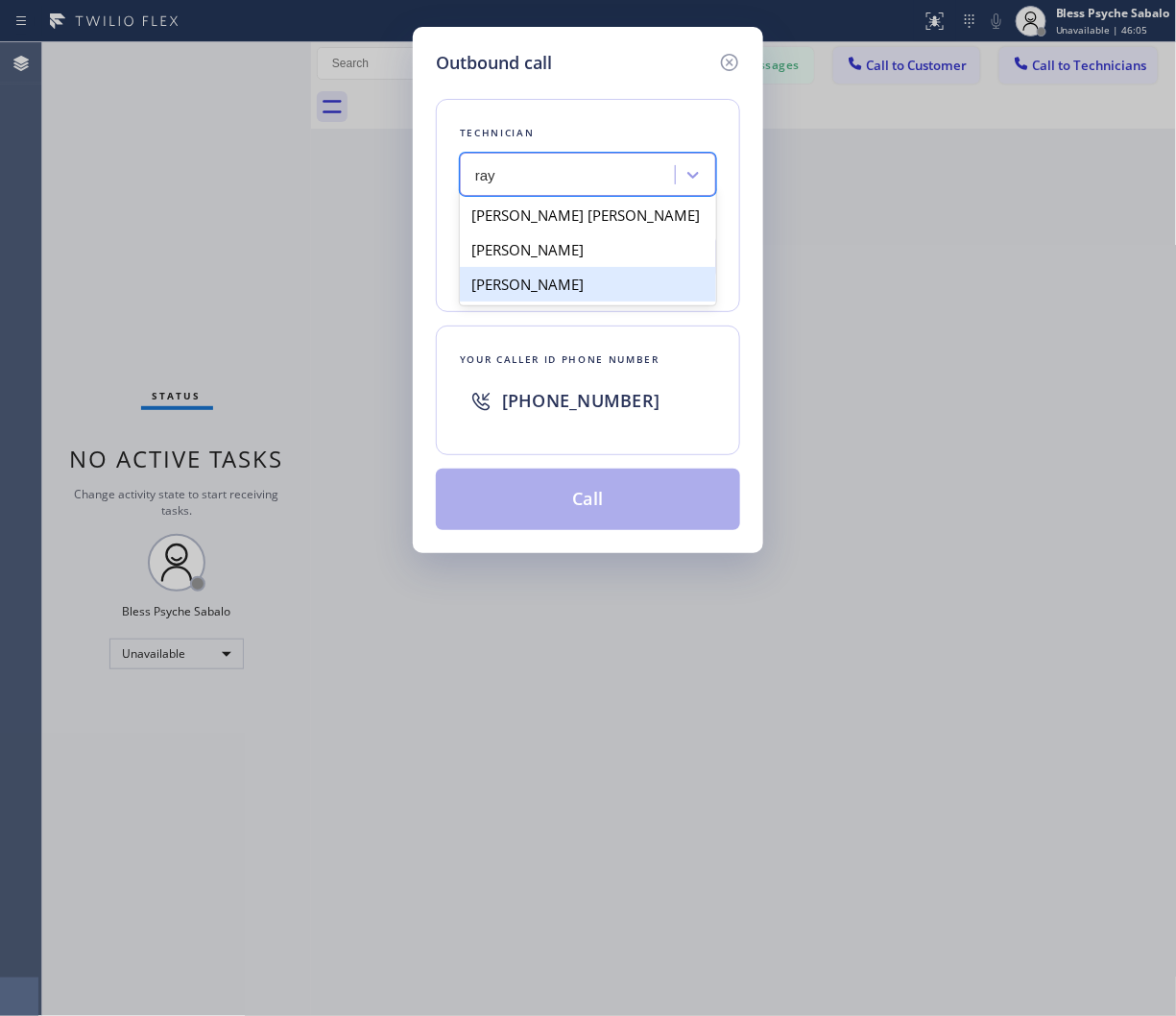 click on "Raymond Ying Ho" at bounding box center [588, 284] 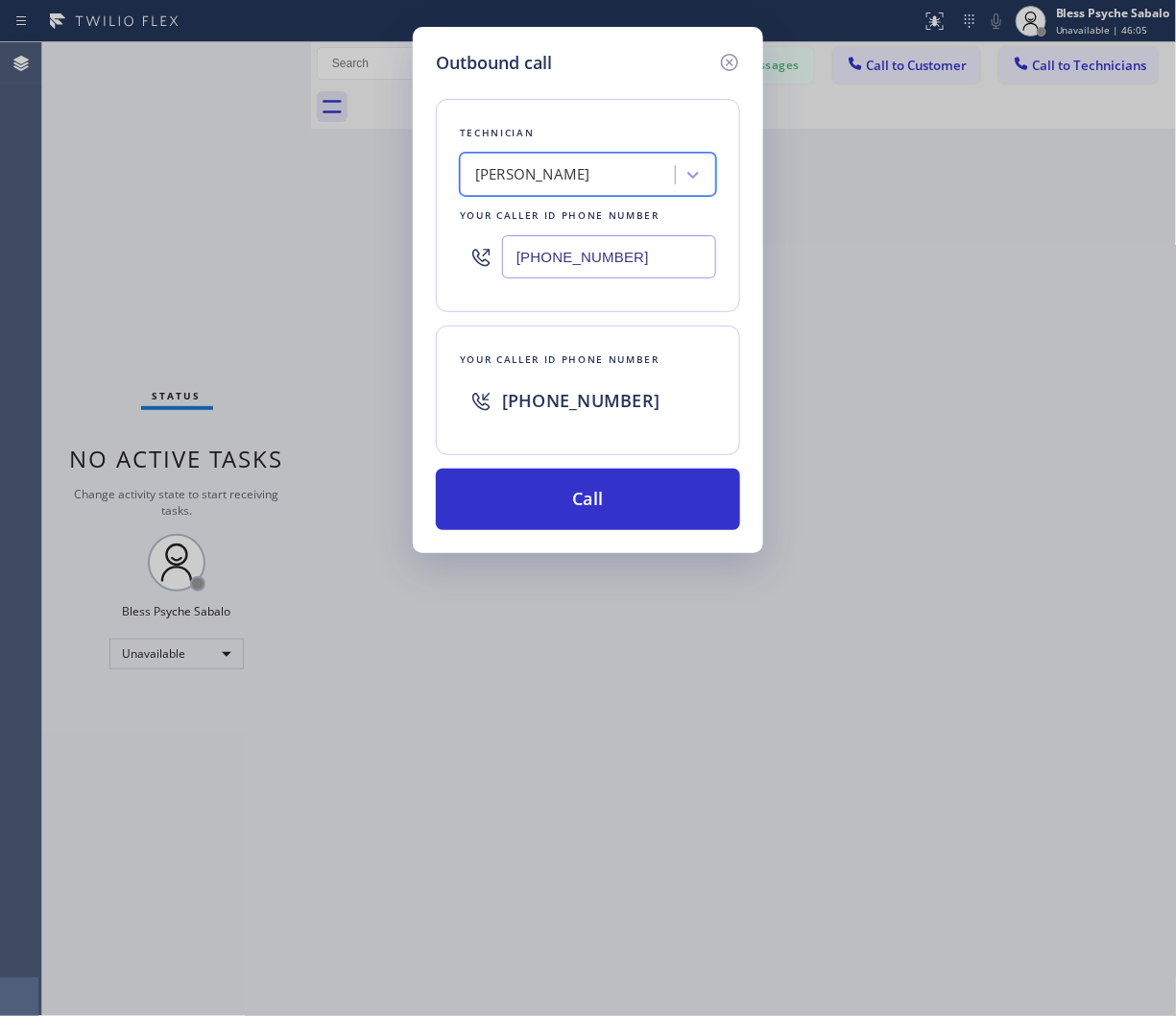 click on "Outbound call Technician   option Raymond Ying Ho, selected.     3 results available. Select is focused ,type to refine list, press Down to open the menu,  Raymond Ying Ho Your caller id phone number (714) 293-6575 Your caller id phone number +12138161472 Call" at bounding box center (588, 508) 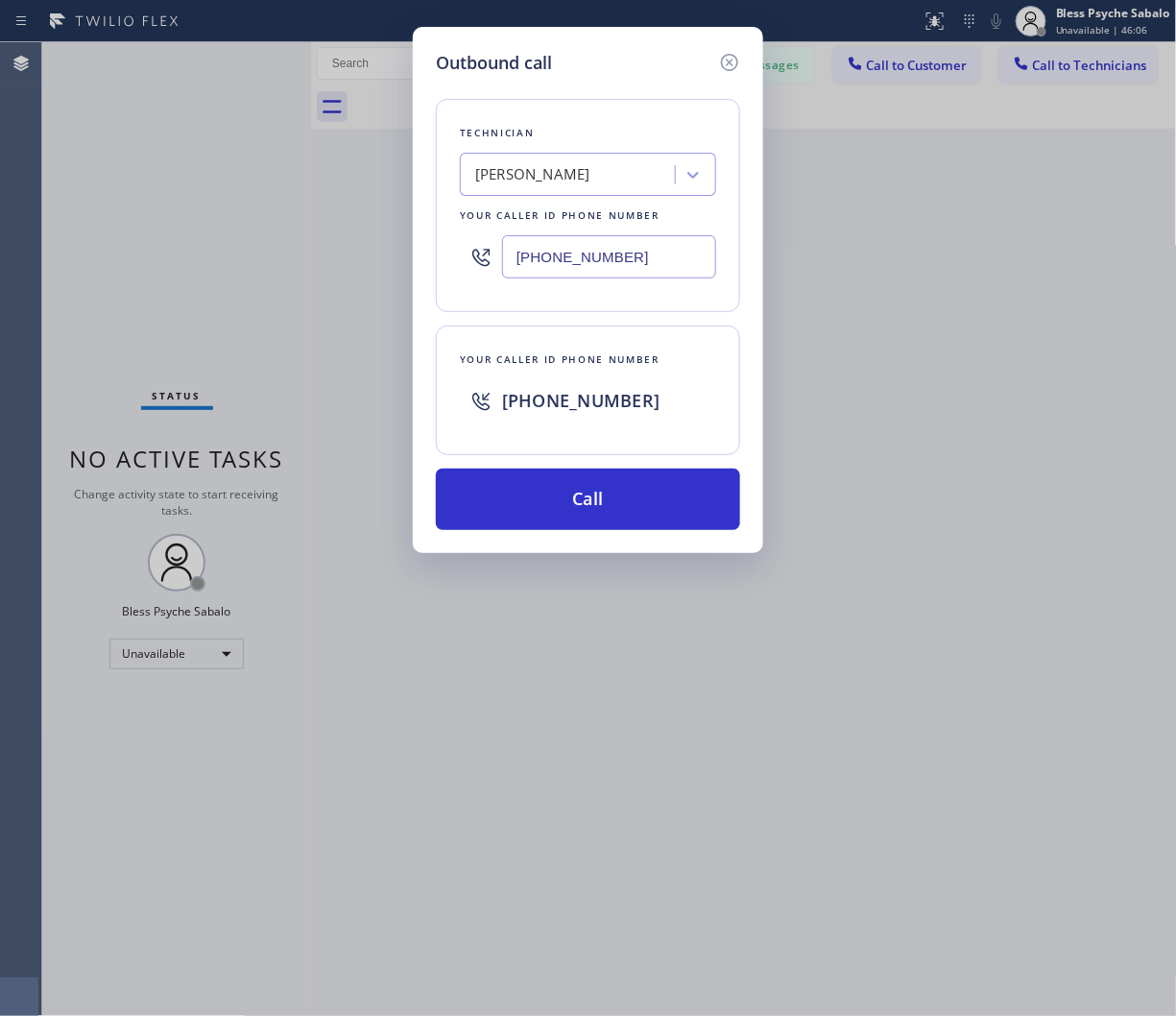 click on "Outbound call Technician Raymond Ying Ho Your caller id phone number (714) 293-6575 Your caller id phone number +12138161472 Call" at bounding box center [588, 508] 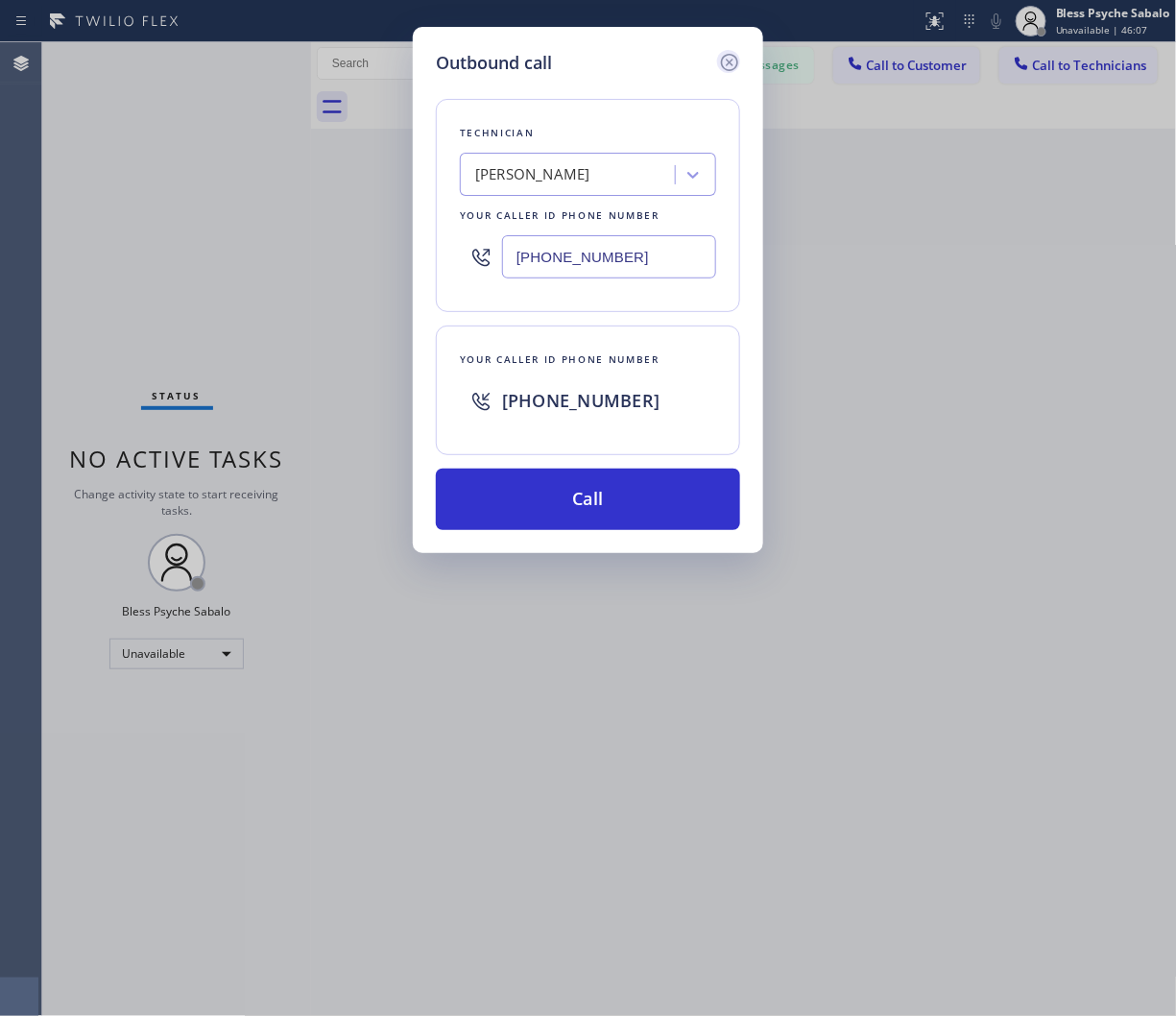 click 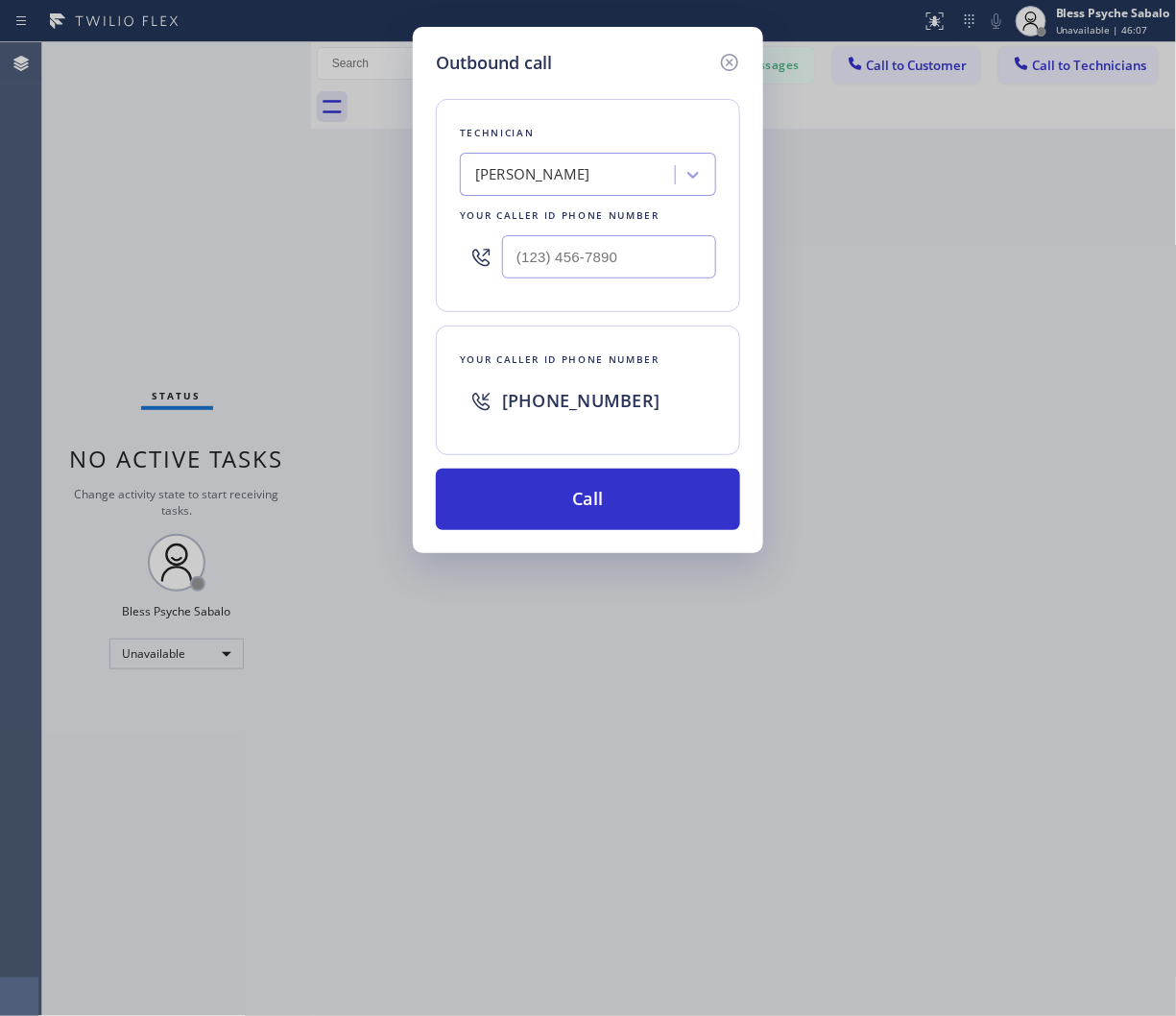 drag, startPoint x: 801, startPoint y: 194, endPoint x: 793, endPoint y: 137, distance: 57.5587 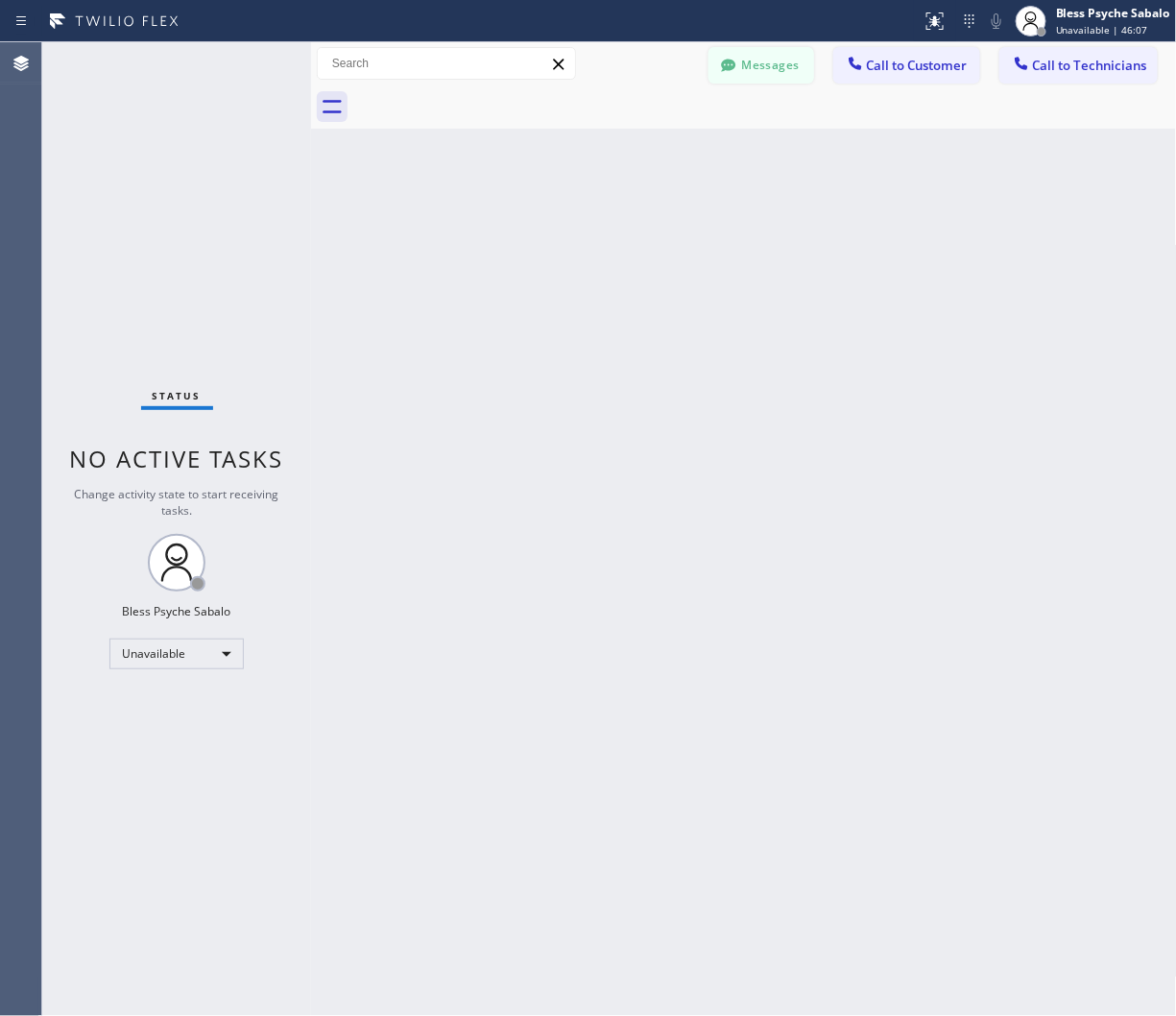 click on "Messages" at bounding box center (761, 65) 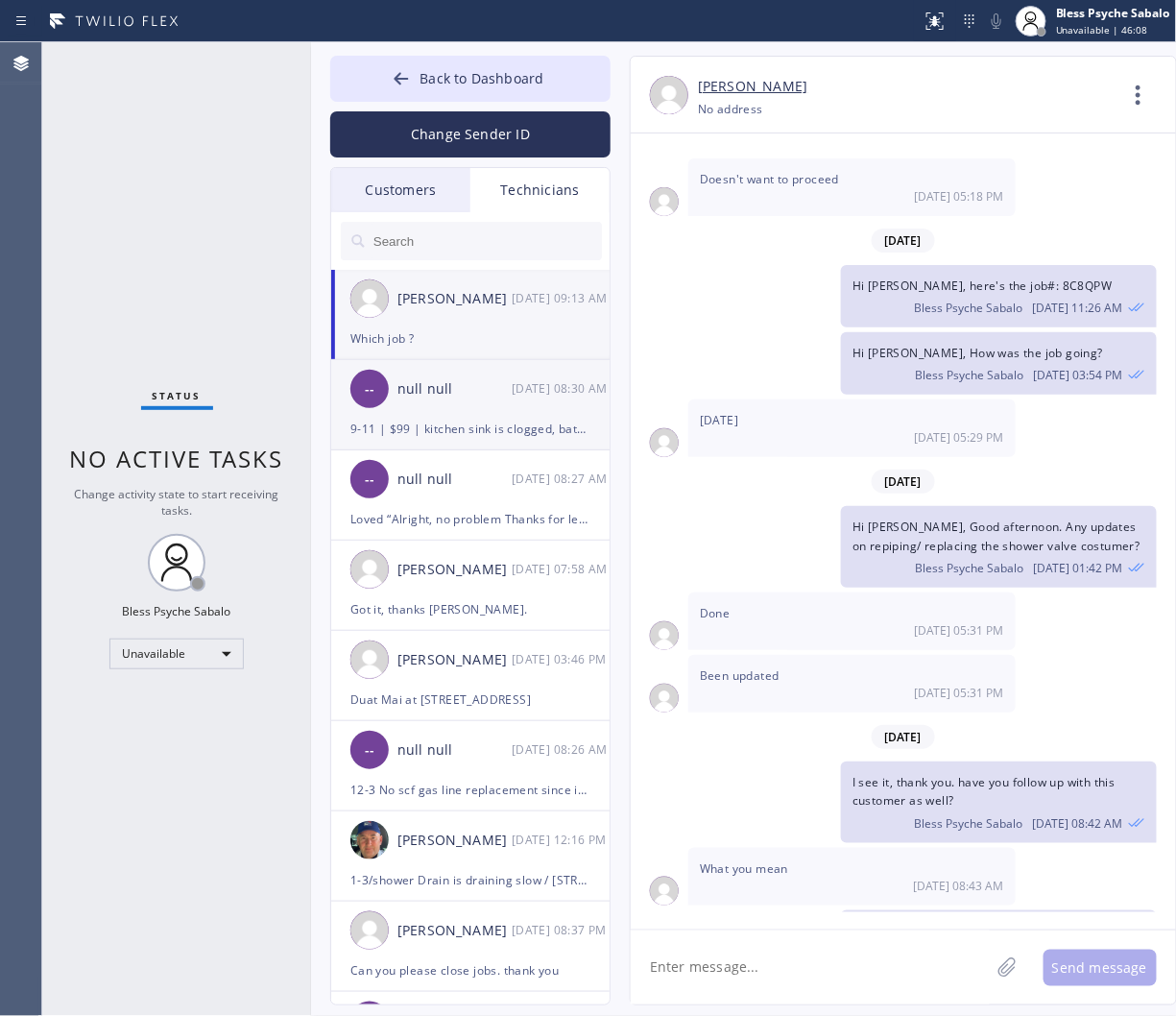 click on "-- null null 07/16 08:30 AM" at bounding box center (471, 389) 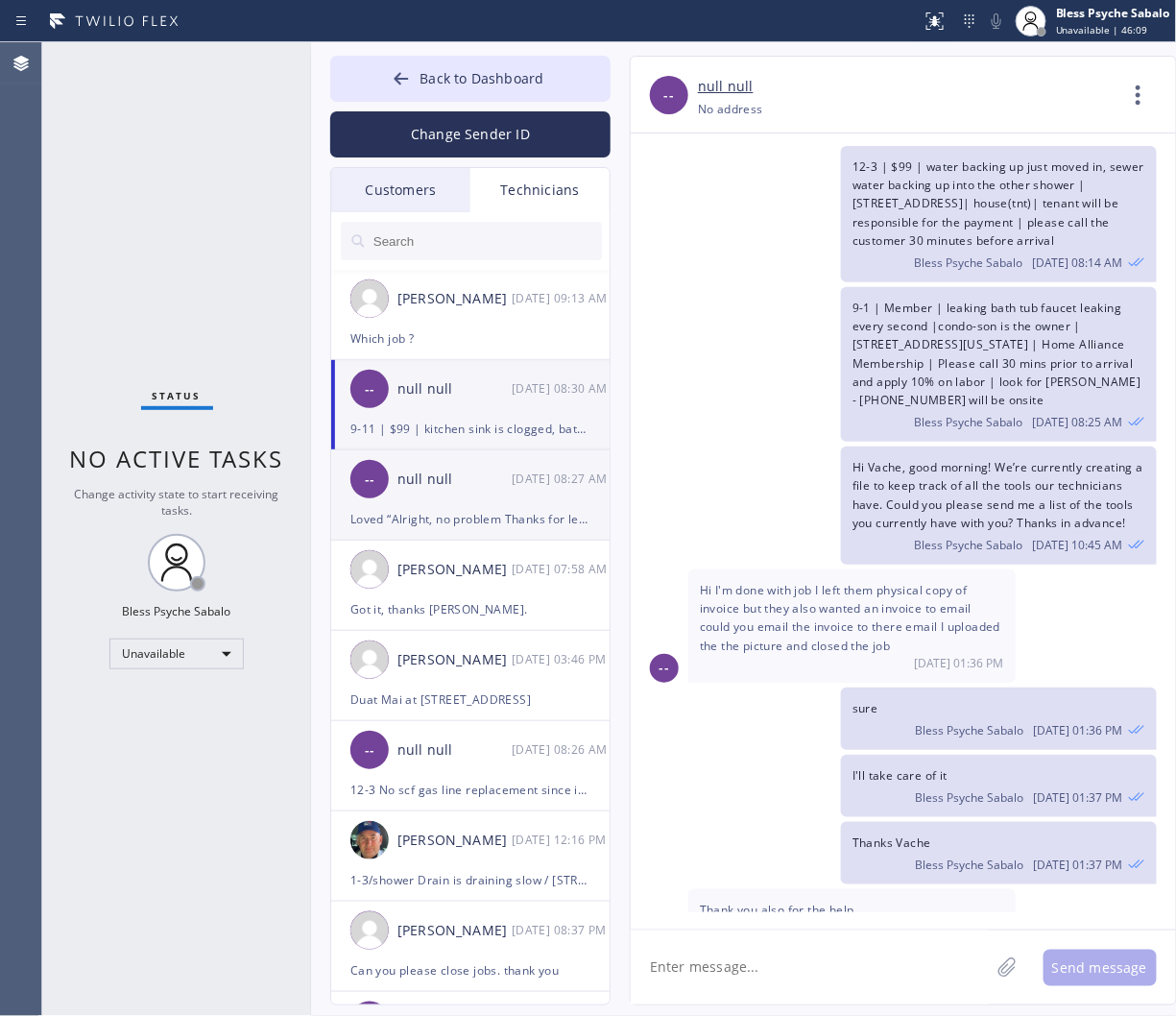 scroll, scrollTop: 12955, scrollLeft: 0, axis: vertical 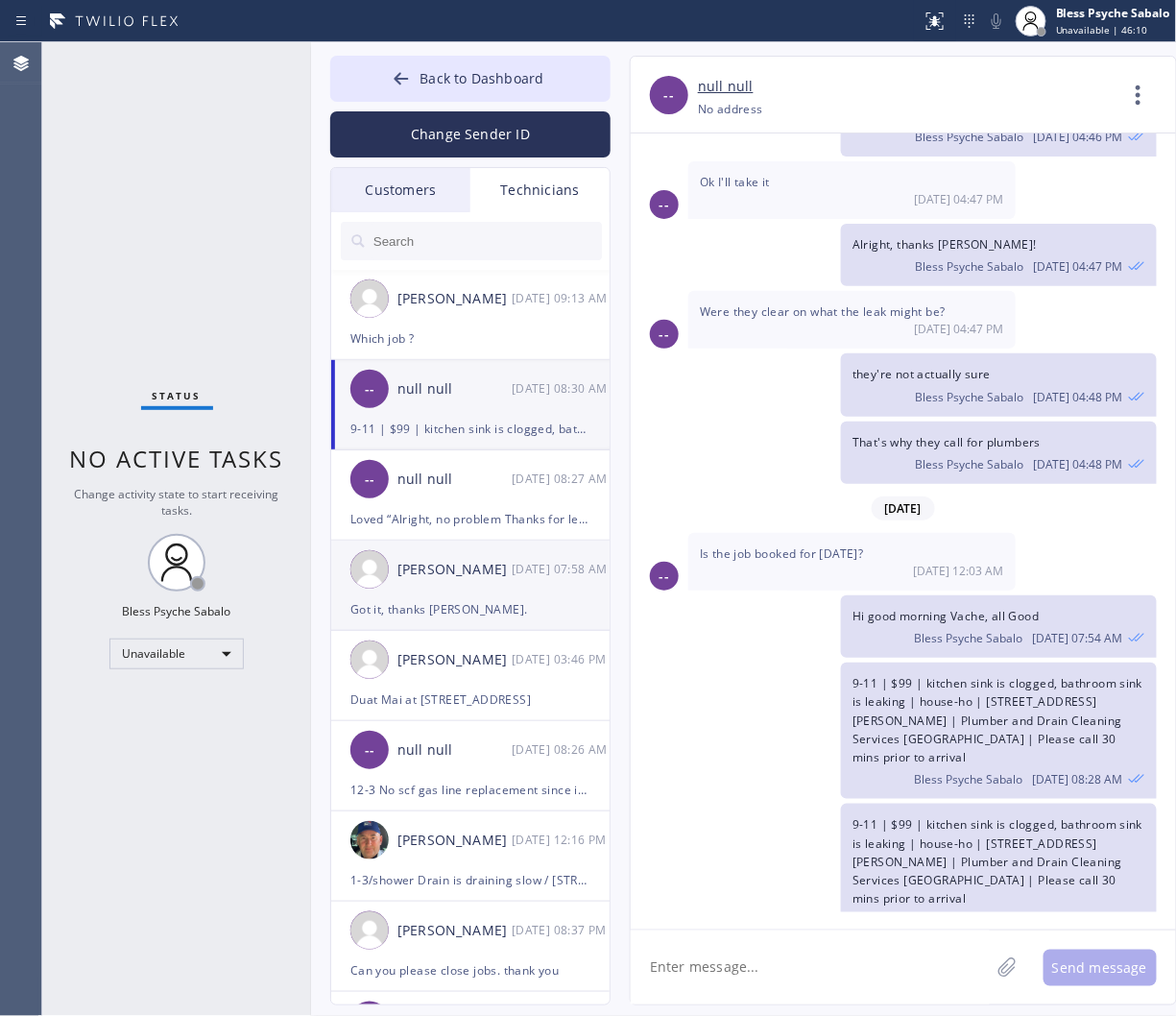 click on "Raymond Ying Ho 07/16 07:58 AM" at bounding box center (471, 569) 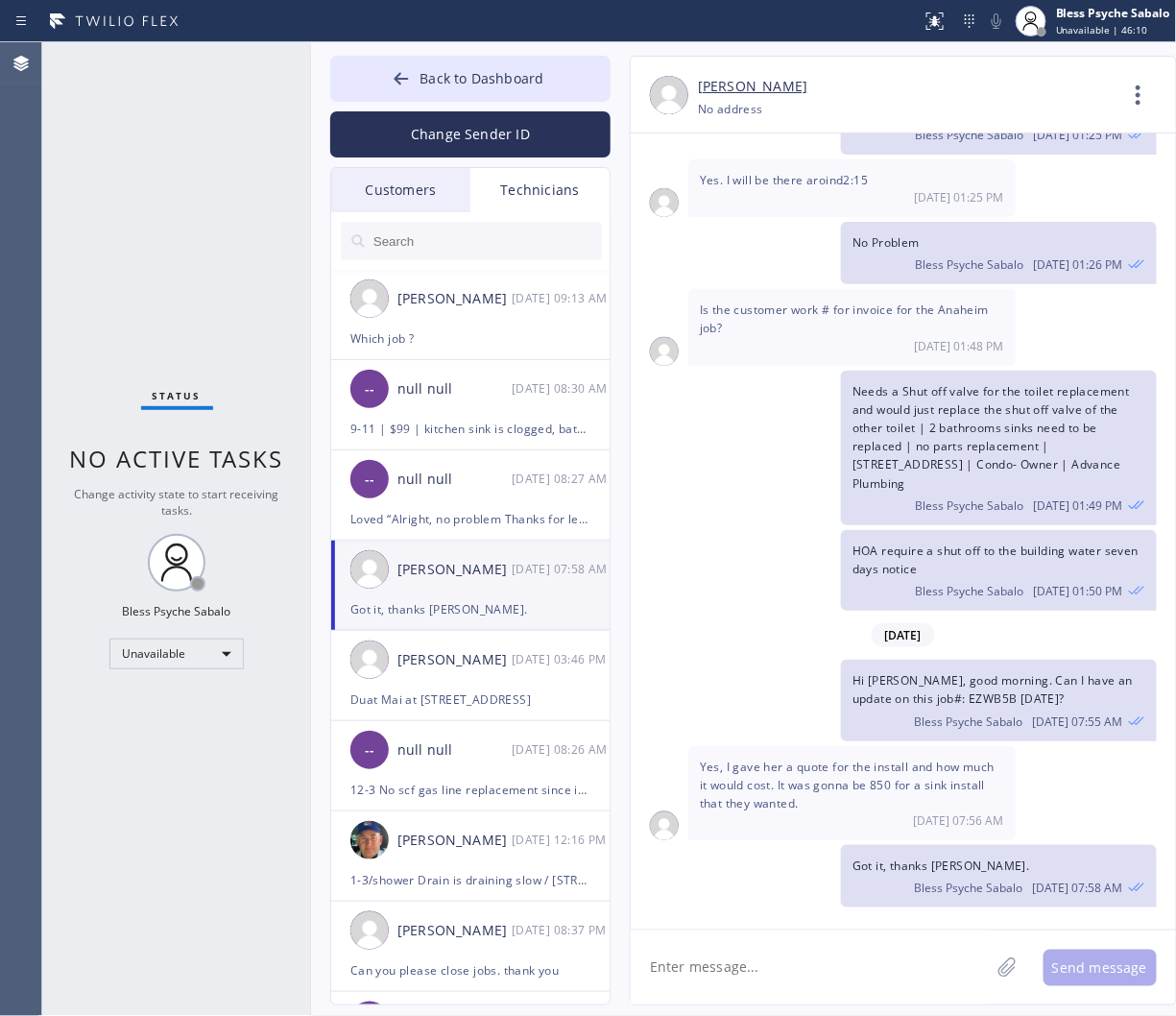 scroll, scrollTop: 11818, scrollLeft: 0, axis: vertical 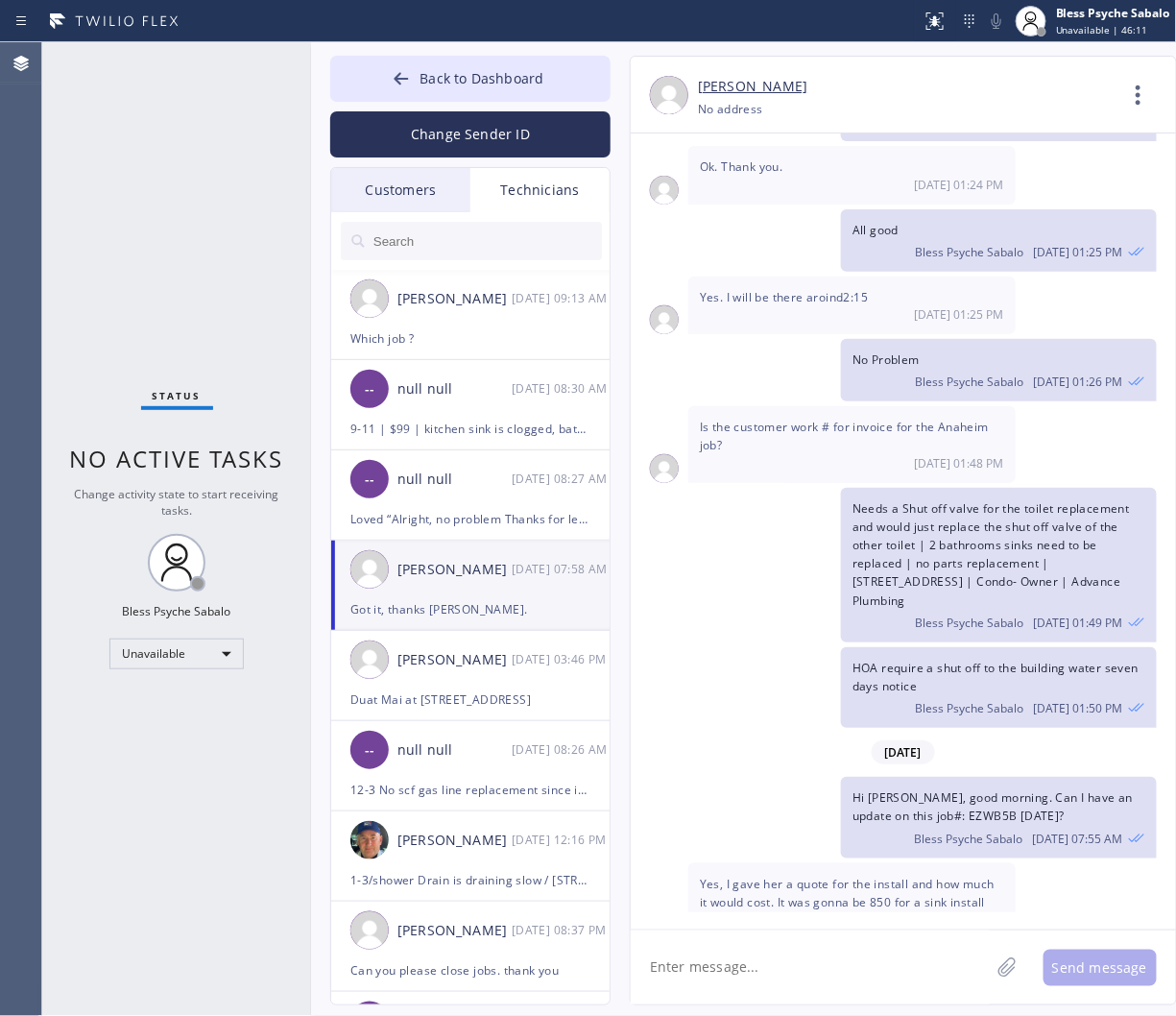click 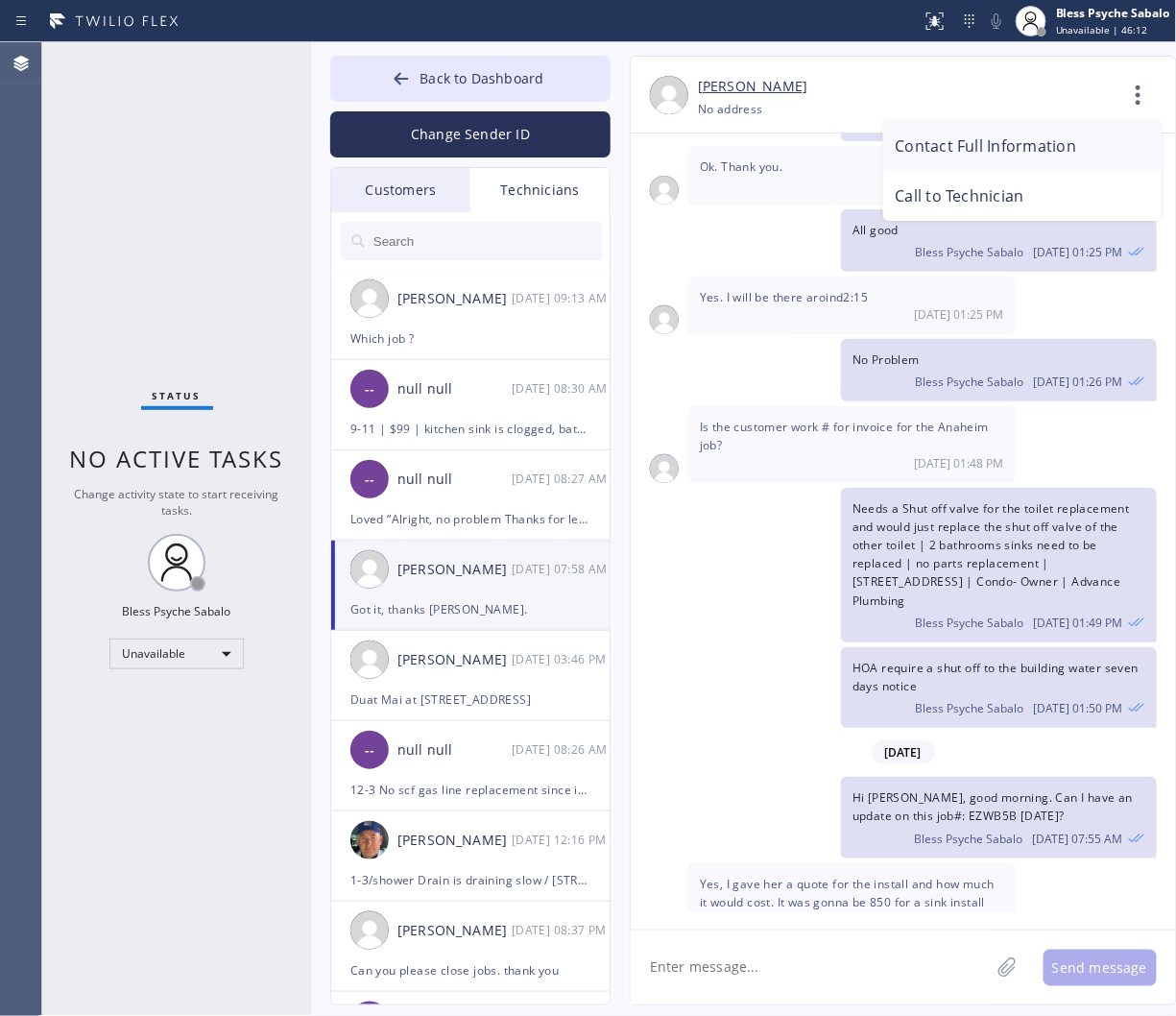 click on "Contact Full Information" at bounding box center [1022, 147] 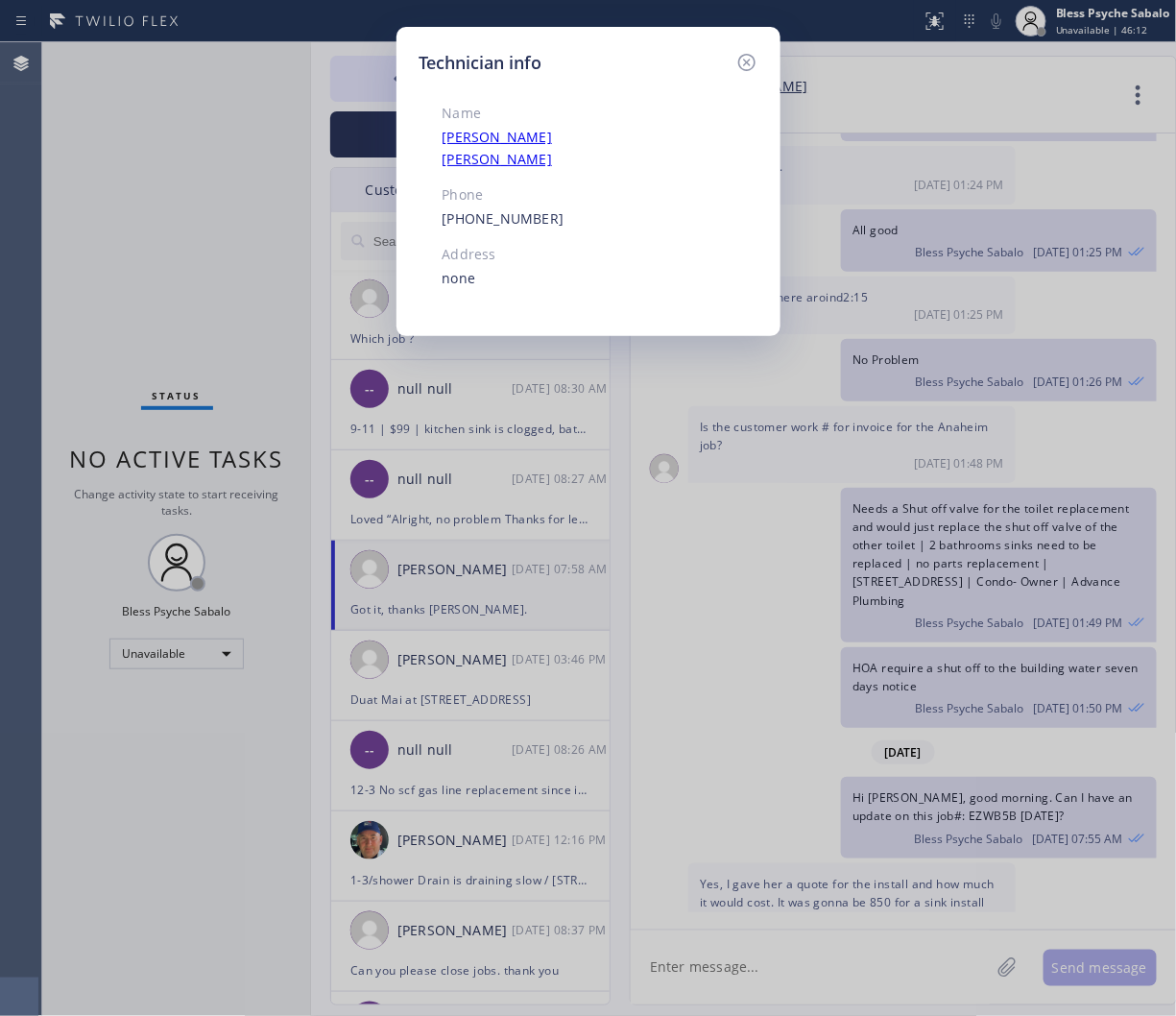click on "(714) 293-6575" at bounding box center [552, 219] 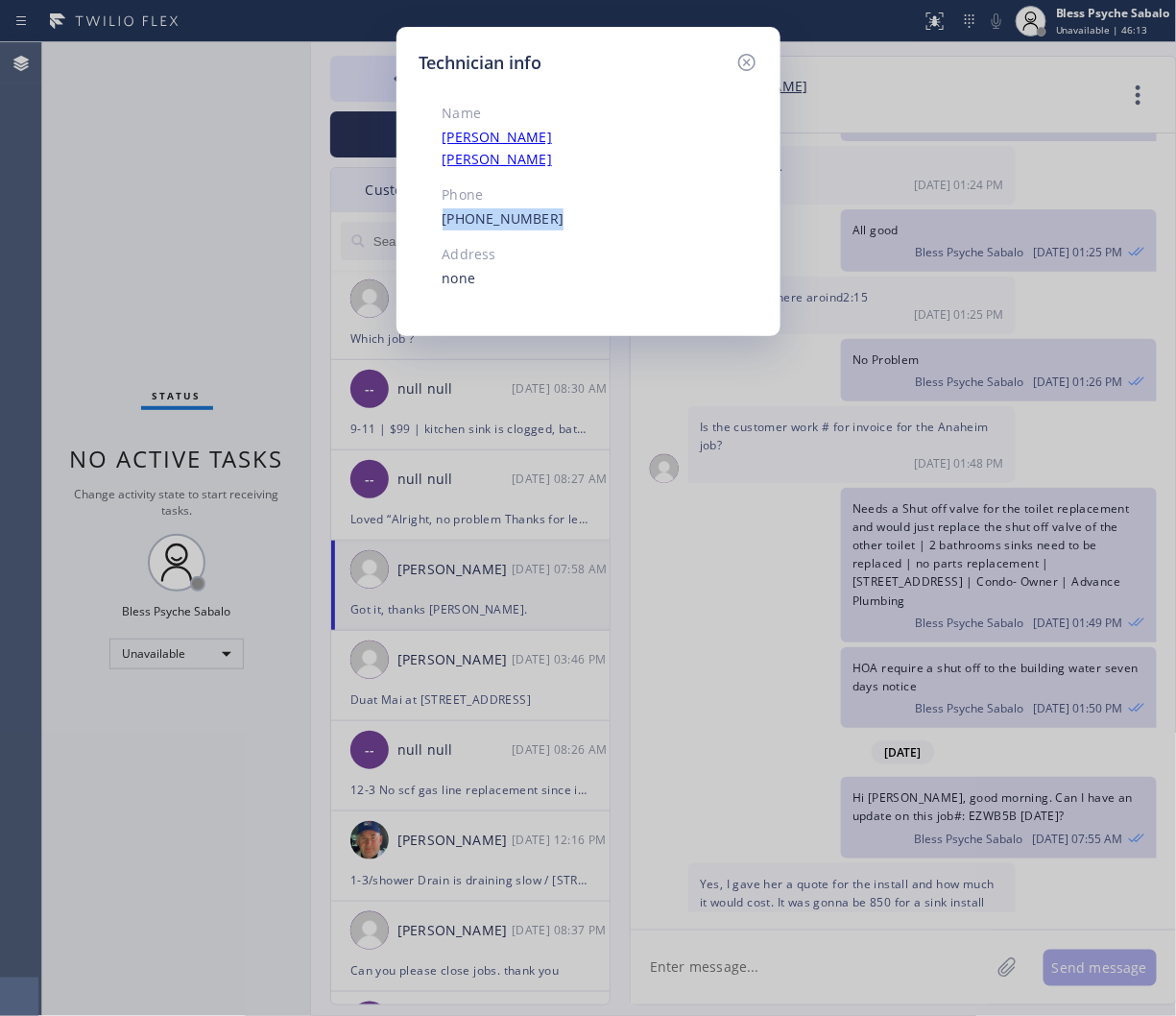 drag, startPoint x: 554, startPoint y: 198, endPoint x: 404, endPoint y: 199, distance: 150.0033 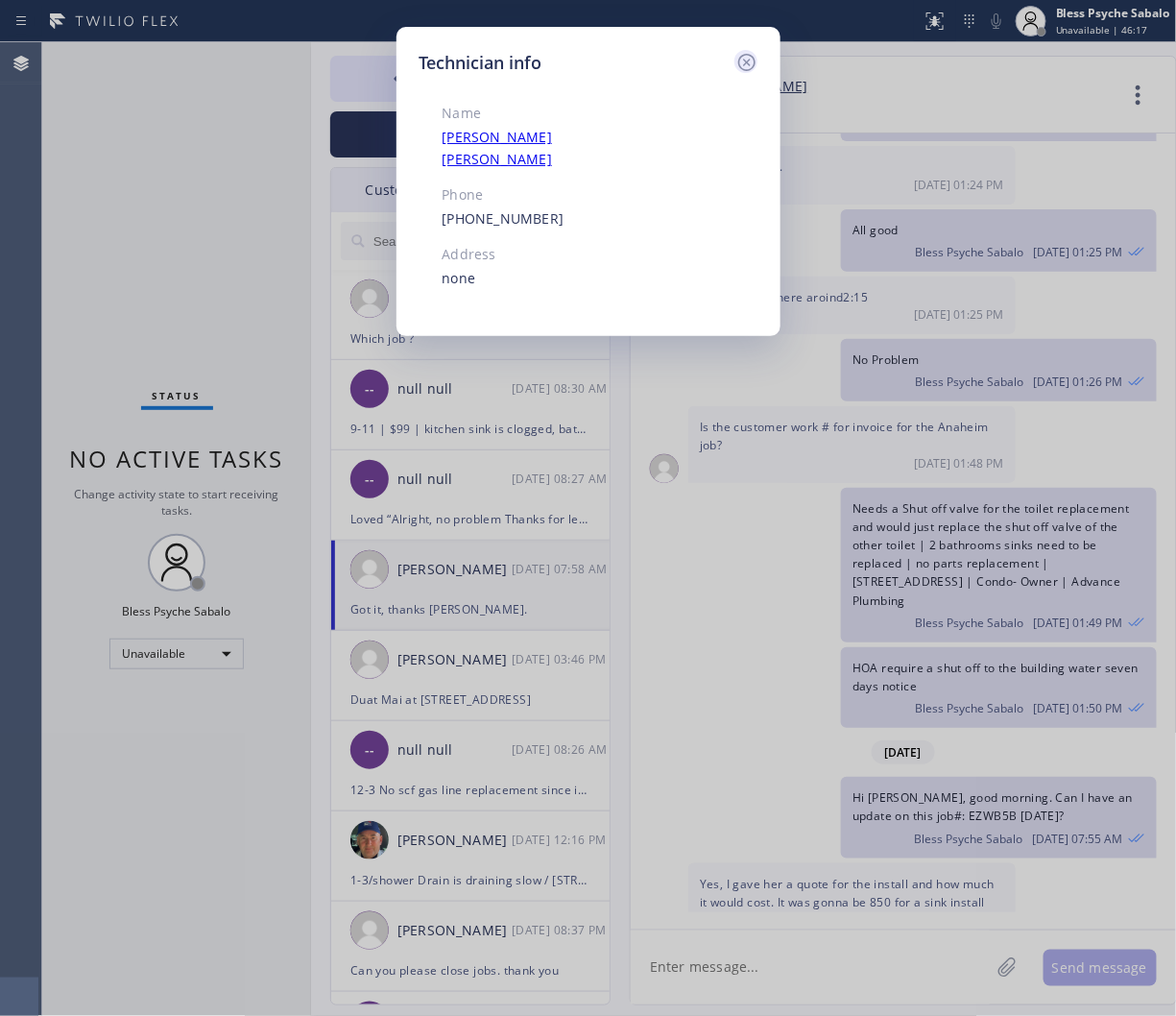 click 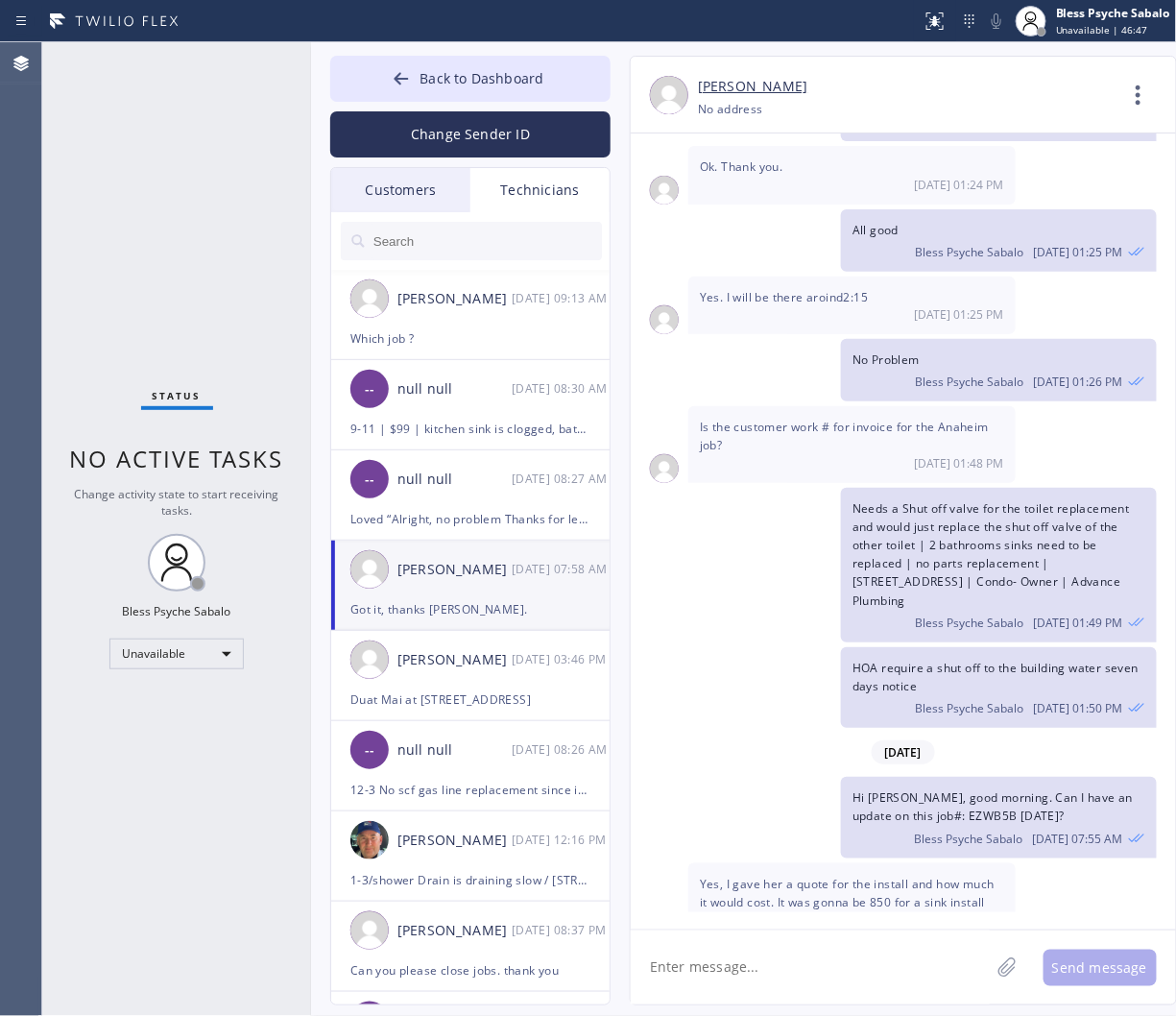 click on "HOA require a shut off to the building water seven days notice Bless Psyche Sabalo 07/15 01:50 PM" at bounding box center [894, 688] 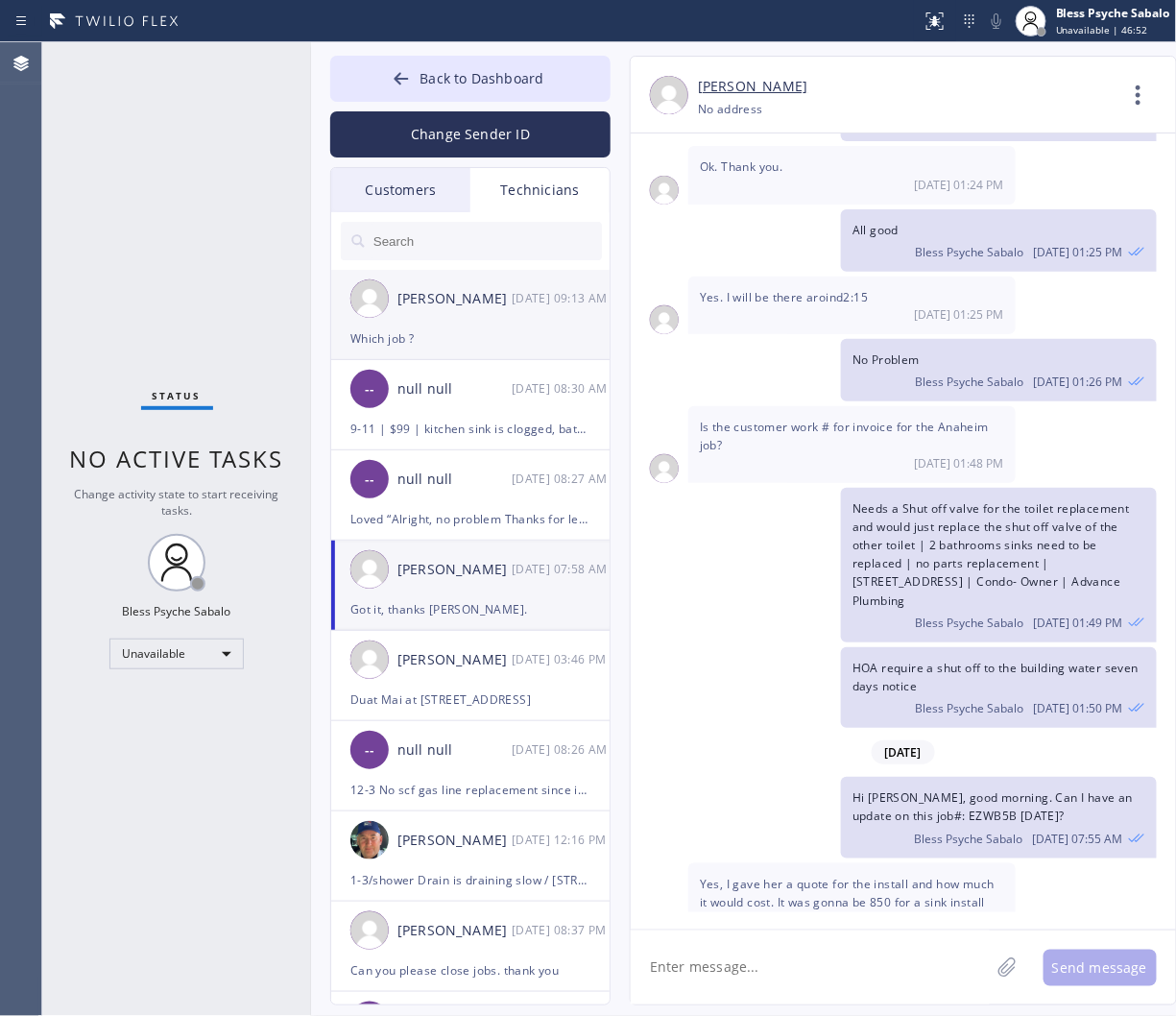 click on "Roy Martin Navarrette 07/16 09:13 AM" at bounding box center [471, 299] 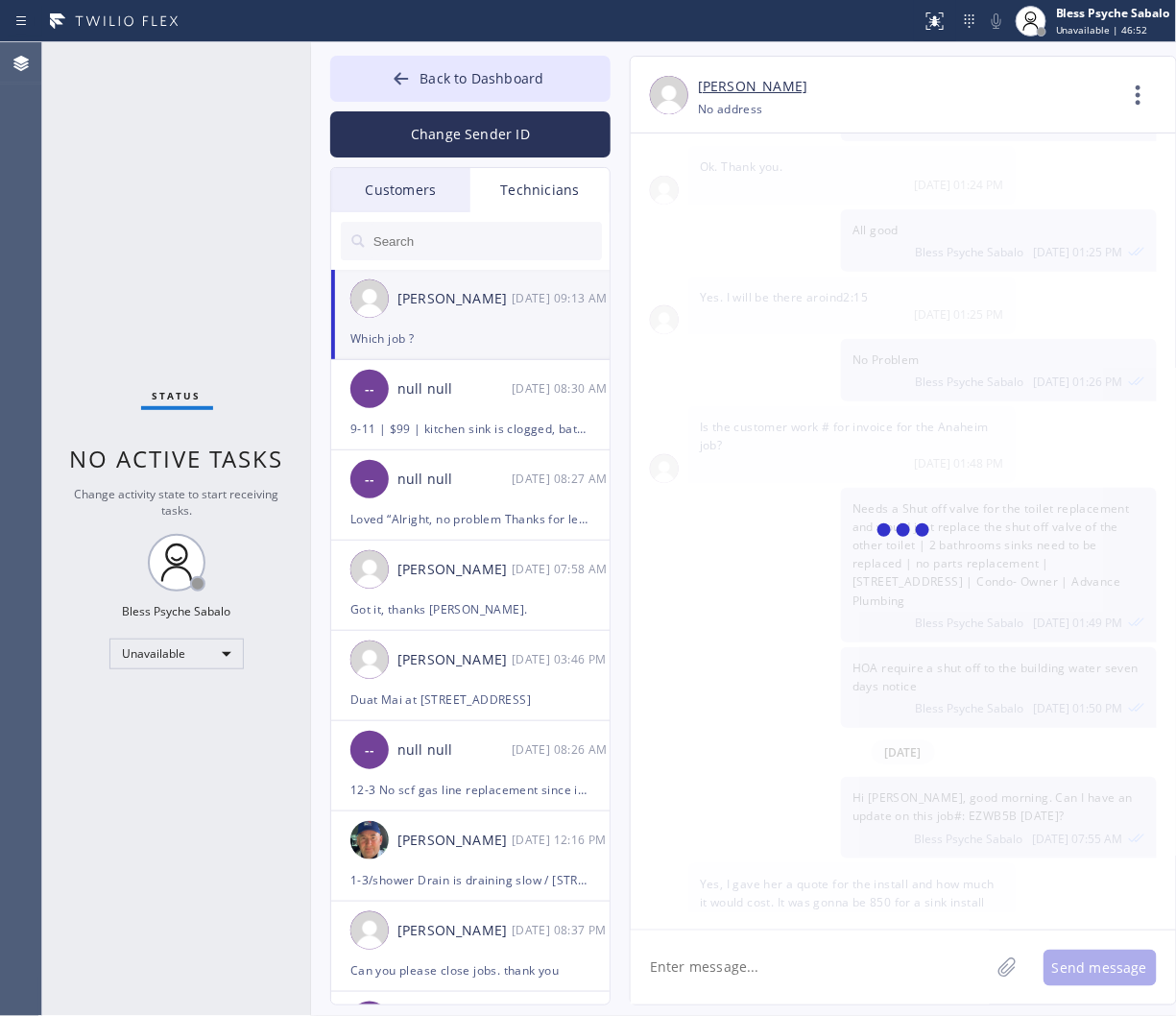 scroll, scrollTop: 6879, scrollLeft: 0, axis: vertical 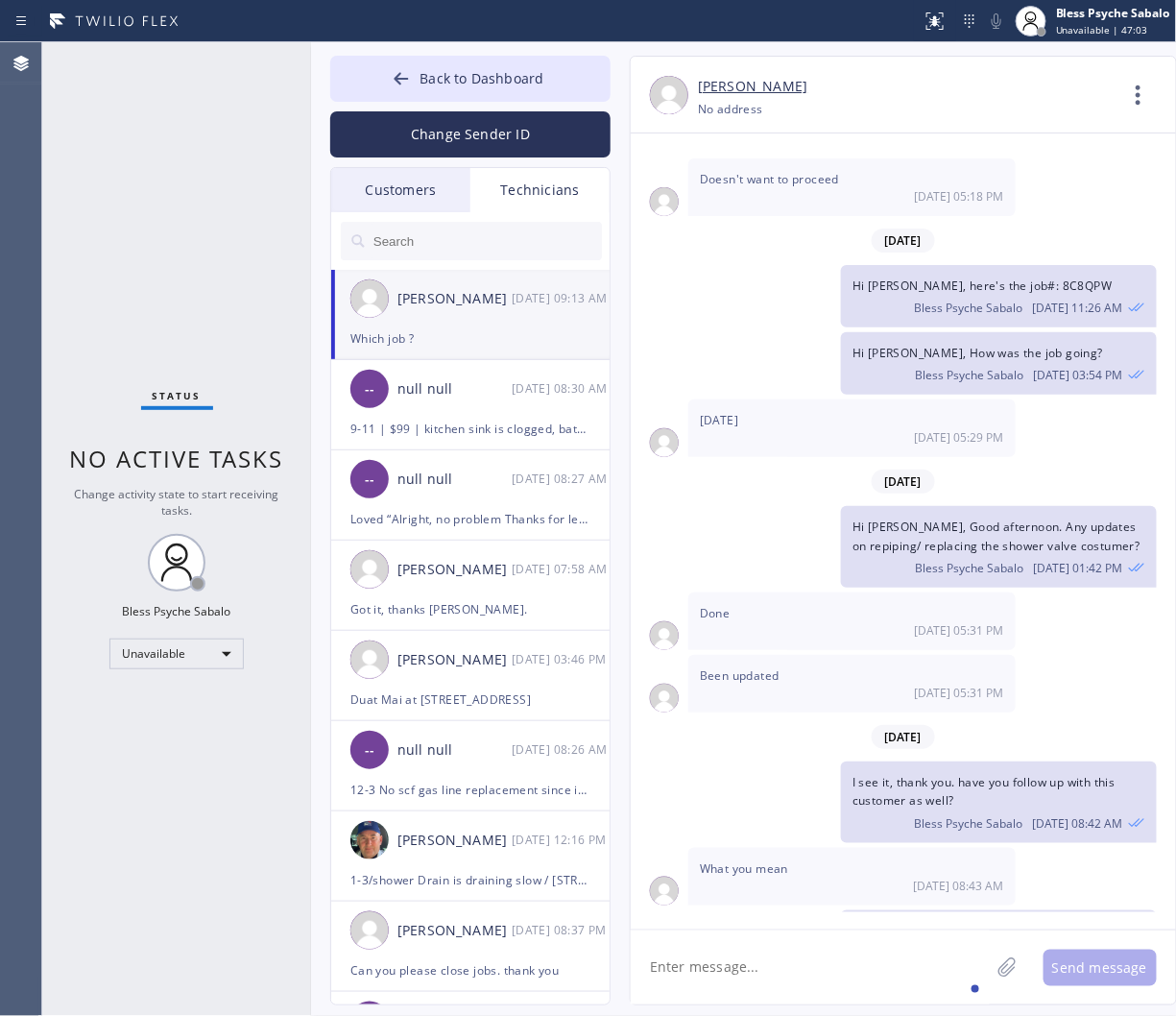 click 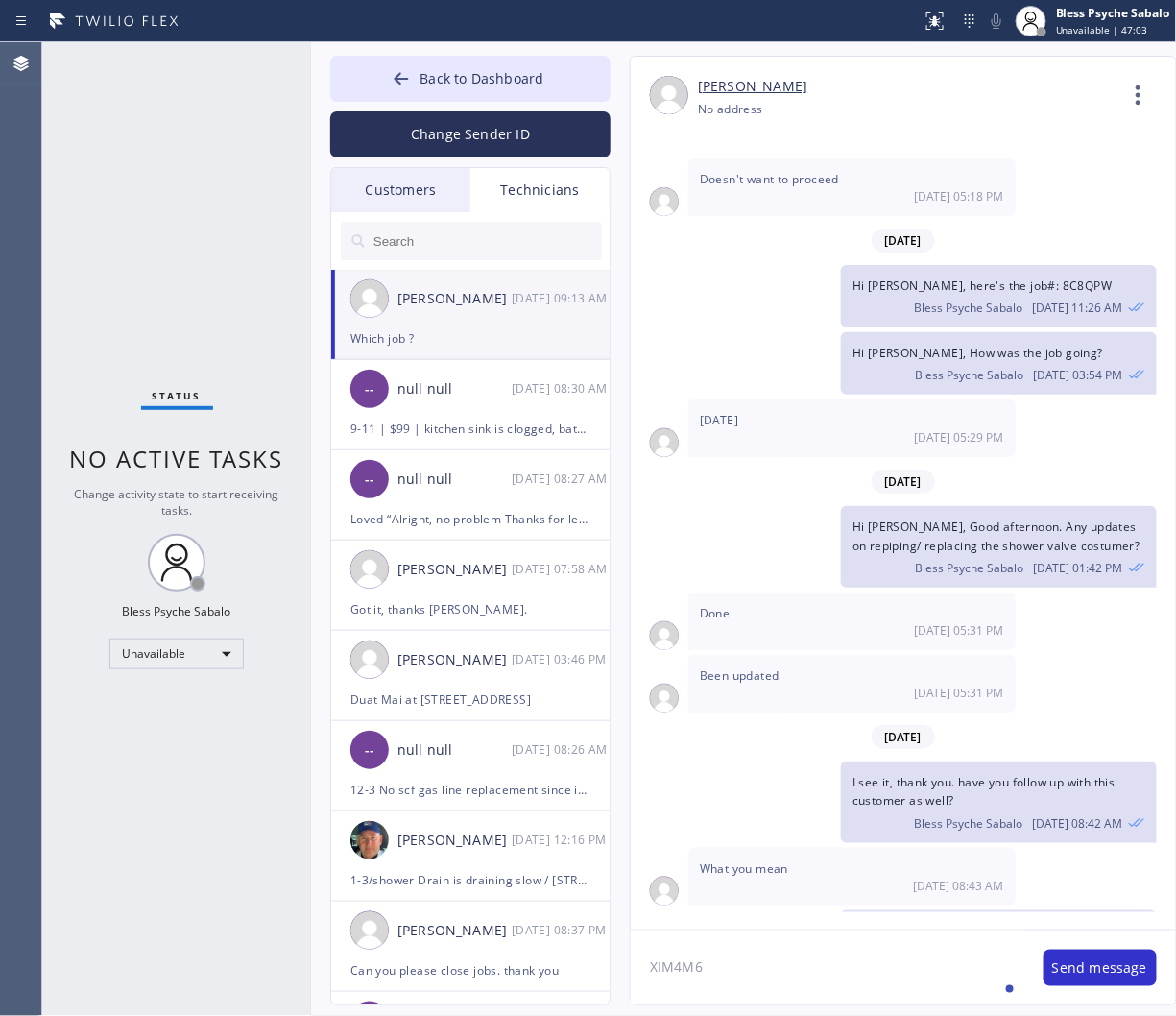 type 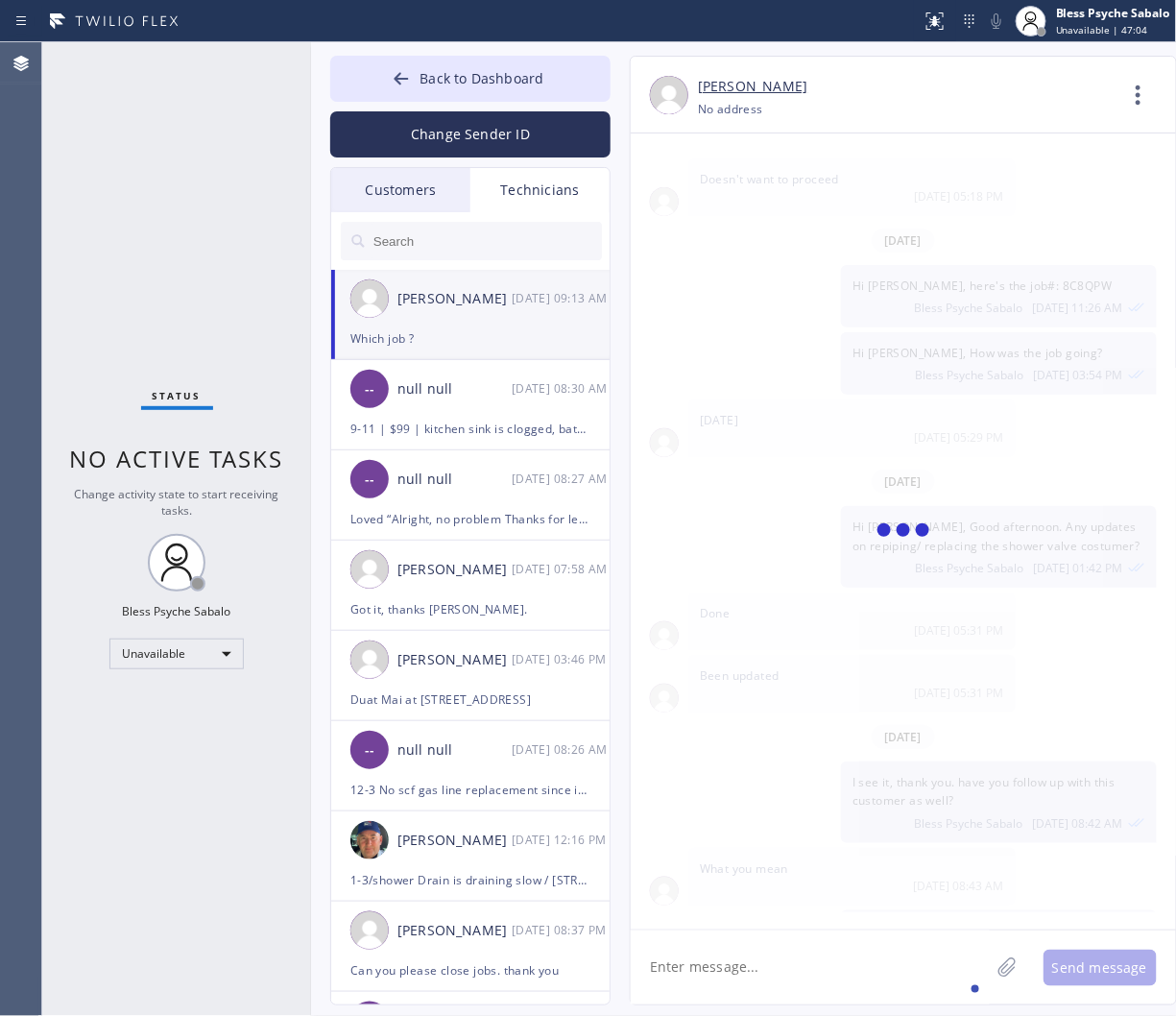 scroll, scrollTop: 6946, scrollLeft: 0, axis: vertical 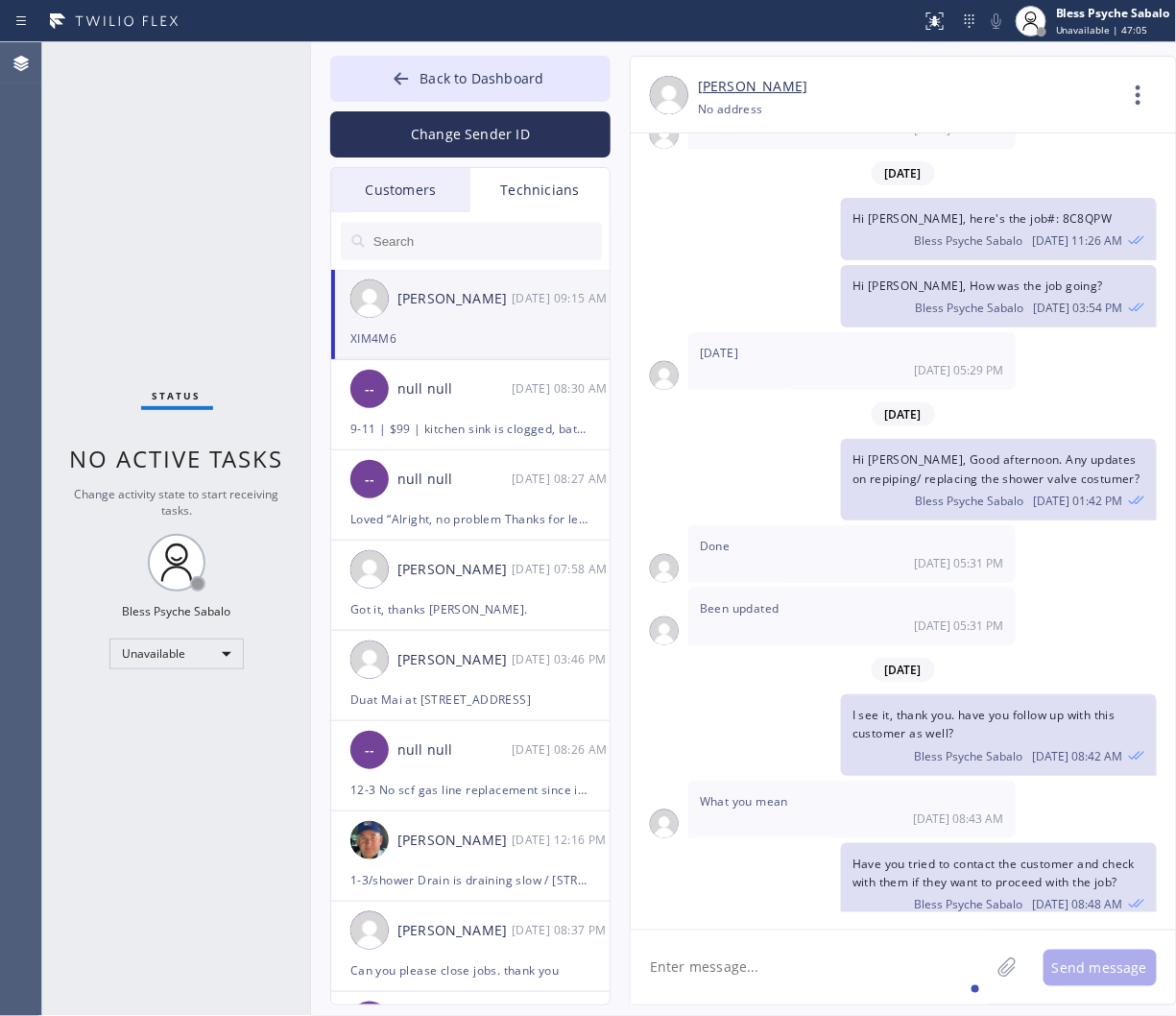 click at bounding box center [487, 241] 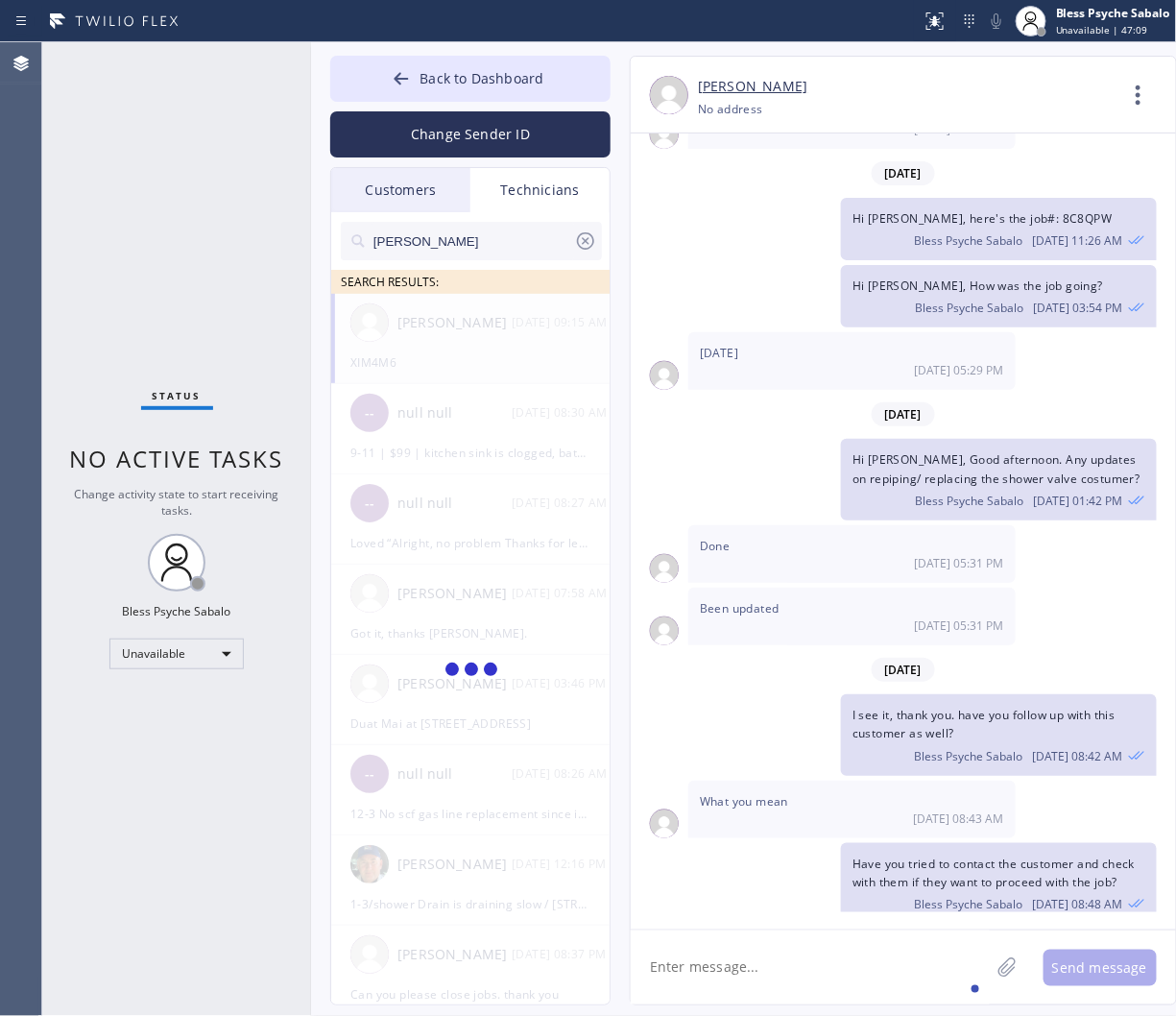 type on "chris" 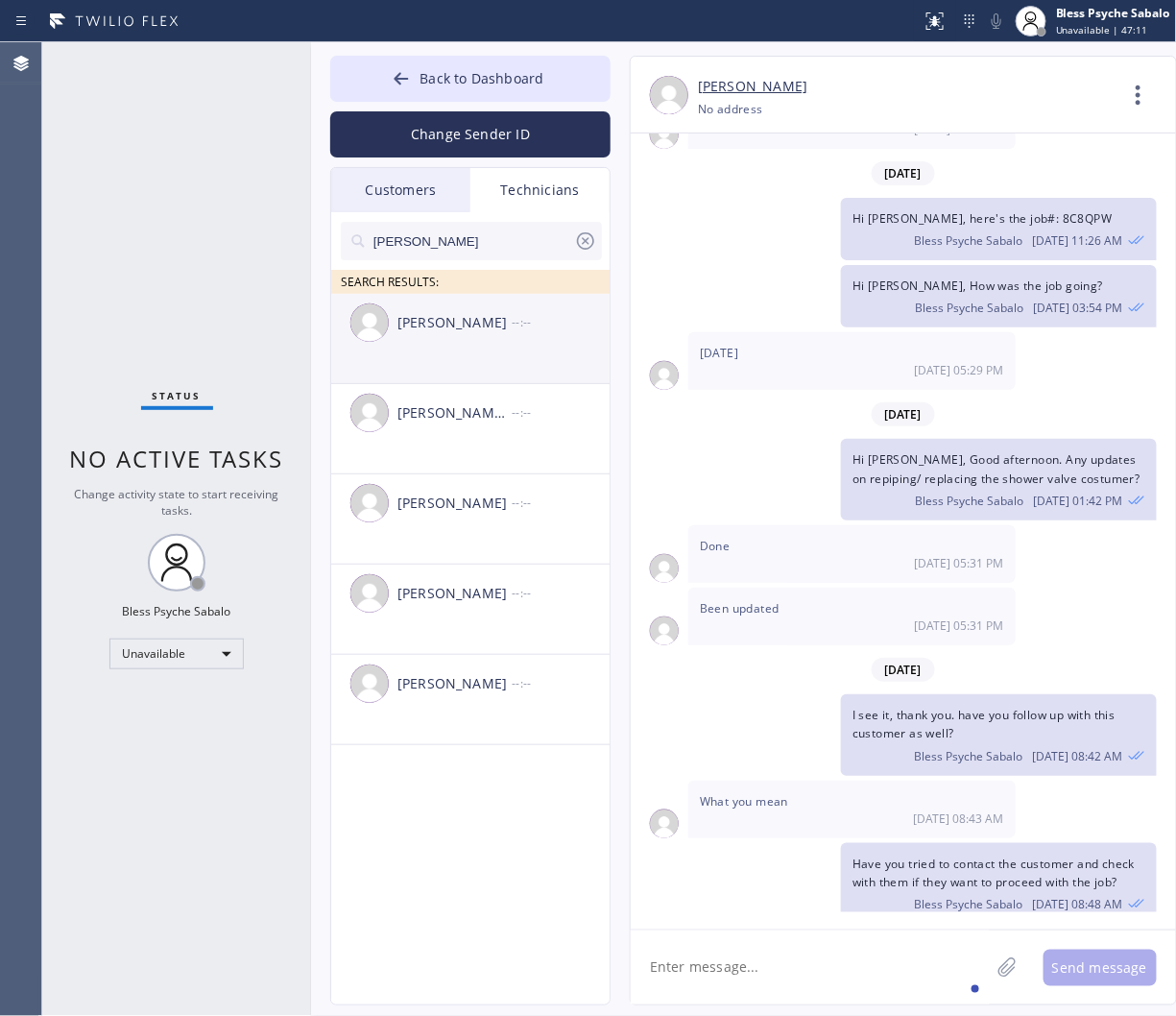 click on "Christopher Gonzales --:--" at bounding box center [471, 323] 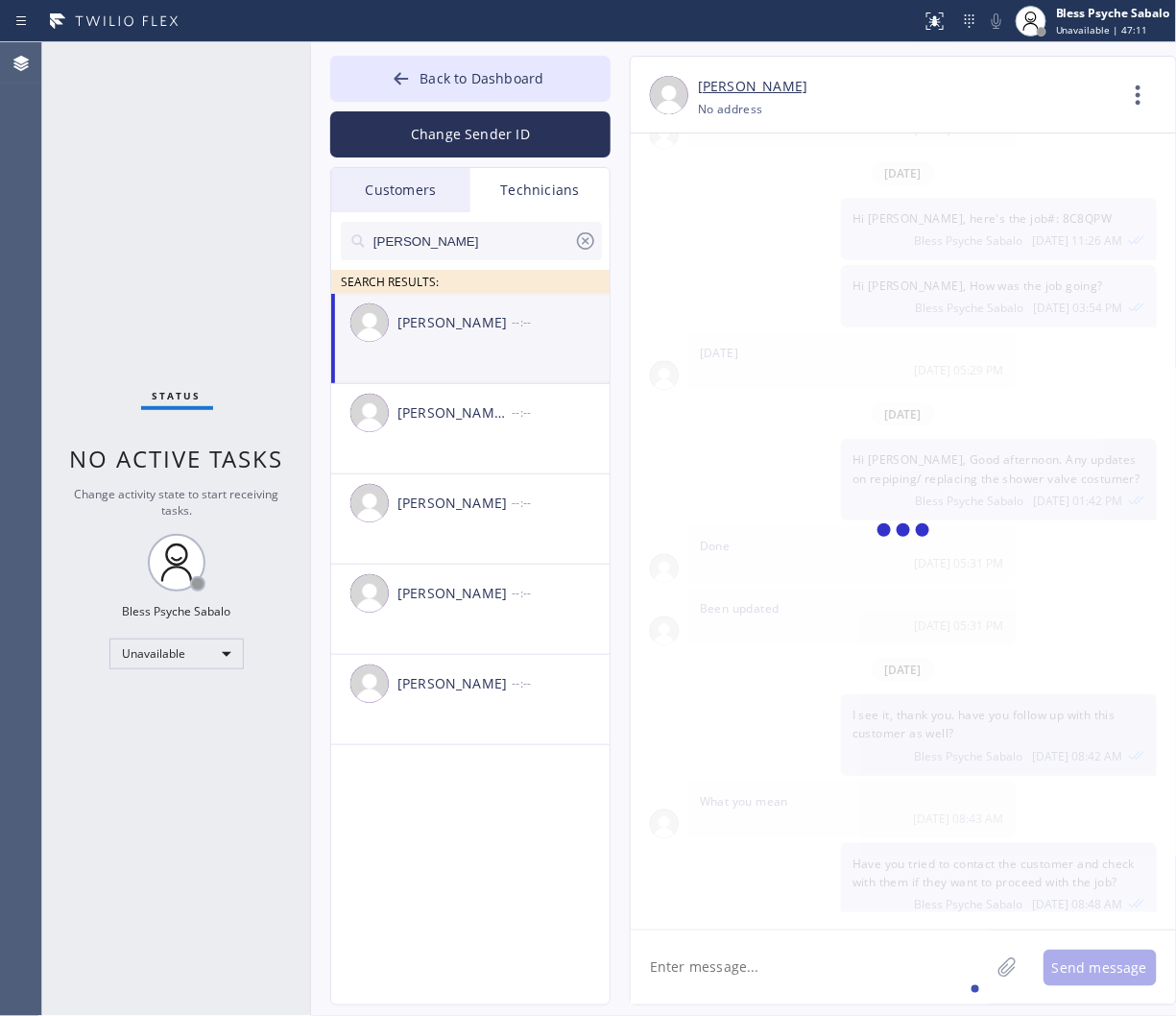 scroll, scrollTop: 10728, scrollLeft: 0, axis: vertical 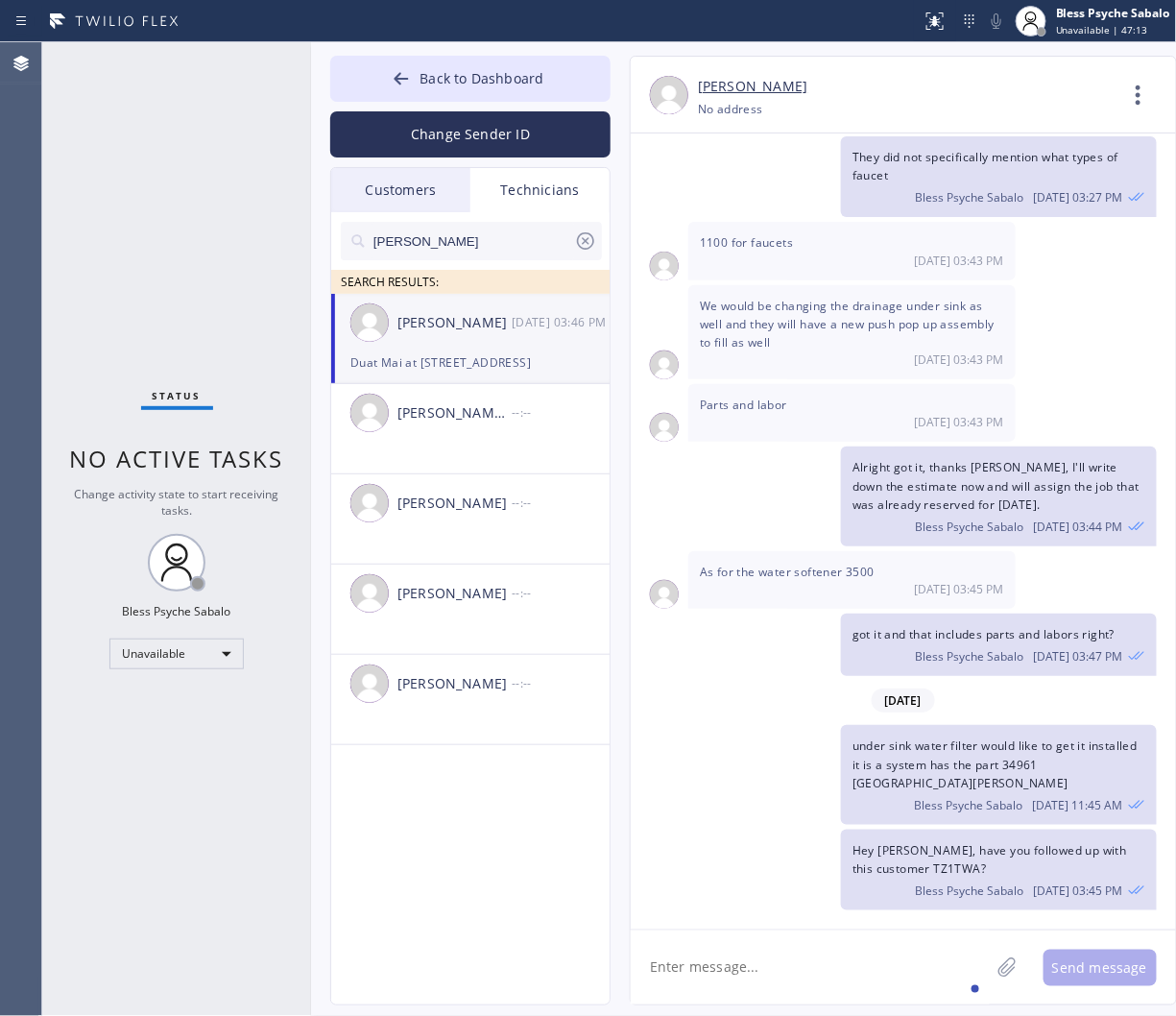 click on "Contact Full Information Call to Technician" at bounding box center [1145, 99] 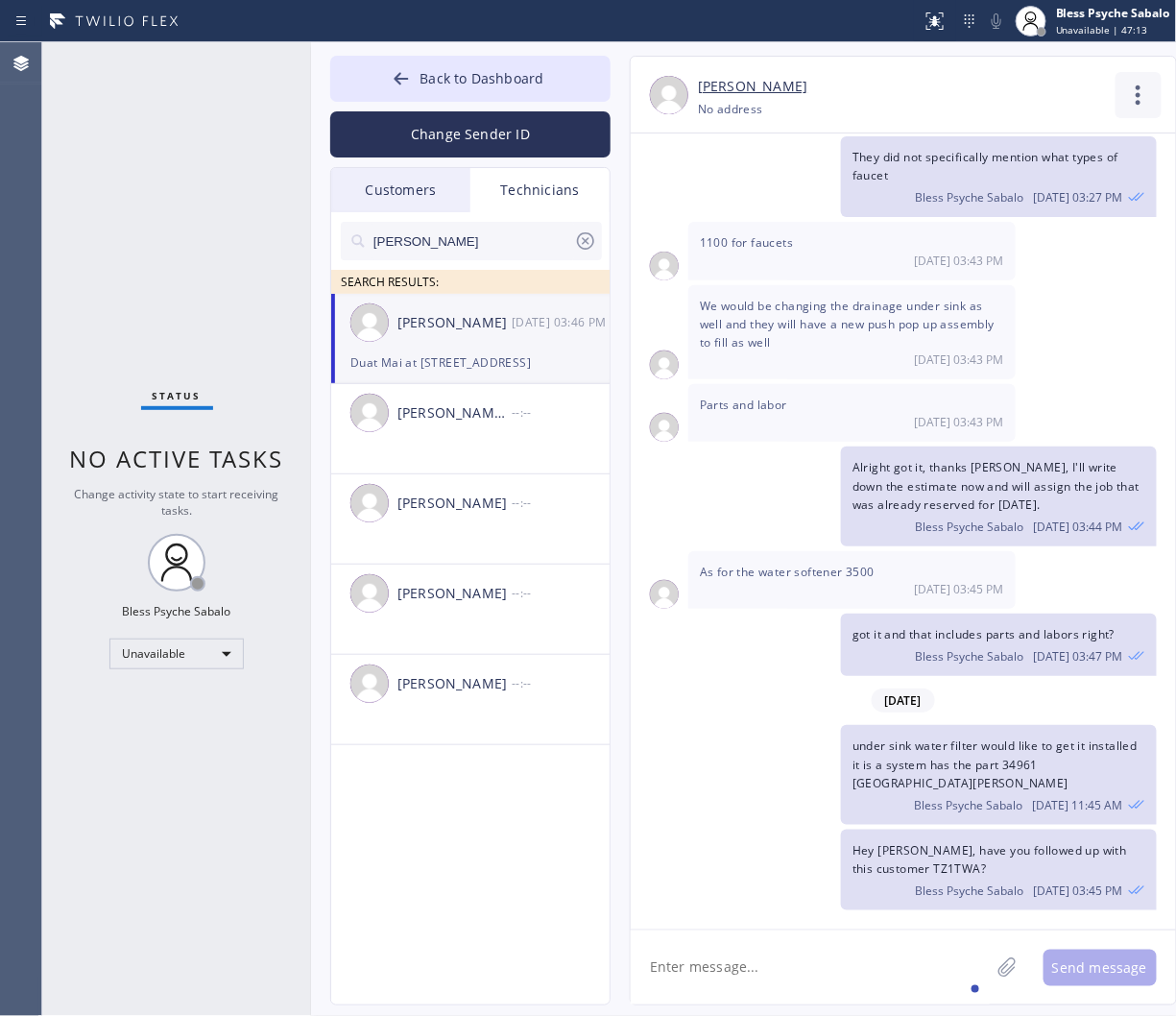 click 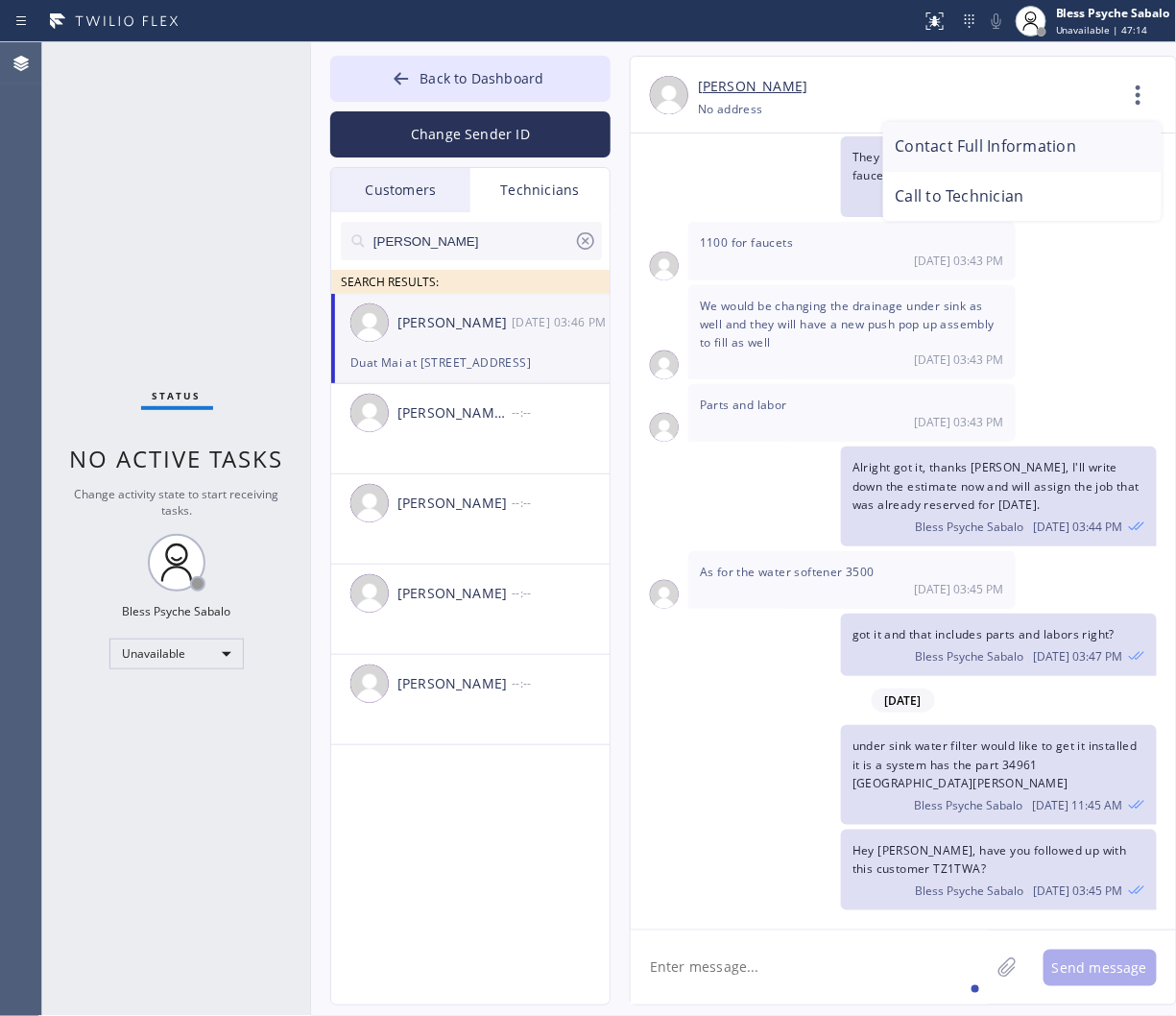 click on "Contact Full Information" at bounding box center [1022, 147] 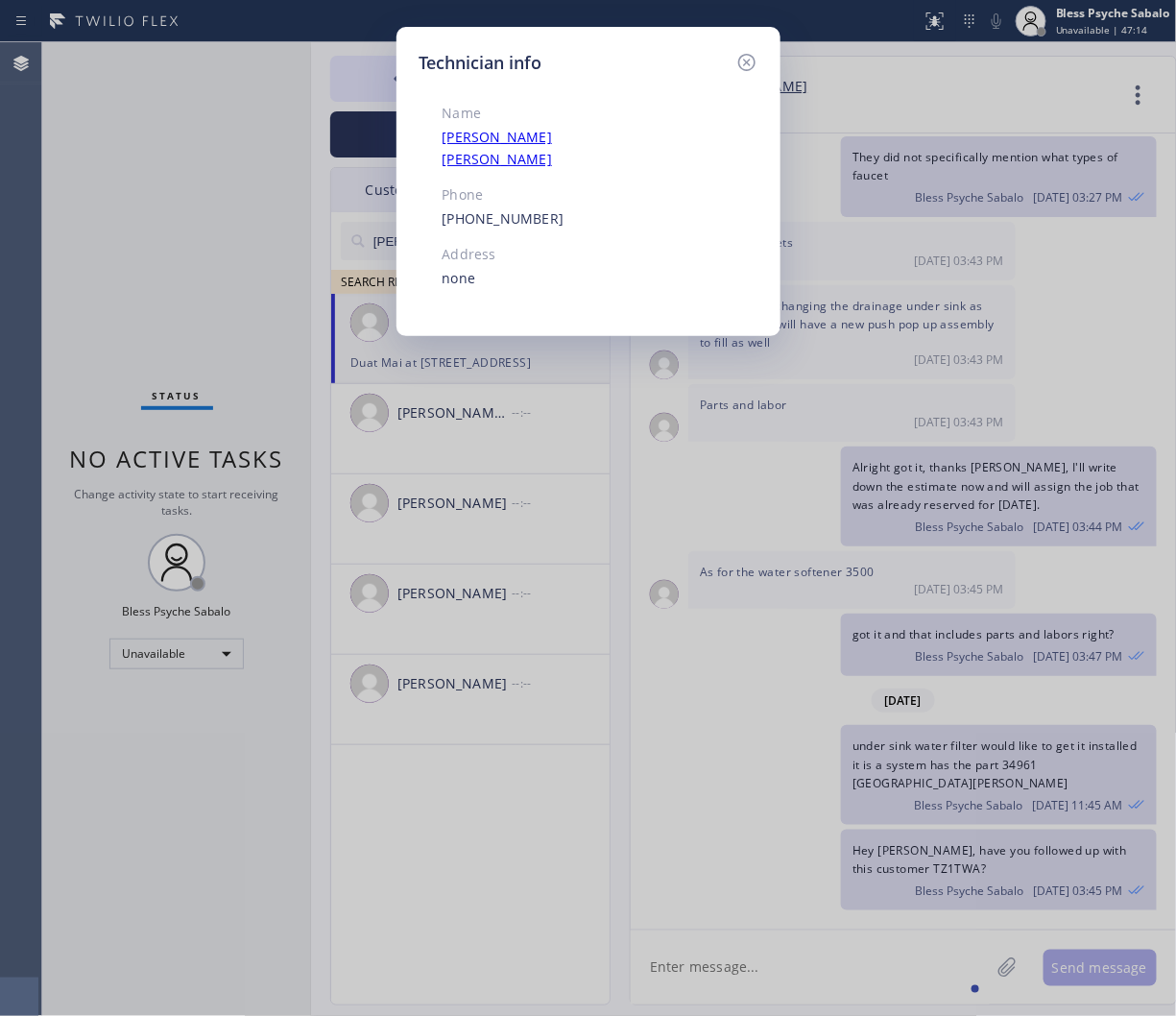 click on "Name Christopher   Gonzales Phone (951) 751-8609 Address none" at bounding box center (552, 194) 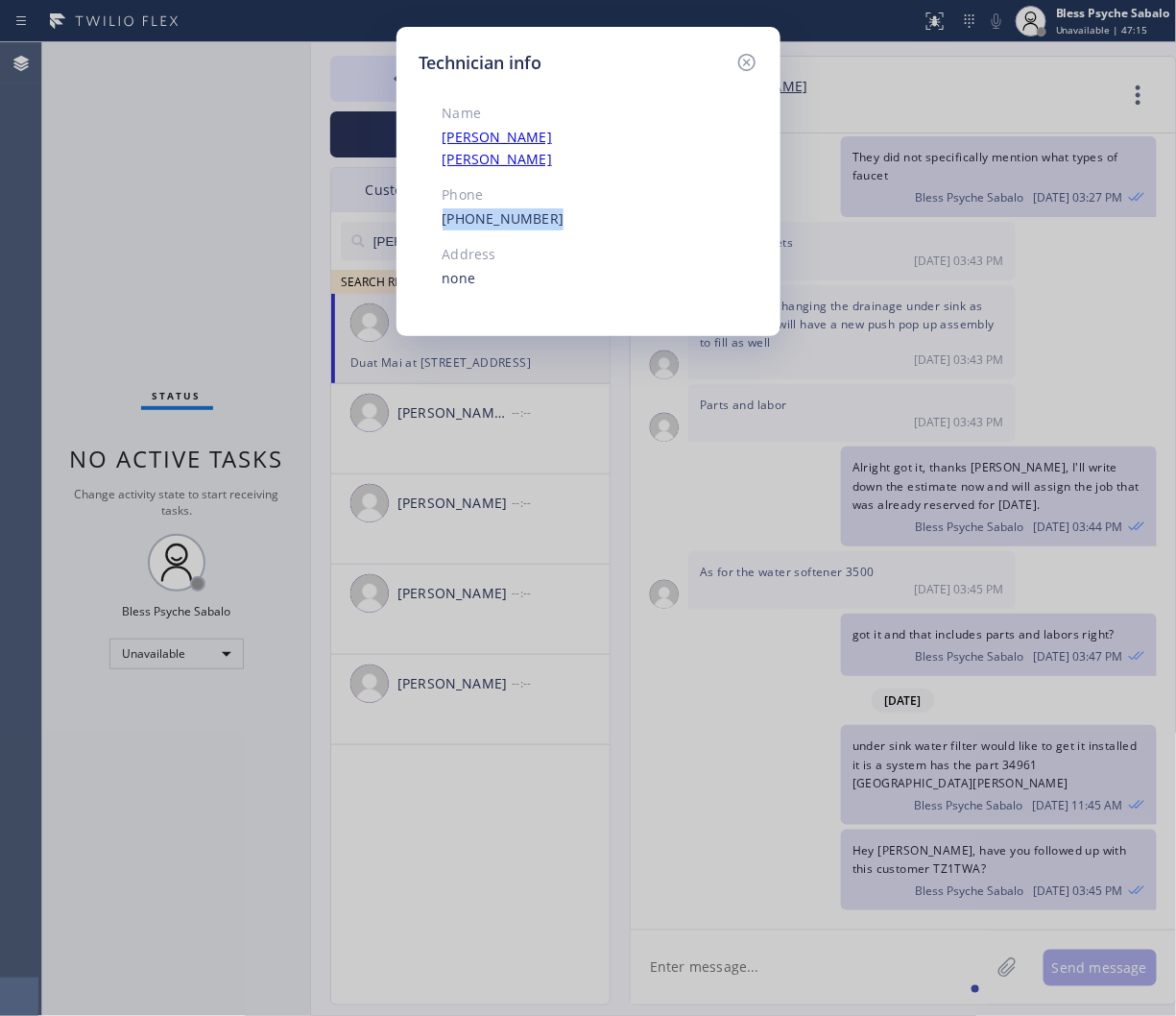 drag, startPoint x: 570, startPoint y: 198, endPoint x: 415, endPoint y: 200, distance: 155.0129 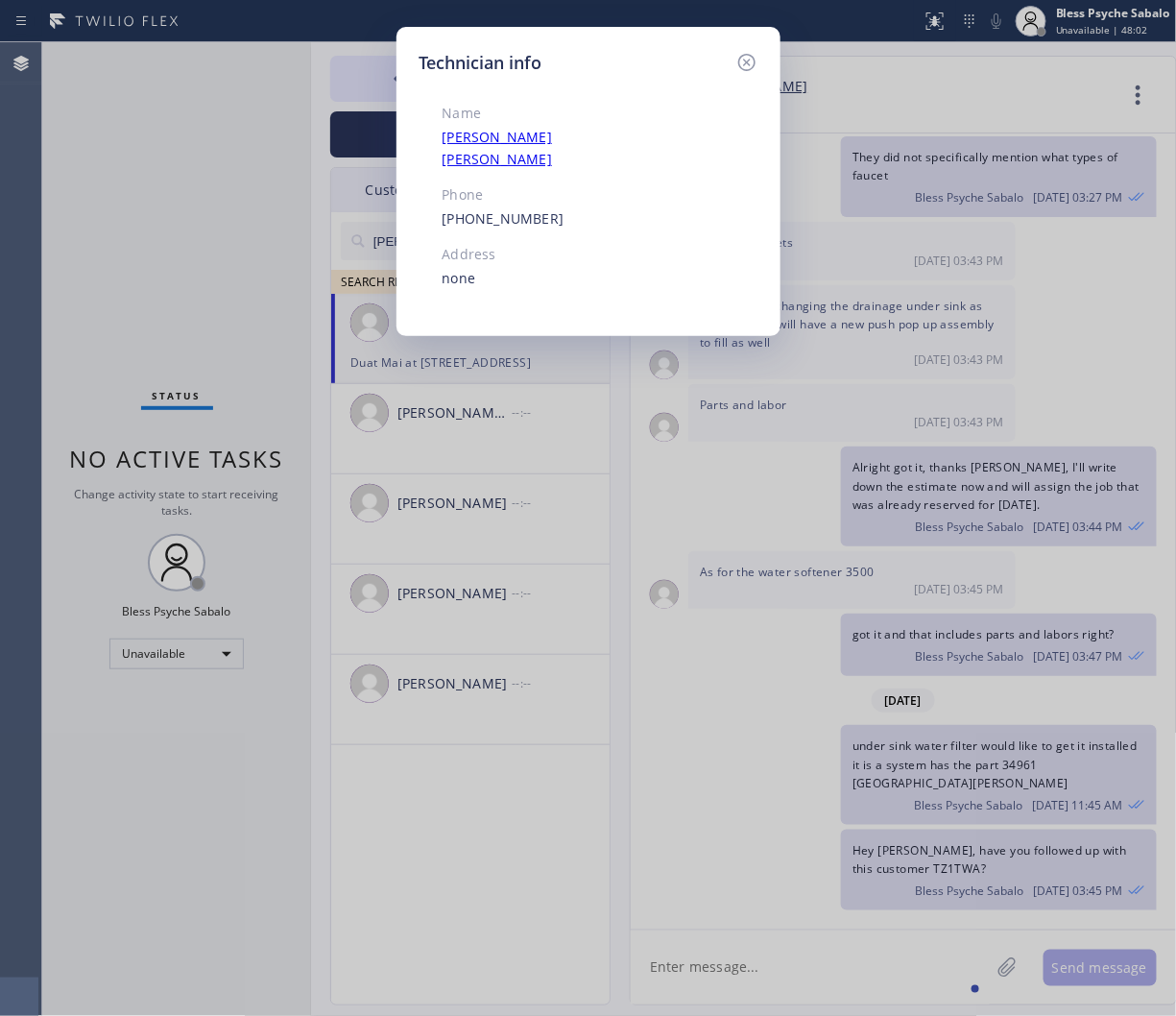 click 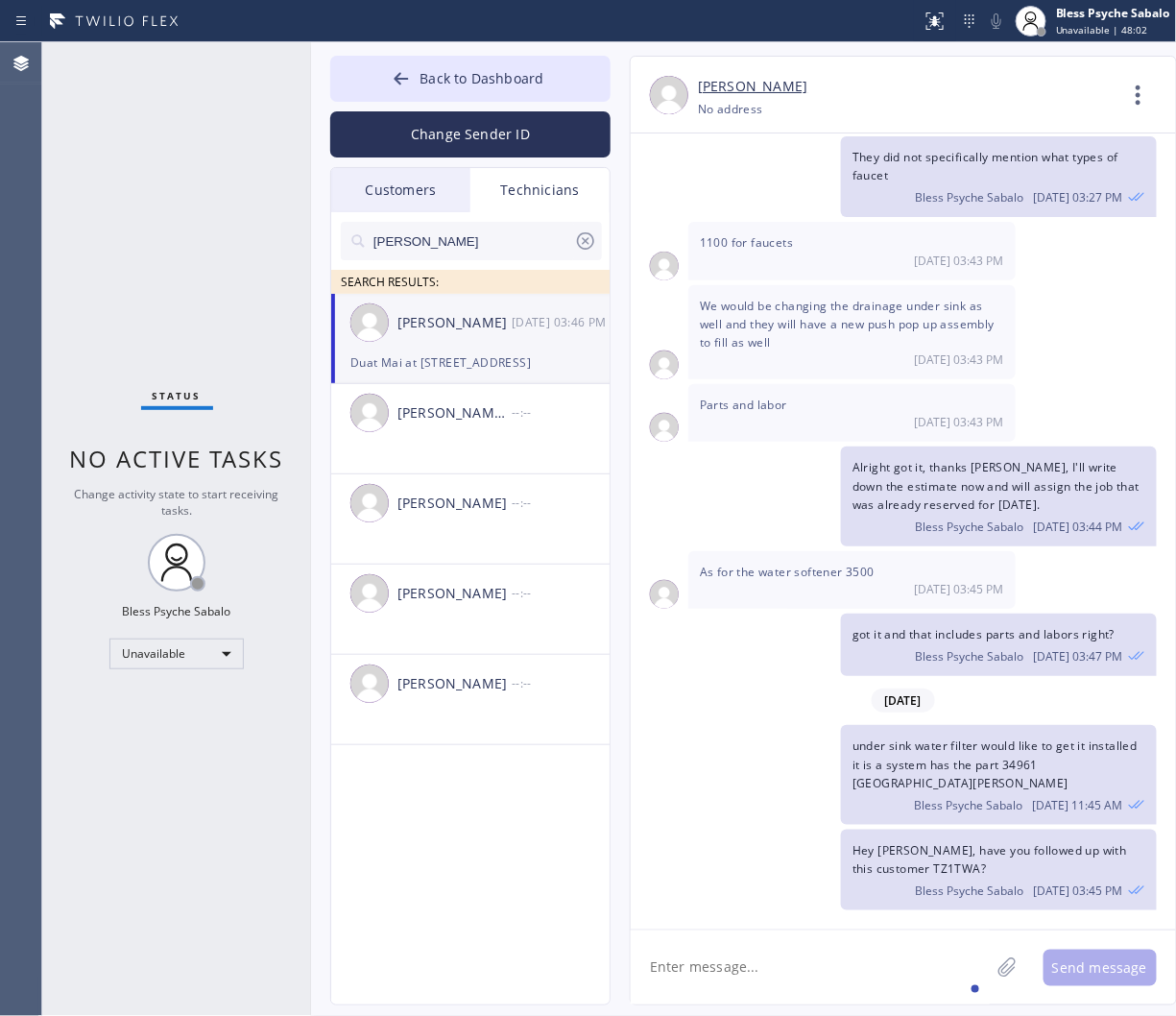 click on "As for the water softener 3500" at bounding box center (787, 571) 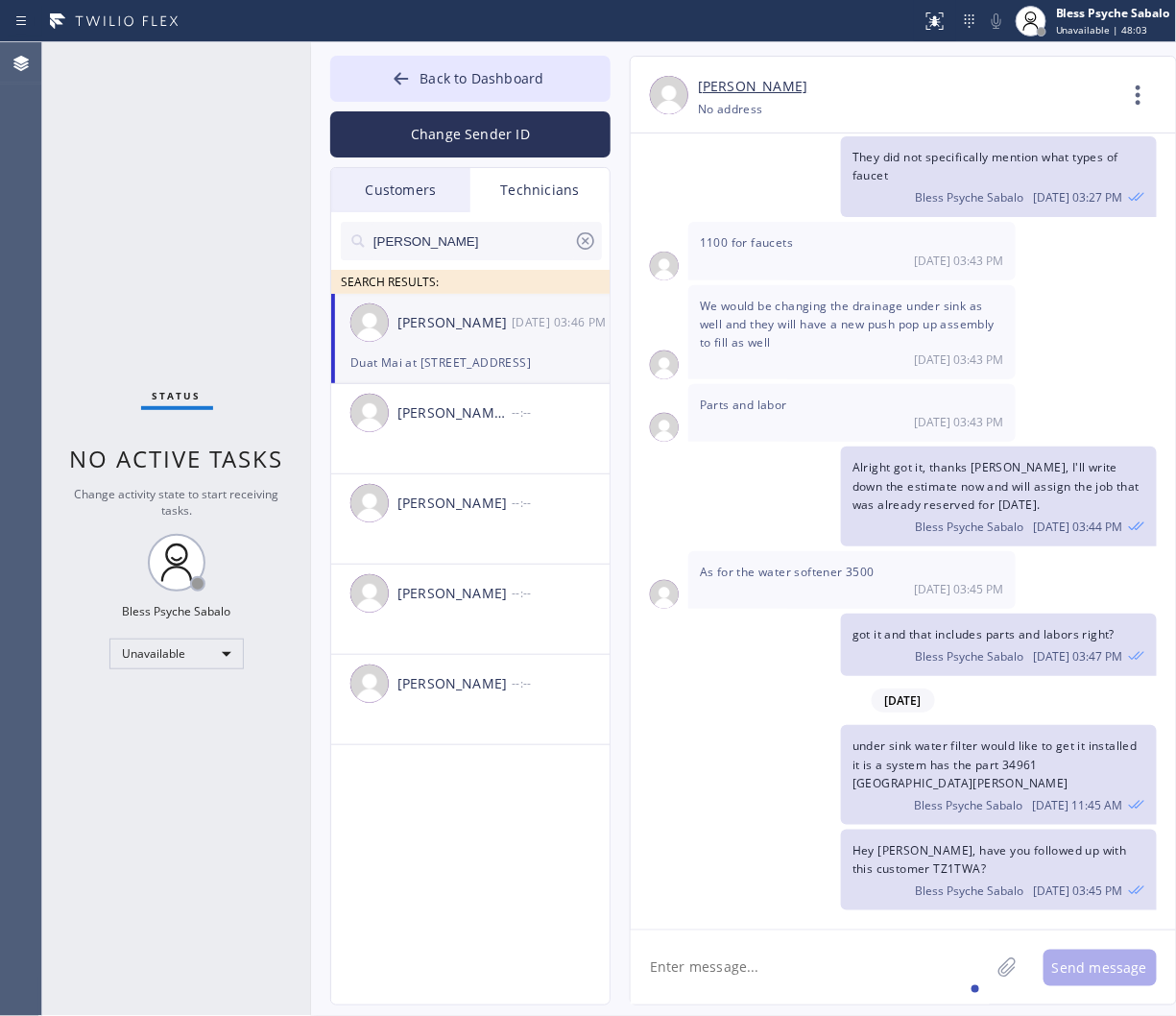 click on "Customers" at bounding box center (400, 190) 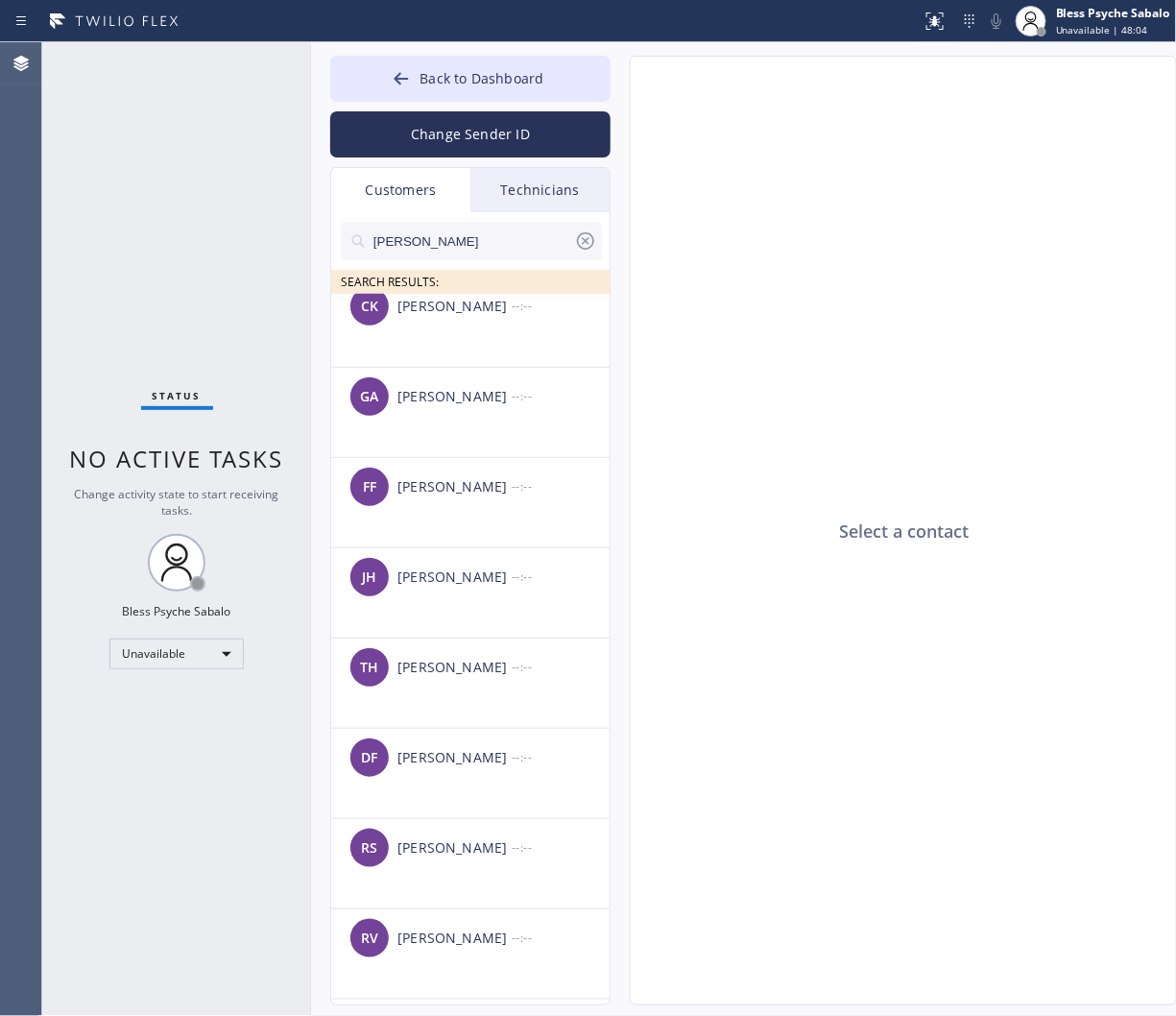 click 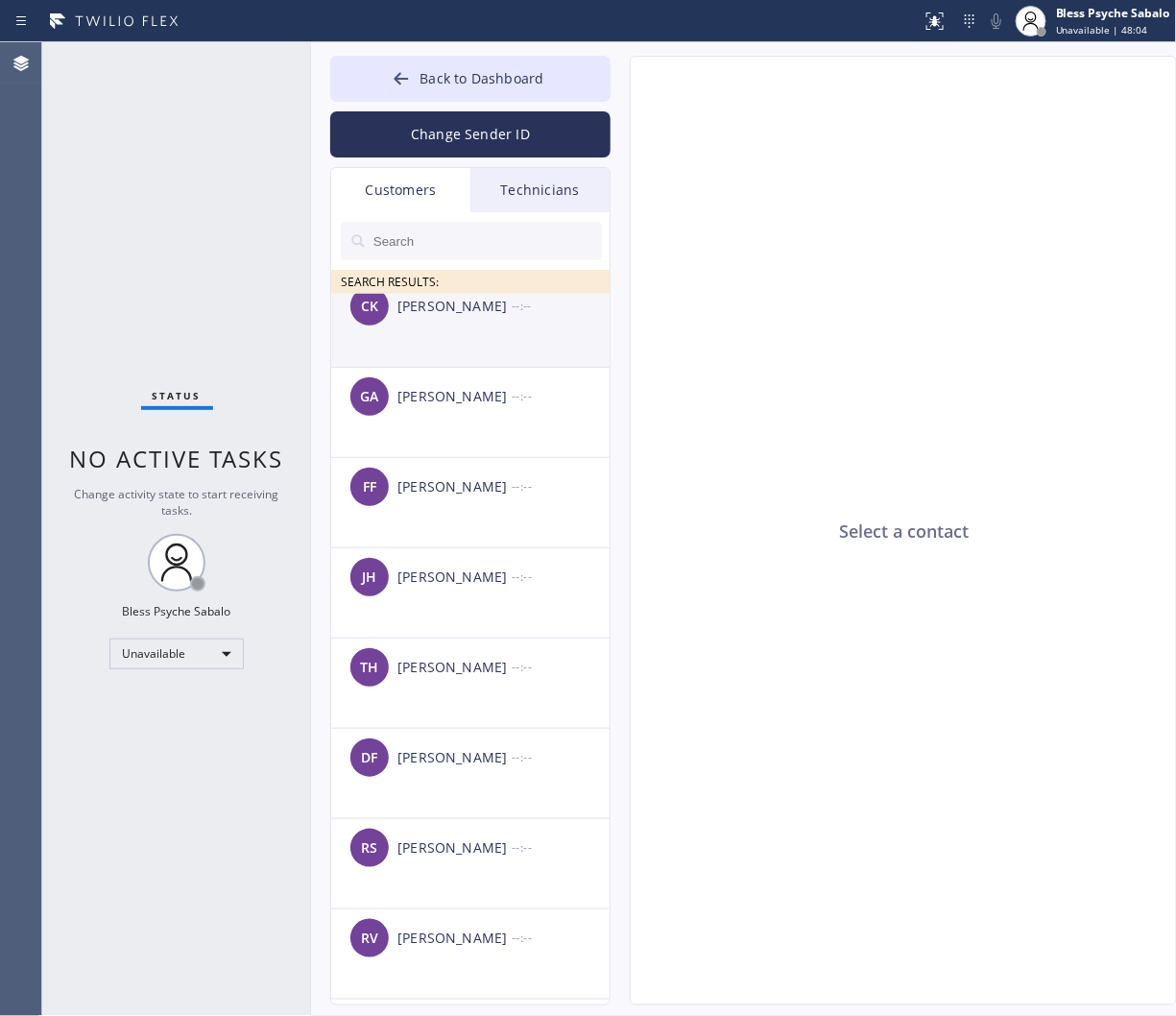 scroll, scrollTop: 0, scrollLeft: 0, axis: both 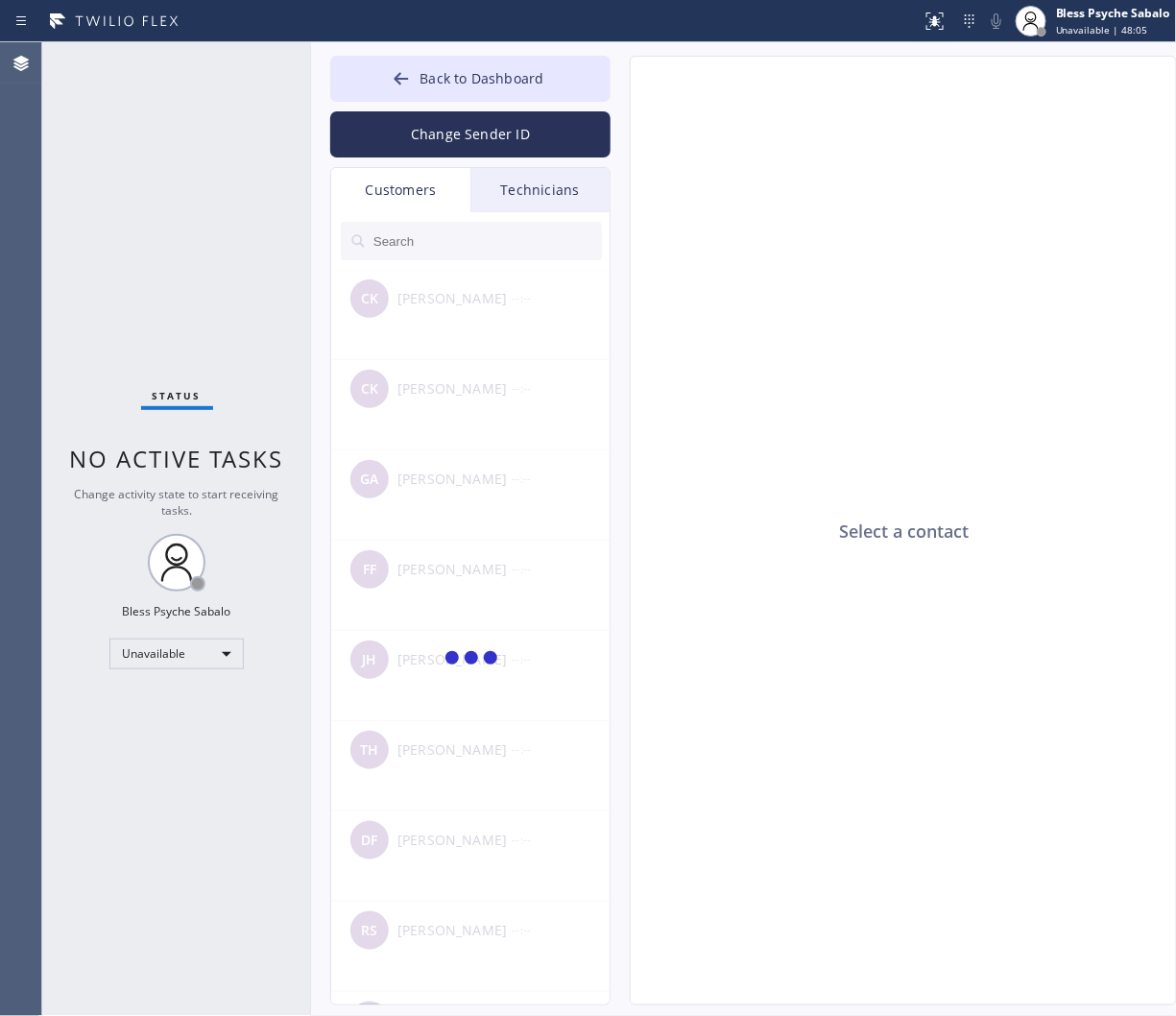 click at bounding box center [471, 241] 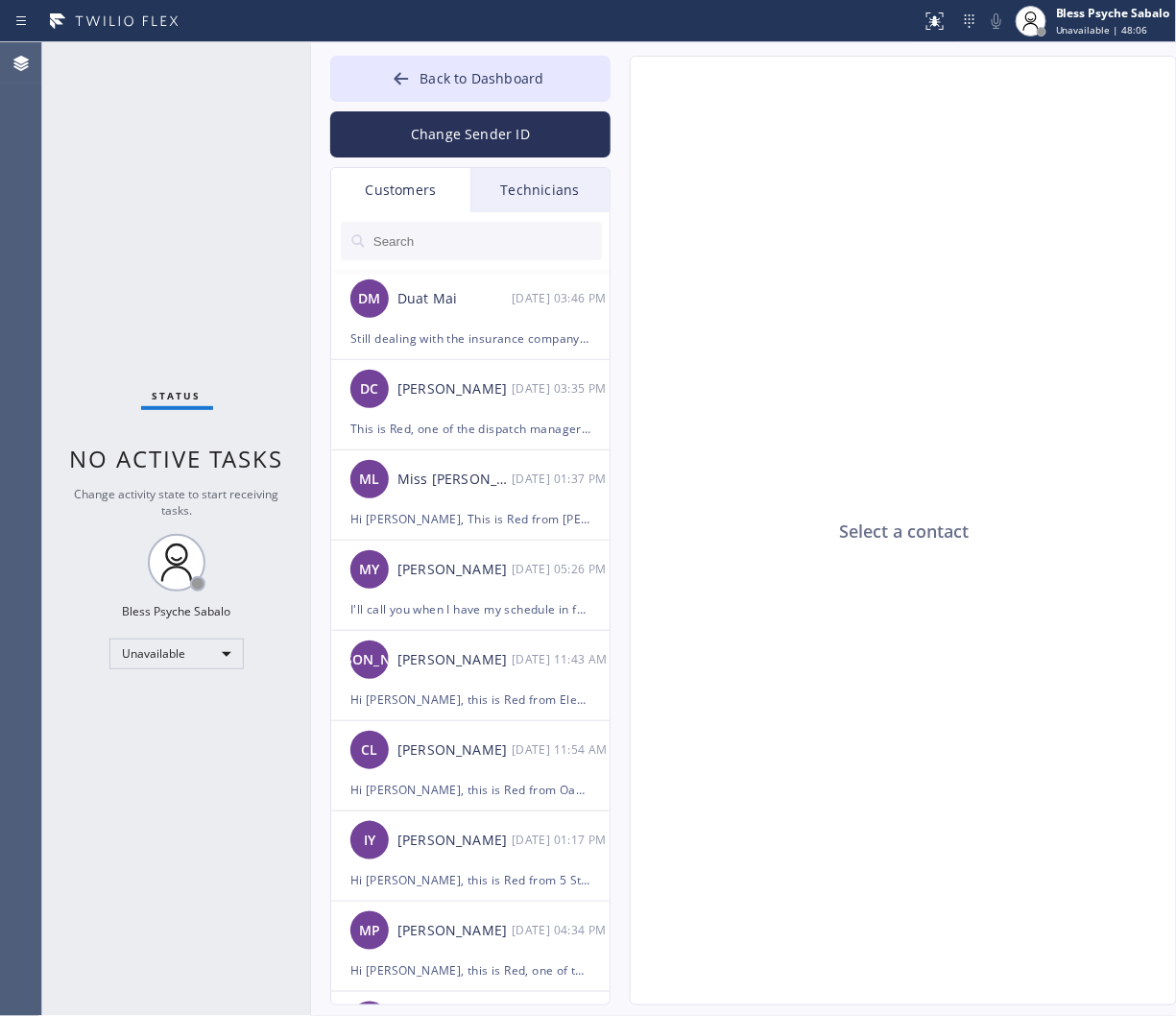 click on "Technicians" at bounding box center [540, 190] 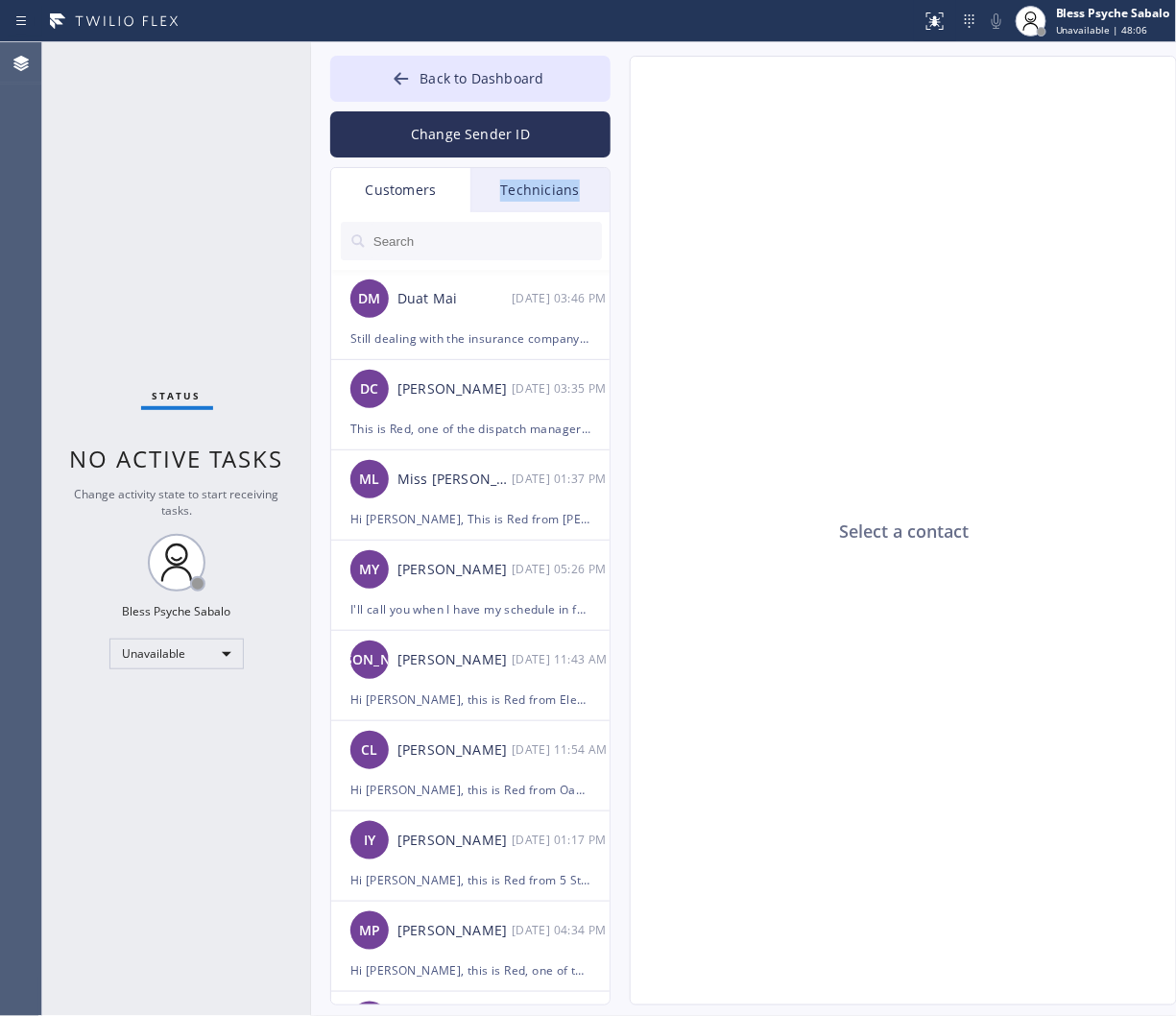 click on "Technicians" at bounding box center (540, 190) 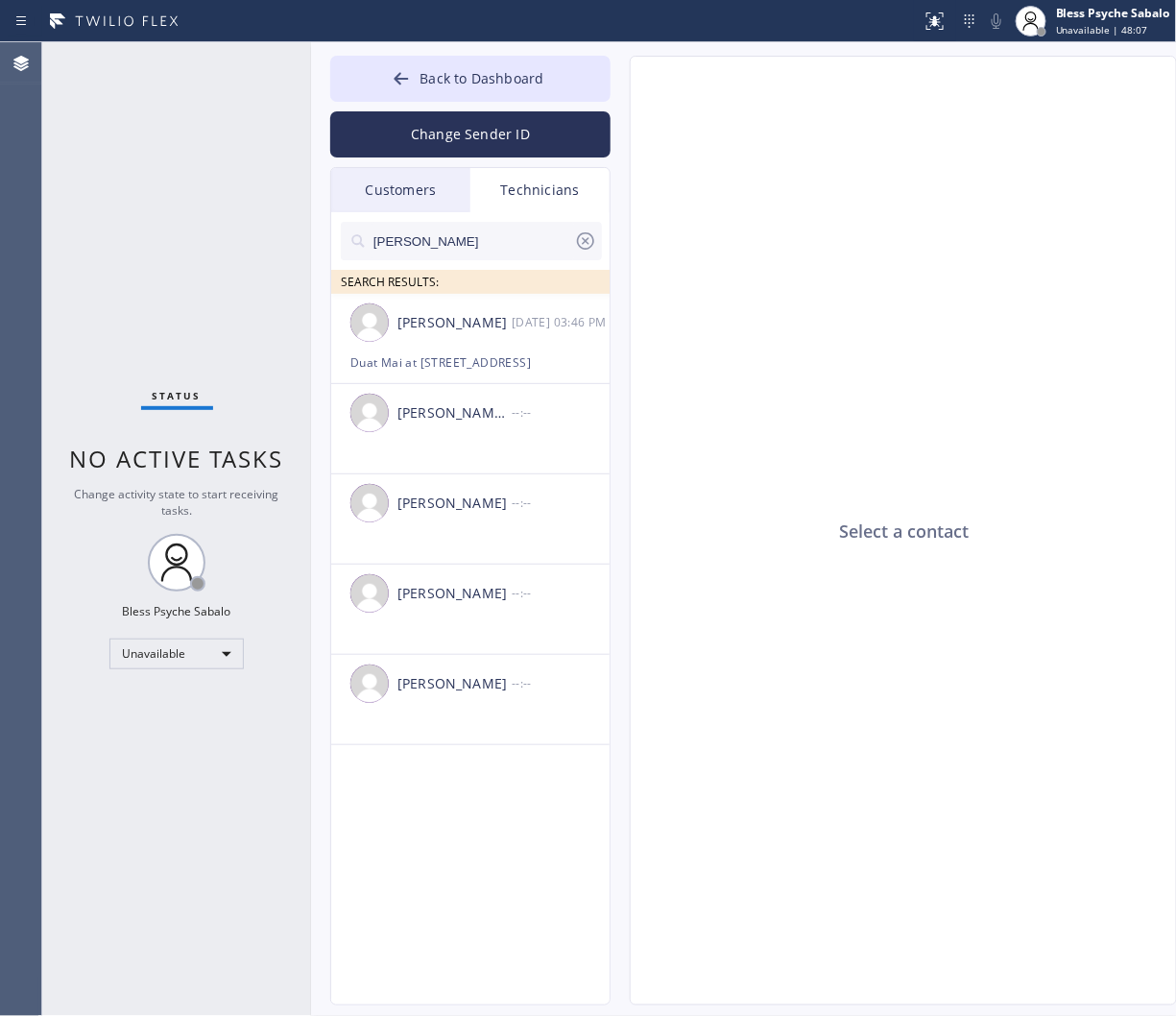 click 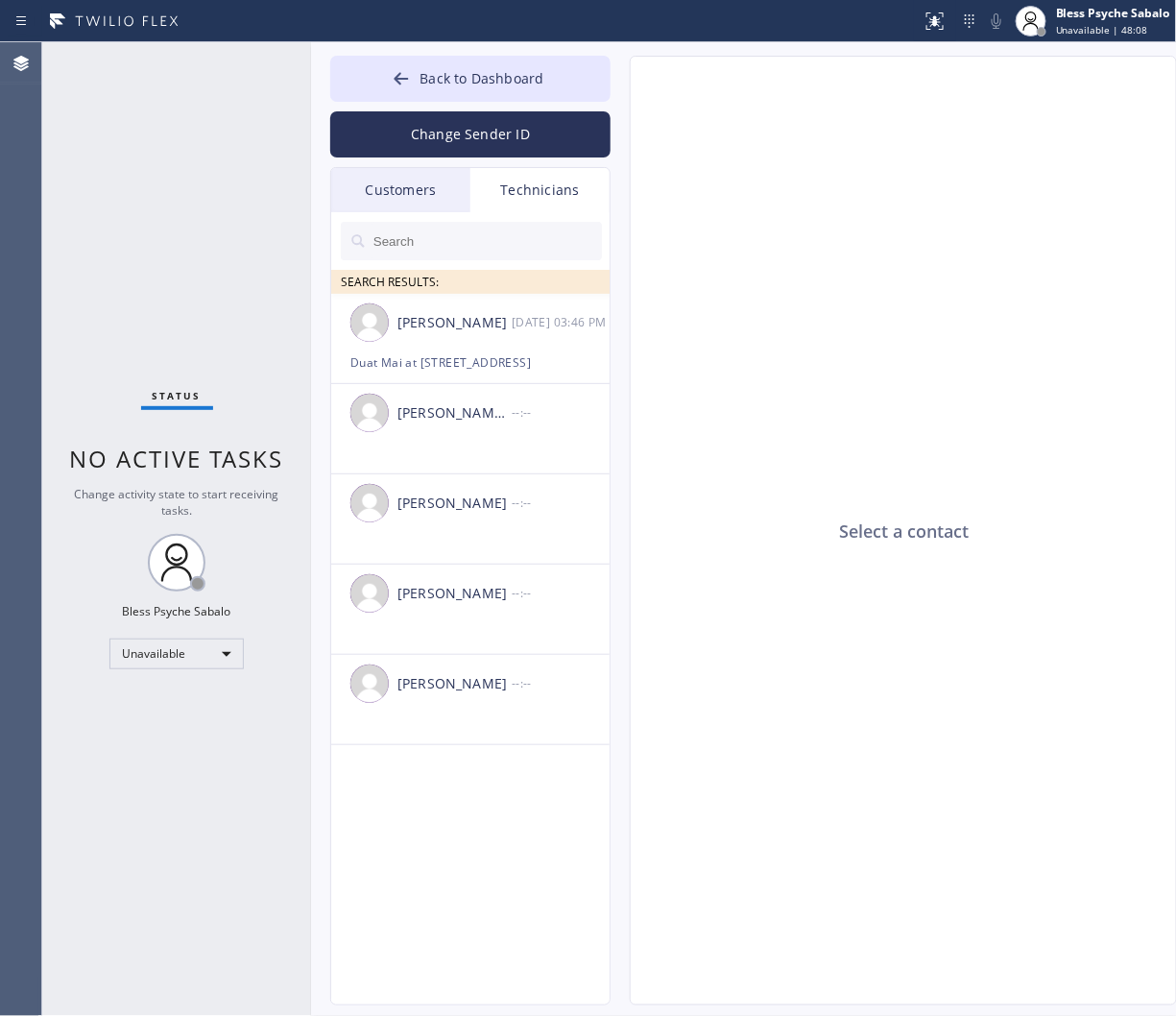 click on "Select a contact" 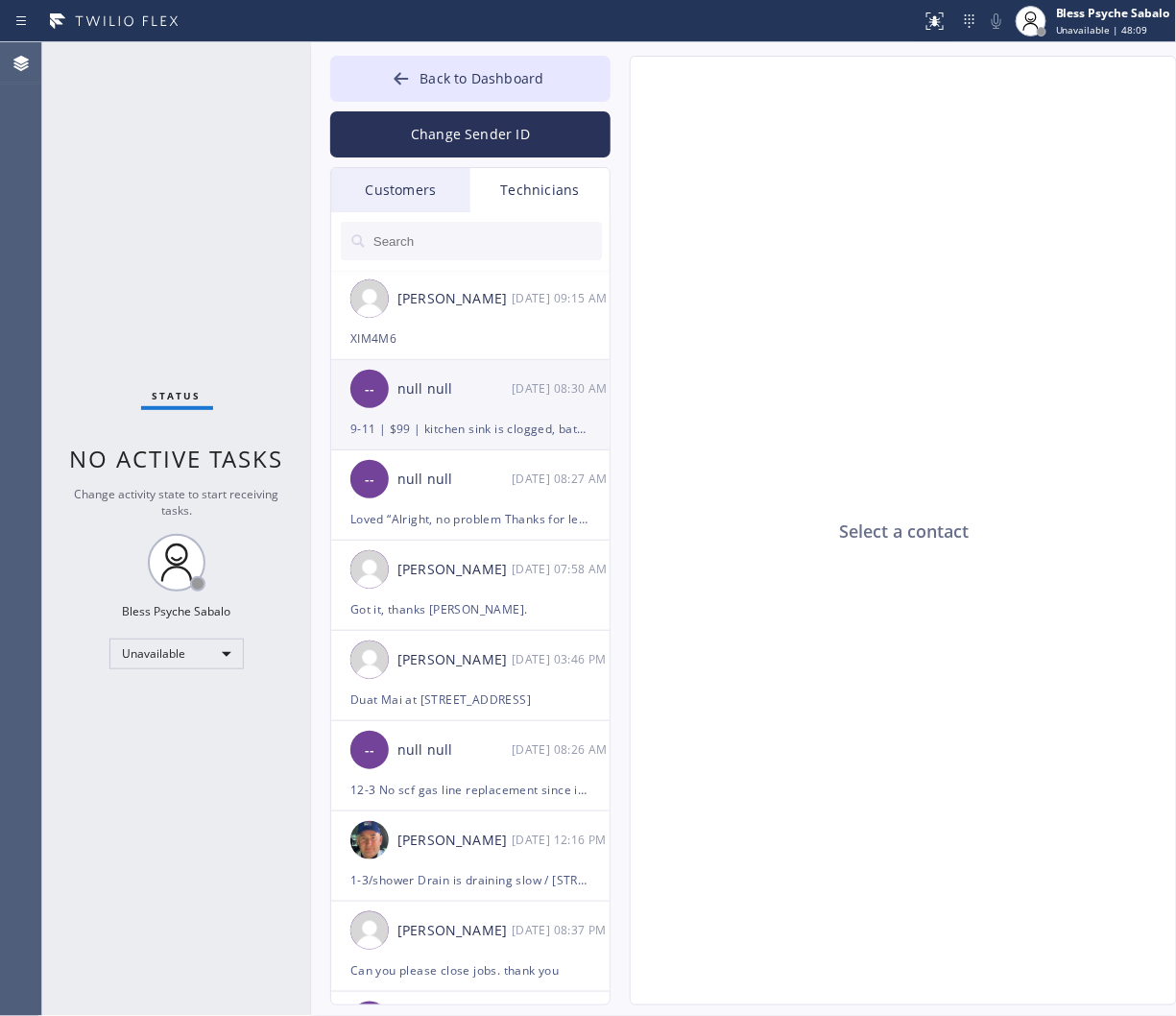 click on "-- null null 07/16 08:30 AM" at bounding box center (471, 389) 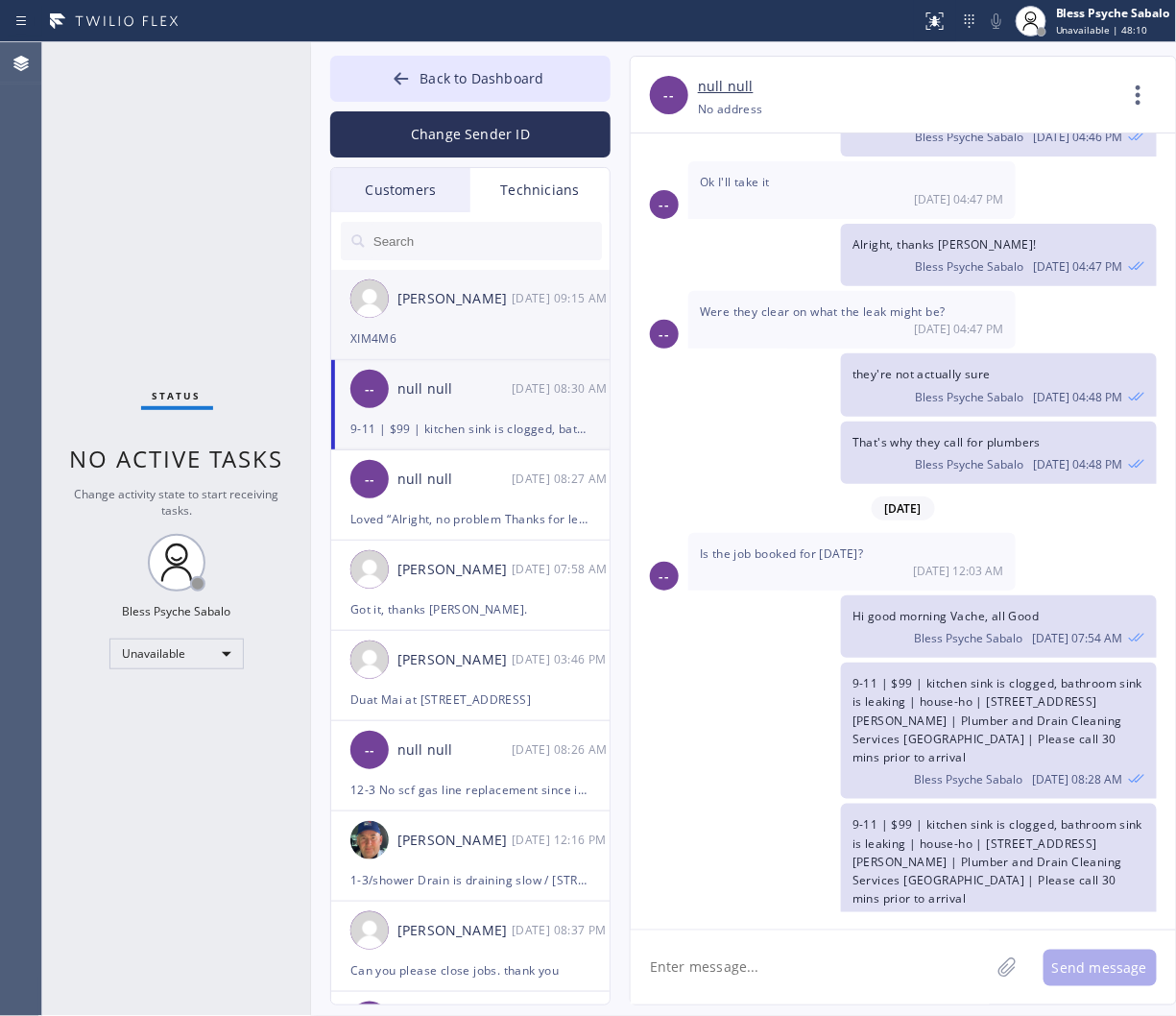 click on "Roy Martin Navarrette 07/16 09:15 AM" at bounding box center [471, 299] 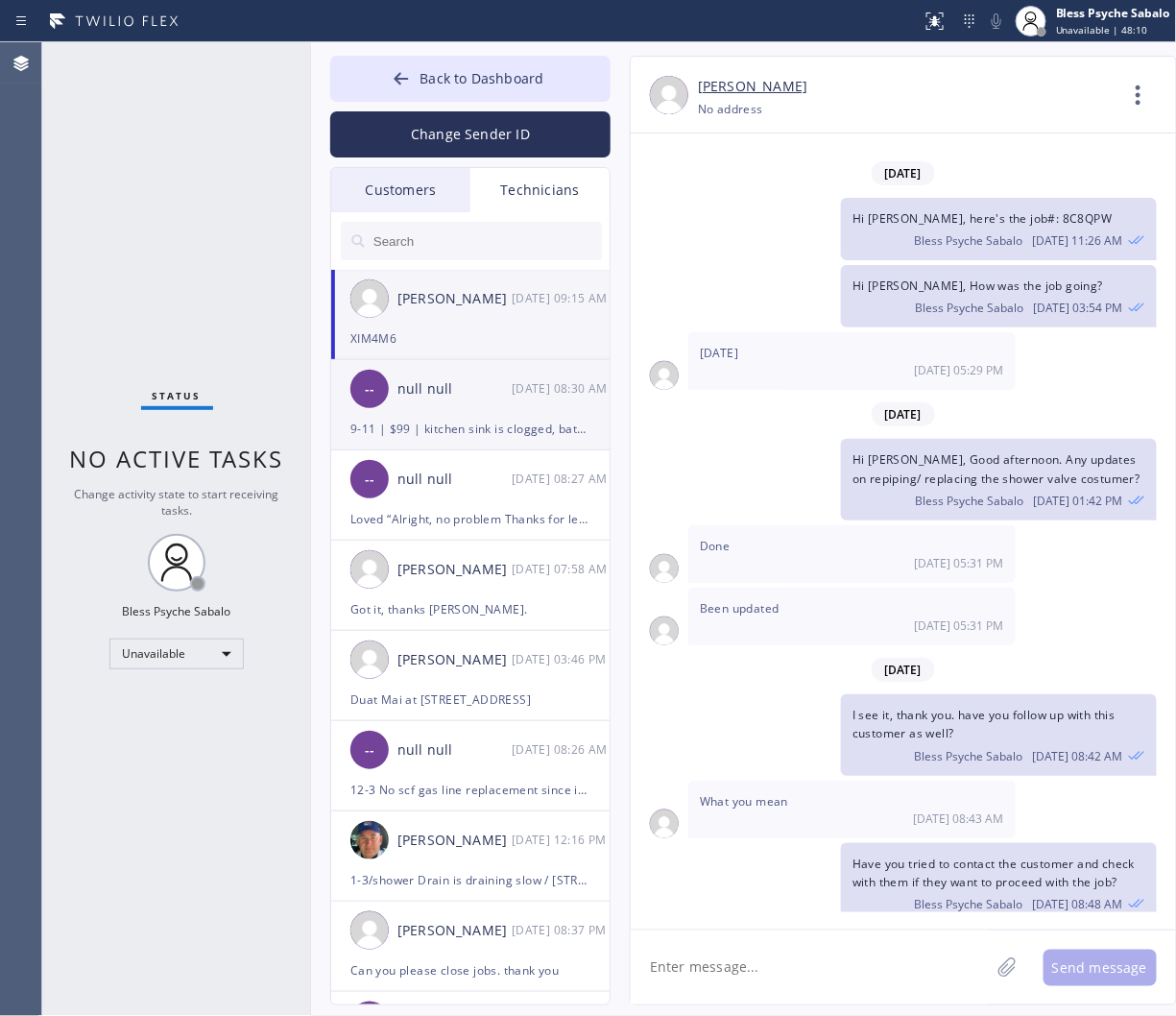 click on "-- null null 07/16 08:30 AM" at bounding box center [471, 389] 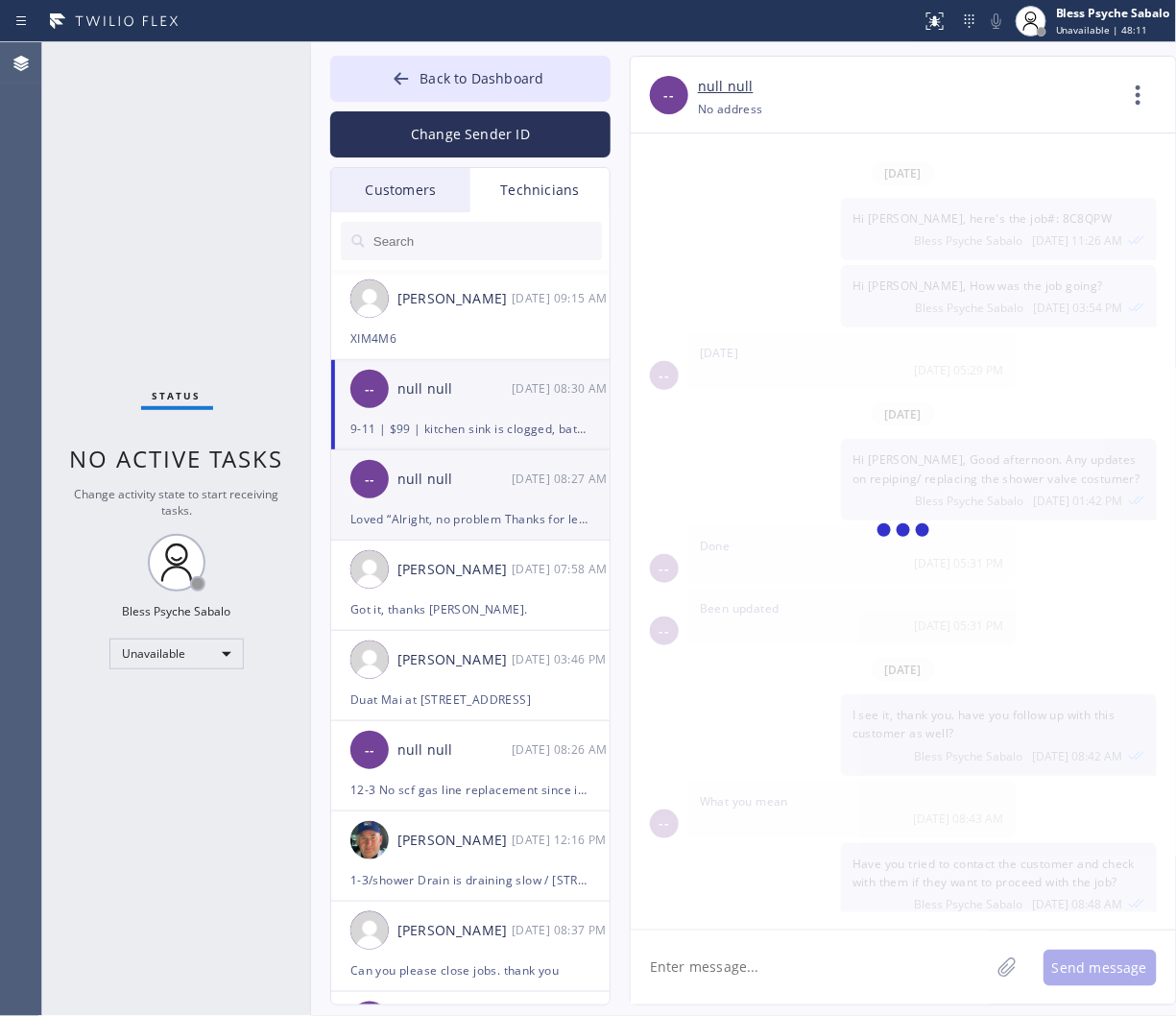 scroll, scrollTop: 12955, scrollLeft: 0, axis: vertical 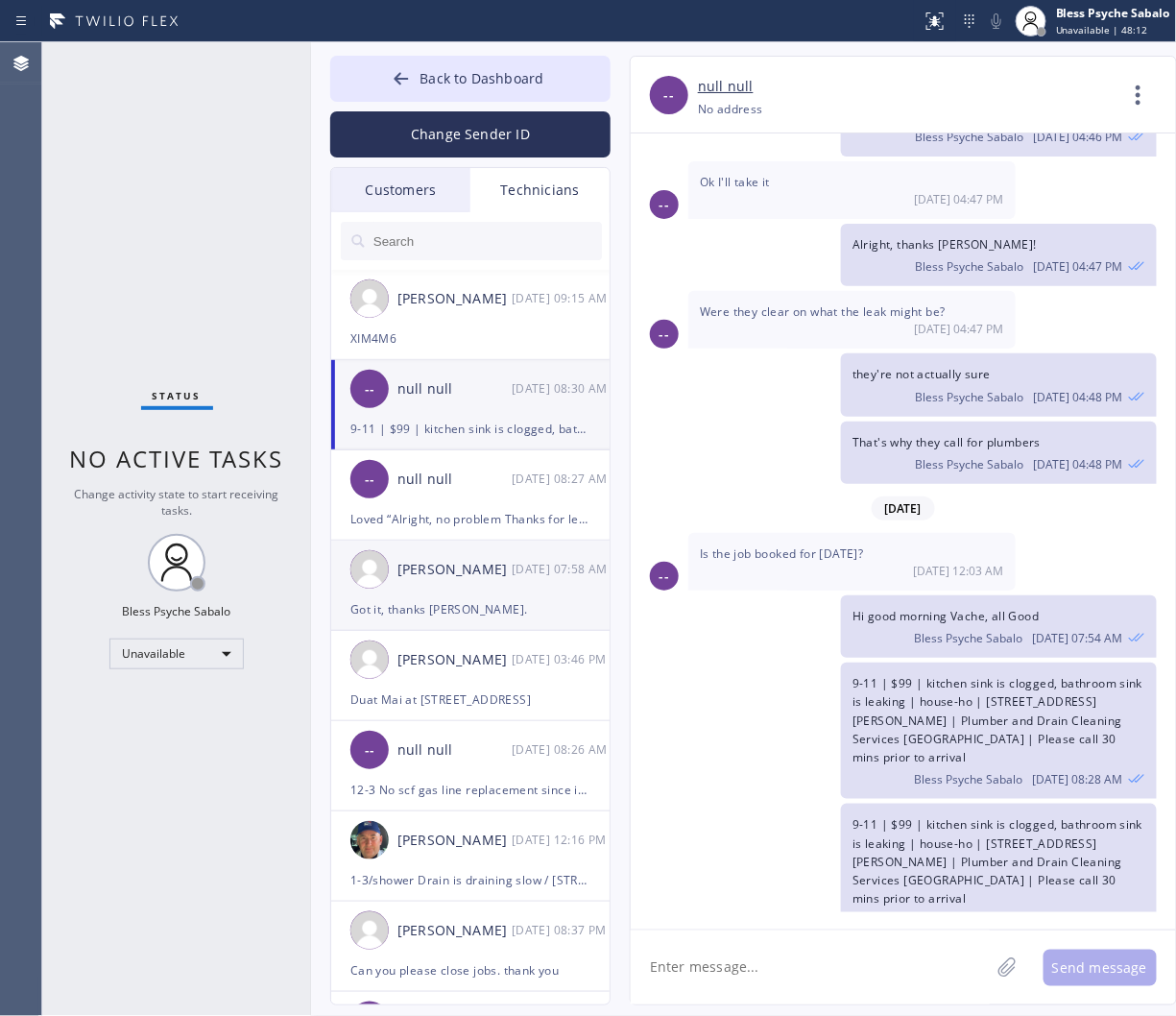 click on "Got it, thanks Ray." at bounding box center [470, 609] 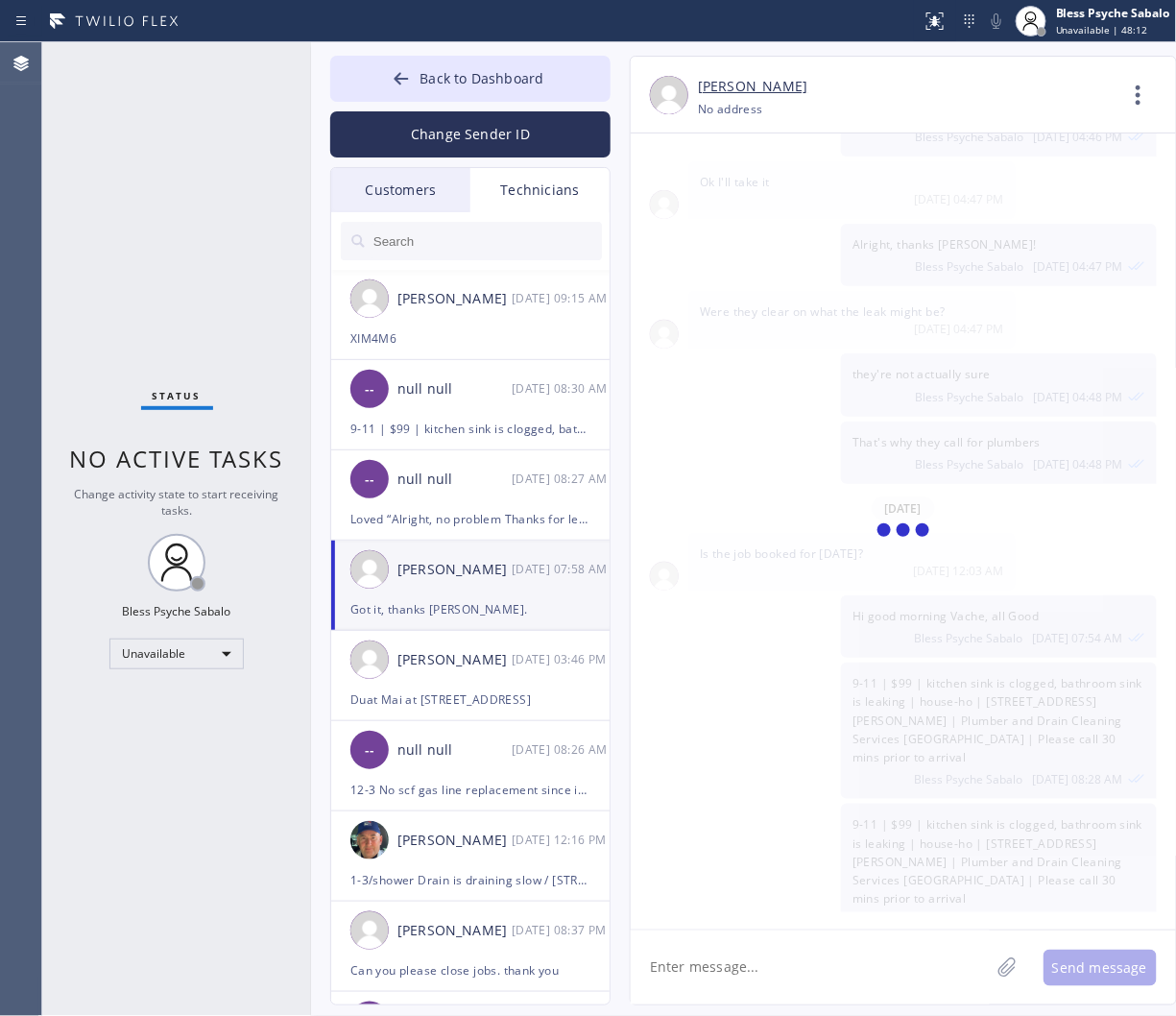 scroll, scrollTop: 11818, scrollLeft: 0, axis: vertical 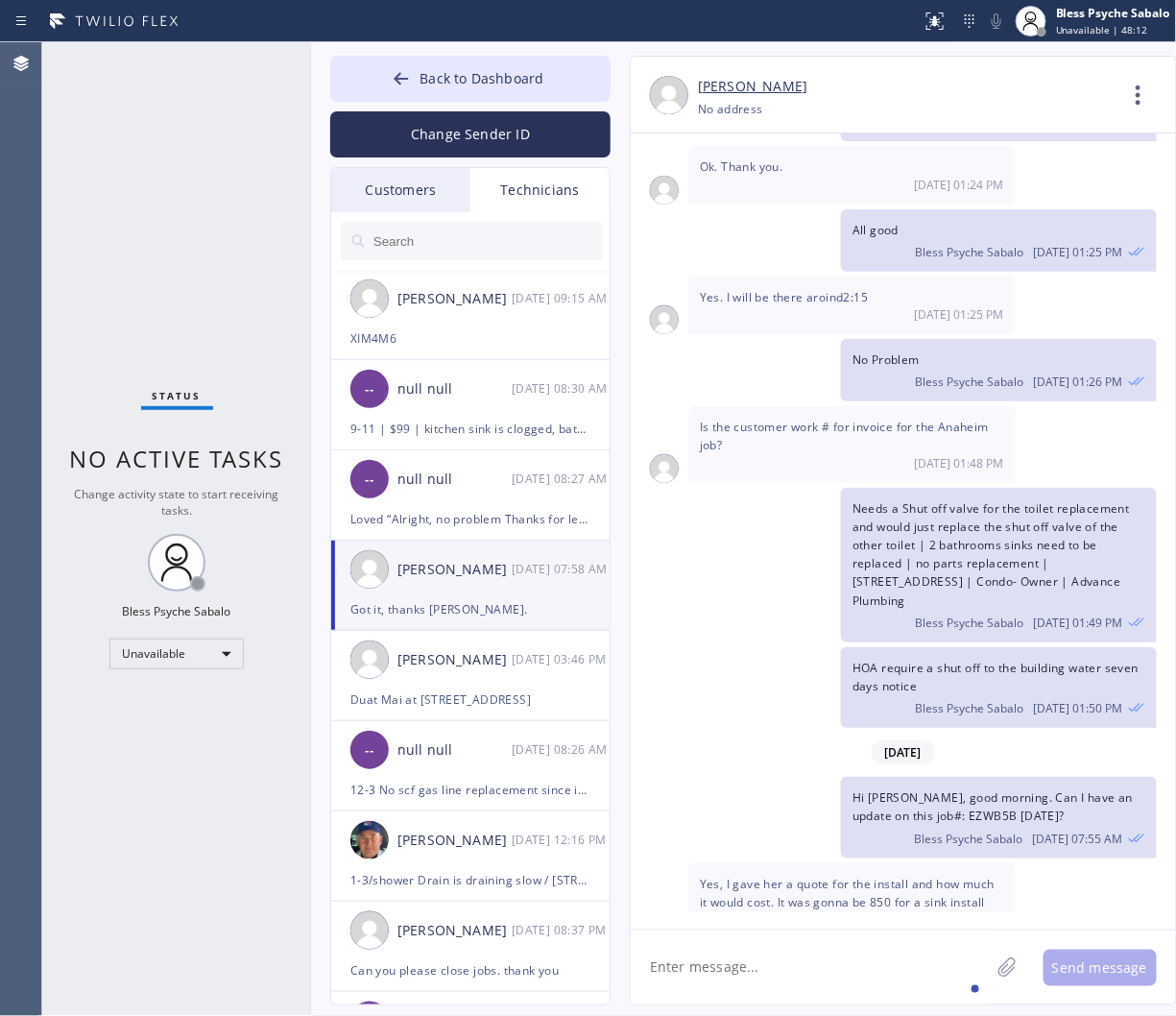 click 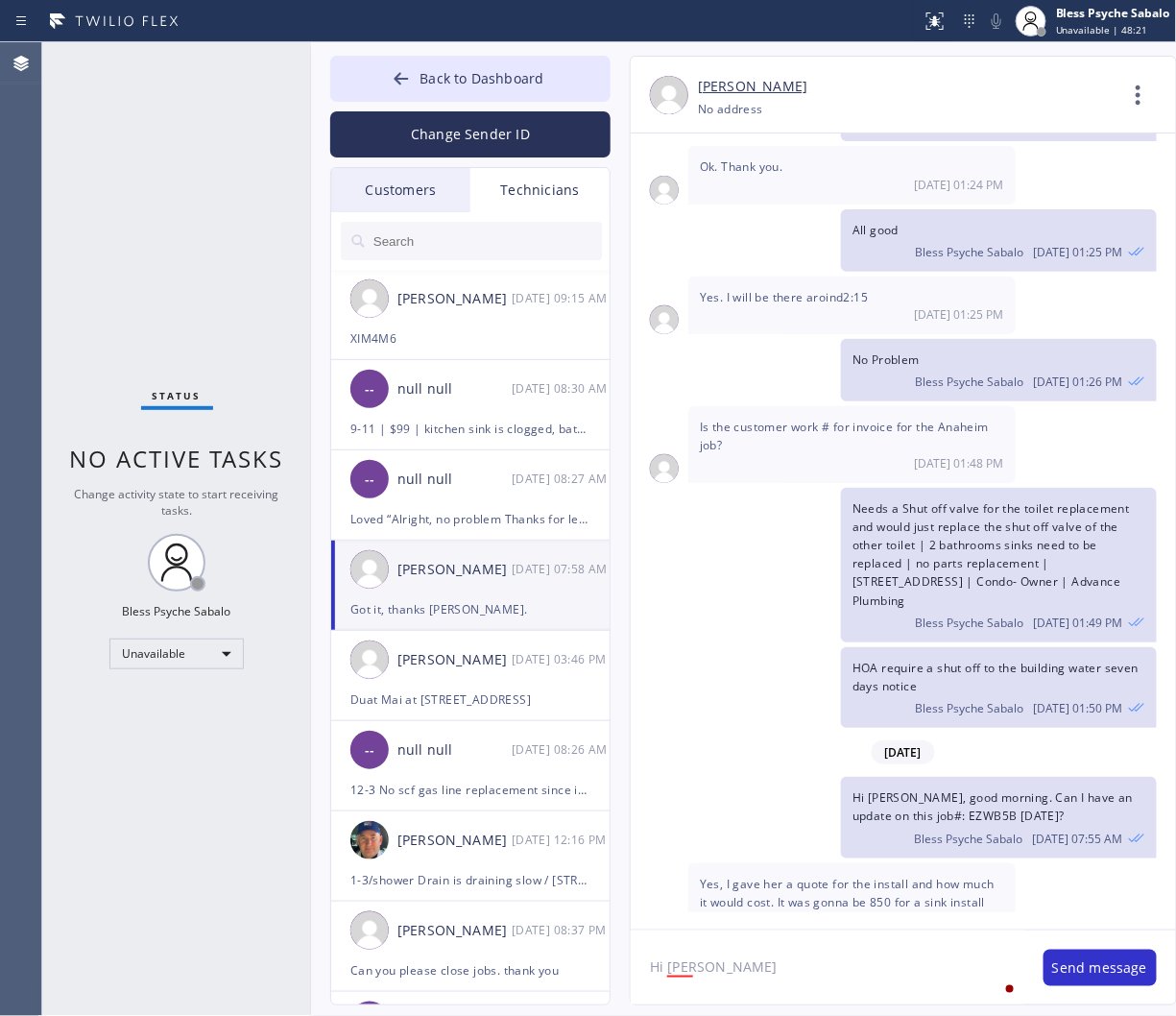 click on "Hi Ray, John" 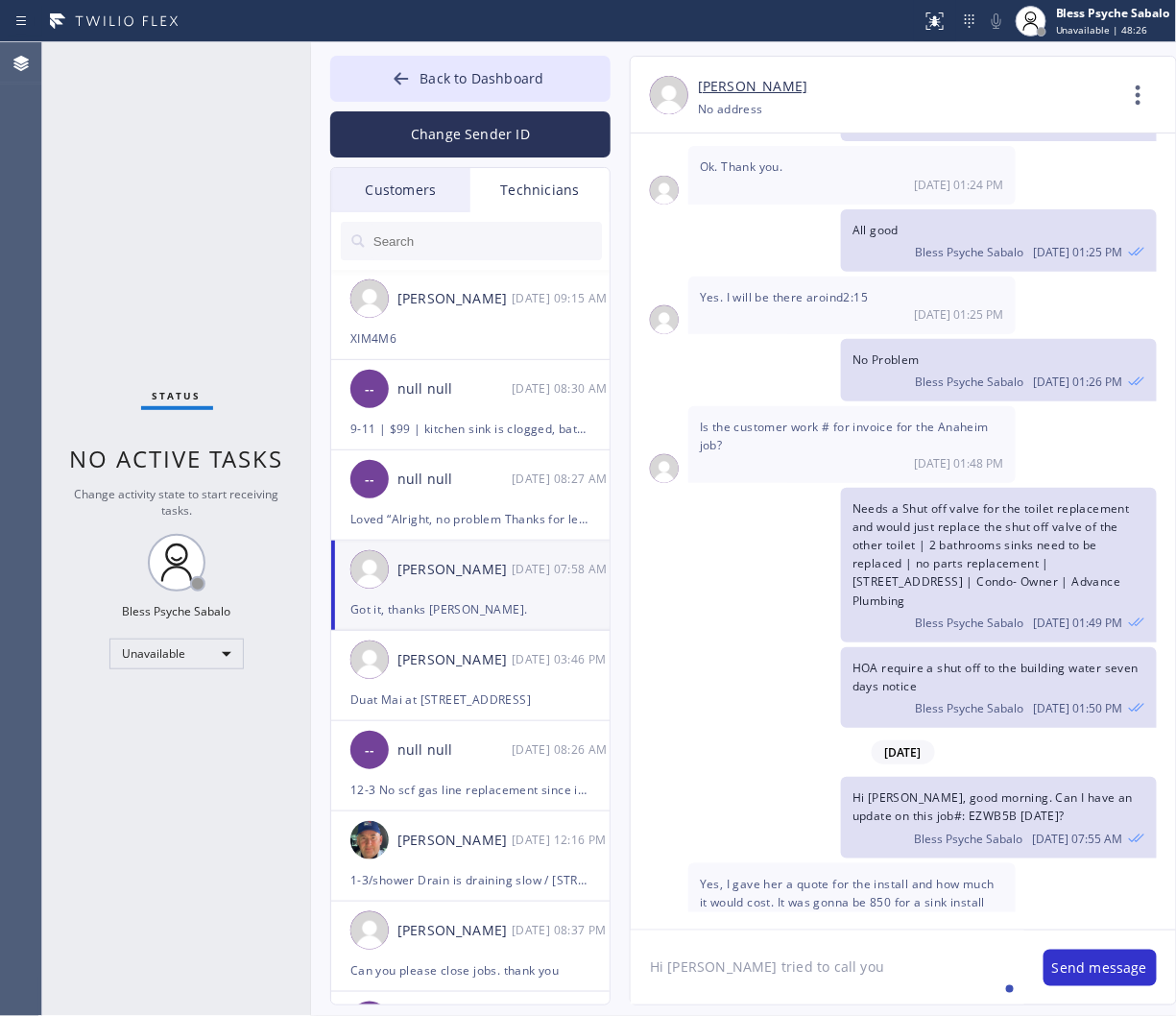 click on "Hi Ray, John tried to call you" 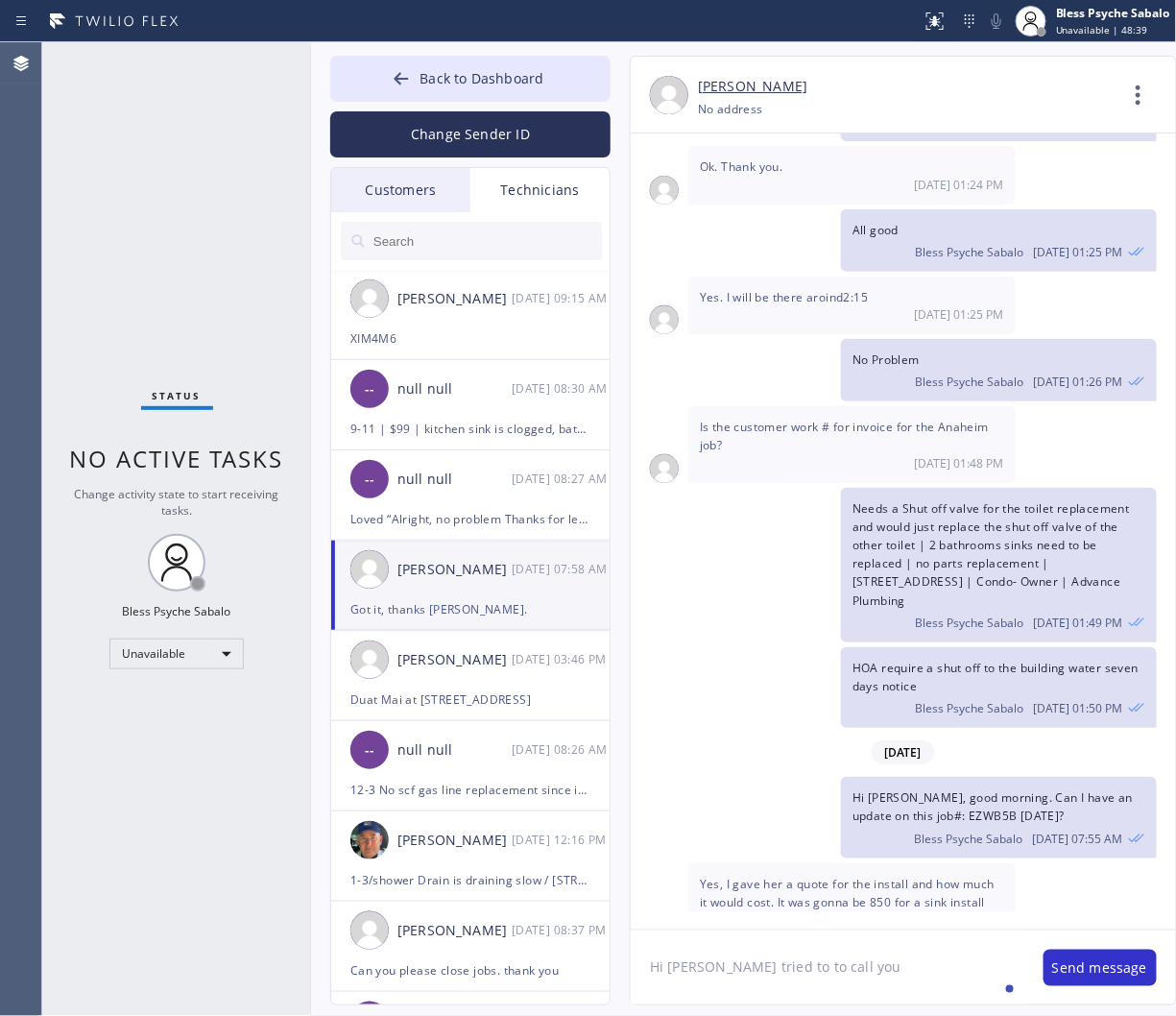 drag, startPoint x: 857, startPoint y: 982, endPoint x: 917, endPoint y: 991, distance: 60.671245 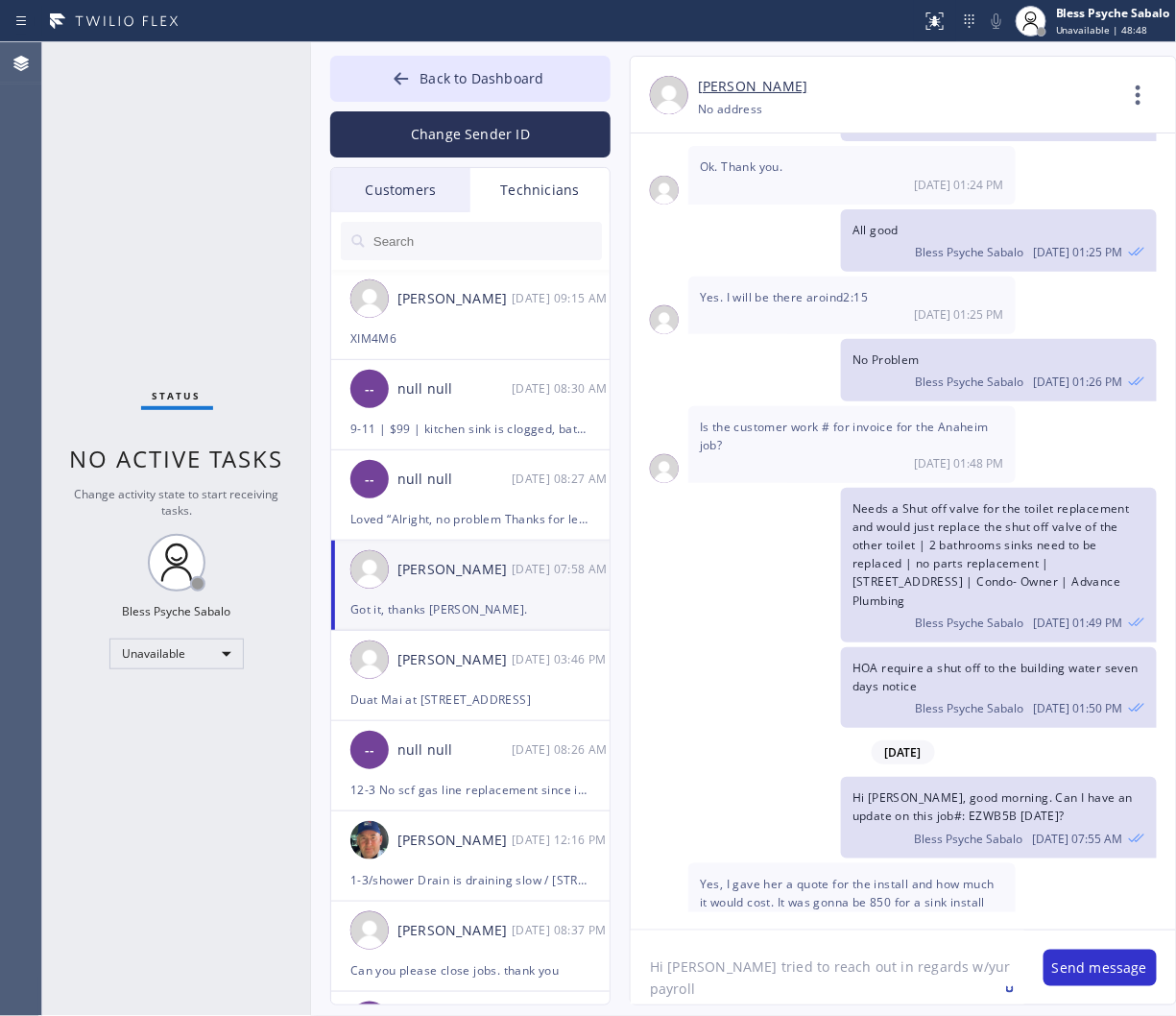 type on "Hi Ray, John tried to reach out in regards w/yur payroll." 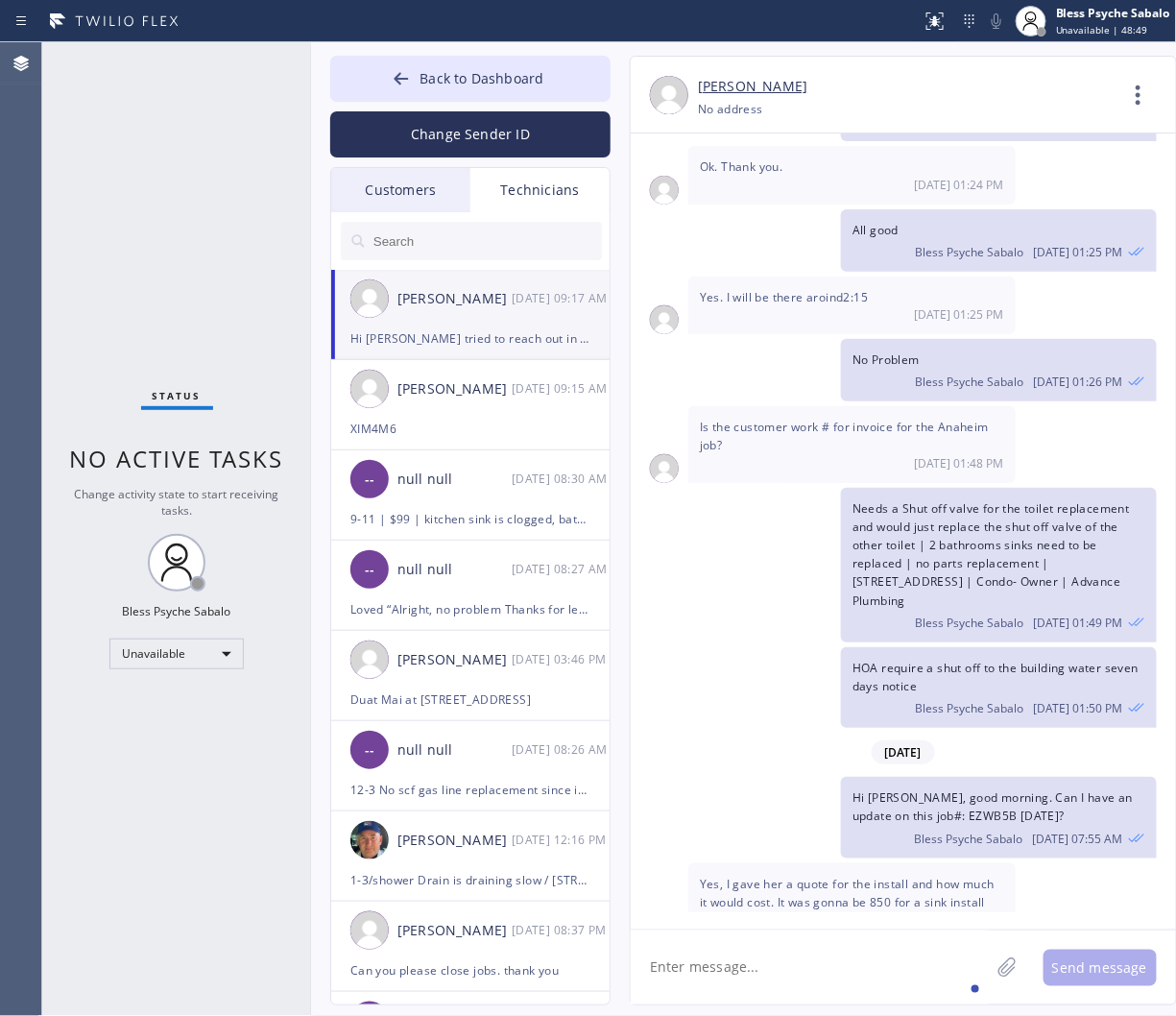 scroll, scrollTop: 11904, scrollLeft: 0, axis: vertical 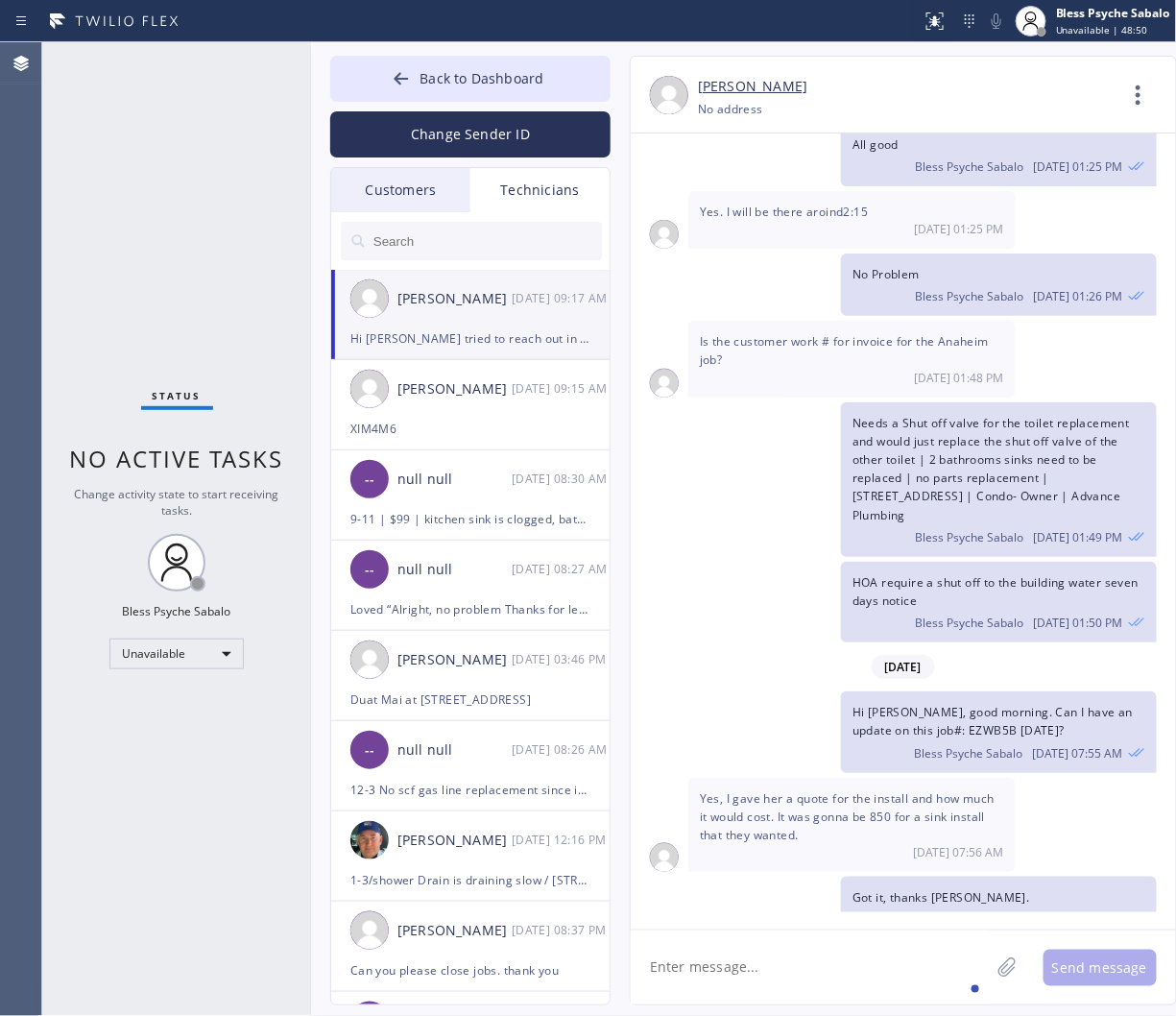 click 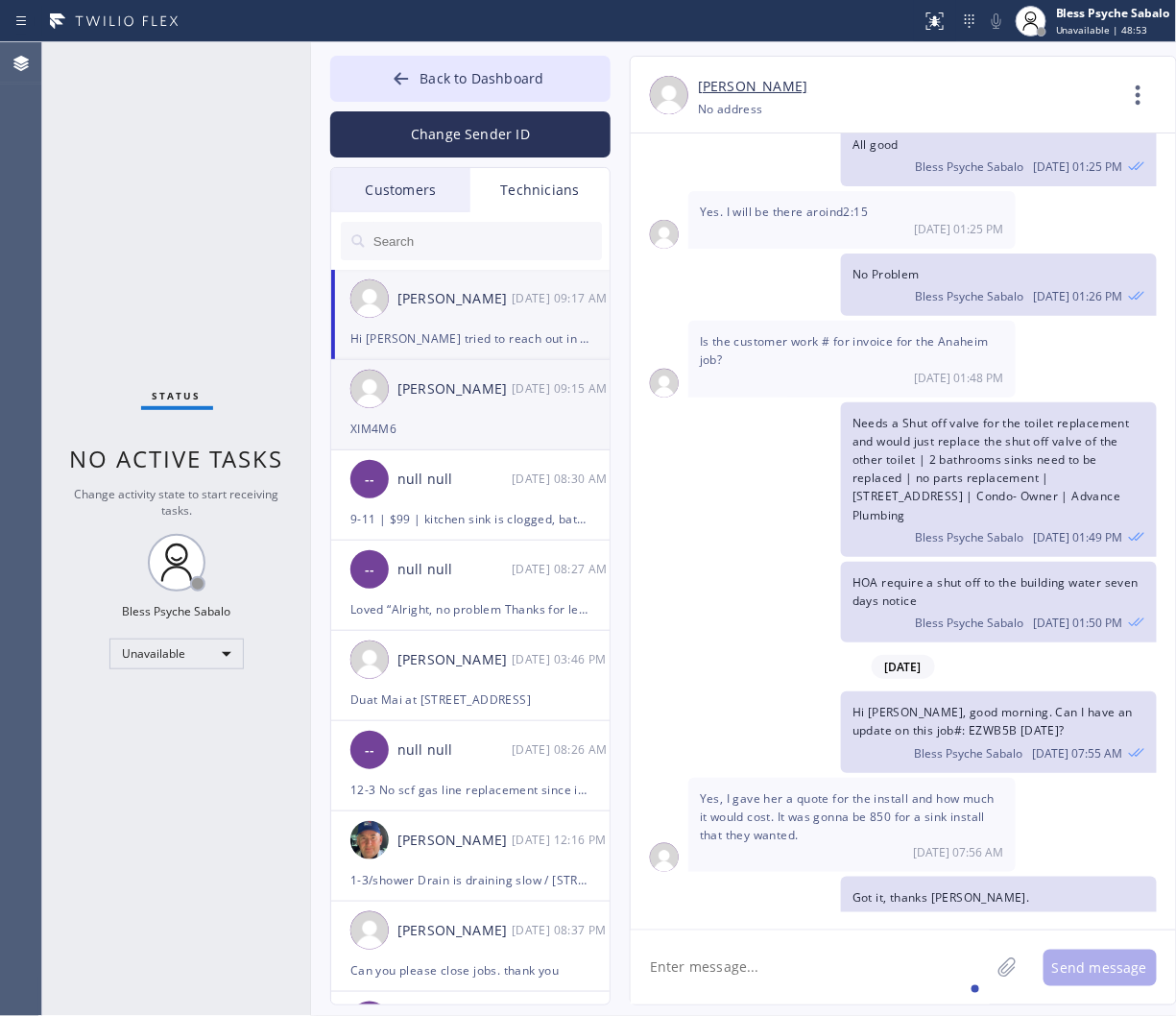 type 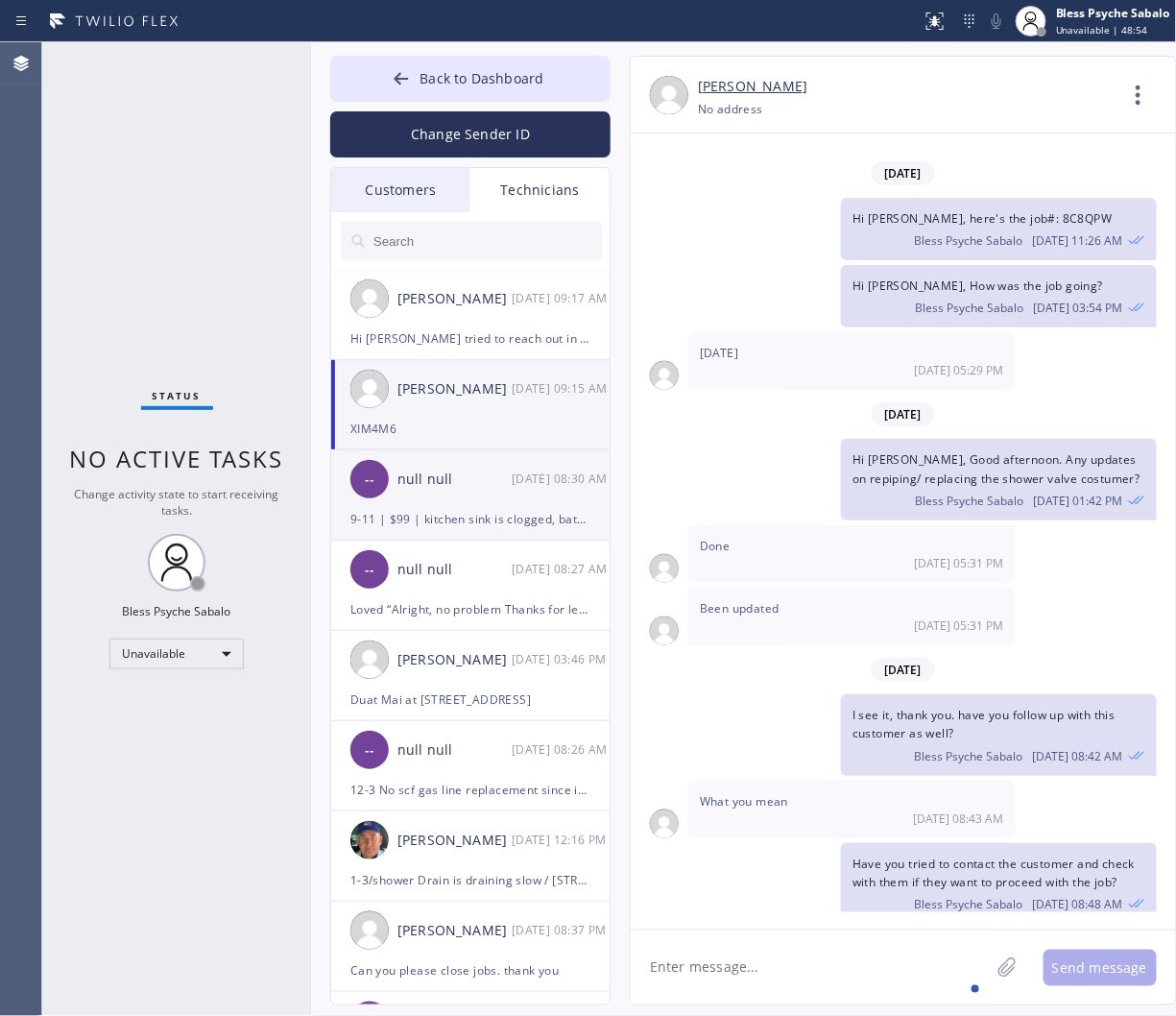 click on "9-11 | $99 | kitchen sink is clogged, bathroom sink is leaking | house-ho | 2547 S Bundy DrLos Angeles, CA 90064, USA | Plumber and Drain Cleaning Services LA | Please call 30 mins prior to arrival" at bounding box center (470, 519) 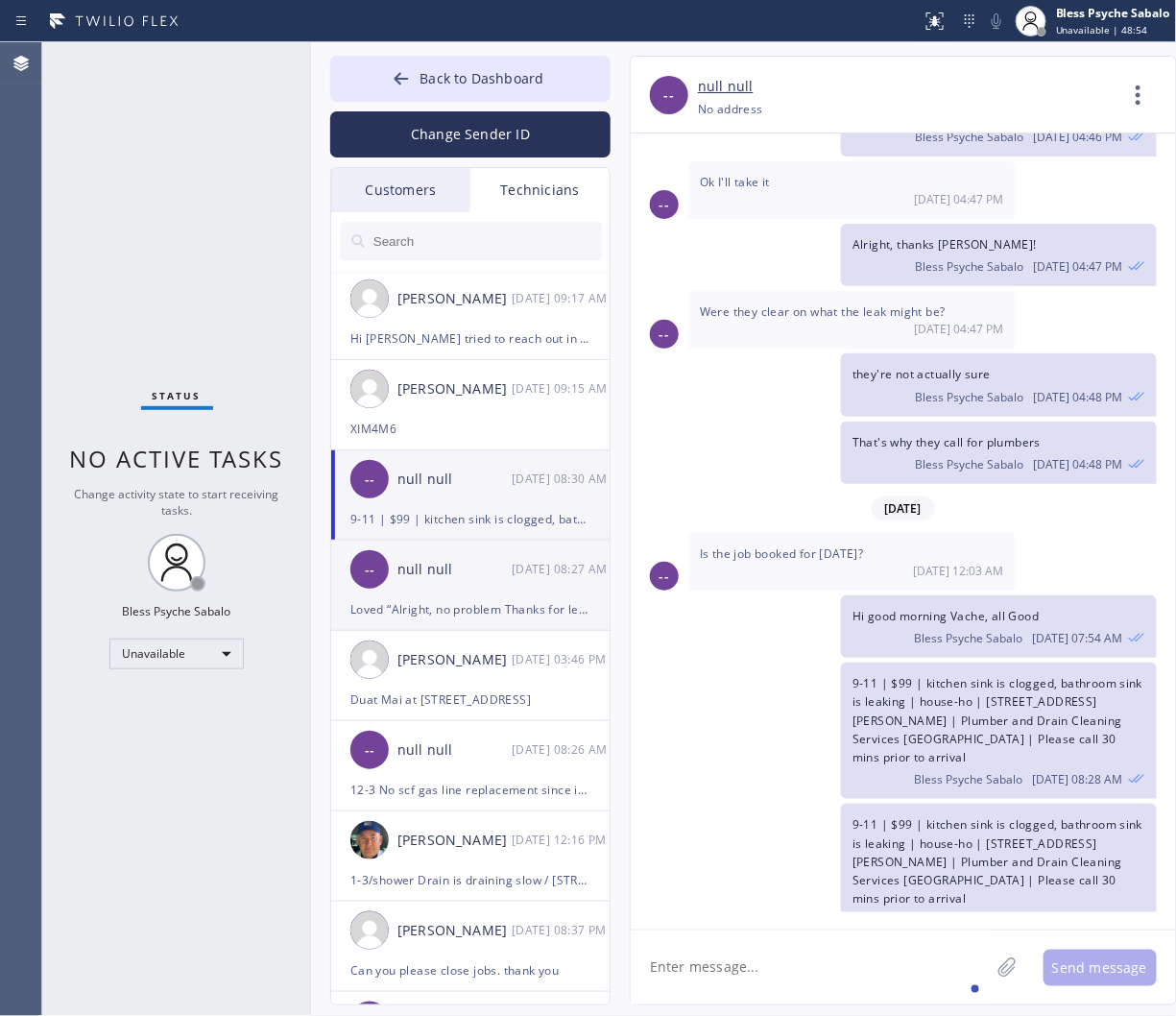click on "-- null null 07/16 08:27 AM" at bounding box center (471, 569) 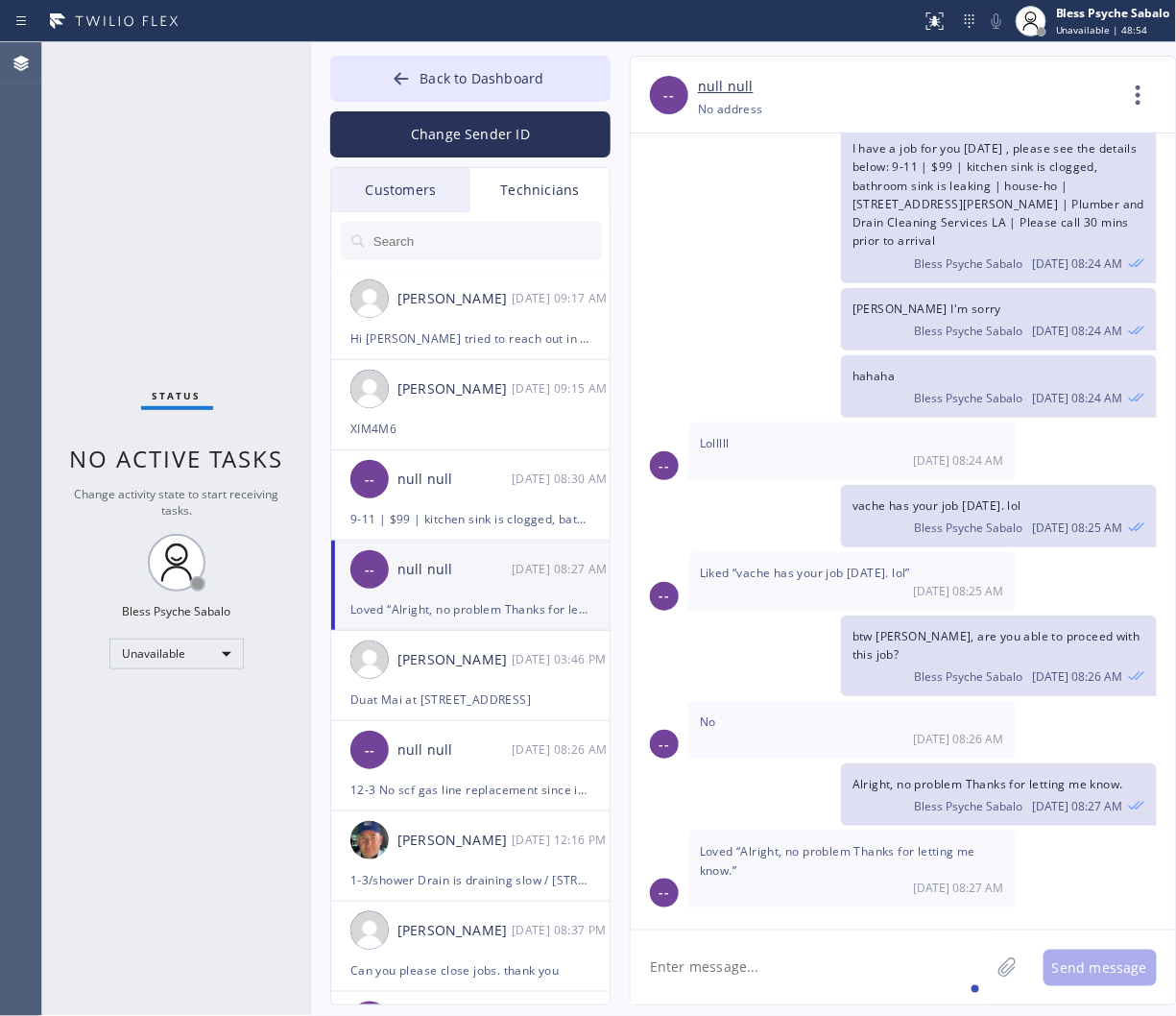 scroll, scrollTop: 10537, scrollLeft: 0, axis: vertical 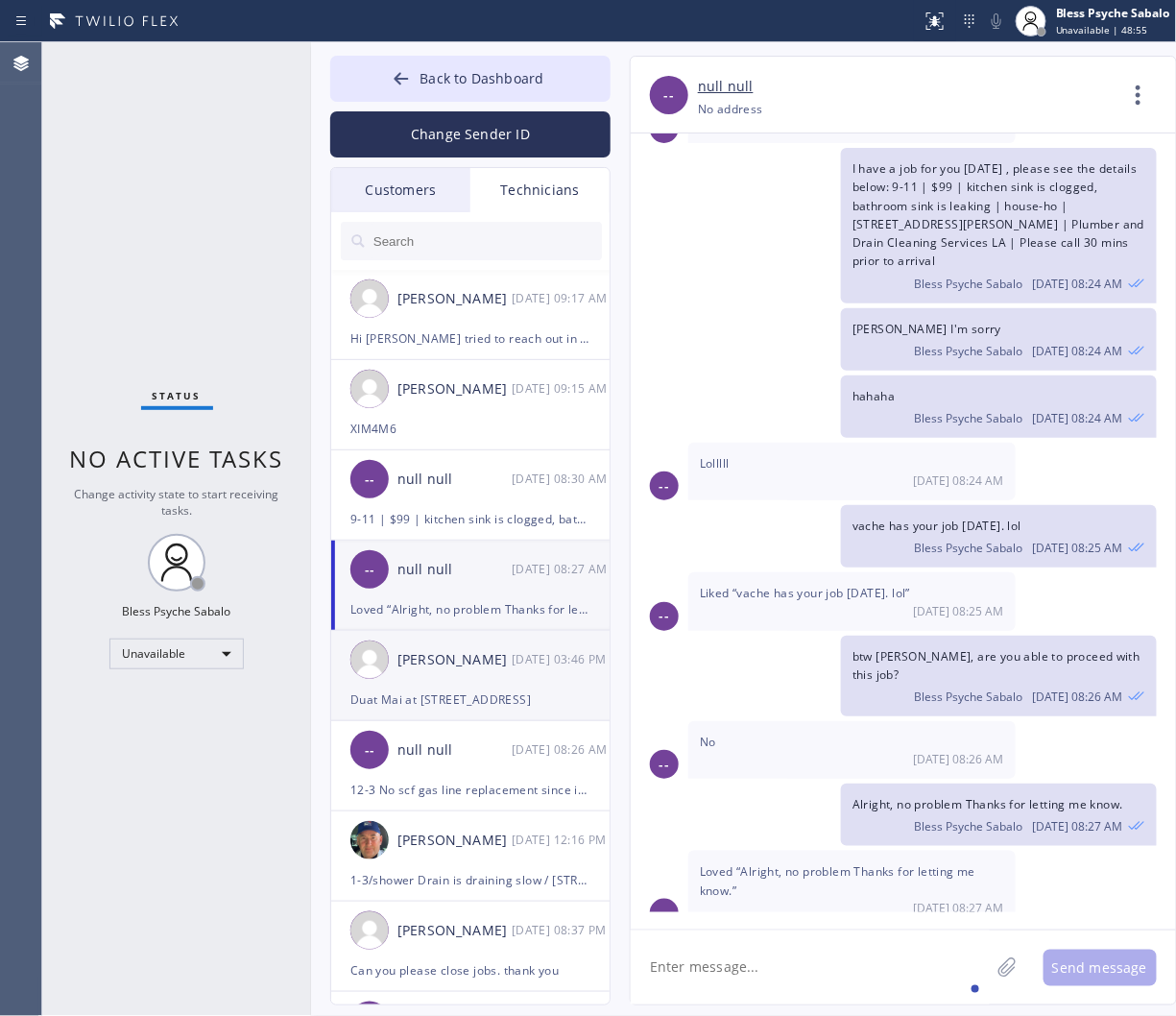 click on "Christopher Gonzales 07/15 03:46 PM" at bounding box center [471, 660] 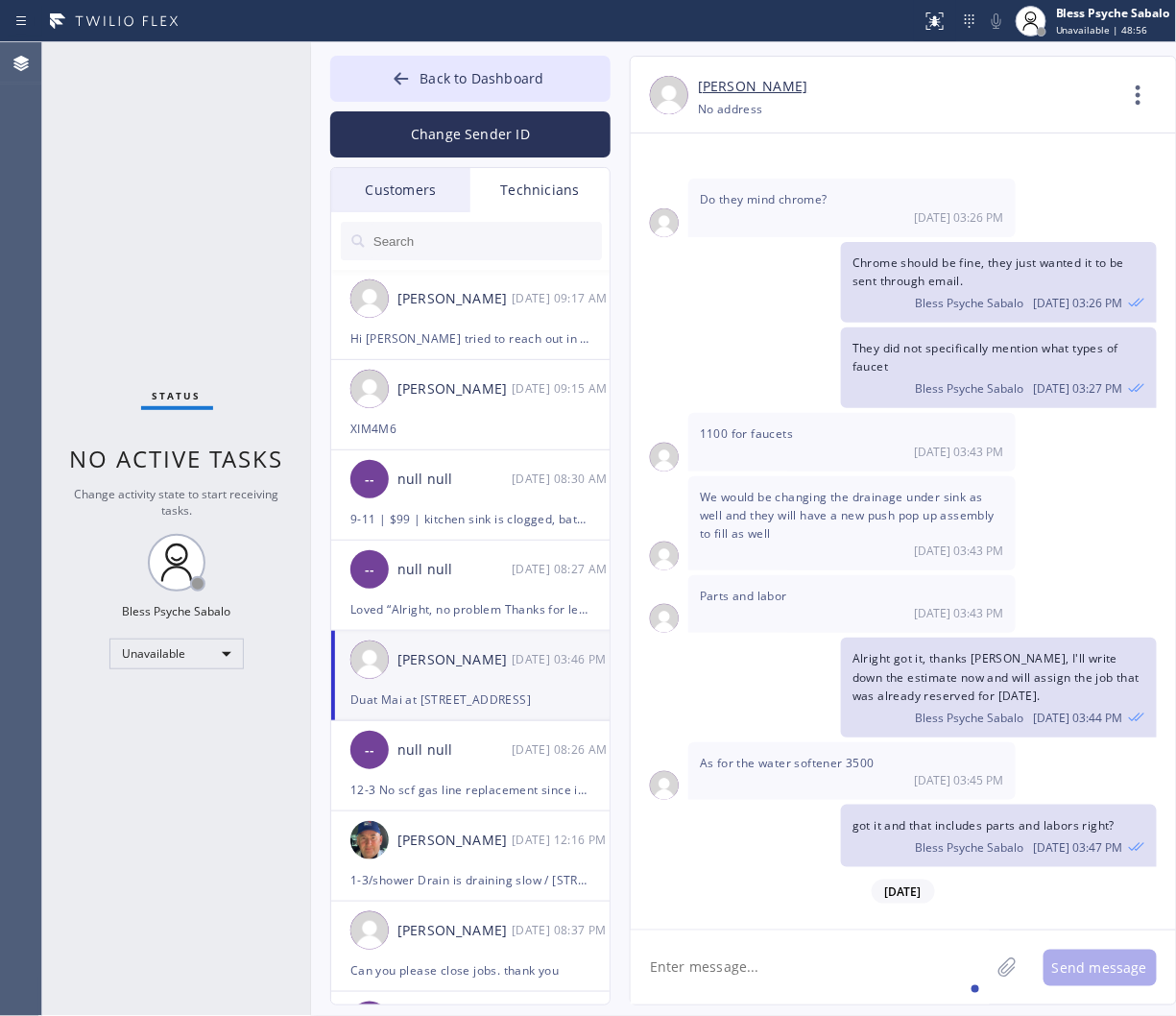 drag, startPoint x: 848, startPoint y: 985, endPoint x: 717, endPoint y: 838, distance: 196.901 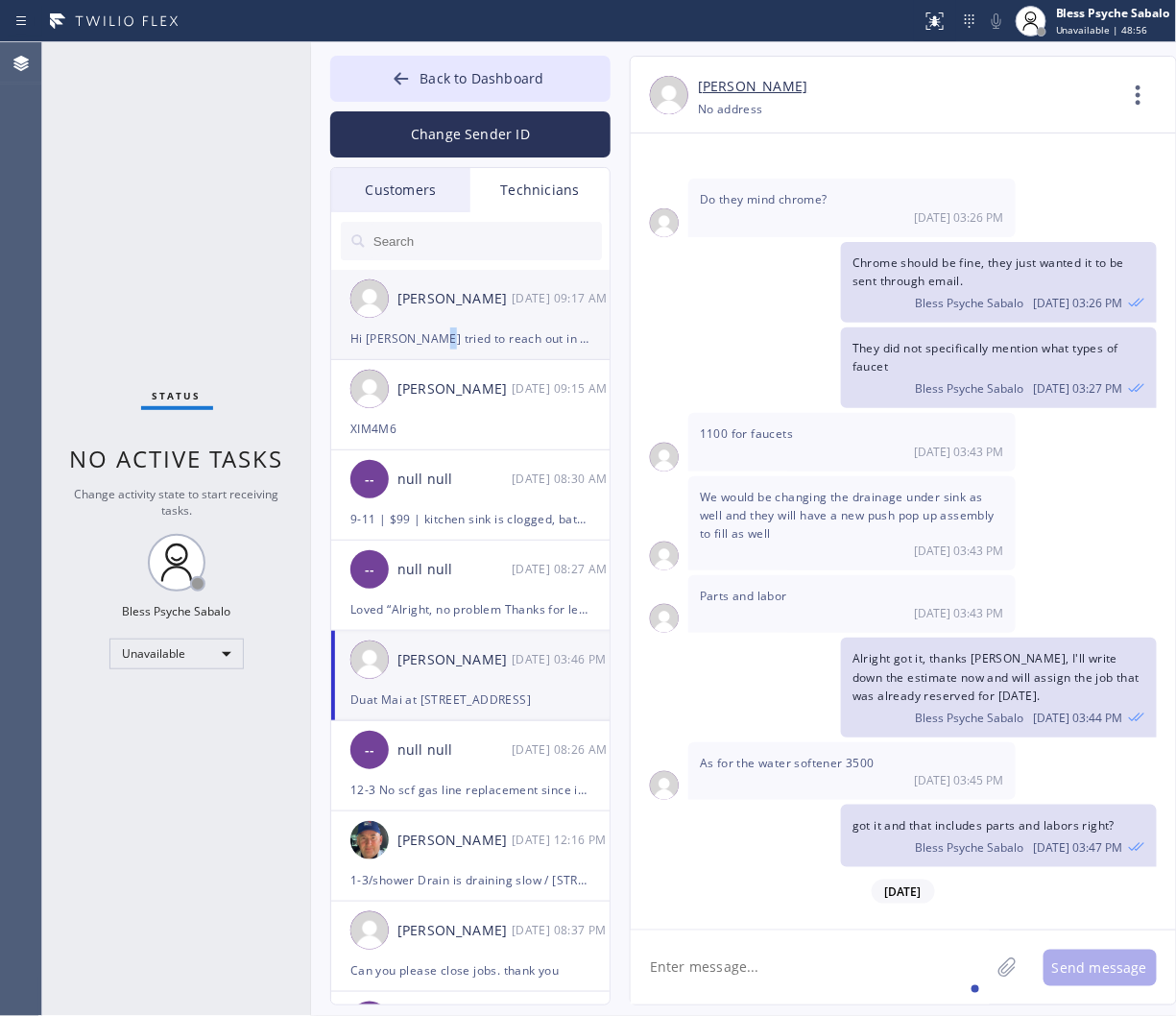 click on "Hi Ray, John tried to reach out in regards w/yur payroll." at bounding box center [470, 338] 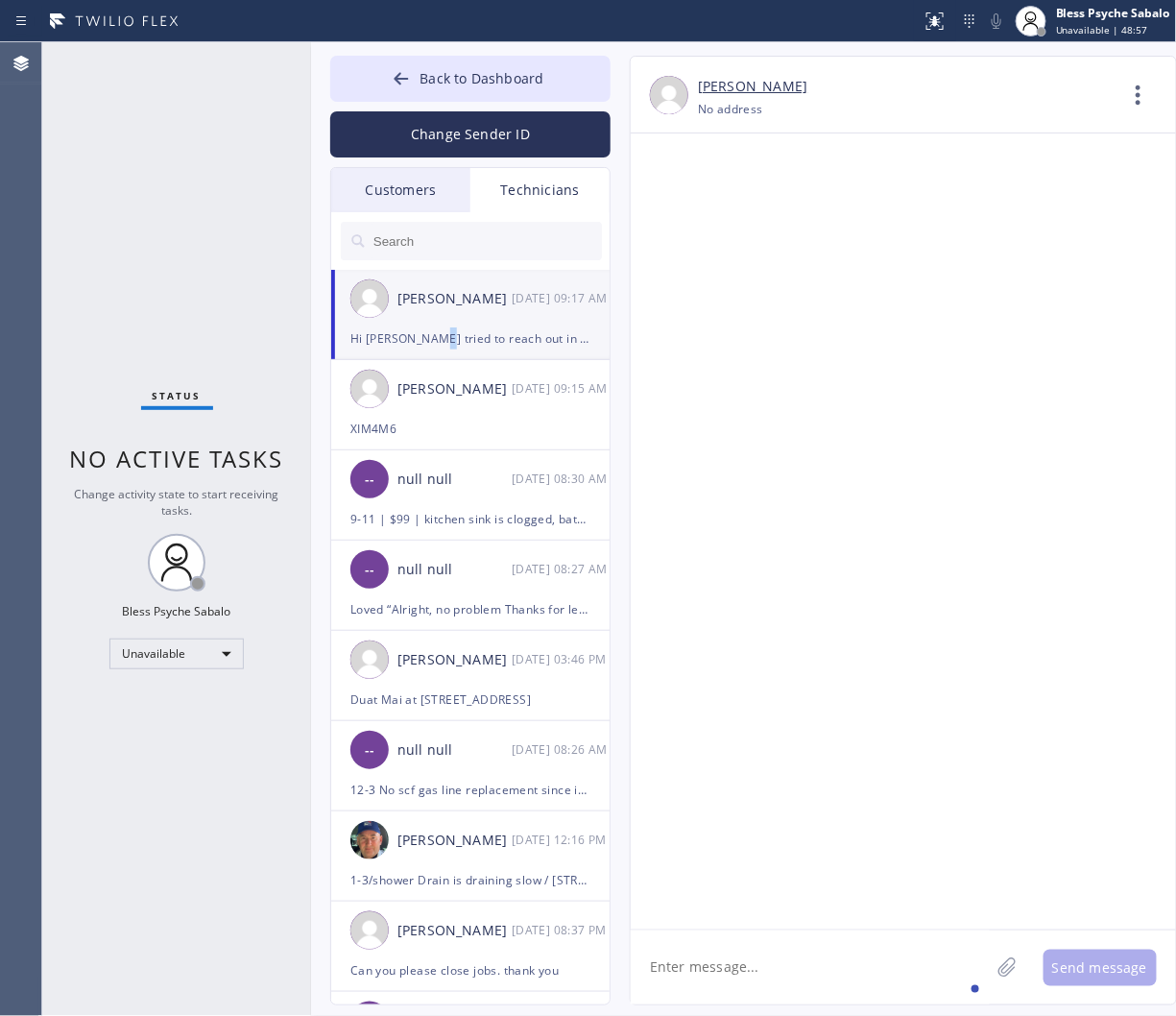 scroll, scrollTop: 11904, scrollLeft: 0, axis: vertical 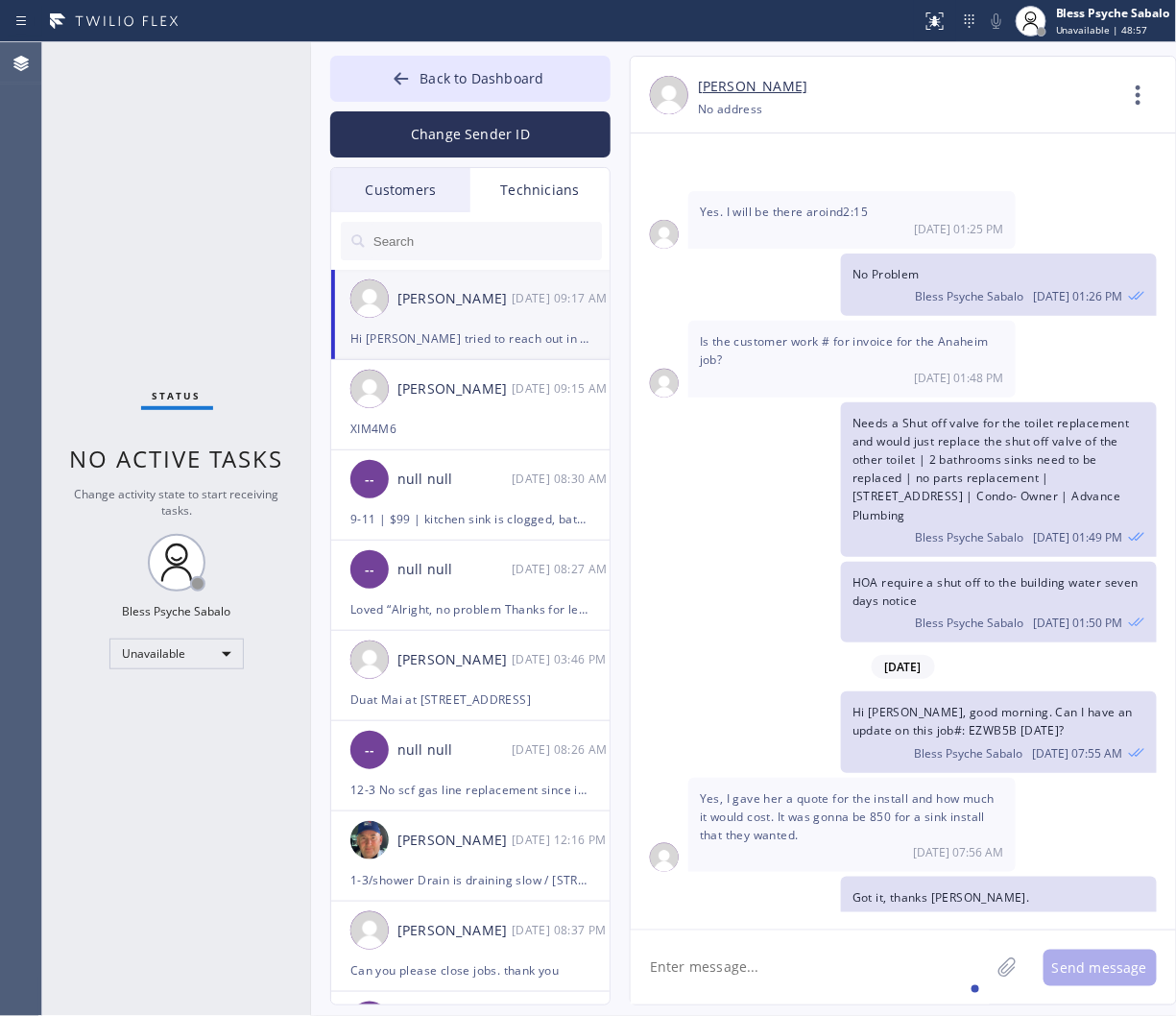click on "Hi Ray, John tried to reach out in regards w/yur payroll. Bless Psyche Sabalo 07/16 09:17 AM" at bounding box center (894, 984) 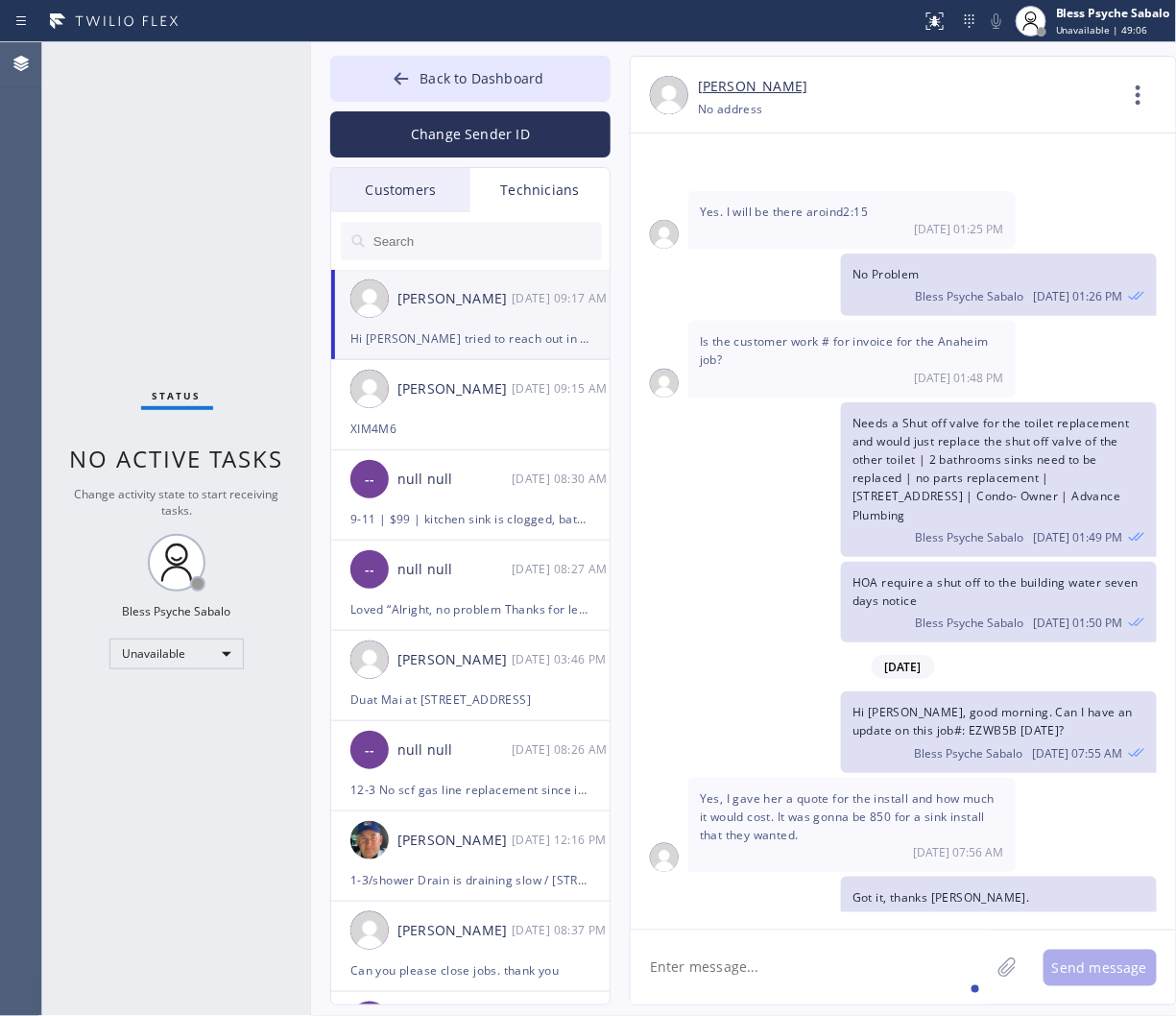 click on "Needs a Shut off valve for the toilet replacement and would just replace the shut off valve of the other toilet  | 2 bathrooms sinks need to be replaced | no parts replacement | 1244 E 3rd St APT 101, Long Beach, CA 90802 | Condo- Owner | Advance Plumbing Bless Psyche Sabalo 07/15 01:49 PM" at bounding box center [894, 479] 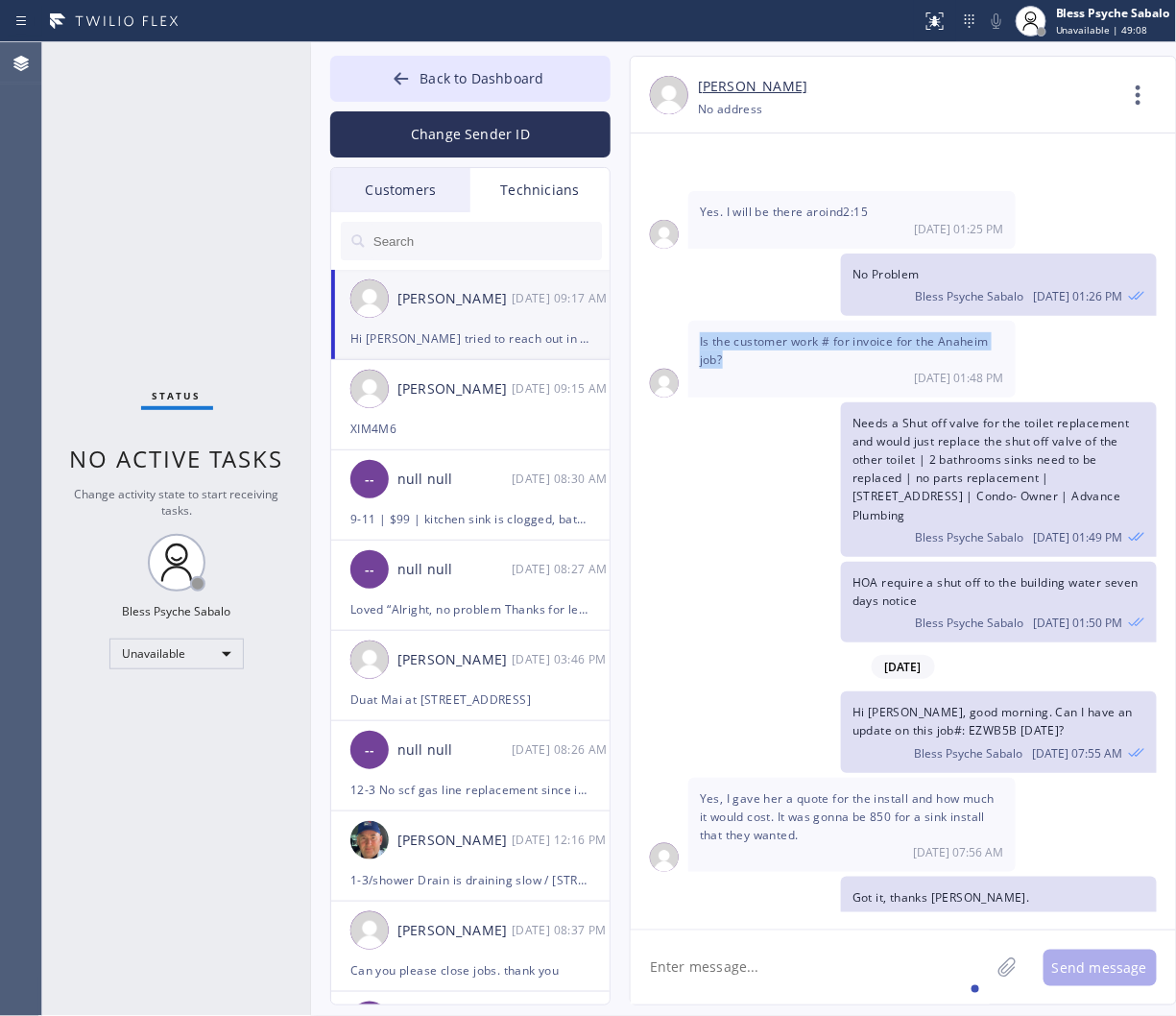 drag, startPoint x: 730, startPoint y: 247, endPoint x: 698, endPoint y: 231, distance: 35.77709 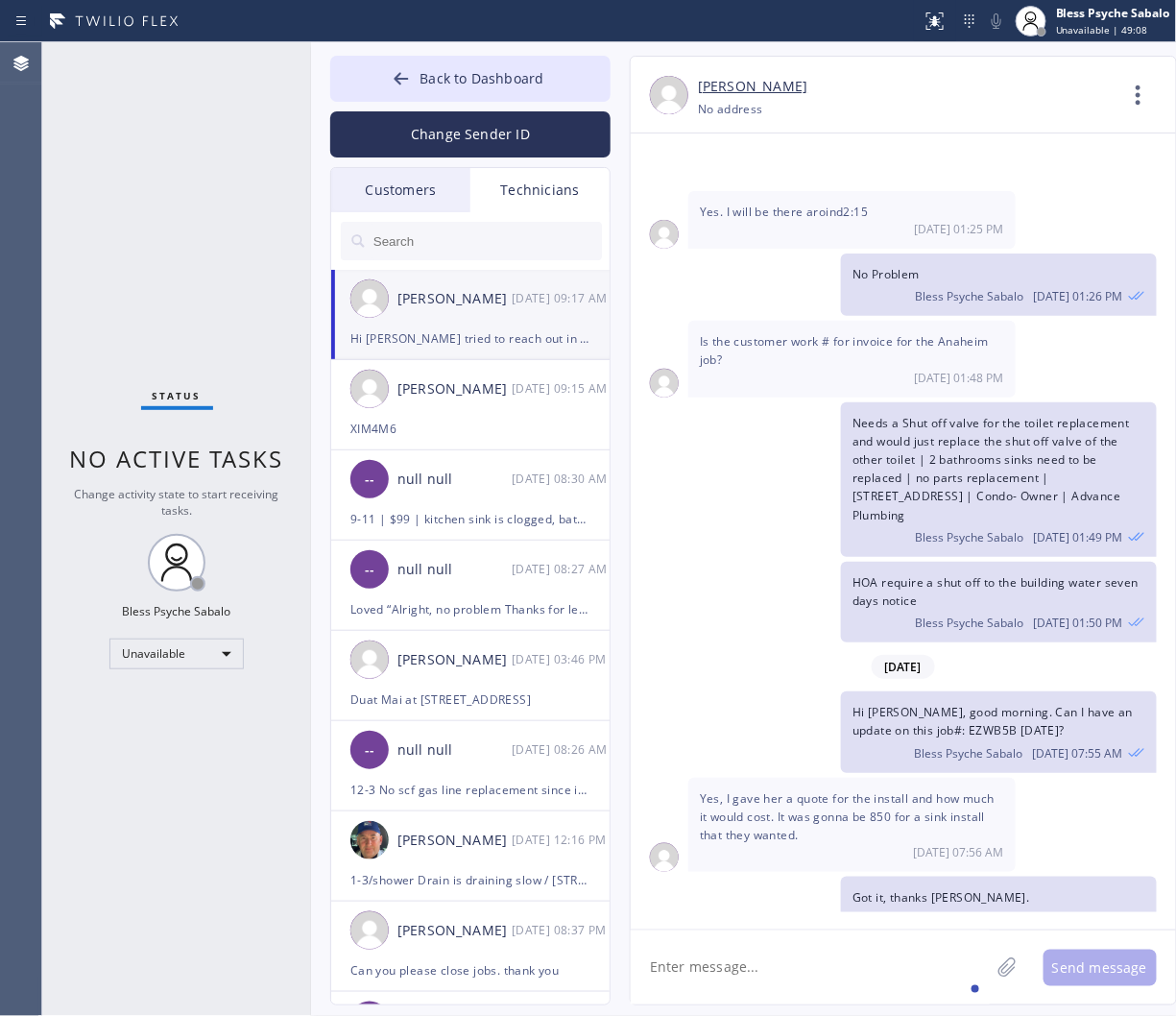 click on "Needs a Shut off valve for the toilet replacement and would just replace the shut off valve of the other toilet  | 2 bathrooms sinks need to be replaced | no parts replacement | 1244 E 3rd St APT 101, Long Beach, CA 90802 | Condo- Owner | Advance Plumbing Bless Psyche Sabalo 07/15 01:49 PM" at bounding box center (894, 479) 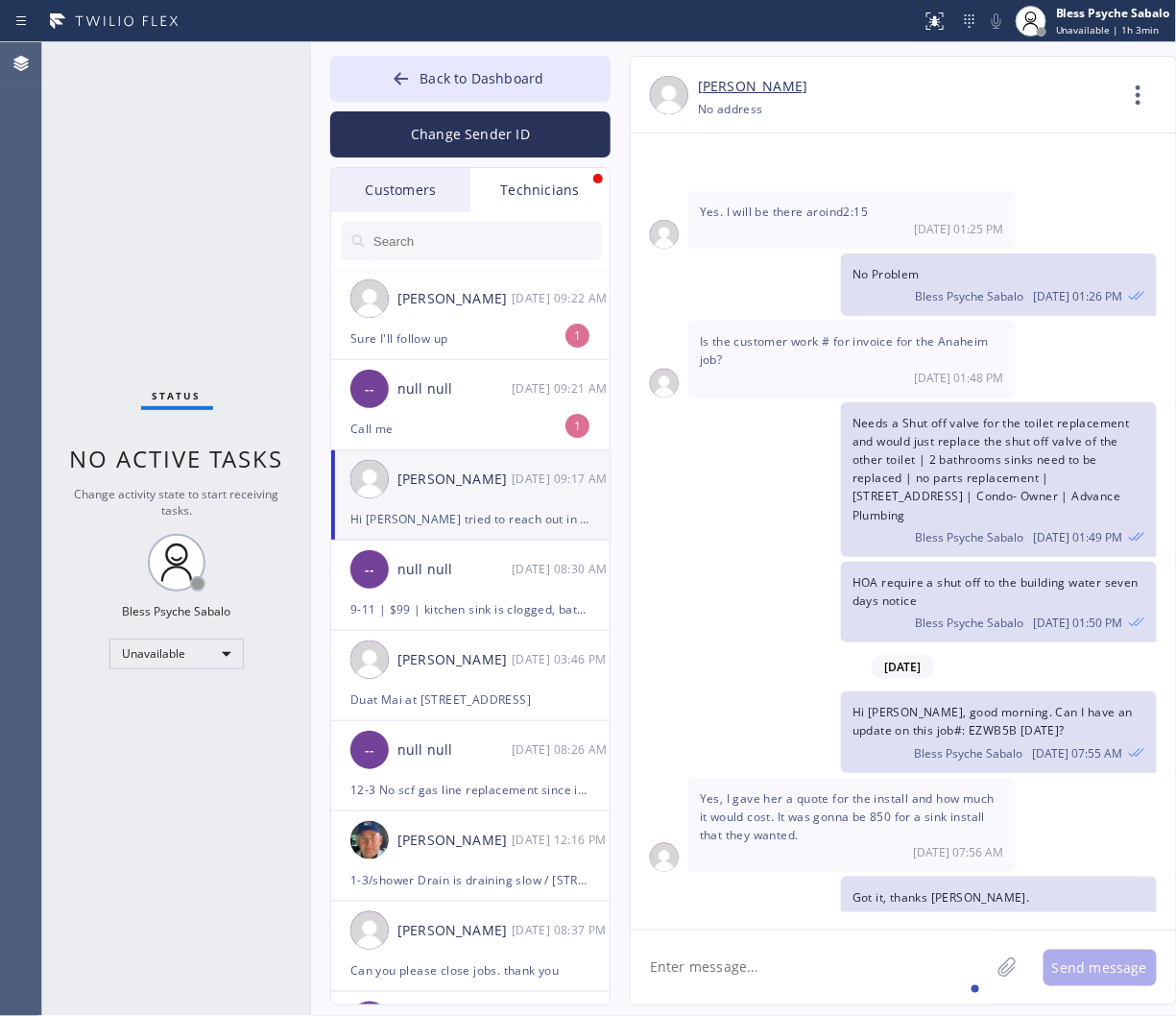click on "Technicians" at bounding box center [540, 190] 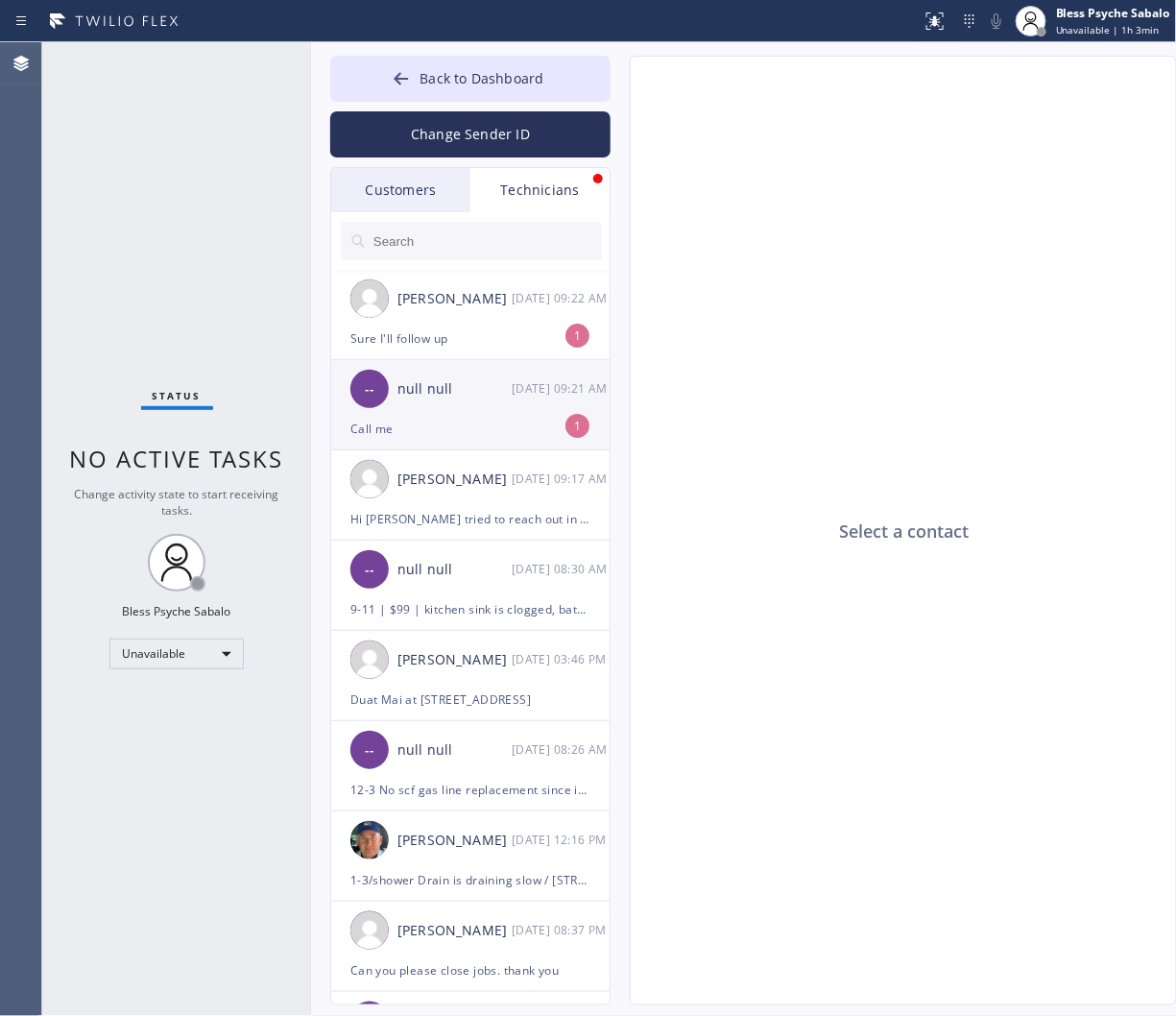 click on "Call me" at bounding box center [470, 428] 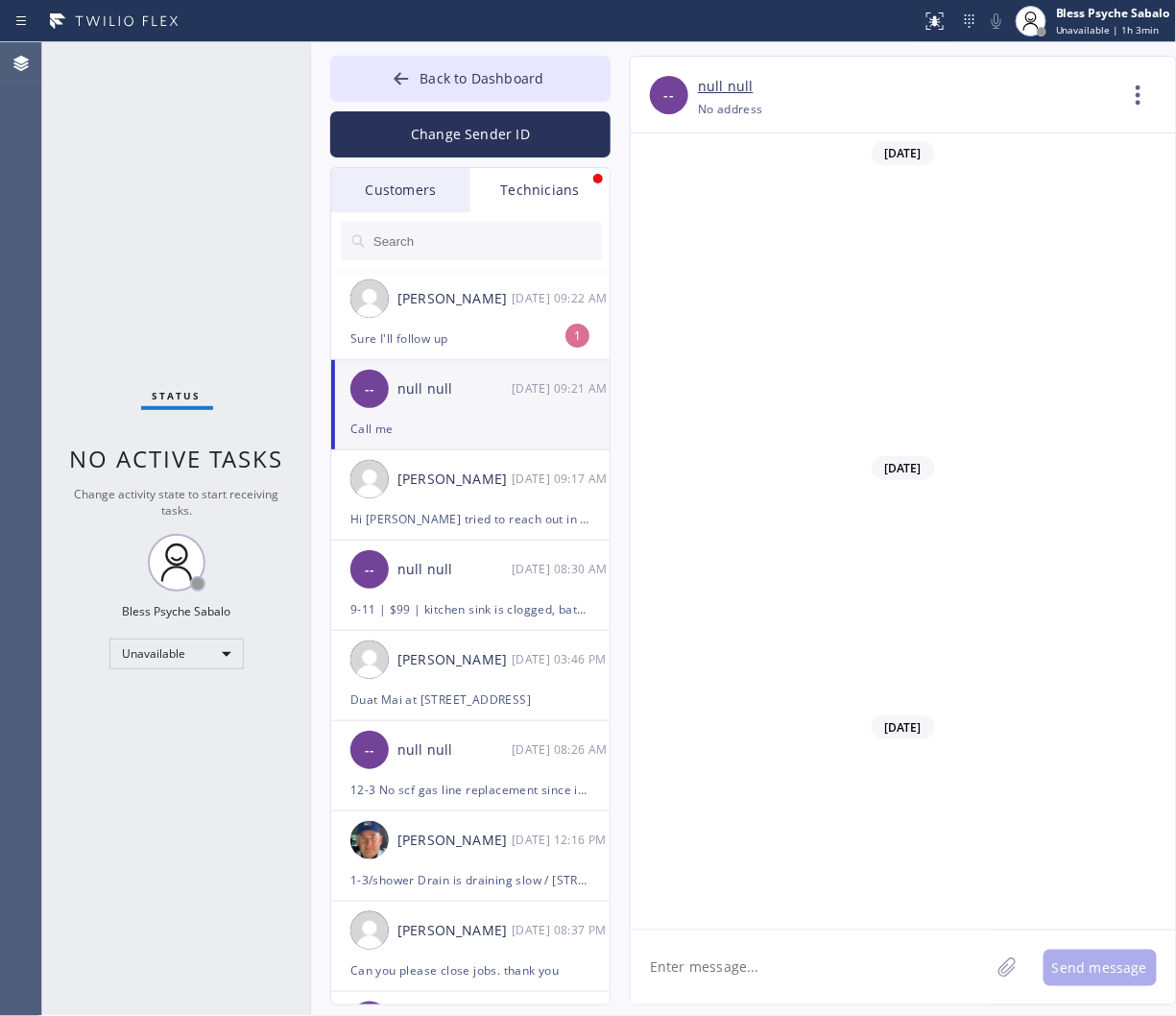 scroll, scrollTop: 10600, scrollLeft: 0, axis: vertical 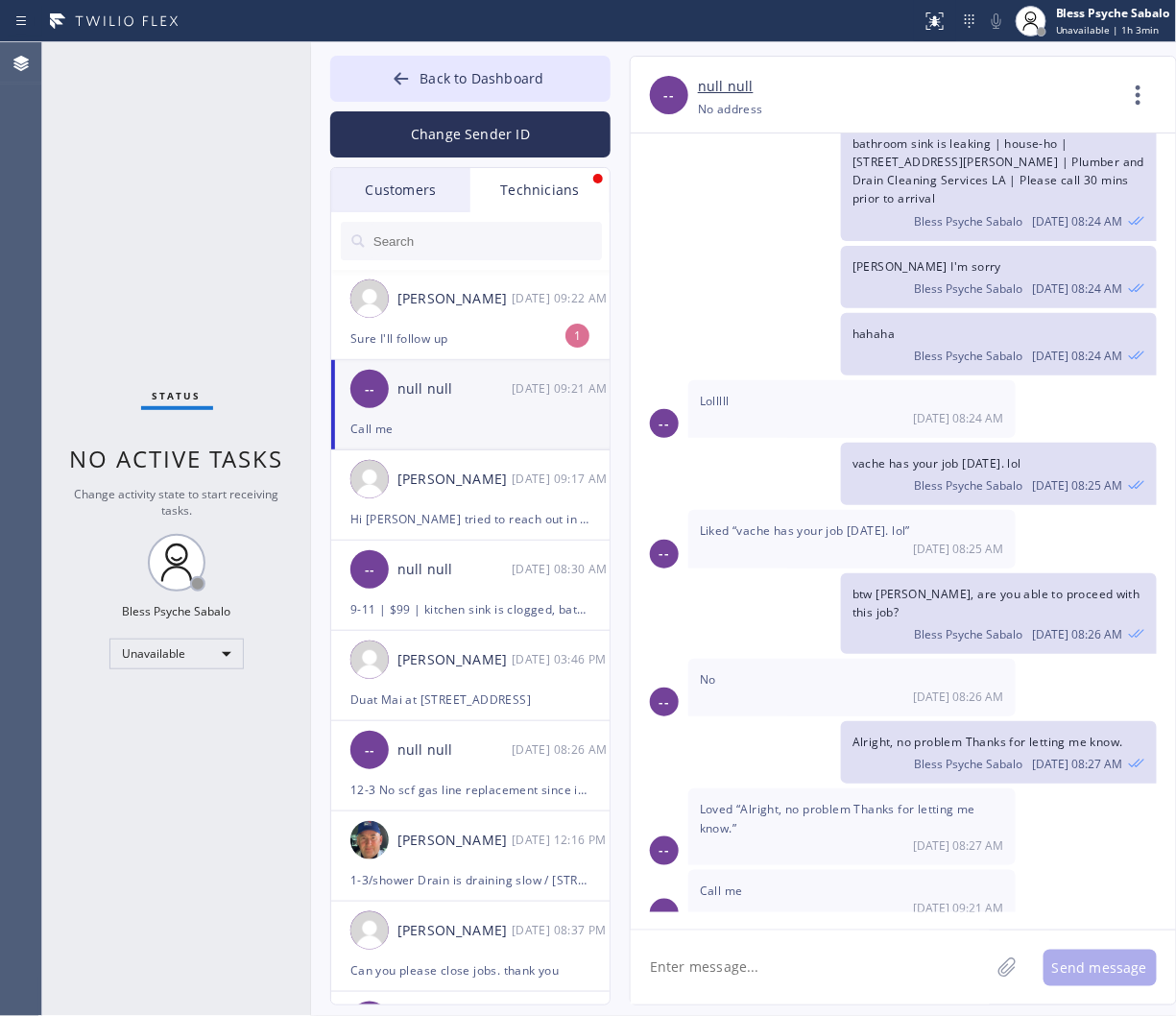 click on "Loved “Alright,  no problem
Thanks for letting me know.” 07/16 08:27 AM" at bounding box center (852, 826) 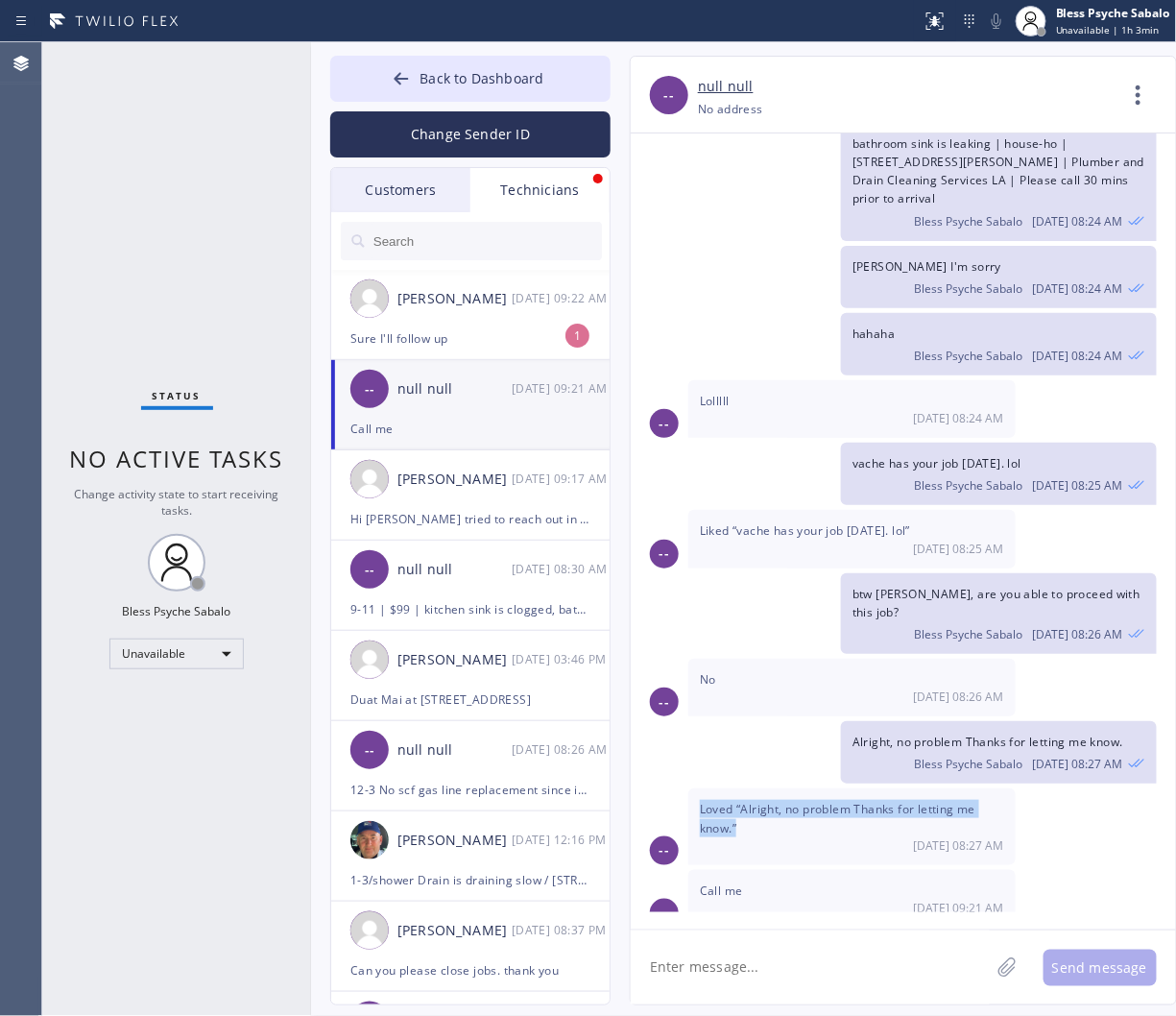 click on "Loved “Alright,  no problem
Thanks for letting me know.” 07/16 08:27 AM" at bounding box center (852, 826) 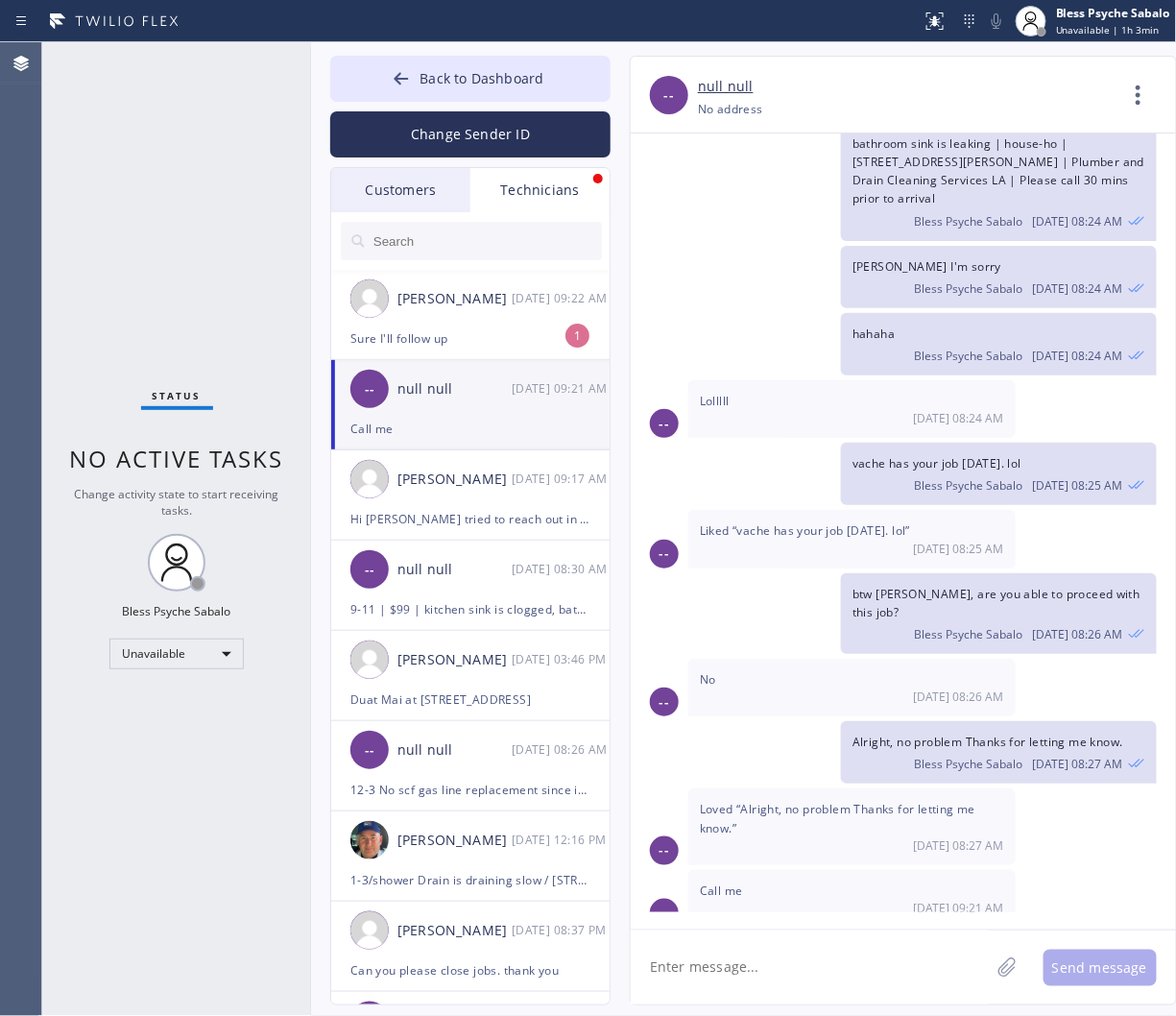 click on "Call me  07/16 09:21 AM" at bounding box center (852, 899) 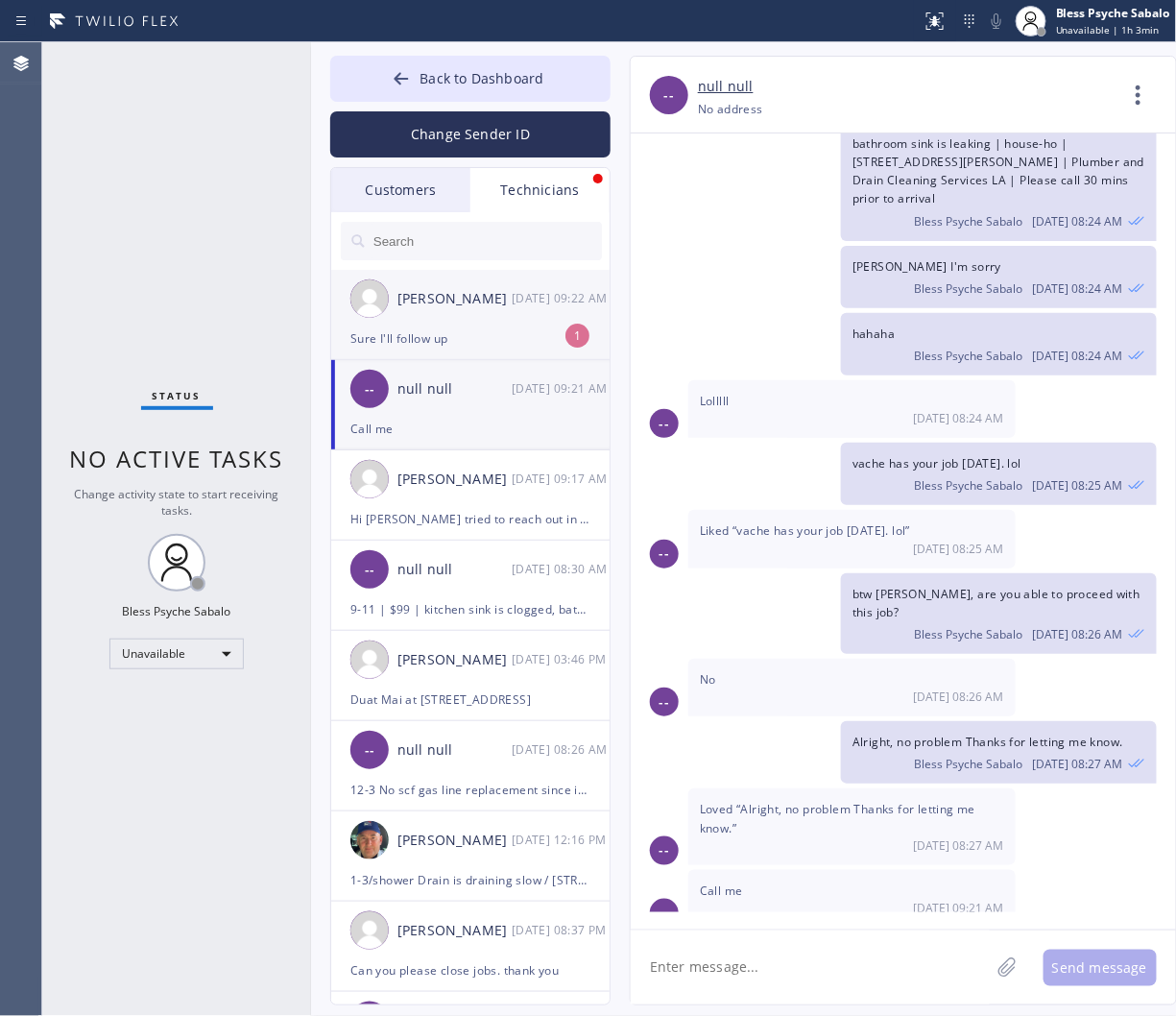 click on "Sure I'll follow up" at bounding box center (470, 338) 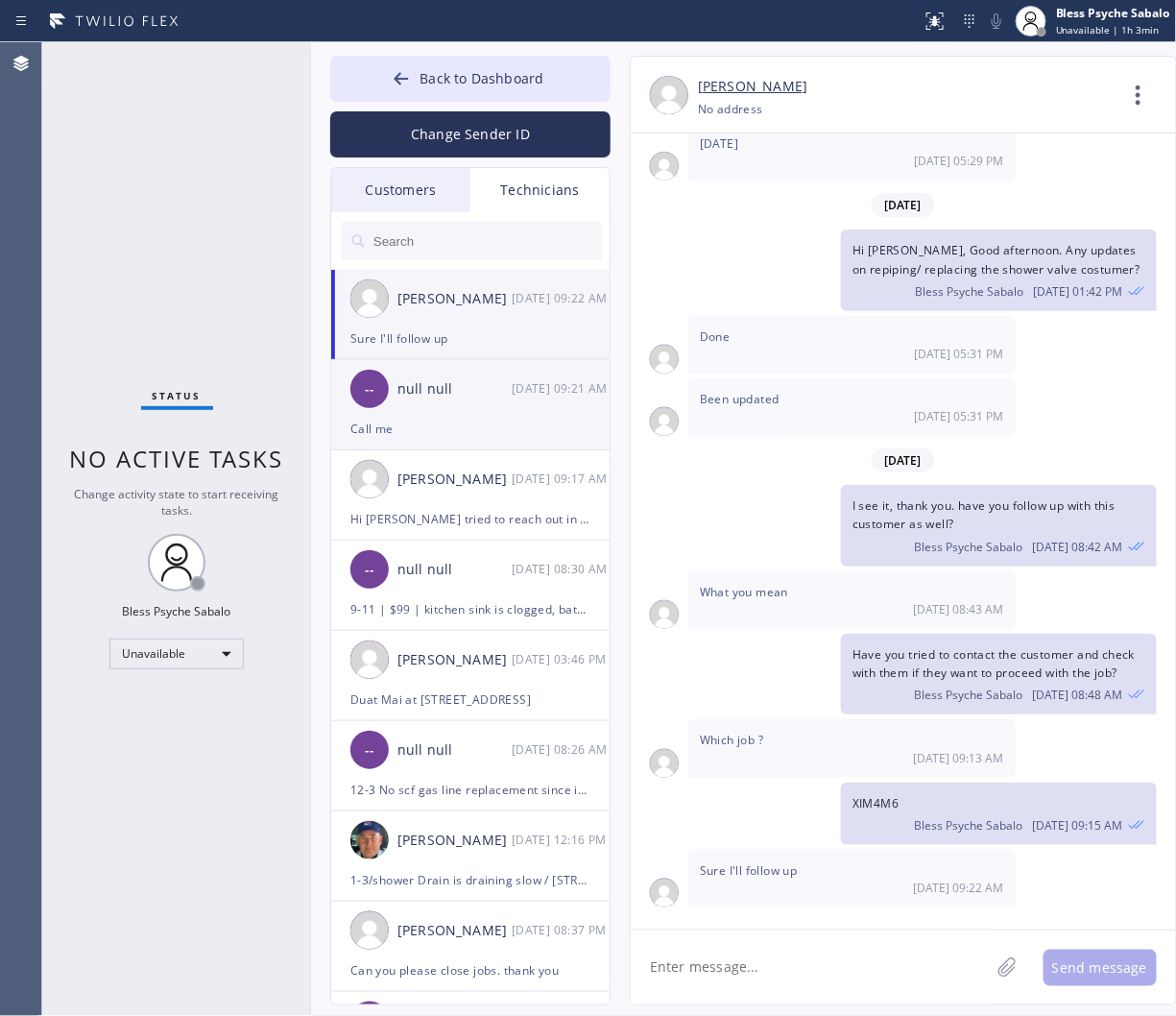 scroll, scrollTop: 7007, scrollLeft: 0, axis: vertical 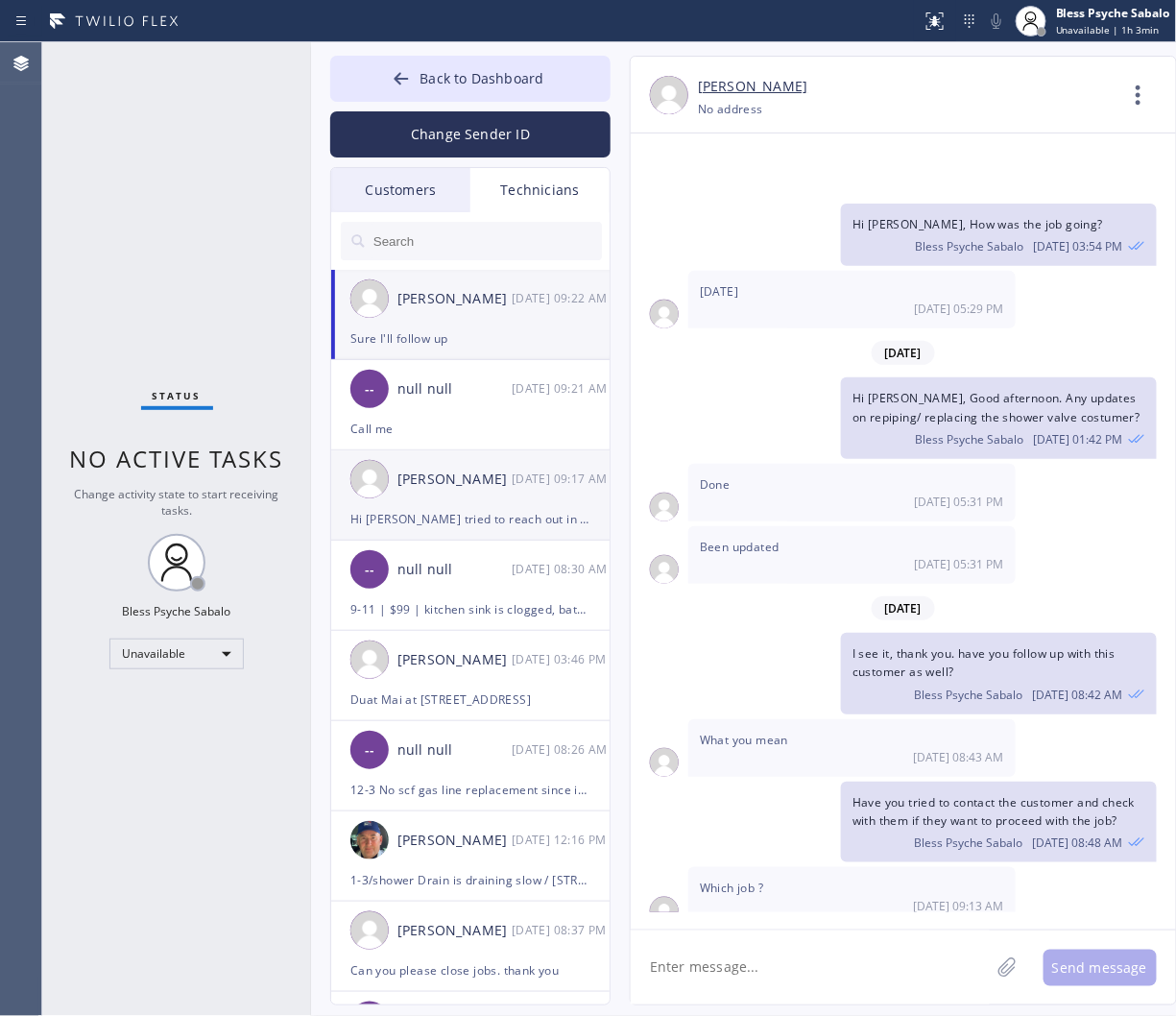click on "Hi Ray, John tried to reach out in regards w/yur payroll." at bounding box center [470, 519] 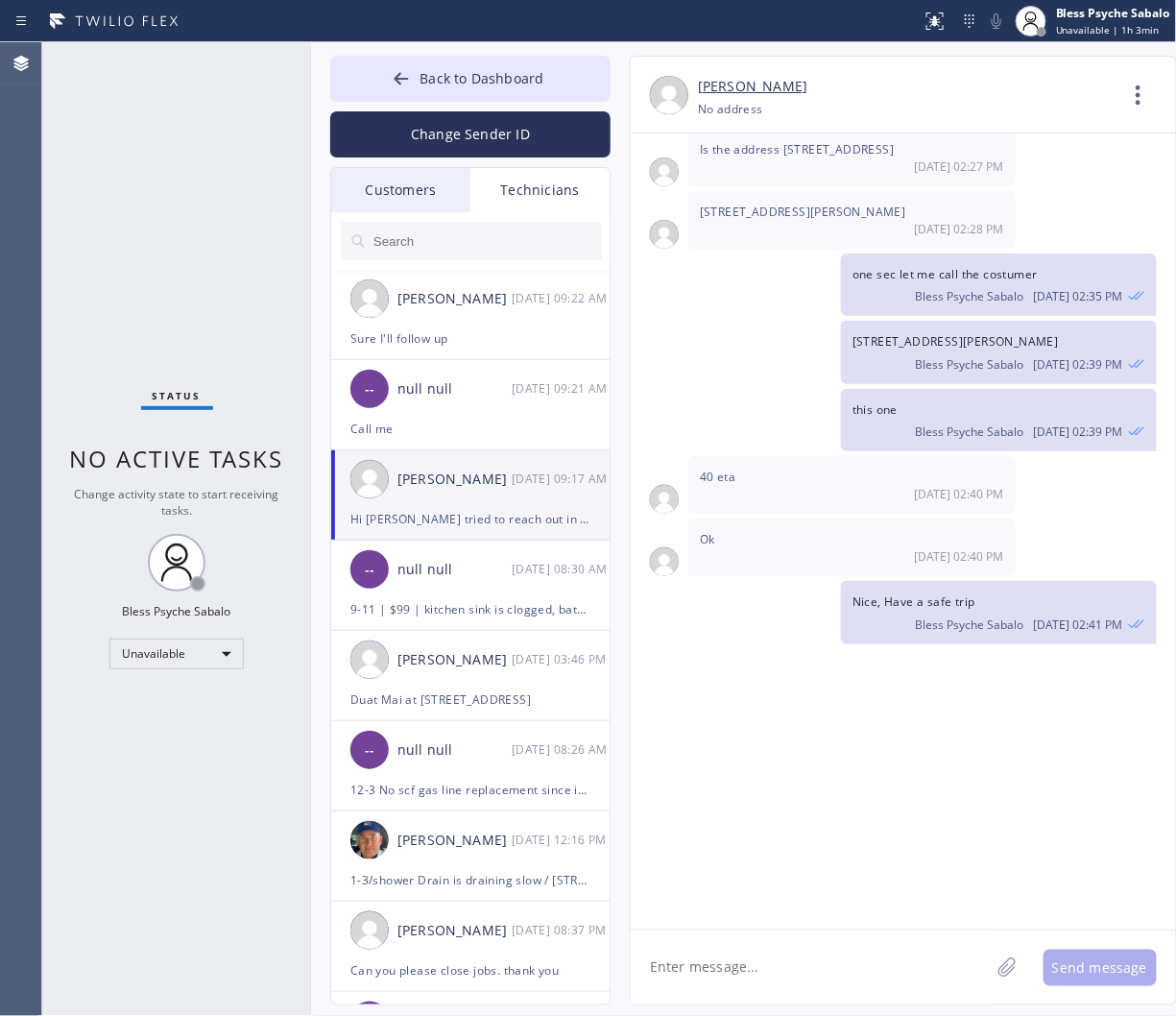 scroll, scrollTop: 11904, scrollLeft: 0, axis: vertical 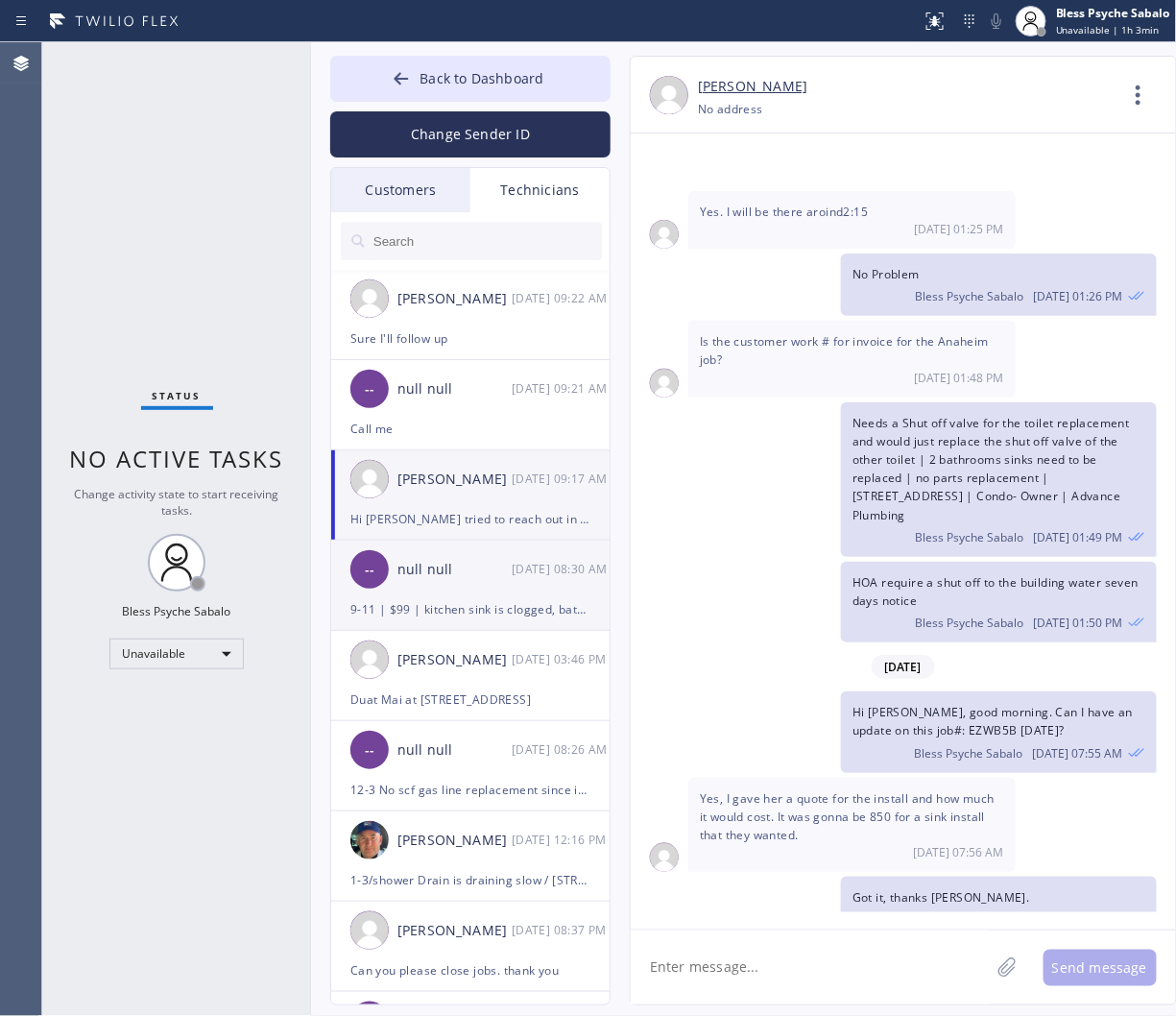 click on "9-11 | $99 | kitchen sink is clogged, bathroom sink is leaking | house-ho | 2547 S Bundy DrLos Angeles, CA 90064, USA | Plumber and Drain Cleaning Services LA | Please call 30 mins prior to arrival" at bounding box center [470, 609] 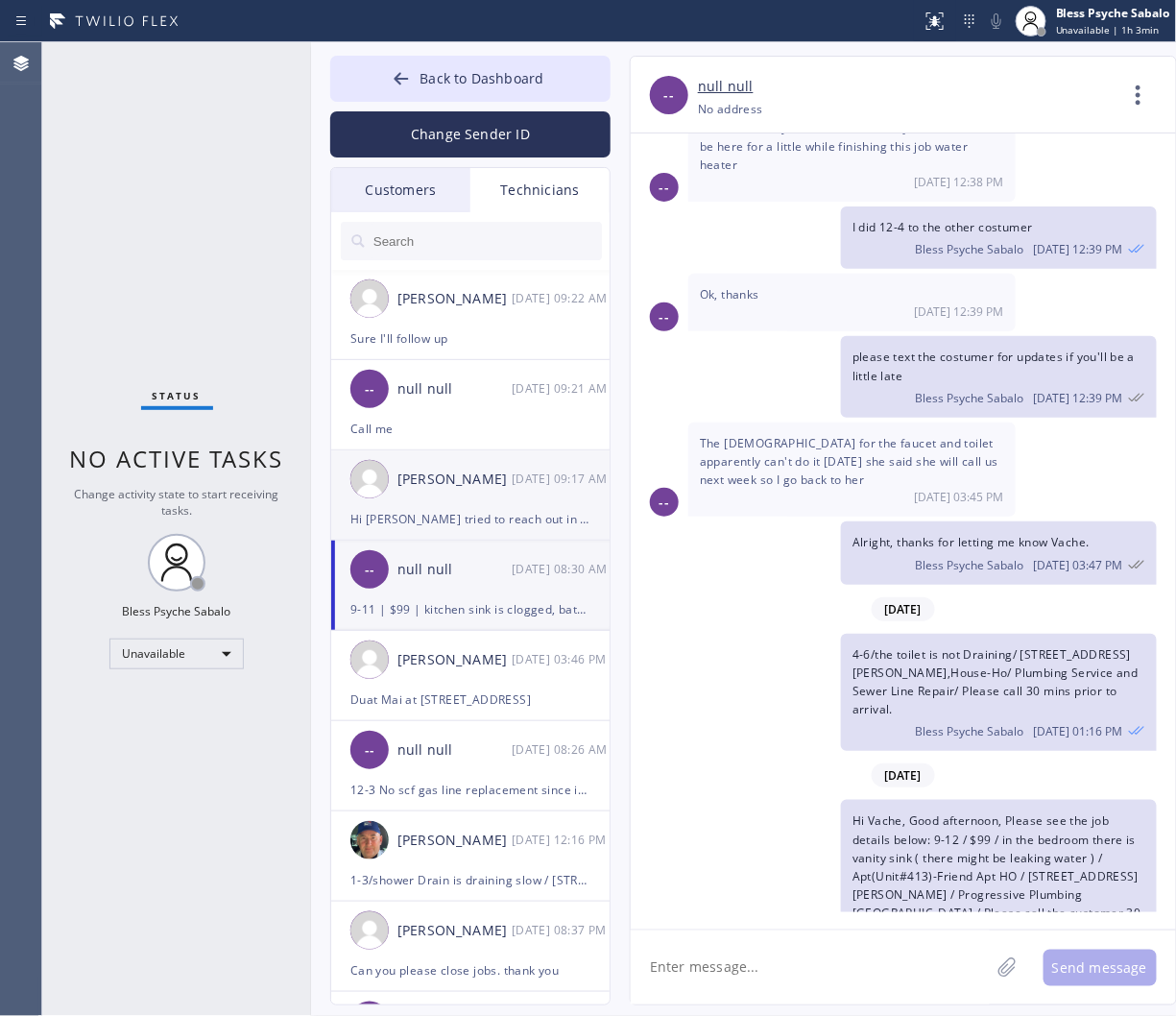 click on "Raymond Ying Ho" at bounding box center (454, 479) 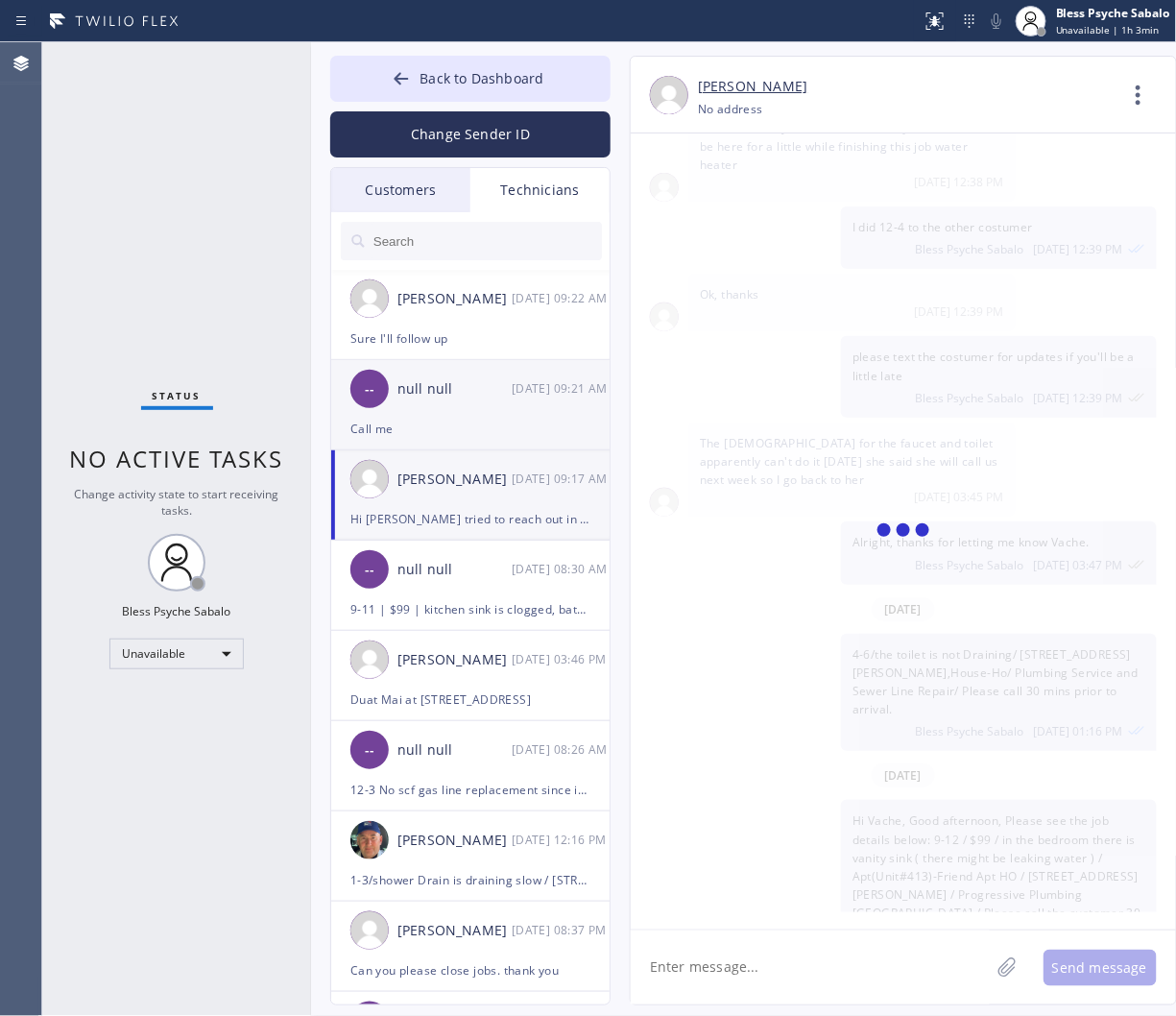 click on "Call me" at bounding box center [470, 428] 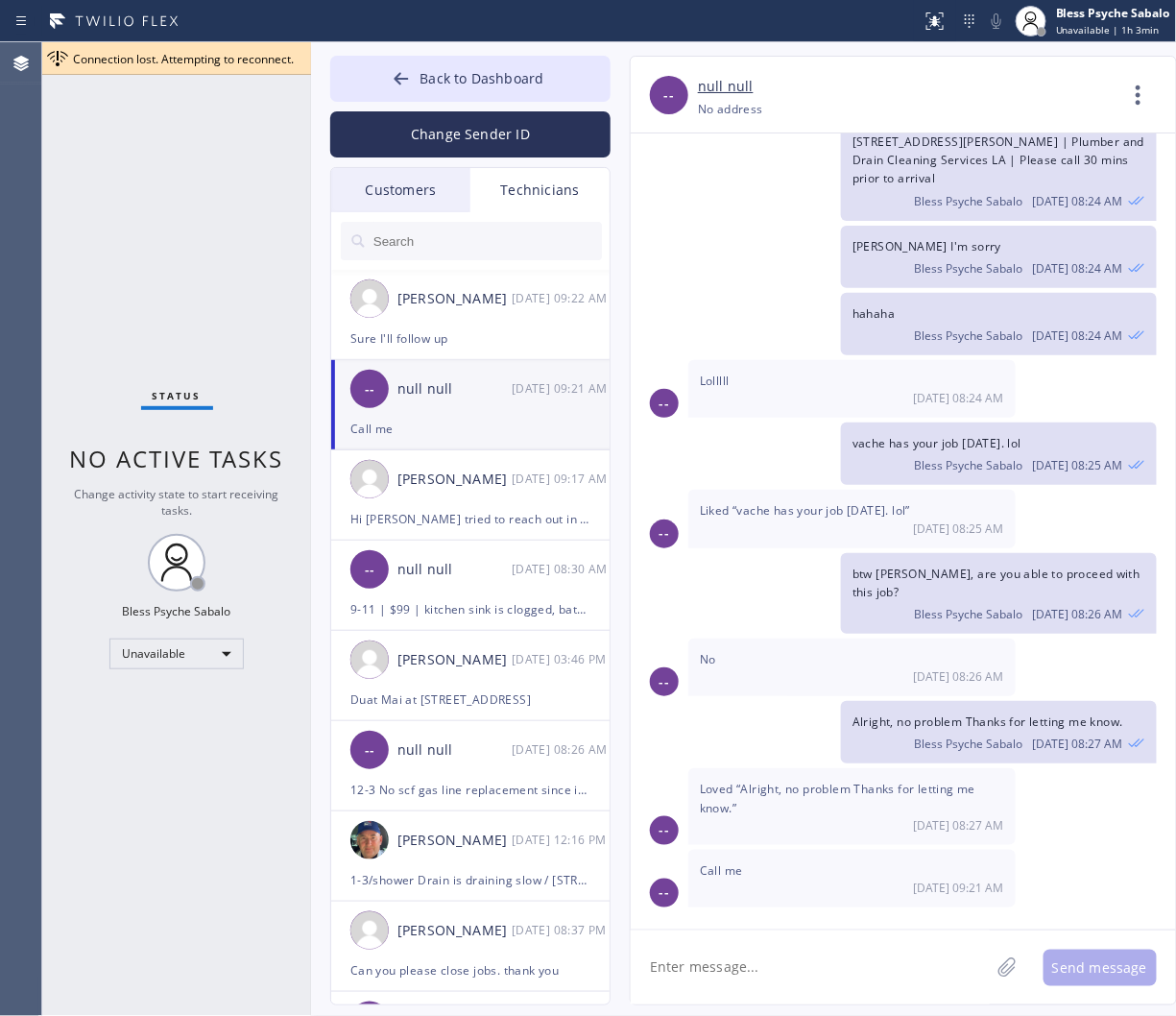 scroll, scrollTop: 10600, scrollLeft: 0, axis: vertical 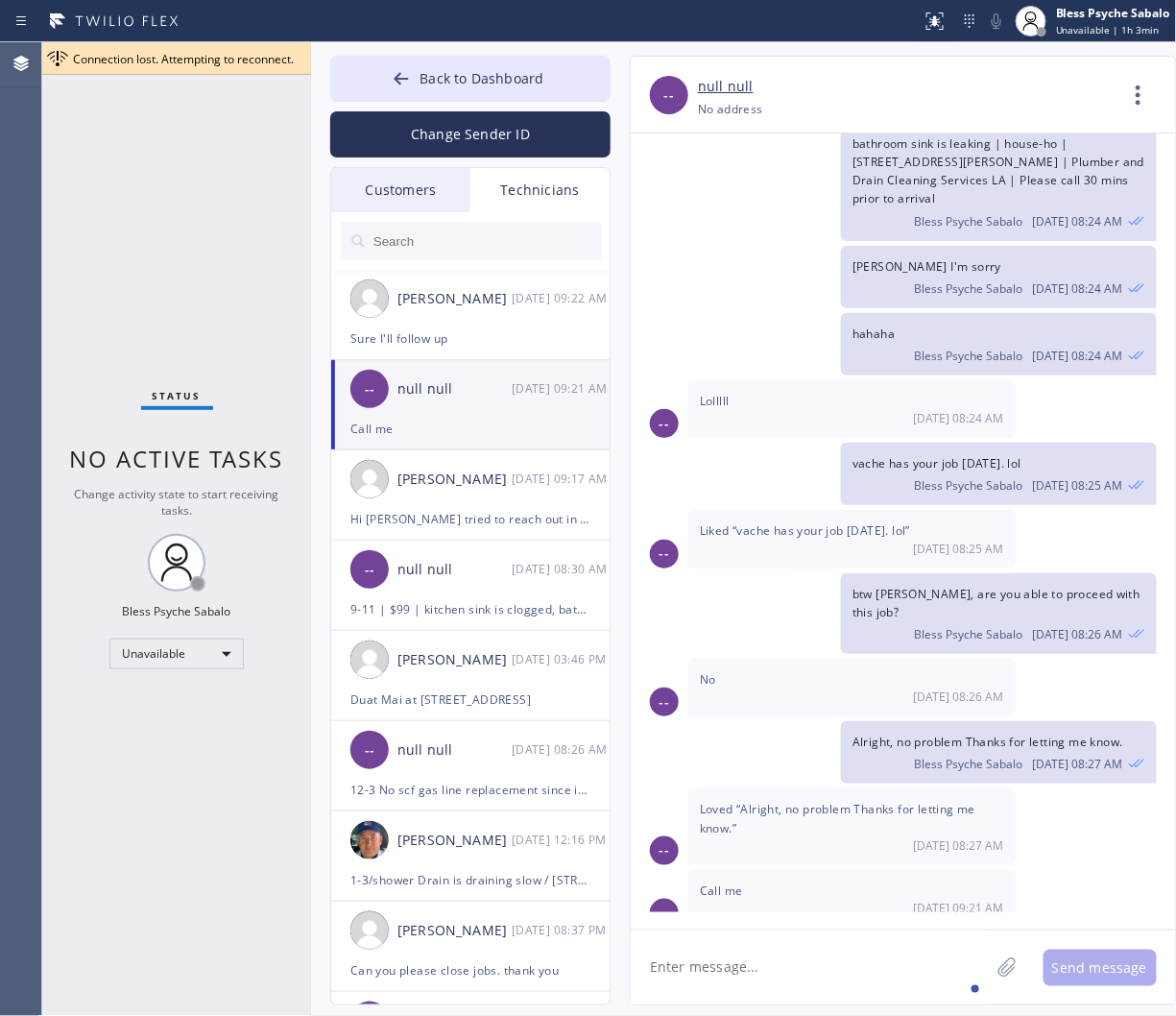click 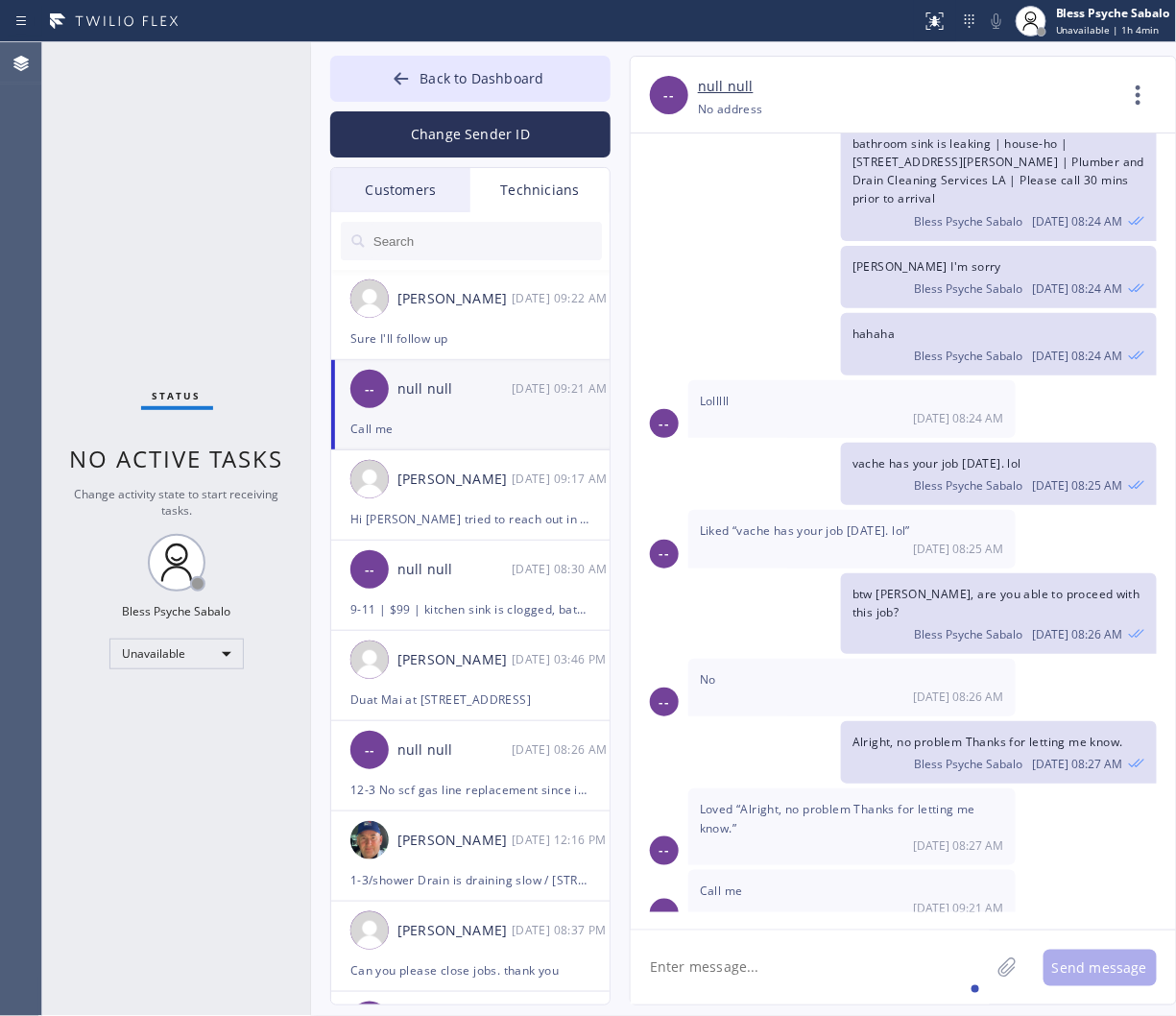 click on "-- null null 07/16 09:21 AM" at bounding box center (471, 389) 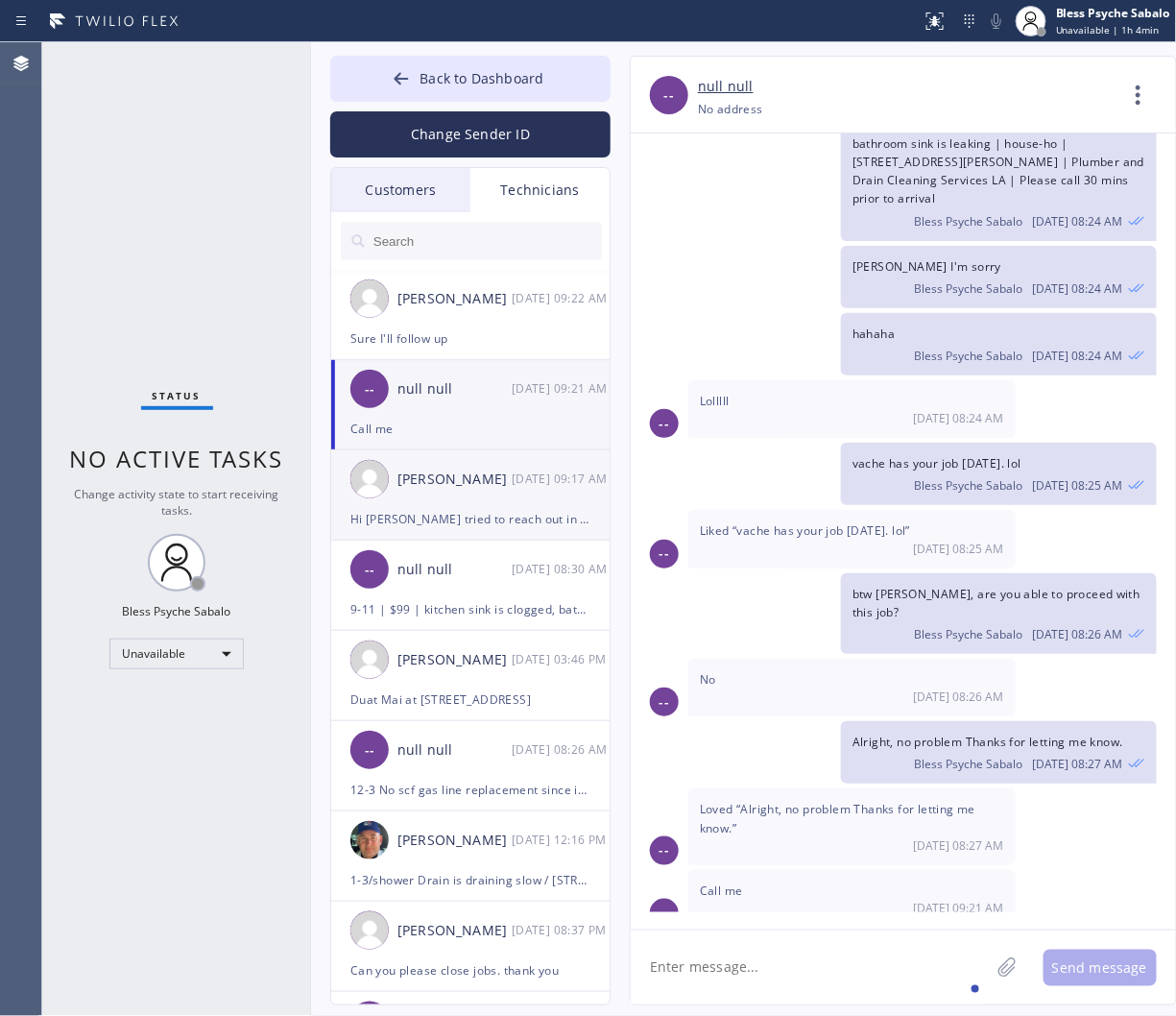 click on "Raymond Ying Ho 07/16 09:17 AM" at bounding box center (471, 479) 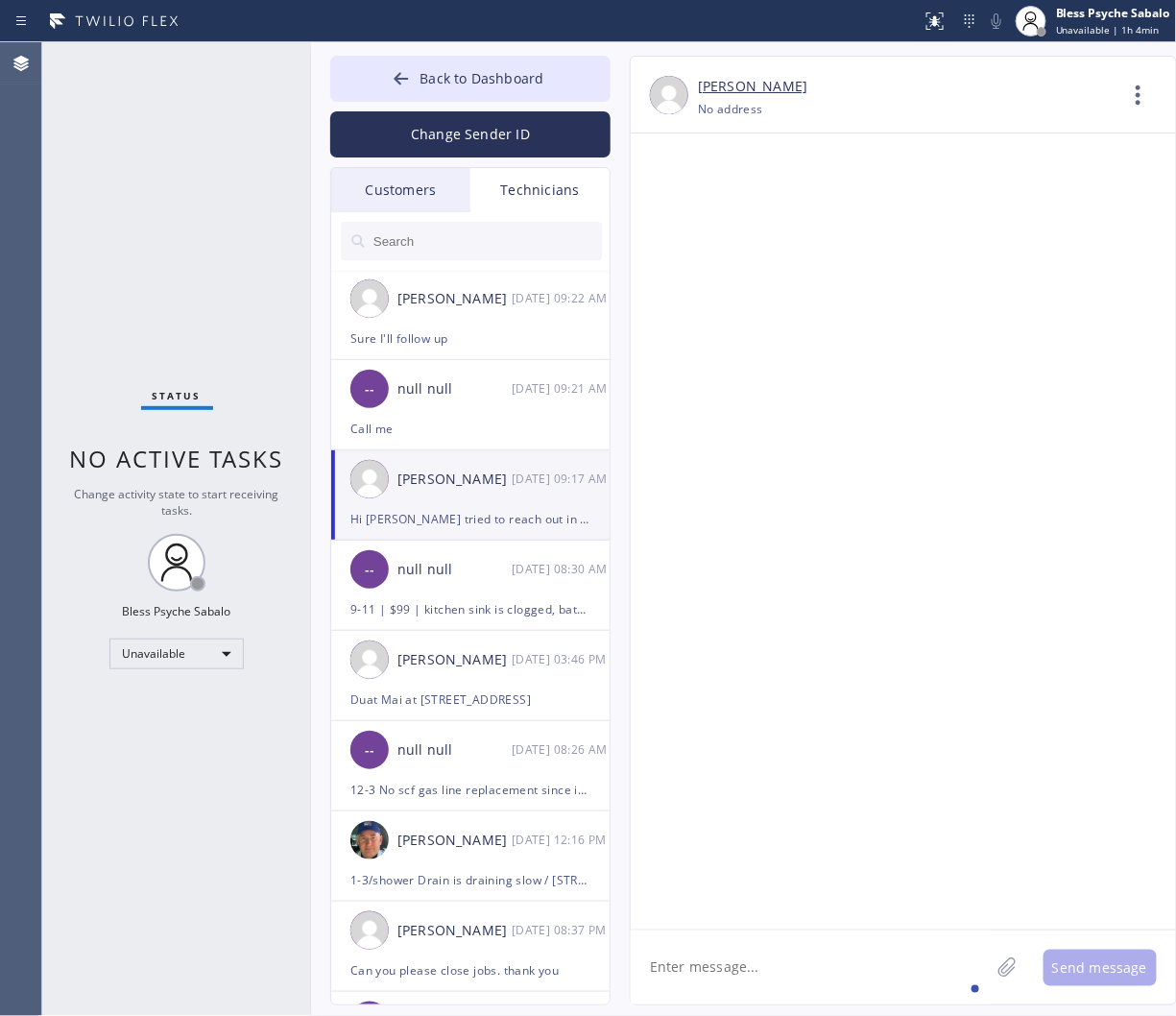scroll, scrollTop: 11904, scrollLeft: 0, axis: vertical 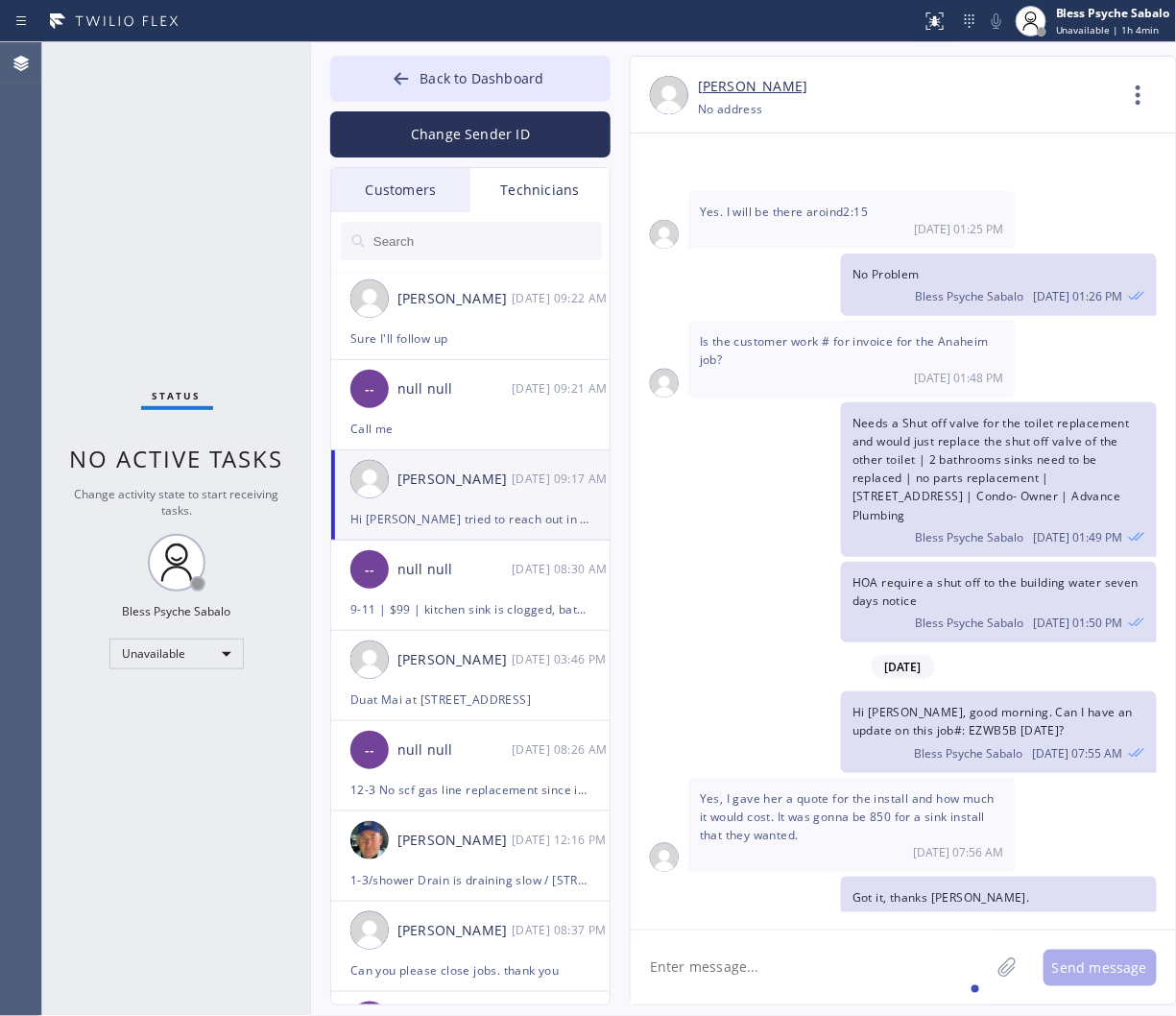 click 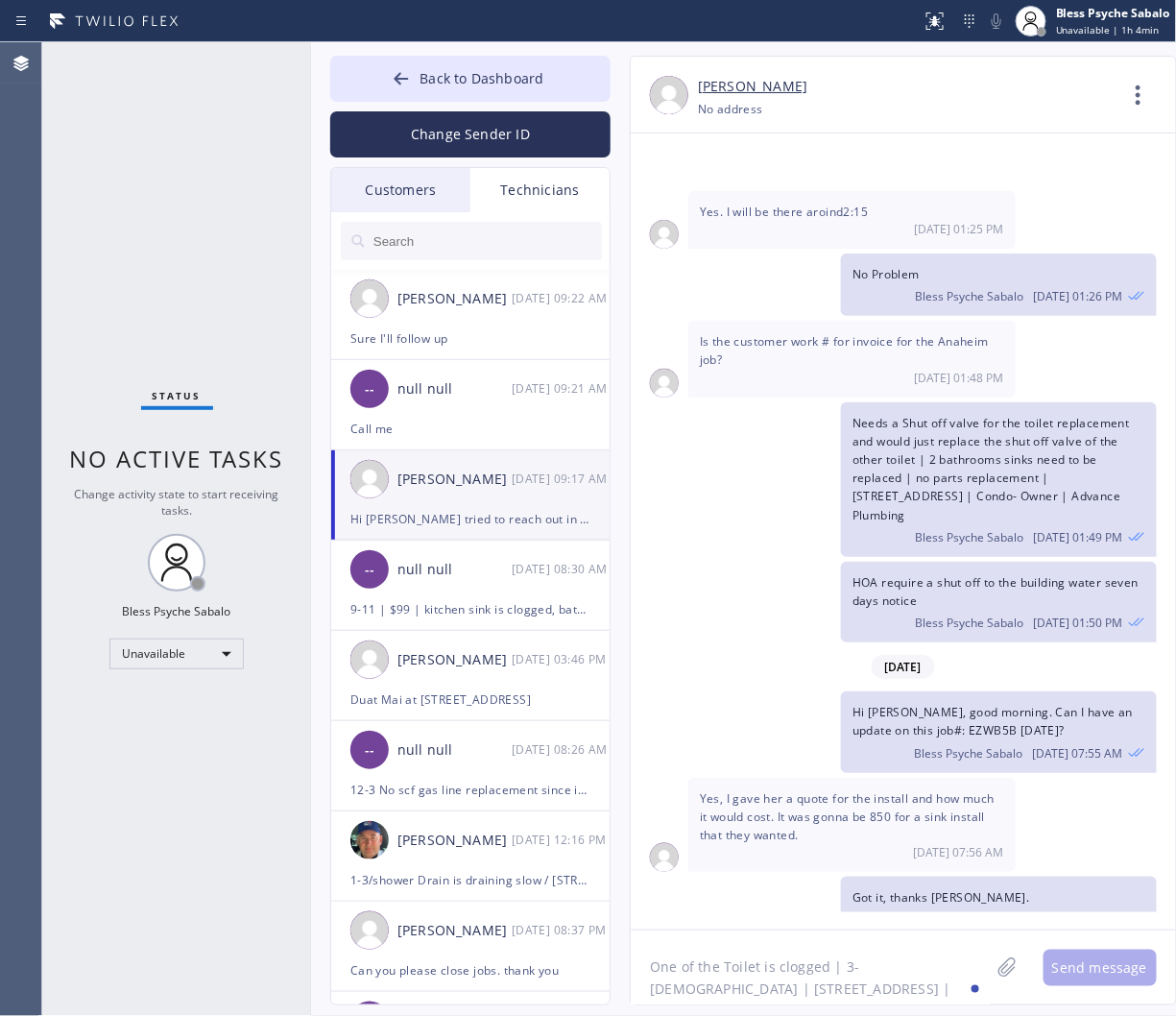 scroll, scrollTop: 15, scrollLeft: 0, axis: vertical 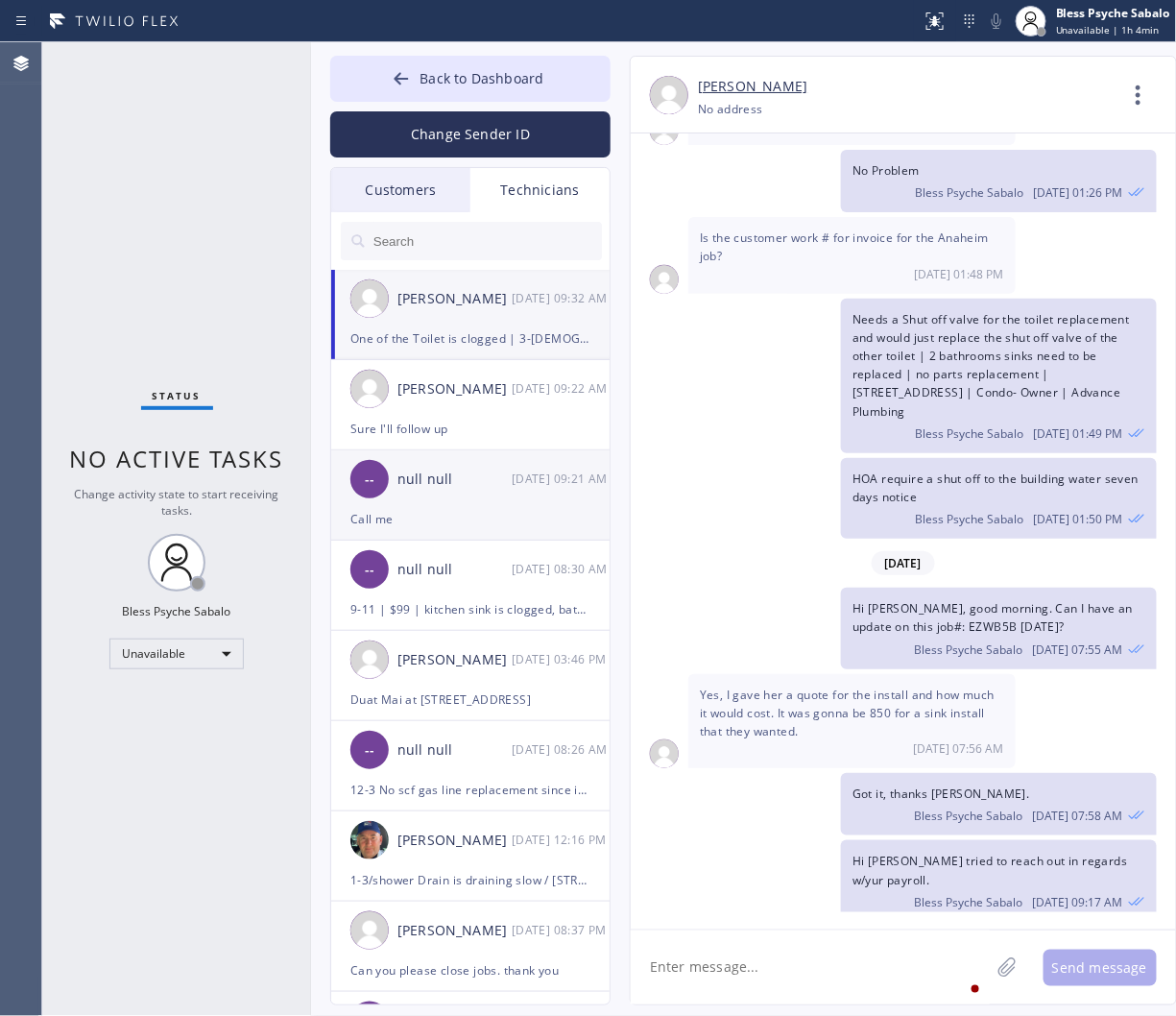 click on "-- null null 07/16 09:21 AM" at bounding box center [471, 479] 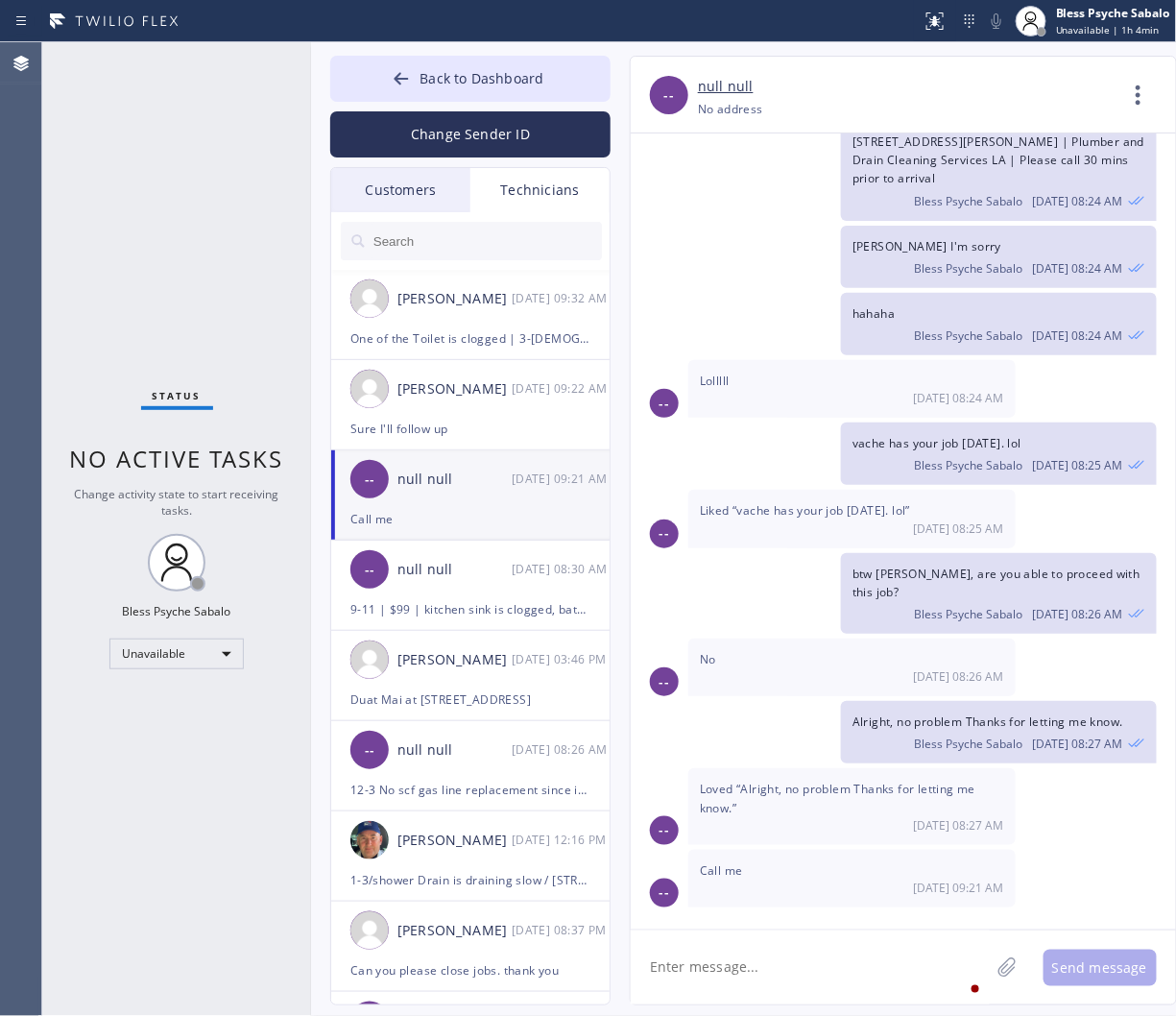 scroll, scrollTop: 10600, scrollLeft: 0, axis: vertical 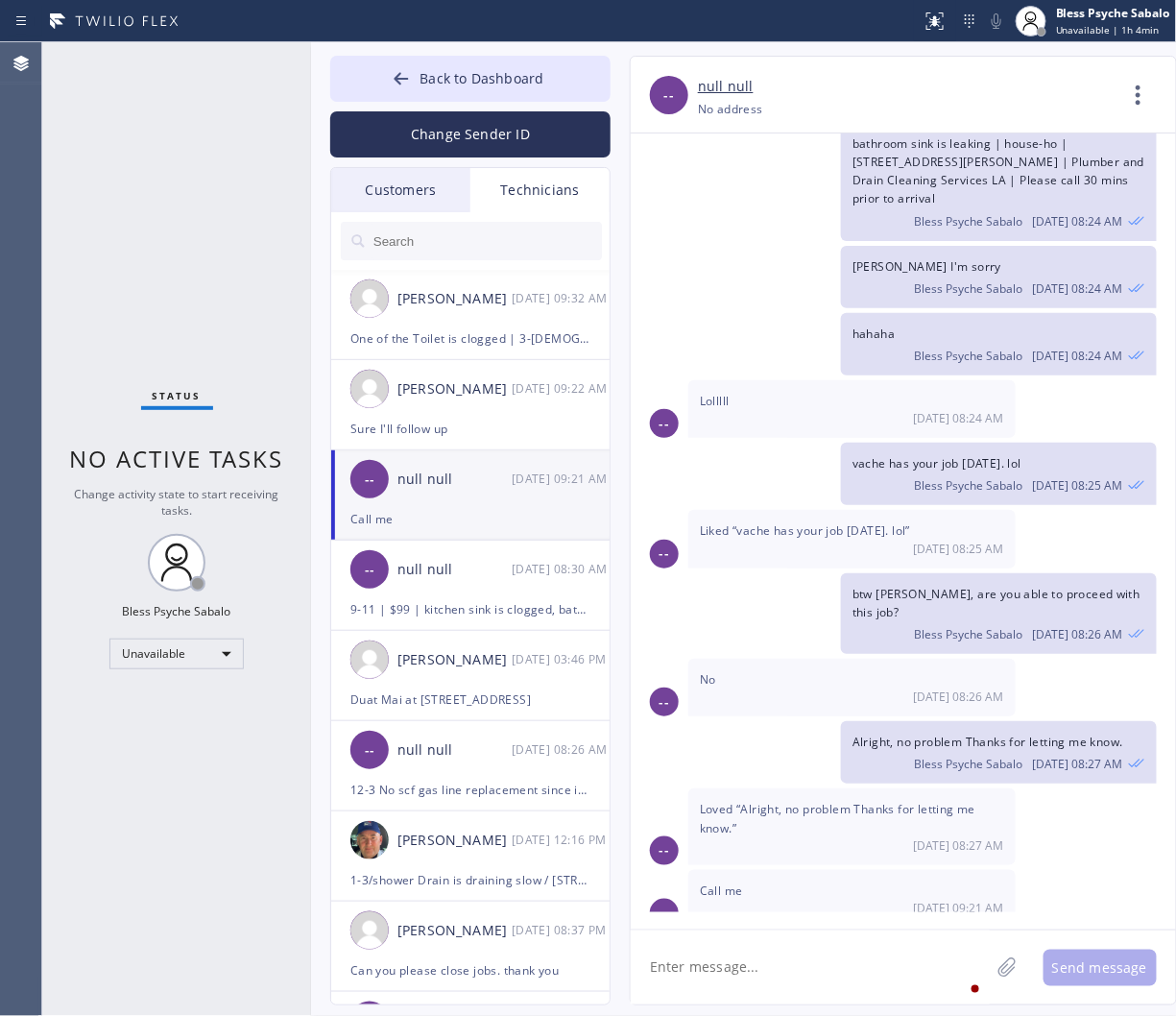 click on "06/09/2025 Hi Horvick,
My name is Red, and I’m with your new dispatch team. Would you mind if I give you a quick call?
Alex actually ask me about the pending cases on your appointments.
Thanks! Bless Psyche Sabalo 06/09 04:57 PM -- Hi Red Nice to meet you. Call me when you're free. 06/09 04:59 PM thanks, on it Bless Psyche Sabalo 06/09 05:00 PM 06/12/2025 Hi Hovik,
Just a quick reminder that our training sessions are held every Monday and Thursday at 6:00 PM via Zoom, and attending at least one session per week is mandatory:
🗓 When: Mondays & Thursdays, 6:00 PM
📌 Zoom Link: https://us06web.zoom.us/j/82395834267?...
Meeting ID: 823 9583 4267
Passcode: 953860
These trainings keep us sharp, aligned, and ready for whatever comes next.
Thanks for being part of it!
Best,
Red Bless Psyche Sabalo 06/12 02:27 PM 06/17/2025 -- Hey Red
Job got booked for Wednesday ? 06/17 02:52 PM Costumer change his mind and book it on friday instead Bless Psyche Sabalo 06/17 02:53 PM -- Okay Thank You! -- --" 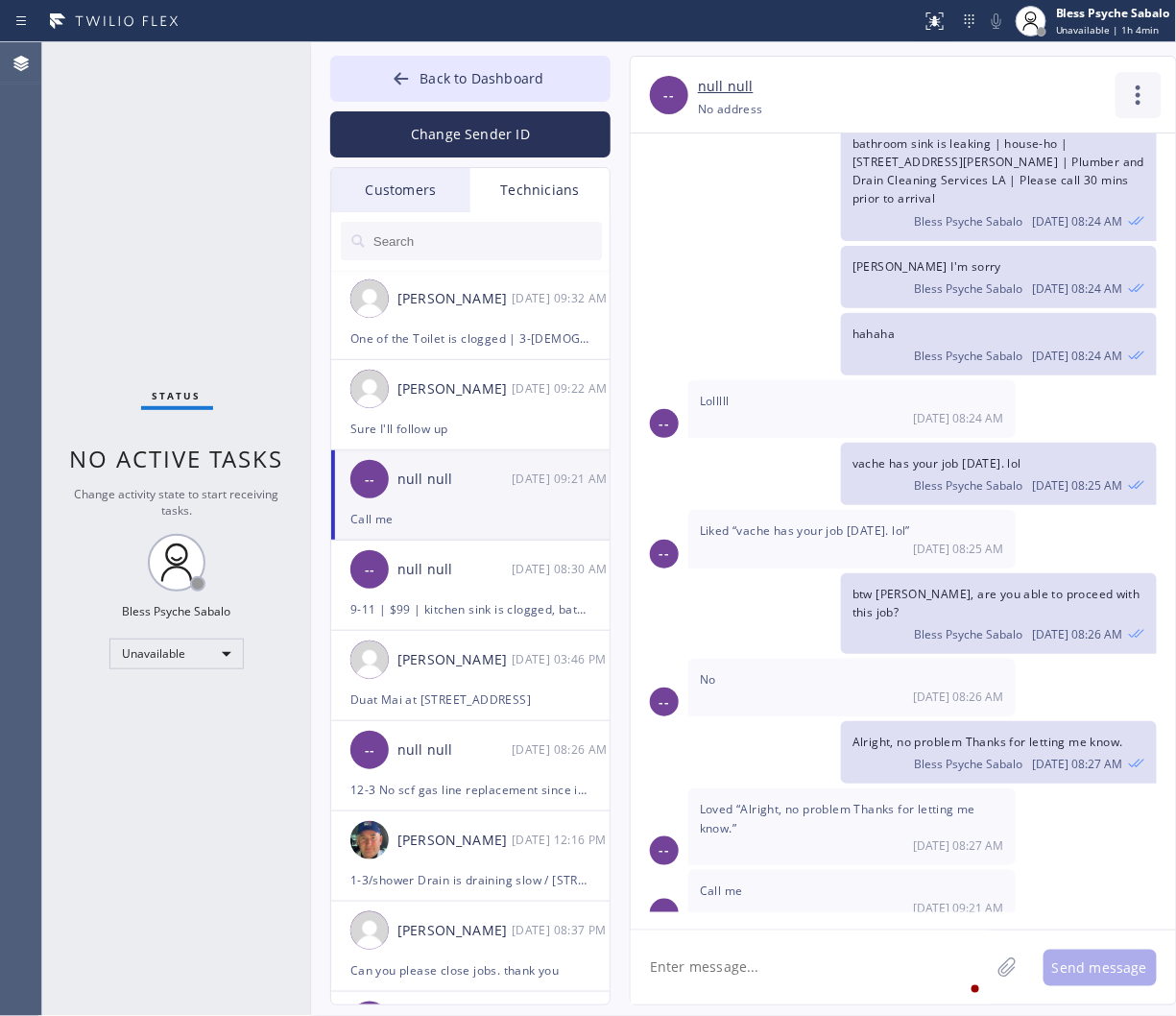 click 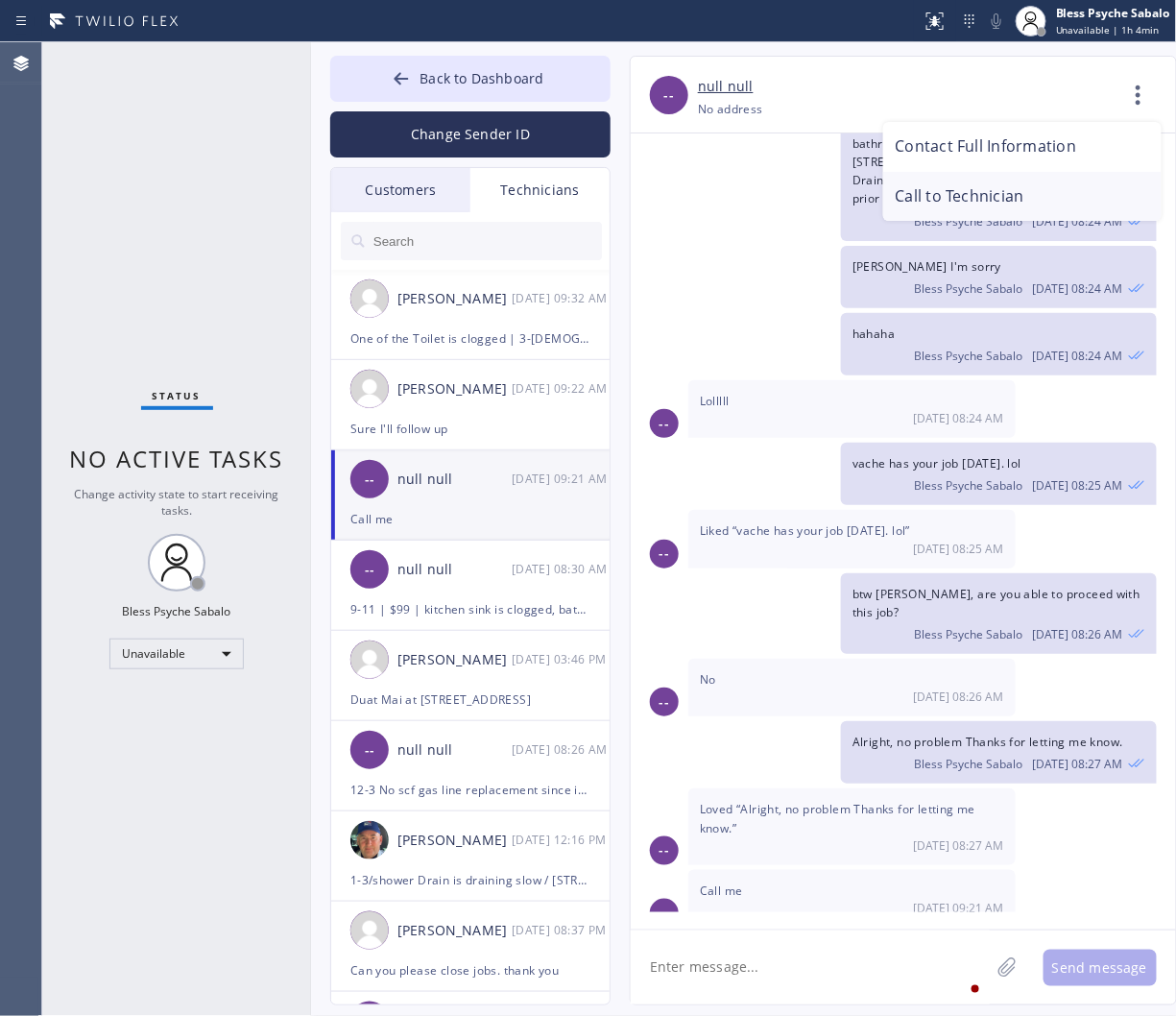 click on "Call to Technician" at bounding box center (1022, 197) 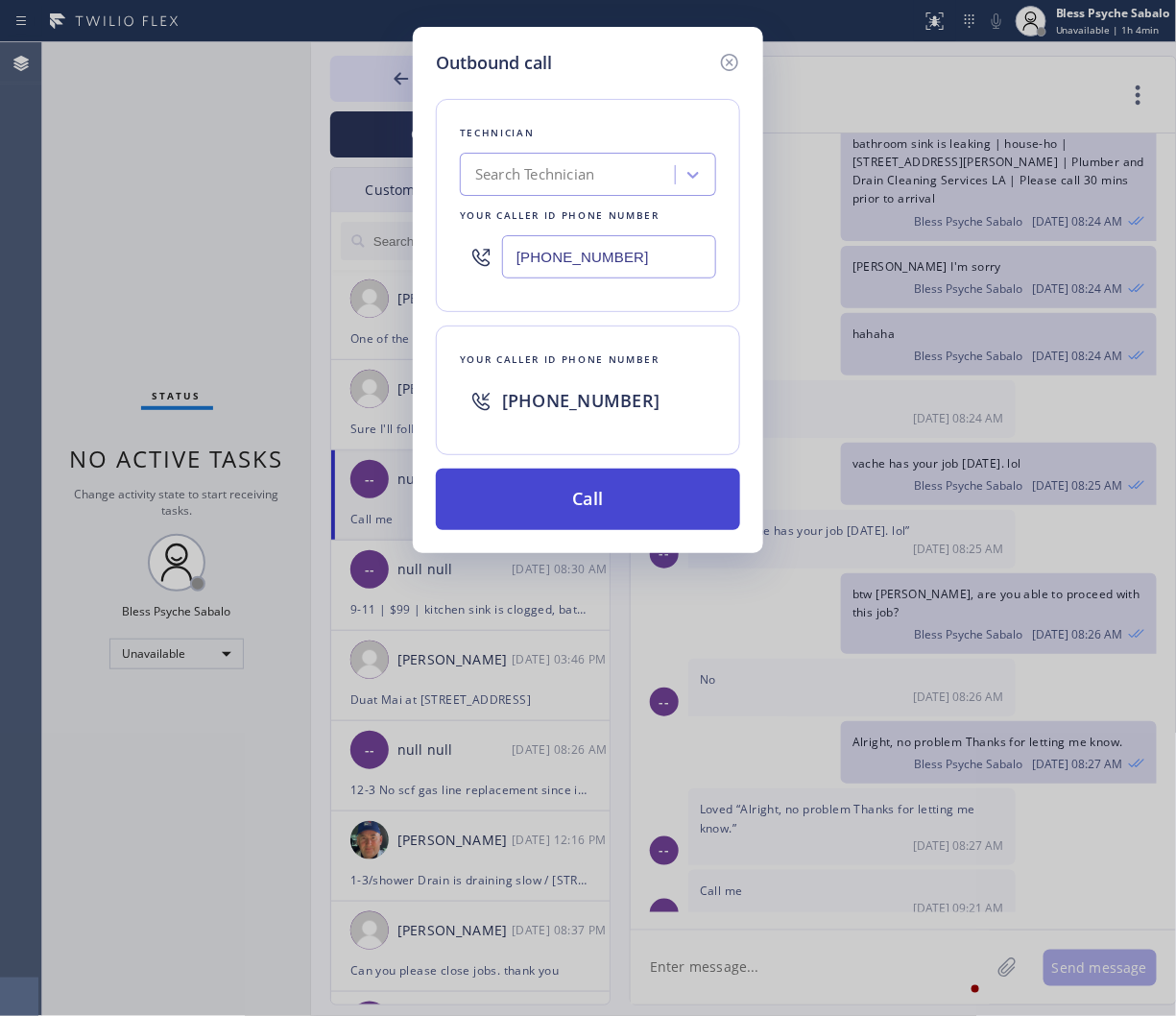 click on "Call" at bounding box center (588, 499) 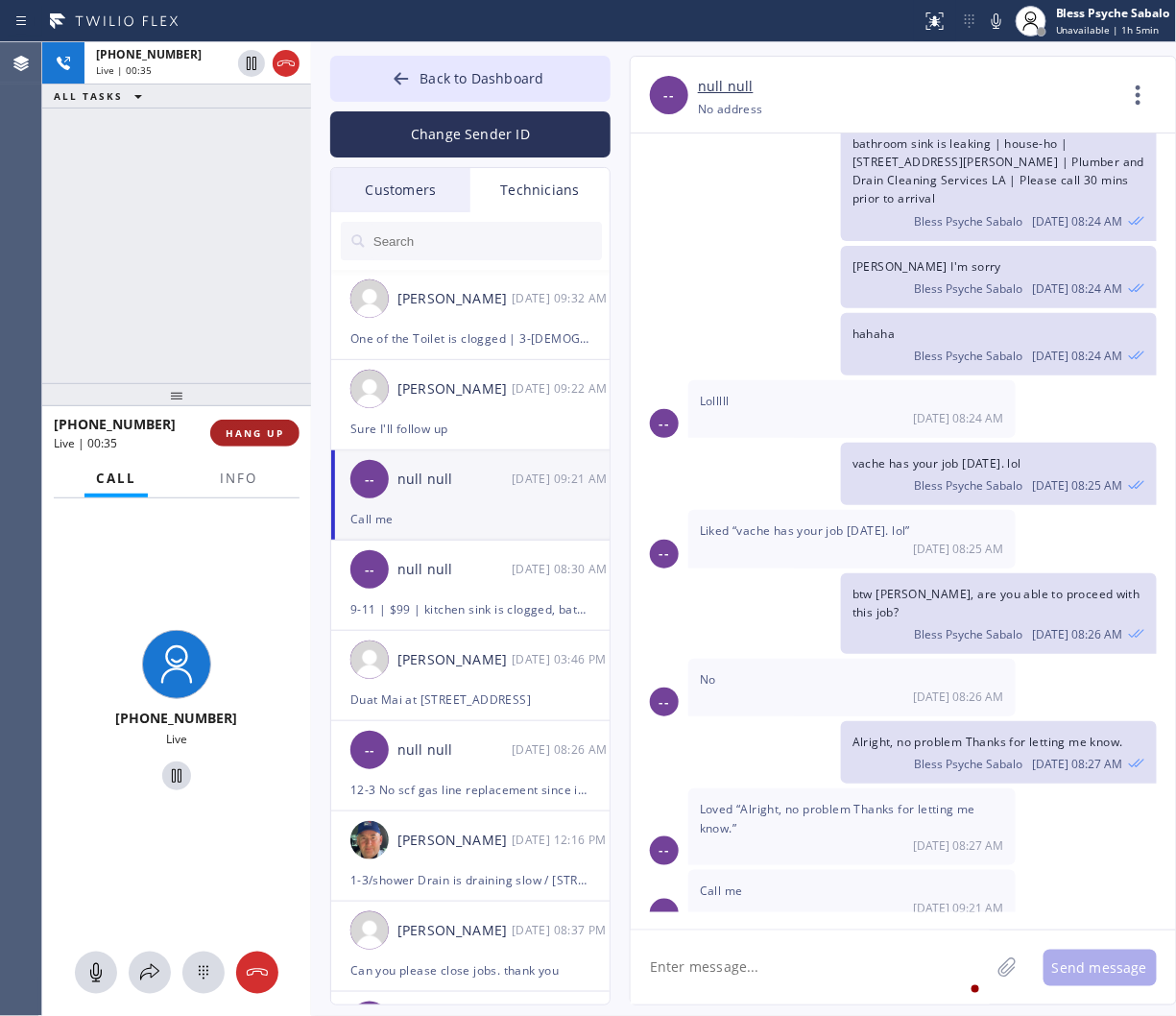 click on "HANG UP" at bounding box center [254, 433] 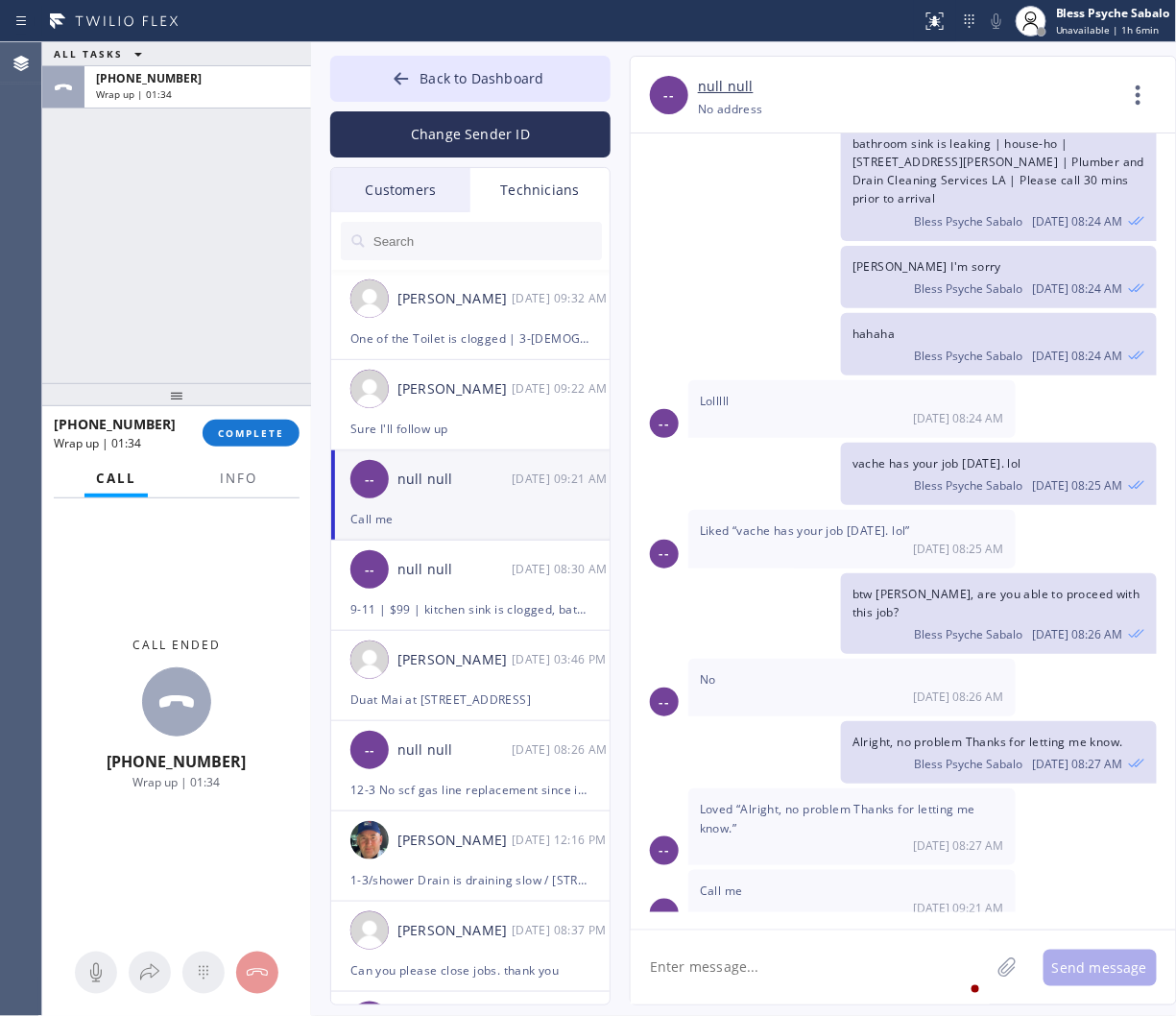 drag, startPoint x: 784, startPoint y: 455, endPoint x: 754, endPoint y: 438, distance: 34.48188 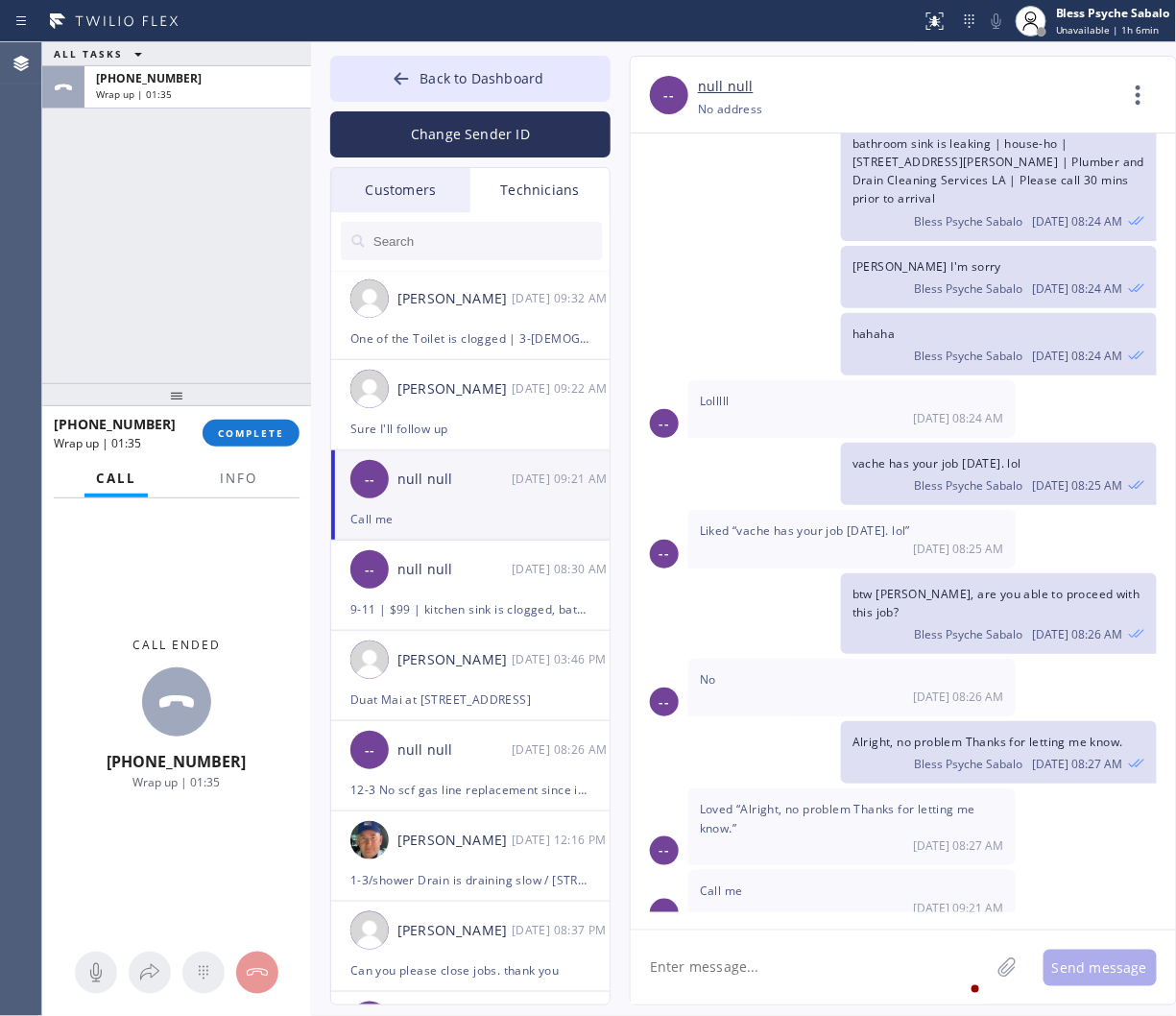 click at bounding box center [177, 395] 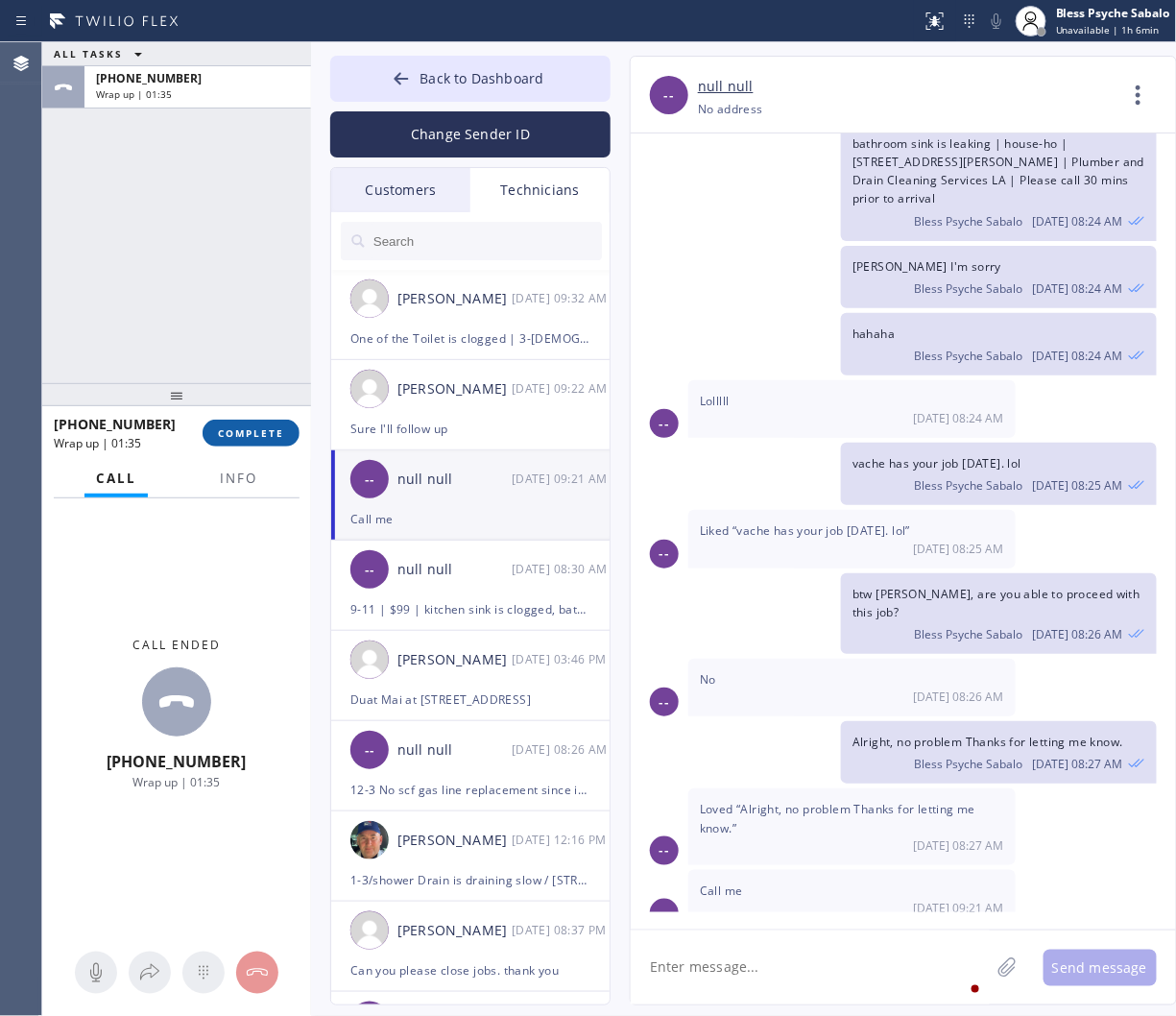 click on "COMPLETE" at bounding box center [251, 433] 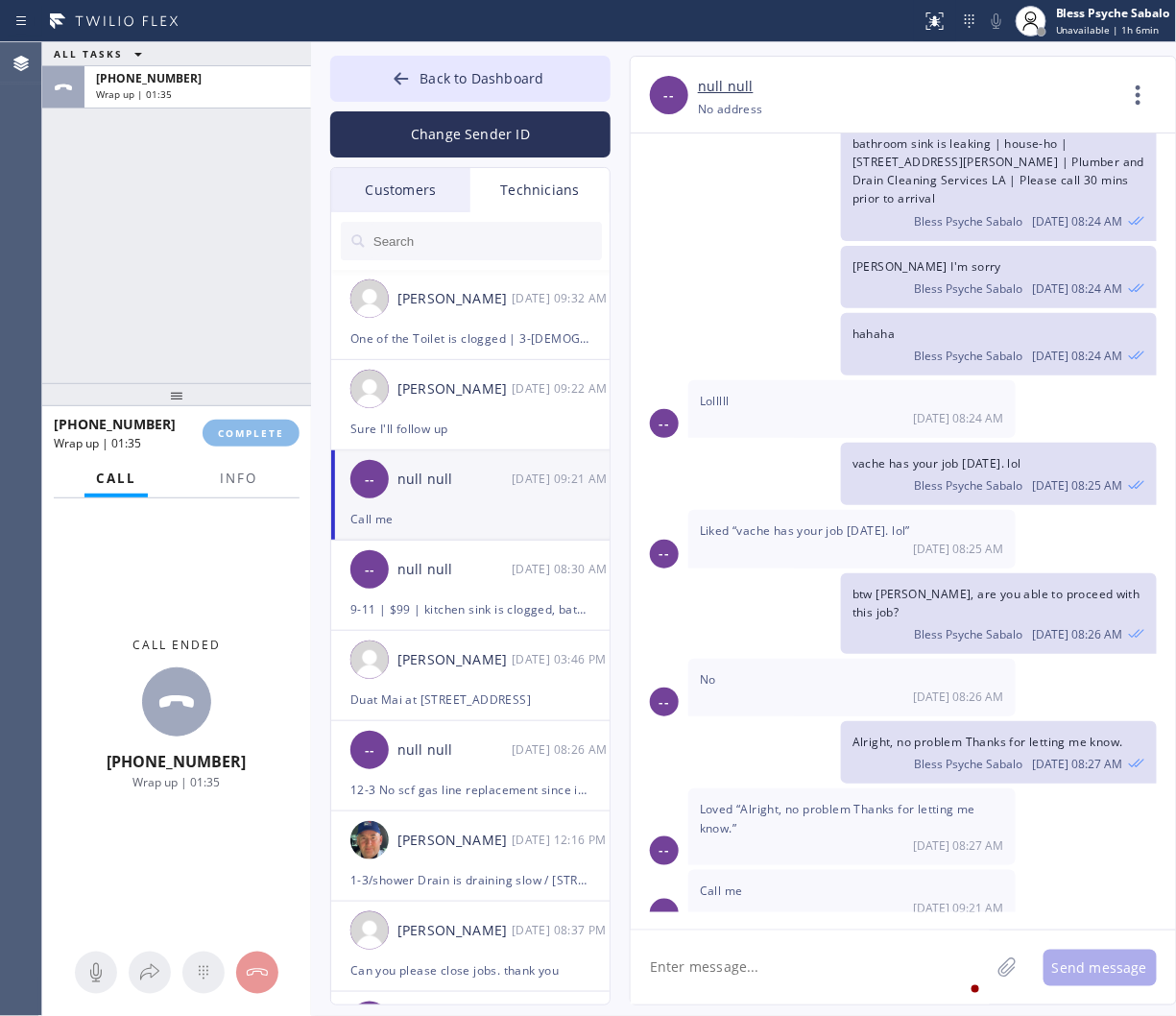 drag, startPoint x: 247, startPoint y: 280, endPoint x: 310, endPoint y: 212, distance: 92.698436 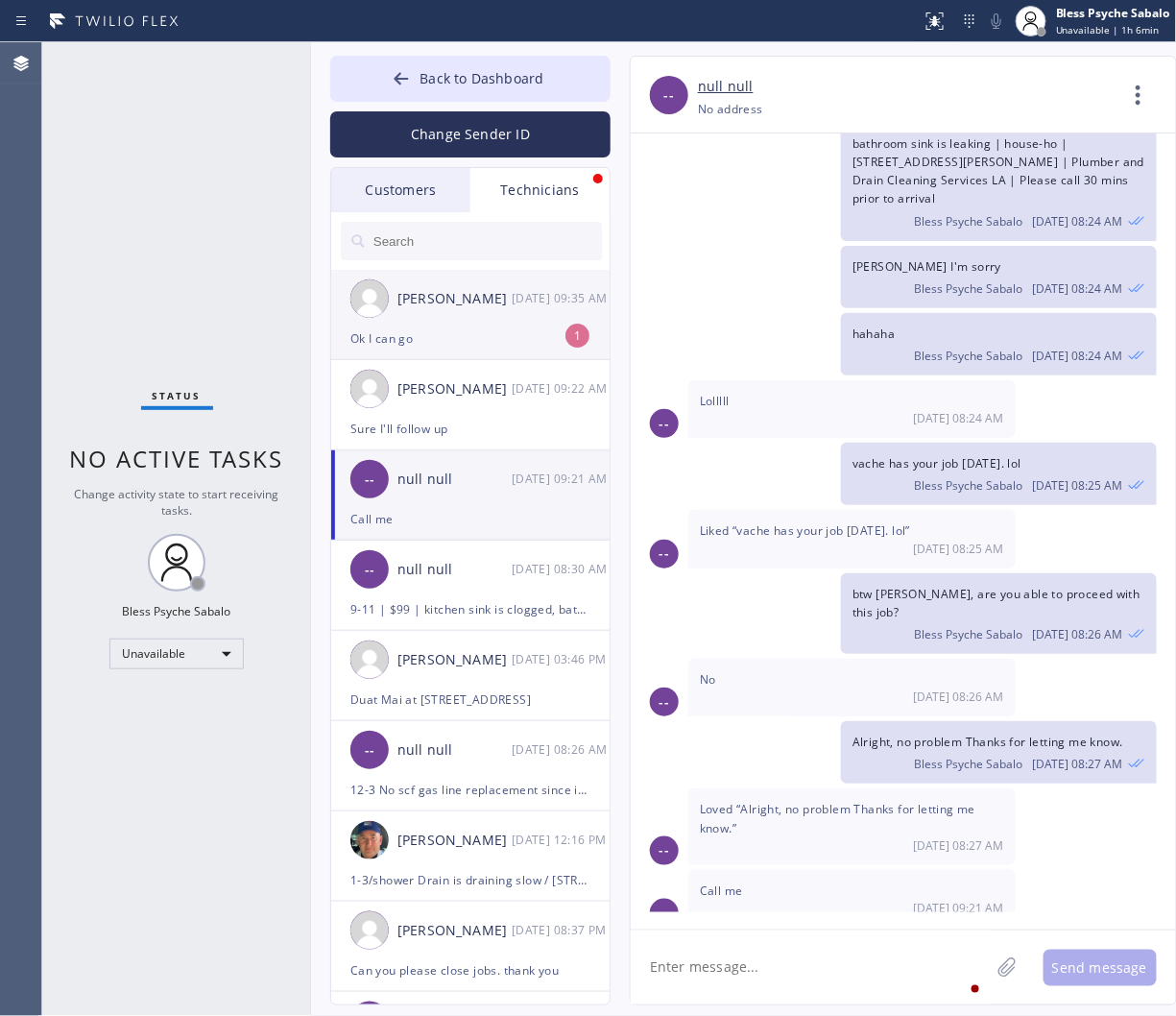 click on "Raymond Ying Ho 07/16 09:35 AM" at bounding box center [471, 299] 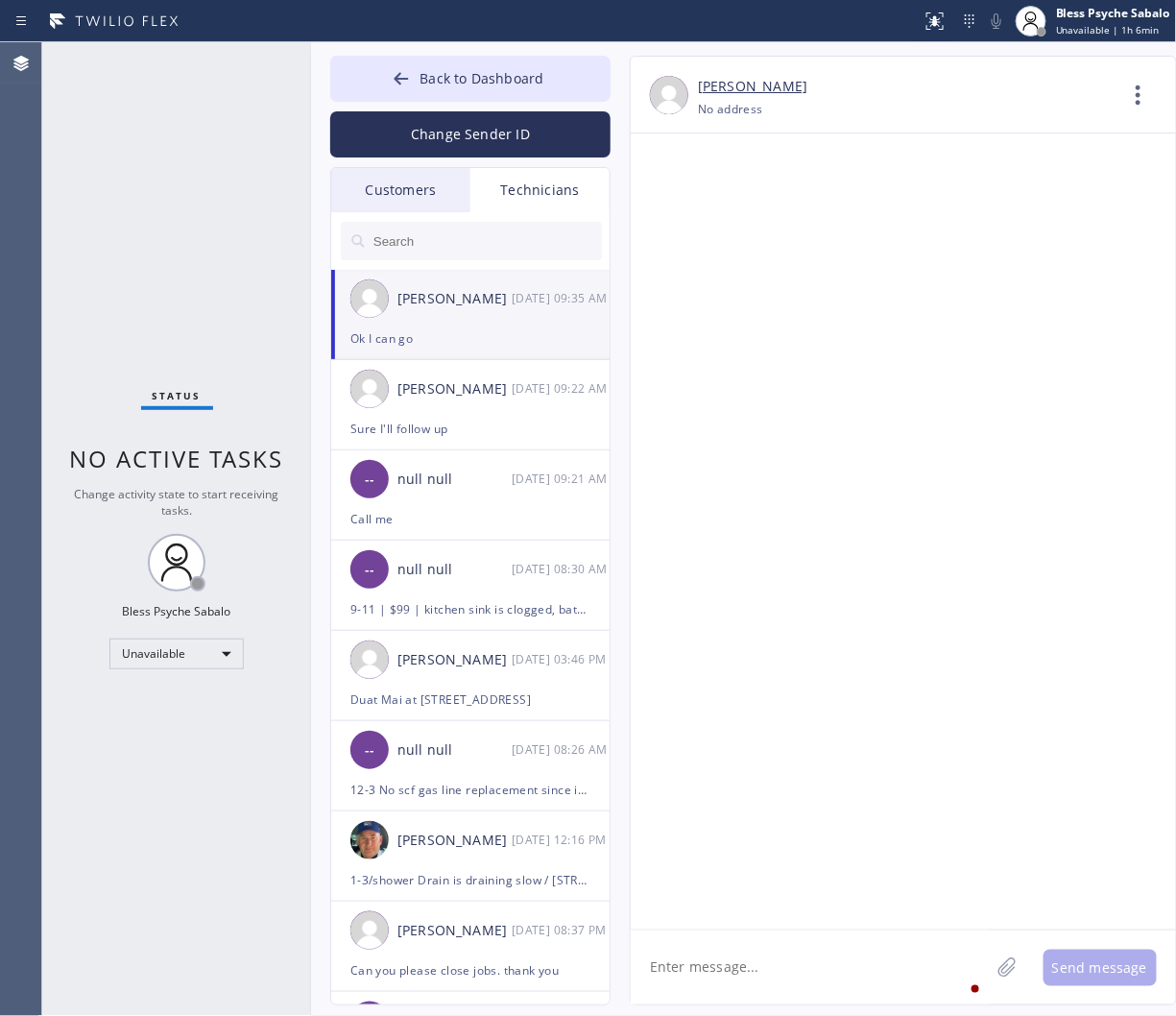 scroll, scrollTop: 12069, scrollLeft: 0, axis: vertical 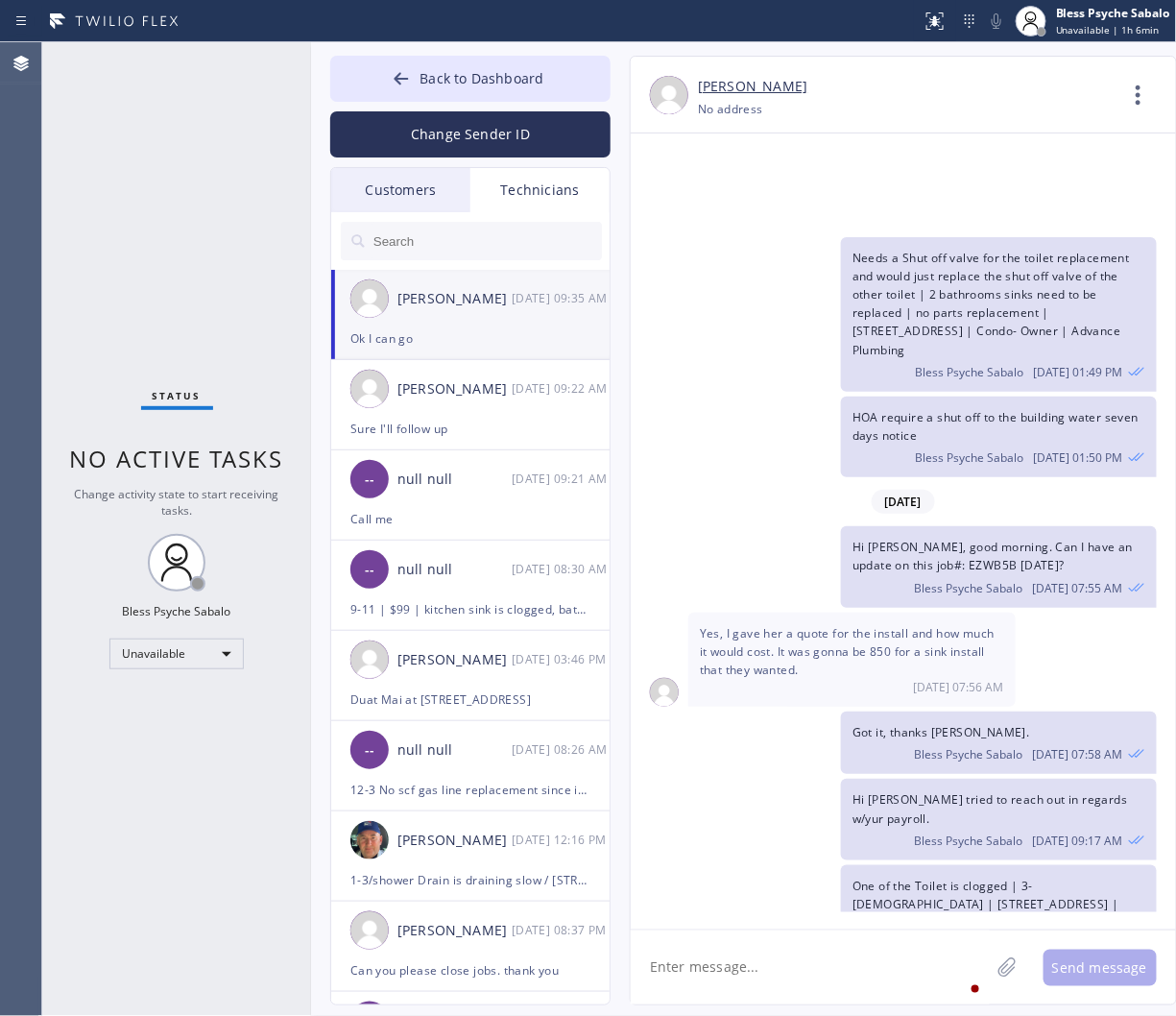 click 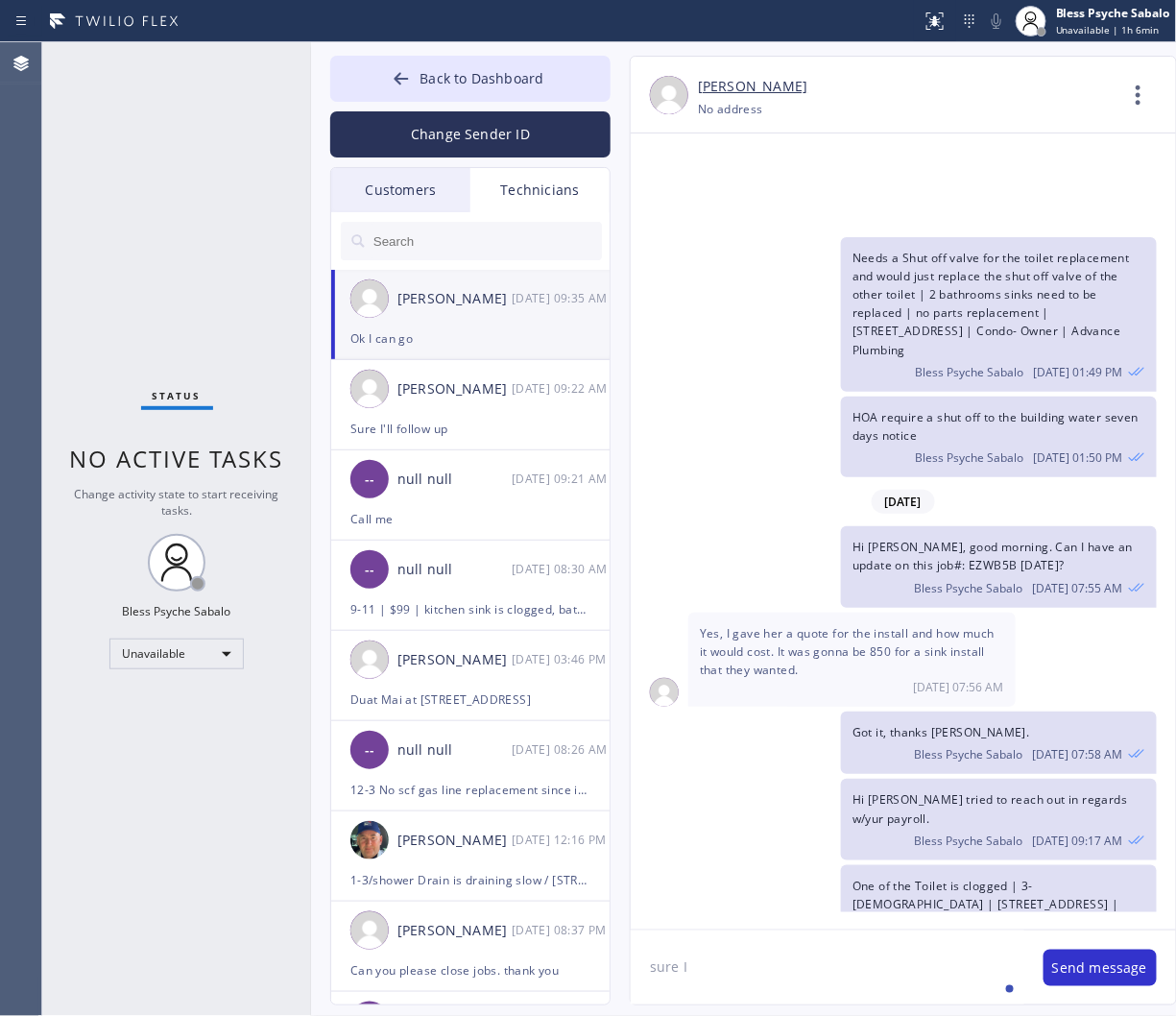 click on "sure I" 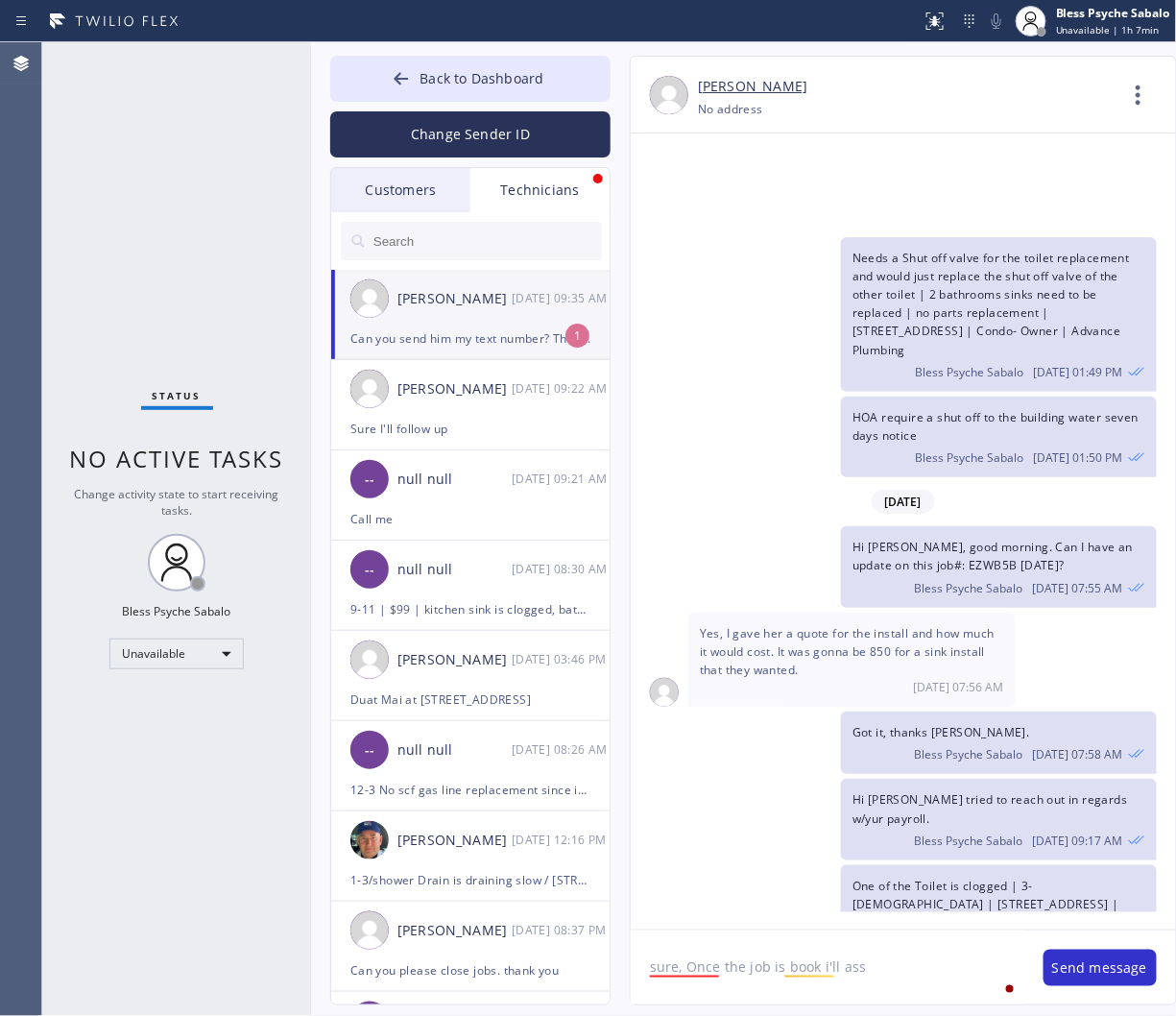 scroll, scrollTop: 12151, scrollLeft: 0, axis: vertical 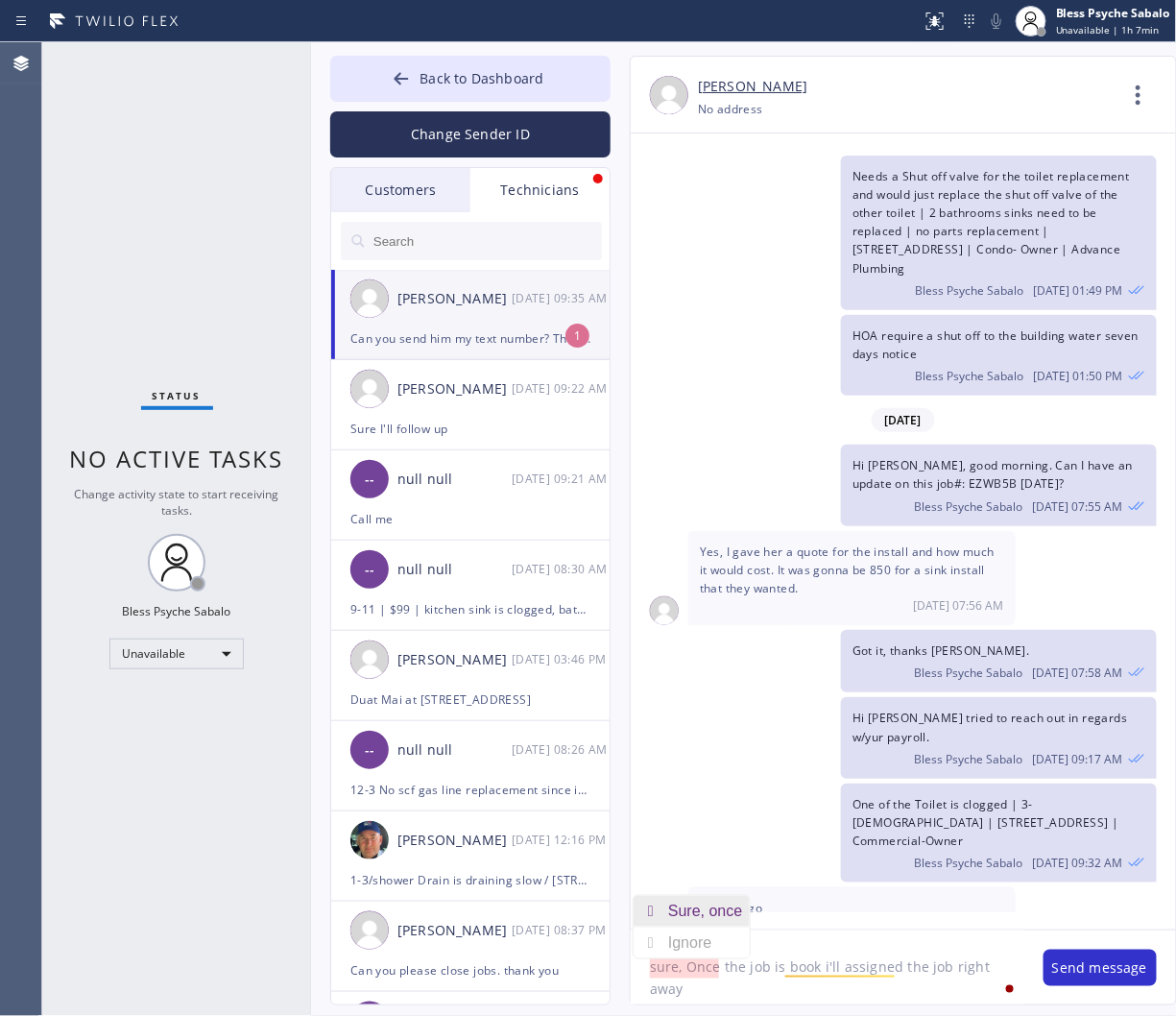 click on "Sure, once" at bounding box center [708, 911] 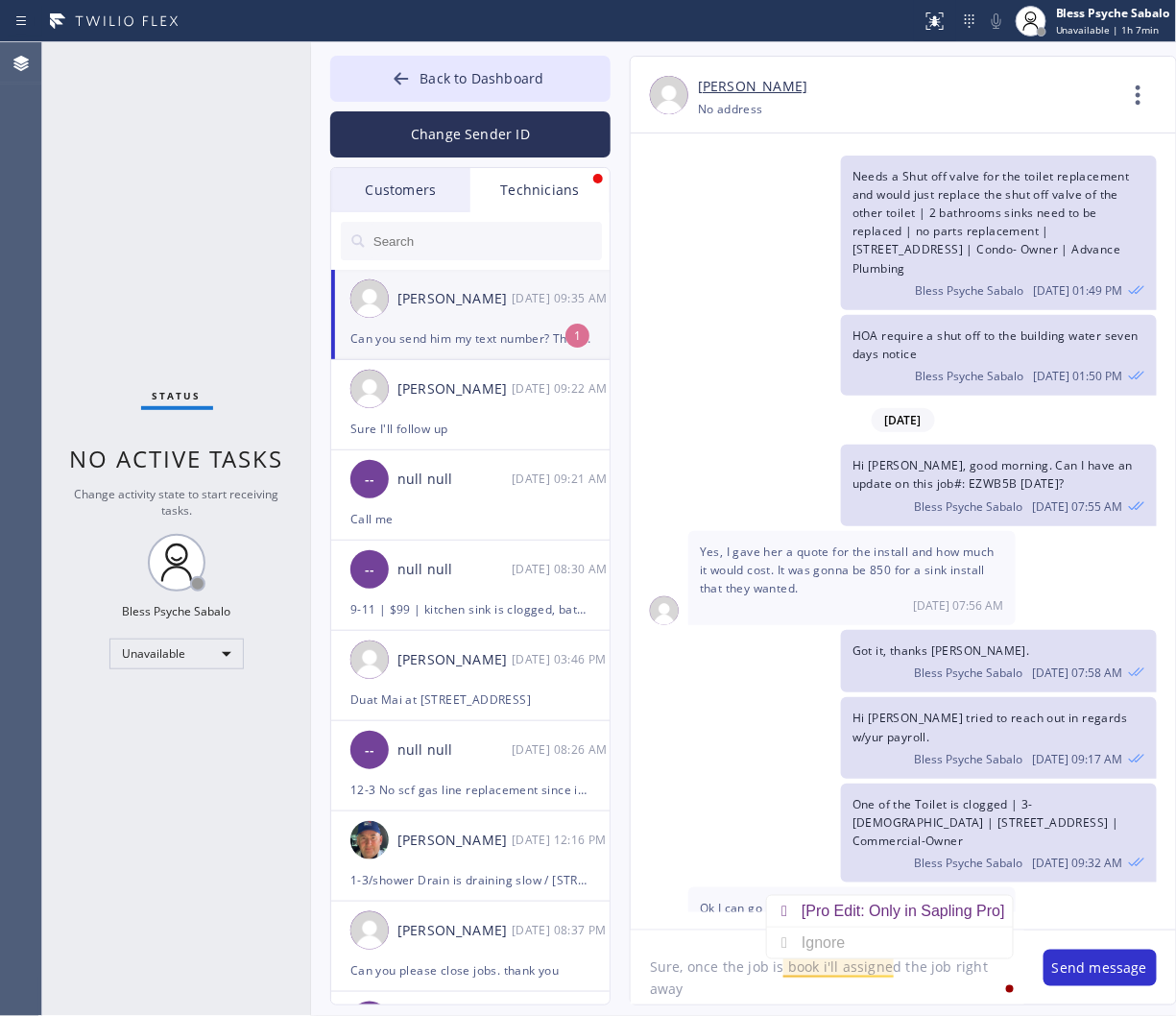 click on "Sure, once the job is book i'll assigned the job right away" 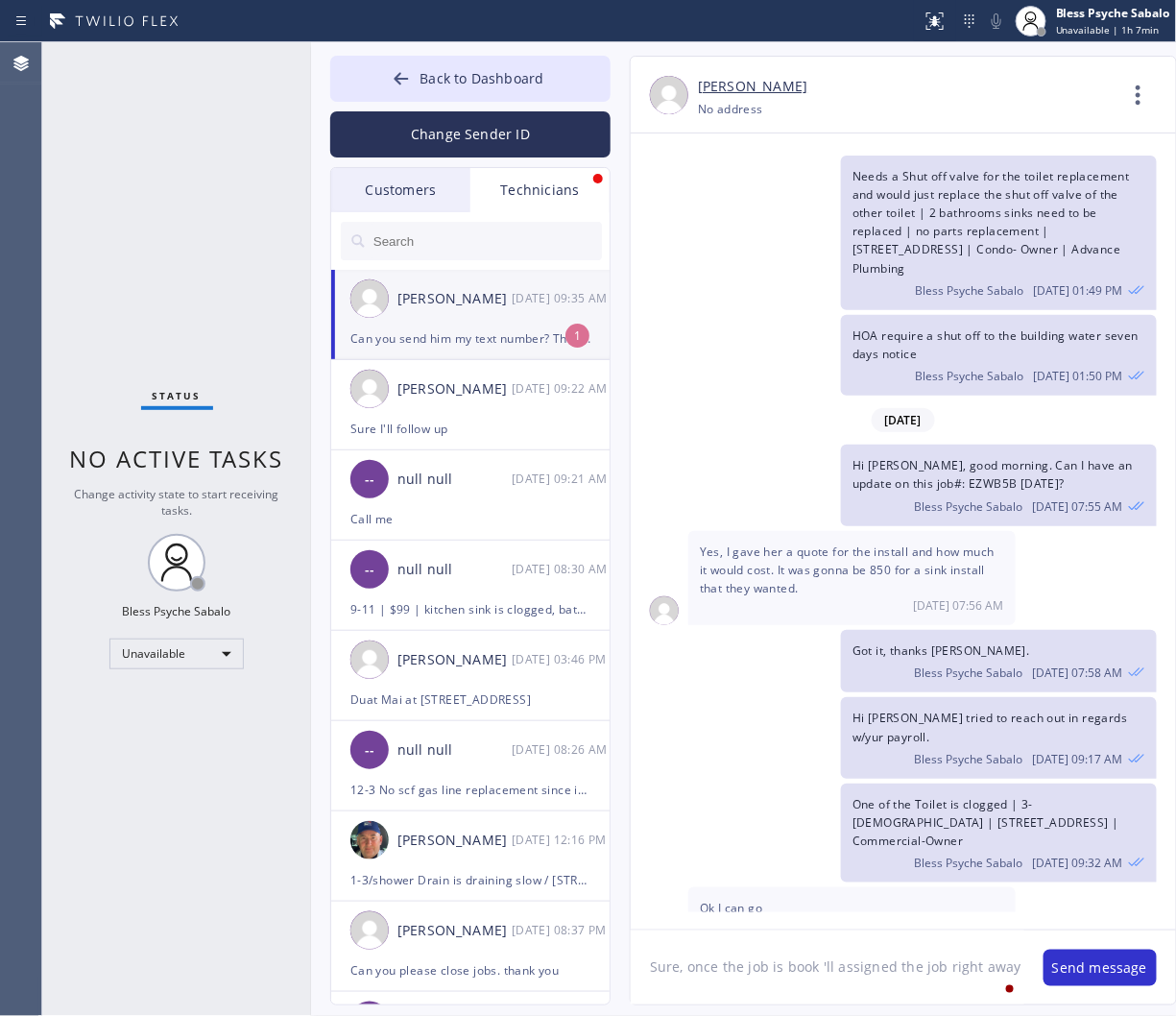 type on "Sure, once the job is book I'll assigned the job right away" 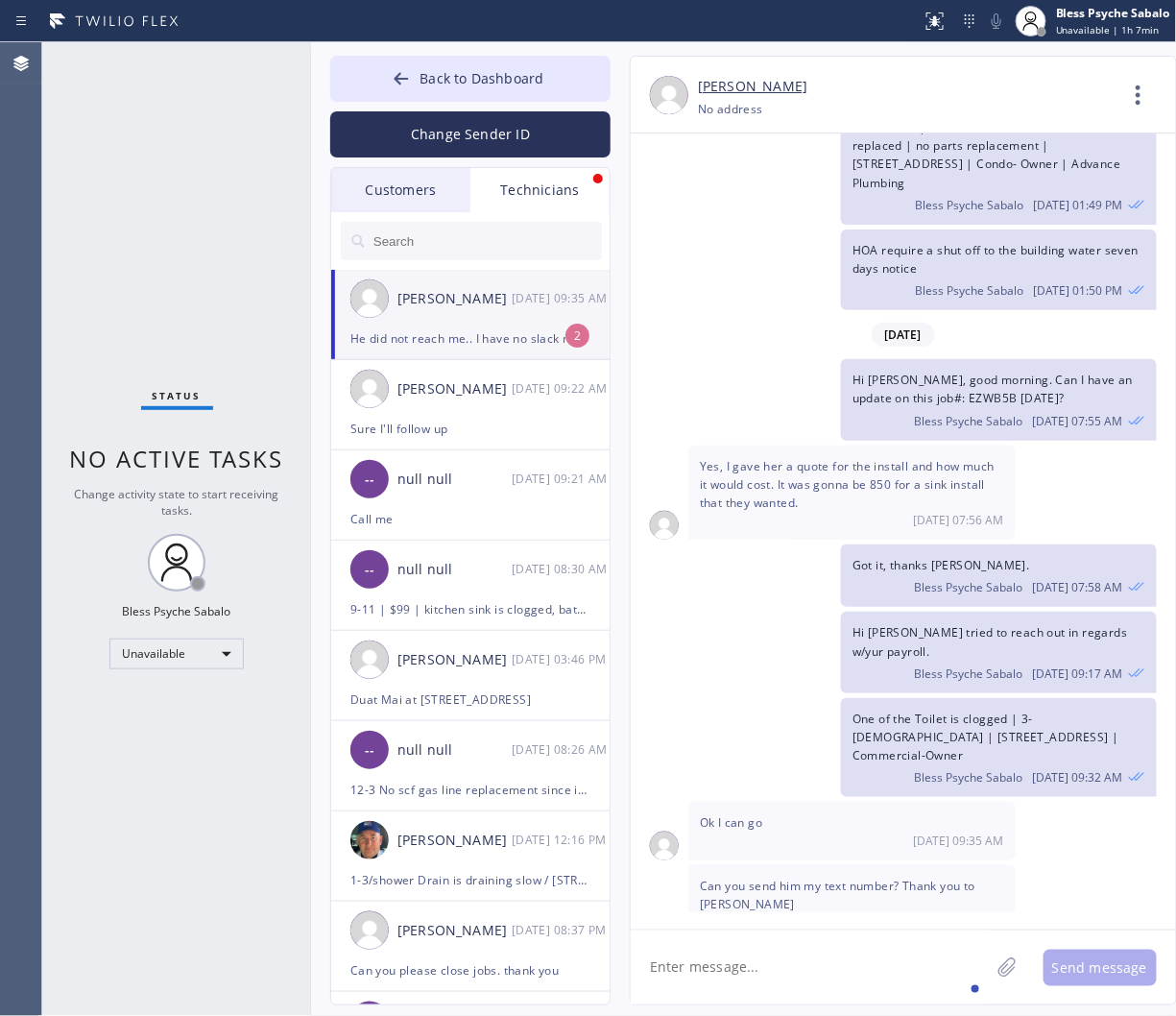 scroll, scrollTop: 12298, scrollLeft: 0, axis: vertical 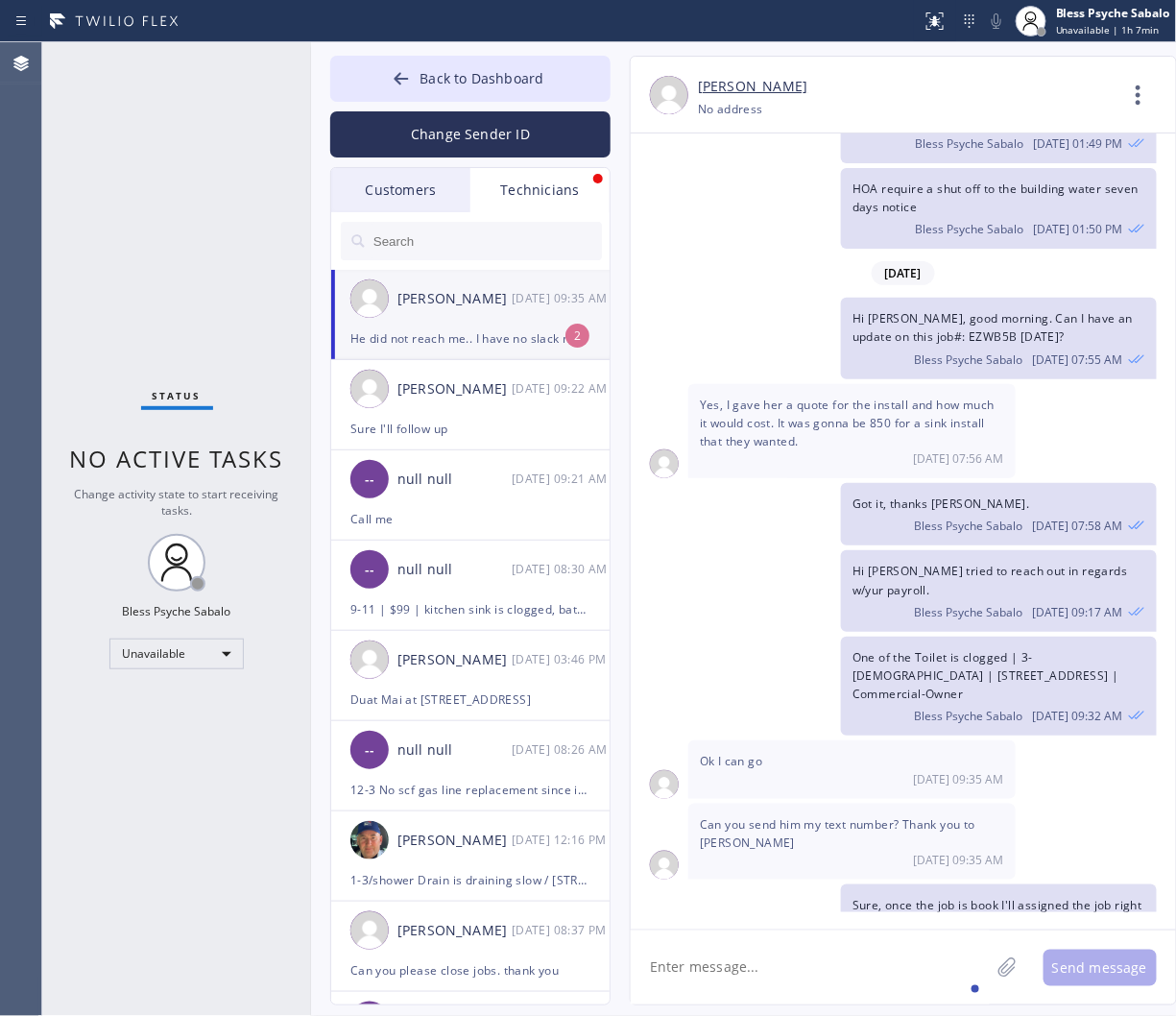 click 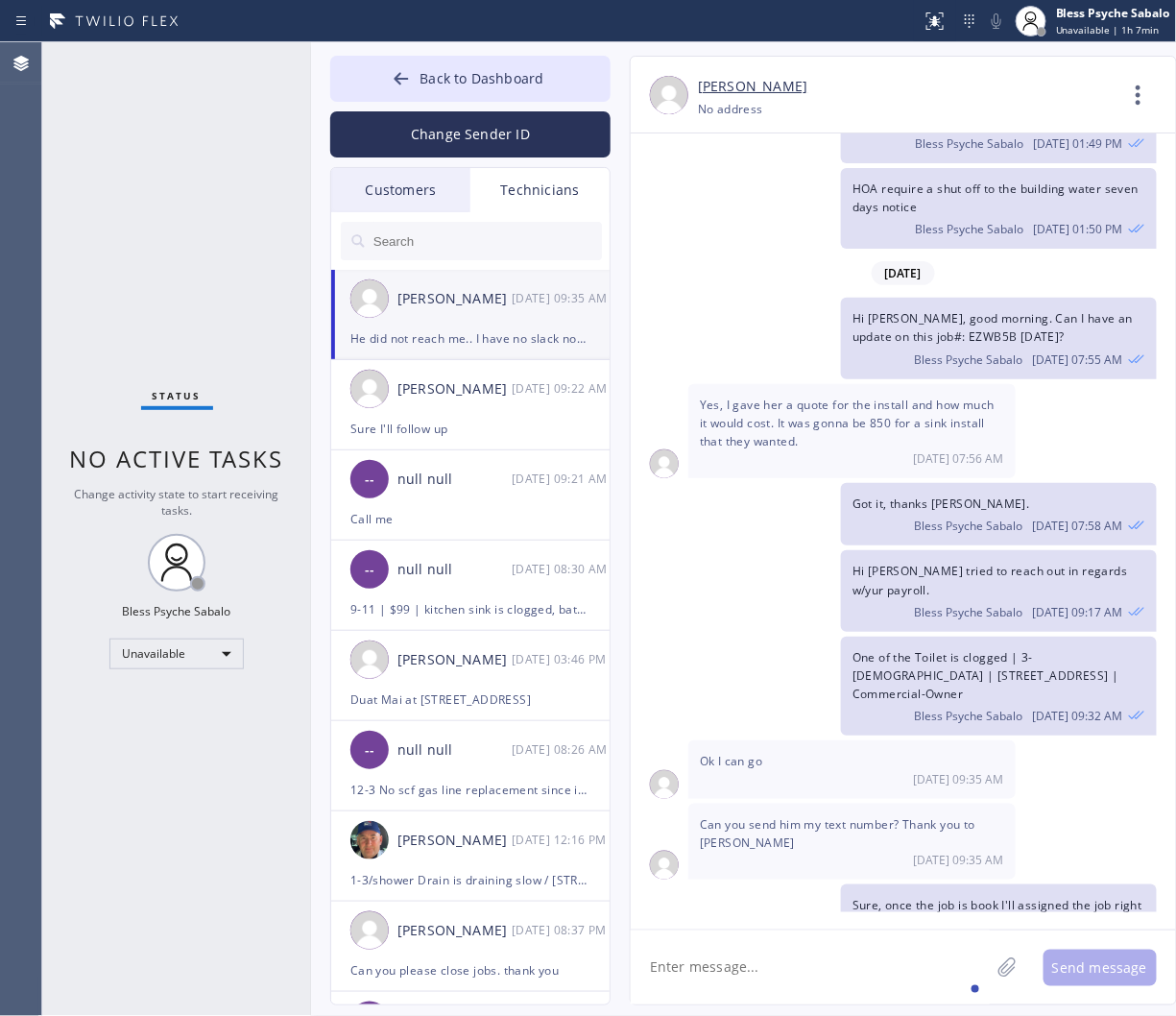 click on "Technicians" at bounding box center [540, 190] 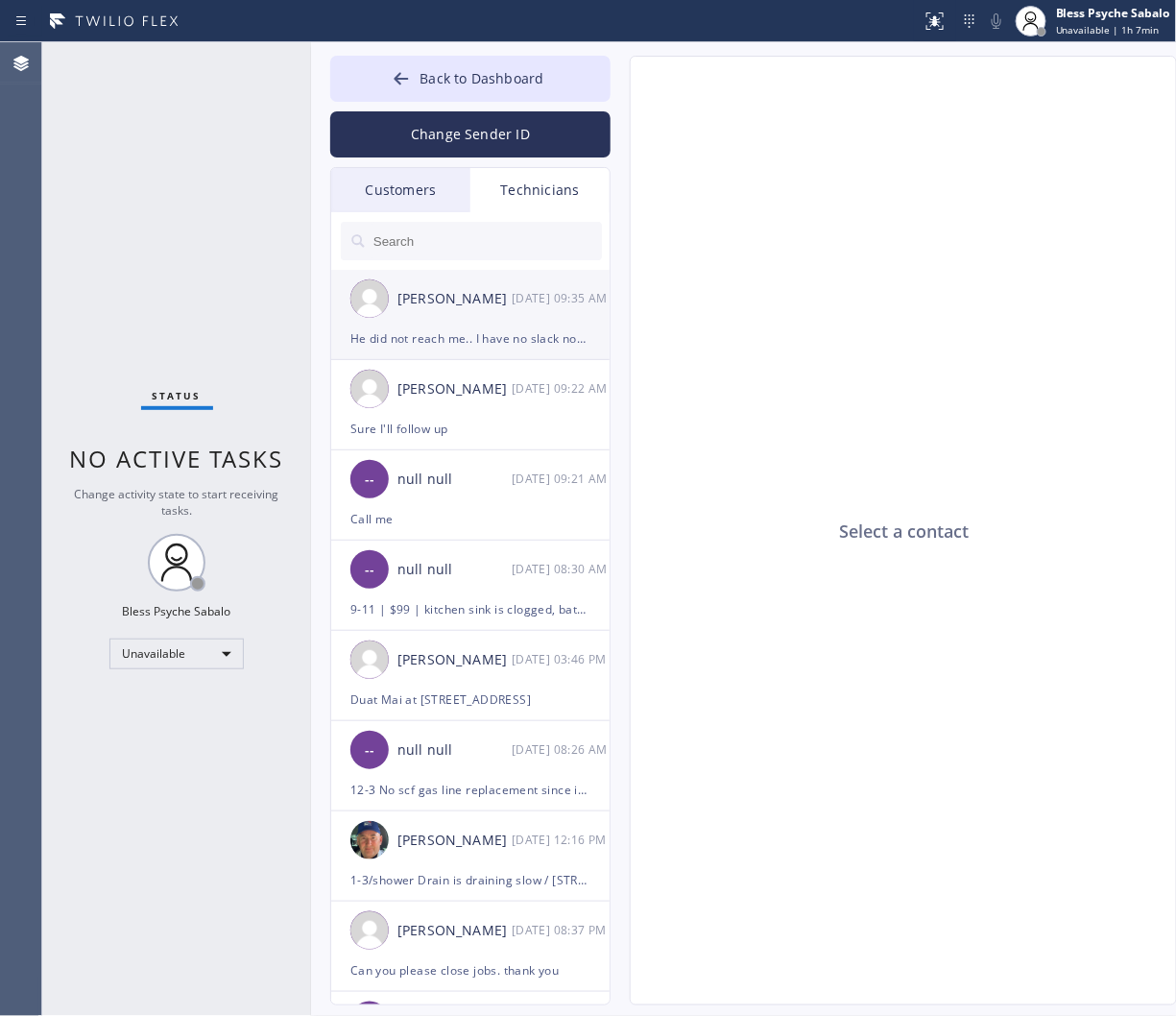 click on "Raymond Ying Ho" at bounding box center [454, 299] 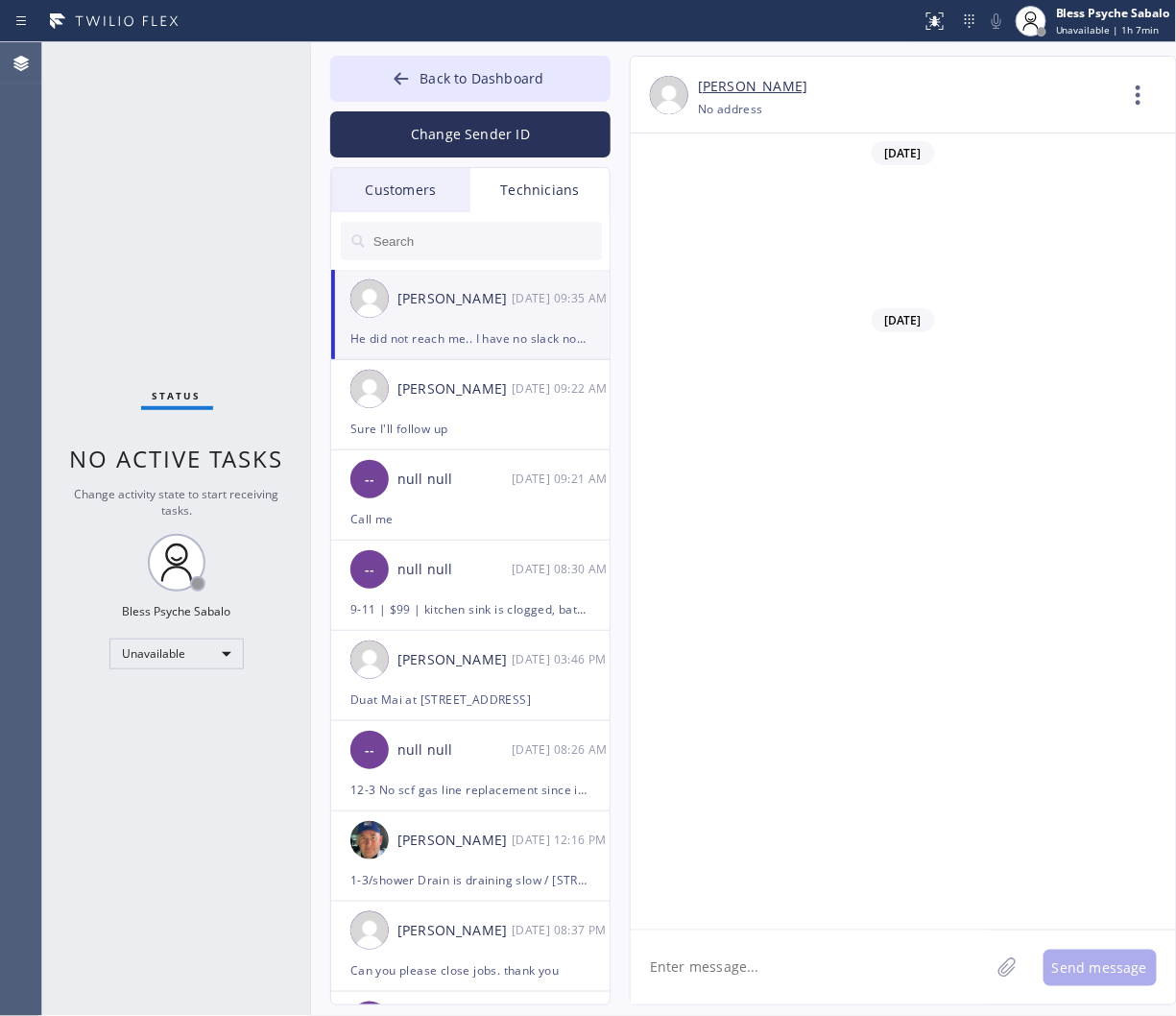 scroll, scrollTop: 12298, scrollLeft: 0, axis: vertical 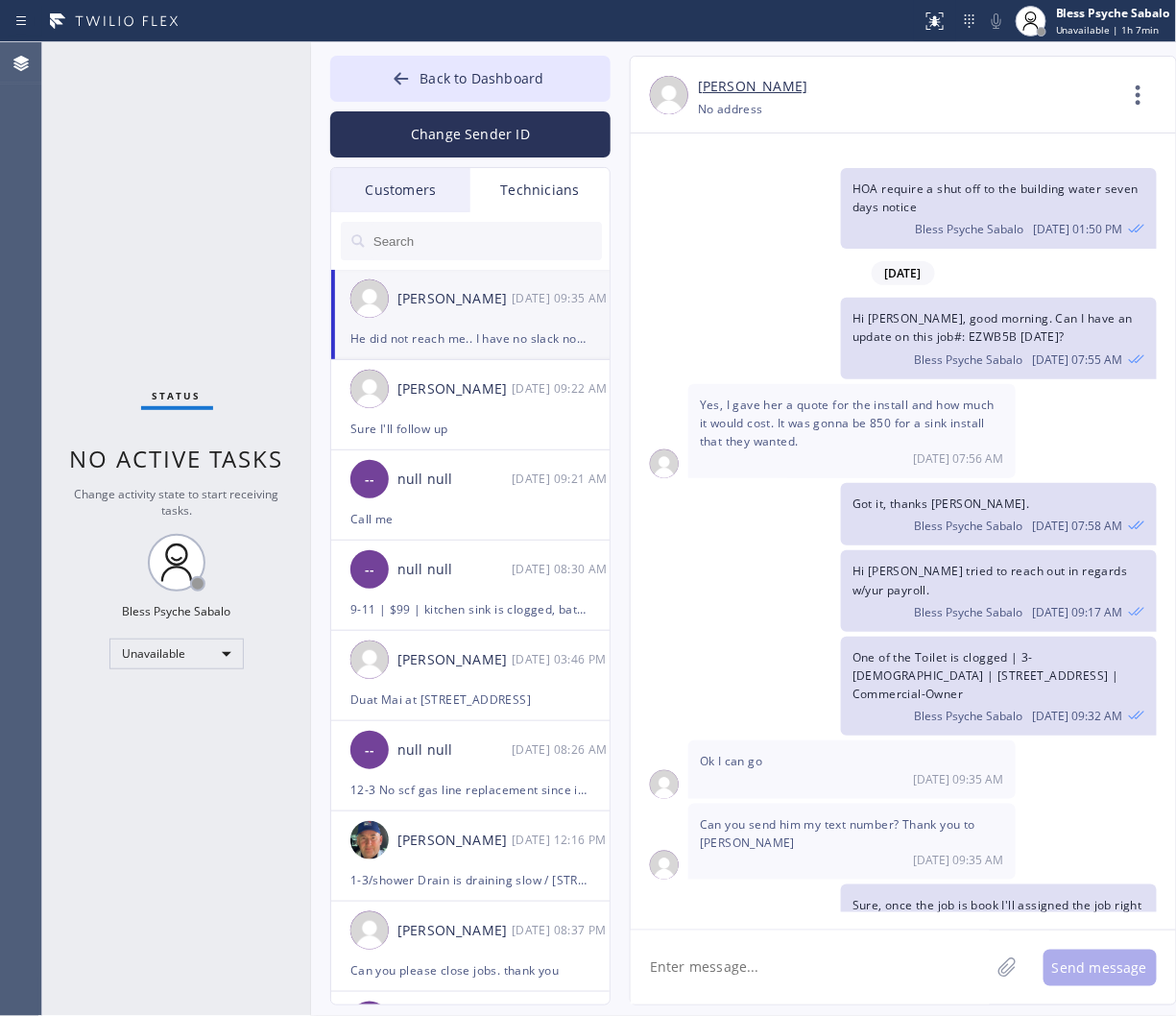 click 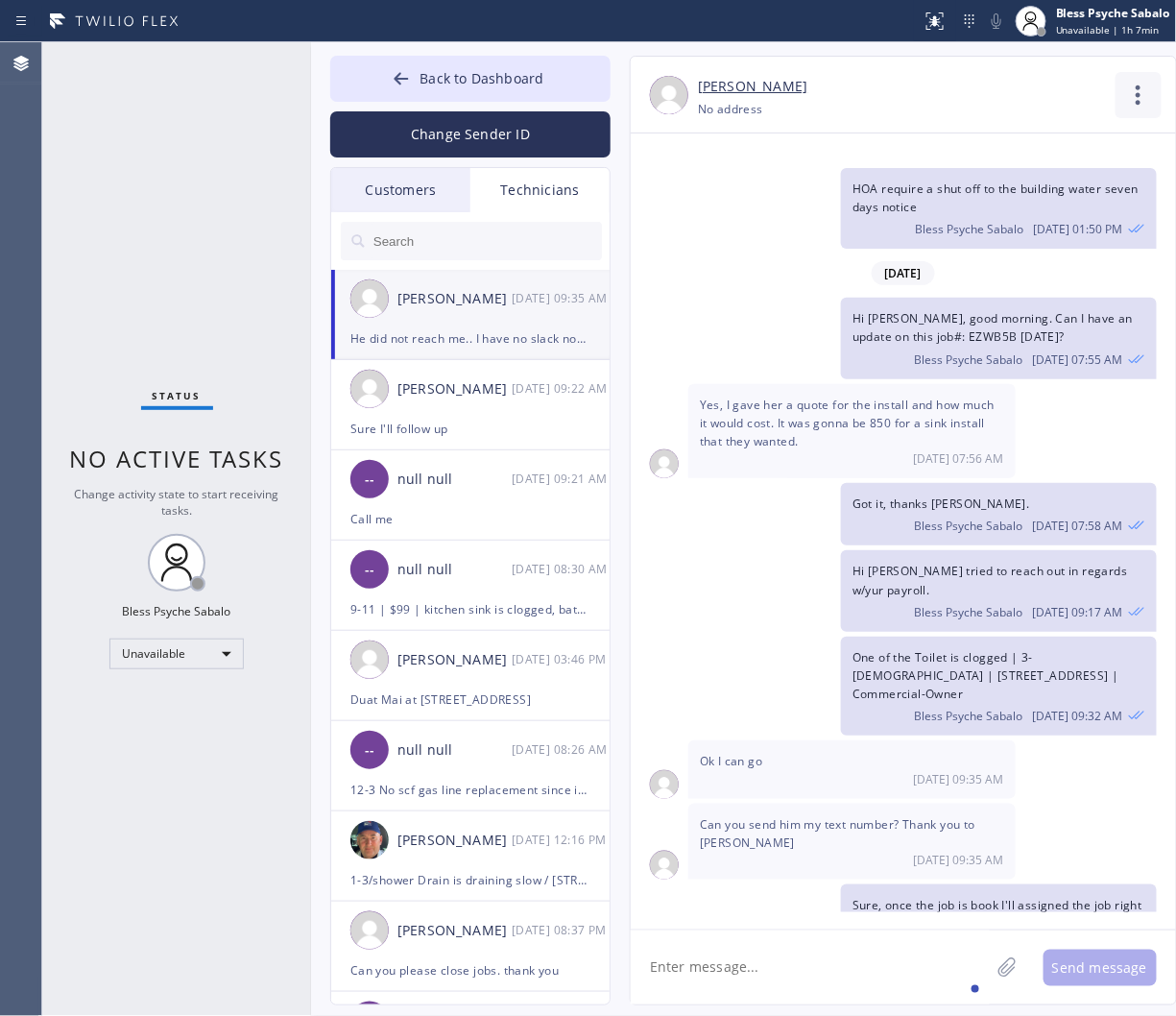 click on "+17142936575 Choose phone number +17142936575 No address" at bounding box center (906, 109) 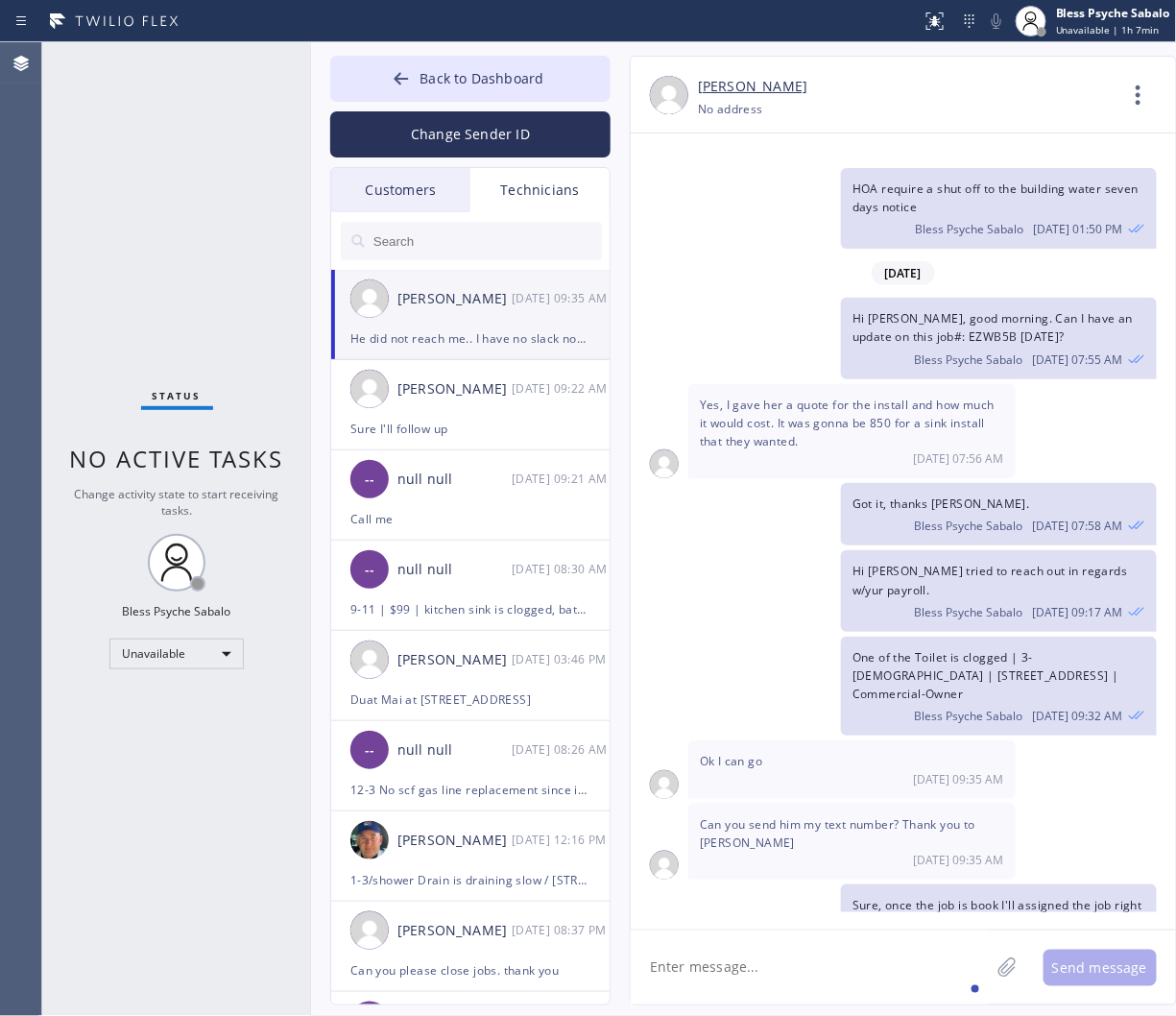 click 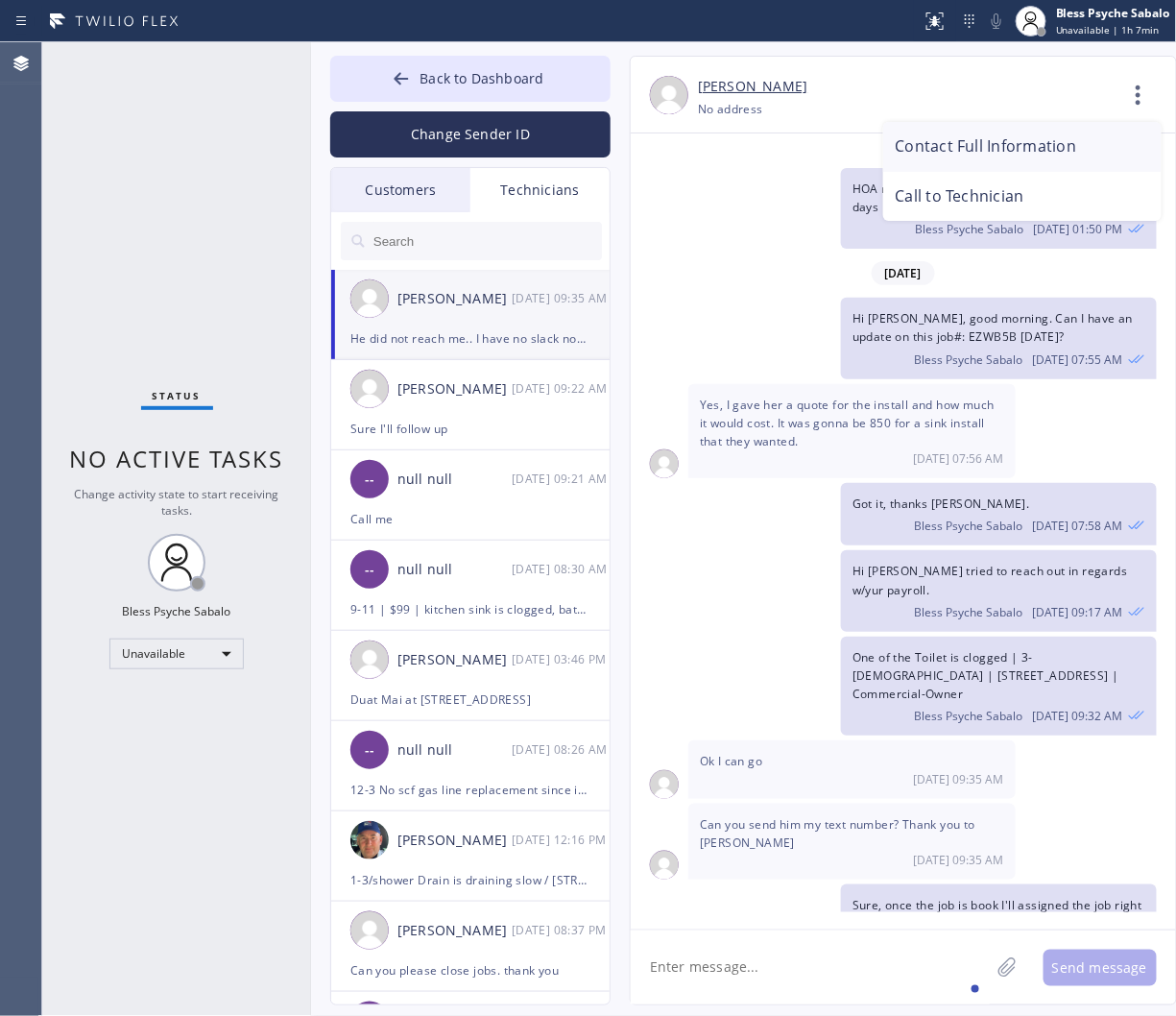 click on "Contact Full Information" at bounding box center [1022, 147] 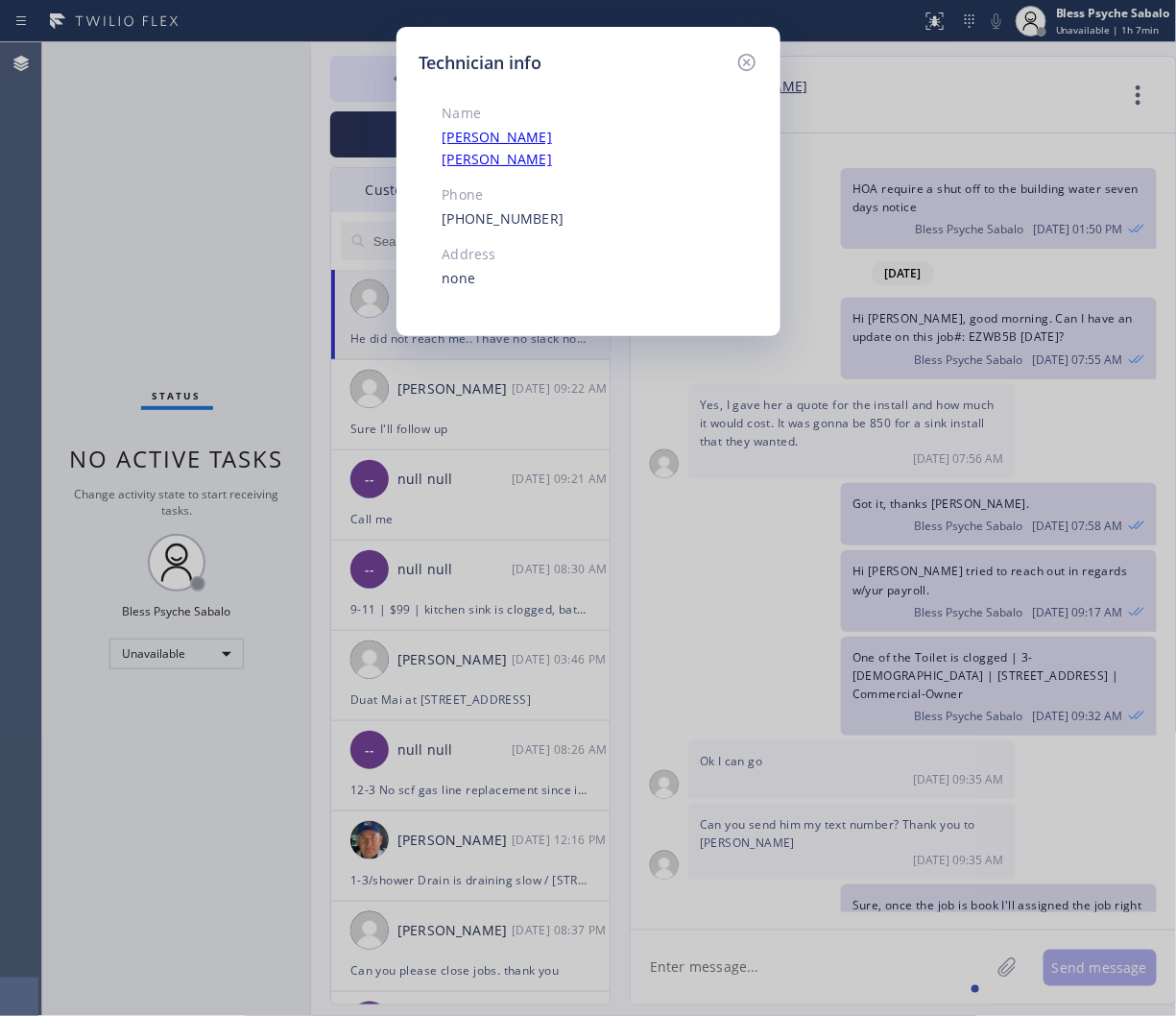 click on "(714) 293-6575" at bounding box center [552, 219] 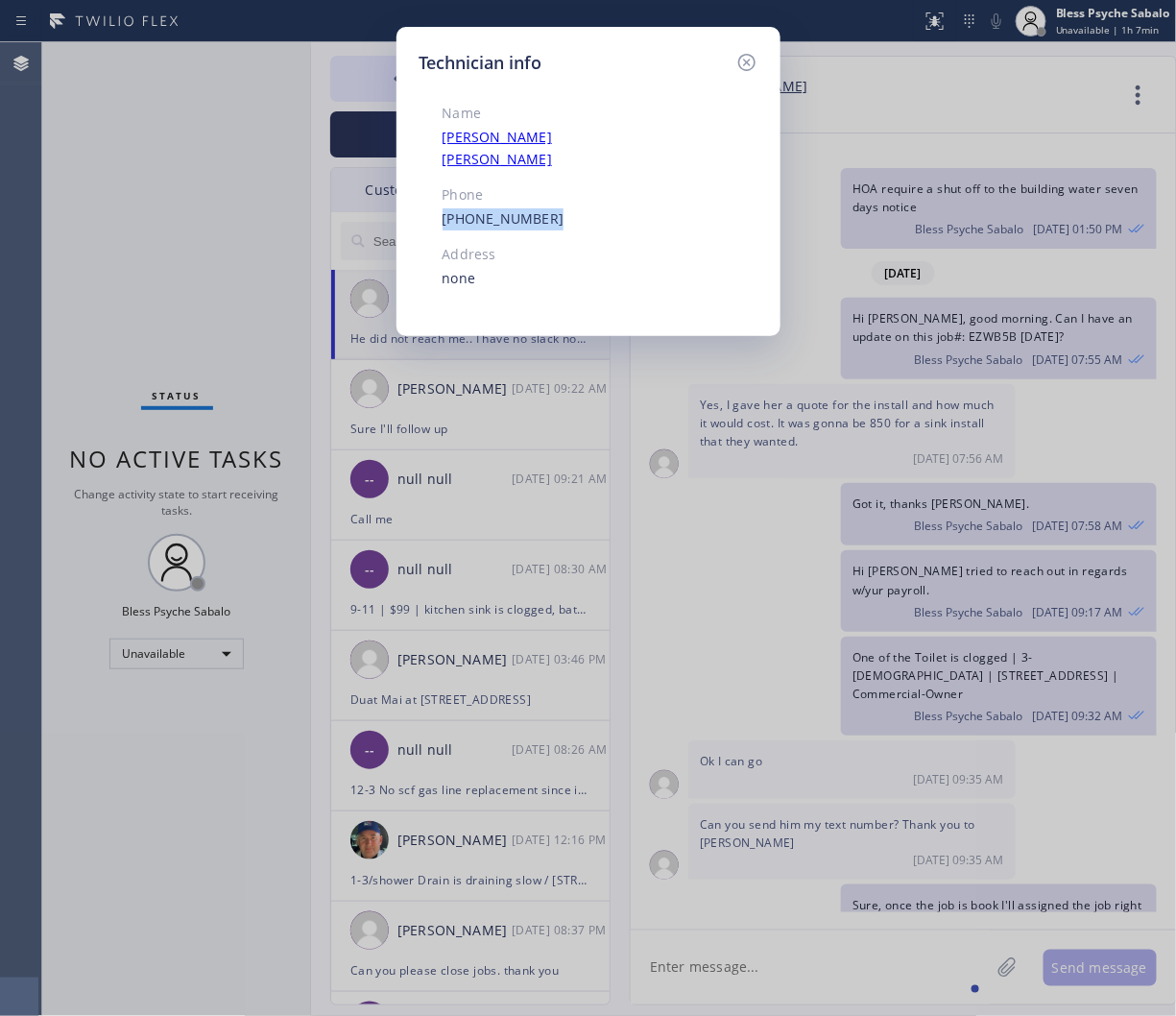 drag, startPoint x: 530, startPoint y: 195, endPoint x: 419, endPoint y: 196, distance: 111.0045 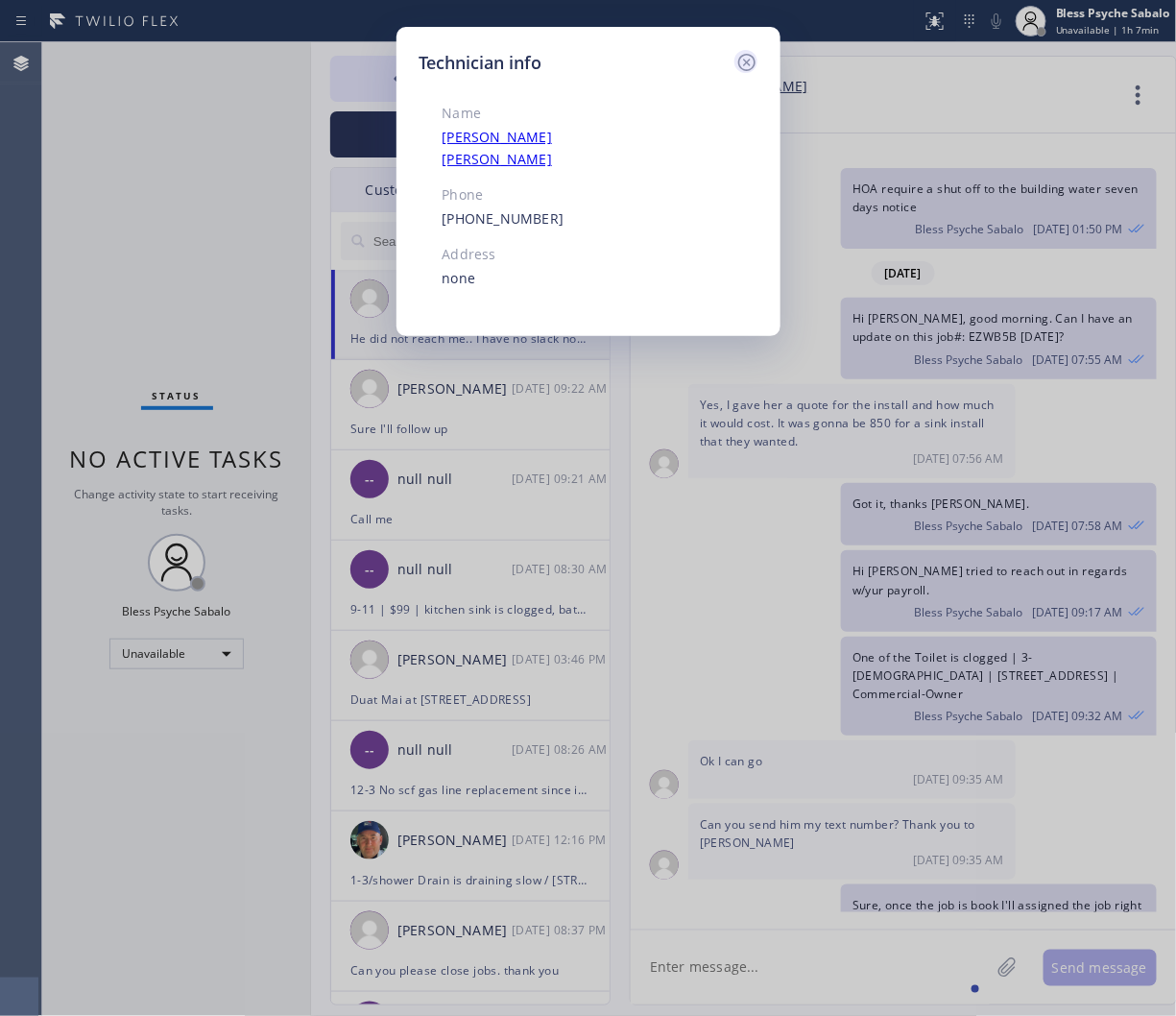 click 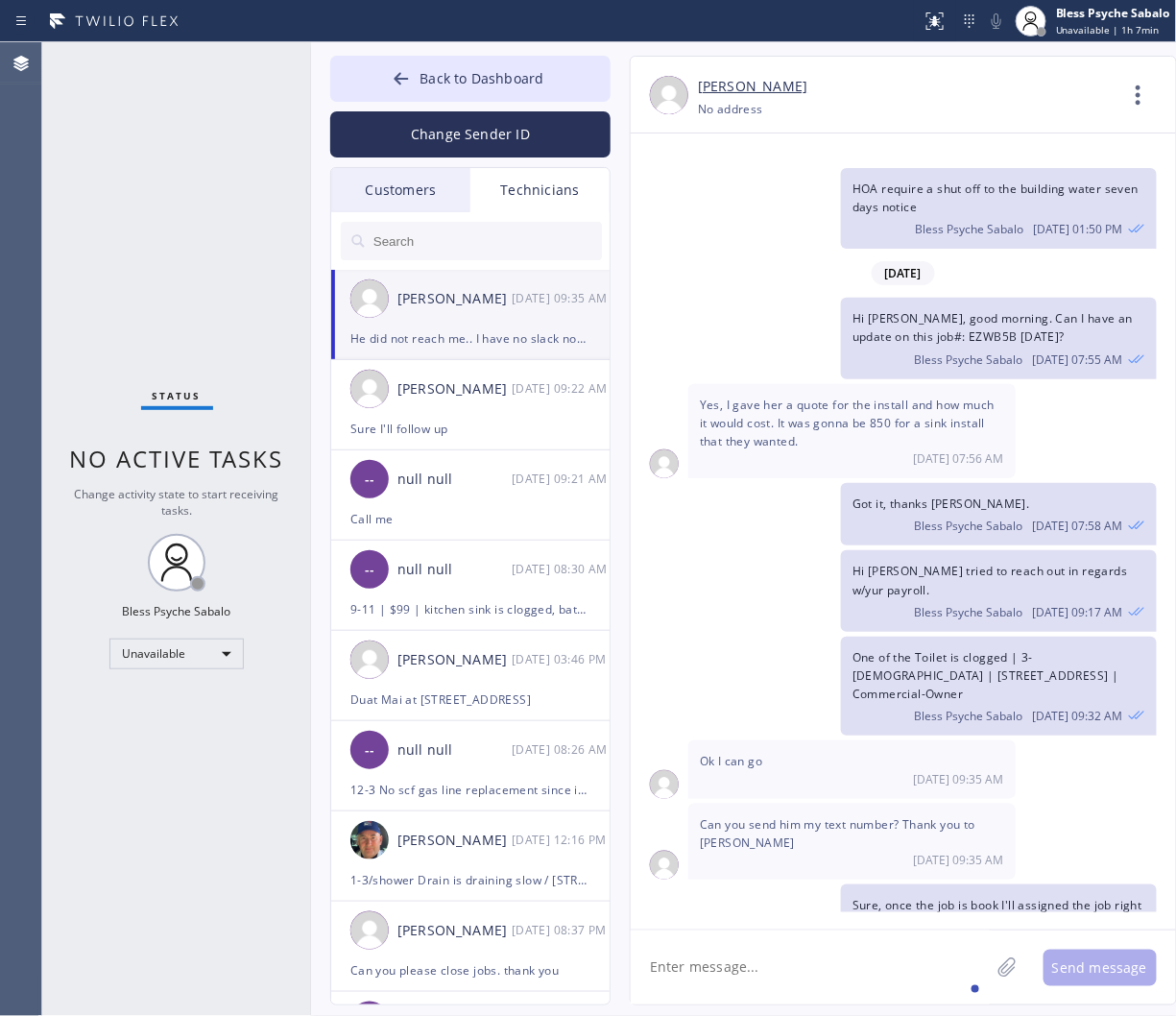click 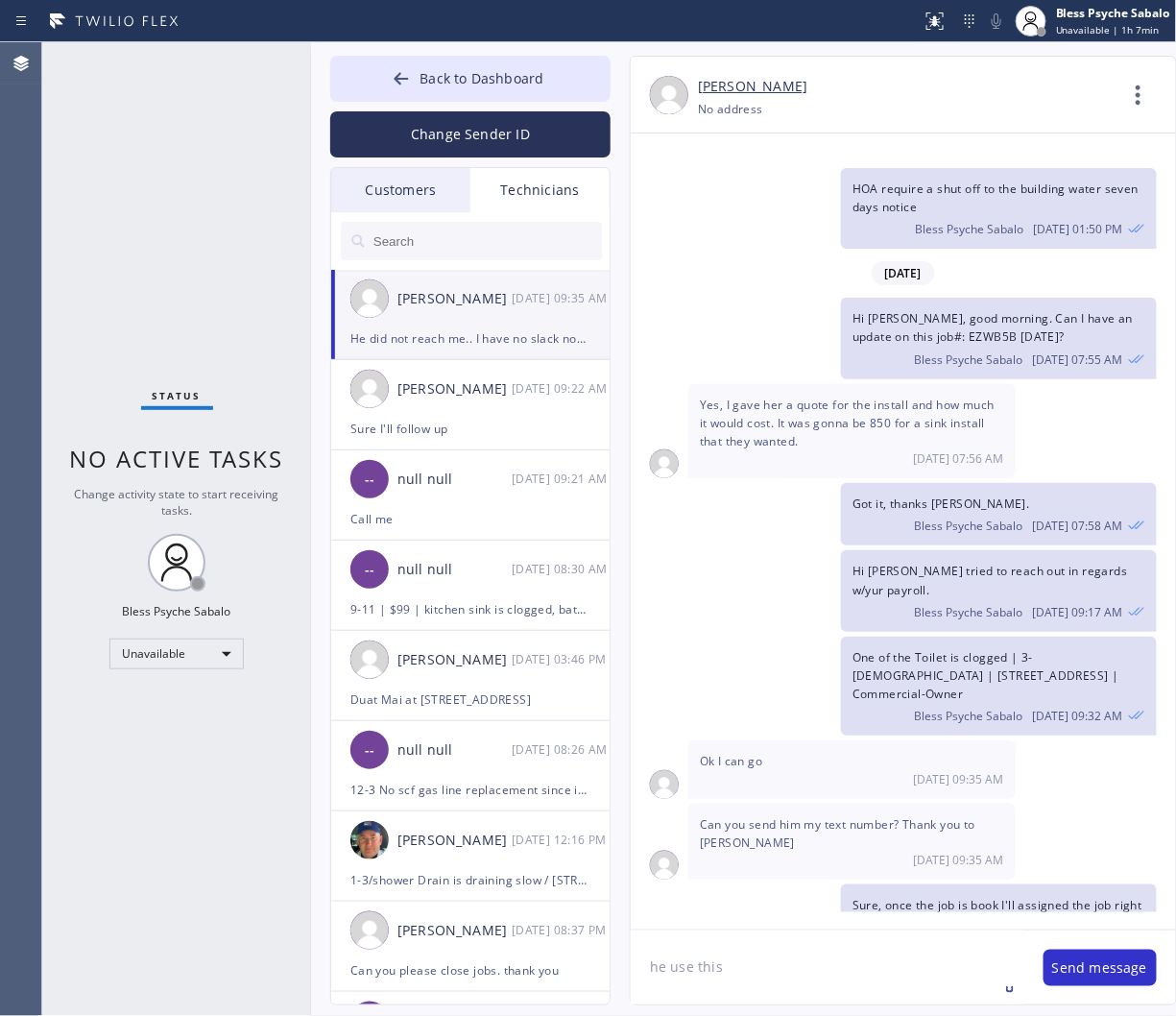 paste on "(714) 293-6575" 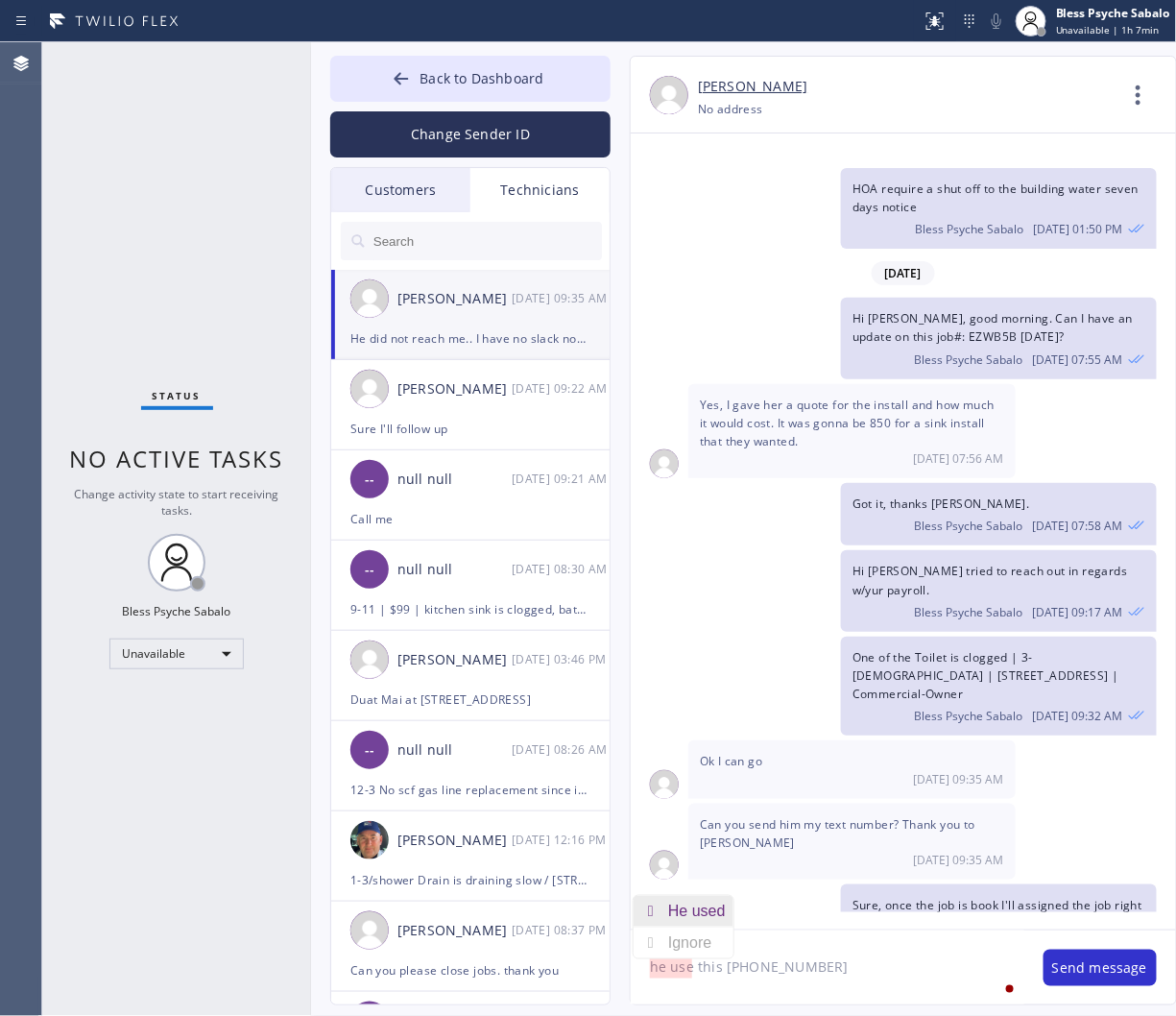 click on "He used" at bounding box center (701, 911) 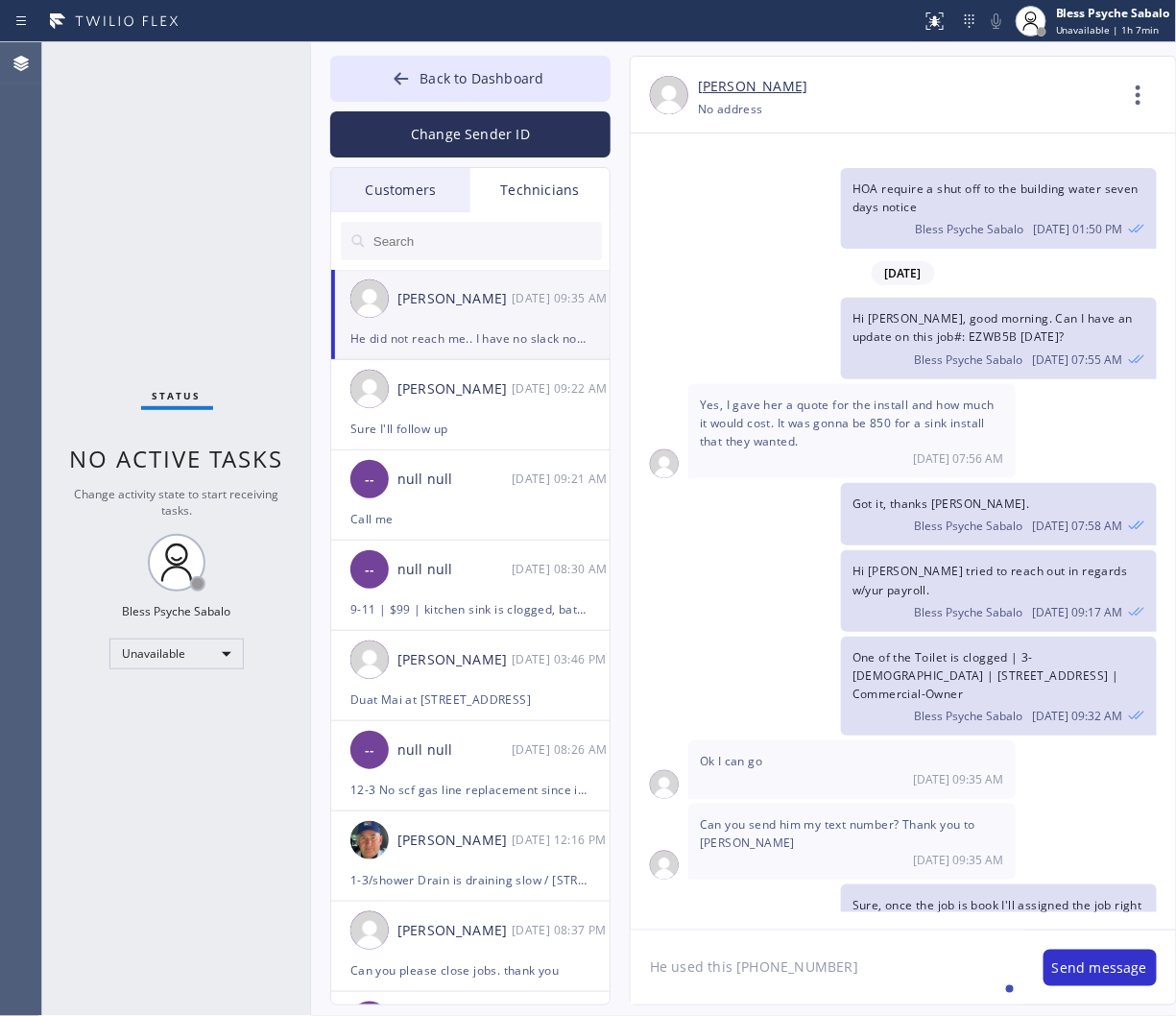 click on "He used this (714) 293-6575" 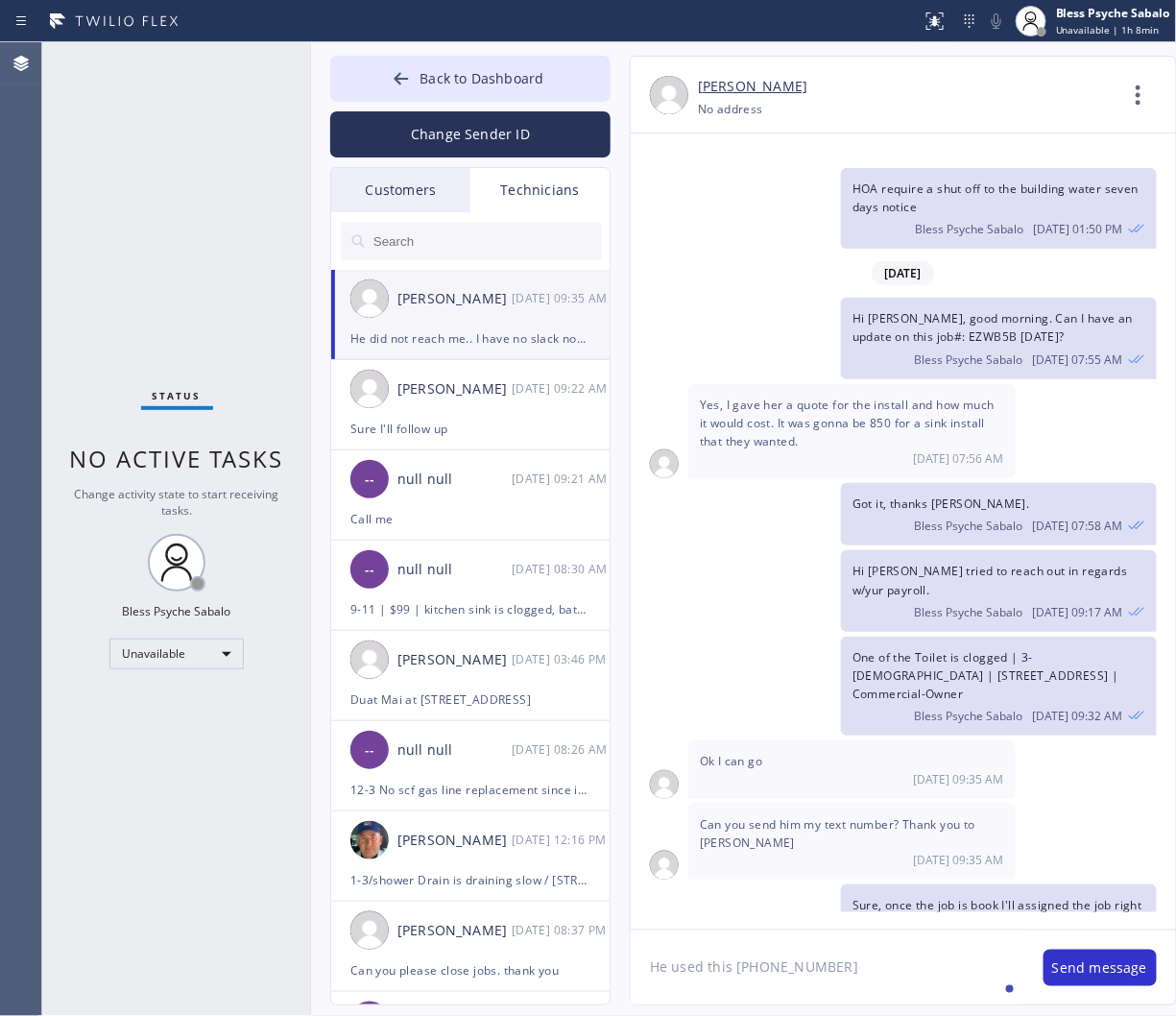 type on "He used this (714) 293-6575." 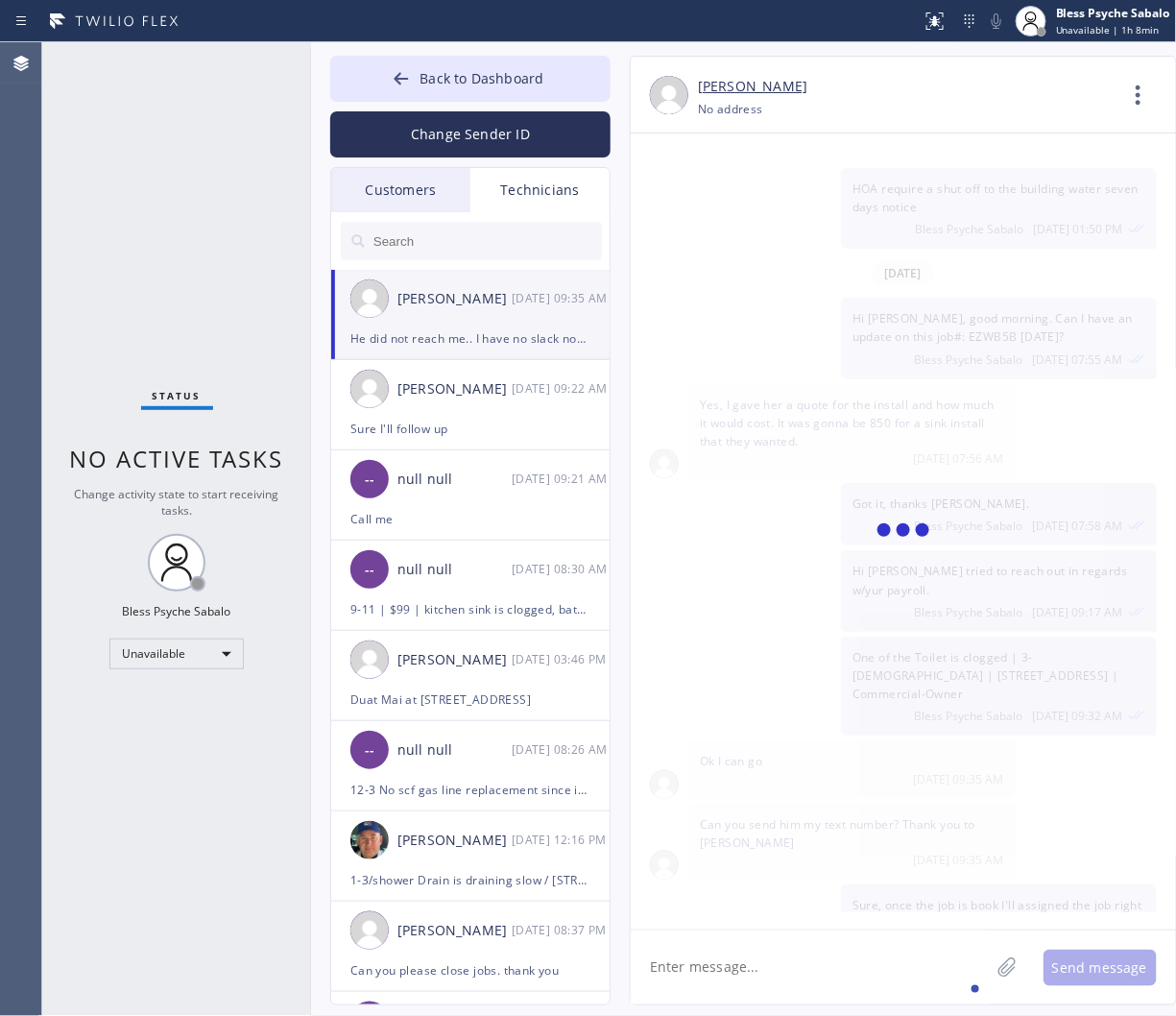 scroll, scrollTop: 12427, scrollLeft: 0, axis: vertical 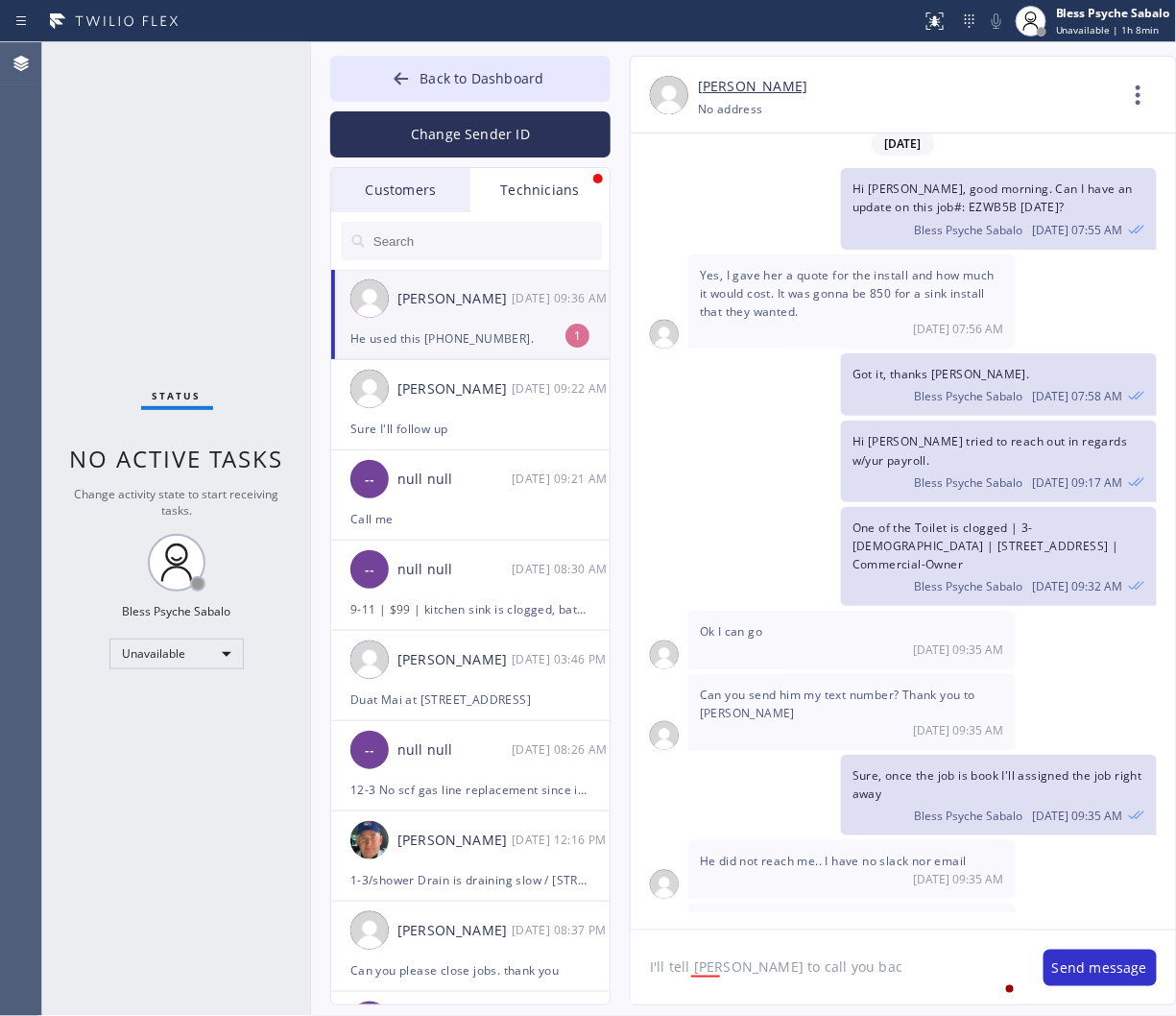 type on "I'll tell john to call you back" 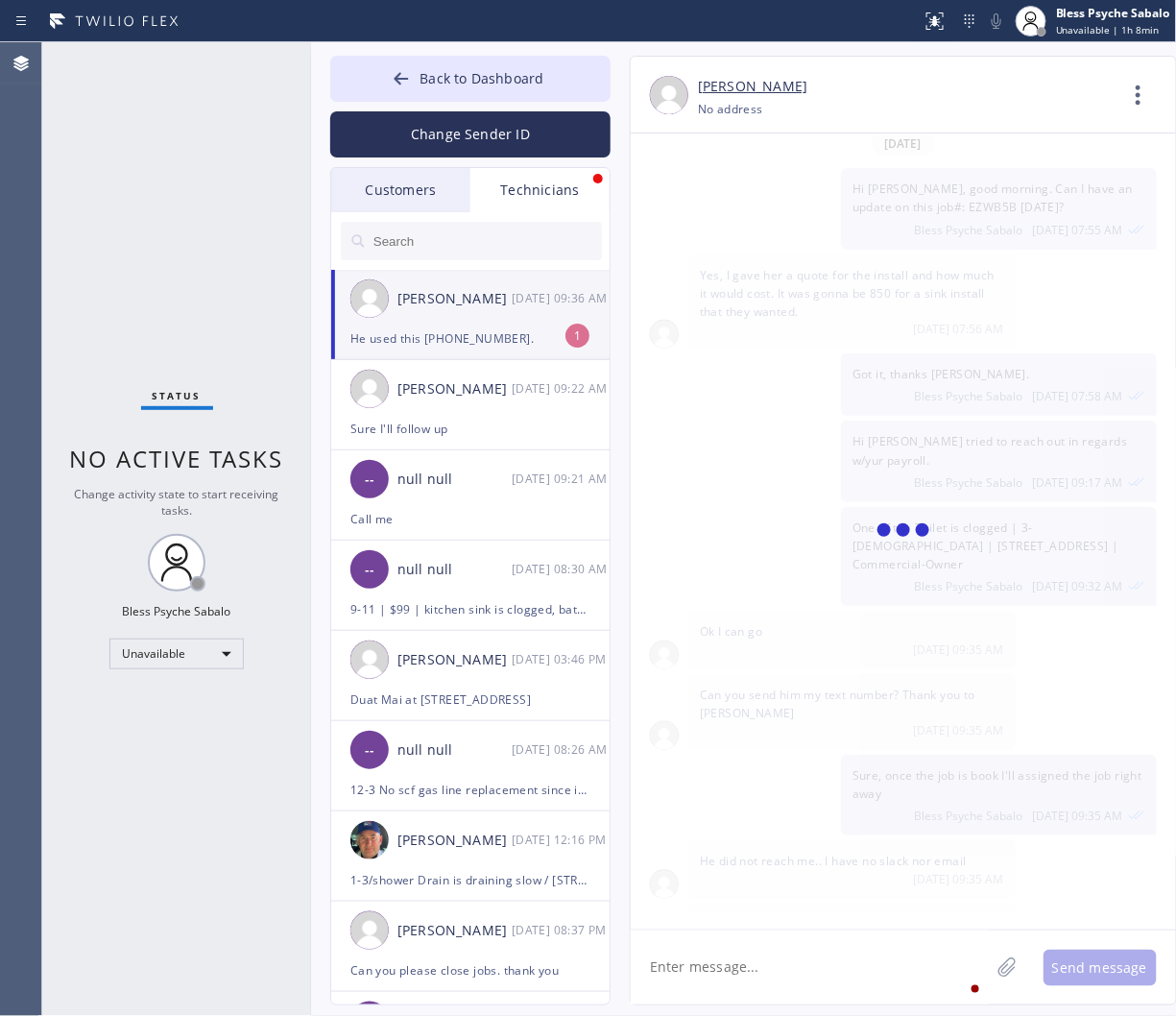 scroll, scrollTop: 12494, scrollLeft: 0, axis: vertical 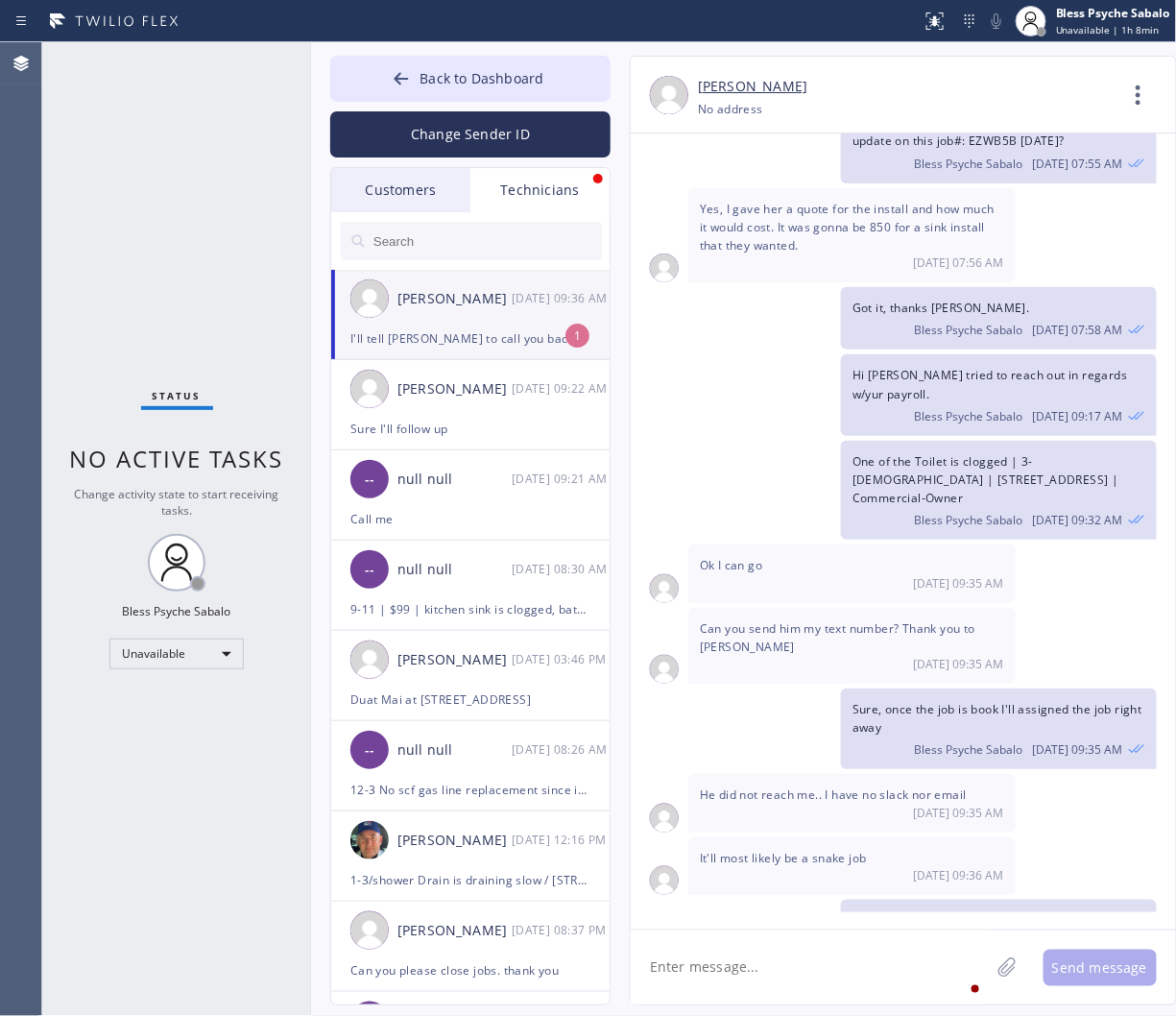 click on "I'll tell john to call you back Bless Psyche Sabalo 07/16 09:36 AM" at bounding box center (894, 998) 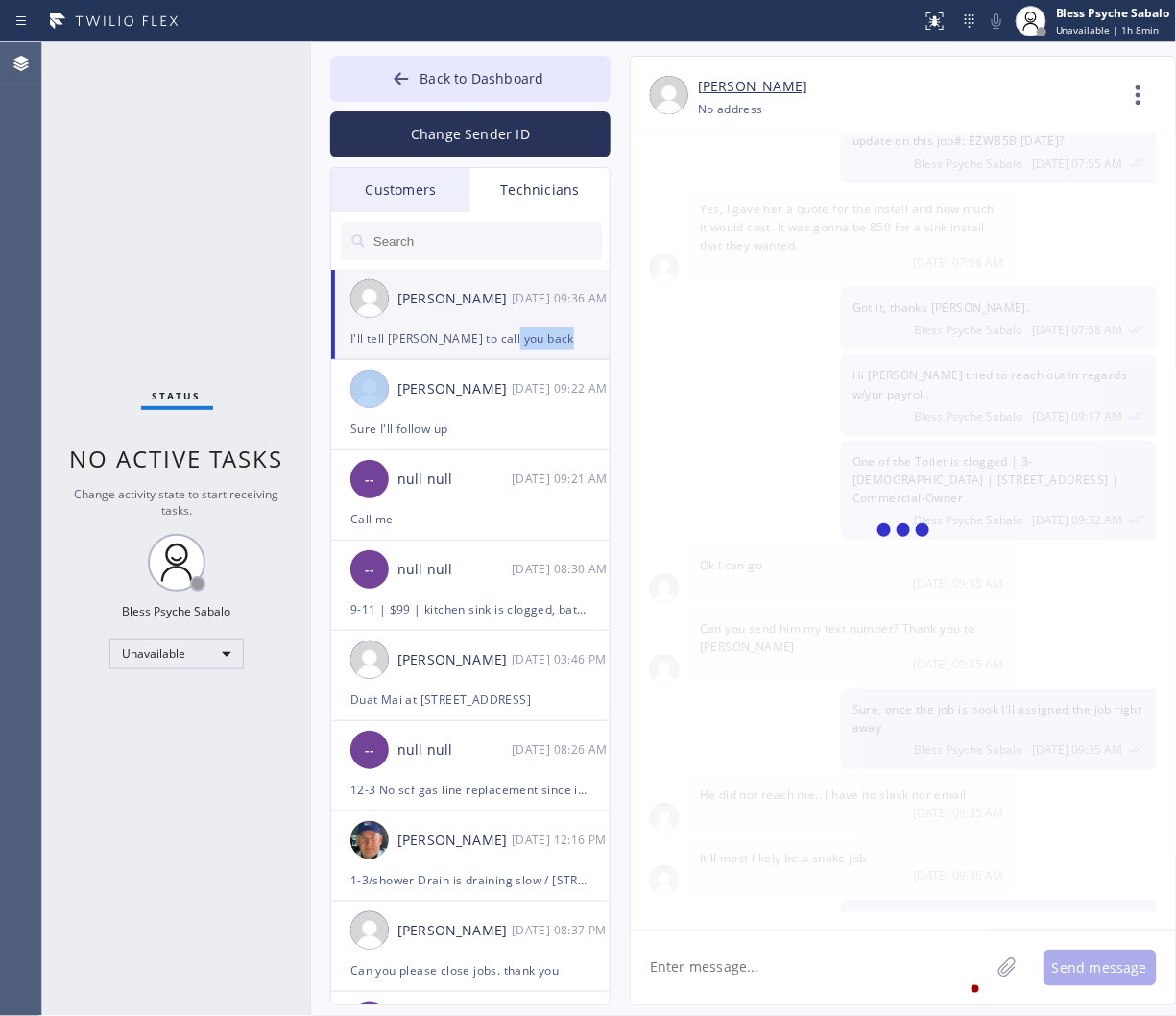 click on "I'll tell john to call you back" at bounding box center [470, 338] 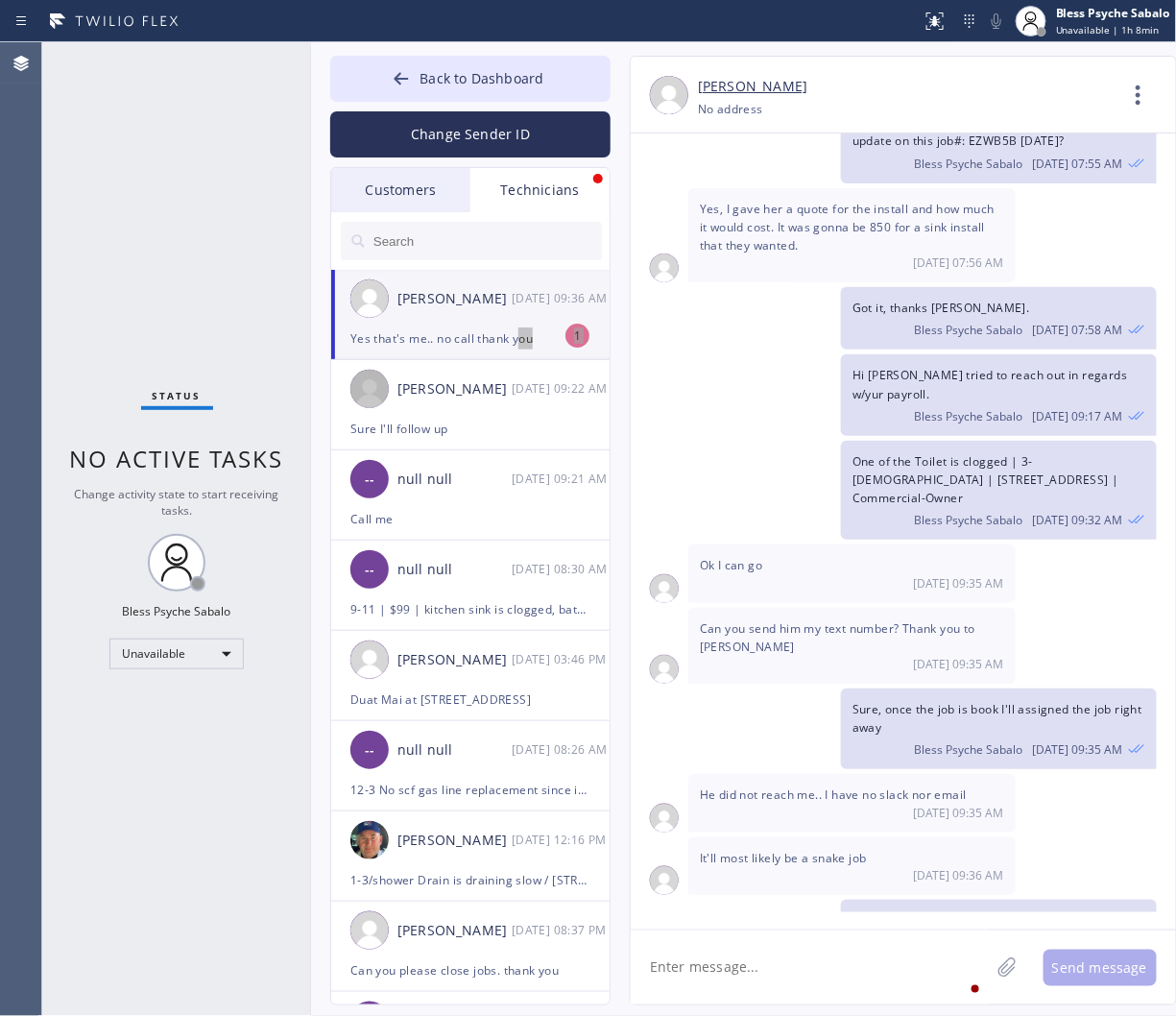 scroll, scrollTop: 12556, scrollLeft: 0, axis: vertical 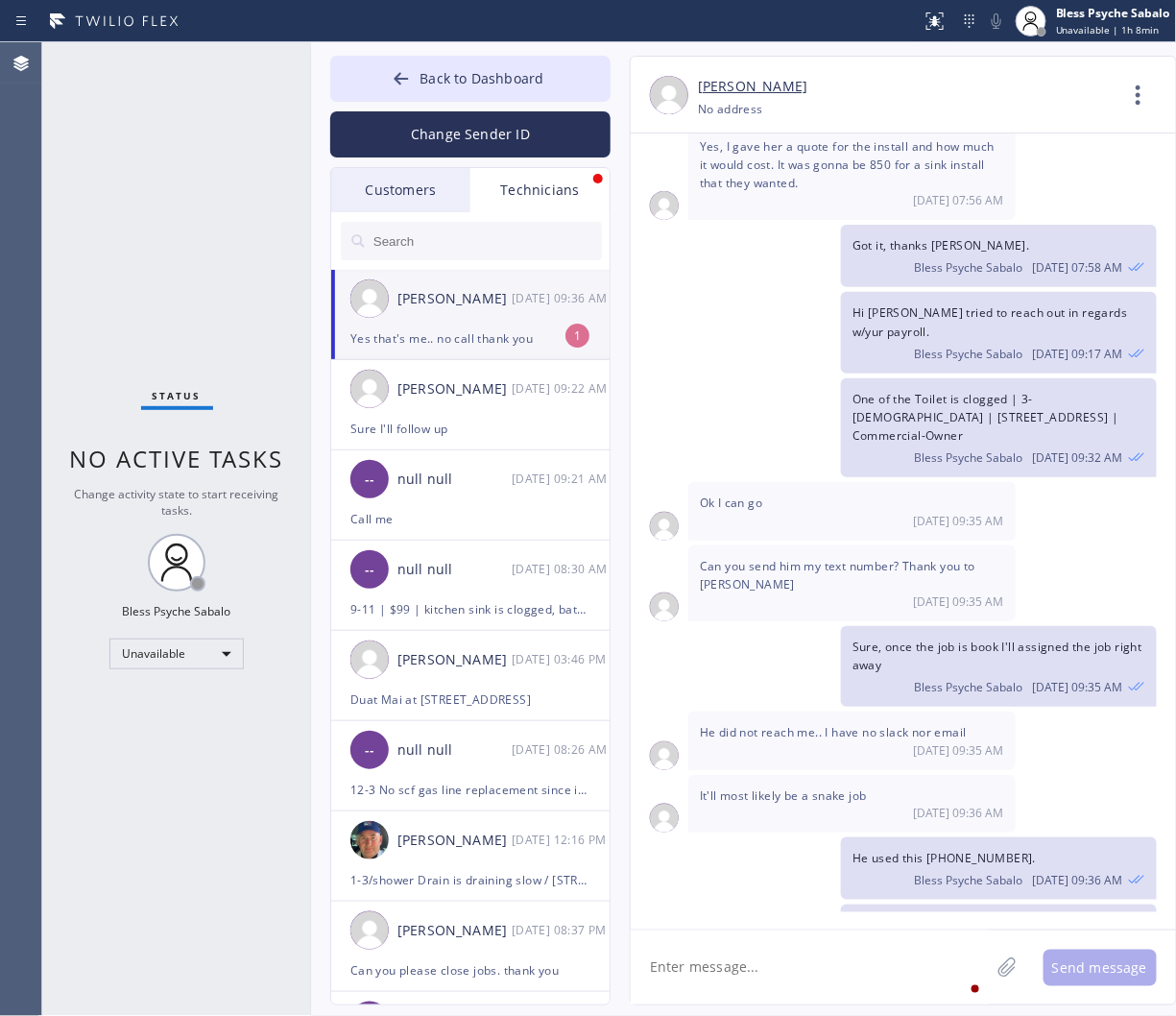 click on "Raymond Ying Ho 07/16 09:36 AM" at bounding box center (471, 299) 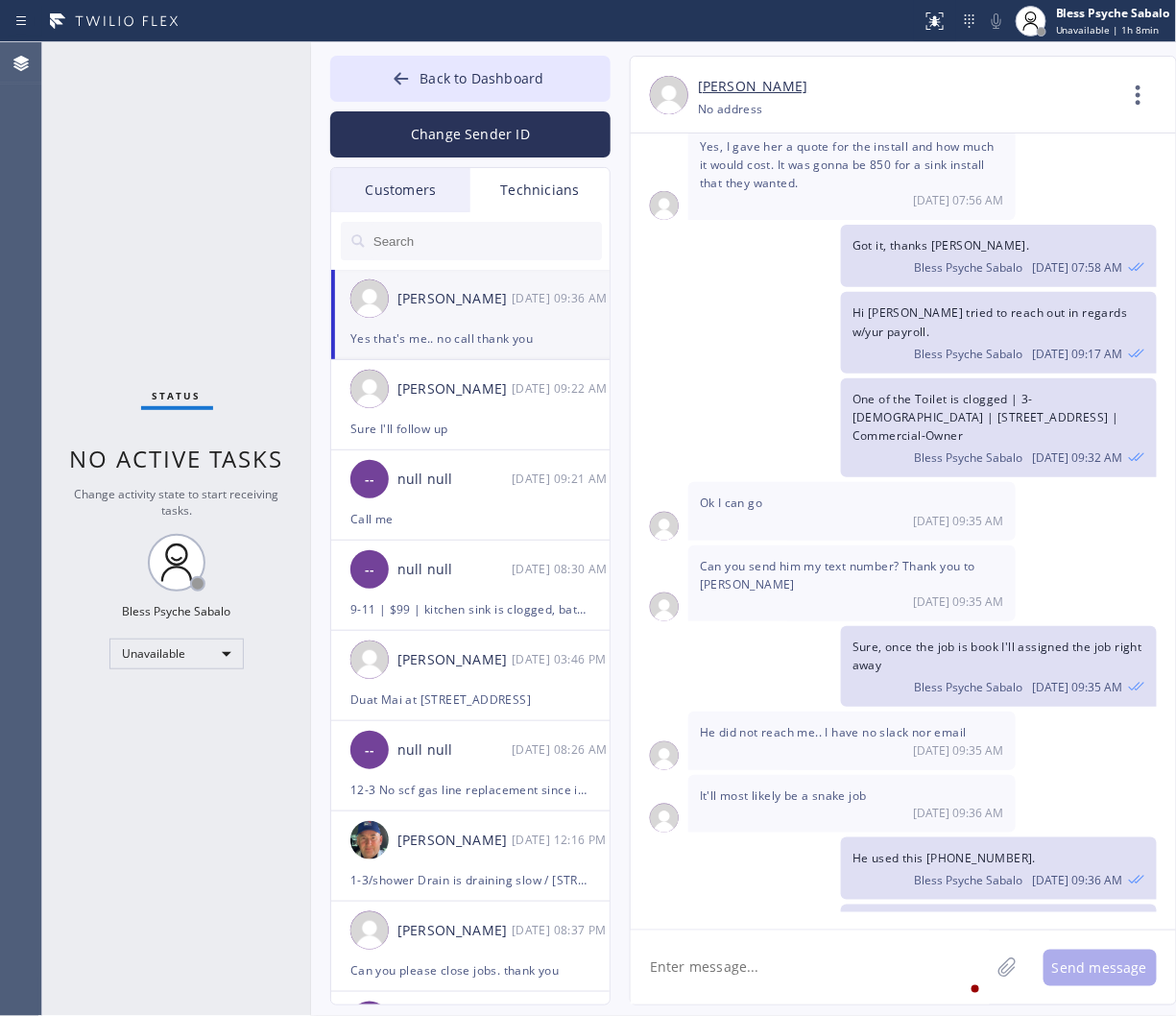 click on "Sure, once the job is book I'll assigned the job right away Bless Psyche Sabalo 07/16 09:35 AM" at bounding box center (894, 666) 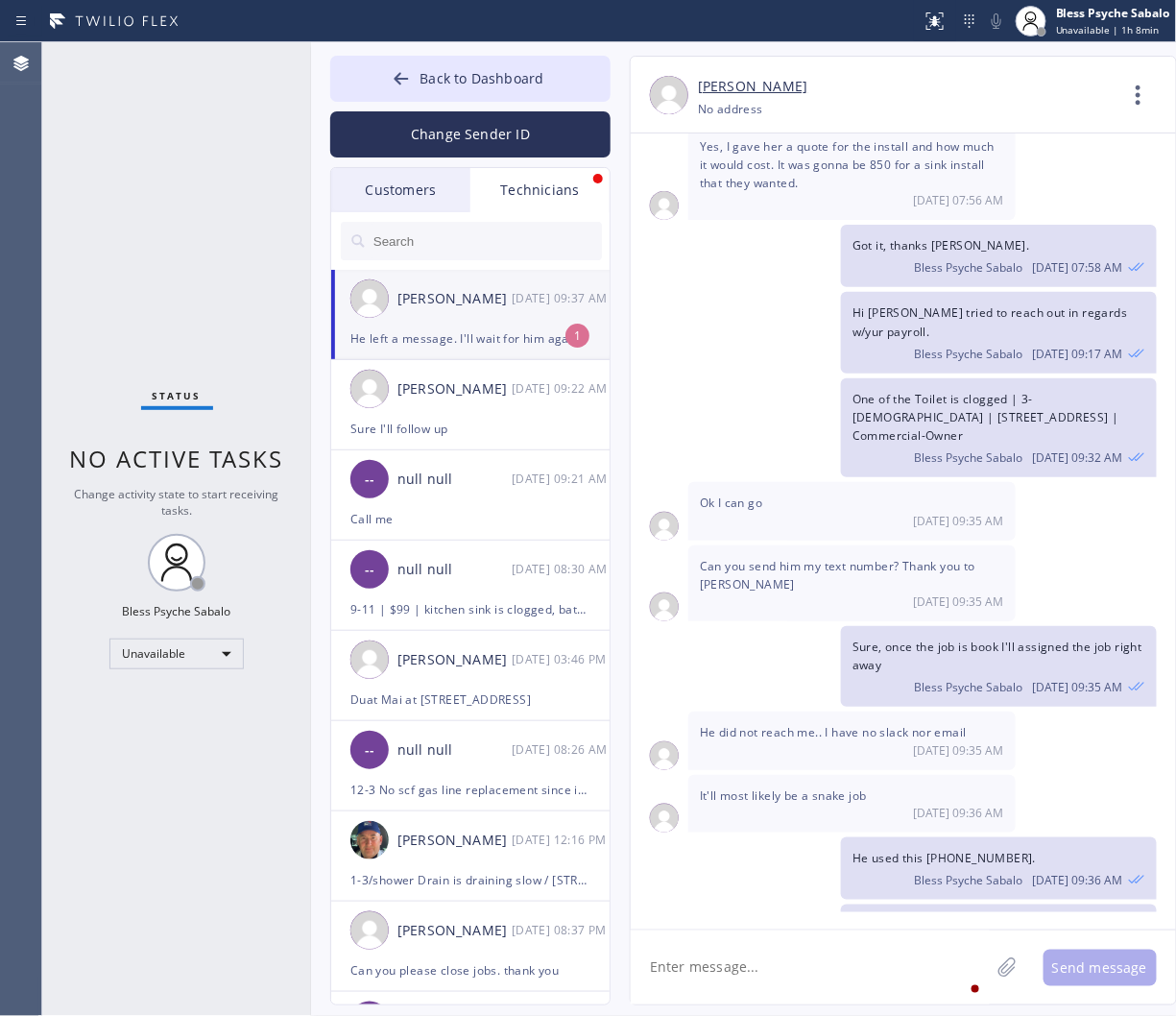 scroll, scrollTop: 12618, scrollLeft: 0, axis: vertical 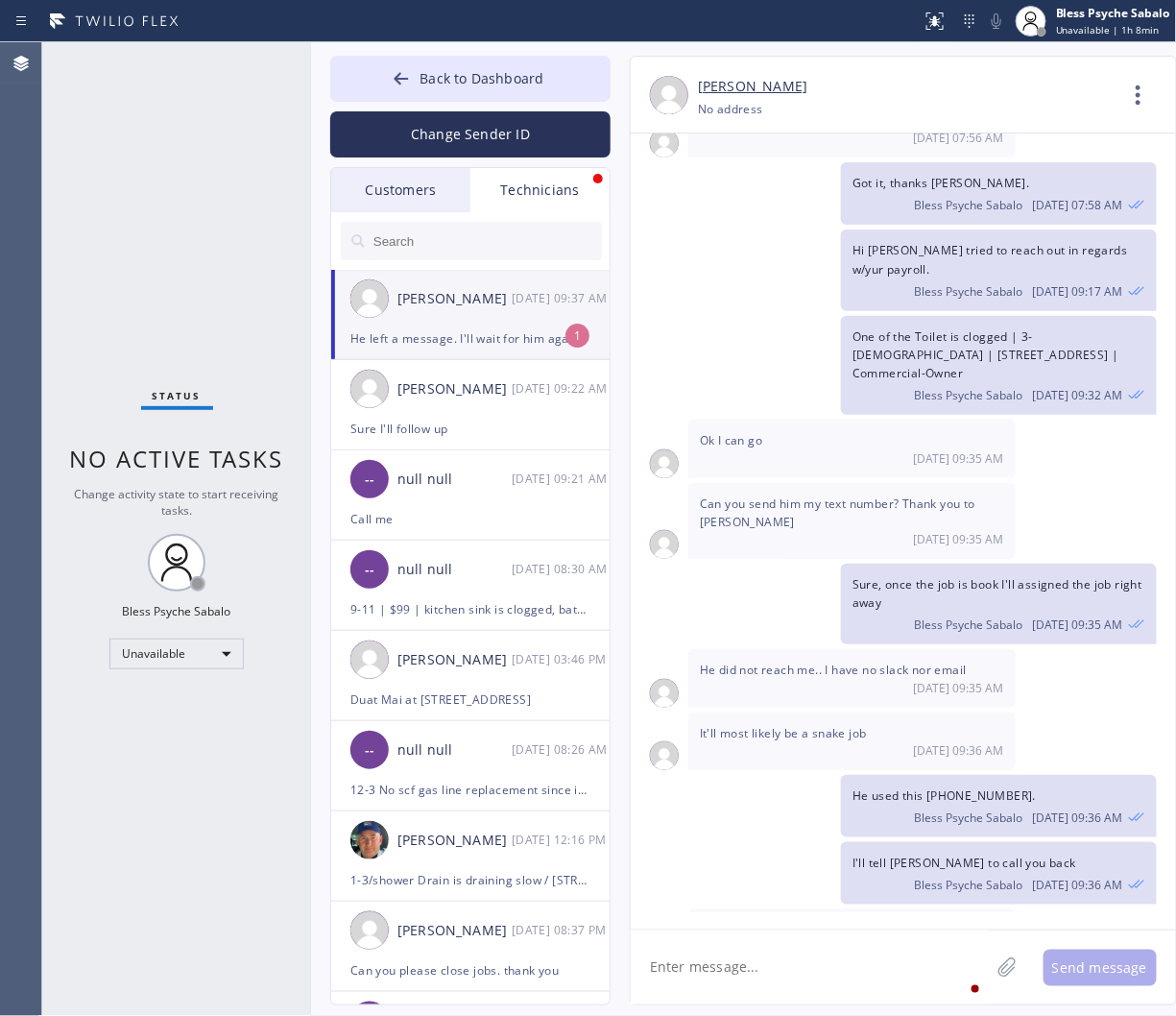 click 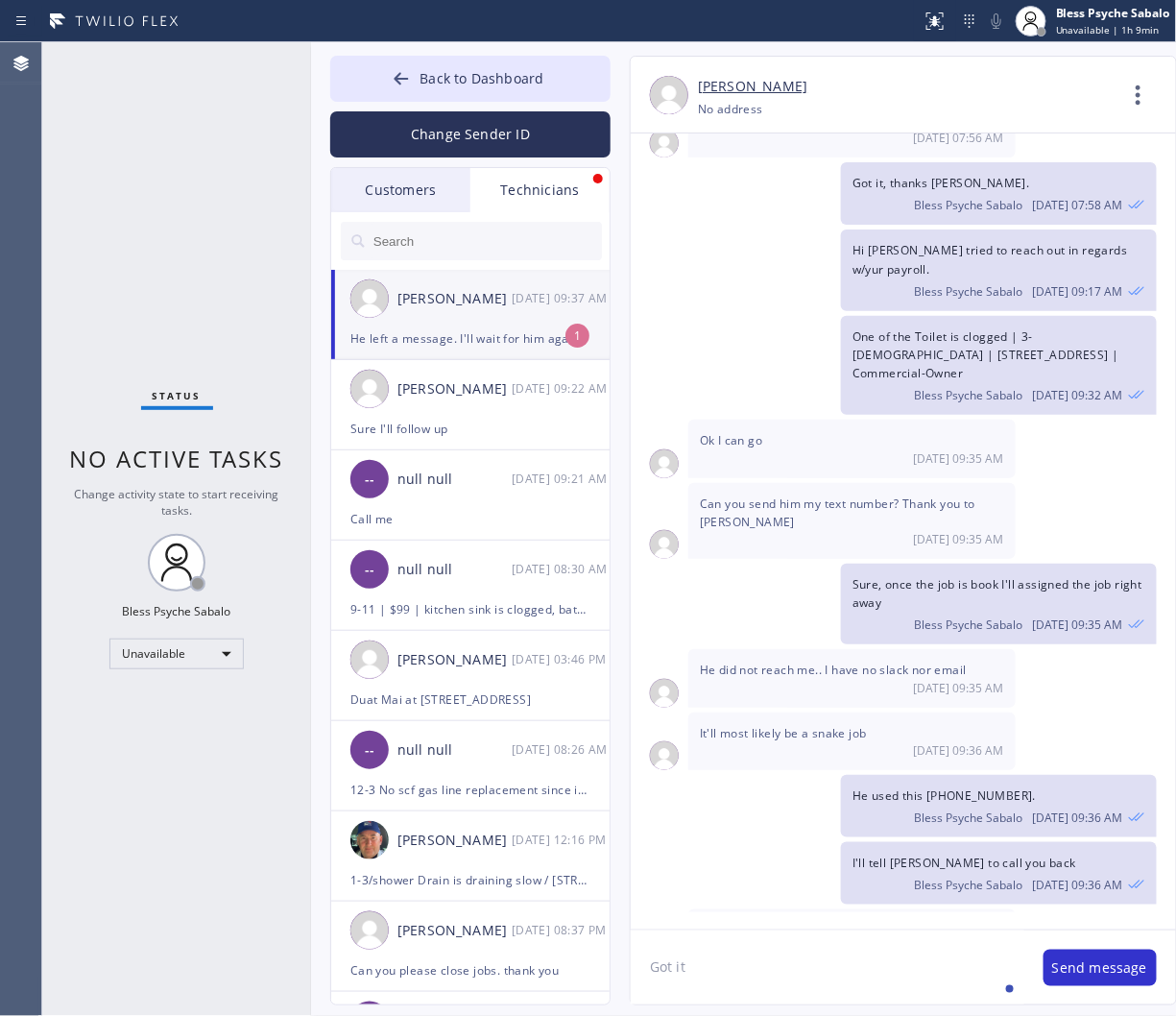 type on "Got it." 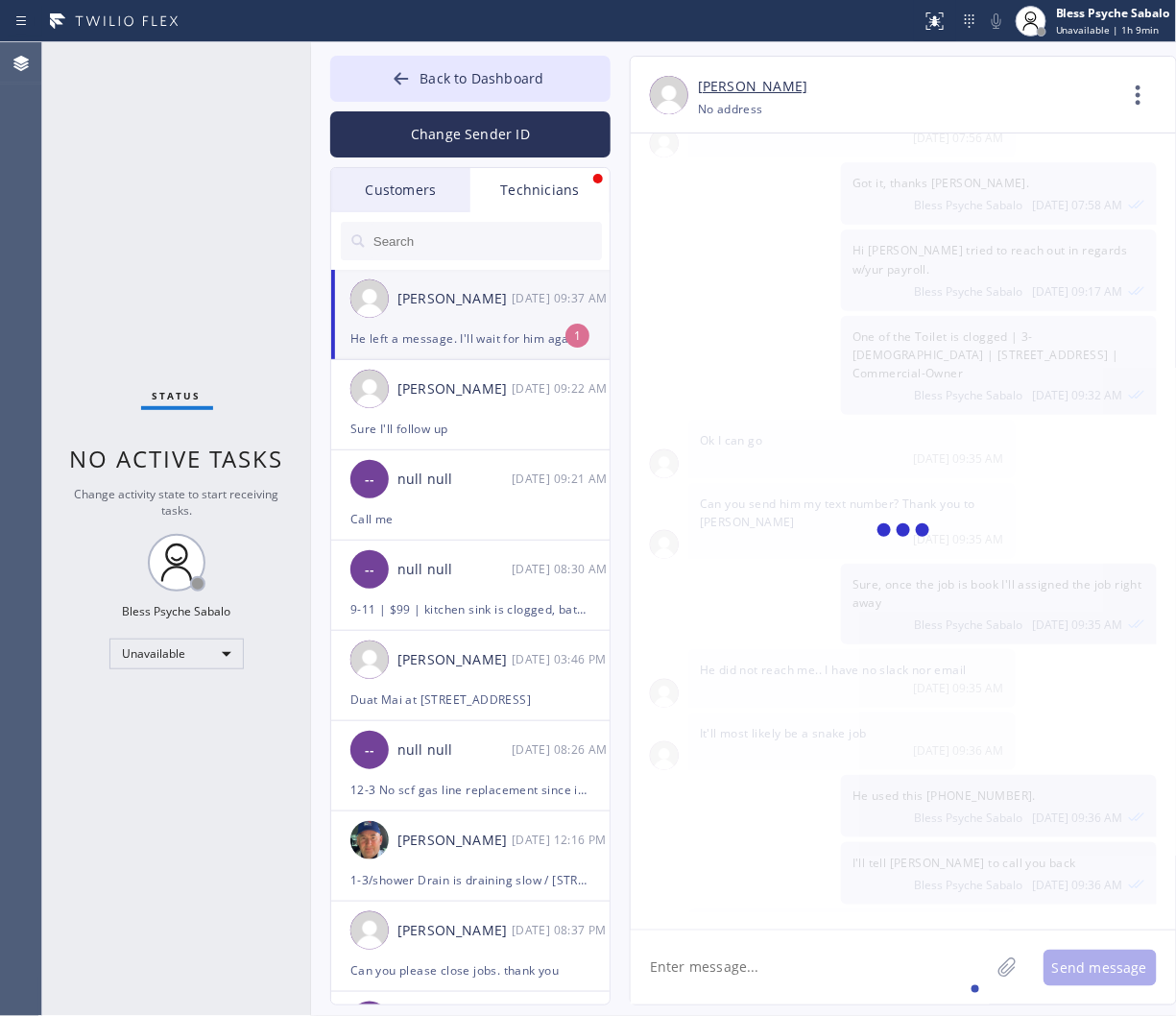 scroll, scrollTop: 12686, scrollLeft: 0, axis: vertical 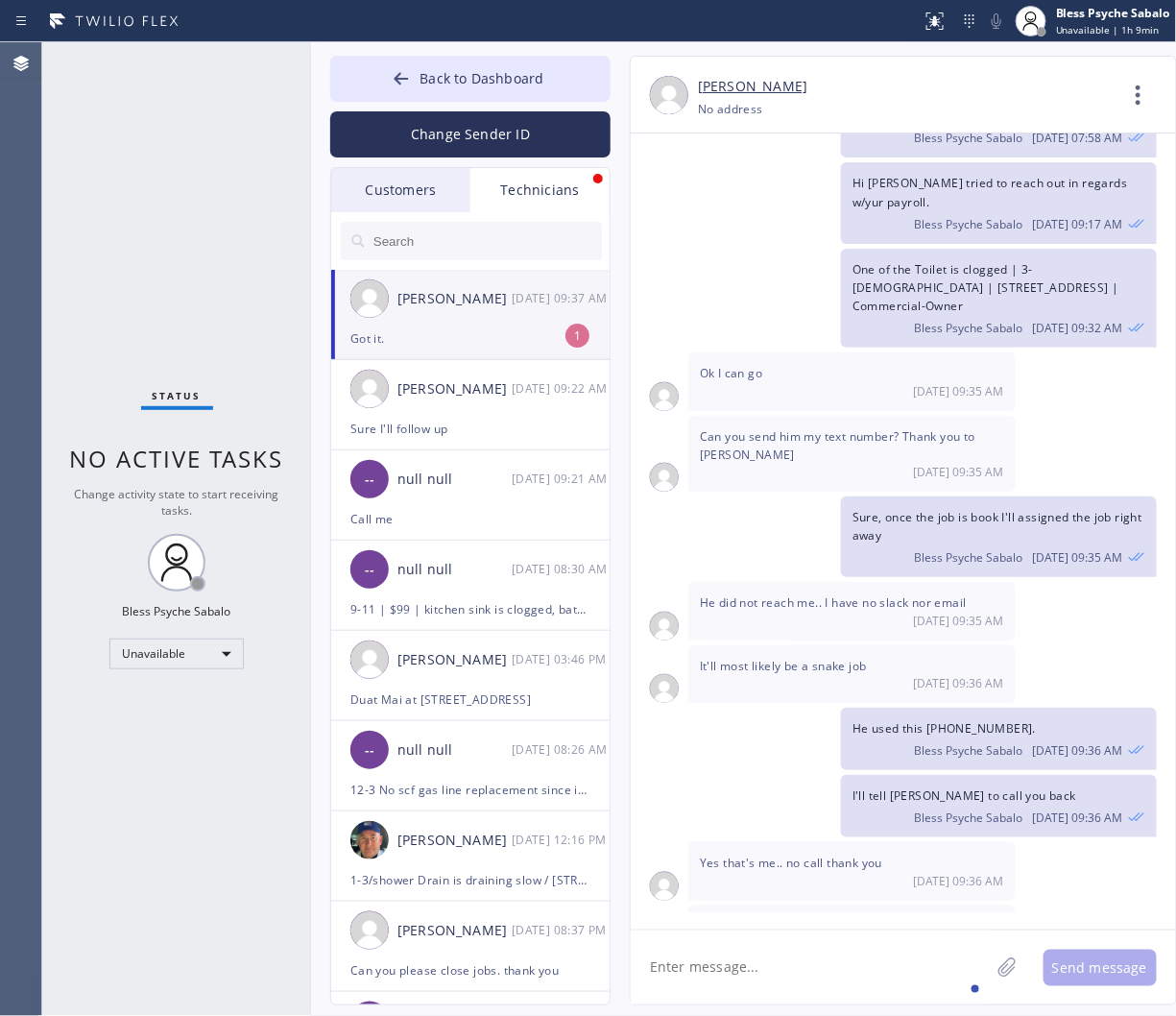 click on "Got it." at bounding box center (470, 338) 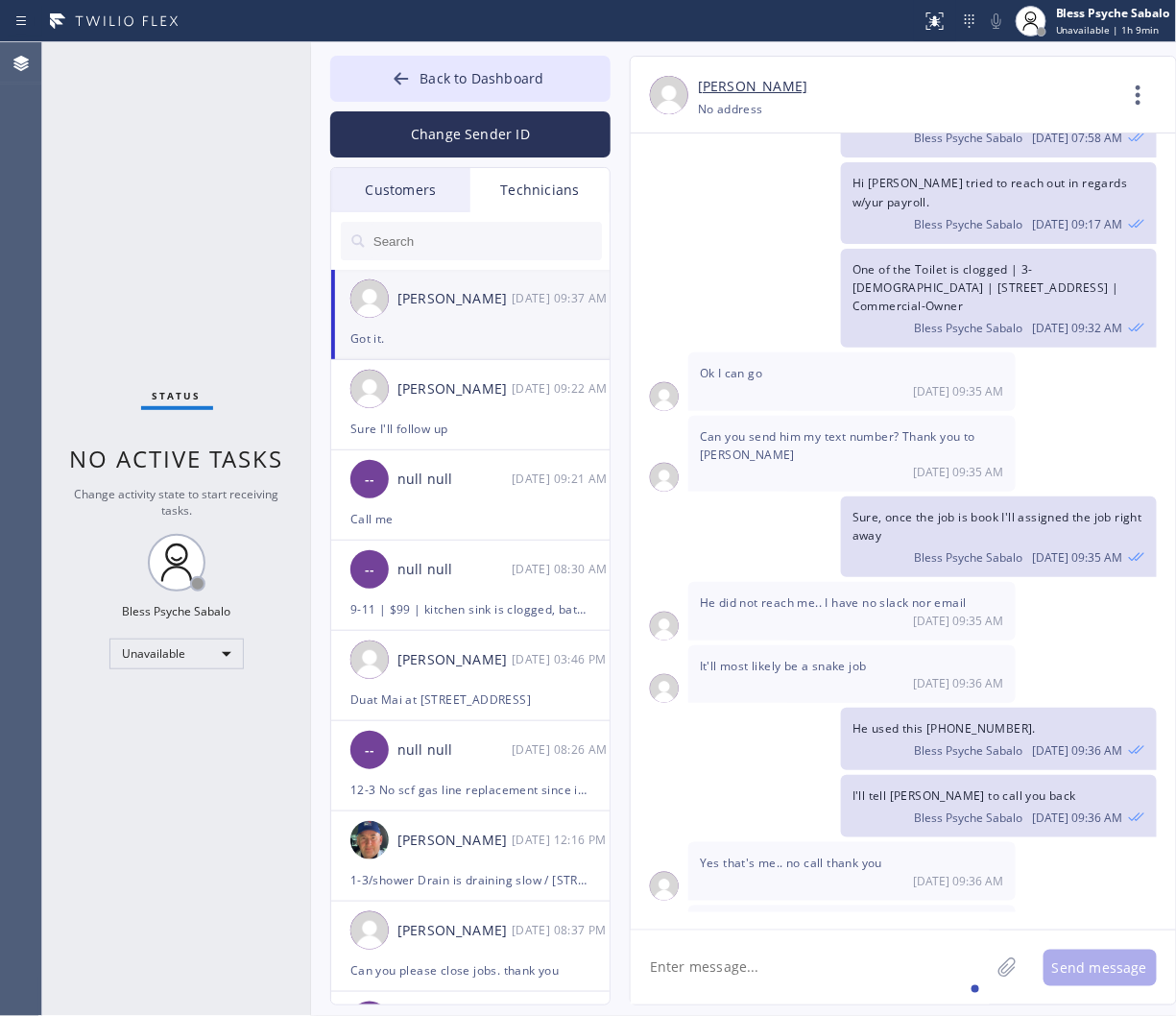 click on "Got it." at bounding box center [870, 988] 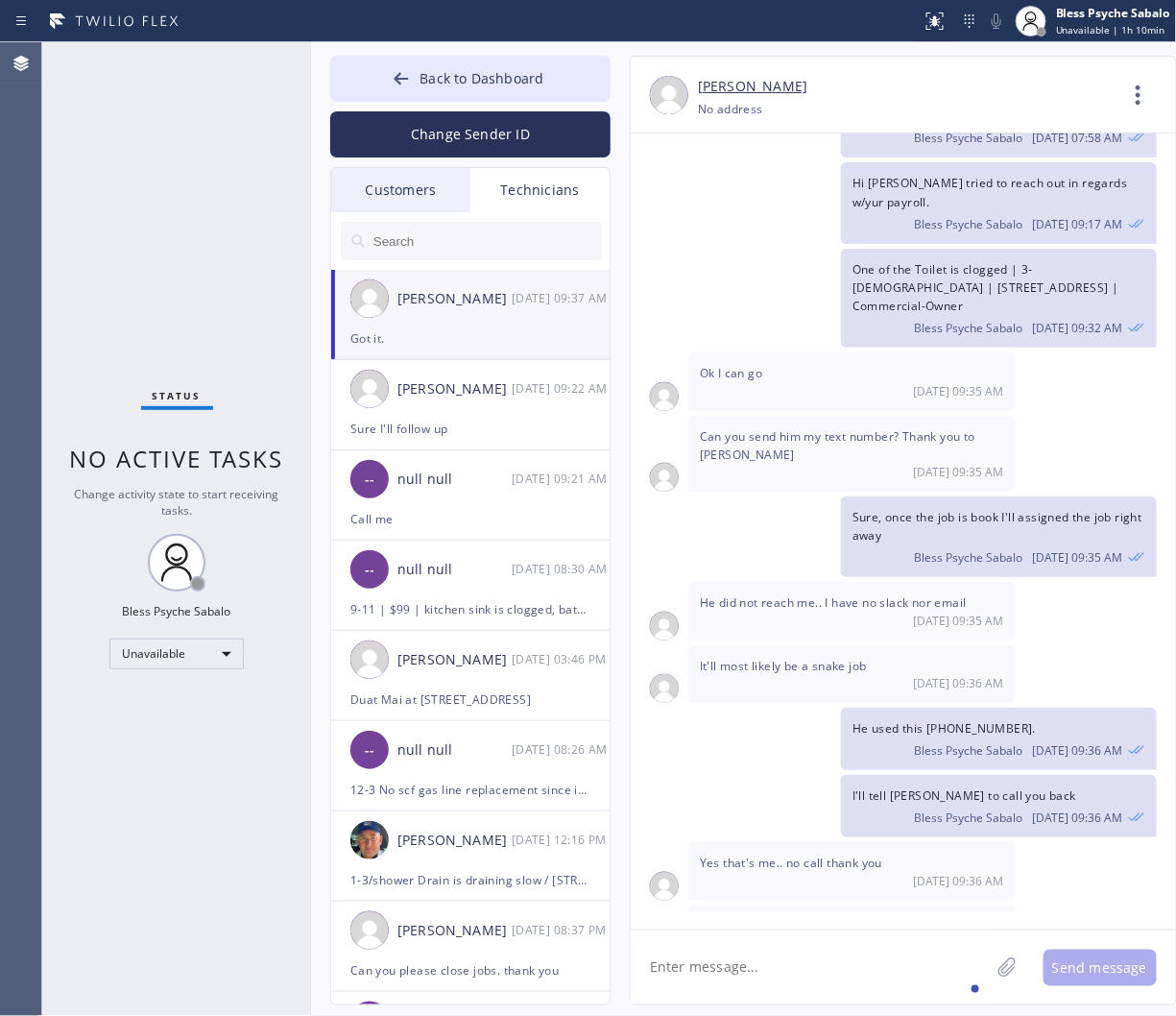 click on "I'll tell john to call you back Bless Psyche Sabalo 07/16 09:36 AM" at bounding box center (894, 806) 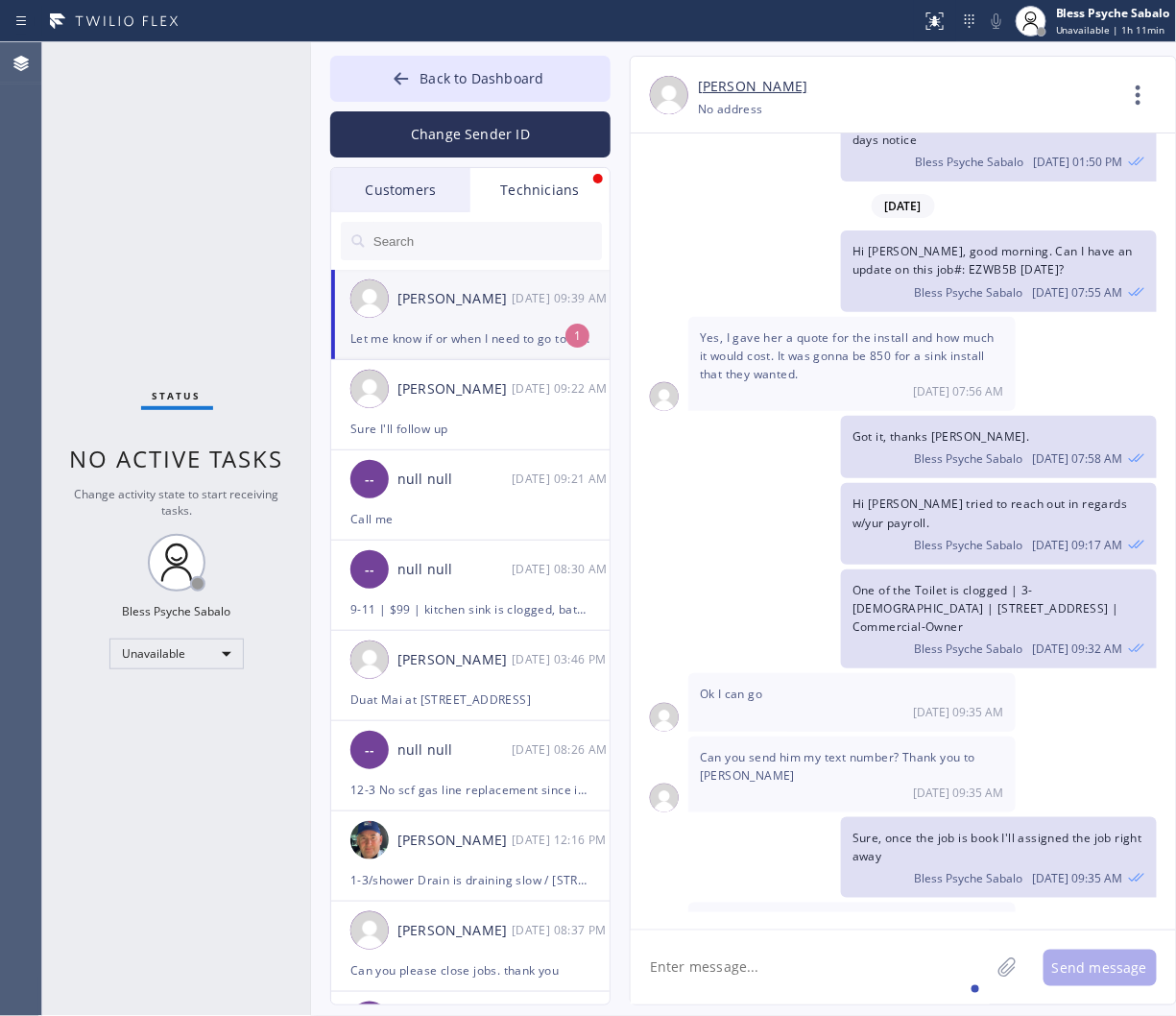 scroll, scrollTop: 12765, scrollLeft: 0, axis: vertical 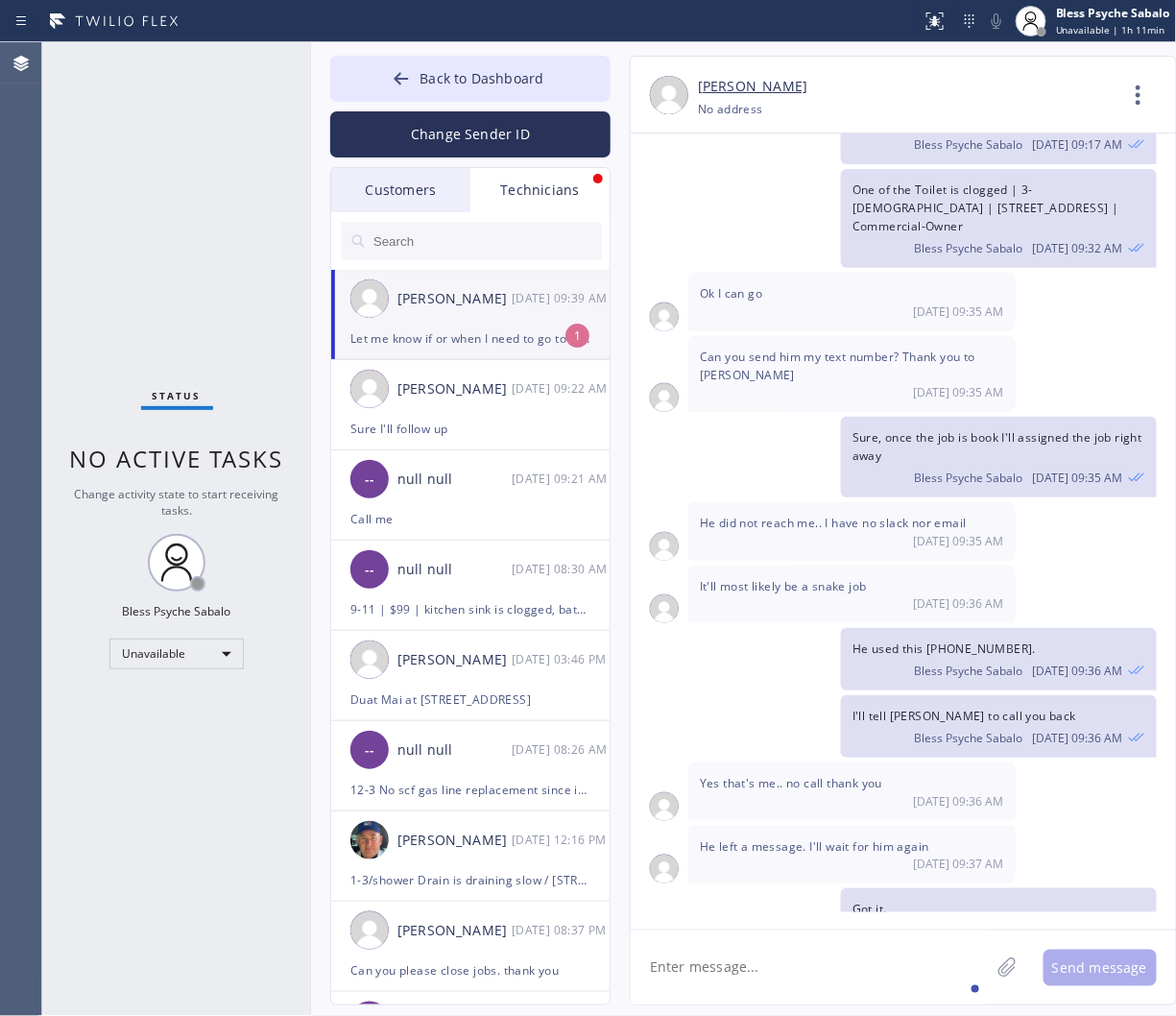 click on "07/16 09:37 AM" at bounding box center [852, 863] 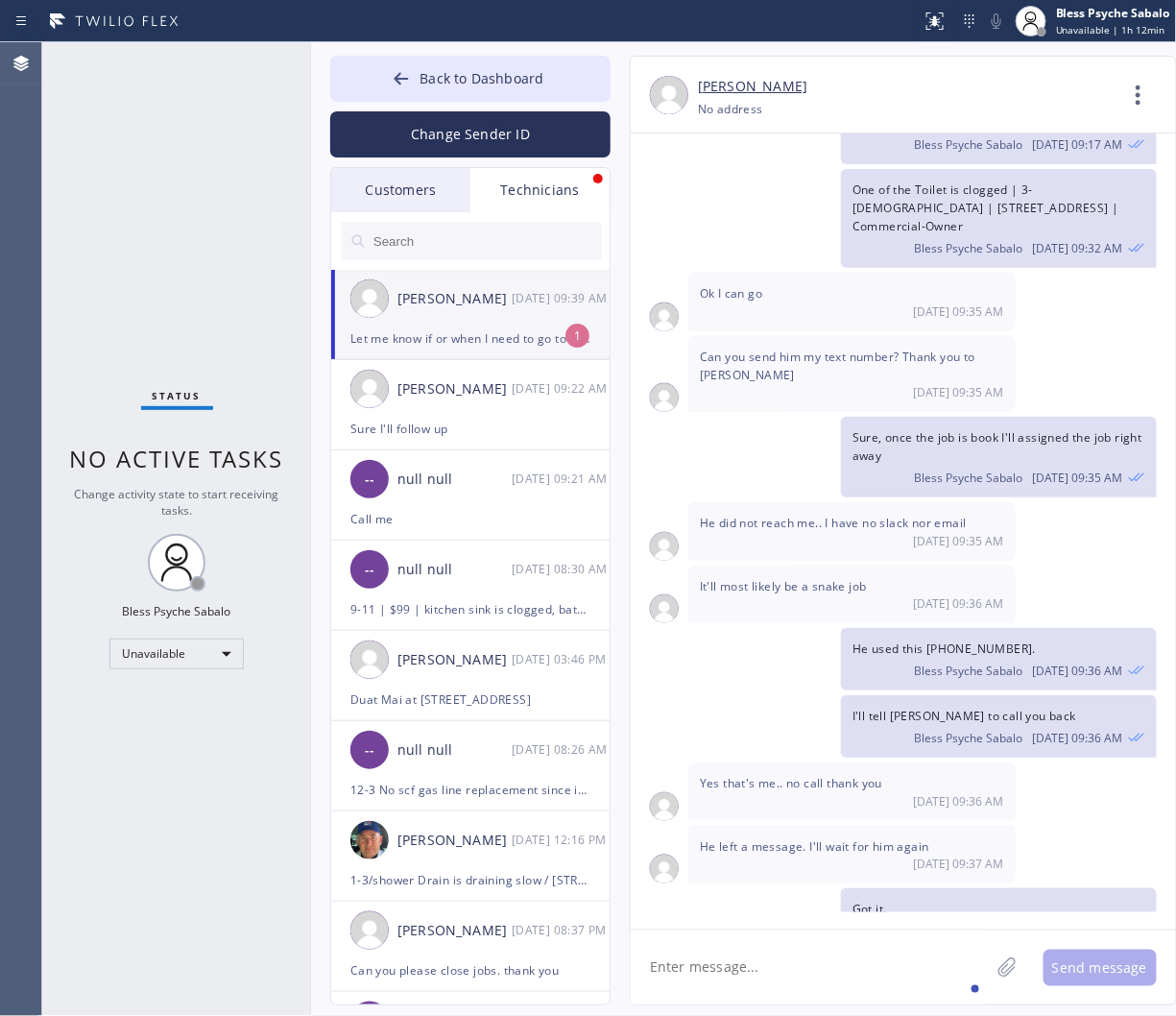 click at bounding box center (660, 594) 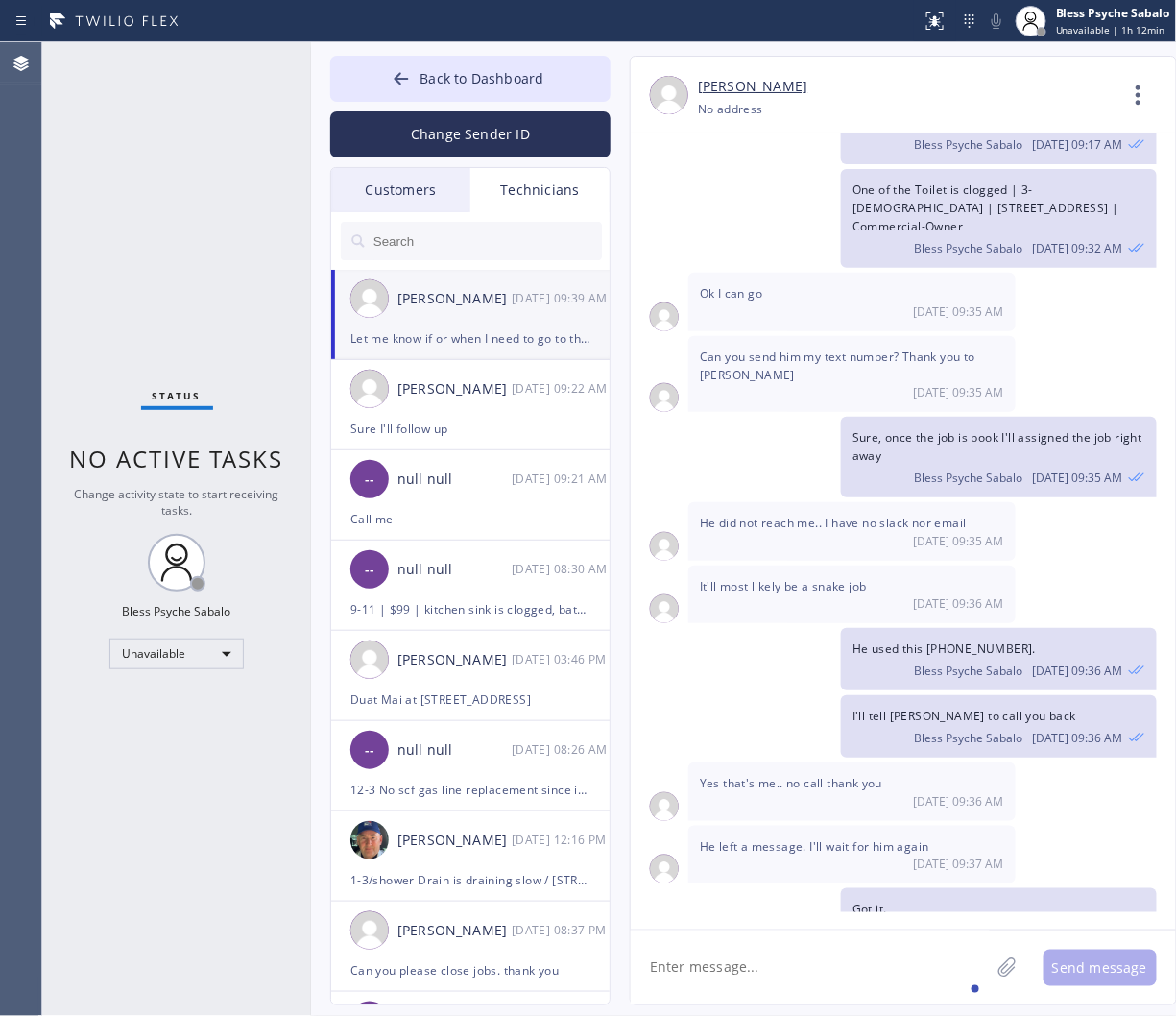 click 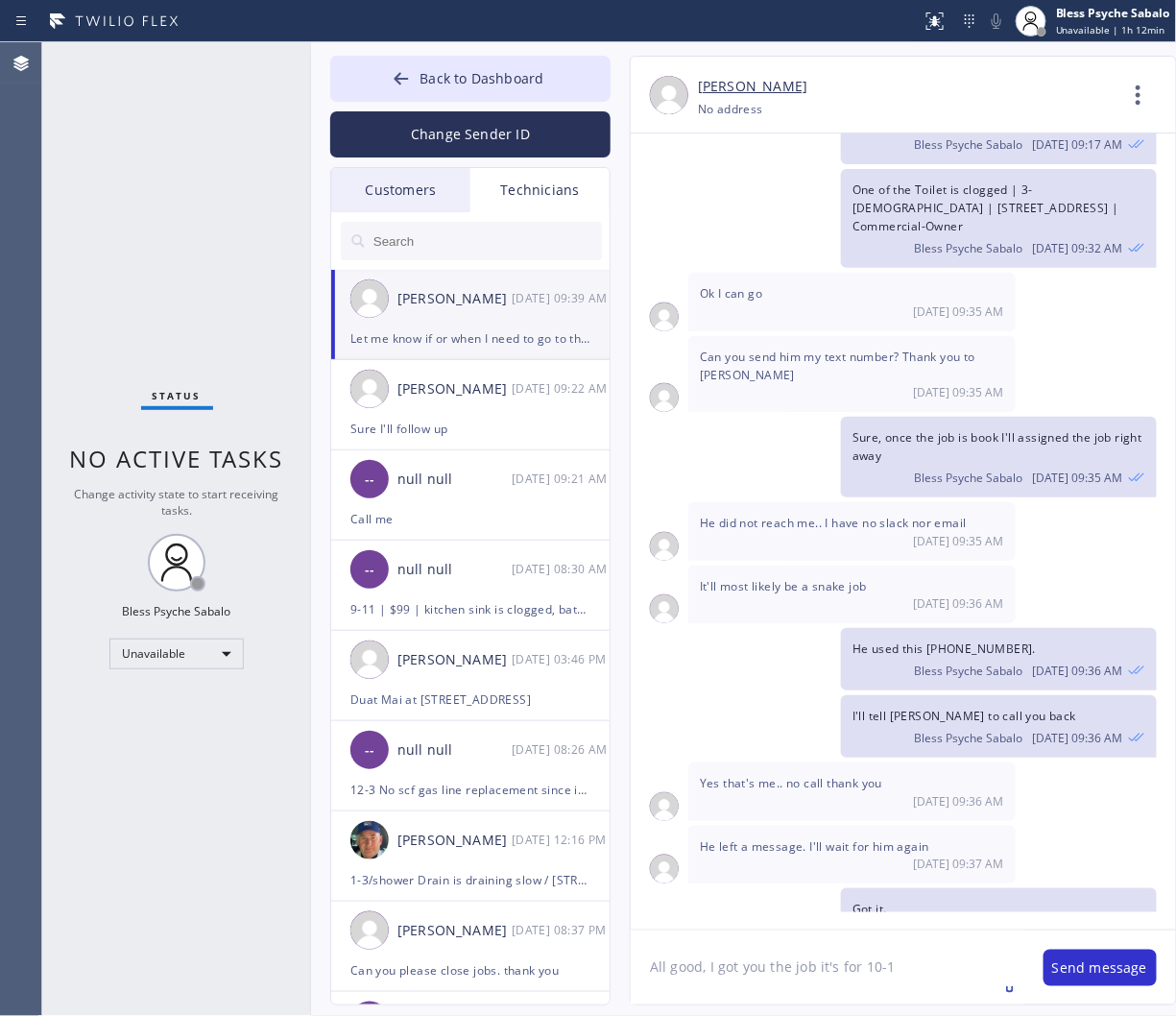 type on "All good, I got you the job it's for 10-12" 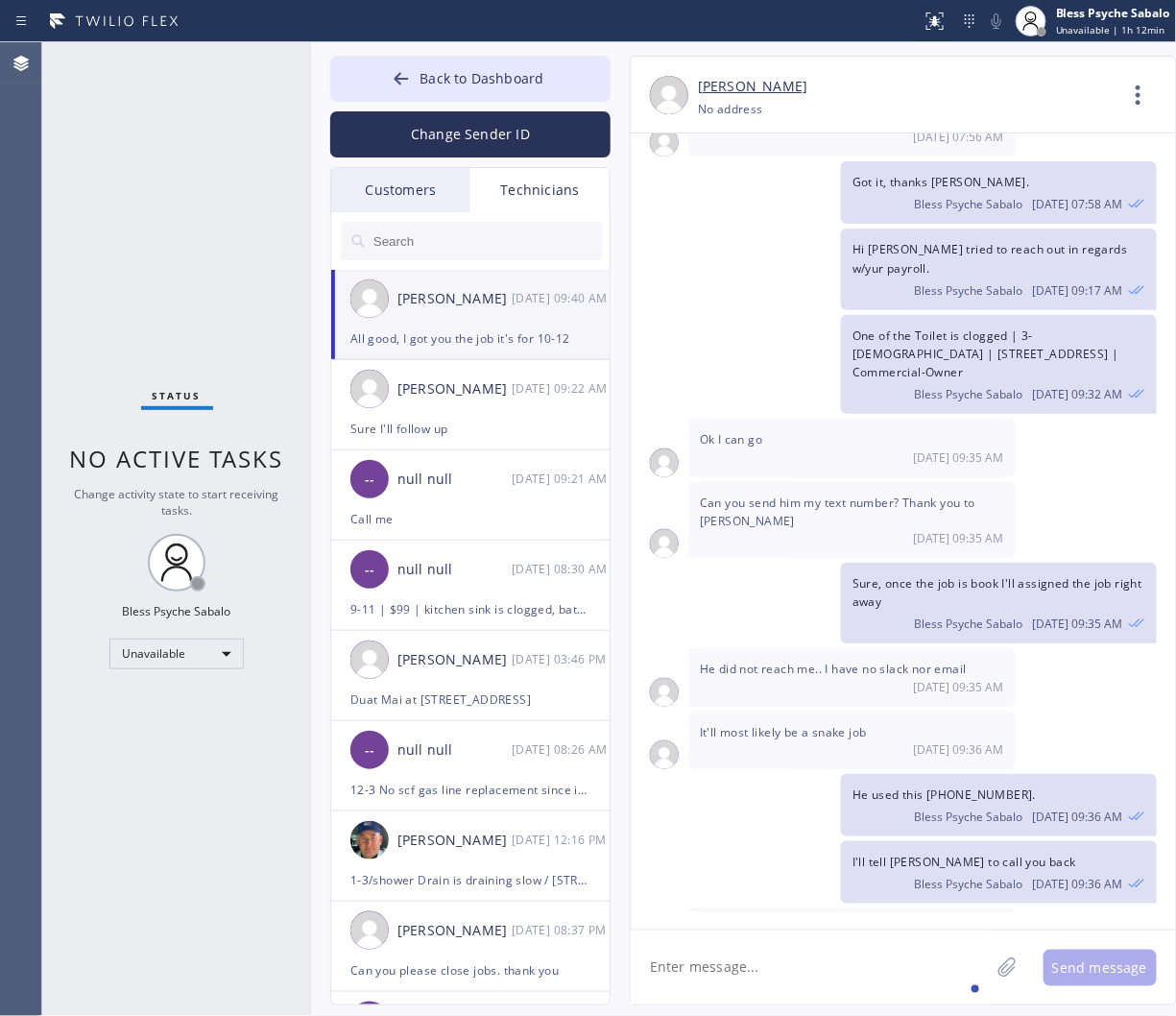 scroll, scrollTop: 12833, scrollLeft: 0, axis: vertical 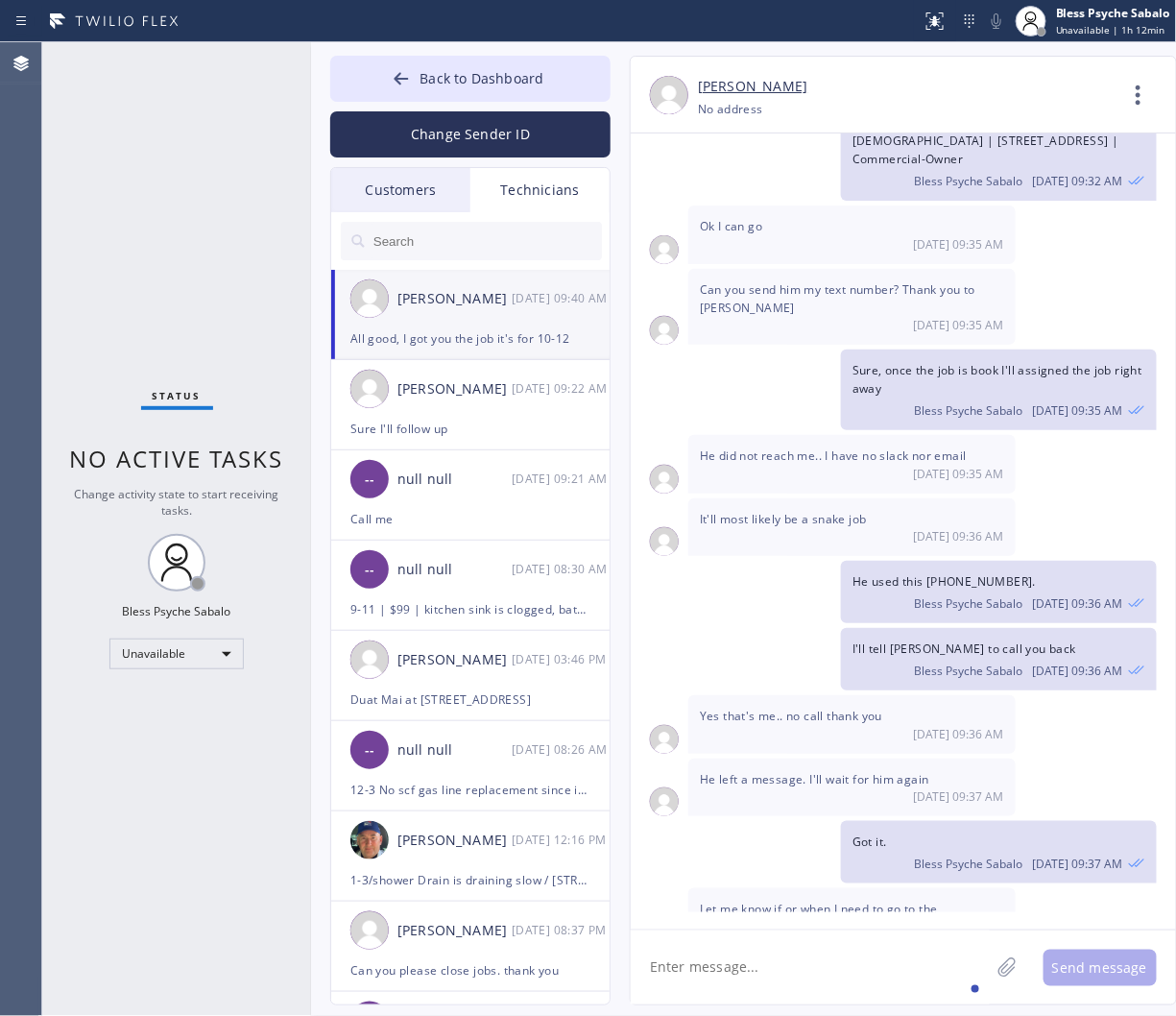 click 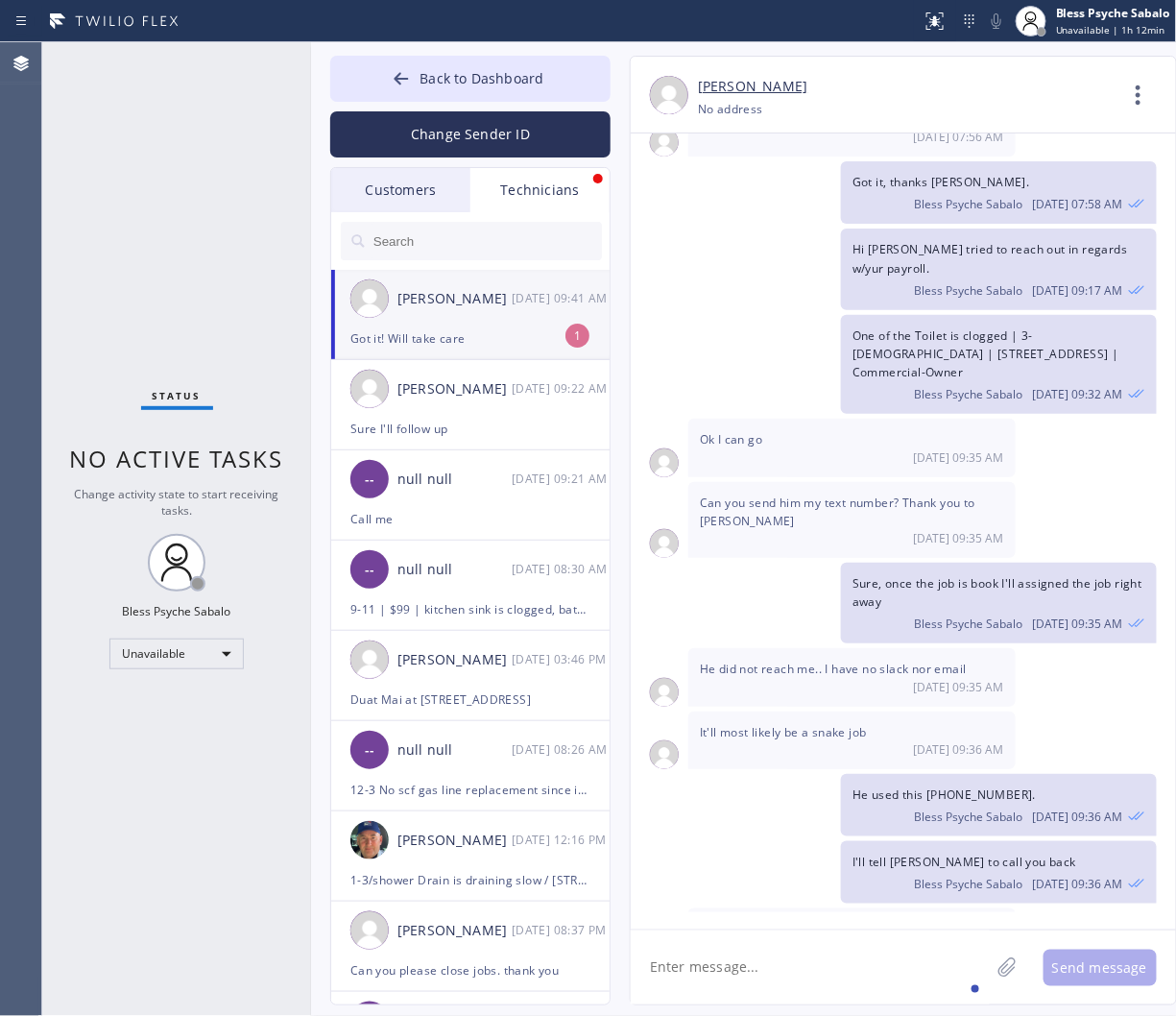 scroll, scrollTop: 12894, scrollLeft: 0, axis: vertical 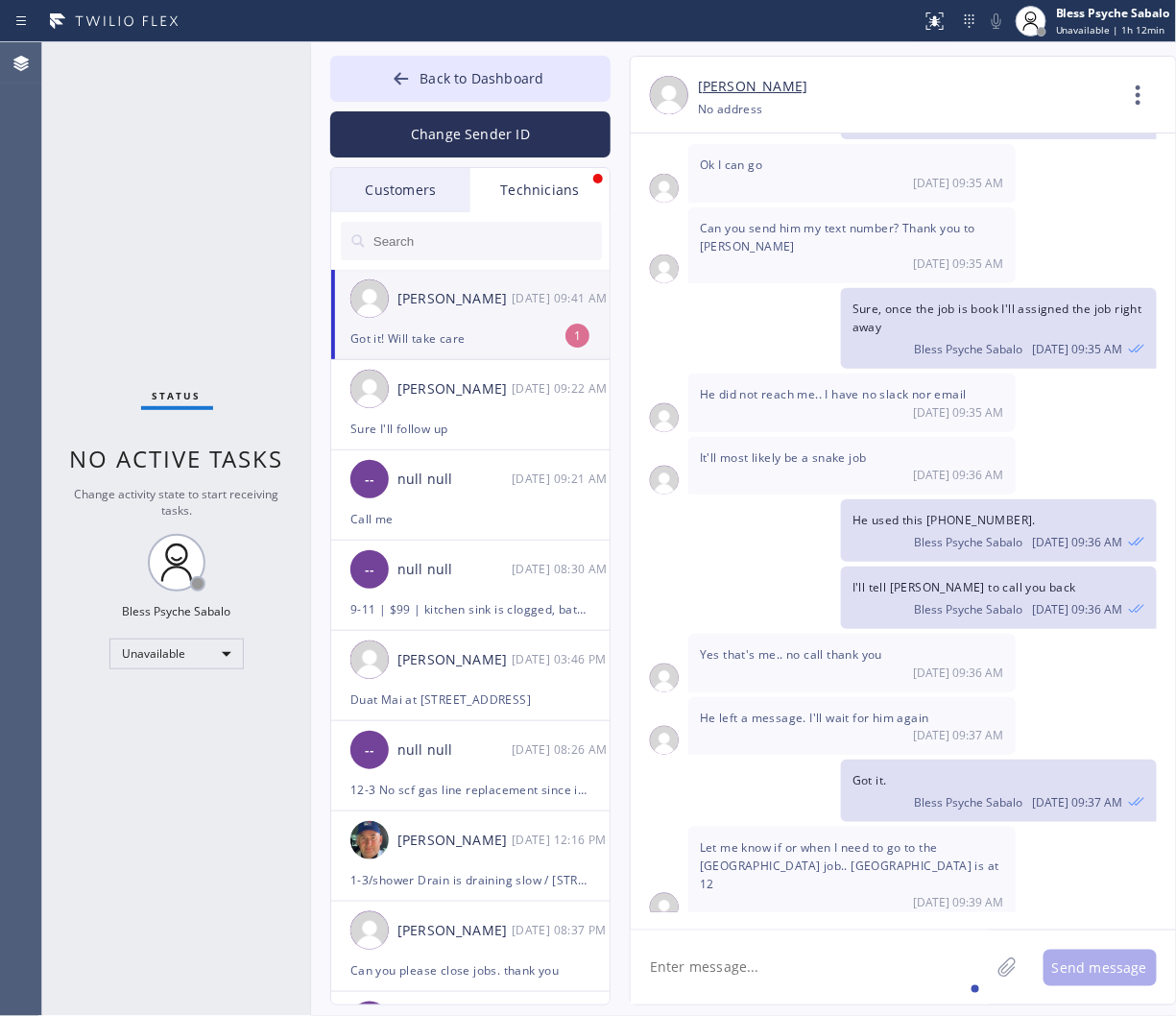 click on "Got it! Will take care" at bounding box center [470, 338] 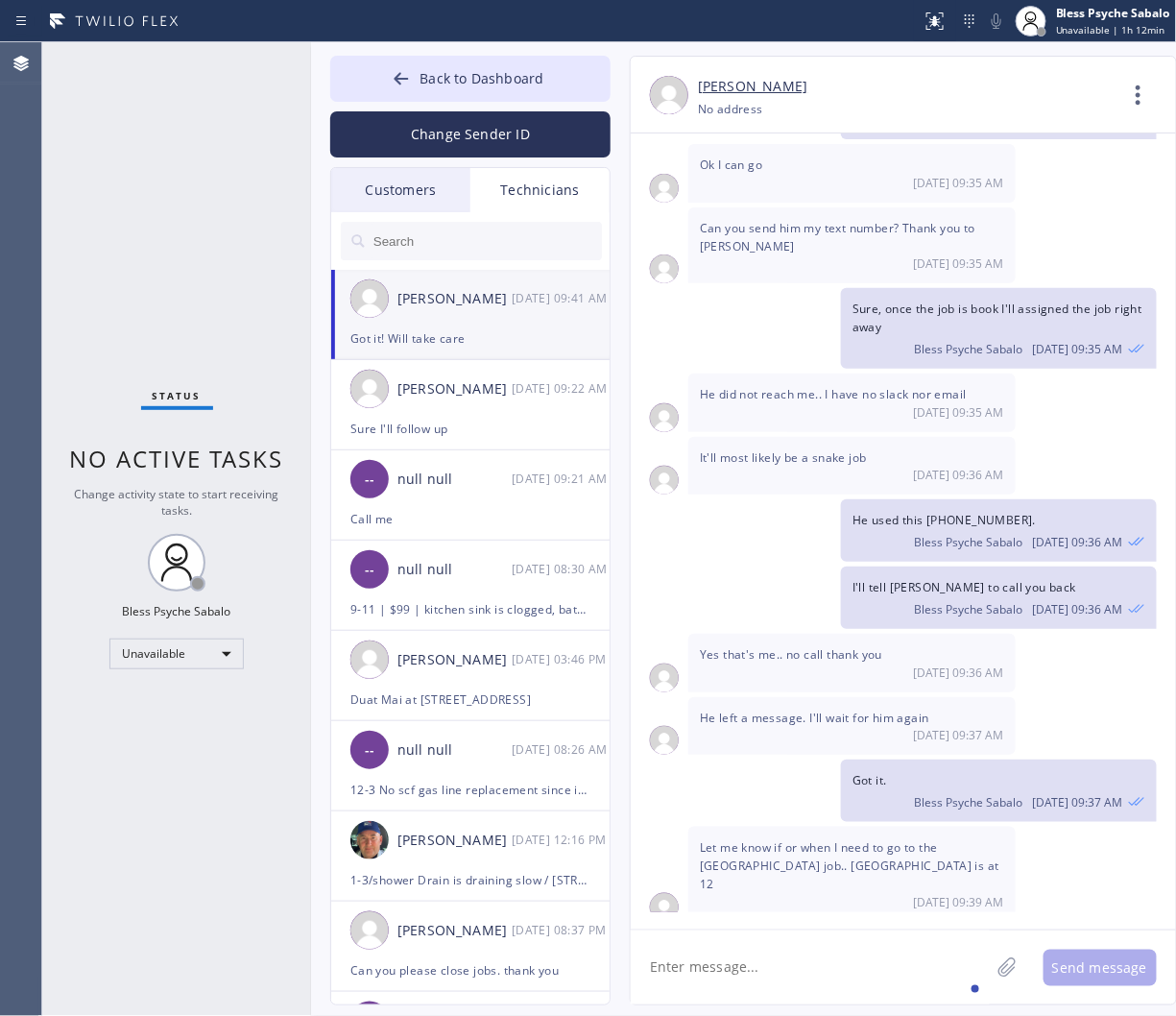 click 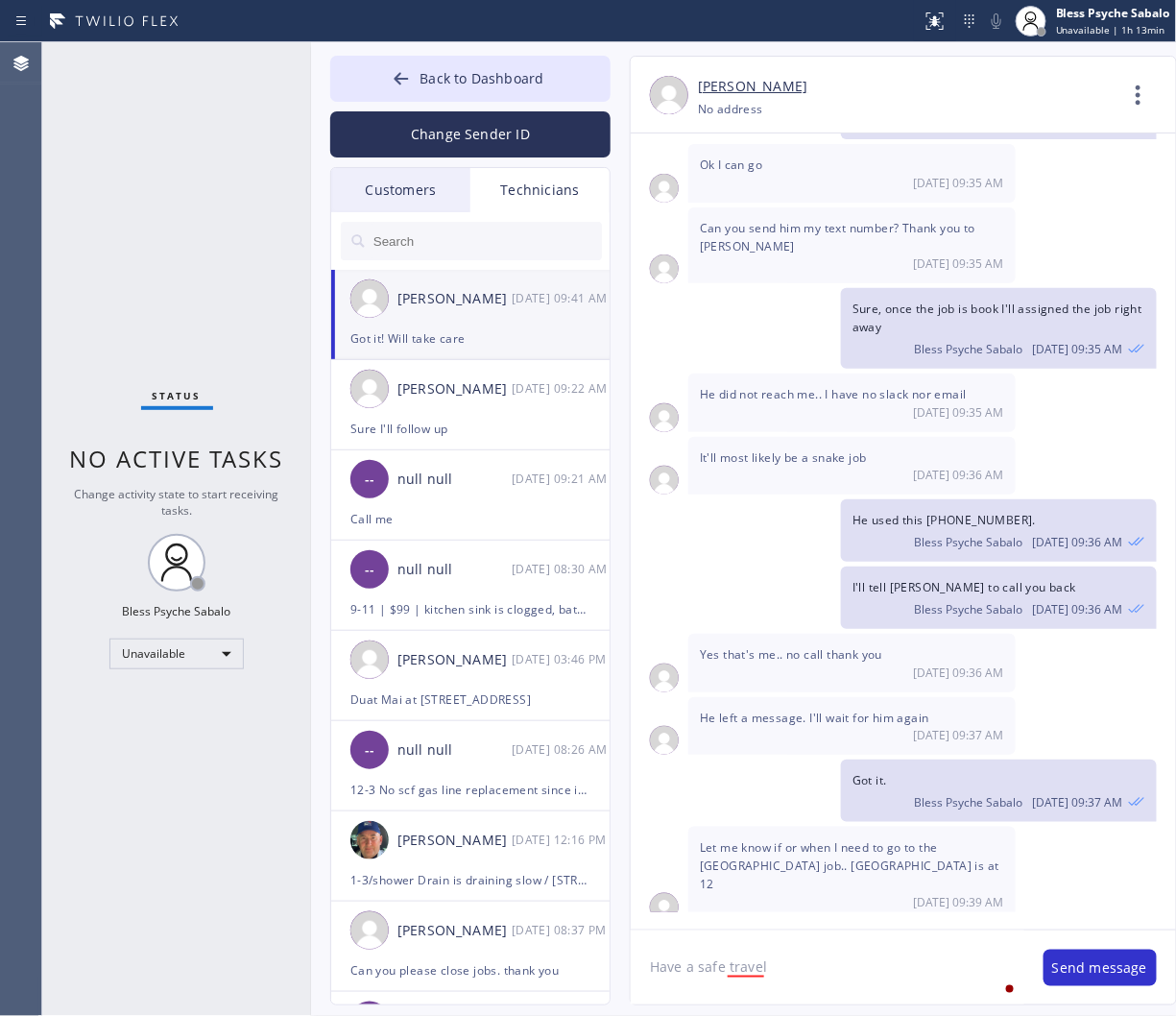 type on "Have a safe travel." 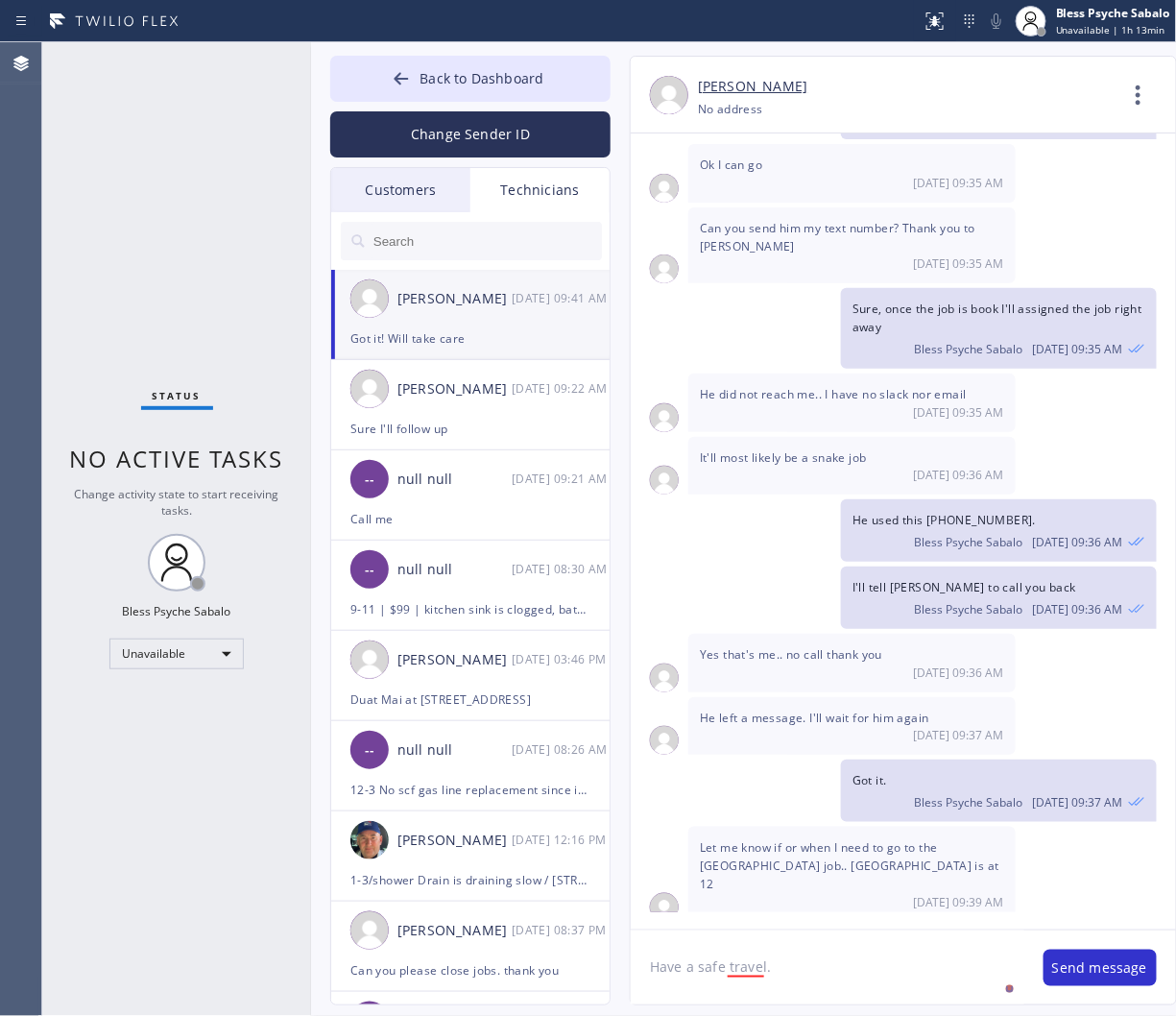 type 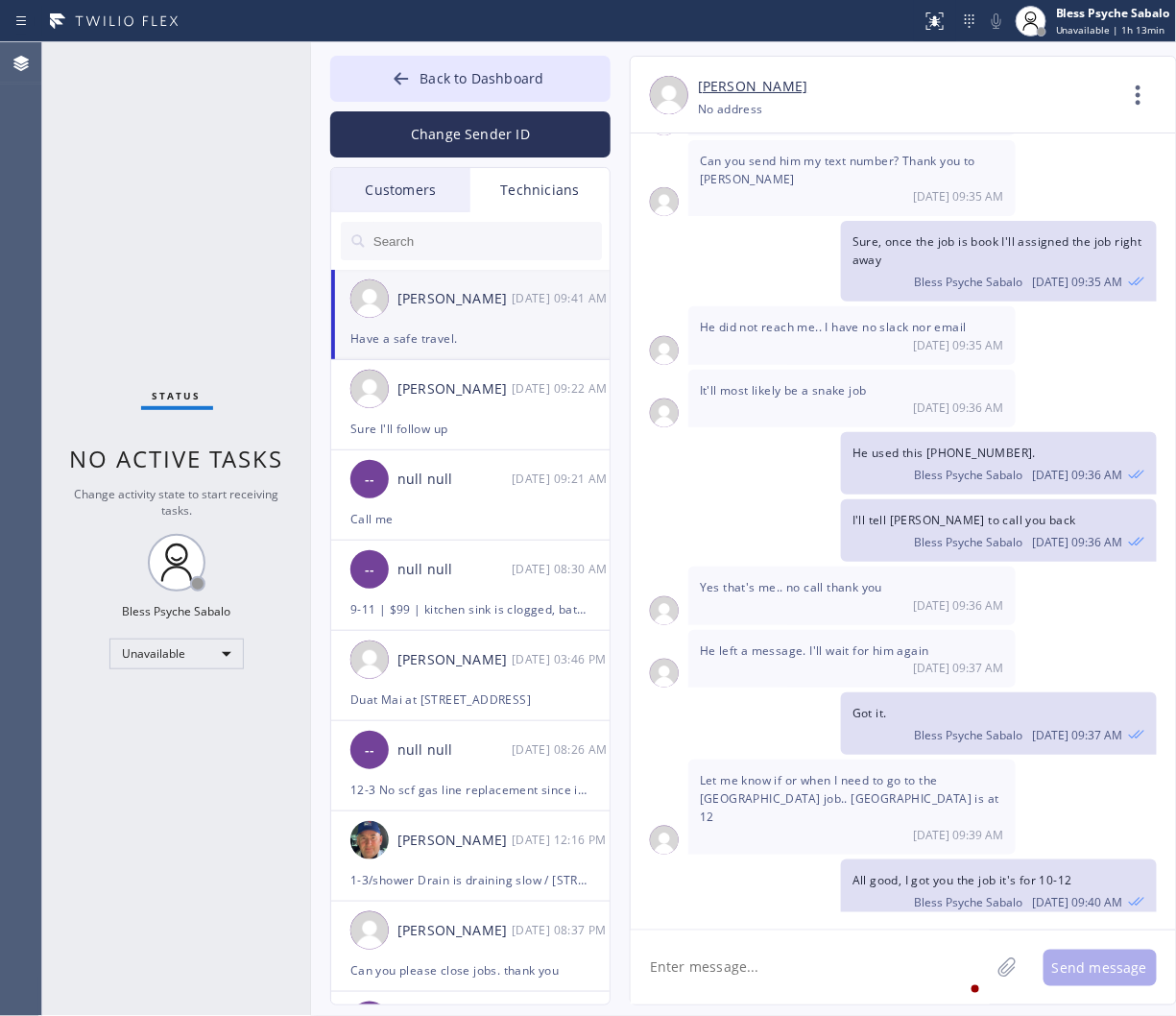 scroll, scrollTop: 12535, scrollLeft: 0, axis: vertical 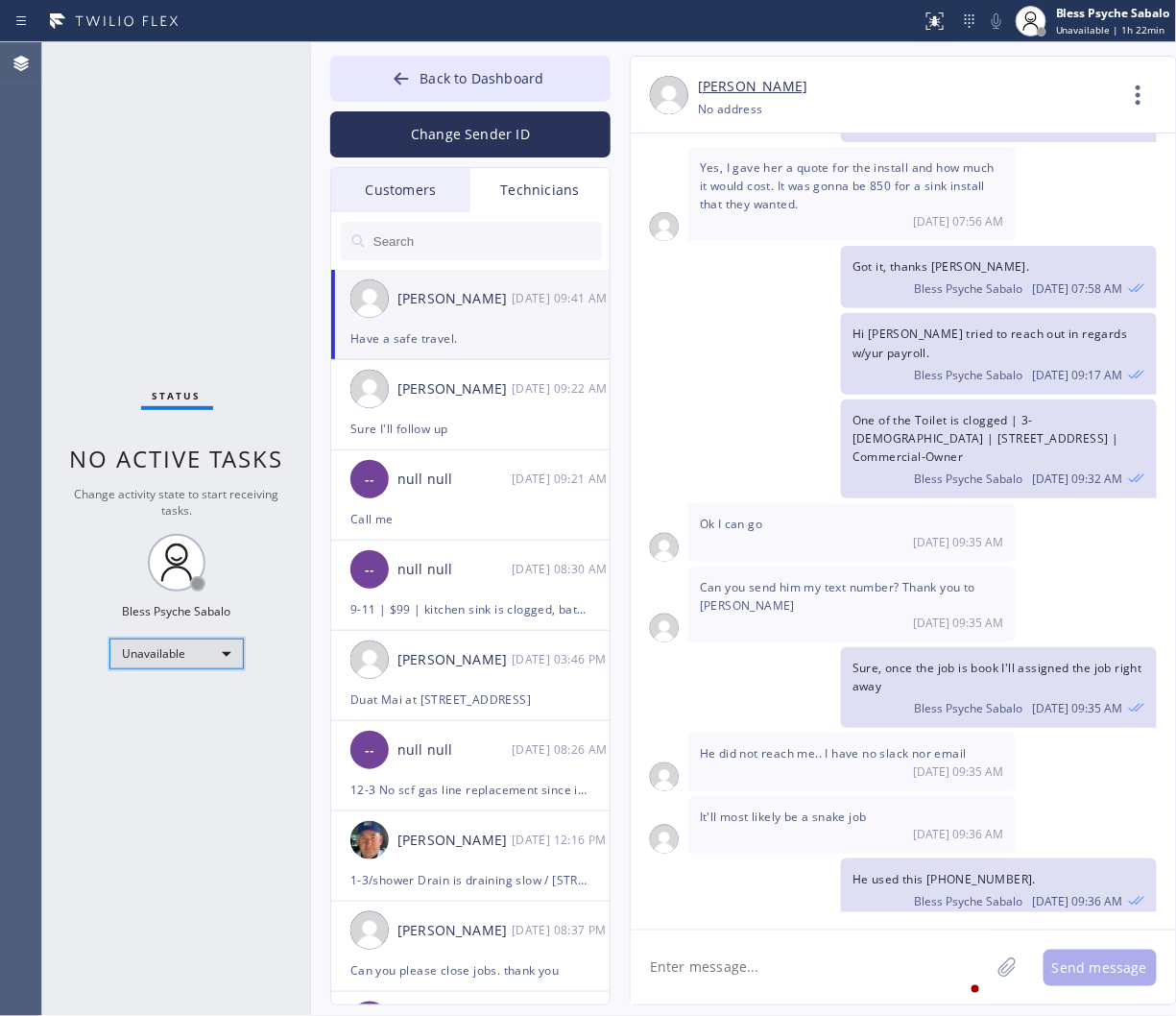 click on "Unavailable" at bounding box center (177, 654) 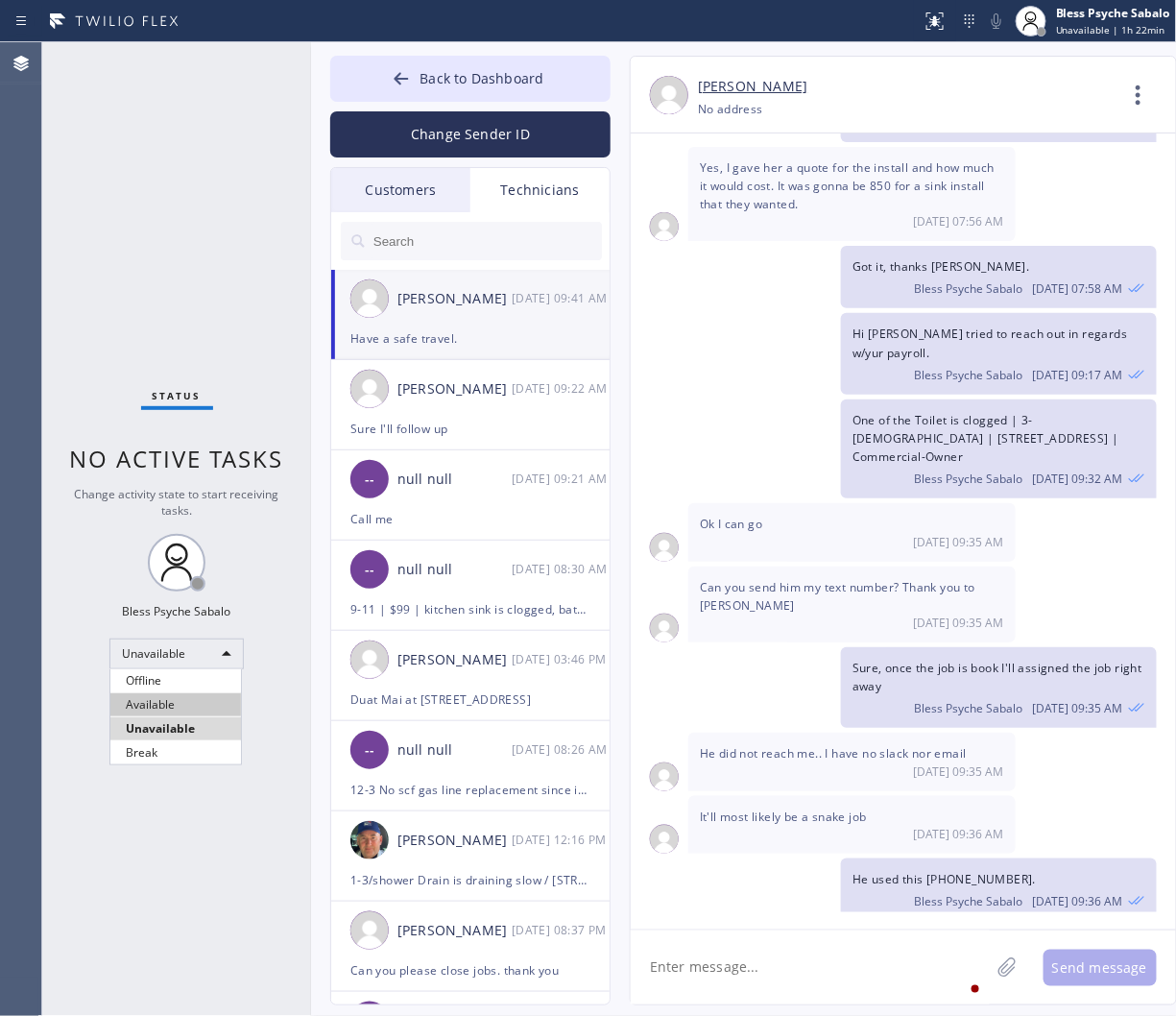 click on "Available" at bounding box center [176, 705] 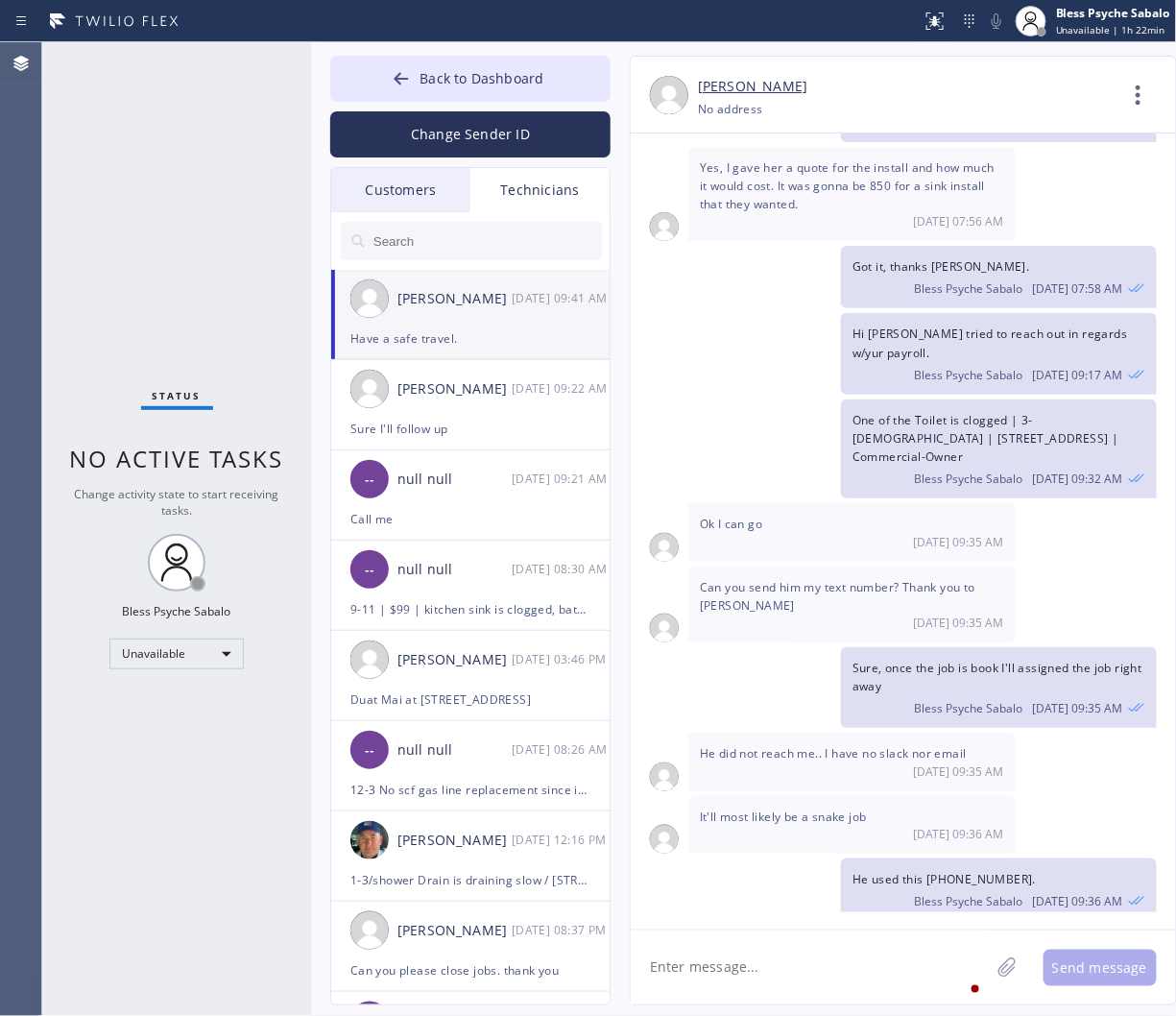 click on "Status   No active tasks     Change activity state to start receiving tasks.   Bless Psyche Sabalo Unavailable" at bounding box center [177, 529] 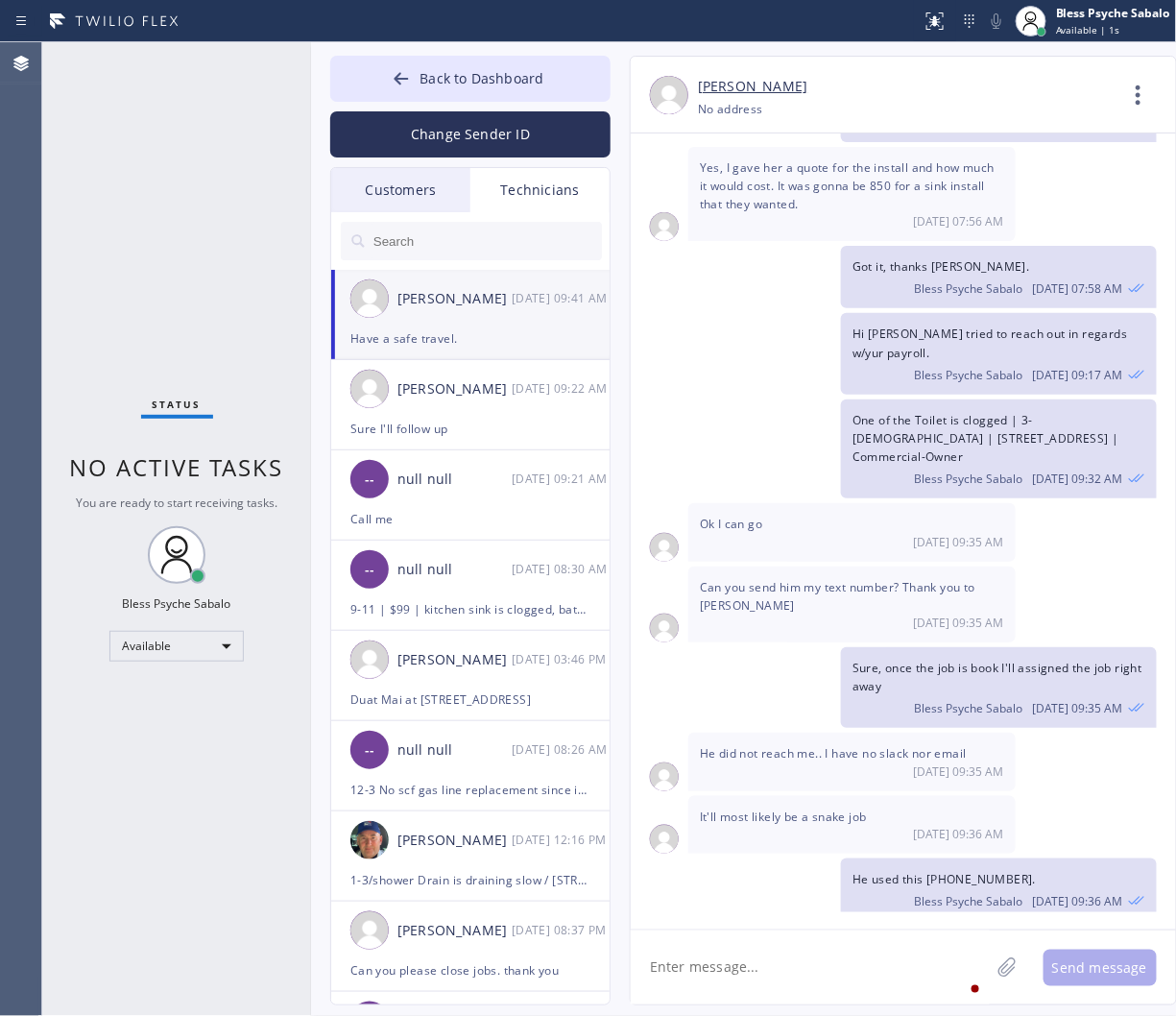 click on "Status   No active tasks     You are ready to start receiving tasks.   Bless Psyche Sabalo Available" at bounding box center [177, 529] 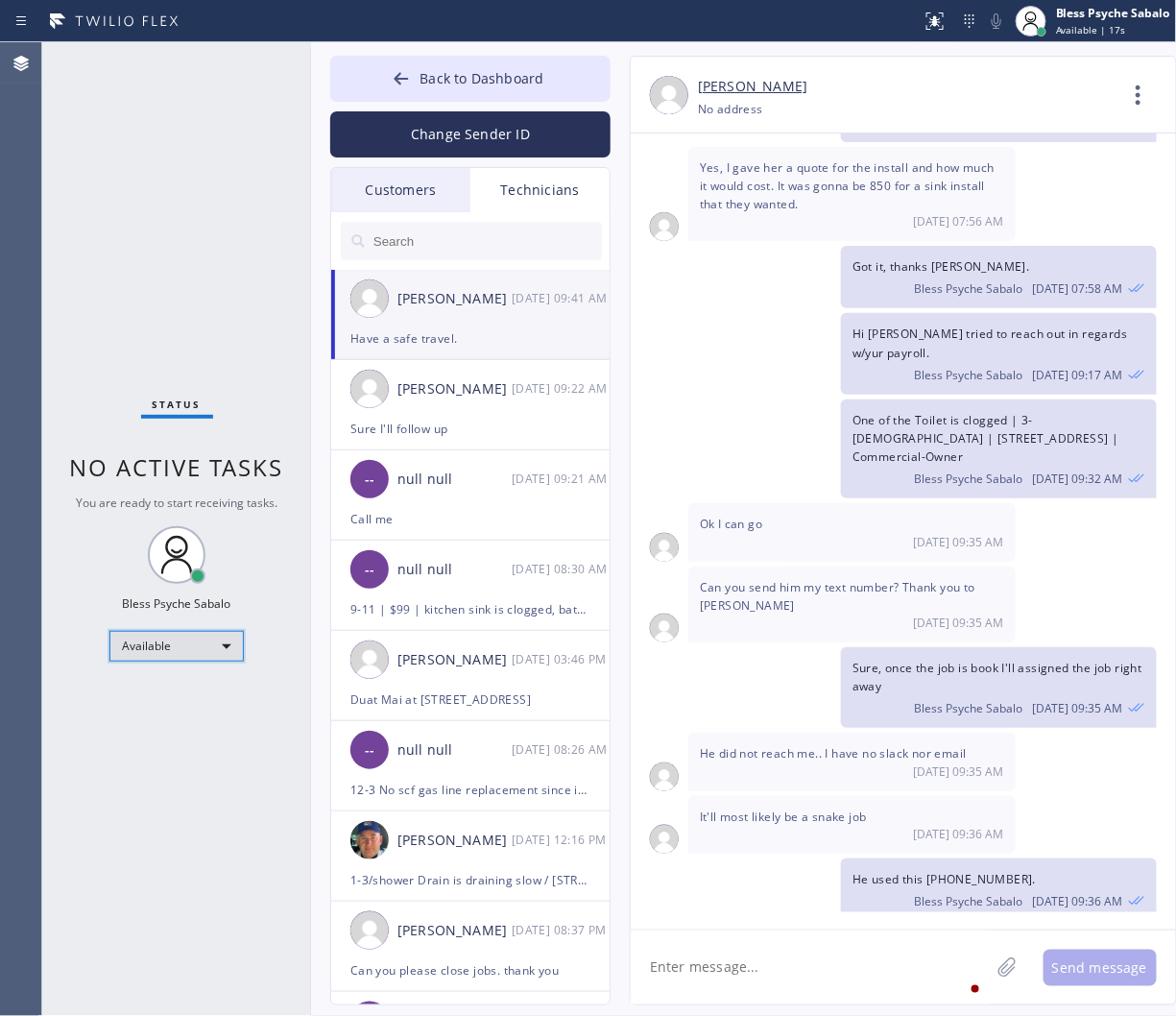 click on "Available" at bounding box center [177, 646] 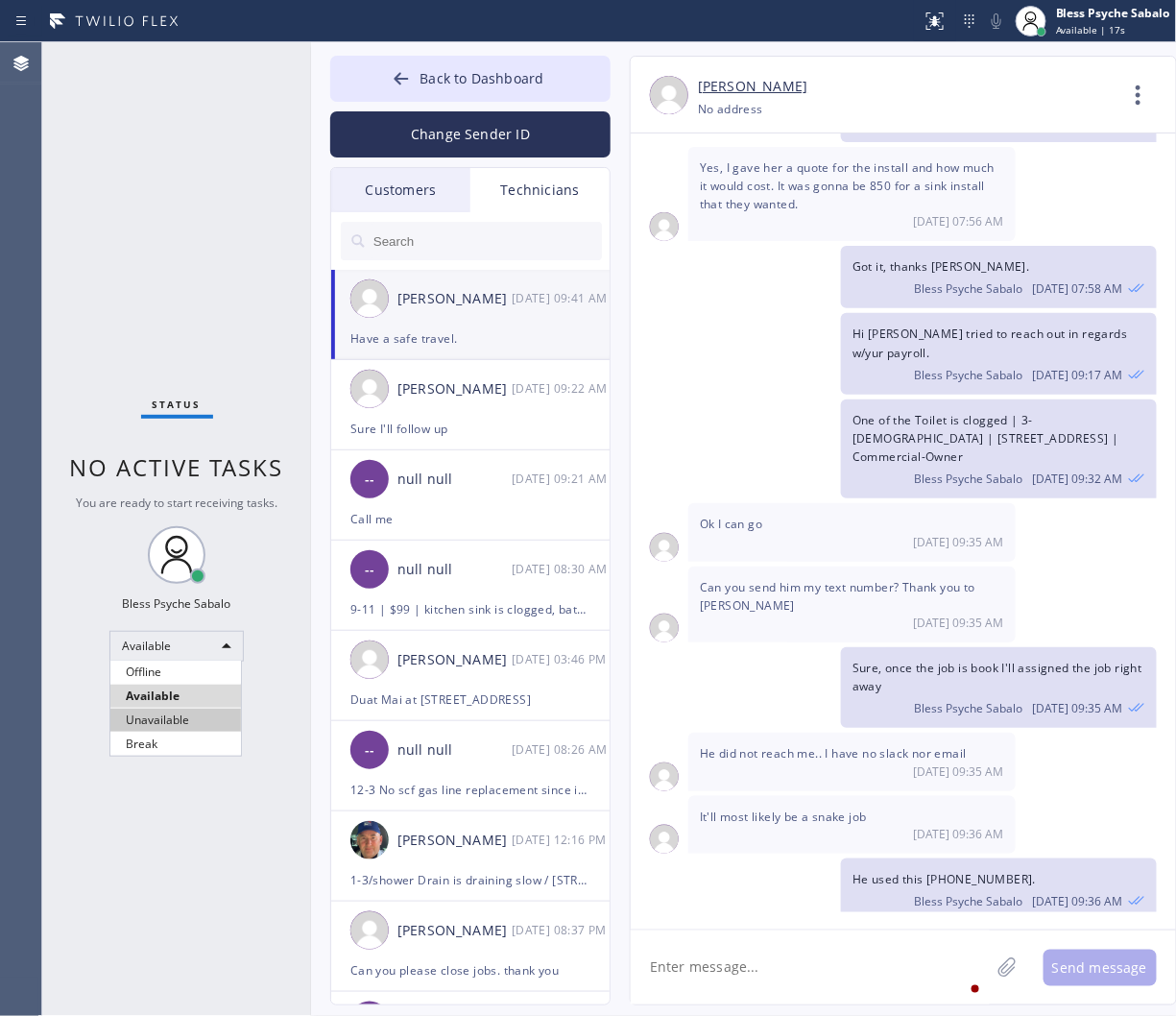 click on "Unavailable" at bounding box center [176, 720] 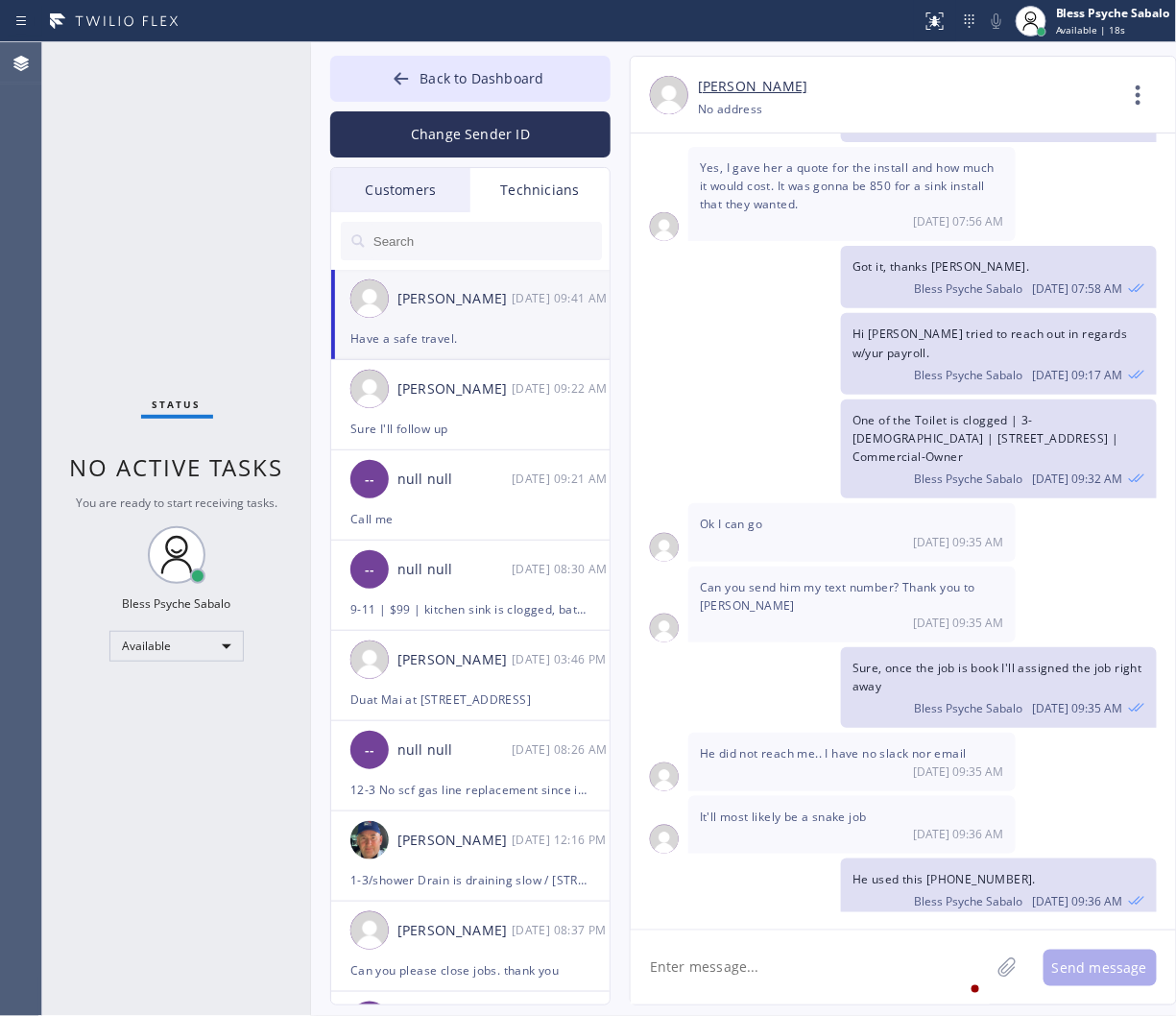 click on "Status   No active tasks     You are ready to start receiving tasks.   Bless Psyche Sabalo Available" at bounding box center [177, 529] 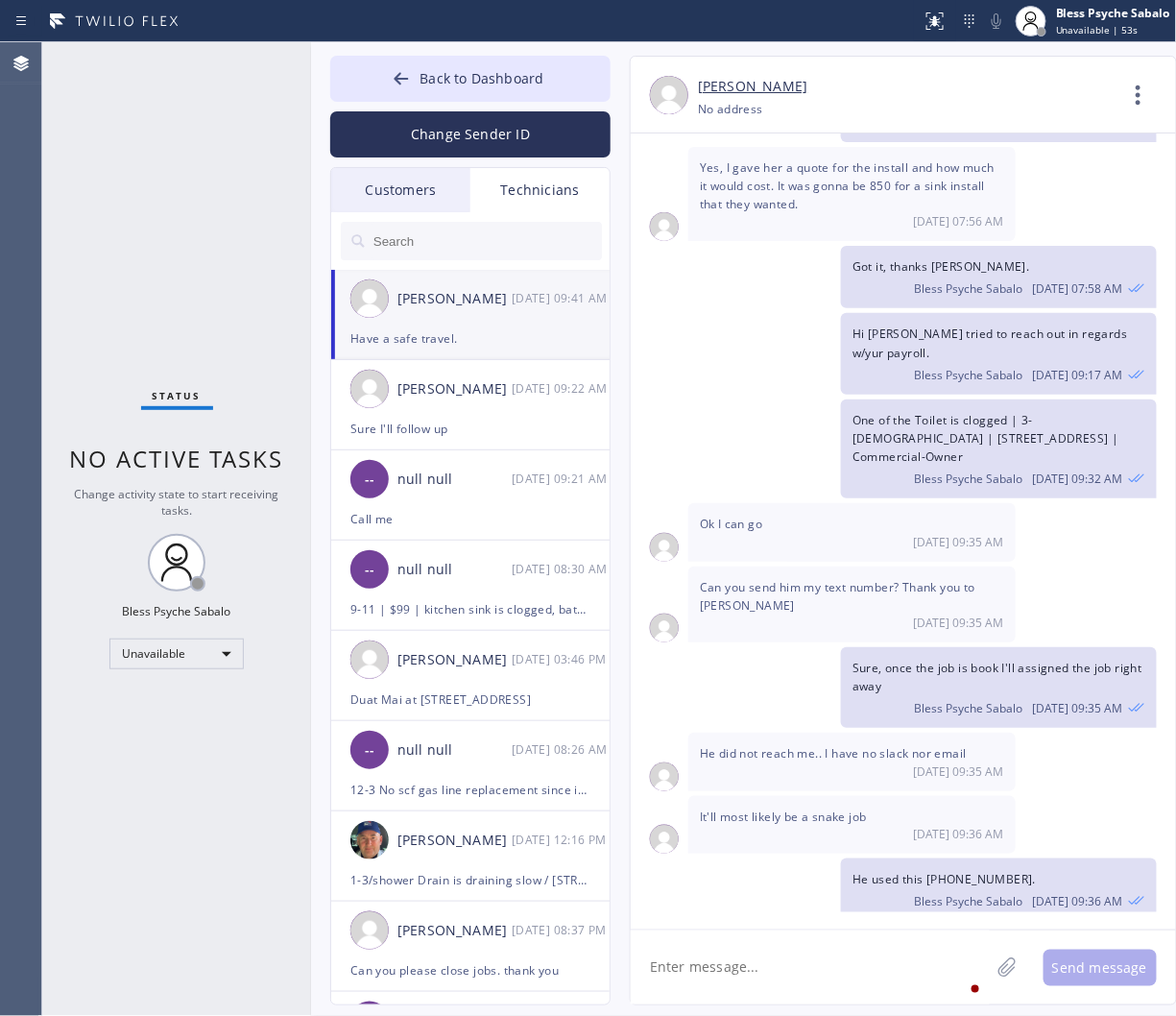 click on "Ok I can go" at bounding box center [731, 523] 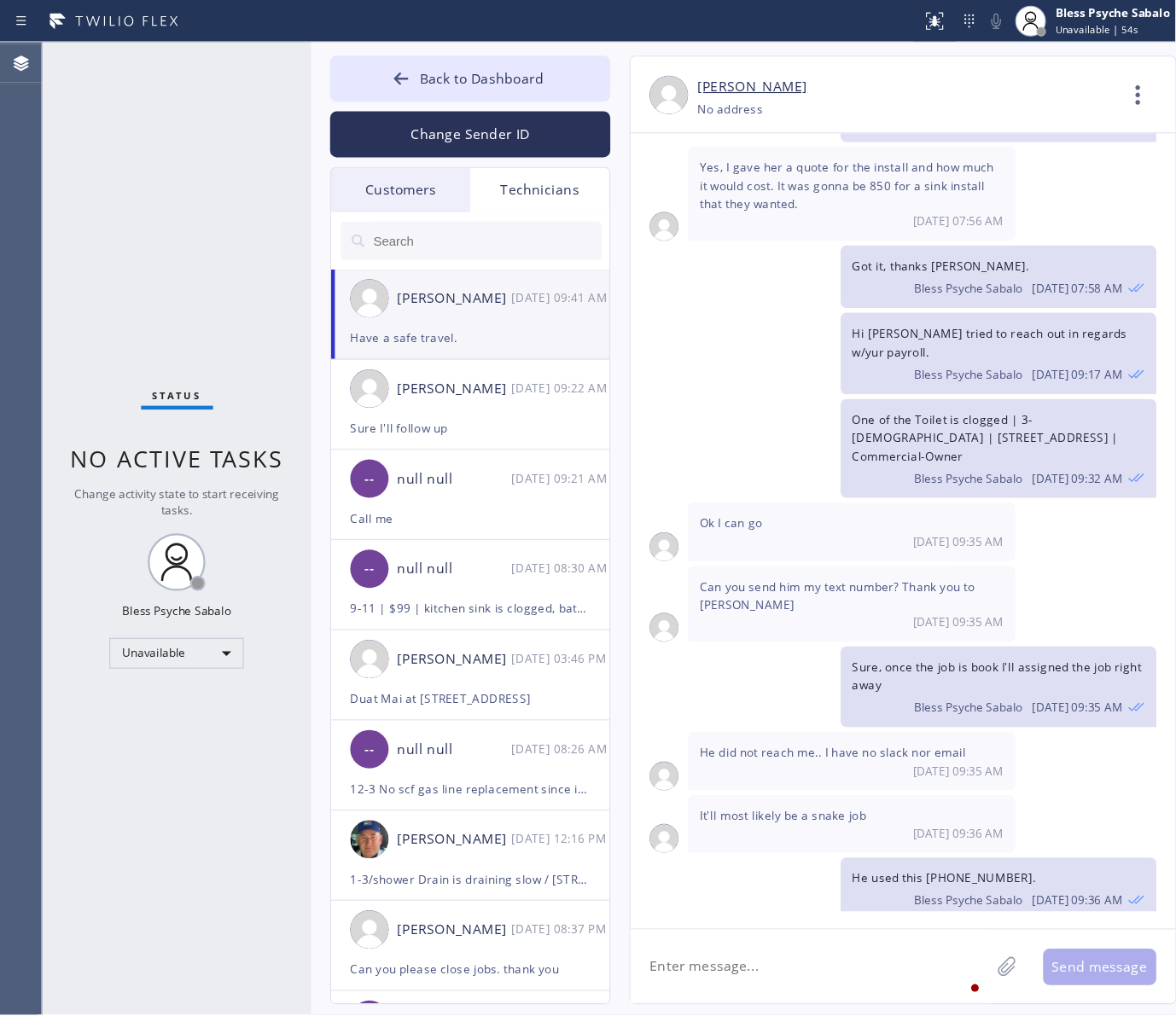 scroll, scrollTop: 11514, scrollLeft: 0, axis: vertical 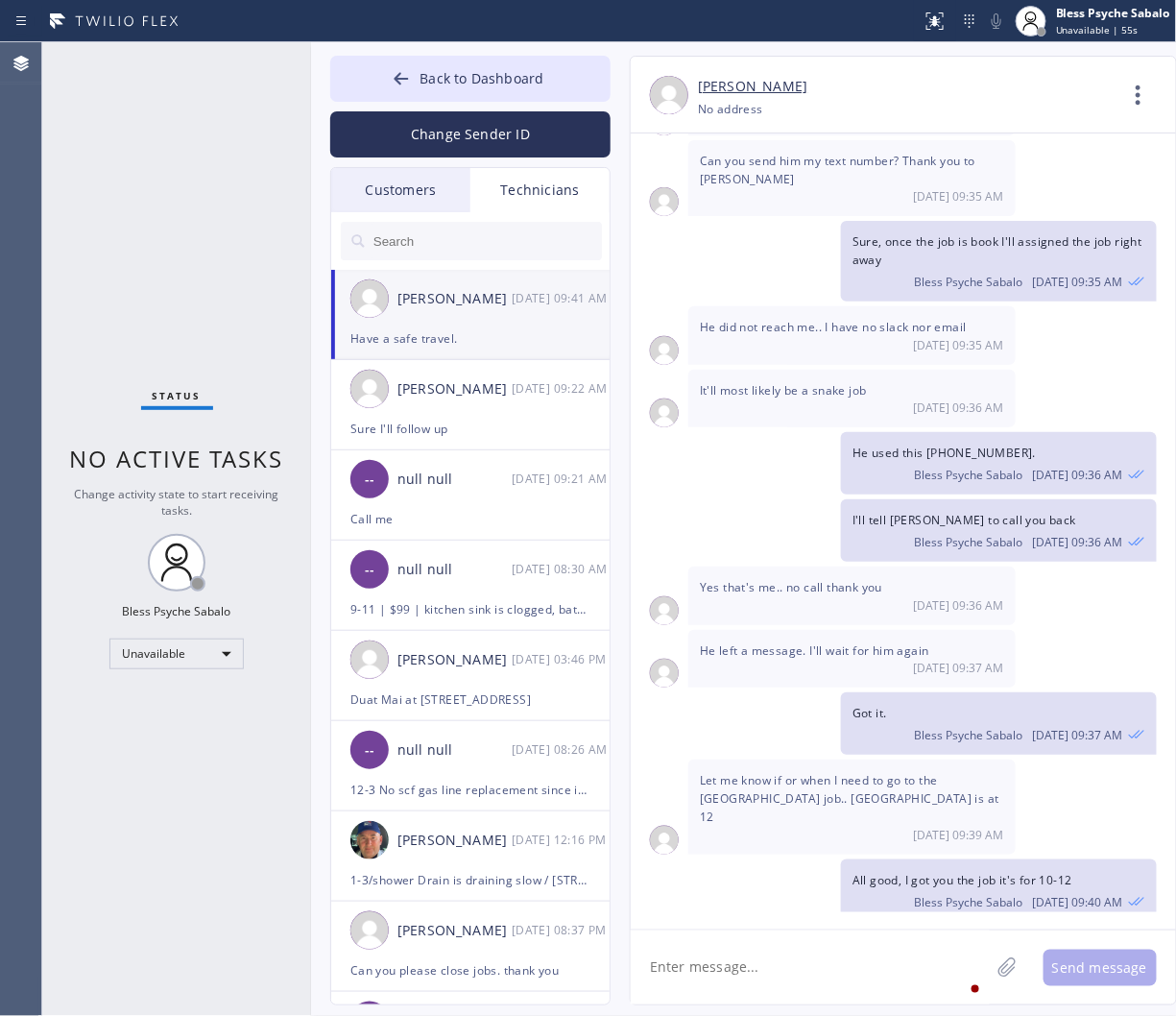 click on "He left a message. I'll wait for him again" at bounding box center [814, 650] 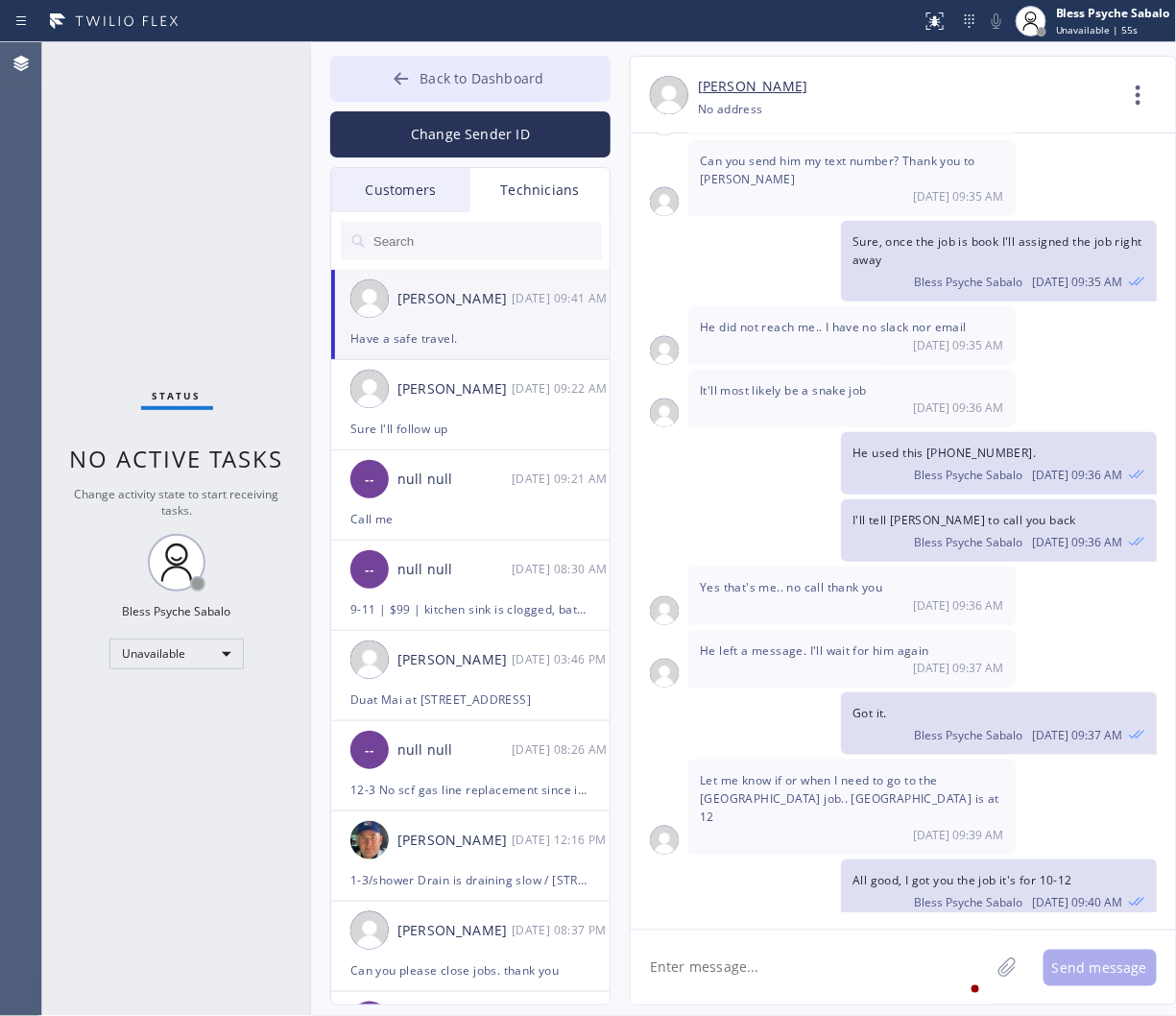 click on "Back to Dashboard" at bounding box center [481, 78] 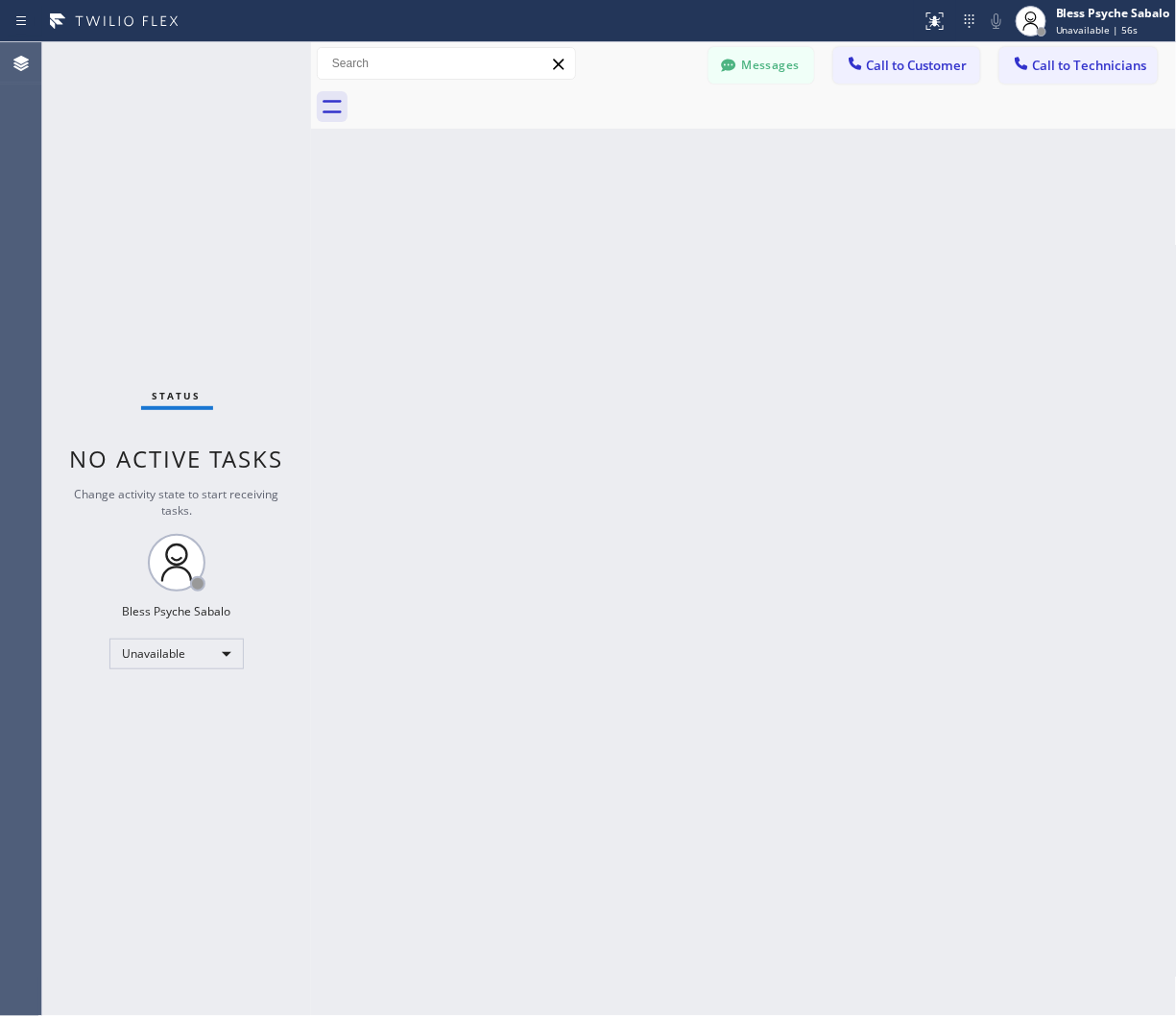 click on "Back to Dashboard Change Sender ID Customers Technicians DM Duat Mai 07/15 03:46 PM Still dealing with the insurance company. Will let you know when we have an answer. Thank you. DC Dory  Cox 07/15 03:35 PM This is Red, one of the dispatch managers here at Faucets & Fixtures. I’m reaching out to follow up on the estimate provided by our technician, Roy, during his visit on 07/12 regarding the shower valve replacement and whole-house repiping.
We just wanted to check in and see if you had any questions about the estimate or if there’s anything we can assist you with as you consider moving forward with the project.
Feel free to reach out at your convenience—we’re here to help! ML Miss Linda 07/15 01:37 PM MY Mary  Yancey 07/11 05:26 PM I'll call you when I have my schedule in front of me, thanks JA Jeffrey  Aristide  07/11 11:43 AM CL Christy Leung 07/09 11:54 AM IY Irene Yu 07/08 01:17 PM MP Mel Peyton 07/07 04:34 PM RL Ross Lee 07/07 11:52 AM AK Allison King  07/02 04:46 PM JC John  Comcocinis AR OK" at bounding box center [744, 529] 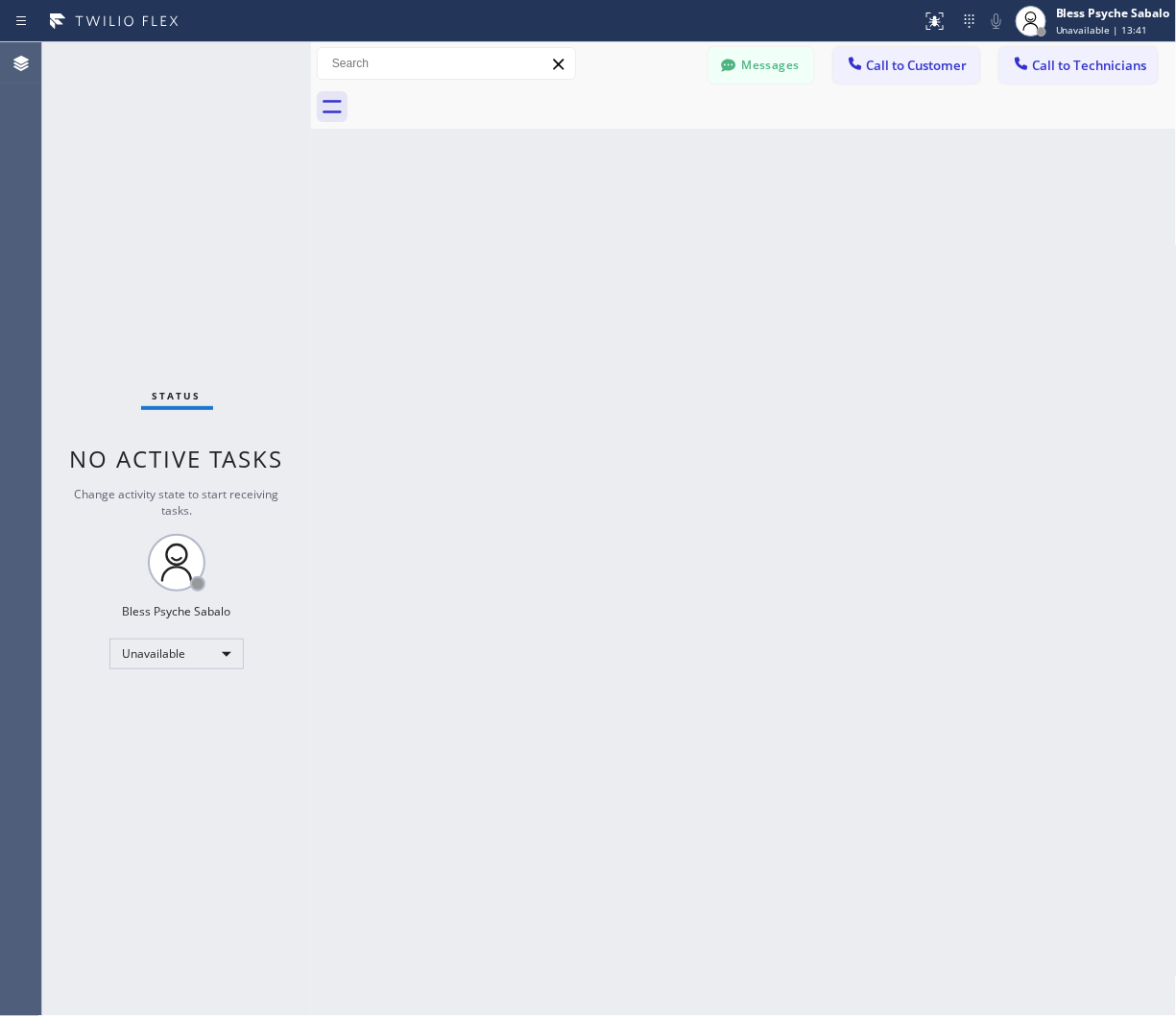 click on "Back to Dashboard Change Sender ID Customers Technicians DM Duat Mai 07/15 03:46 PM Still dealing with the insurance company. Will let you know when we have an answer. Thank you. DC Dory  Cox 07/15 03:35 PM This is Red, one of the dispatch managers here at Faucets & Fixtures. I’m reaching out to follow up on the estimate provided by our technician, Roy, during his visit on 07/12 regarding the shower valve replacement and whole-house repiping.
We just wanted to check in and see if you had any questions about the estimate or if there’s anything we can assist you with as you consider moving forward with the project.
Feel free to reach out at your convenience—we’re here to help! ML Miss Linda 07/15 01:37 PM MY Mary  Yancey 07/11 05:26 PM I'll call you when I have my schedule in front of me, thanks JA Jeffrey  Aristide  07/11 11:43 AM CL Christy Leung 07/09 11:54 AM IY Irene Yu 07/08 01:17 PM MP Mel Peyton 07/07 04:34 PM RL Ross Lee 07/07 11:52 AM AK Allison King  07/02 04:46 PM JC John  Comcocinis AR OK" at bounding box center [744, 529] 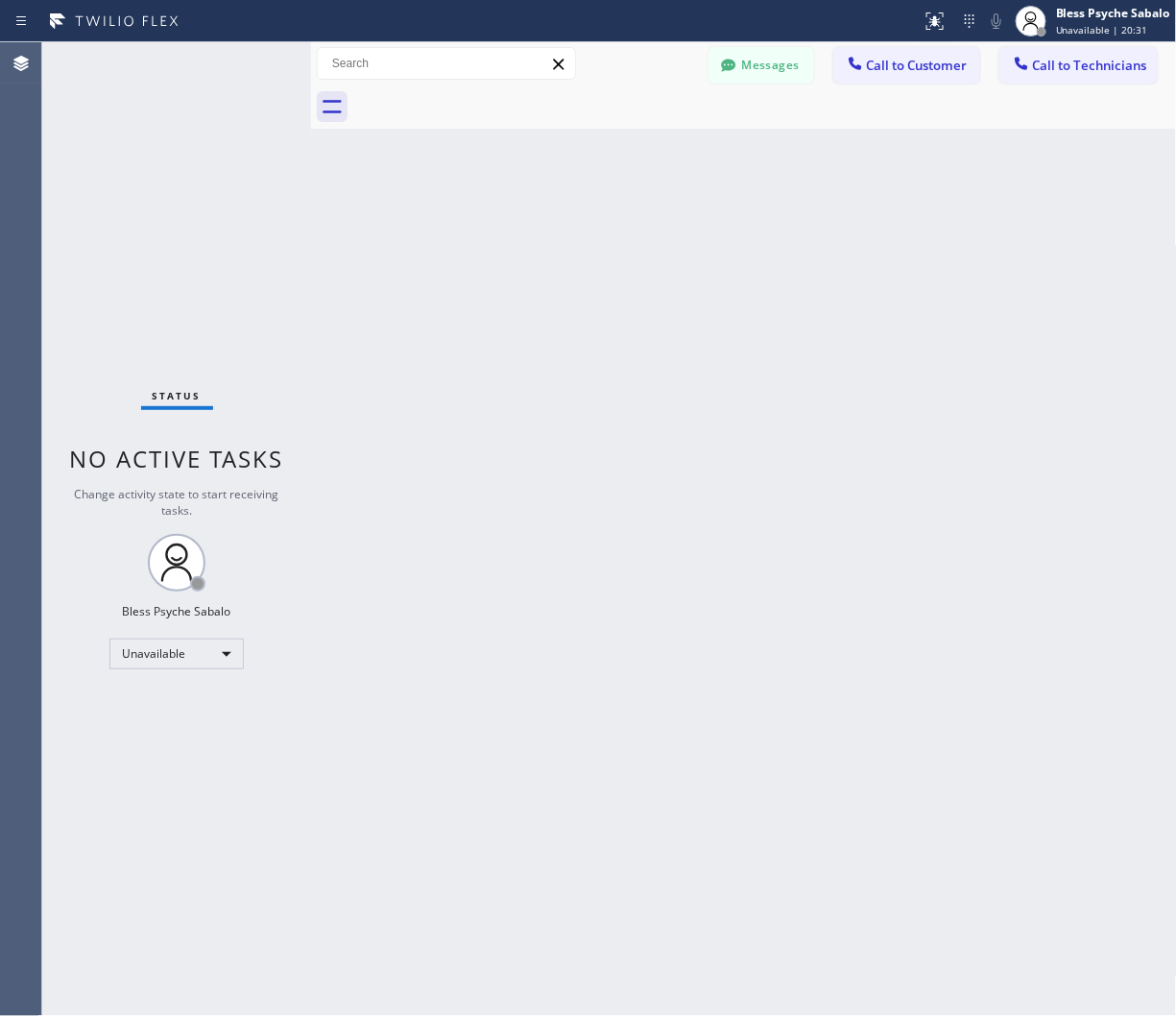 click on "Back to Dashboard Change Sender ID Customers Technicians DM Duat Mai 07/15 03:46 PM Still dealing with the insurance company. Will let you know when we have an answer. Thank you. DC Dory  Cox 07/15 03:35 PM This is Red, one of the dispatch managers here at Faucets & Fixtures. I’m reaching out to follow up on the estimate provided by our technician, Roy, during his visit on 07/12 regarding the shower valve replacement and whole-house repiping.
We just wanted to check in and see if you had any questions about the estimate or if there’s anything we can assist you with as you consider moving forward with the project.
Feel free to reach out at your convenience—we’re here to help! ML Miss Linda 07/15 01:37 PM MY Mary  Yancey 07/11 05:26 PM I'll call you when I have my schedule in front of me, thanks JA Jeffrey  Aristide  07/11 11:43 AM CL Christy Leung 07/09 11:54 AM IY Irene Yu 07/08 01:17 PM MP Mel Peyton 07/07 04:34 PM RL Ross Lee 07/07 11:52 AM AK Allison King  07/02 04:46 PM JC John  Comcocinis AR OK" at bounding box center [744, 529] 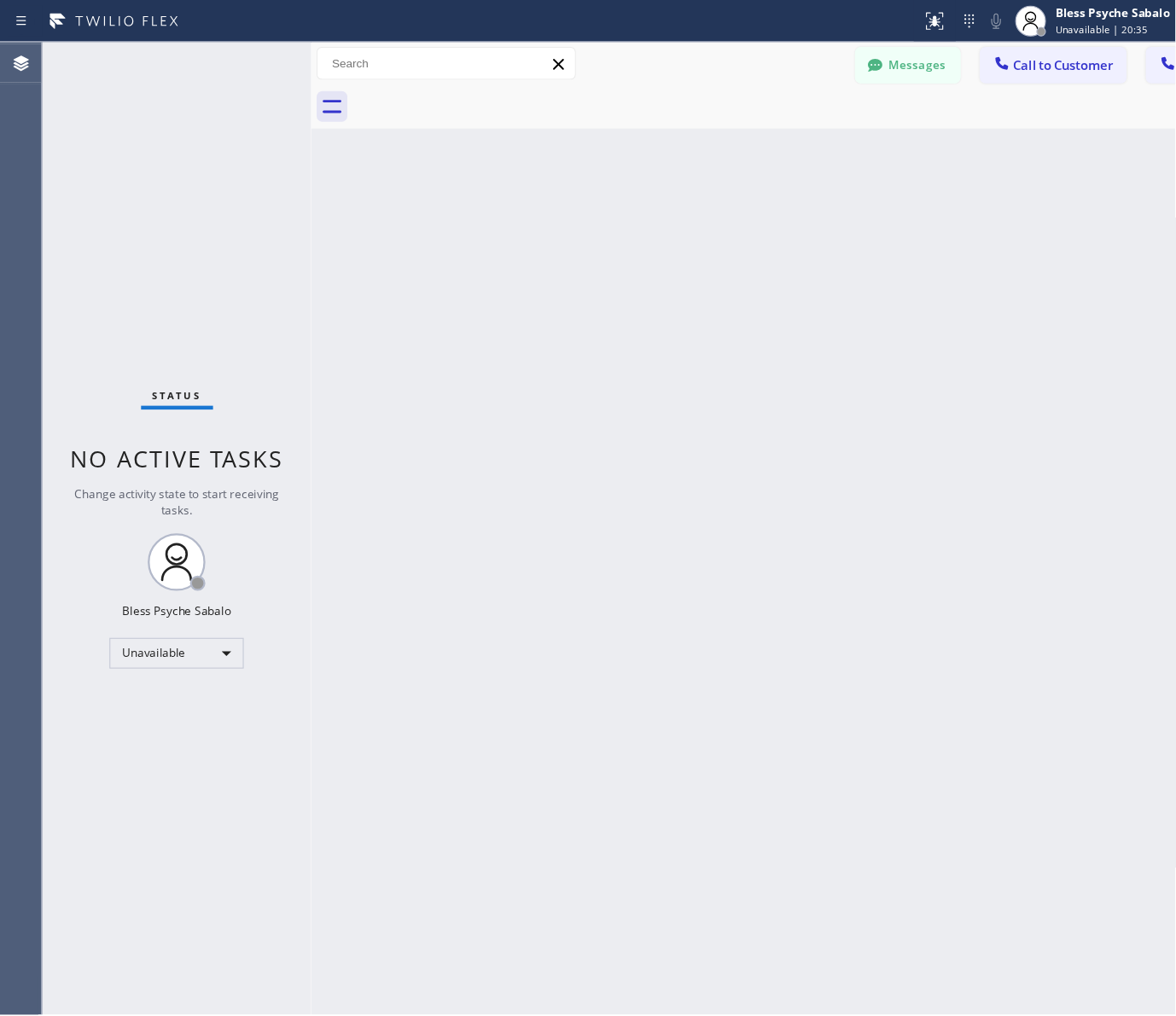 scroll, scrollTop: 10627, scrollLeft: 0, axis: vertical 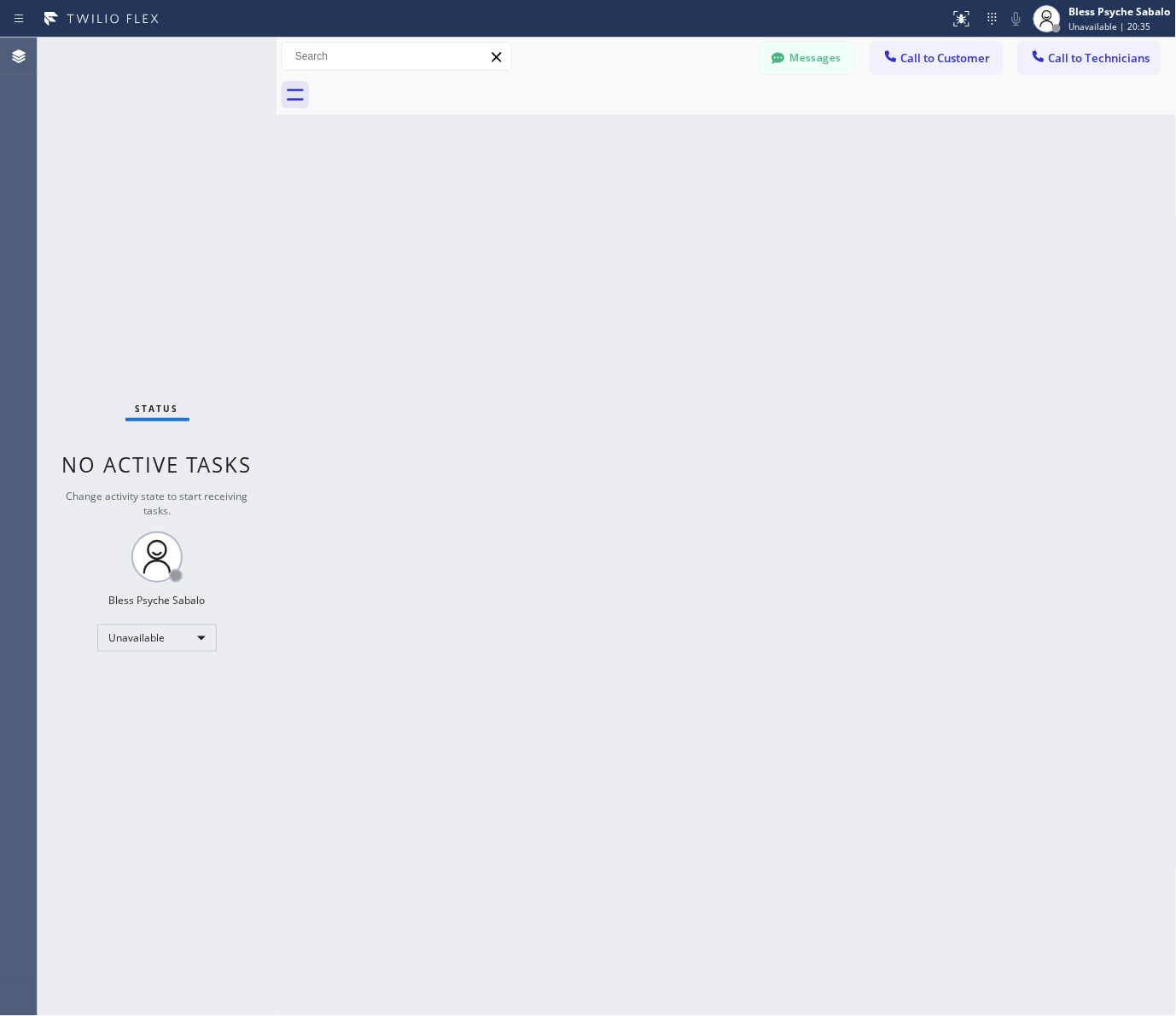 click on "Back to Dashboard Change Sender ID Customers Technicians DM Duat Mai 07/15 03:46 PM Still dealing with the insurance company. Will let you know when we have an answer. Thank you. DC Dory  Cox 07/15 03:35 PM This is Red, one of the dispatch managers here at Faucets & Fixtures. I’m reaching out to follow up on the estimate provided by our technician, Roy, during his visit on 07/12 regarding the shower valve replacement and whole-house repiping.
We just wanted to check in and see if you had any questions about the estimate or if there’s anything we can assist you with as you consider moving forward with the project.
Feel free to reach out at your convenience—we’re here to help! ML Miss Linda 07/15 01:37 PM MY Mary  Yancey 07/11 05:26 PM I'll call you when I have my schedule in front of me, thanks JA Jeffrey  Aristide  07/11 11:43 AM CL Christy Leung 07/09 11:54 AM IY Irene Yu 07/08 01:17 PM MP Mel Peyton 07/07 04:34 PM RL Ross Lee 07/07 11:52 AM AK Allison King  07/02 04:46 PM JC John  Comcocinis AR OK" at bounding box center (726, 526) 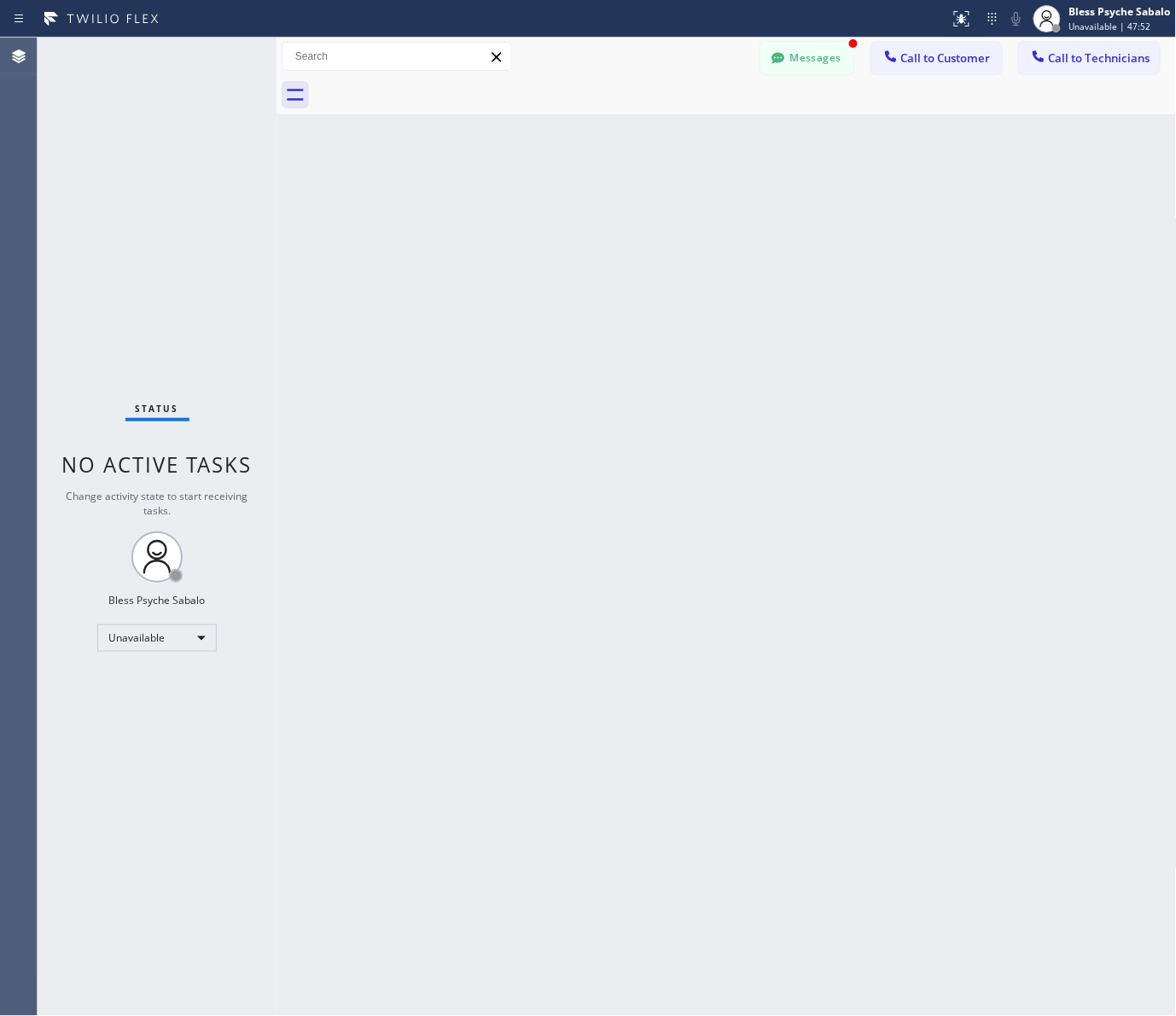 drag, startPoint x: 773, startPoint y: 200, endPoint x: 812, endPoint y: 40, distance: 164.68455 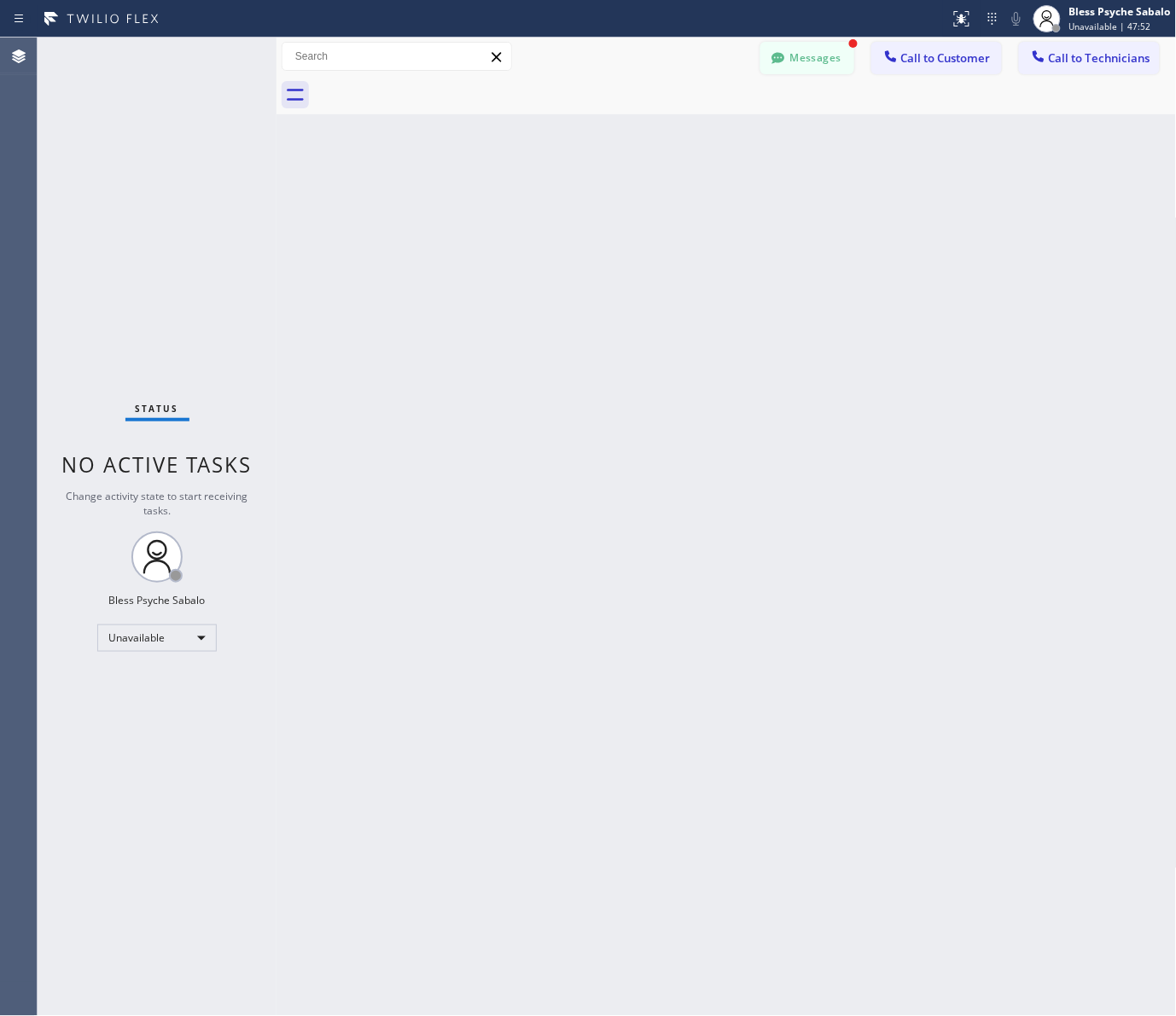 click on "Messages" at bounding box center [807, 58] 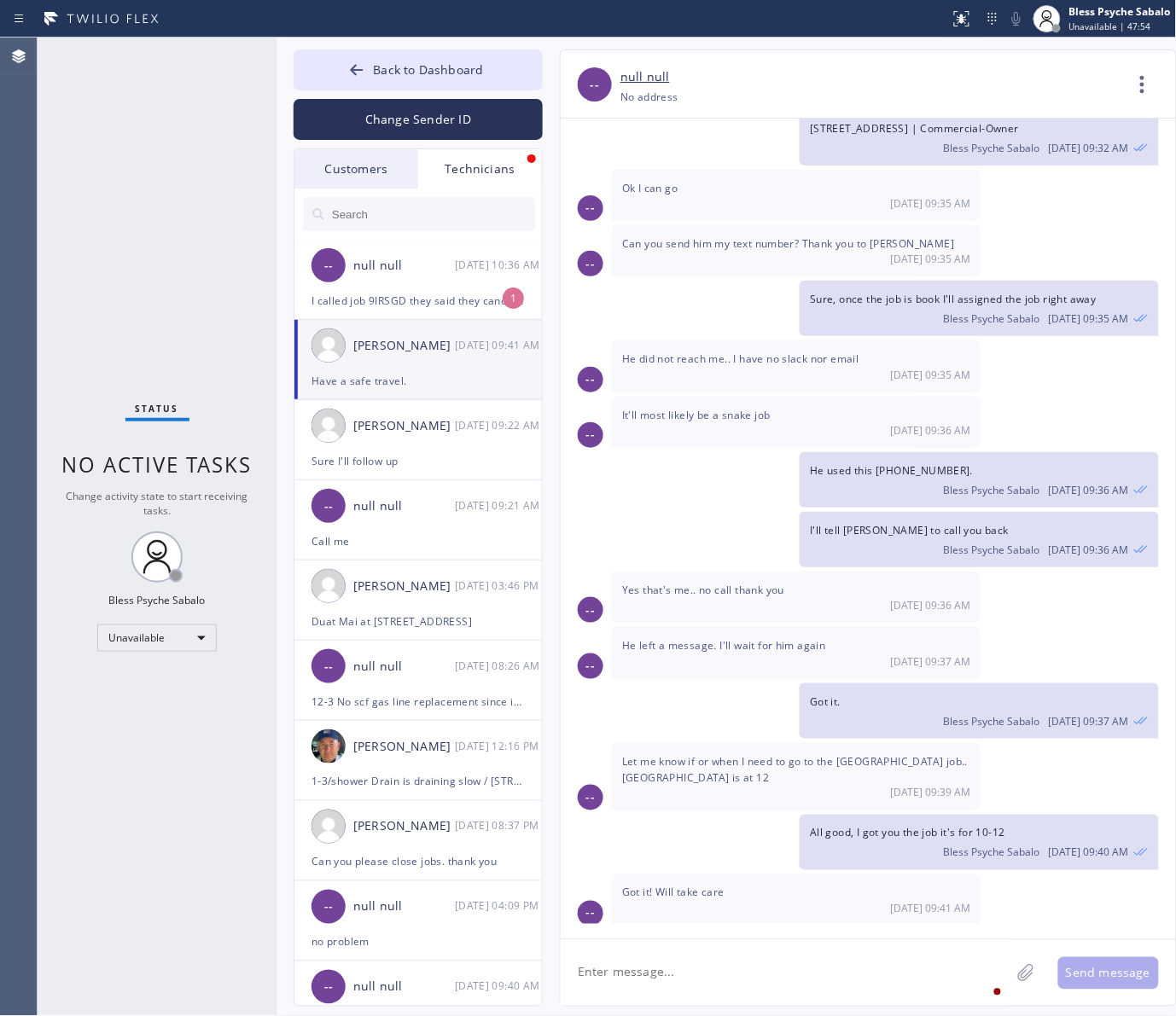 click on "Technicians" at bounding box center (480, 169) 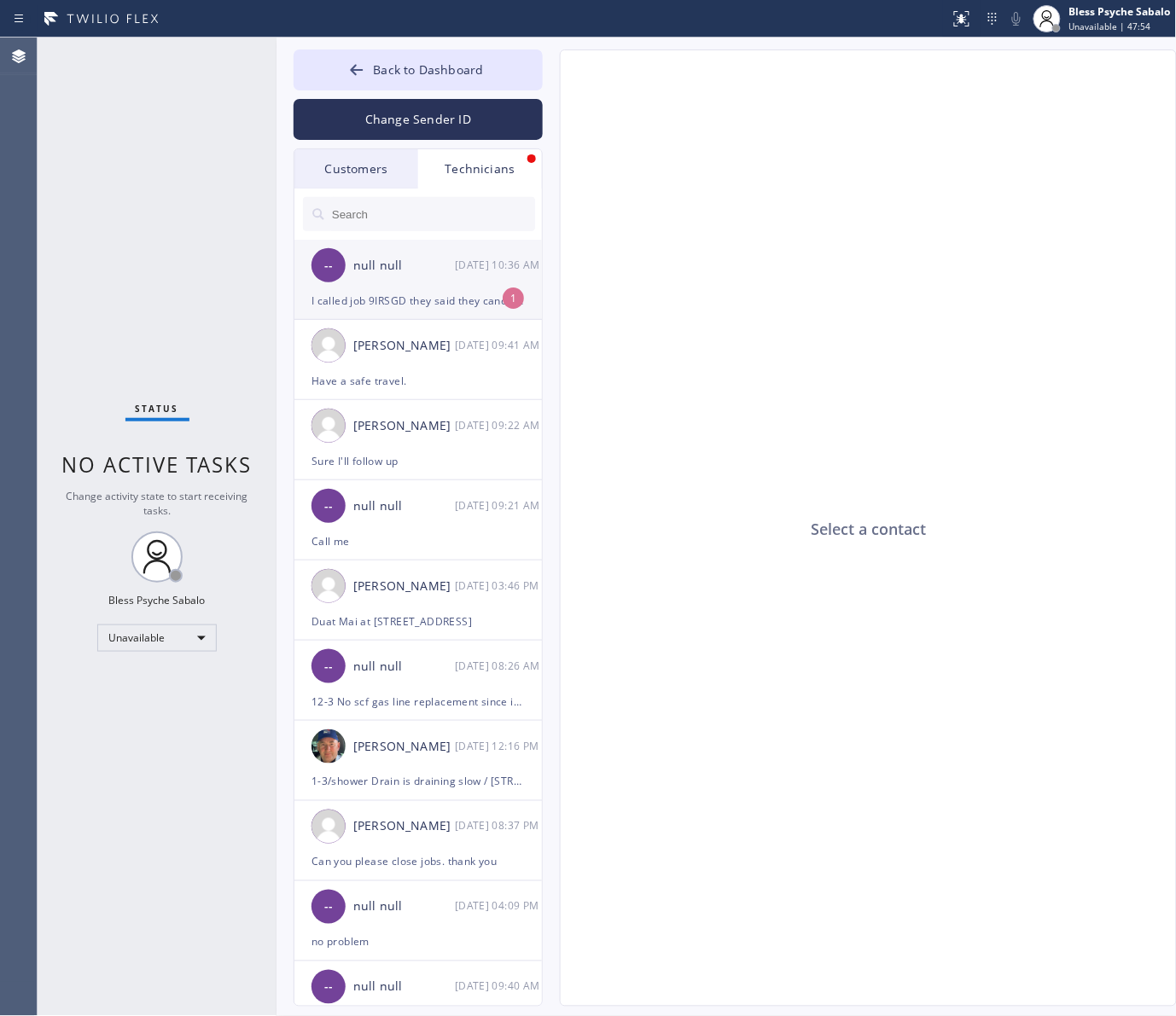click on "-- null null 07/16 10:36 AM" at bounding box center [419, 265] 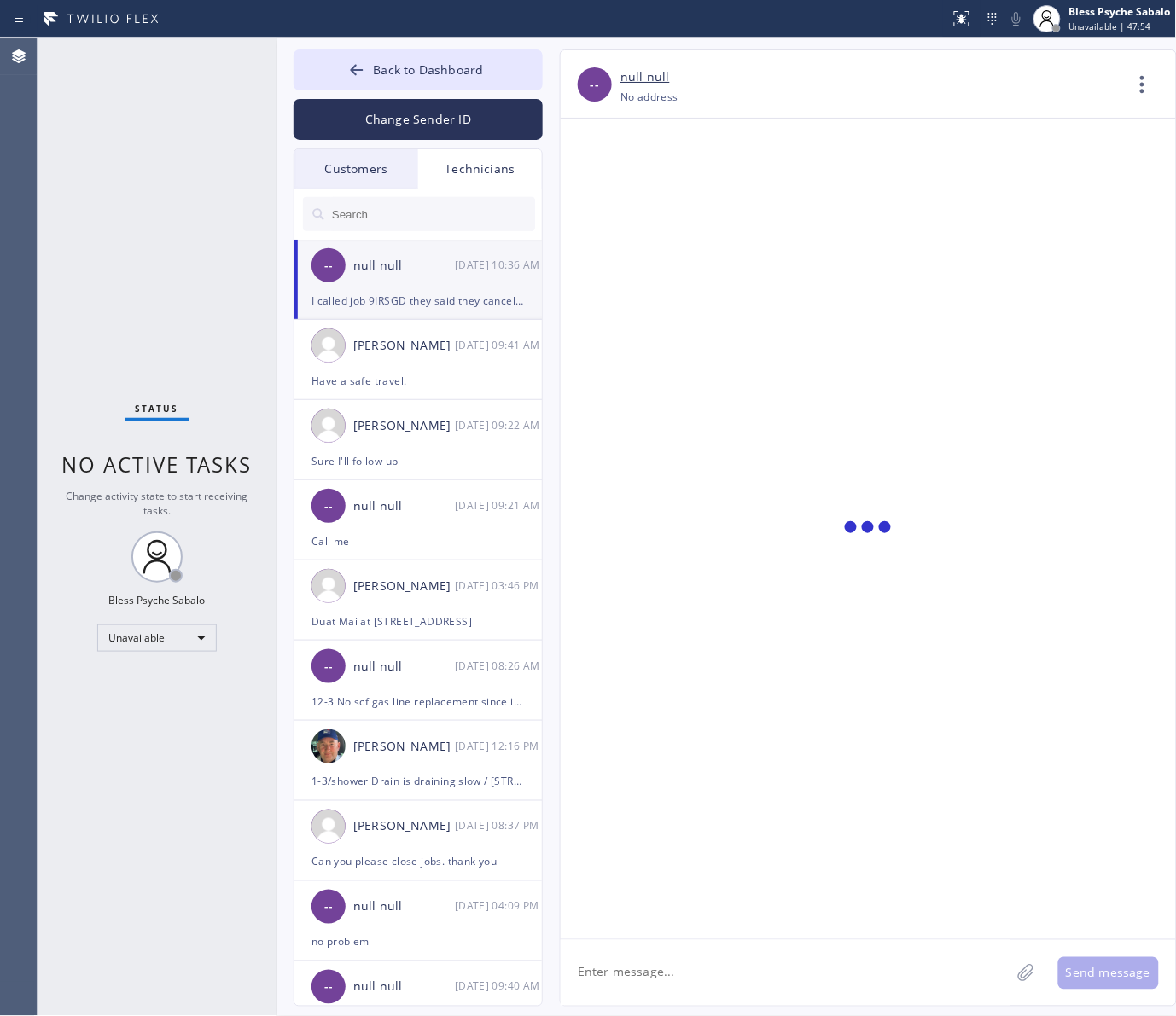 scroll, scrollTop: 10655, scrollLeft: 0, axis: vertical 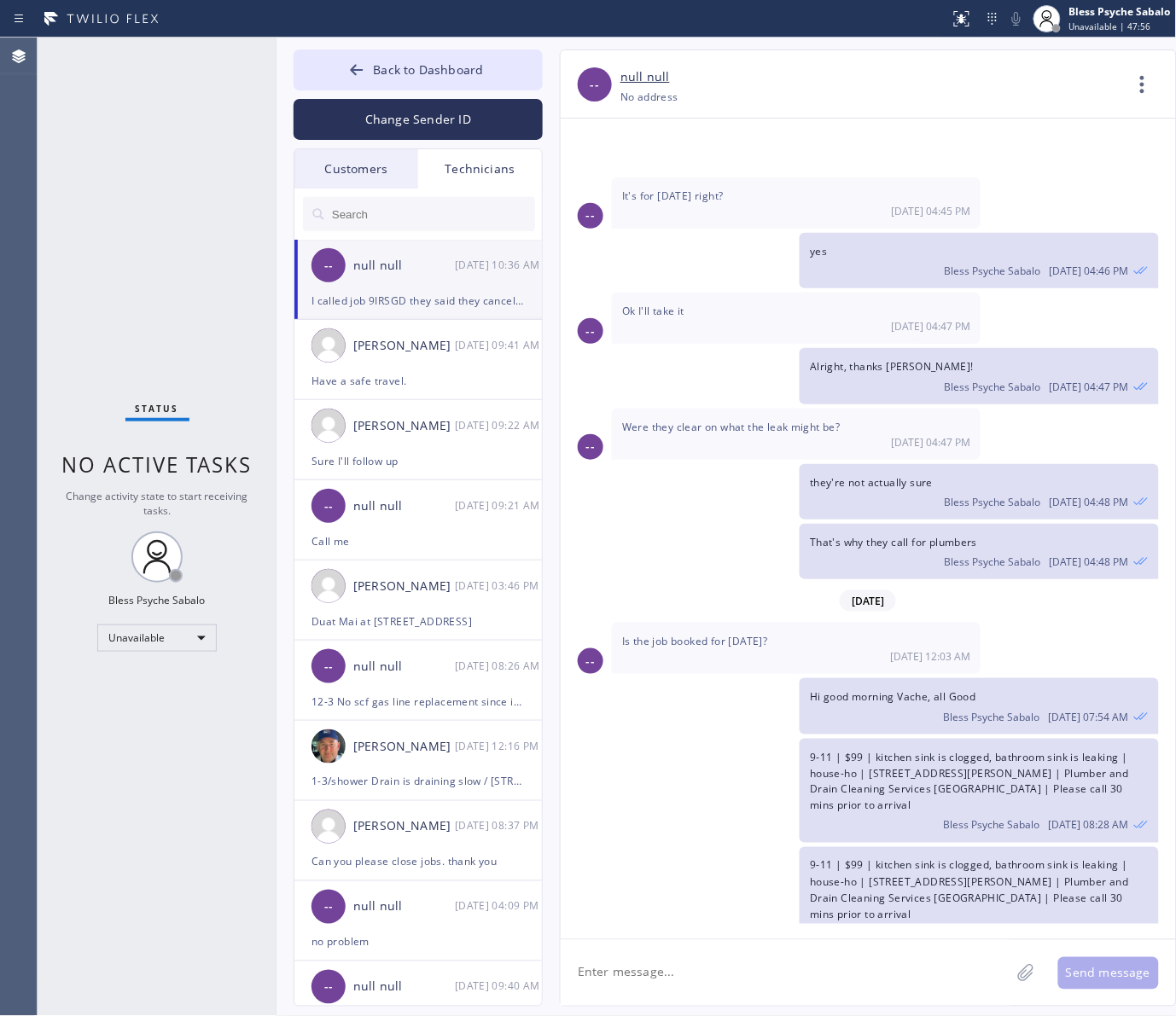 click on "9-11 | $99 | kitchen sink is clogged, bathroom sink is leaking | house-ho | 2547 S Bundy DrLos Angeles, CA 90064, USA  | Plumber and Drain Cleaning Services LA | Please call 30 mins prior to arrival Bless Psyche Sabalo 07/16 08:28 AM" at bounding box center [859, 791] 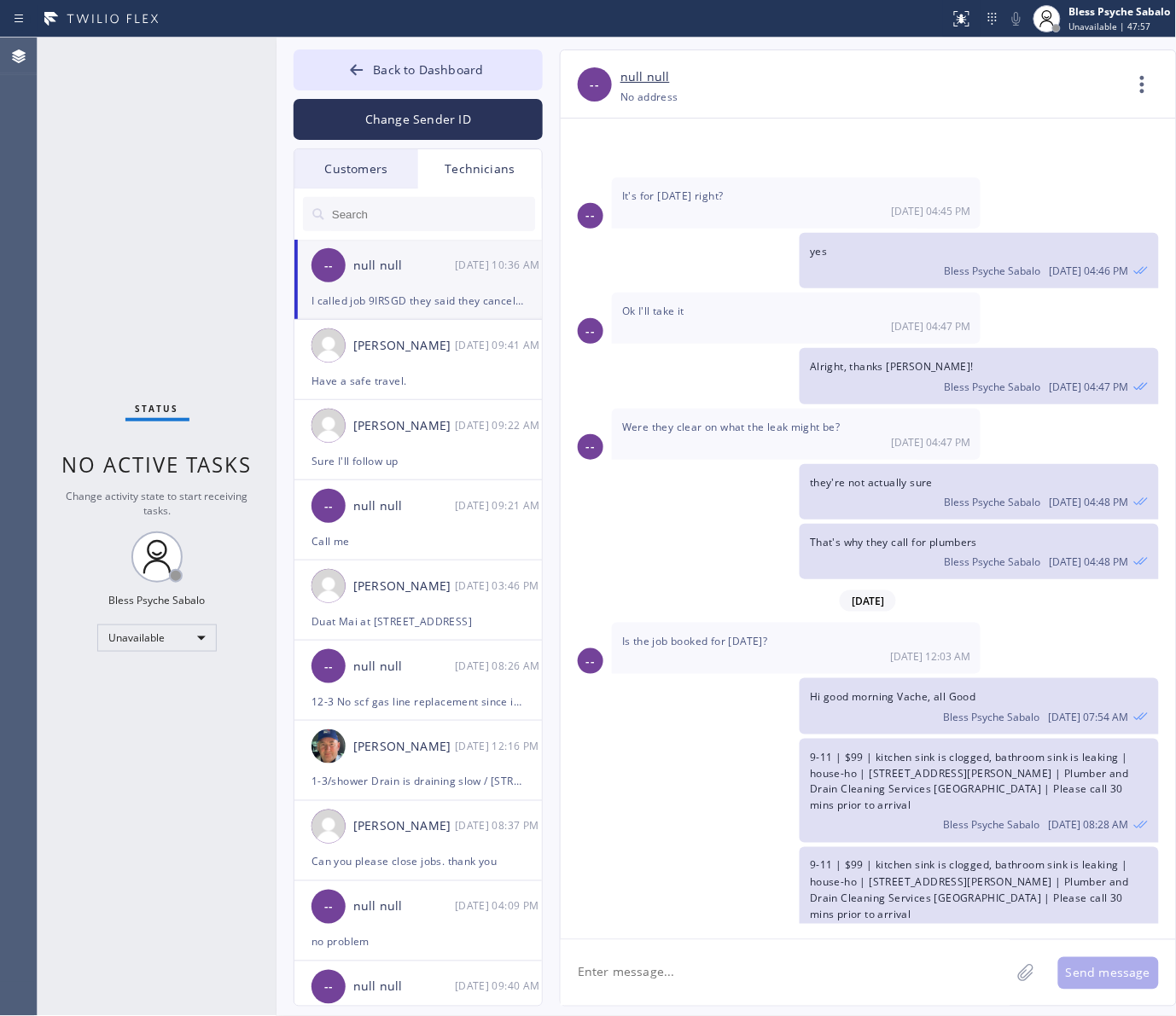 click on "I called job 9IRSGD they said they canceled it yesterday" at bounding box center (754, 974) 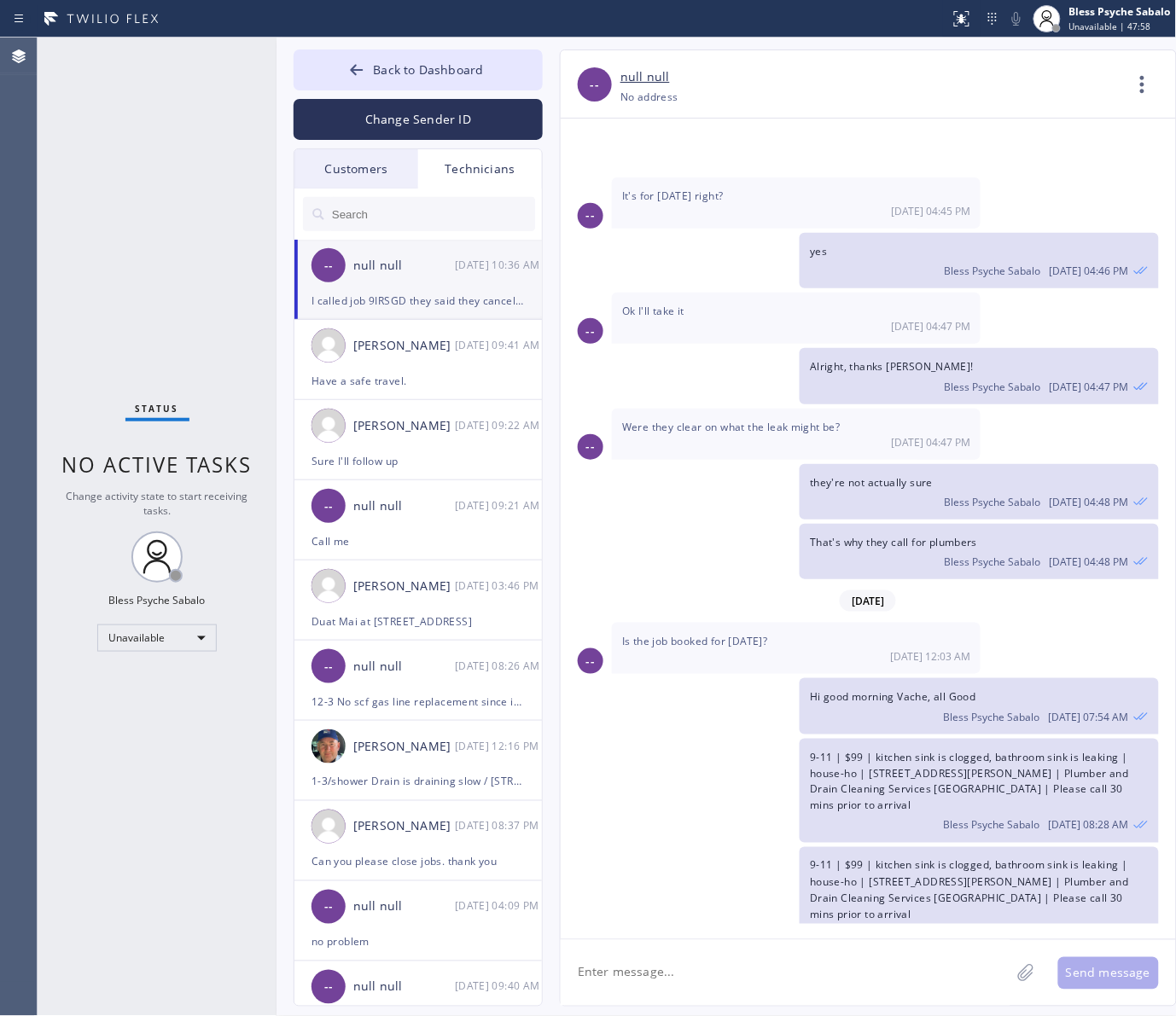click on "I called job 9IRSGD they said they canceled it yesterday 07/16 10:36 AM" at bounding box center [796, 982] 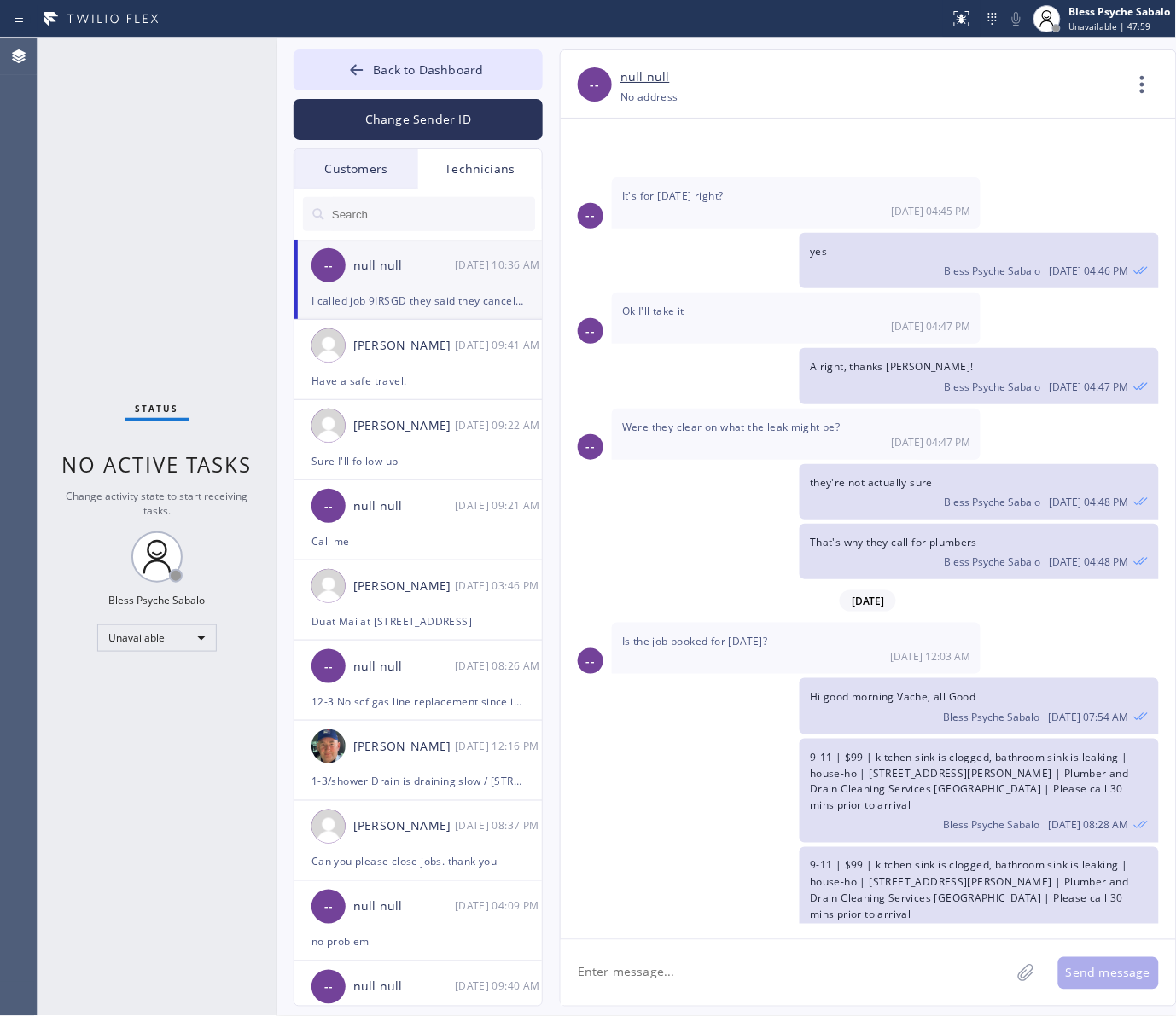 click on "I called job 9IRSGD they said they canceled it yesterday" at bounding box center (754, 974) 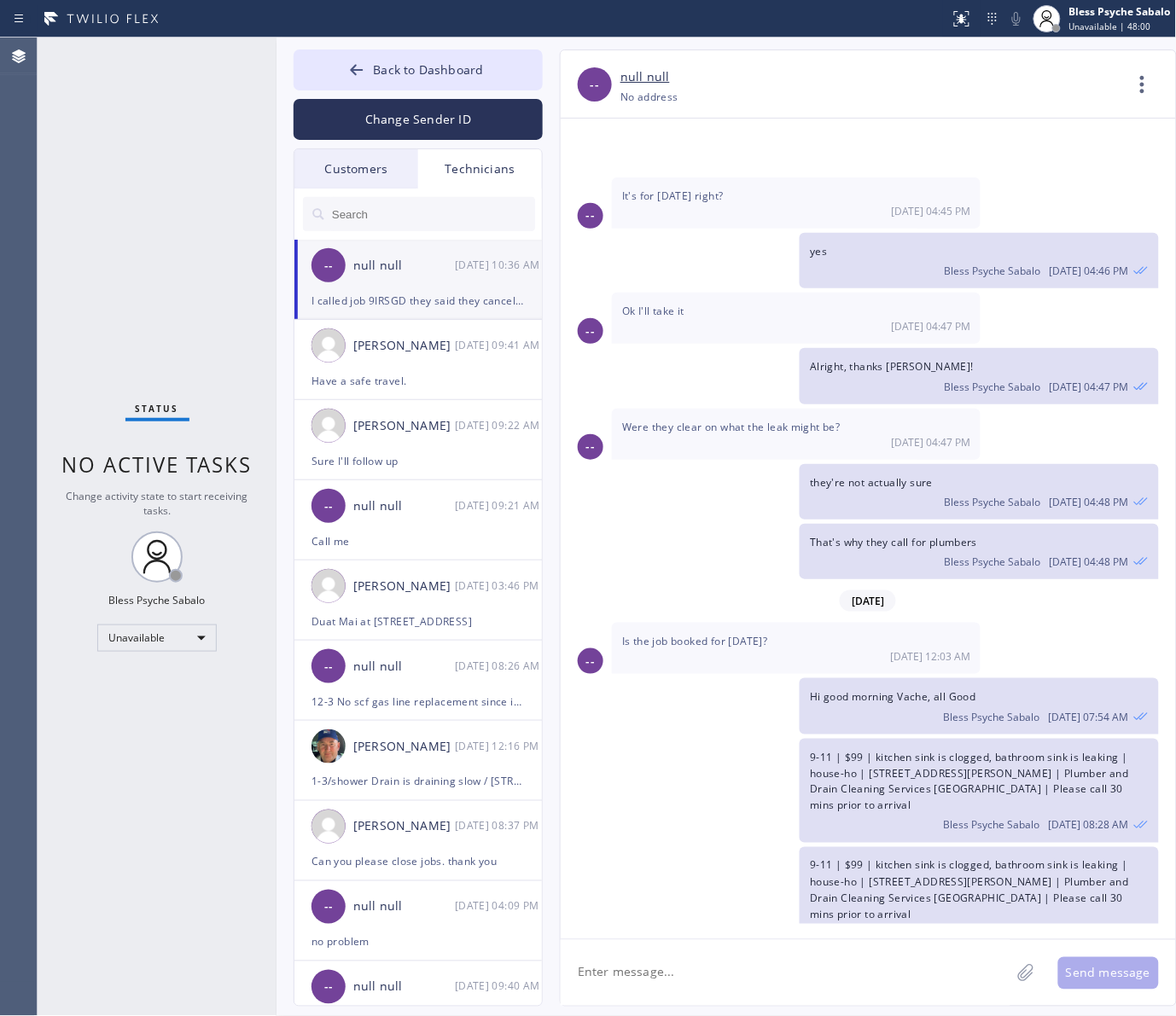 click on "07/16 10:36 AM" at bounding box center [796, 990] 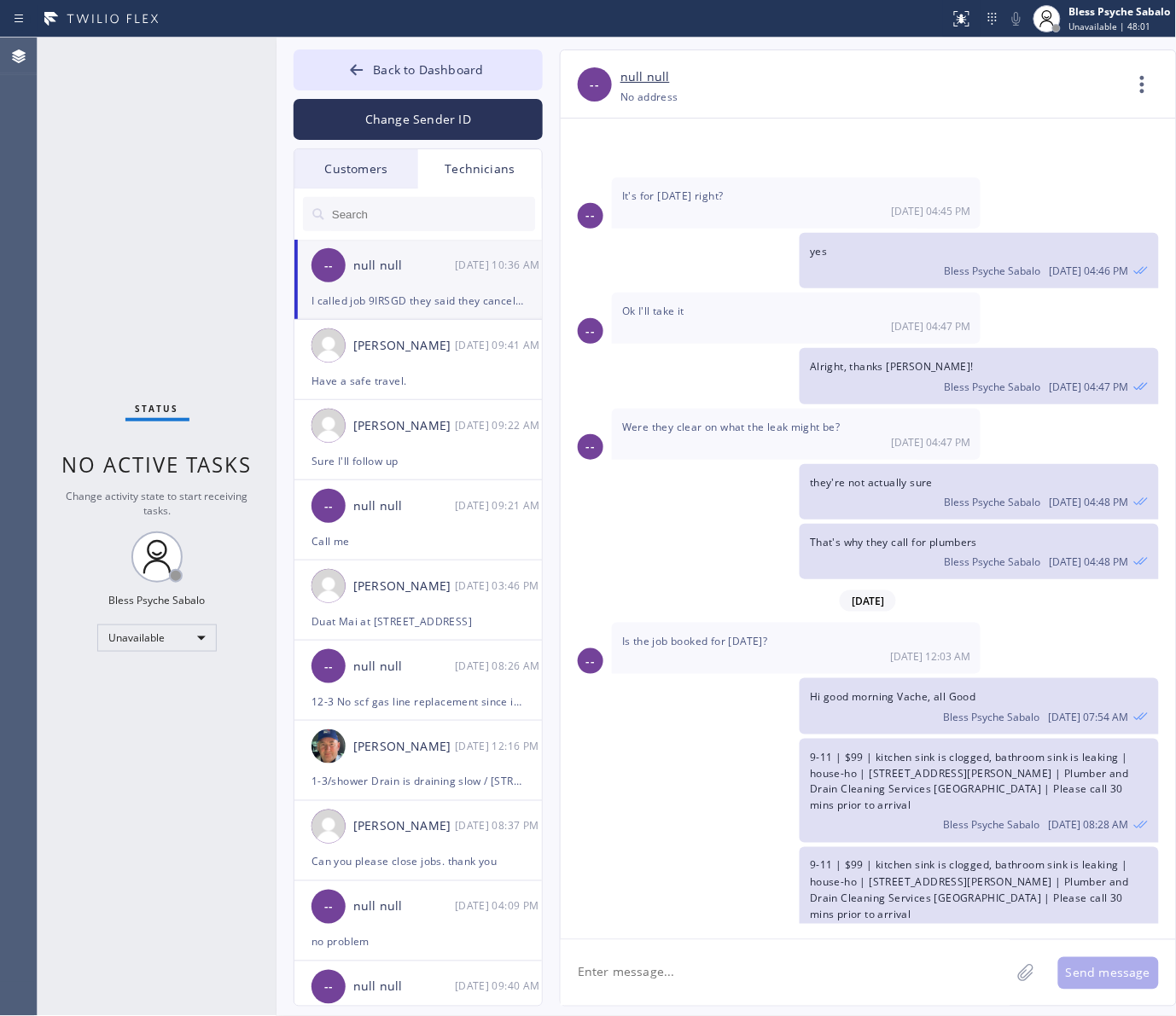 click on "I called job 9IRSGD they said they canceled it yesterday 07/16 10:36 AM" at bounding box center (796, 982) 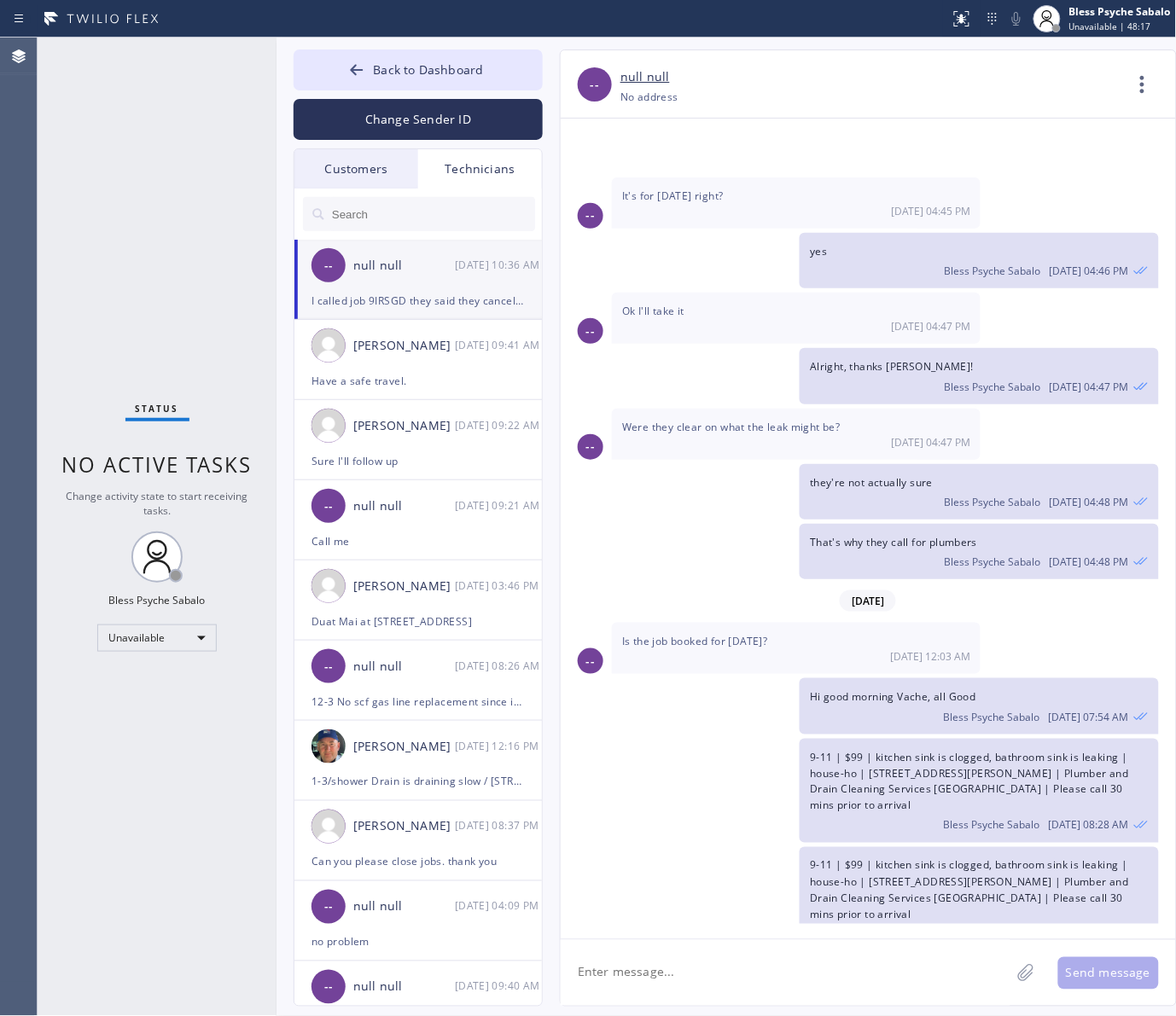 click on "Is the job booked for tomorrow?" at bounding box center (695, 641) 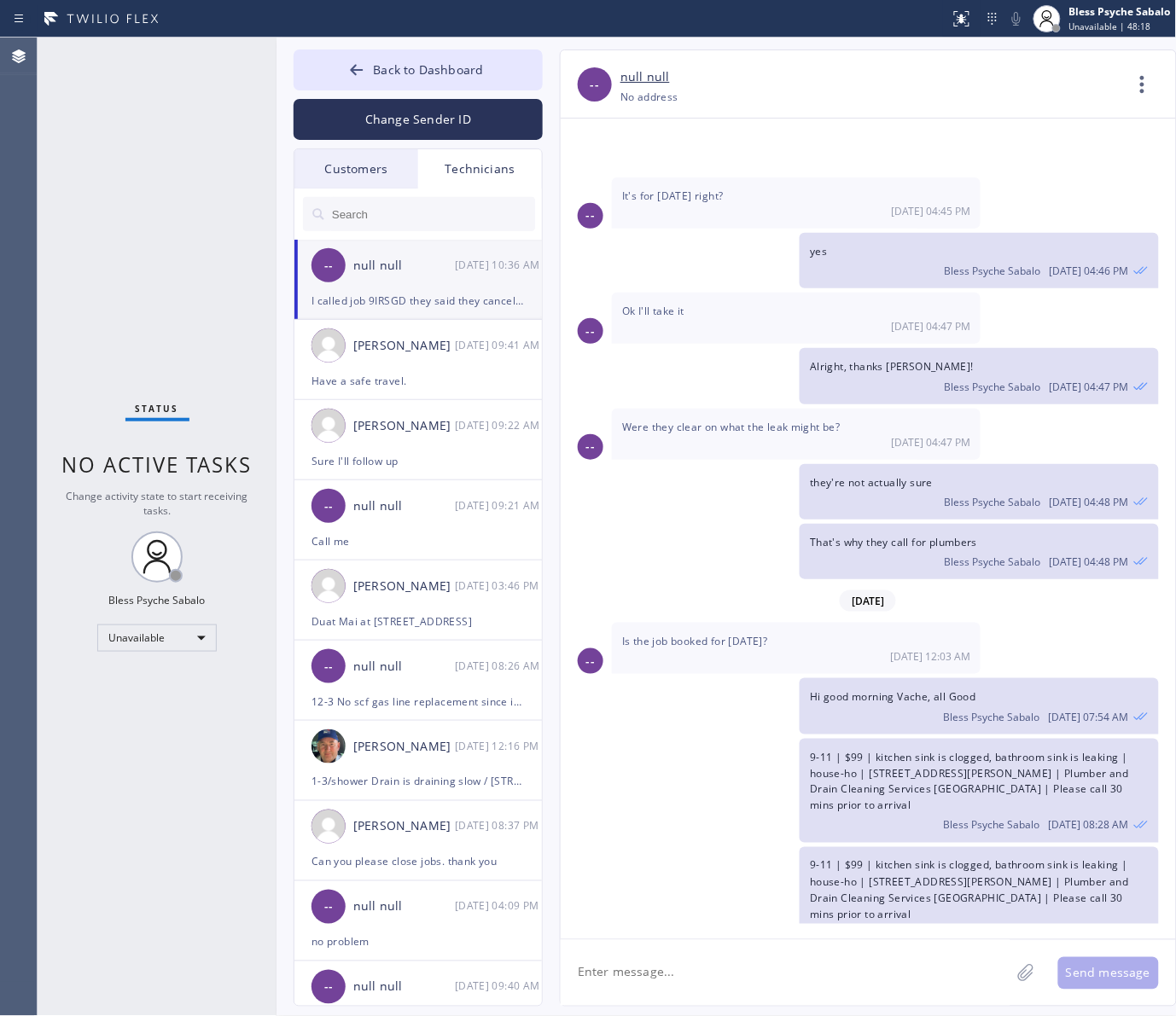 click 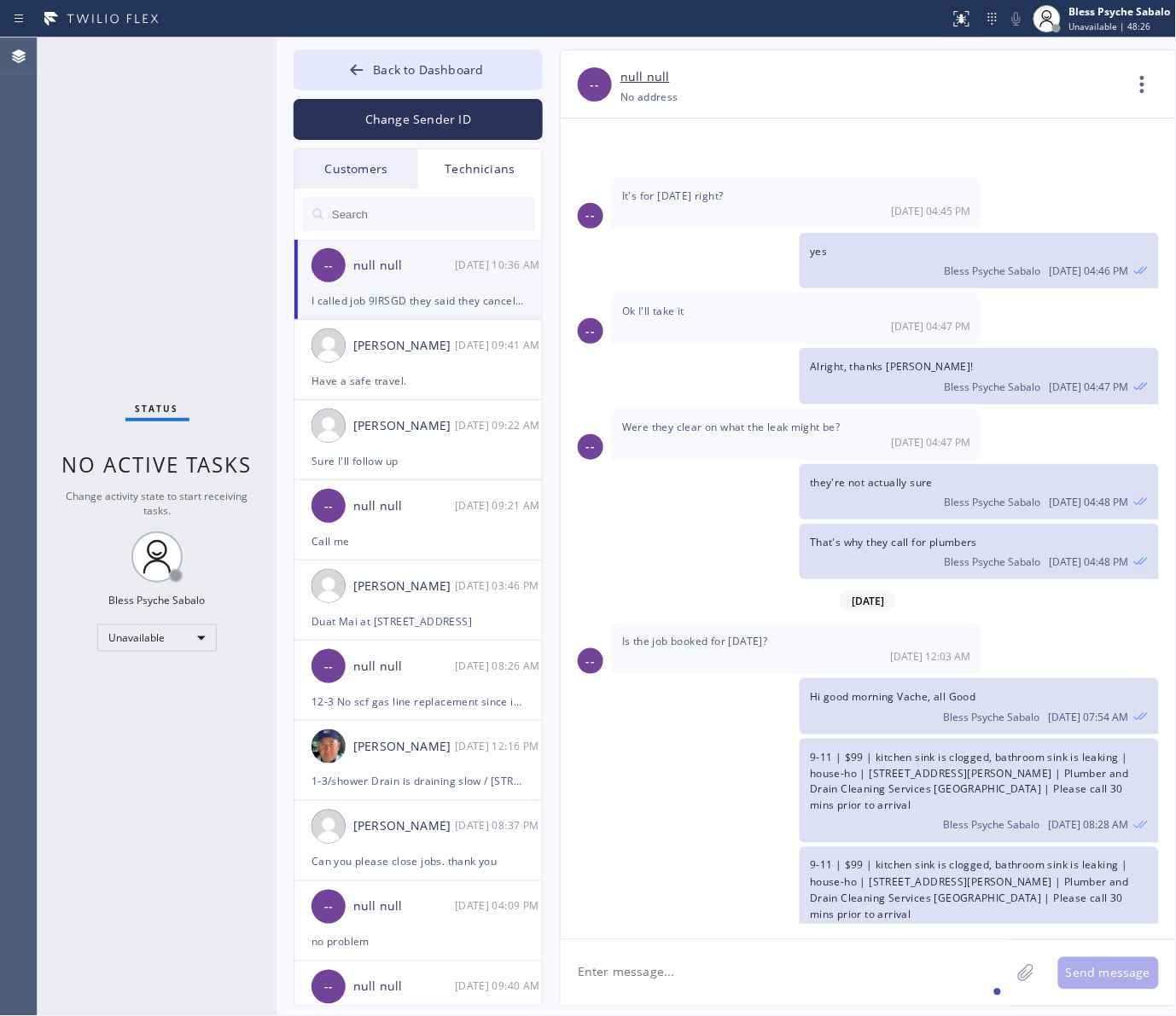click 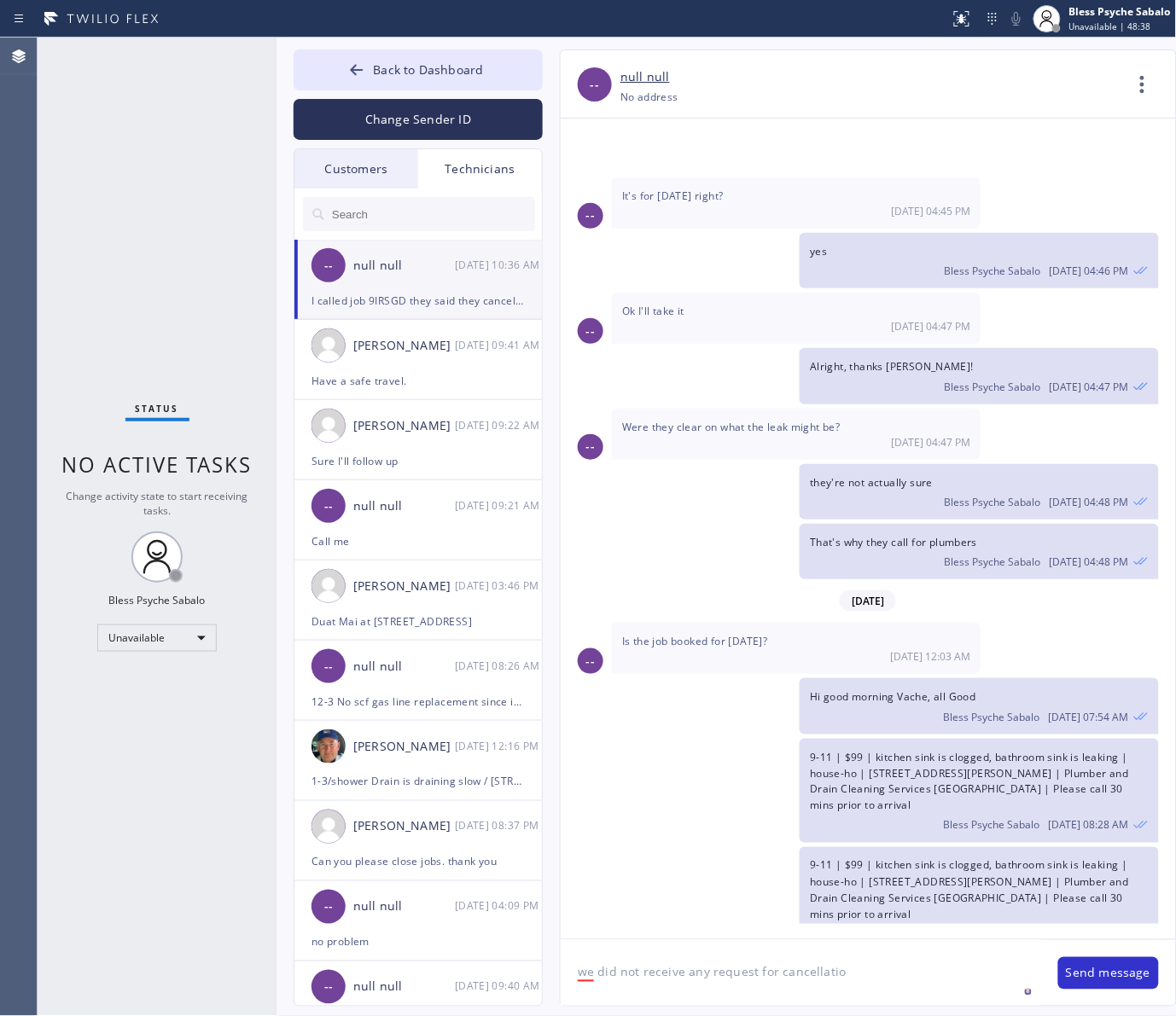 type on "we did not receive any request for cancellation" 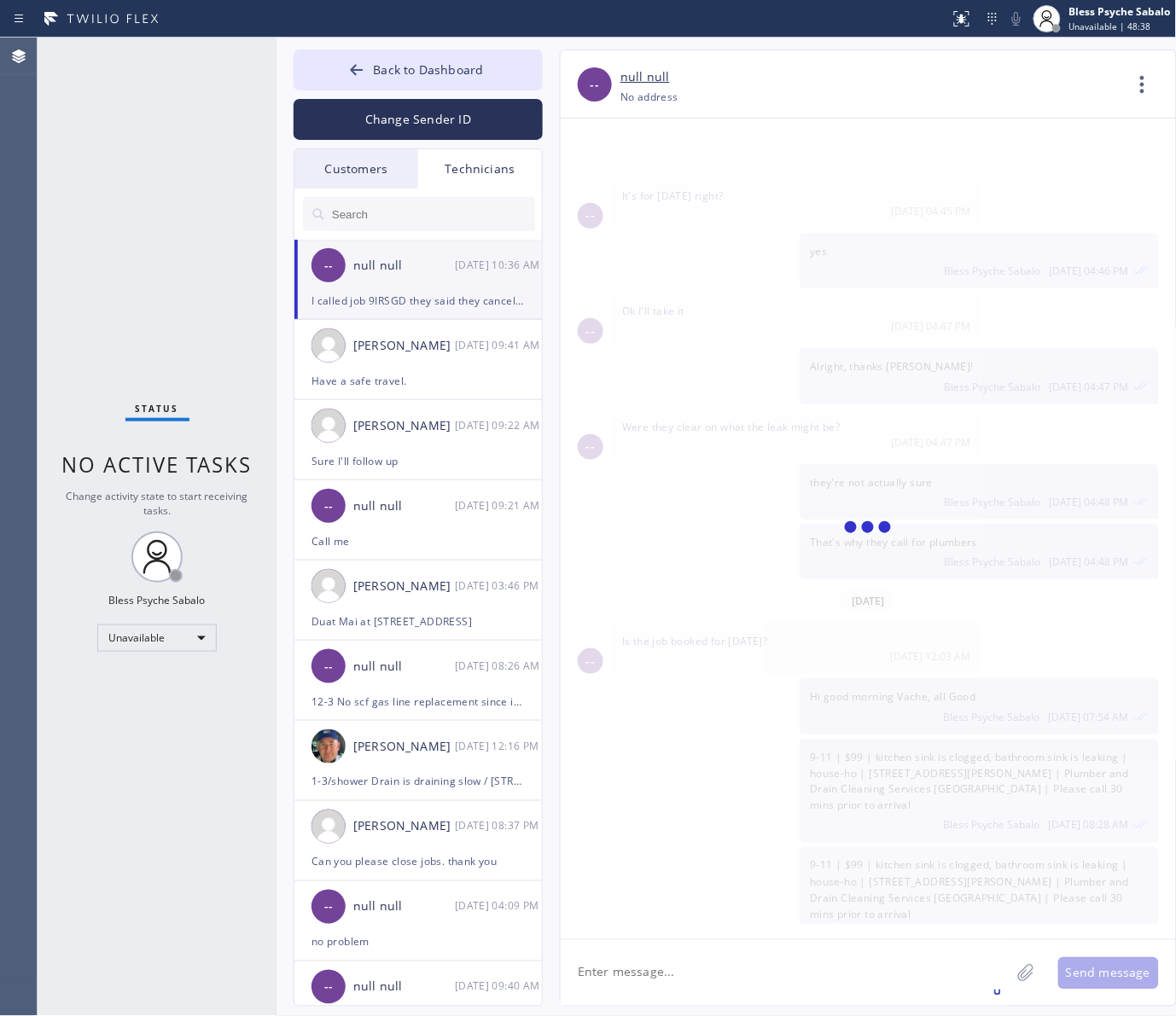 scroll, scrollTop: 10714, scrollLeft: 0, axis: vertical 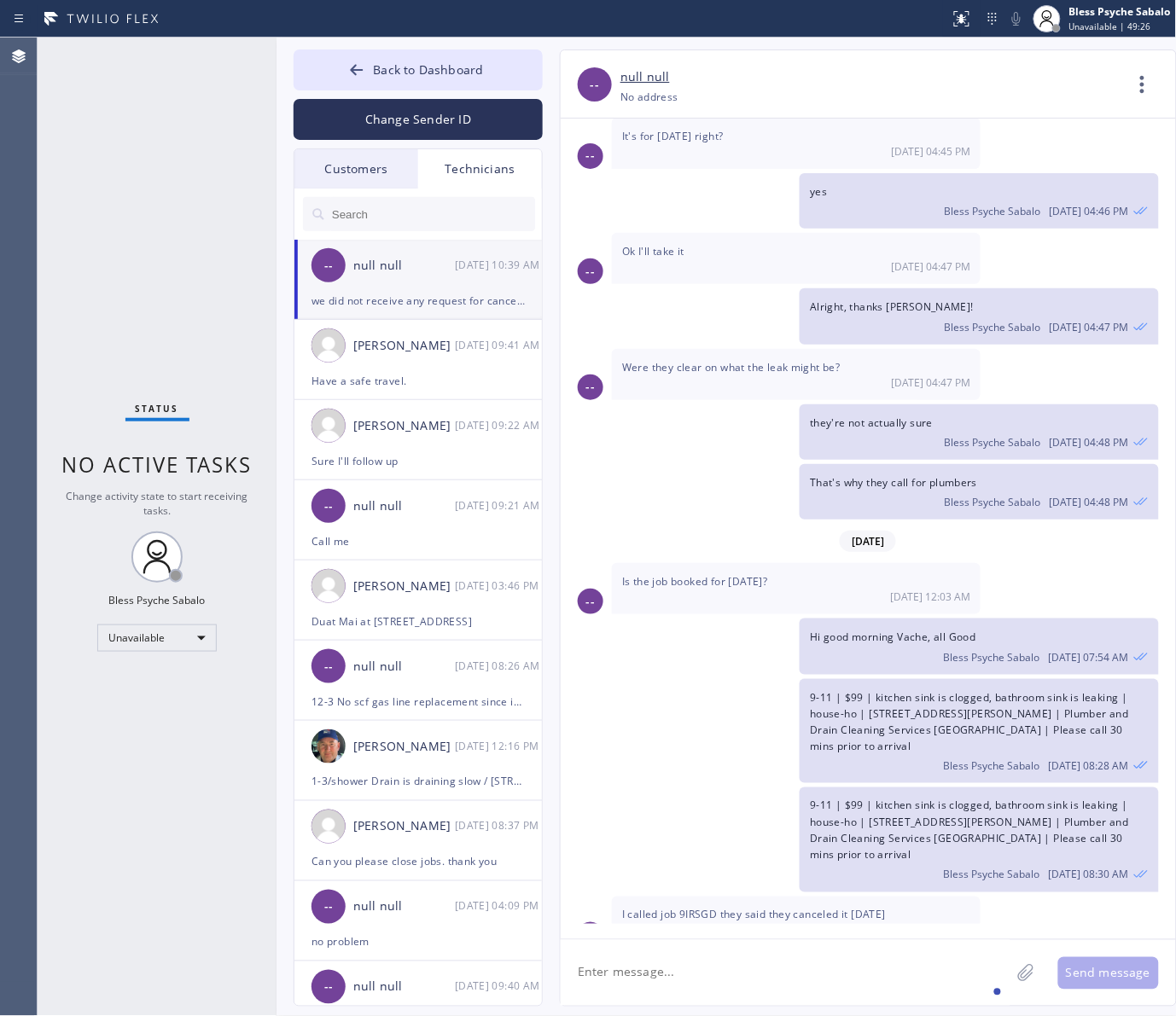 click on "9-11 | $99 | kitchen sink is clogged, bathroom sink is leaking | house-ho | 2547 S Bundy DrLos Angeles, CA 90064, USA  | Plumber and Drain Cleaning Services LA | Please call 30 mins prior to arrival Bless Psyche Sabalo 07/16 08:28 AM" at bounding box center [859, 731] 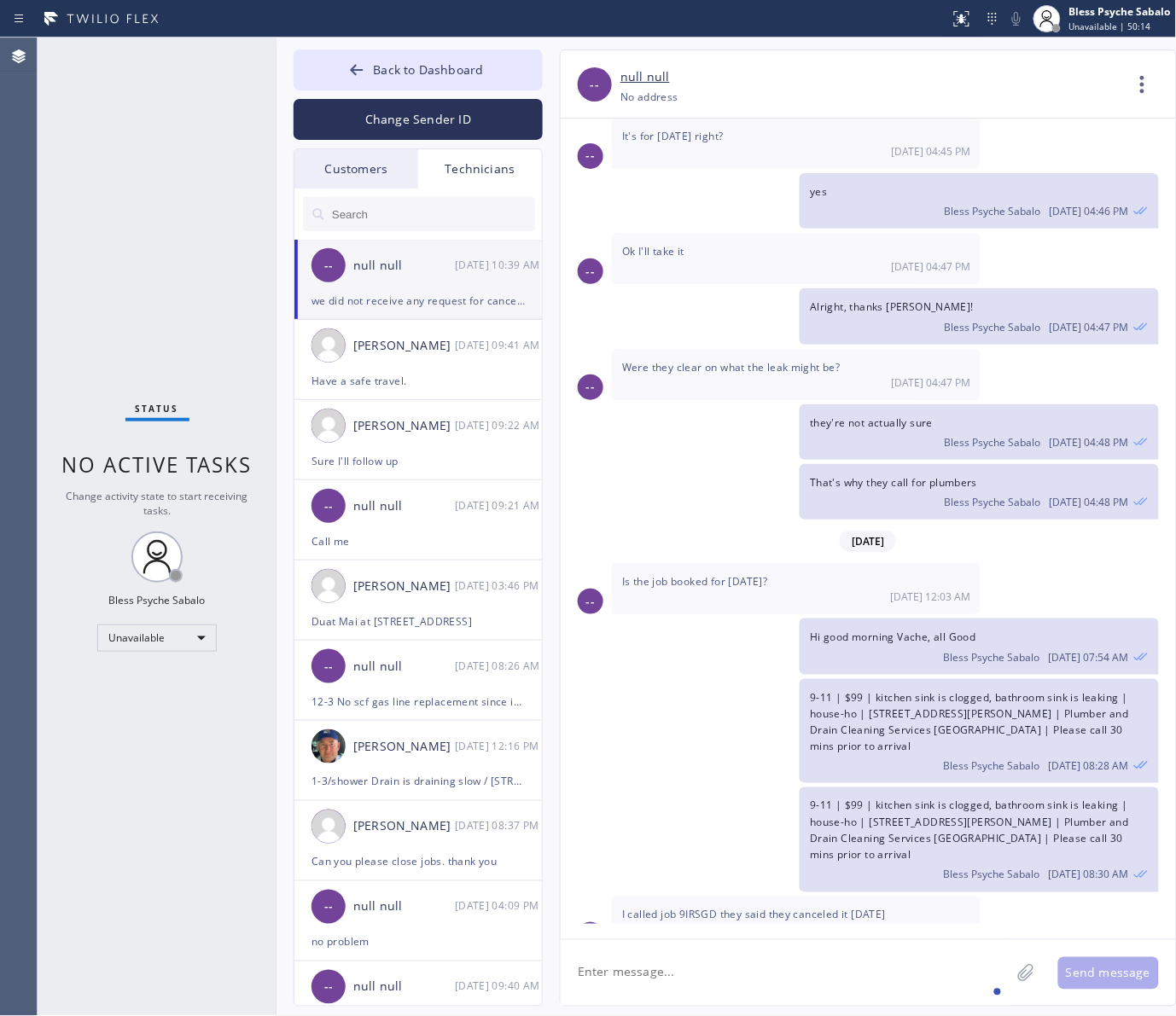 click on "07/16 10:36 AM" at bounding box center [796, 930] 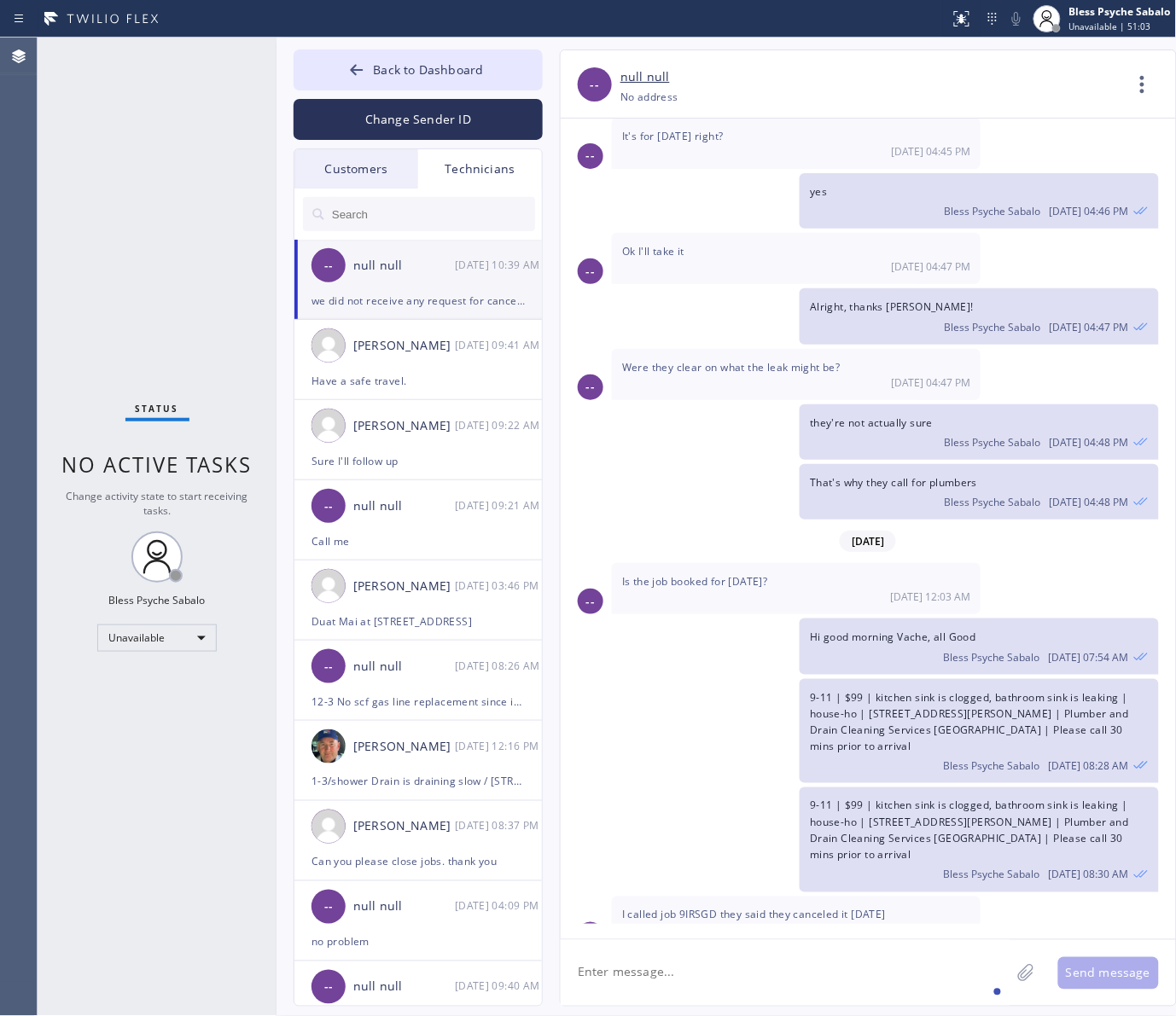 drag, startPoint x: 602, startPoint y: 425, endPoint x: 606, endPoint y: 409, distance: 16.492423 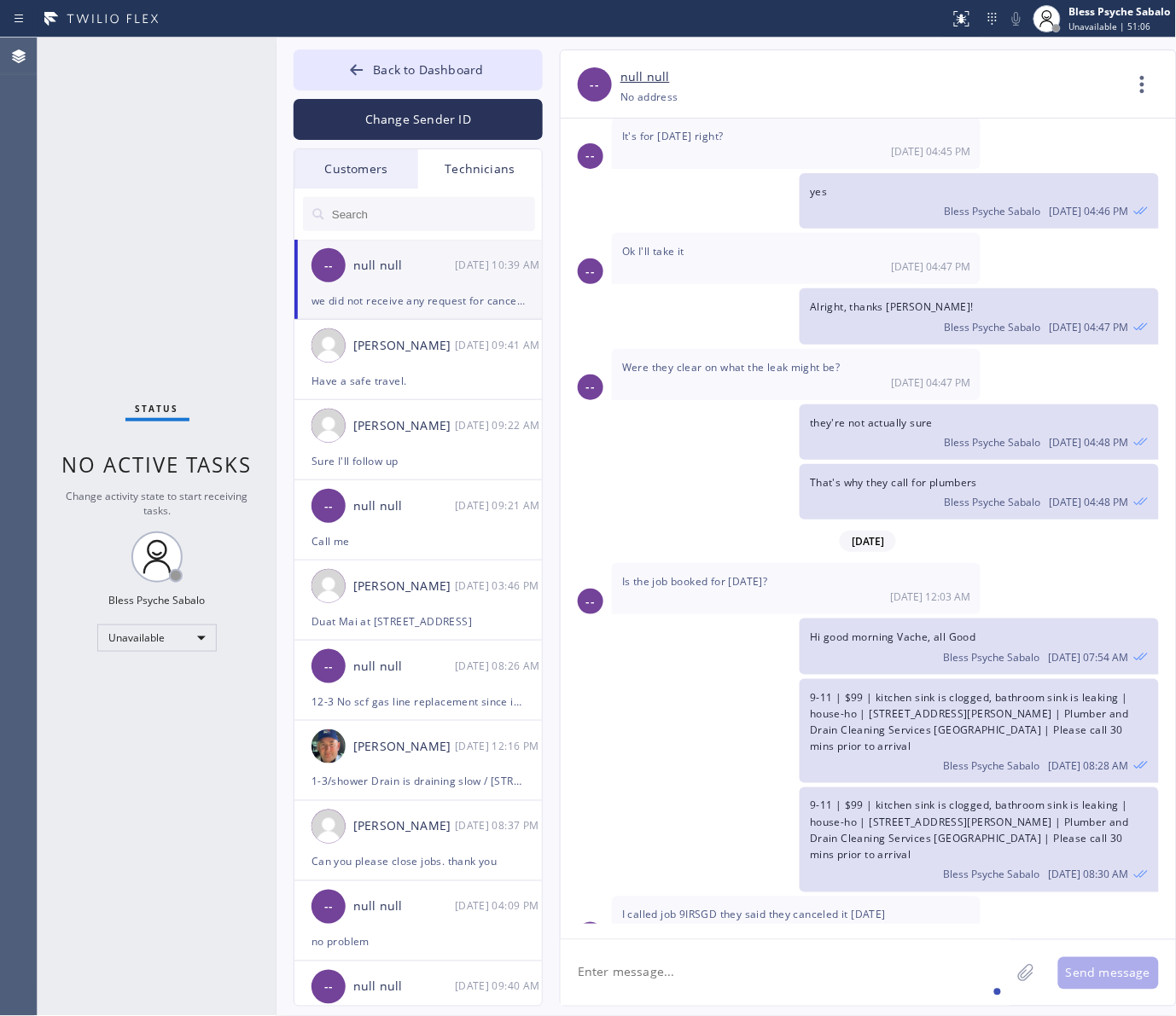 click on "9-11 | $99 | kitchen sink is clogged, bathroom sink is leaking | house-ho | 2547 S Bundy DrLos Angeles, CA 90064, USA  | Plumber and Drain Cleaning Services LA | Please call 30 mins prior to arrival Bless Psyche Sabalo 07/16 08:28 AM" at bounding box center (859, 731) 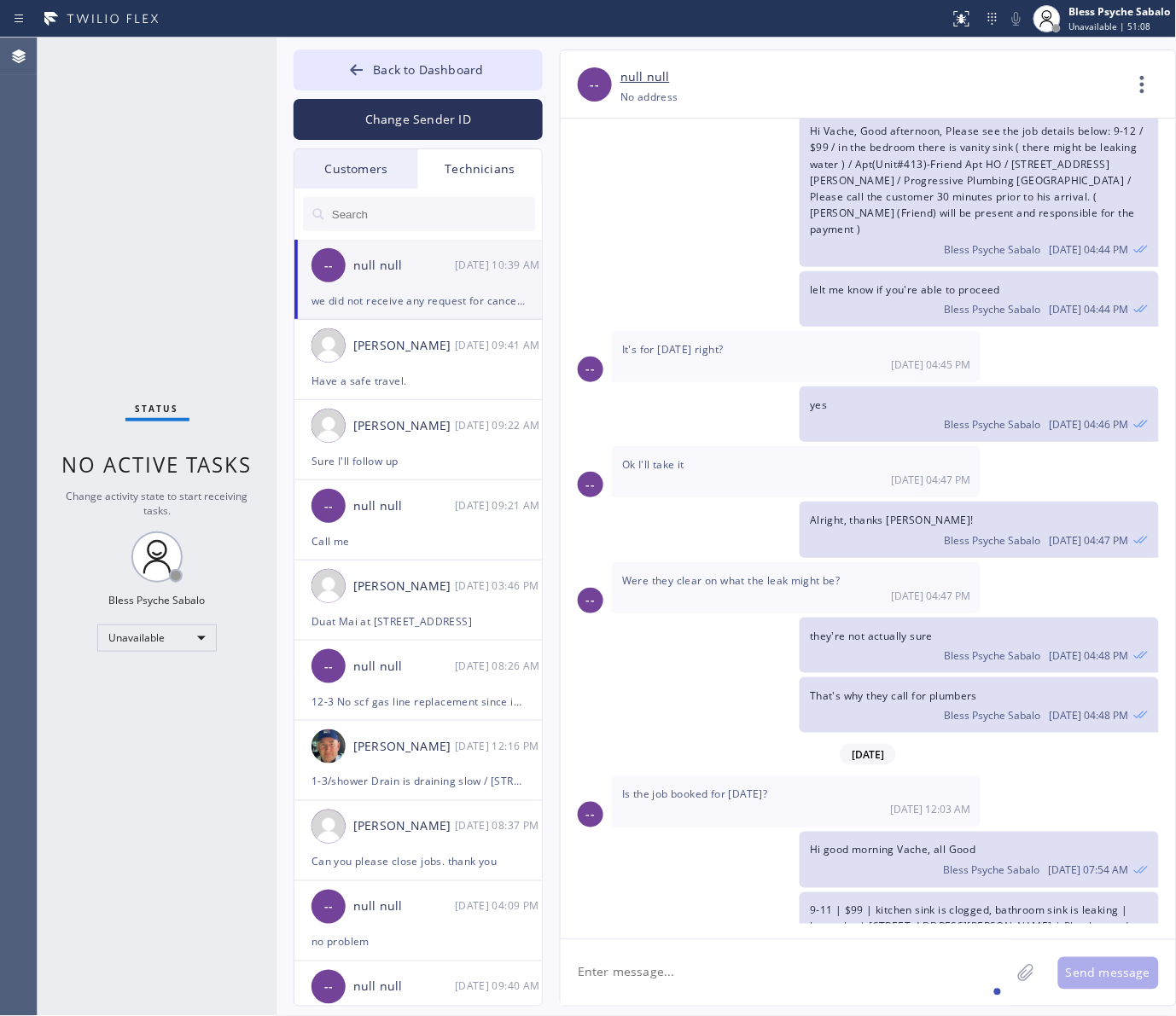 scroll, scrollTop: 10714, scrollLeft: 0, axis: vertical 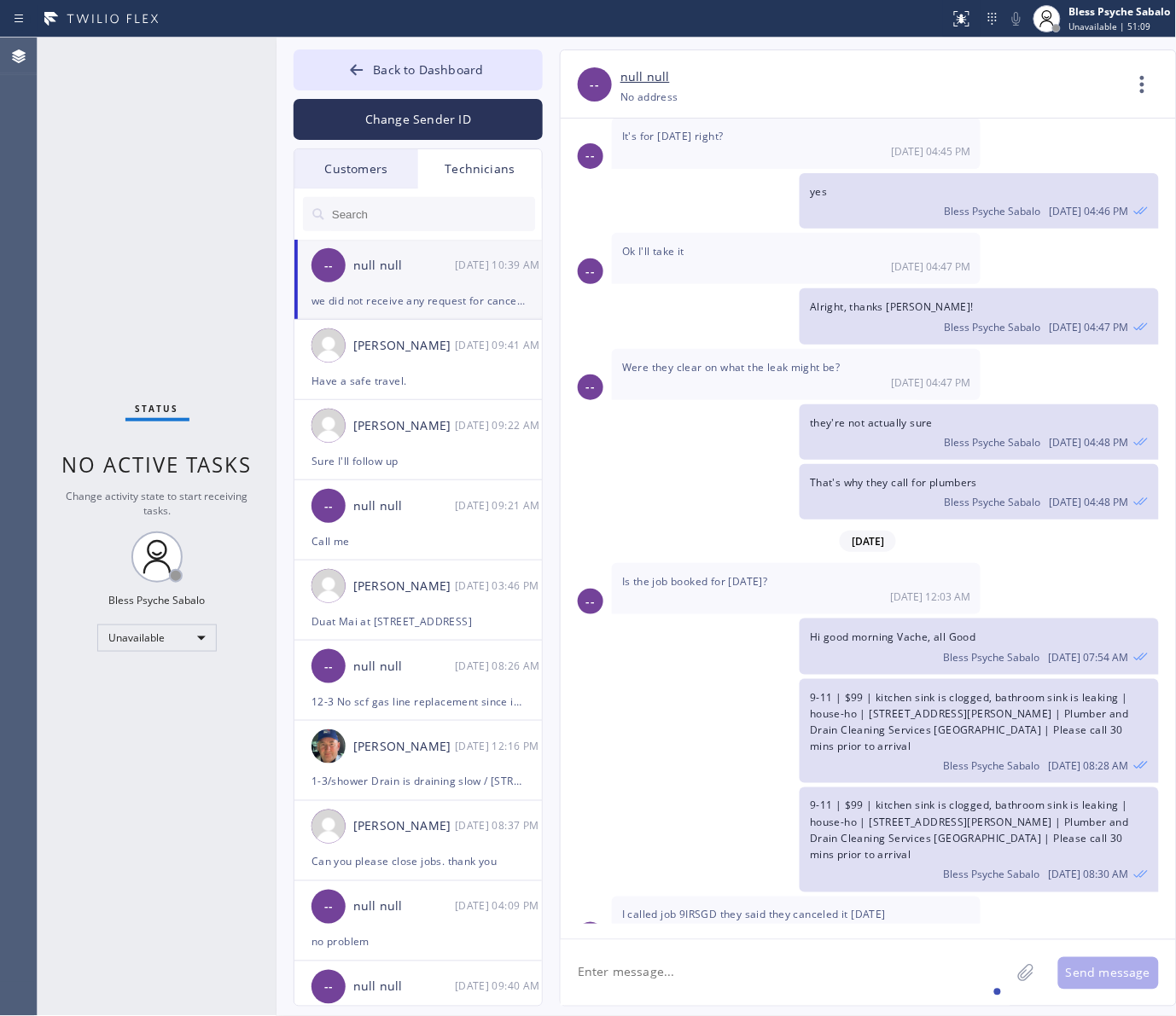 click 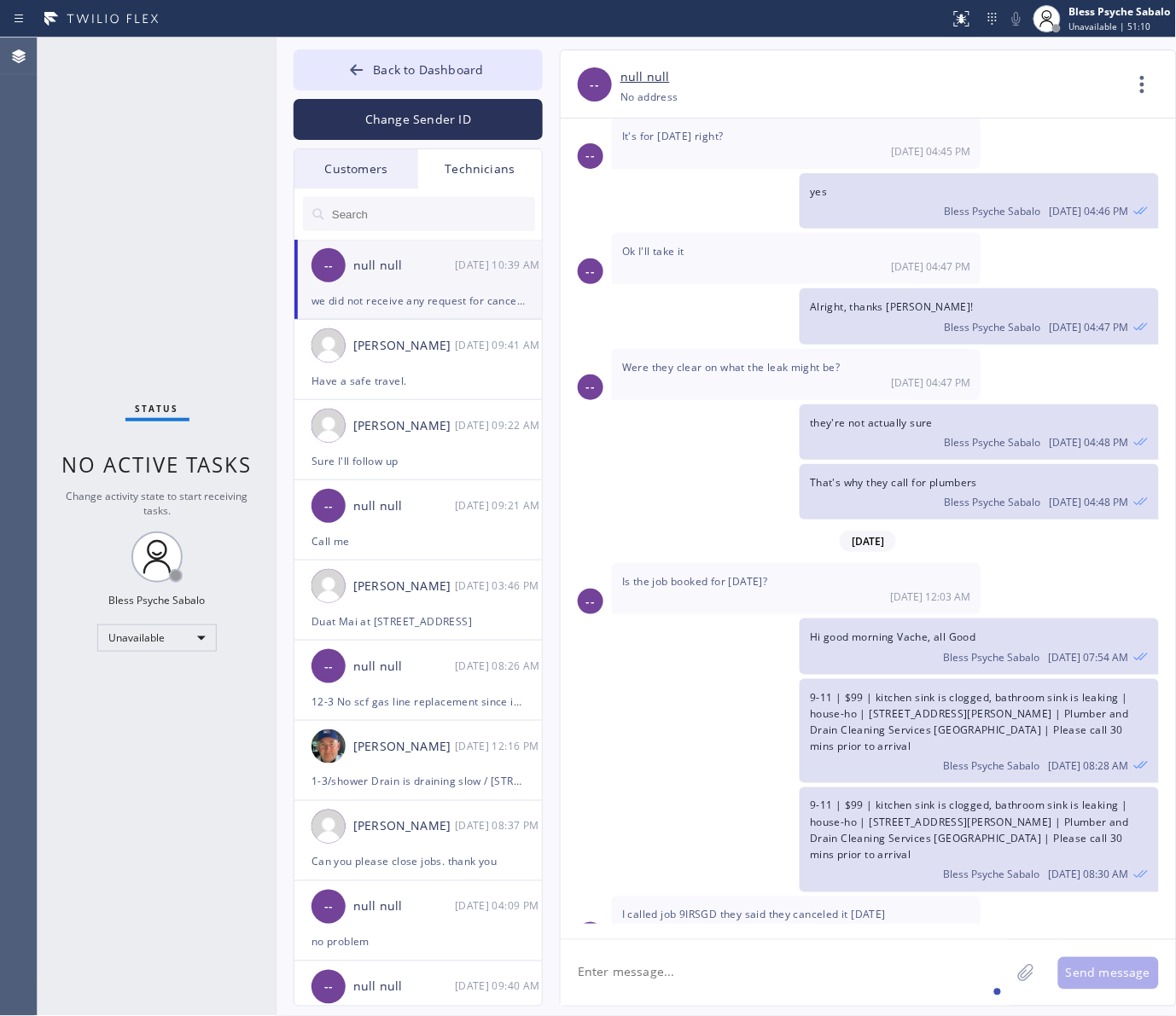 click 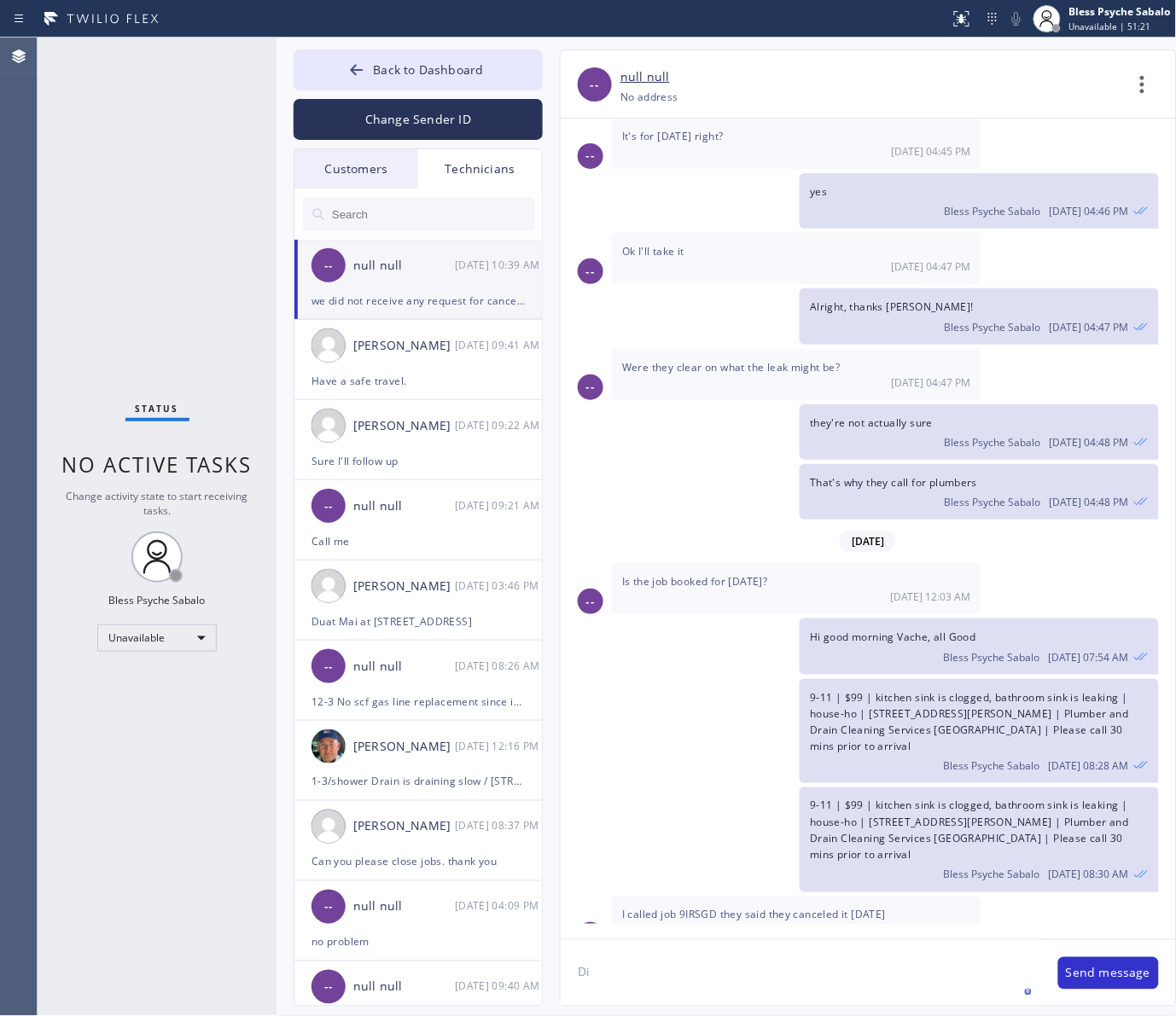 type on "D" 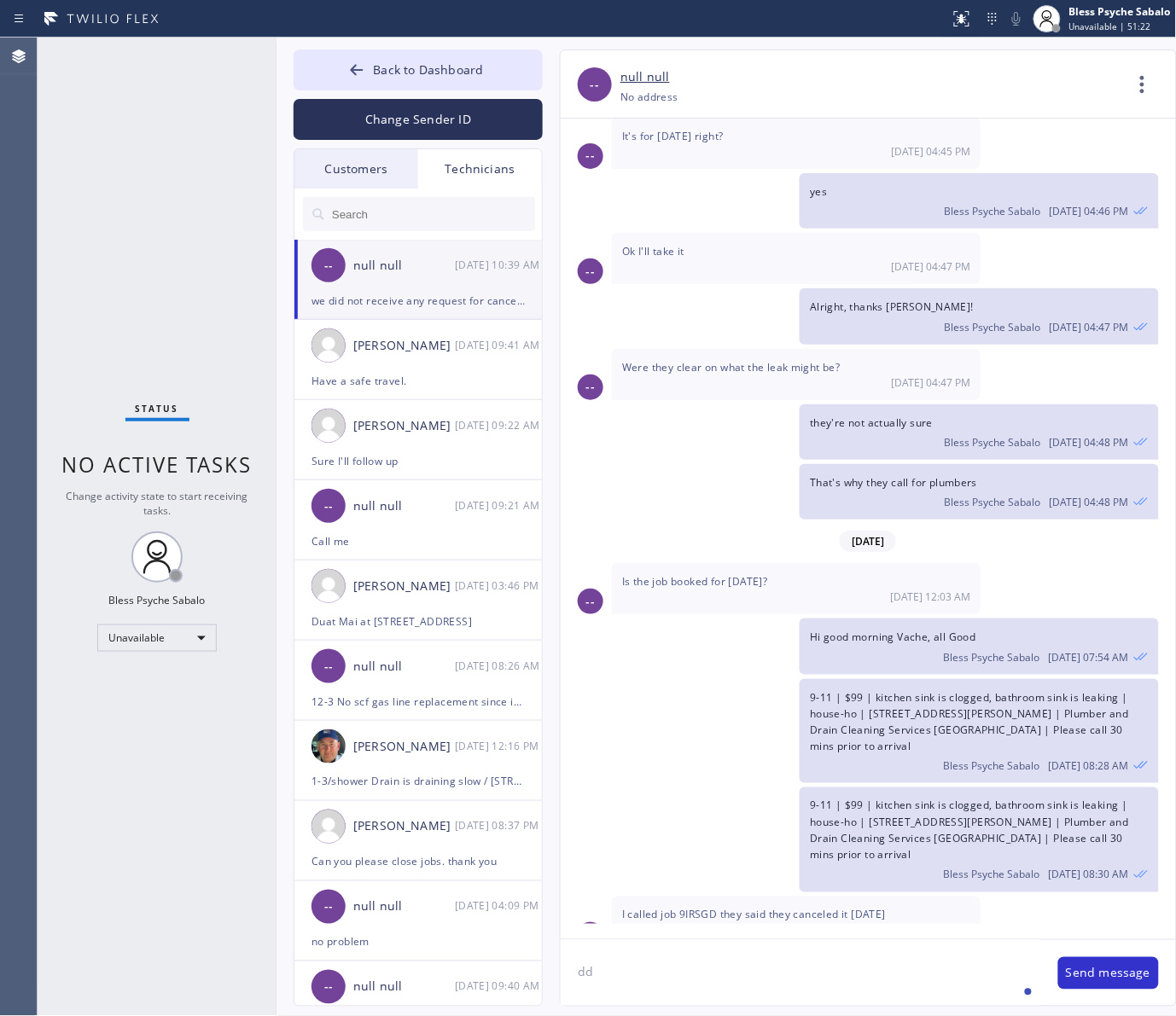 type on "d" 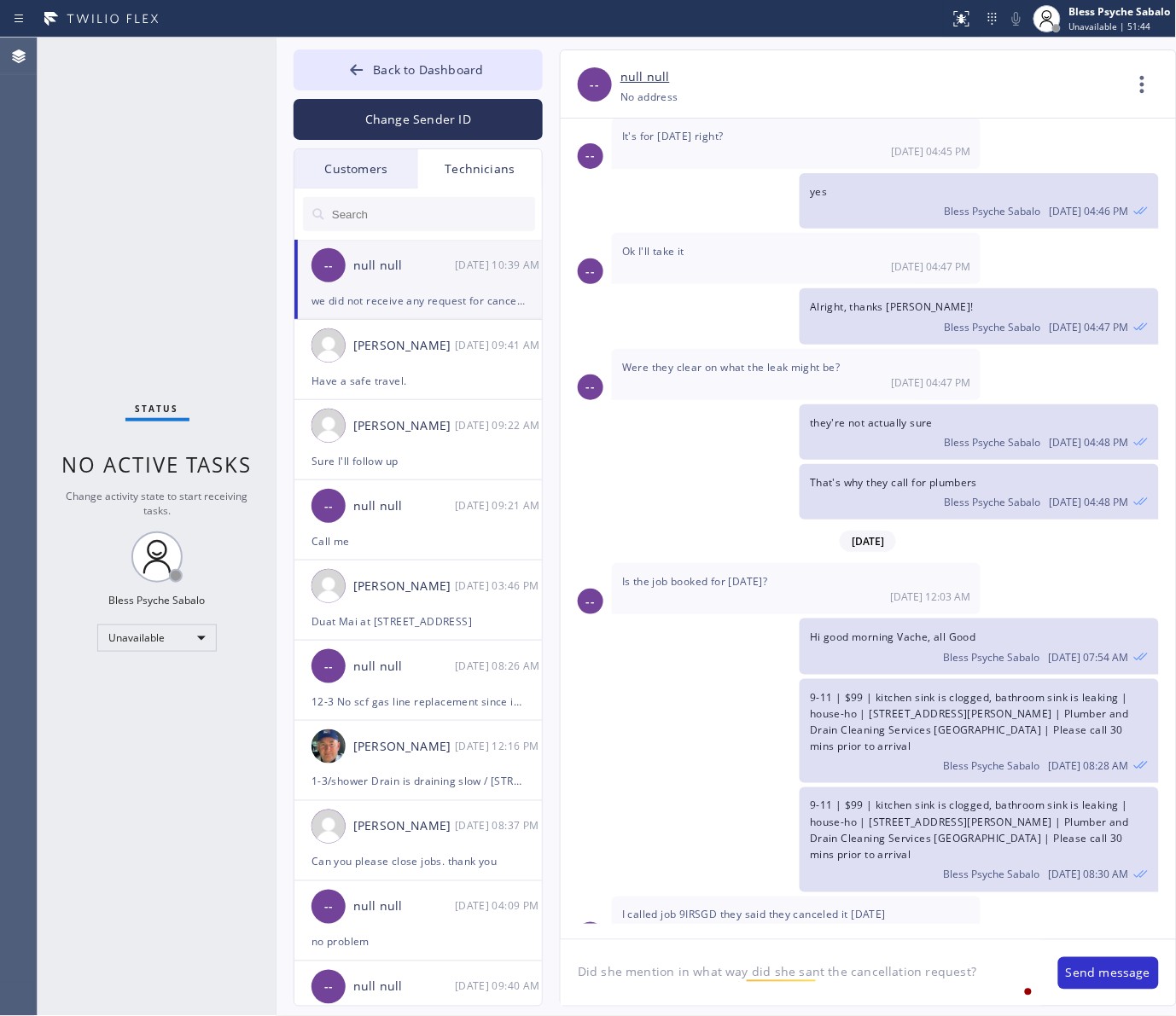 click on "Did she mention in what way did she sant the cancellation request?" 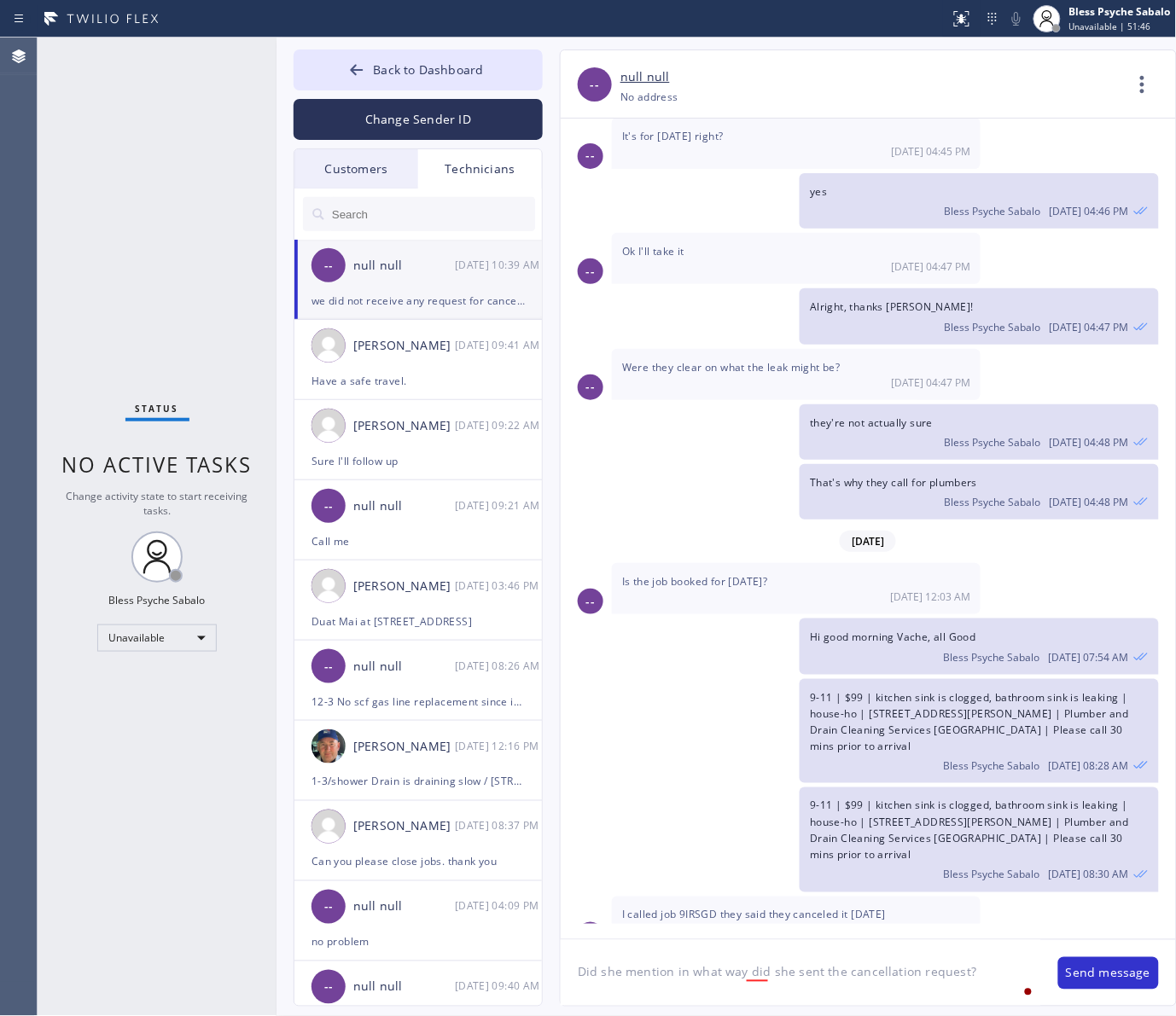 click on "Did she mention in what way did she sent the cancellation request?" 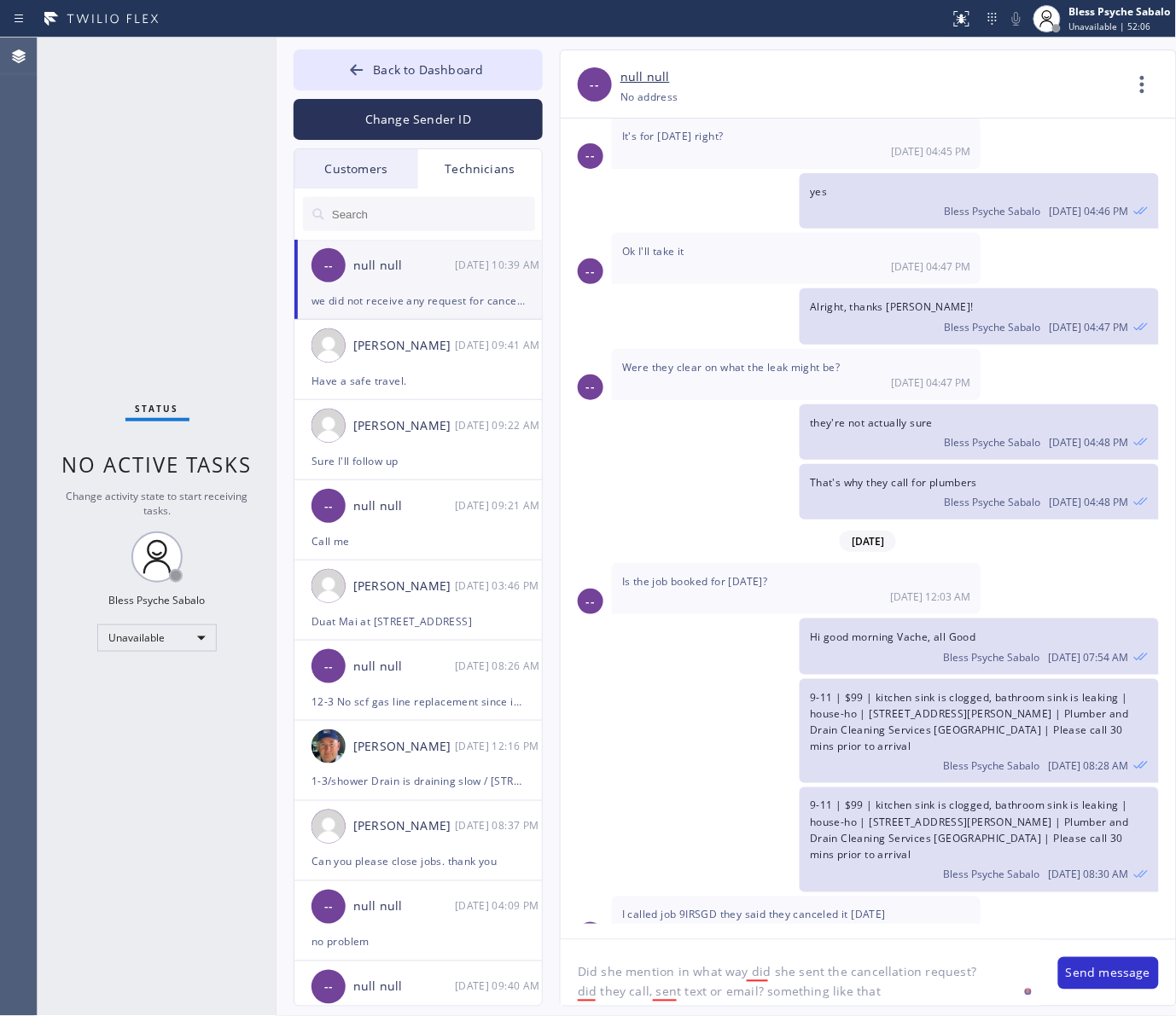 type on "Did she mention in what way did she sent the cancellation request?
did they call, sent text or email? something like that?" 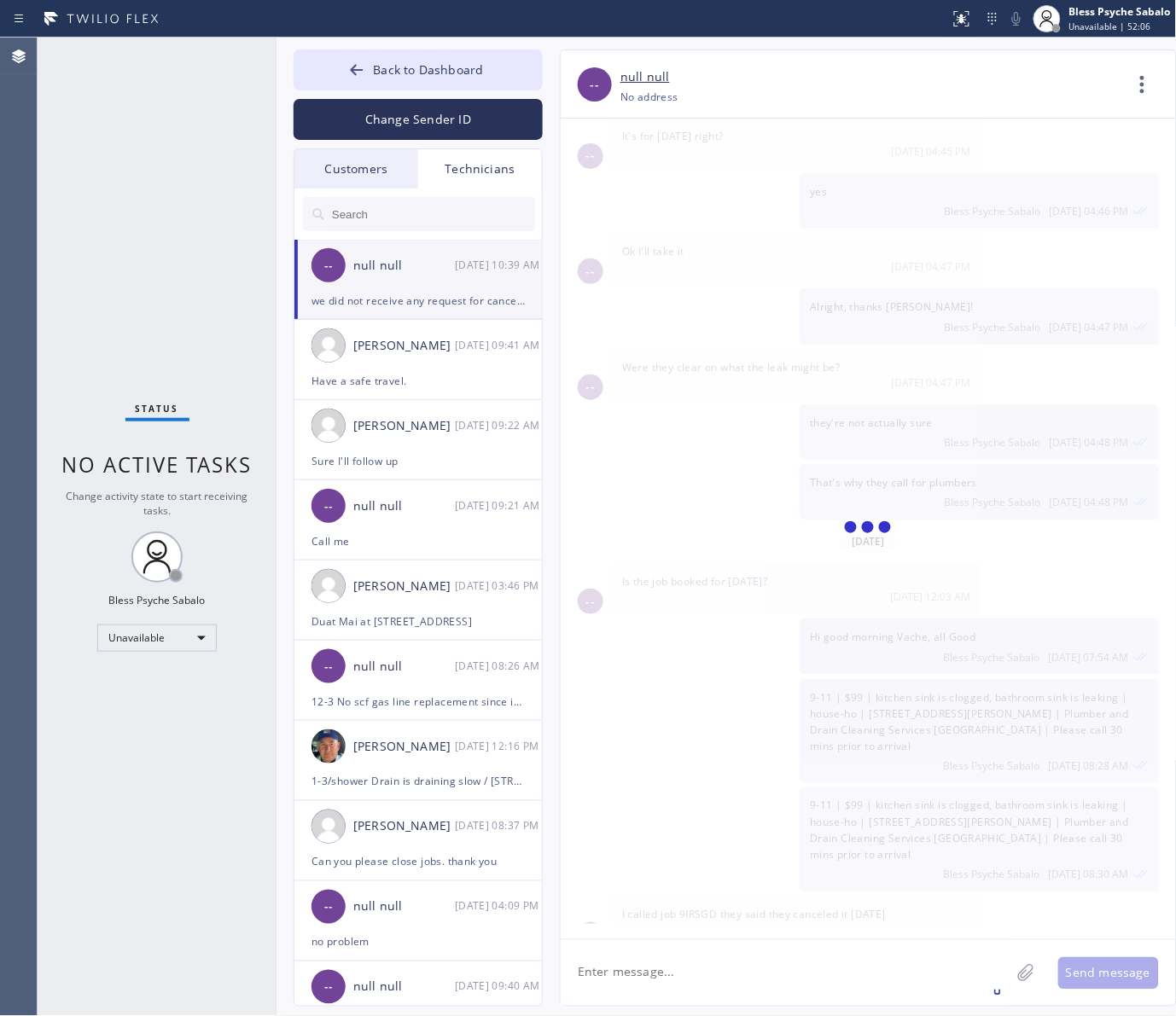 scroll, scrollTop: 10790, scrollLeft: 0, axis: vertical 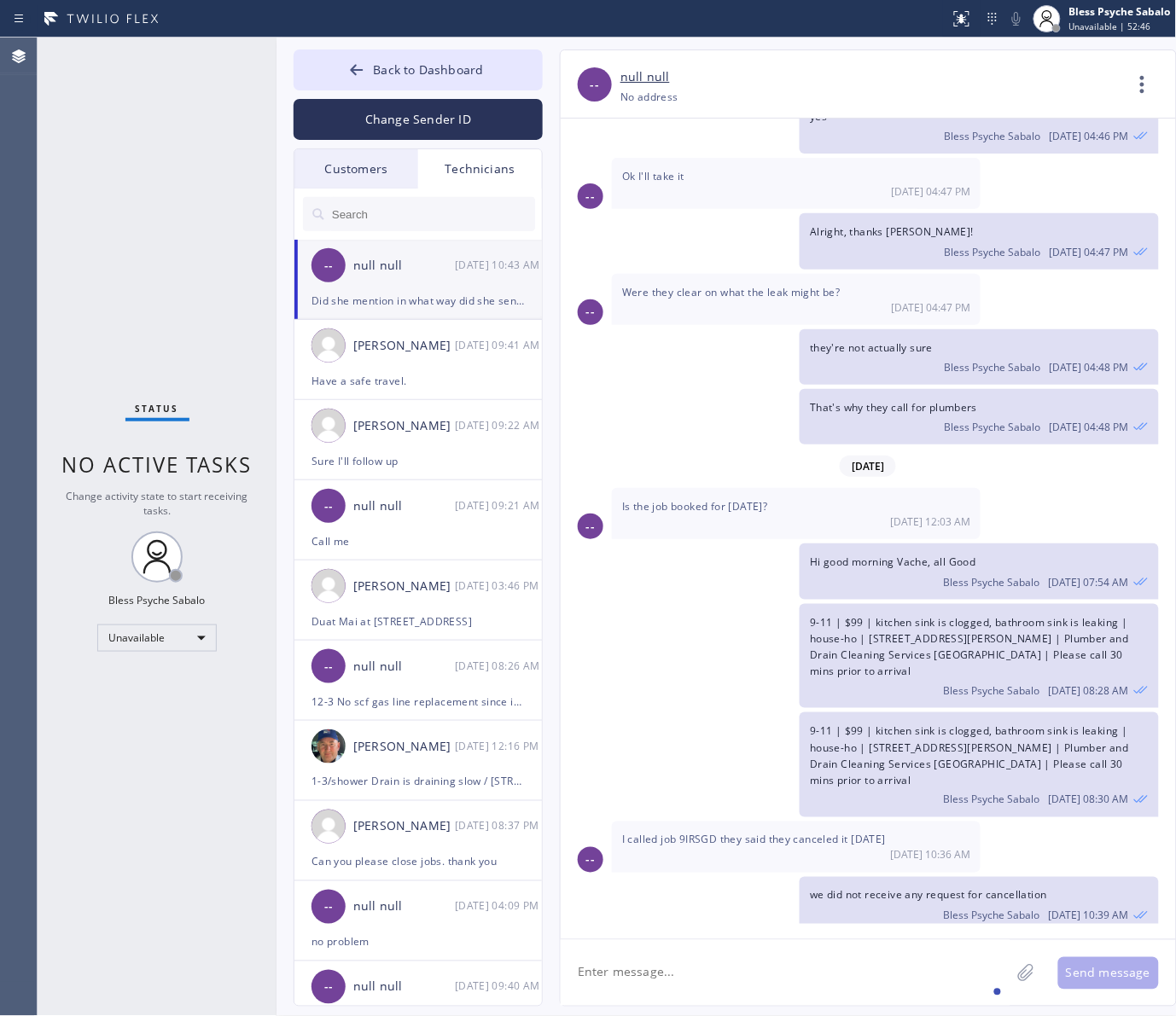 drag, startPoint x: 778, startPoint y: 363, endPoint x: 785, endPoint y: 357, distance: 9.219544 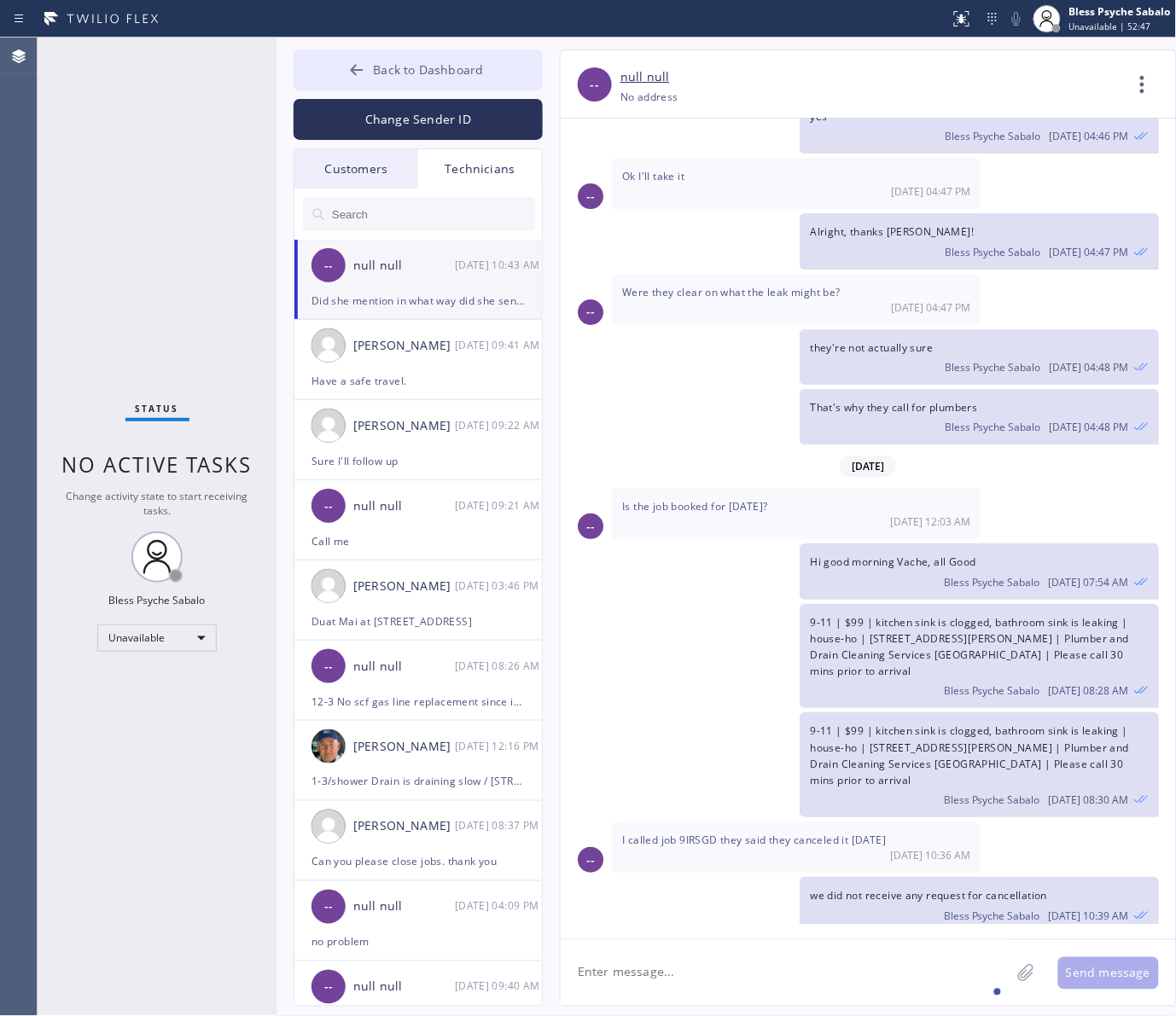 click on "Back to Dashboard" at bounding box center (418, 70) 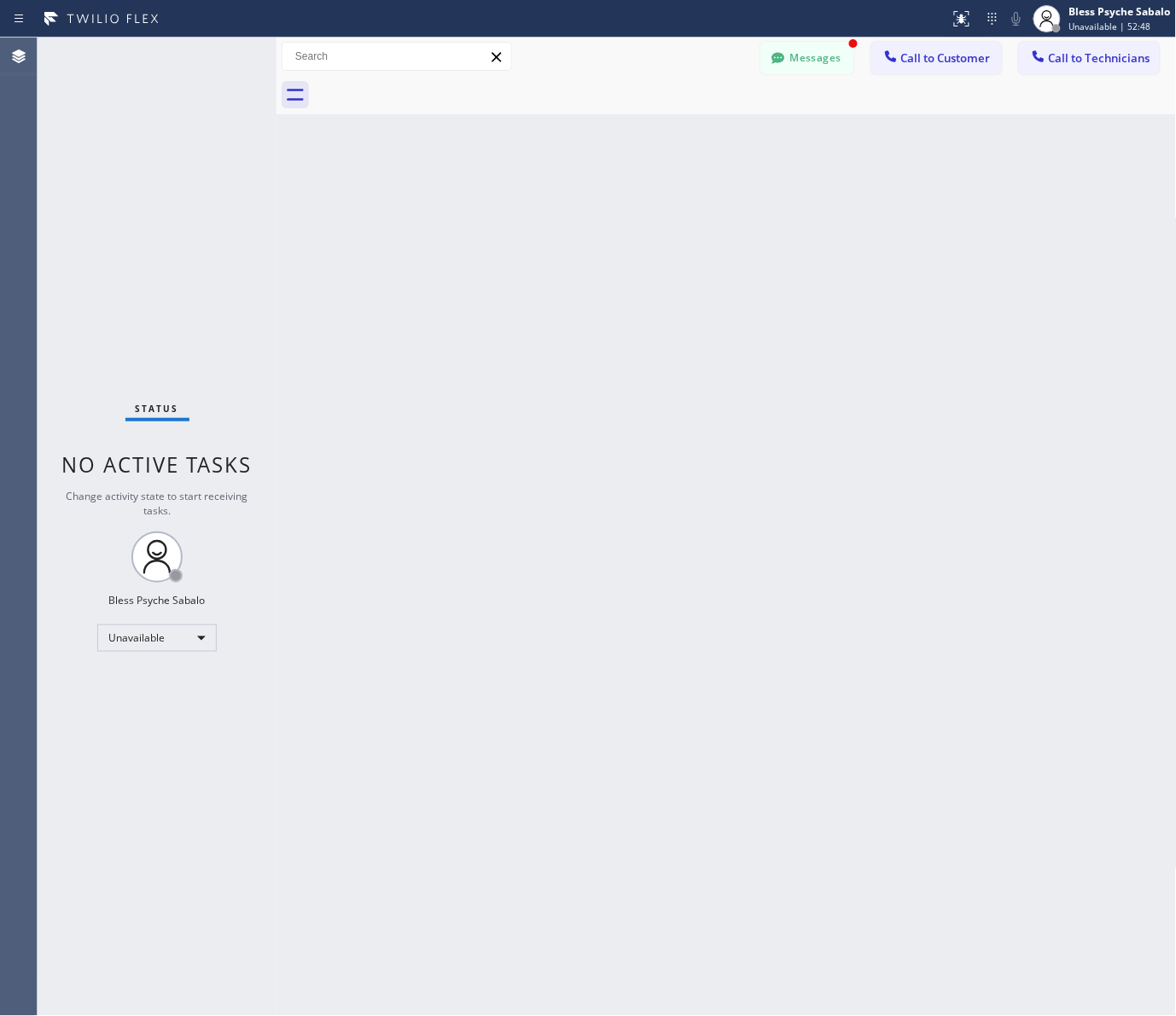 scroll, scrollTop: 10845, scrollLeft: 0, axis: vertical 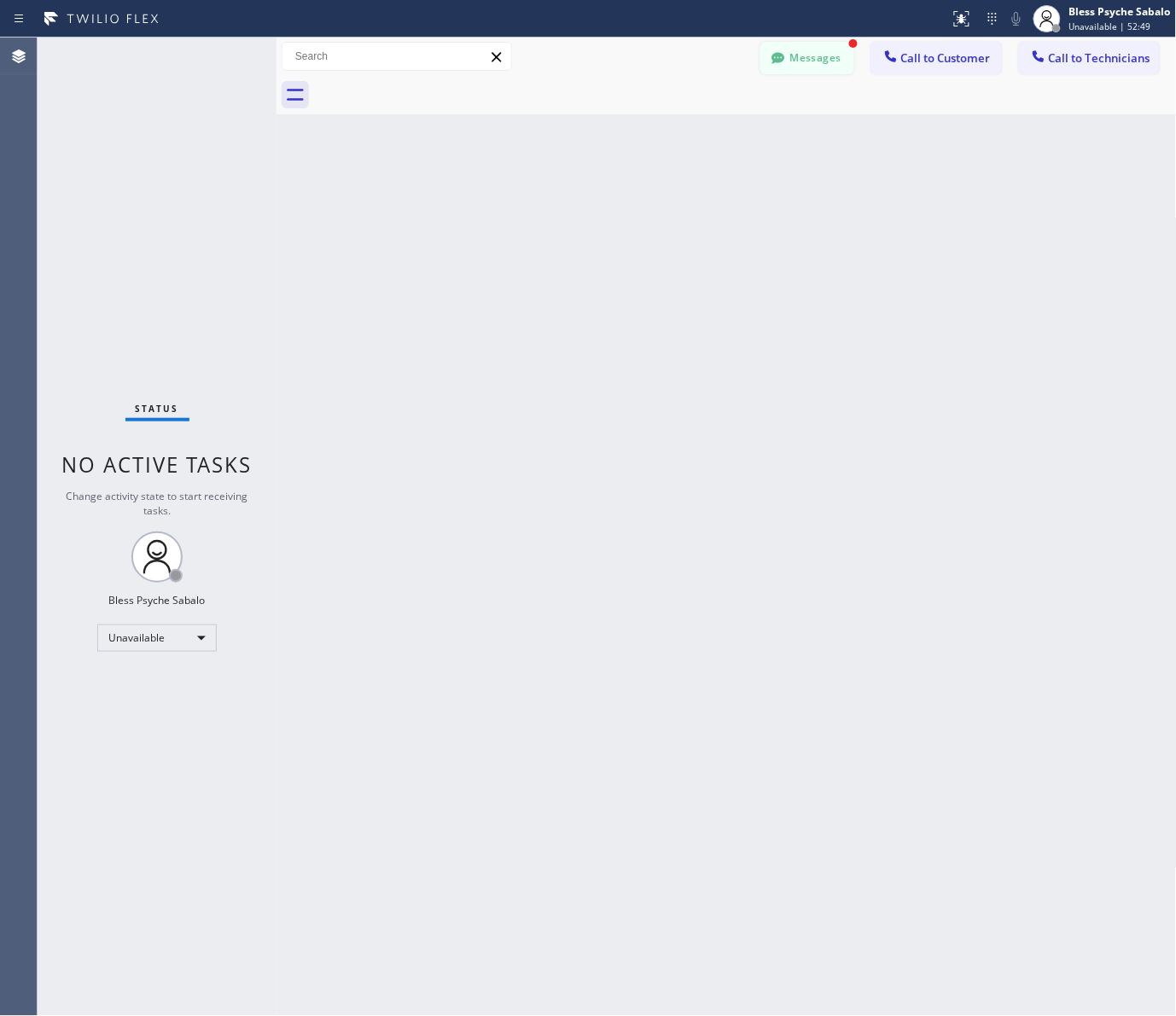 click on "Messages" at bounding box center (807, 58) 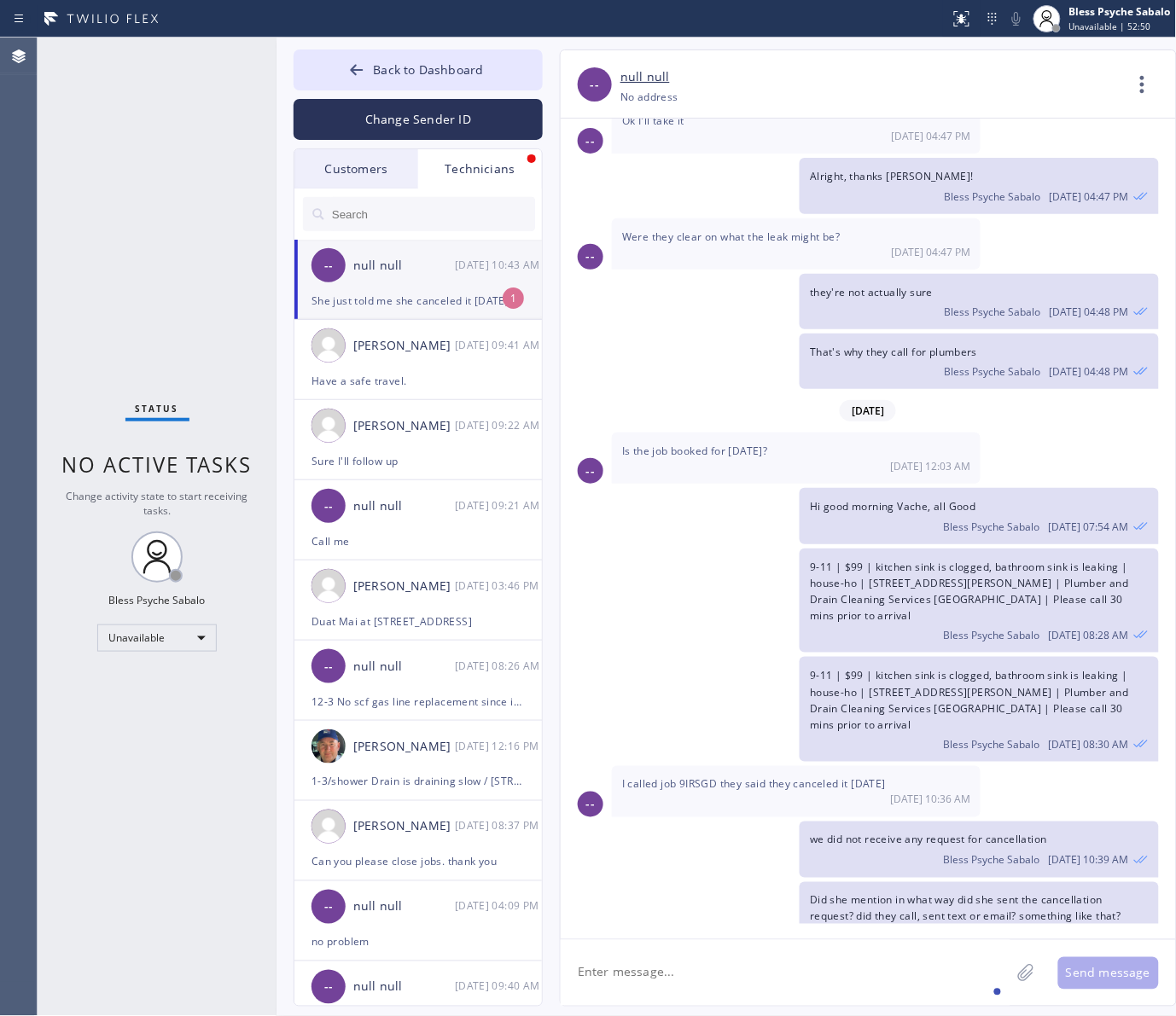 click on "null null" at bounding box center (404, 265) 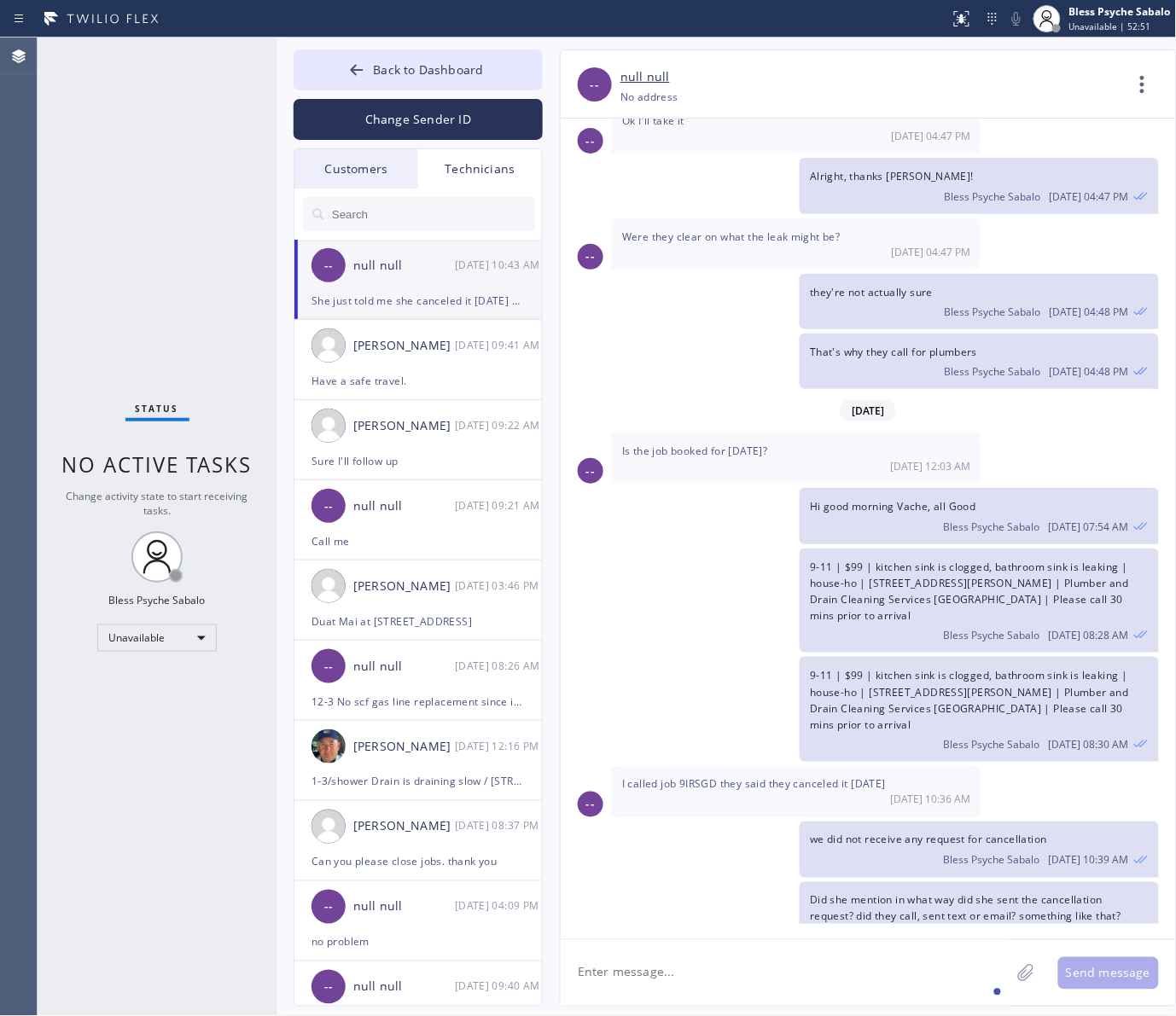 click 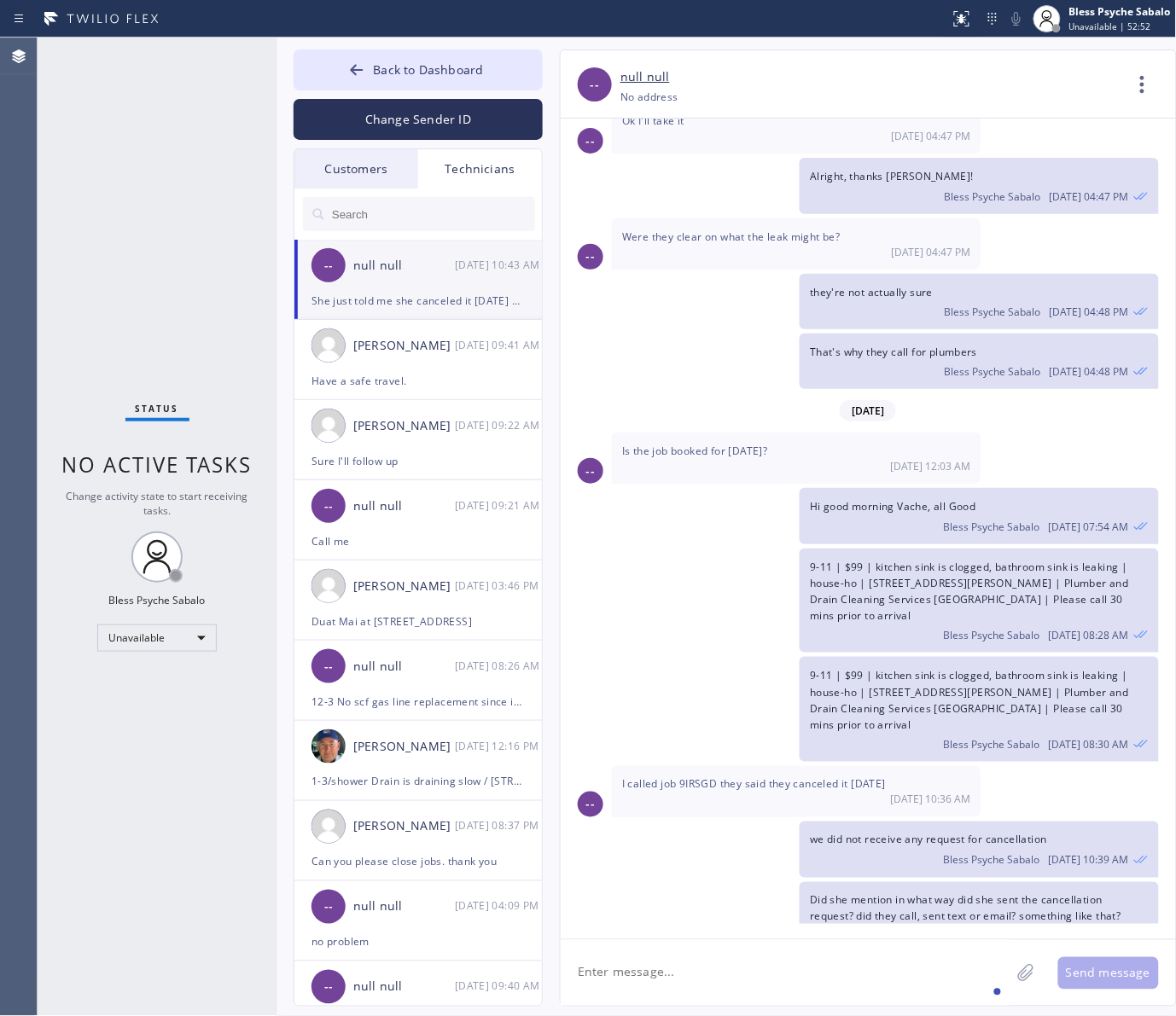 click 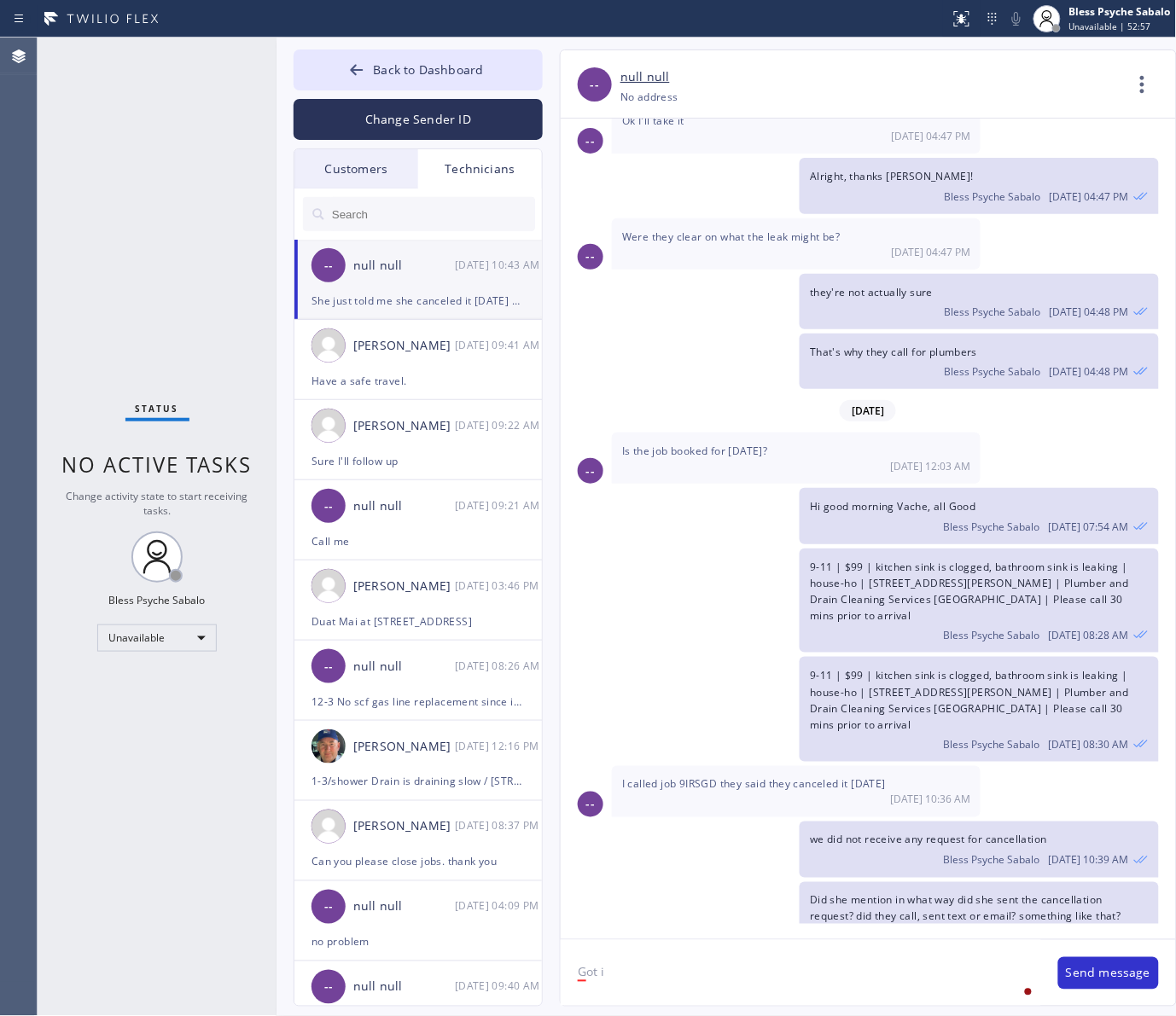 type on "Got it" 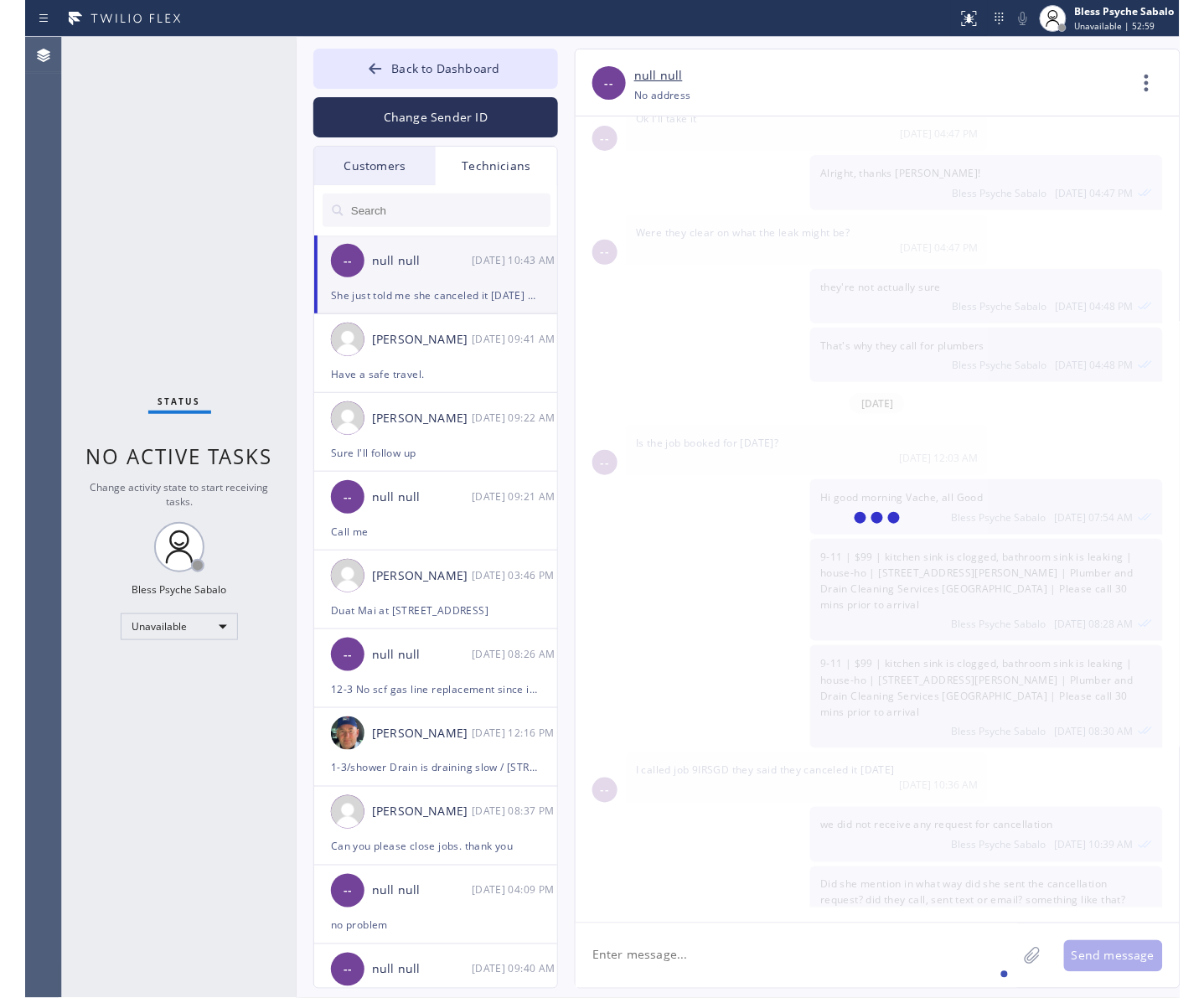 scroll, scrollTop: 10711, scrollLeft: 0, axis: vertical 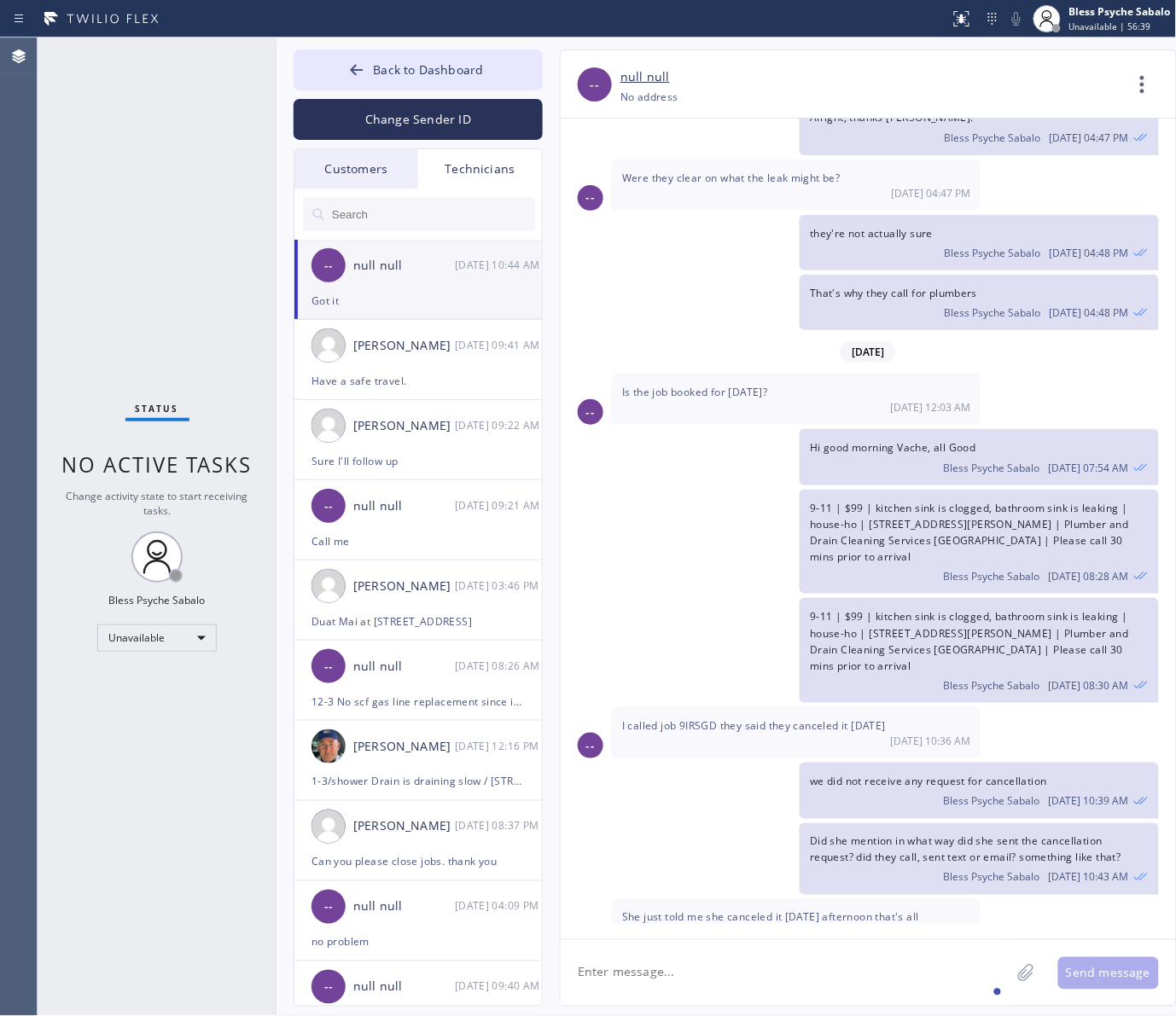 click on "9-11 | $99 | kitchen sink is clogged, bathroom sink is leaking | house-ho | 2547 S Bundy DrLos Angeles, CA 90064, USA | Plumber and Drain Cleaning Services LA | Please call 30 mins prior to arrival Bless Psyche Sabalo 07/16 08:30 AM" at bounding box center (859, 650) 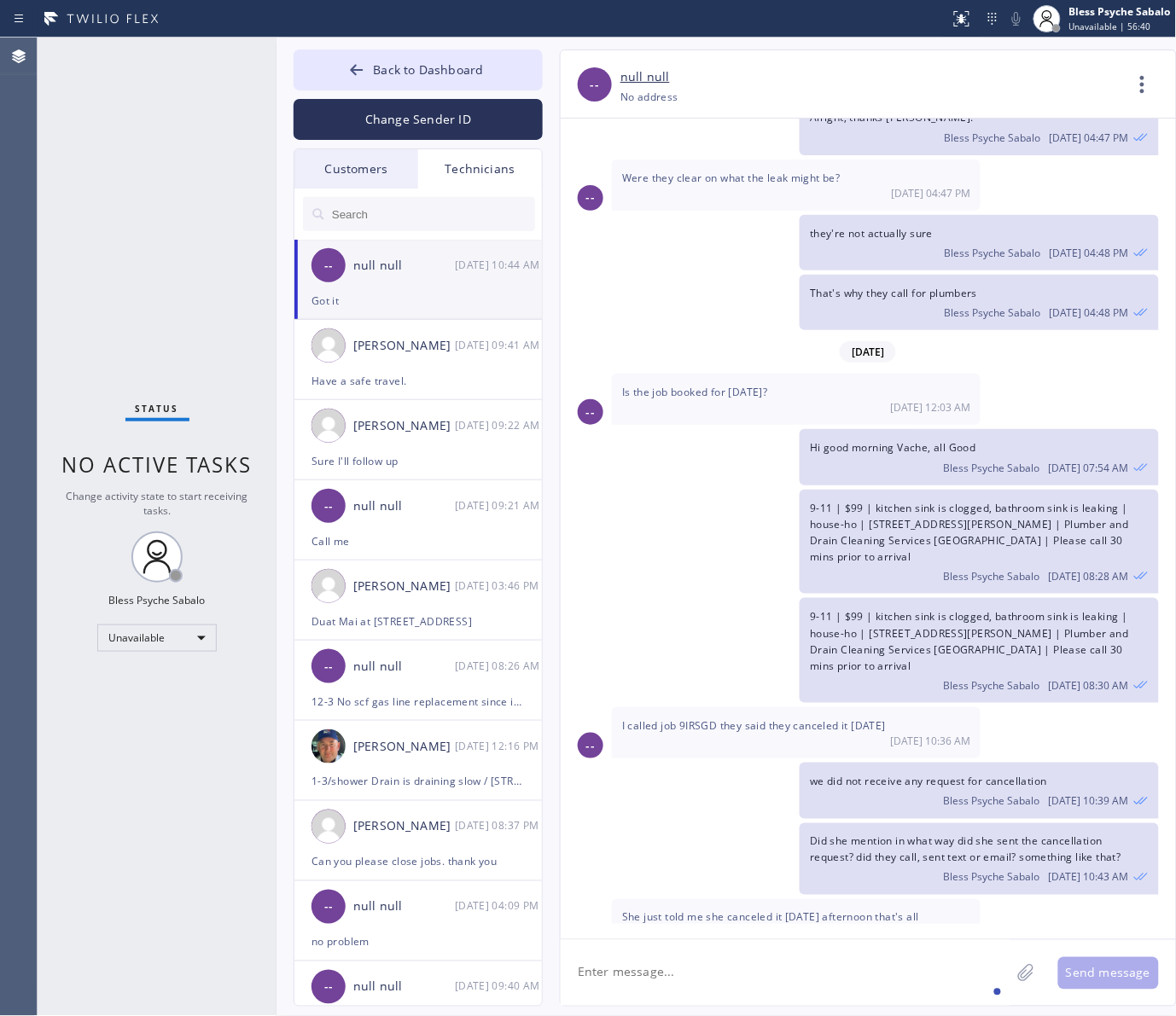 click on "I called job 9IRSGD they said they canceled it yesterday 07/16 10:36 AM" at bounding box center [796, 733] 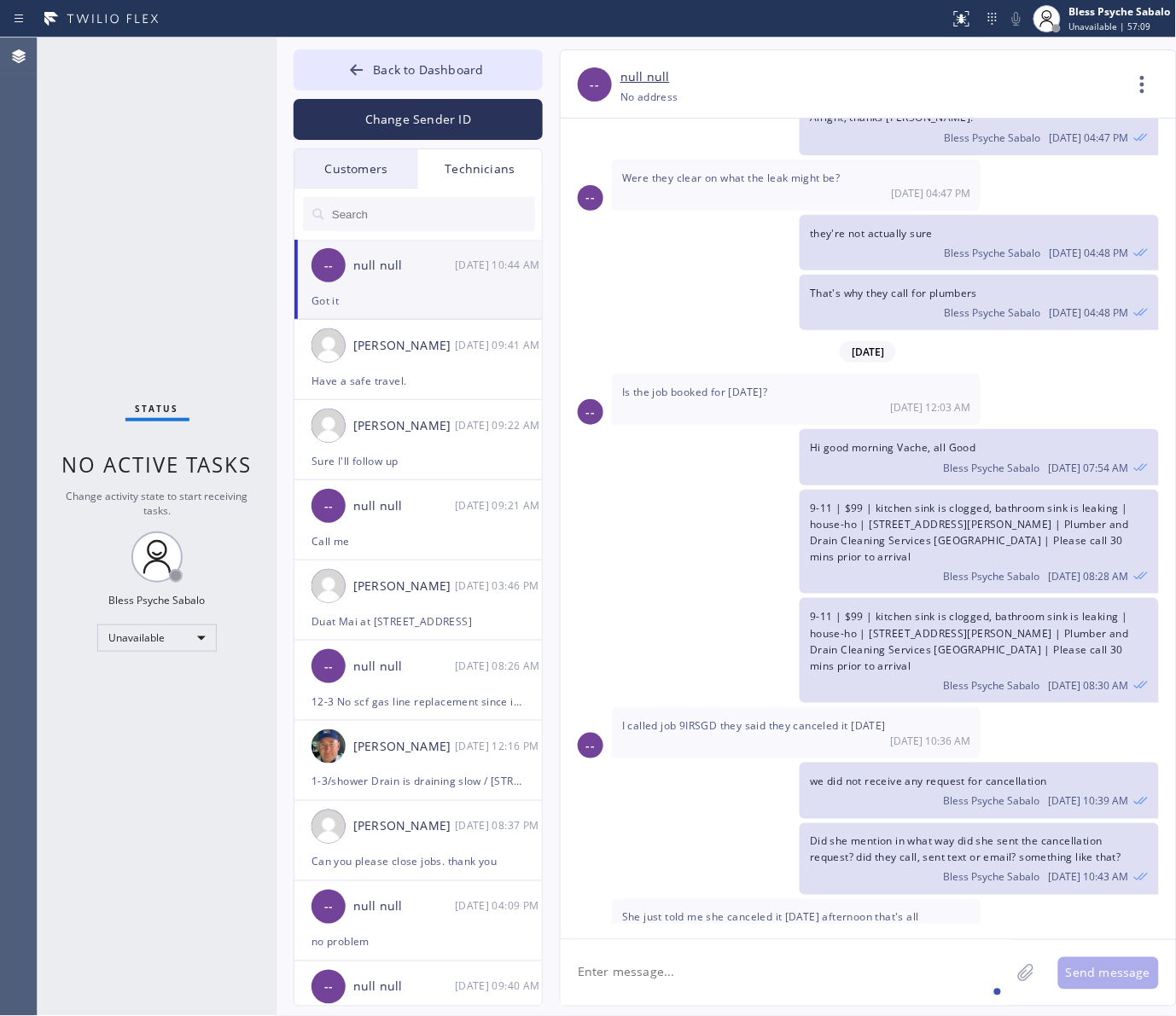 click on "9-11 | $99 | kitchen sink is clogged, bathroom sink is leaking | house-ho | 2547 S Bundy DrLos Angeles, CA 90064, USA  | Plumber and Drain Cleaning Services LA | Please call 30 mins prior to arrival Bless Psyche Sabalo 07/16 08:28 AM" 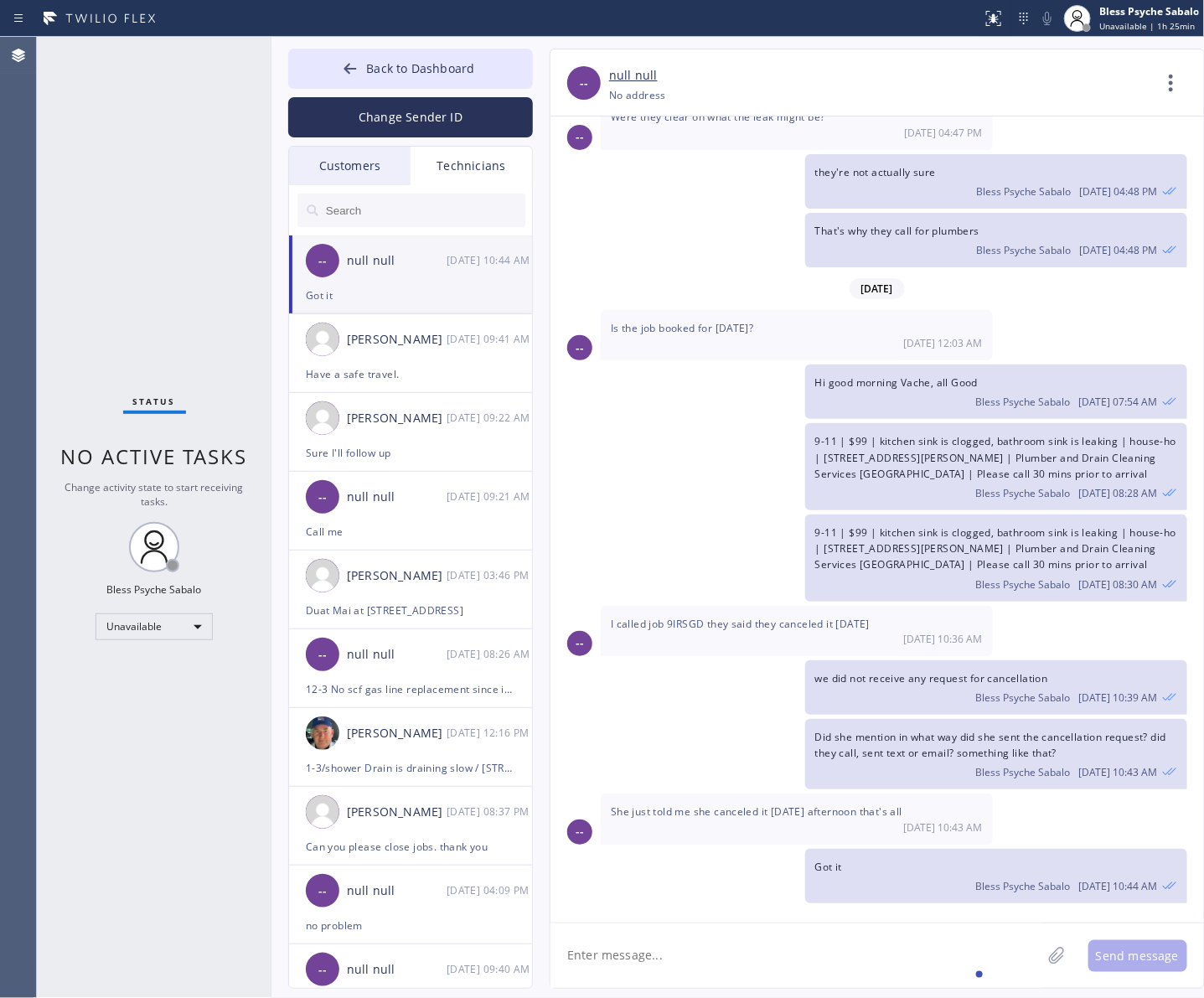 scroll, scrollTop: 10502, scrollLeft: 0, axis: vertical 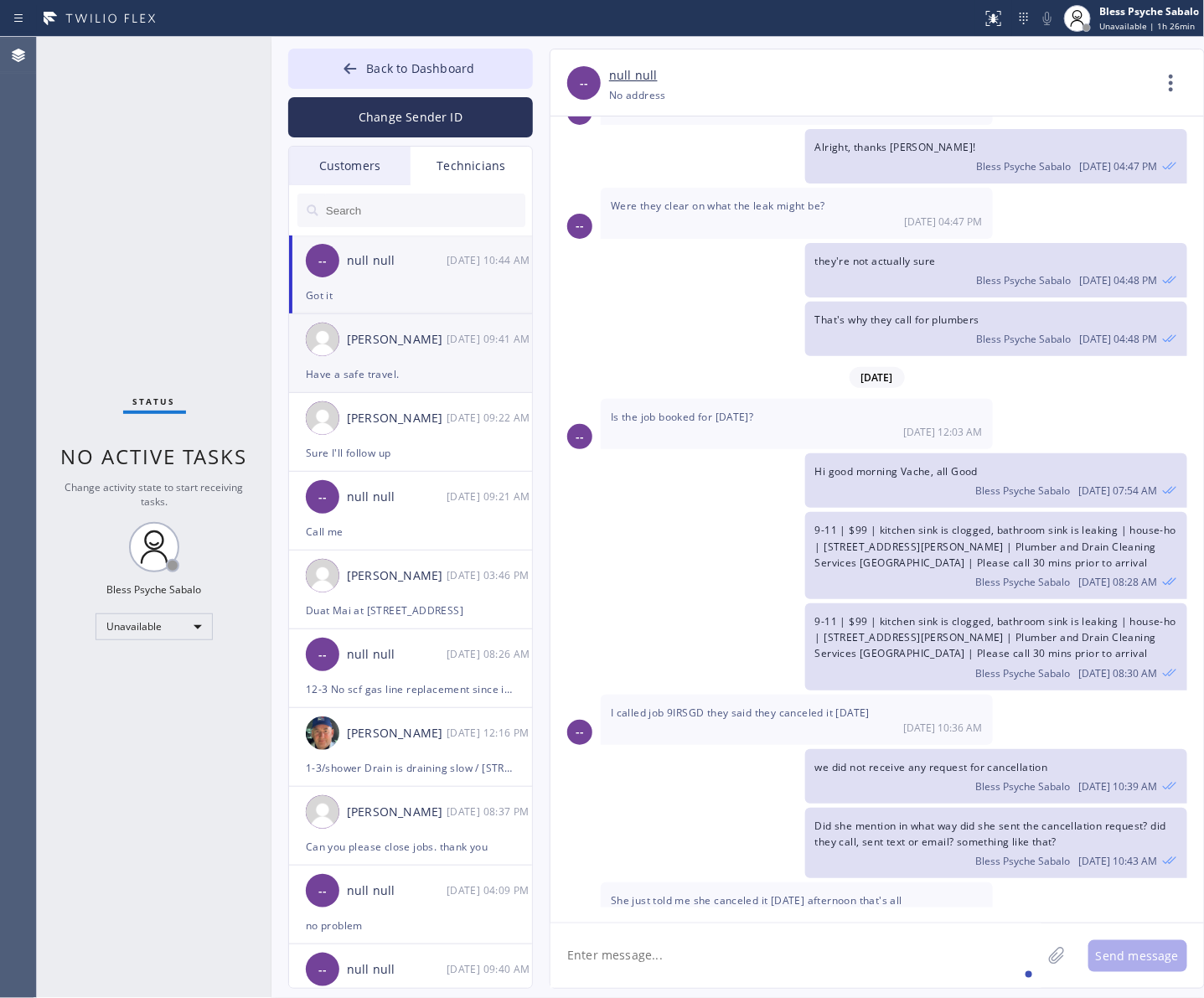 click on "Have a safe travel." at bounding box center [411, 374] 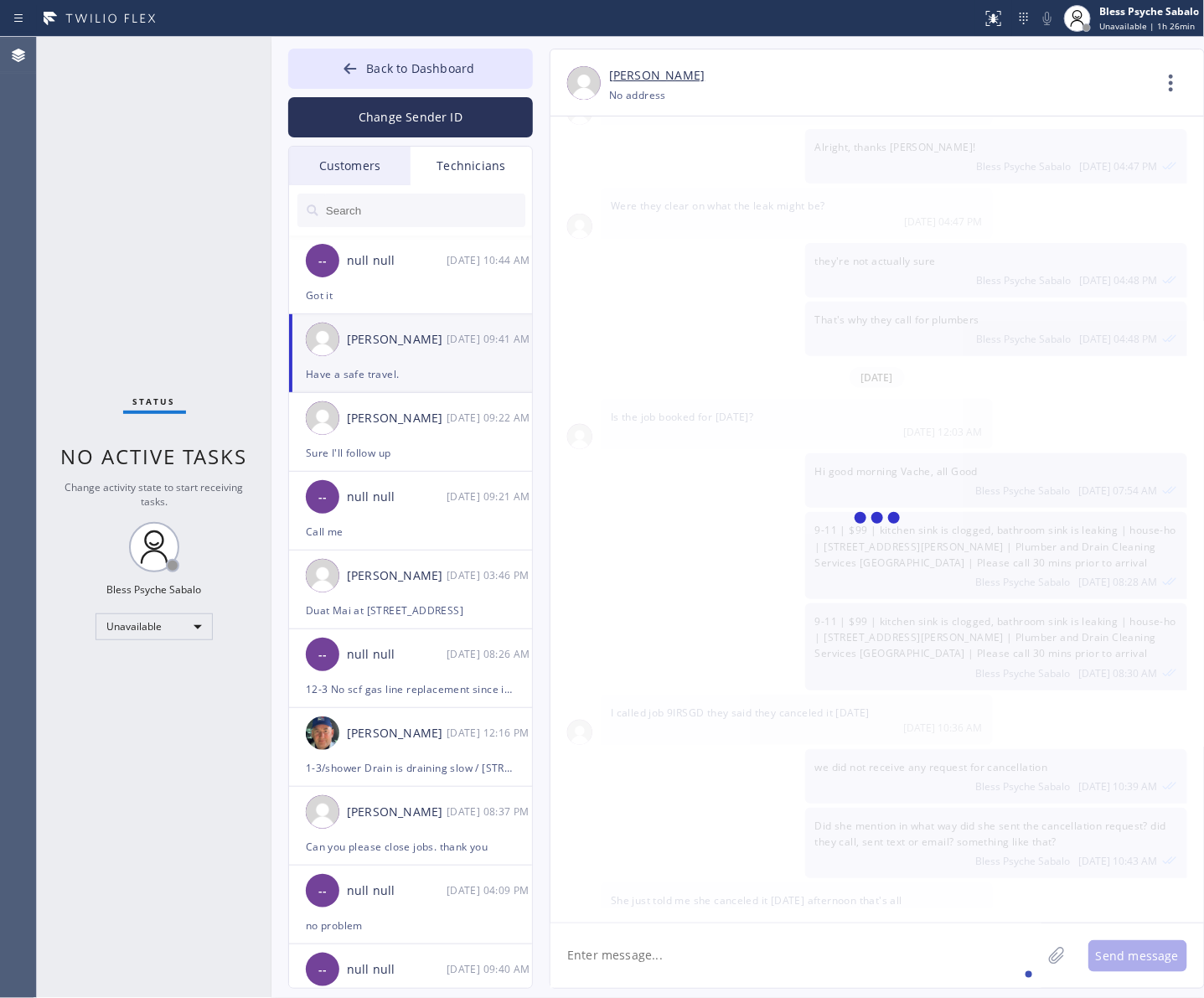 scroll, scrollTop: 10262, scrollLeft: 0, axis: vertical 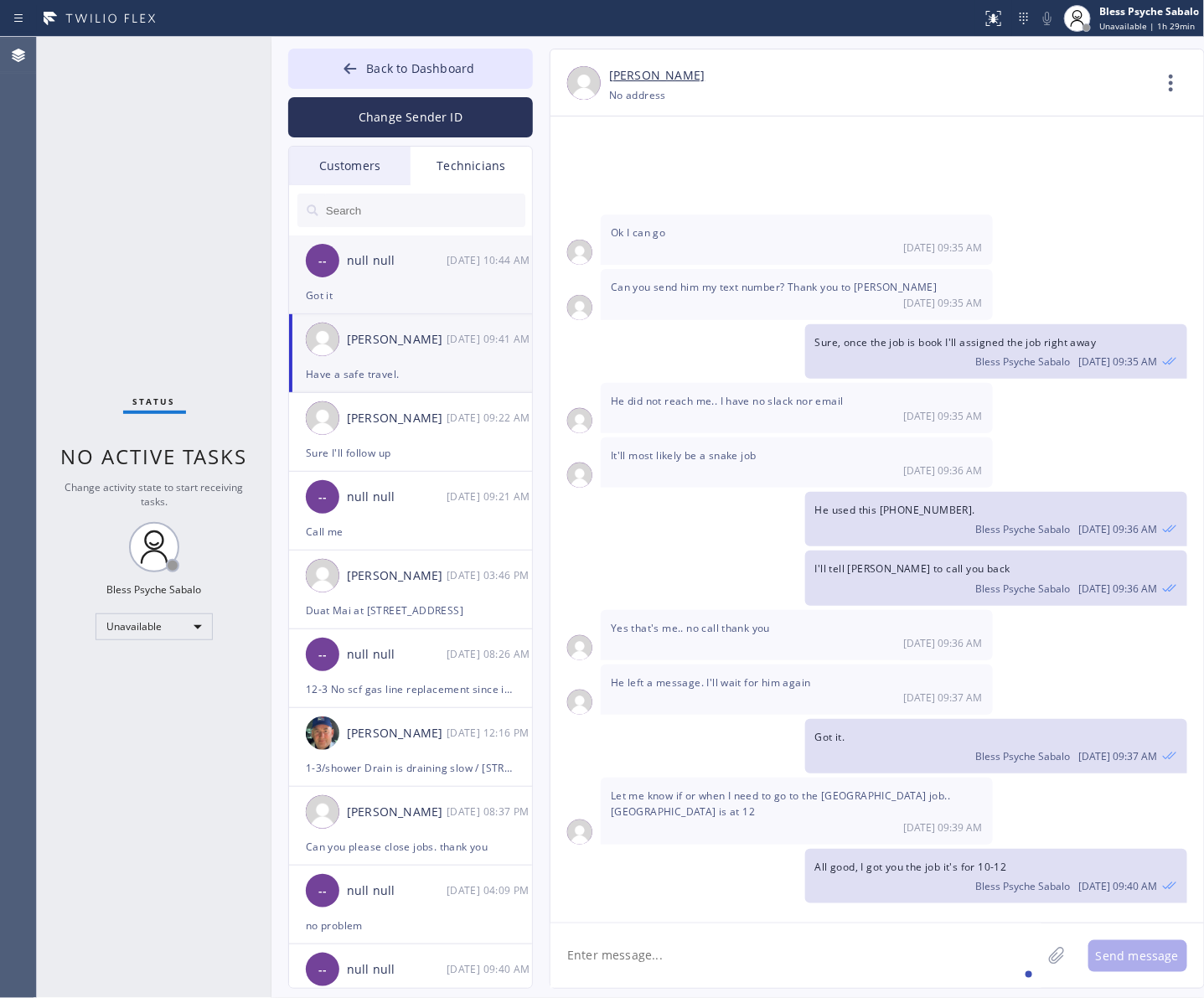click on "Got it" at bounding box center [411, 295] 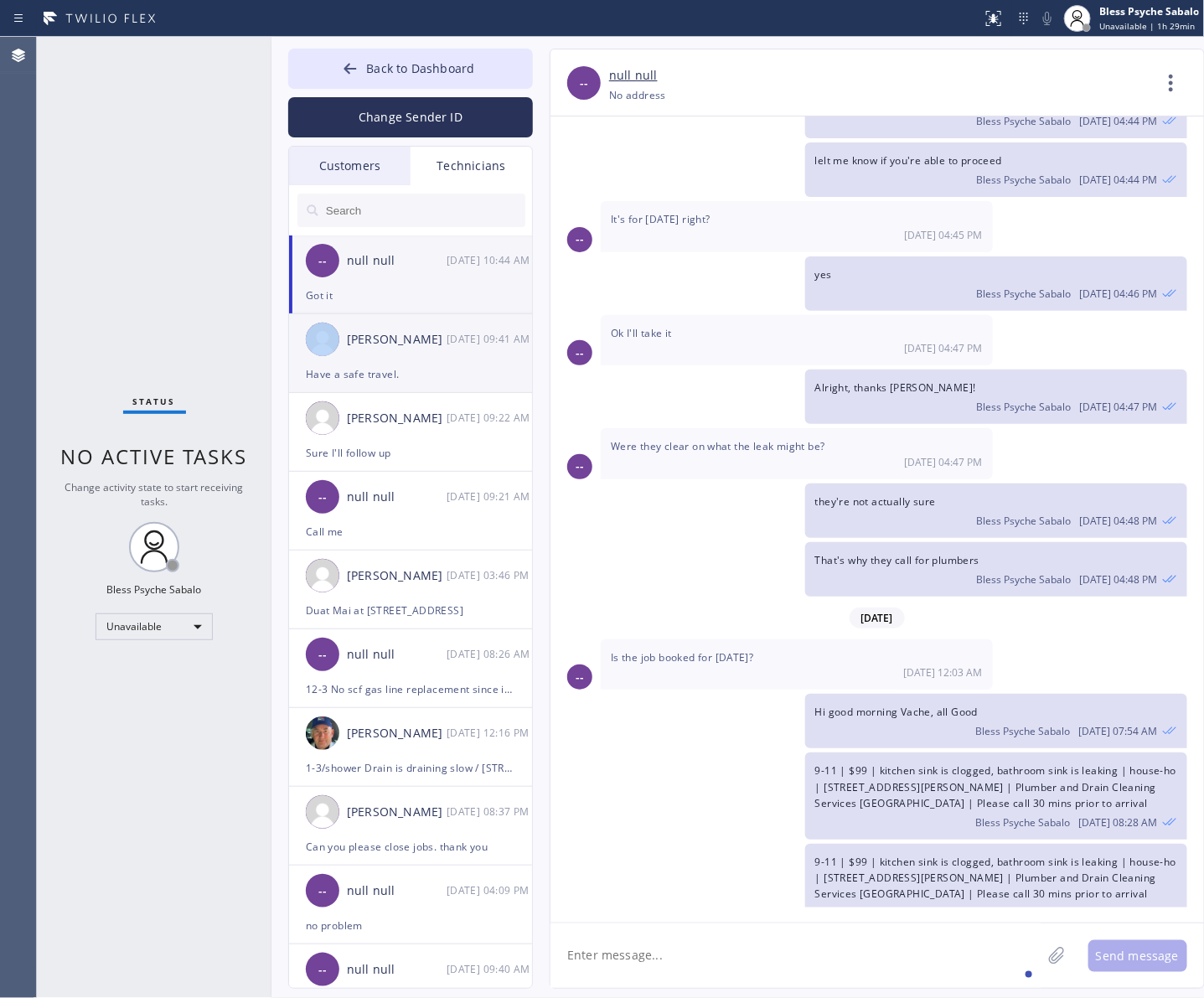 click on "Raymond Ying Ho 07/16 09:41 AM" at bounding box center [411, 339] 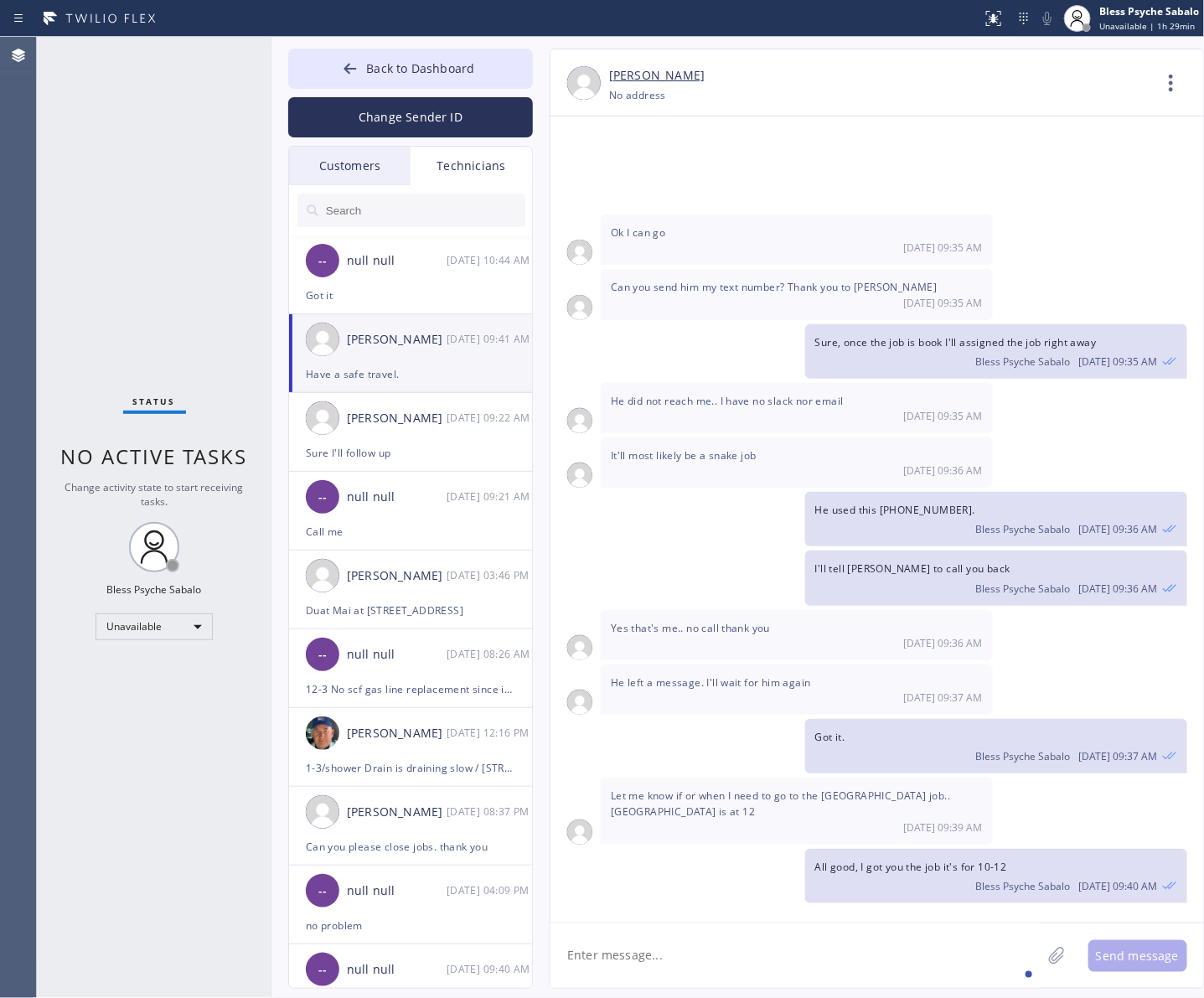 click 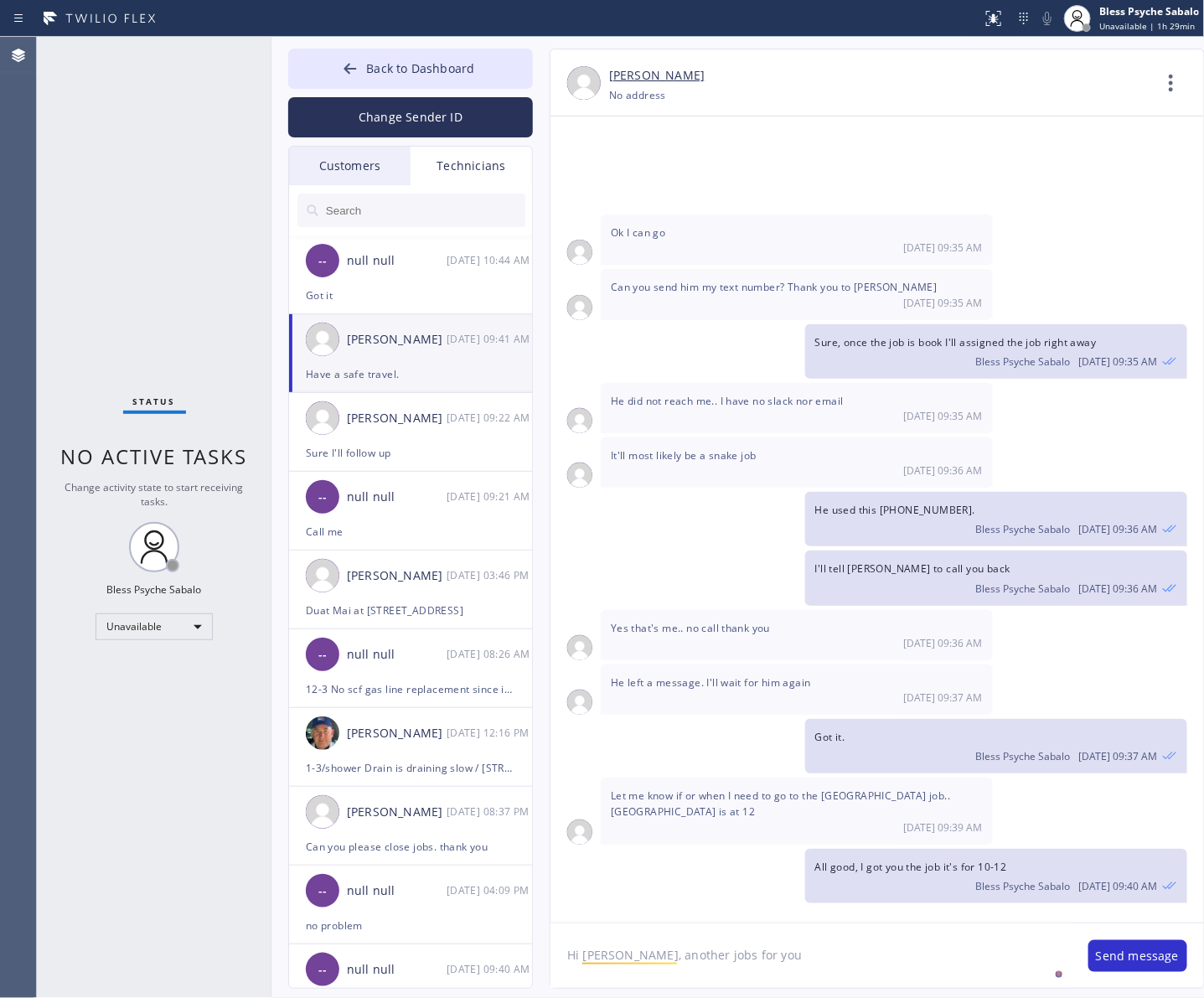 scroll, scrollTop: 14, scrollLeft: 0, axis: vertical 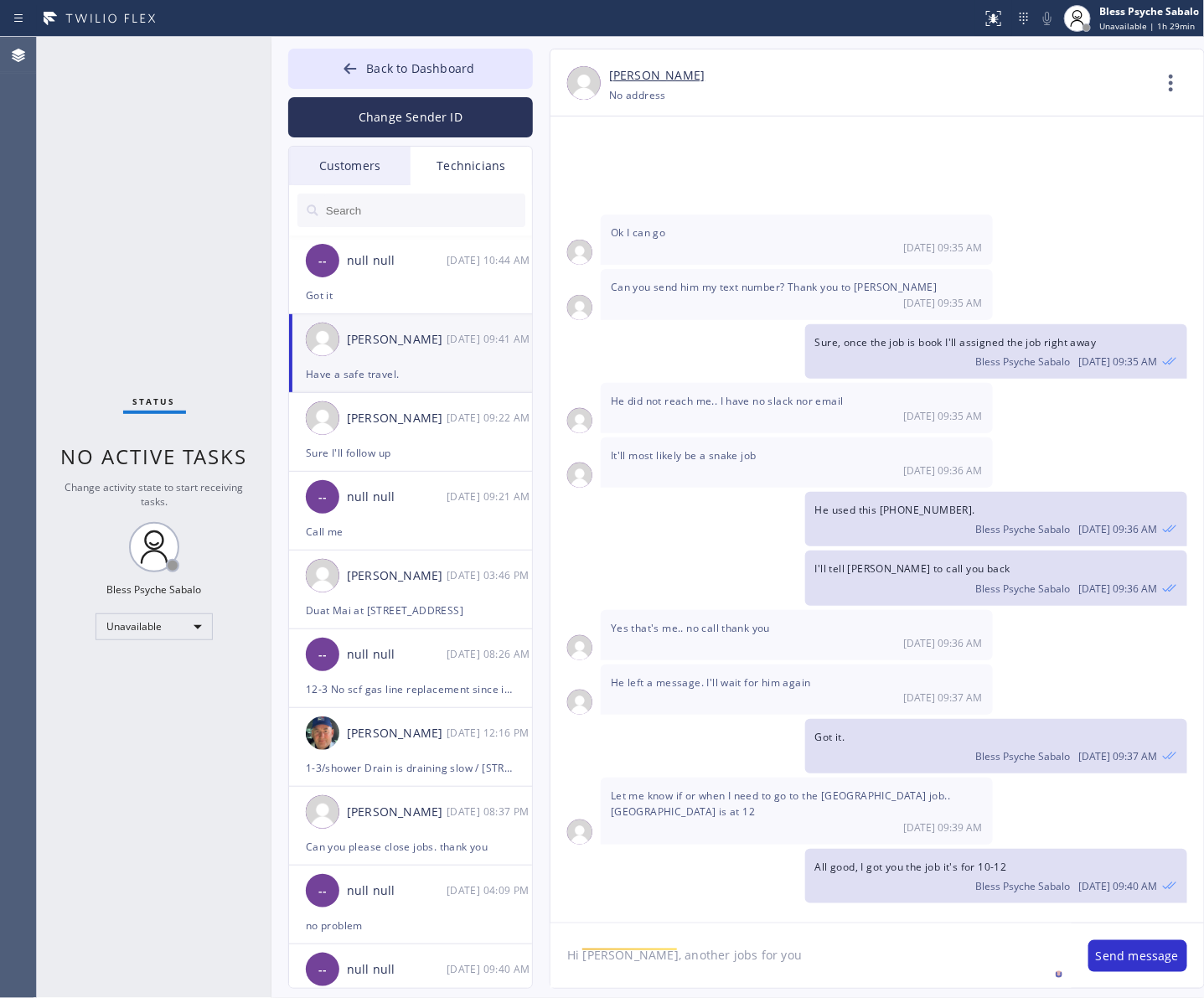 paste on "rough plumbing for foundation wants to connect the existing sewer line and existing water line  / Foundation- owner / 1006 S New hope St Santa Ana, CA 92704, USA" 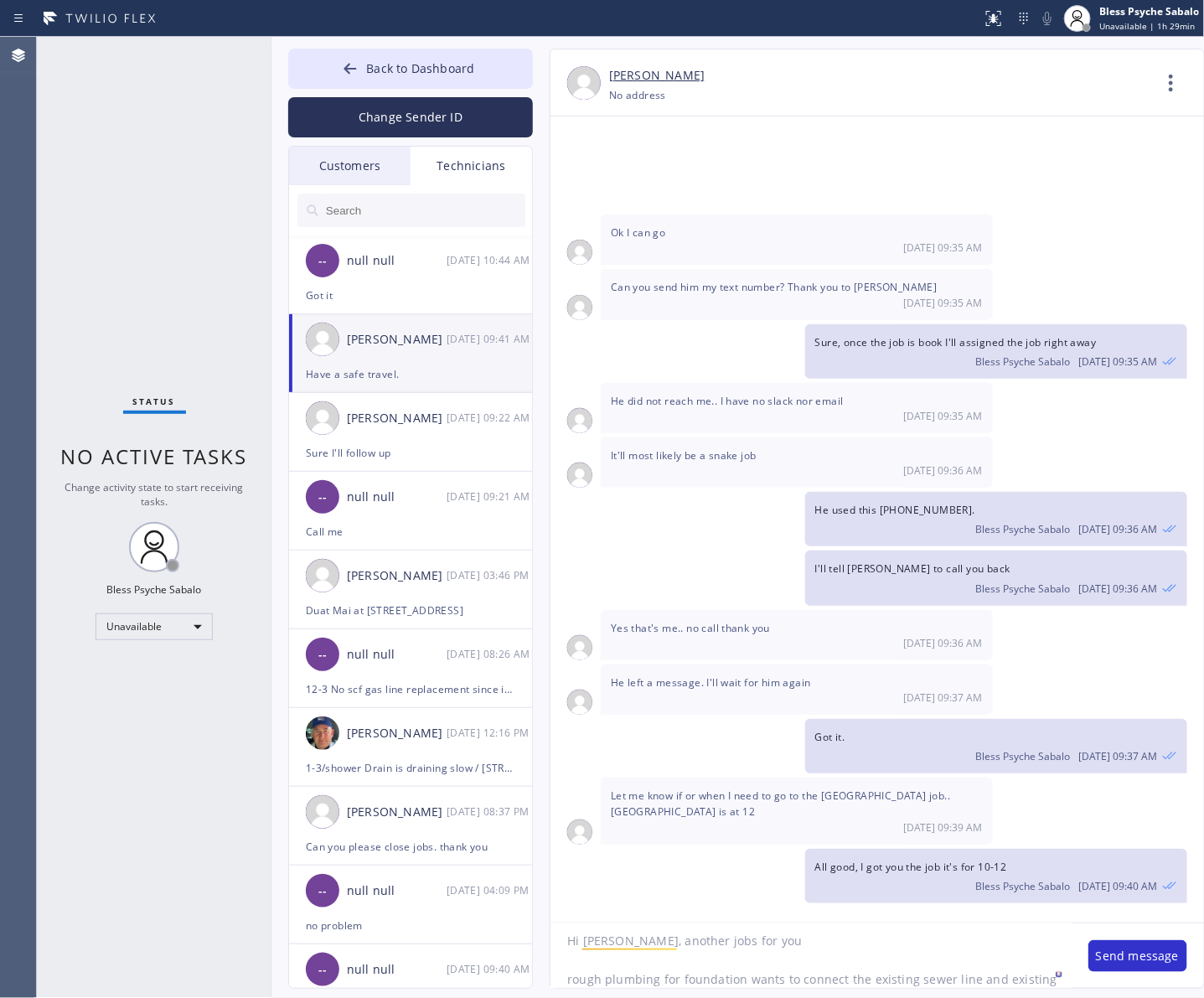 scroll, scrollTop: 34, scrollLeft: 0, axis: vertical 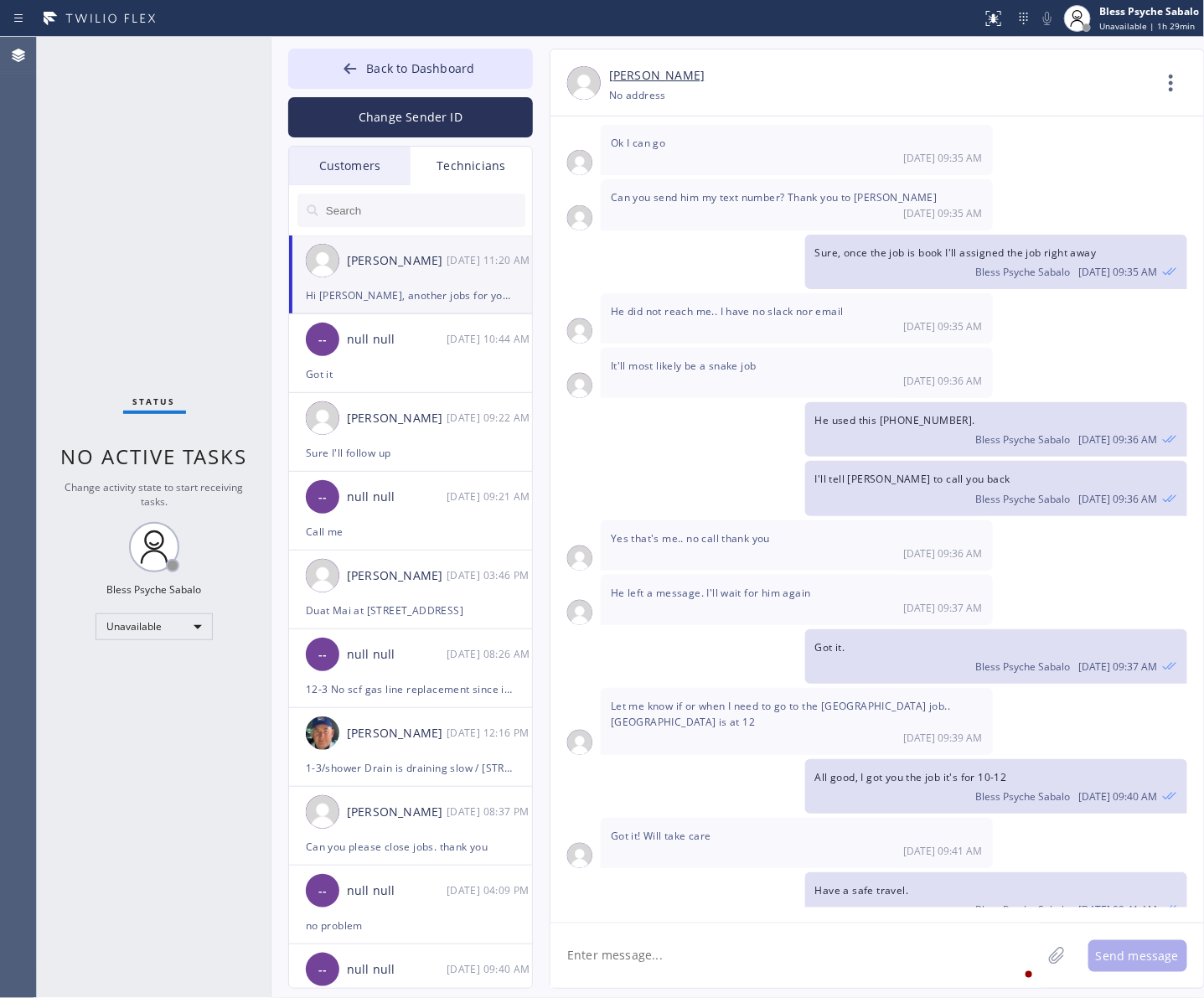click on "Bless Psyche Sabalo 07/16 11:20 AM" at bounding box center [996, 999] 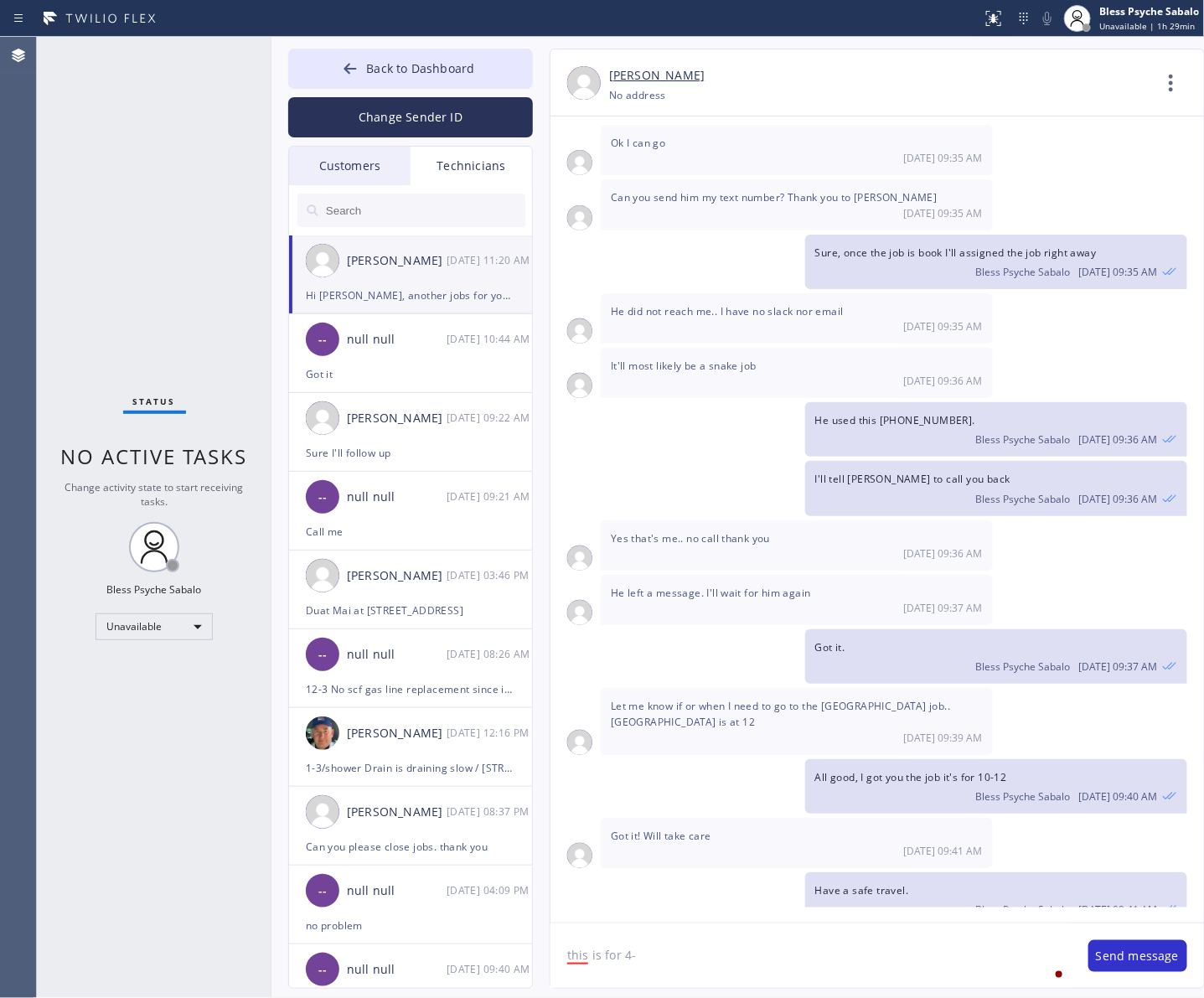 type on "this is for 4-6" 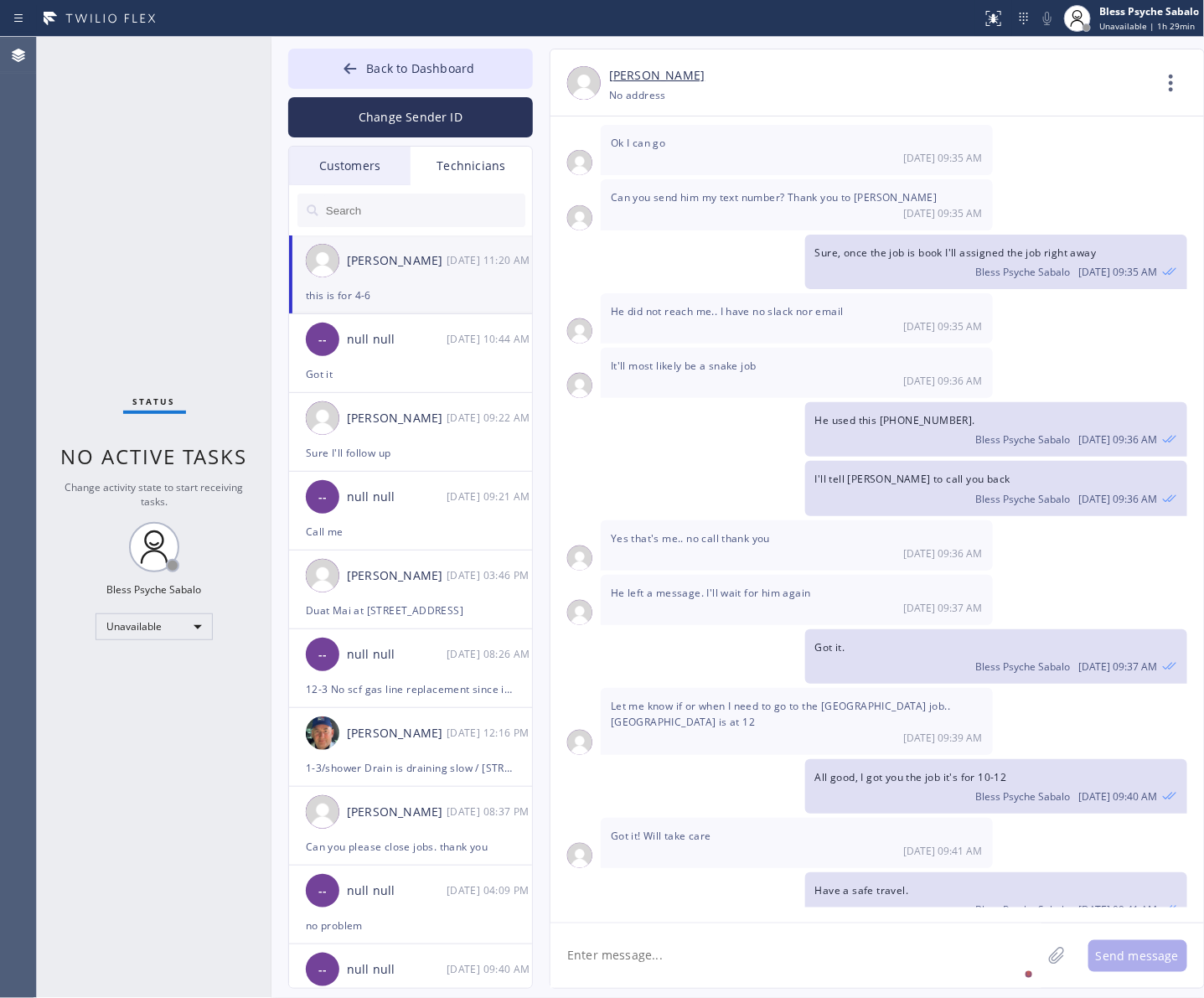 scroll, scrollTop: 10410, scrollLeft: 0, axis: vertical 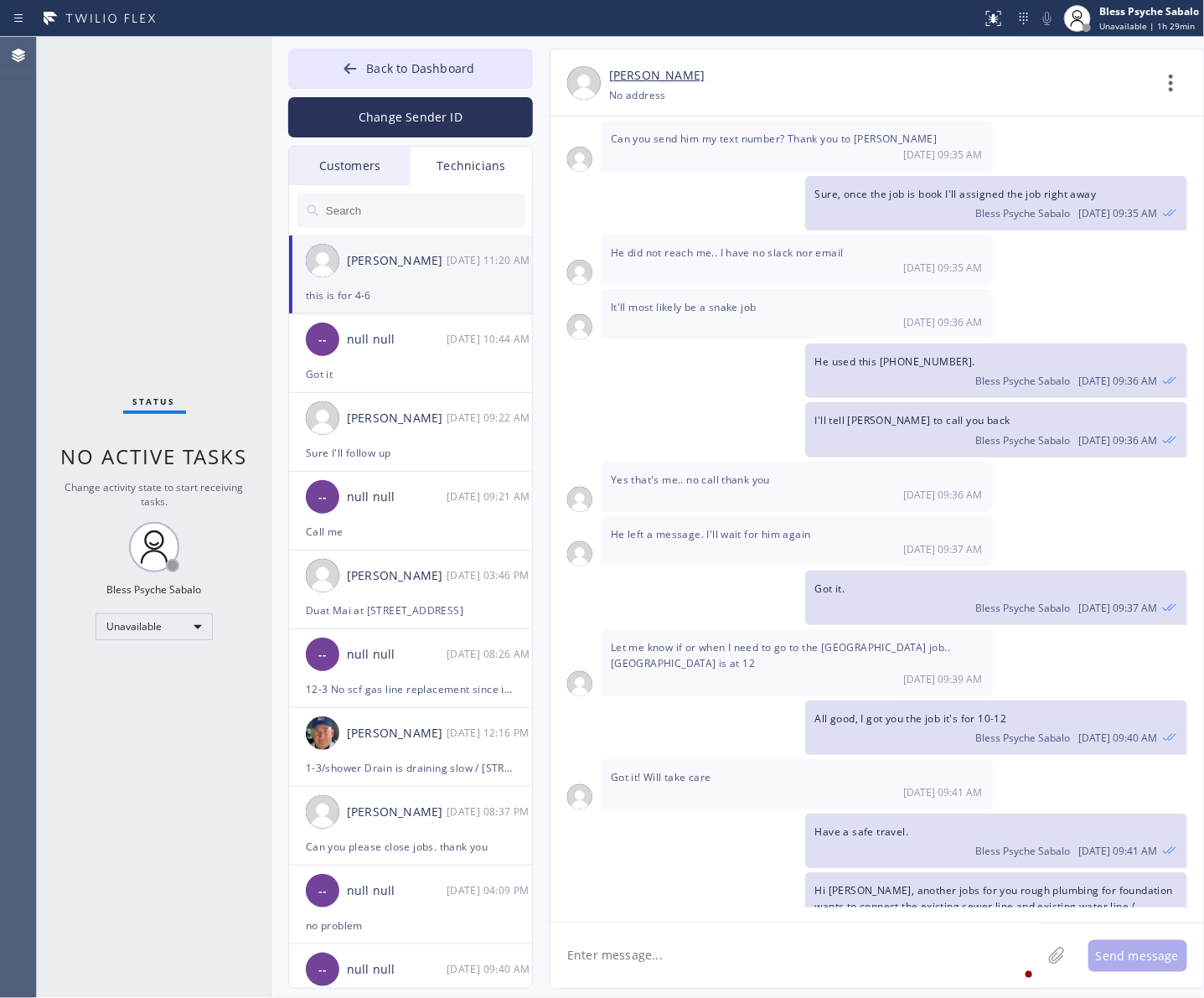 click on "Have a safe travel. Bless Psyche Sabalo 07/16 09:41 AM" 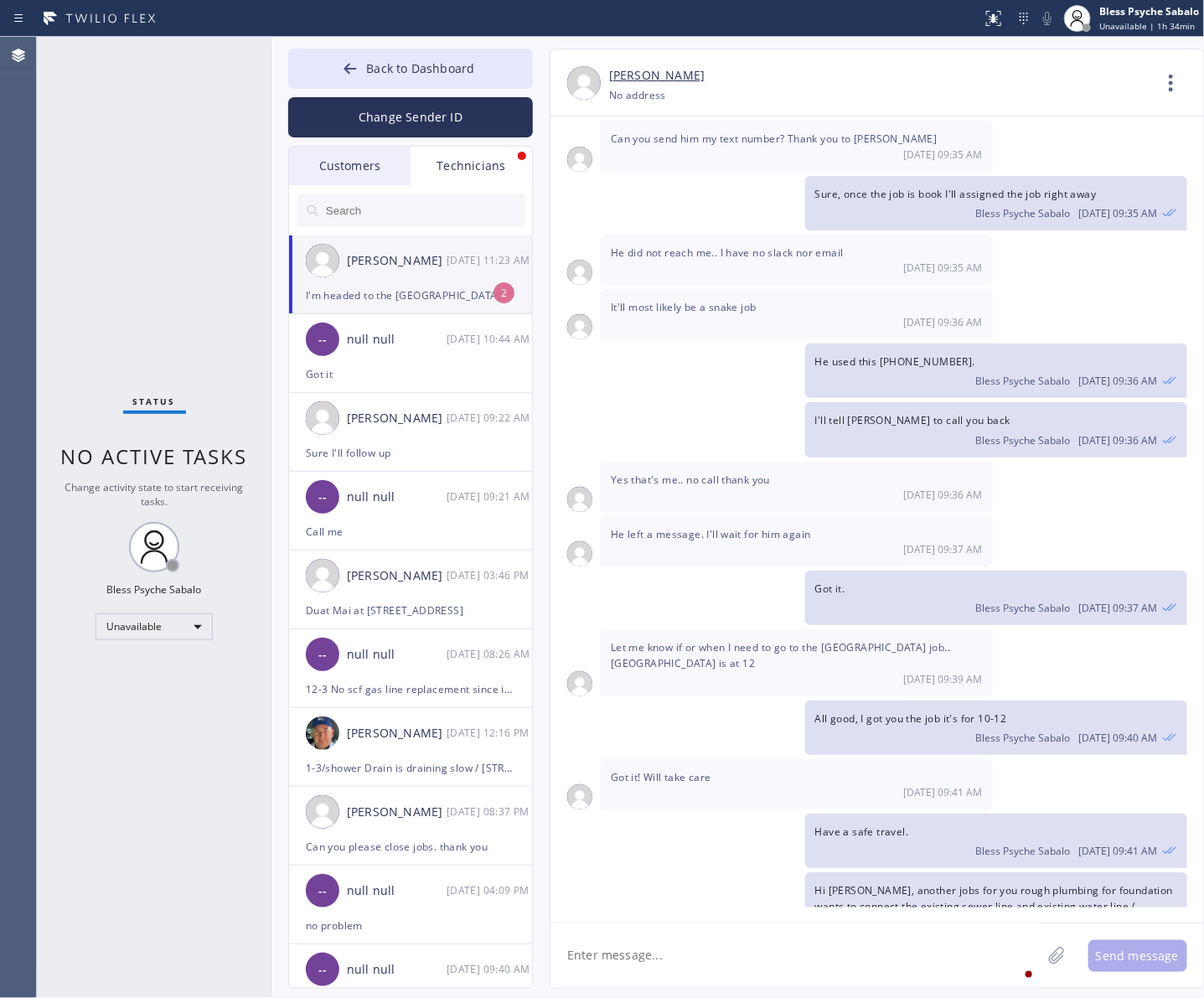 scroll, scrollTop: 10519, scrollLeft: 0, axis: vertical 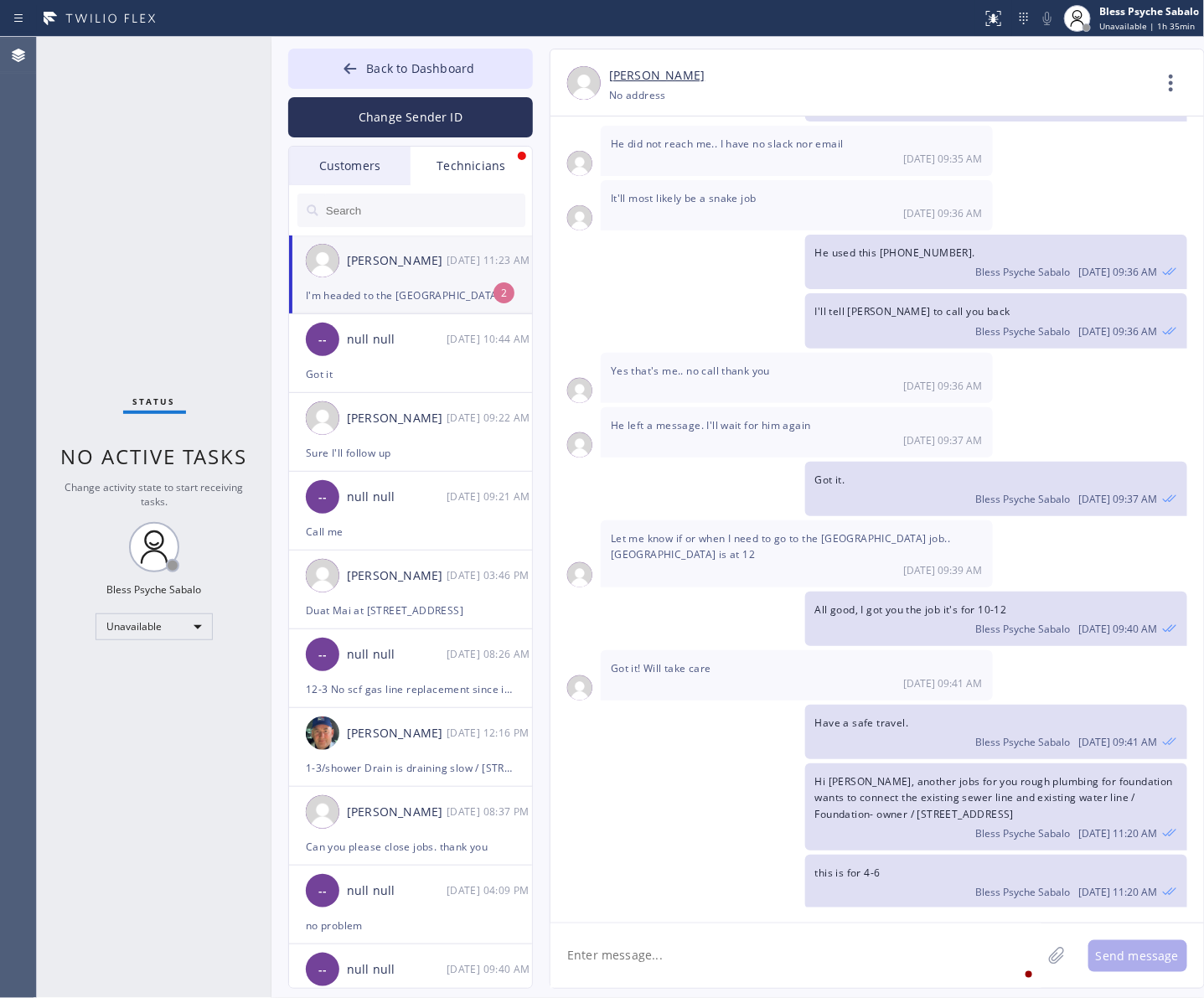 click on "I'm headed to the Lake Forest Drive right now" at bounding box center (411, 295) 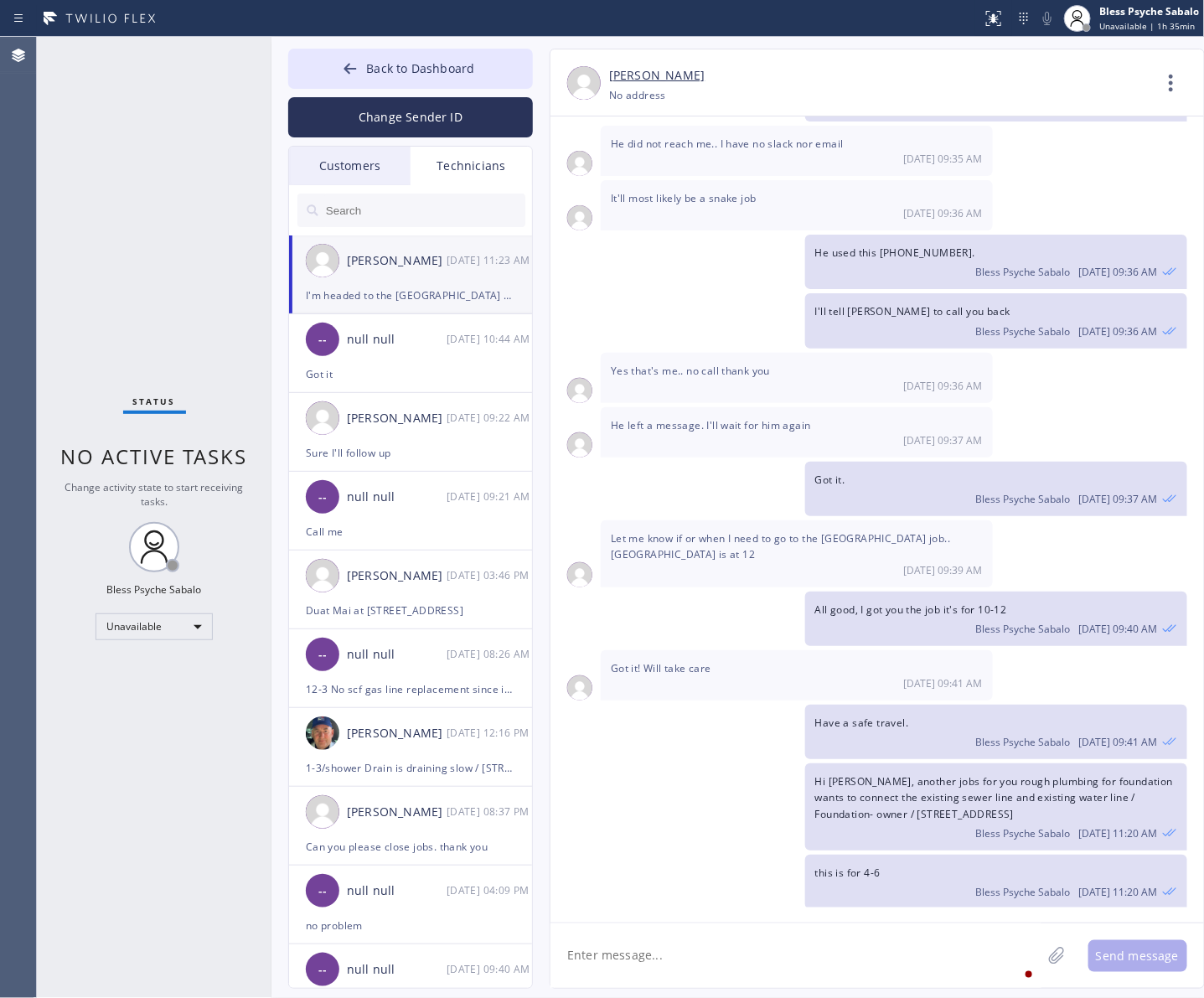 click on "I'm headed to the Lake Forest Drive right now 07/16 11:23 AM" at bounding box center (797, 993) 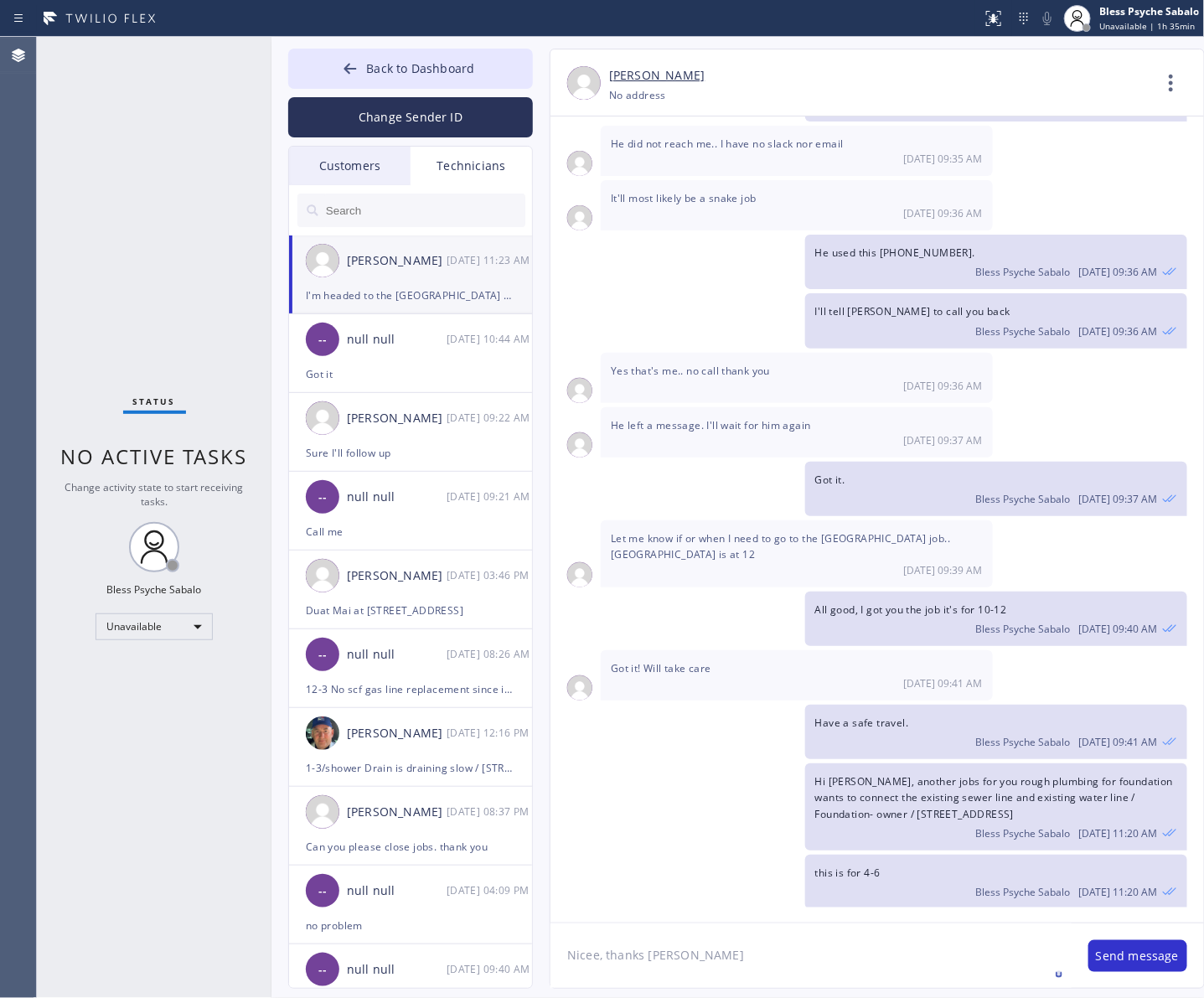 type on "Nicee, thanks Ray." 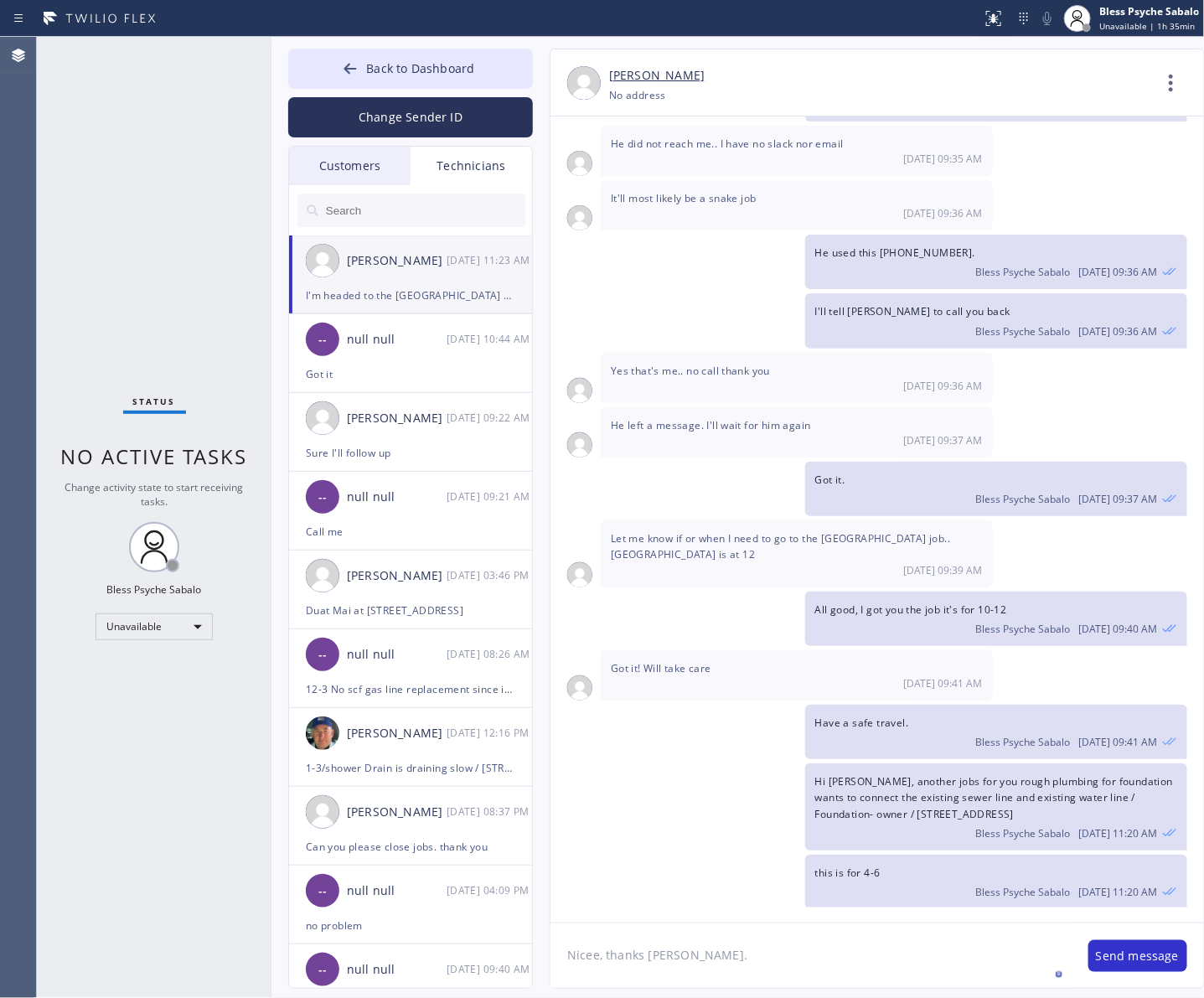 type 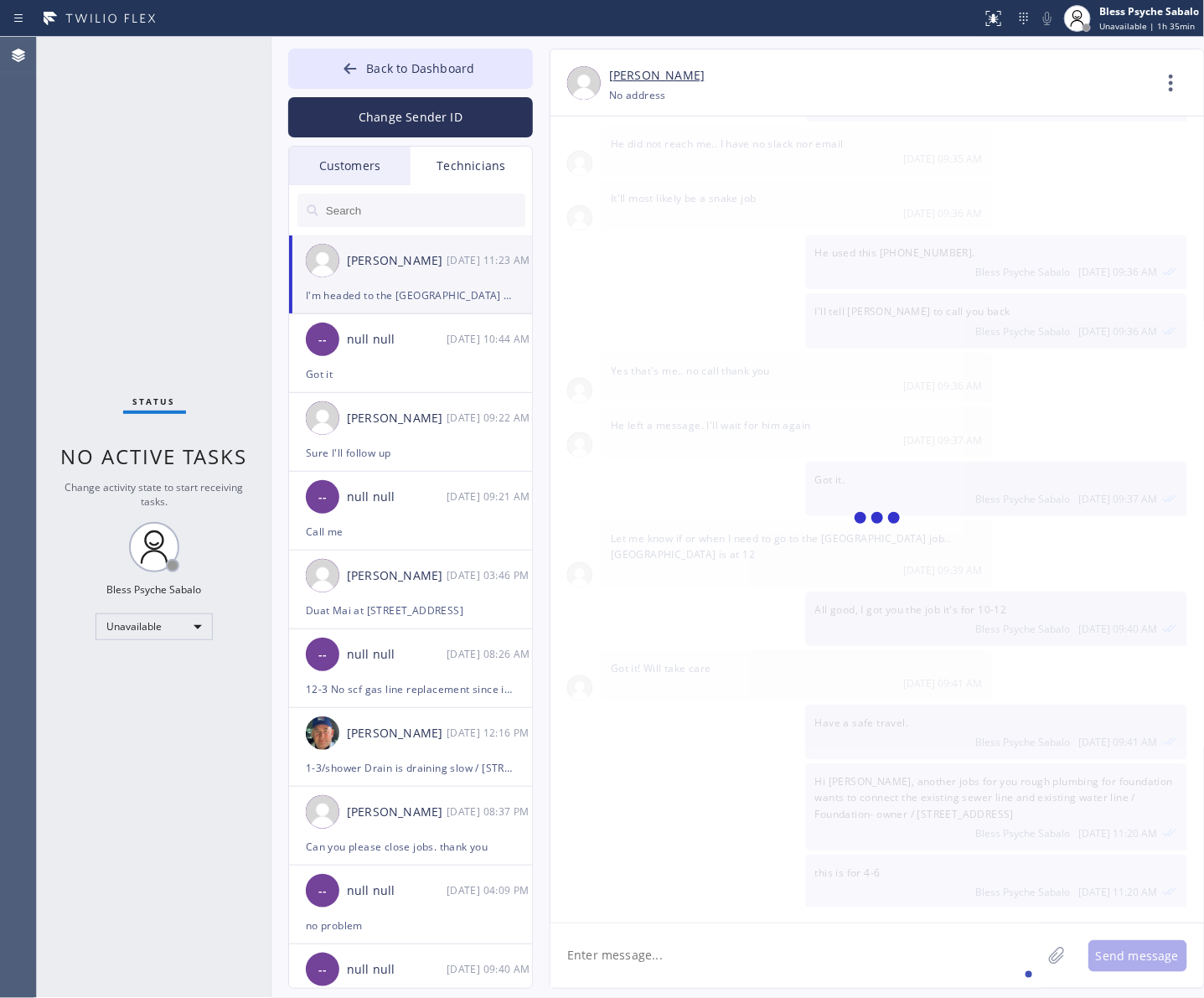 scroll, scrollTop: 10577, scrollLeft: 0, axis: vertical 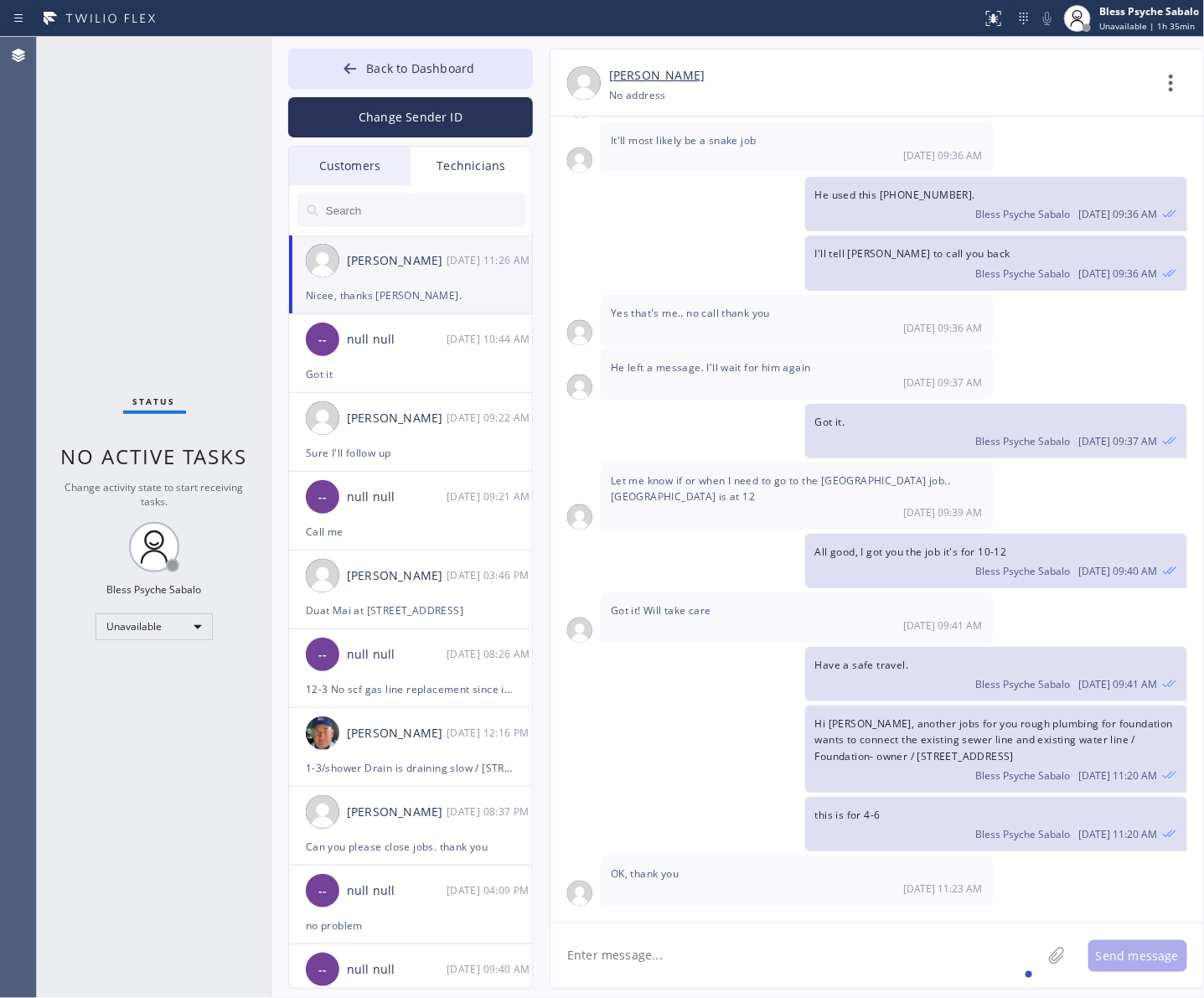 click on "OK, thank you 07/16 11:23 AM" at bounding box center (797, 881) 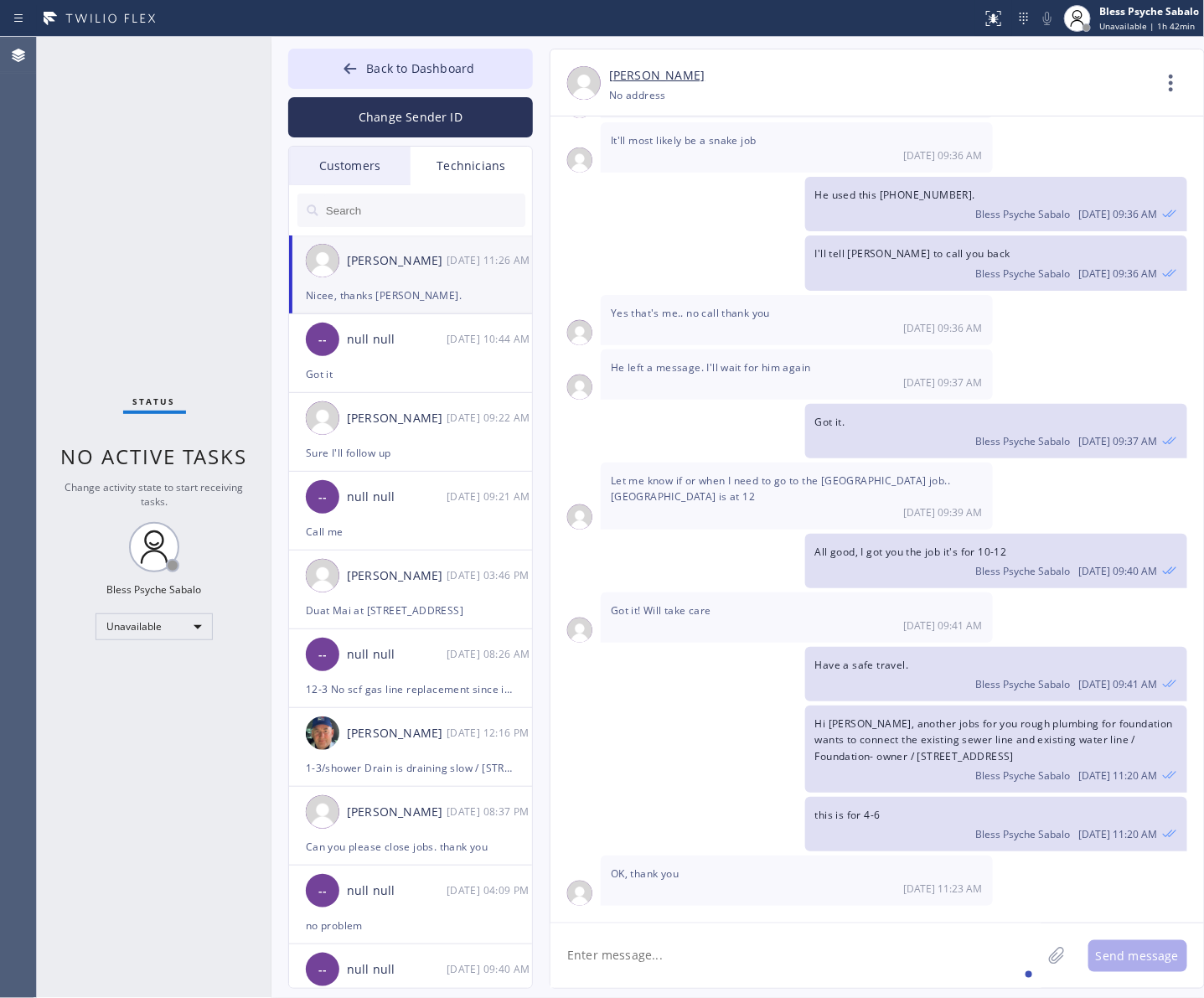click on "Status   No active tasks     Change activity state to start receiving tasks.   Bless Psyche Sabalo Unavailable" at bounding box center (154, 517) 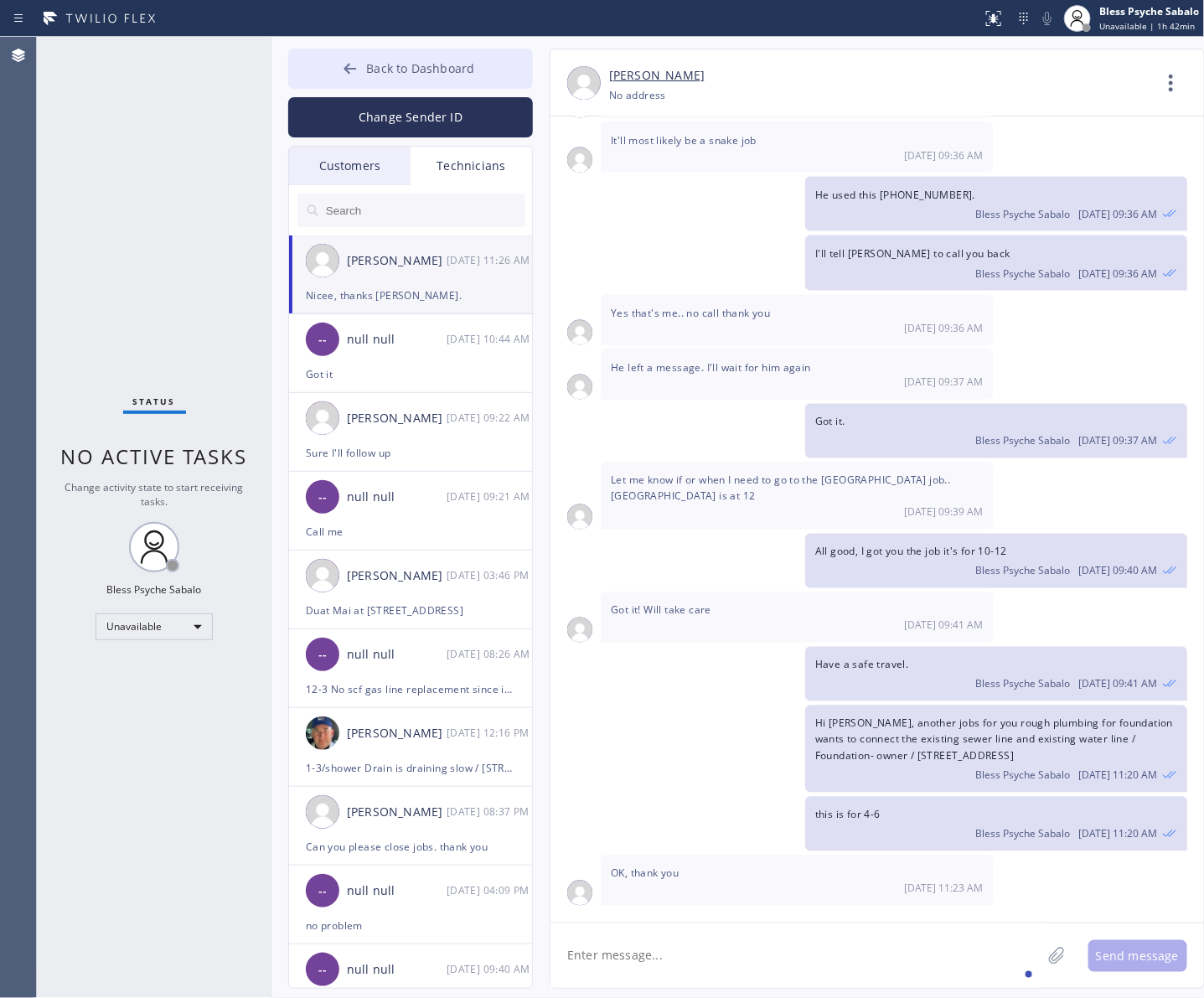 click on "Back to Dashboard" at bounding box center [420, 68] 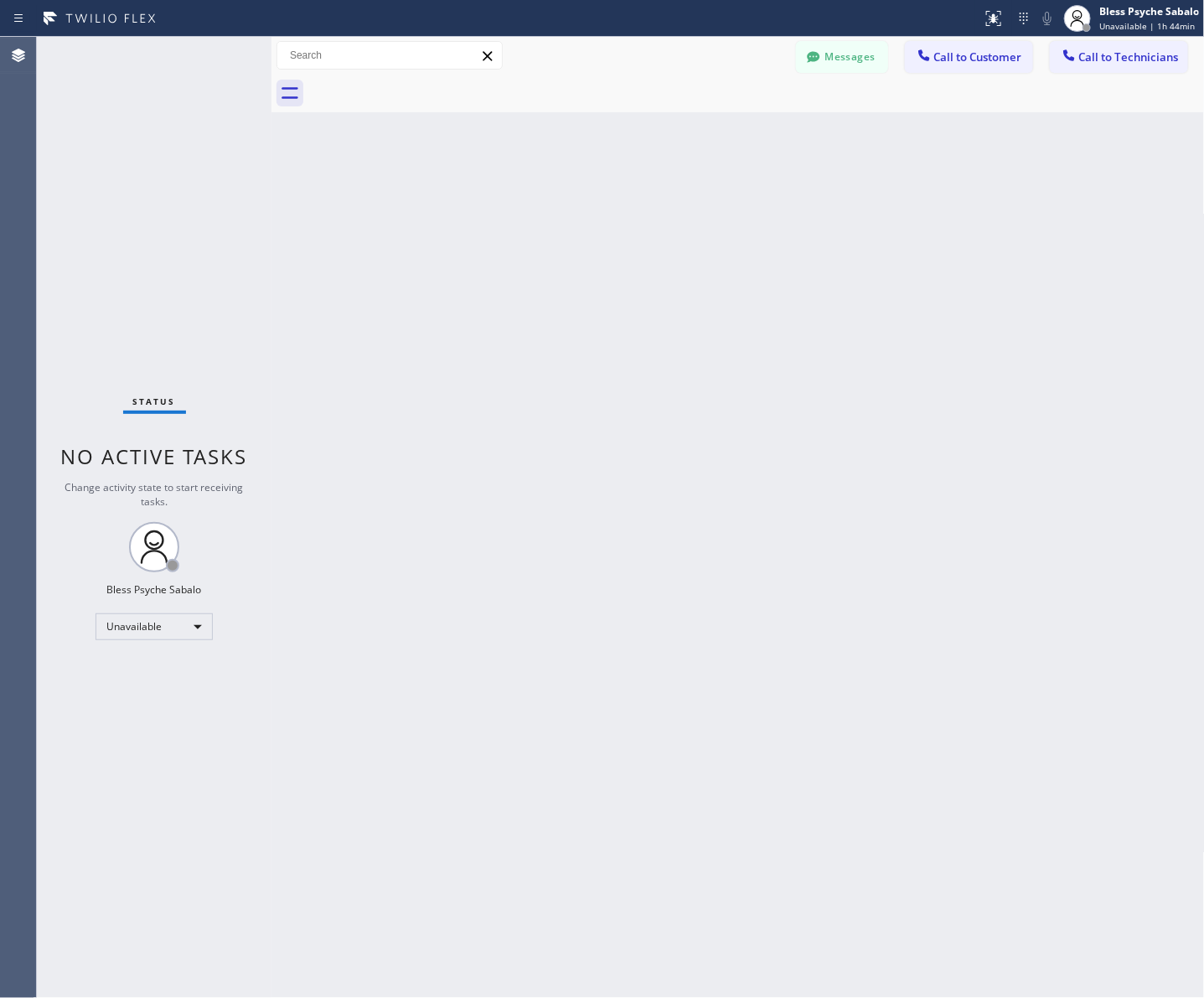 click on "Status   No active tasks     Change activity state to start receiving tasks.   Bless Psyche Sabalo Unavailable" at bounding box center (154, 517) 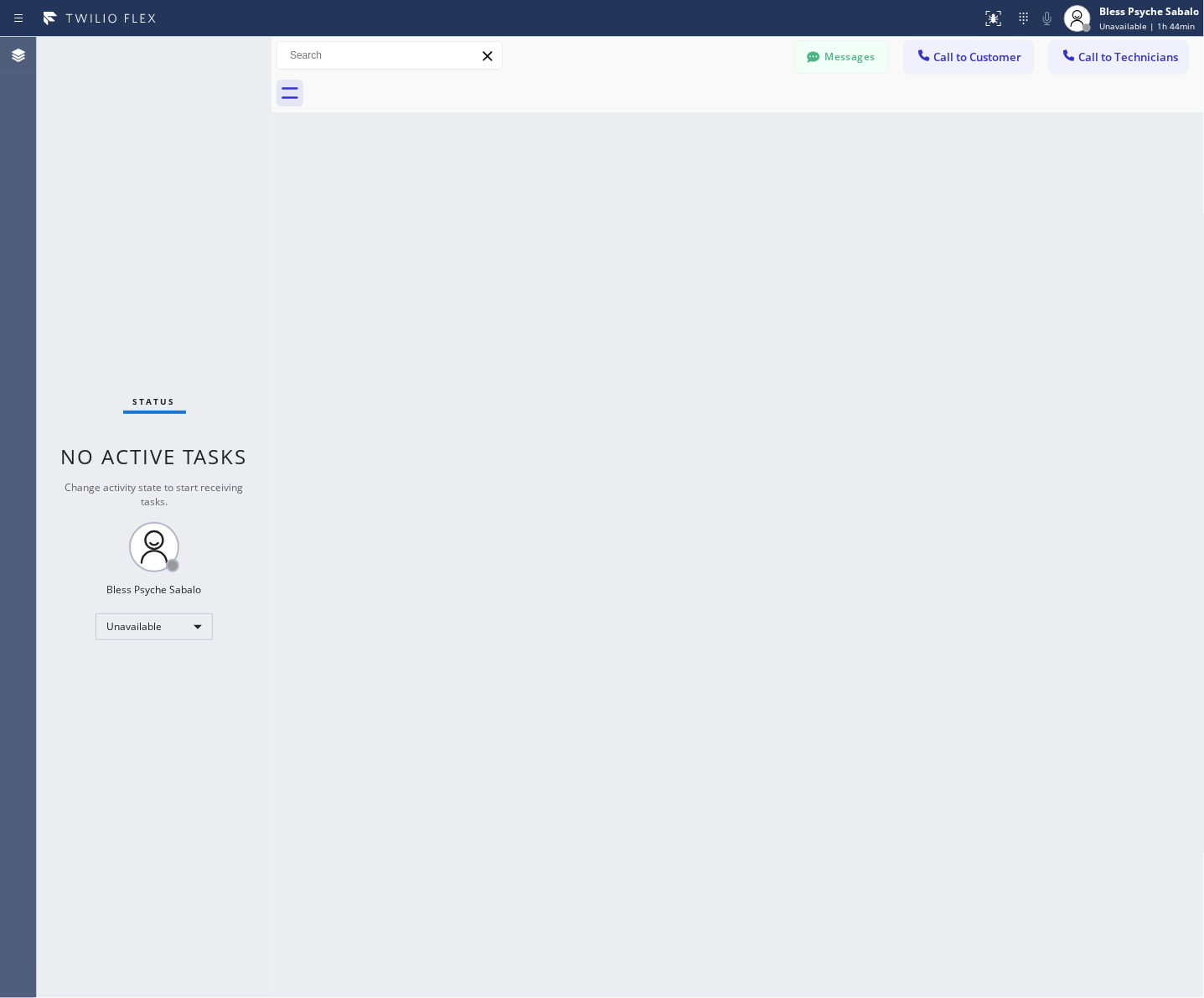 click on "Messages" at bounding box center [842, 57] 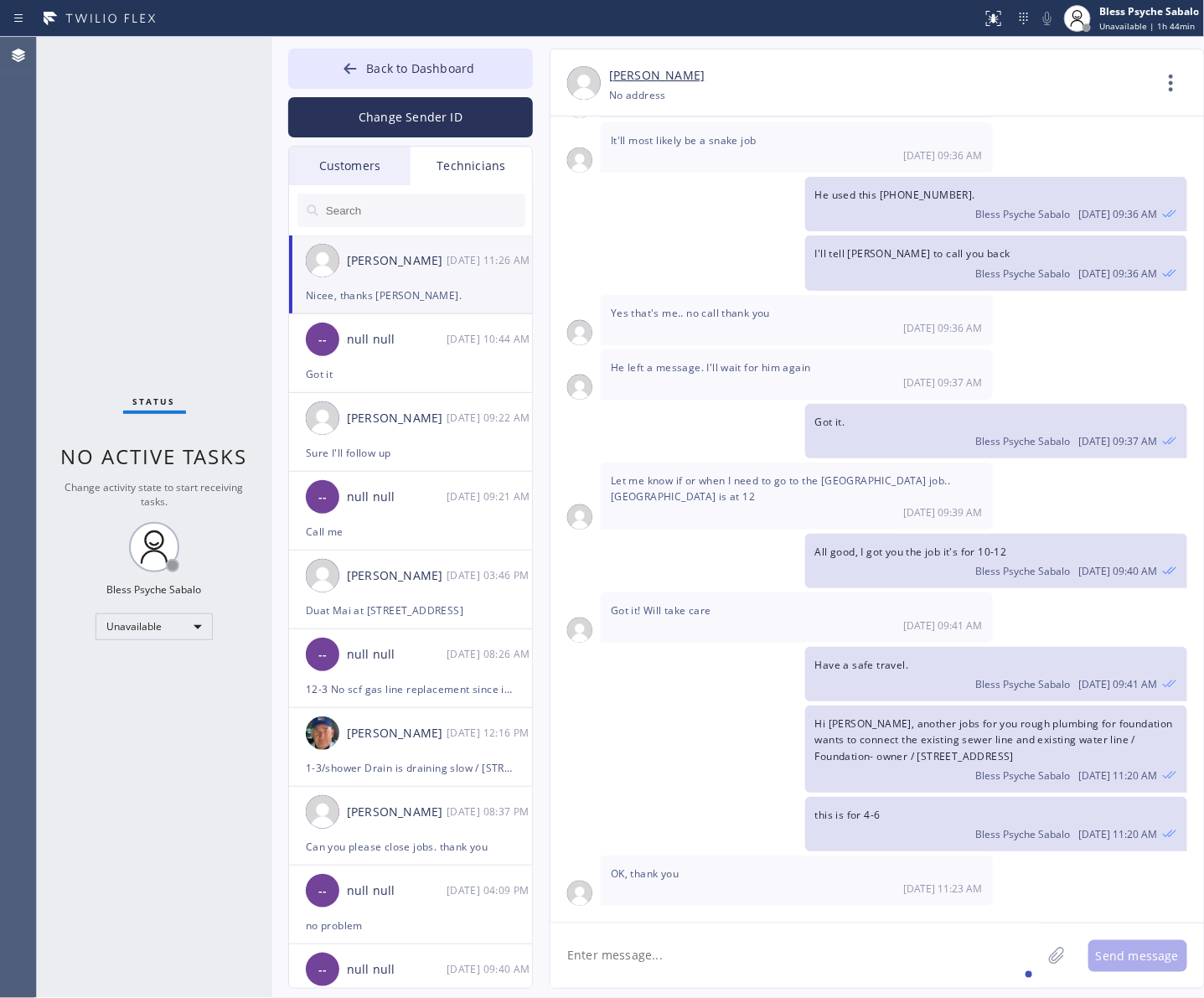 click on "Customers" at bounding box center (349, 166) 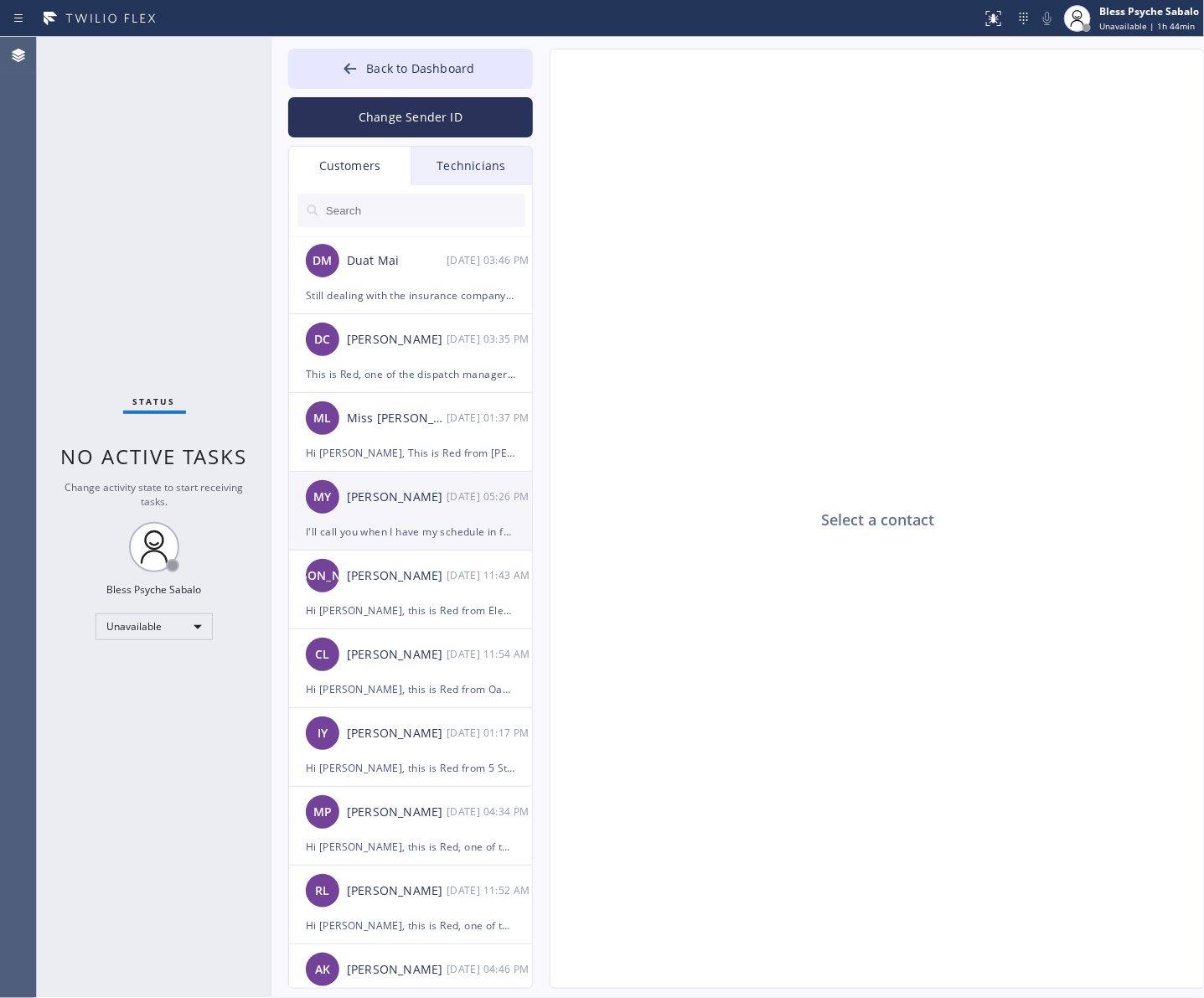 click on "MY Mary  Yancey 07/11 05:26 PM" at bounding box center [411, 497] 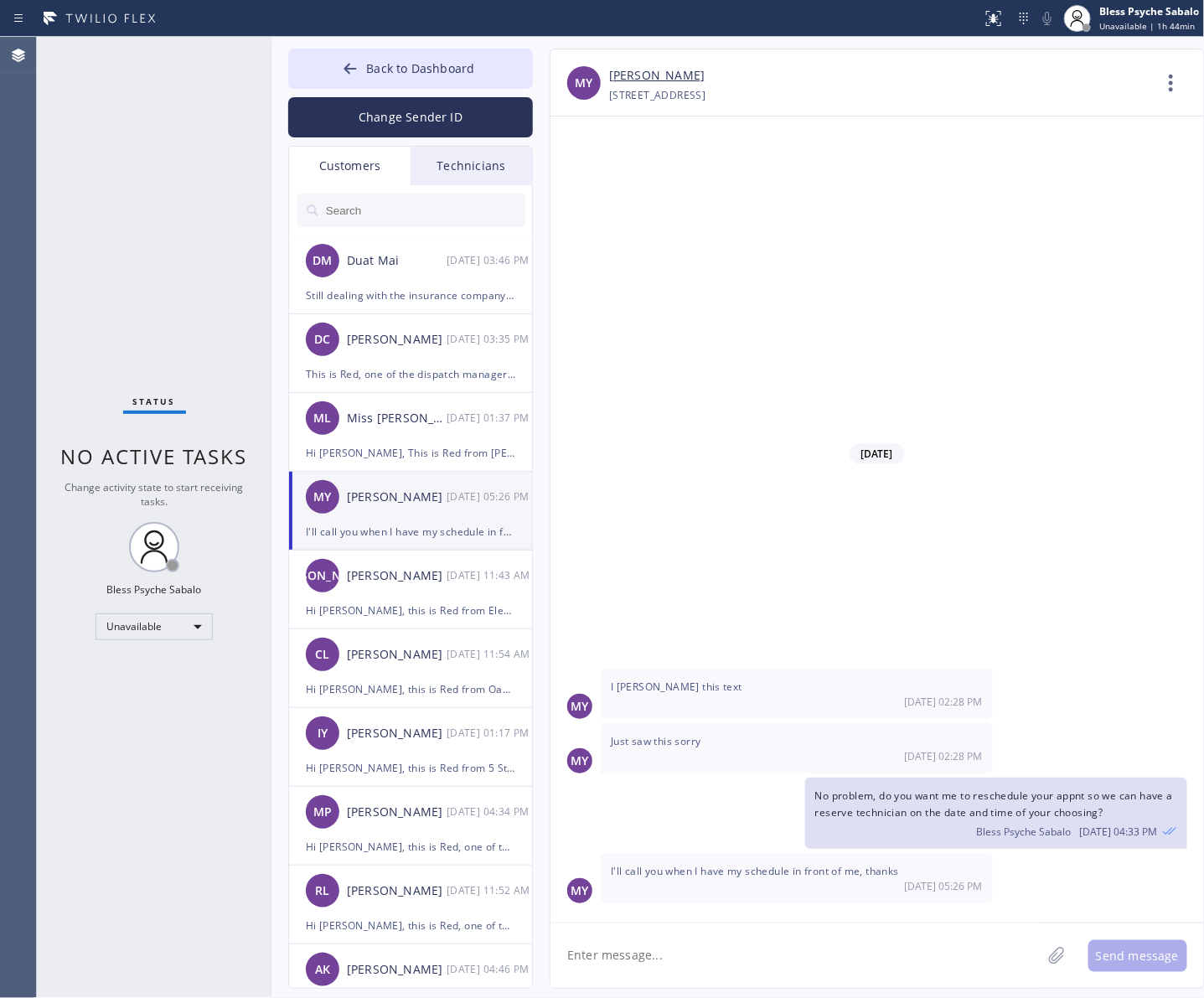 click on "Hi Mary, this is Red from 5 Star Plumbing. We just received an update from your assigned technician that he’s dealing with a personal emergency, and we’ll need to move your appointment from 9–12pm to 12–4pm today. We sincerely apologize for the inconvenience and appreciate your understanding. Please let us know if this new time works for you. Thank you! Bless Psyche Sabalo 07/11 09:02 AM" at bounding box center [869, 542] 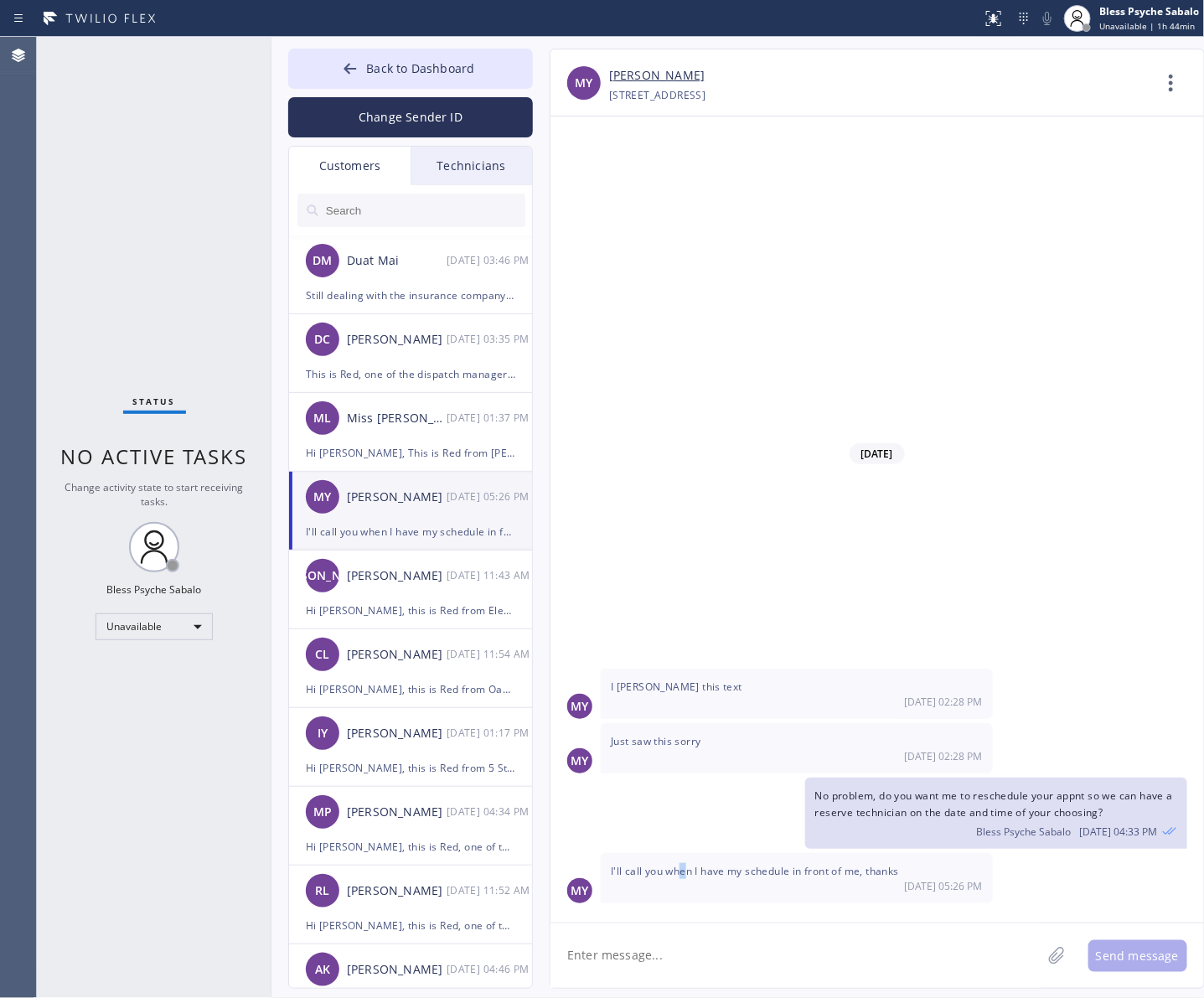 click on "I'll call you when I have my schedule in front of me, thanks" at bounding box center (755, 871) 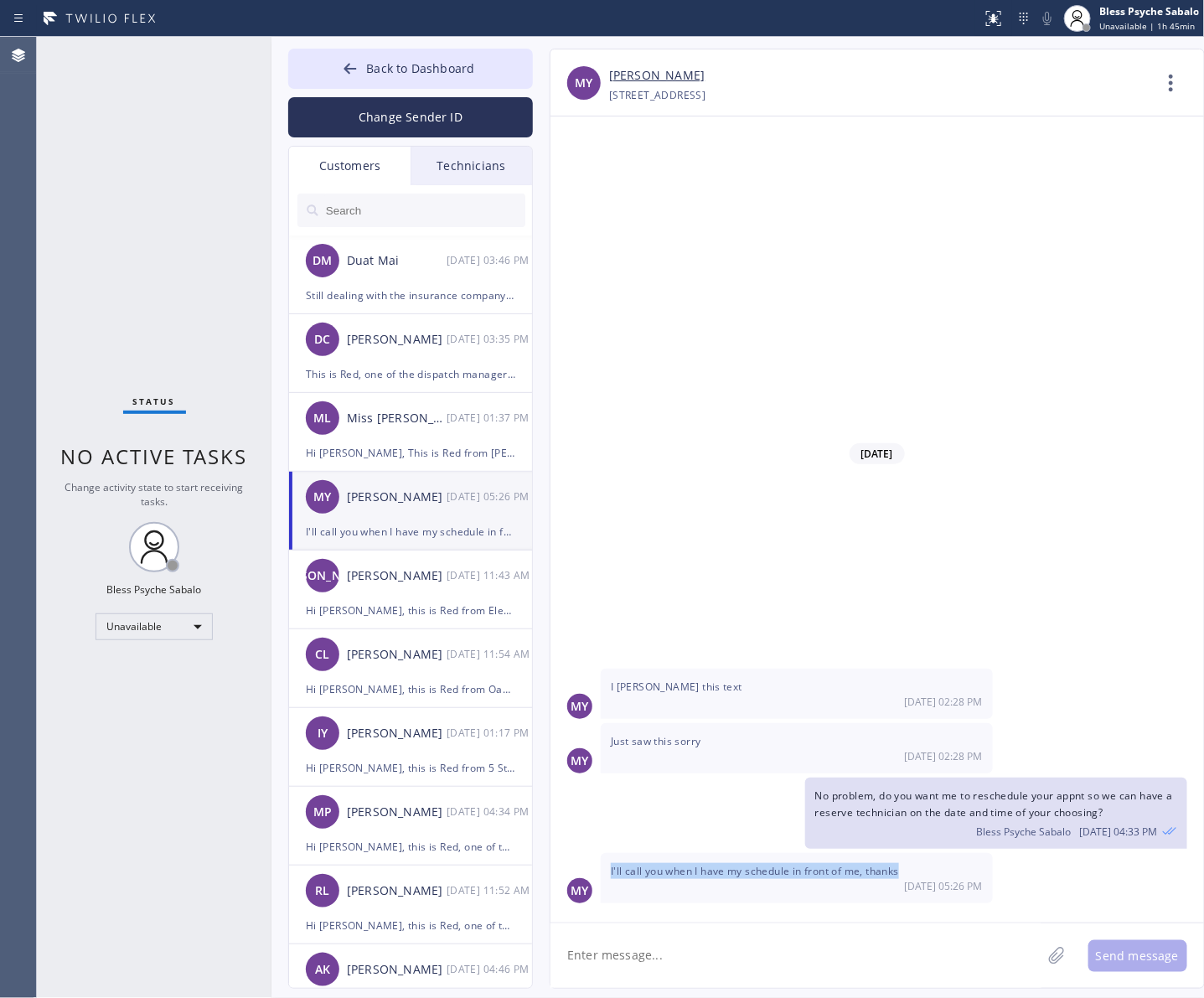 click on "I'll call you when I have my schedule in front of me, thanks" at bounding box center [755, 871] 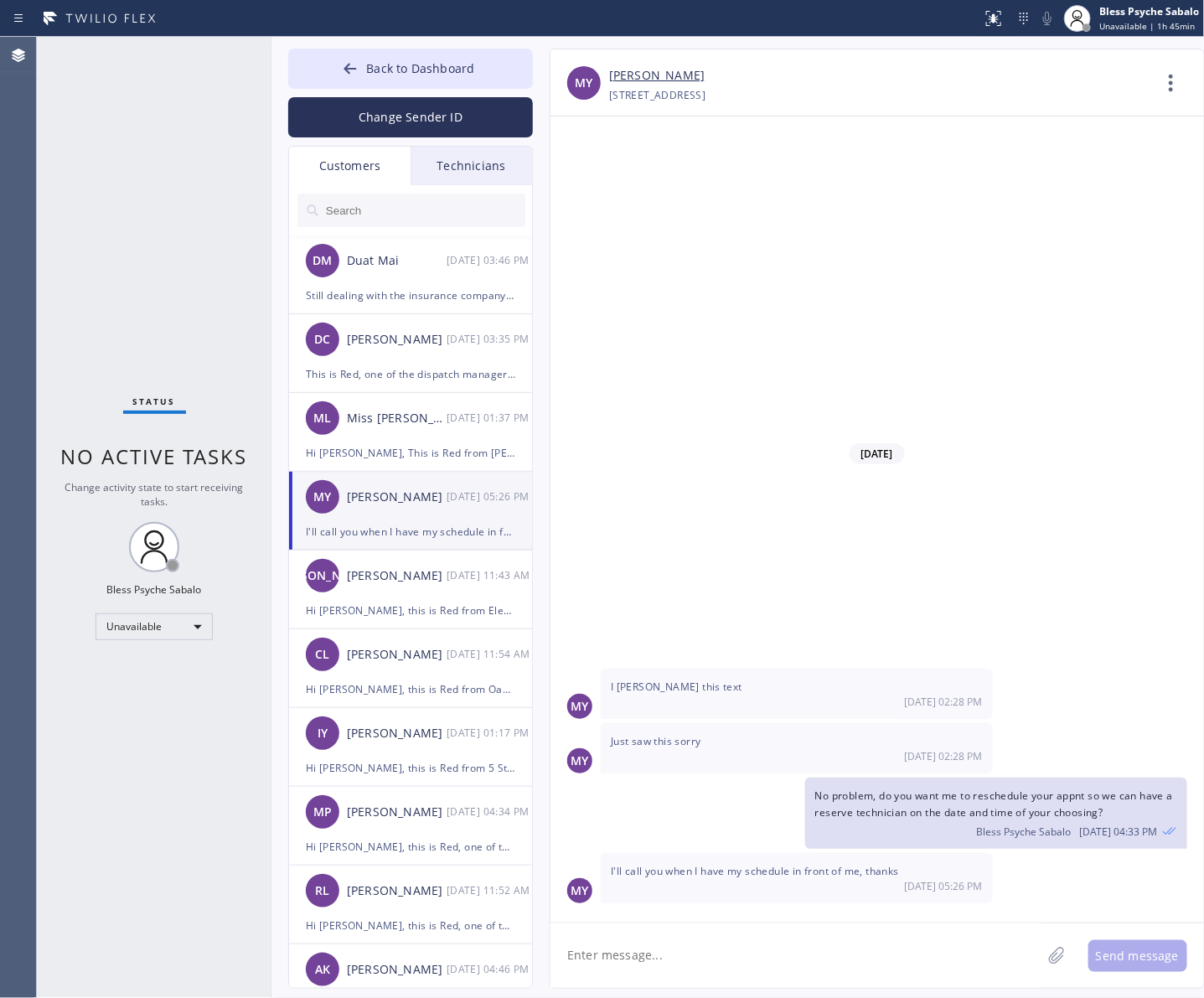 drag, startPoint x: 752, startPoint y: 620, endPoint x: 830, endPoint y: 432, distance: 203.53869 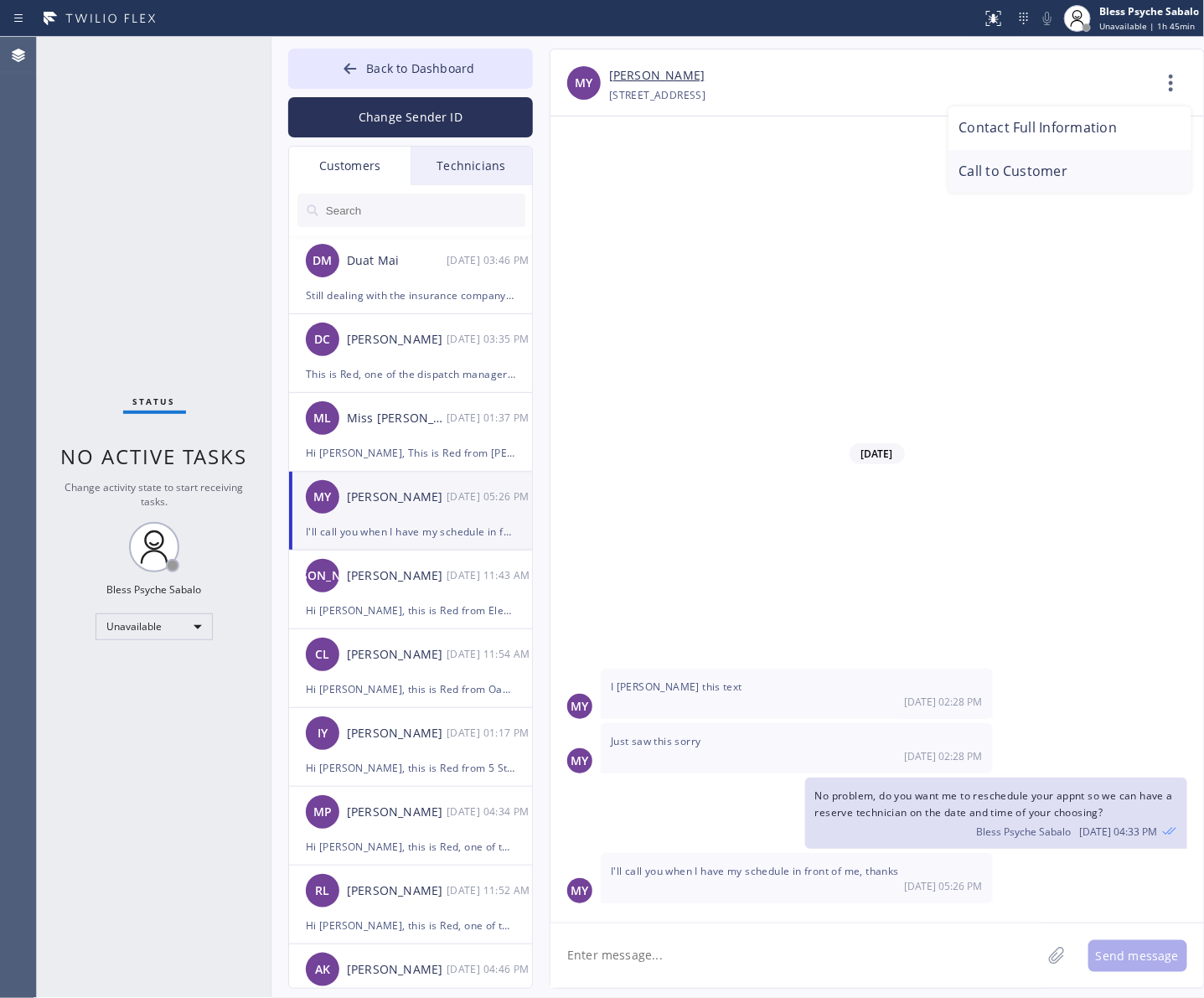 click on "Call to Customer" at bounding box center (1070, 172) 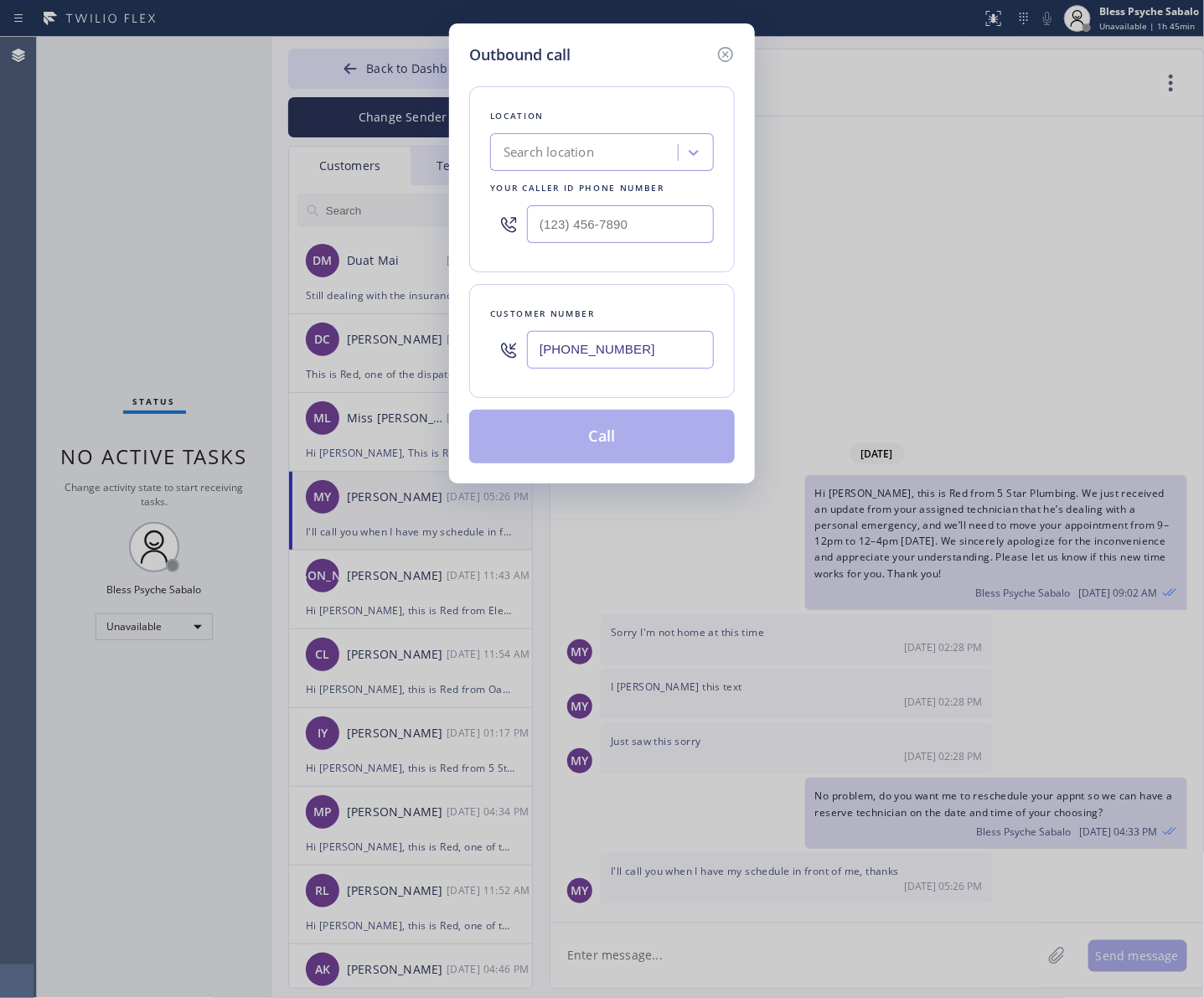 click on "Search location" at bounding box center [549, 153] 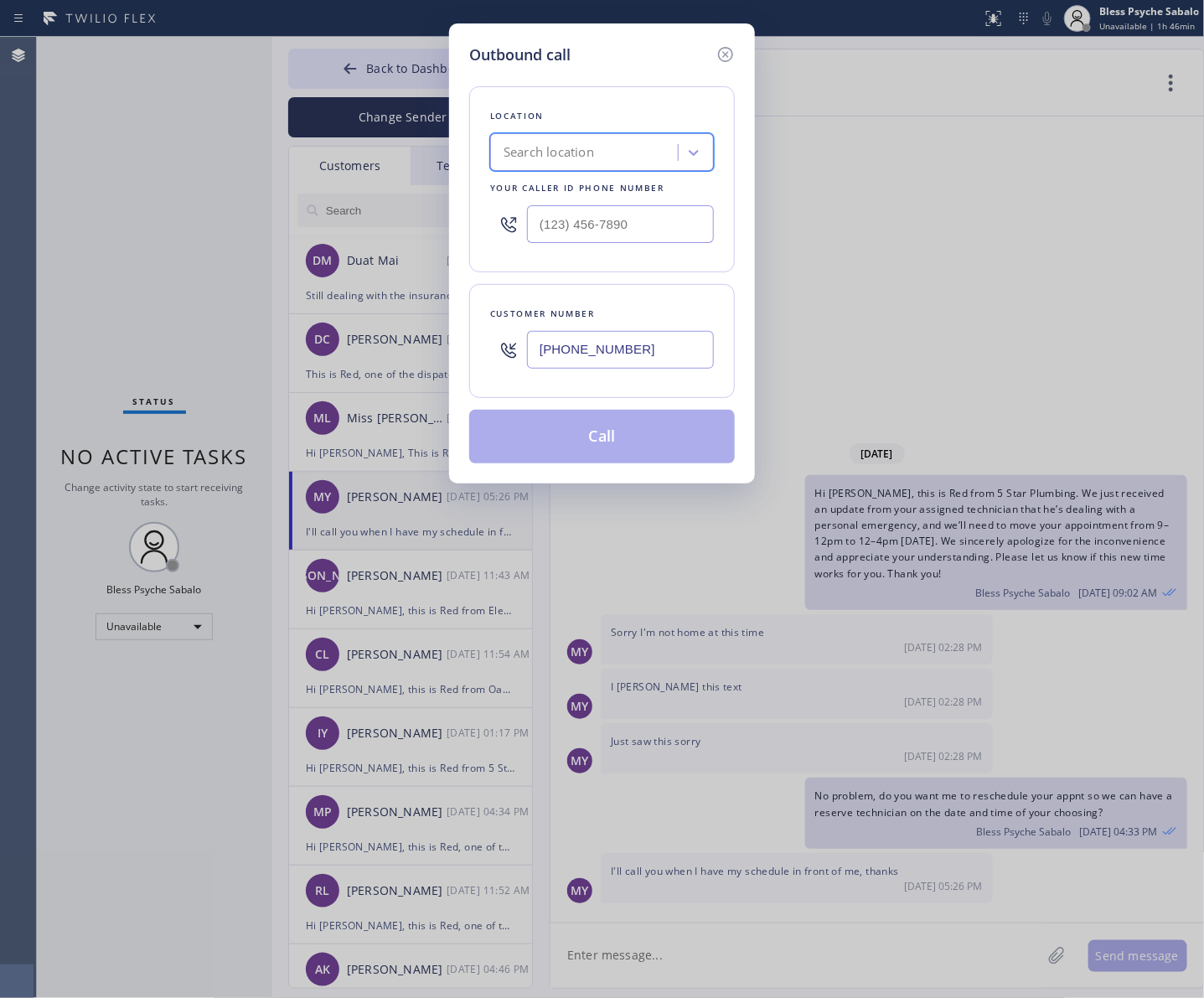 paste on "KitchenAid Appliance" 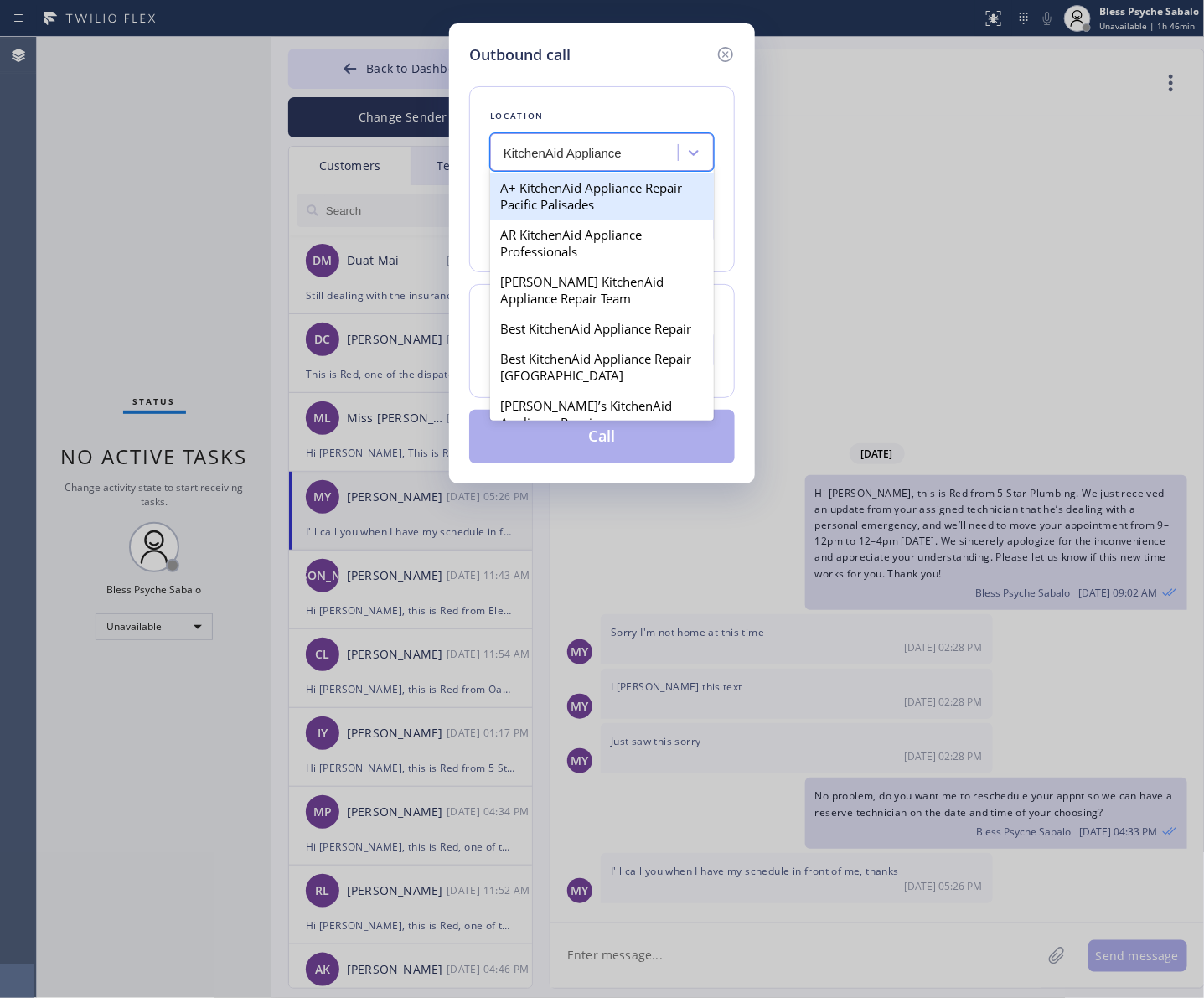 scroll, scrollTop: 0, scrollLeft: 0, axis: both 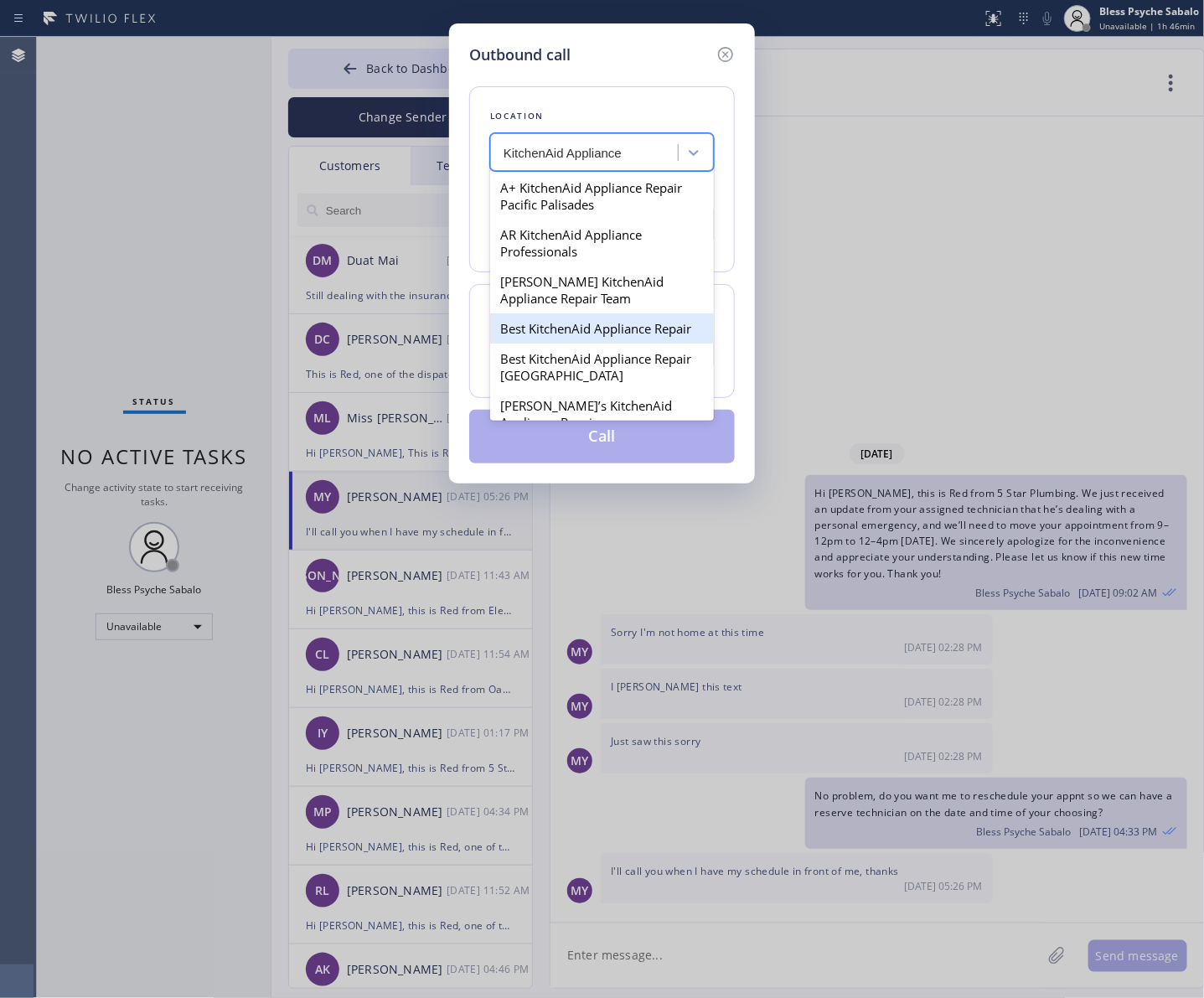 click on "Best KitchenAid Appliance Repair" at bounding box center (602, 328) 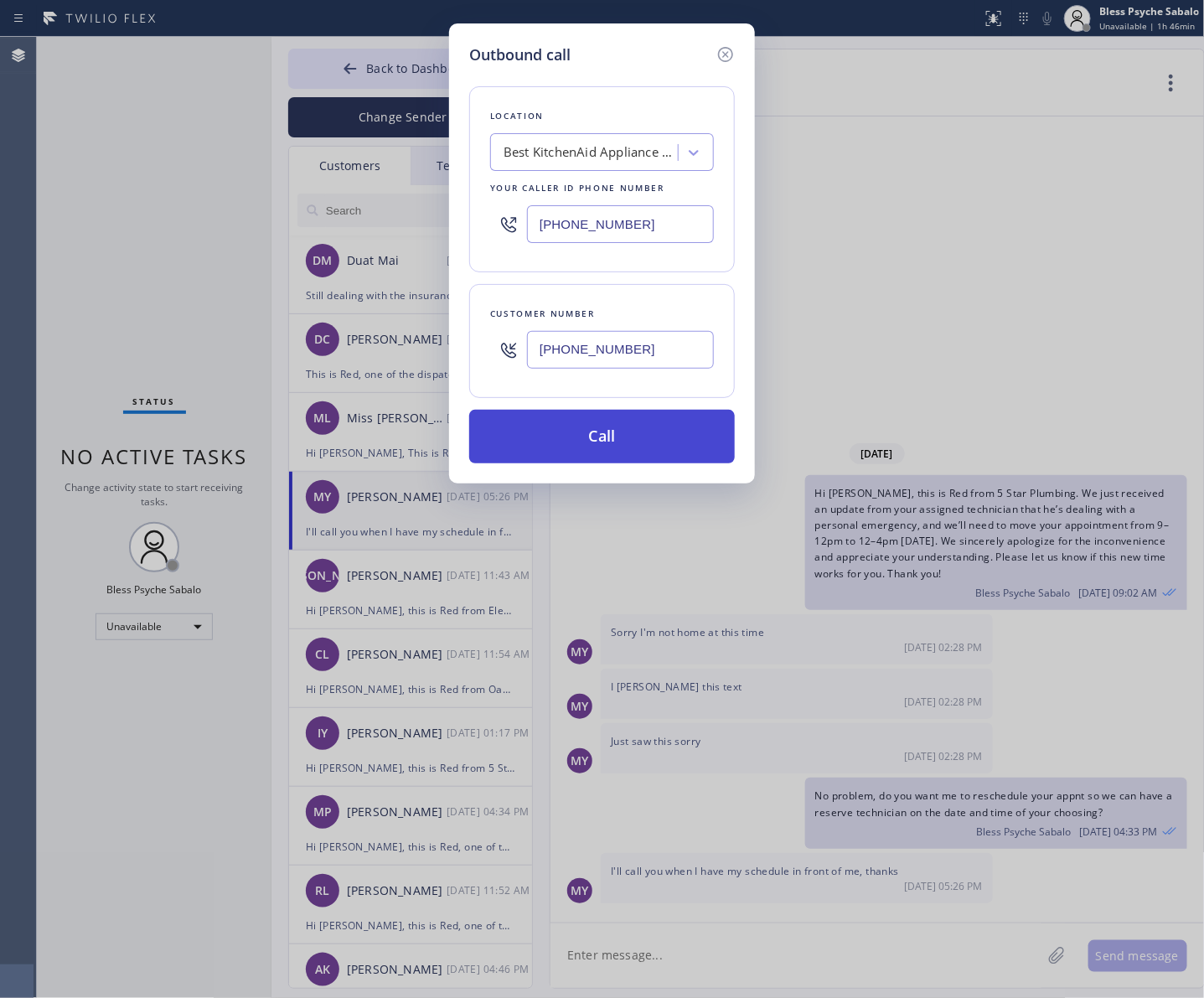 click on "Call" at bounding box center (602, 437) 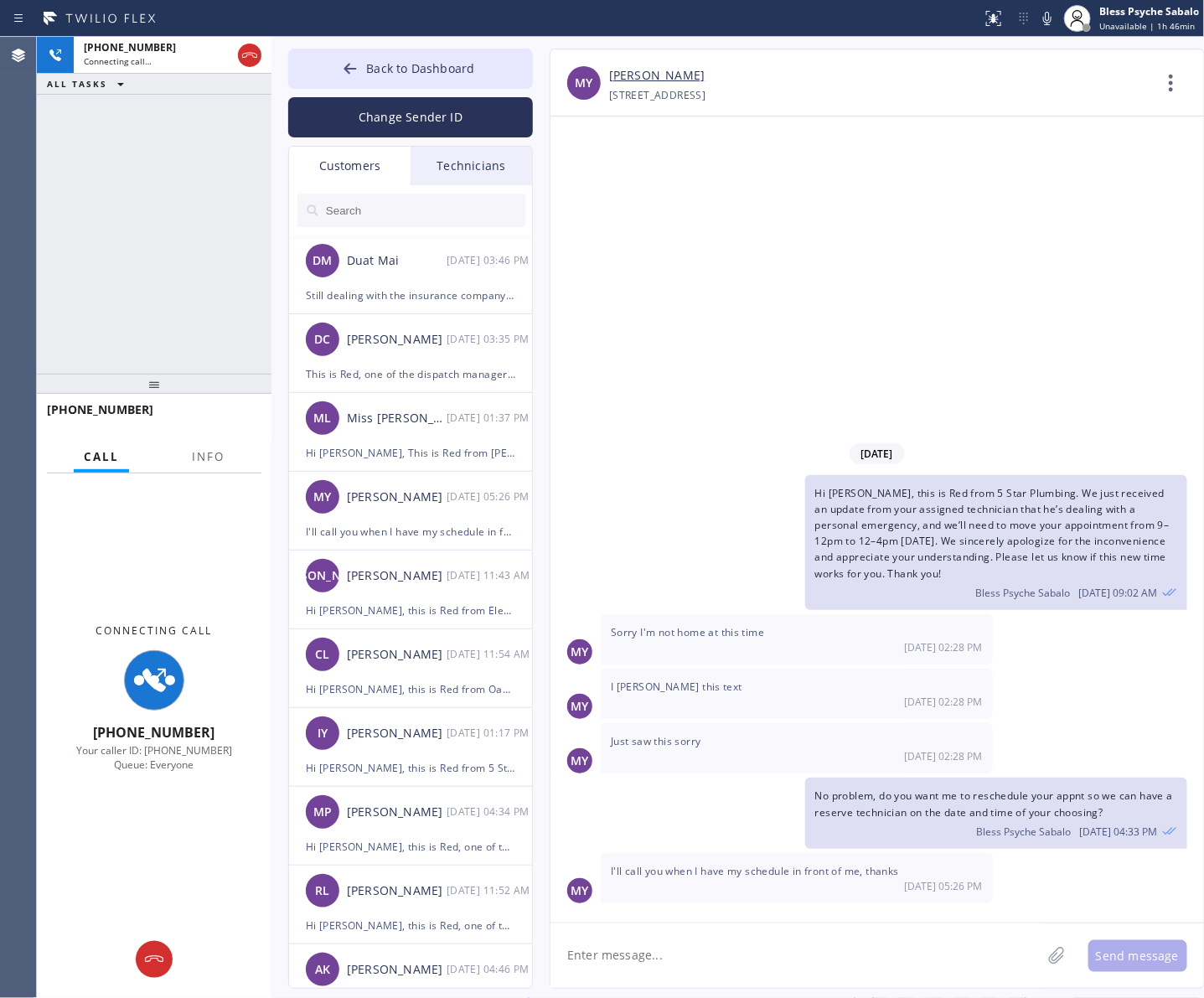 type on "(415) 301-7006" 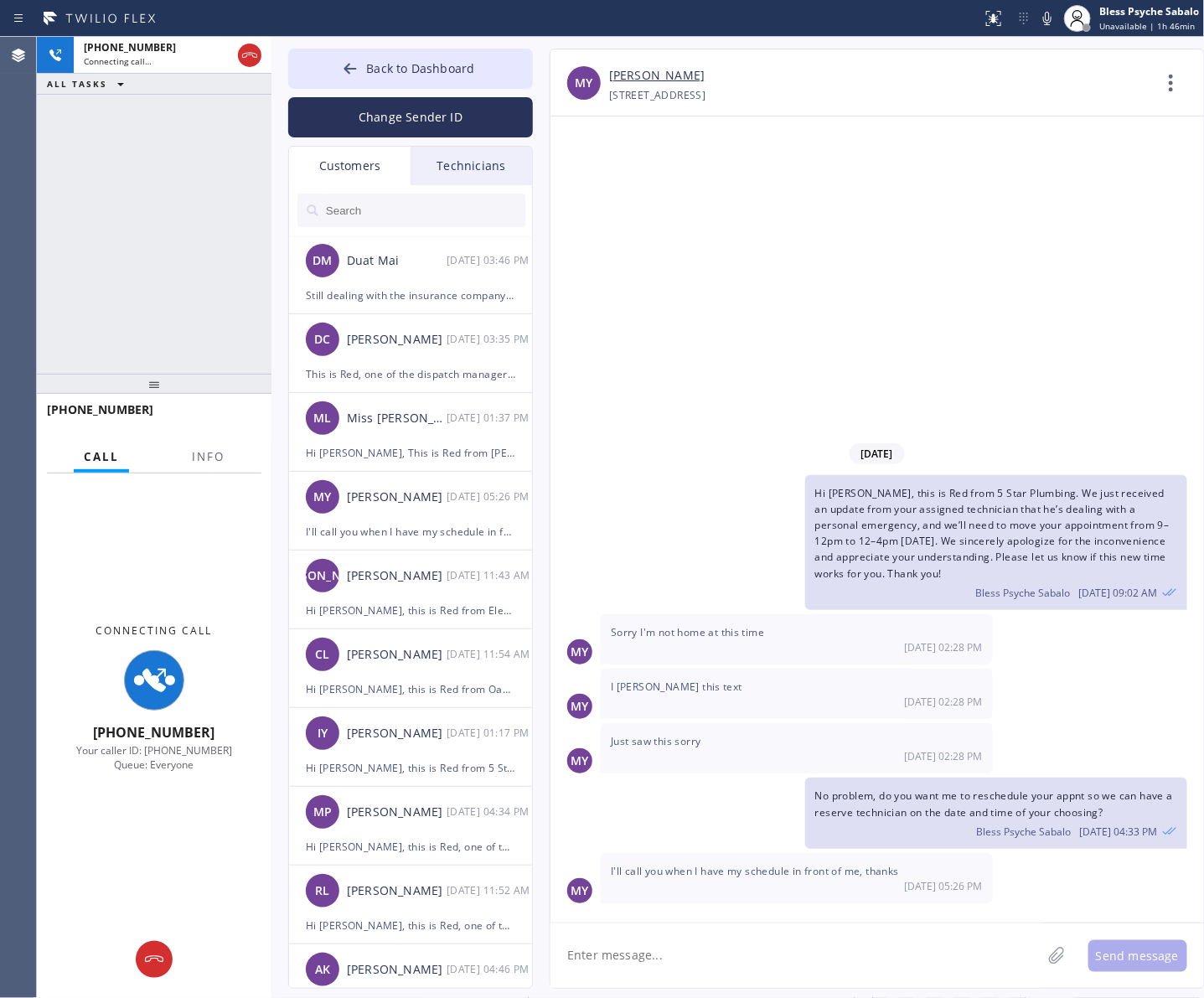 click on "I Jussie this text  07/11 02:28 PM" at bounding box center (797, 694) 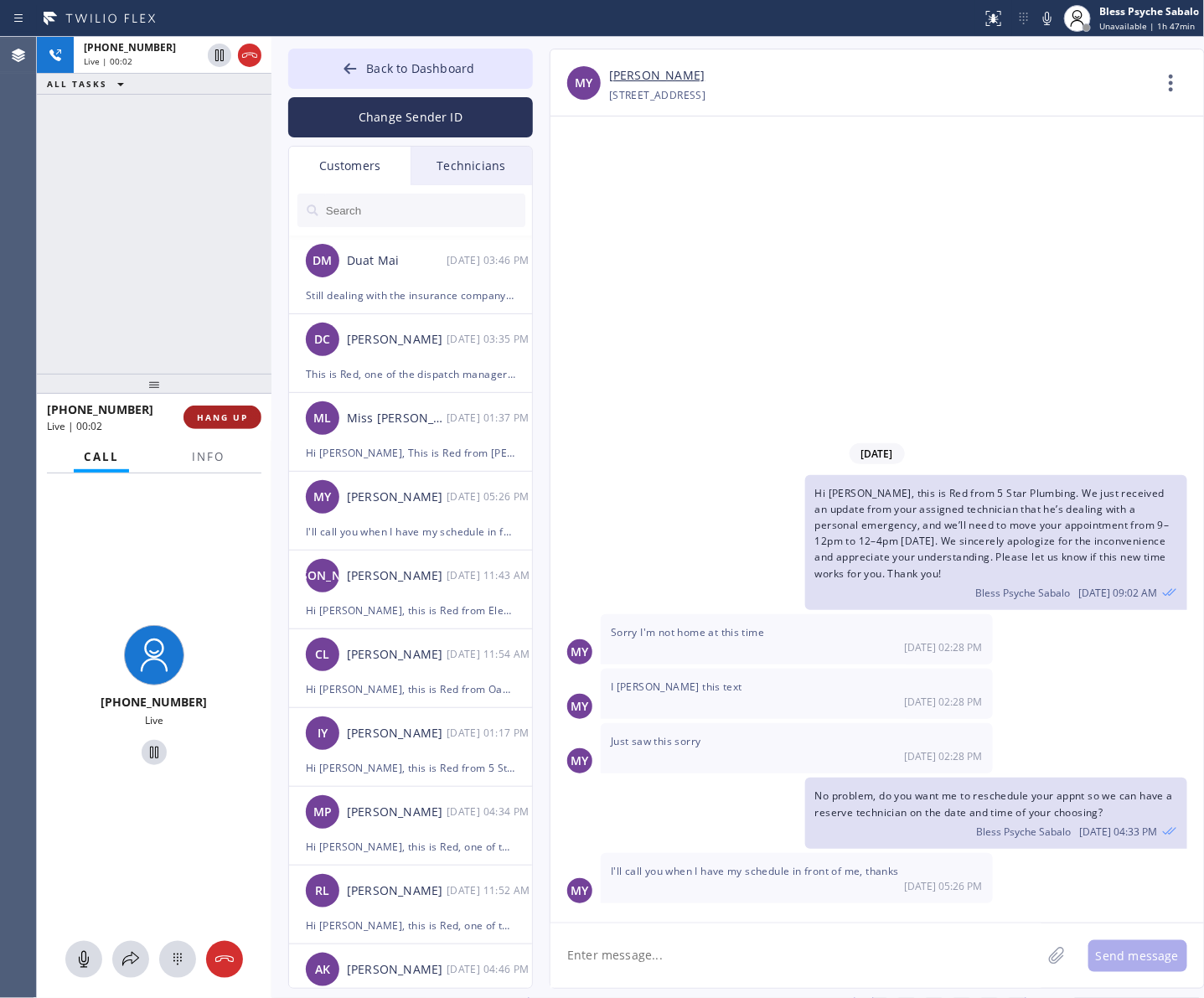 click on "HANG UP" at bounding box center [222, 417] 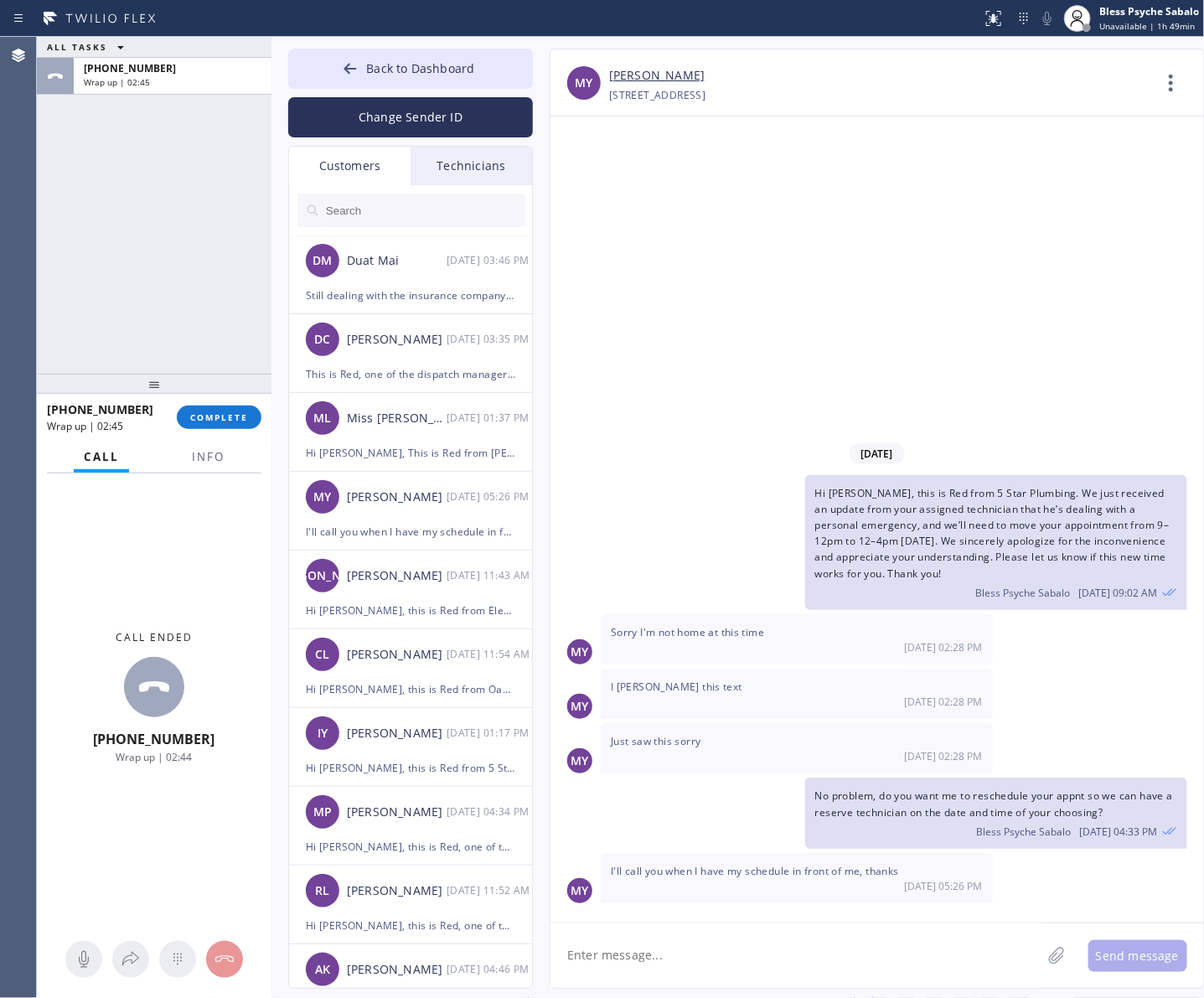 click on "07/11/2025 Hi Mary, this is Red from 5 Star Plumbing. We just received an update from your assigned technician that he’s dealing with a personal emergency, and we’ll need to move your appointment from 9–12pm to 12–4pm today. We sincerely apologize for the inconvenience and appreciate your understanding. Please let us know if this new time works for you. Thank you! Bless Psyche Sabalo 07/11 09:02 AM MY Sorry I'm not home at this time  07/11 02:28 PM MY I Jussie this text  07/11 02:28 PM MY Just saw this sorry  07/11 02:28 PM No problem, do you want me to reschedule your appnt so we can have a reserve technician on the date and time of your choosing? Bless Psyche Sabalo 07/11 04:33 PM MY I'll call you when I have my schedule in front of me, thanks 07/11 05:26 PM" at bounding box center (877, 520) 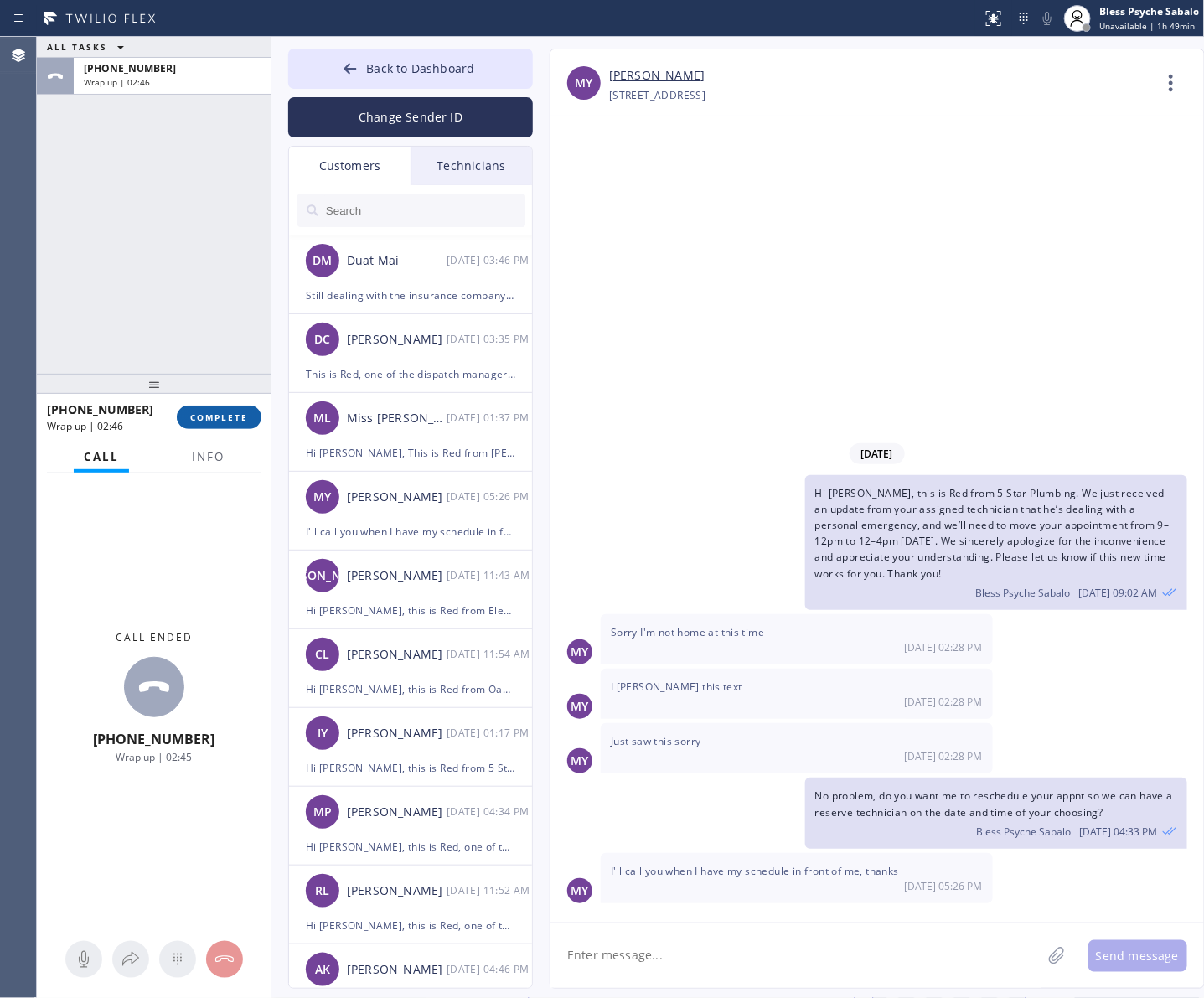 click on "COMPLETE" at bounding box center (219, 417) 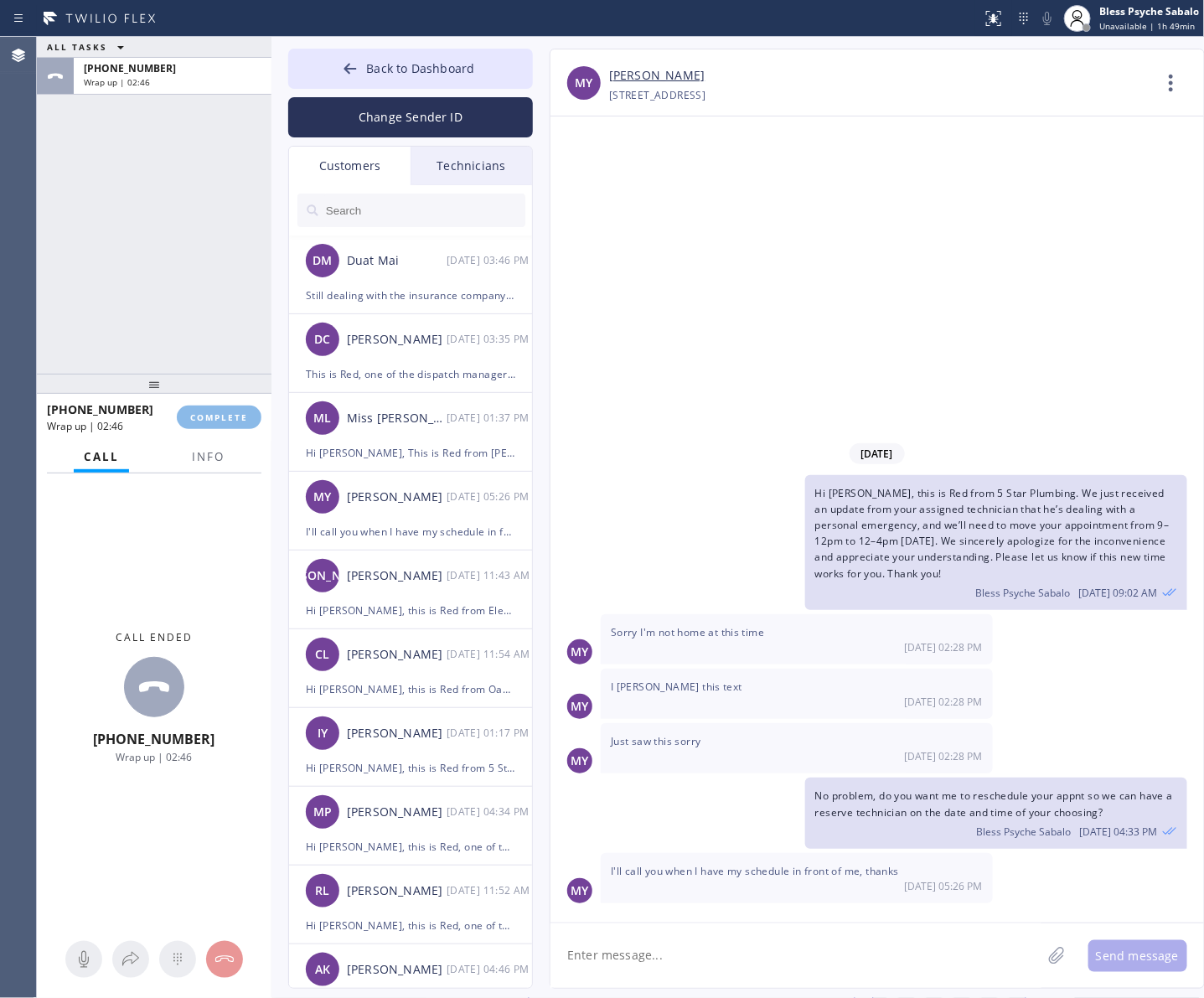 click at bounding box center [154, 384] 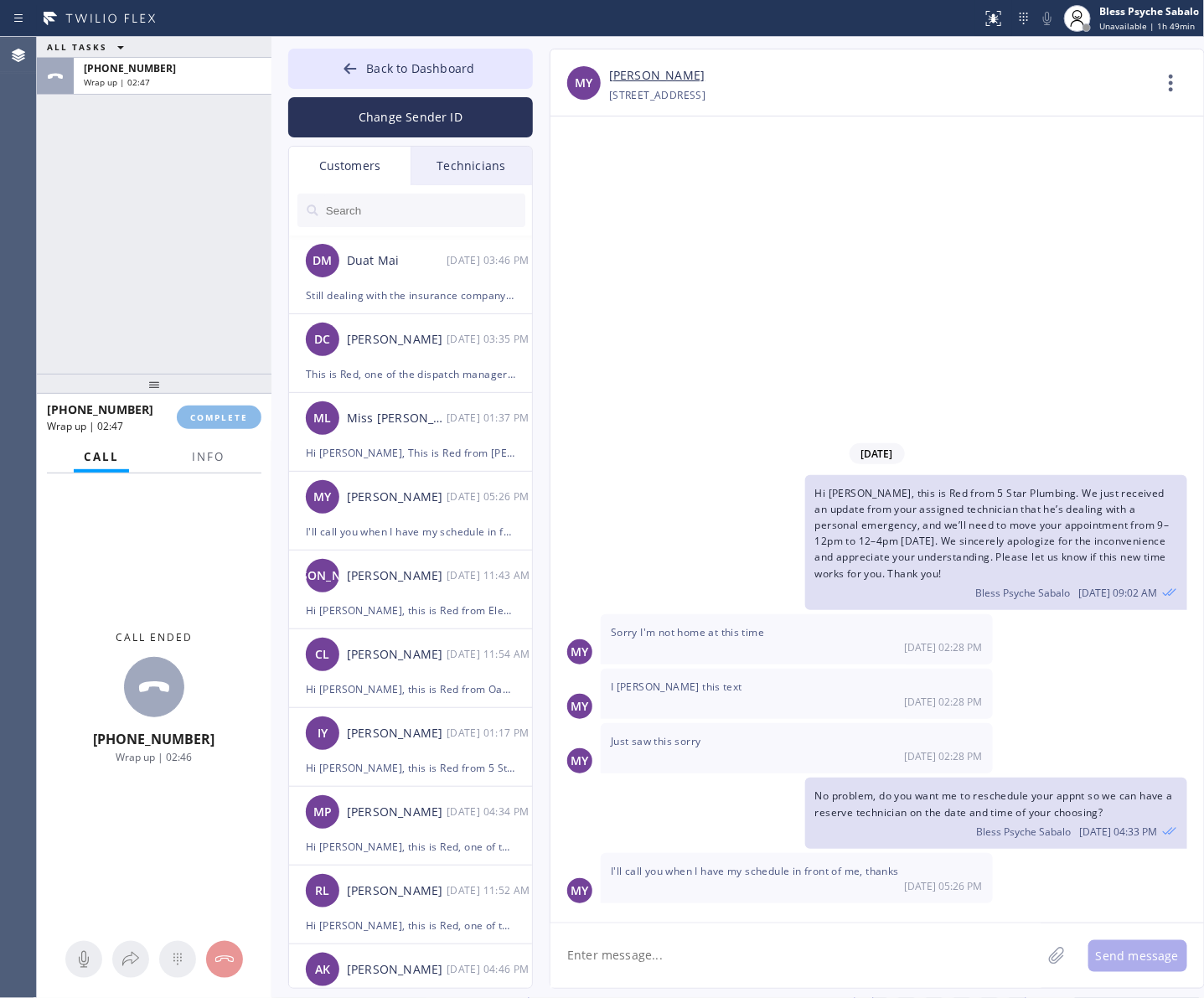 click on "Hi Mary, this is Red from 5 Star Plumbing. We just received an update from your assigned technician that he’s dealing with a personal emergency, and we’ll need to move your appointment from 9–12pm to 12–4pm today. We sincerely apologize for the inconvenience and appreciate your understanding. Please let us know if this new time works for you. Thank you! Bless Psyche Sabalo 07/11 09:02 AM" 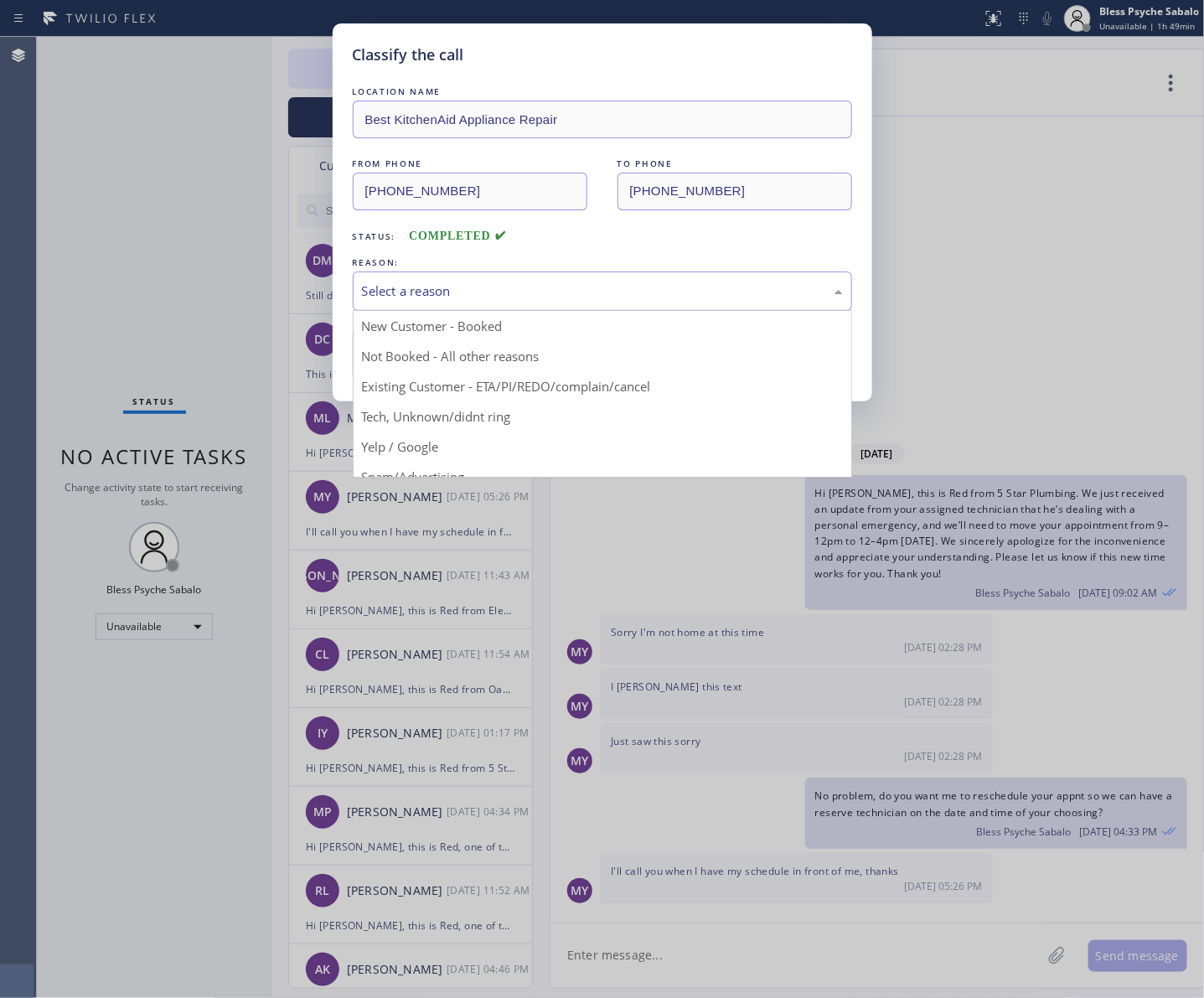 click on "Select a reason" at bounding box center (602, 291) 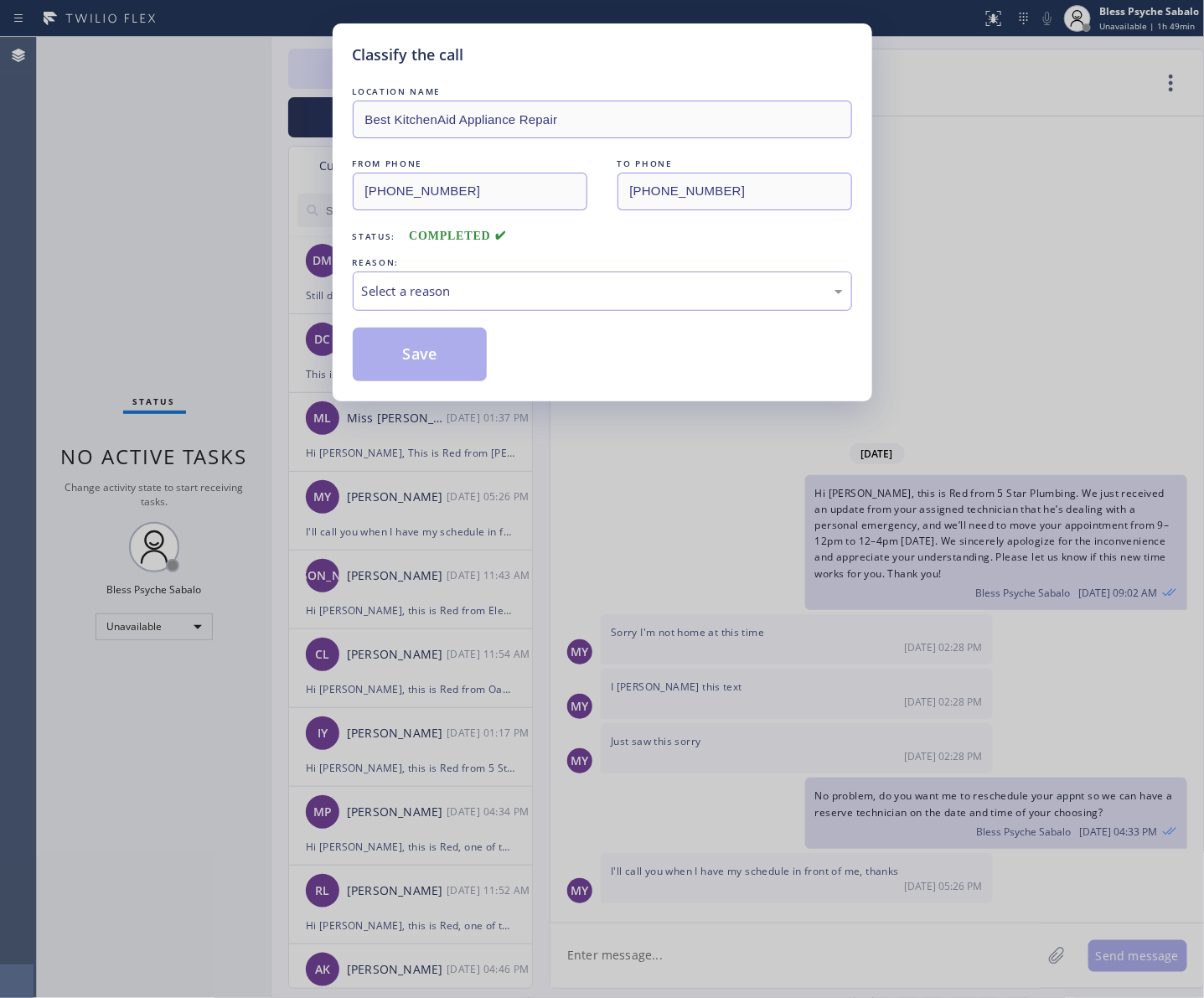 drag, startPoint x: 623, startPoint y: 312, endPoint x: 617, endPoint y: 352, distance: 40.447497 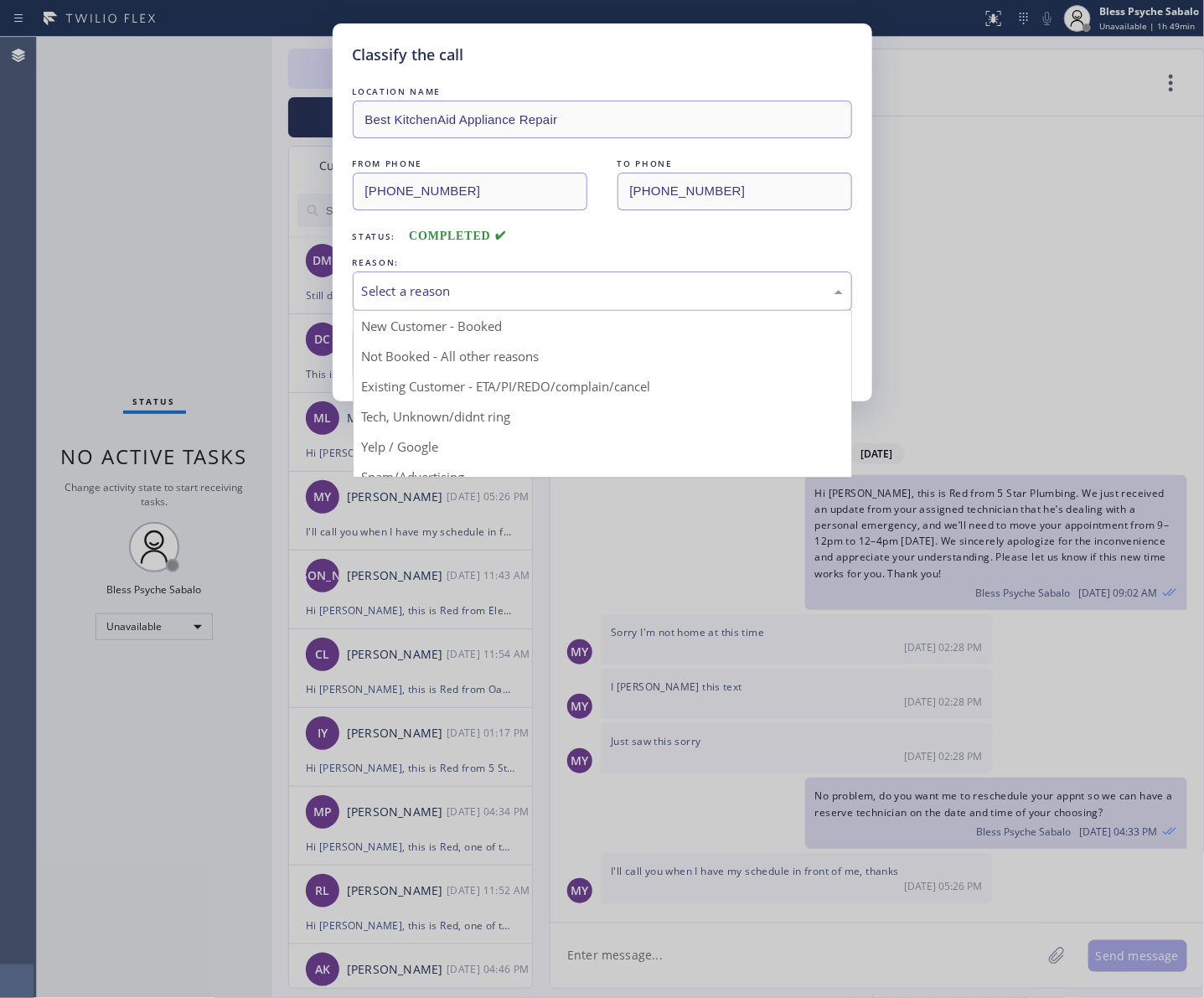click on "Select a reason" at bounding box center [602, 291] 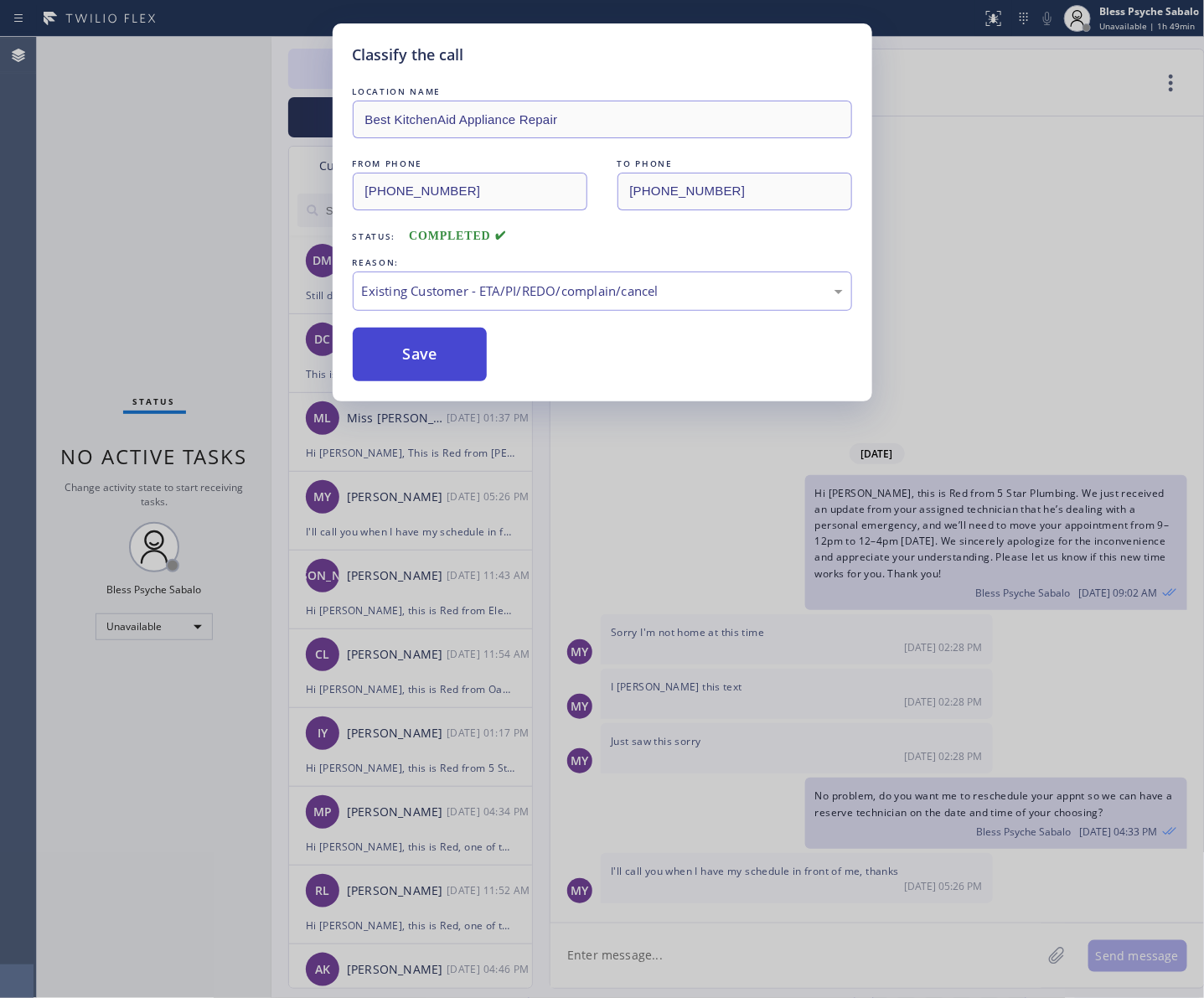 click on "Save" at bounding box center (420, 354) 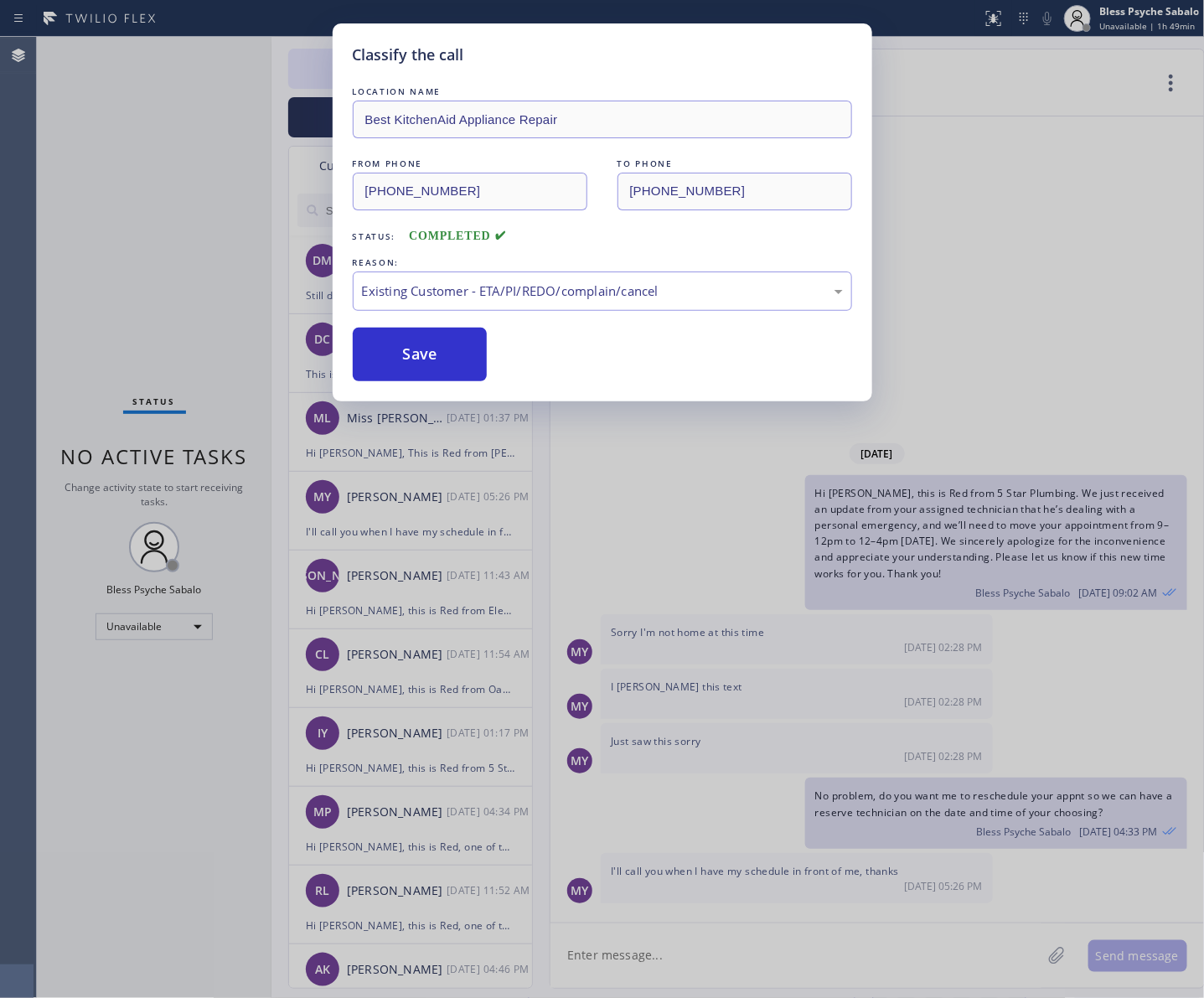 click on "Classify the call LOCATION NAME Best KitchenAid Appliance Repair FROM PHONE (415) 301-7006 TO PHONE (310) 880-9484 Status: COMPLETED REASON: Existing Customer - ETA/PI/REDO/complain/cancel Save" at bounding box center [602, 499] 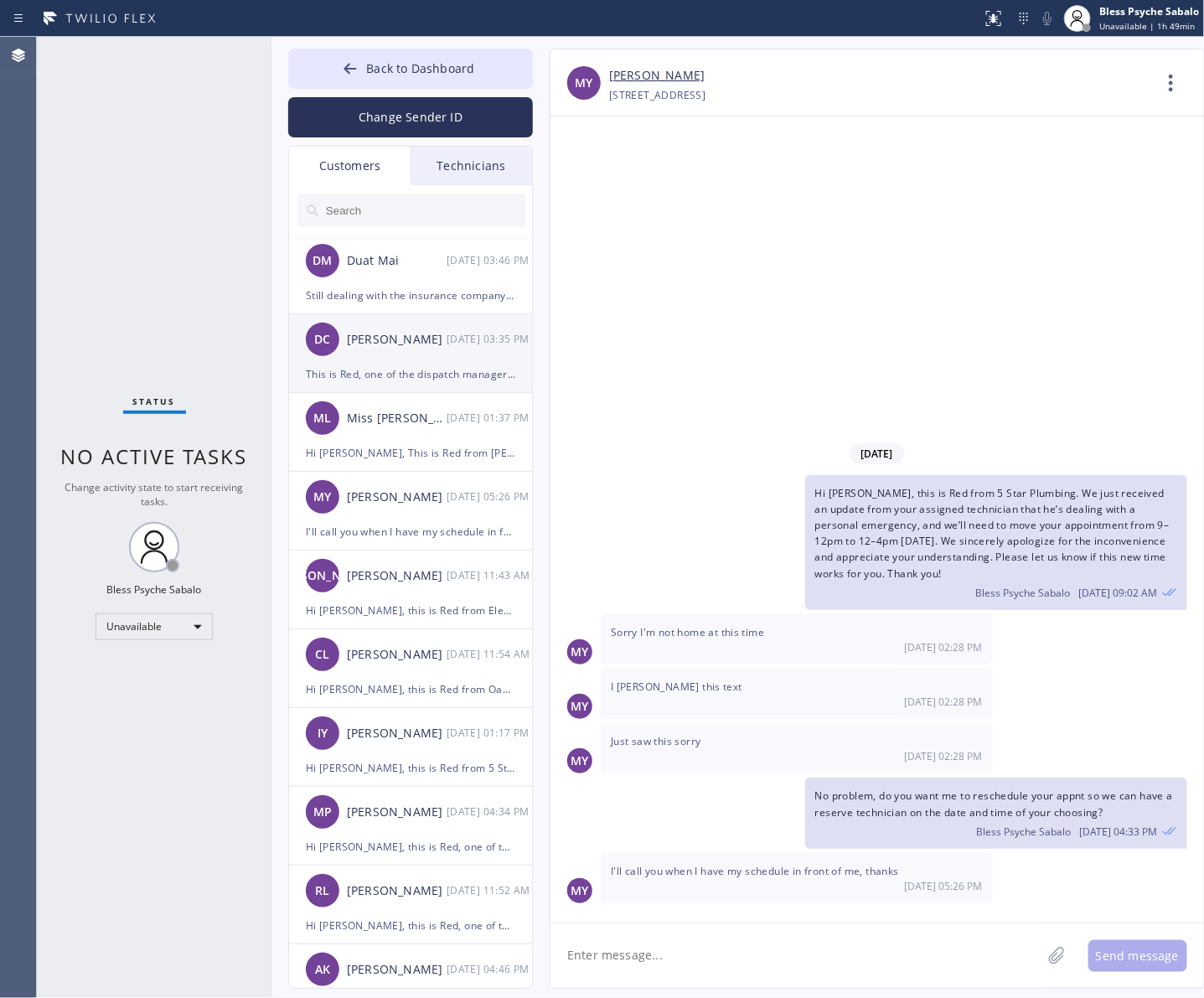 click on "This is Red, one of the dispatch managers here at Faucets & Fixtures. I’m reaching out to follow up on the estimate provided by our technician, Roy, during his visit on 07/12 regarding the shower valve replacement and whole-house repiping.
We just wanted to check in and see if you had any questions about the estimate or if there’s anything we can assist you with as you consider moving forward with the project.
Feel free to reach out at your convenience—we’re here to help!" at bounding box center [411, 374] 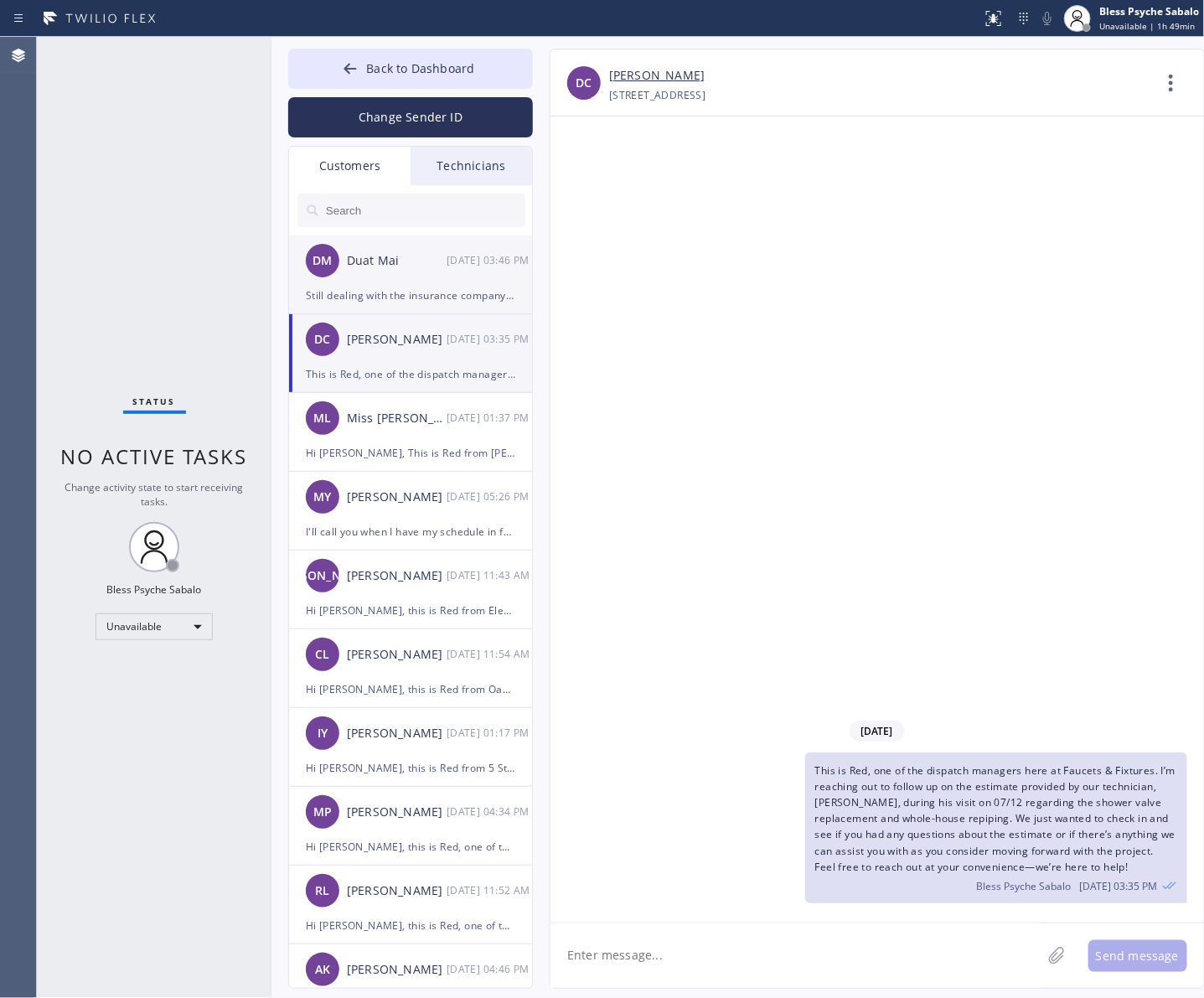 click on "DM Duat Mai 07/15 03:46 PM Still dealing with the insurance company. Will let you know when we have an answer. Thank you." 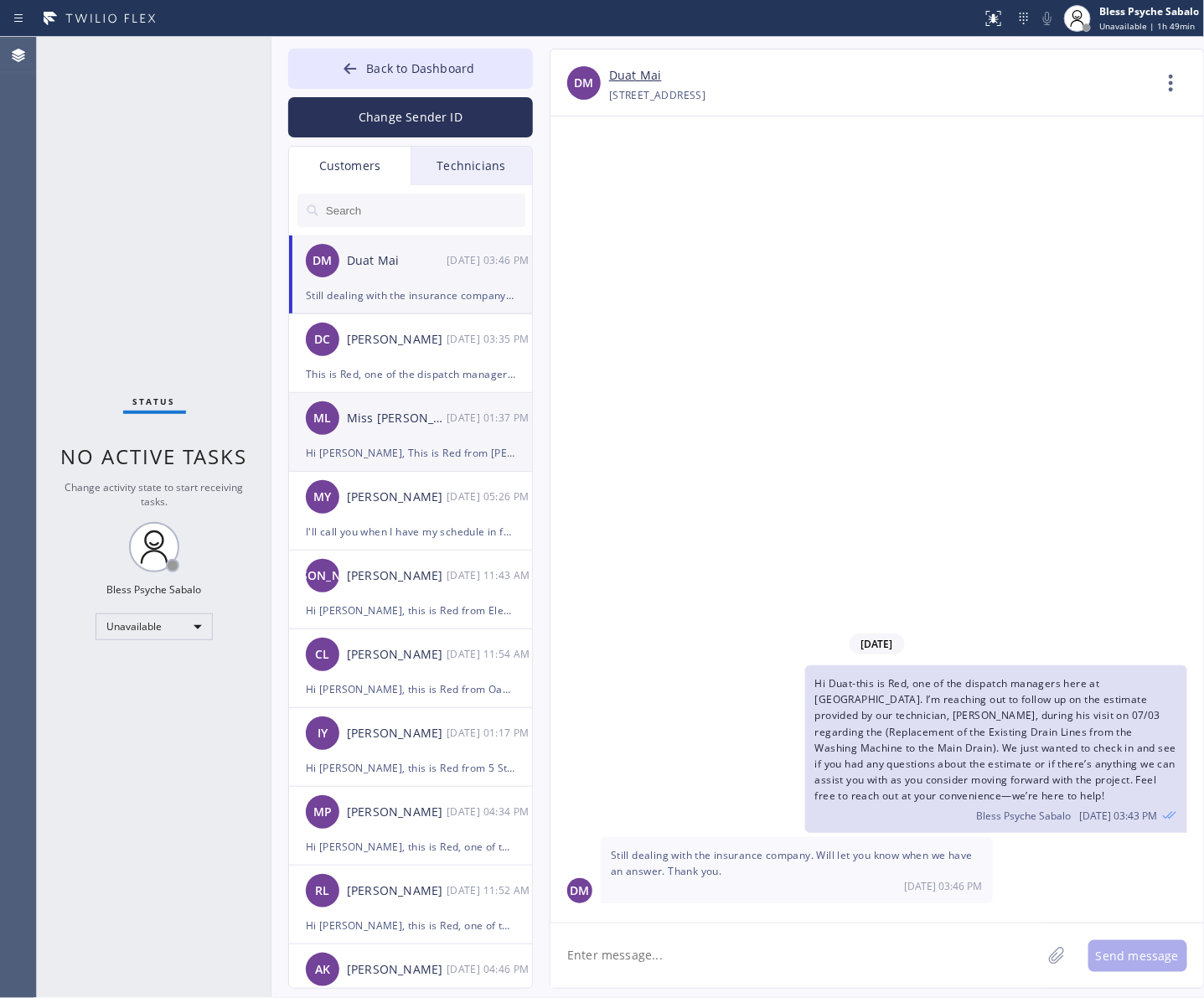 click on "ML Miss Linda 07/15 01:37 PM" at bounding box center (411, 418) 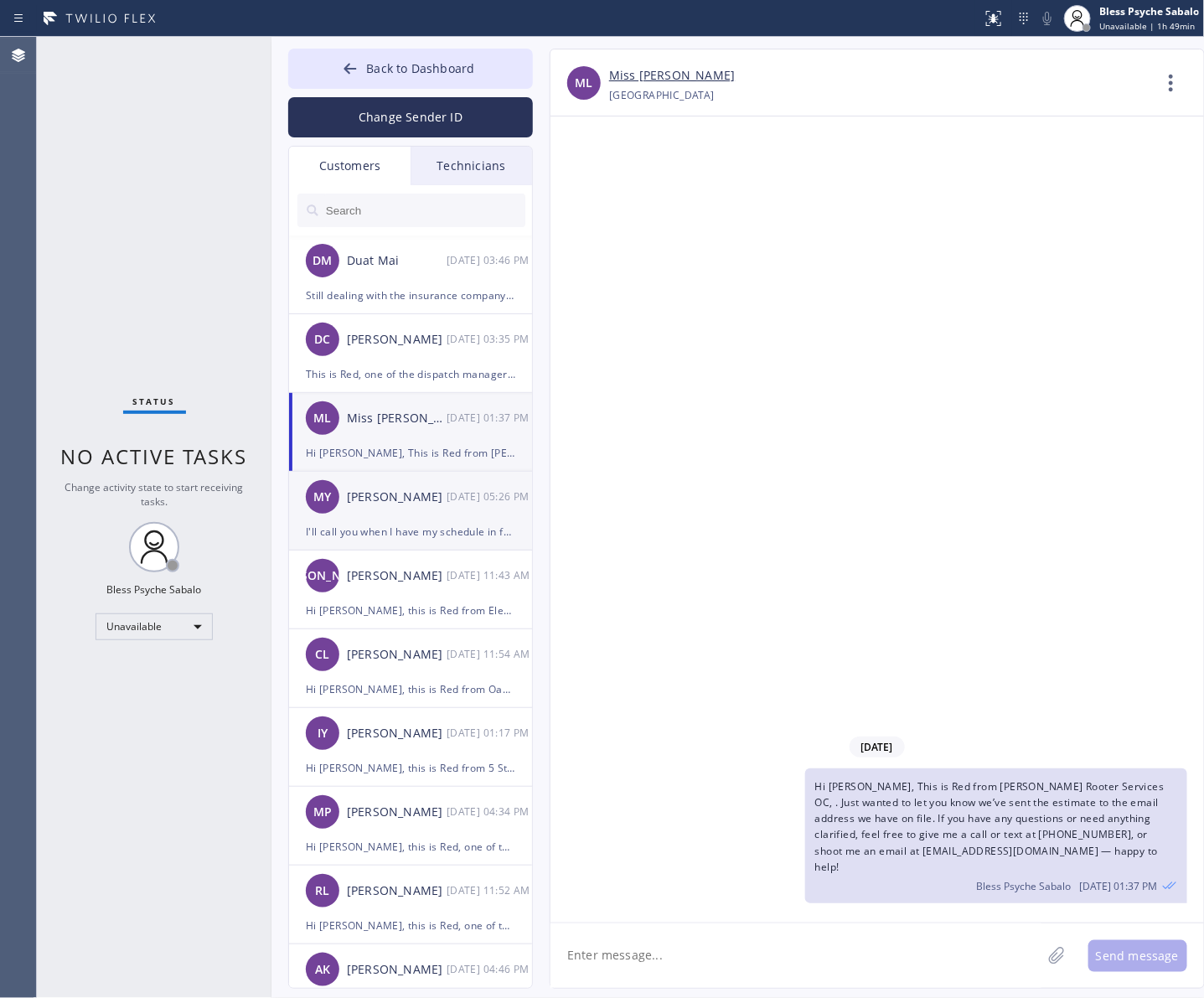 drag, startPoint x: 416, startPoint y: 528, endPoint x: 436, endPoint y: 528, distance: 20 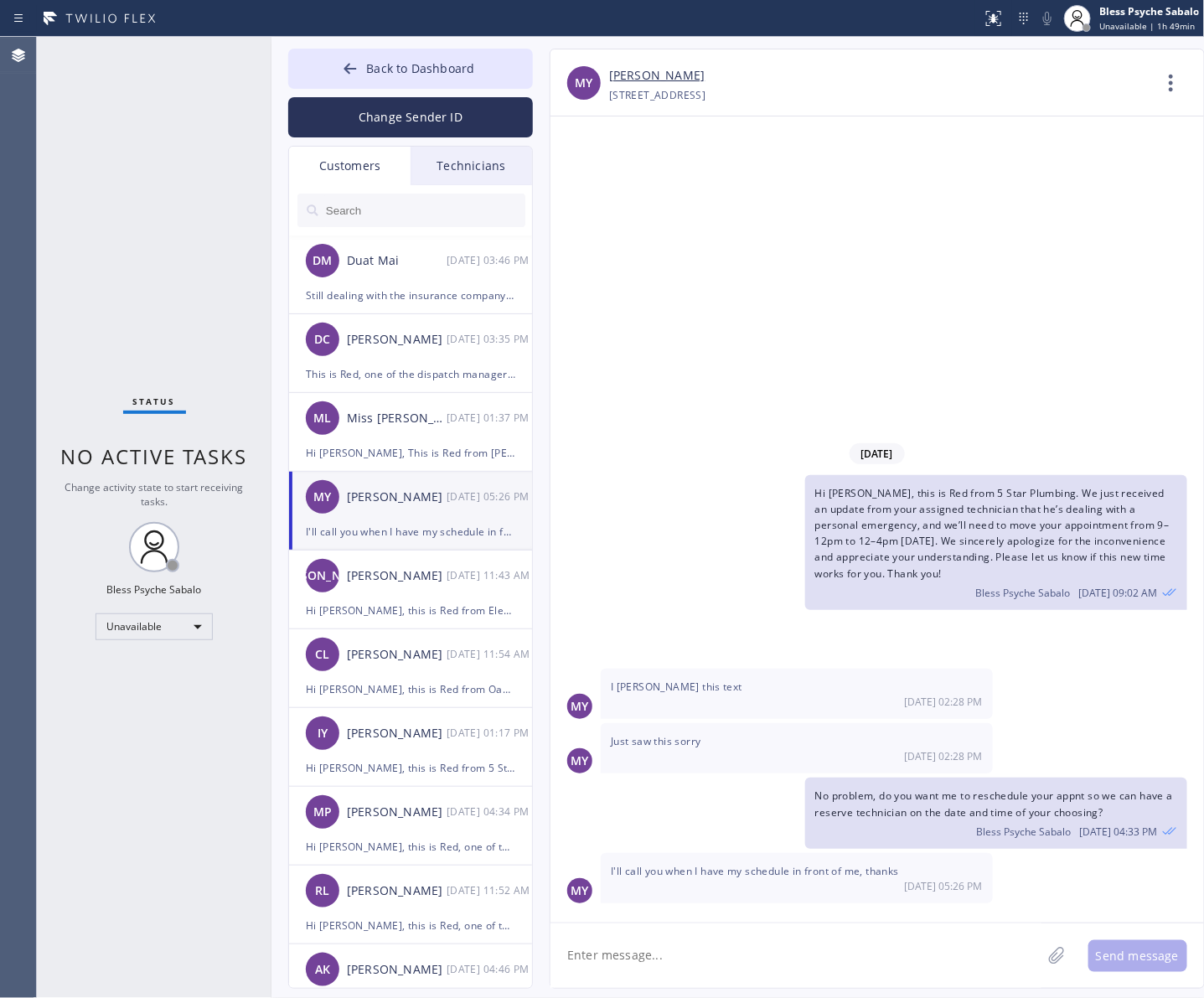 click on "07/11 02:28 PM" at bounding box center [797, 701] 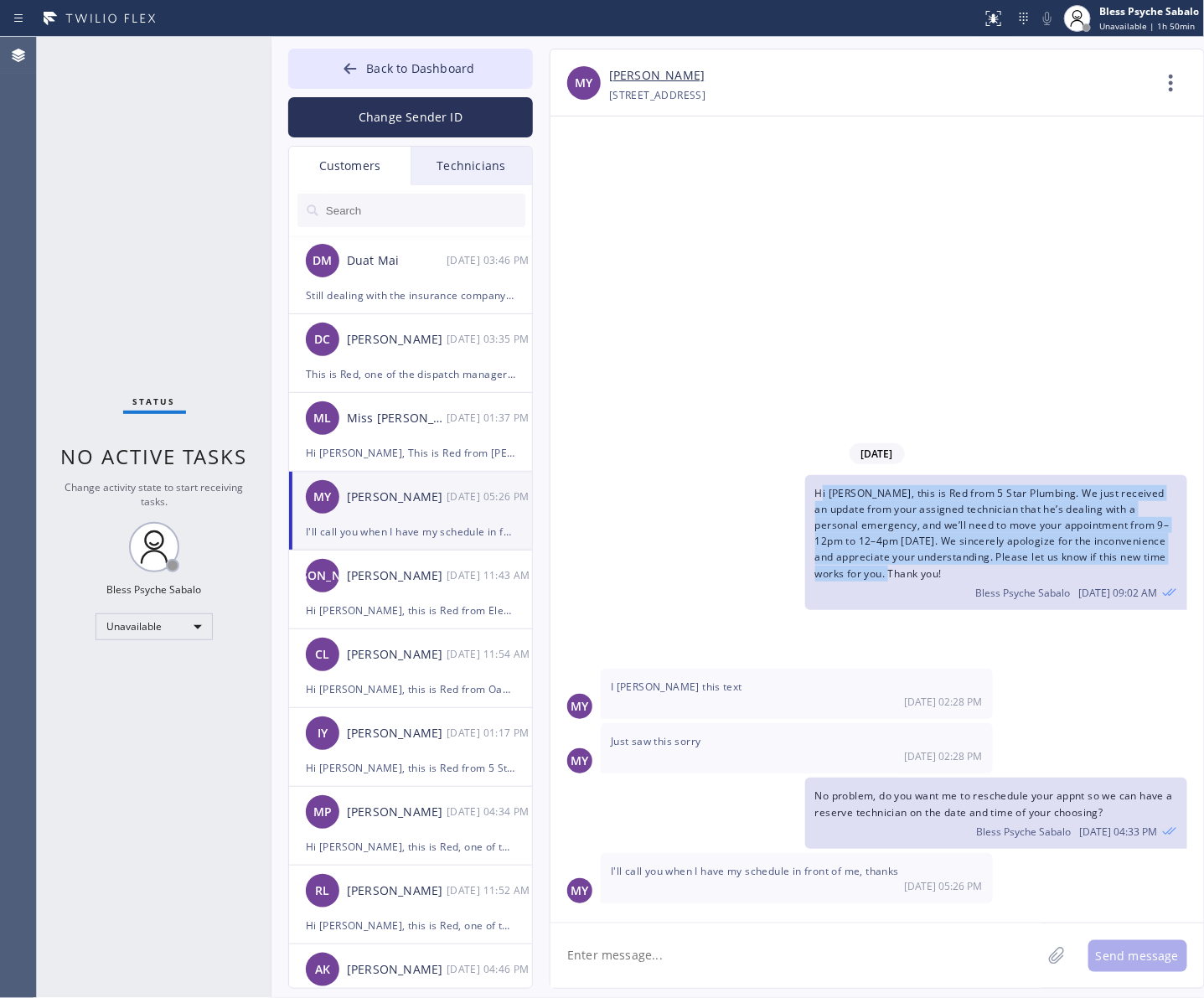 drag, startPoint x: 953, startPoint y: 571, endPoint x: 819, endPoint y: 489, distance: 157.0987 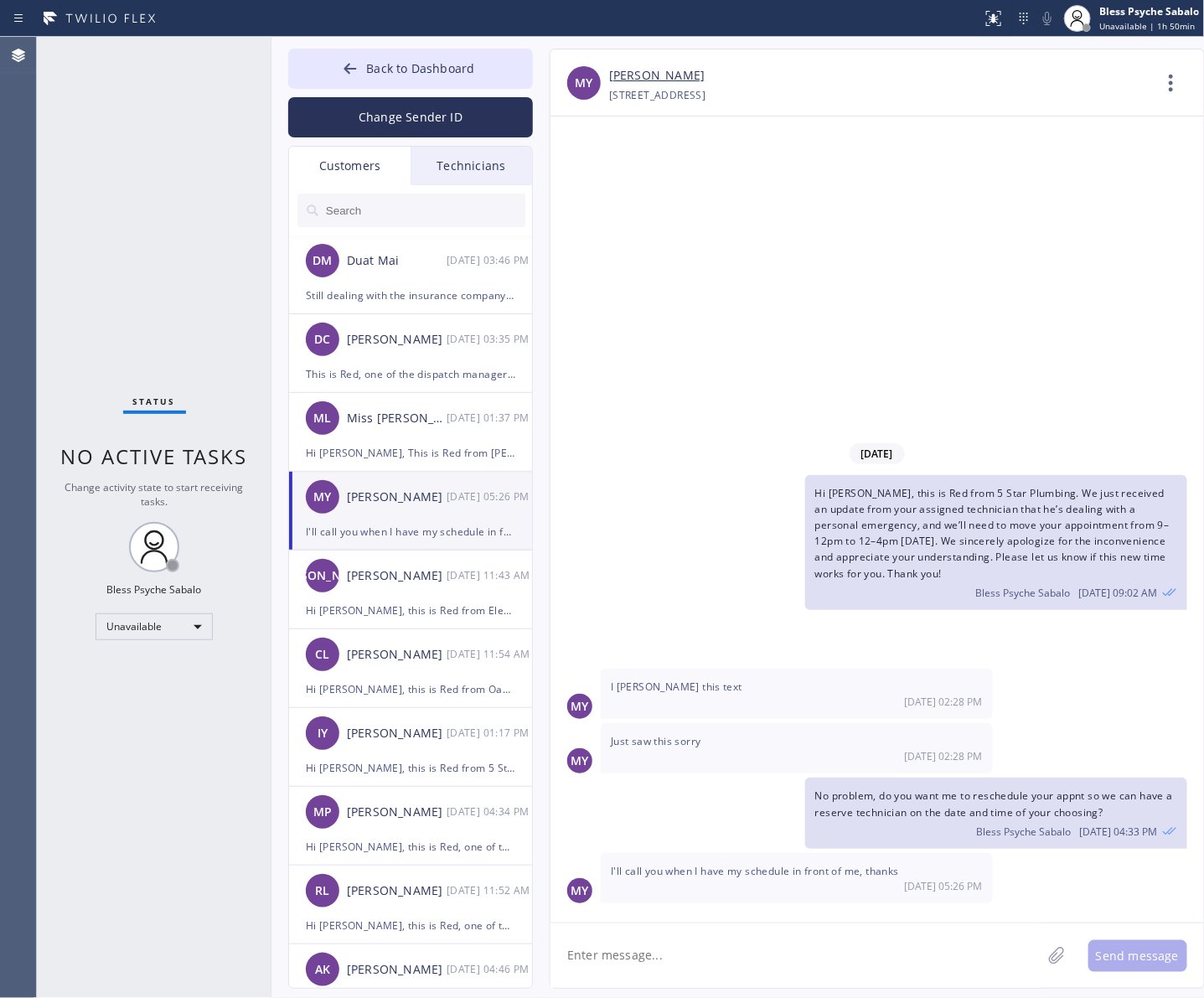 drag, startPoint x: 974, startPoint y: 584, endPoint x: 957, endPoint y: 588, distance: 17.464249 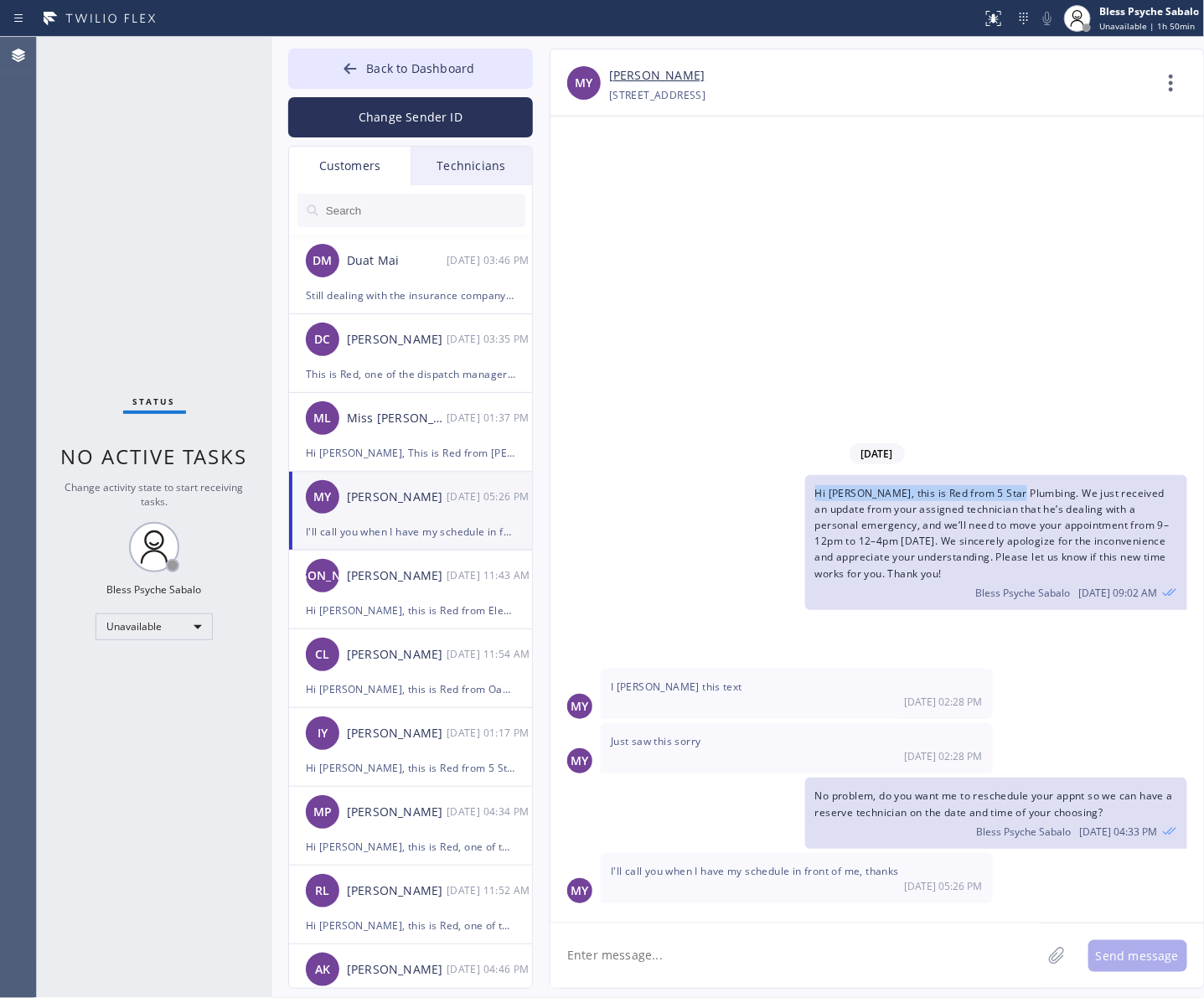 drag, startPoint x: 870, startPoint y: 492, endPoint x: 1020, endPoint y: 503, distance: 150.40279 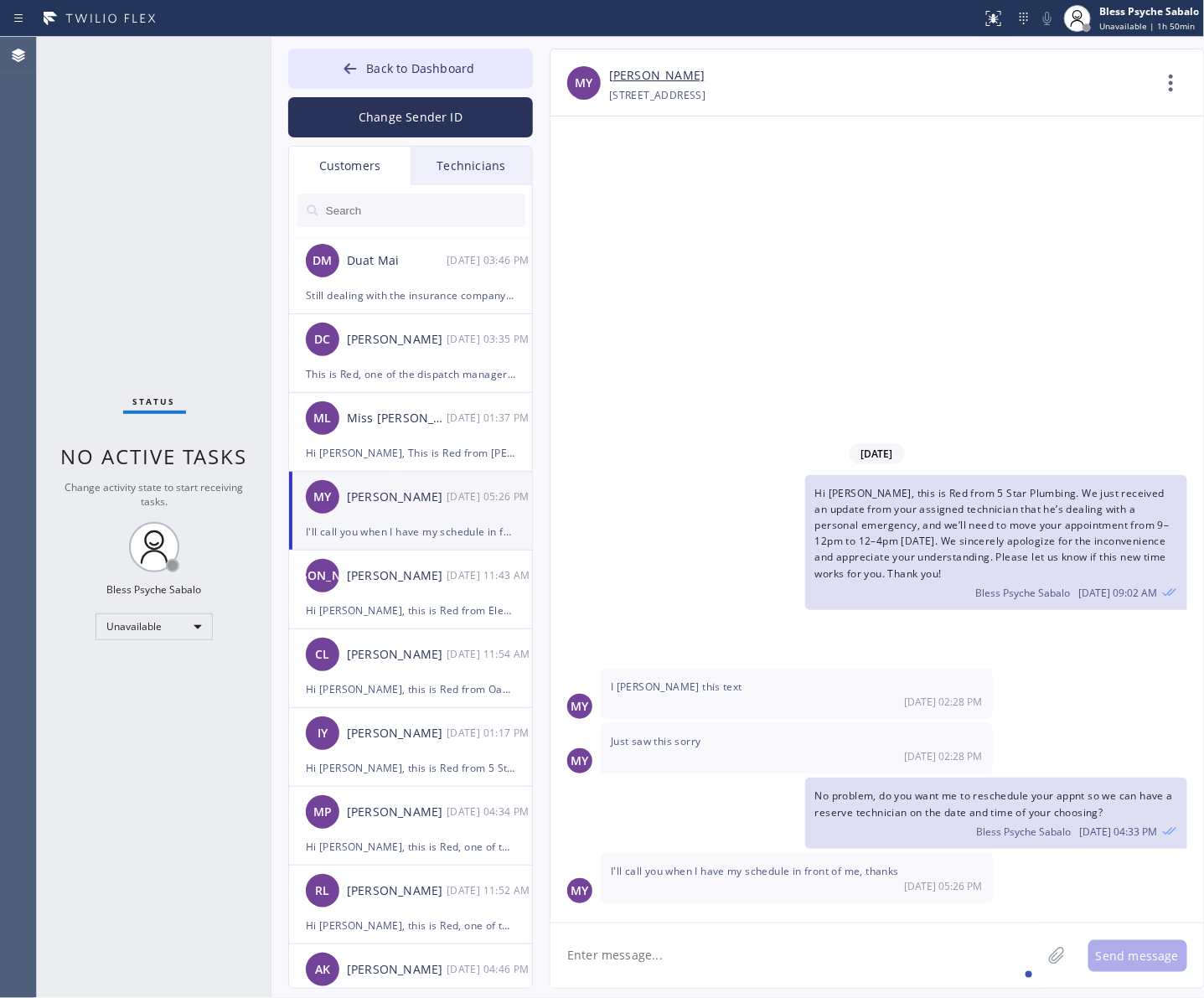 click 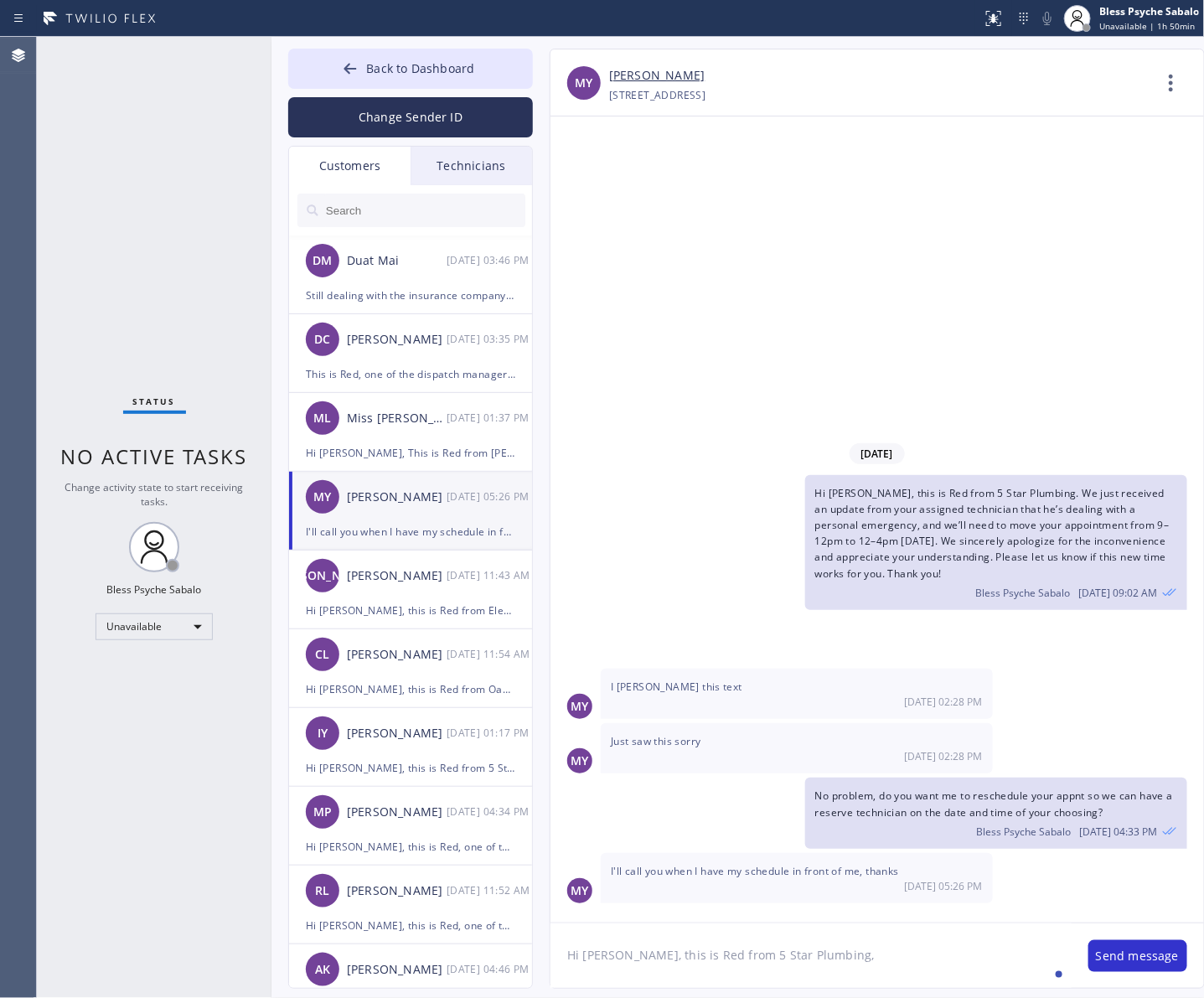click on "Hi Mary, this is Red from 5 Star Plumbing," 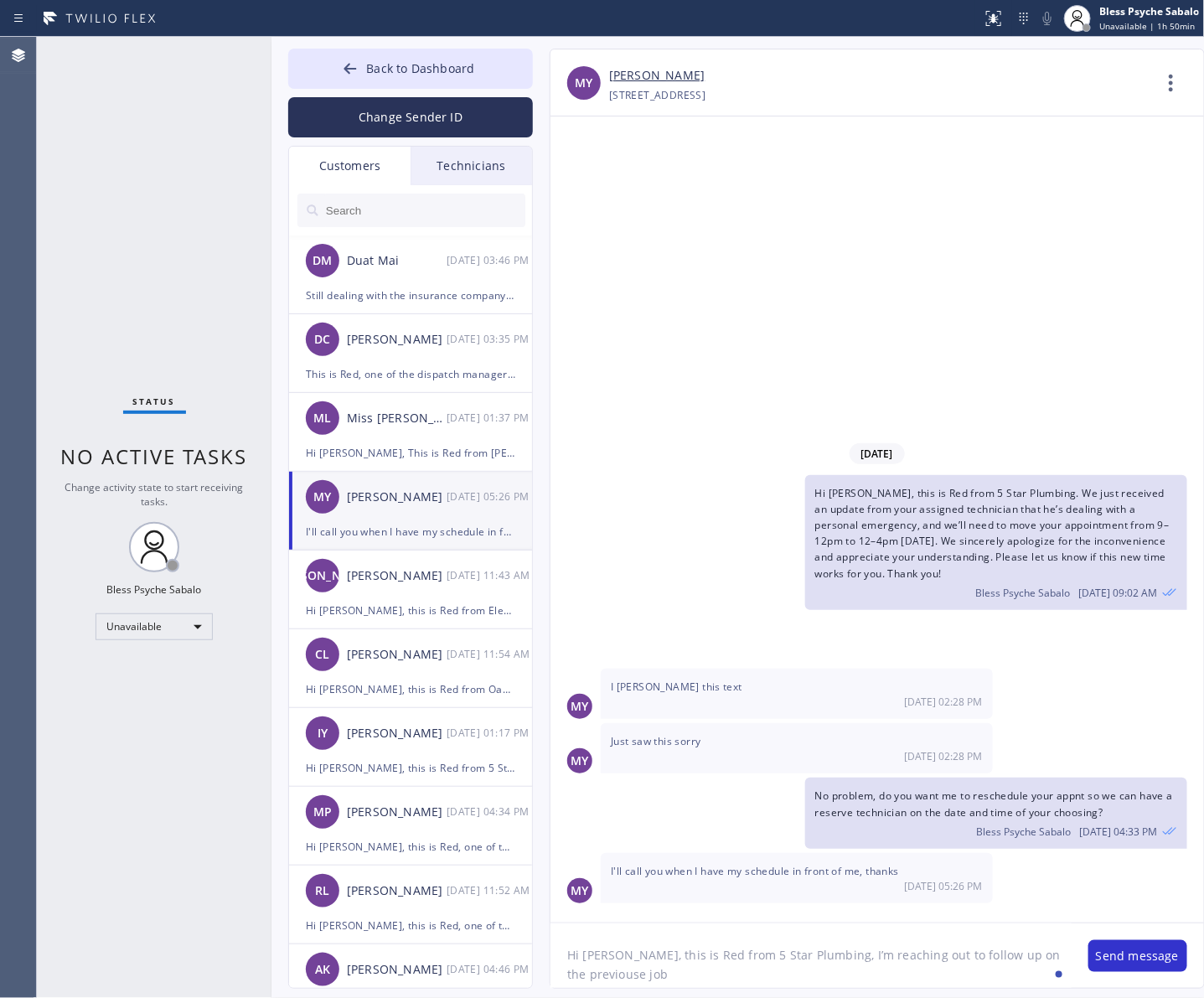 click on "Hi Mary, this is Red from 5 Star Plumbing, I’m reaching out to follow up on the previouse job" 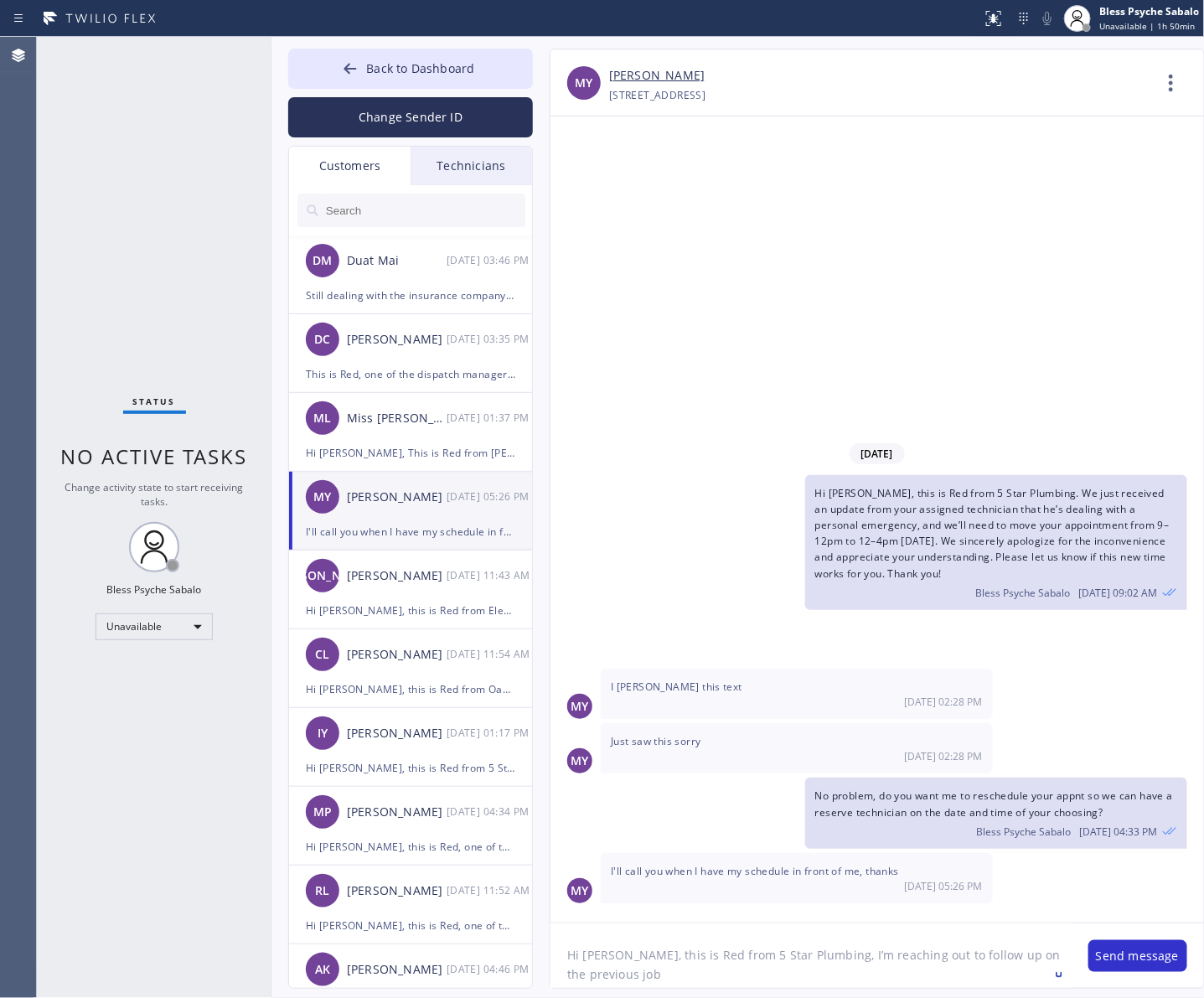 click on "Hi Mary, this is Red from 5 Star Plumbing, I’m reaching out to follow up on the previous job" 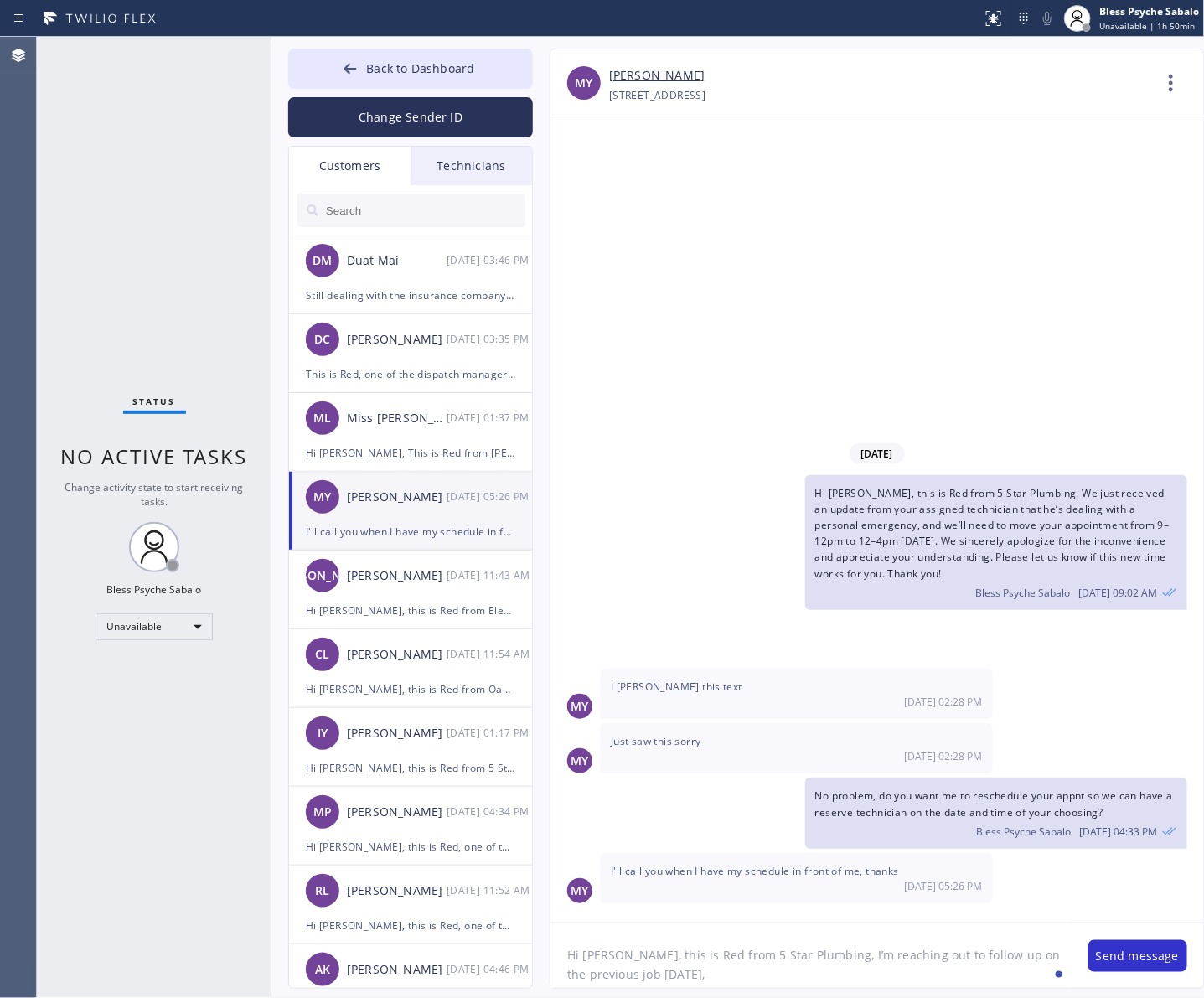 click on "Hi Mary, this is Red from 5 Star Plumbing, I’m reaching out to follow up on the previous job on Friday," 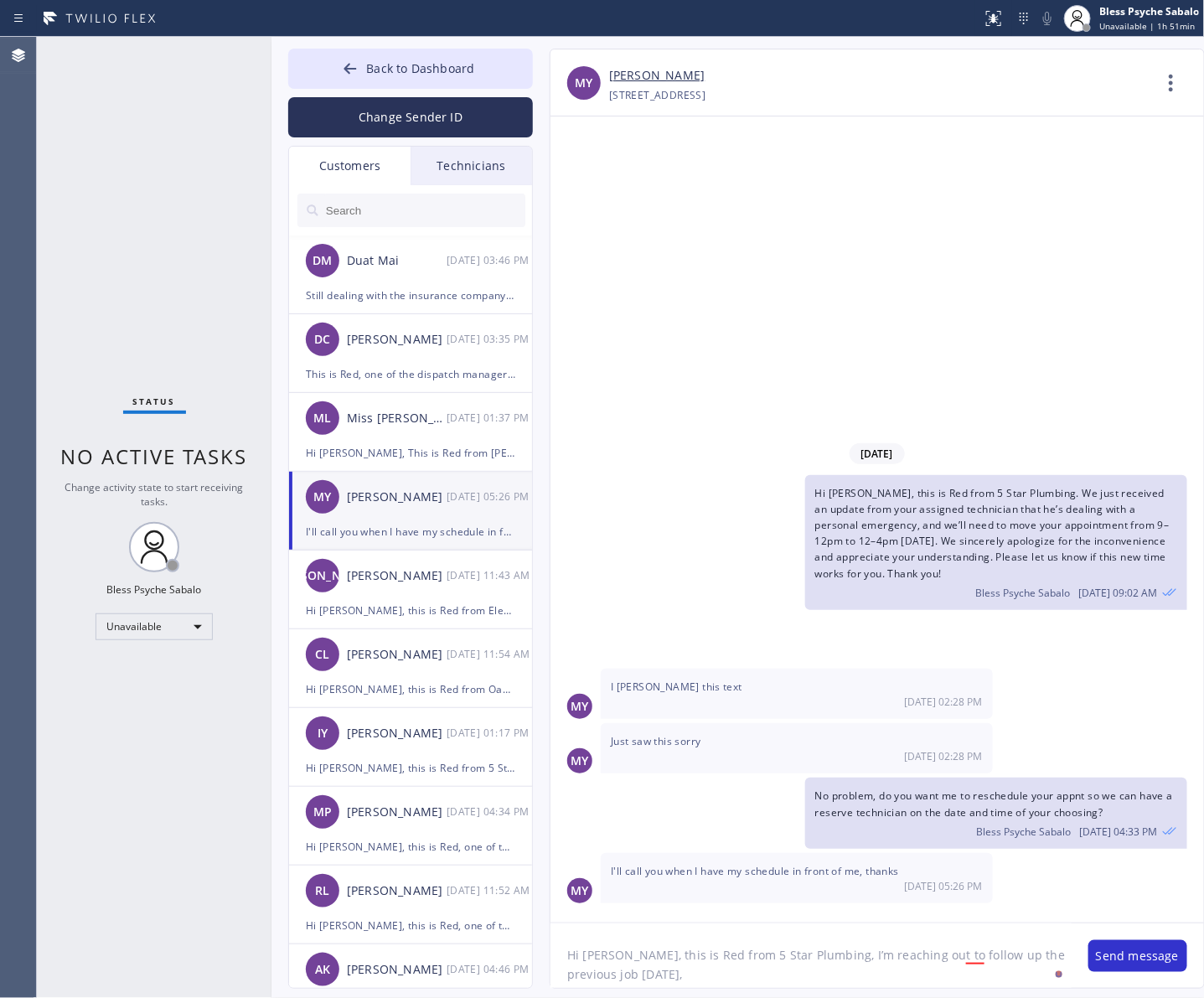 click on "Hi Mary, this is Red from 5 Star Plumbing, I’m reaching out to follow up the previous job on Friday," 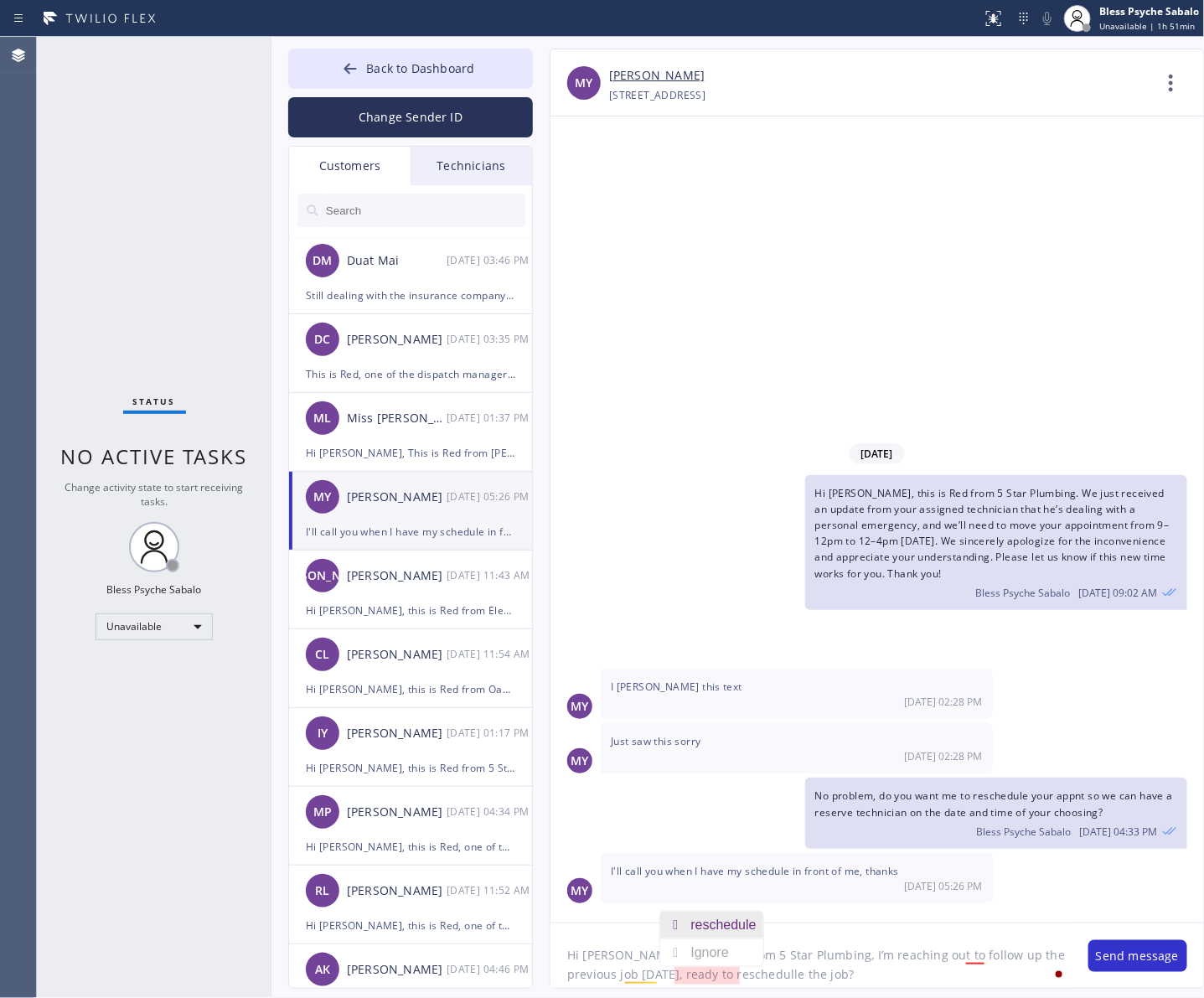 click on "reschedule" at bounding box center (726, 925) 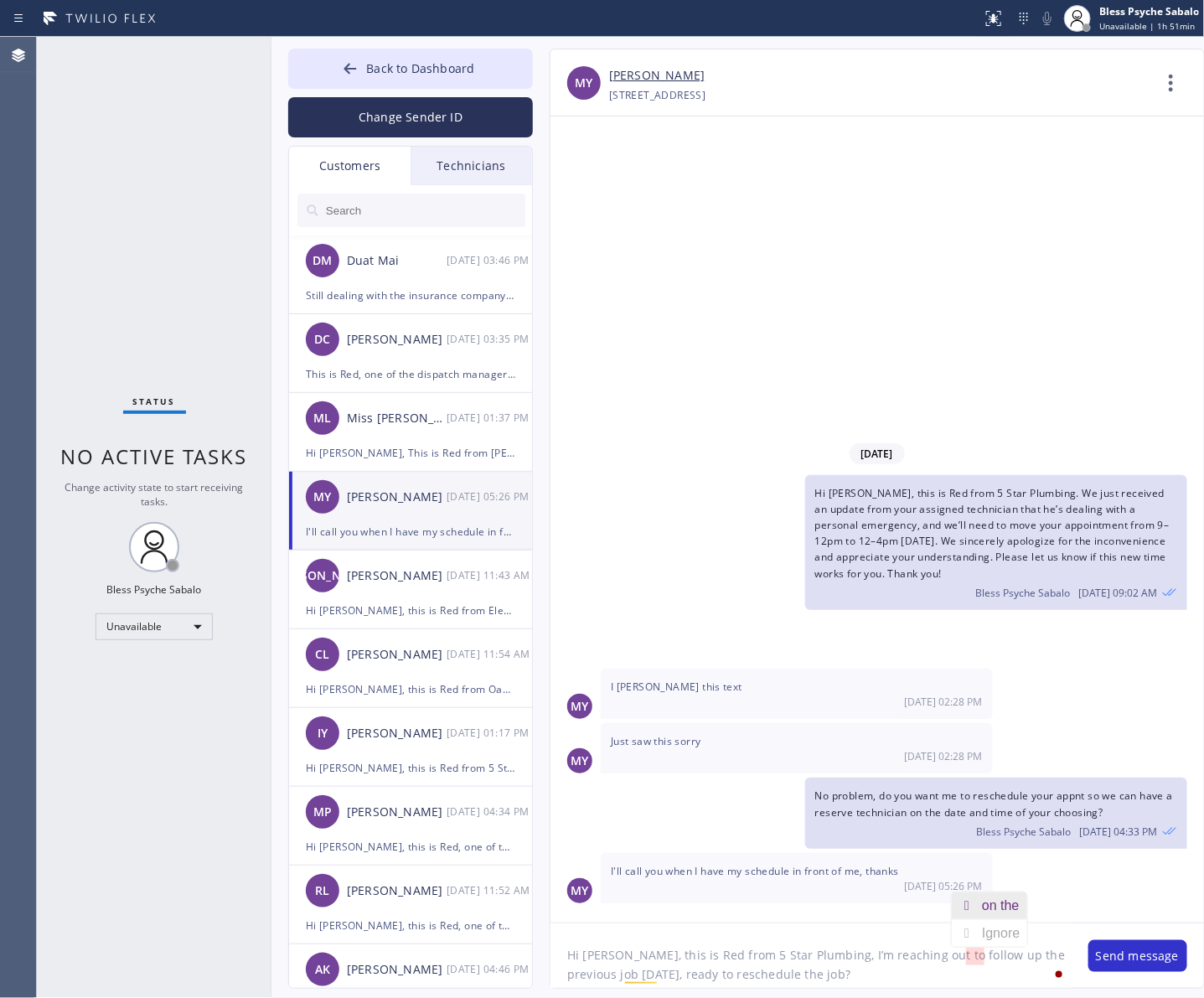 click on "on the" at bounding box center [1004, 906] 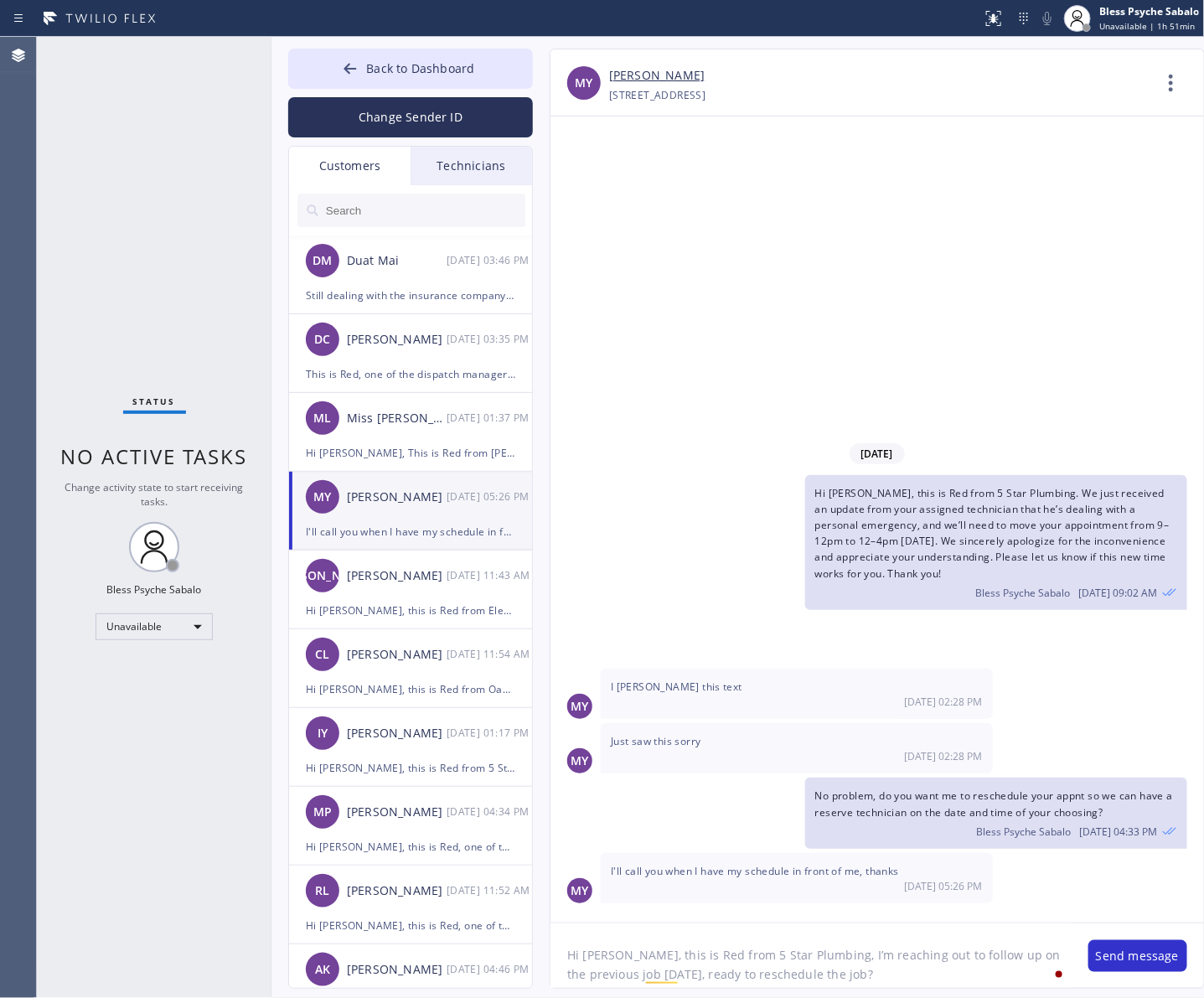 click on "Hi Mary, this is Red from 5 Star Plumbing, I’m reaching out to follow up on the previous job on Friday, ready to reschedule the job?" 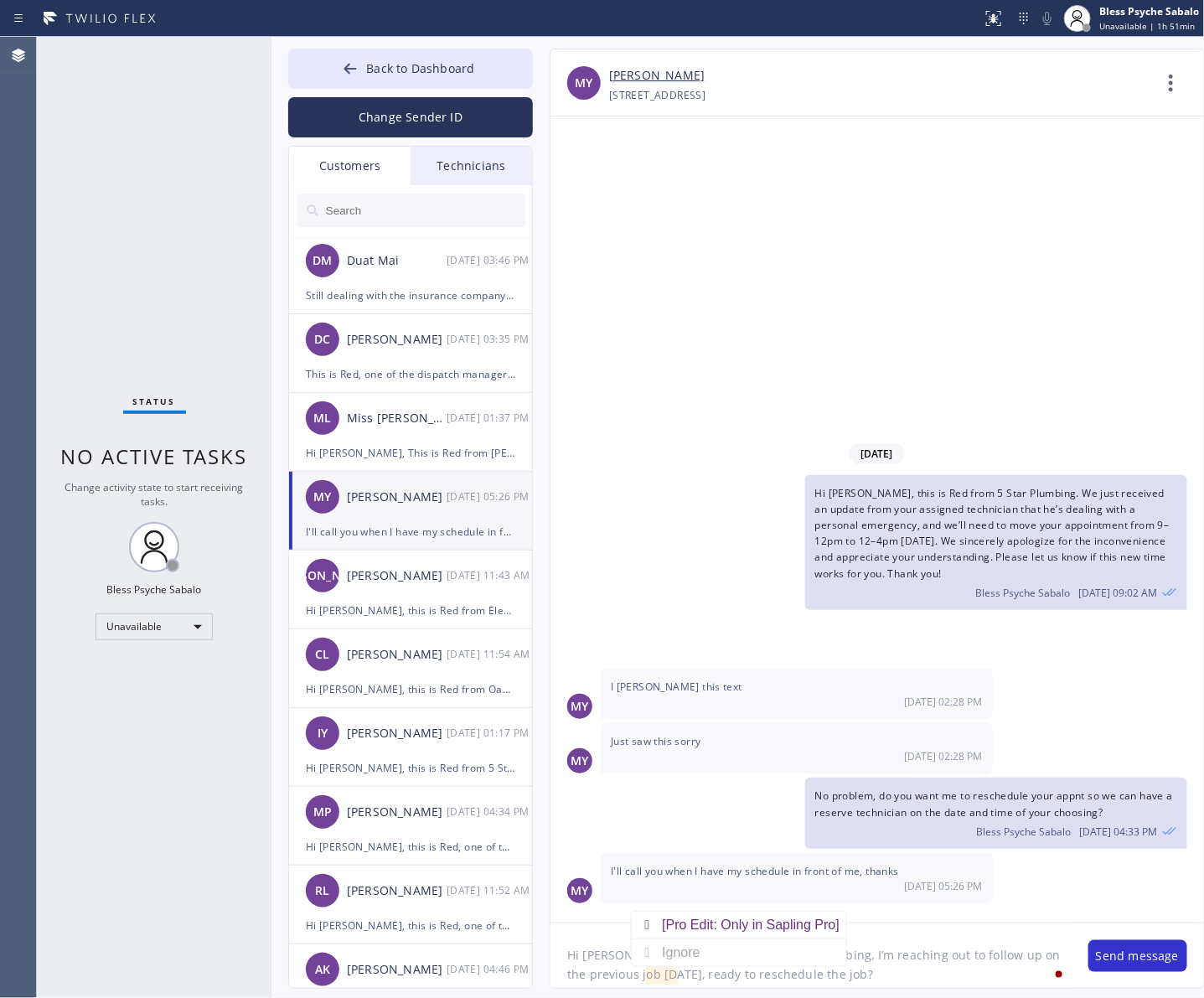 click on "Hi Mary, this is Red from 5 Star Plumbing, I’m reaching out to follow up on the previous job on Friday, ready to reschedule the job?" 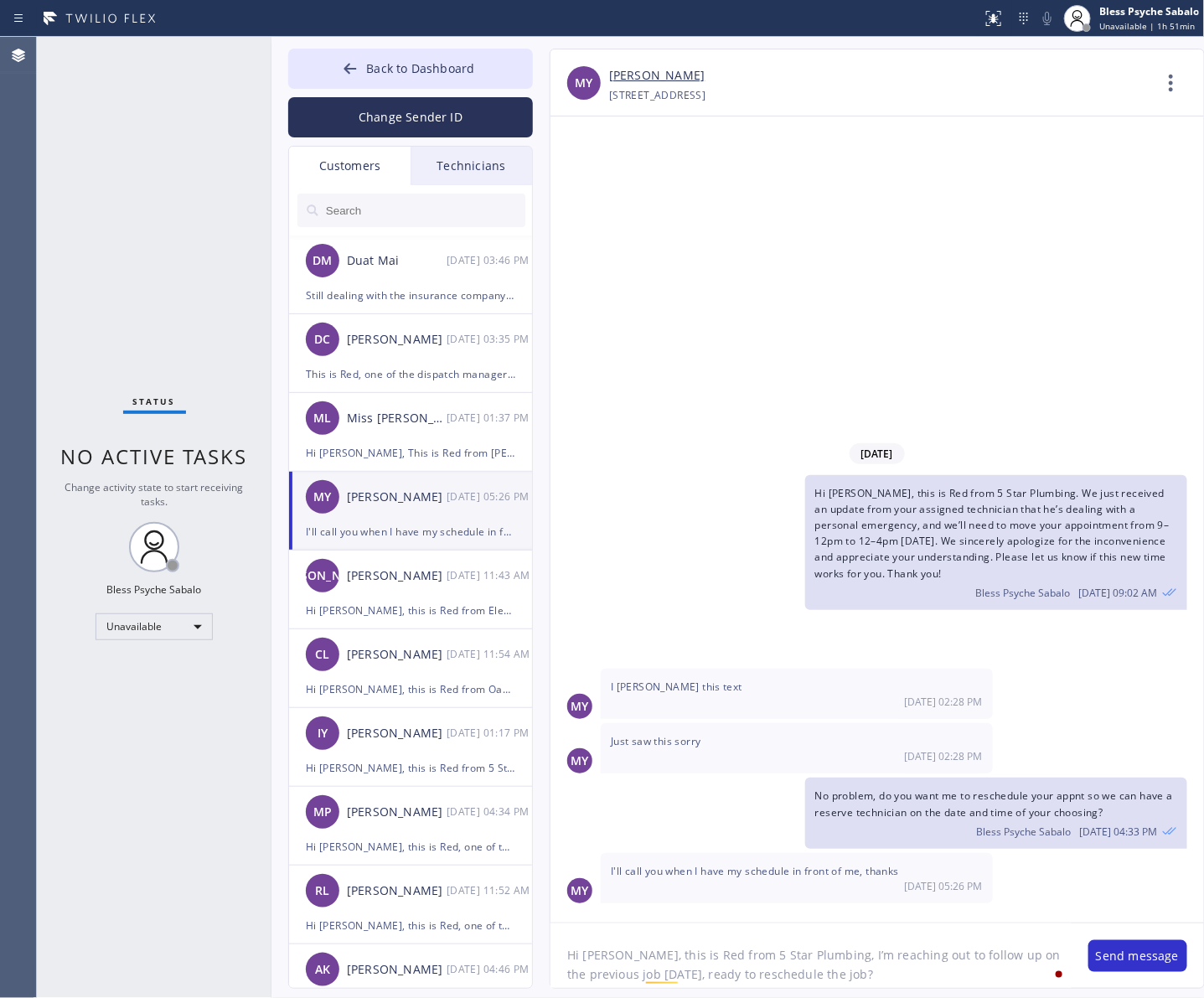 click on "Back to Dashboard Change Sender ID Customers Technicians DM Duat Mai 07/15 03:46 PM Still dealing with the insurance company. Will let you know when we have an answer. Thank you. DC Dory  Cox 07/15 03:35 PM This is Red, one of the dispatch managers here at Faucets & Fixtures. I’m reaching out to follow up on the estimate provided by our technician, Roy, during his visit on 07/12 regarding the shower valve replacement and whole-house repiping.
We just wanted to check in and see if you had any questions about the estimate or if there’s anything we can assist you with as you consider moving forward with the project.
Feel free to reach out at your convenience—we’re here to help! ML Miss Linda 07/15 01:37 PM MY Mary  Yancey 07/11 05:26 PM I'll call you when I have my schedule in front of me, thanks JA Jeffrey  Aristide  07/11 11:43 AM CL Christy Leung 07/09 11:54 AM IY Irene Yu 07/08 01:17 PM MP Mel Peyton 07/07 04:34 PM RL Ross Lee 07/07 11:52 AM AK Allison King  07/02 04:46 PM JC John  Comcocinis AR OK" at bounding box center (738, 517) 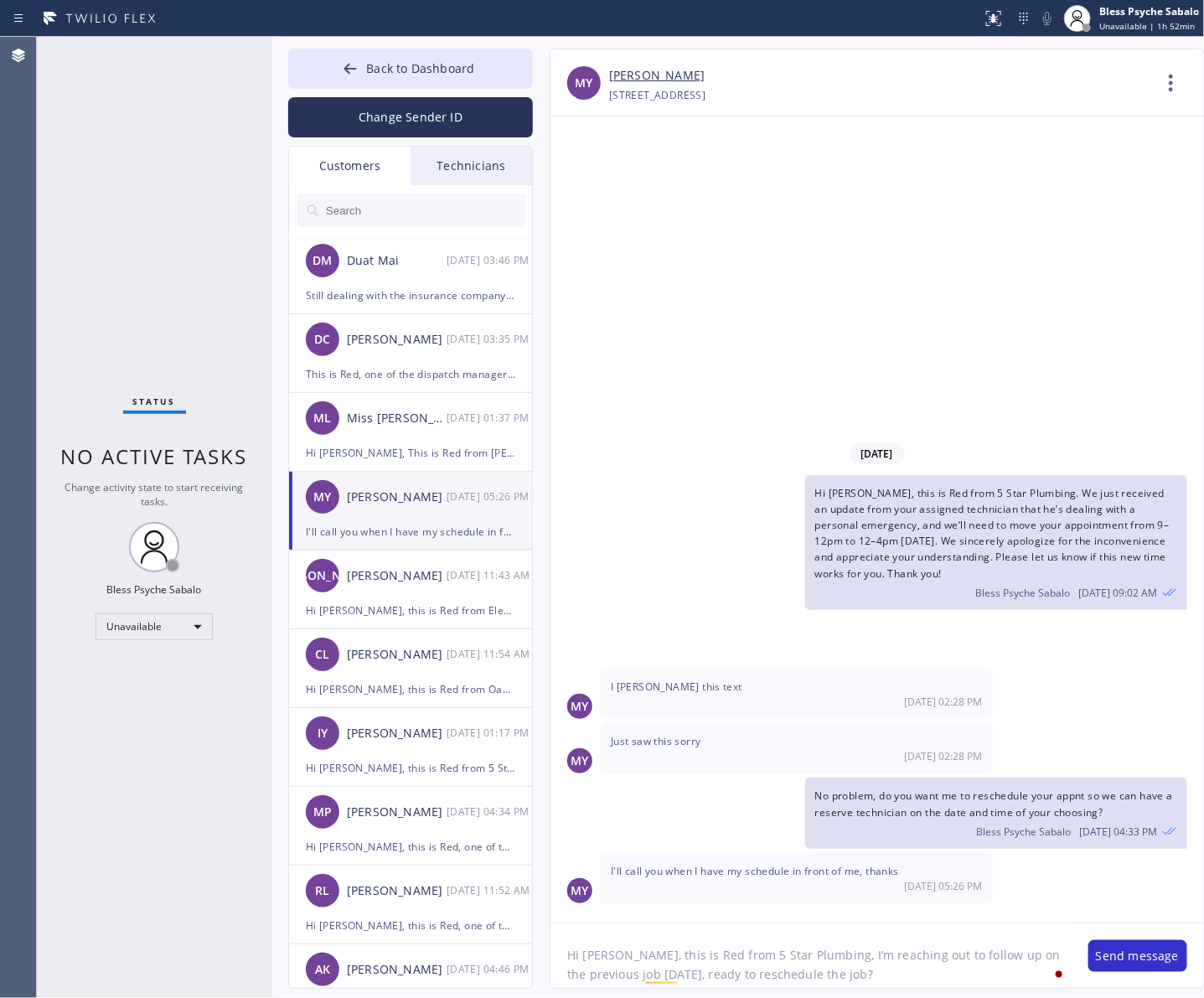 click on "Hi Mary, this is Red from 5 Star Plumbing, I’m reaching out to follow up on the previous job on Friday, ready to reschedule the job?" 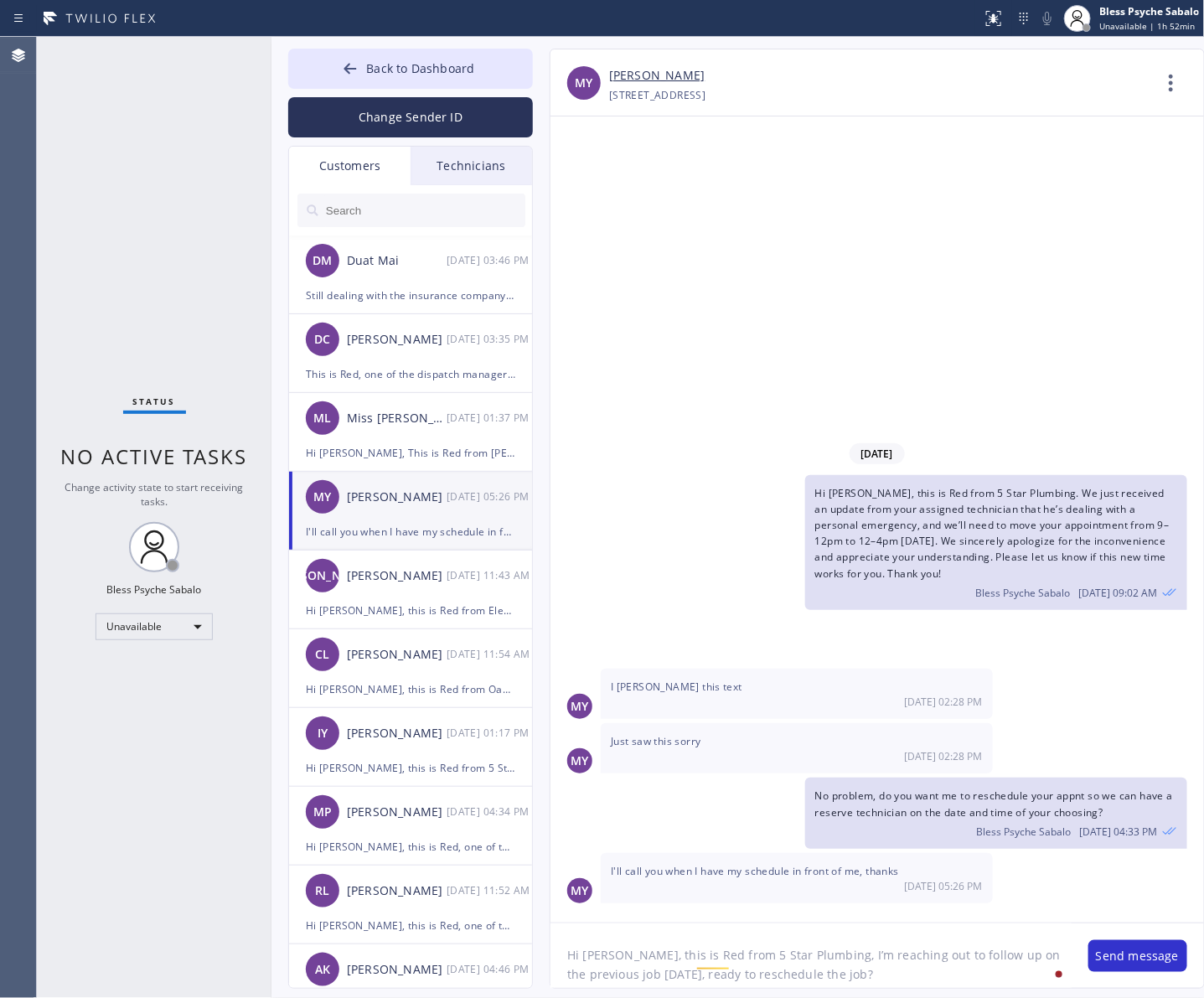 paste on "if there’s anything we can assist you with as you consider moving forward with the project. Feel free to reach out at your convenience—we’re here to help!" 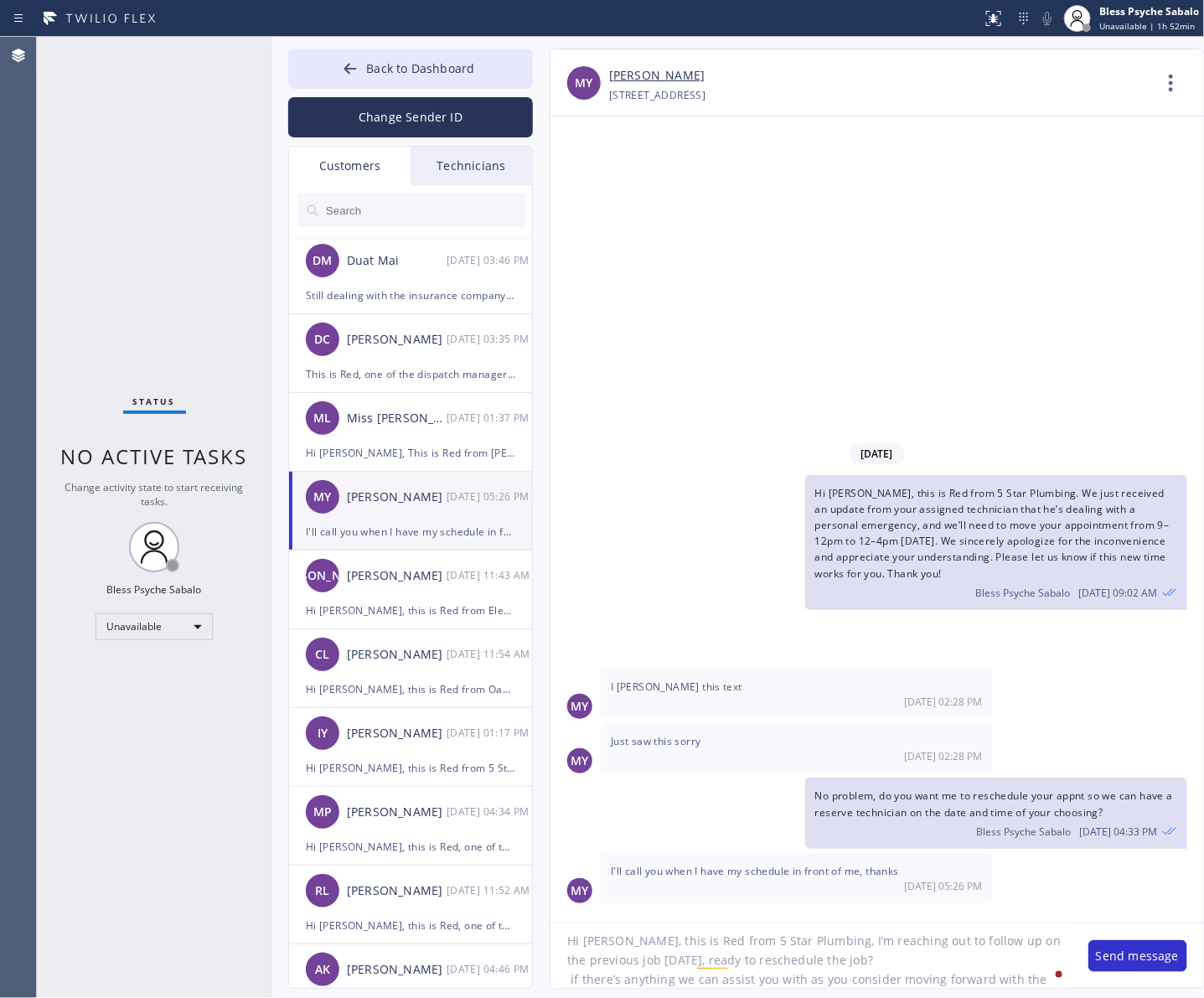 scroll, scrollTop: 34, scrollLeft: 0, axis: vertical 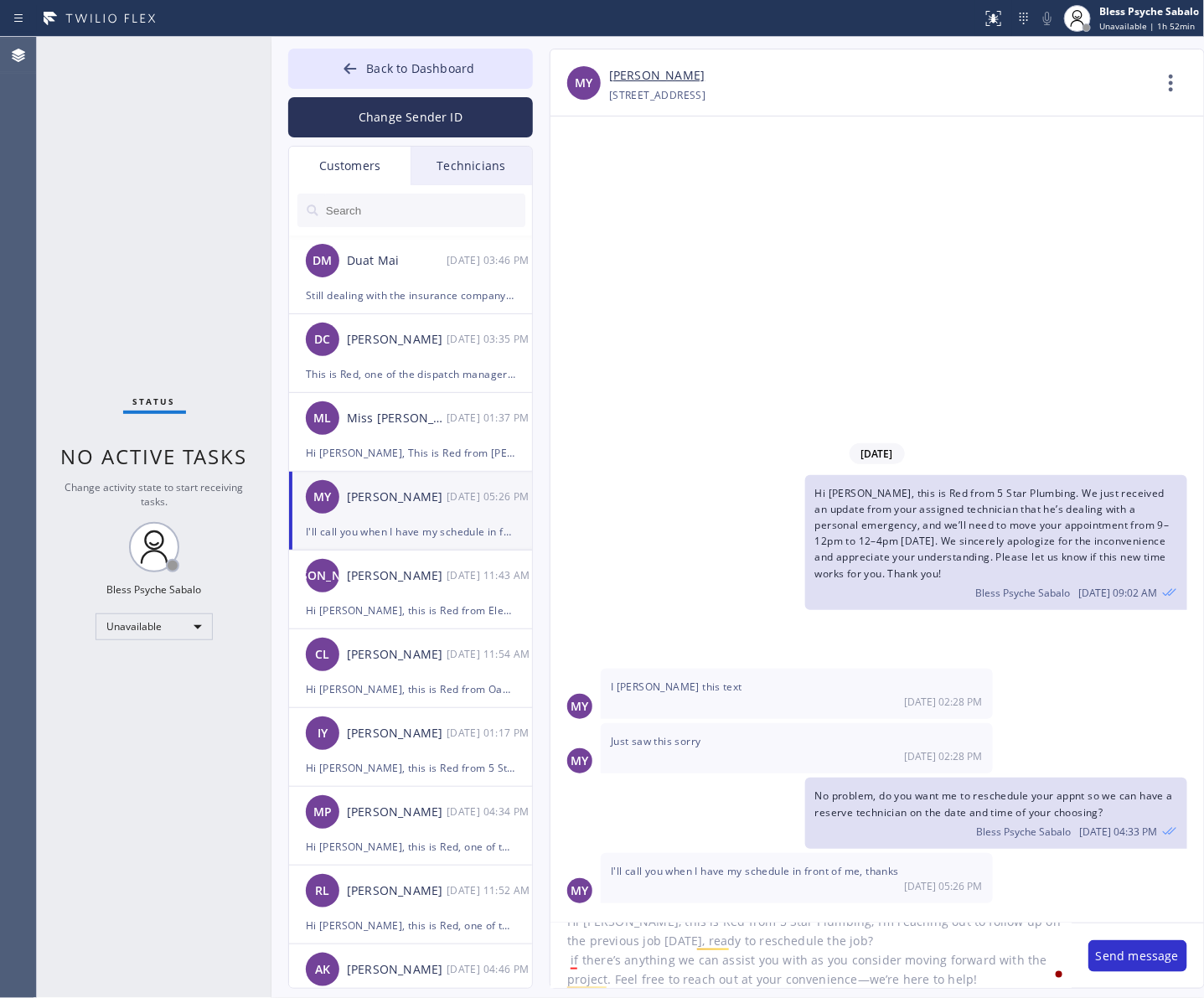 click on "07/11/2025 Hi Mary, this is Red from 5 Star Plumbing. We just received an update from your assigned technician that he’s dealing with a personal emergency, and we’ll need to move your appointment from 9–12pm to 12–4pm today. We sincerely apologize for the inconvenience and appreciate your understanding. Please let us know if this new time works for you. Thank you! Bless Psyche Sabalo 07/11 09:02 AM MY Sorry I'm not home at this time  07/11 02:28 PM MY I Jussie this text  07/11 02:28 PM MY Just saw this sorry  07/11 02:28 PM No problem, do you want me to reschedule your appnt so we can have a reserve technician on the date and time of your choosing? Bless Psyche Sabalo 07/11 04:33 PM MY I'll call you when I have my schedule in front of me, thanks 07/11 05:26 PM" 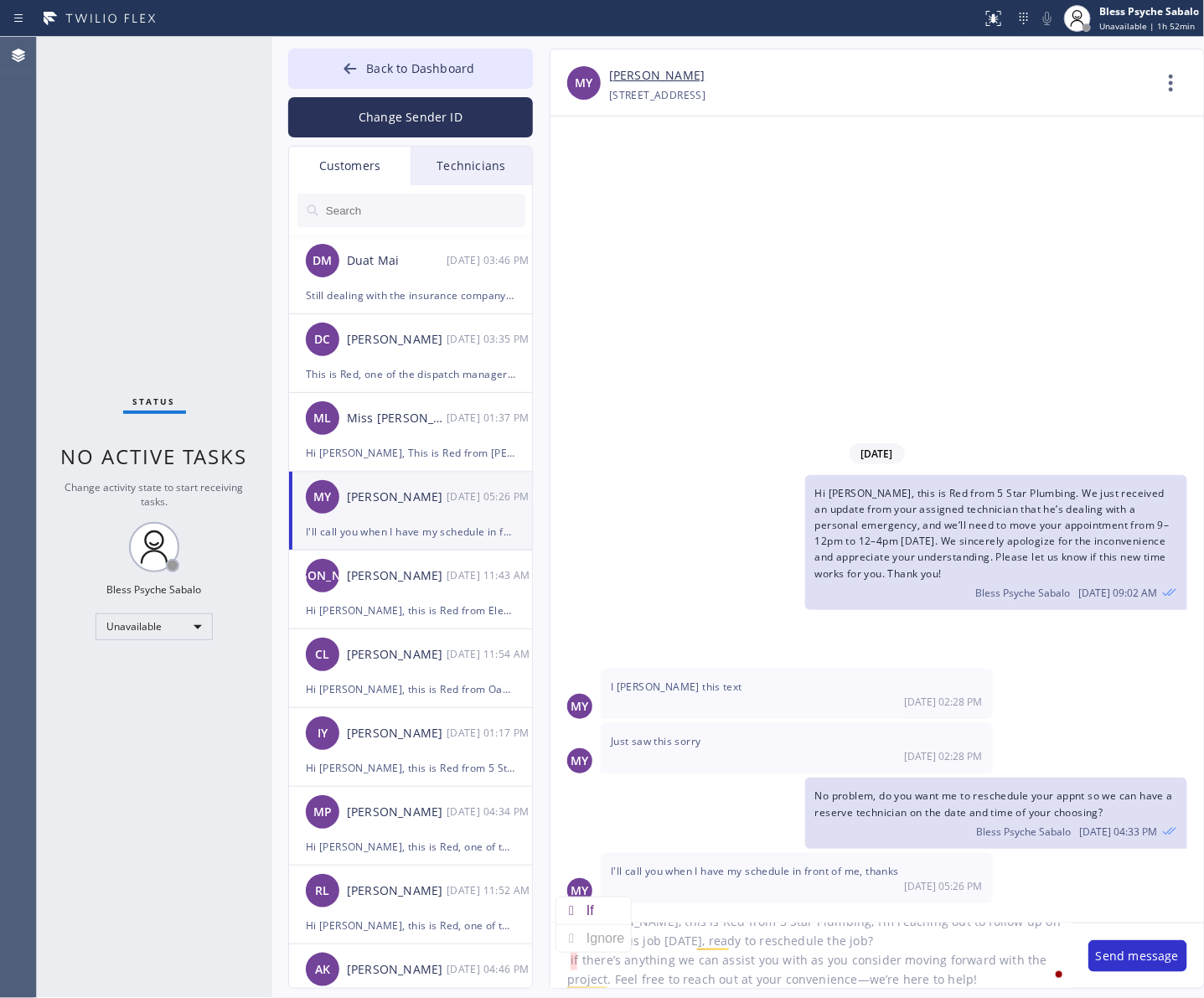 click on "Hi Mary, this is Red from 5 Star Plumbing, I’m reaching out to follow up on the previous job on Friday, ready to reschedule the job?
if there’s anything we can assist you with as you consider moving forward with the project. Feel free to reach out at your convenience—we’re here to help!" 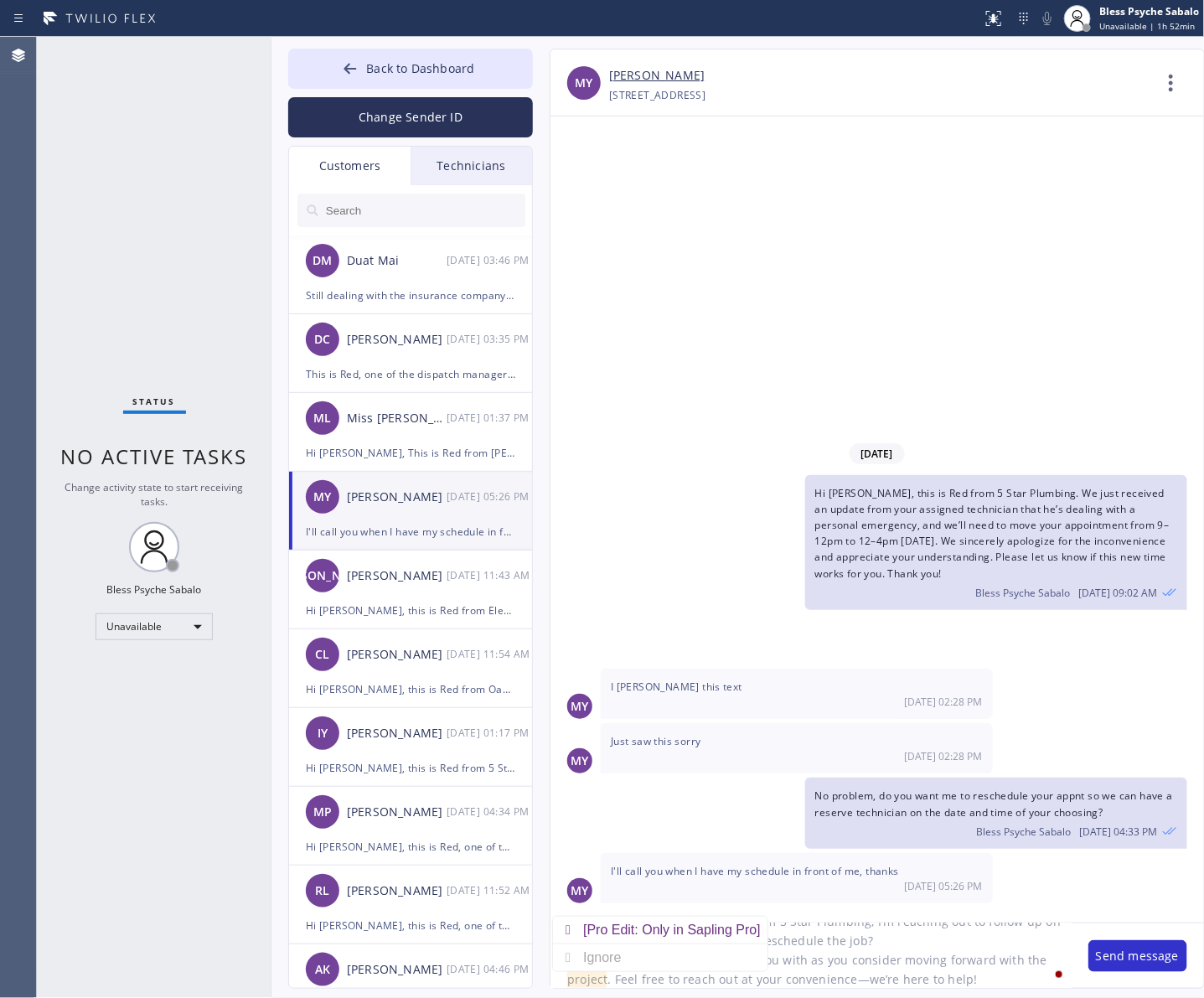 click on "Hi Mary, this is Red from 5 Star Plumbing, I’m reaching out to follow up on the previous job on Friday, ready to reschedule the job?
if there’s anything we can assist you with as you consider moving forward with the project. Feel free to reach out at your convenience—we’re here to help!" 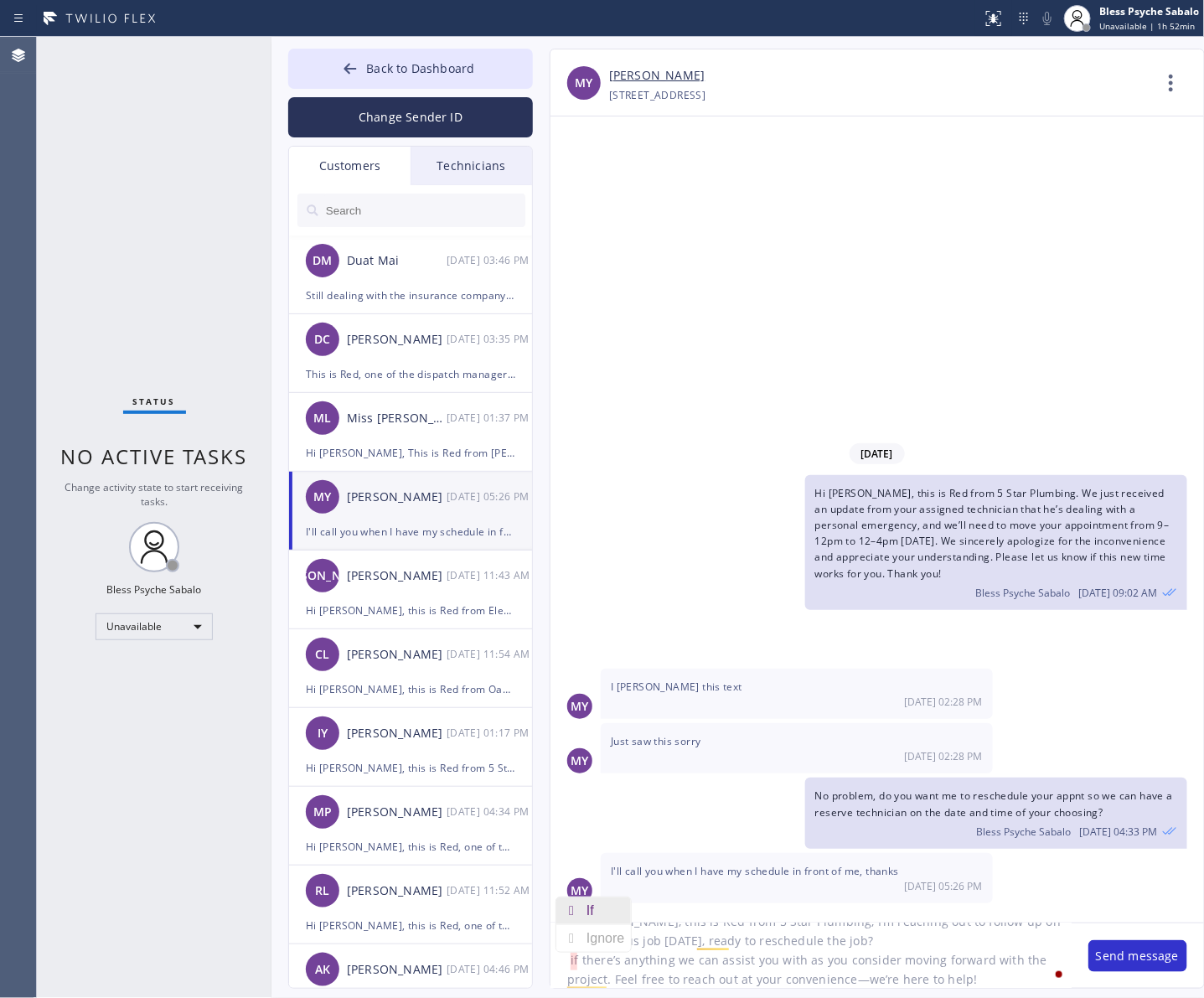click on "If" at bounding box center (593, 911) 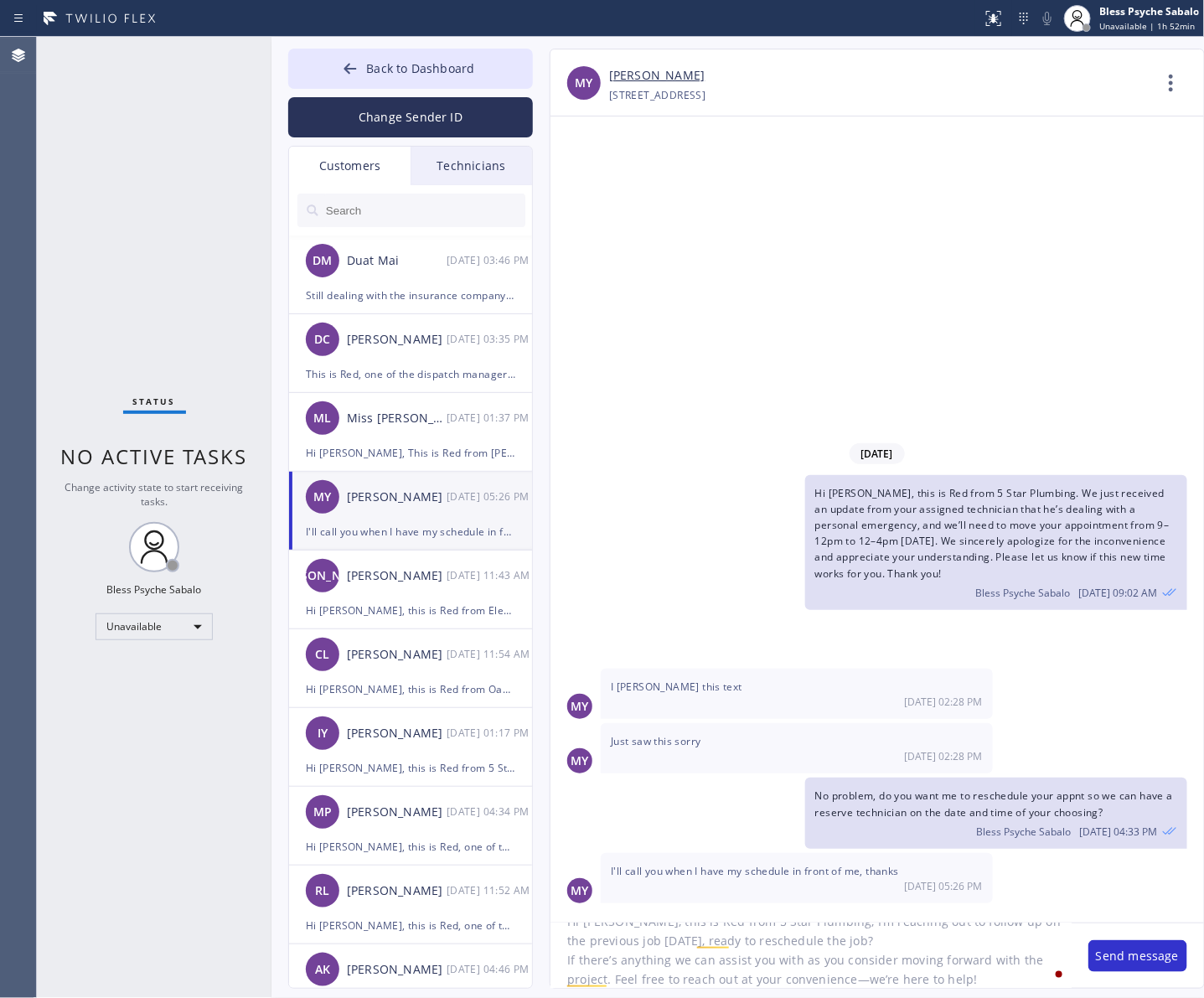 scroll, scrollTop: 35, scrollLeft: 0, axis: vertical 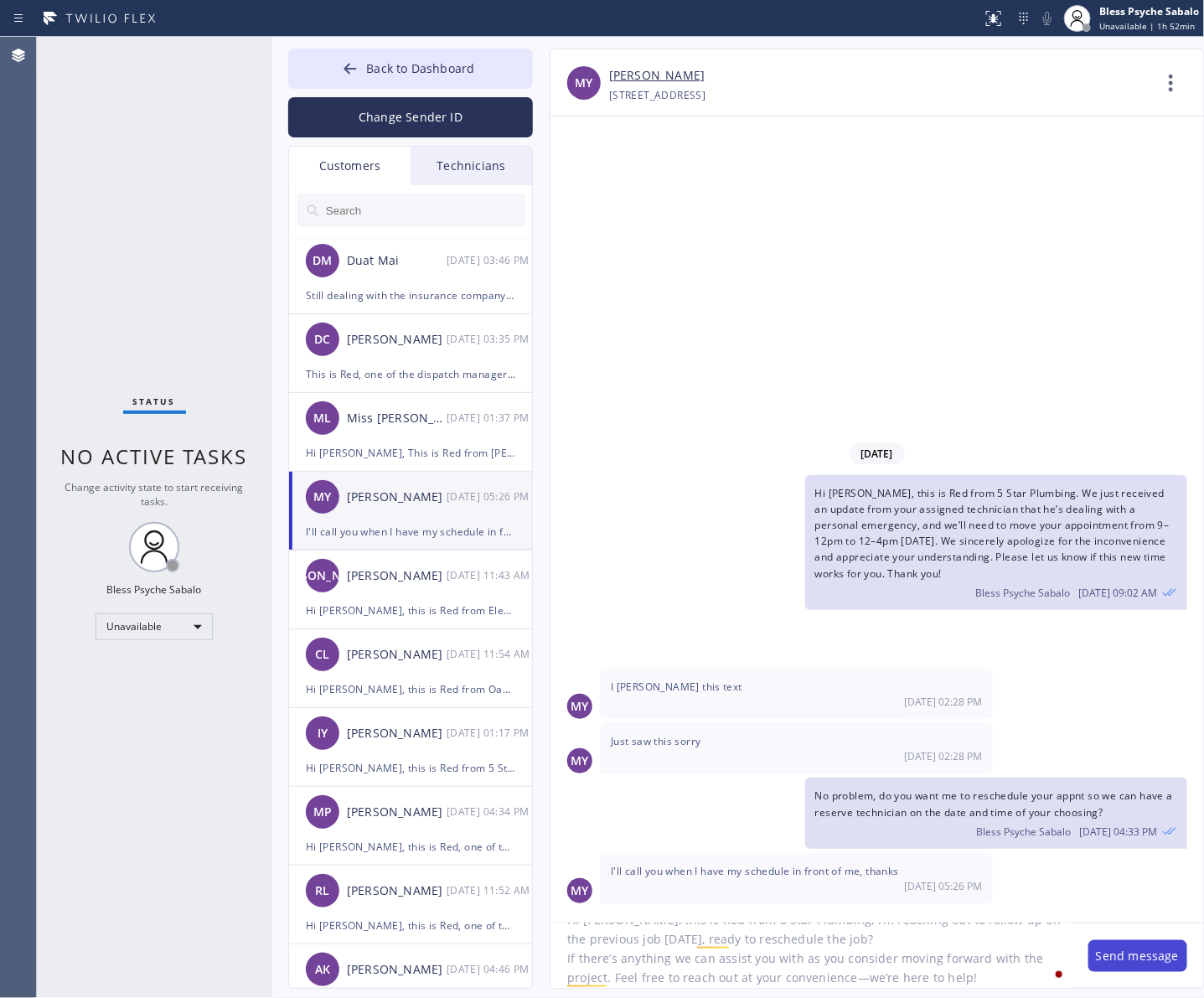 type on "Hi Mary, this is Red from 5 Star Plumbing, I’m reaching out to follow up on the previous job on Friday, ready to reschedule the job?
If there’s anything we can assist you with as you consider moving forward with the project. Feel free to reach out at your convenience—we’re here to help!" 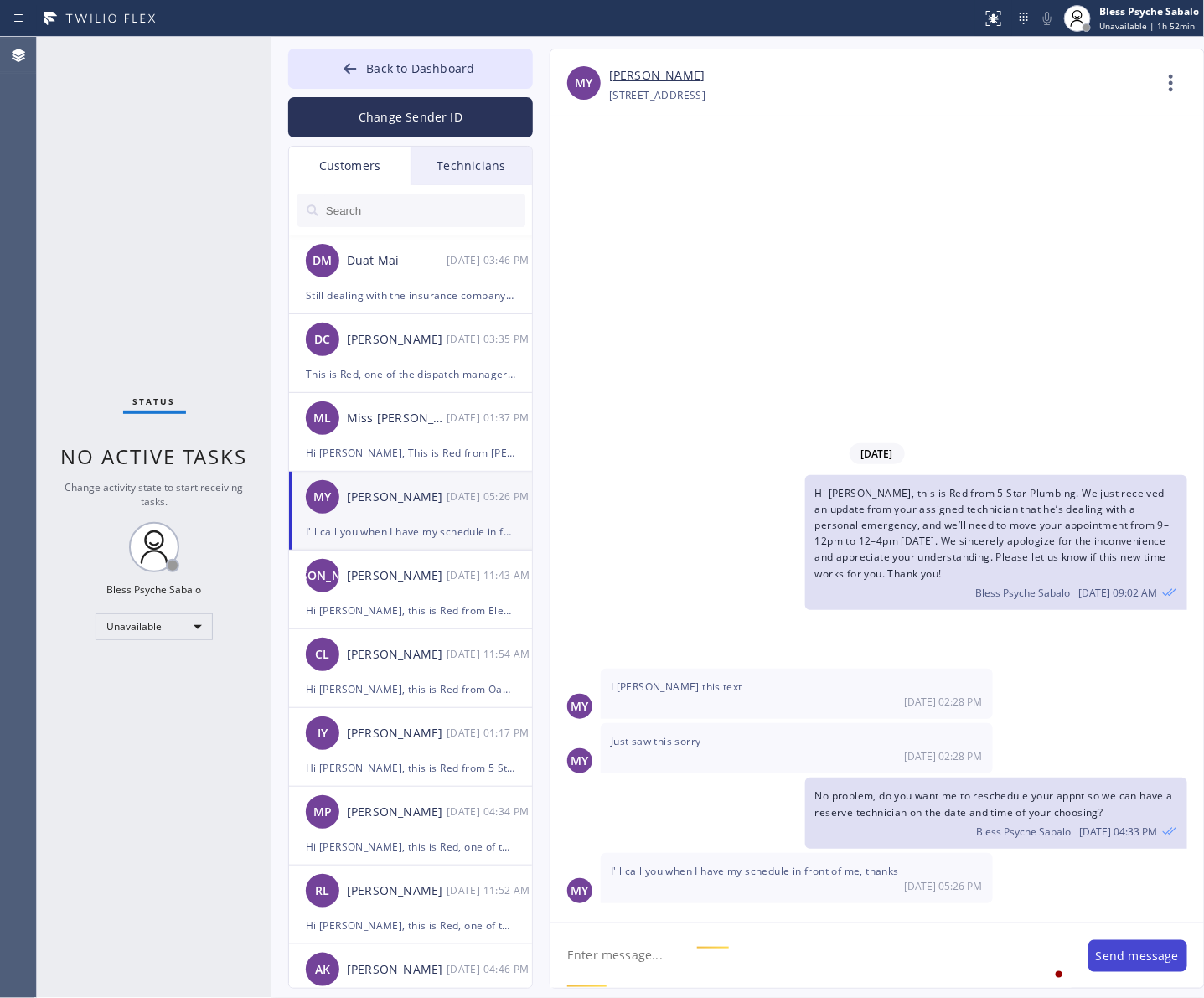 scroll, scrollTop: 0, scrollLeft: 0, axis: both 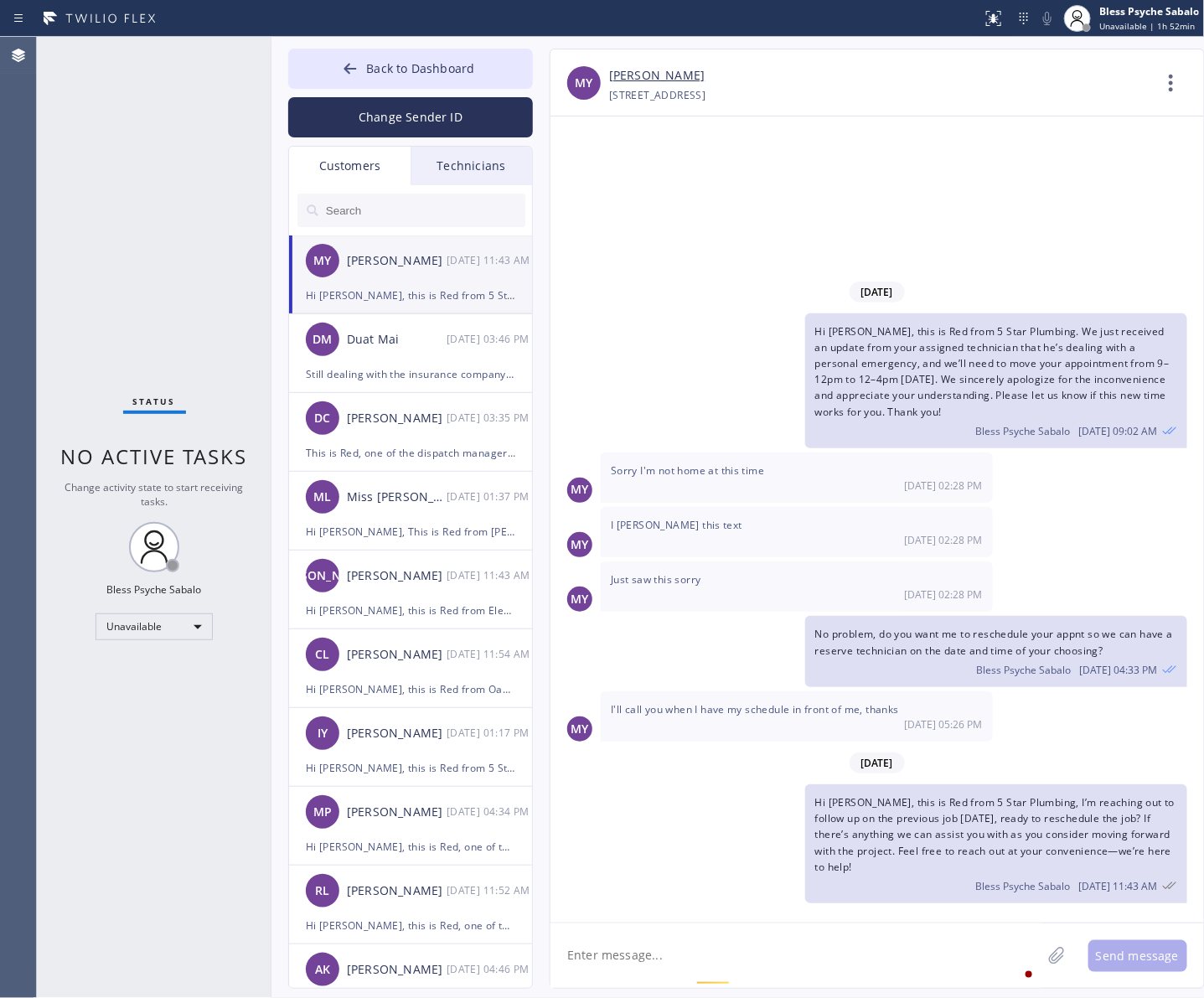 click on "Hi Mary, this is Red from 5 Star Plumbing, I’m reaching out to follow up on the previous job on Friday, ready to reschedule the job?
If there’s anything we can assist you with as you consider moving forward with the project. Feel free to reach out at your convenience—we’re here to help! Bless Psyche Sabalo 07/16 11:43 AM" 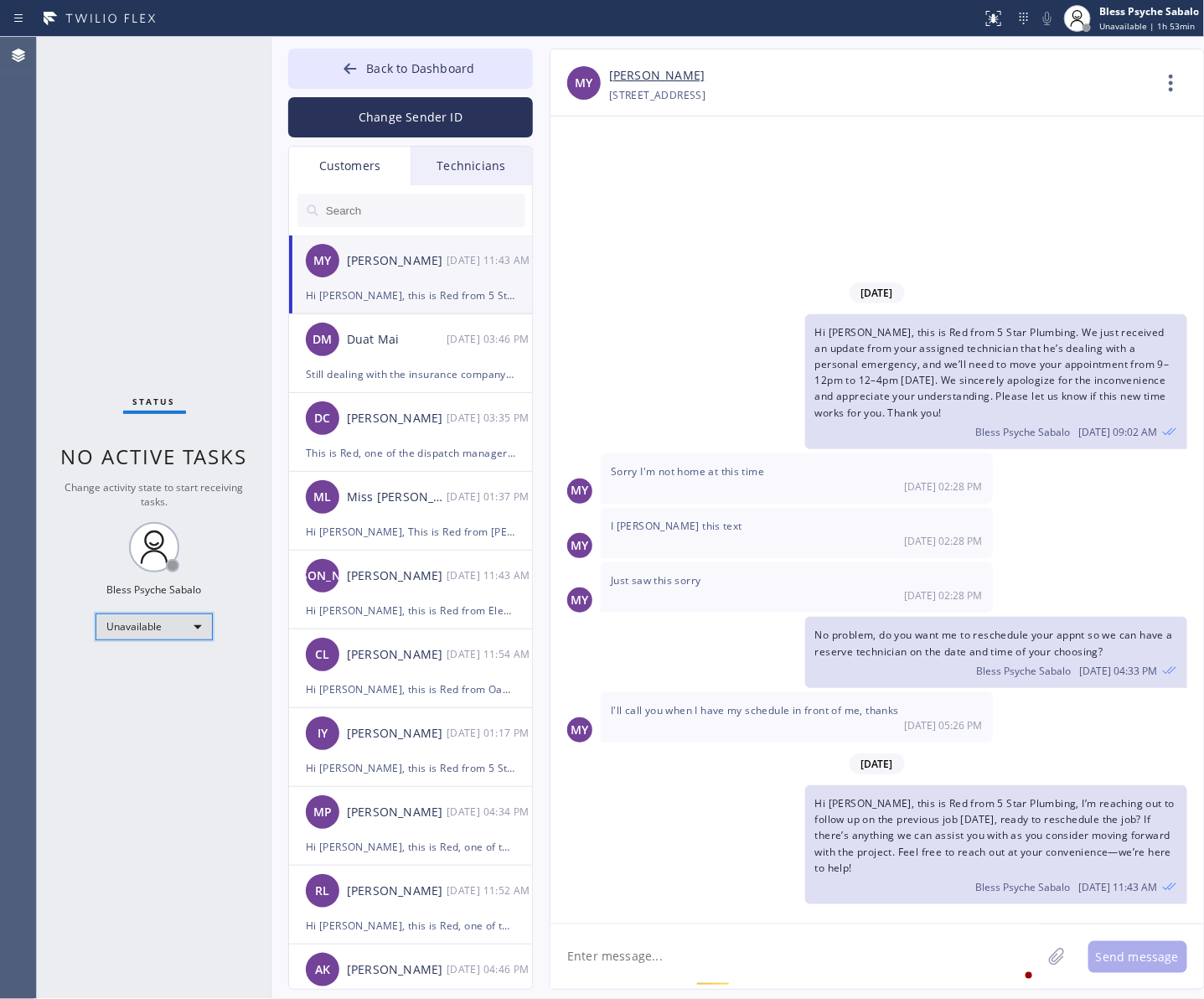 click on "Unavailable" at bounding box center (154, 627) 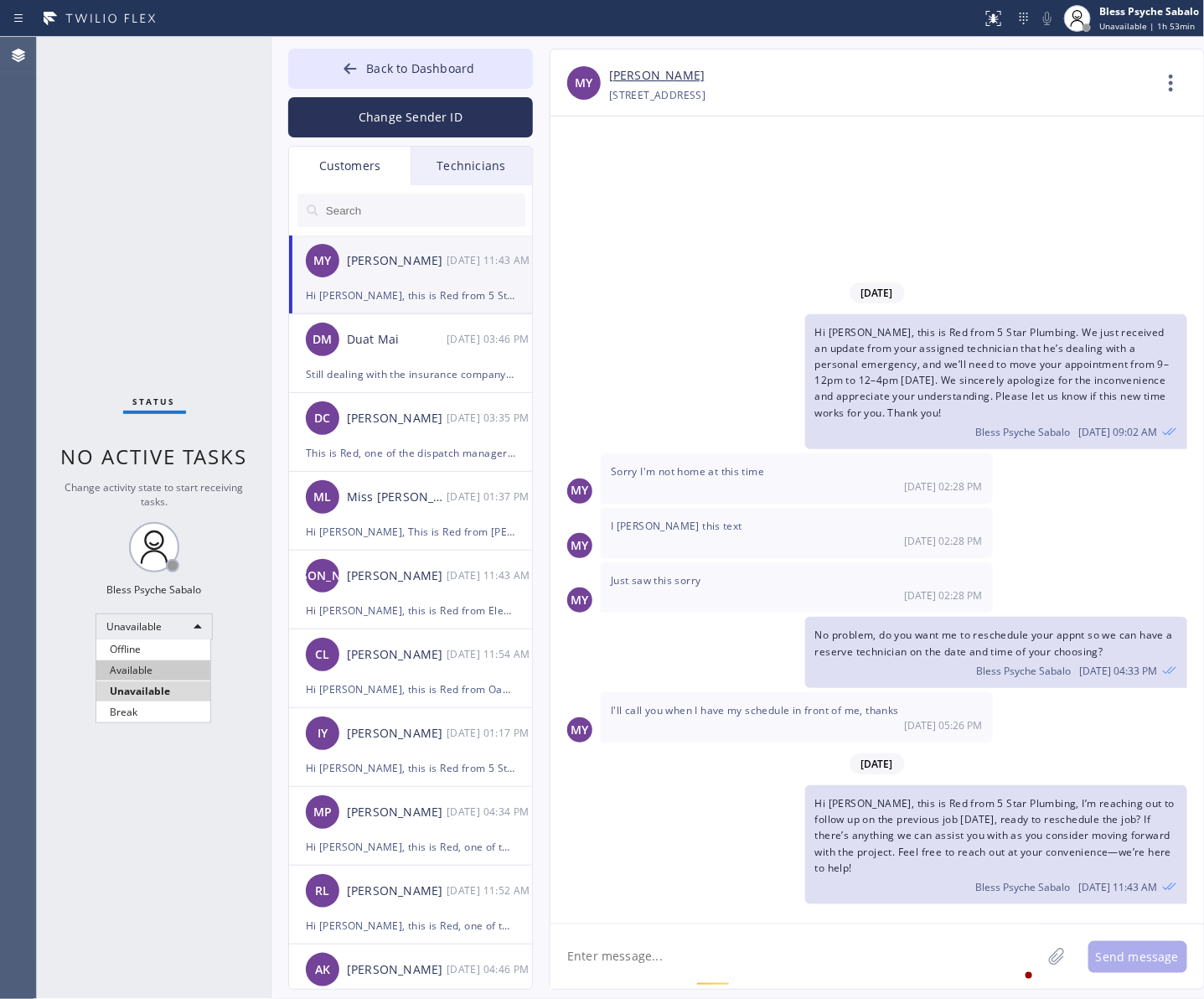 click on "Available" at bounding box center (153, 670) 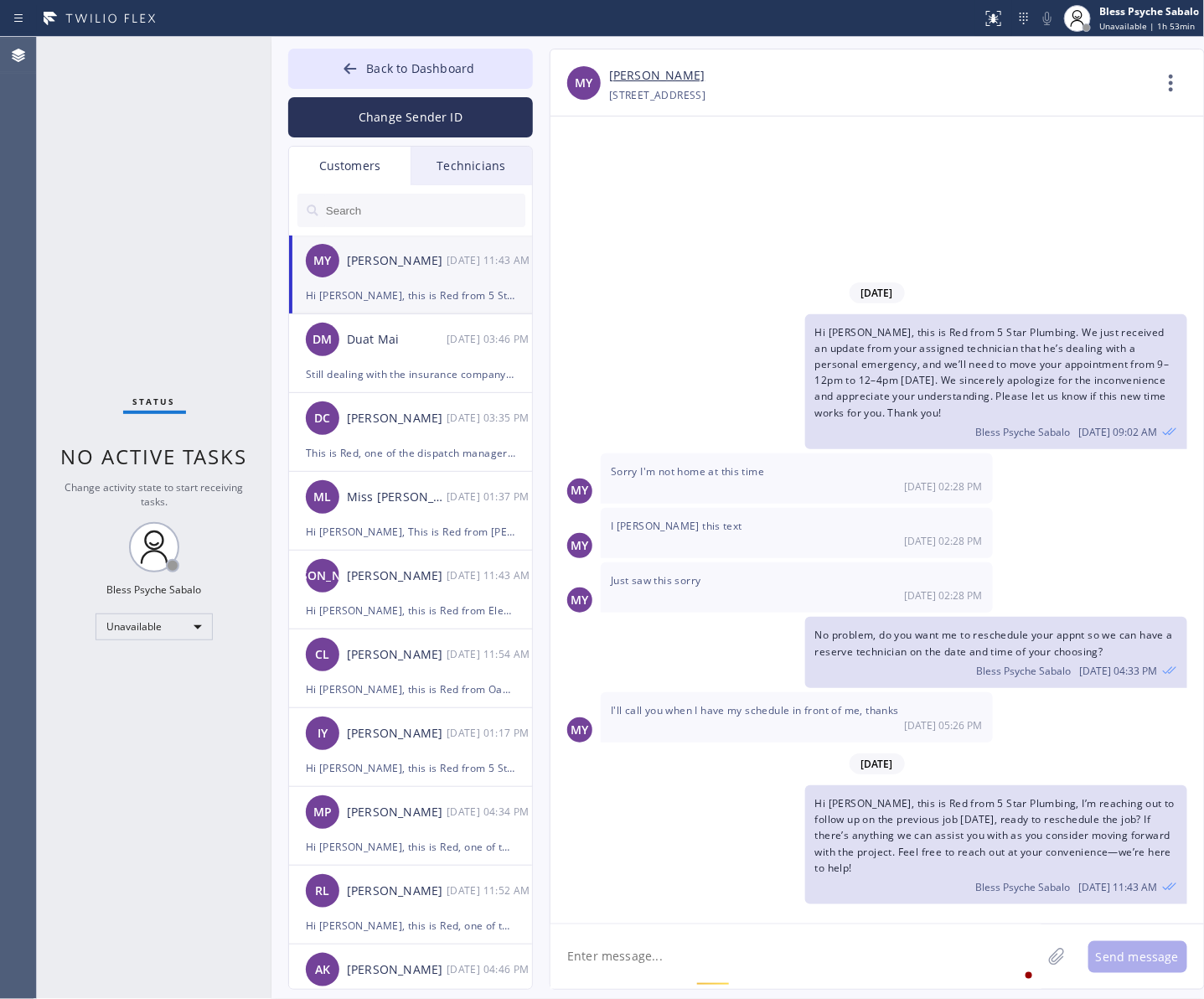 click on "Change activity state to start receiving tasks." at bounding box center [154, 494] 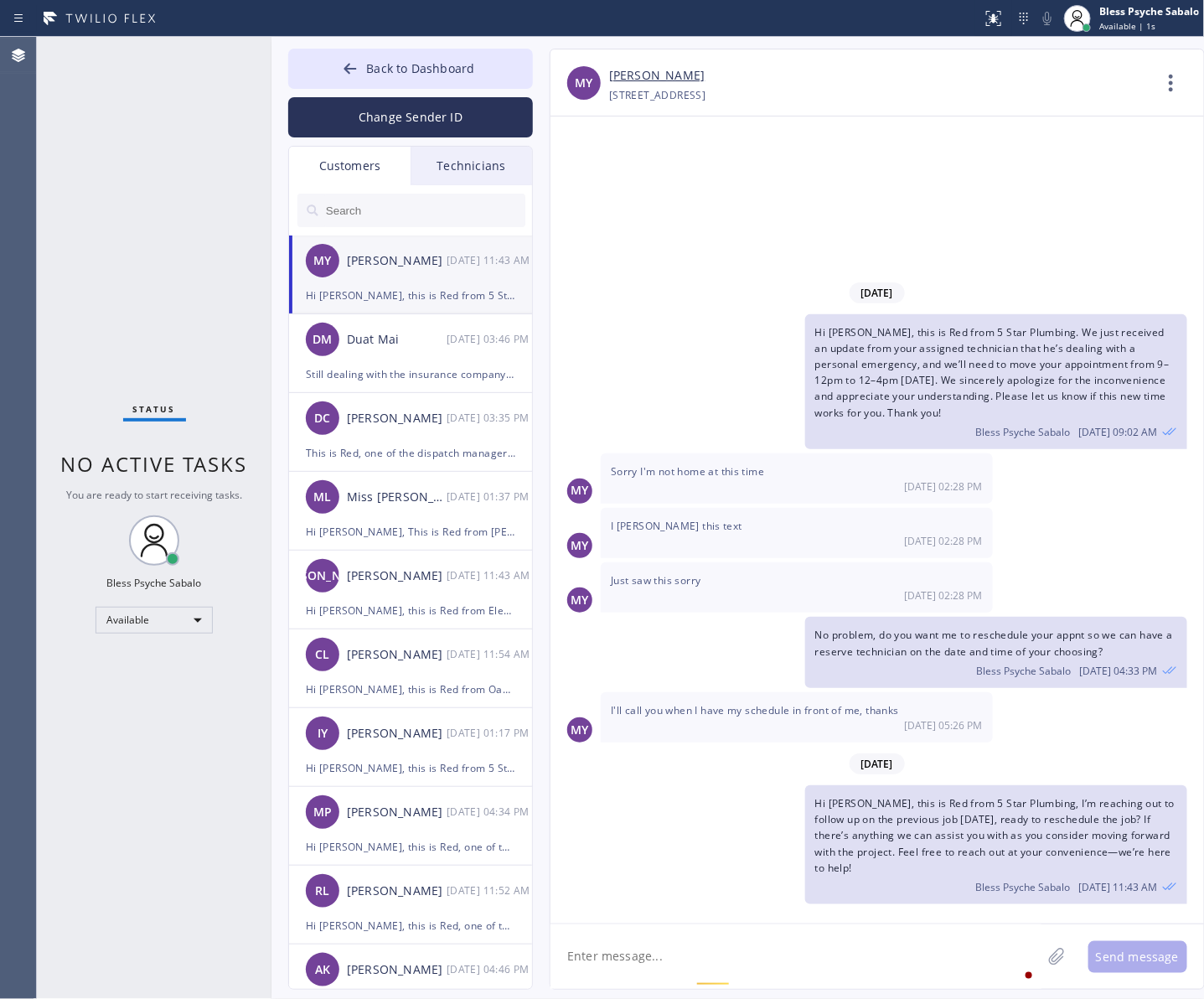 click on "Status   No active tasks     You are ready to start receiving tasks.   Bless Psyche Sabalo Available" at bounding box center [154, 518] 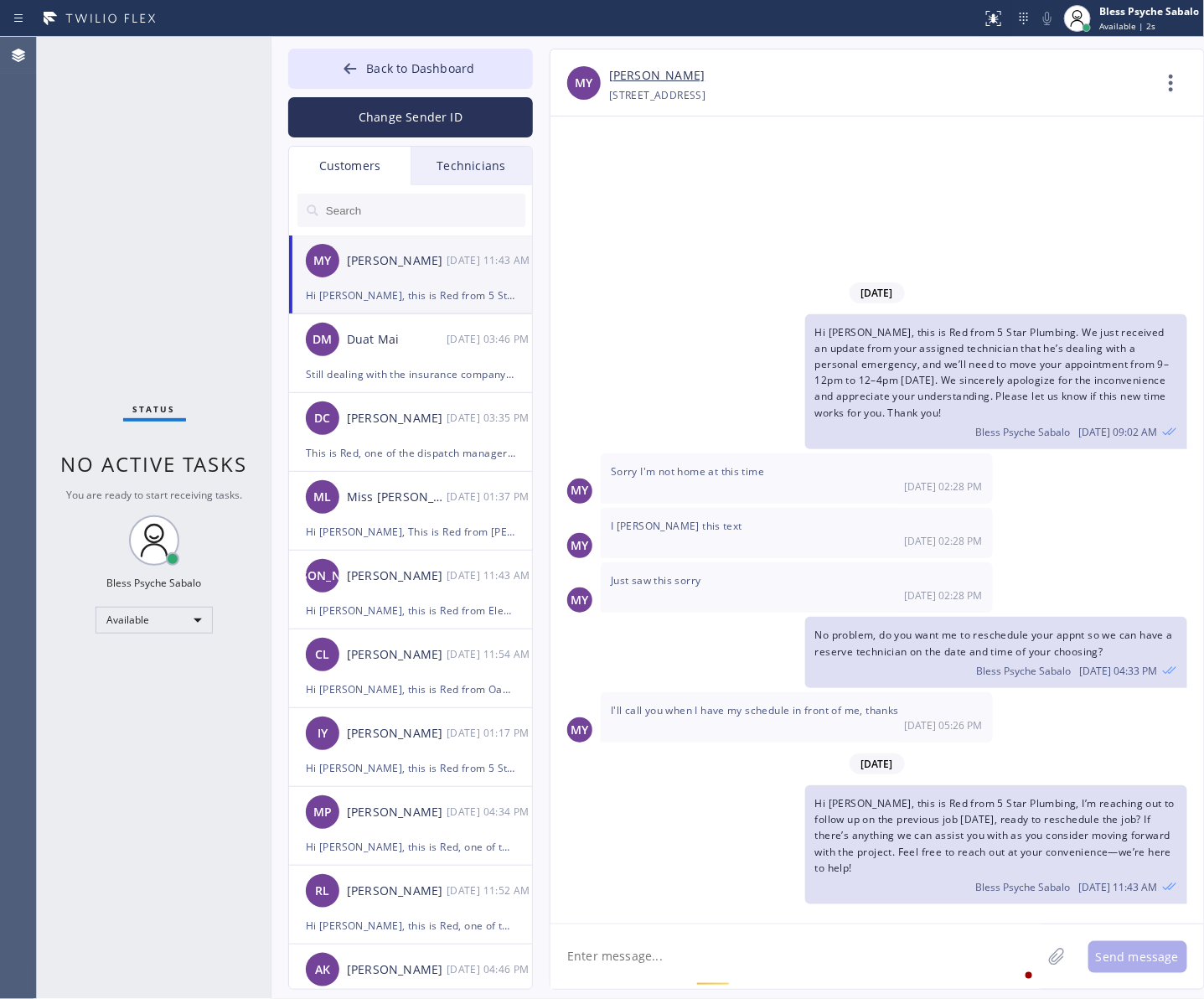 click on "Hi Mary, this is Red from 5 Star Plumbing, I’m reaching out to follow up on the previous job on Friday, ready to reschedule the job?
If there’s anything we can assist you with as you consider moving forward with the project. Feel free to reach out at your convenience—we’re here to help! Bless Psyche Sabalo 07/16 11:43 AM" at bounding box center (869, 845) 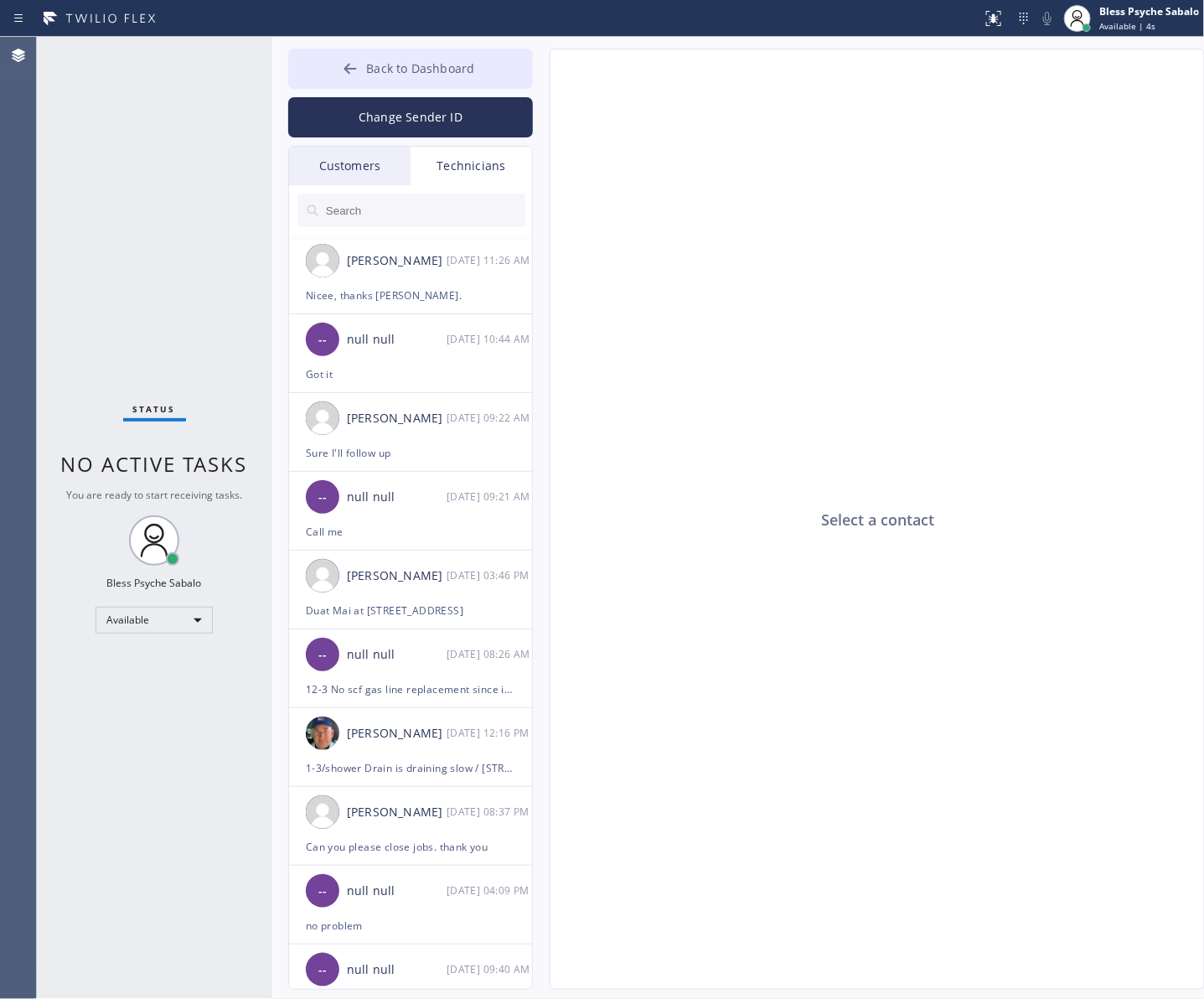 click on "Back to Dashboard" at bounding box center [420, 68] 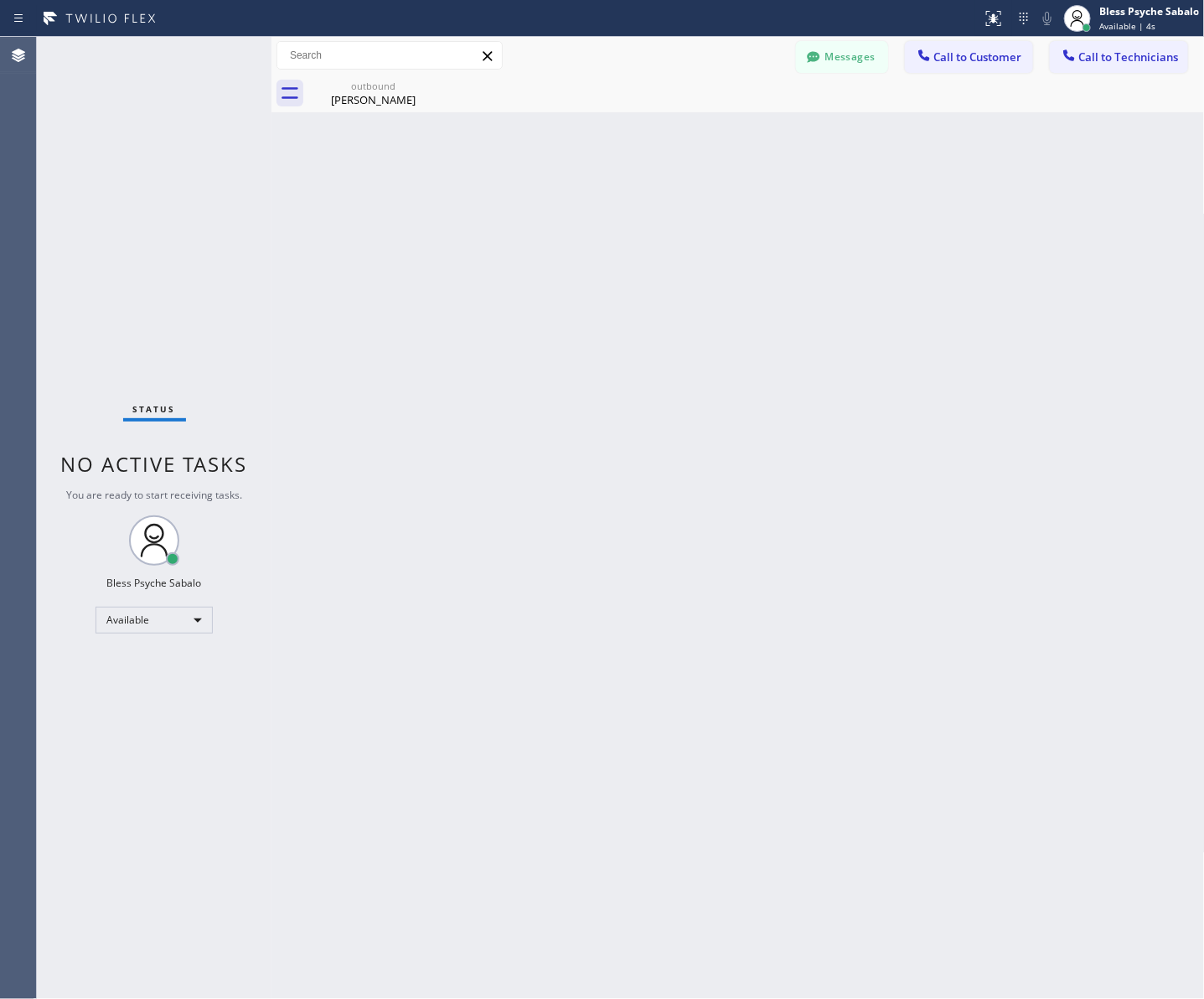 drag, startPoint x: 663, startPoint y: 189, endPoint x: 681, endPoint y: 73, distance: 117.38824 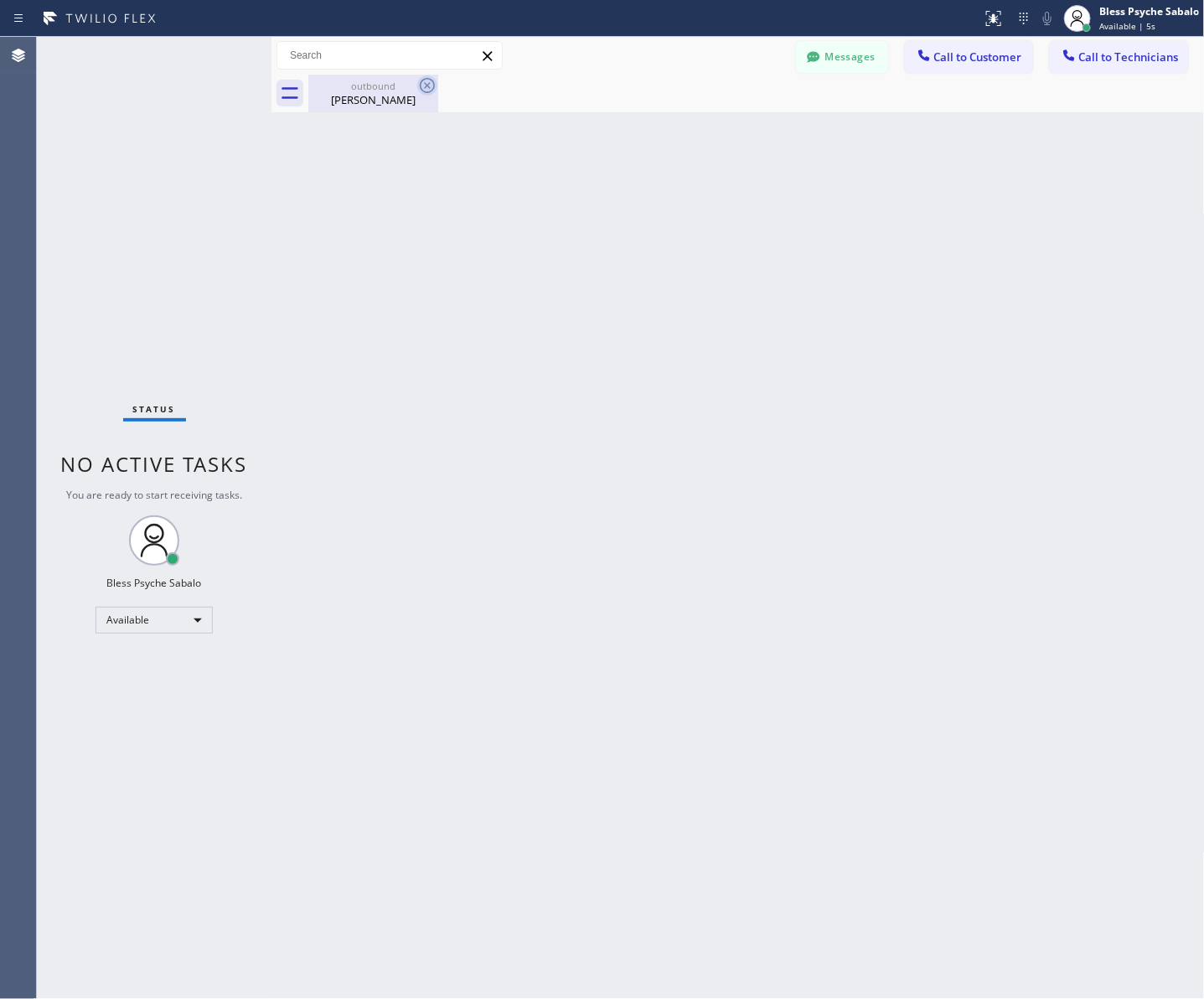 click 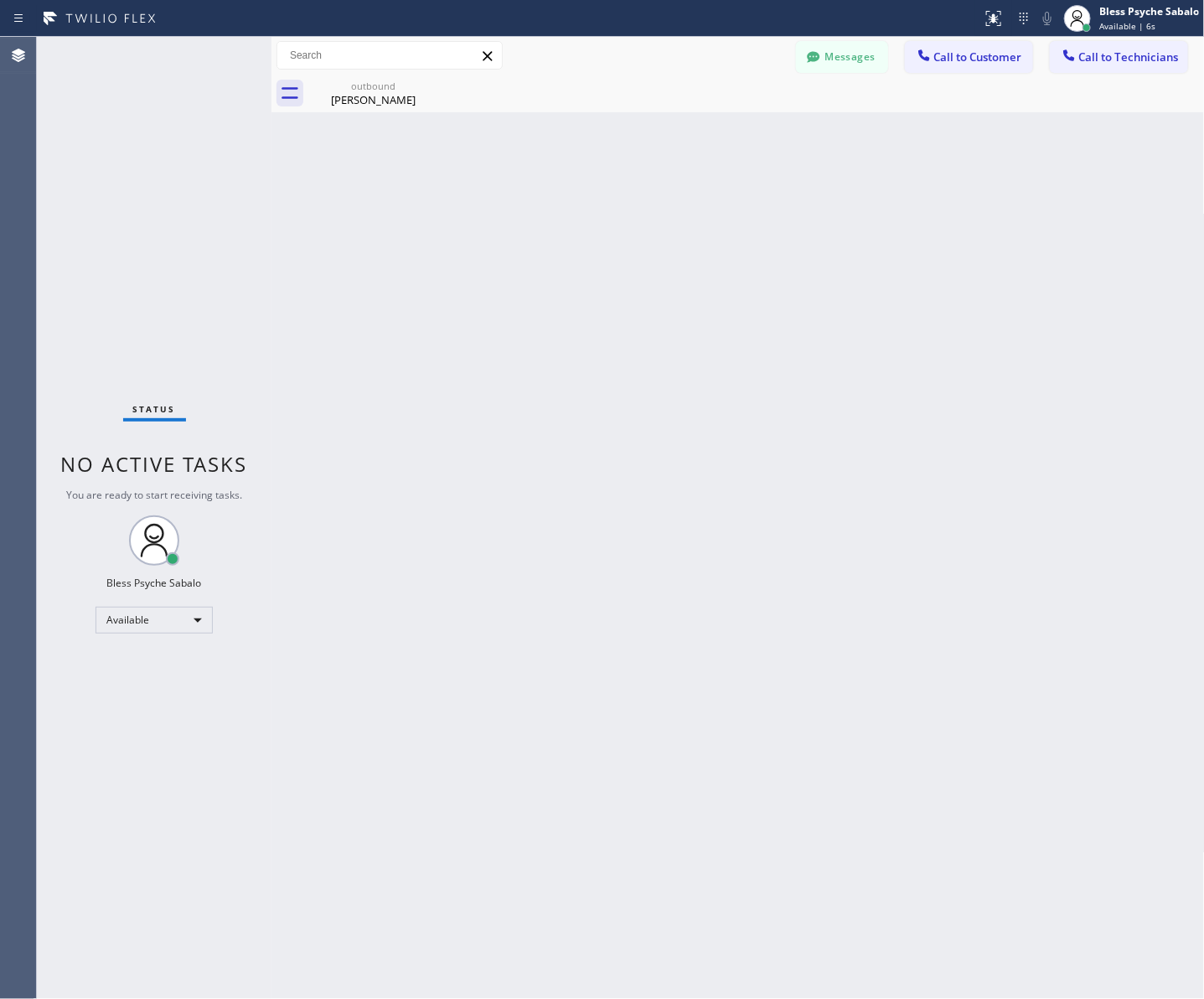 click on "Back to Dashboard Change Sender ID Customers Technicians MY Mary  Yancey 07/16 11:43 AM Hi Mary, this is Red from 5 Star Plumbing, I’m reaching out to follow up on the previous job on Friday, ready to reschedule the job?
If there’s anything we can assist you with as you consider moving forward with the project. Feel free to reach out at your convenience—we’re here to help! DM Duat Mai 07/15 03:46 PM Still dealing with the insurance company. Will let you know when we have an answer. Thank you. DC Dory  Cox 07/15 03:35 PM This is Red, one of the dispatch managers here at Faucets & Fixtures. I’m reaching out to follow up on the estimate provided by our technician, Roy, during his visit on 07/12 regarding the shower valve replacement and whole-house repiping.
We just wanted to check in and see if you had any questions about the estimate or if there’s anything we can assist you with as you consider moving forward with the project.
Feel free to reach out at your convenience—we’re here to help! ML" at bounding box center (738, 518) 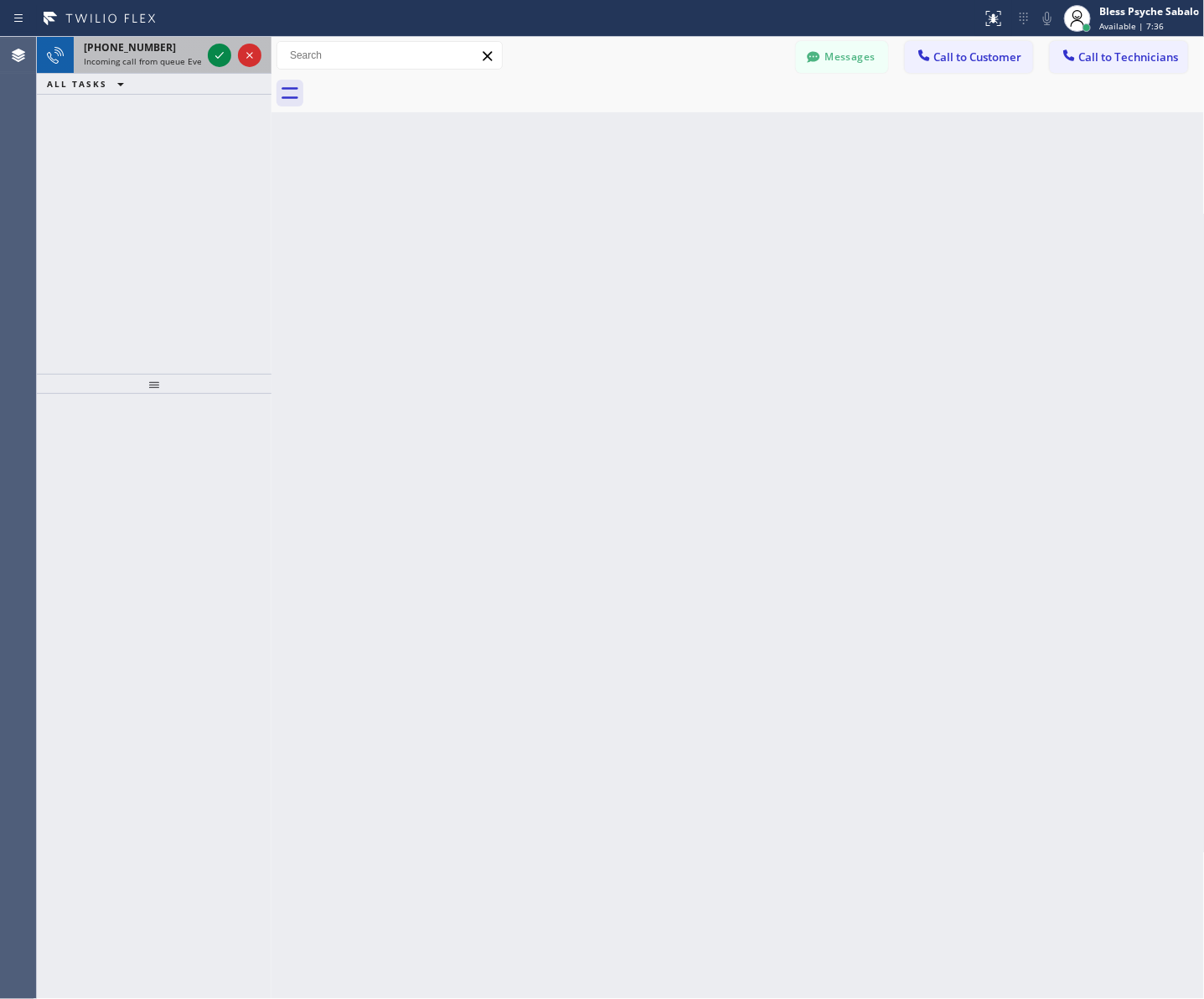 click on "+18662669240" at bounding box center [130, 47] 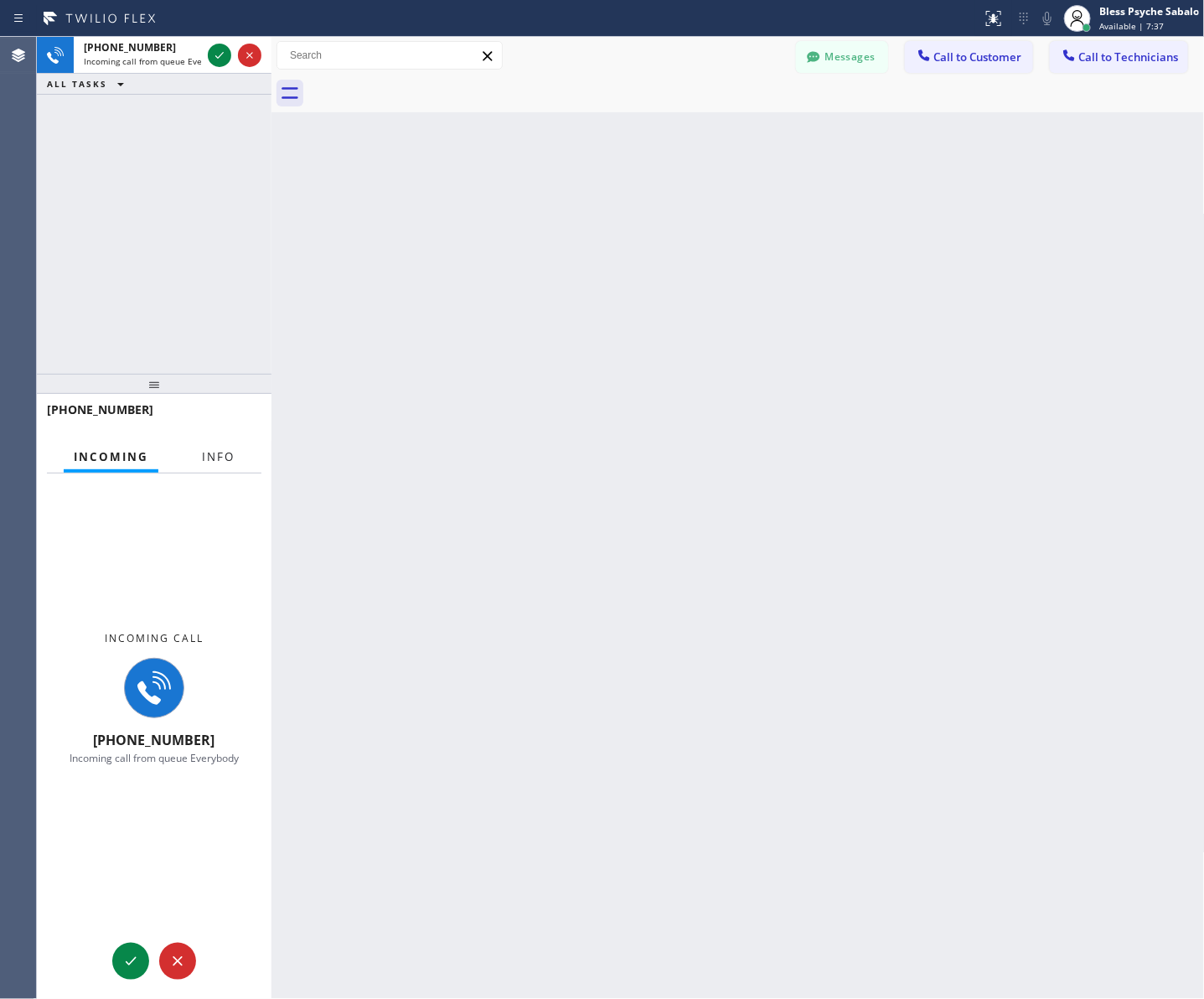 click on "Info" at bounding box center (218, 457) 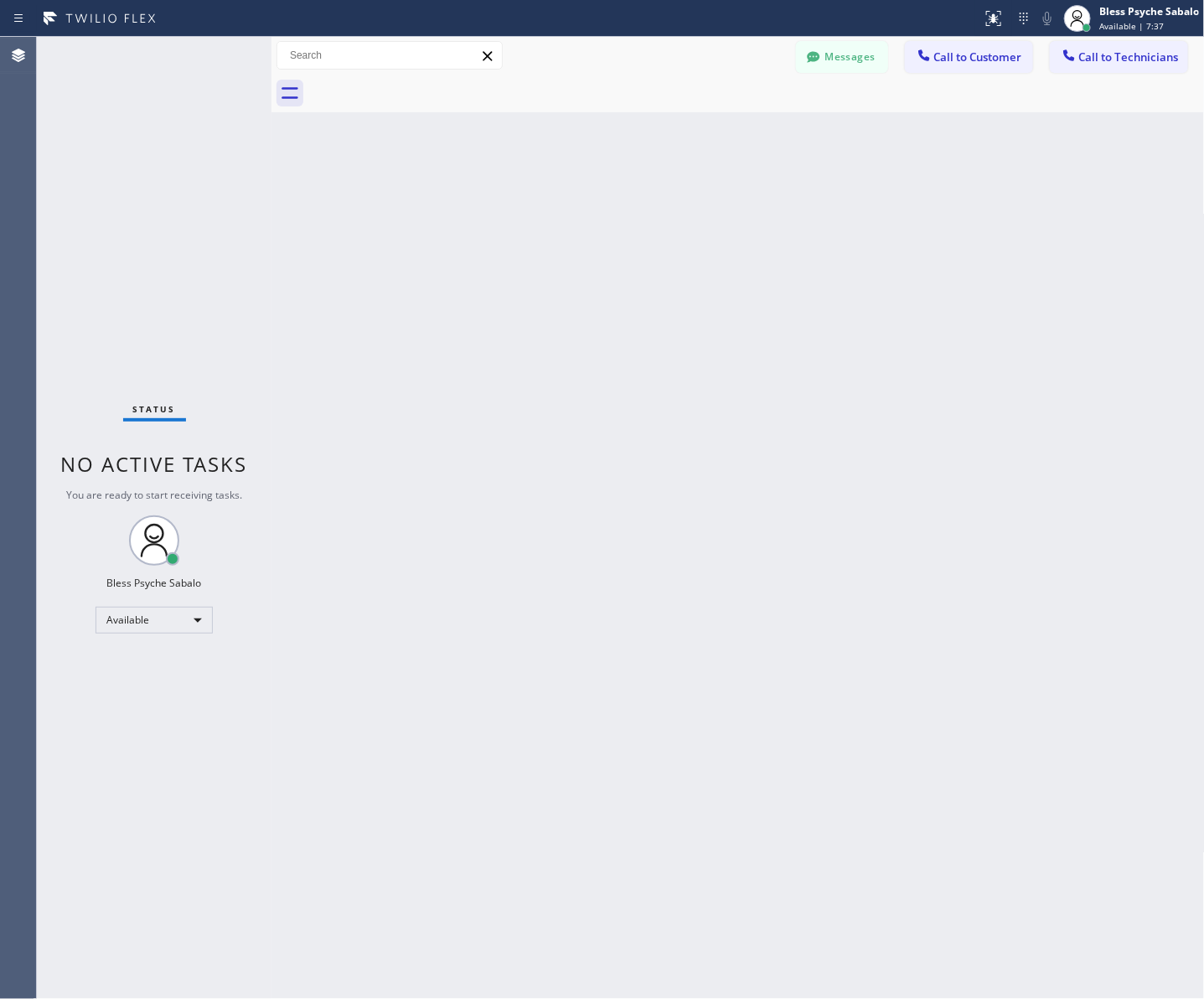 click on "No active tasks" at bounding box center [154, 463] 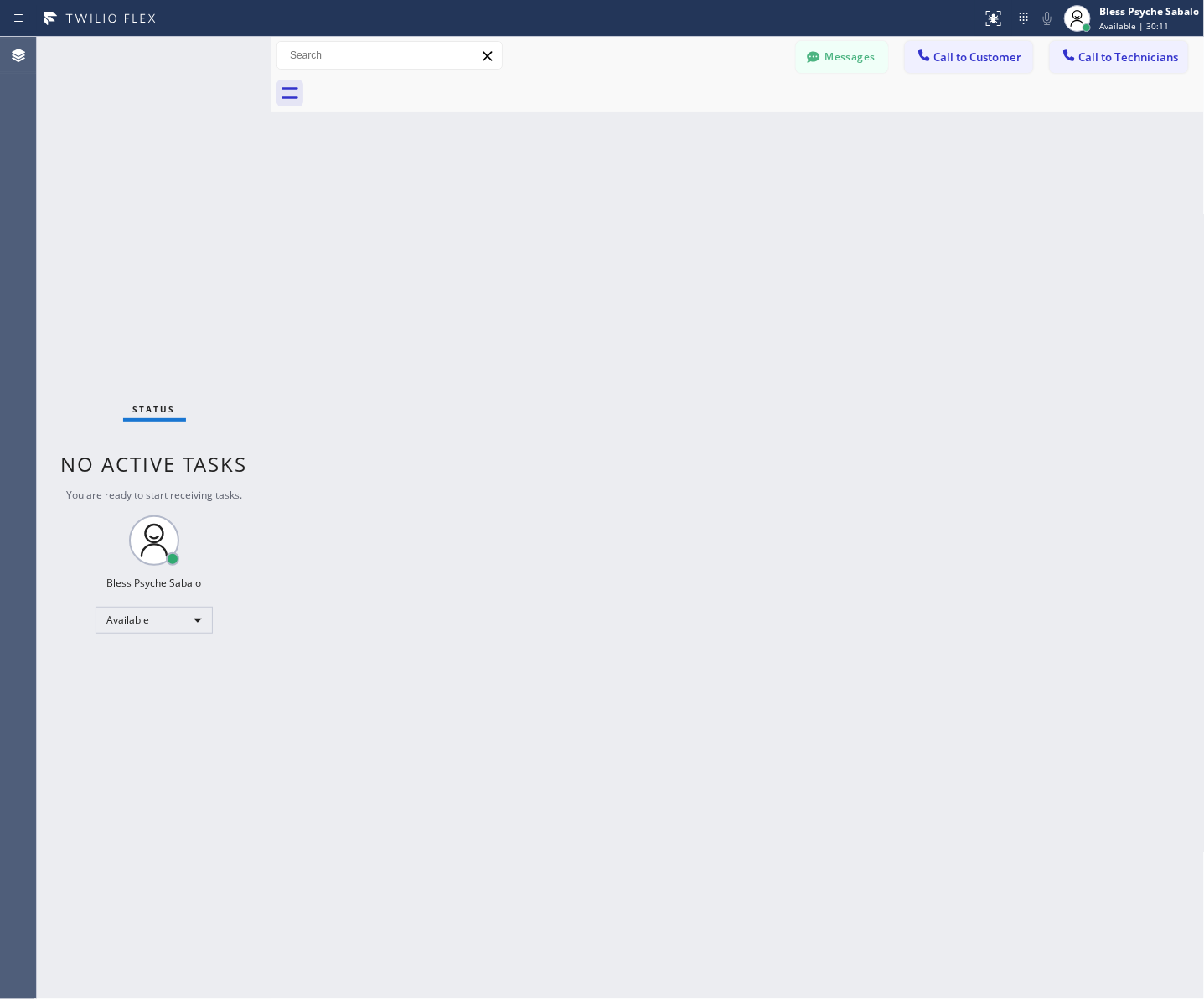 drag, startPoint x: 455, startPoint y: 199, endPoint x: 452, endPoint y: 190, distance: 9.486833 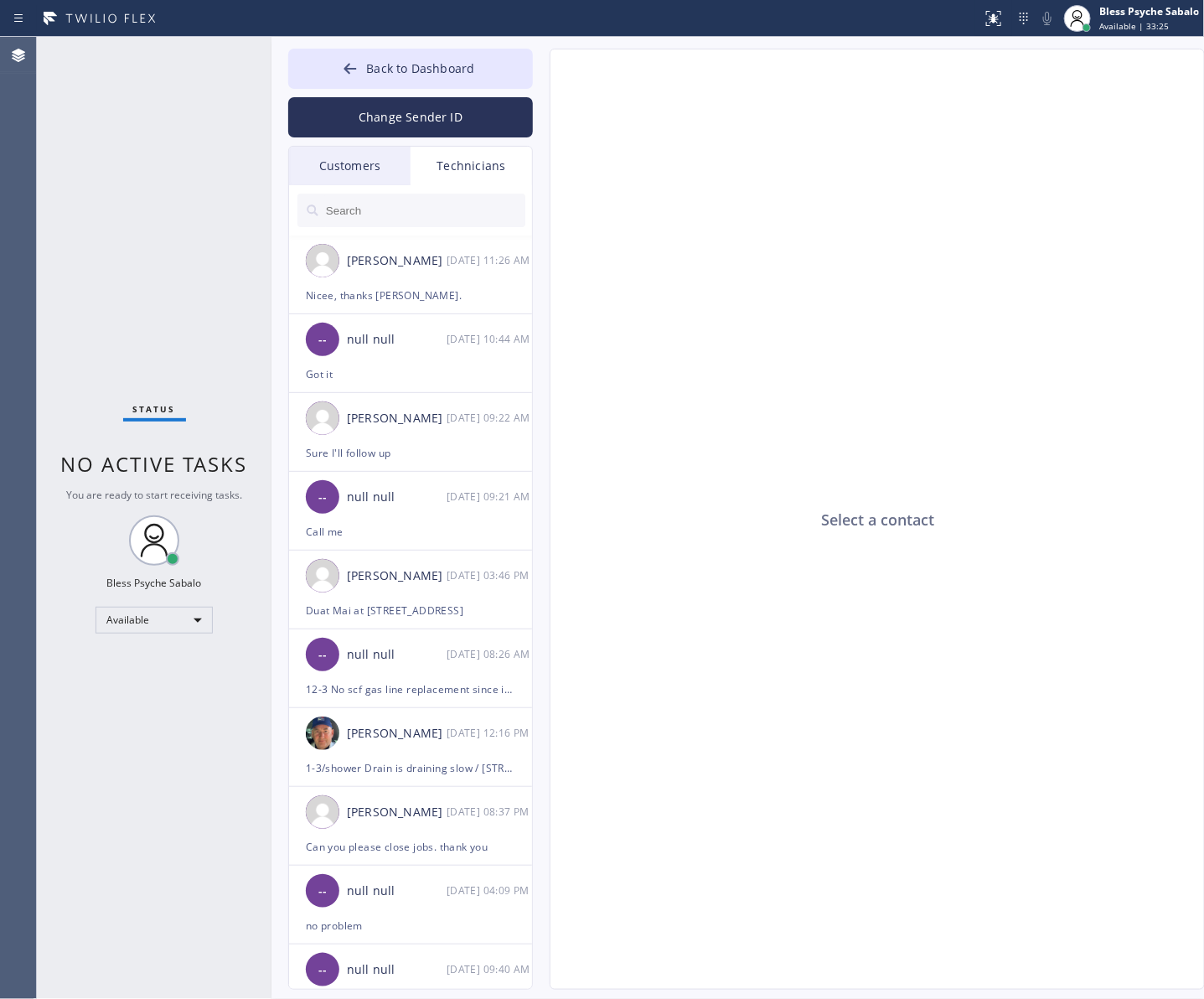 click on "Select a contact" 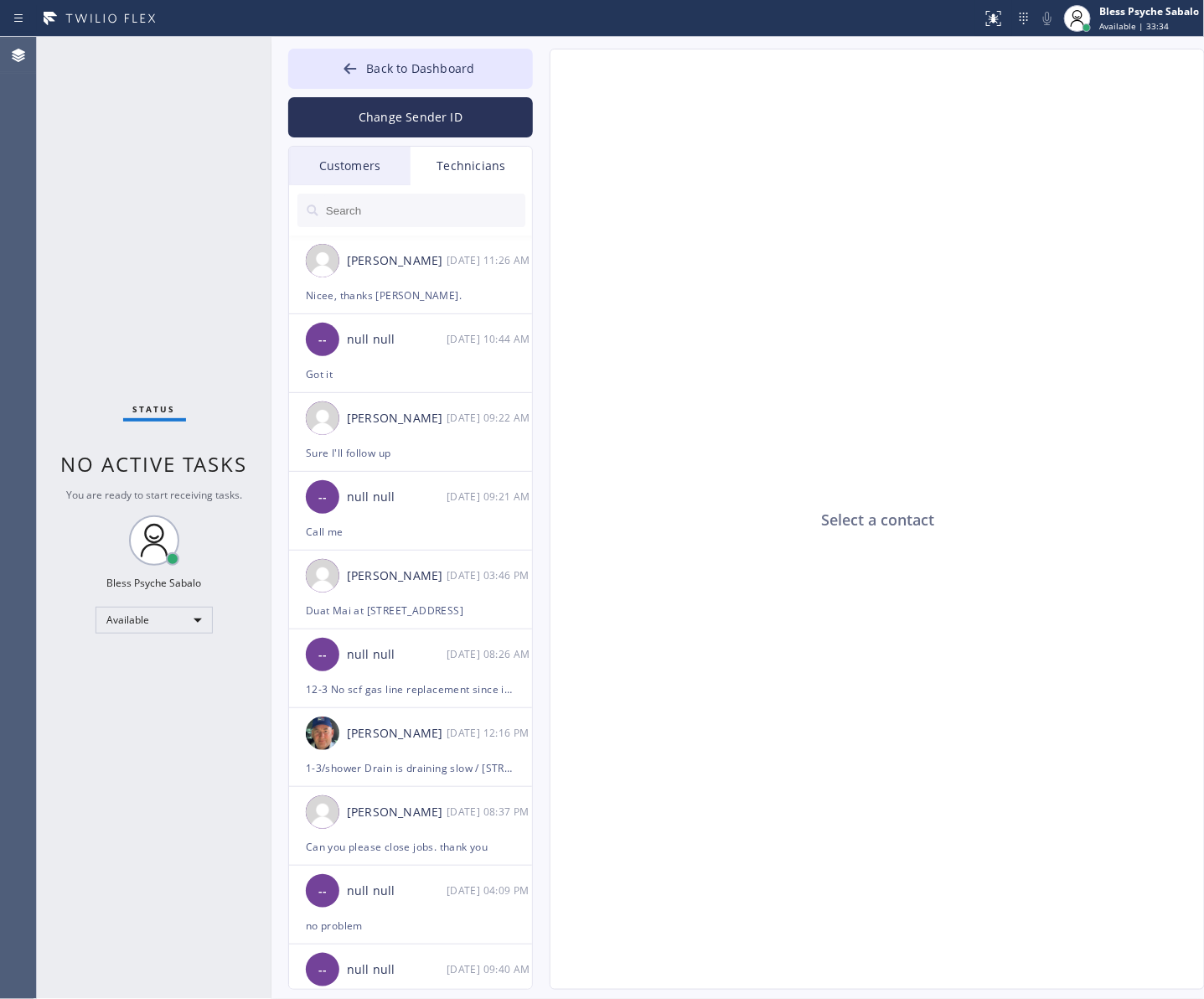 click on "Select a contact" 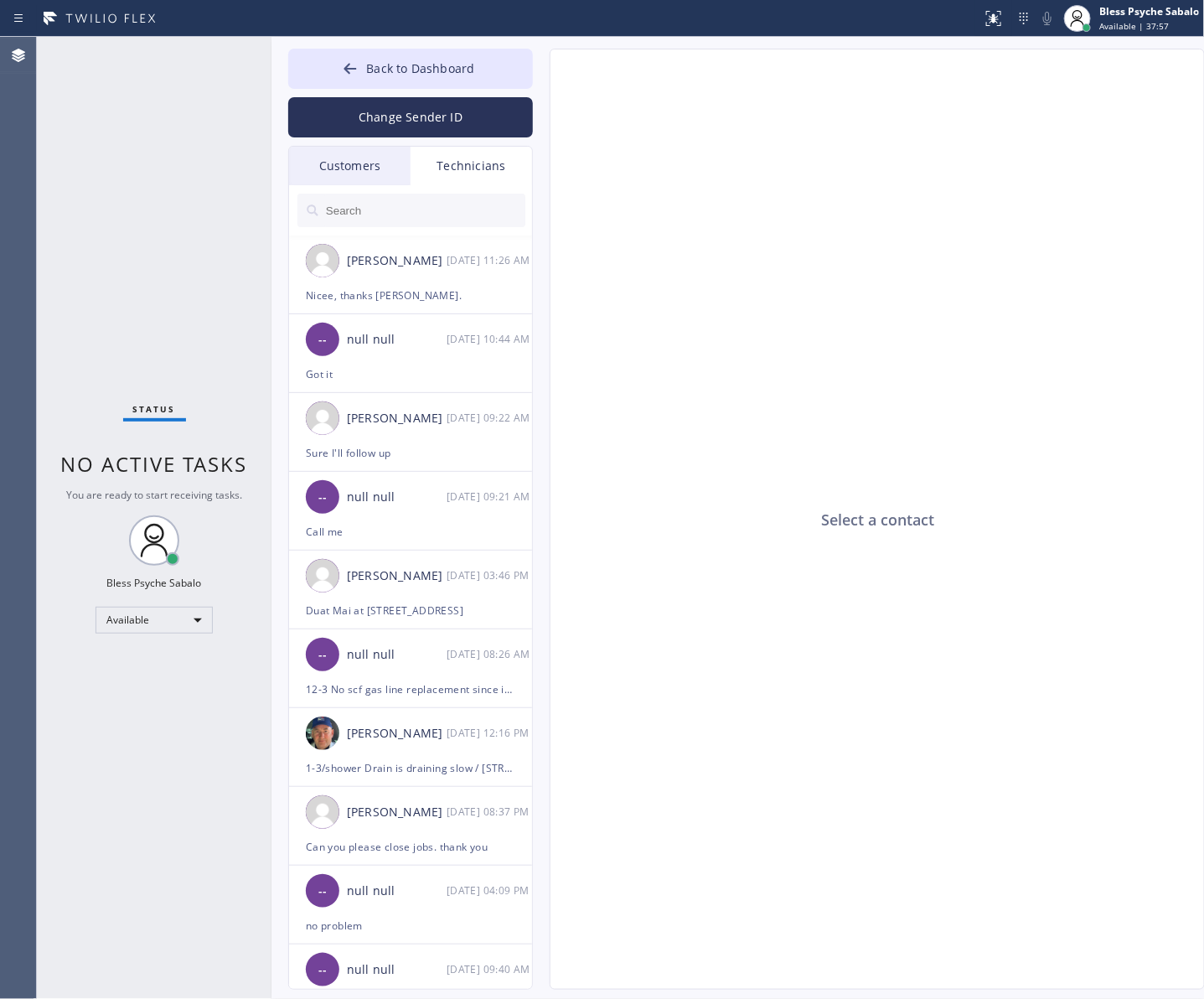 click on "Status   No active tasks     You are ready to start receiving tasks.   Bless Psyche Sabalo Available" at bounding box center [154, 518] 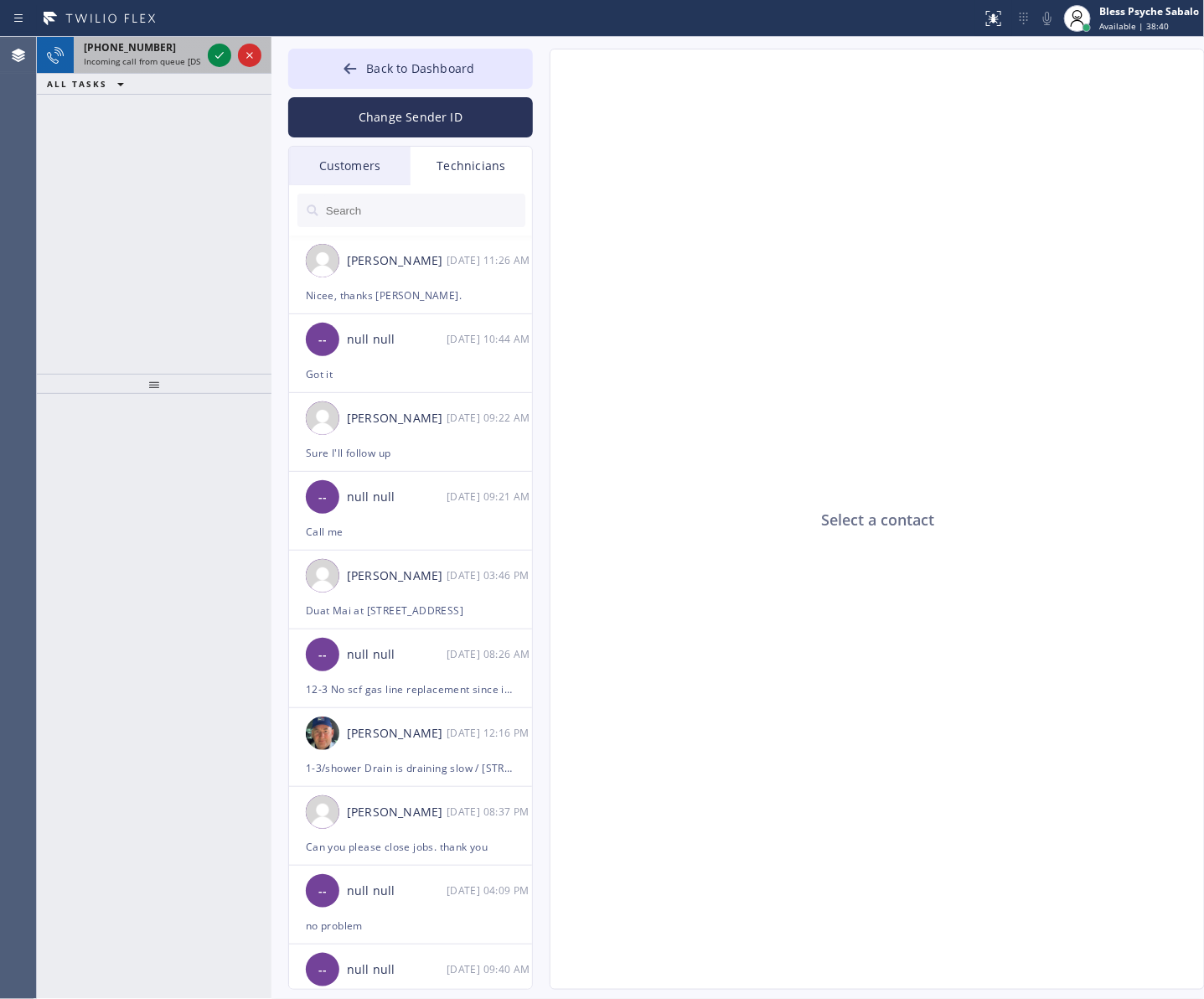 click on "Incoming call from queue [DSRs]" at bounding box center [147, 61] 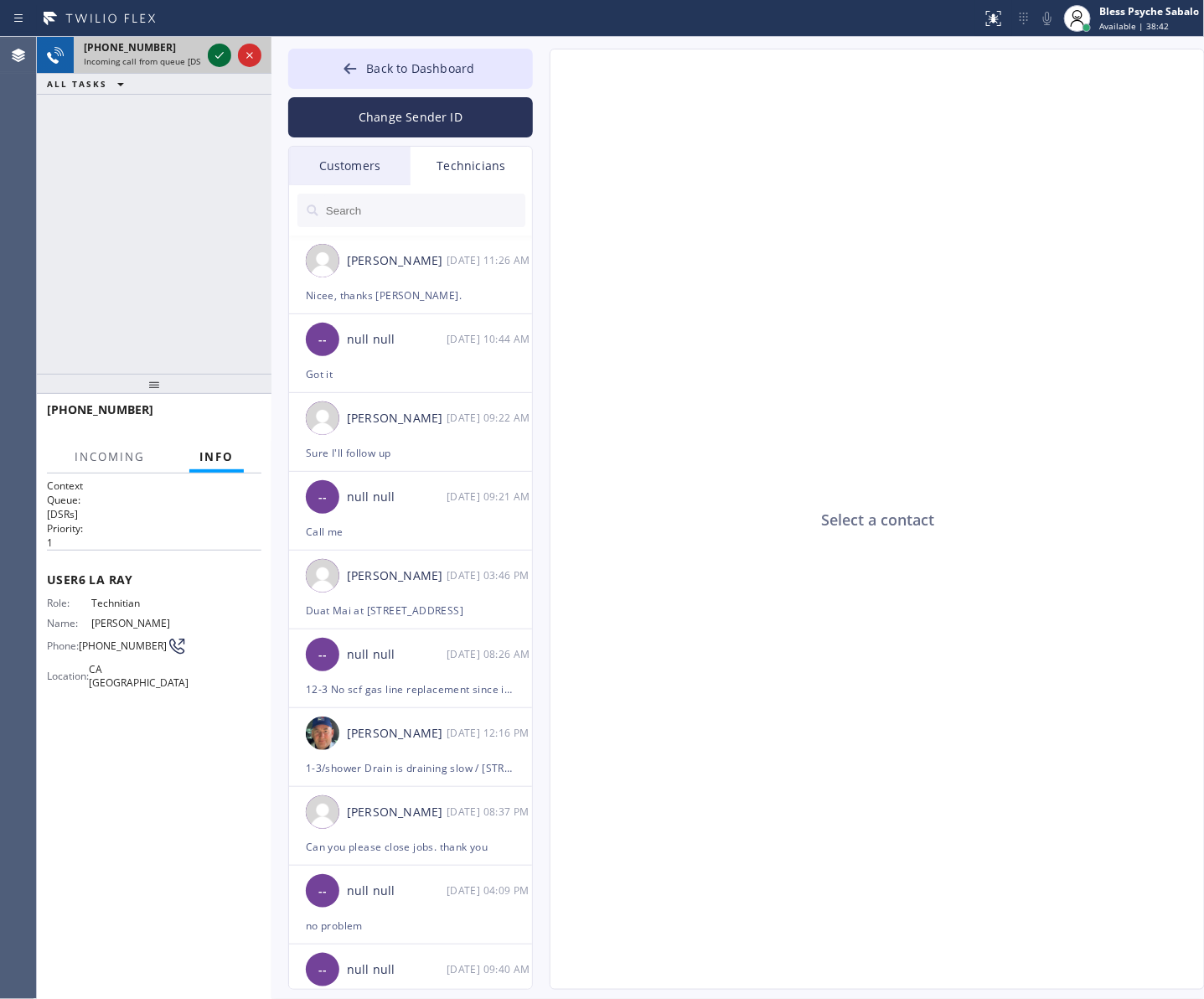 click at bounding box center (220, 55) 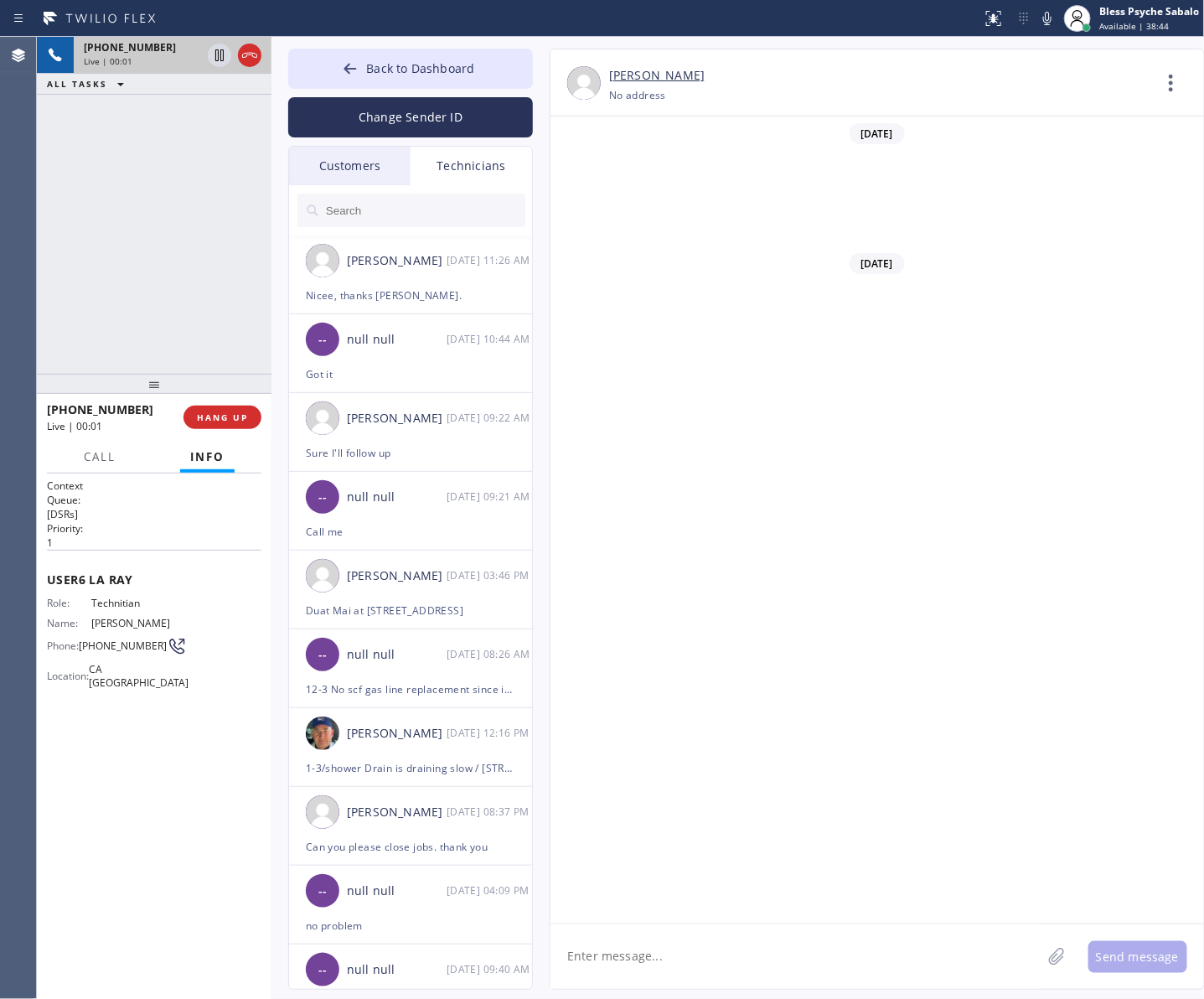 scroll, scrollTop: 10577, scrollLeft: 0, axis: vertical 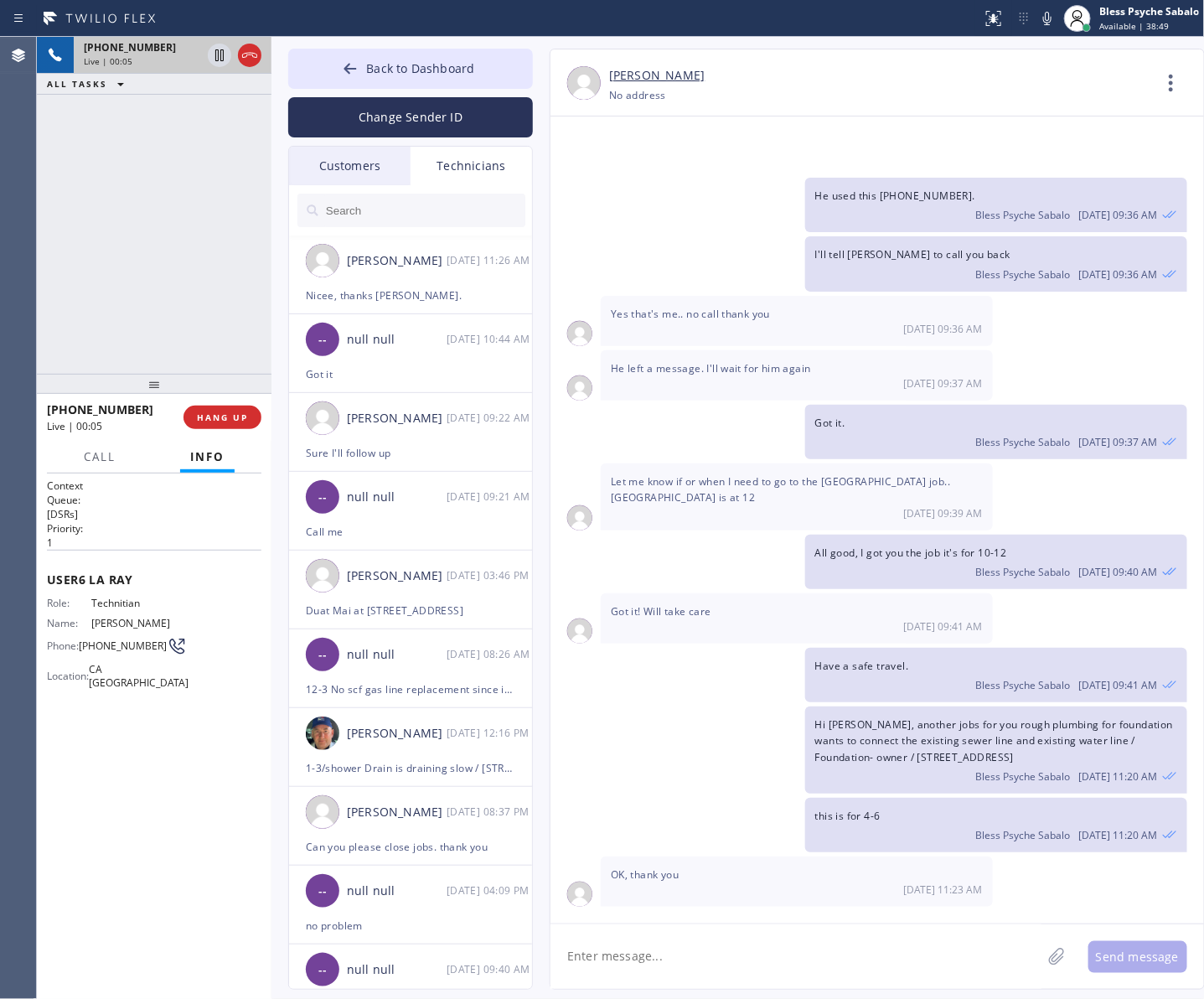 drag, startPoint x: 773, startPoint y: 553, endPoint x: 758, endPoint y: 549, distance: 15.524175 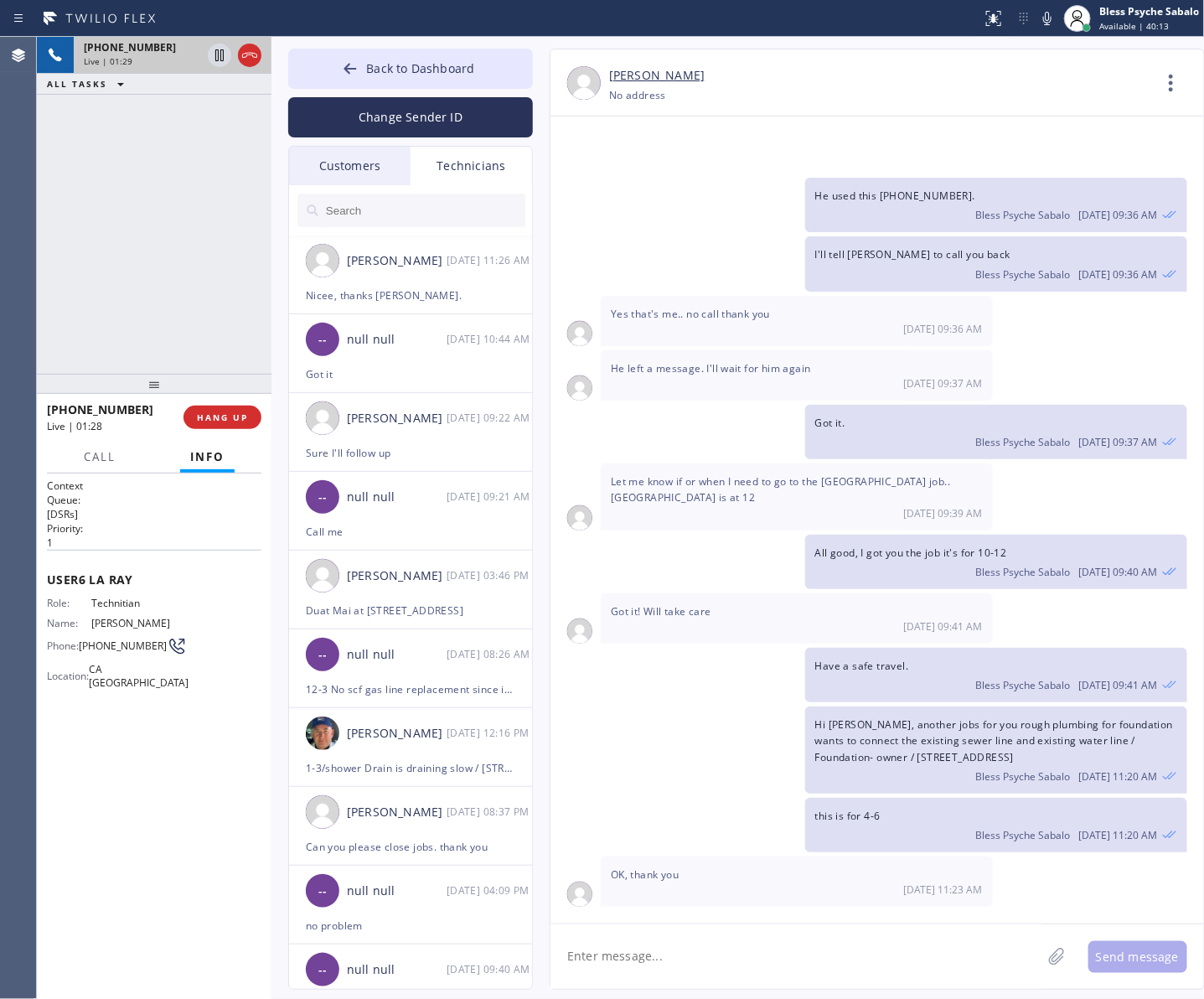 click 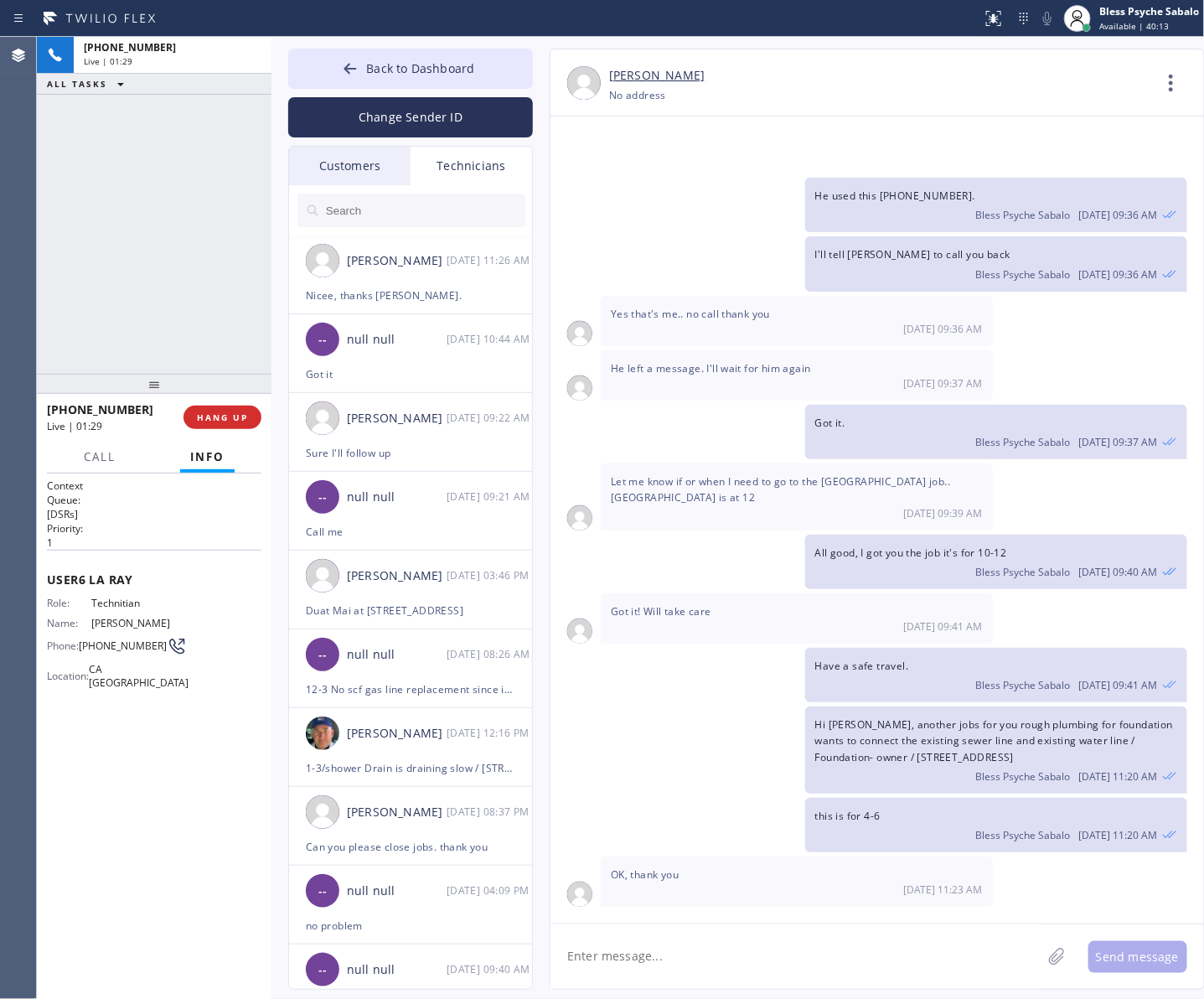 click on "+17142936575 Live | 01:29 ALL TASKS ALL TASKS ACTIVE TASKS TASKS IN WRAP UP" at bounding box center (154, 205) 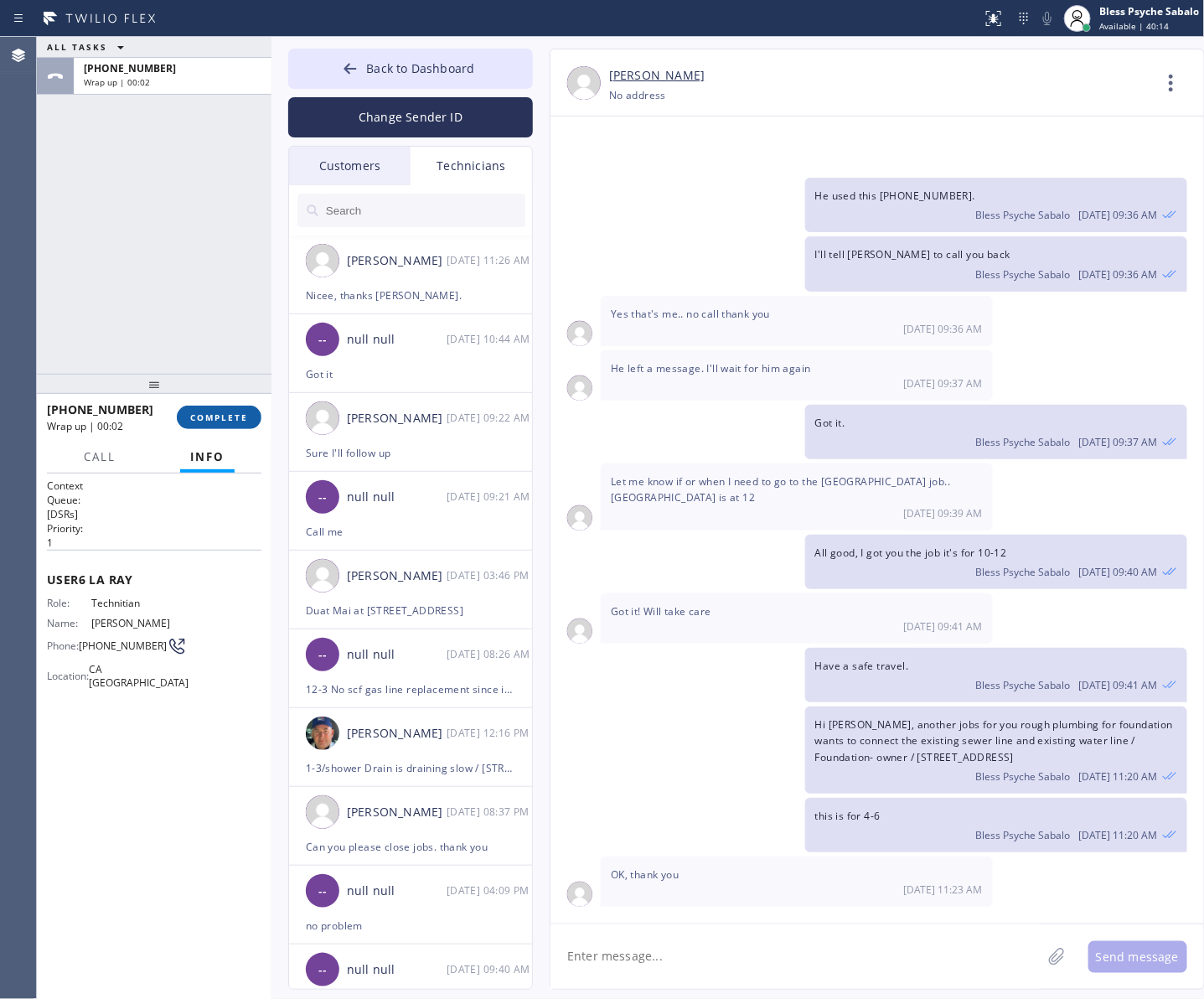 click on "COMPLETE" at bounding box center [219, 417] 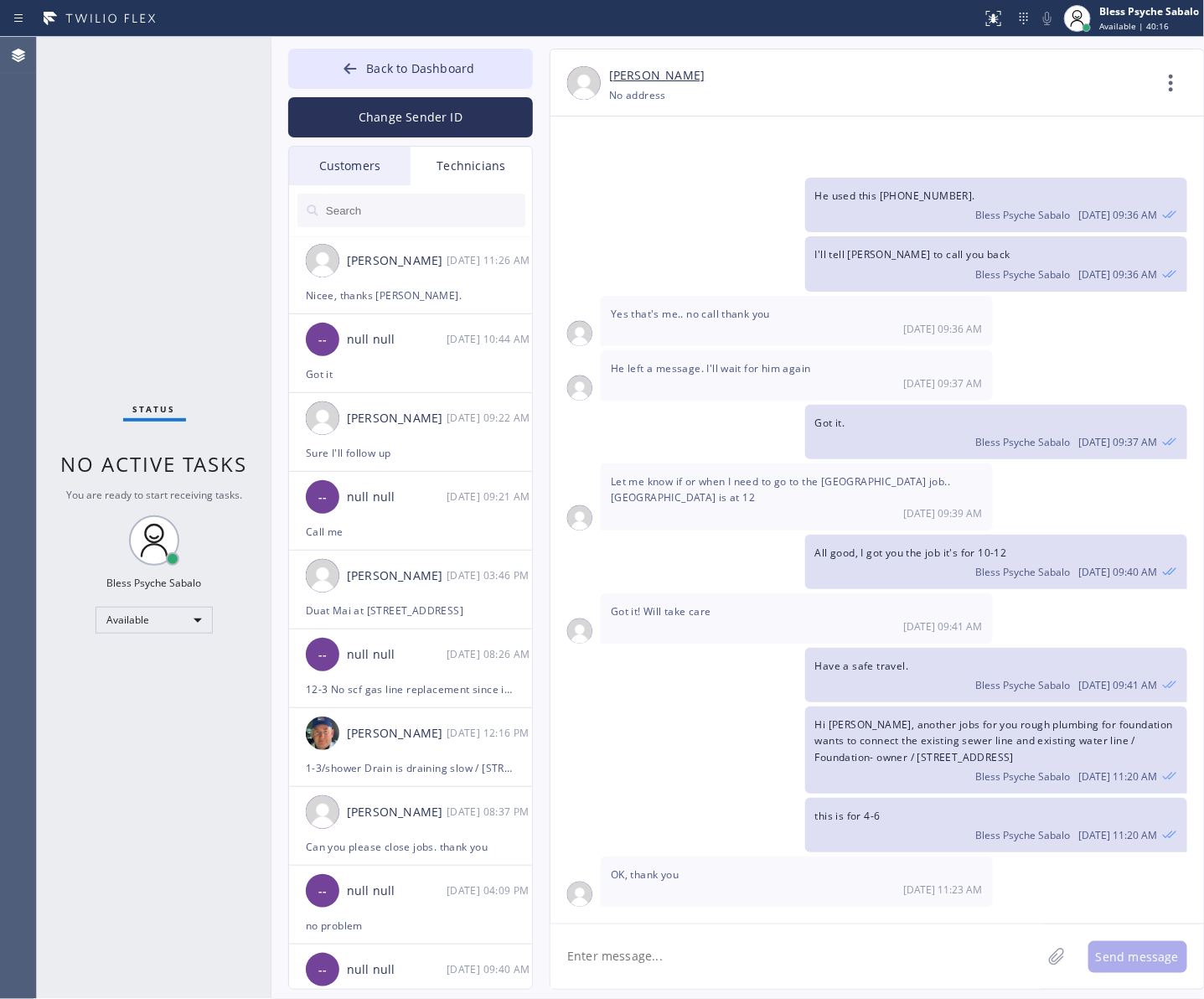 drag, startPoint x: 176, startPoint y: 337, endPoint x: 191, endPoint y: 228, distance: 110.02727 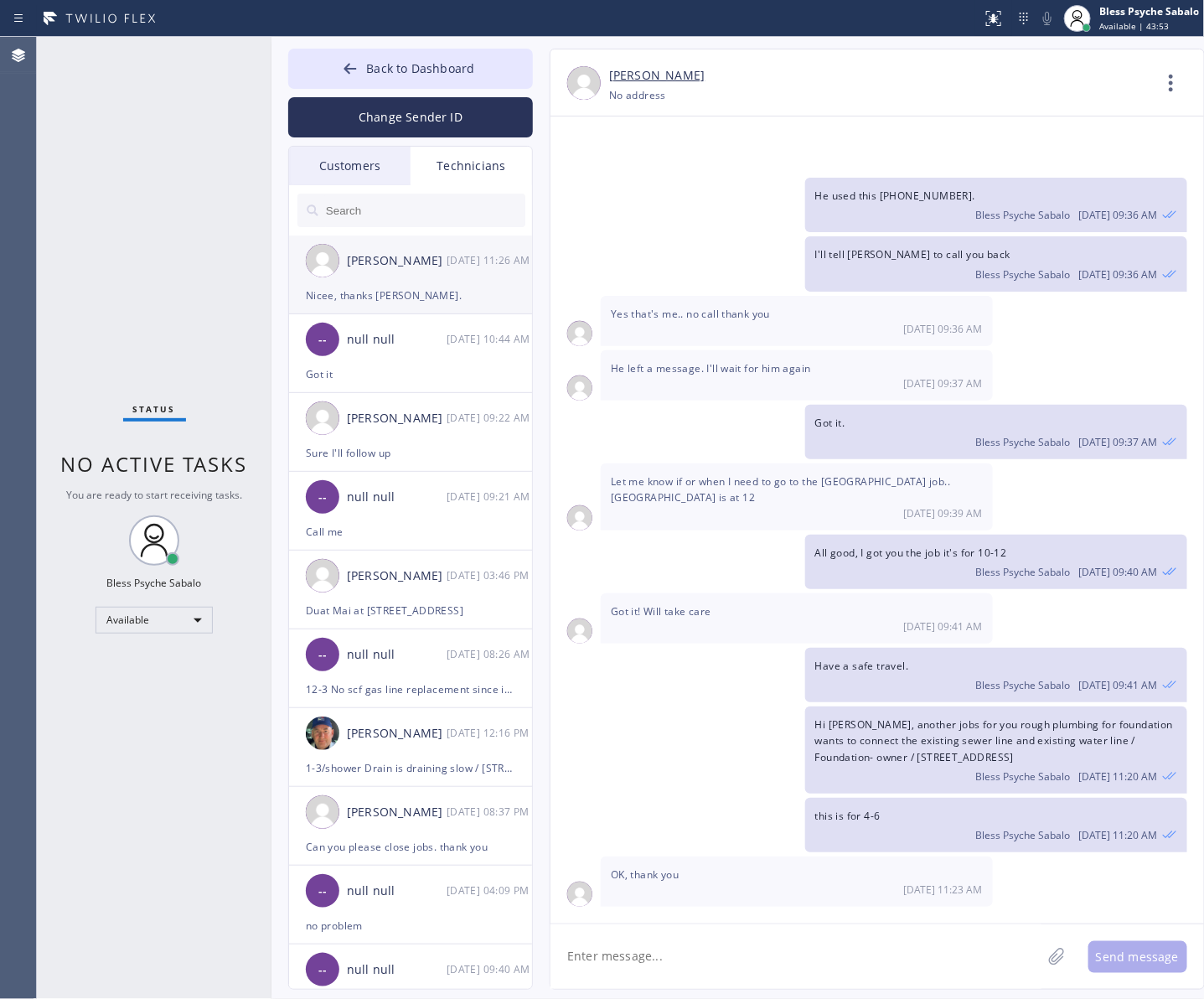 click on "Raymond Ying Ho" at bounding box center (396, 261) 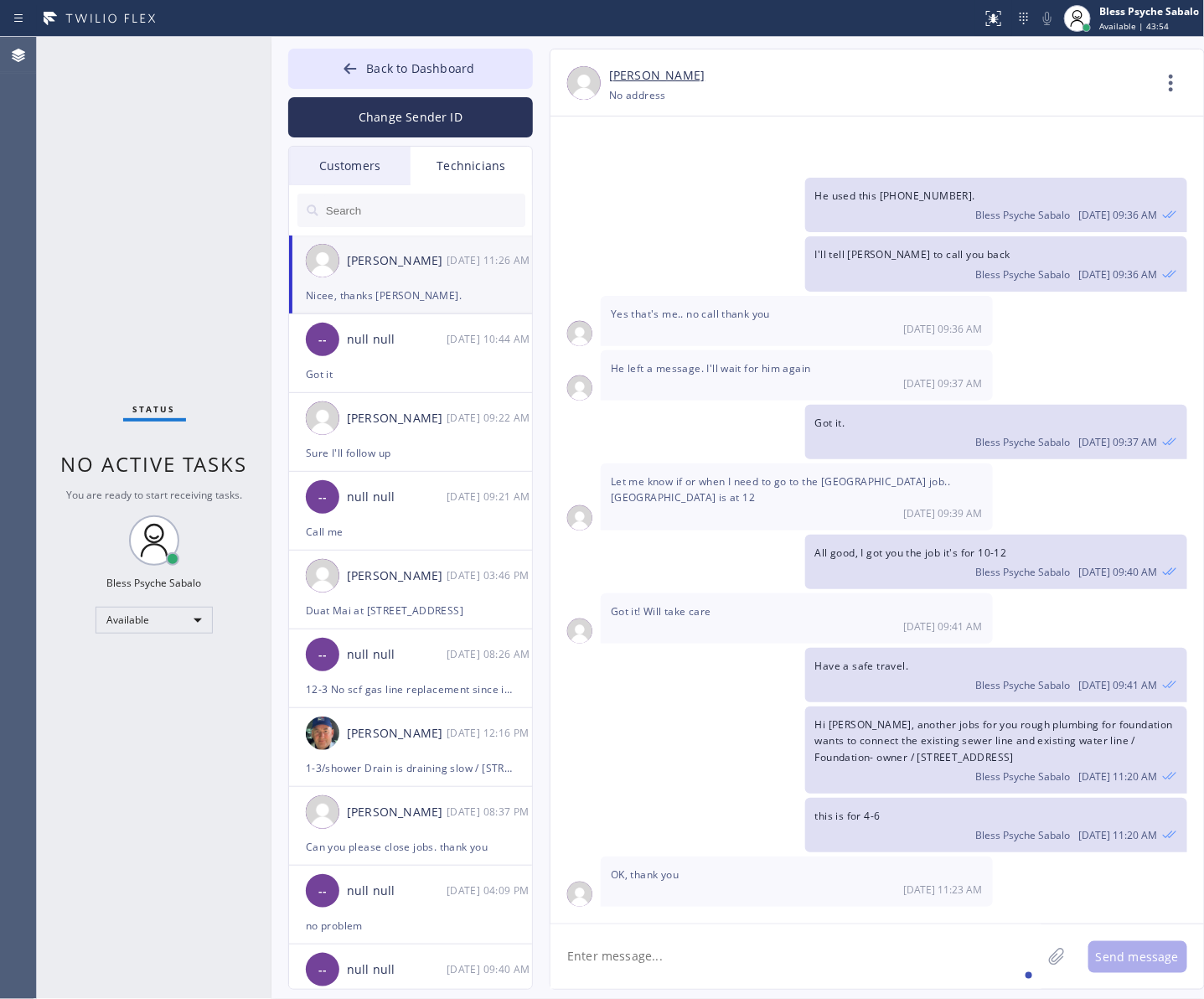 click 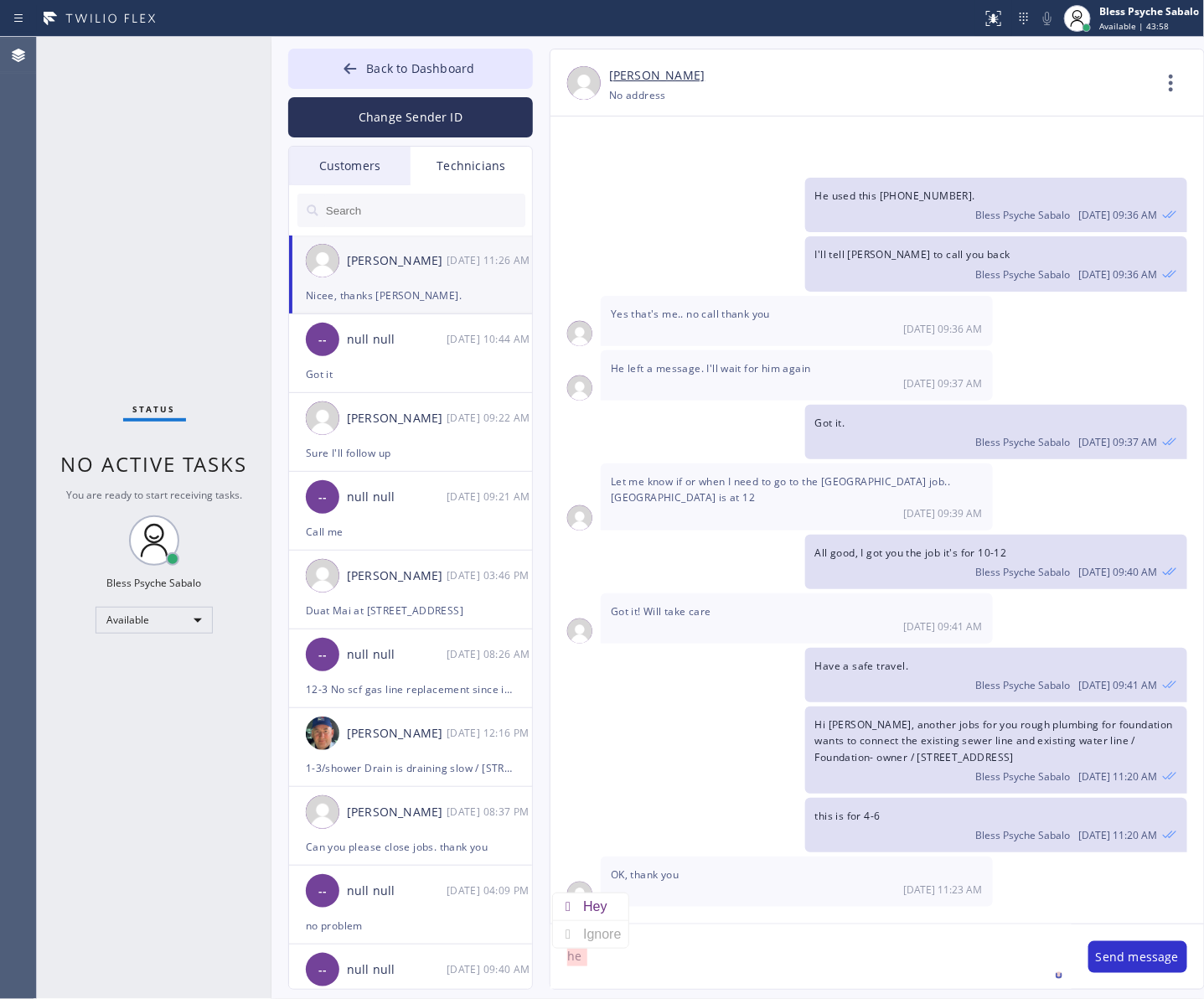 type on "h" 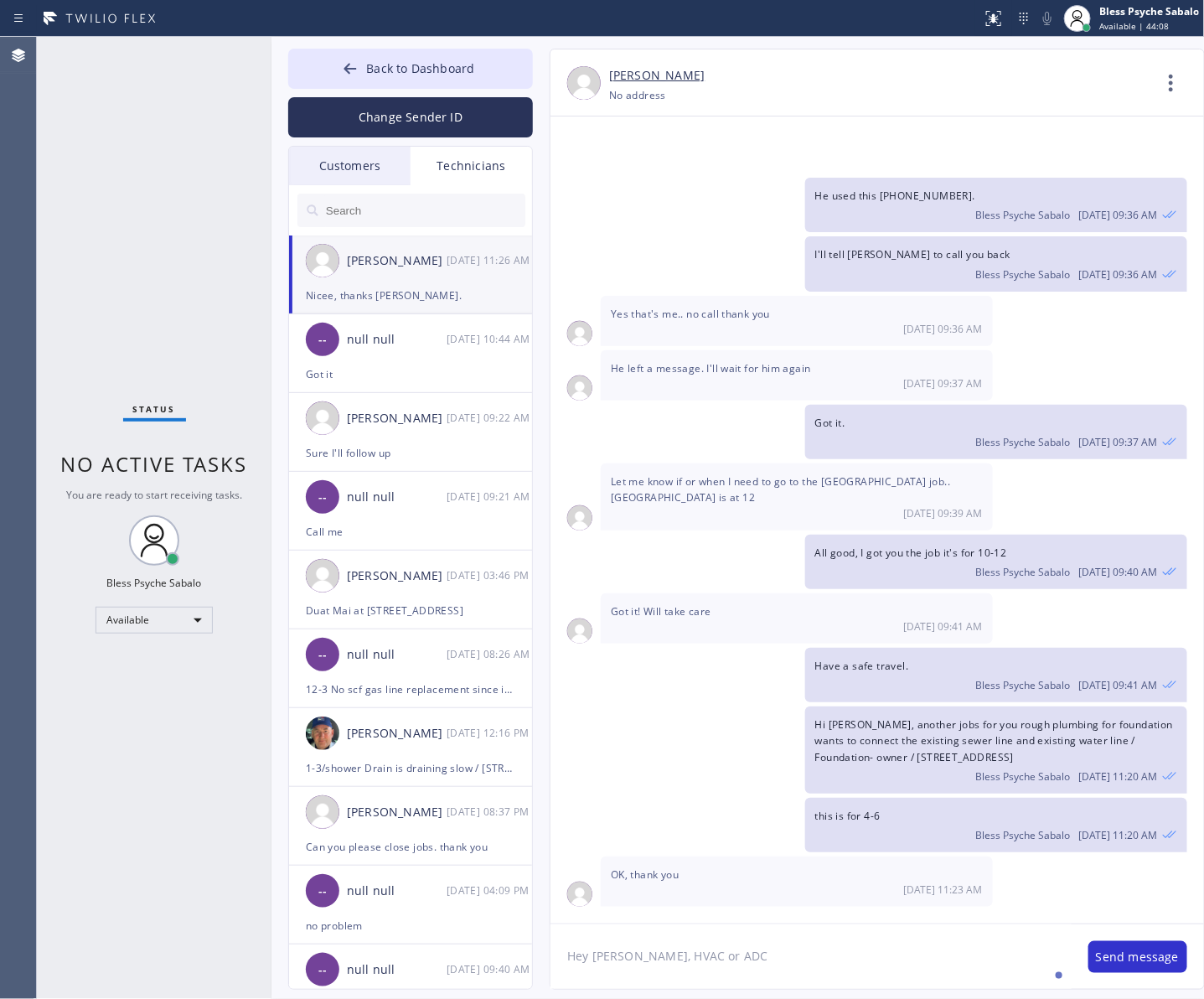 type on "Hey Ray, HVAC or ADC?" 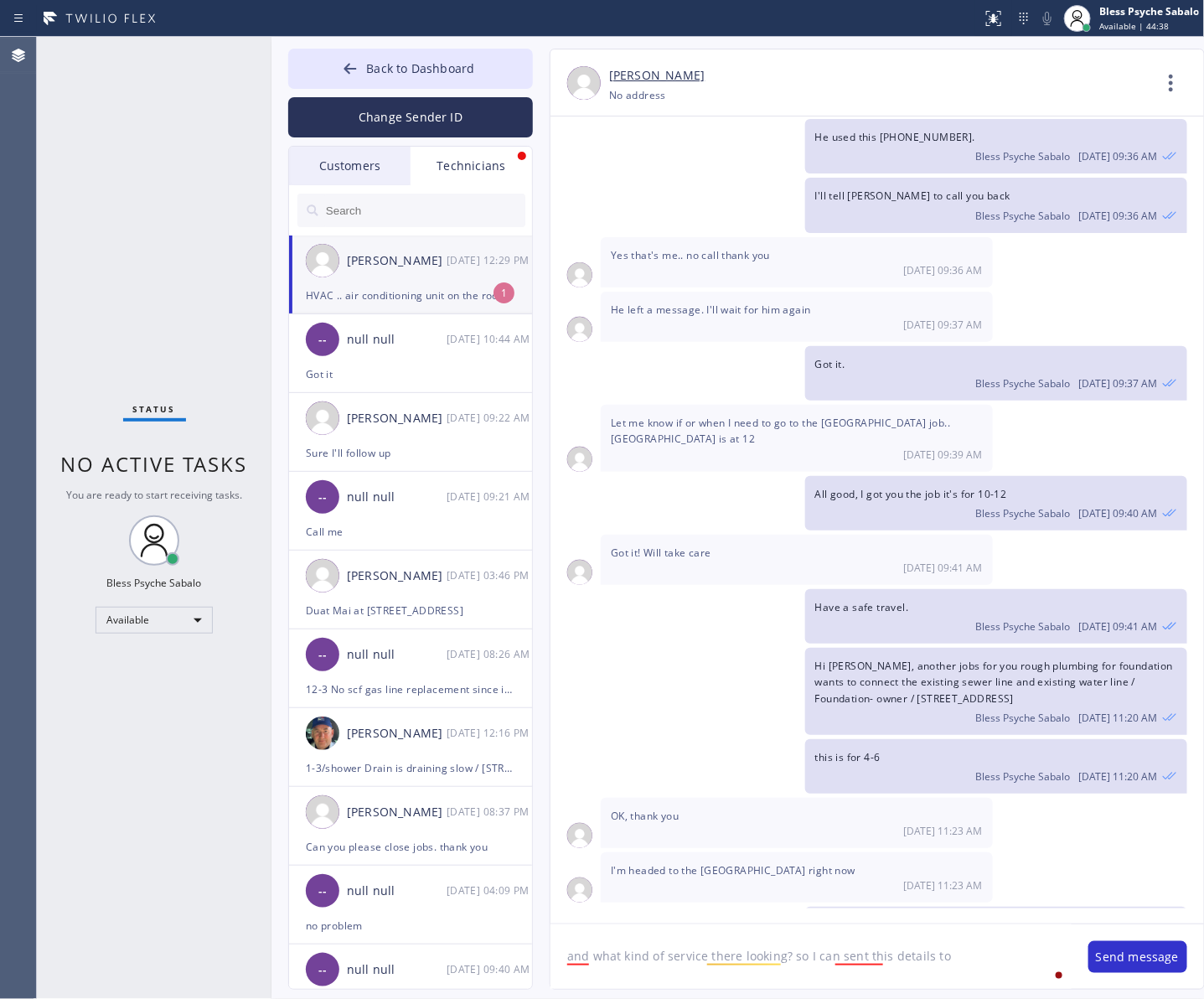 scroll, scrollTop: 10707, scrollLeft: 0, axis: vertical 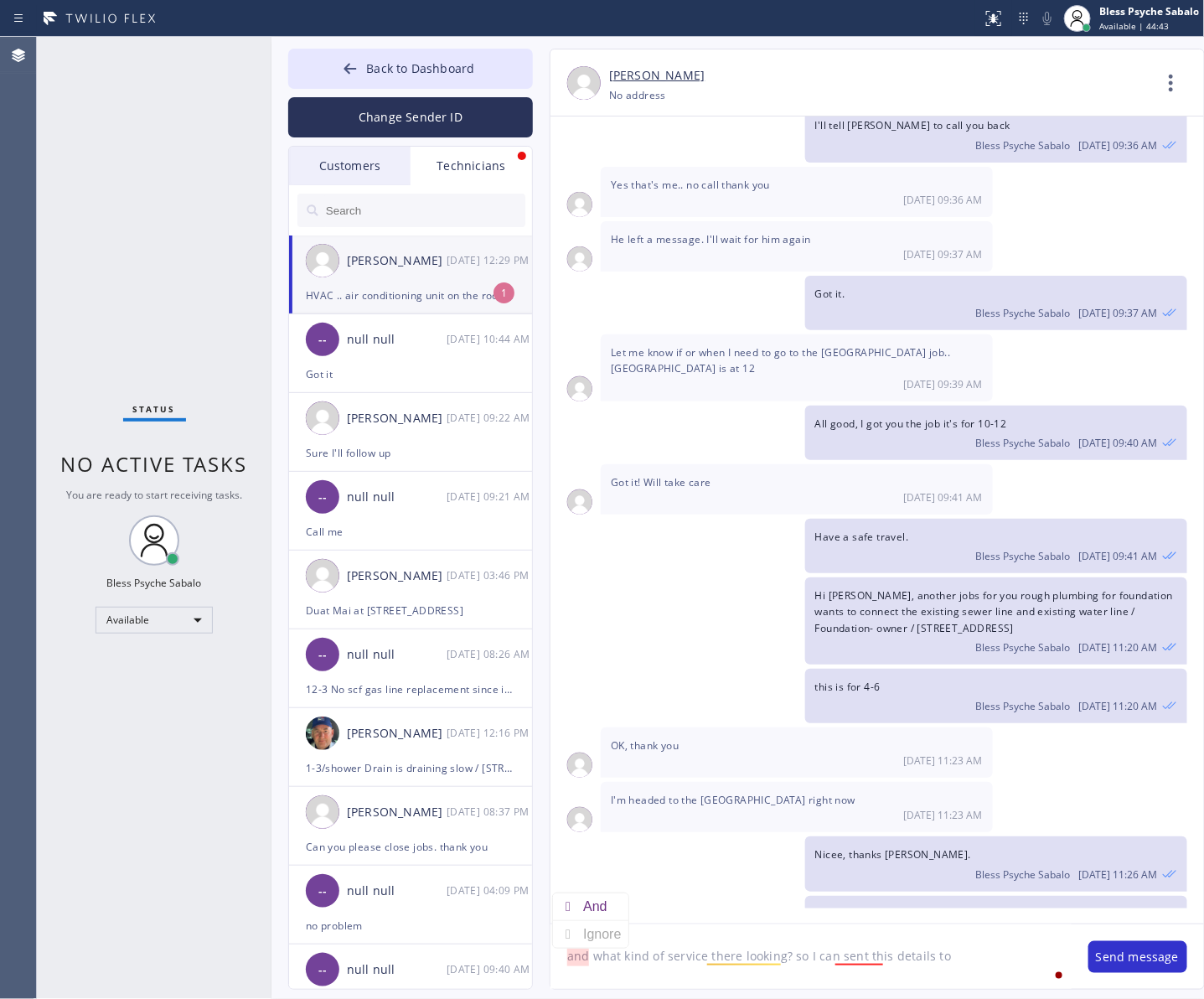 drag, startPoint x: 966, startPoint y: 947, endPoint x: 580, endPoint y: 961, distance: 386.2538 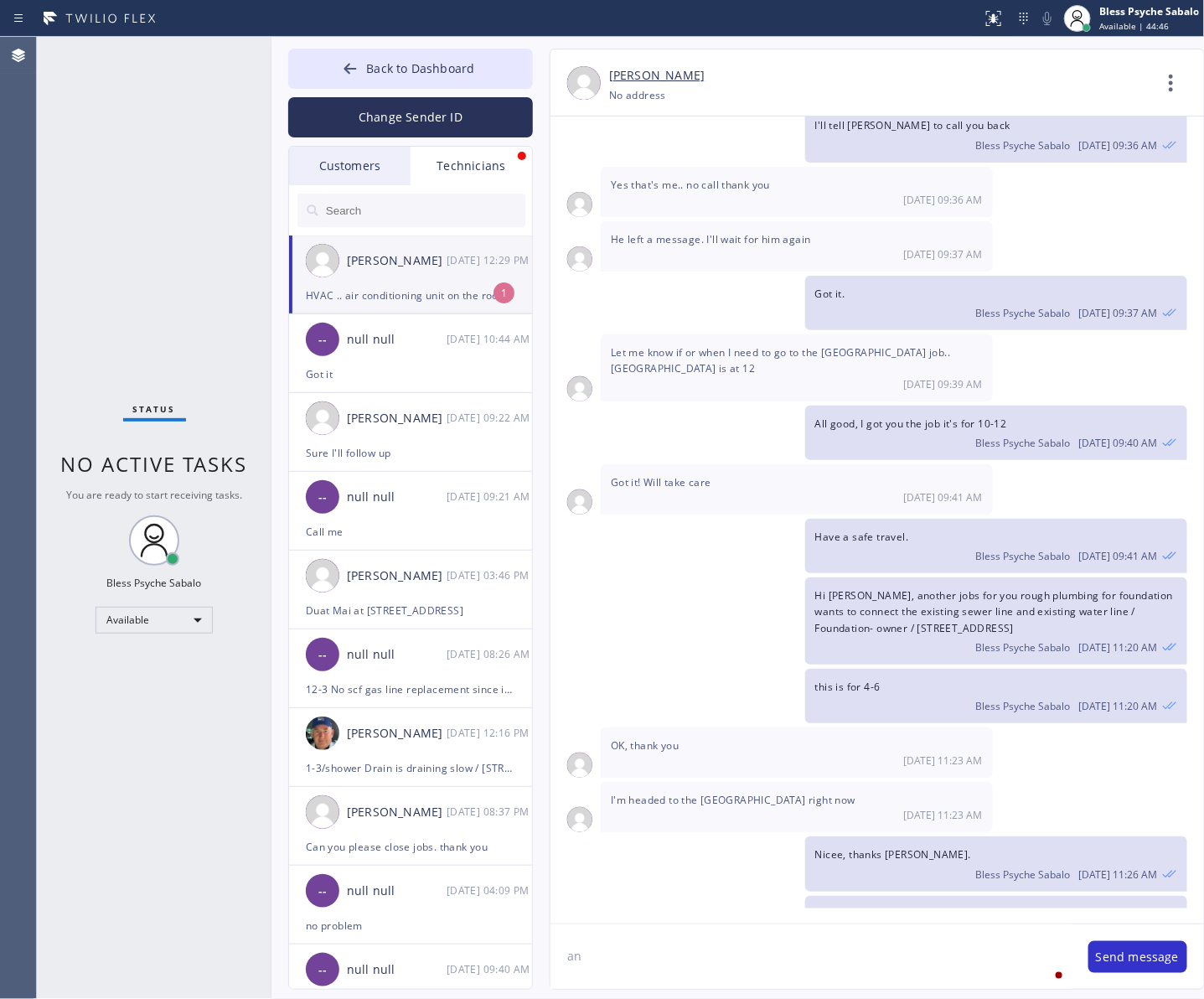 type on "a" 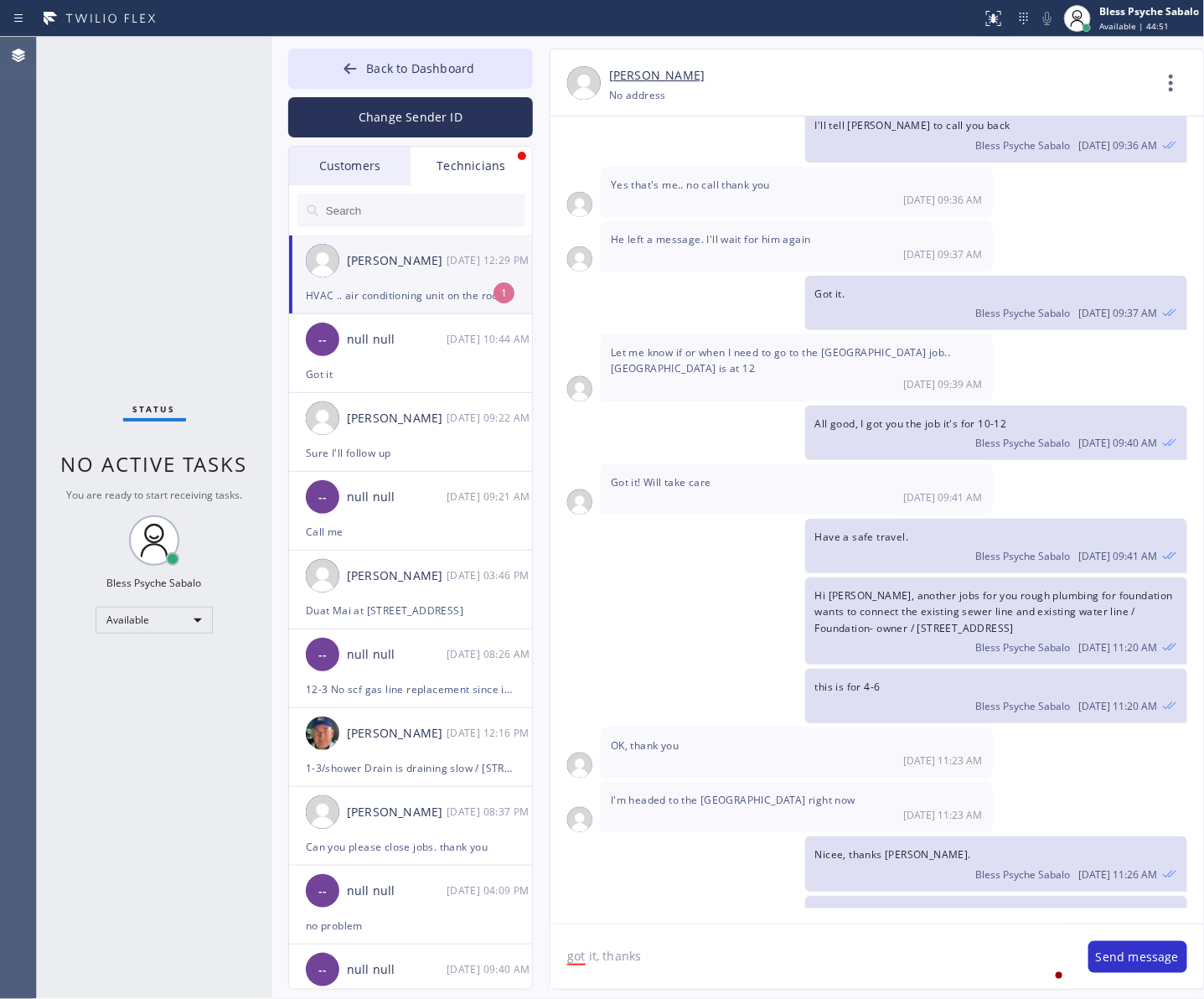 type on "got it, thanks!" 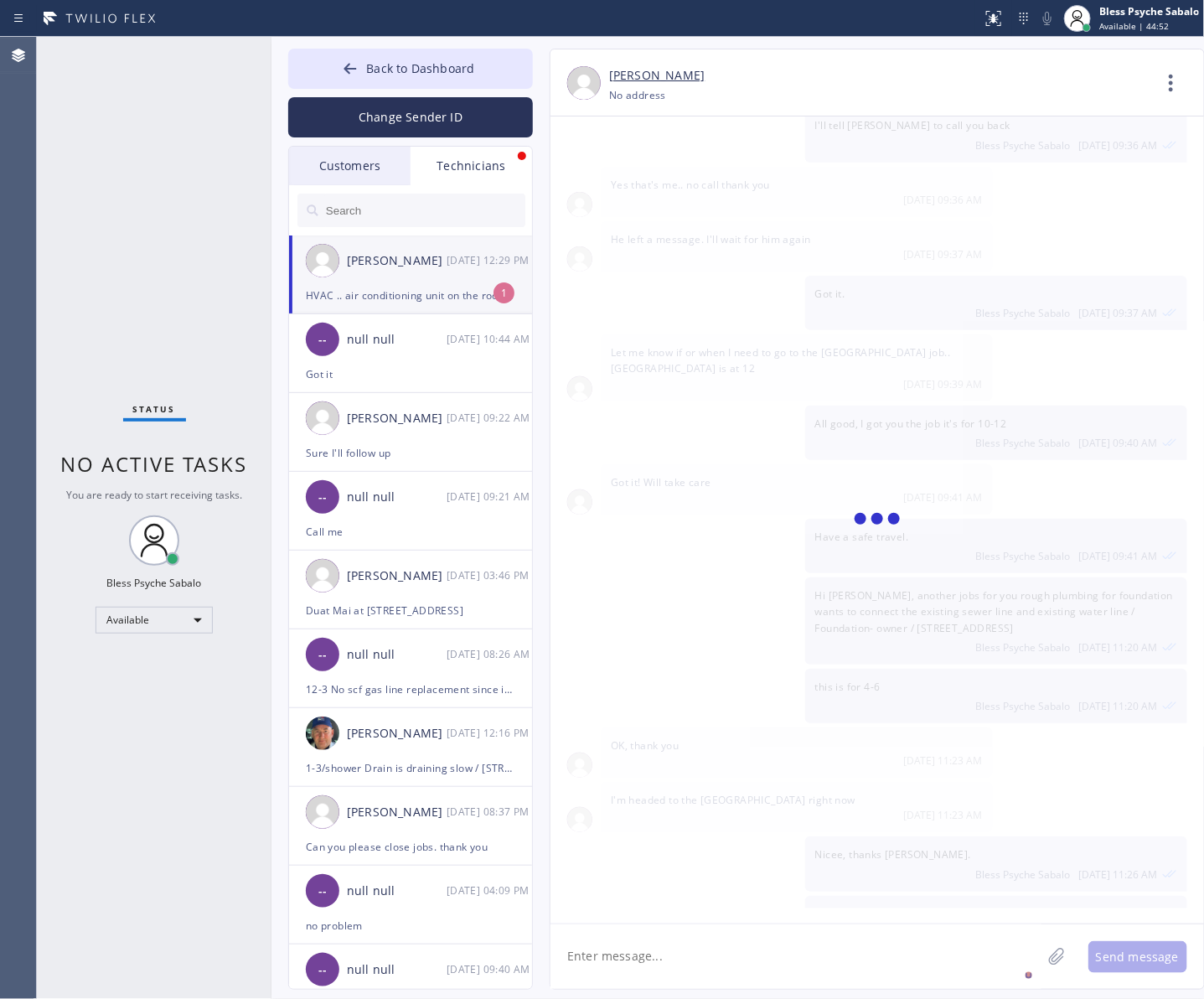 scroll, scrollTop: 10765, scrollLeft: 0, axis: vertical 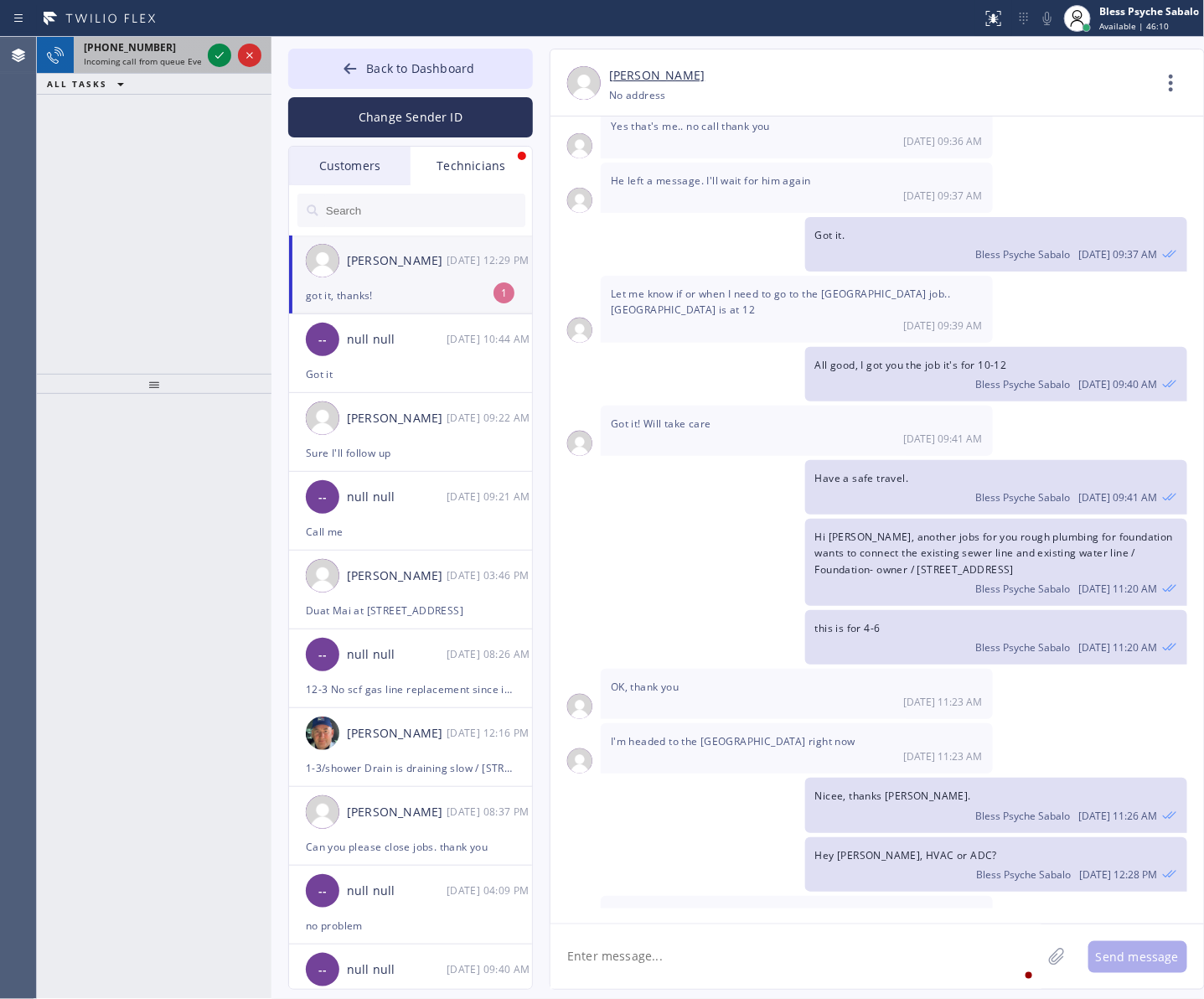 click on "+15628791281" at bounding box center (130, 47) 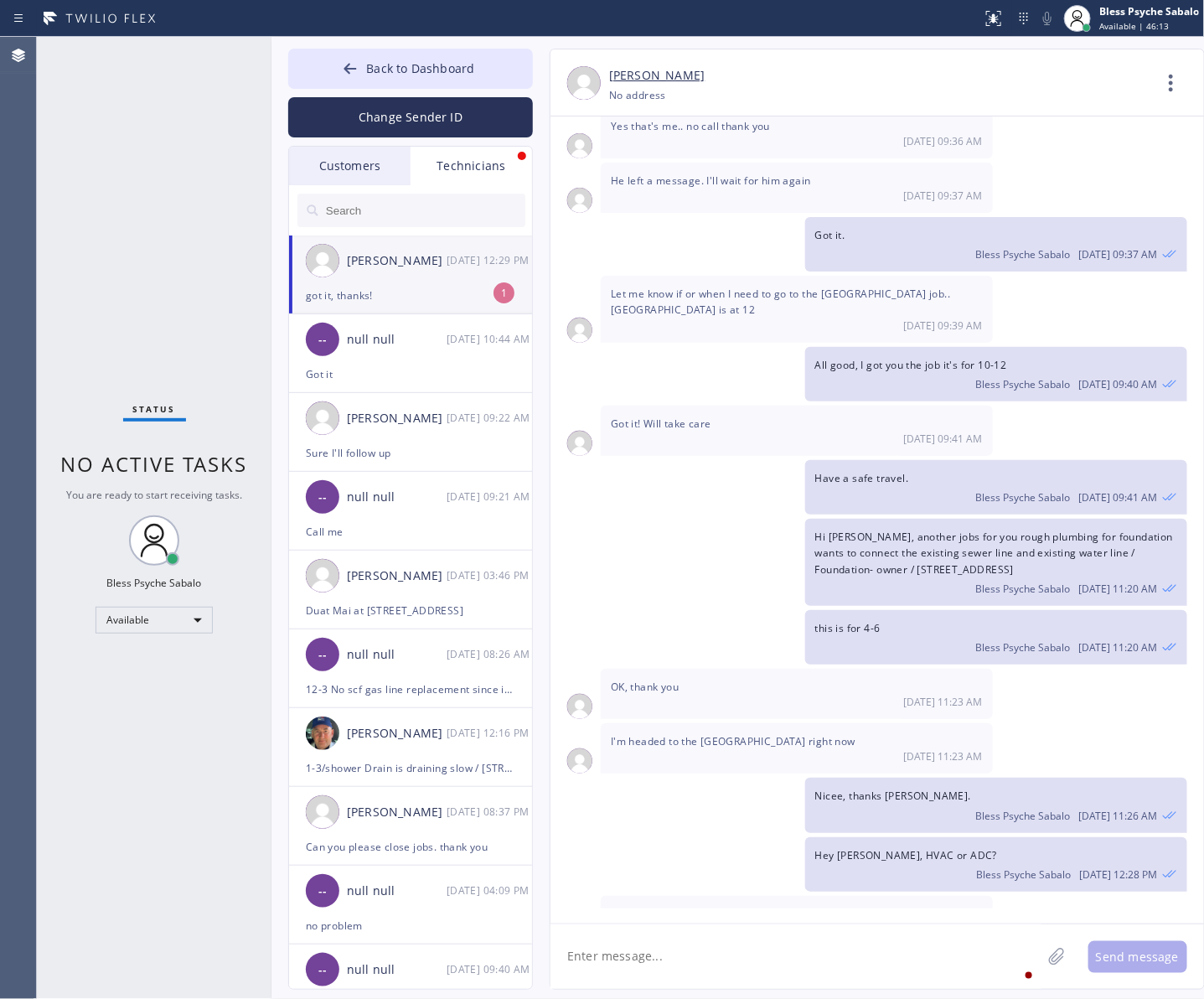 click on "Status   No active tasks     You are ready to start receiving tasks.   Bless Psyche Sabalo Available" at bounding box center (154, 518) 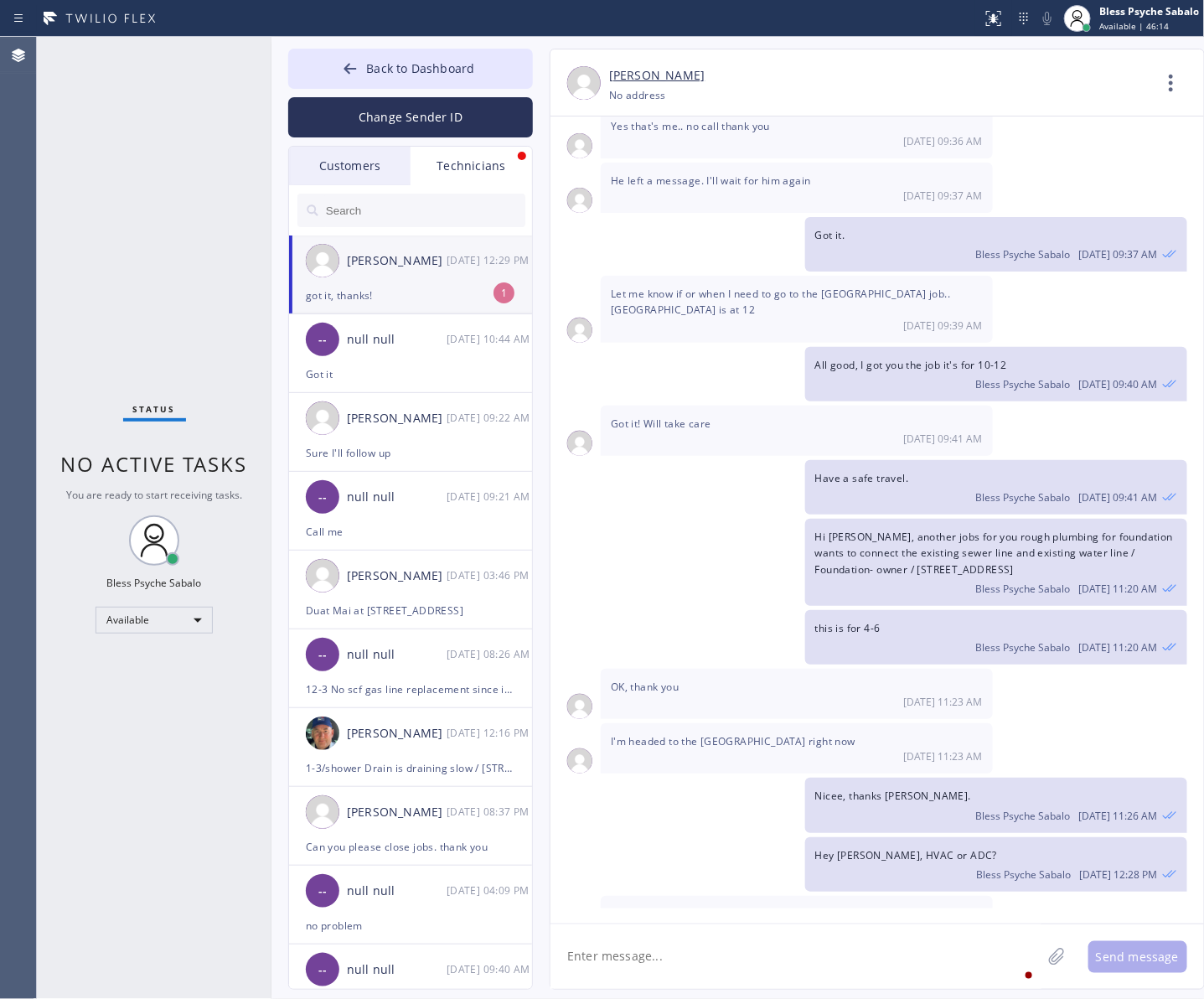 click on "got it, thanks!" at bounding box center [411, 295] 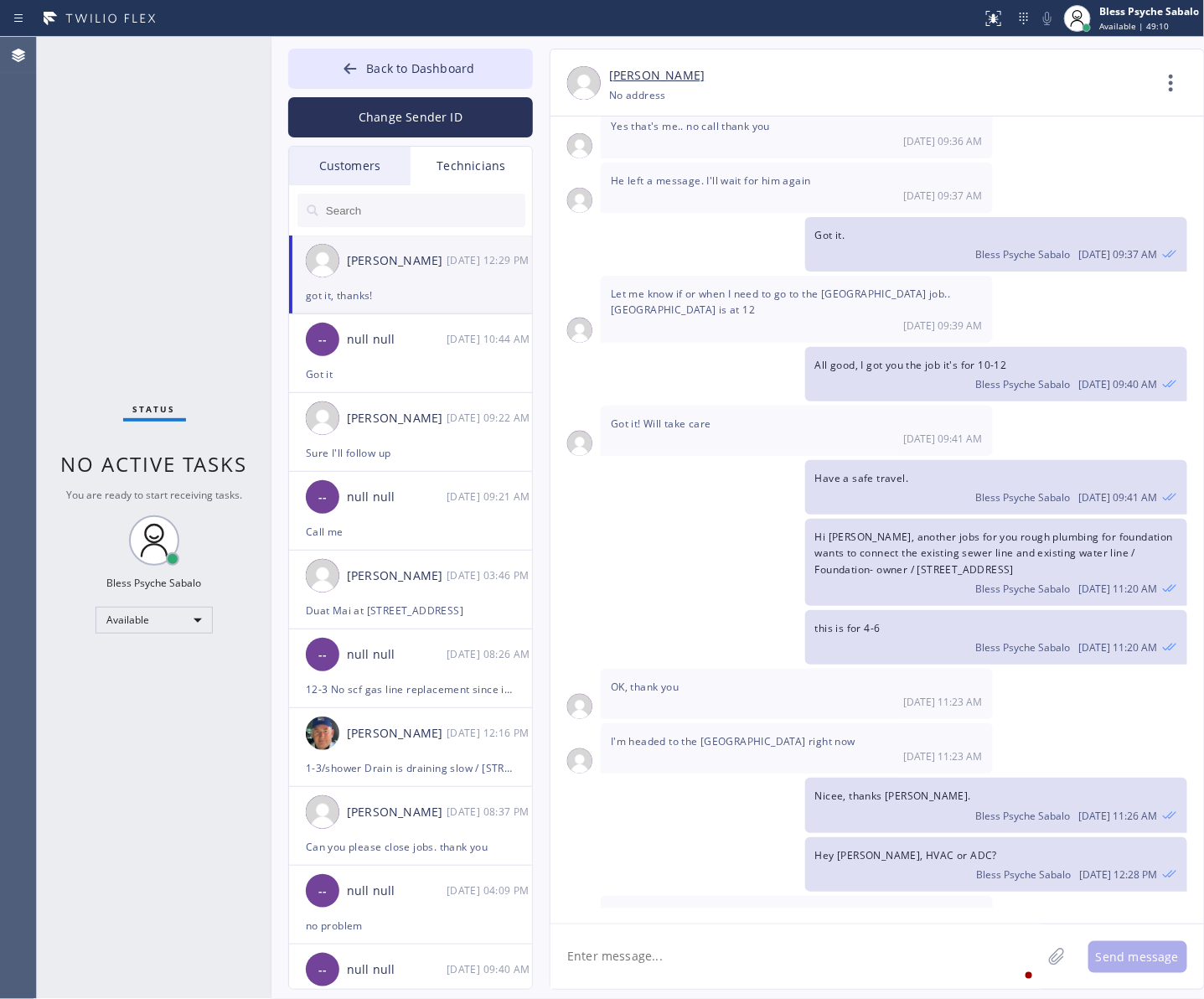 click on "Hey Ray, HVAC or ADC? Bless Psyche Sabalo 07/16 12:28 PM" at bounding box center (869, 864) 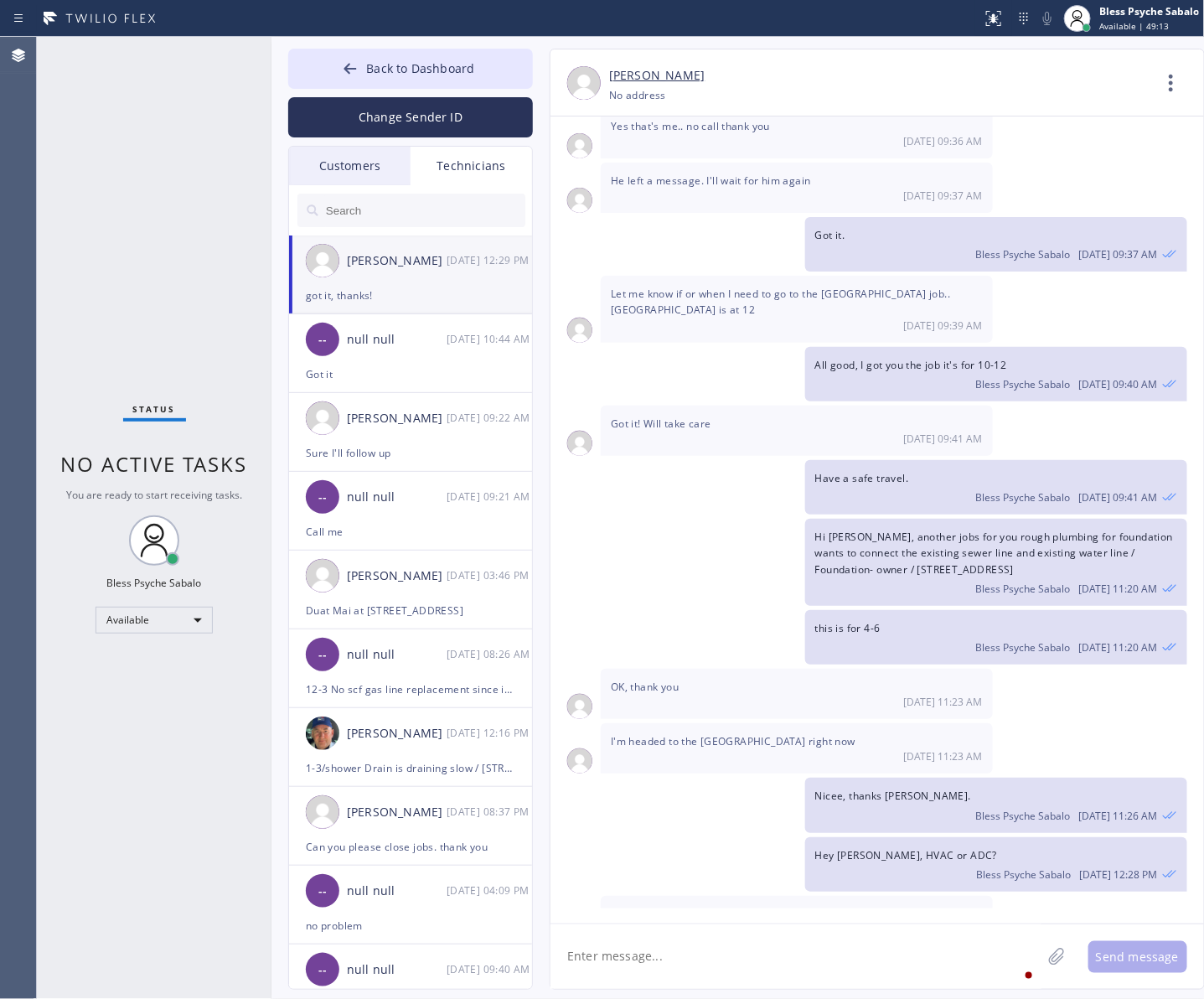 click on "Have a safe travel. Bless Psyche Sabalo 07/16 09:41 AM" at bounding box center [869, 487] 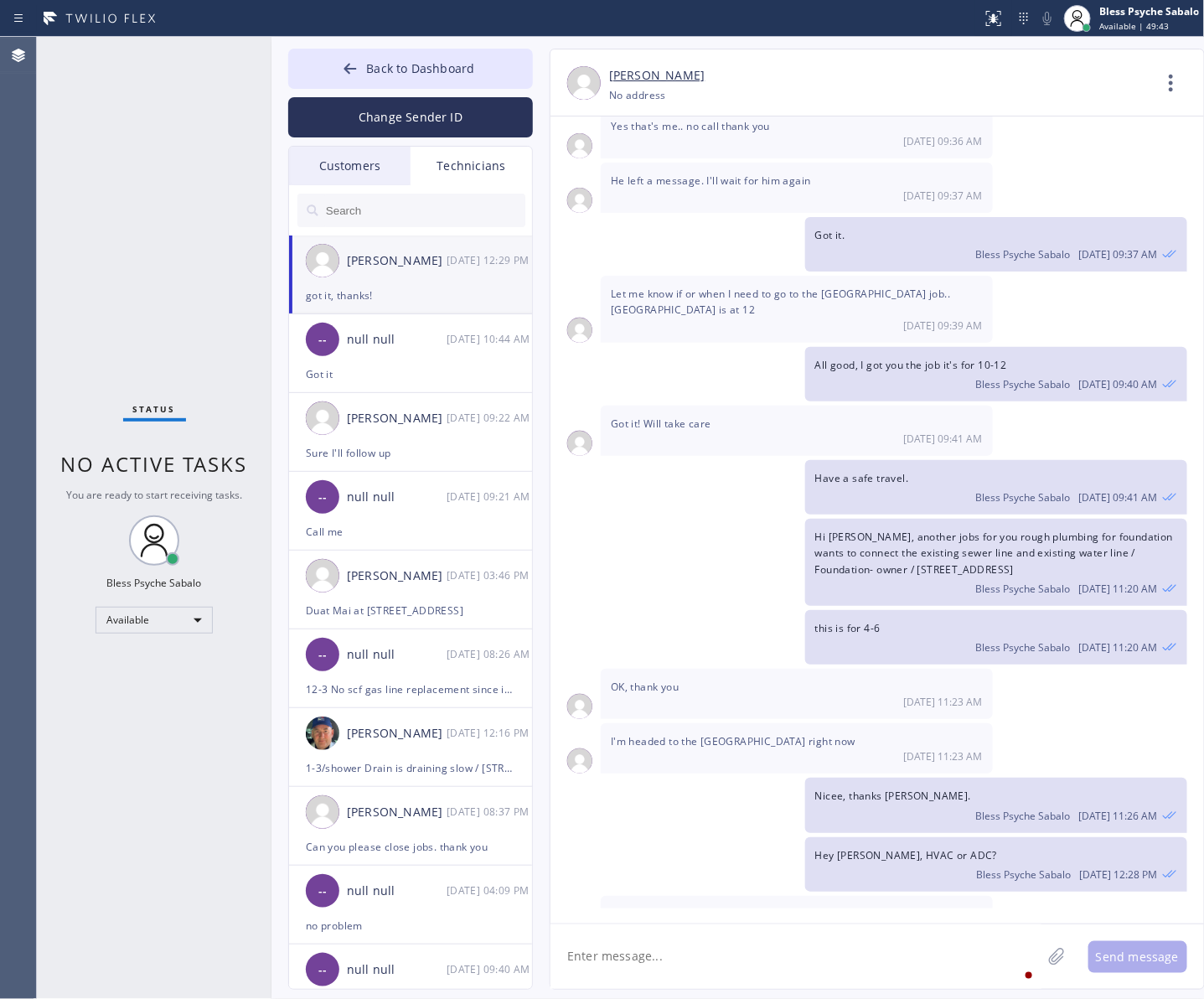 click on "06/27/2025 Hi Raymond , my name is RED one of the dispatcher of 5 Star Best Plumbing, you may save my number for reference. Nice to meet you Raymond. Bless Psyche Sabalo 06/27 04:58 PM 07/07/2025 Morning Red 07/07 07:56 AM This is Ray one of the plumbers.  07/07 07:56 AM Hi Raymond, just a quick update about the job, we're still working on it.
Please standby a bit.
Bless Psyche Sabalo 07/07 12:43 PM No worries. I won't be route until confirmed on Apollo 07/07 12:44 PM All goods, We got the job. Bless Psyche Sabalo 07/07 12:54 PM Ok 07/07 12:54 PM I'm having trouble logging into my Apollo to see the jobs. I don't have the link and password saved is not working.. 07/07 12:57 PM So I'll have to send a hard copy invoice in for today. 07/07 12:58 PM one sec Bless Psyche Sabalo 07/07 12:58 PM But I'm headed to the address now 07/07 12:59 PM Thanks Raymond.
No worries, we will request to reset your password. Bless Psyche Sabalo 07/07 01:01 PM ETA 50 min to Hyde park 07/07 01:01 PM Bless Psyche Sabalo 07/08/2025 Ok" 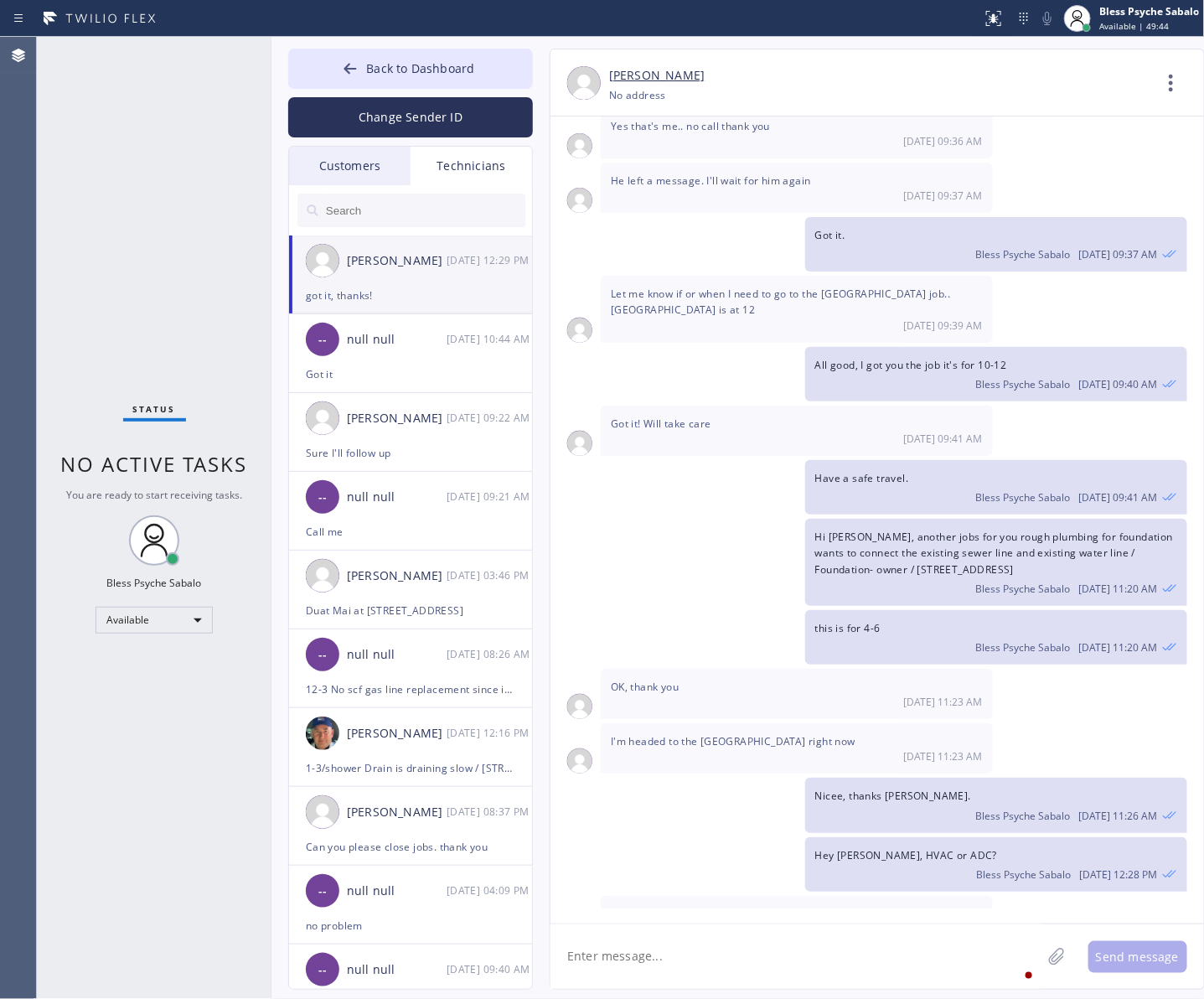 click on "07/16 12:29 PM" at bounding box center [797, 945] 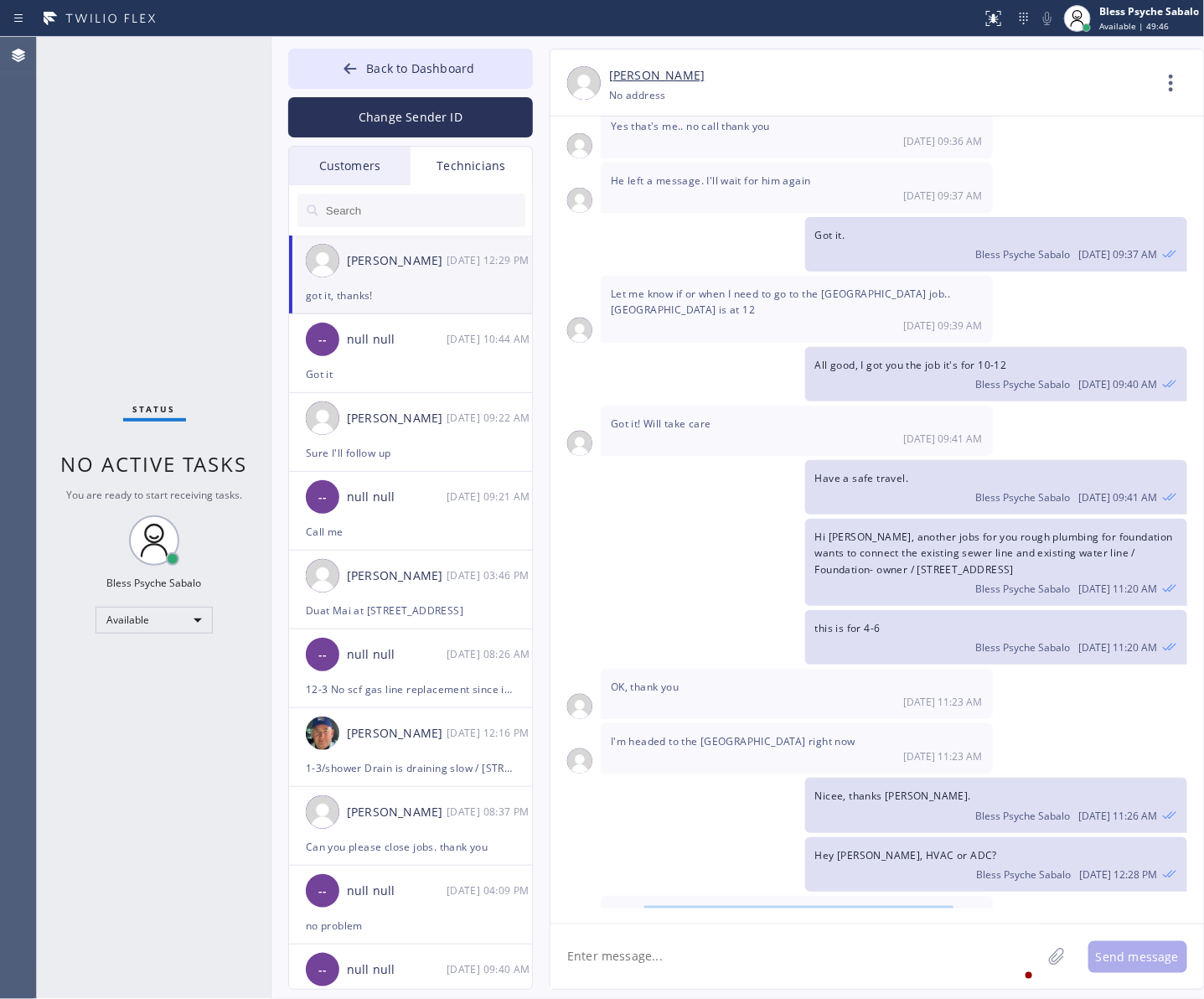drag, startPoint x: 643, startPoint y: 799, endPoint x: 683, endPoint y: 827, distance: 48.82622 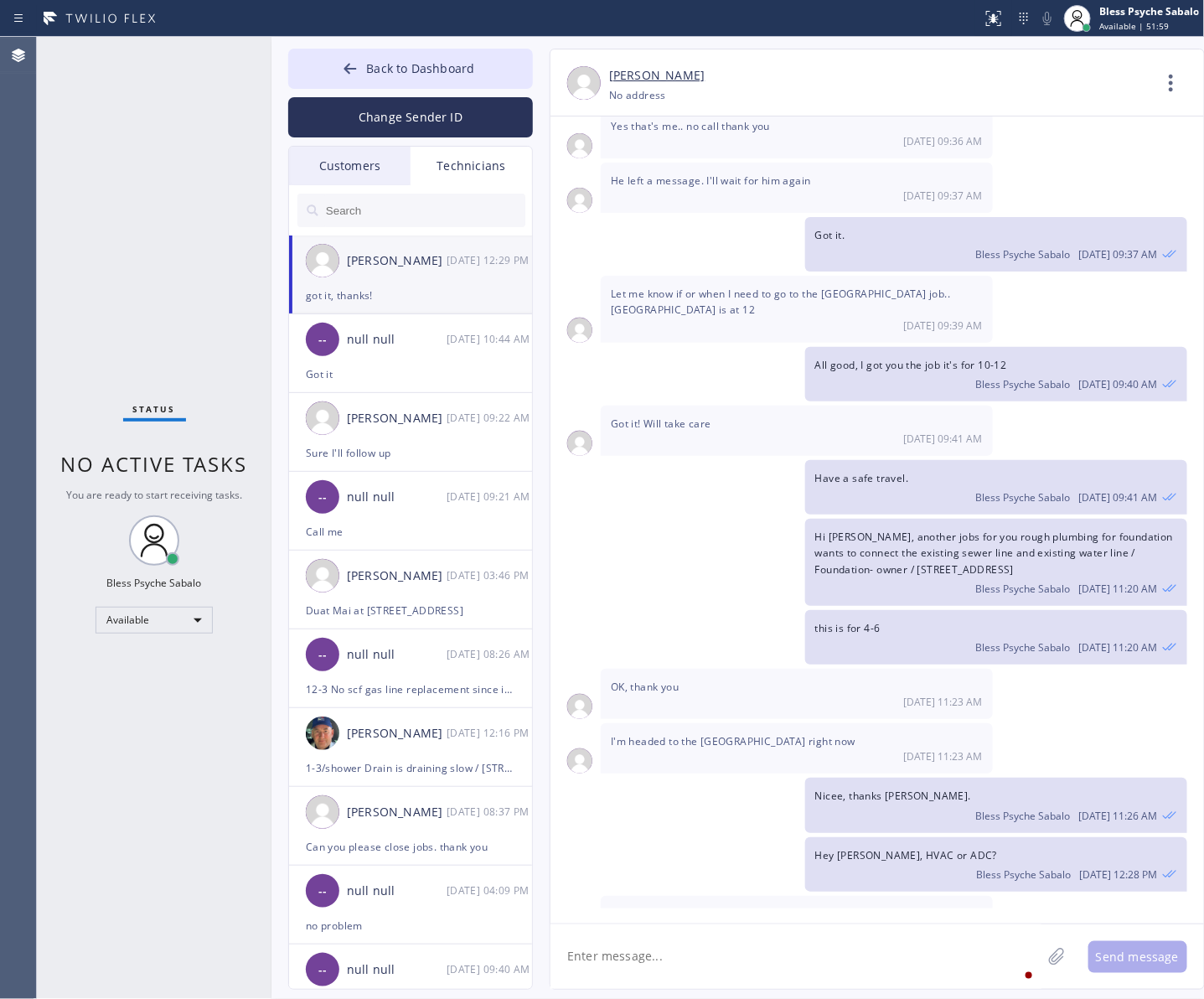 click on "this is for 4-6 Bless Psyche Sabalo 07/16 11:20 AM" at bounding box center (869, 637) 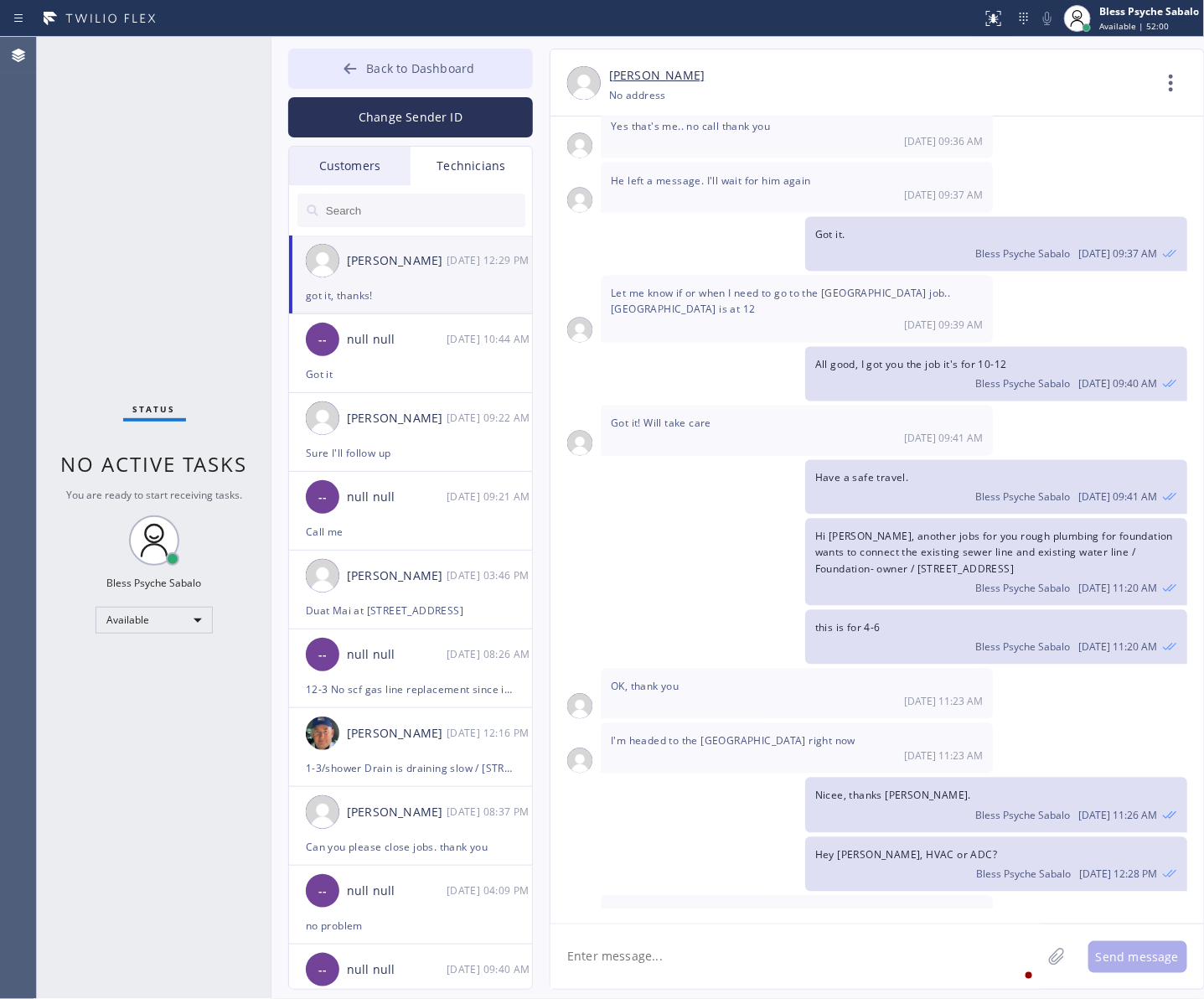 click 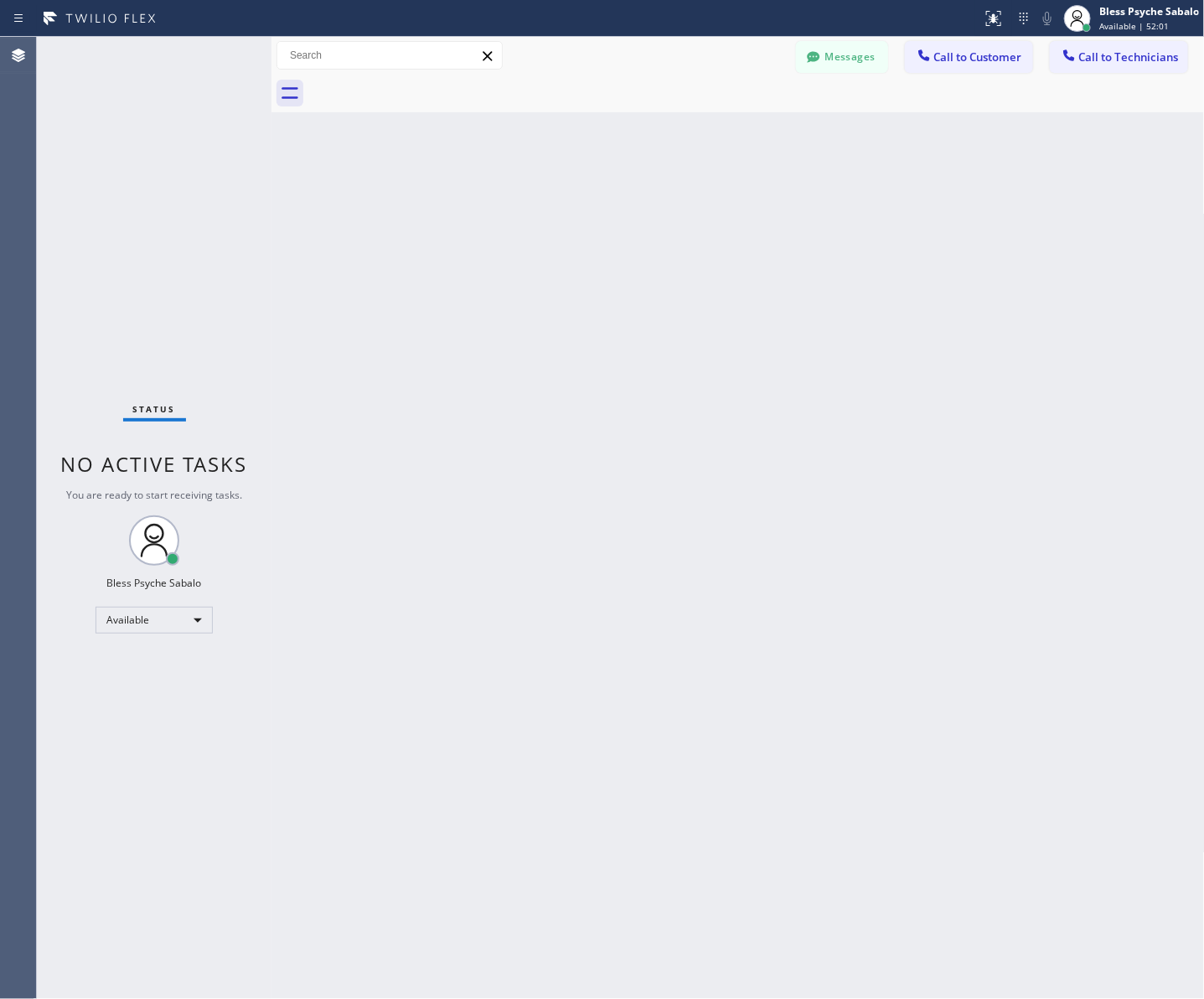 click on "Back to Dashboard Change Sender ID Customers Technicians MY Mary  Yancey 07/16 11:43 AM Hi Mary, this is Red from 5 Star Plumbing, I’m reaching out to follow up on the previous job on Friday, ready to reschedule the job?
If there’s anything we can assist you with as you consider moving forward with the project. Feel free to reach out at your convenience—we’re here to help! DM Duat Mai 07/15 03:46 PM Still dealing with the insurance company. Will let you know when we have an answer. Thank you. DC Dory  Cox 07/15 03:35 PM This is Red, one of the dispatch managers here at Faucets & Fixtures. I’m reaching out to follow up on the estimate provided by our technician, Roy, during his visit on 07/12 regarding the shower valve replacement and whole-house repiping.
We just wanted to check in and see if you had any questions about the estimate or if there’s anything we can assist you with as you consider moving forward with the project.
Feel free to reach out at your convenience—we’re here to help! ML" at bounding box center (738, 518) 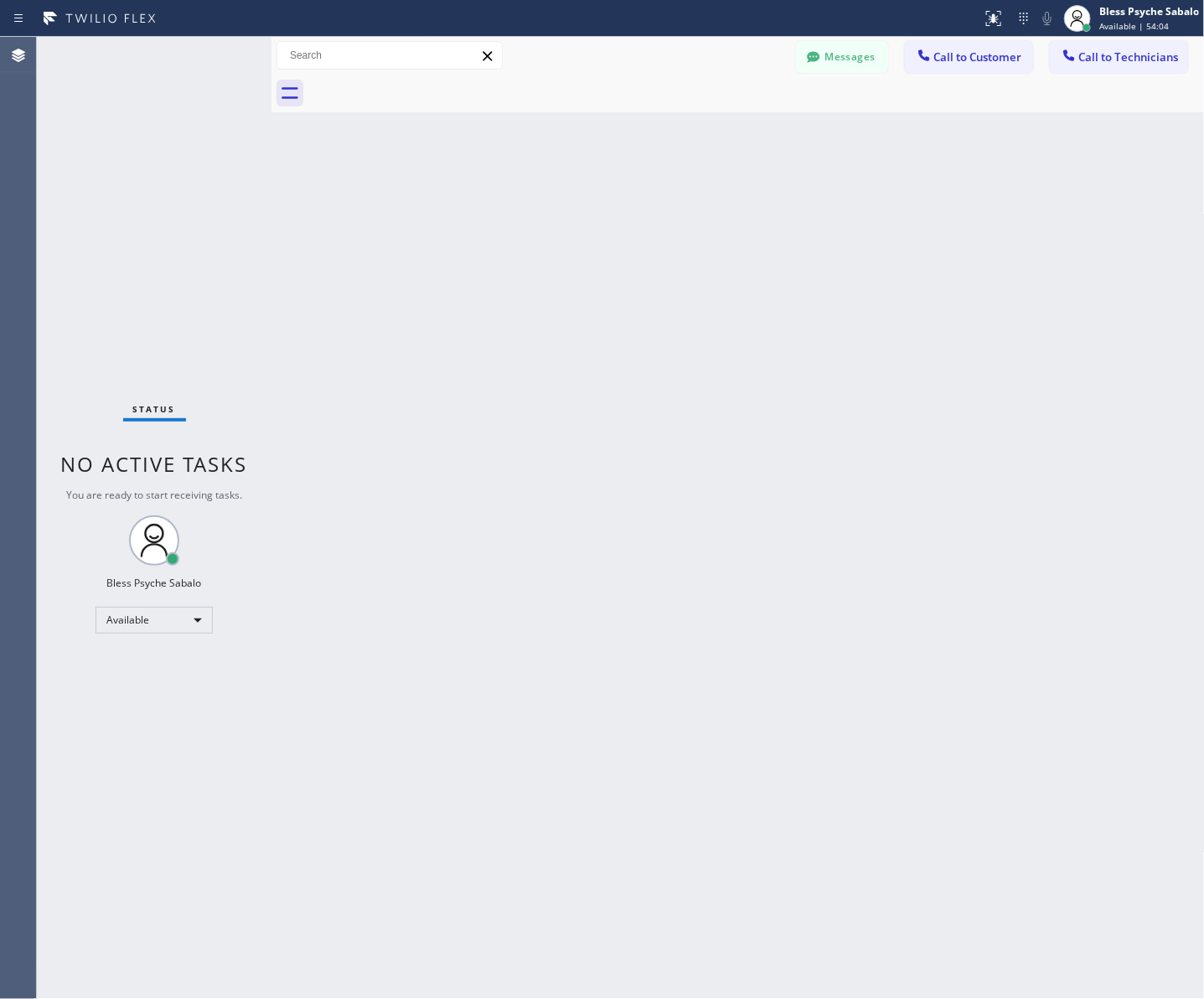 drag, startPoint x: 829, startPoint y: 64, endPoint x: 819, endPoint y: 77, distance: 16.401219 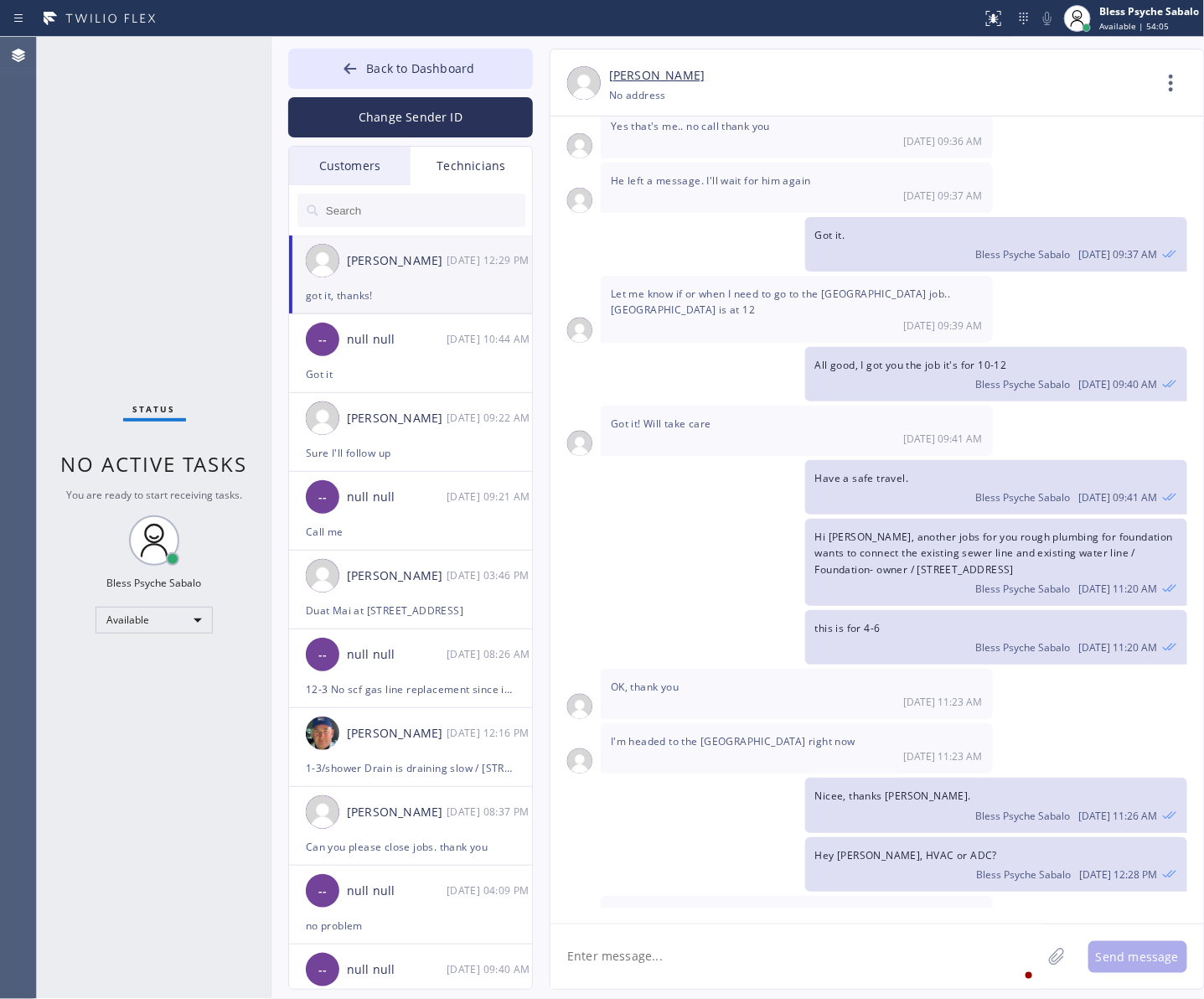 click 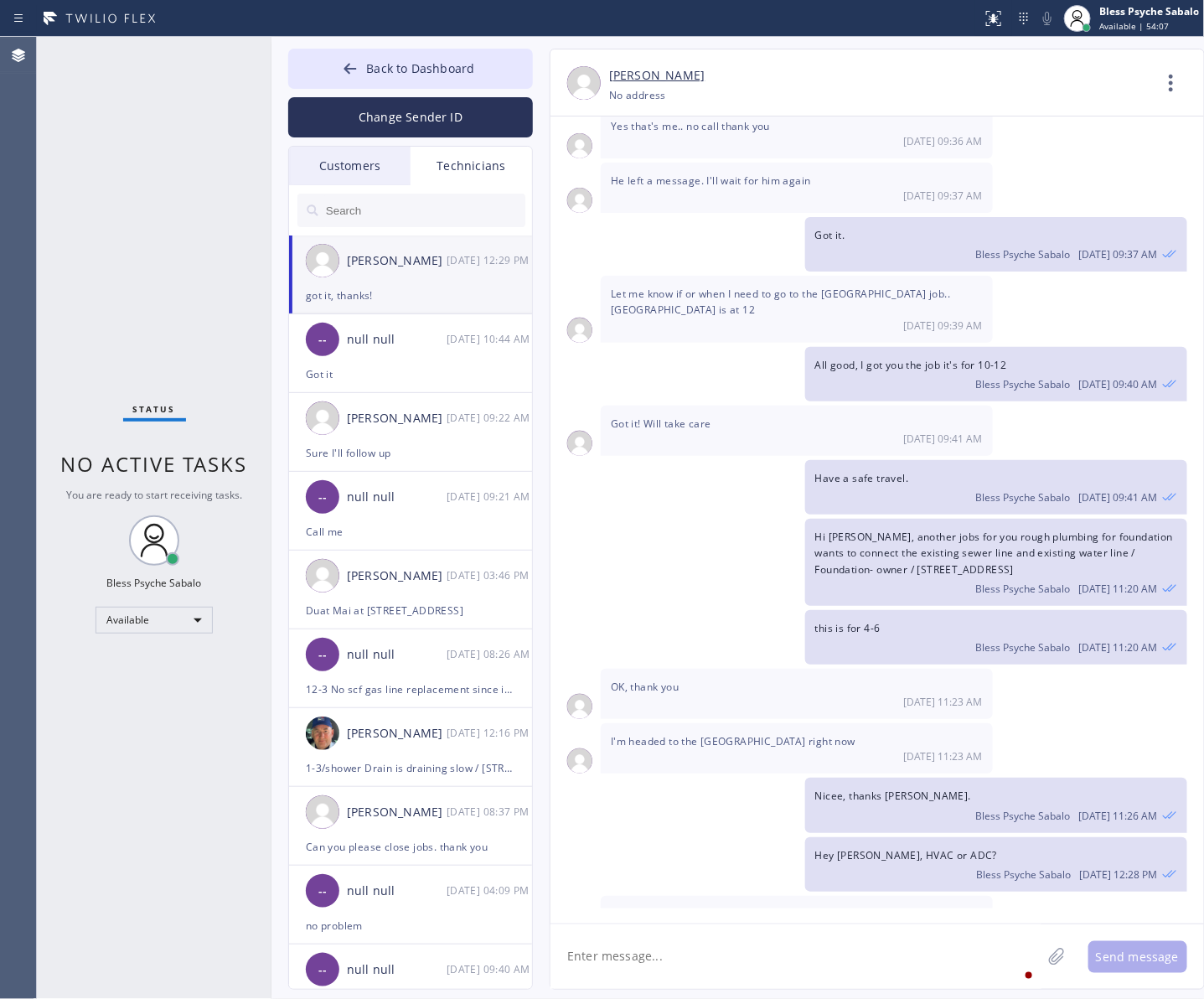click 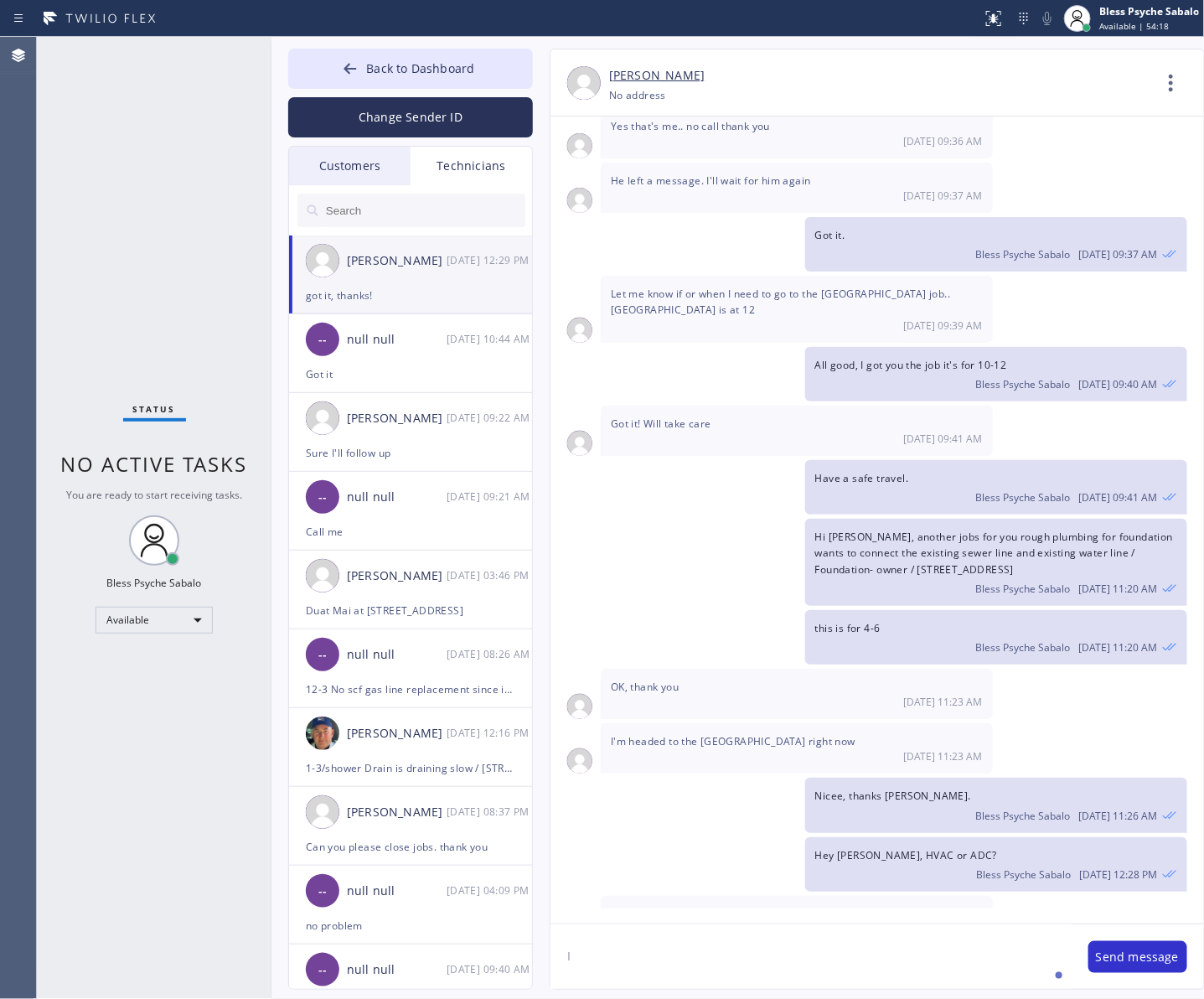 type on "I" 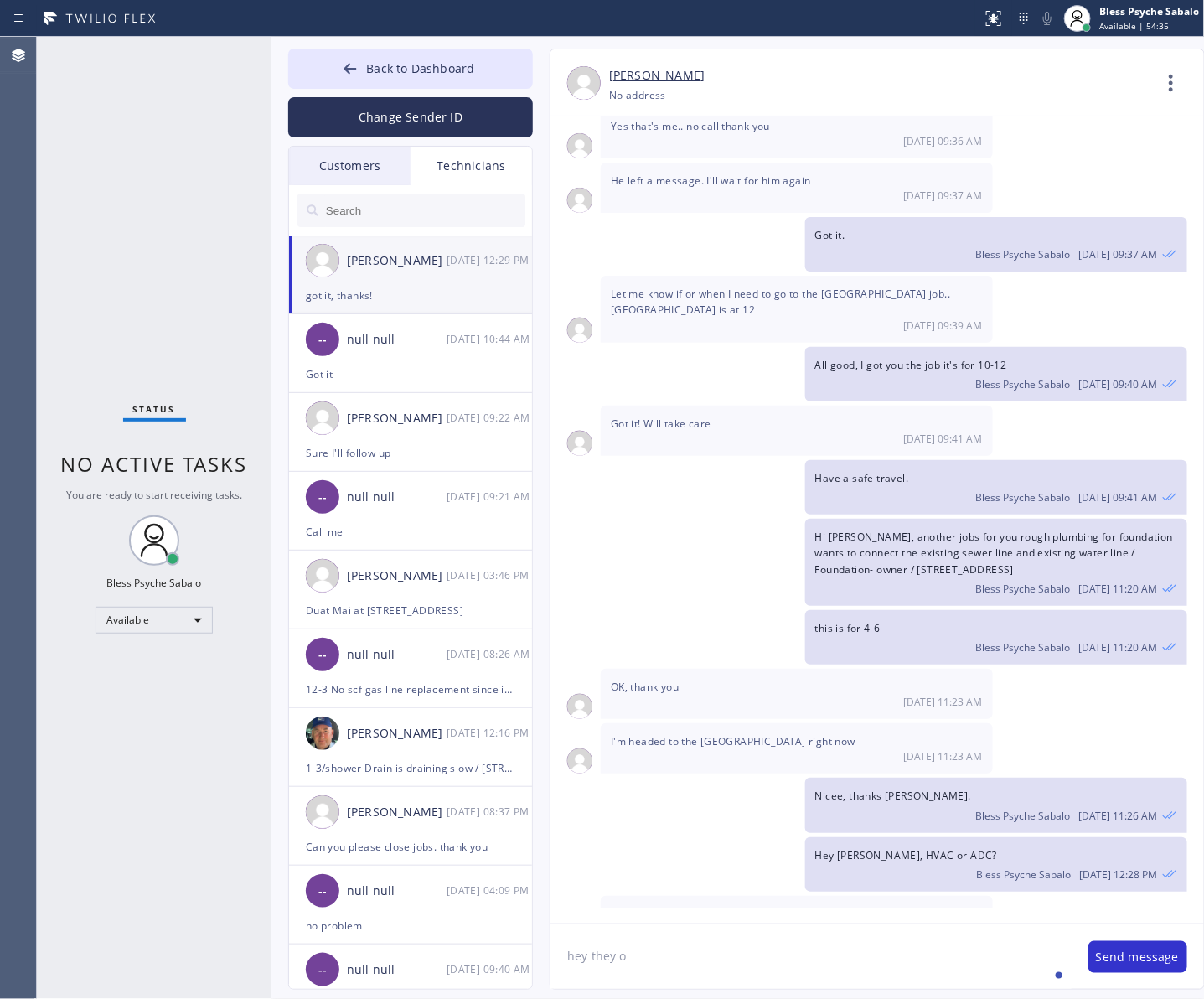 click on "hey they o" 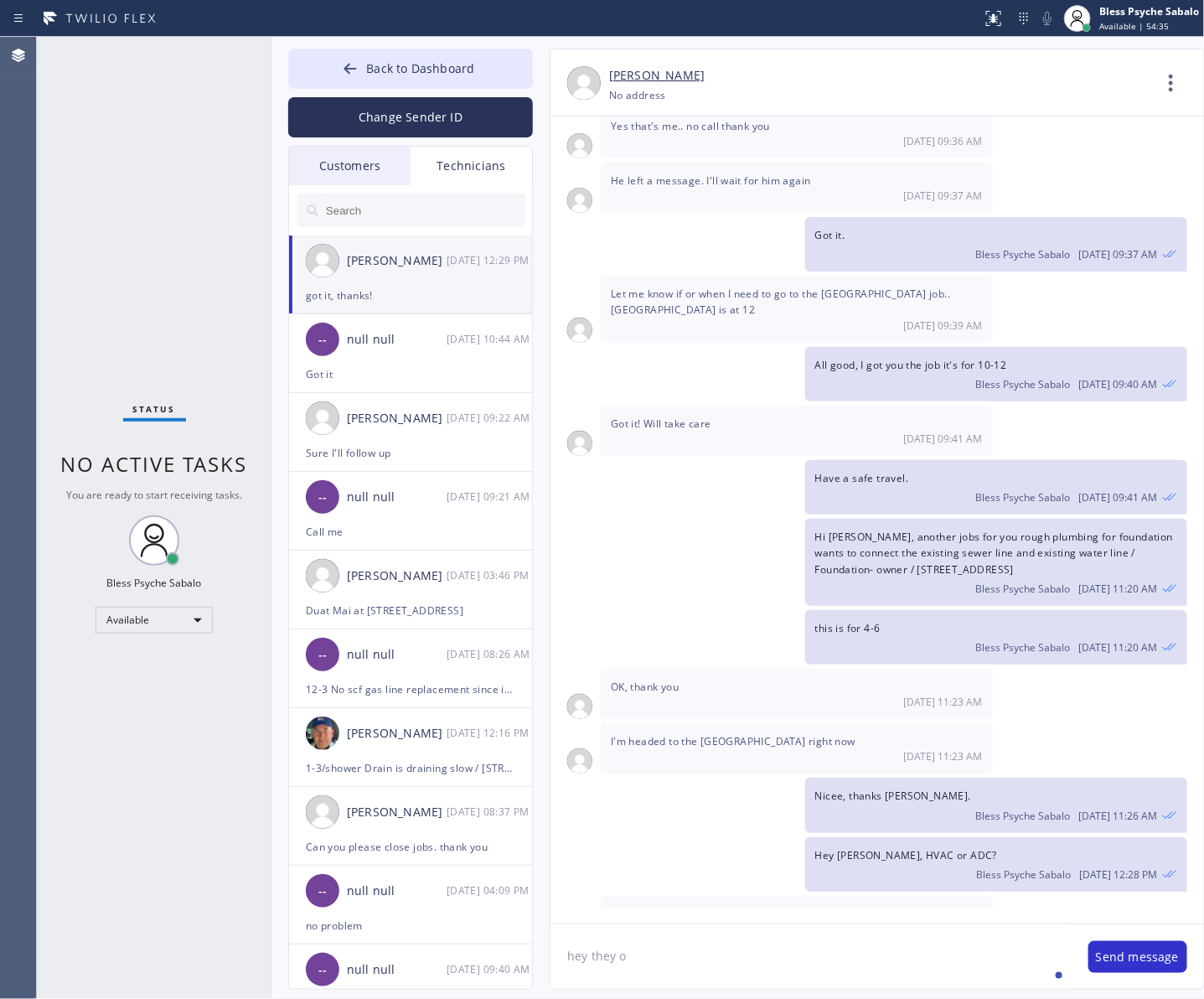 drag, startPoint x: 488, startPoint y: 973, endPoint x: 706, endPoint y: 958, distance: 218.51545 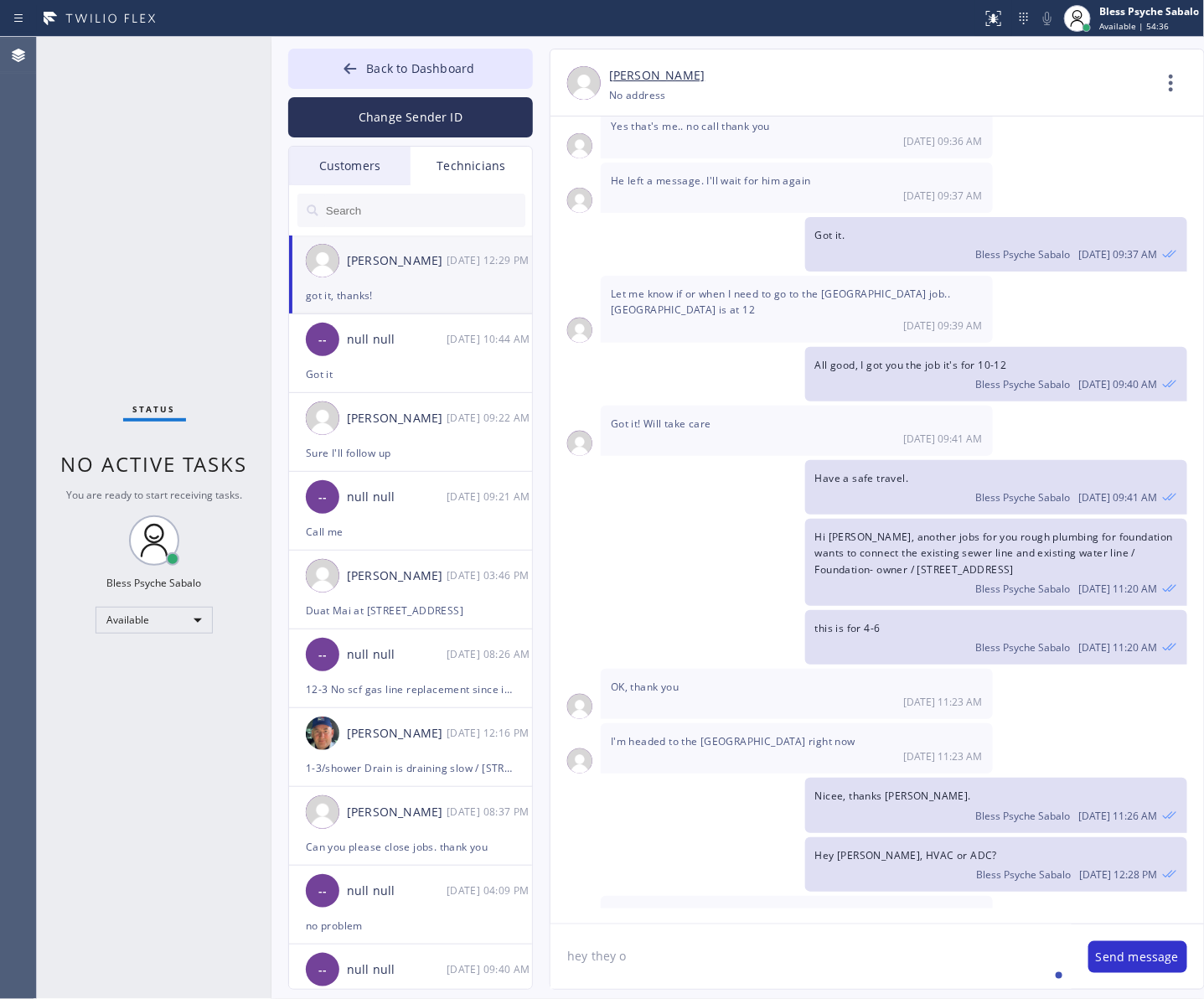 paste on "ow tall the ladder must be?" 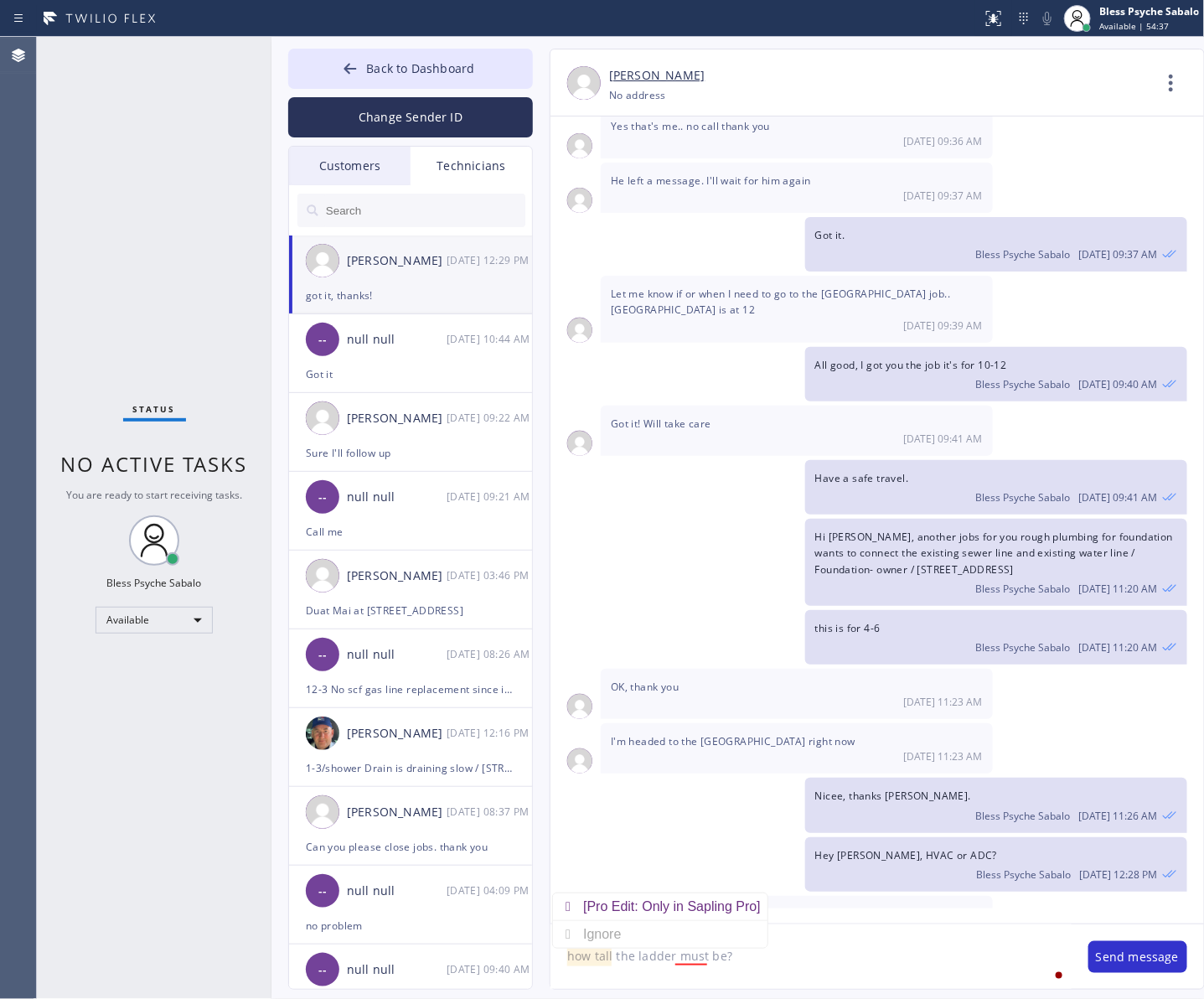 click on "how tall the ladder must be?" 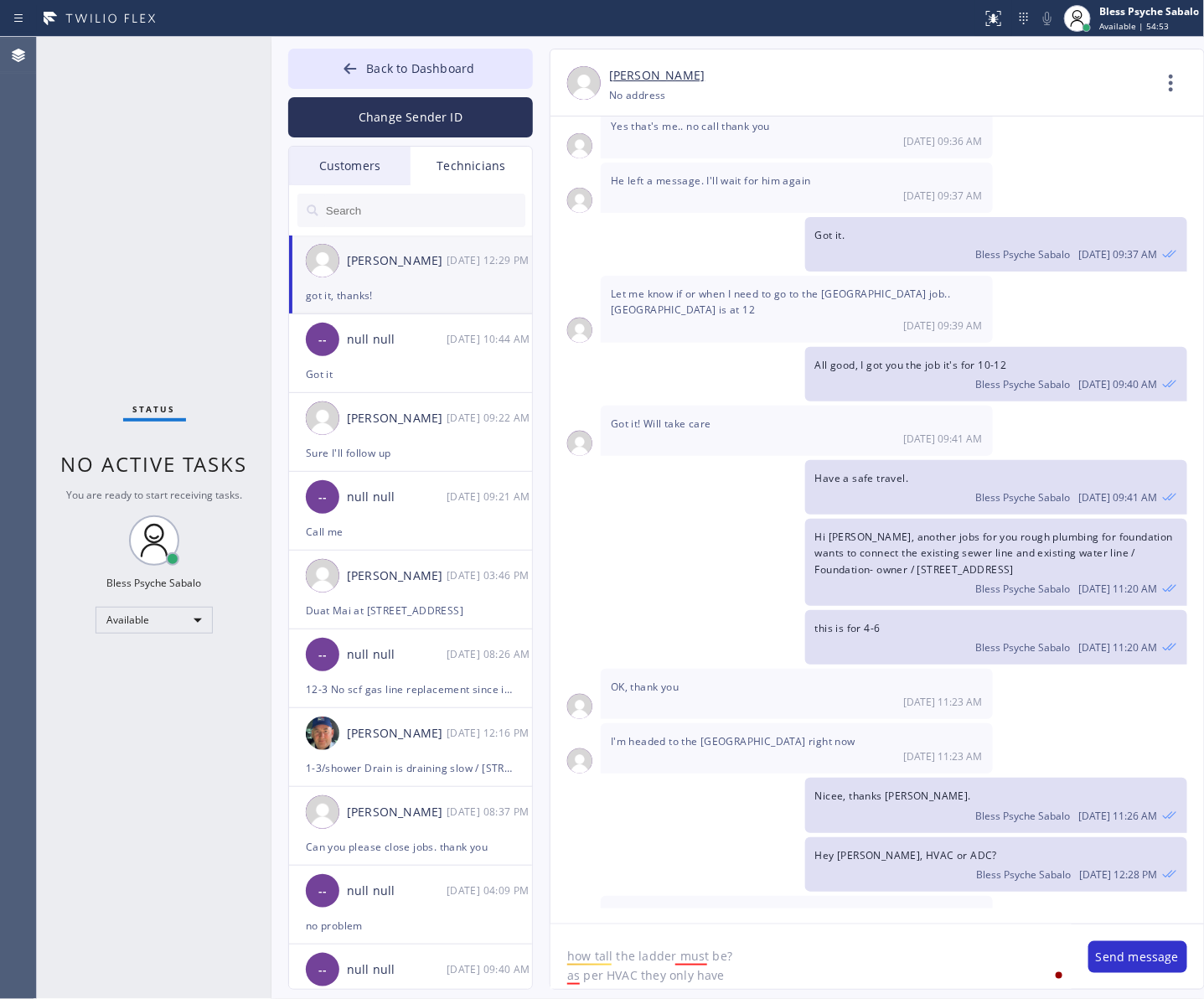 click on "how tall the ladder must be?
as per HVAC they only have" 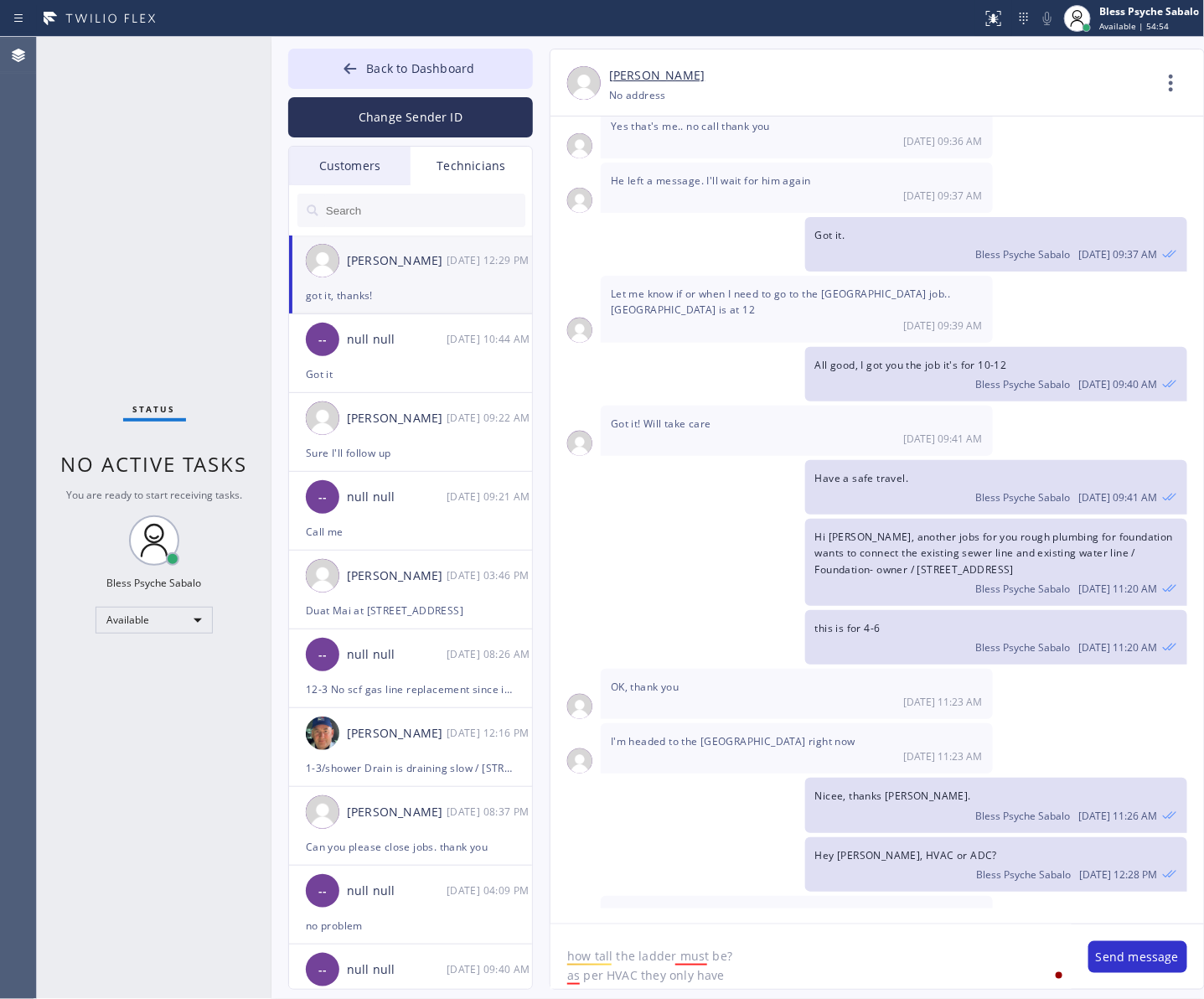 paste on "10-12 ft" 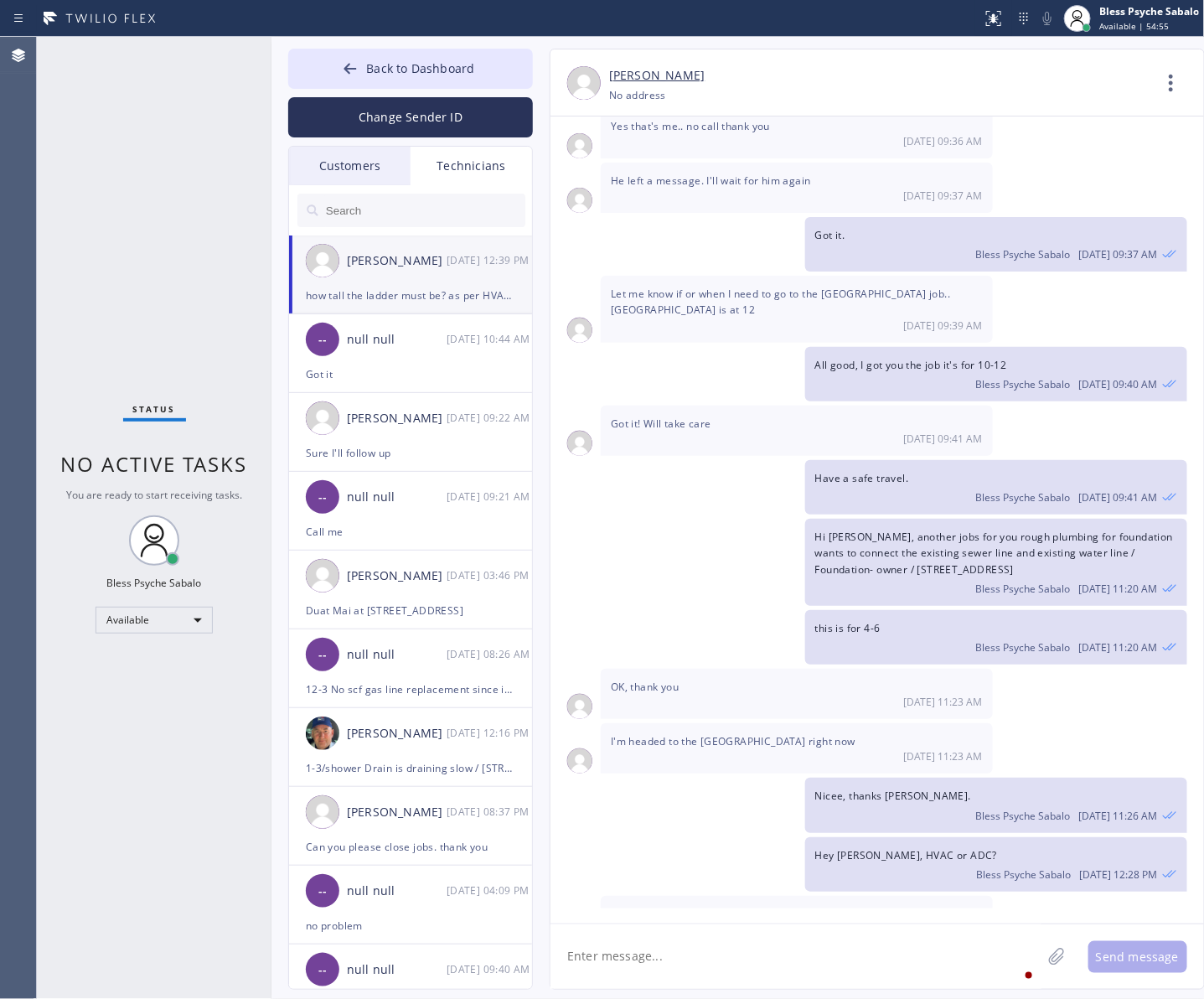 scroll, scrollTop: 10824, scrollLeft: 0, axis: vertical 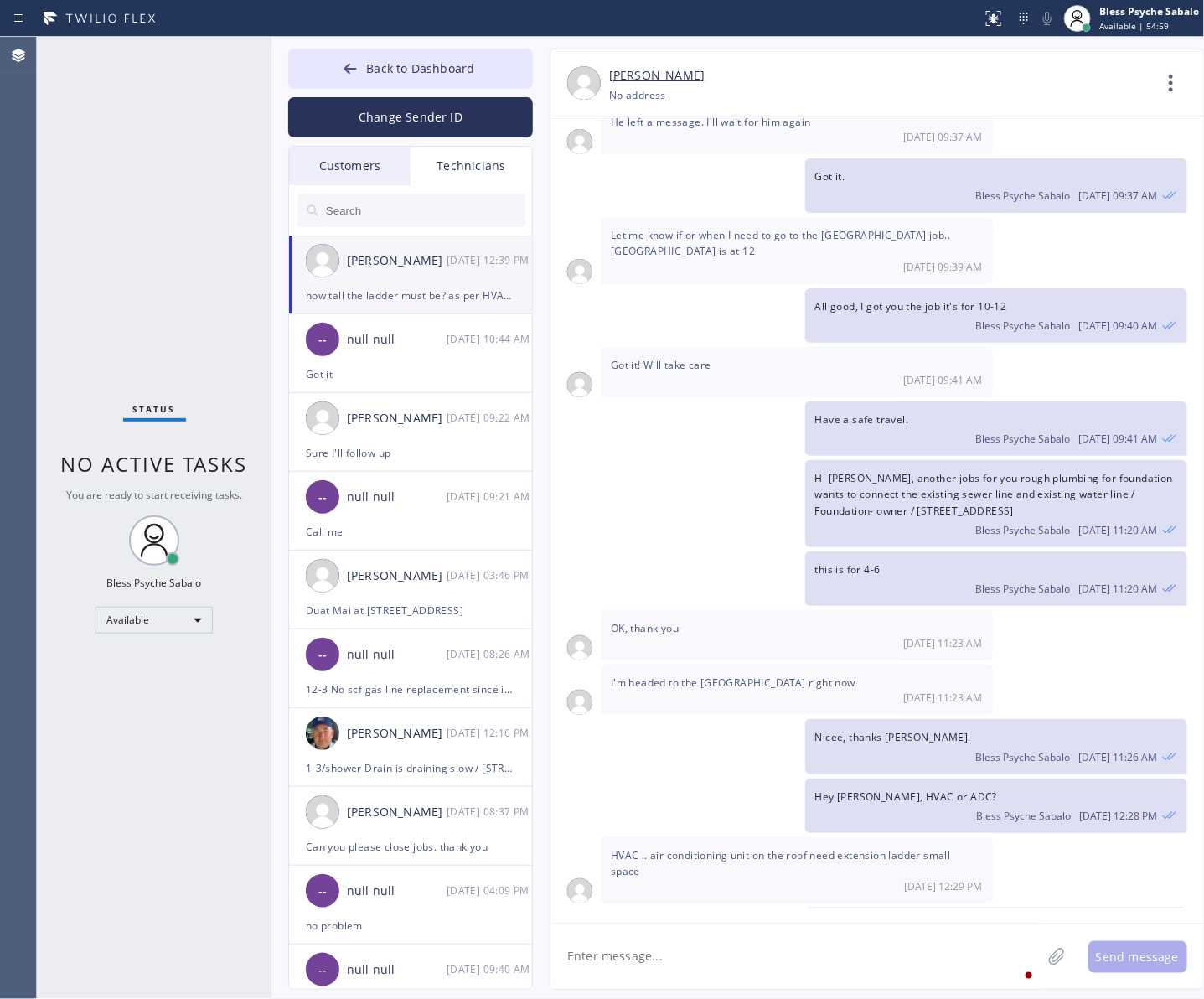 type 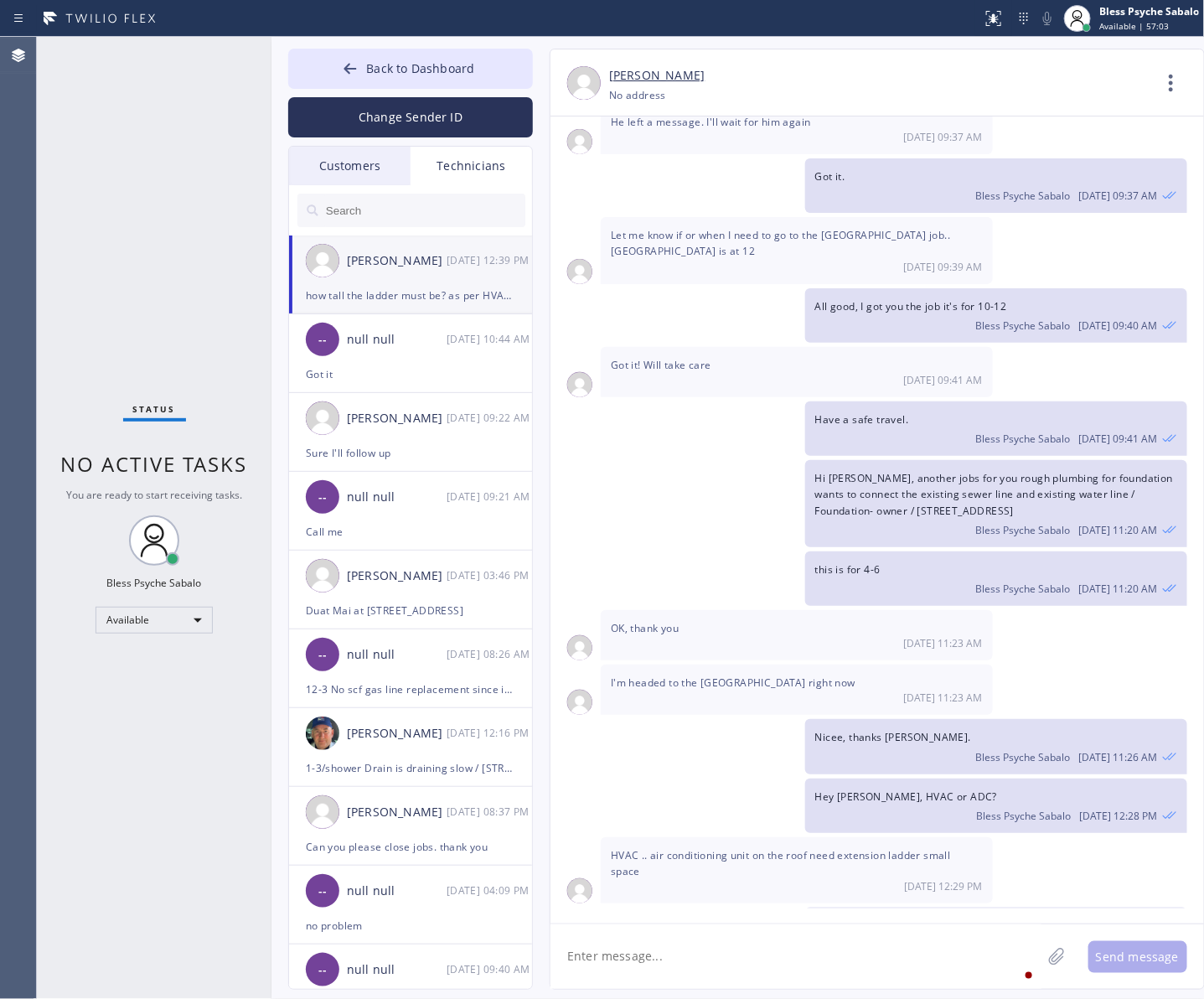 drag, startPoint x: 824, startPoint y: 333, endPoint x: 872, endPoint y: 227, distance: 116.36151 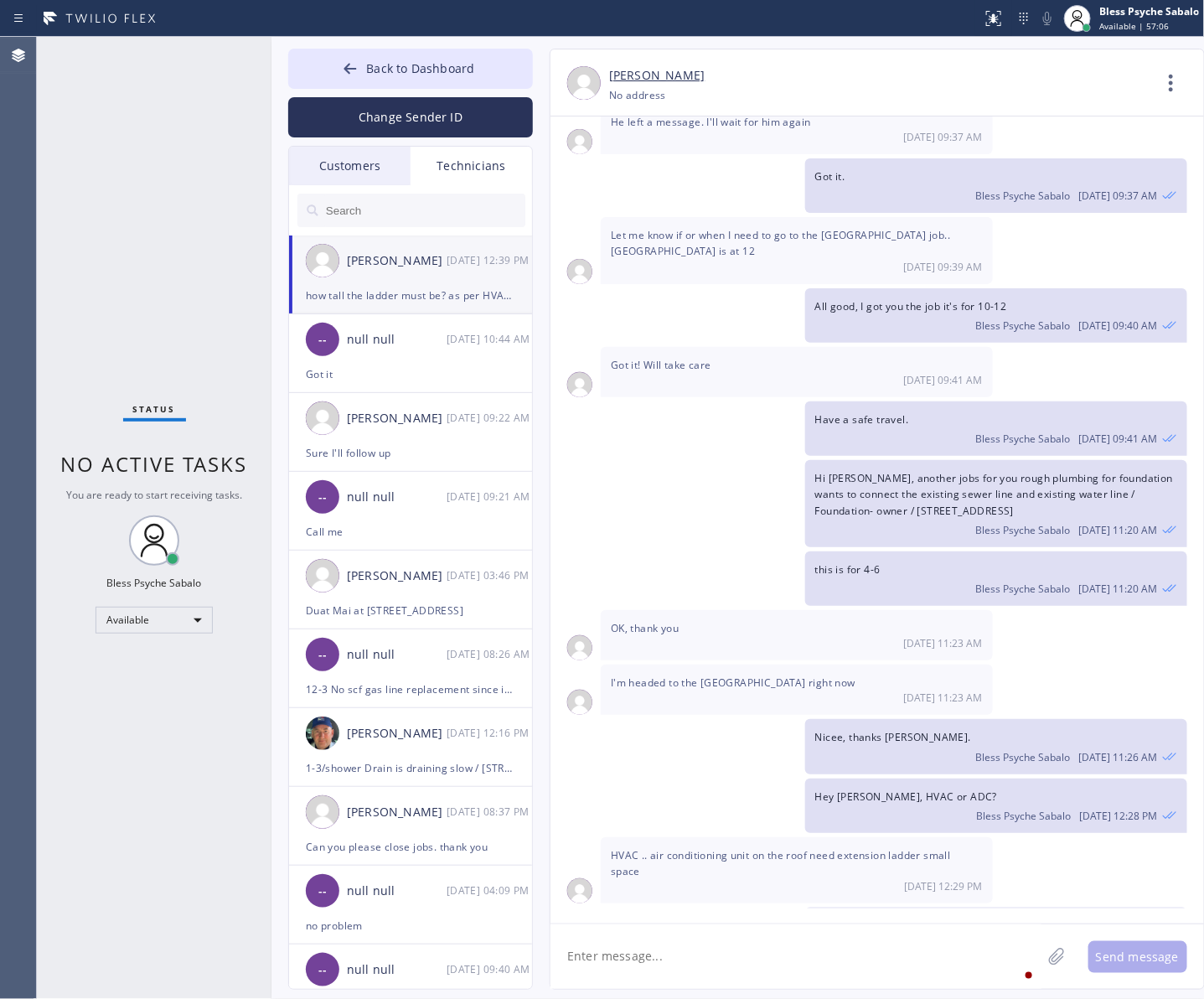click on "Have a safe travel. Bless Psyche Sabalo 07/16 09:41 AM" at bounding box center (869, 428) 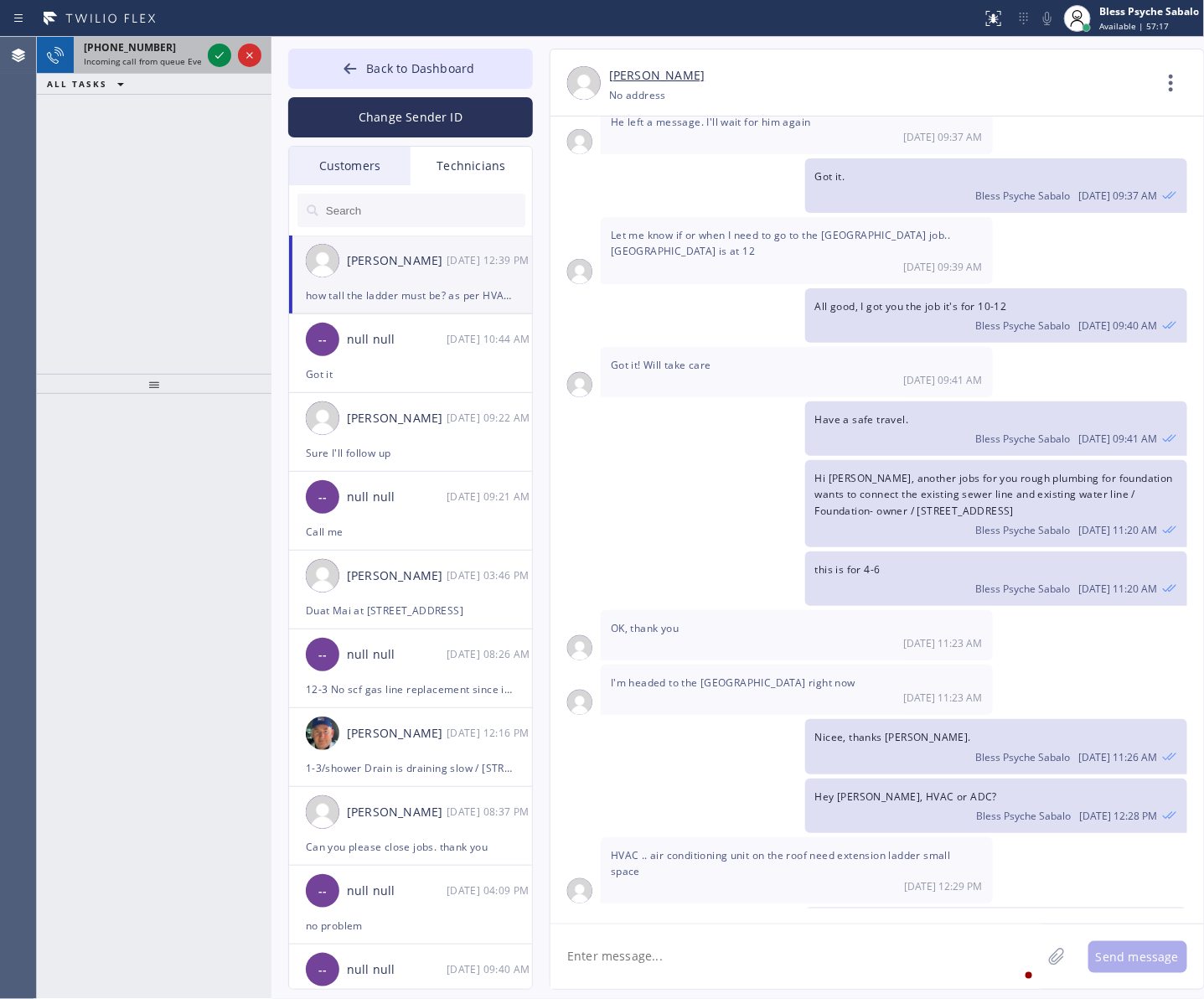 click on "+15752098294" at bounding box center (142, 47) 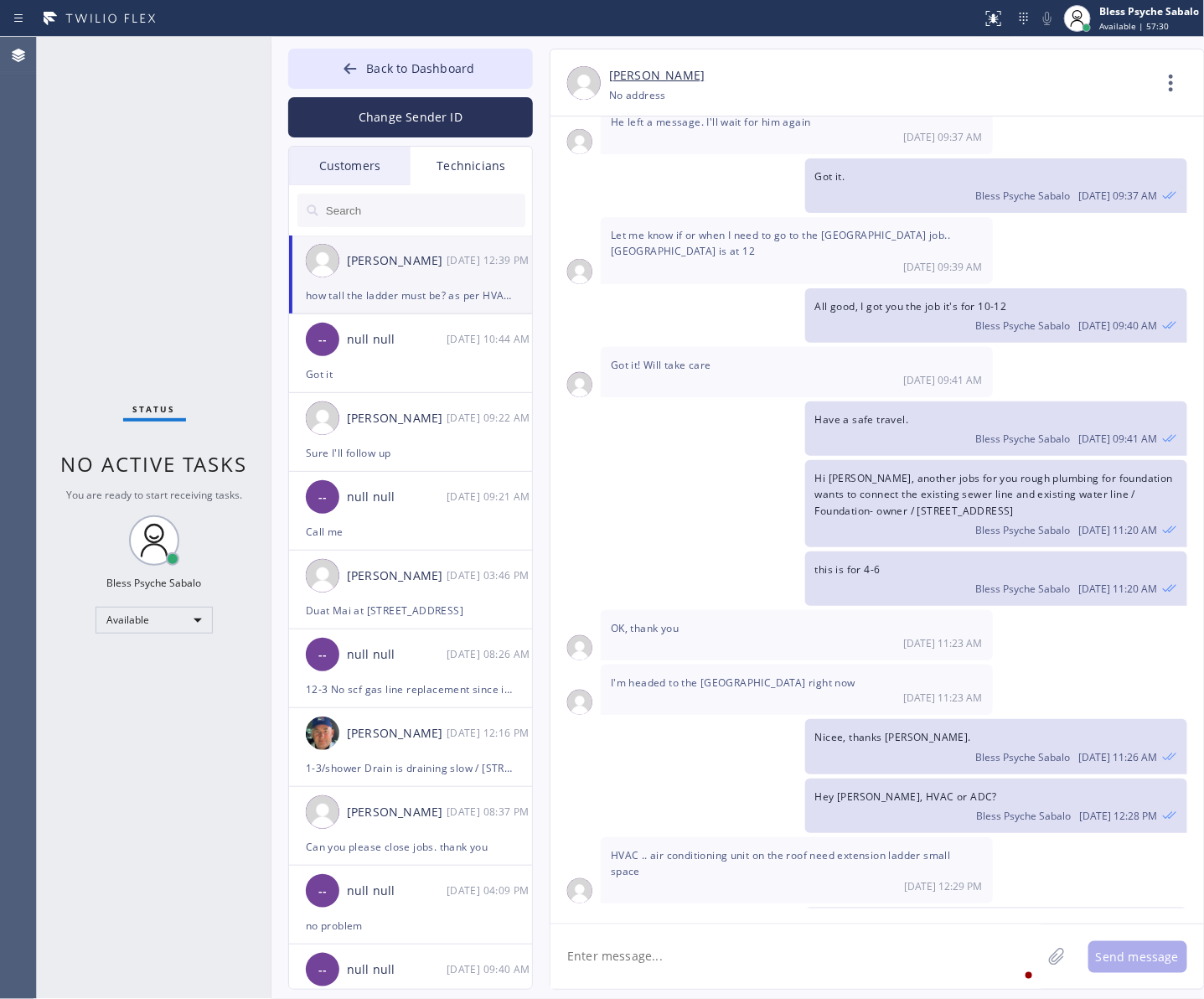click on "06/27/2025 Hi Raymond , my name is RED one of the dispatcher of 5 Star Best Plumbing, you may save my number for reference. Nice to meet you Raymond. Bless Psyche Sabalo 06/27 04:58 PM 07/07/2025 Morning Red 07/07 07:56 AM This is Ray one of the plumbers.  07/07 07:56 AM Hi Raymond, just a quick update about the job, we're still working on it.
Please standby a bit.
Bless Psyche Sabalo 07/07 12:43 PM No worries. I won't be route until confirmed on Apollo 07/07 12:44 PM All goods, We got the job. Bless Psyche Sabalo 07/07 12:54 PM Ok 07/07 12:54 PM I'm having trouble logging into my Apollo to see the jobs. I don't have the link and password saved is not working.. 07/07 12:57 PM So I'll have to send a hard copy invoice in for today. 07/07 12:58 PM one sec Bless Psyche Sabalo 07/07 12:58 PM But I'm headed to the address now 07/07 12:59 PM Thanks Raymond.
No worries, we will request to reset your password. Bless Psyche Sabalo 07/07 01:01 PM ETA 50 min to Hyde park 07/07 01:01 PM Bless Psyche Sabalo 07/08/2025 Ok" 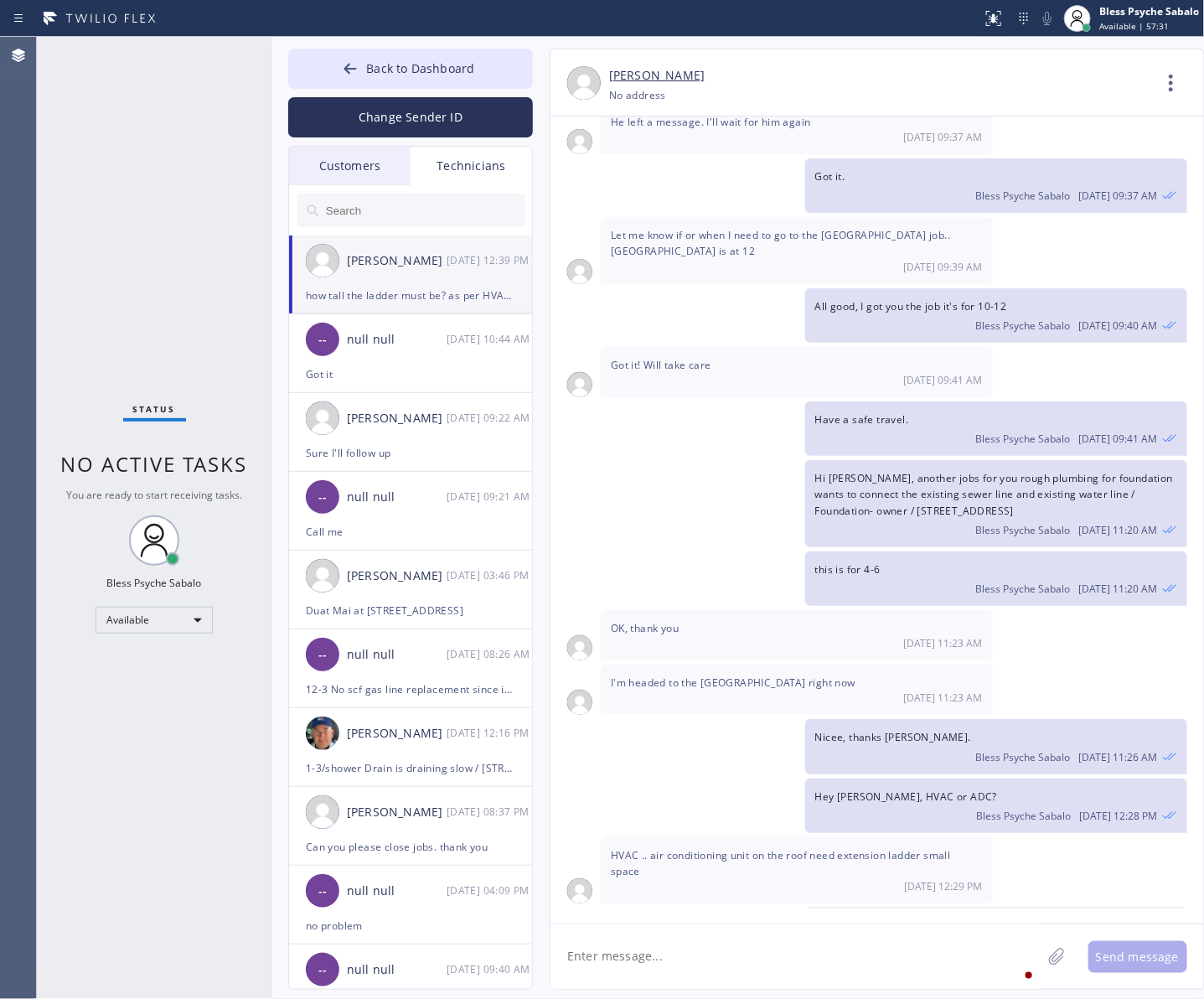 click on "how tall the ladder must be?
as per HVAC they only have  10-12 ft" at bounding box center [411, 295] 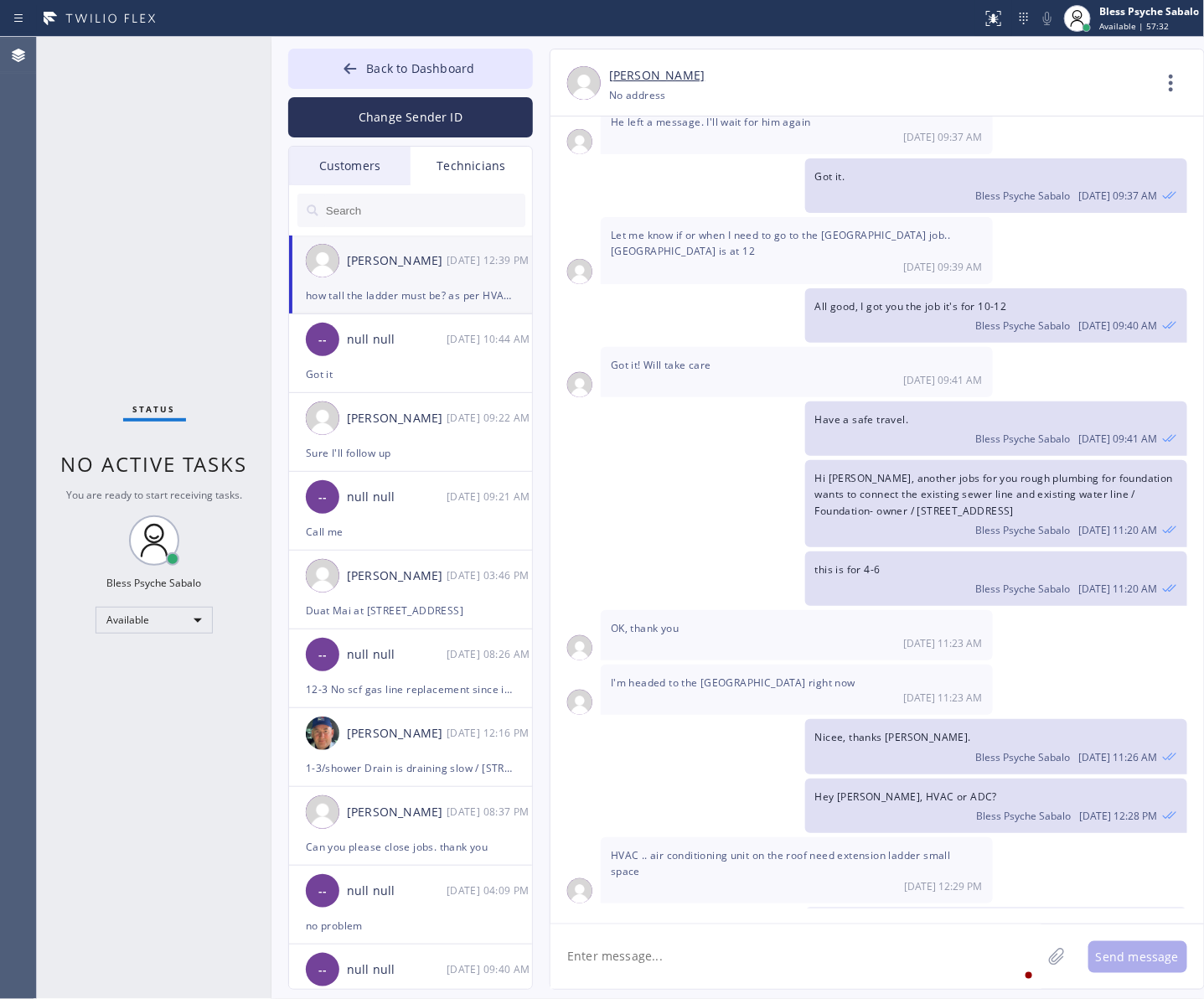 click 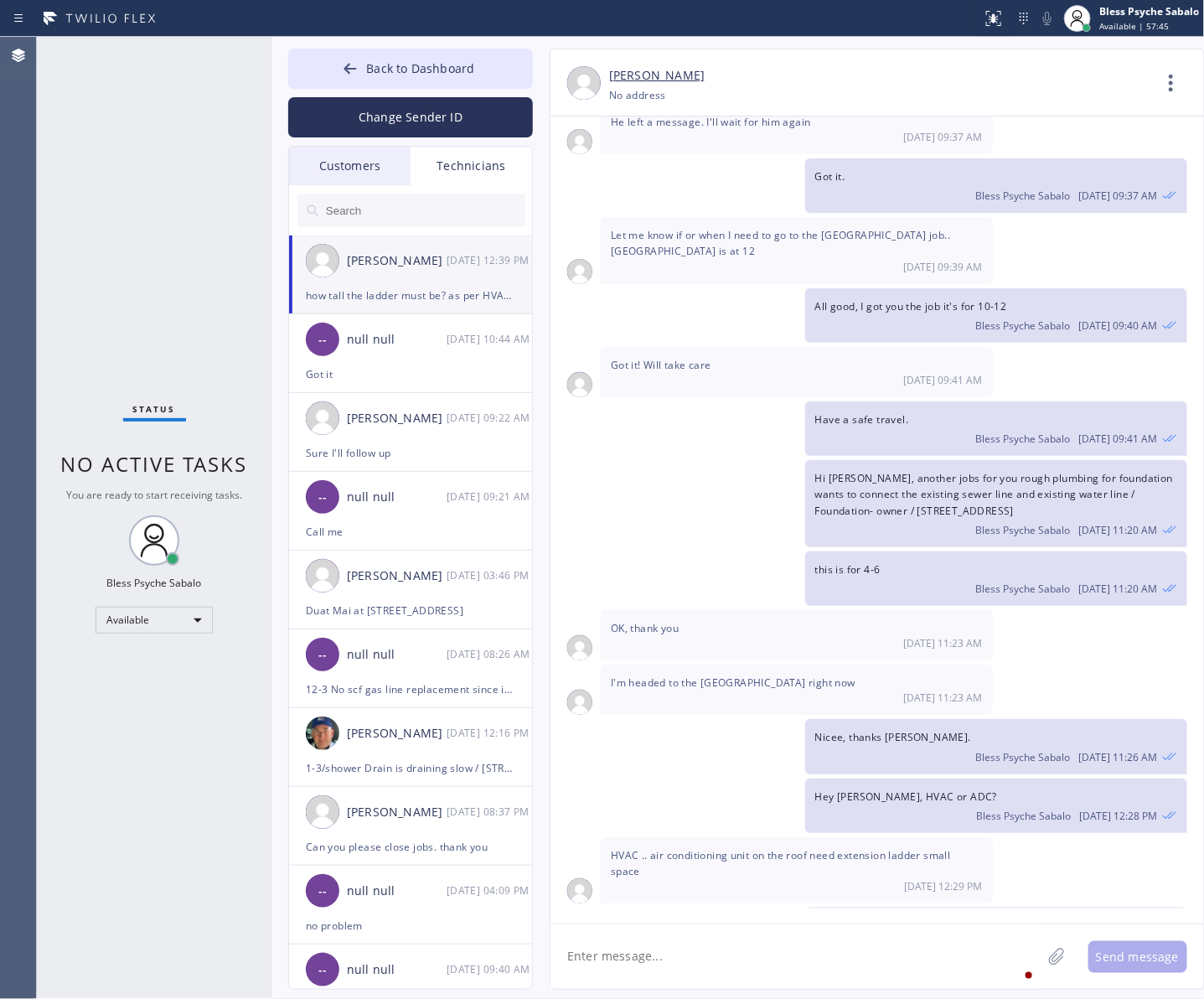 click on "Hi ray, another jobs for you
rough plumbing for foundation wants to connect the existing sewer line and existing water line  / Foundation- owner / 1006 S New hope St Santa Ana, CA 92704, USA Bless Psyche Sabalo 07/16 11:20 AM" at bounding box center (869, 504) 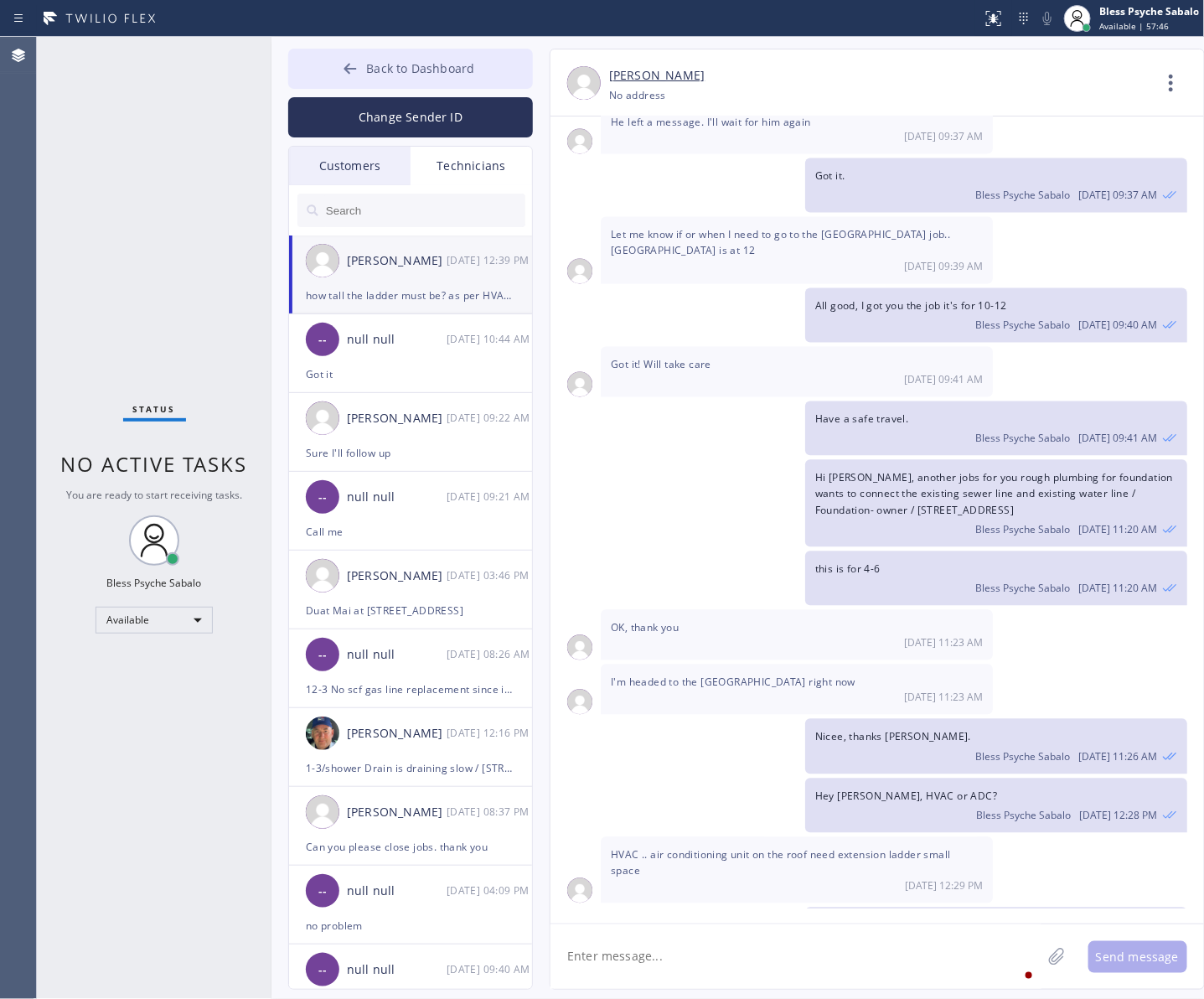 click on "Back to Dashboard" at bounding box center (420, 68) 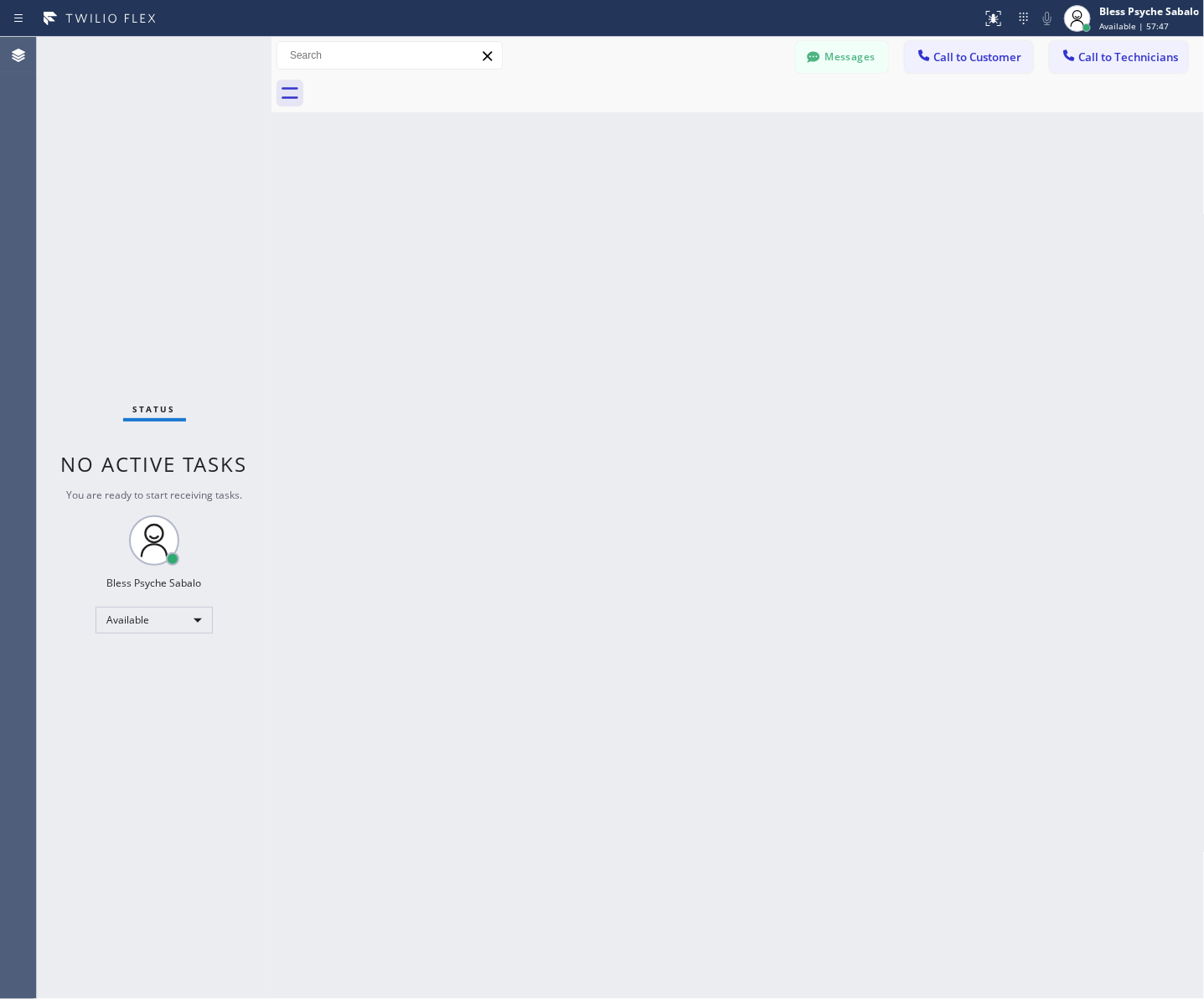 click on "Back to Dashboard Change Sender ID Customers Technicians MY Mary  Yancey 07/16 11:43 AM Hi Mary, this is Red from 5 Star Plumbing, I’m reaching out to follow up on the previous job on Friday, ready to reschedule the job?
If there’s anything we can assist you with as you consider moving forward with the project. Feel free to reach out at your convenience—we’re here to help! DM Duat Mai 07/15 03:46 PM Still dealing with the insurance company. Will let you know when we have an answer. Thank you. DC Dory  Cox 07/15 03:35 PM This is Red, one of the dispatch managers here at Faucets & Fixtures. I’m reaching out to follow up on the estimate provided by our technician, Roy, during his visit on 07/12 regarding the shower valve replacement and whole-house repiping.
We just wanted to check in and see if you had any questions about the estimate or if there’s anything we can assist you with as you consider moving forward with the project.
Feel free to reach out at your convenience—we’re here to help! ML" at bounding box center (738, 518) 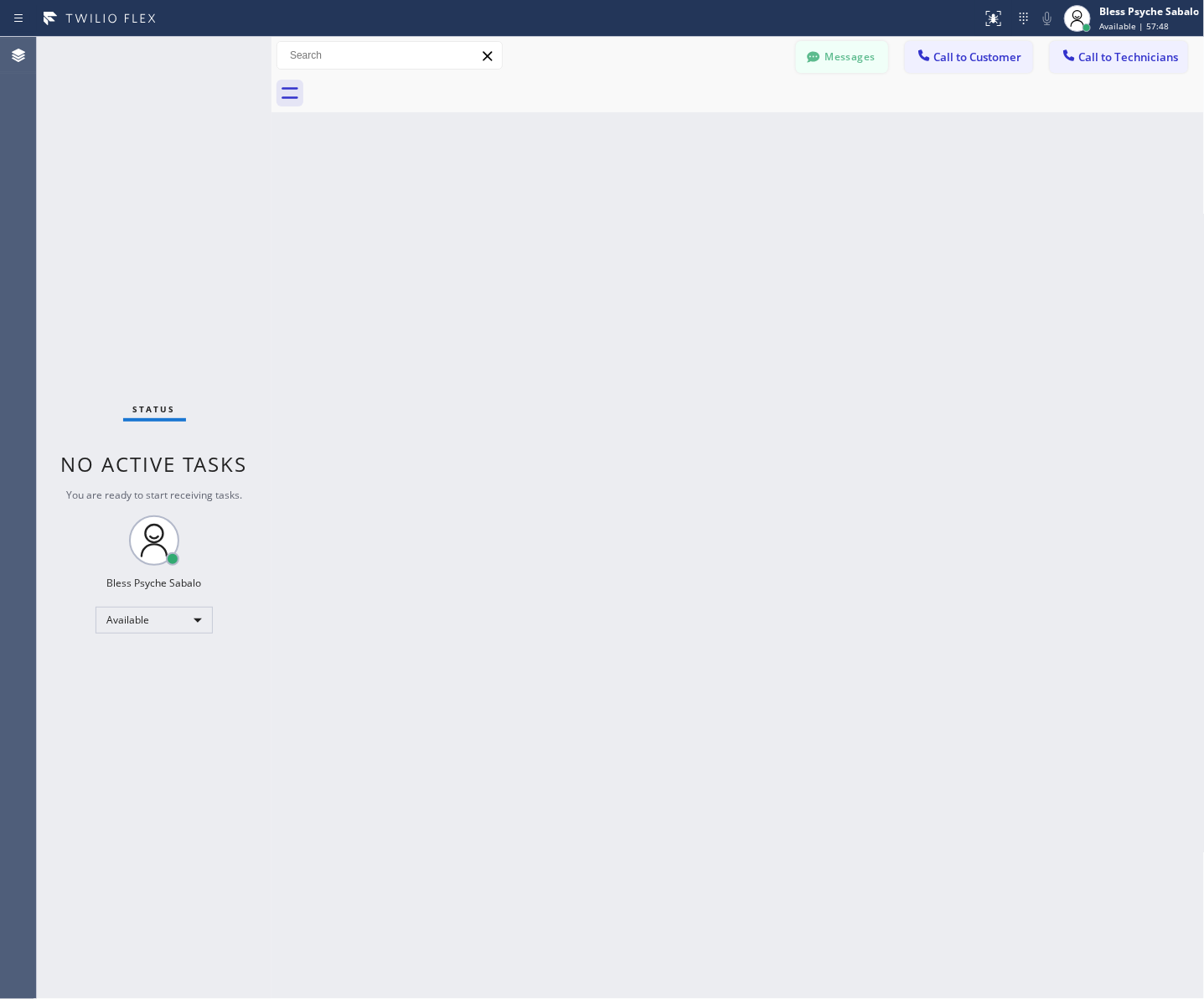 click at bounding box center [814, 59] 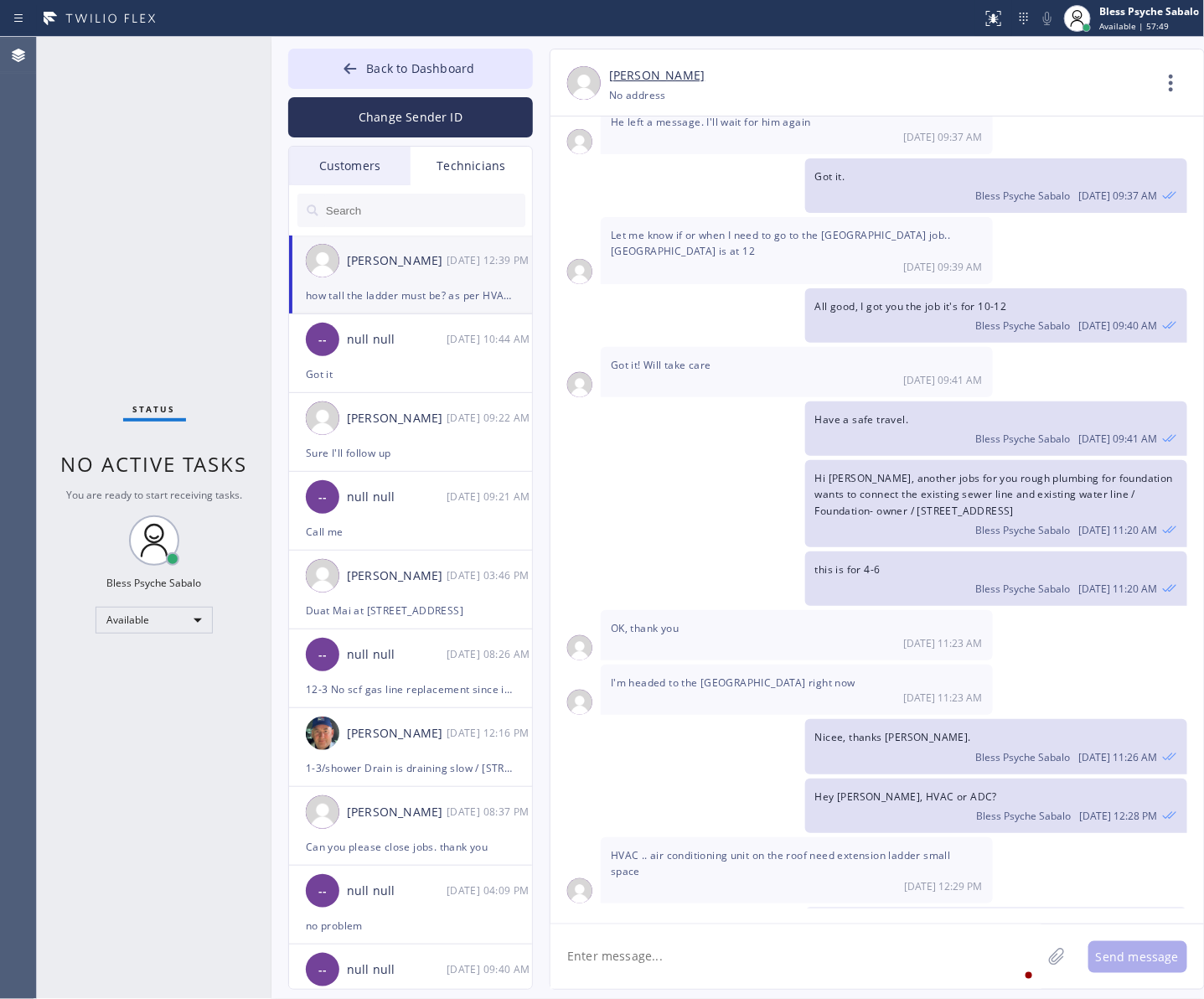 click on "Hi ray, another jobs for you
rough plumbing for foundation wants to connect the existing sewer line and existing water line  / Foundation- owner / 1006 S New hope St Santa Ana, CA 92704, USA Bless Psyche Sabalo 07/16 11:20 AM" at bounding box center (869, 504) 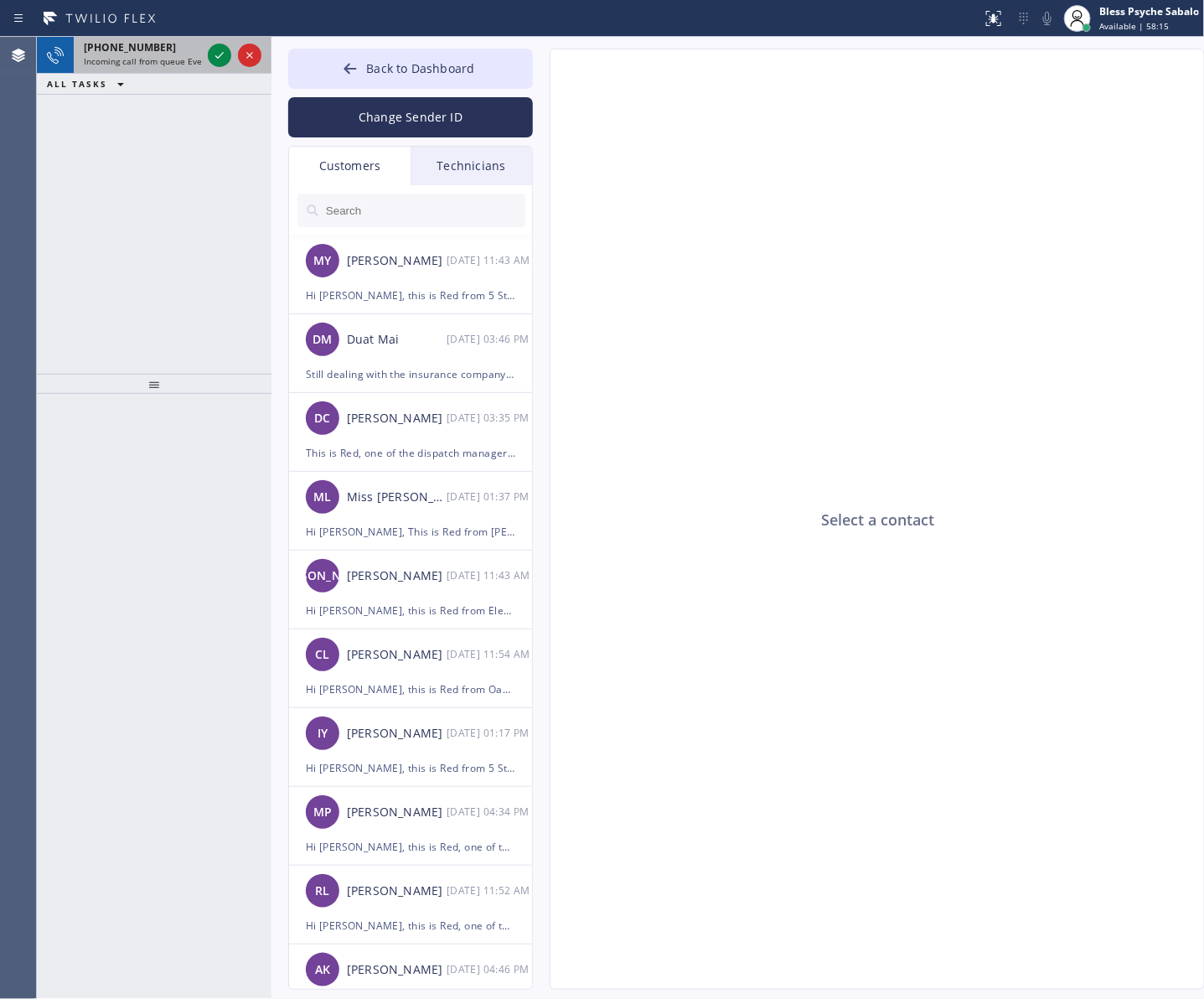 click on "+16465058308 Incoming call from queue Everybody" at bounding box center (139, 55) 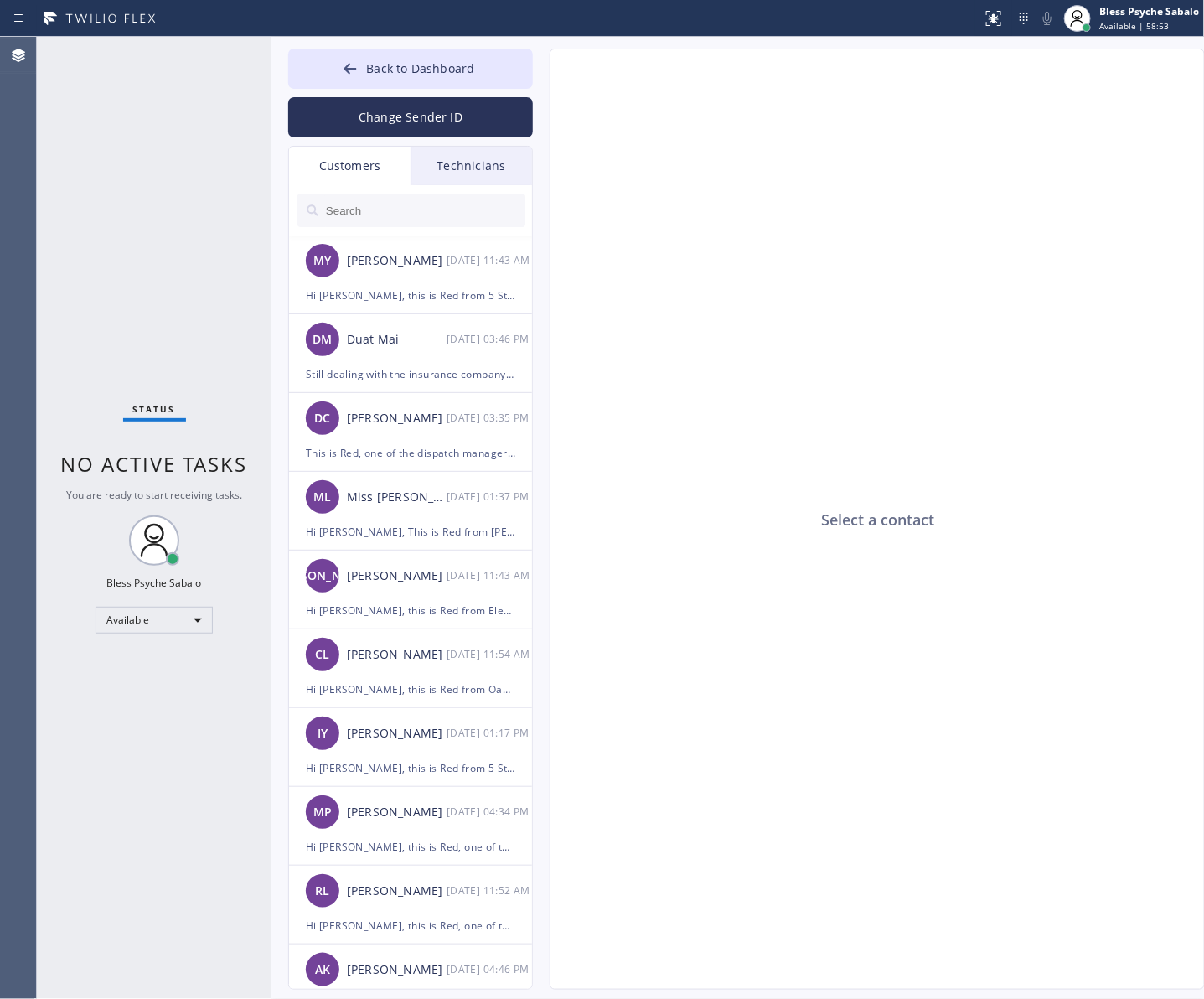 drag, startPoint x: 790, startPoint y: 373, endPoint x: 780, endPoint y: 380, distance: 12.206556 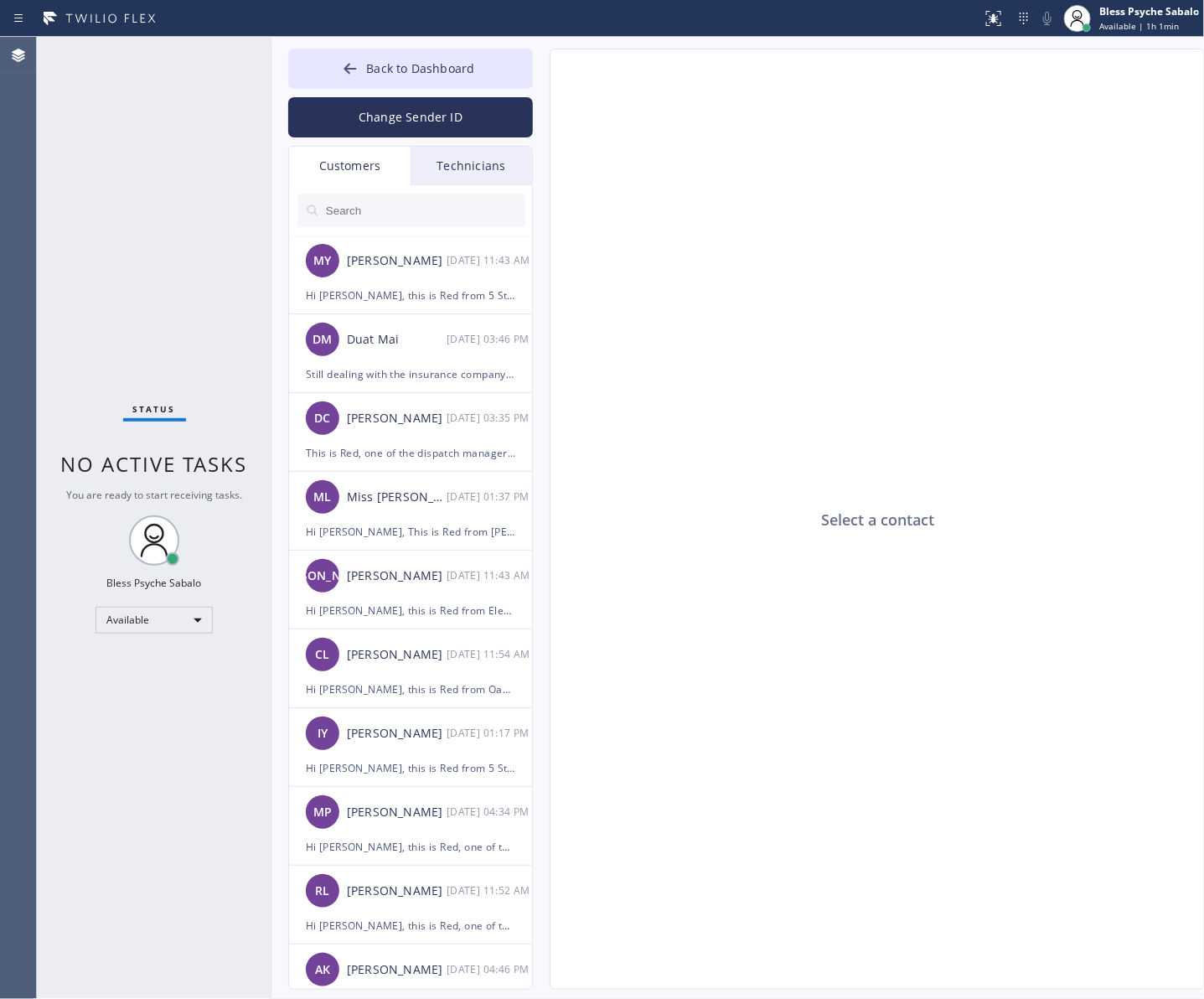 drag, startPoint x: 828, startPoint y: 208, endPoint x: 777, endPoint y: 103, distance: 116.7305 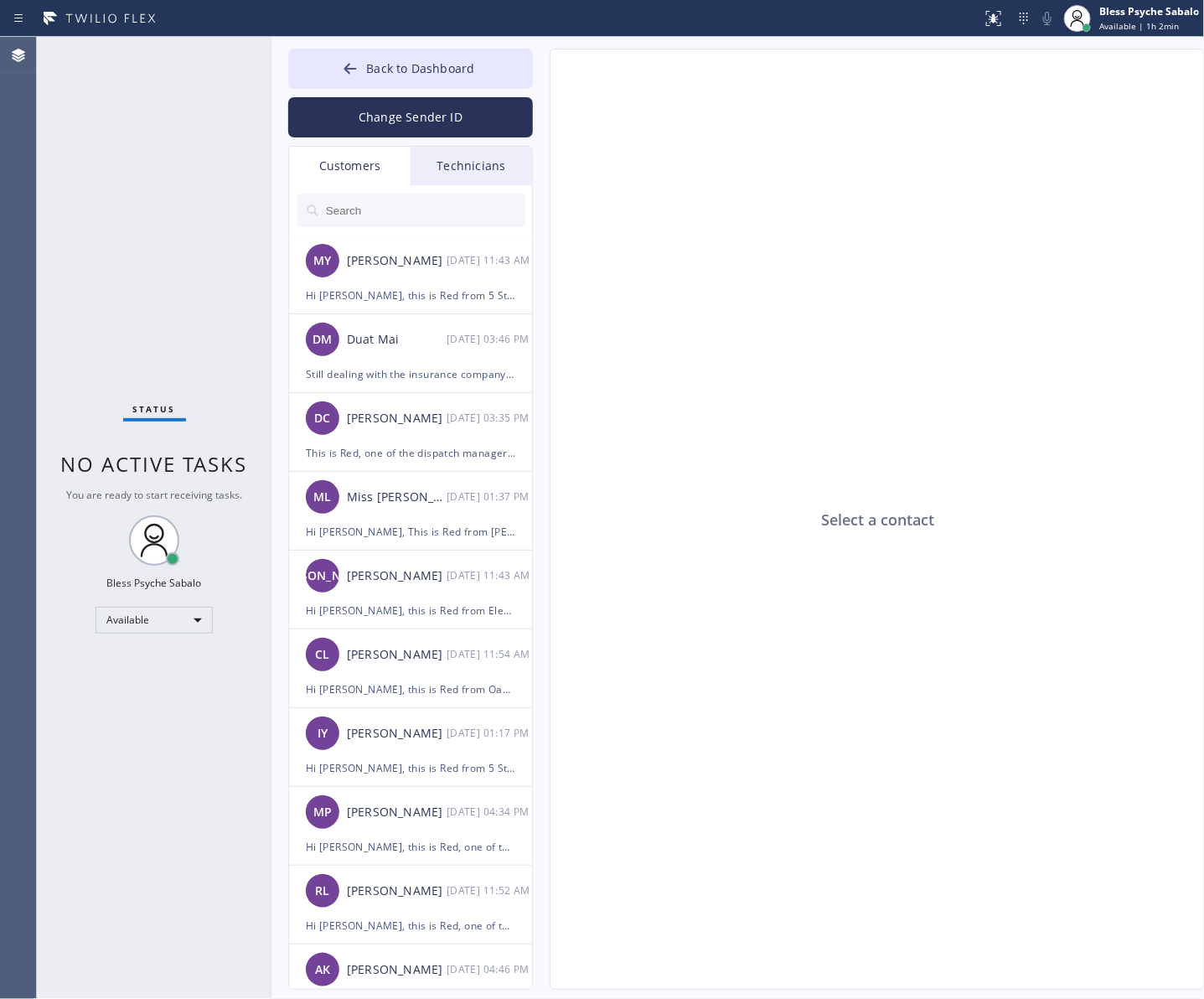 click on "Select a contact" 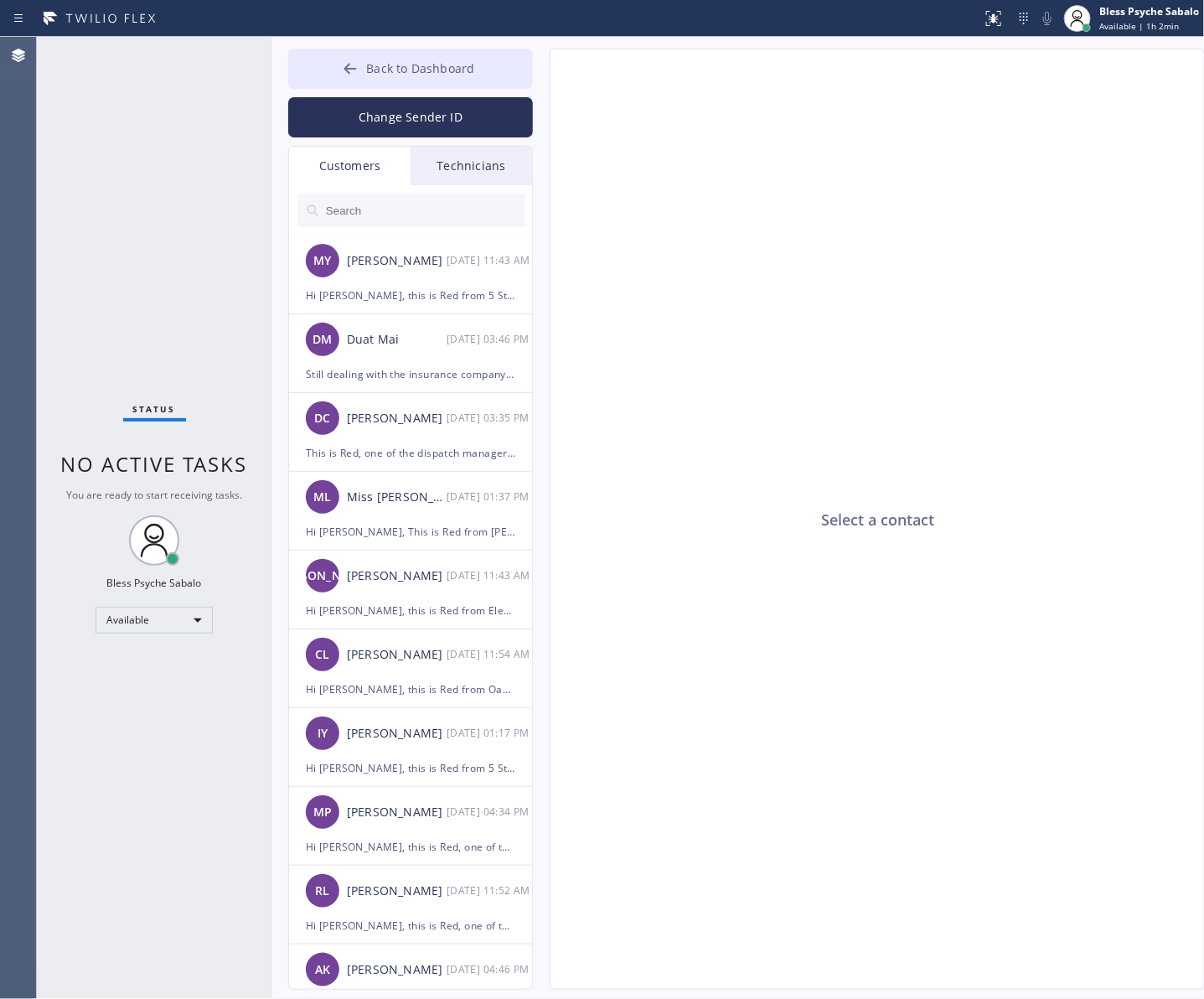 click on "Back to Dashboard" at bounding box center (411, 69) 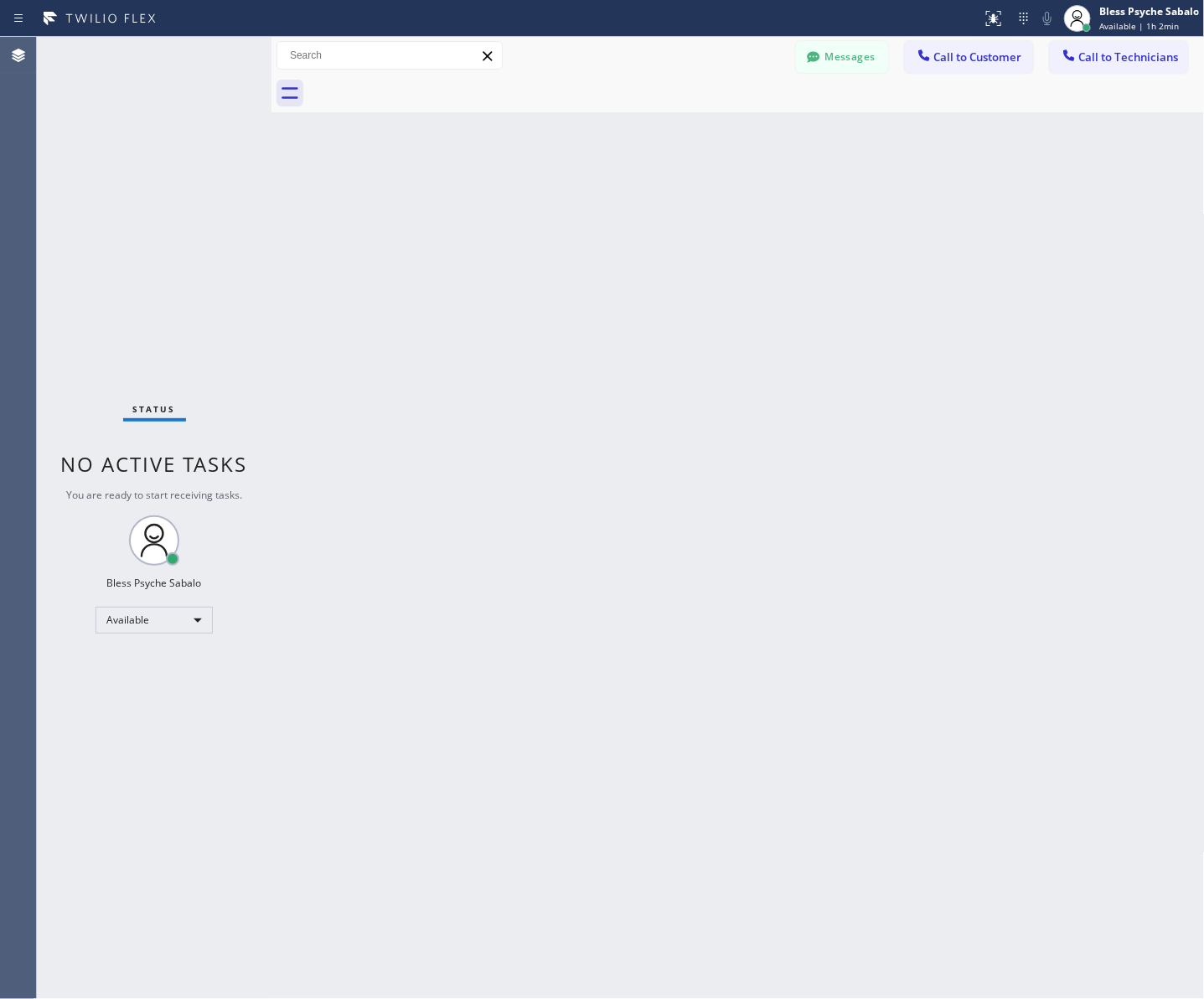 click on "Back to Dashboard Change Sender ID Customers Technicians MY Mary  Yancey 07/16 11:43 AM Hi Mary, this is Red from 5 Star Plumbing, I’m reaching out to follow up on the previous job on Friday, ready to reschedule the job?
If there’s anything we can assist you with as you consider moving forward with the project. Feel free to reach out at your convenience—we’re here to help! DM Duat Mai 07/15 03:46 PM Still dealing with the insurance company. Will let you know when we have an answer. Thank you. DC Dory  Cox 07/15 03:35 PM This is Red, one of the dispatch managers here at Faucets & Fixtures. I’m reaching out to follow up on the estimate provided by our technician, Roy, during his visit on 07/12 regarding the shower valve replacement and whole-house repiping.
We just wanted to check in and see if you had any questions about the estimate or if there’s anything we can assist you with as you consider moving forward with the project.
Feel free to reach out at your convenience—we’re here to help! ML" at bounding box center (738, 518) 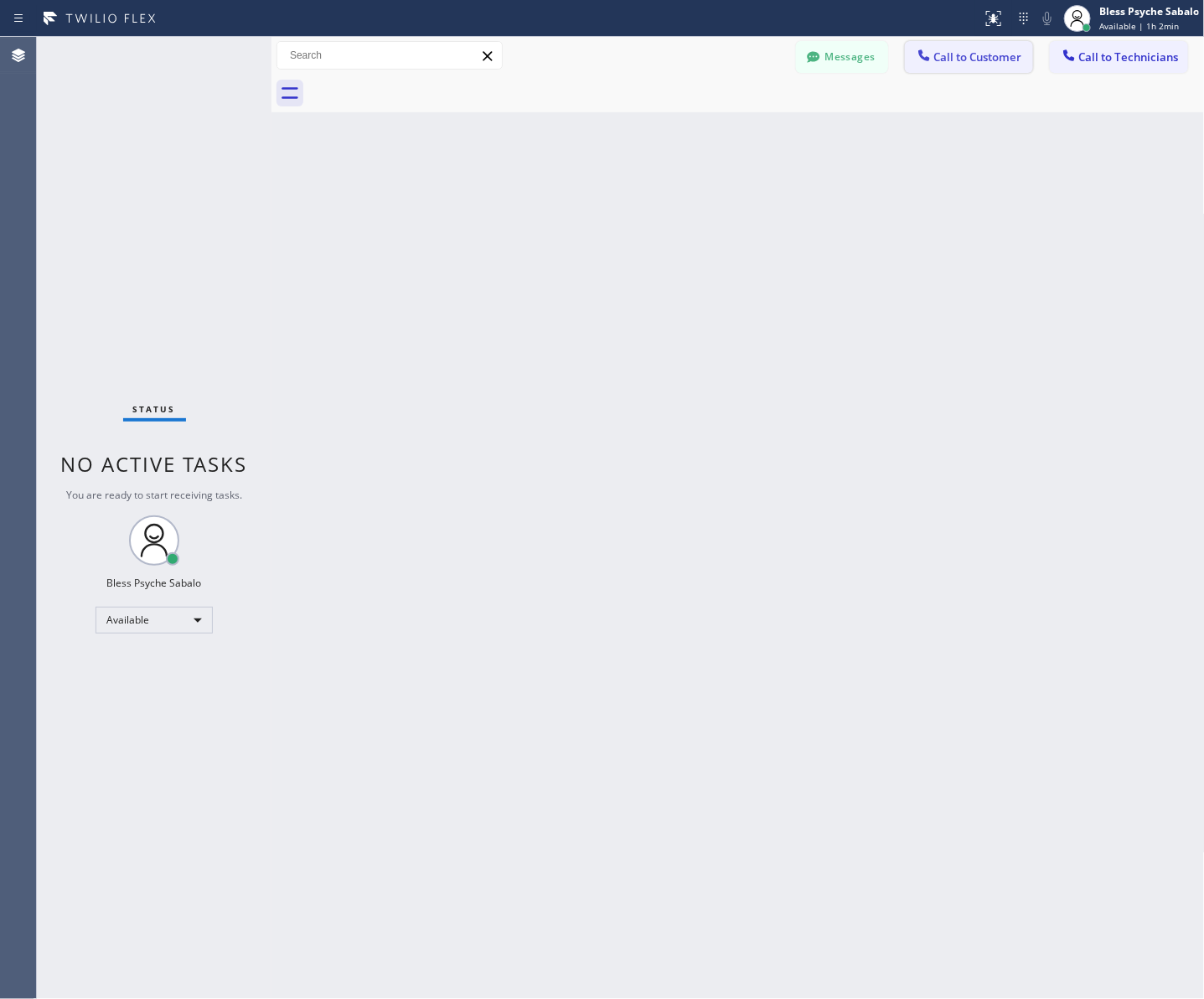 click on "Call to Customer" at bounding box center (978, 57) 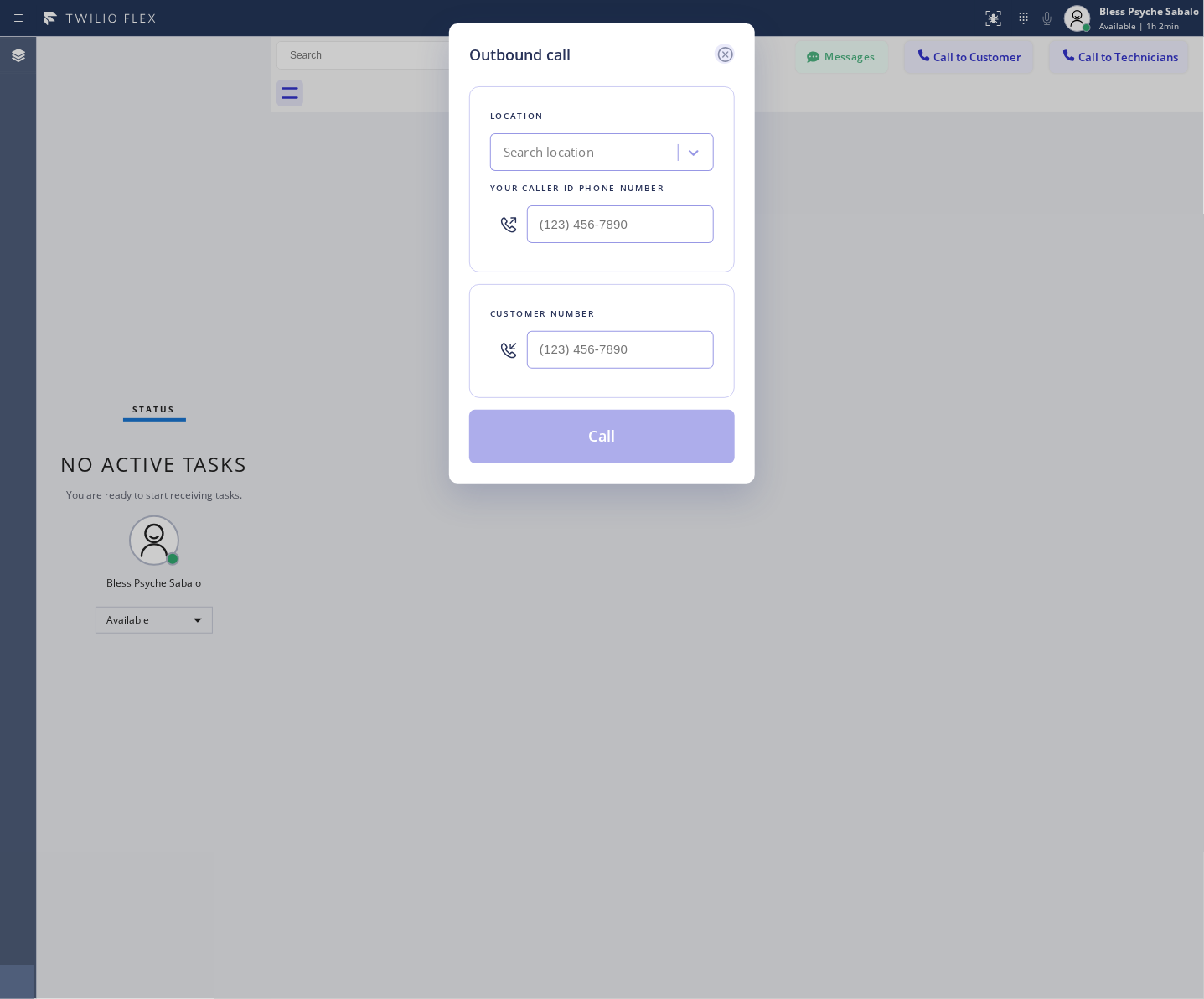 click 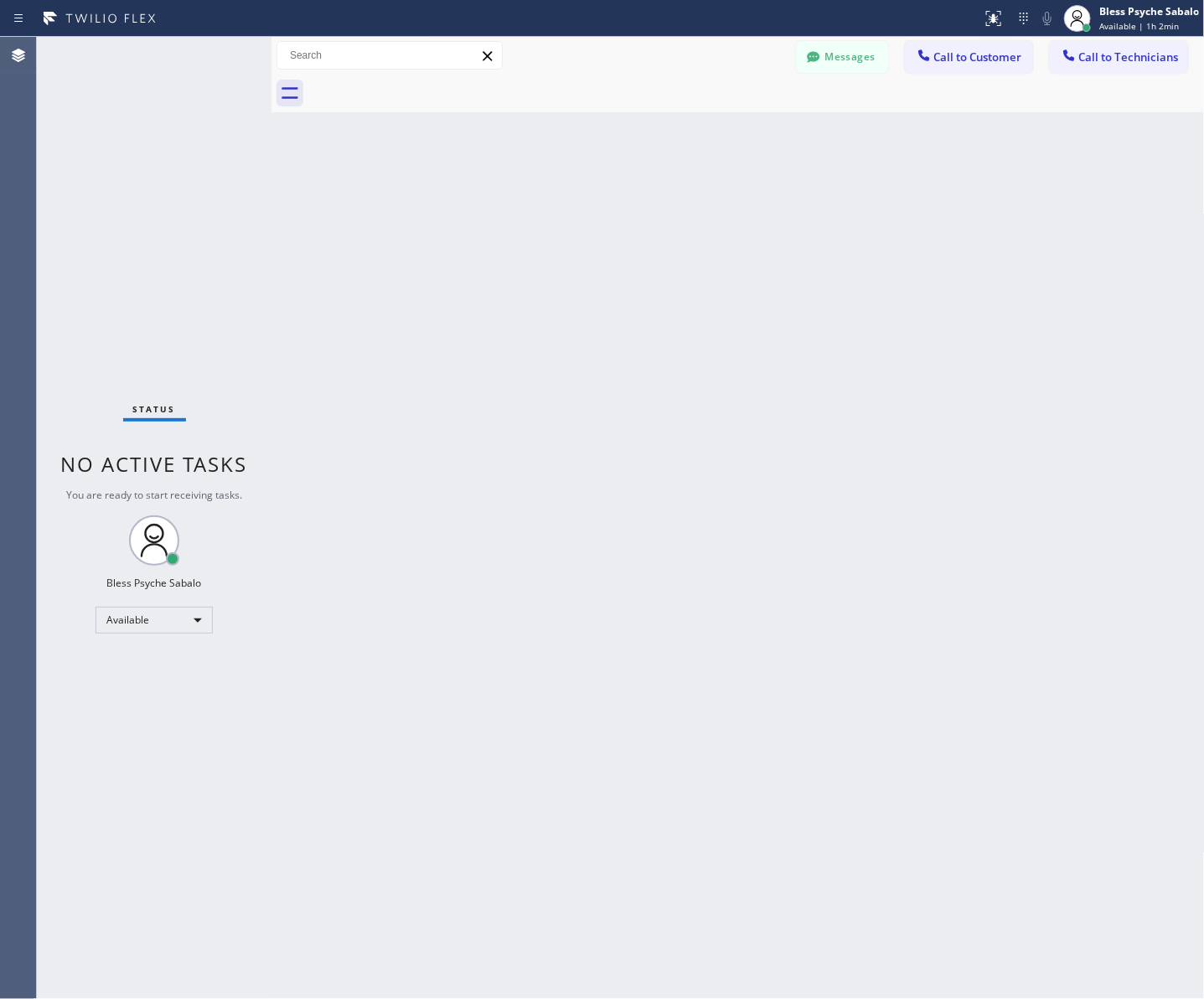 drag, startPoint x: 776, startPoint y: 132, endPoint x: 591, endPoint y: 80, distance: 192.1692 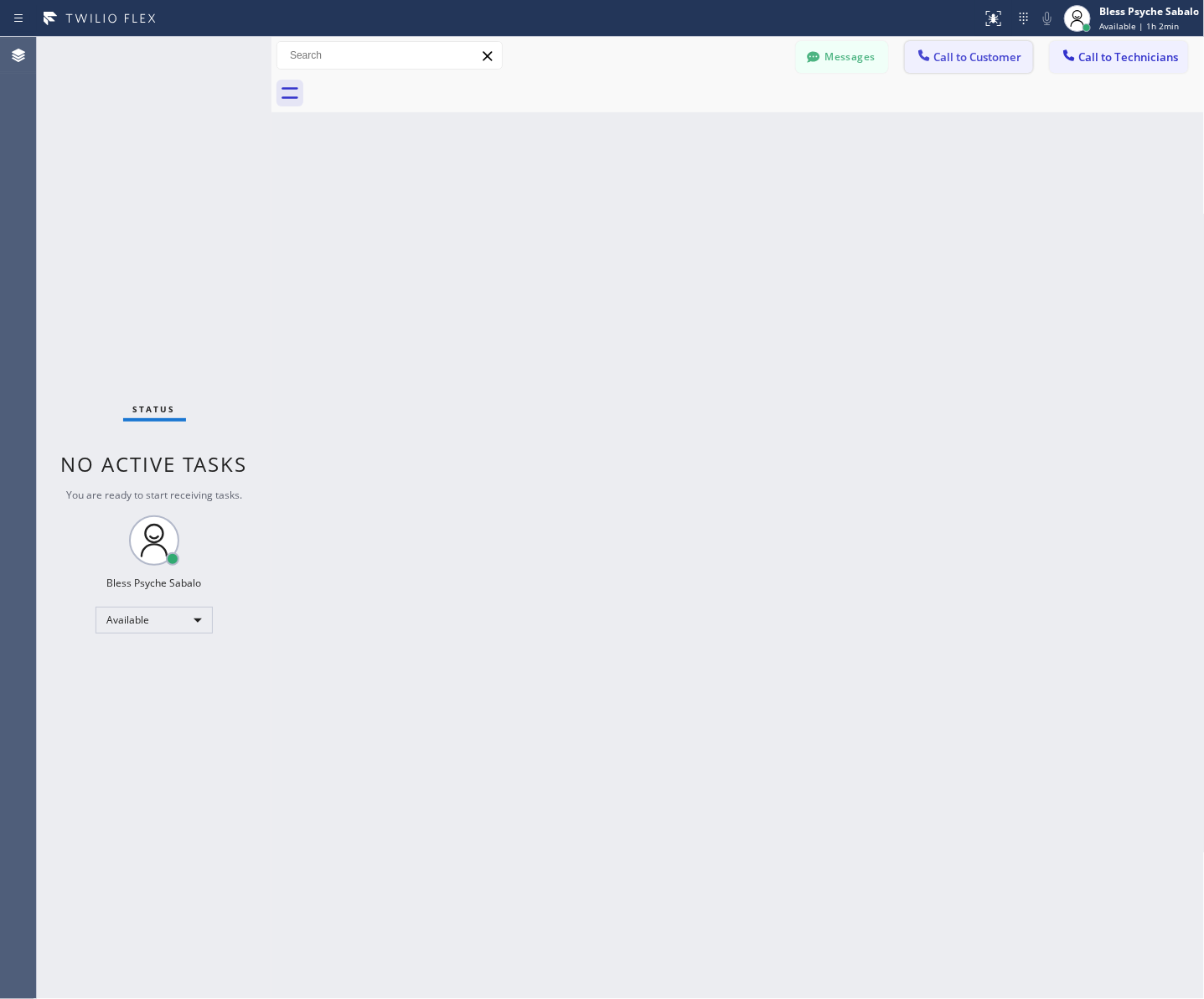 click on "Call to Customer" at bounding box center (978, 57) 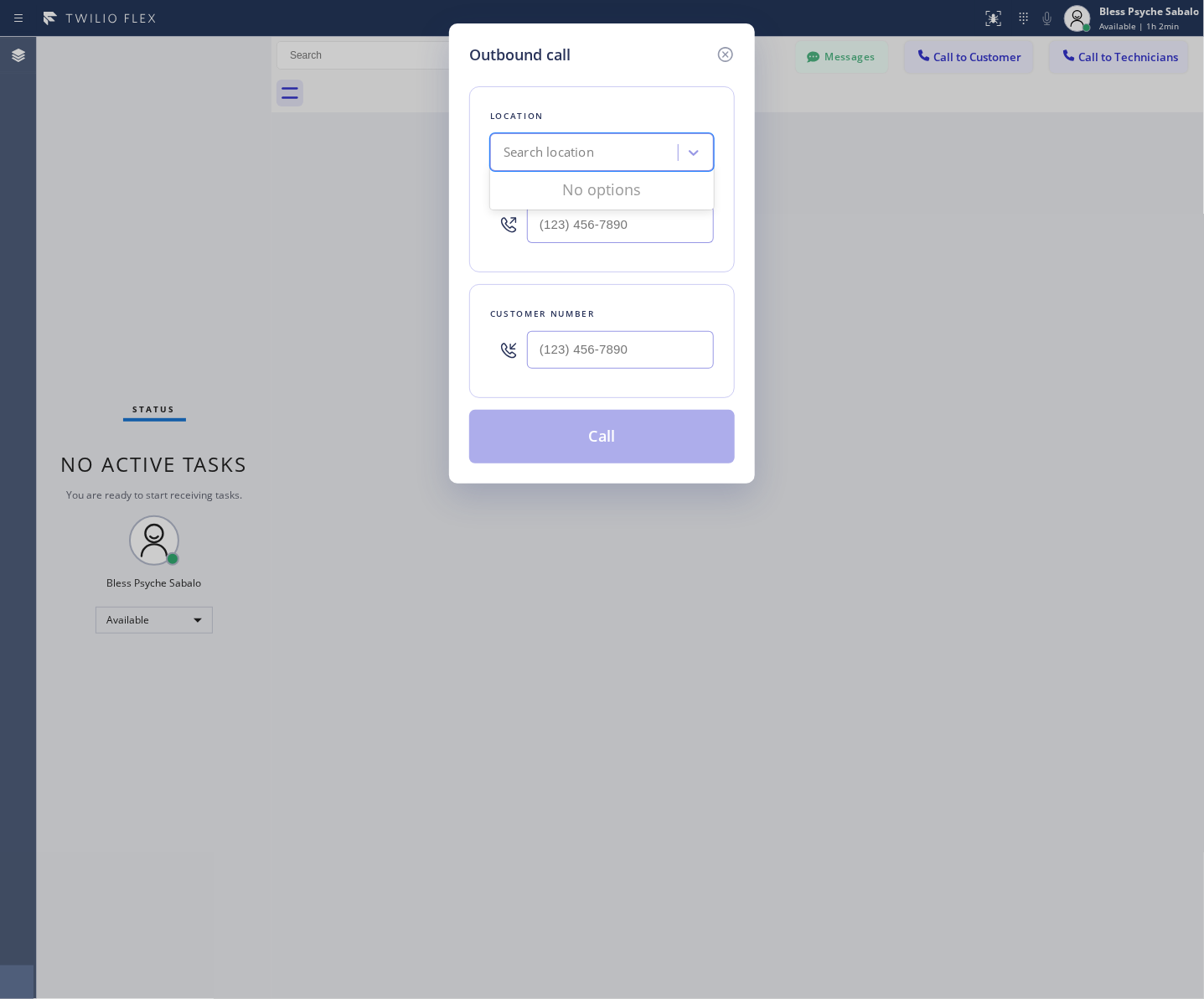 click on "Search location" at bounding box center [602, 152] 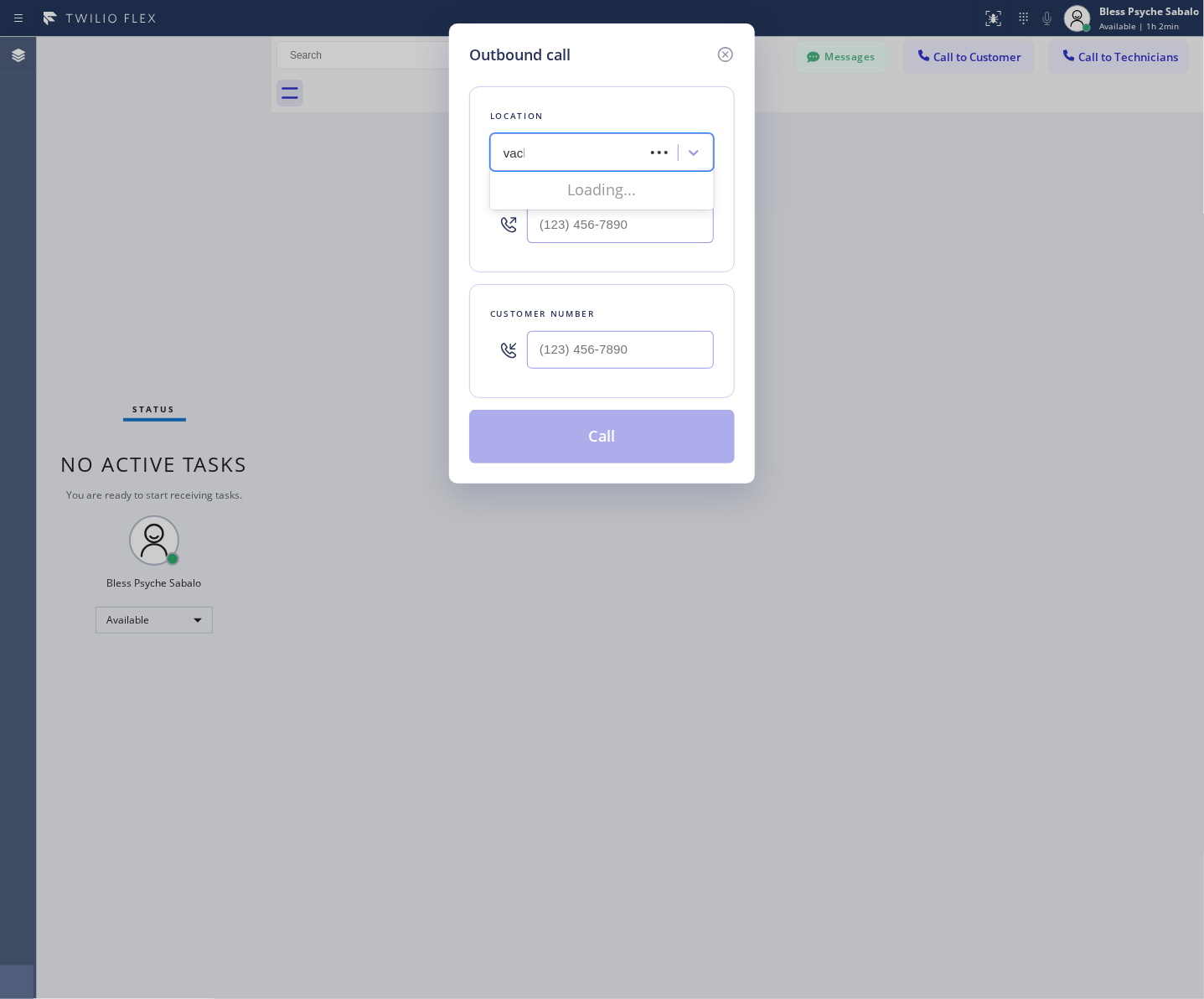 type on "vache" 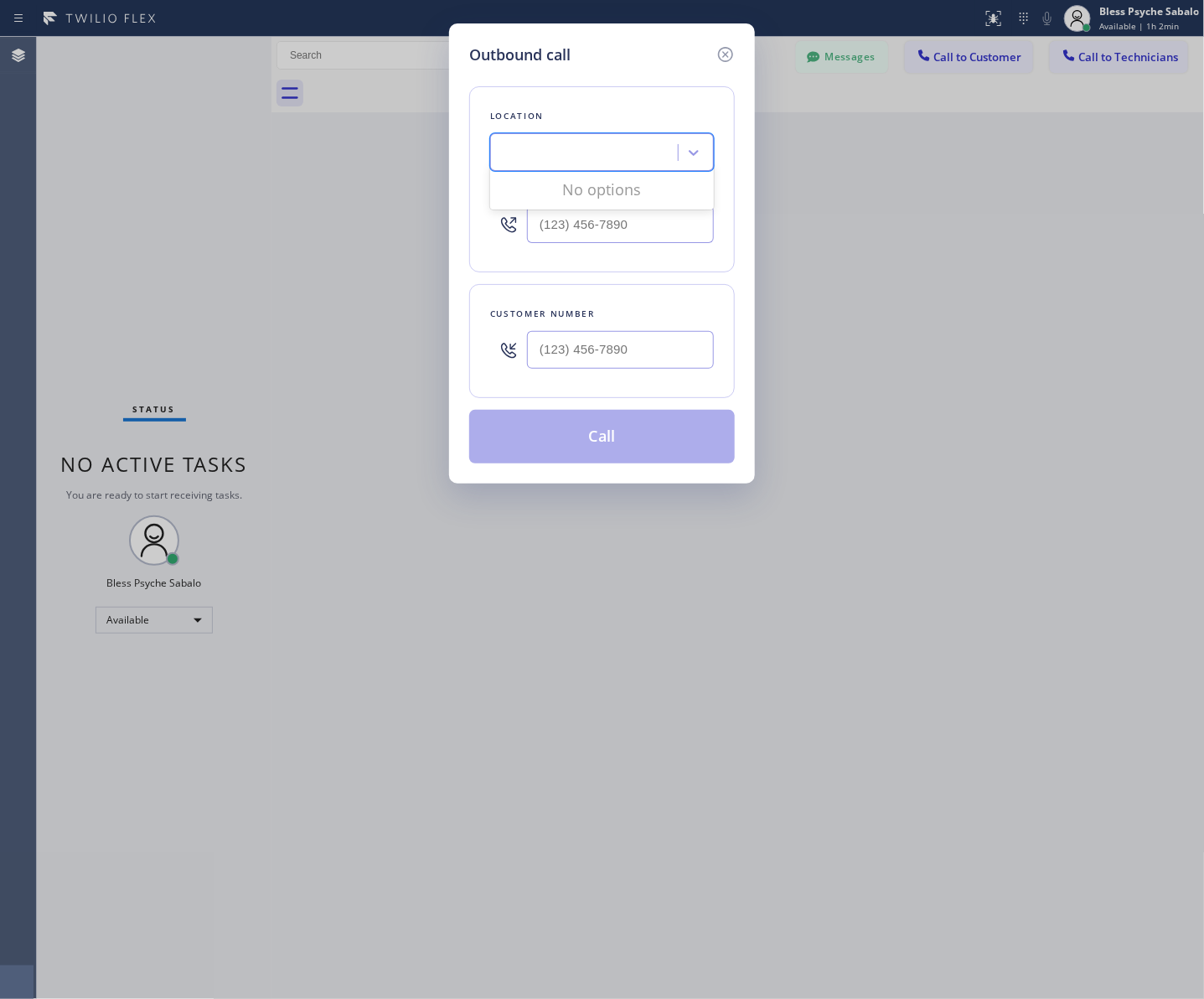 click on "vache" at bounding box center [586, 153] 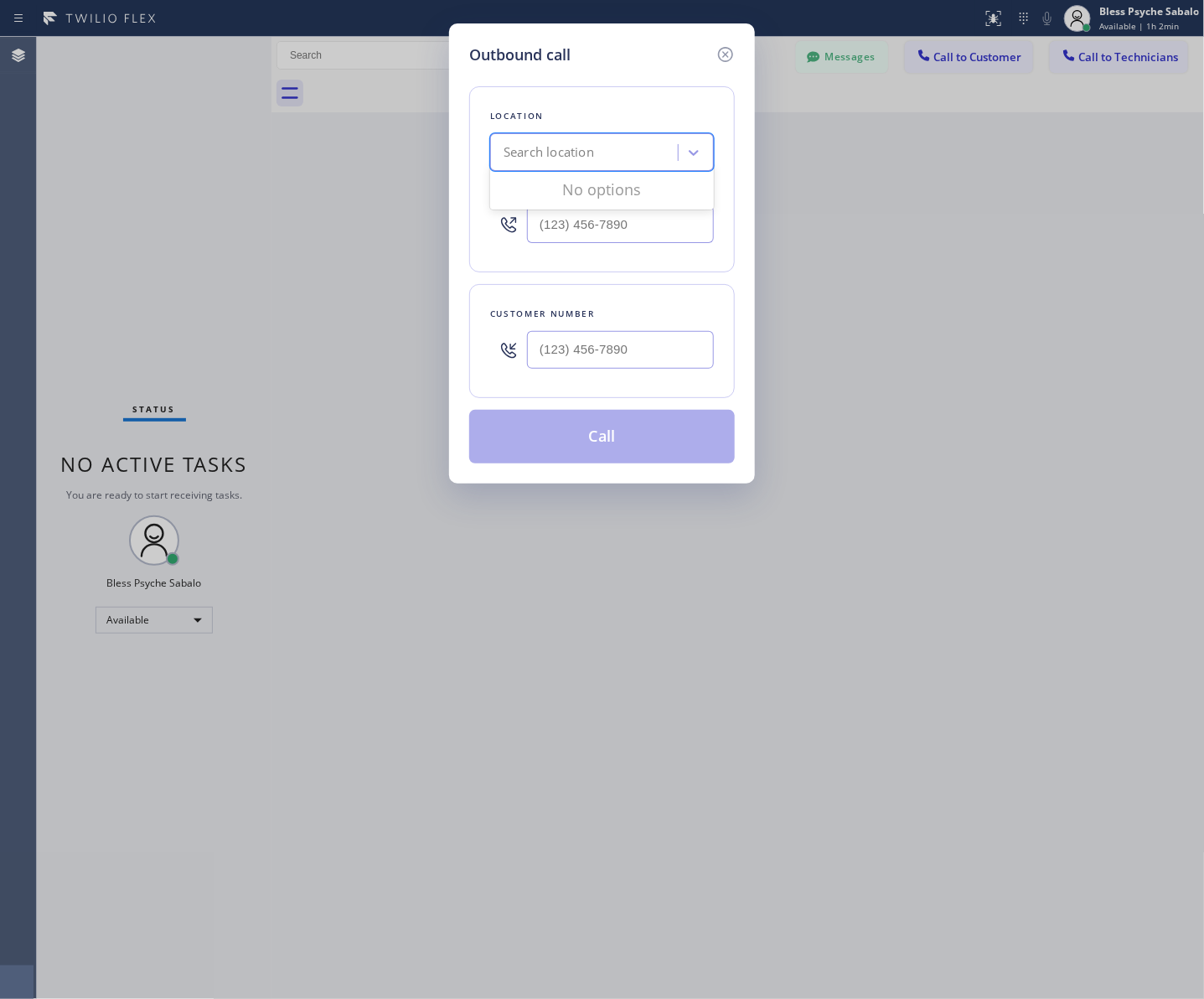 click on "Search location" at bounding box center (549, 153) 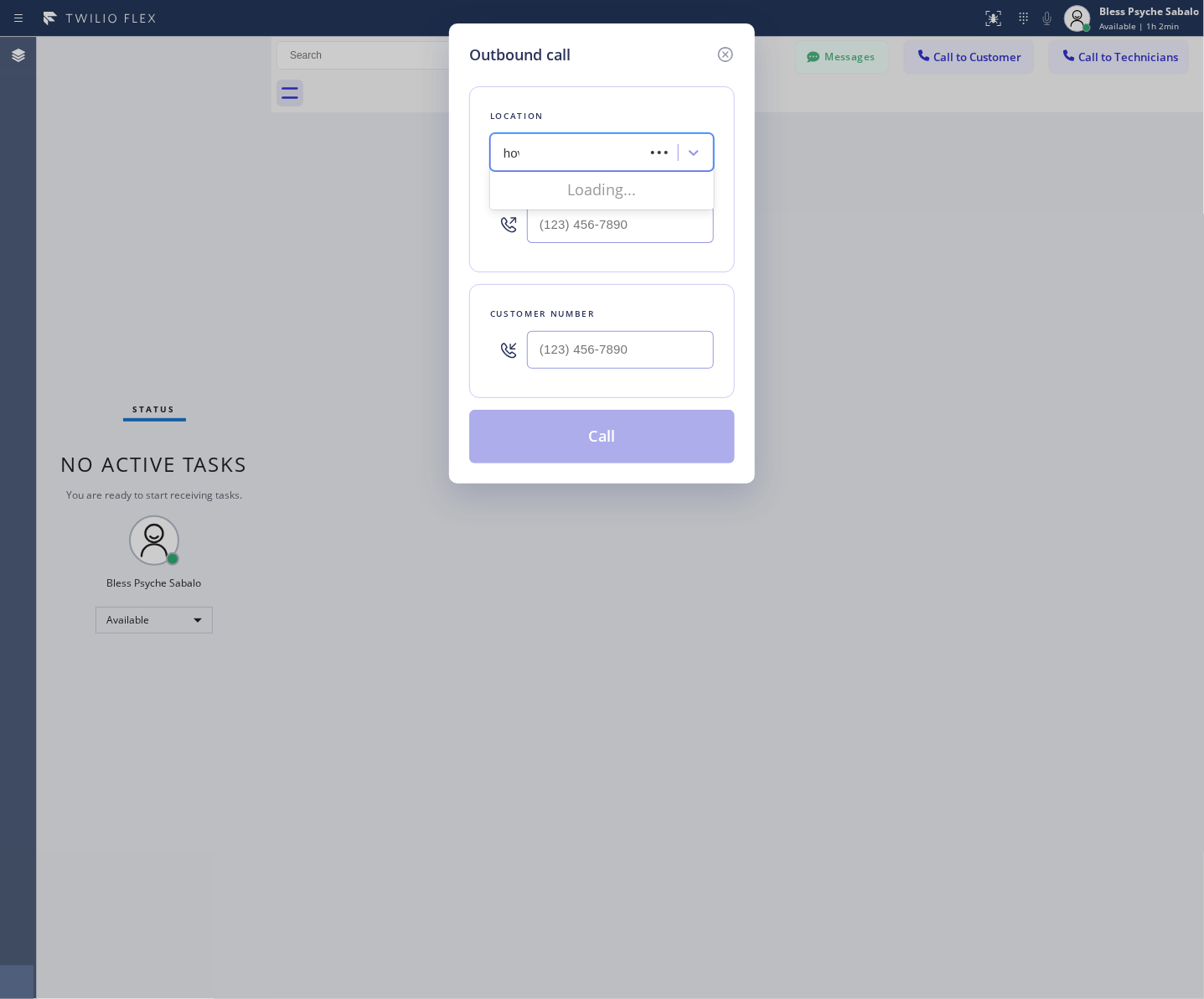 type on "hovi" 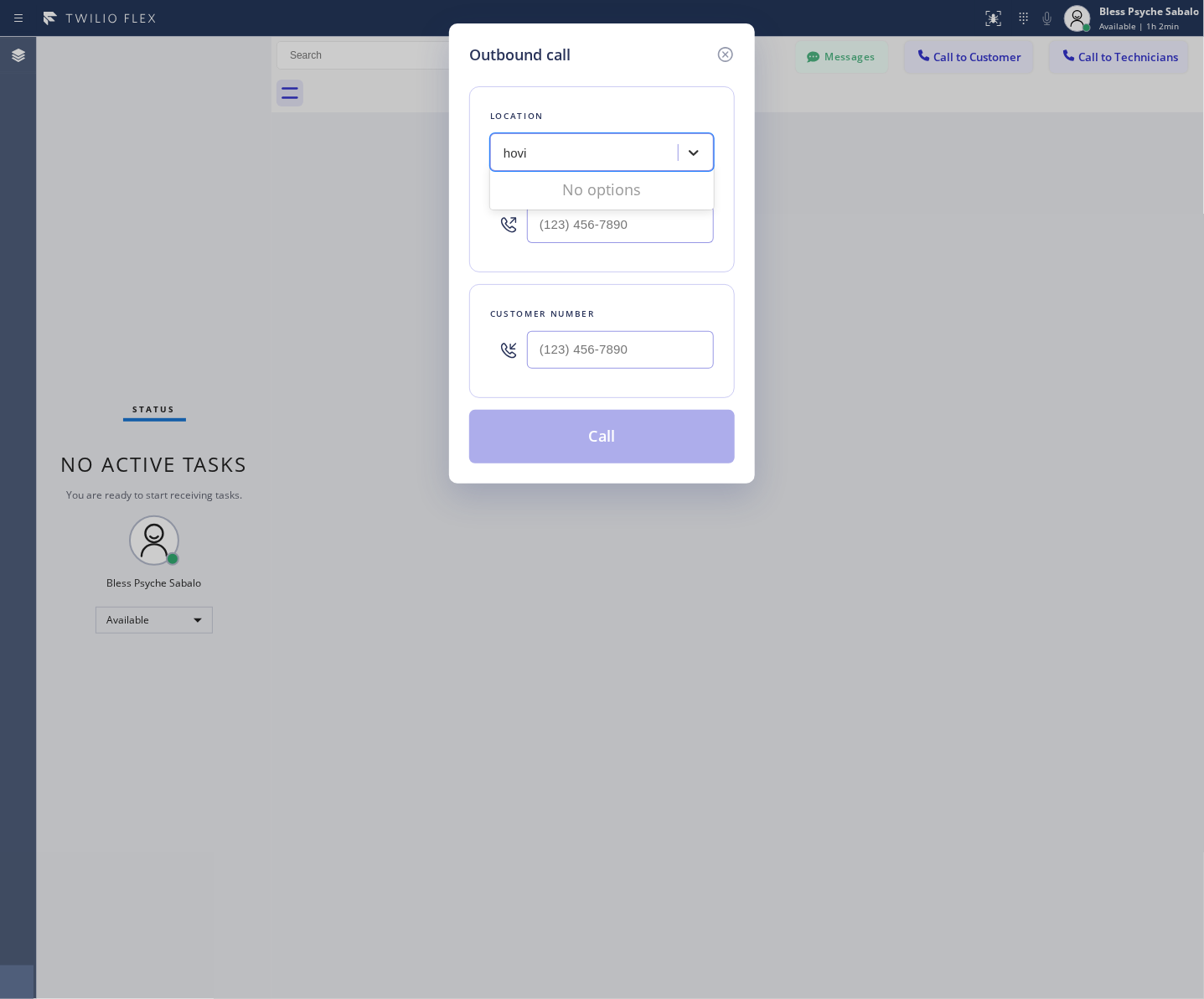 type 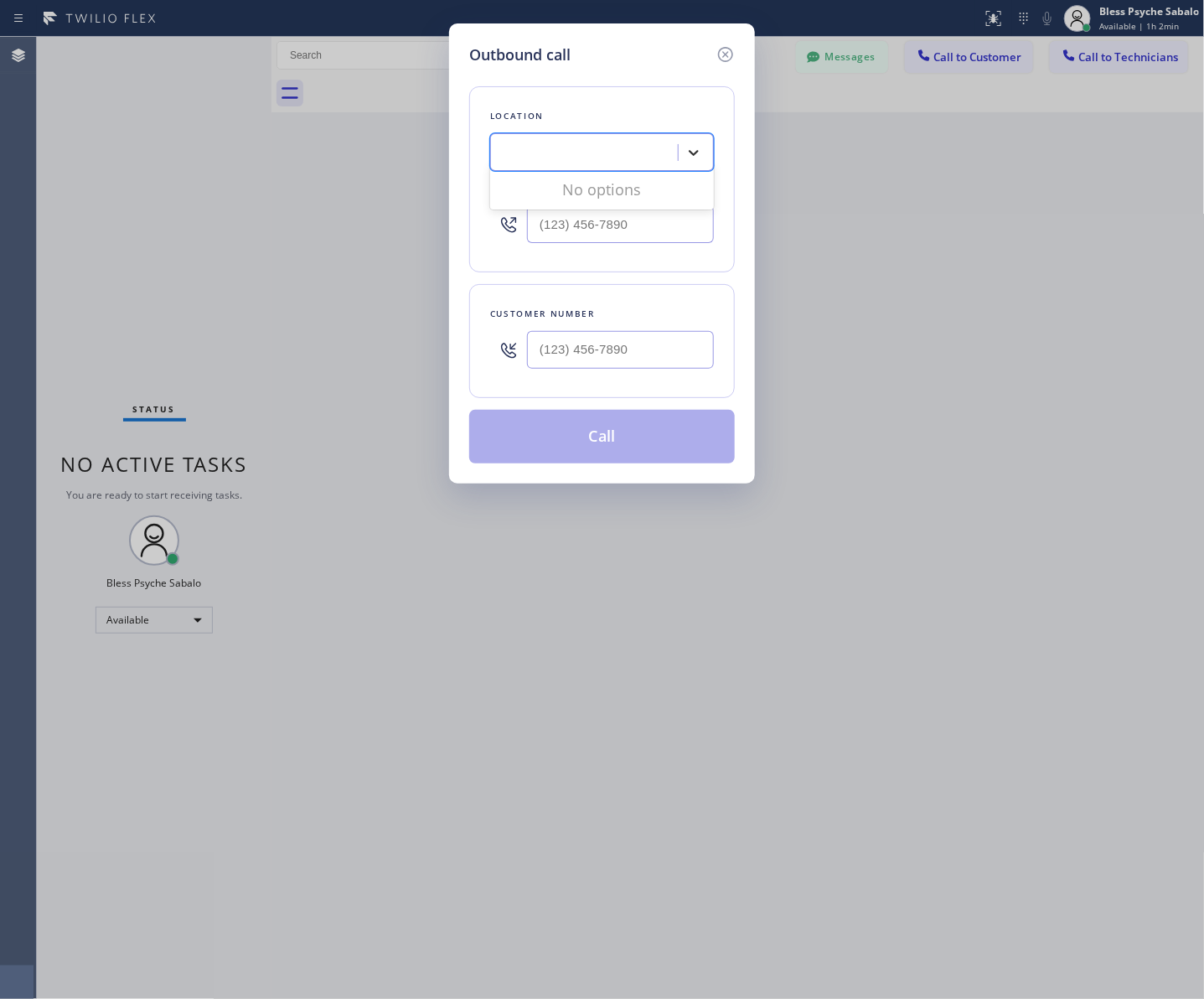 click 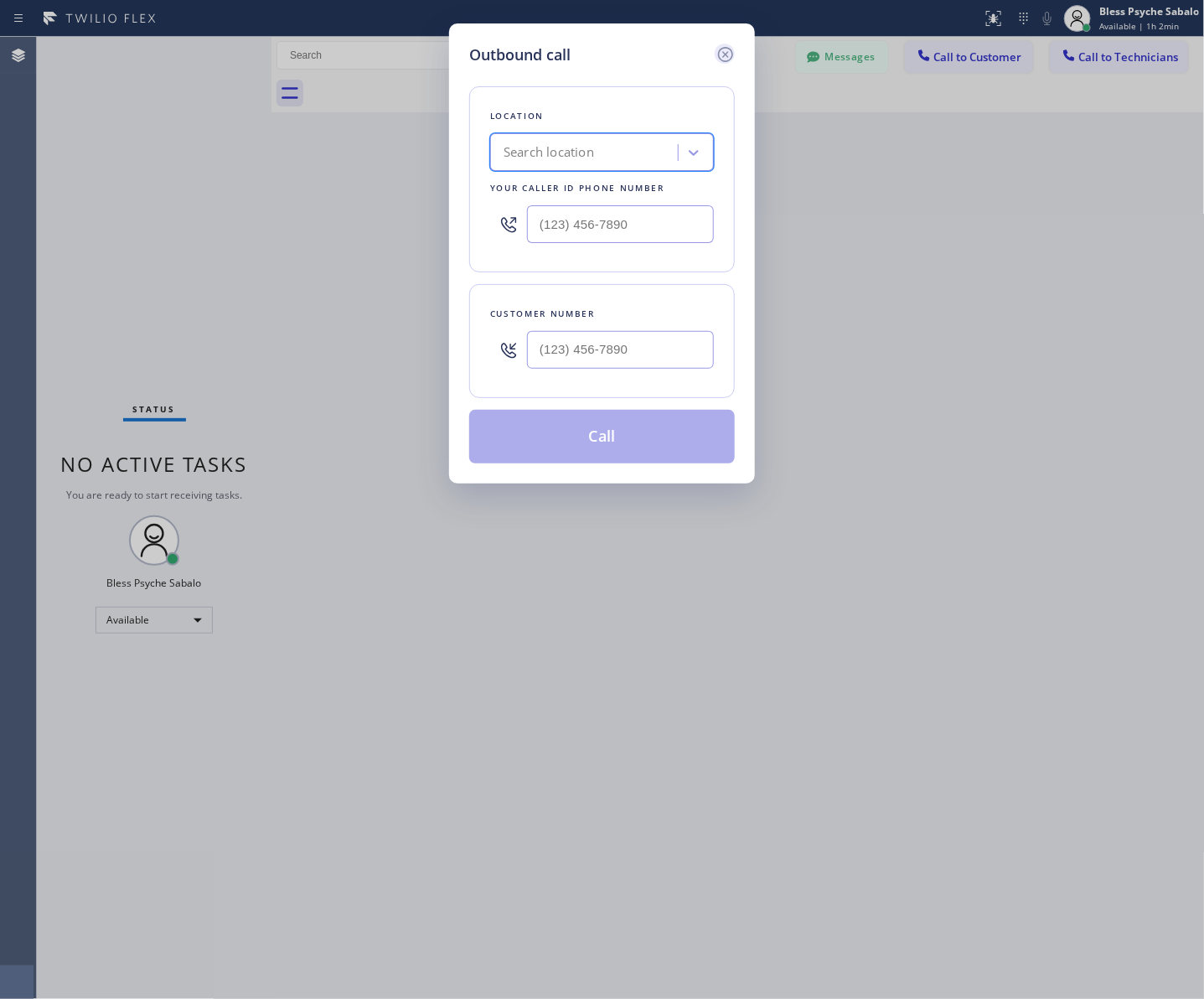 click 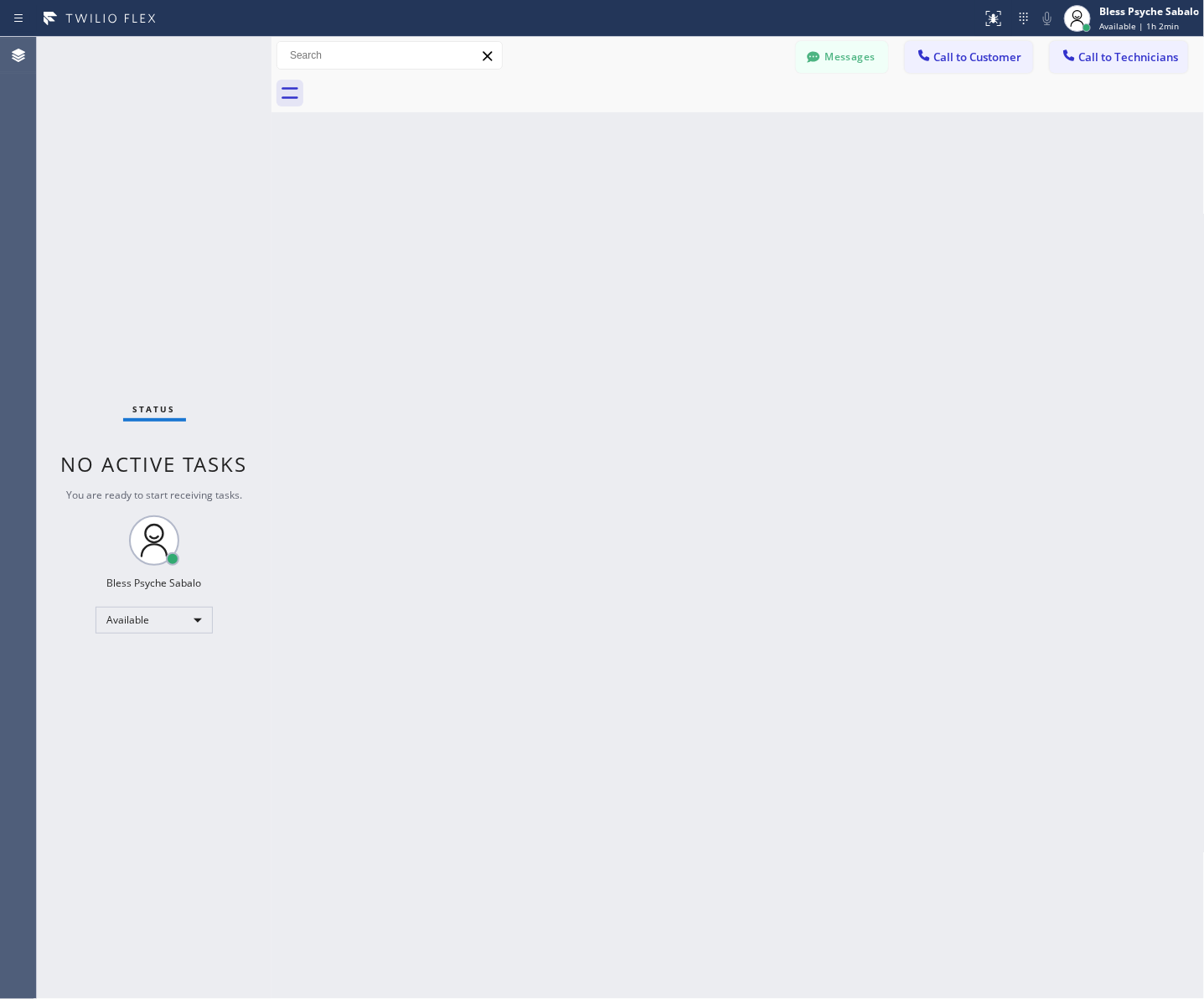 drag, startPoint x: 839, startPoint y: 144, endPoint x: 1132, endPoint y: 81, distance: 299.69651 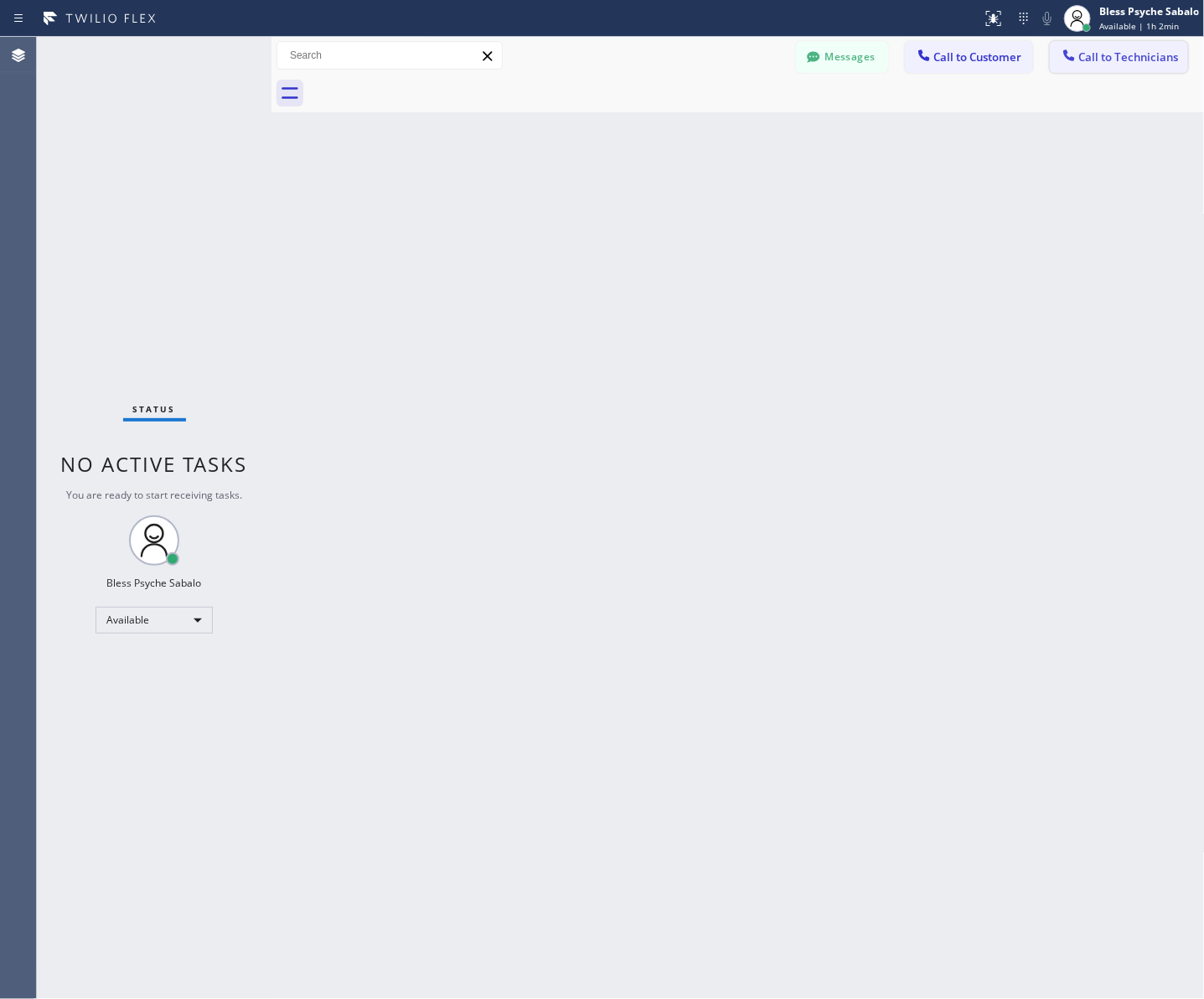 click on "Call to Technicians" at bounding box center (1119, 57) 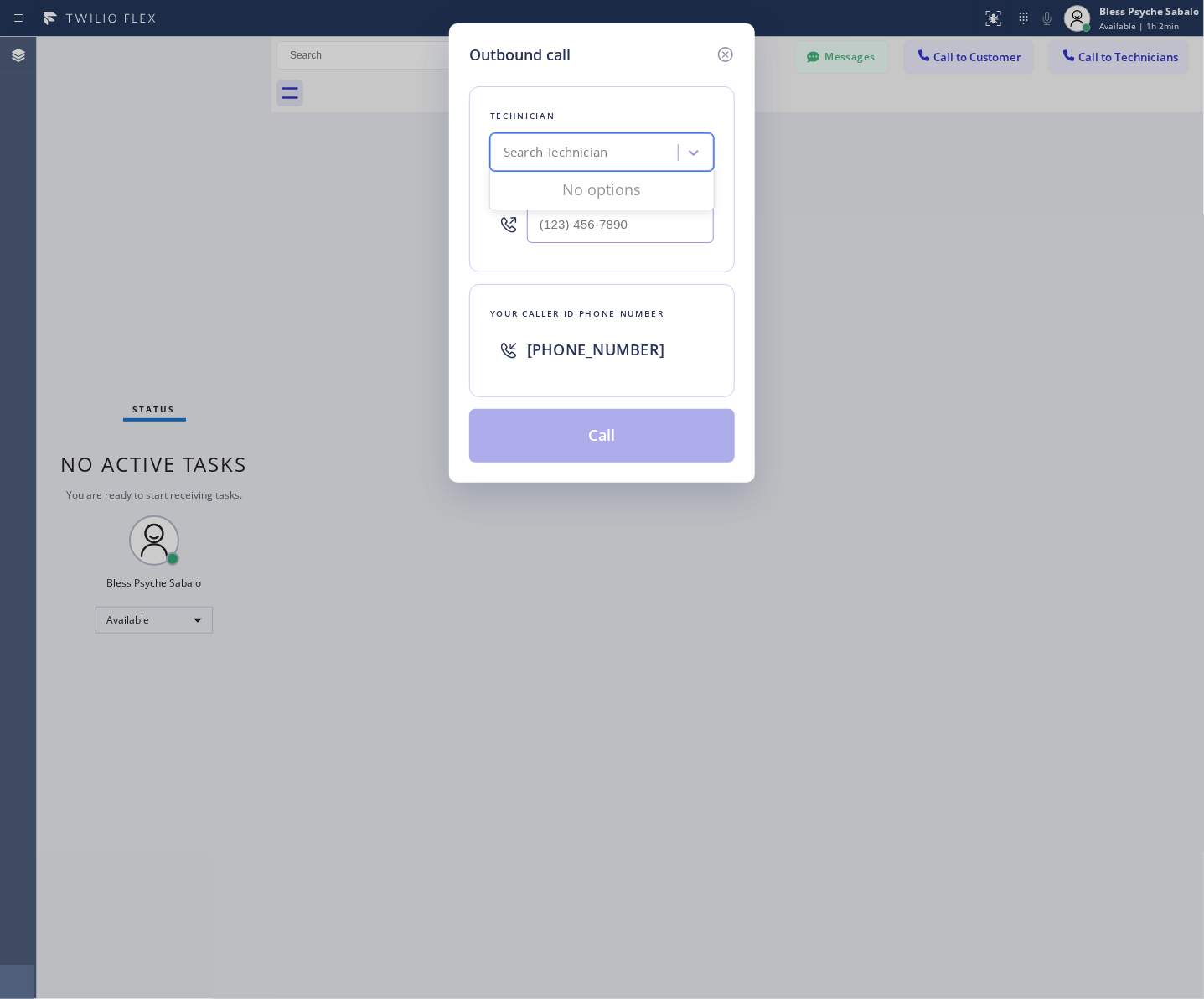 click on "Search Technician" at bounding box center (555, 153) 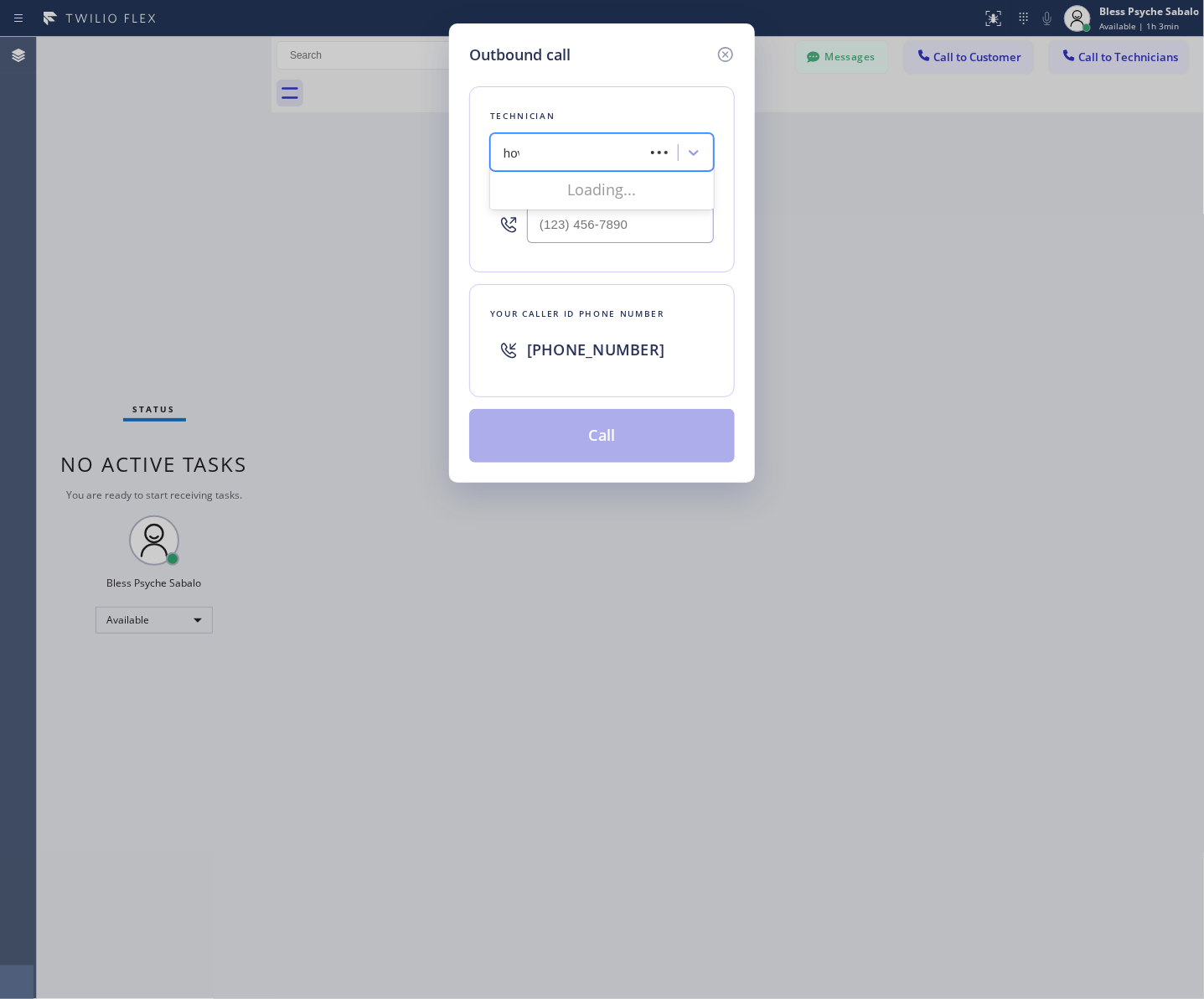 type on "hovi" 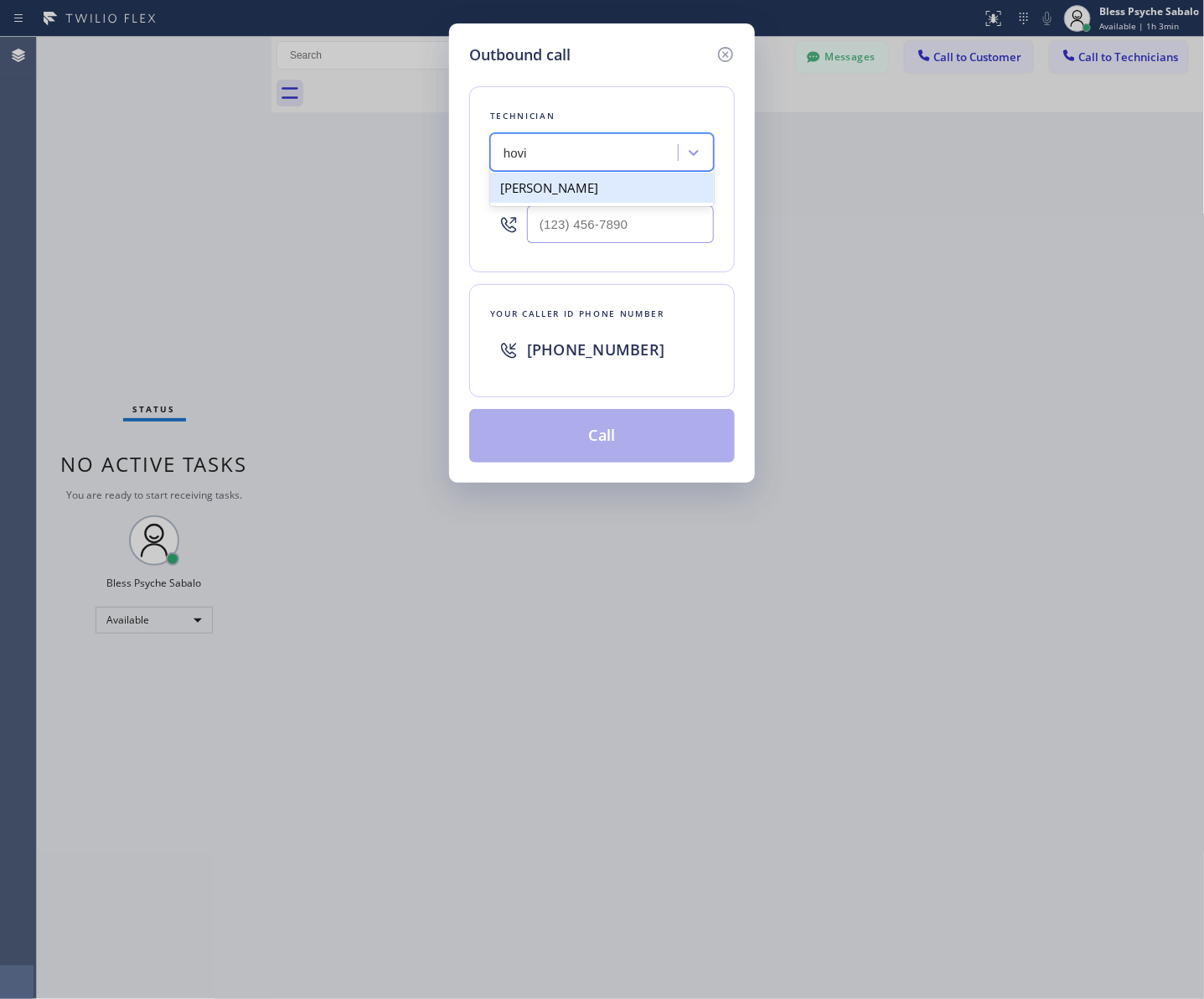 click on "Hovik Khachaturyan" at bounding box center (602, 188) 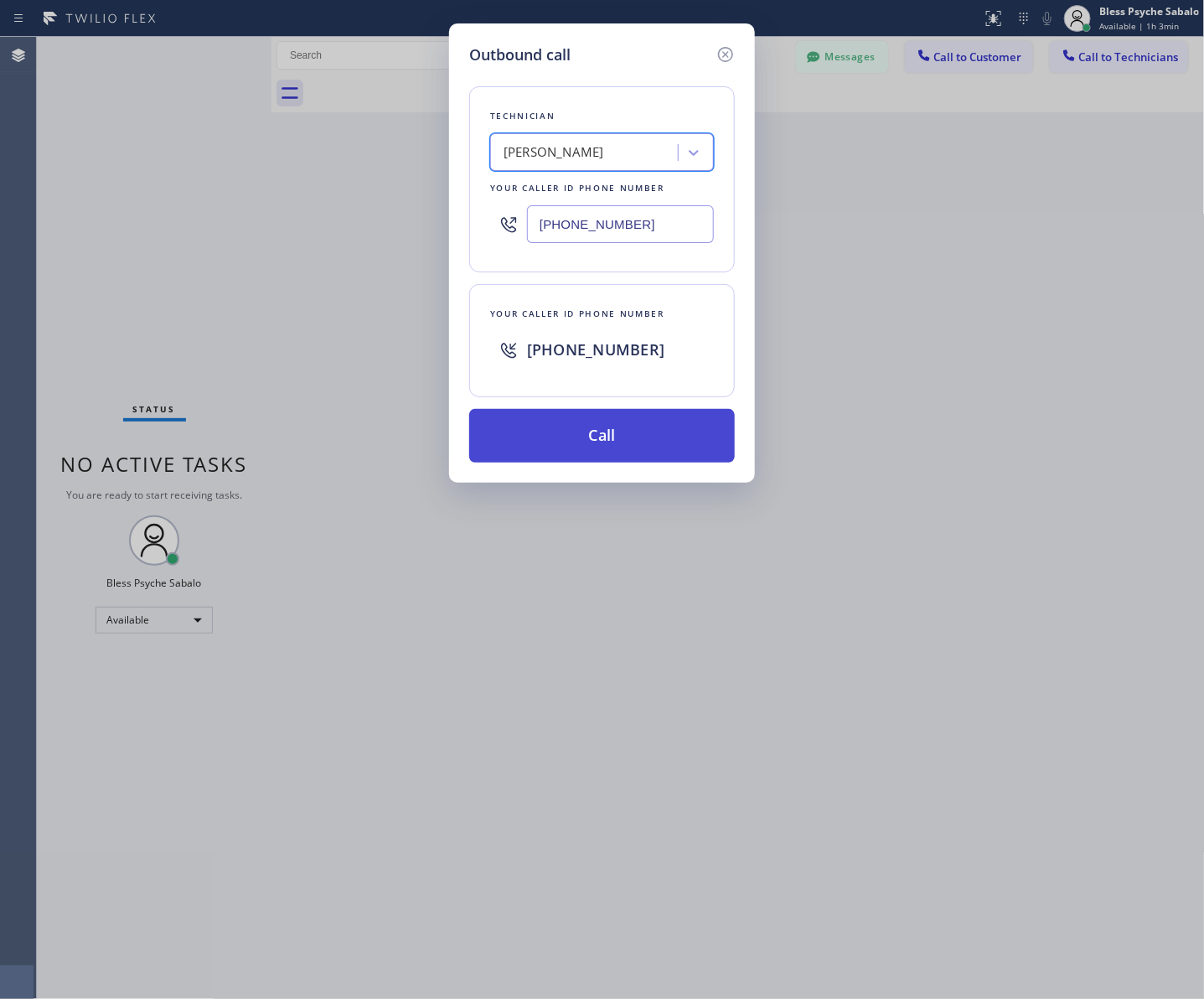 click on "Call" at bounding box center [602, 436] 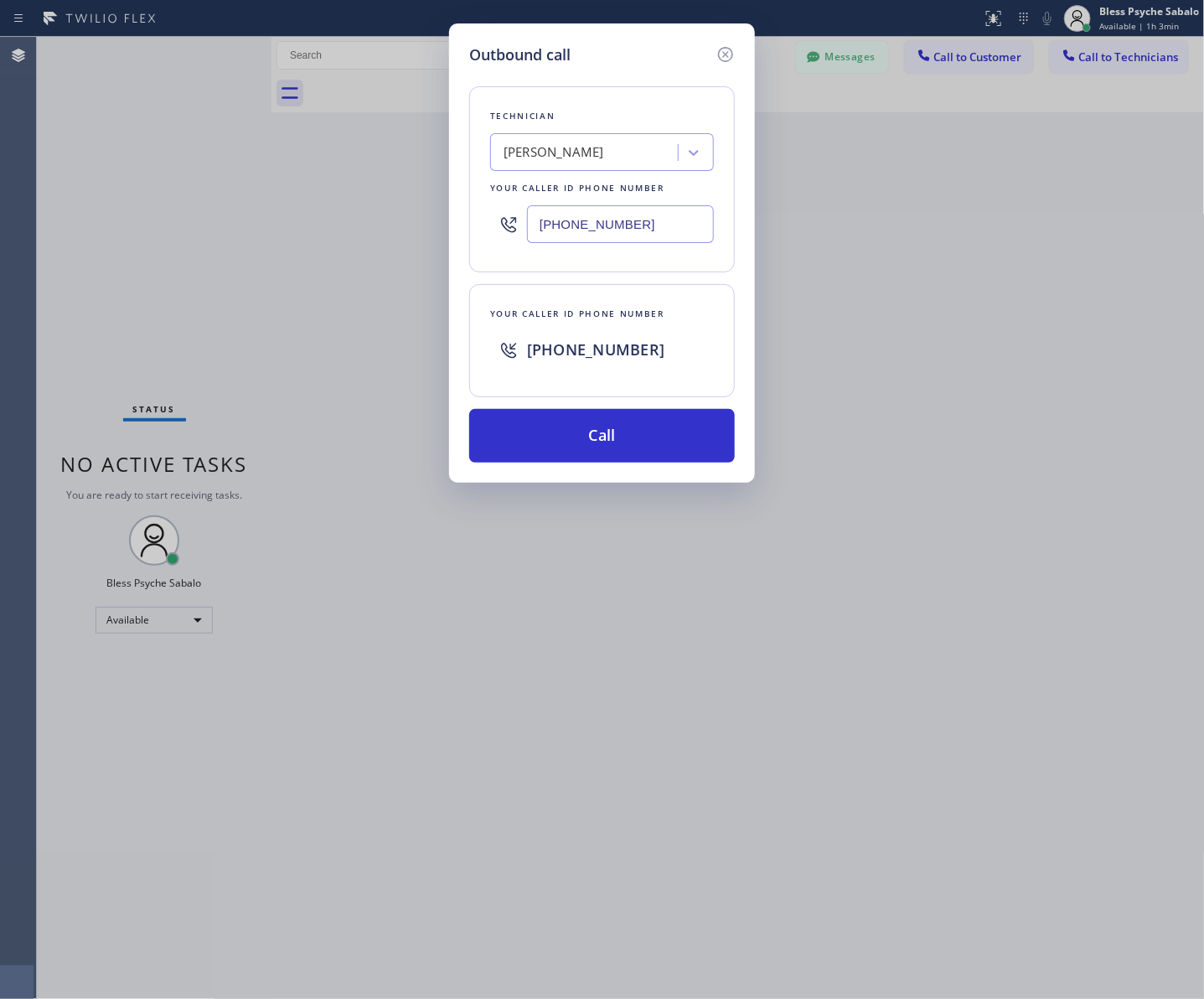 click on "Outbound call Technician Hovik Khachaturyan  Your caller id phone number (818) 966-9606 Your caller id phone number +12138161472 Call" at bounding box center (602, 500) 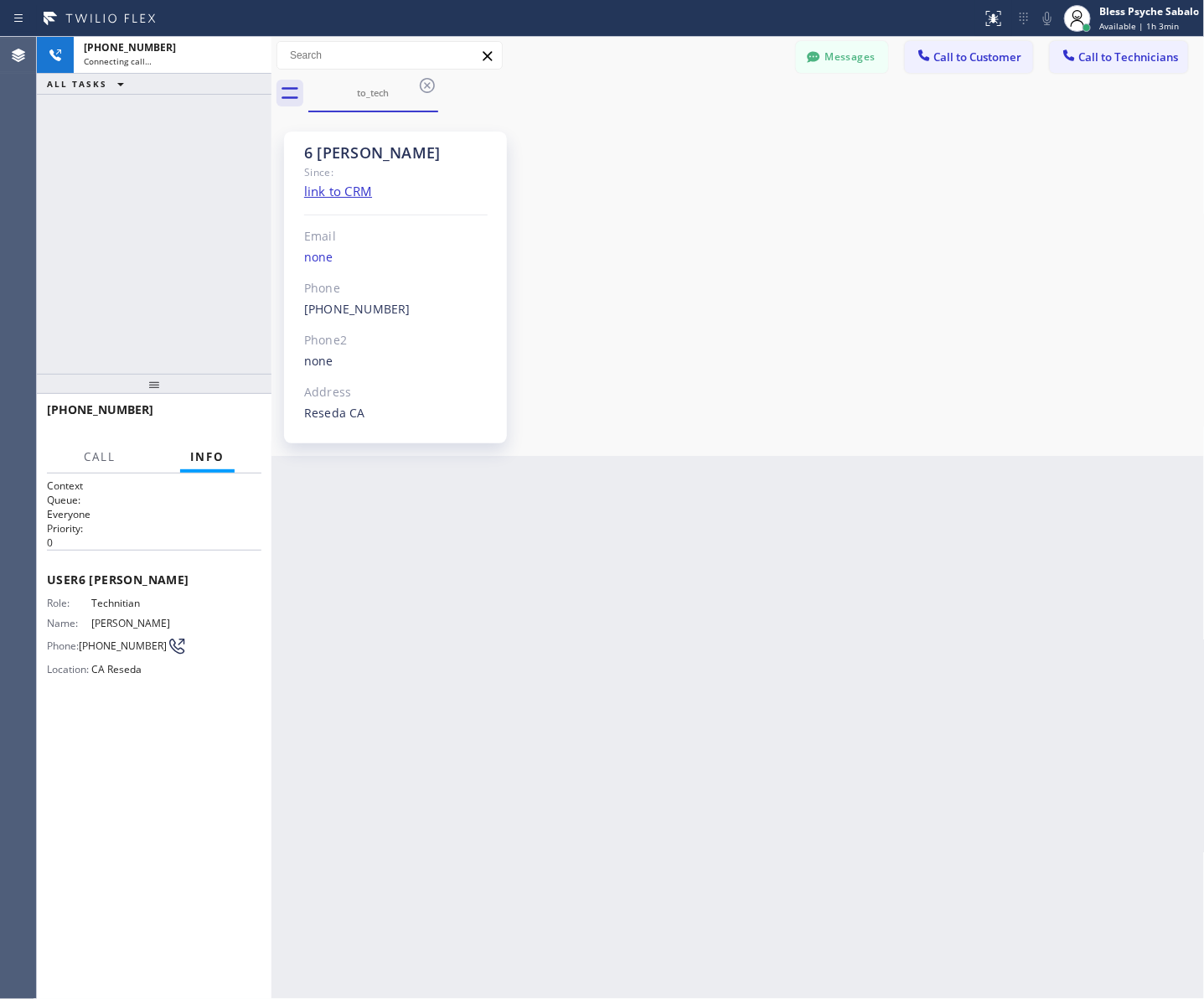 scroll, scrollTop: 8356, scrollLeft: 0, axis: vertical 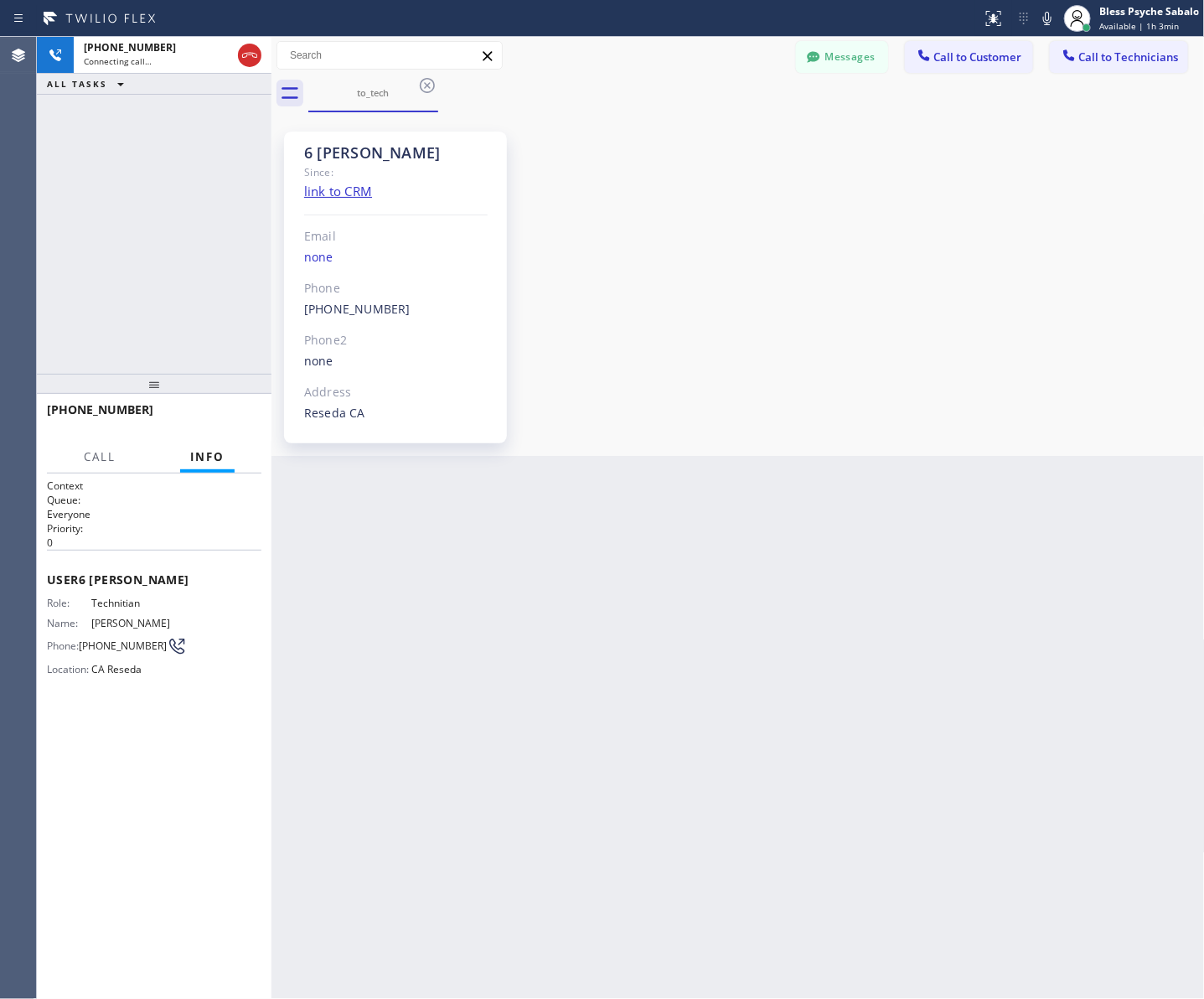 click on "Back to Dashboard Change Sender ID Customers Technicians MY Mary  Yancey 07/16 11:43 AM Hi Mary, this is Red from 5 Star Plumbing, I’m reaching out to follow up on the previous job on Friday, ready to reschedule the job?
If there’s anything we can assist you with as you consider moving forward with the project. Feel free to reach out at your convenience—we’re here to help! DM Duat Mai 07/15 03:46 PM Still dealing with the insurance company. Will let you know when we have an answer. Thank you. DC Dory  Cox 07/15 03:35 PM This is Red, one of the dispatch managers here at Faucets & Fixtures. I’m reaching out to follow up on the estimate provided by our technician, Roy, during his visit on 07/12 regarding the shower valve replacement and whole-house repiping.
We just wanted to check in and see if you had any questions about the estimate or if there’s anything we can assist you with as you consider moving forward with the project.
Feel free to reach out at your convenience—we’re here to help! ML" at bounding box center (738, 518) 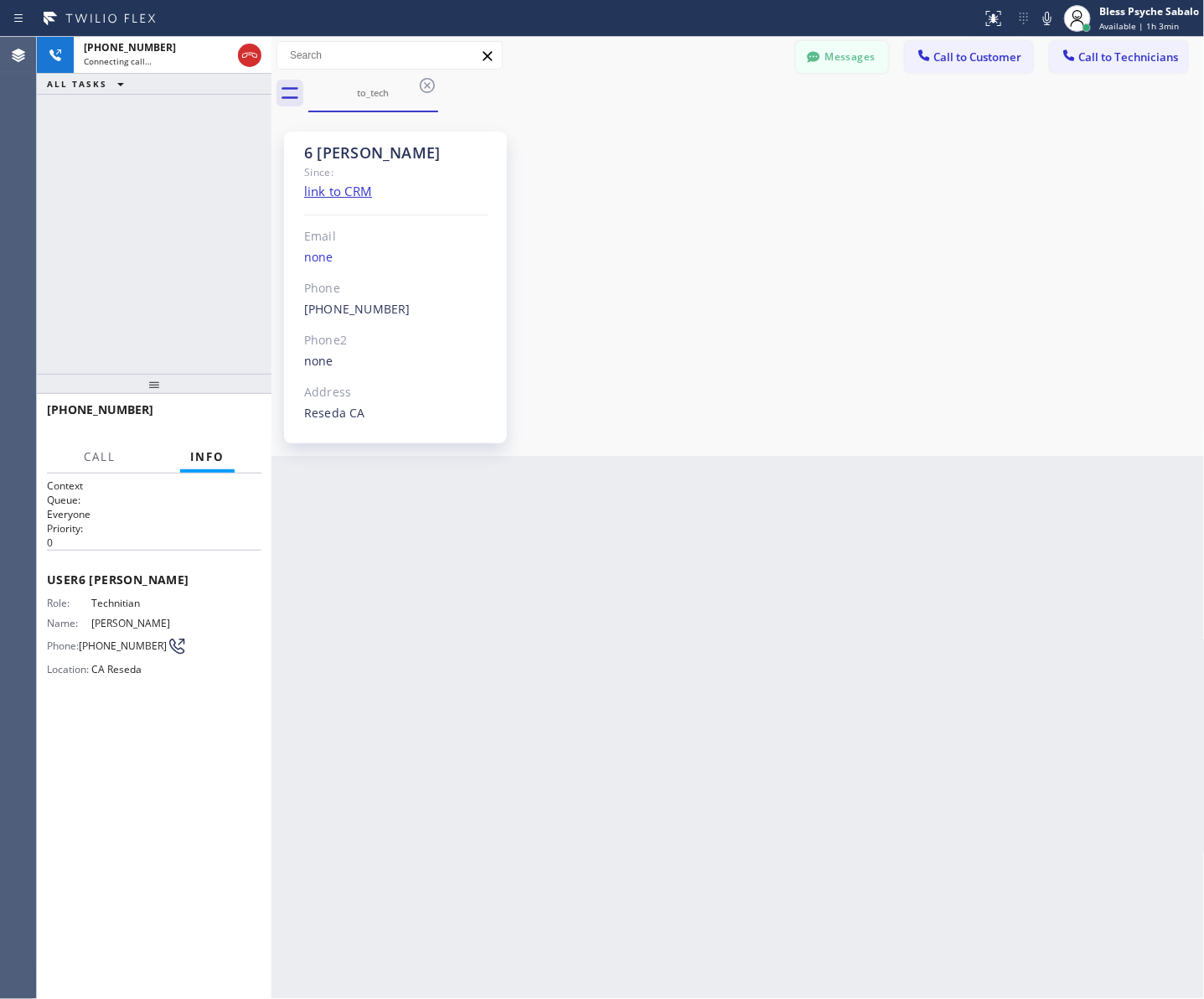 click on "Messages" at bounding box center (842, 57) 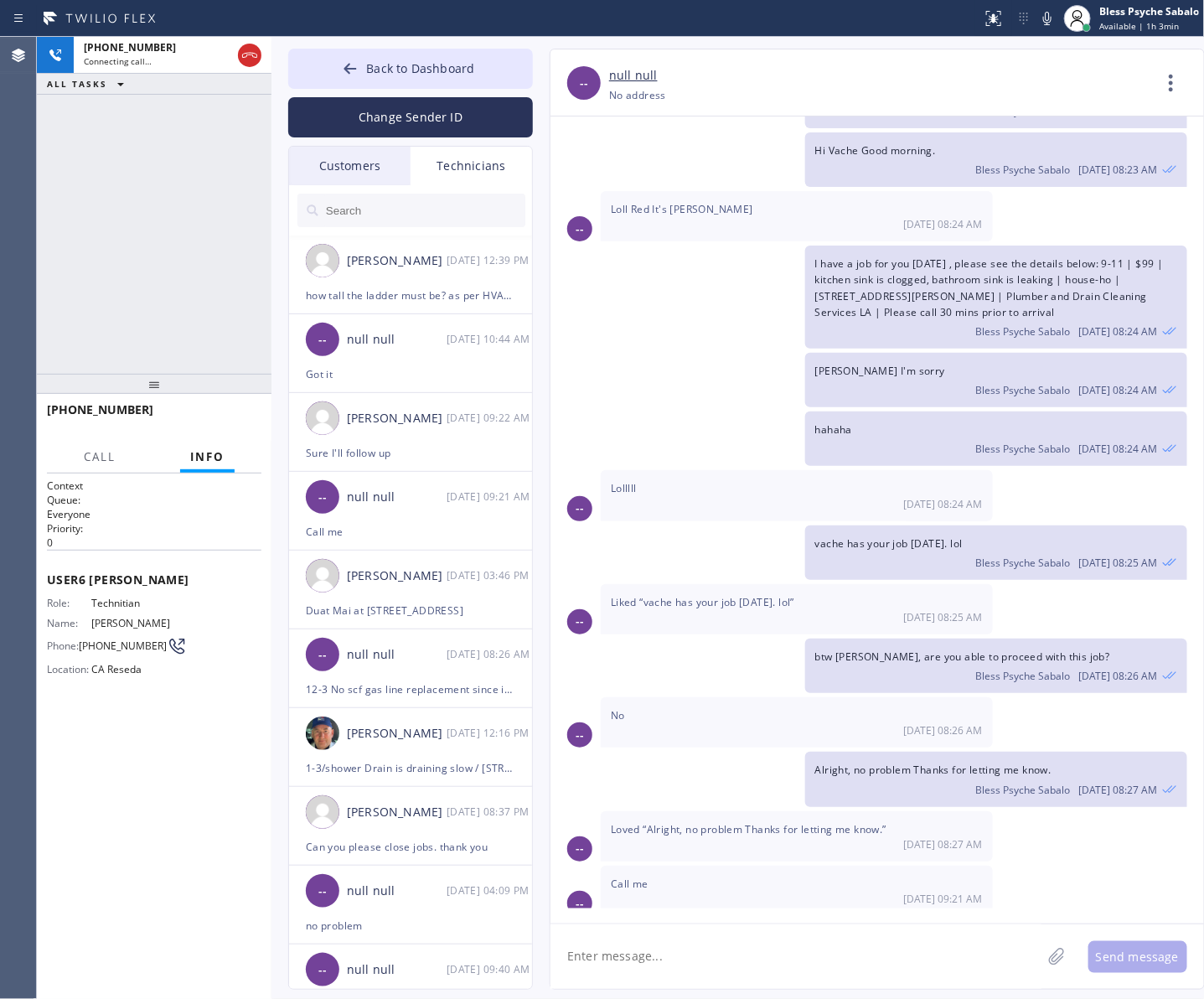 drag, startPoint x: 798, startPoint y: 608, endPoint x: 824, endPoint y: 556, distance: 58.1378 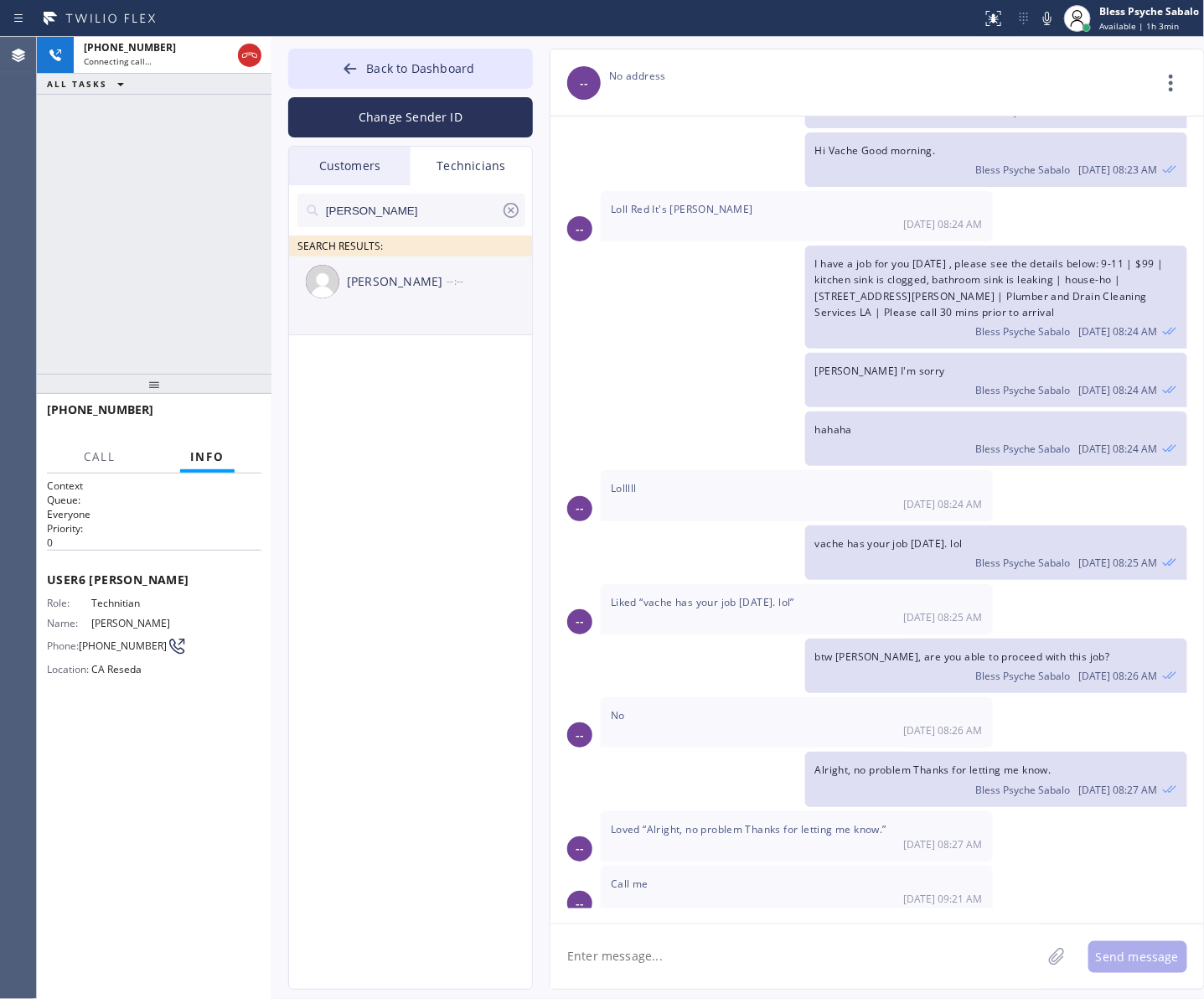 type on "hovik" 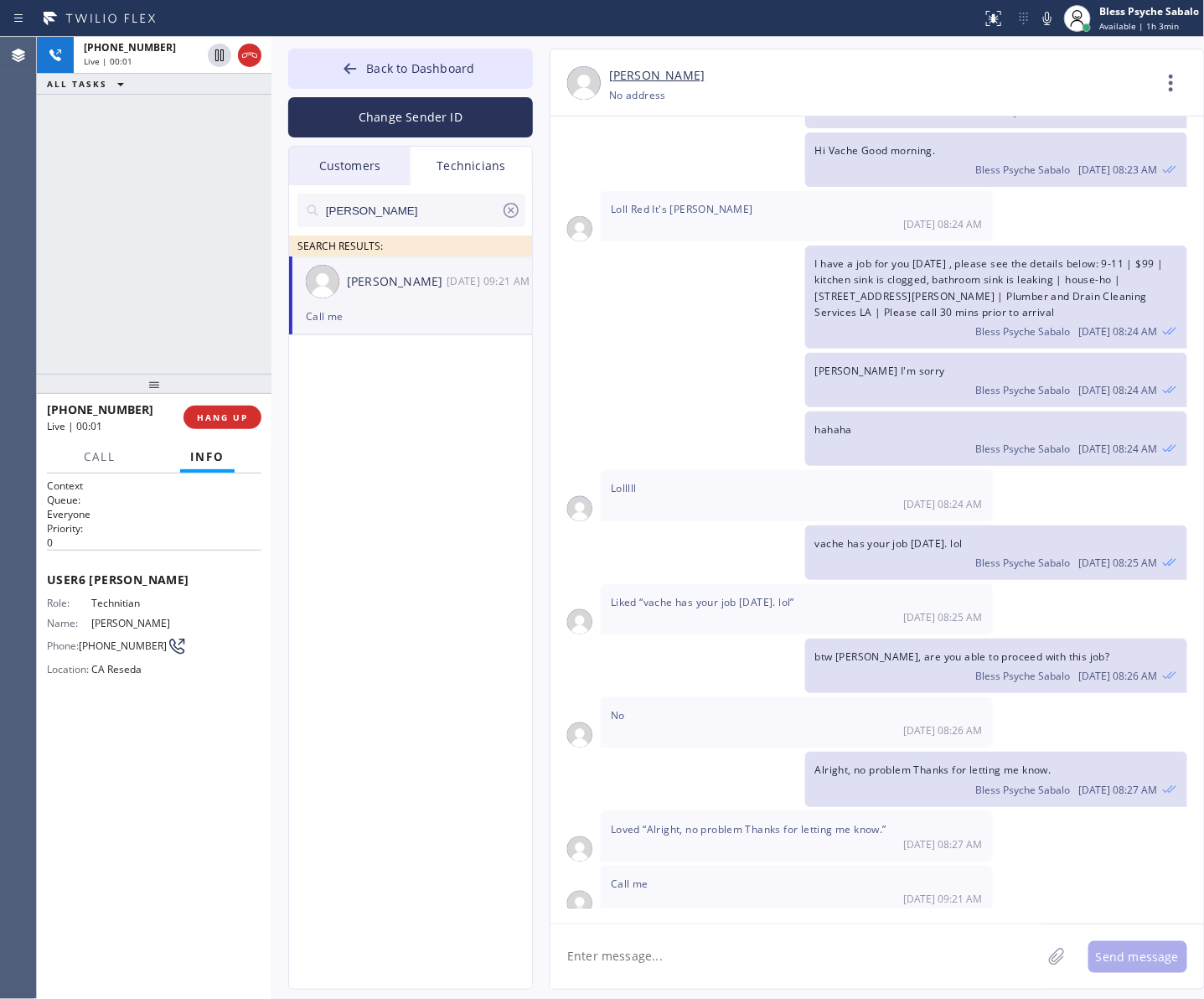 click 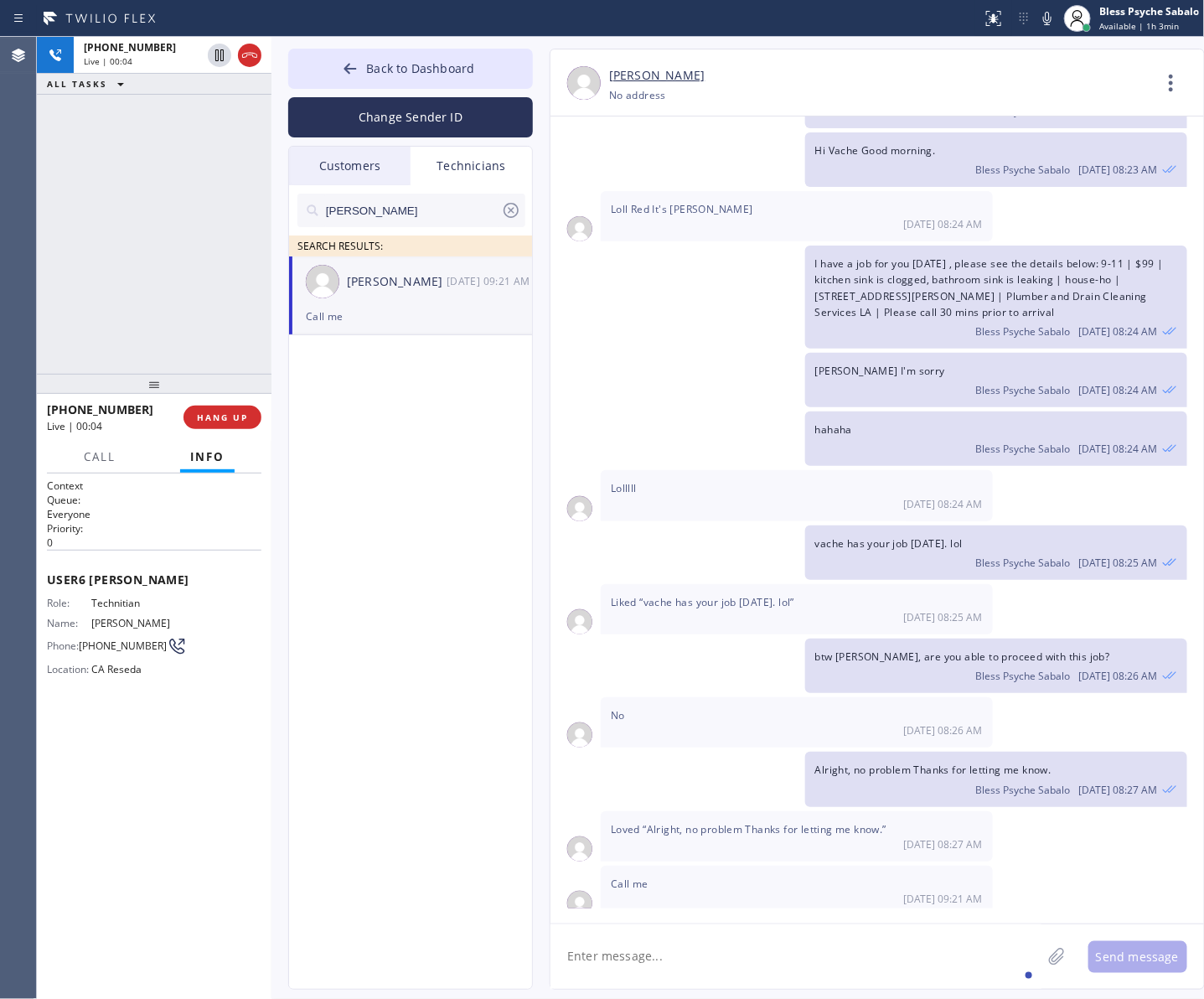 paste on "Water Heater Standard  | 2011 |  To clean out the sedemine and put magnisume black | 104 443 Cochran Avenue Los Angeles, 90036 CA  @Alex Fri 9-12 works 2 house next door" 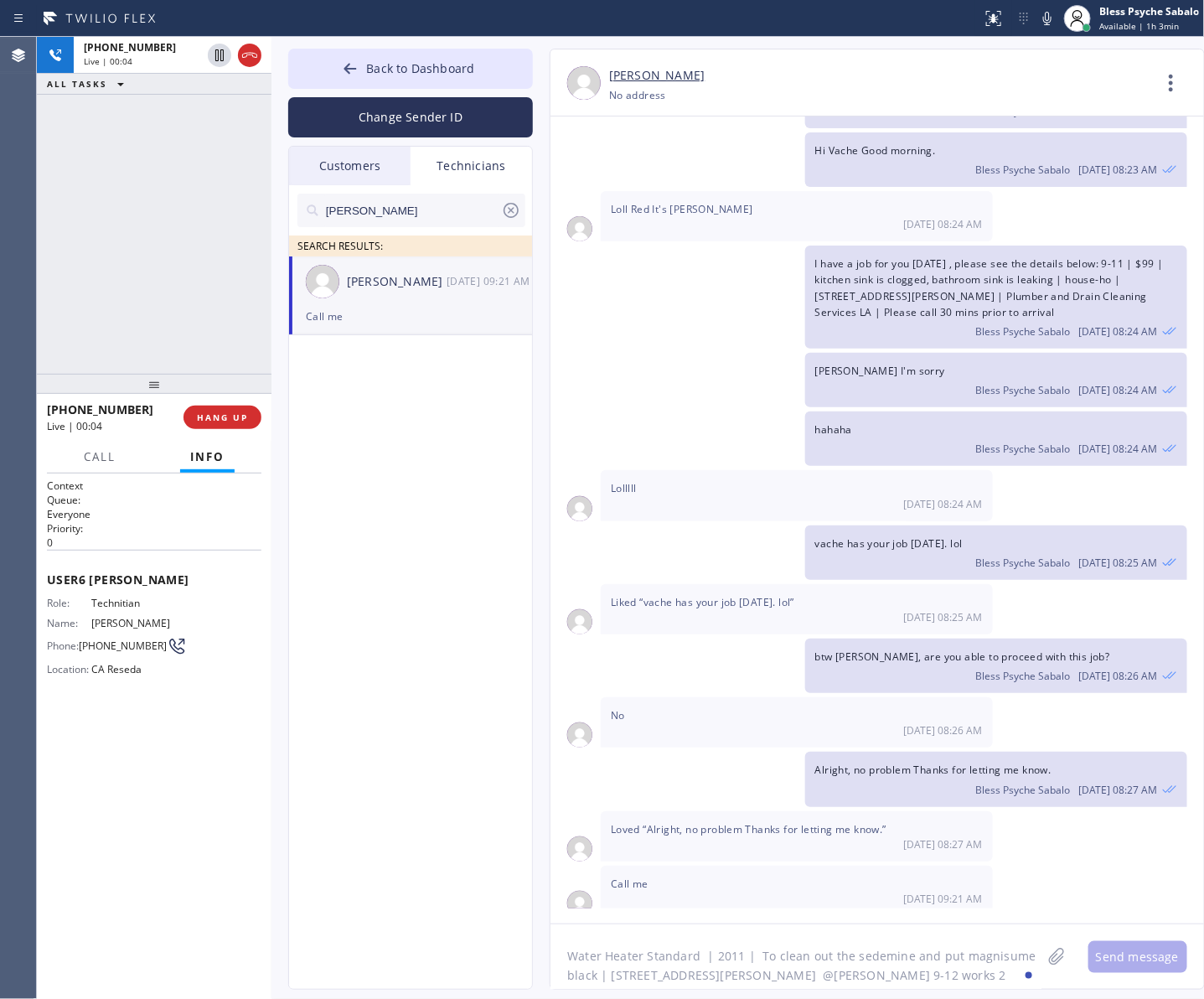 scroll, scrollTop: 14, scrollLeft: 0, axis: vertical 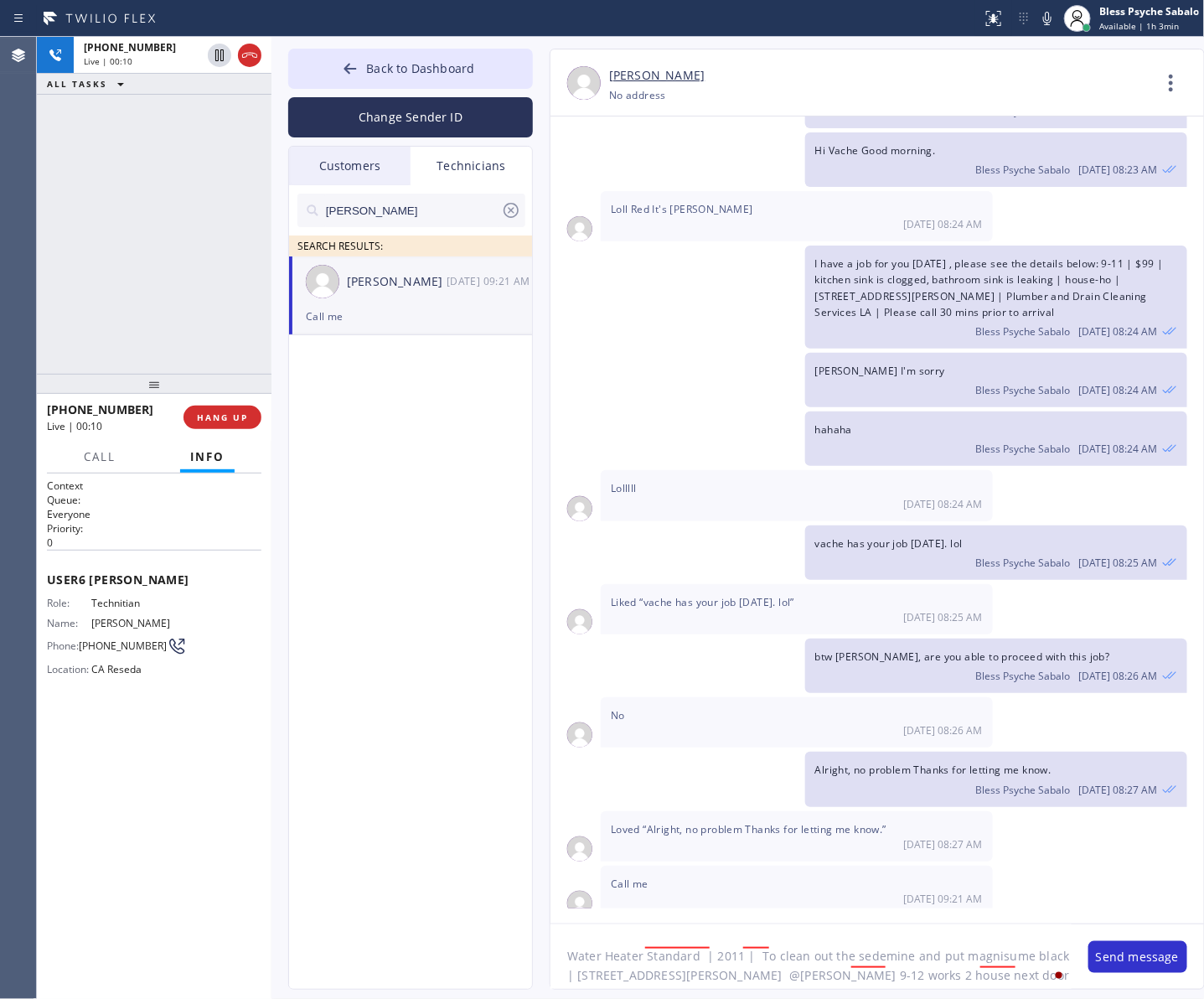 drag, startPoint x: 848, startPoint y: 964, endPoint x: 869, endPoint y: 979, distance: 25.806976 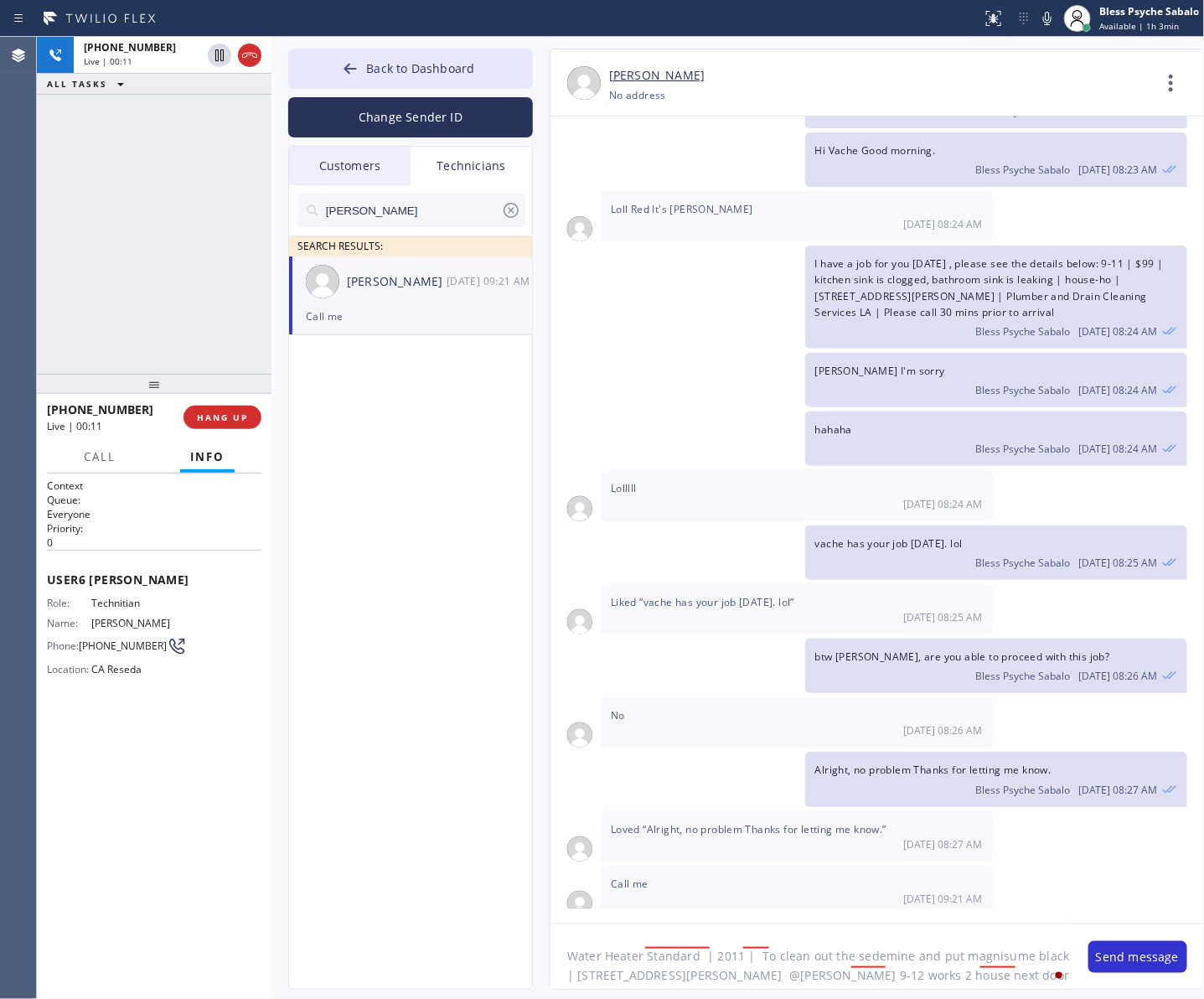 type on "Water Heater Standard  | 2011 |  To clean out the sedemine and put magnisume black | 104 443 Cochran Avenue Los Angeles, 90036 CA" 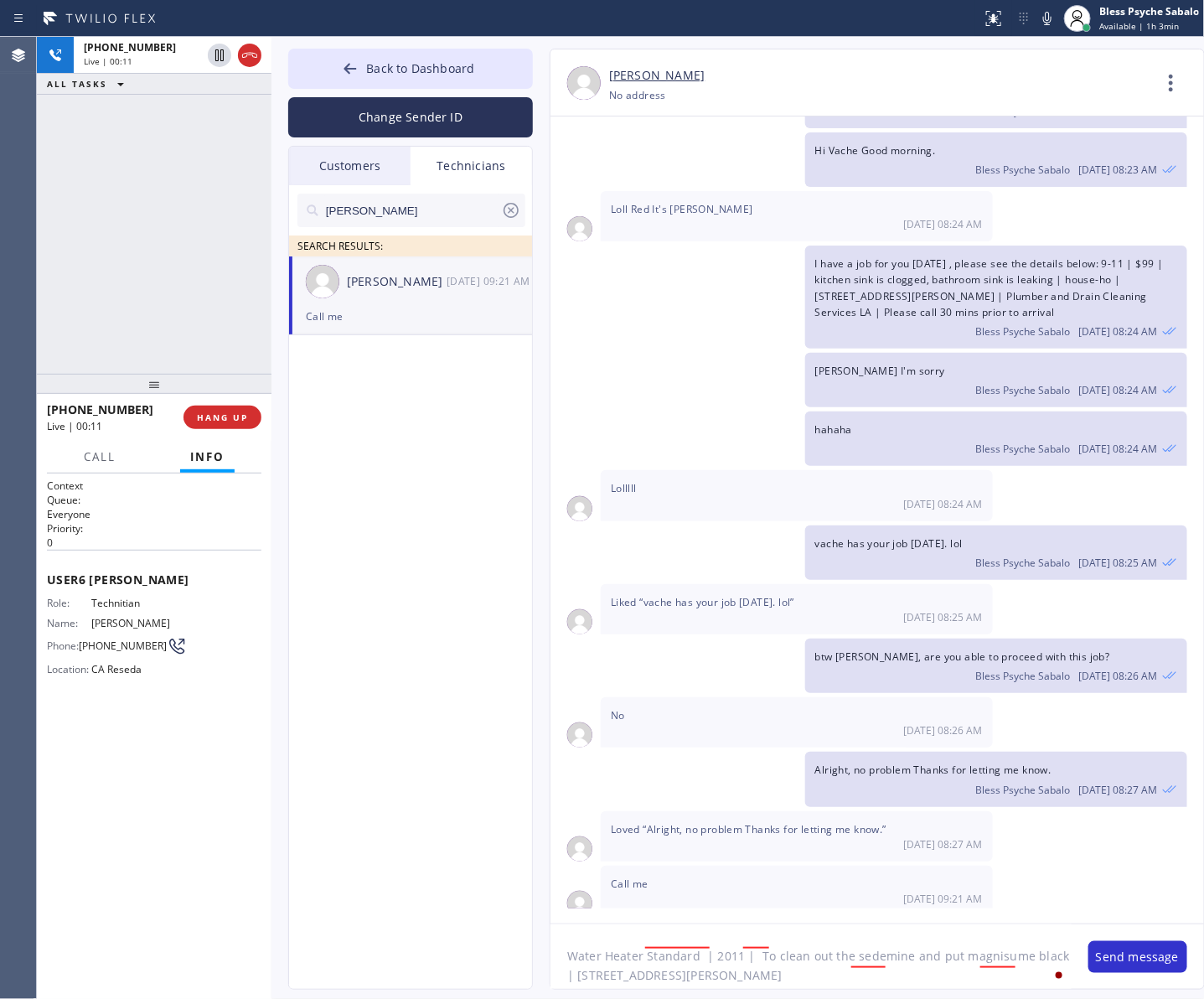scroll, scrollTop: 0, scrollLeft: 0, axis: both 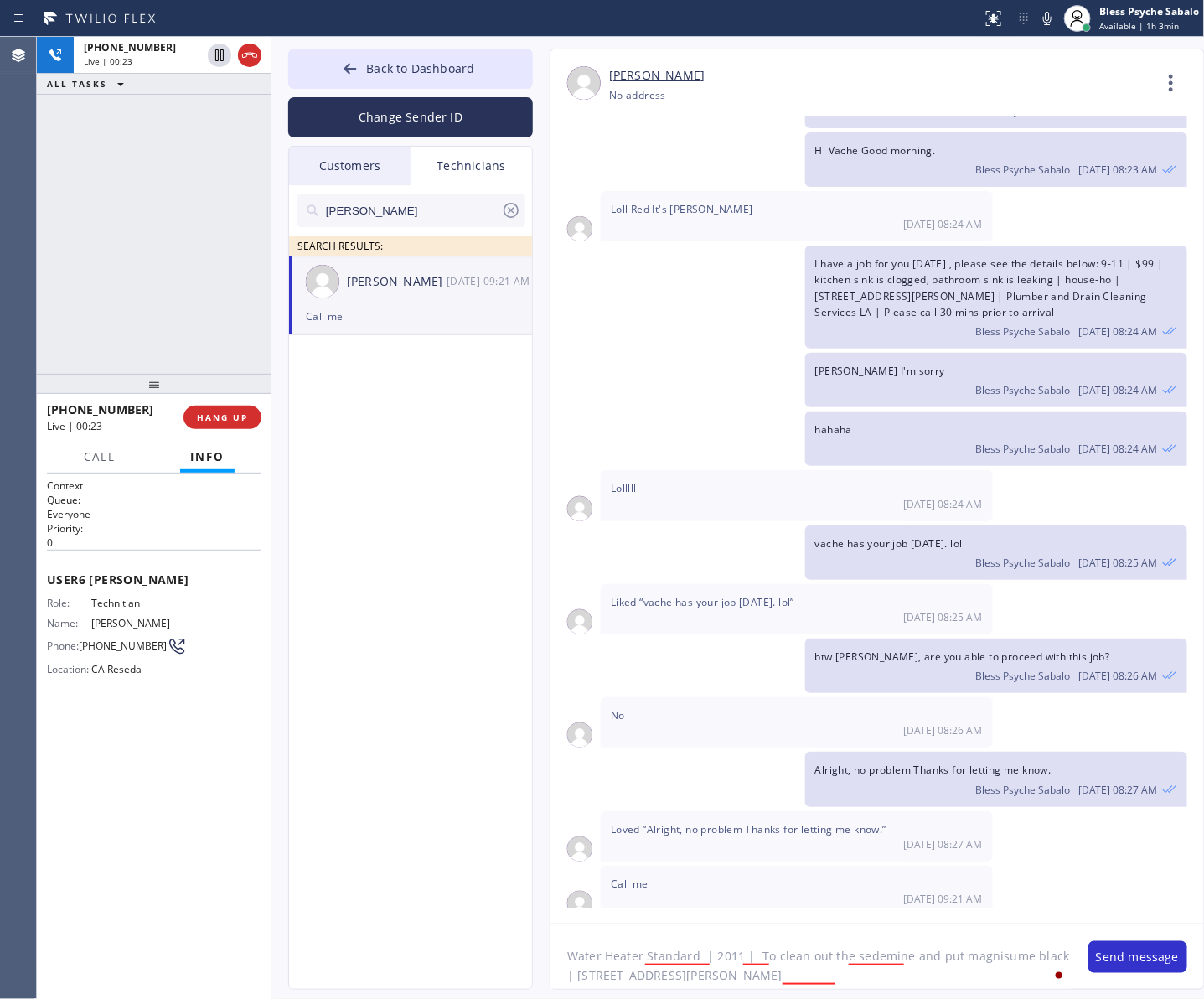 type 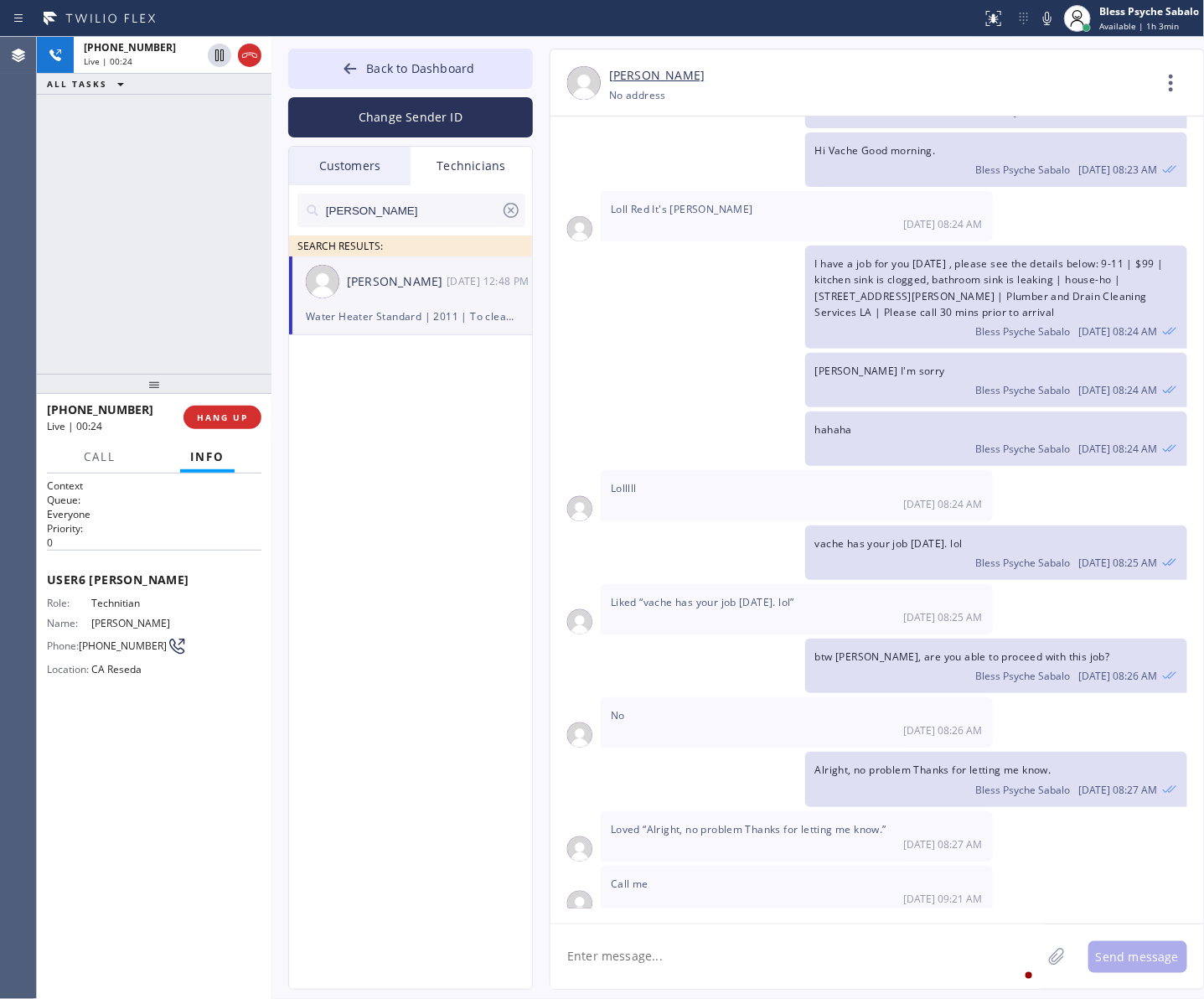 scroll, scrollTop: 8431, scrollLeft: 0, axis: vertical 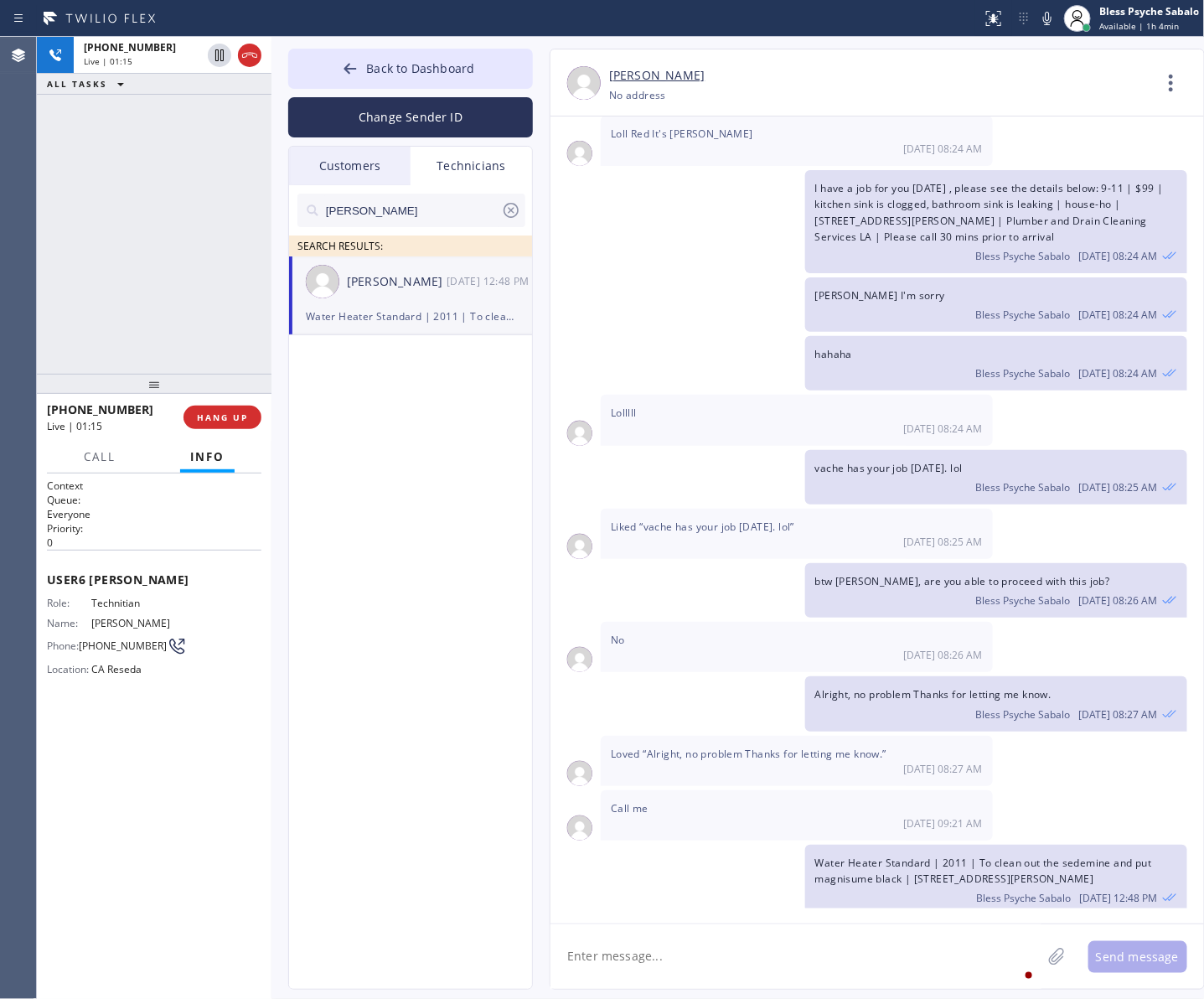 click on "07/16 08:25 AM" at bounding box center [797, 541] 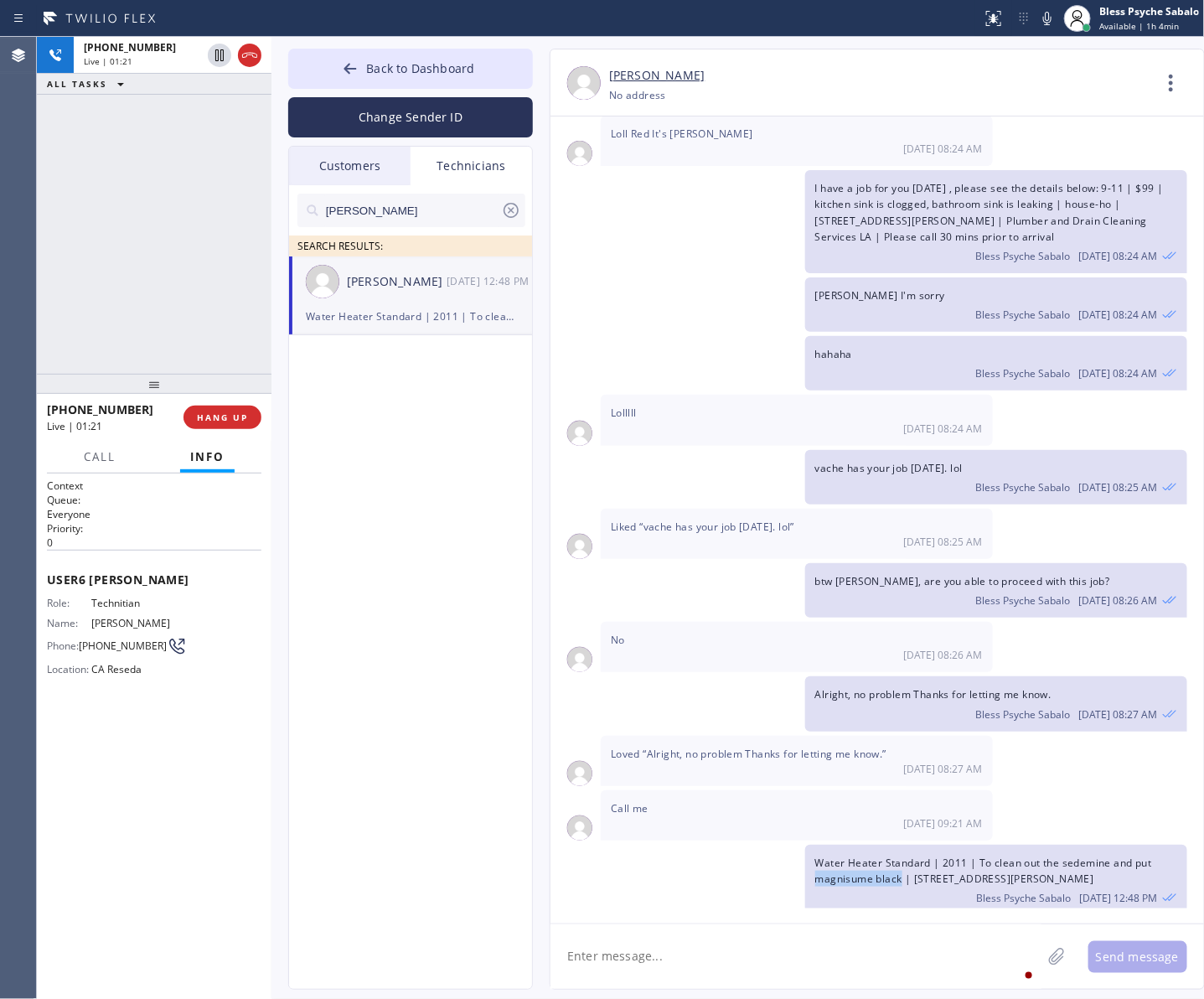 drag, startPoint x: 803, startPoint y: 869, endPoint x: 902, endPoint y: 872, distance: 99.04544 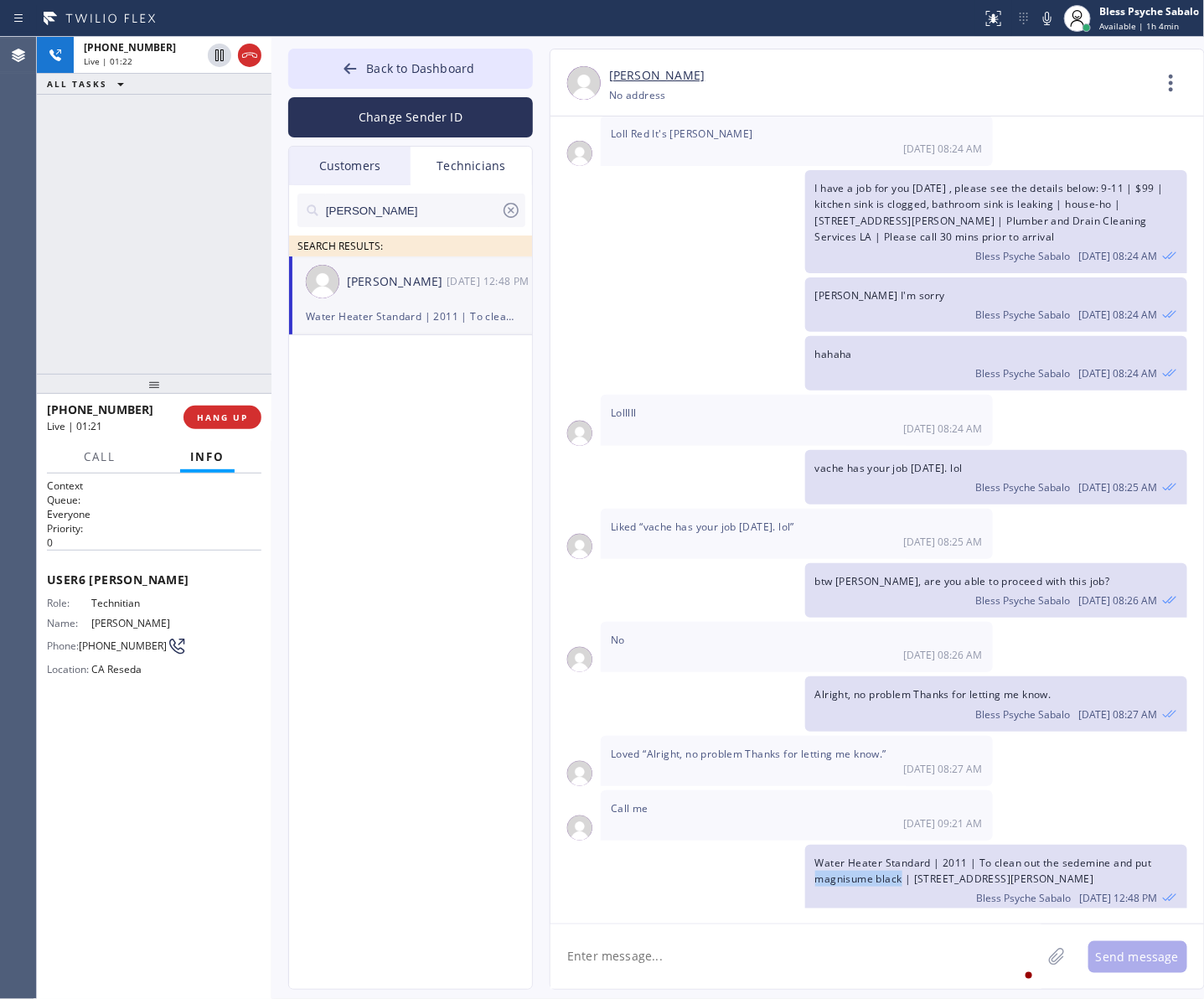 copy on "magnisume black" 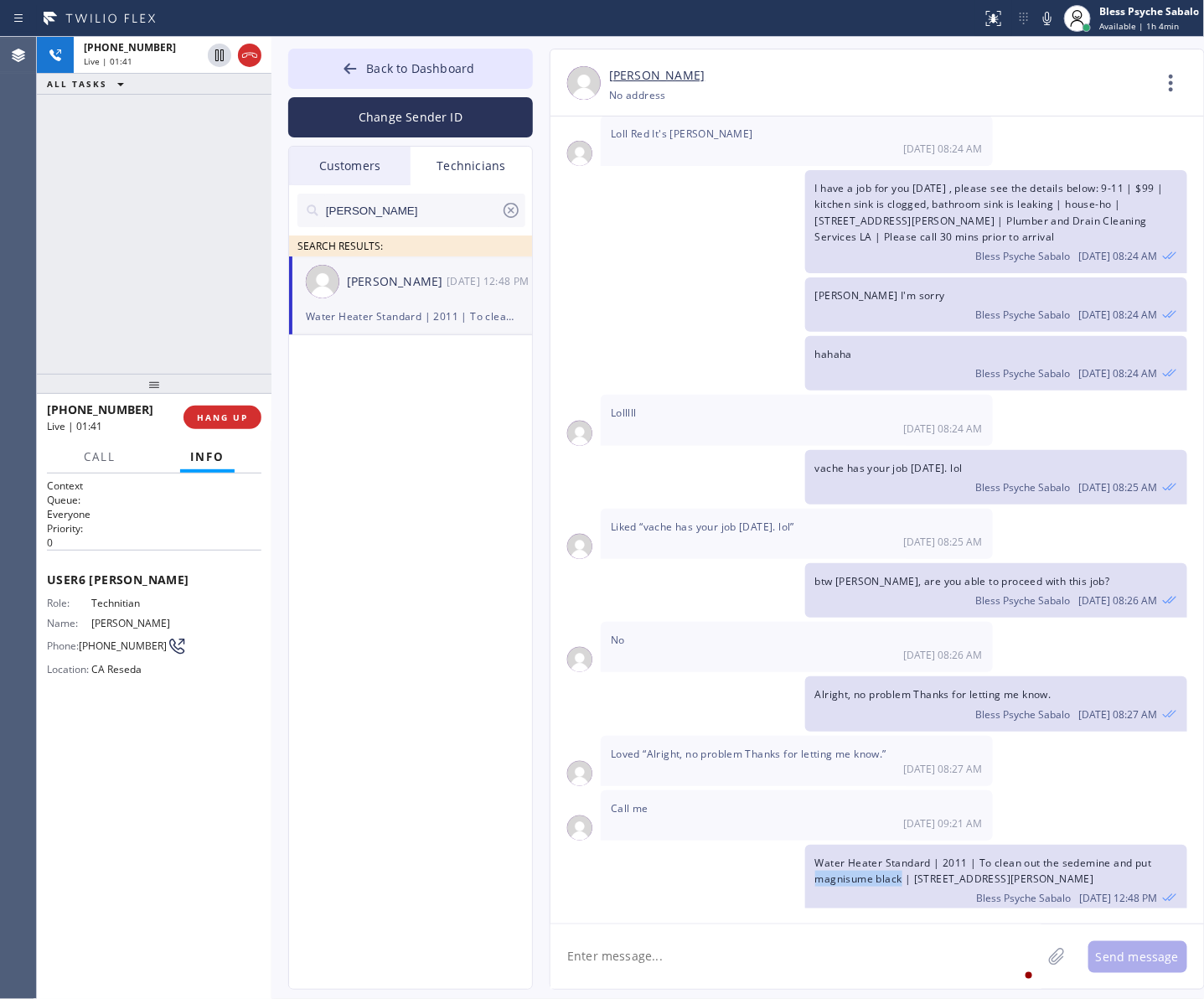 click on "Water Heater Standard  | 2011 |  To clean out the sedemine and put magnisume black | 104 443 Cochran Avenue Los Angeles, 90036 CA" at bounding box center [984, 871] 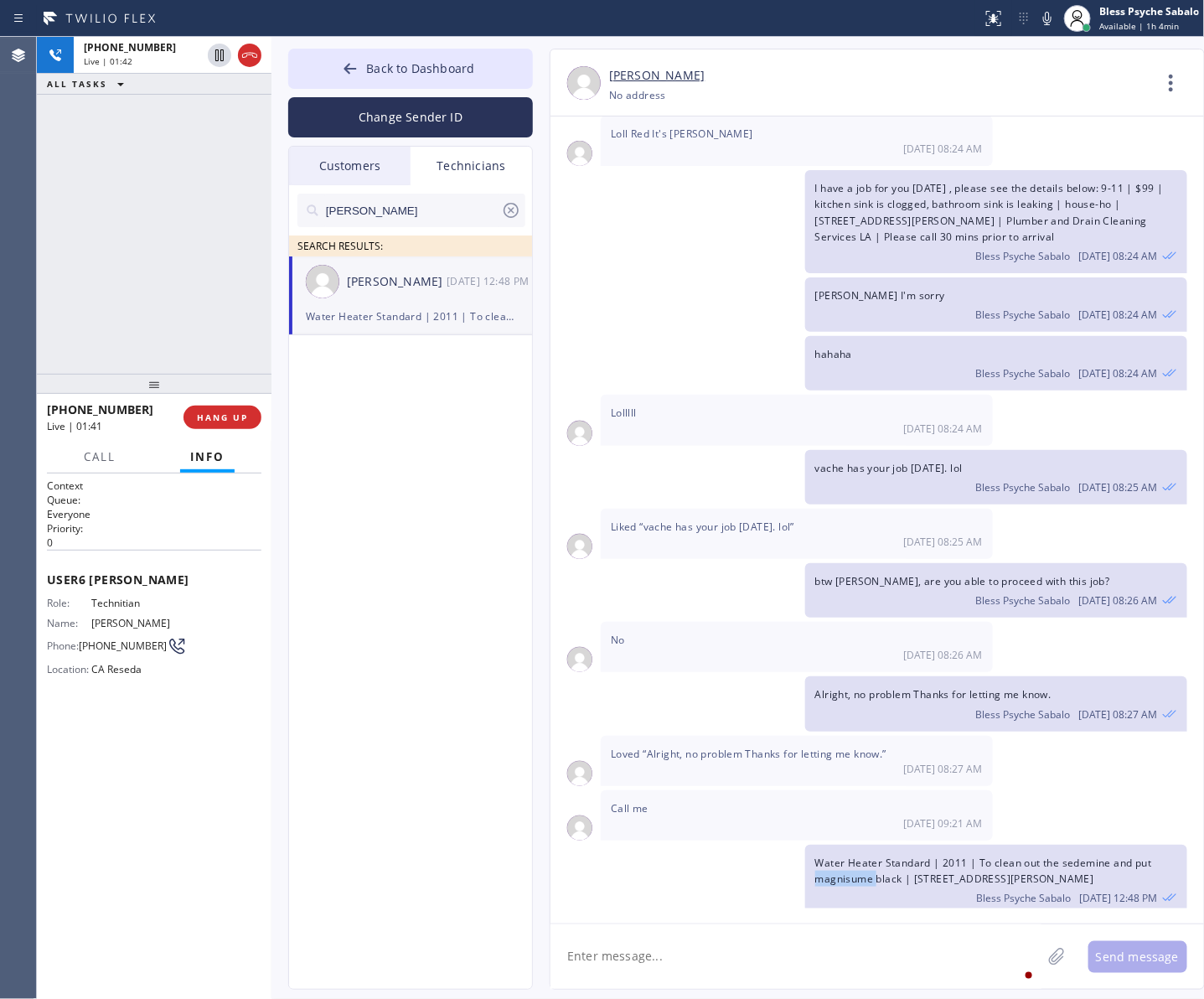 click on "Water Heater Standard  | 2011 |  To clean out the sedemine and put magnisume black | 104 443 Cochran Avenue Los Angeles, 90036 CA" at bounding box center (984, 871) 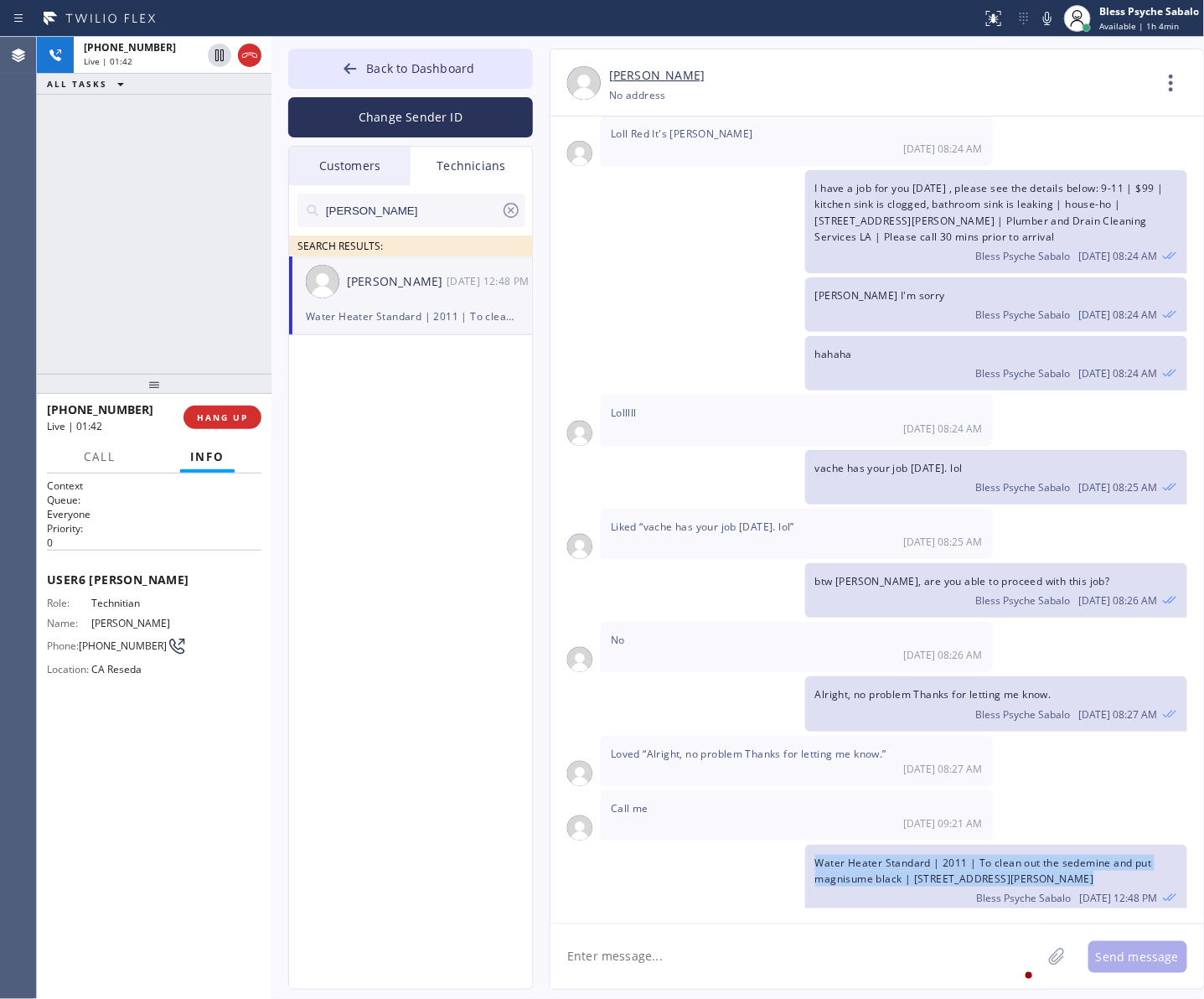 click on "Water Heater Standard  | 2011 |  To clean out the sedemine and put magnisume black | 104 443 Cochran Avenue Los Angeles, 90036 CA" at bounding box center [984, 871] 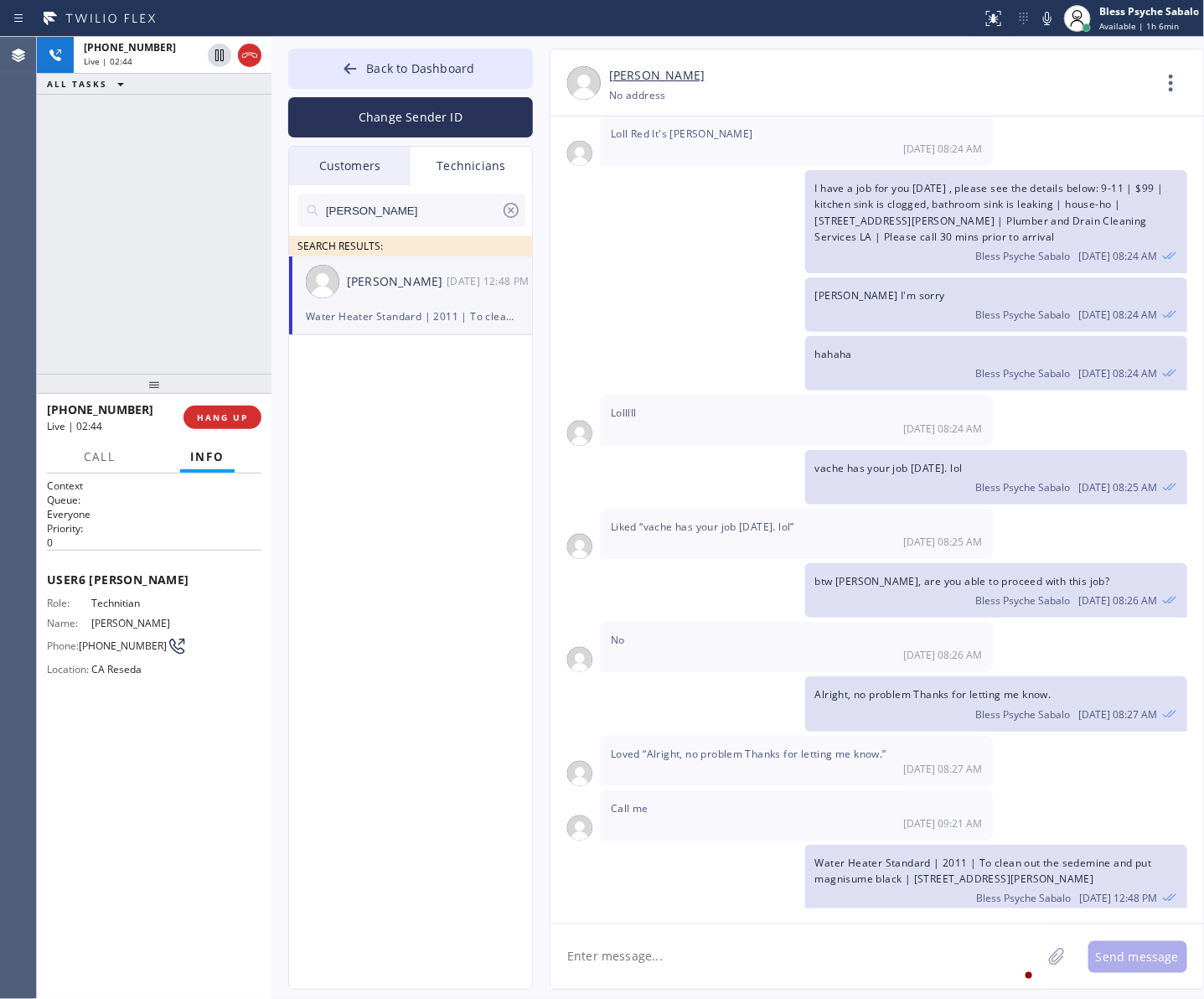 drag, startPoint x: 723, startPoint y: 324, endPoint x: 763, endPoint y: 311, distance: 42.059482 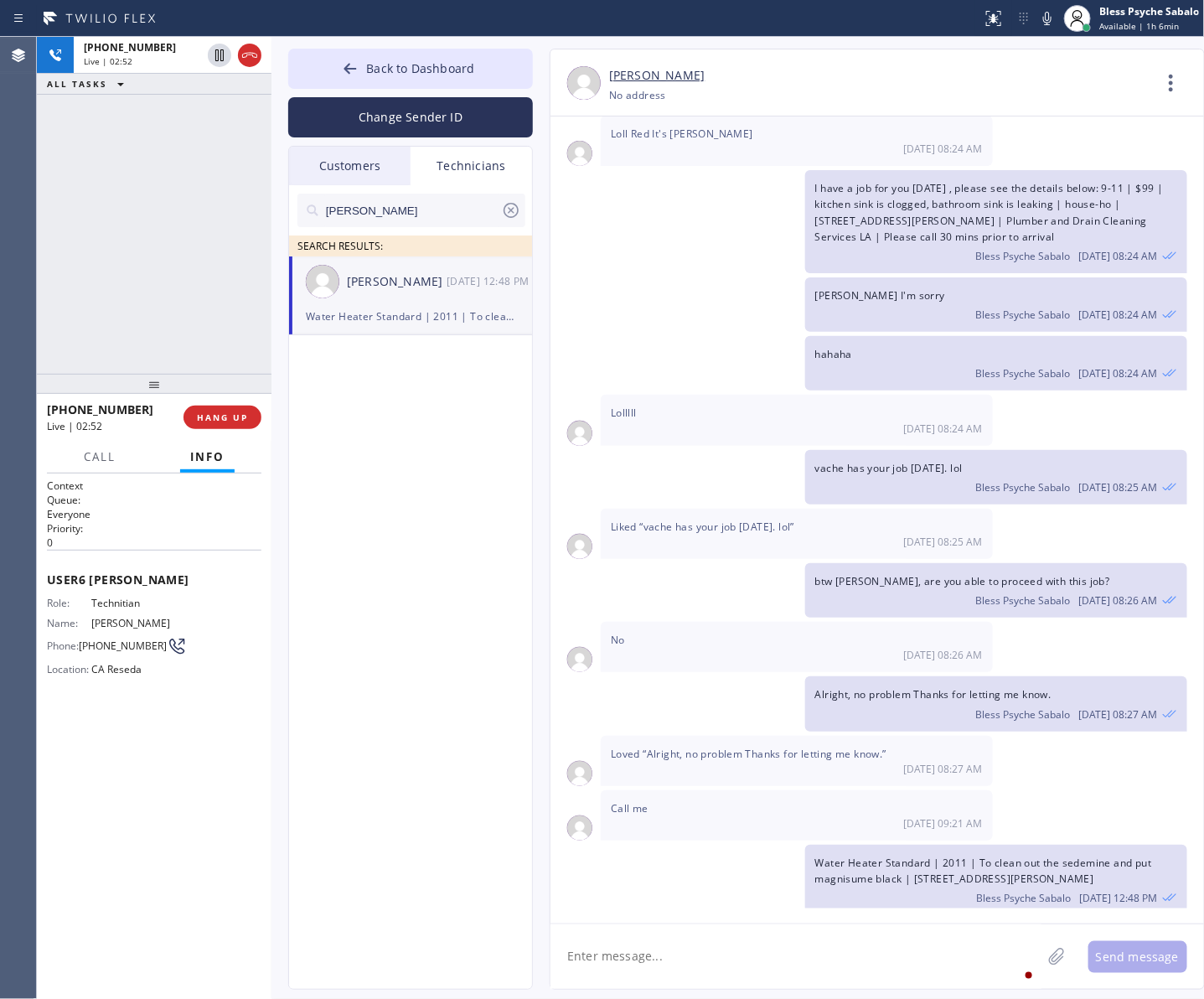 click on "I have a job for you today , please see the details below:
9-11 | $99 | kitchen sink is clogged, bathroom sink is leaking | house-ho | 2547 S Bundy DrLos Angeles, CA 90064, USA  | Plumber and Drain Cleaning Services LA | Please call 30 mins prior to arrival
Bless Psyche Sabalo 07/16 08:24 AM" at bounding box center (869, 221) 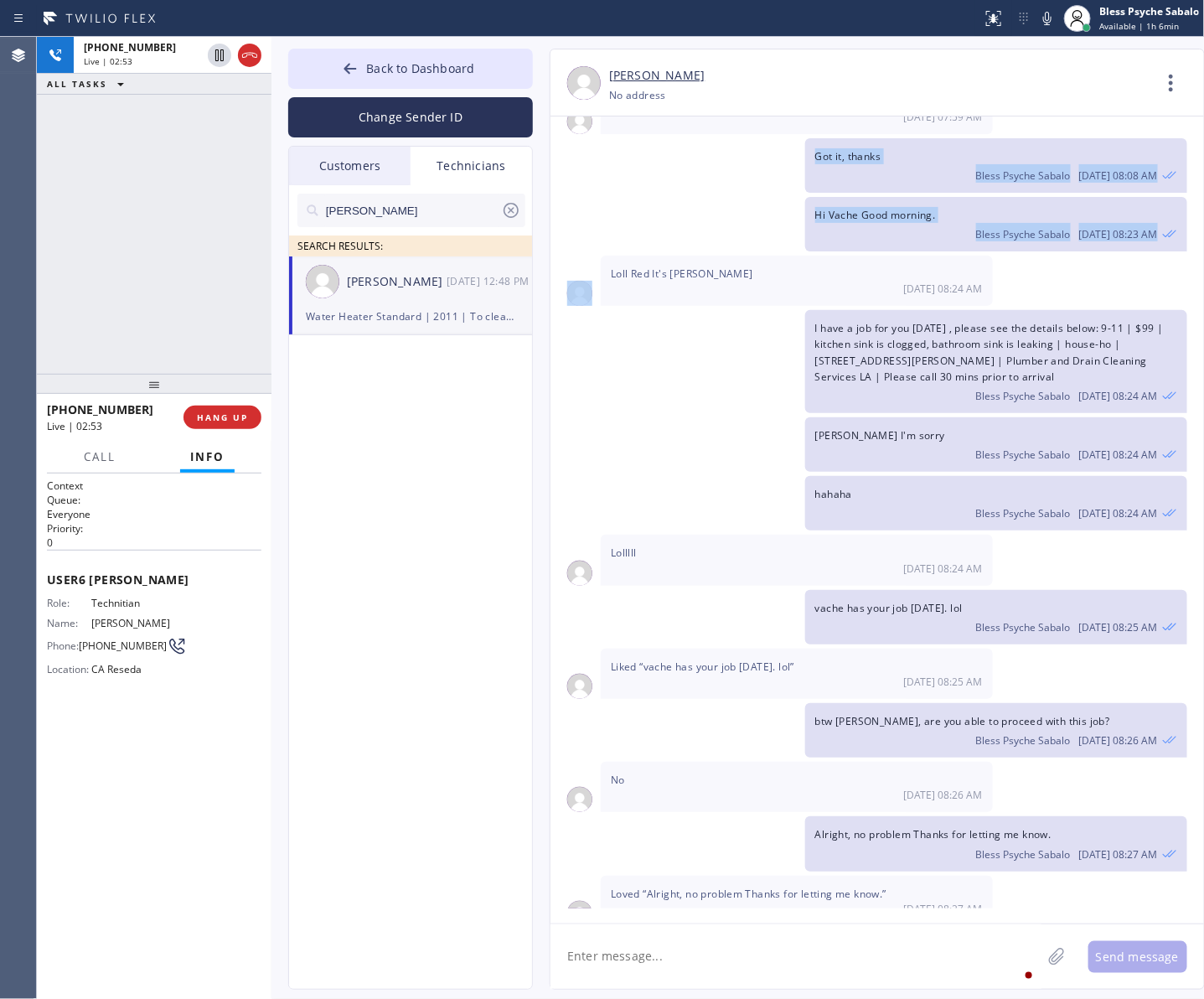 drag, startPoint x: 604, startPoint y: 123, endPoint x: 698, endPoint y: 127, distance: 94.0851 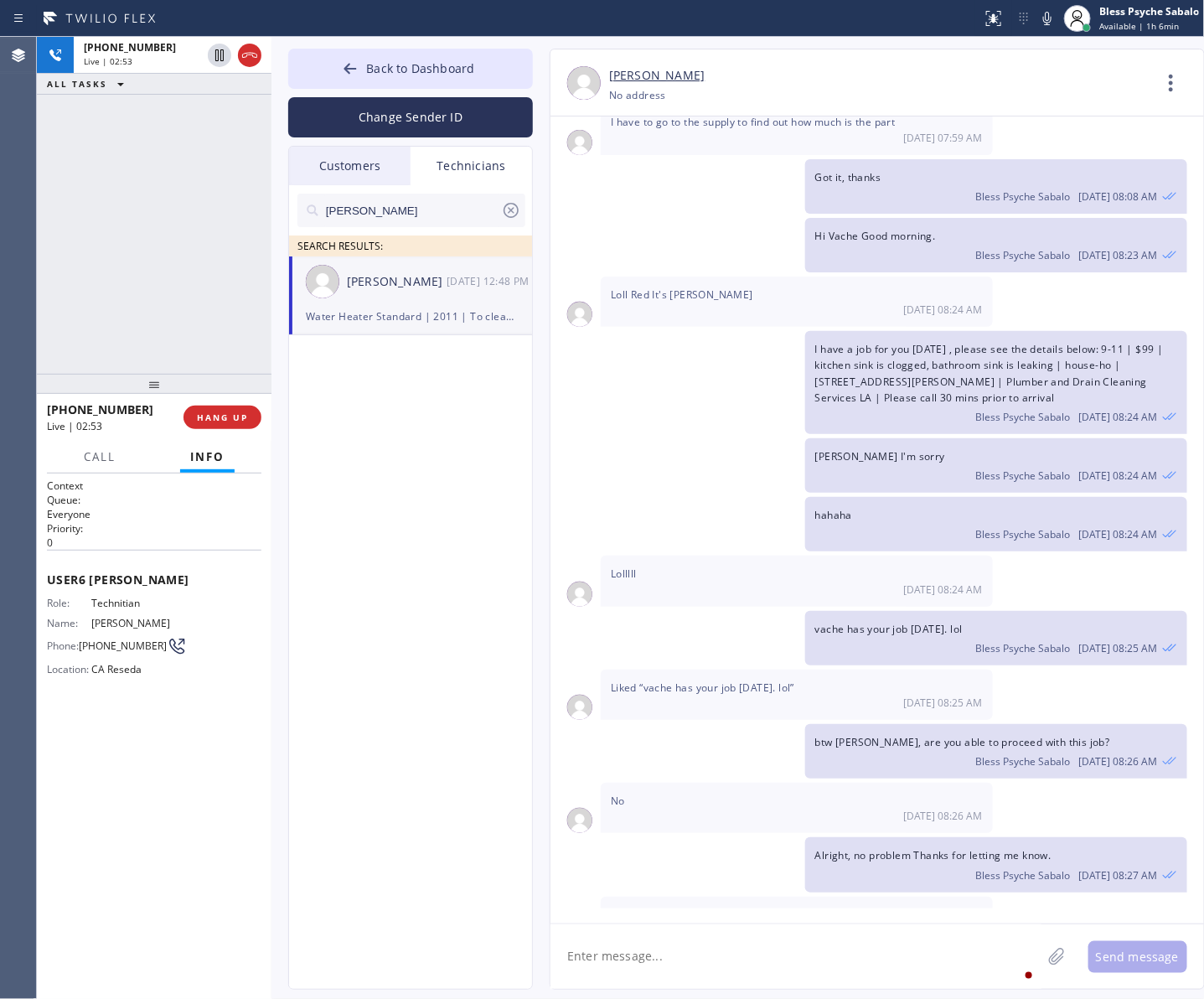 click on "Loll Red It's Hovik" at bounding box center [682, 294] 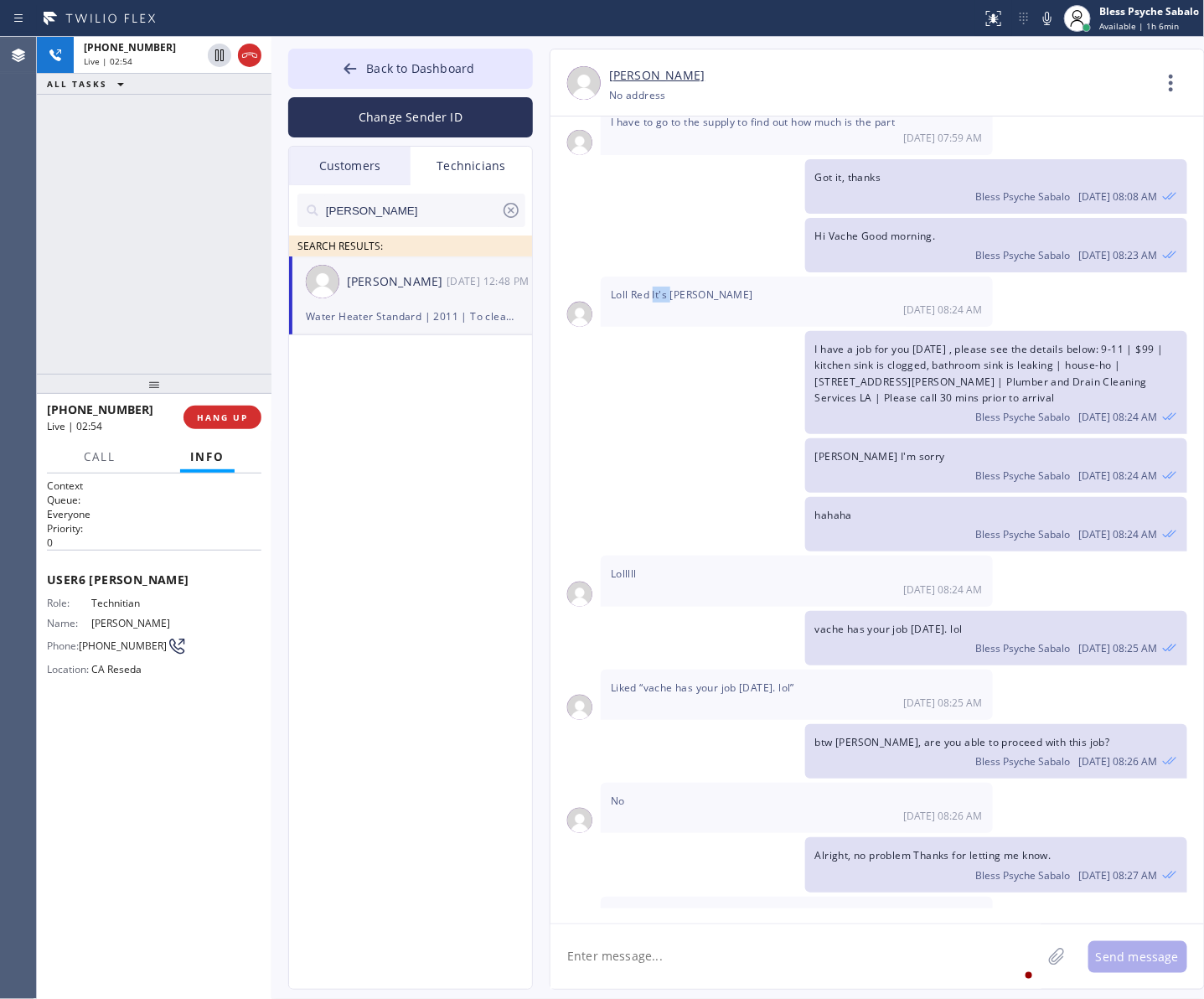 click on "Loll Red It's Hovik" at bounding box center [682, 294] 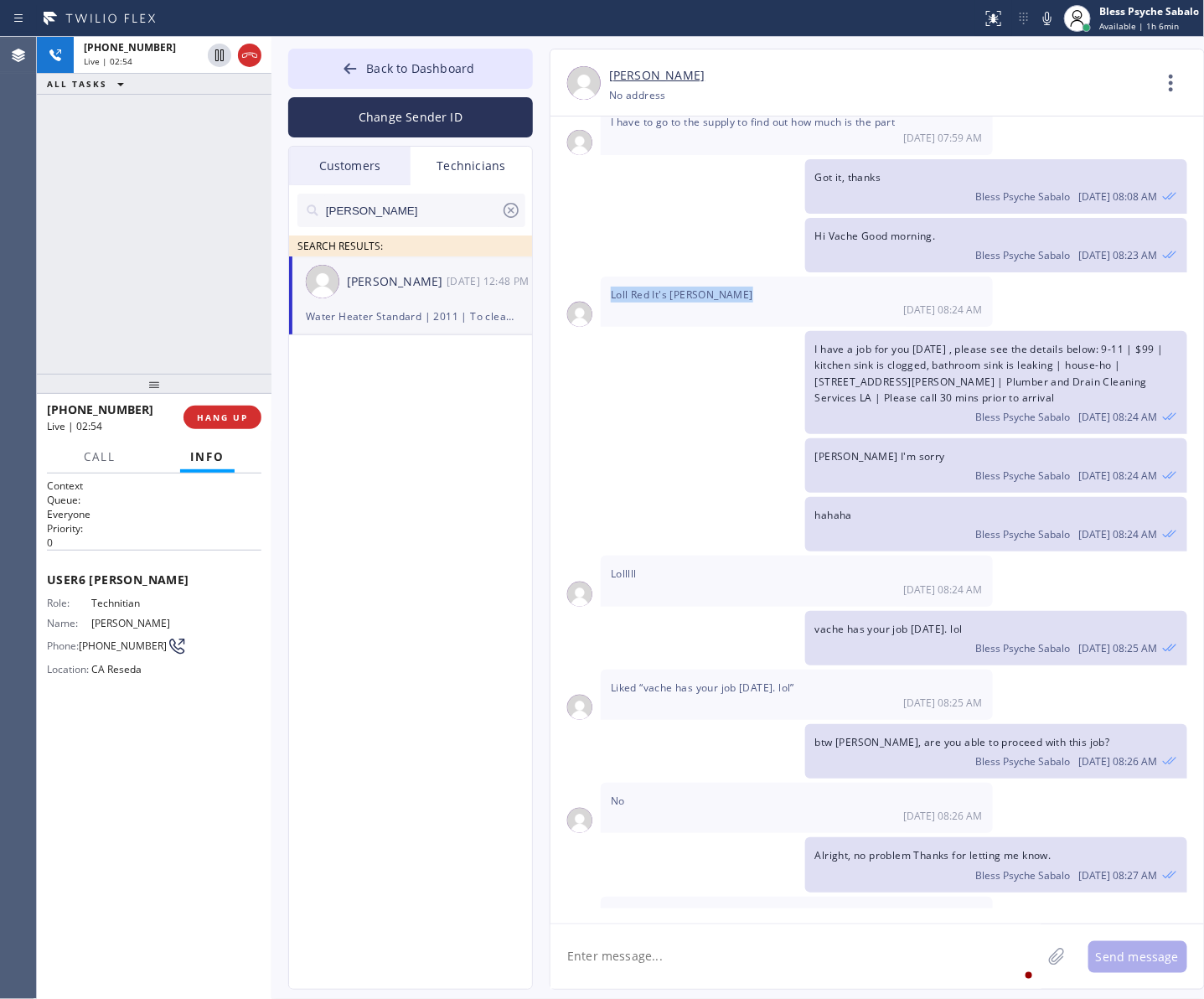 click on "Loll Red It's Hovik" at bounding box center (682, 294) 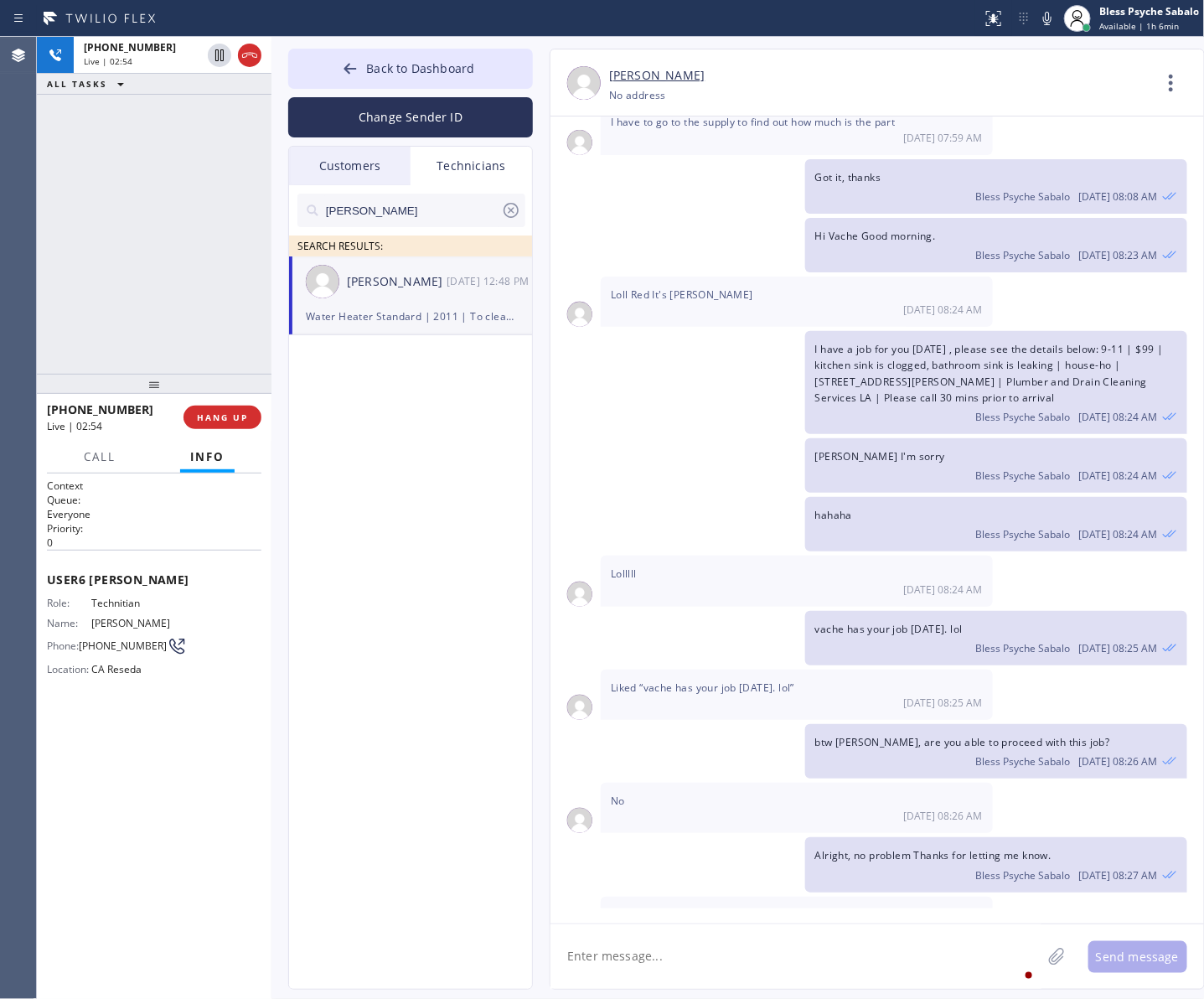 drag, startPoint x: 658, startPoint y: 324, endPoint x: 654, endPoint y: 289, distance: 35.22783 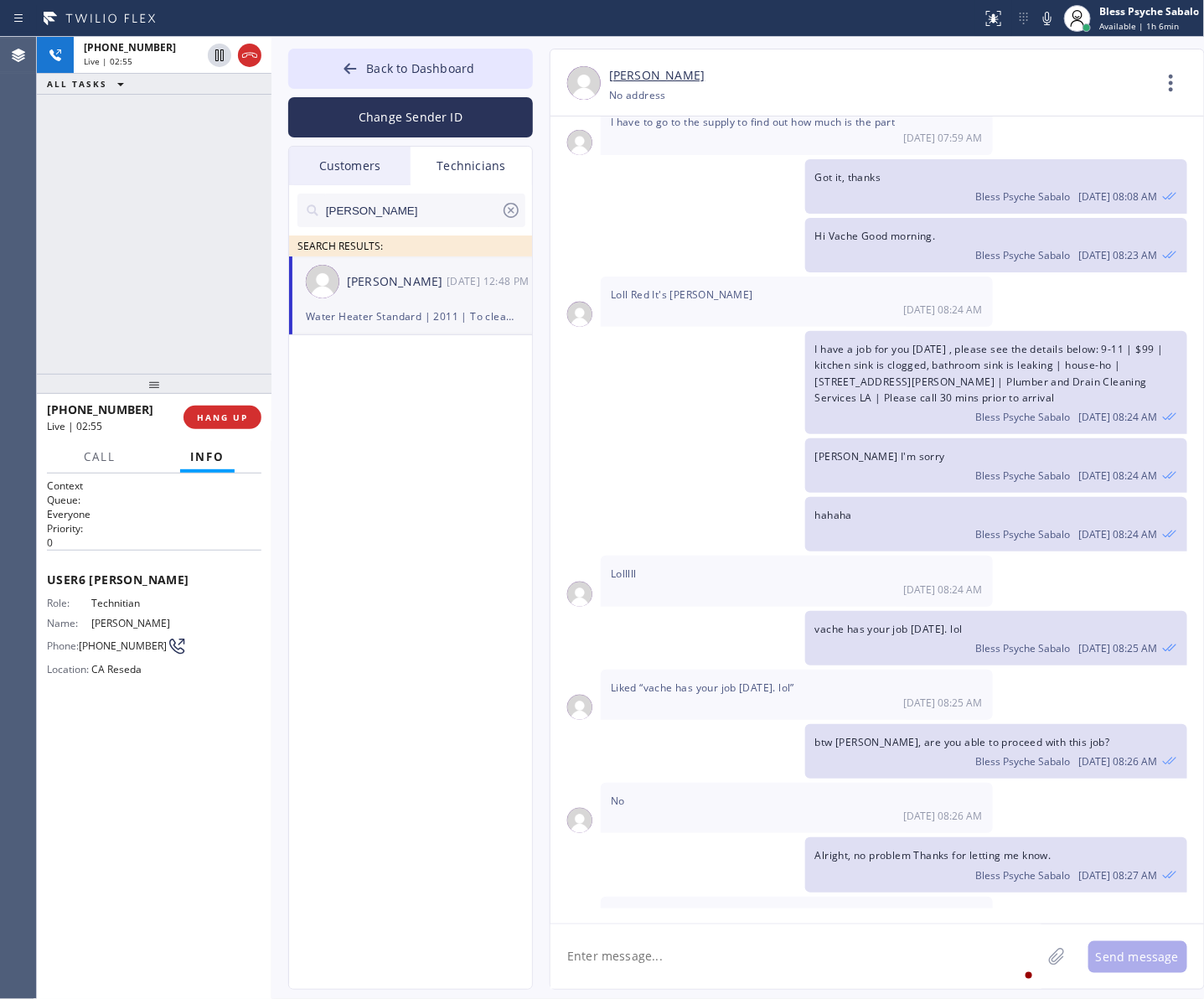 click on "Loll Red It's Hovik" at bounding box center (682, 294) 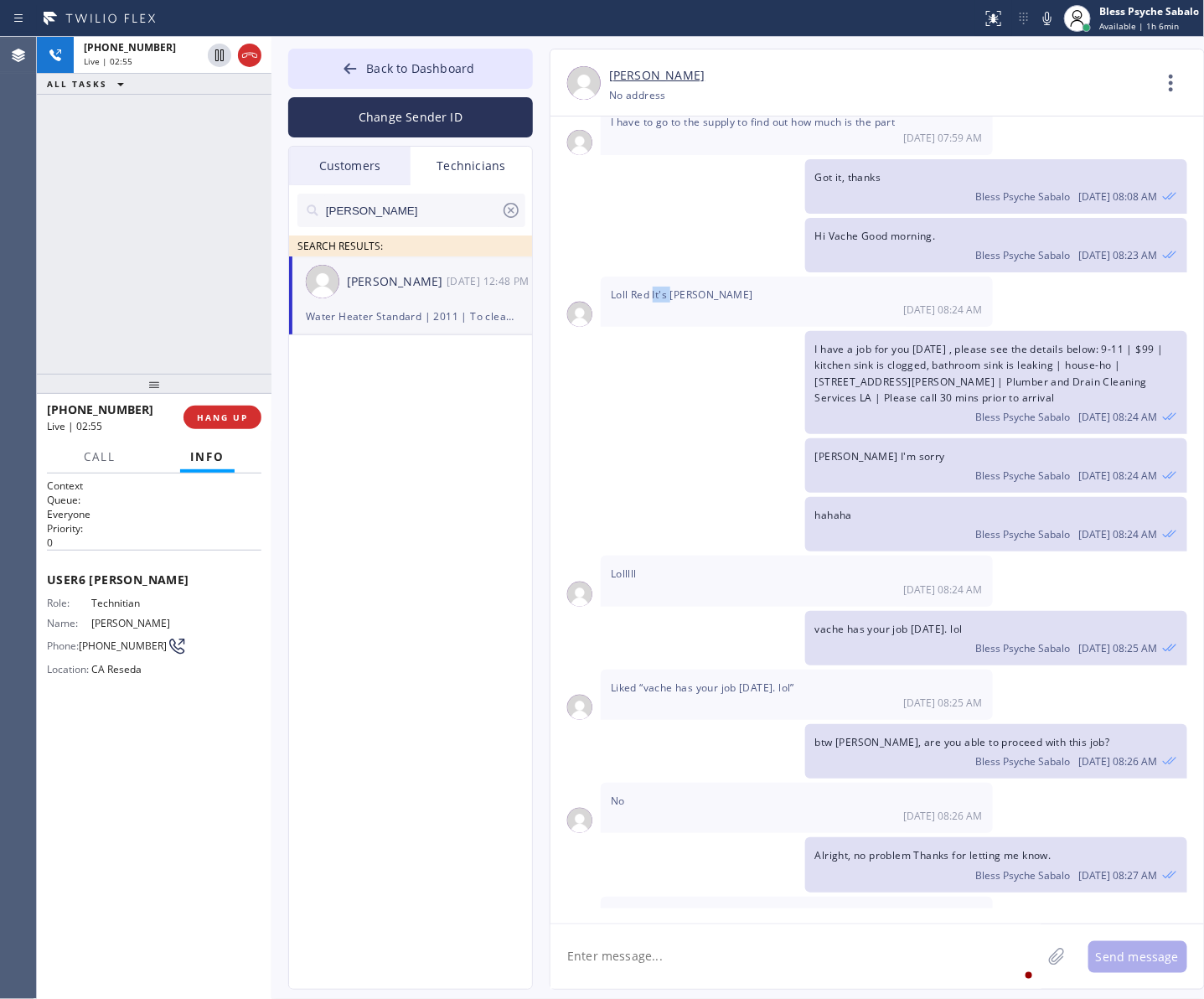 click on "Loll Red It's Hovik" at bounding box center (682, 294) 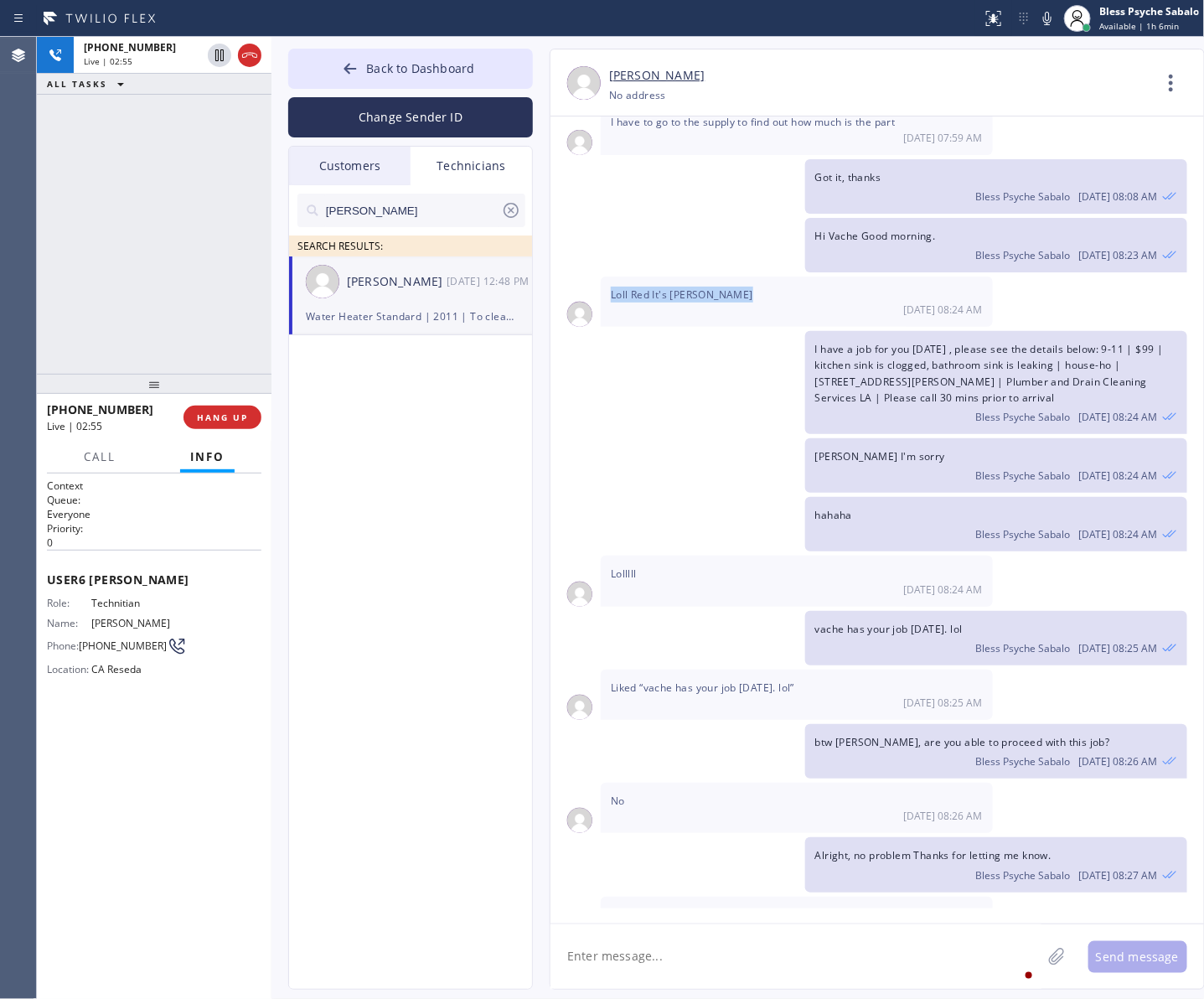 click on "Loll Red It's Hovik" at bounding box center (682, 294) 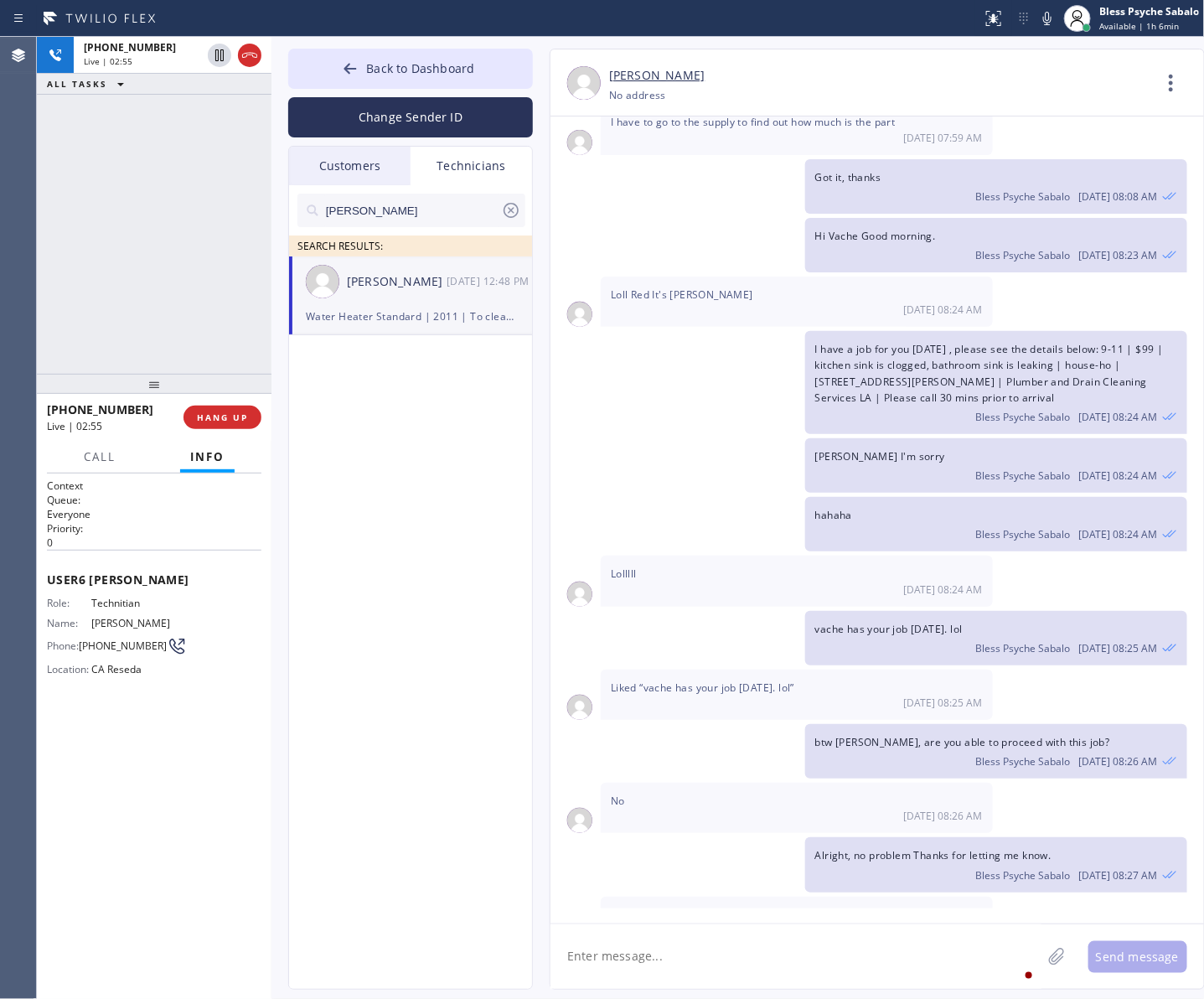 drag, startPoint x: 662, startPoint y: 333, endPoint x: 668, endPoint y: 318, distance: 16.155494 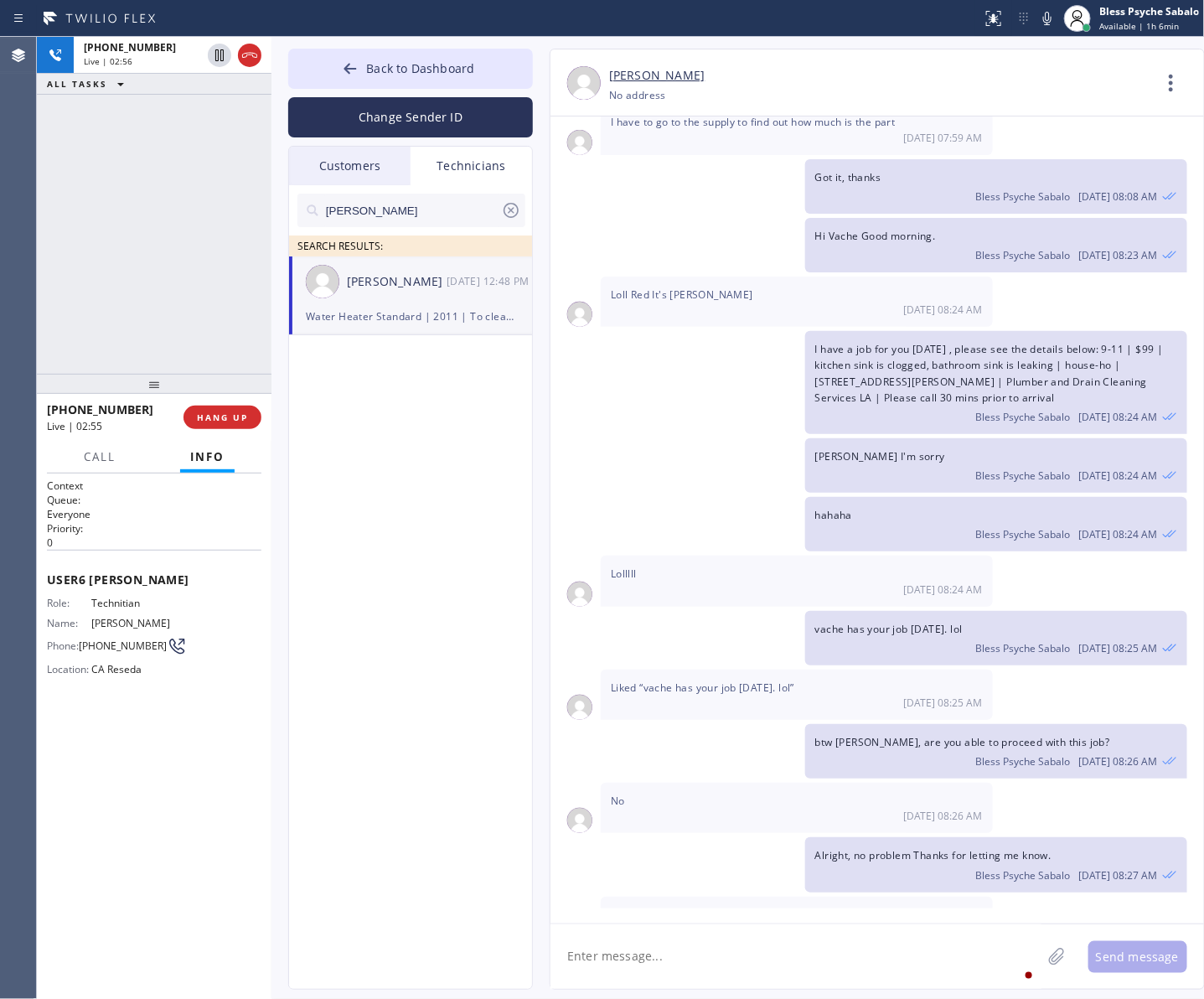scroll, scrollTop: 8431, scrollLeft: 0, axis: vertical 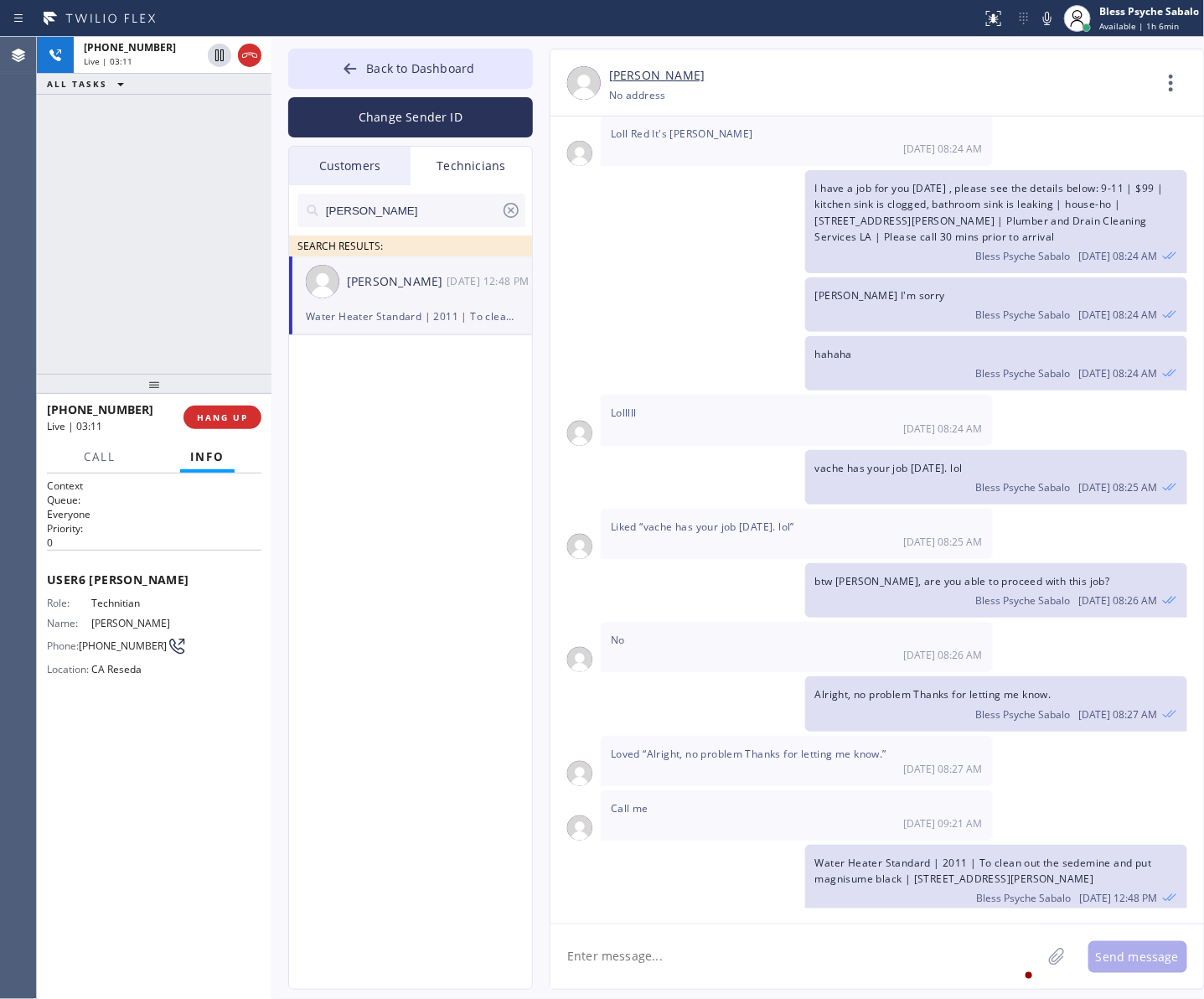 click on "07/16 08:25 AM" at bounding box center [797, 541] 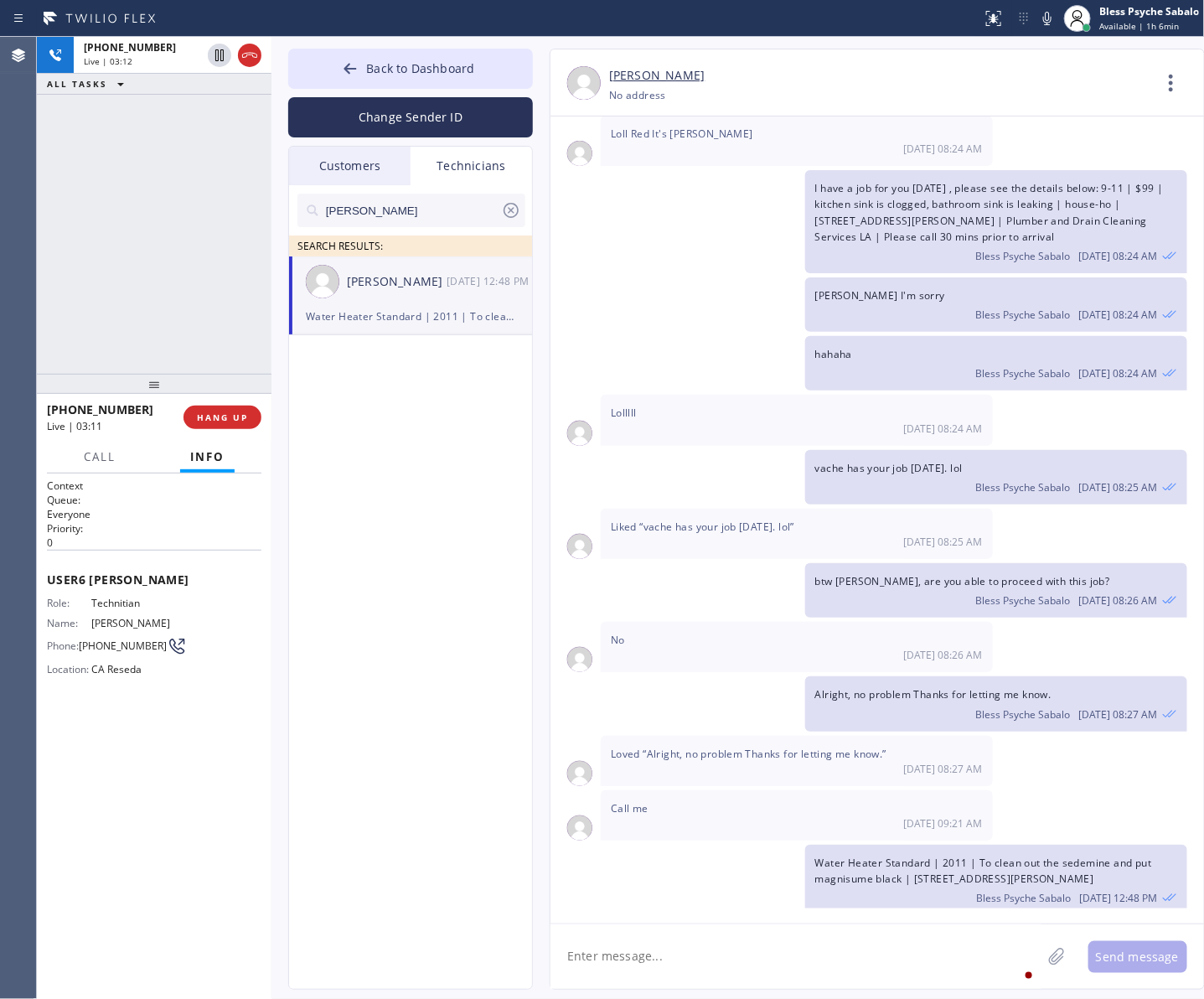 click on "Liked “vache has your job yesterday. lol”" at bounding box center [702, 526] 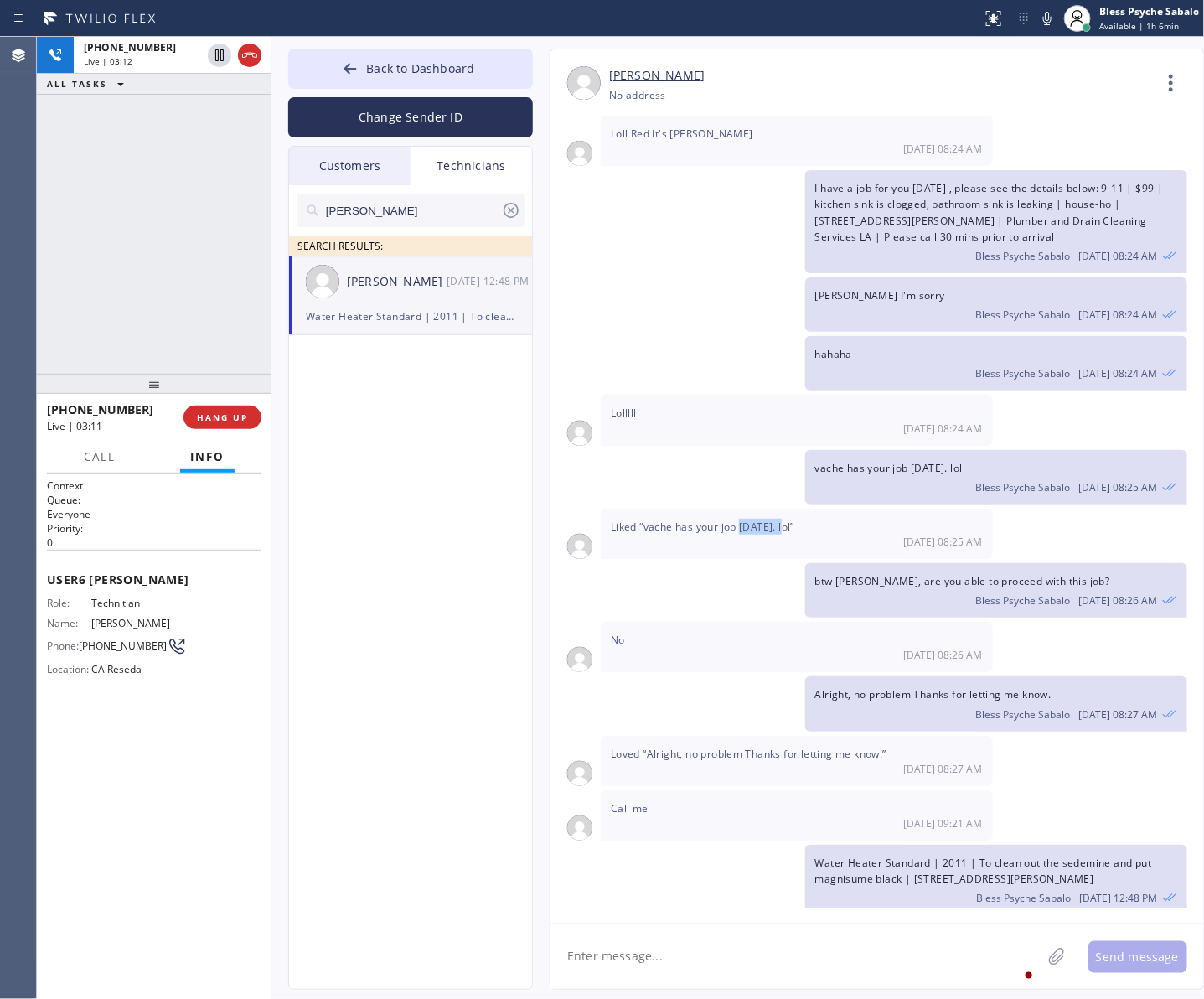 click on "Liked “vache has your job yesterday. lol”" at bounding box center (702, 526) 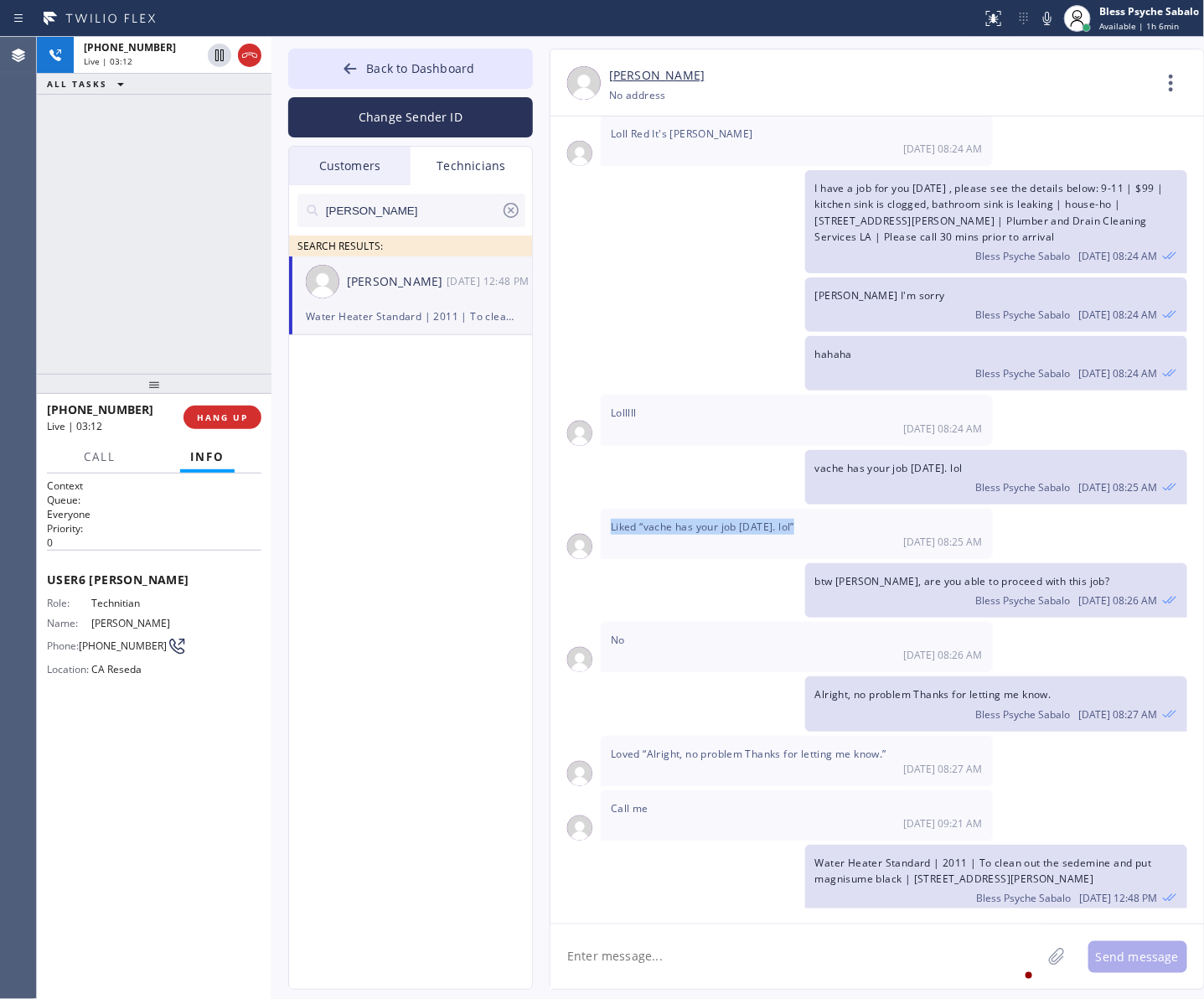 click on "Liked “vache has your job yesterday. lol”" at bounding box center (702, 526) 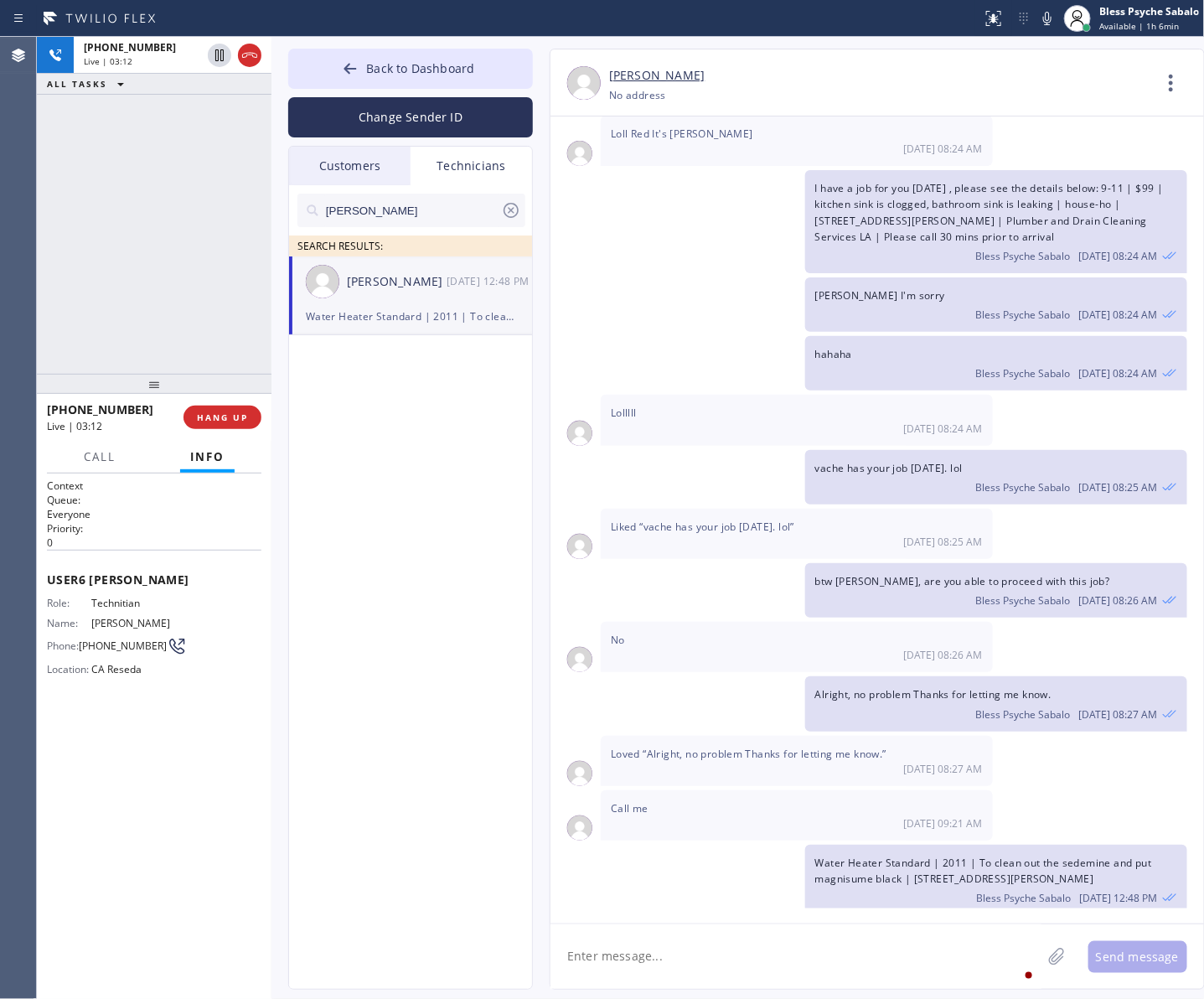 click on "btw Hovik, are you able to proceed with this job? Bless Psyche Sabalo 07/16 08:26 AM" 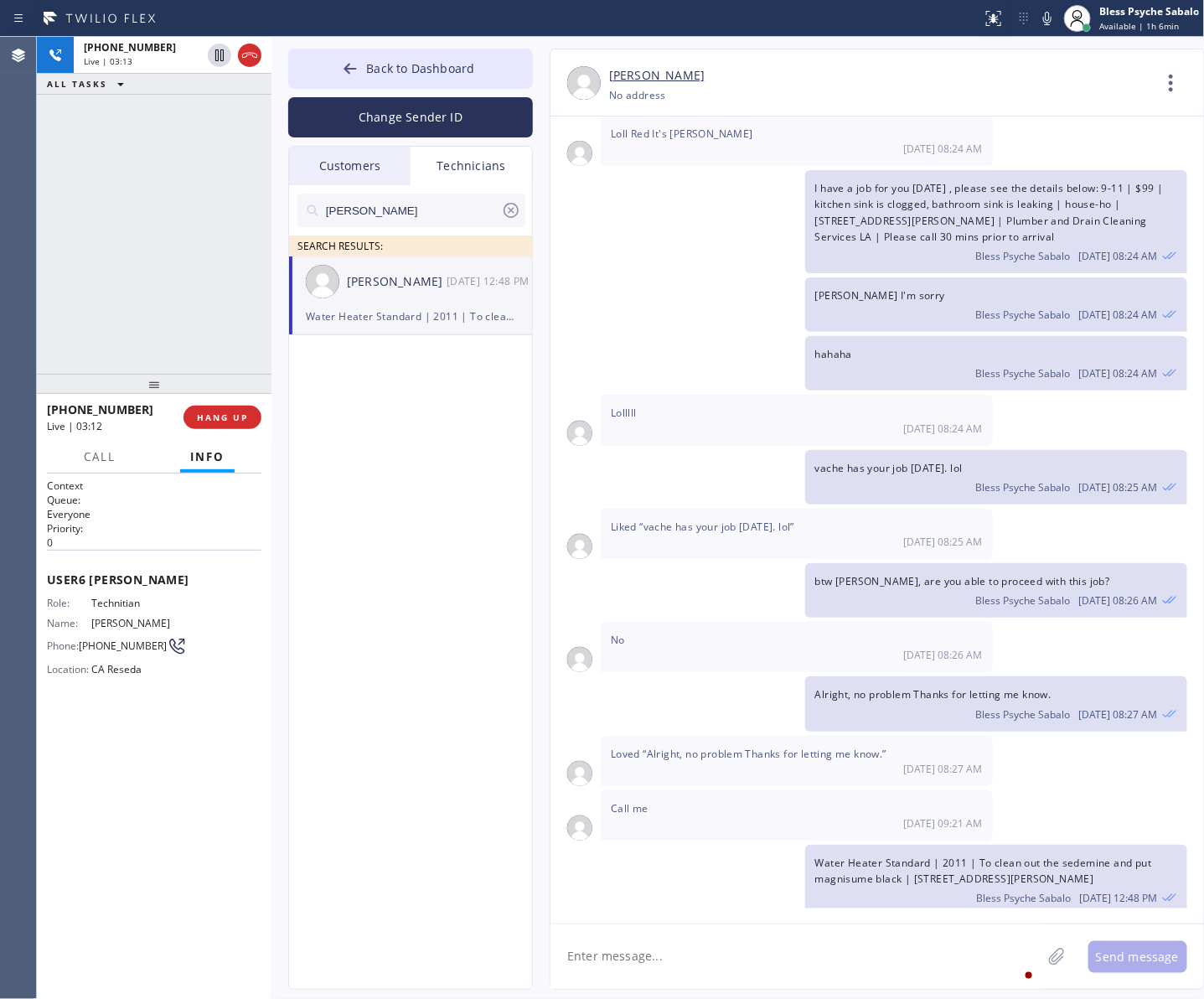 click on "vache has your job yesterday. lol" at bounding box center (889, 468) 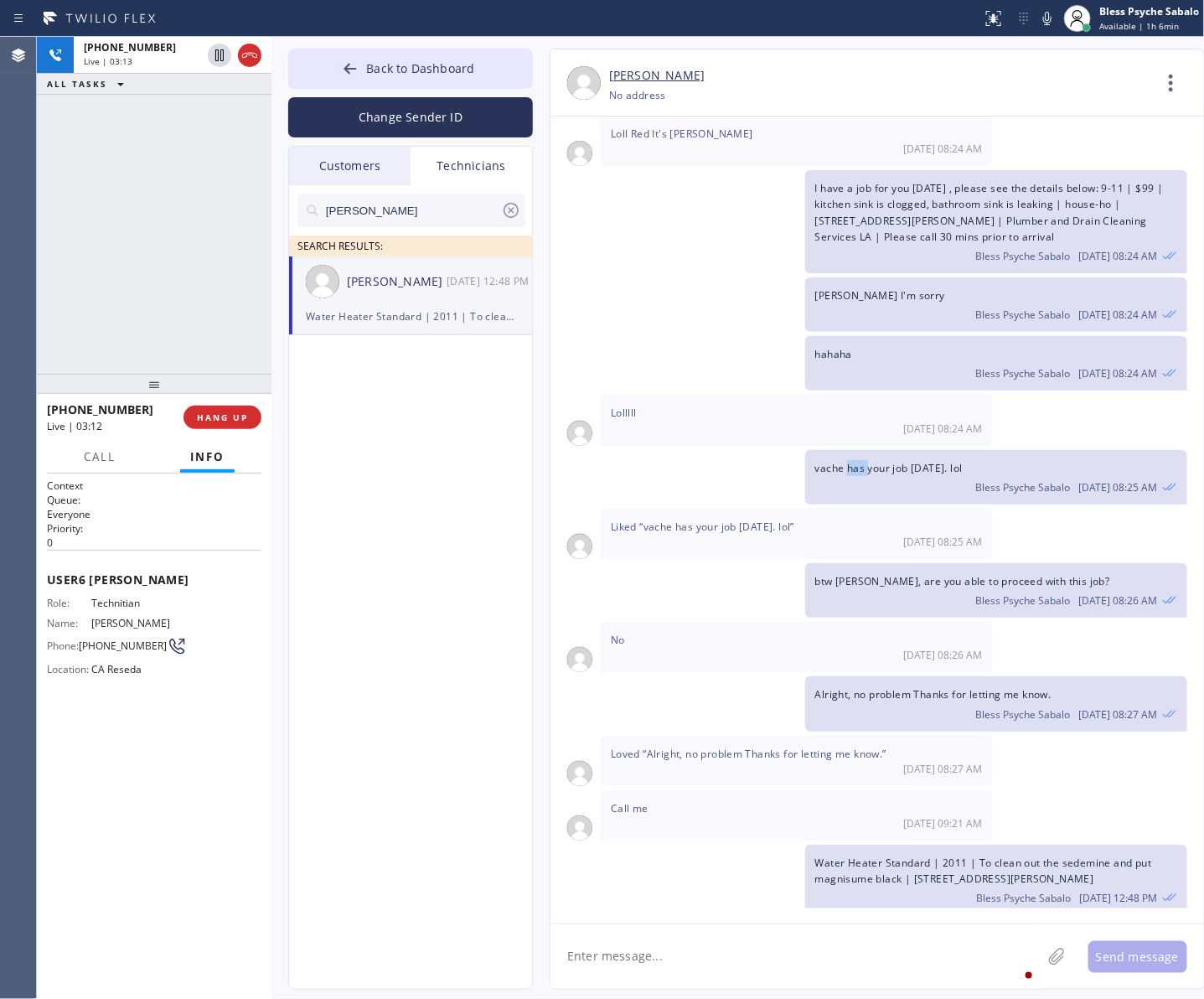 click on "vache has your job yesterday. lol" at bounding box center [889, 468] 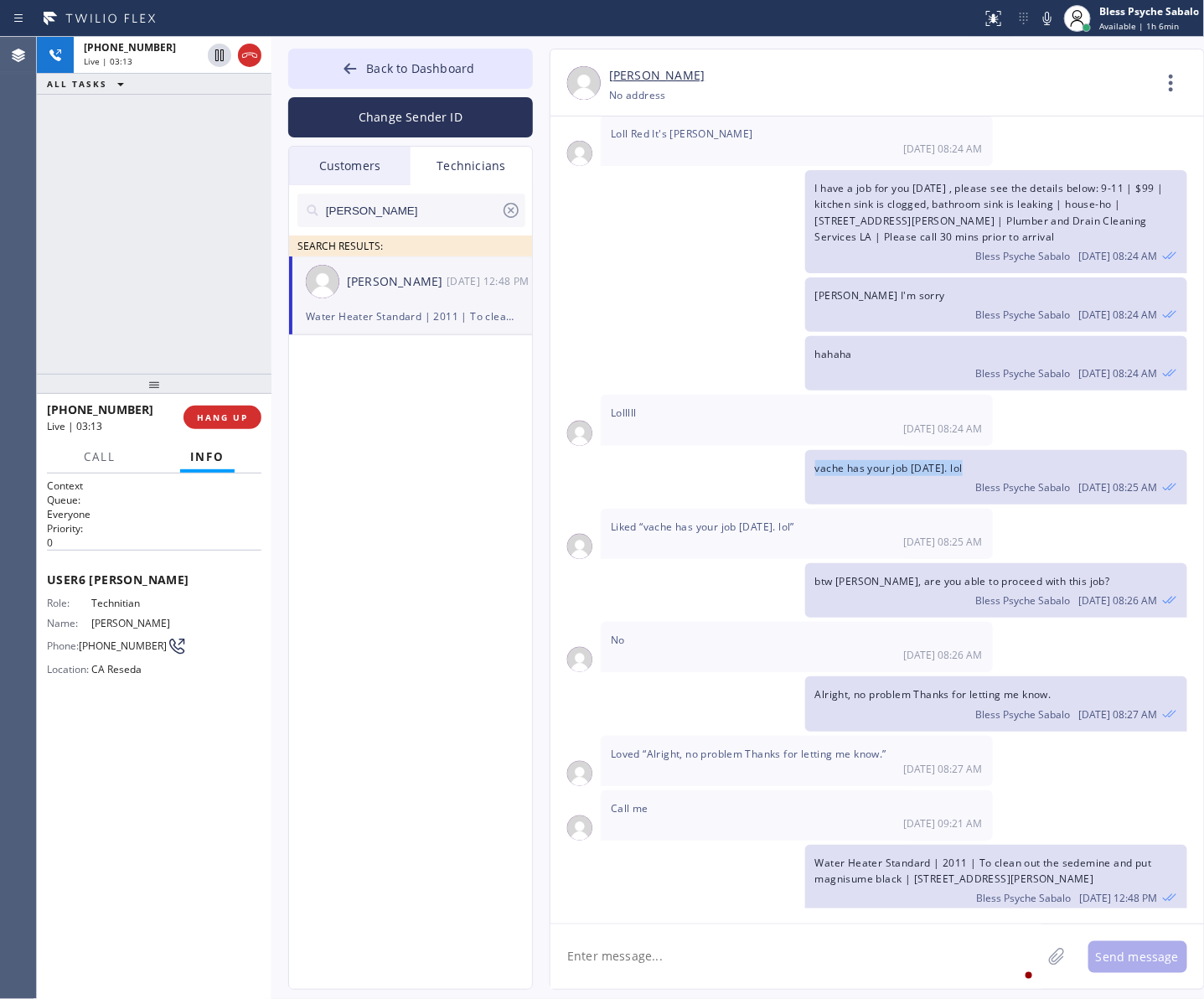 click on "vache has your job yesterday. lol" at bounding box center [889, 468] 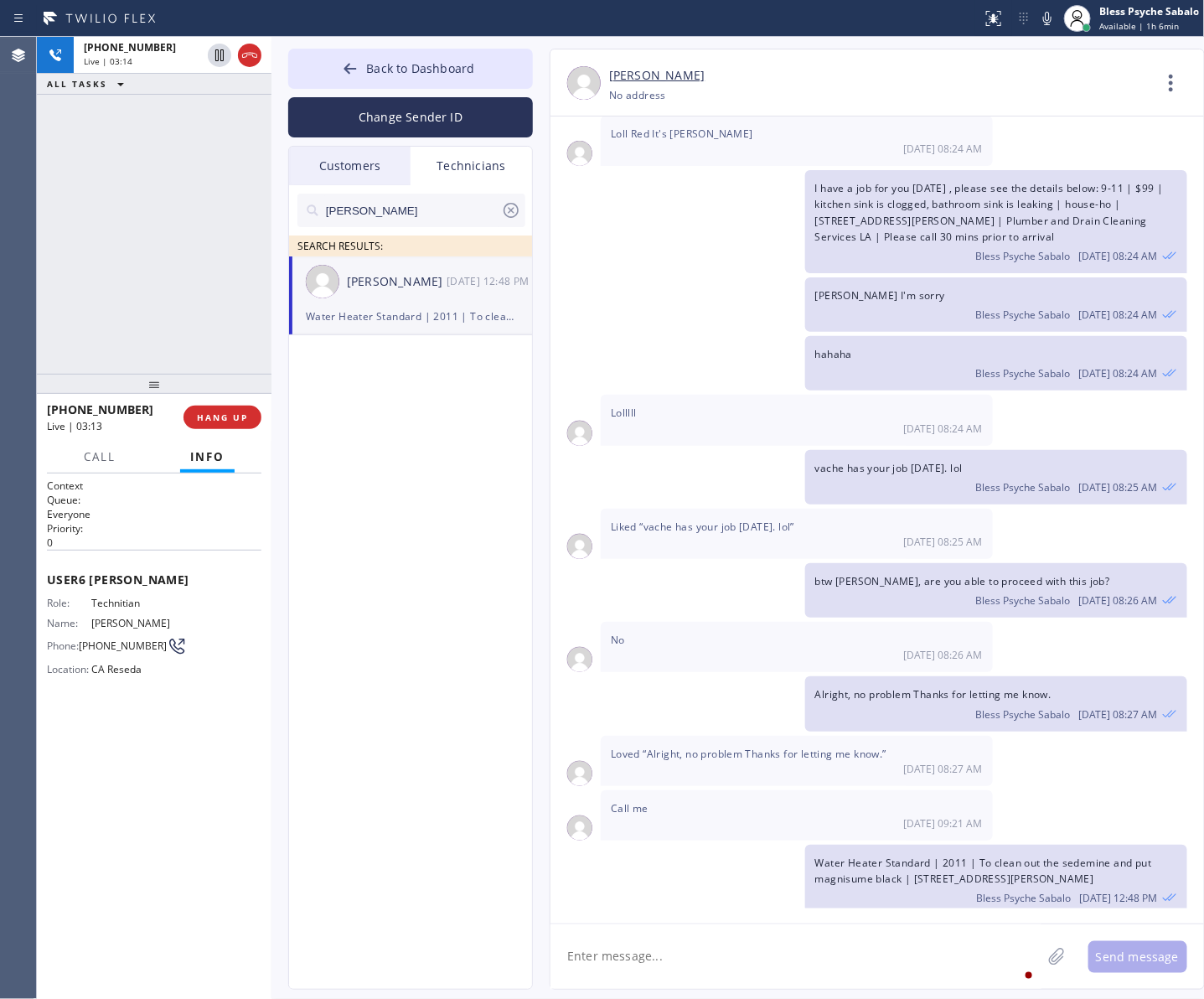 click on "Bless Psyche Sabalo 07/16 08:26 AM" at bounding box center [996, 598] 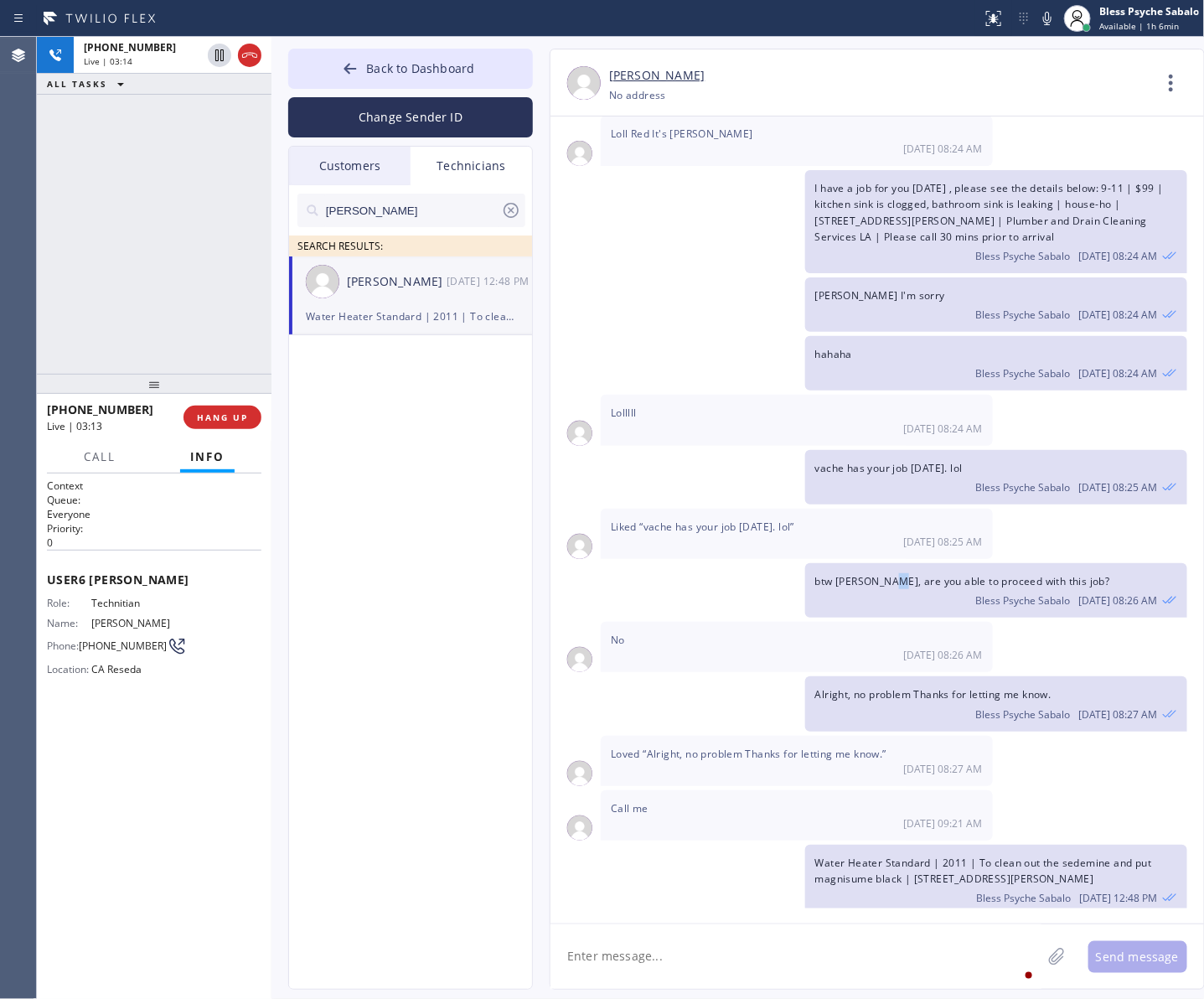 click on "btw Hovik, are you able to proceed with this job? Bless Psyche Sabalo 07/16 08:26 AM" 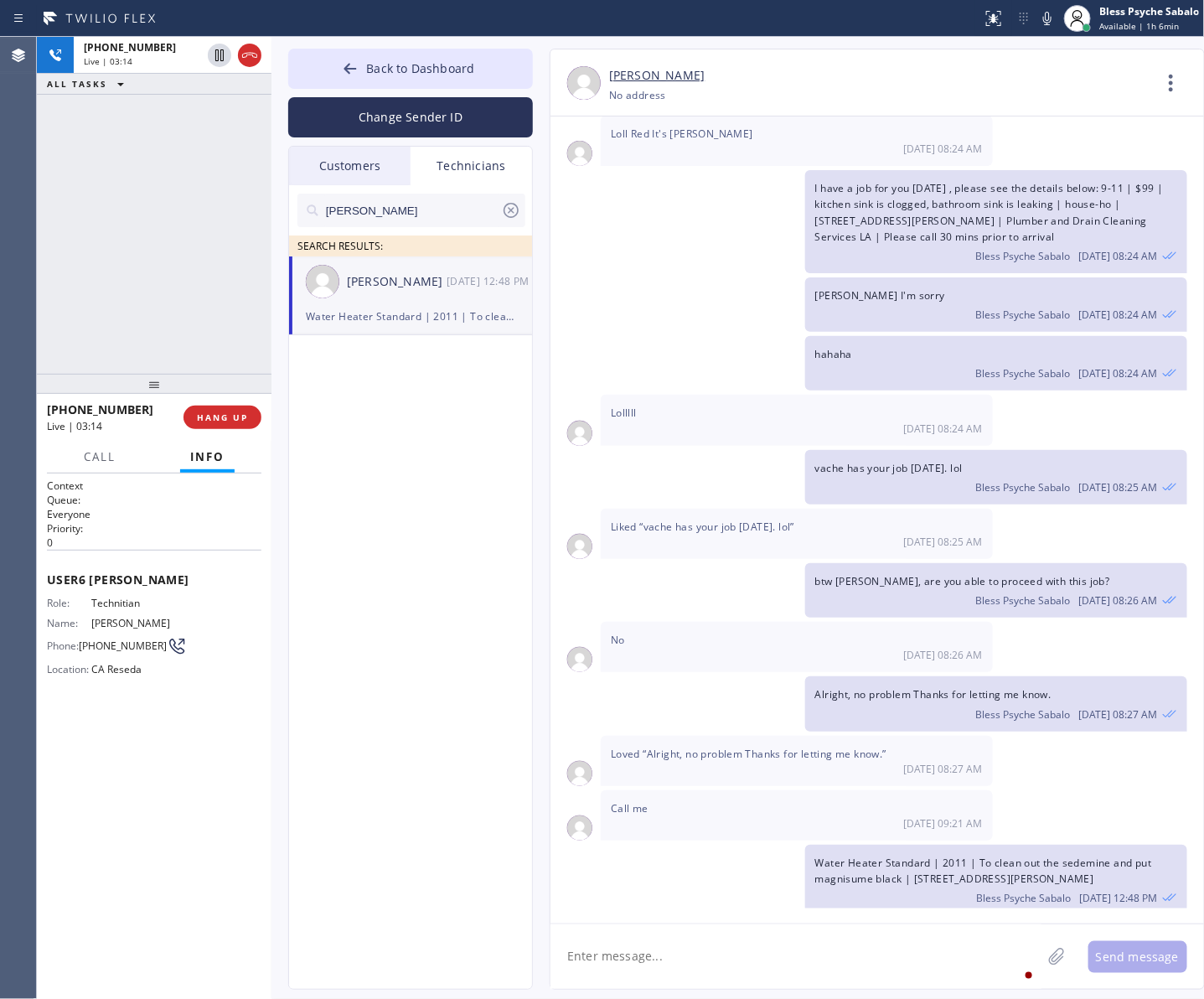 click on "btw Hovik, are you able to proceed with this job?" at bounding box center [963, 581] 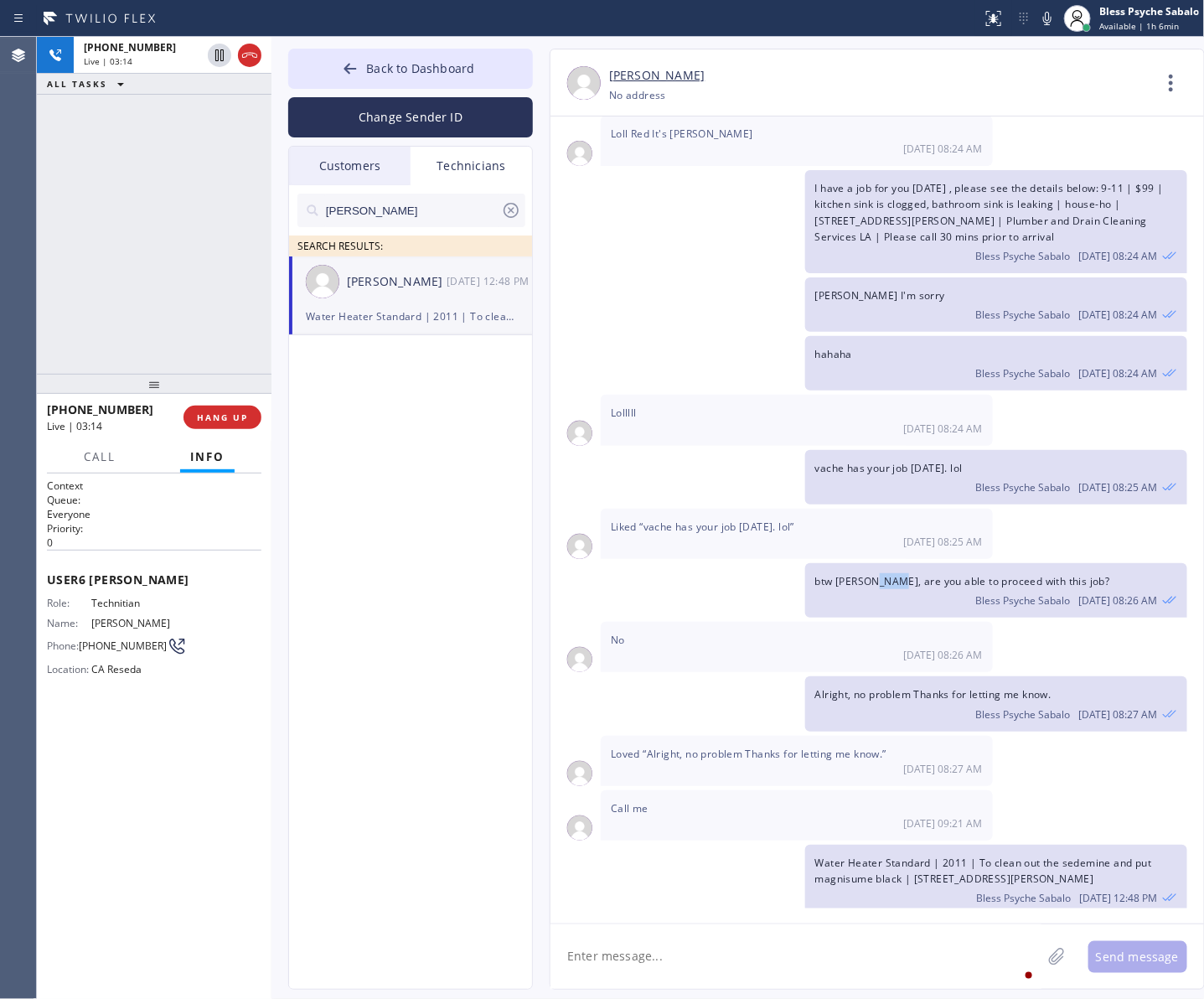 click on "btw Hovik, are you able to proceed with this job?" at bounding box center (963, 581) 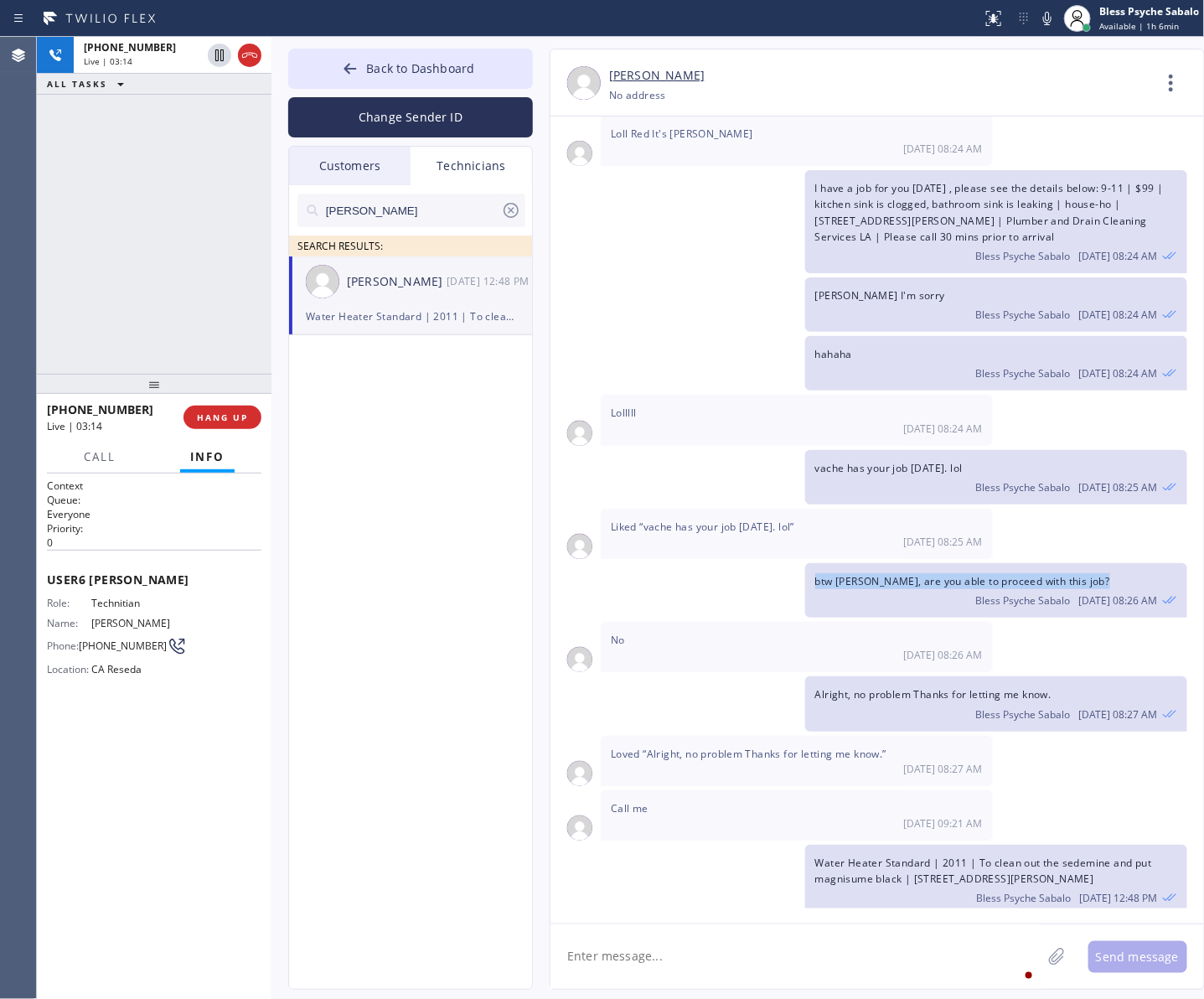 click on "btw Hovik, are you able to proceed with this job?" at bounding box center [963, 581] 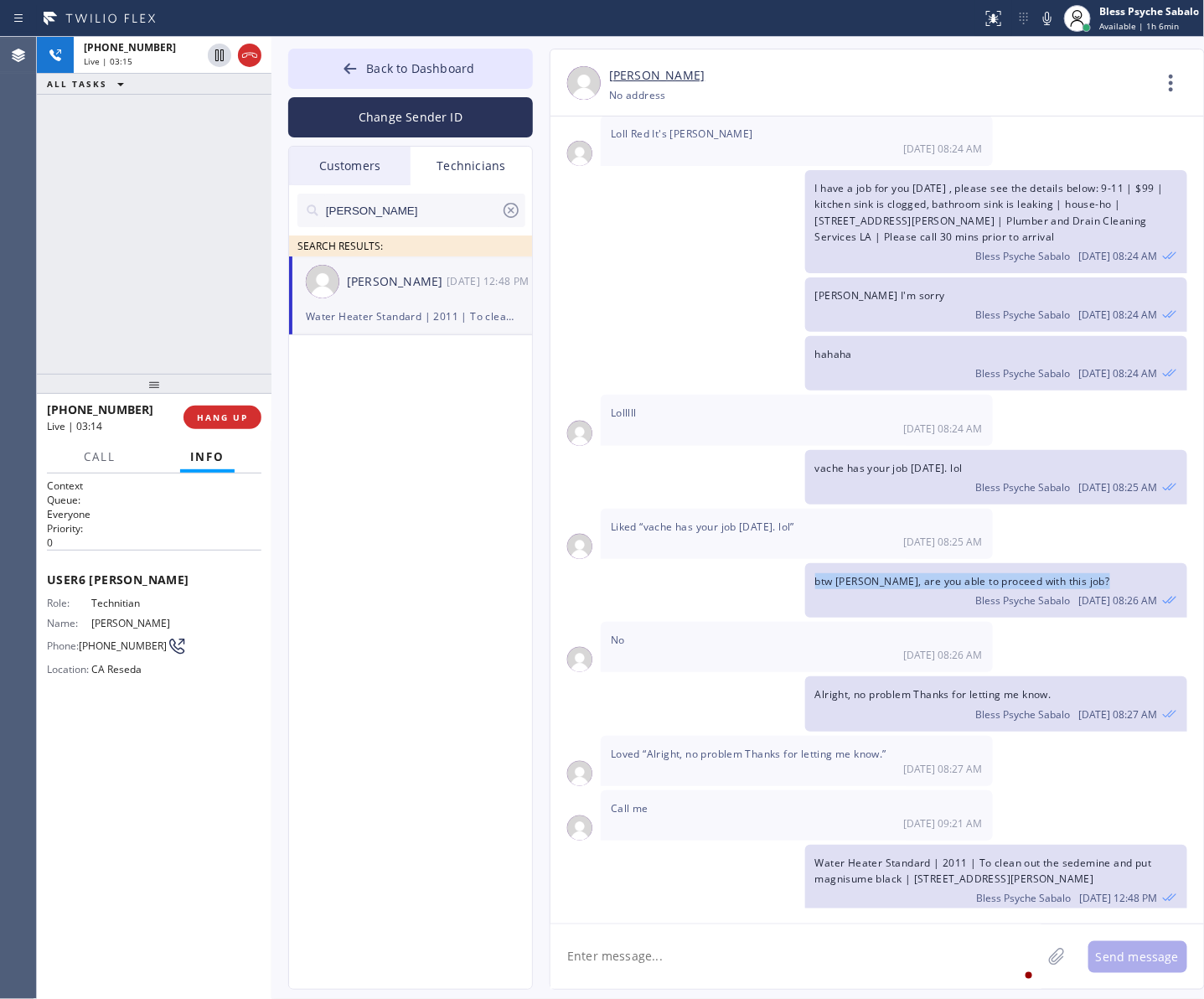 click on "btw Hovik, are you able to proceed with this job?" at bounding box center [963, 581] 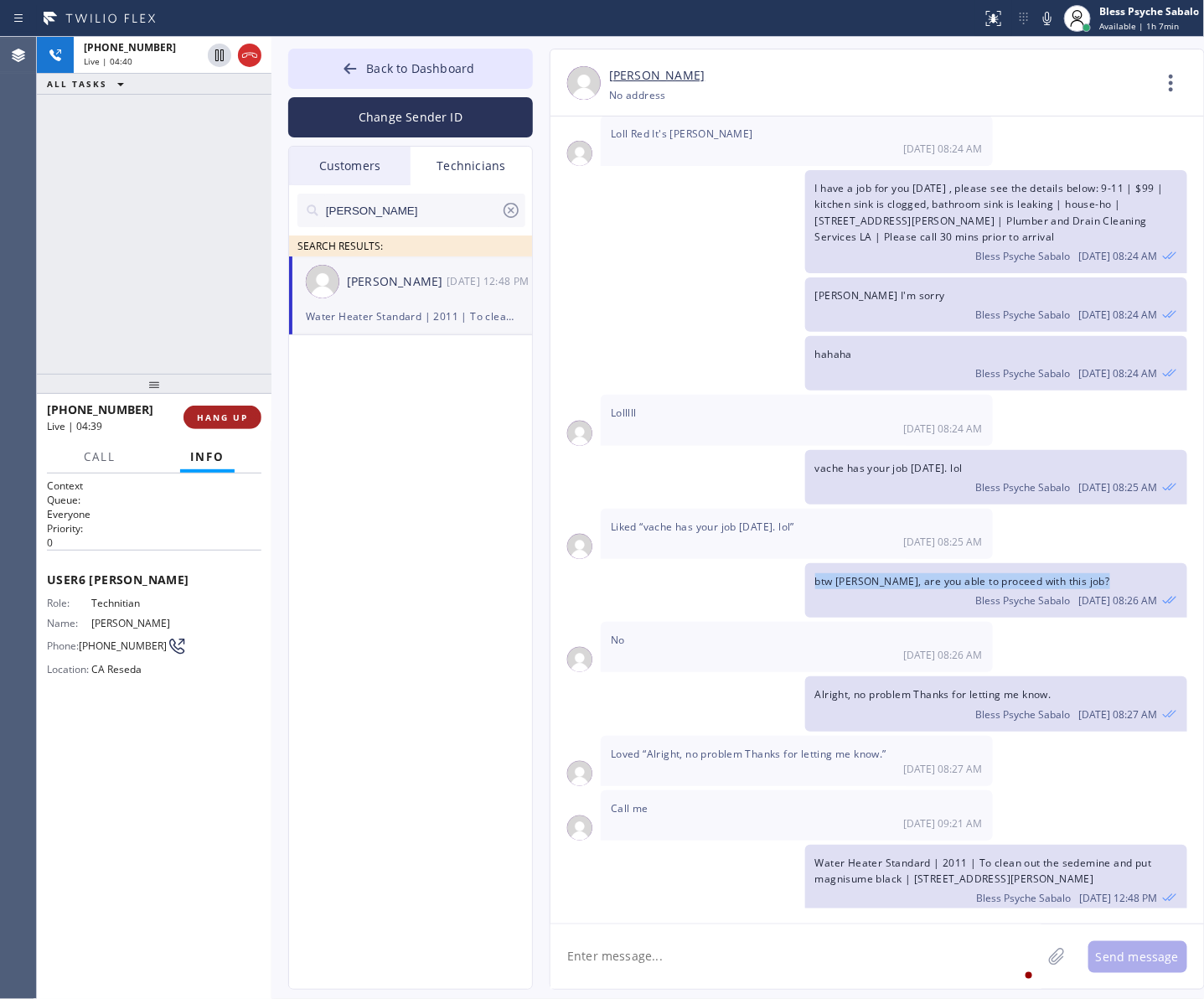 click on "HANG UP" at bounding box center (222, 417) 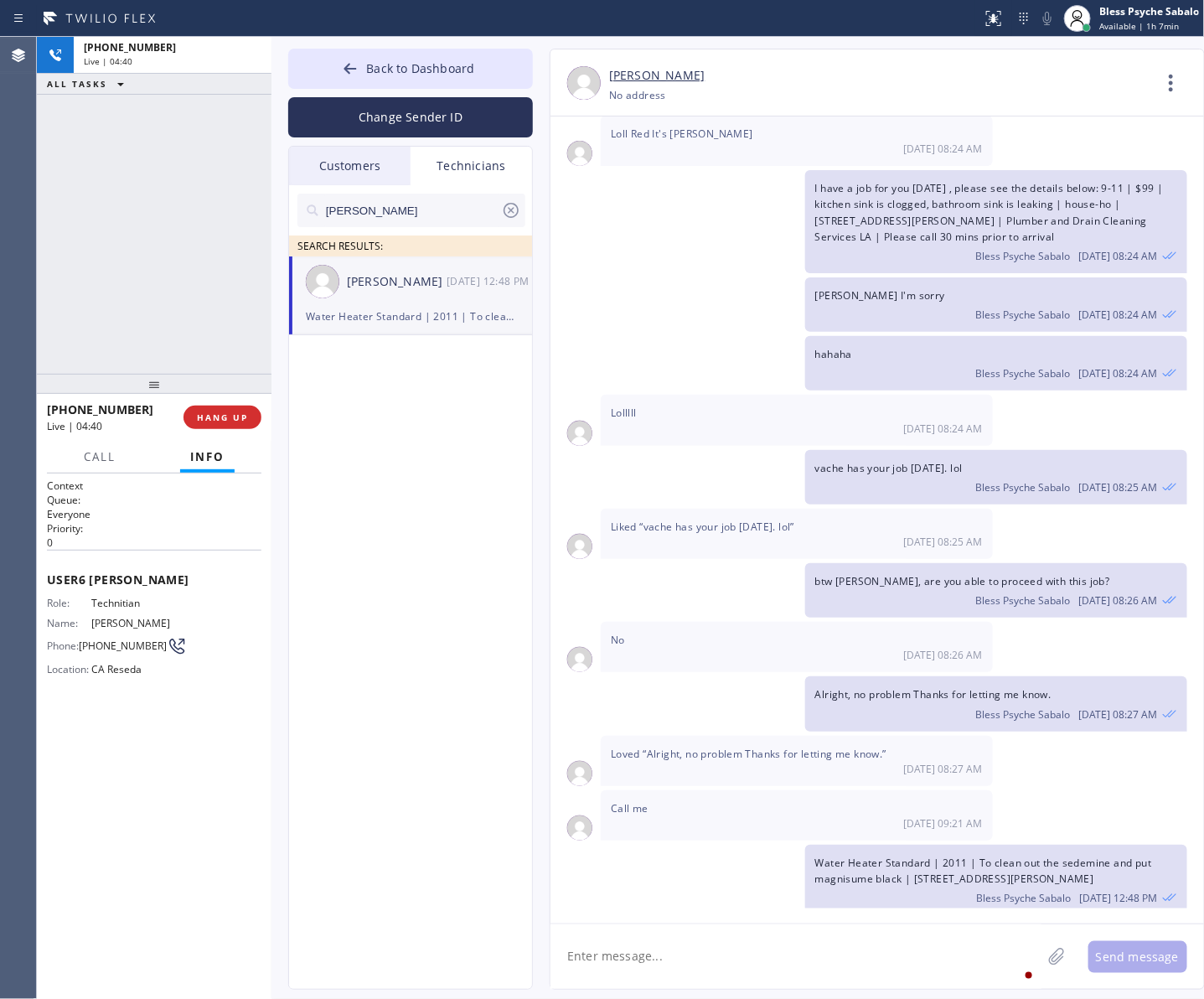 drag, startPoint x: 211, startPoint y: 342, endPoint x: 243, endPoint y: 308, distance: 46.69047 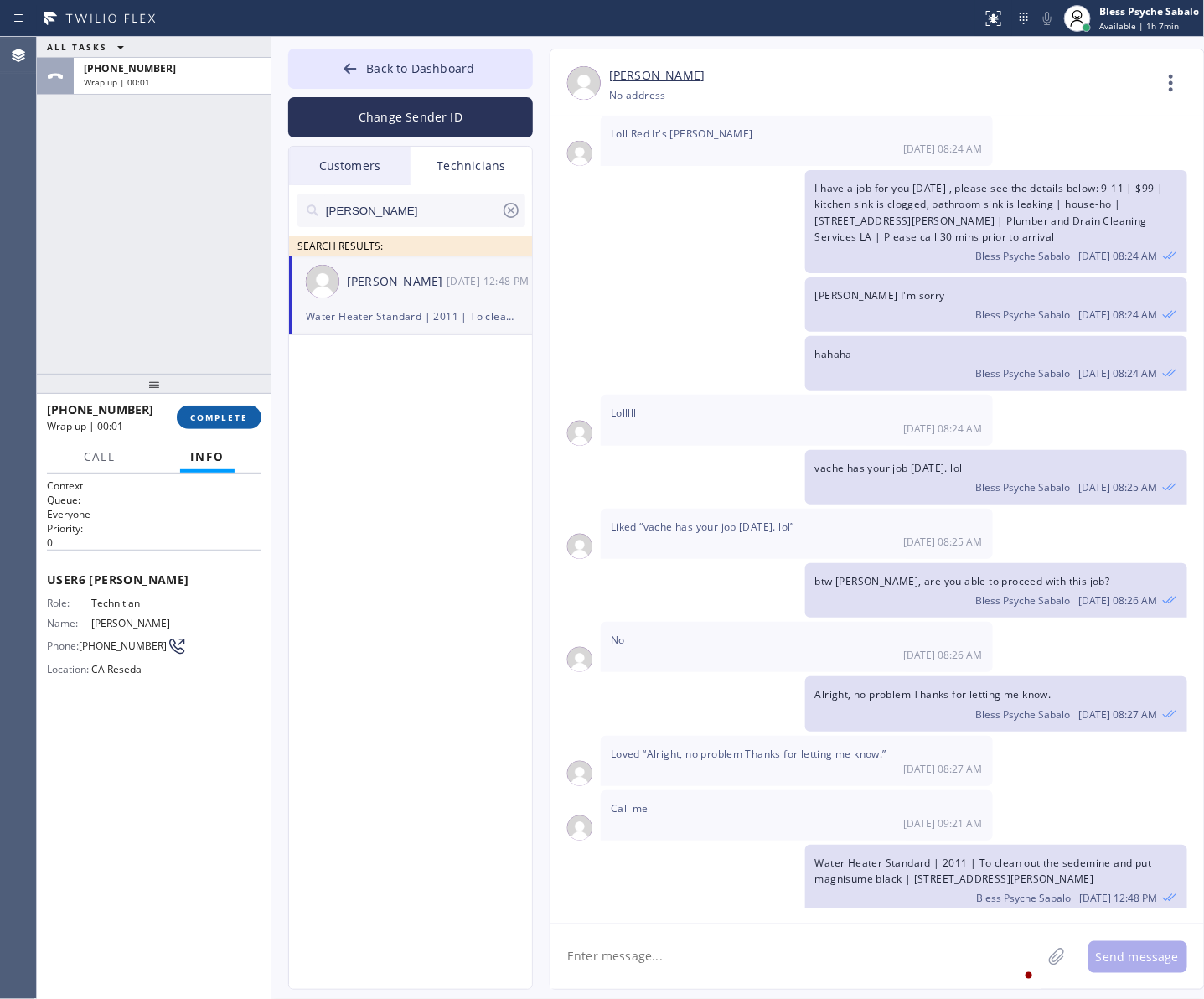 click on "COMPLETE" at bounding box center [219, 417] 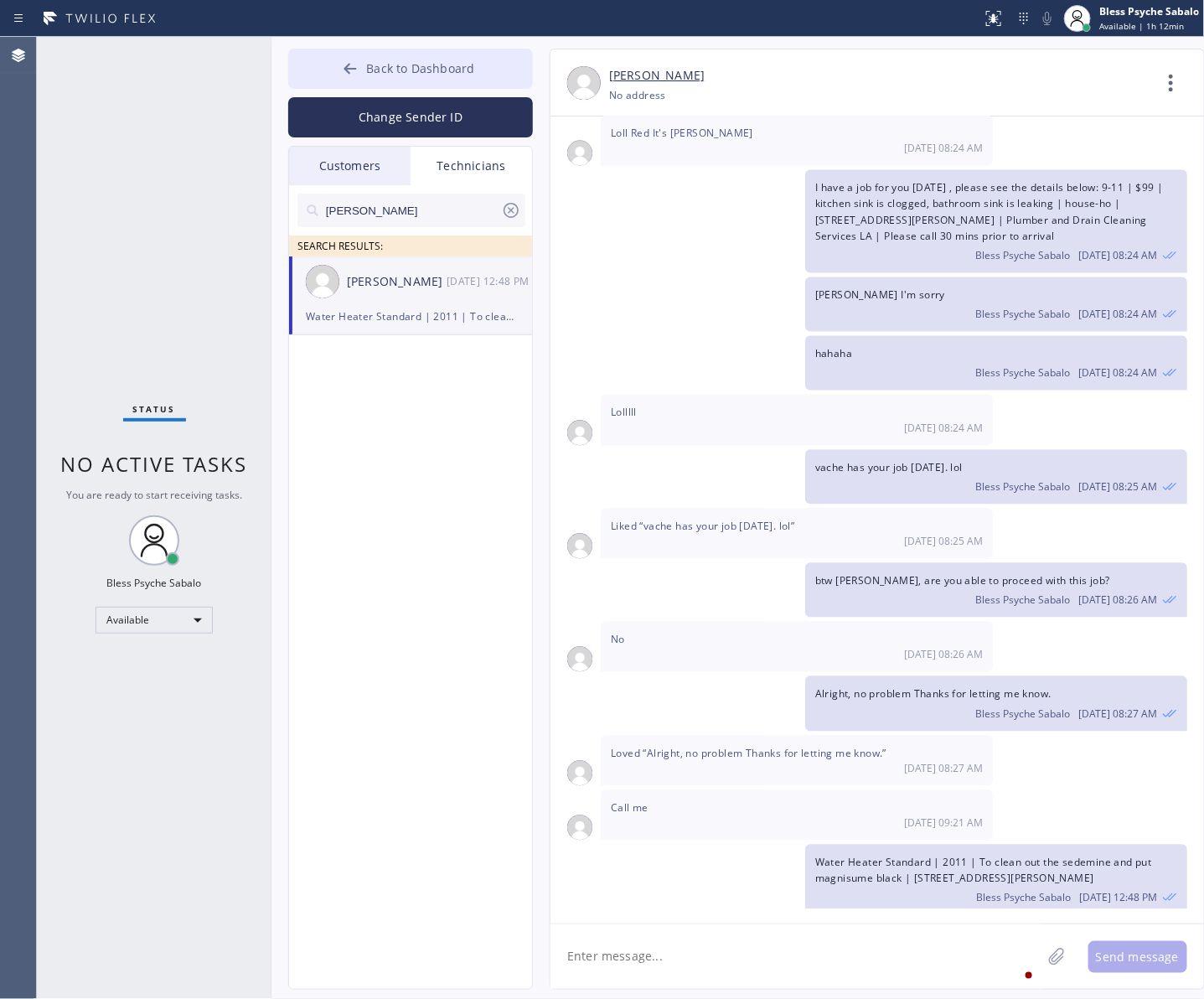 click on "Back to Dashboard" at bounding box center [420, 68] 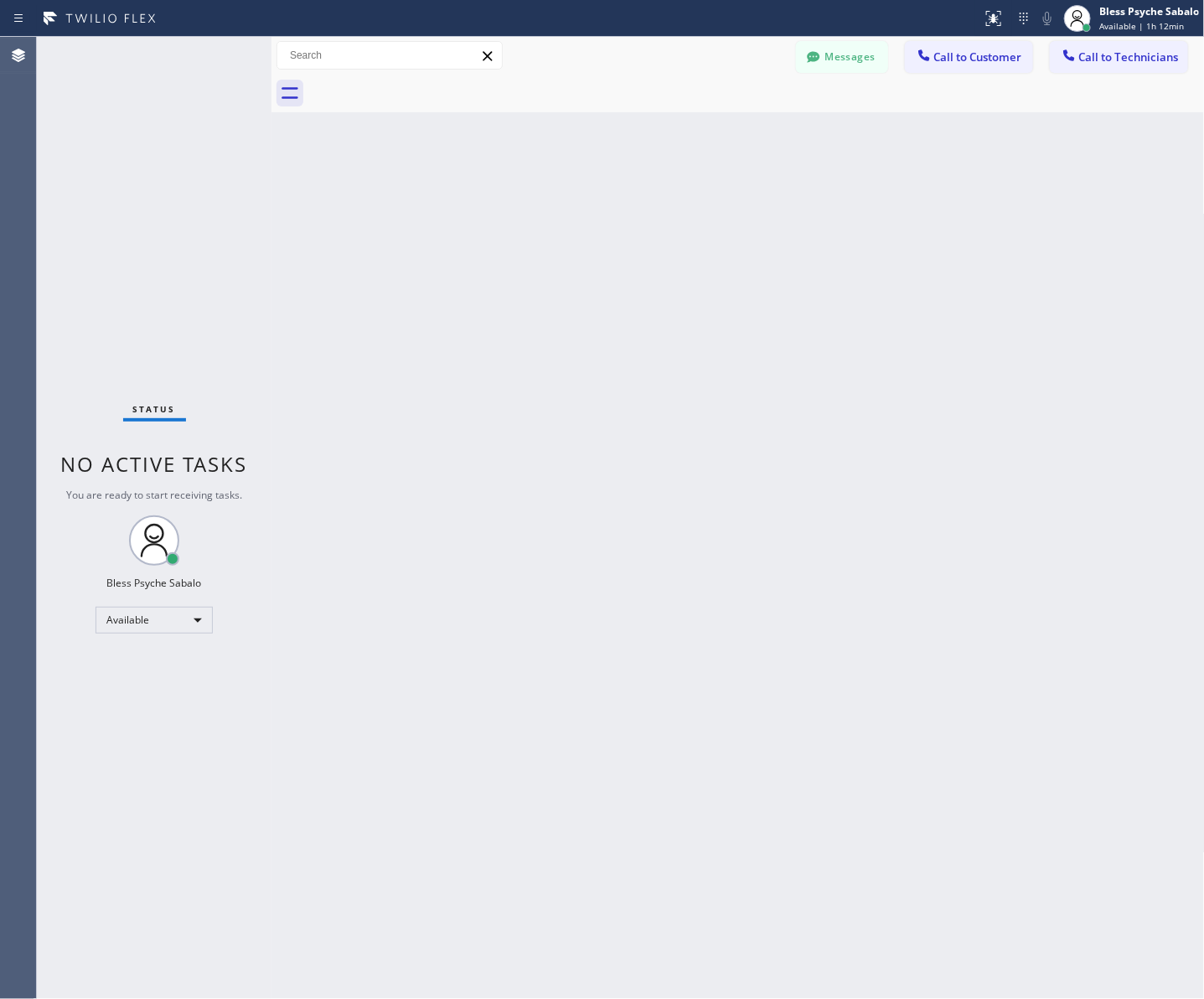 drag, startPoint x: 515, startPoint y: 272, endPoint x: 579, endPoint y: 227, distance: 78.23682 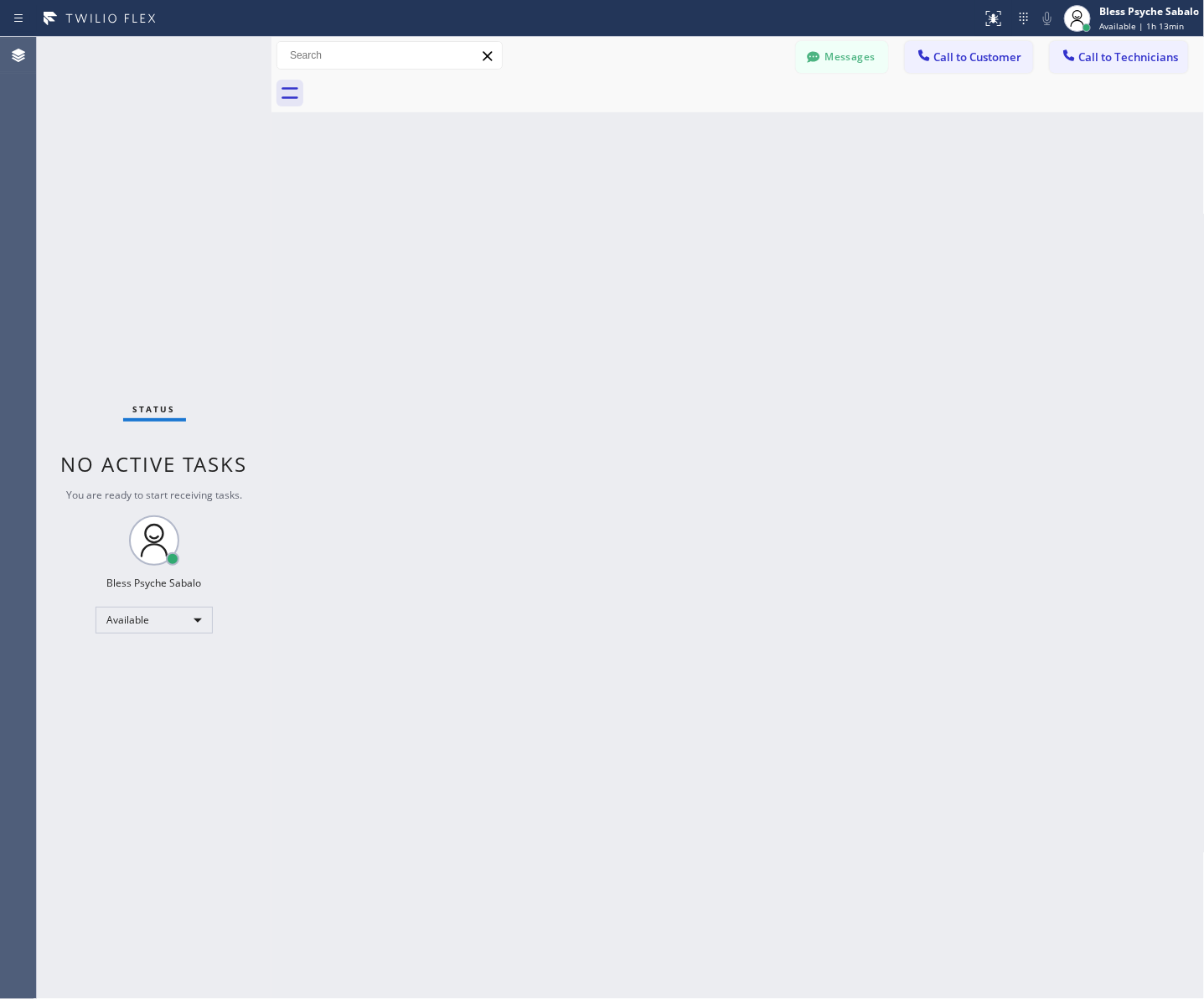 drag, startPoint x: 919, startPoint y: 401, endPoint x: 984, endPoint y: 417, distance: 66.940272 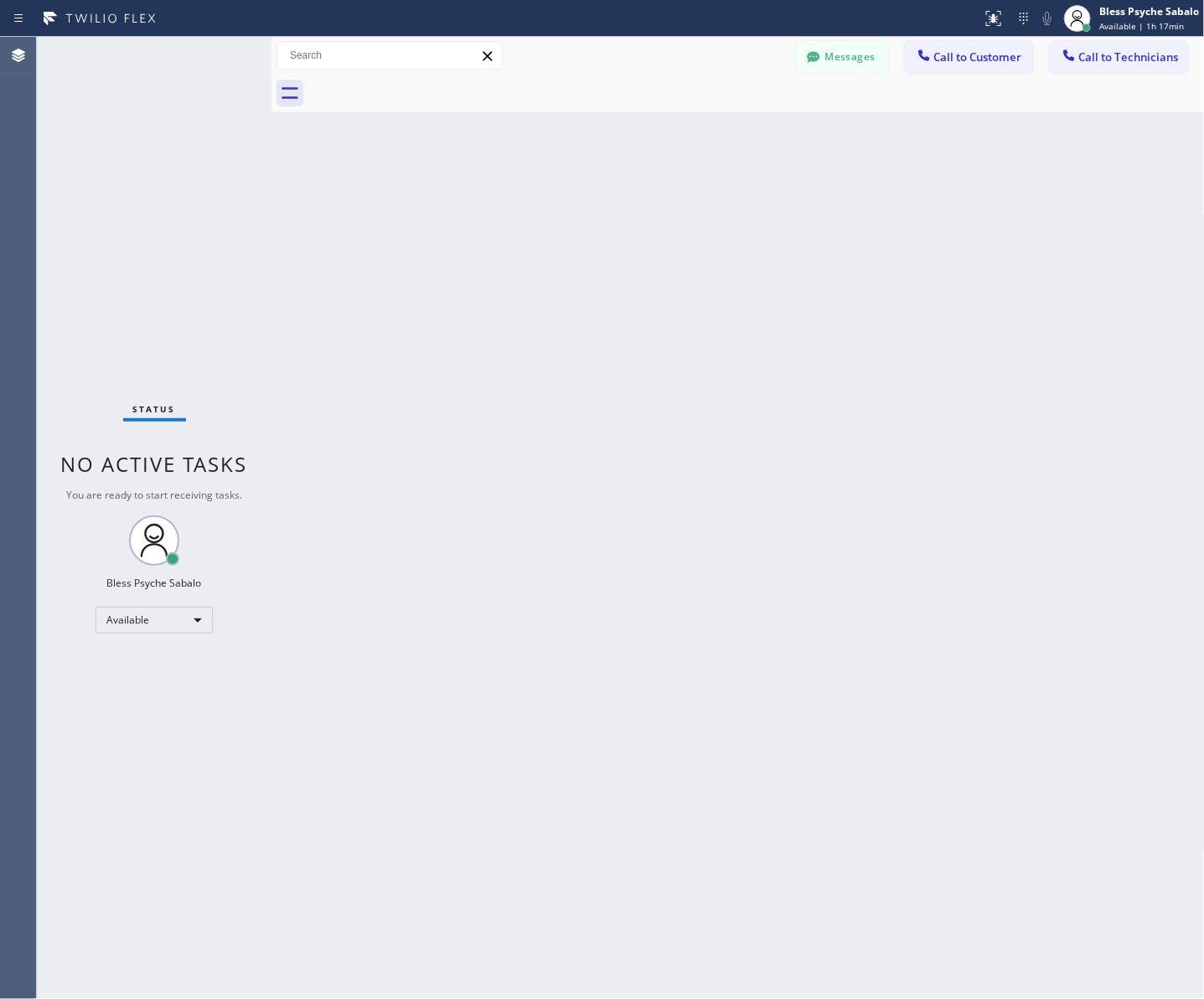 click on "Back to Dashboard Change Sender ID Customers Technicians MY Mary  Yancey 07/16 11:43 AM Hi Mary, this is Red from 5 Star Plumbing, I’m reaching out to follow up on the previous job on Friday, ready to reschedule the job?
If there’s anything we can assist you with as you consider moving forward with the project. Feel free to reach out at your convenience—we’re here to help! DM Duat Mai 07/15 03:46 PM Still dealing with the insurance company. Will let you know when we have an answer. Thank you. DC Dory  Cox 07/15 03:35 PM This is Red, one of the dispatch managers here at Faucets & Fixtures. I’m reaching out to follow up on the estimate provided by our technician, Roy, during his visit on 07/12 regarding the shower valve replacement and whole-house repiping.
We just wanted to check in and see if you had any questions about the estimate or if there’s anything we can assist you with as you consider moving forward with the project.
Feel free to reach out at your convenience—we’re here to help! ML" at bounding box center [738, 518] 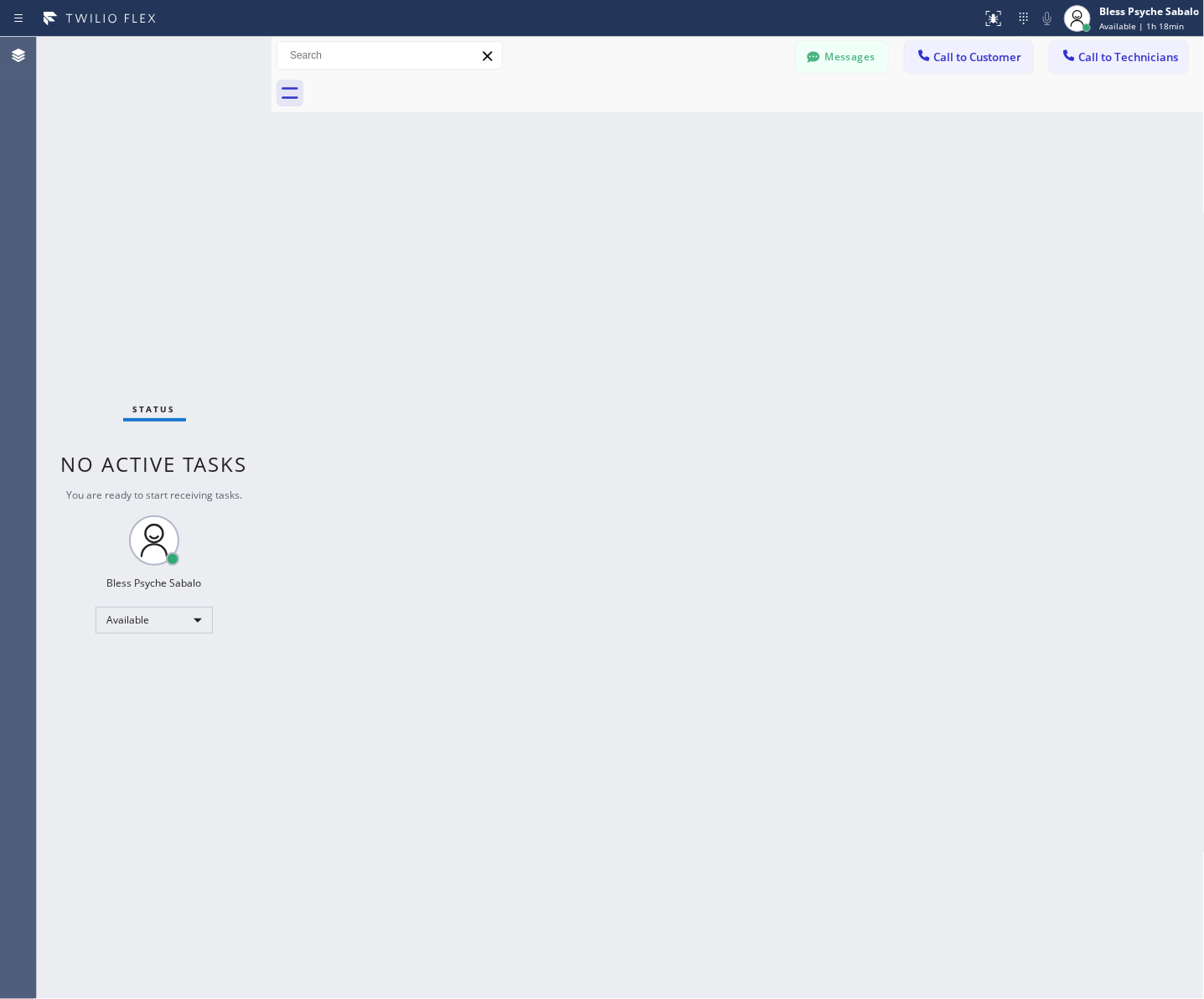 click on "Back to Dashboard Change Sender ID Customers Technicians MY Mary  Yancey 07/16 11:43 AM Hi Mary, this is Red from 5 Star Plumbing, I’m reaching out to follow up on the previous job on Friday, ready to reschedule the job?
If there’s anything we can assist you with as you consider moving forward with the project. Feel free to reach out at your convenience—we’re here to help! DM Duat Mai 07/15 03:46 PM Still dealing with the insurance company. Will let you know when we have an answer. Thank you. DC Dory  Cox 07/15 03:35 PM This is Red, one of the dispatch managers here at Faucets & Fixtures. I’m reaching out to follow up on the estimate provided by our technician, Roy, during his visit on 07/12 regarding the shower valve replacement and whole-house repiping.
We just wanted to check in and see if you had any questions about the estimate or if there’s anything we can assist you with as you consider moving forward with the project.
Feel free to reach out at your convenience—we’re here to help! ML" at bounding box center [738, 518] 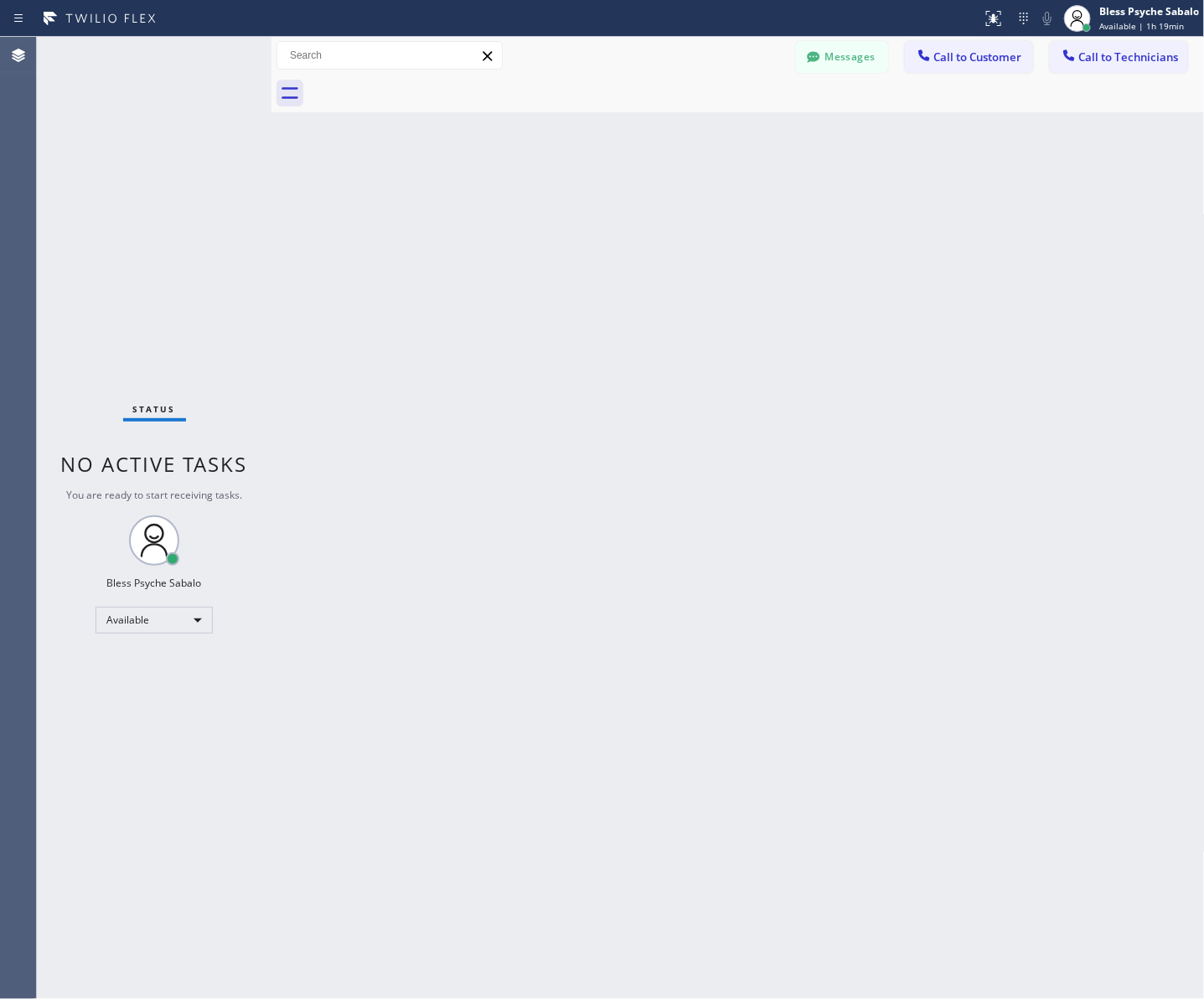 click on "Back to Dashboard Change Sender ID Customers Technicians MY Mary  Yancey 07/16 11:43 AM Hi Mary, this is Red from 5 Star Plumbing, I’m reaching out to follow up on the previous job on Friday, ready to reschedule the job?
If there’s anything we can assist you with as you consider moving forward with the project. Feel free to reach out at your convenience—we’re here to help! DM Duat Mai 07/15 03:46 PM Still dealing with the insurance company. Will let you know when we have an answer. Thank you. DC Dory  Cox 07/15 03:35 PM This is Red, one of the dispatch managers here at Faucets & Fixtures. I’m reaching out to follow up on the estimate provided by our technician, Roy, during his visit on 07/12 regarding the shower valve replacement and whole-house repiping.
We just wanted to check in and see if you had any questions about the estimate or if there’s anything we can assist you with as you consider moving forward with the project.
Feel free to reach out at your convenience—we’re here to help! ML" at bounding box center (738, 518) 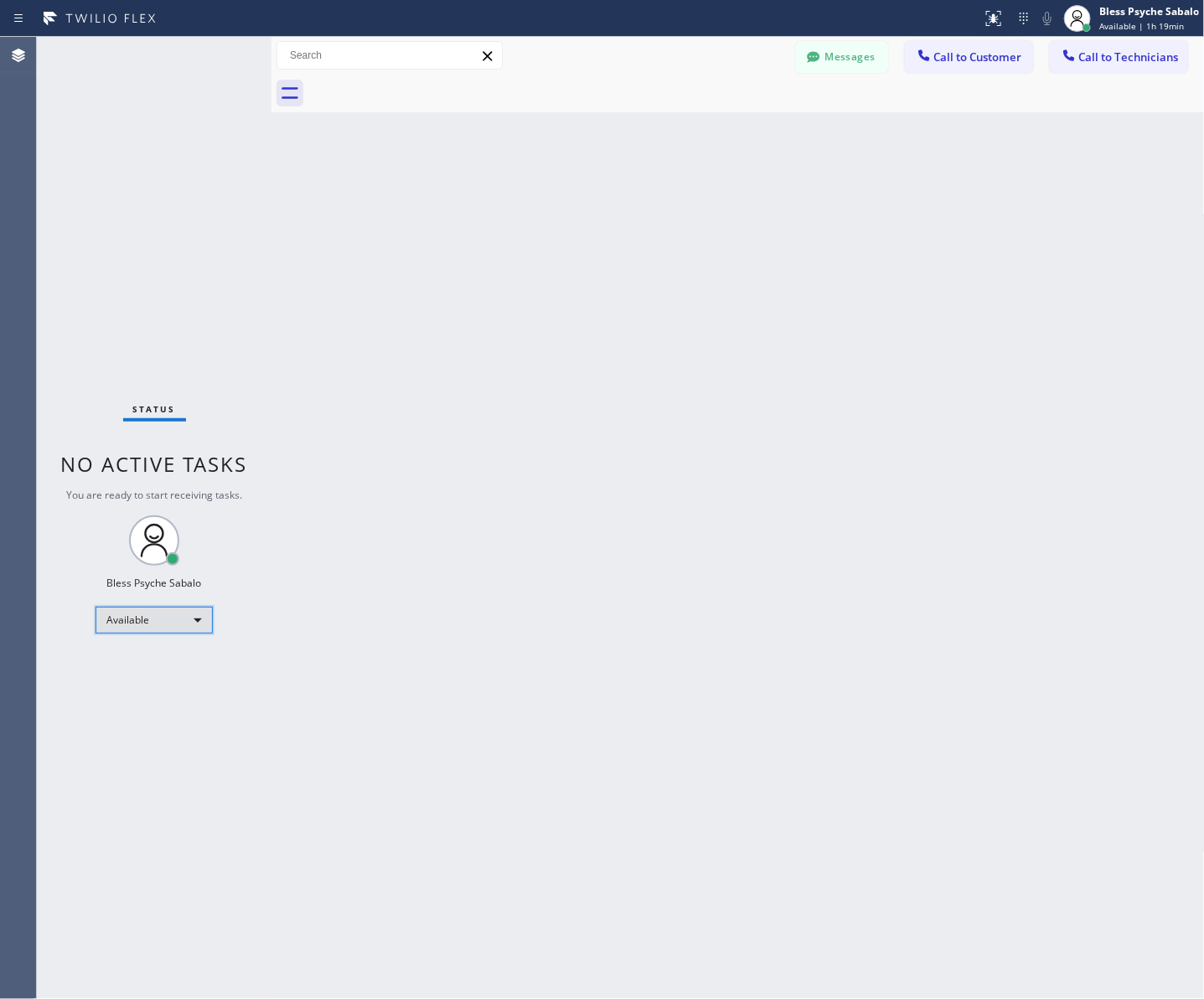 click on "Available" at bounding box center [154, 620] 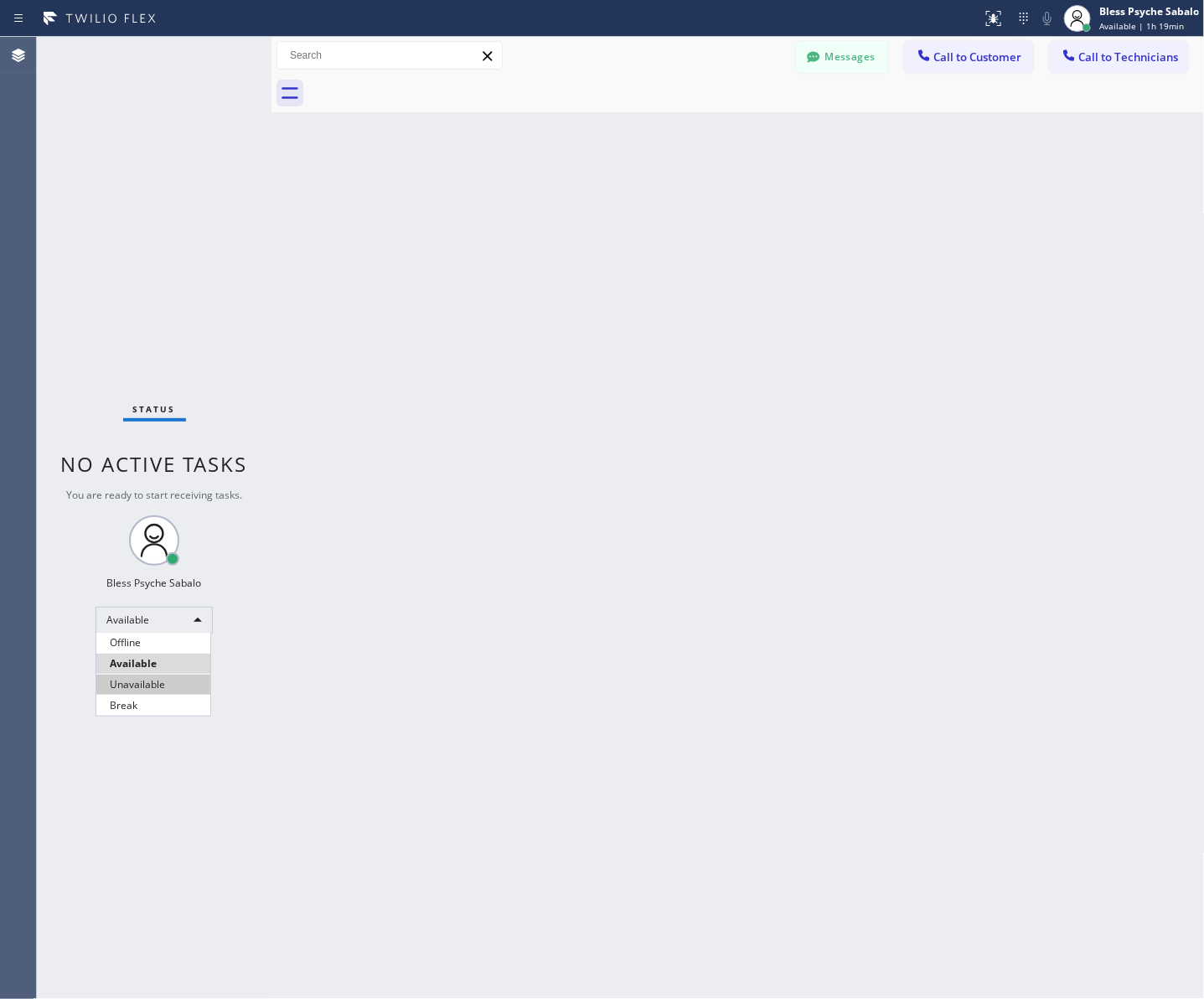 click on "Unavailable" at bounding box center [153, 685] 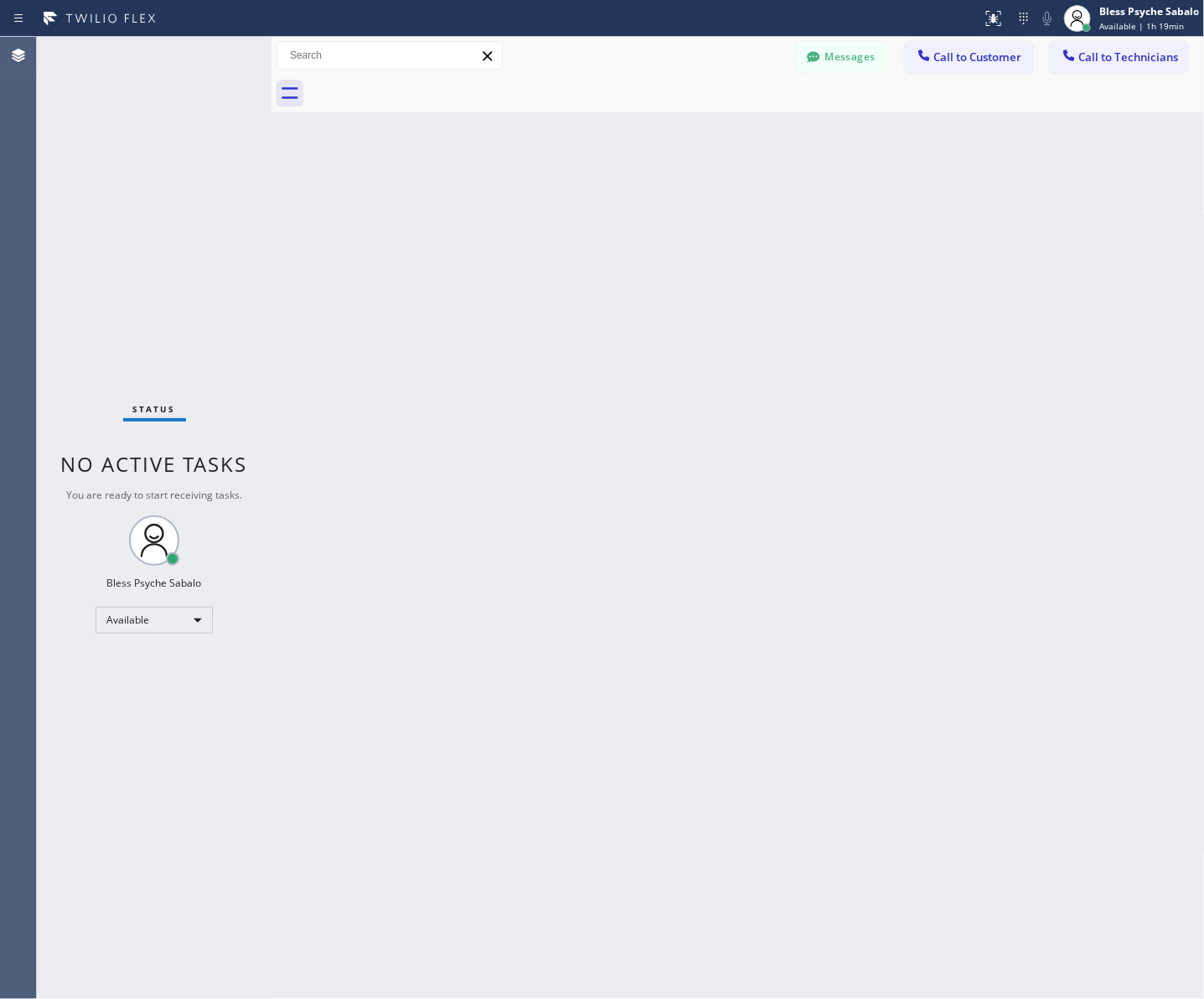click on "Back to Dashboard Change Sender ID Customers Technicians MY Mary  Yancey 07/16 11:43 AM Hi Mary, this is Red from 5 Star Plumbing, I’m reaching out to follow up on the previous job on Friday, ready to reschedule the job?
If there’s anything we can assist you with as you consider moving forward with the project. Feel free to reach out at your convenience—we’re here to help! DM Duat Mai 07/15 03:46 PM Still dealing with the insurance company. Will let you know when we have an answer. Thank you. DC Dory  Cox 07/15 03:35 PM This is Red, one of the dispatch managers here at Faucets & Fixtures. I’m reaching out to follow up on the estimate provided by our technician, Roy, during his visit on 07/12 regarding the shower valve replacement and whole-house repiping.
We just wanted to check in and see if you had any questions about the estimate or if there’s anything we can assist you with as you consider moving forward with the project.
Feel free to reach out at your convenience—we’re here to help! ML" at bounding box center (738, 518) 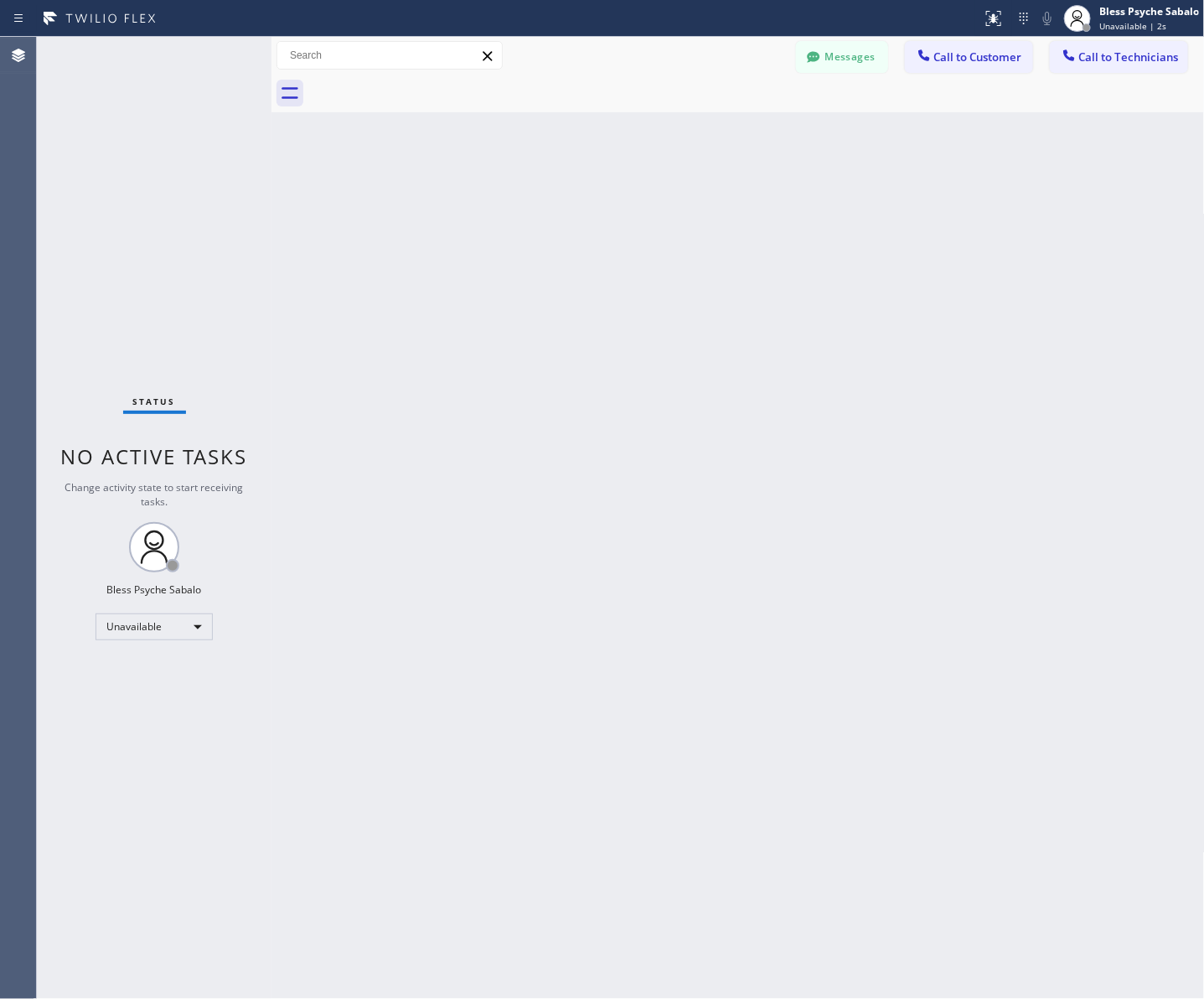 drag, startPoint x: 806, startPoint y: 215, endPoint x: 806, endPoint y: 202, distance: 13 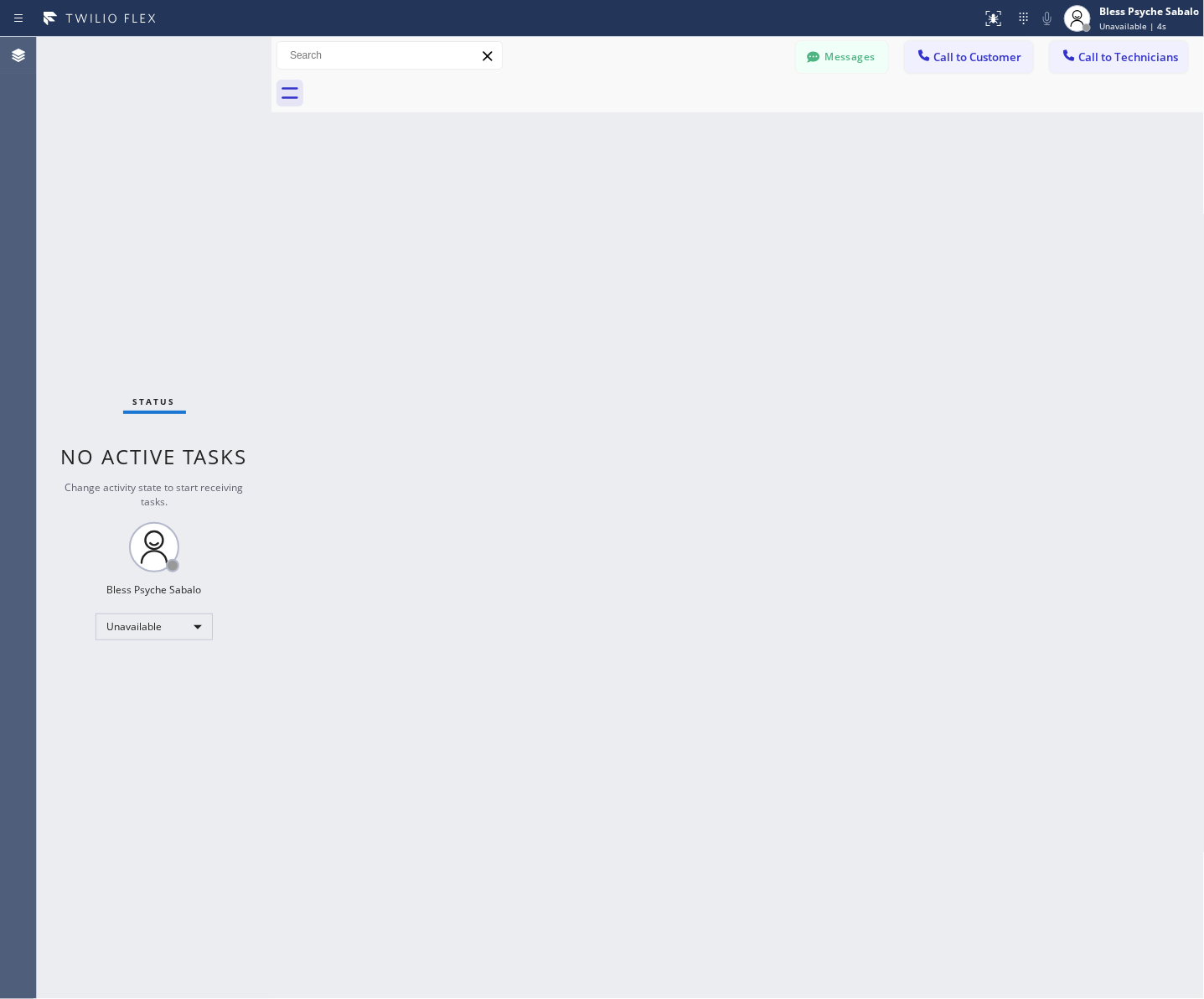 click on "Back to Dashboard Change Sender ID Customers Technicians MY Mary  Yancey 07/16 11:43 AM Hi Mary, this is Red from 5 Star Plumbing, I’m reaching out to follow up on the previous job on Friday, ready to reschedule the job?
If there’s anything we can assist you with as you consider moving forward with the project. Feel free to reach out at your convenience—we’re here to help! DM Duat Mai 07/15 03:46 PM Still dealing with the insurance company. Will let you know when we have an answer. Thank you. DC Dory  Cox 07/15 03:35 PM This is Red, one of the dispatch managers here at Faucets & Fixtures. I’m reaching out to follow up on the estimate provided by our technician, Roy, during his visit on 07/12 regarding the shower valve replacement and whole-house repiping.
We just wanted to check in and see if you had any questions about the estimate or if there’s anything we can assist you with as you consider moving forward with the project.
Feel free to reach out at your convenience—we’re here to help! ML" at bounding box center (738, 518) 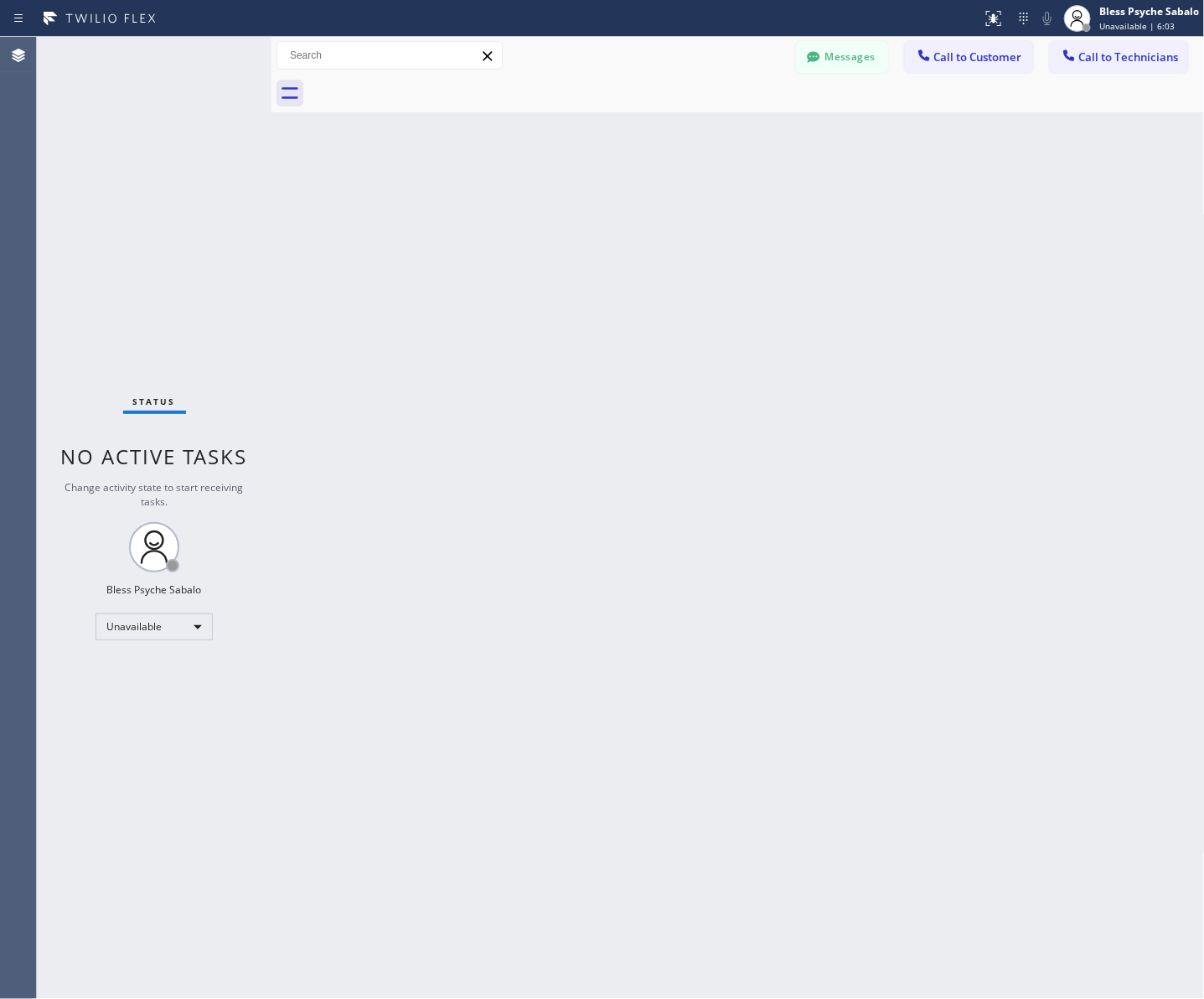 drag, startPoint x: 845, startPoint y: 339, endPoint x: 817, endPoint y: 74, distance: 266.47514 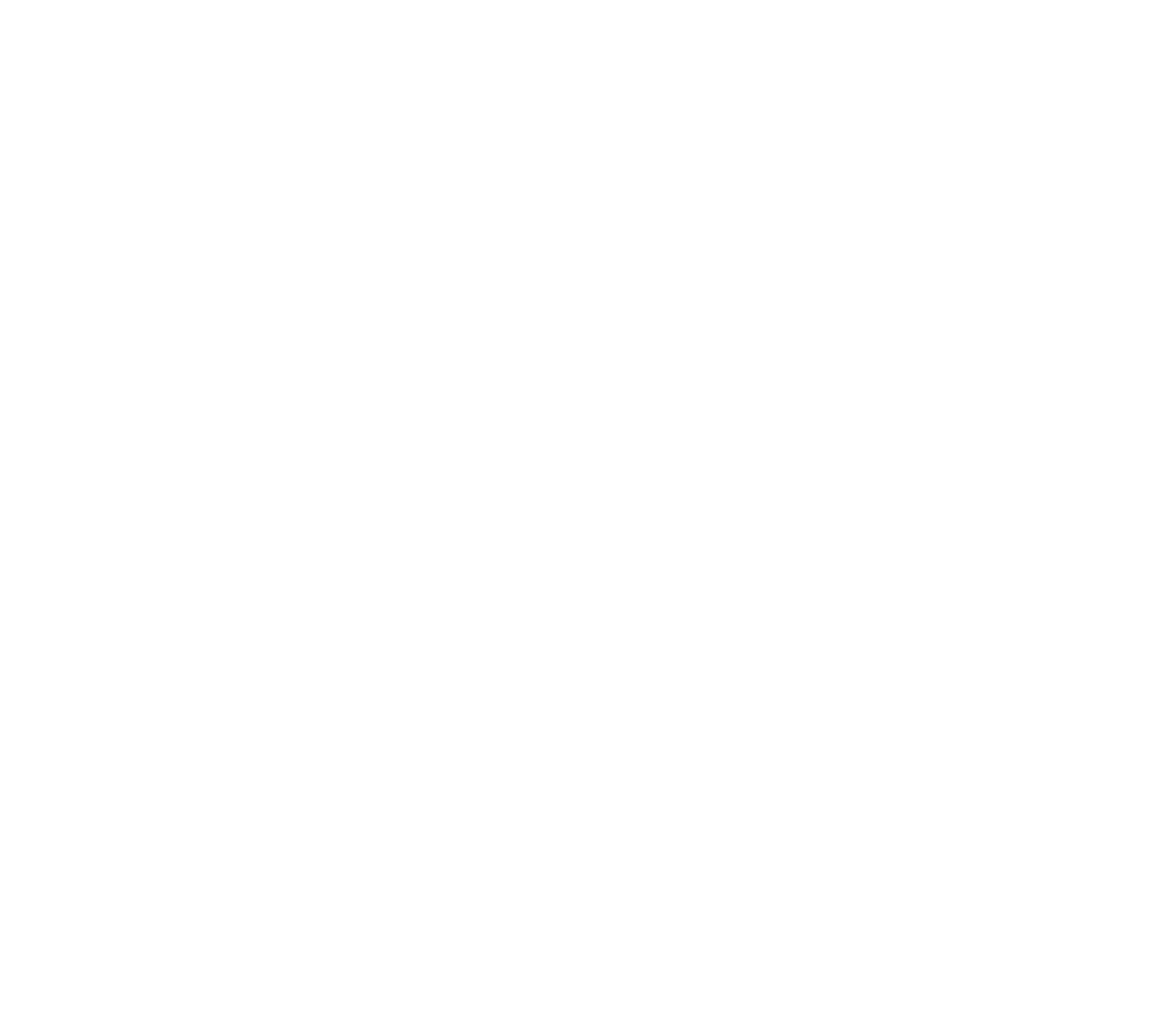 scroll, scrollTop: 0, scrollLeft: 0, axis: both 